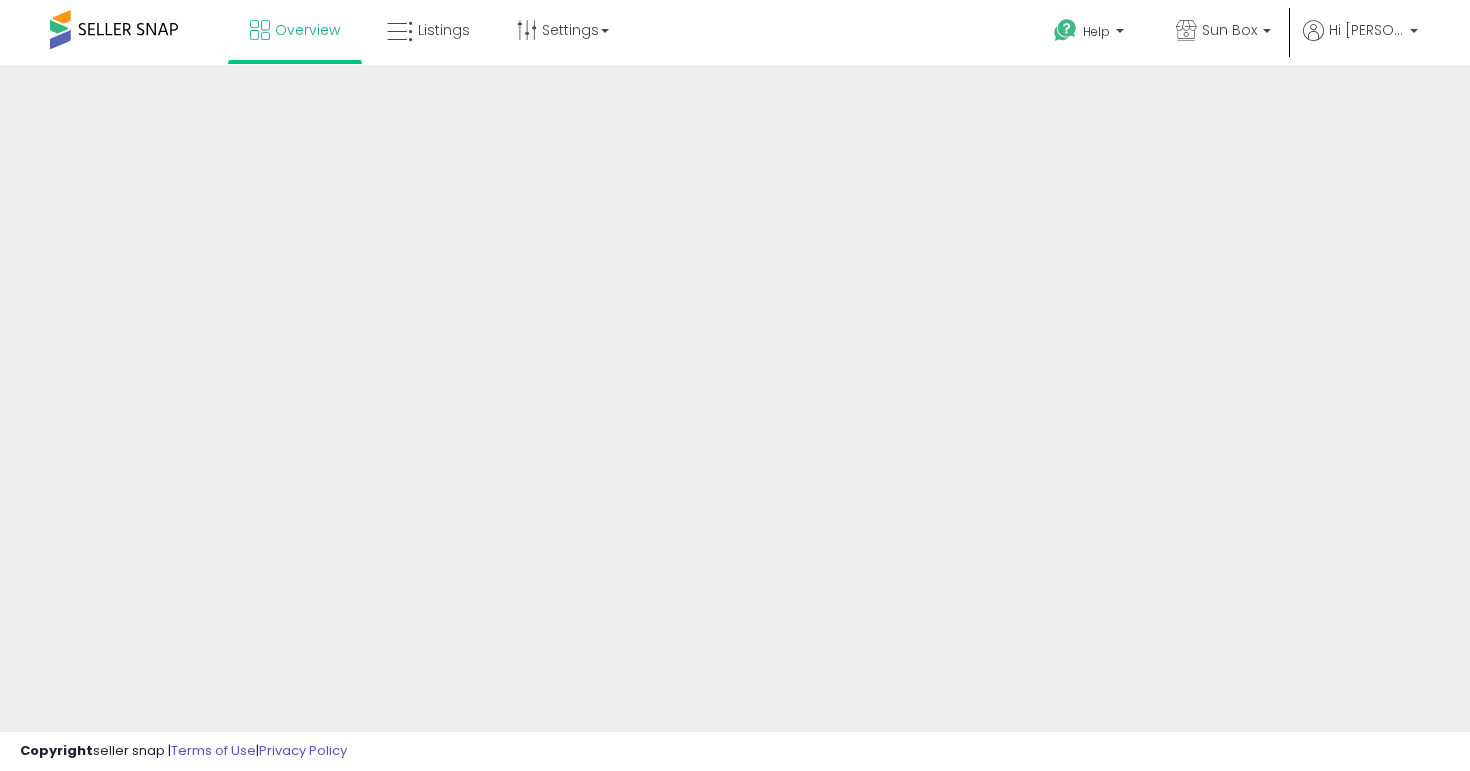 scroll, scrollTop: 0, scrollLeft: 0, axis: both 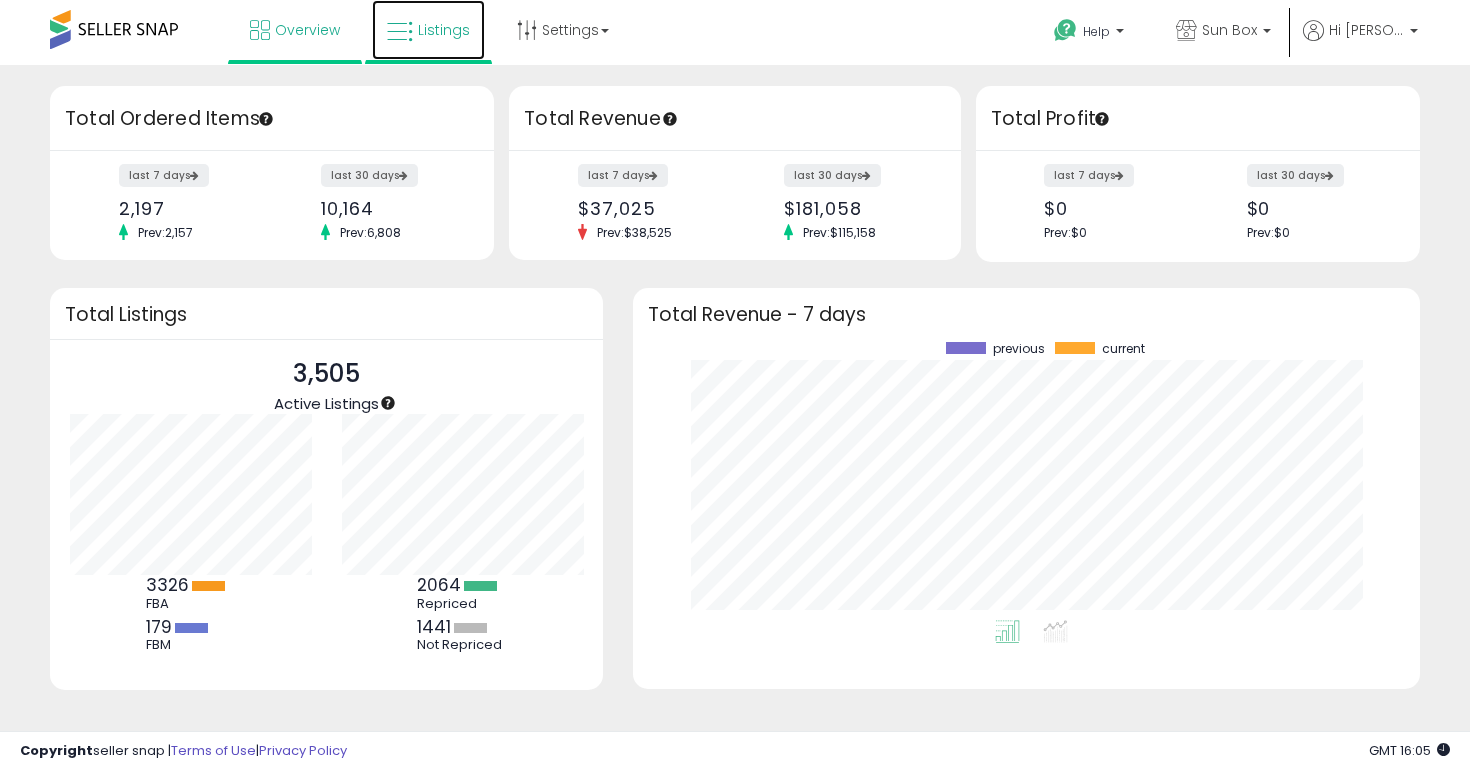 click on "Listings" at bounding box center [444, 30] 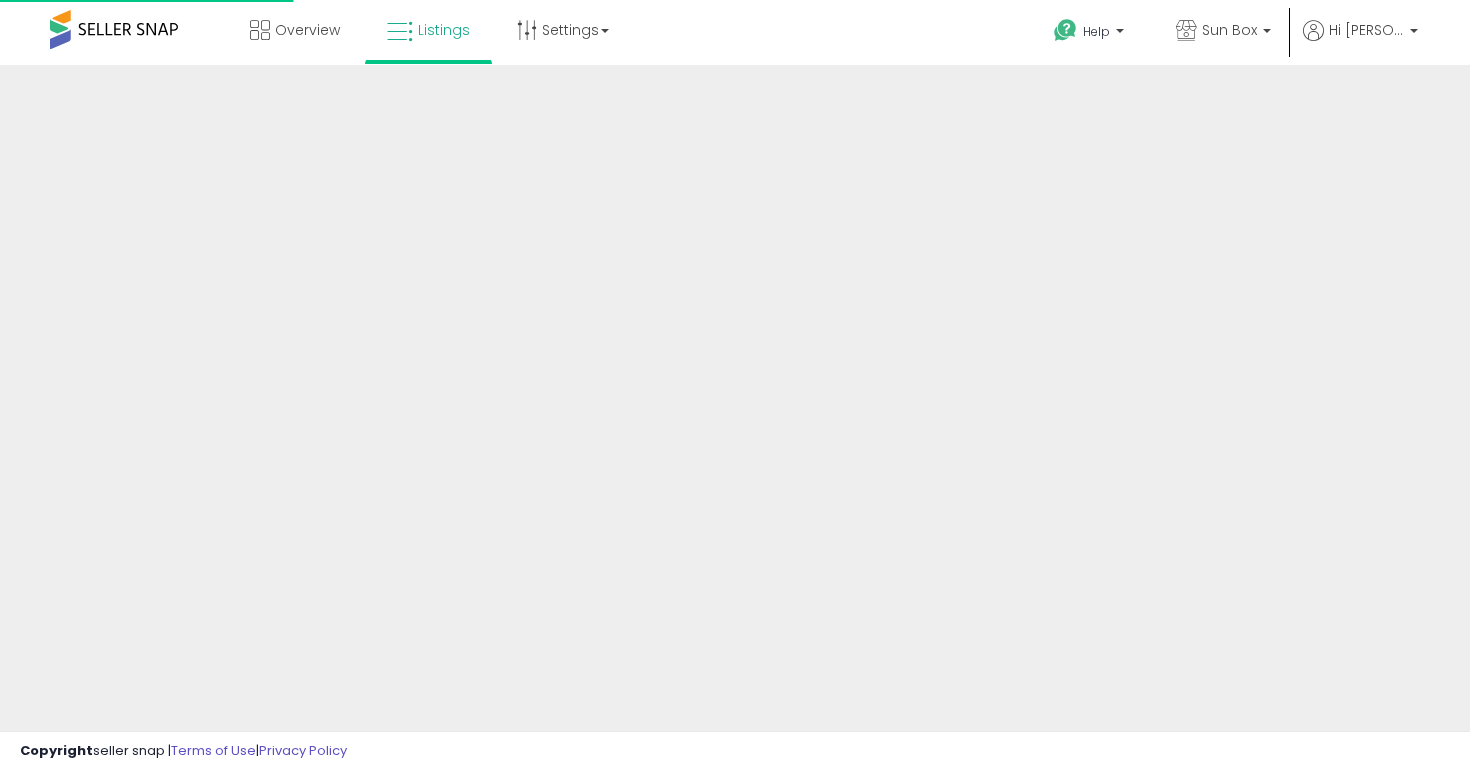 scroll, scrollTop: 0, scrollLeft: 0, axis: both 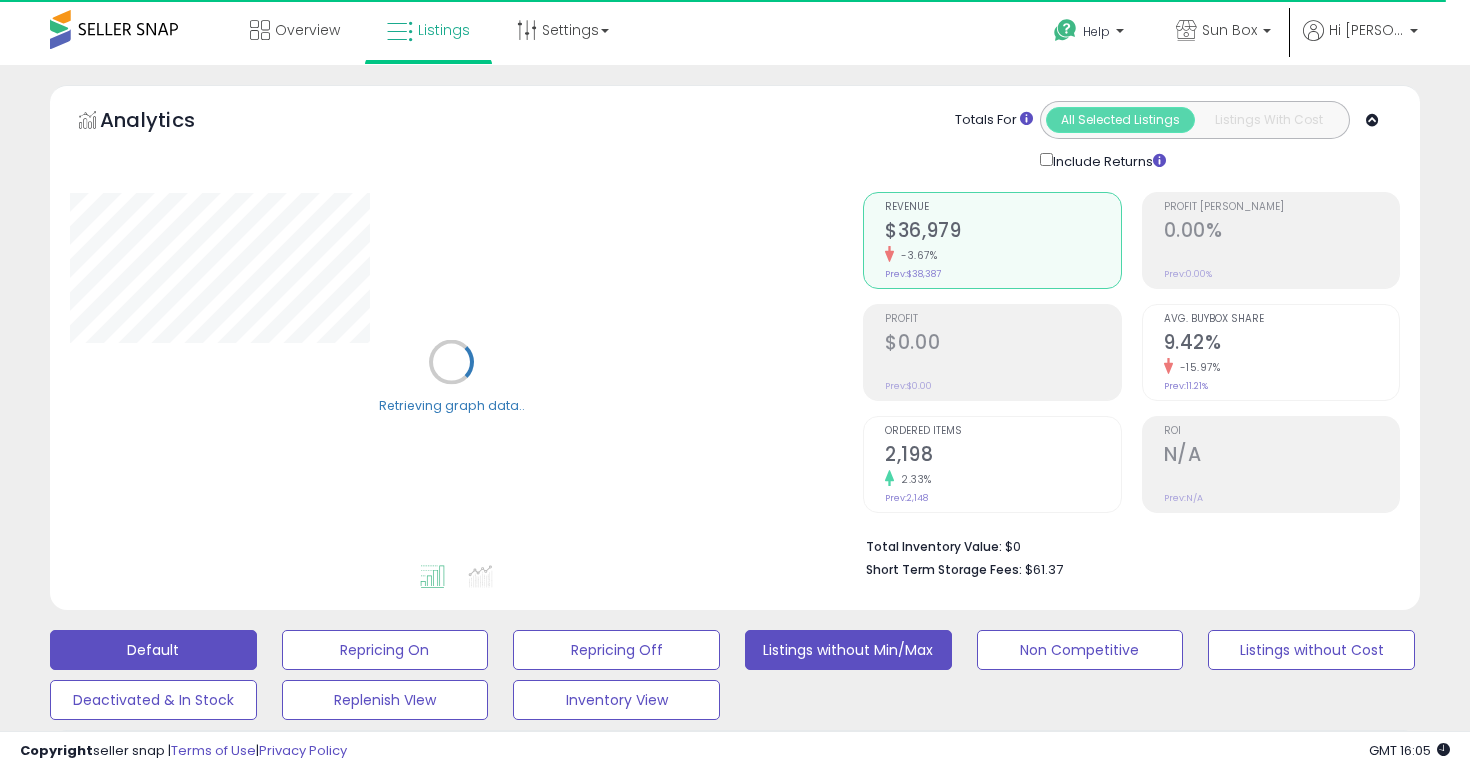 click on "Listings without Min/Max" at bounding box center (385, 650) 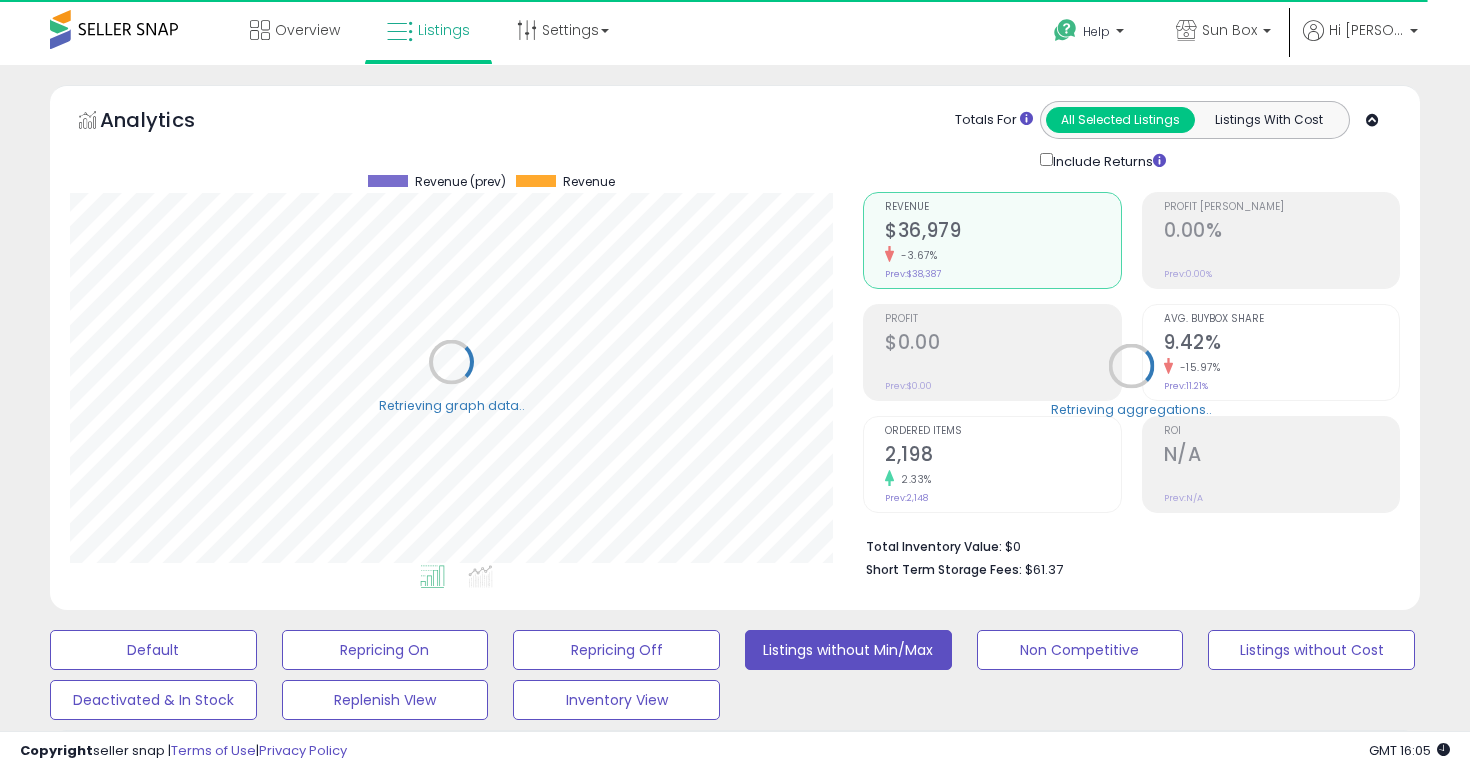 scroll, scrollTop: 999590, scrollLeft: 999206, axis: both 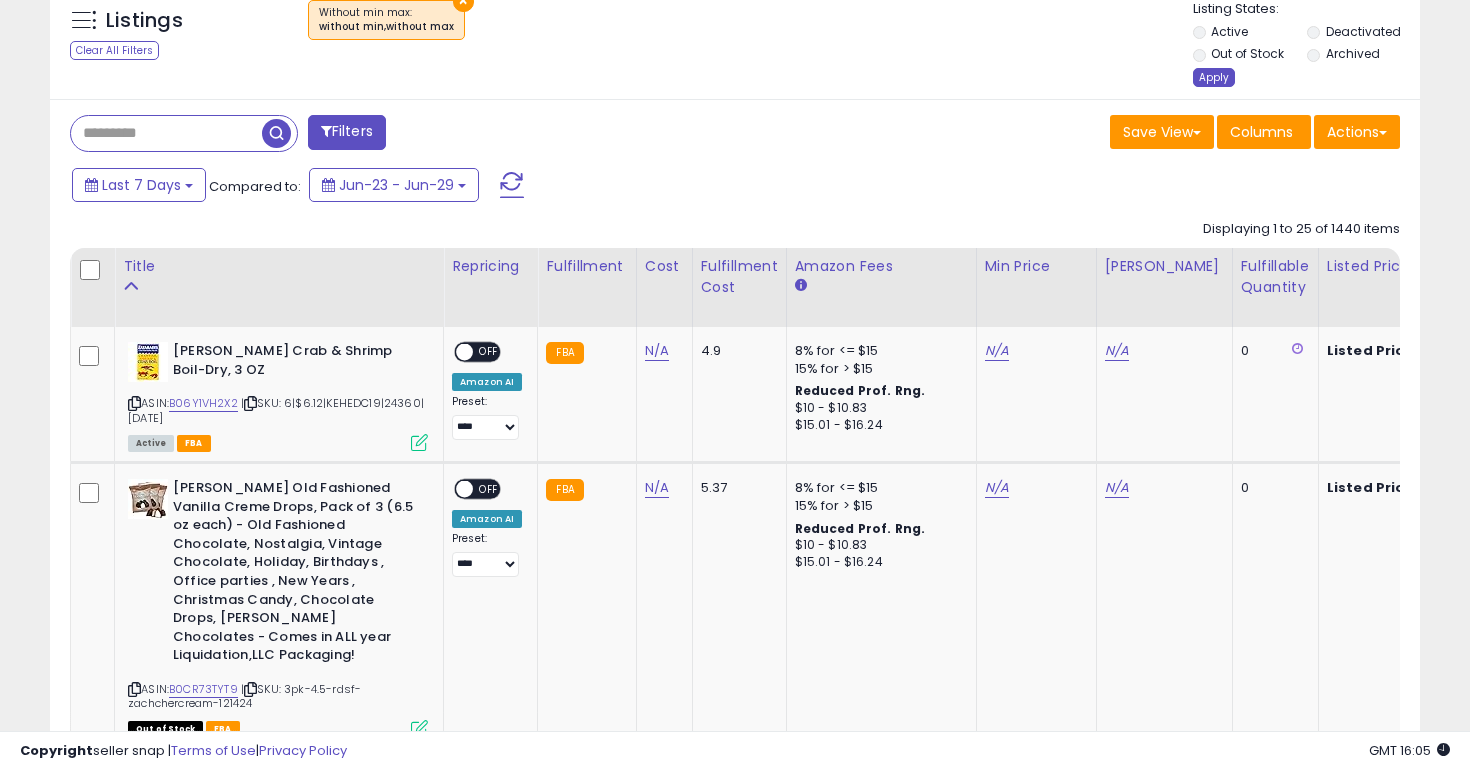 click on "Apply" at bounding box center (1214, 77) 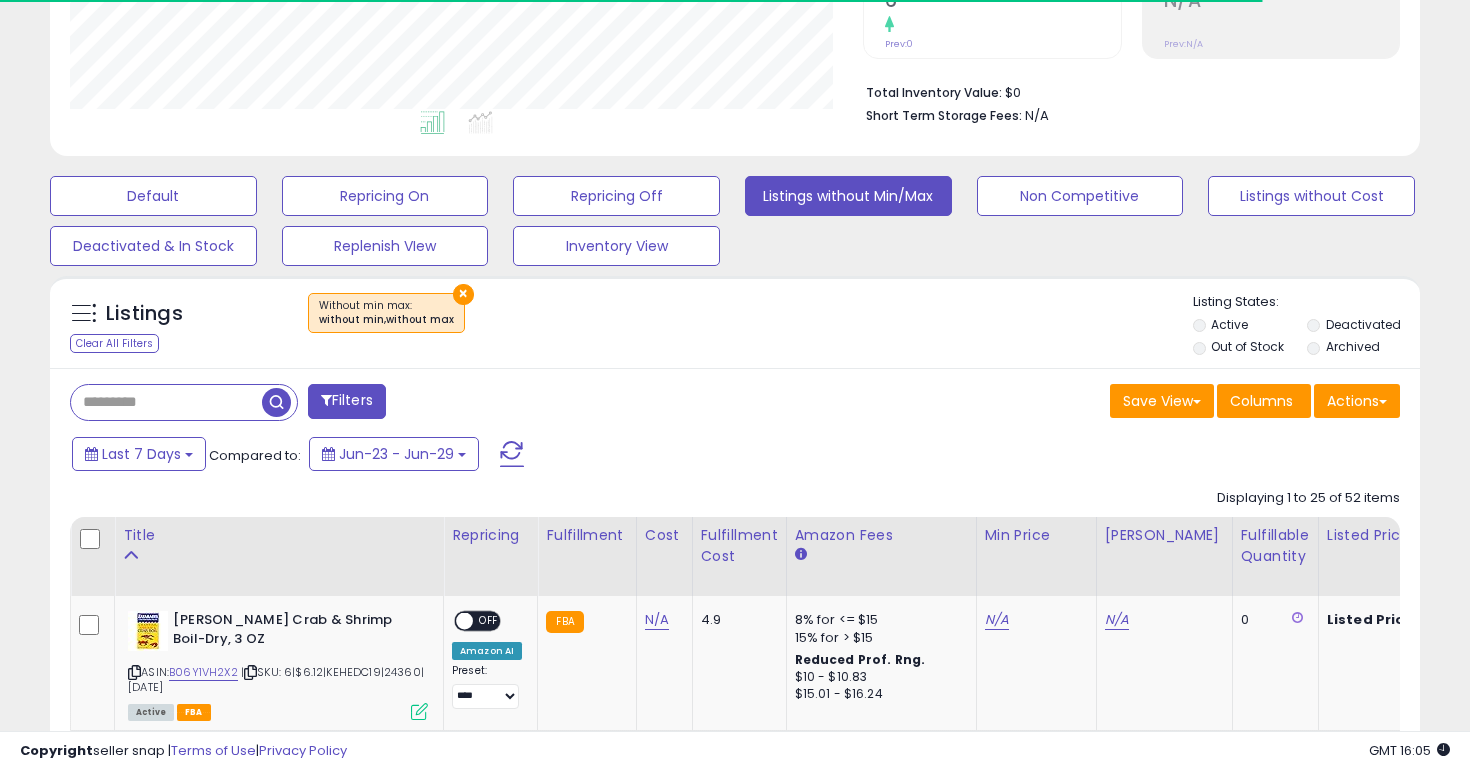 scroll, scrollTop: 747, scrollLeft: 0, axis: vertical 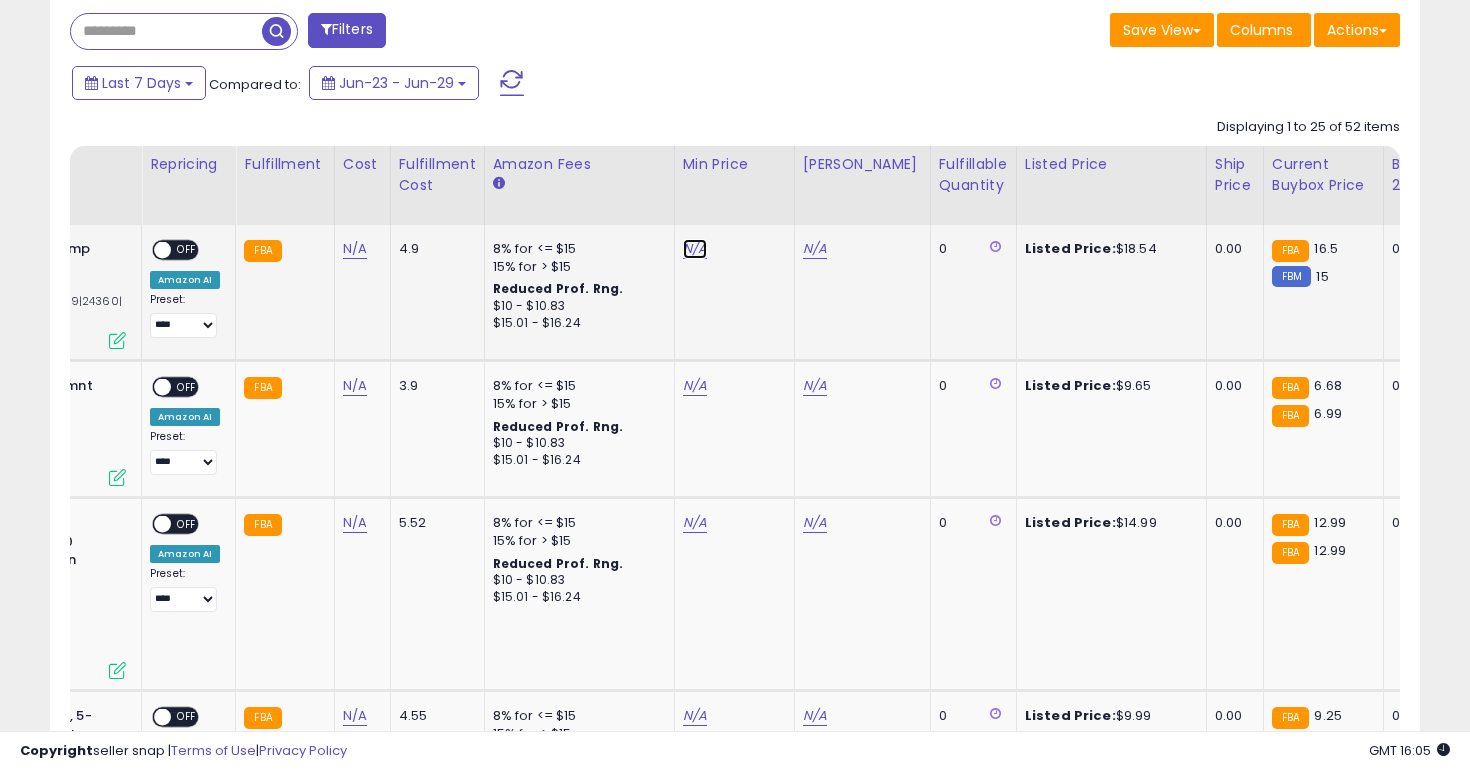 click on "N/A" at bounding box center [695, 249] 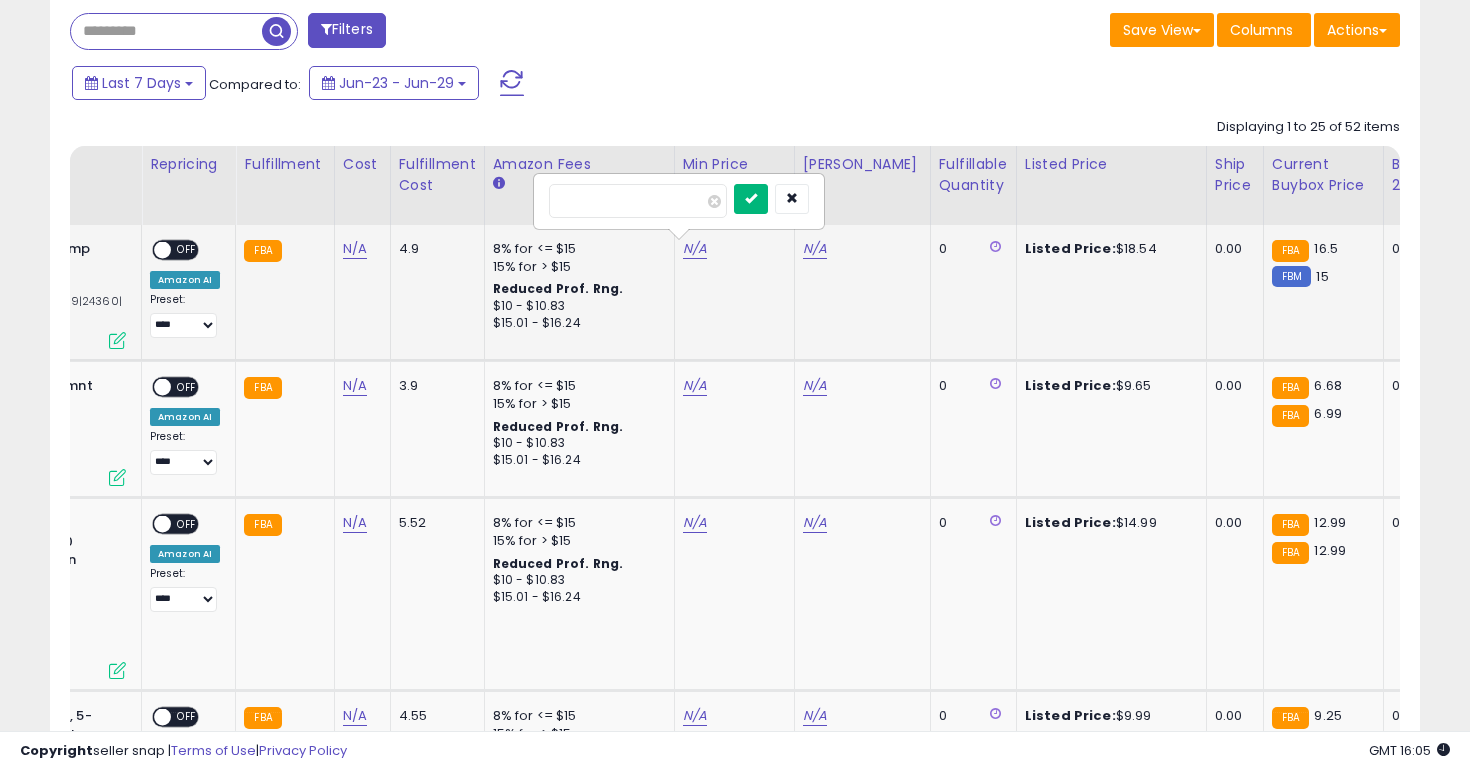 type on "**" 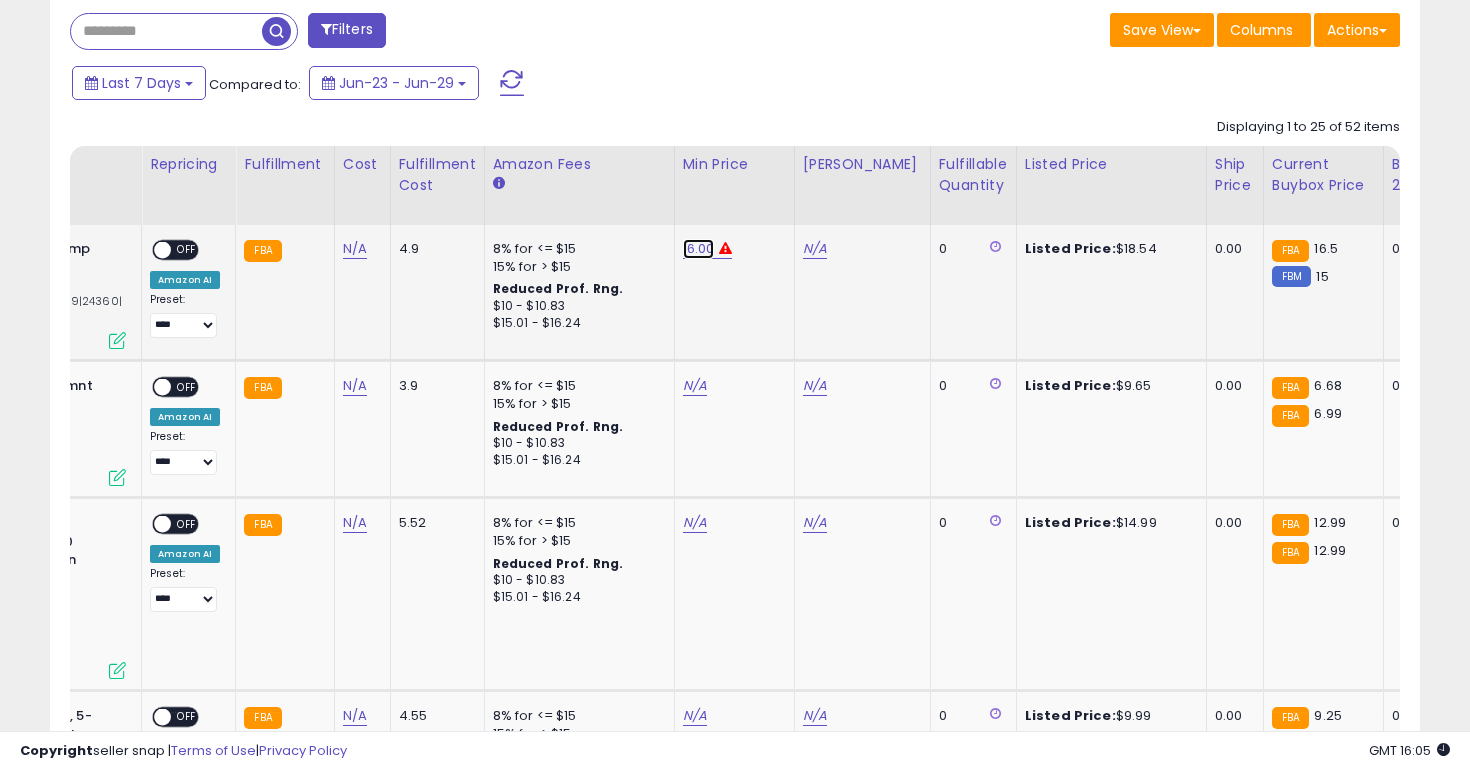 click on "16.00" at bounding box center [699, 249] 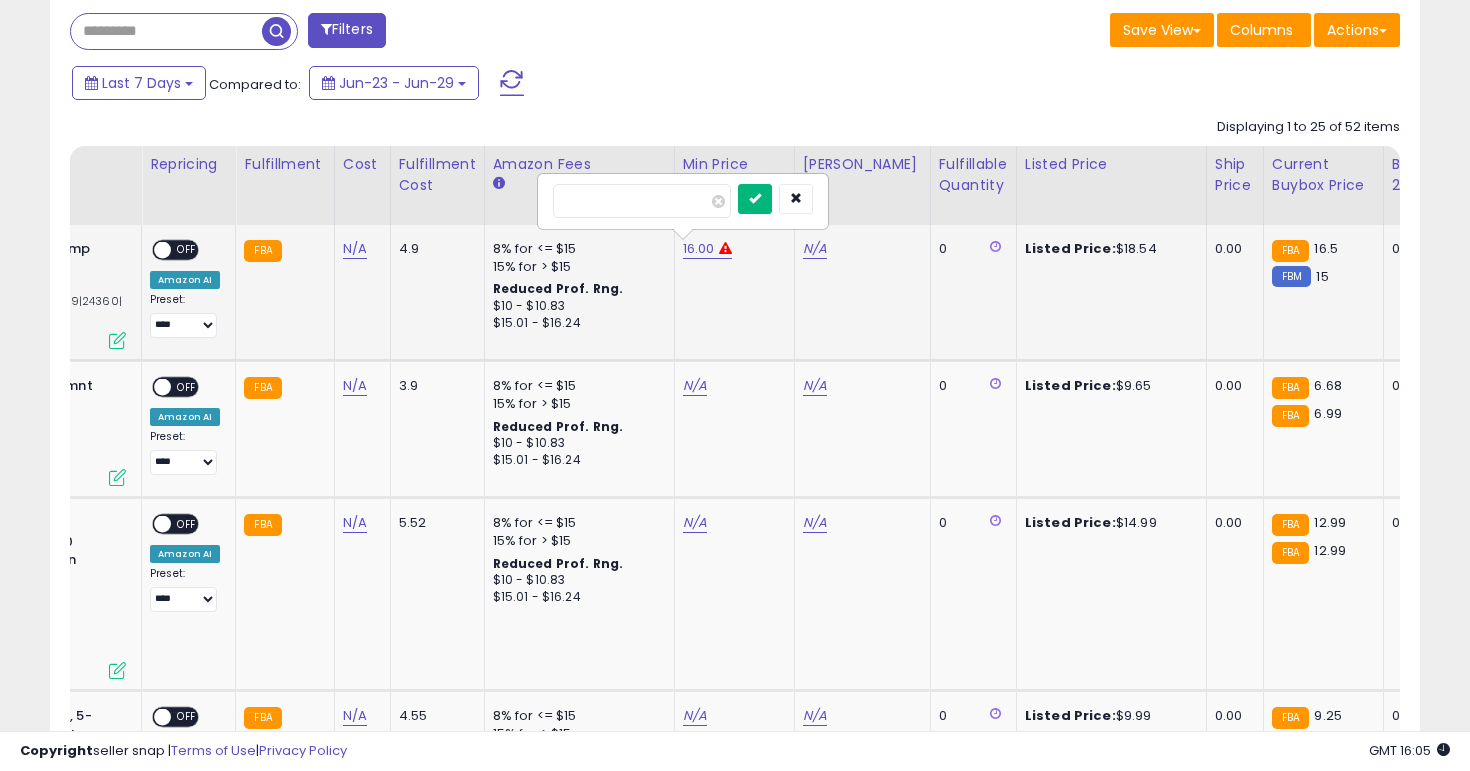 type on "****" 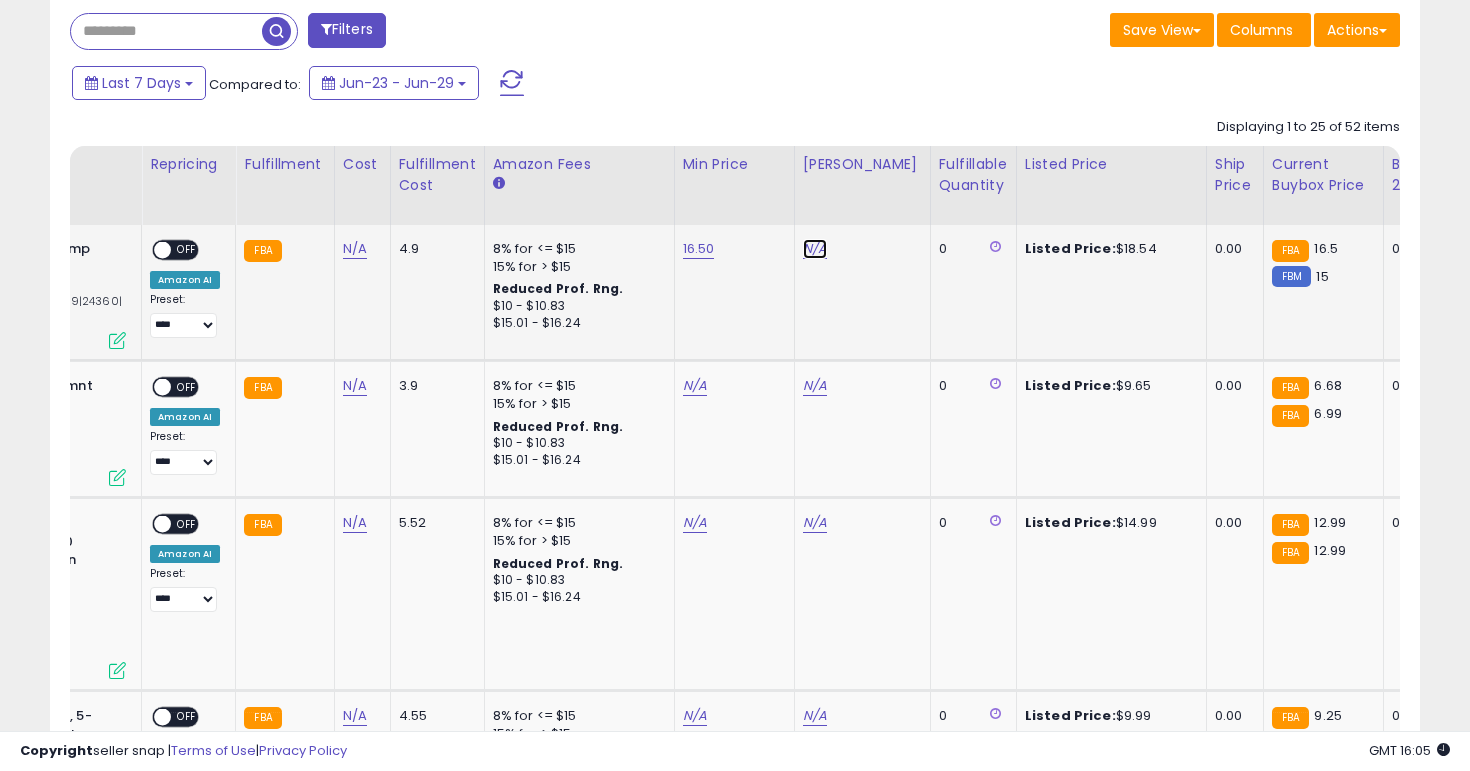 click on "N/A" at bounding box center [815, 249] 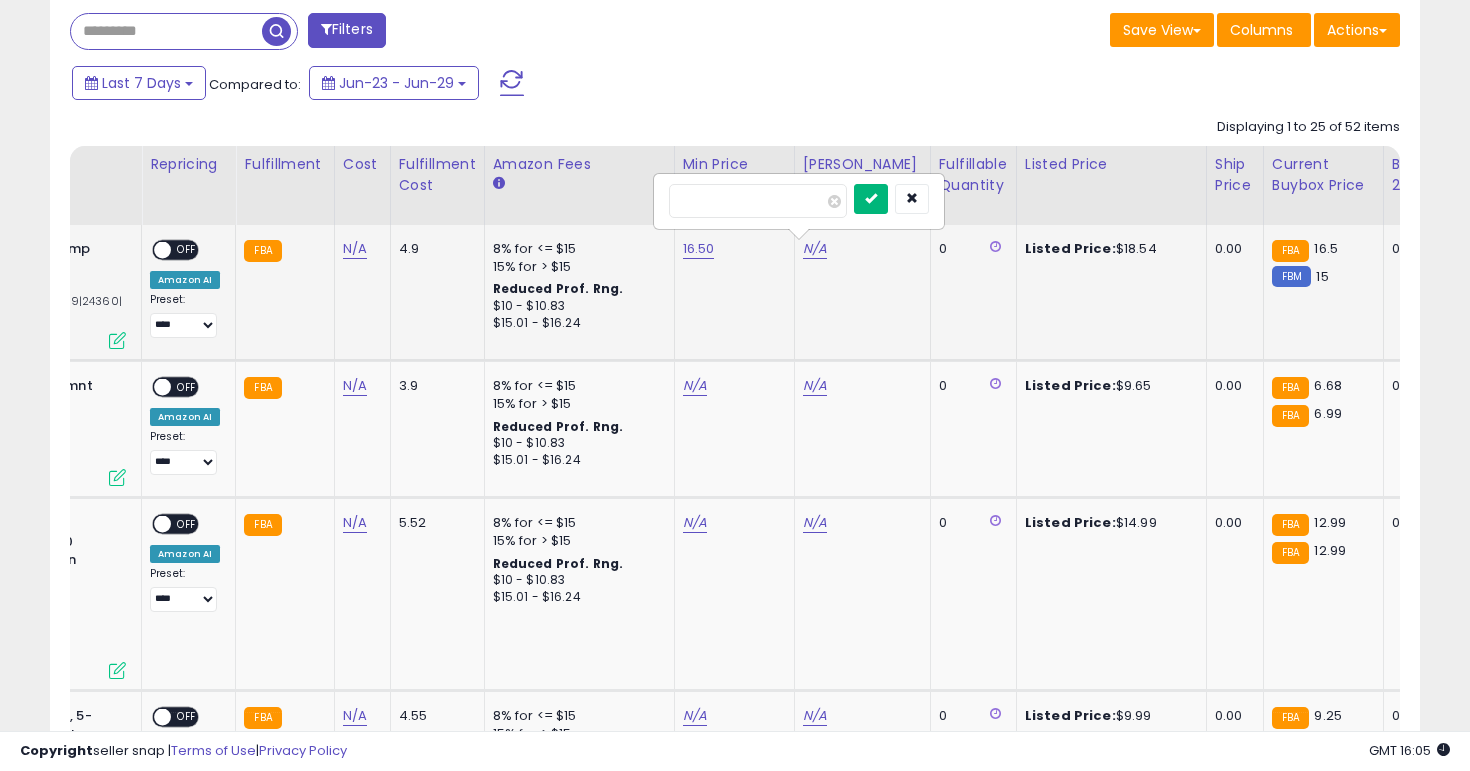 type on "**" 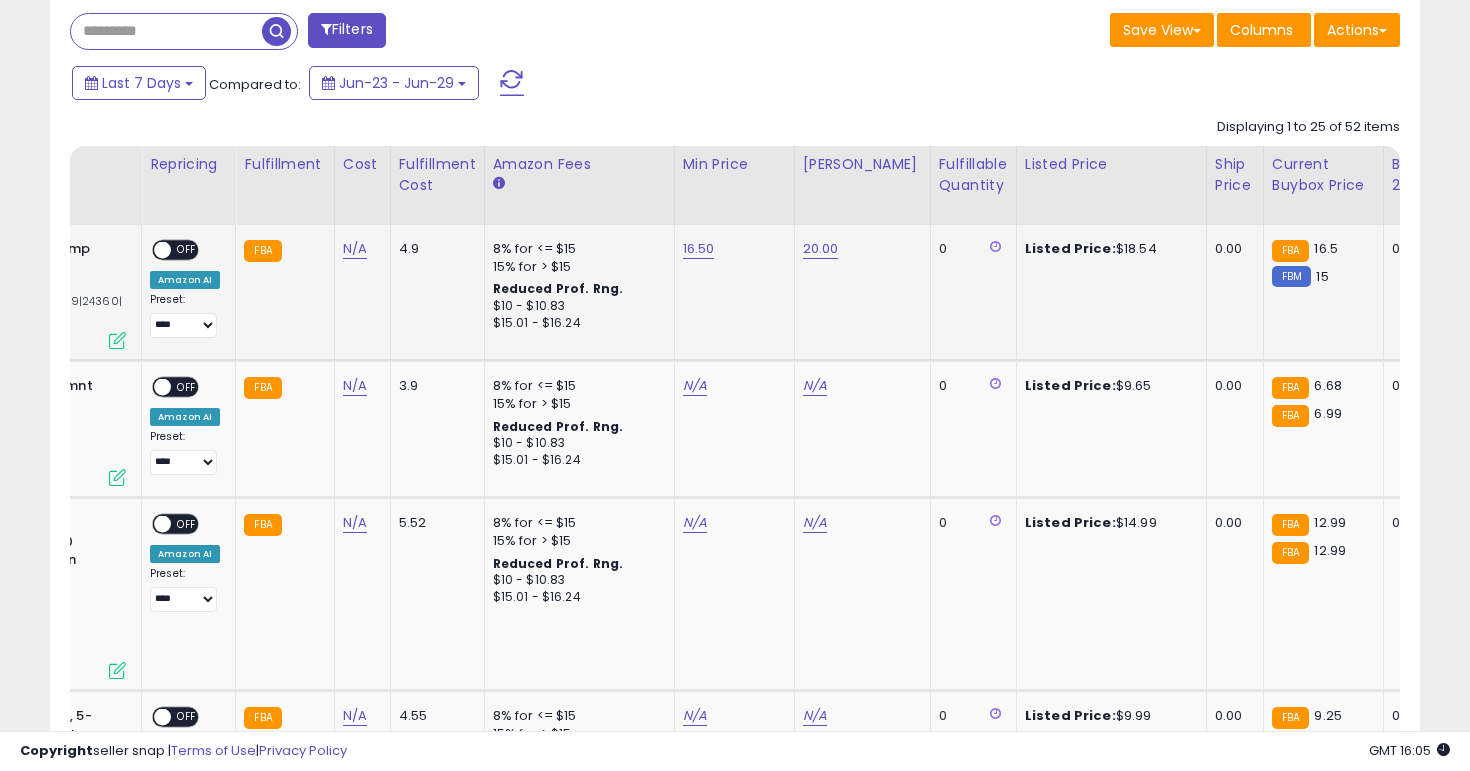 click on "OFF" at bounding box center [187, 250] 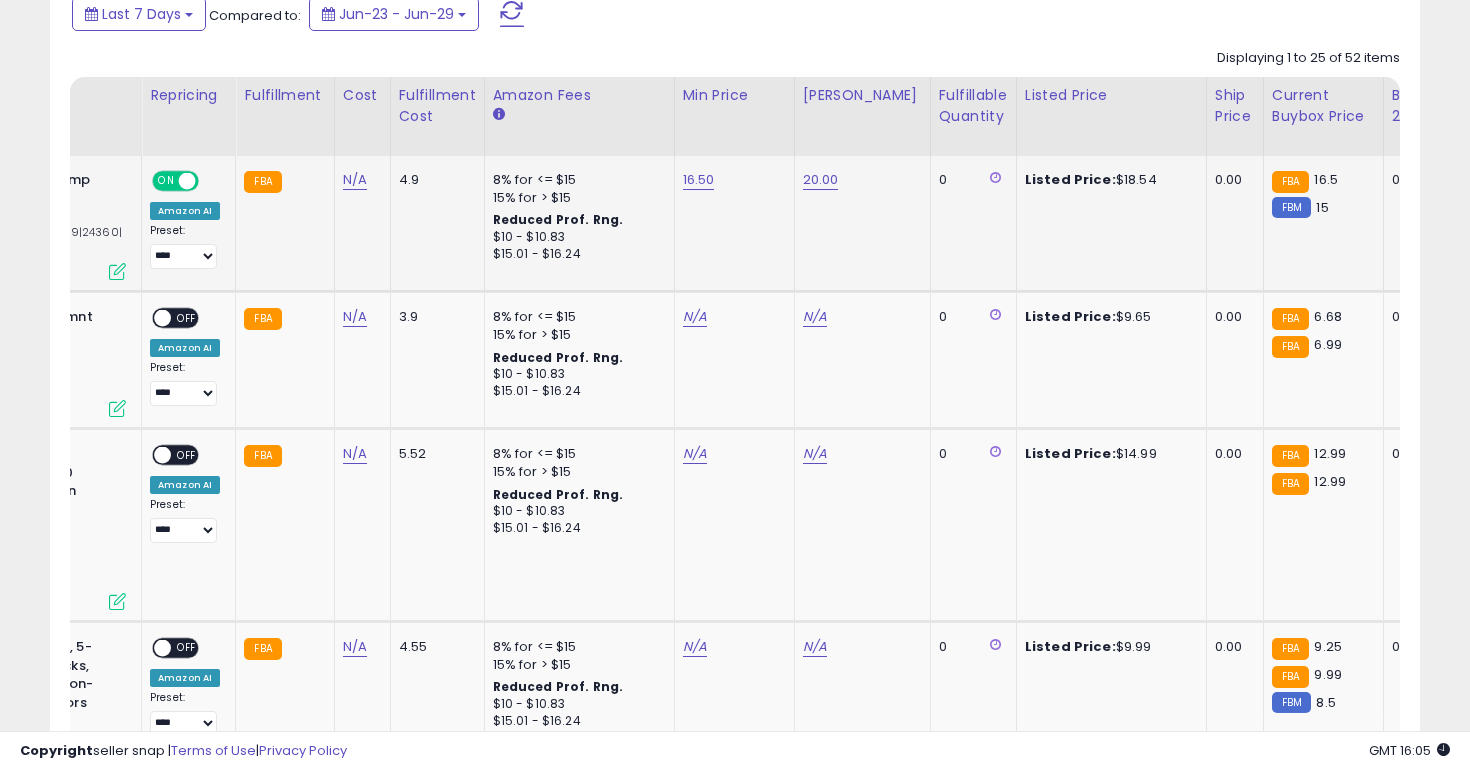 scroll, scrollTop: 898, scrollLeft: 0, axis: vertical 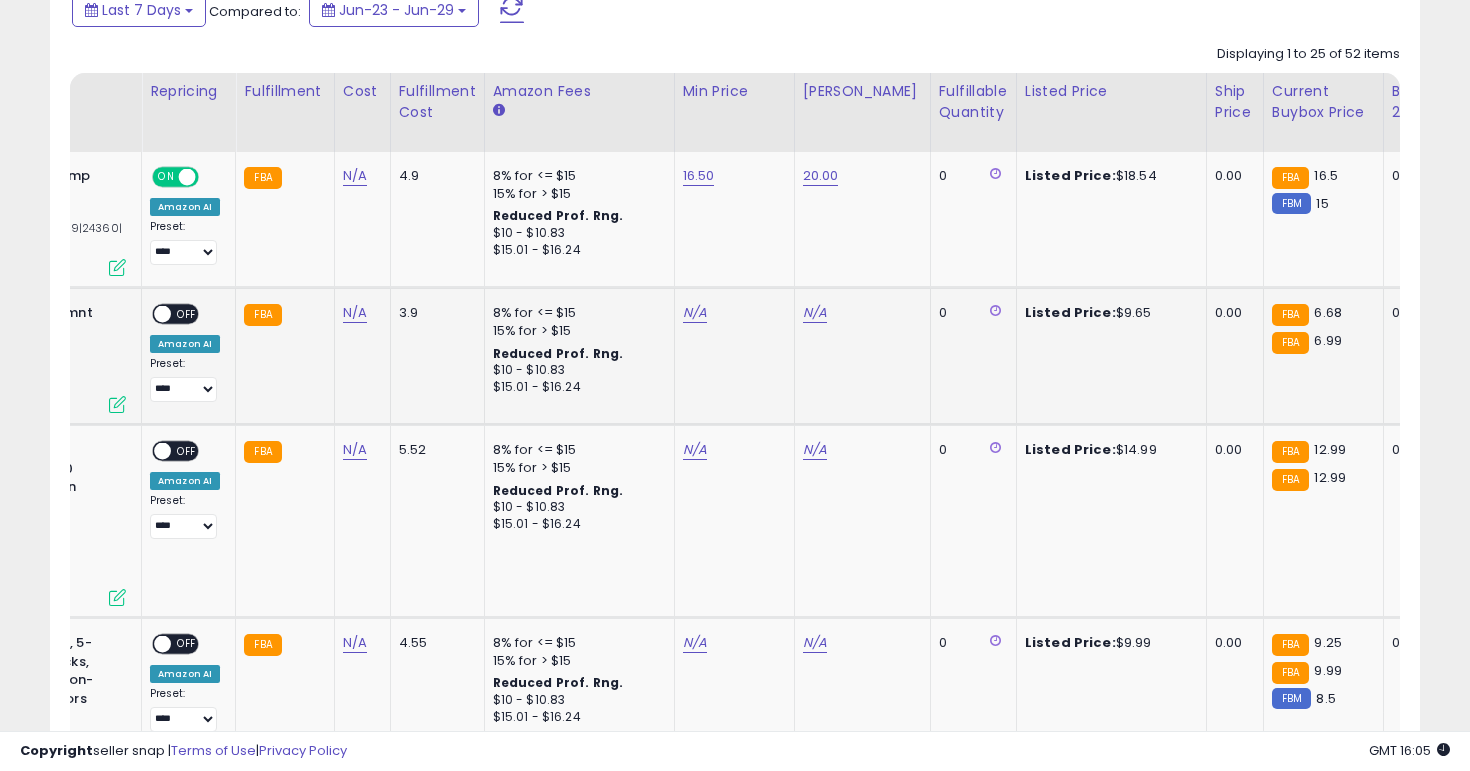 click on "N/A" at bounding box center (731, 313) 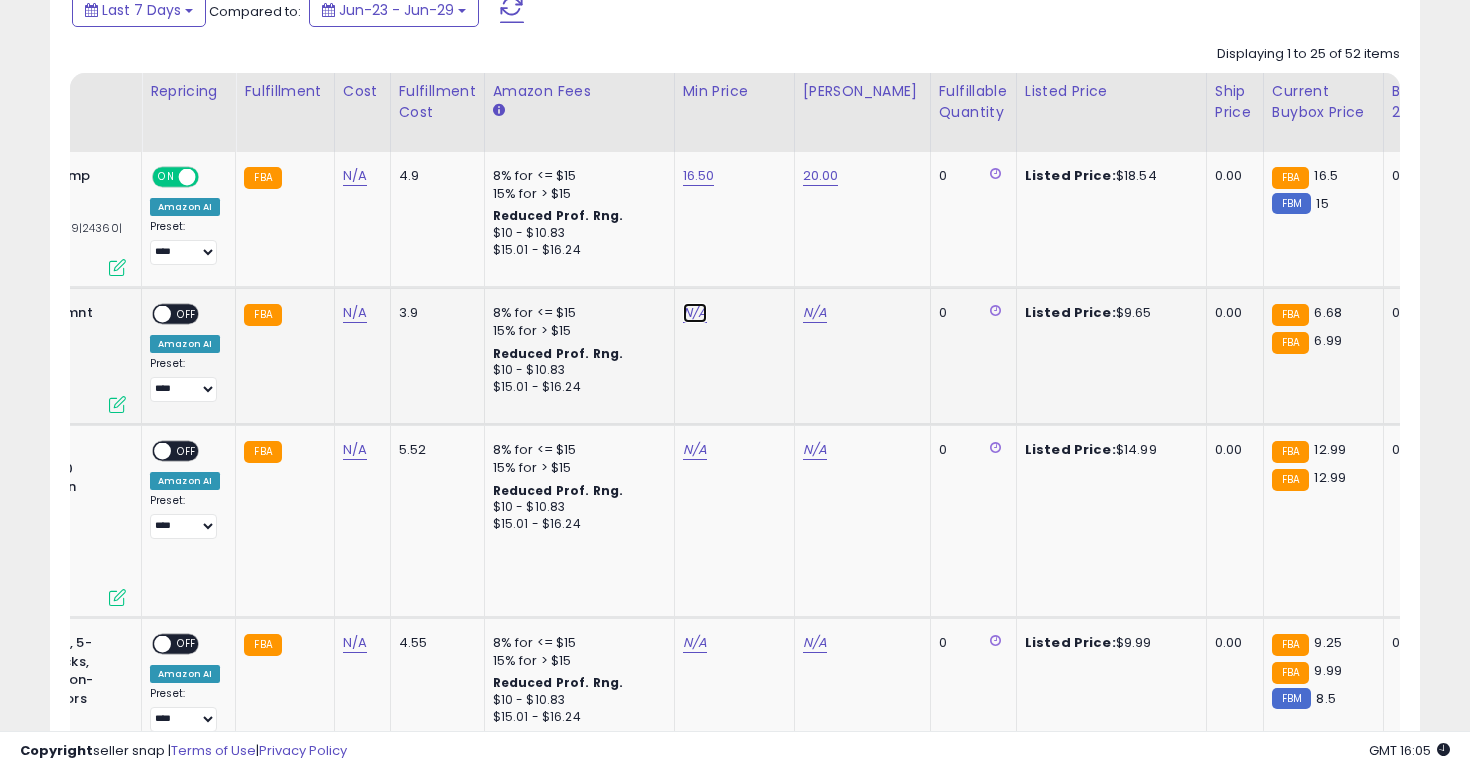 click on "N/A" at bounding box center [695, 313] 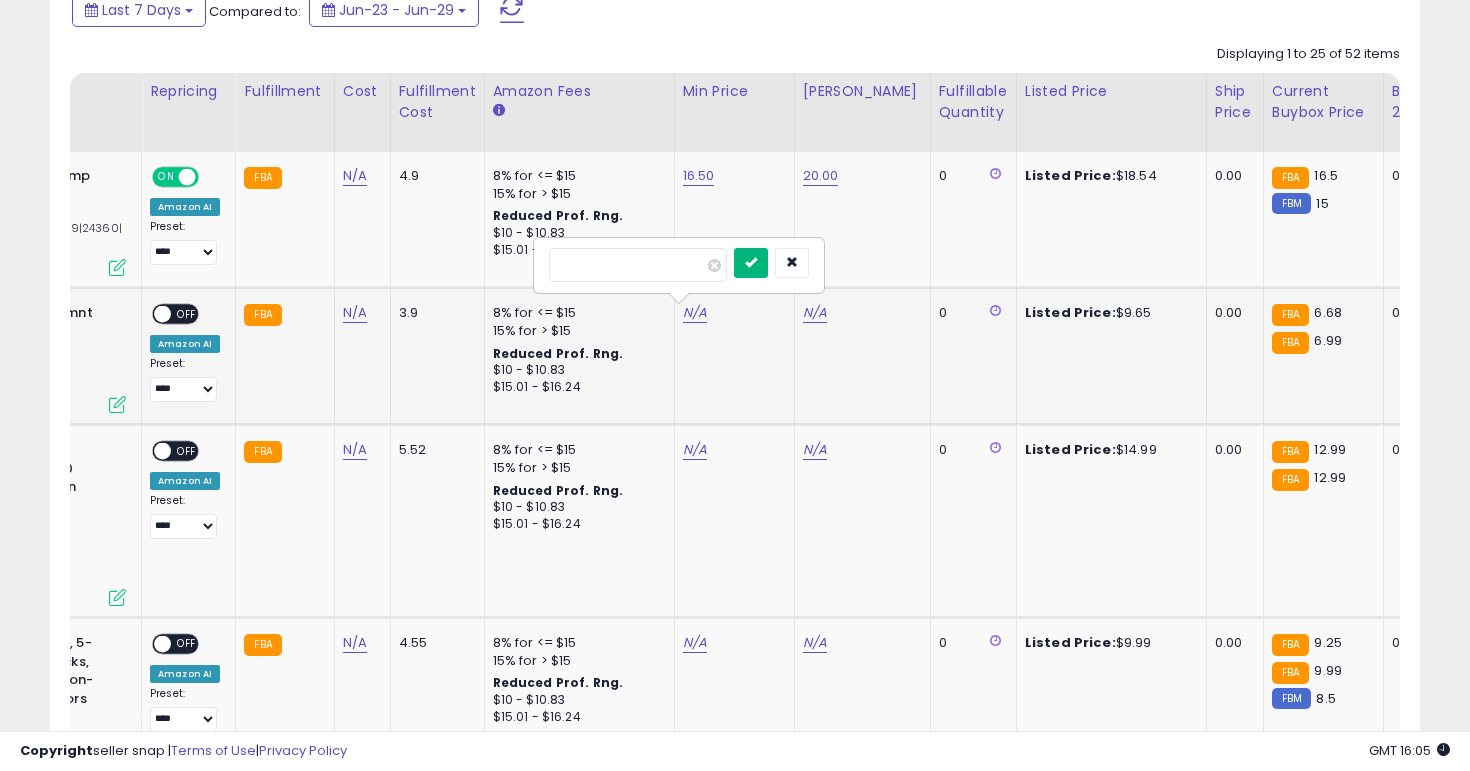 type on "*" 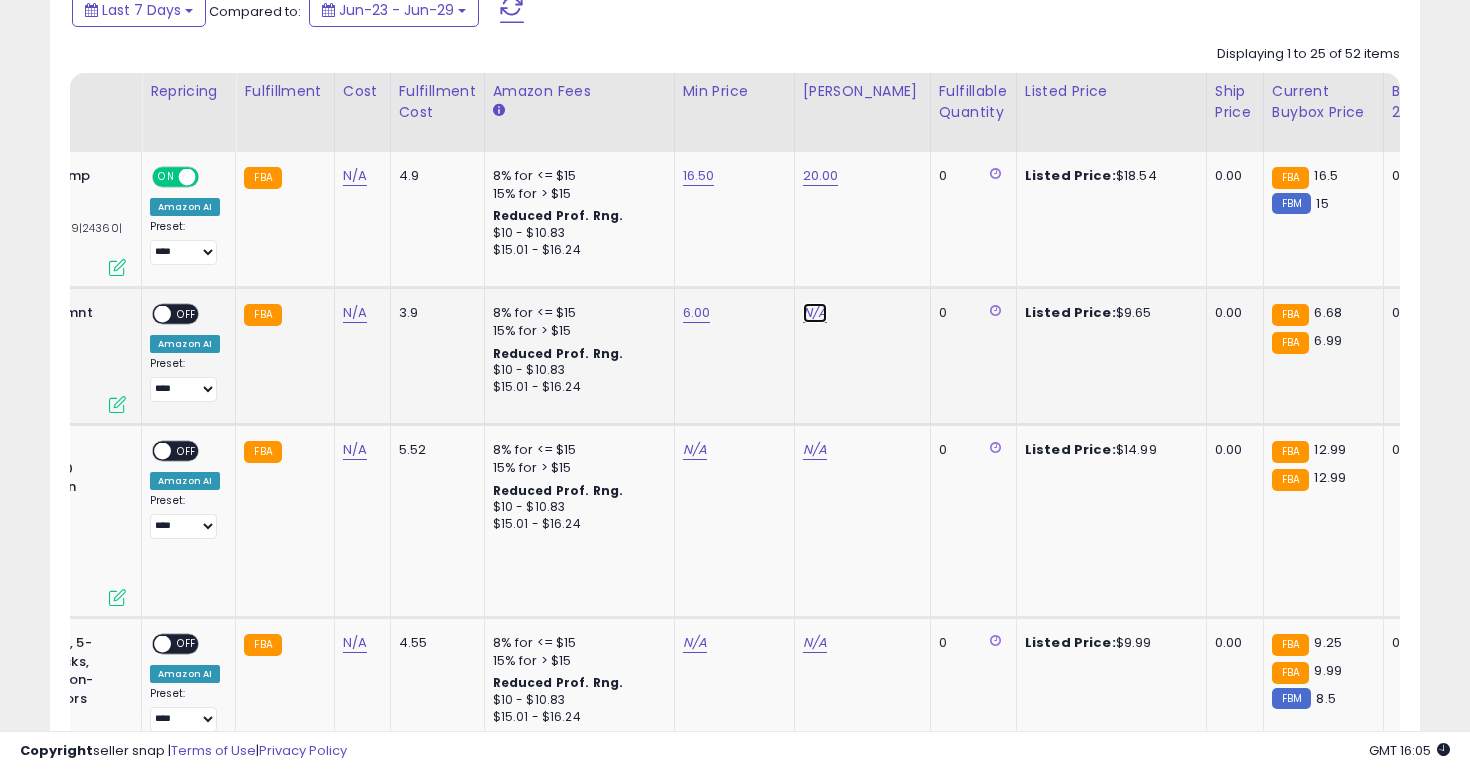 click on "N/A" at bounding box center (815, 313) 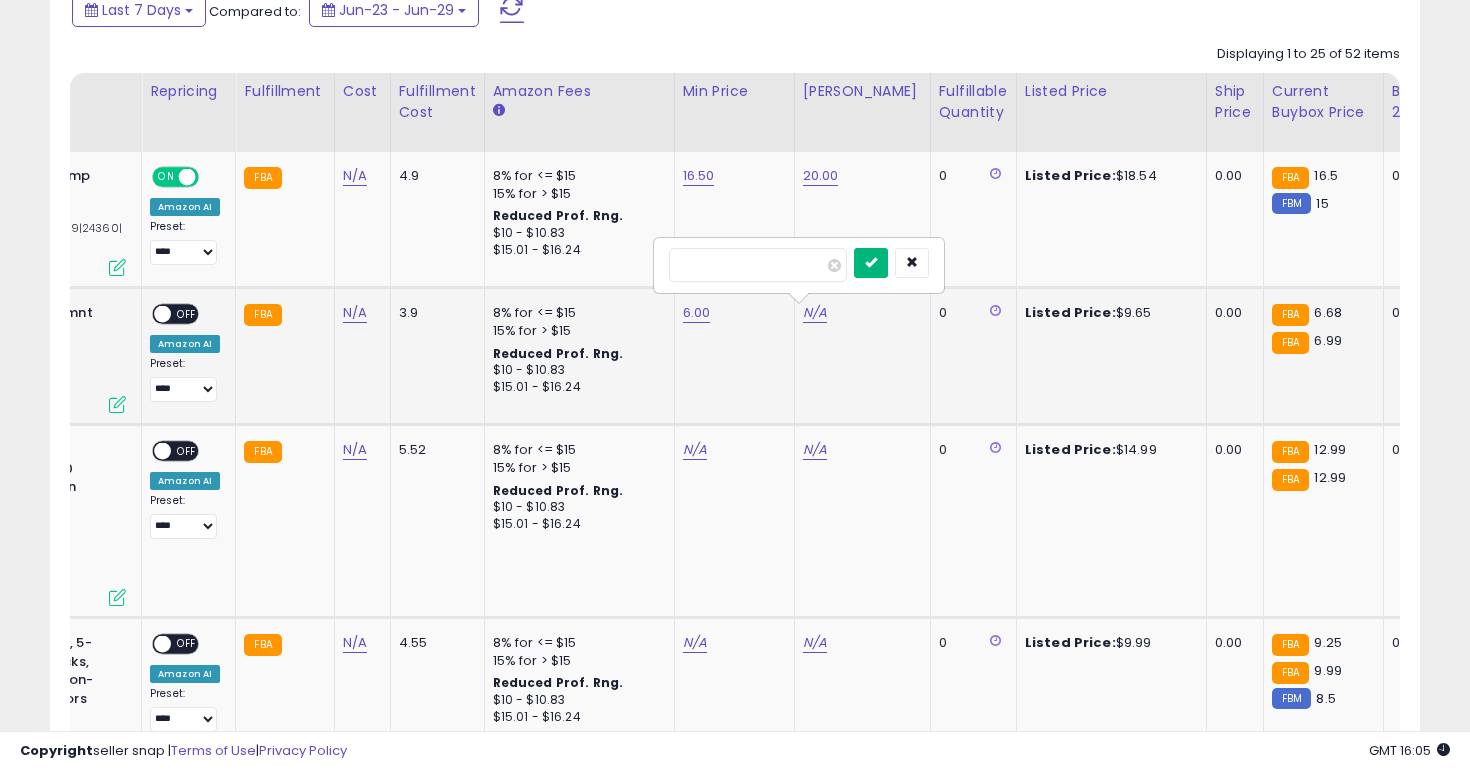 type on "****" 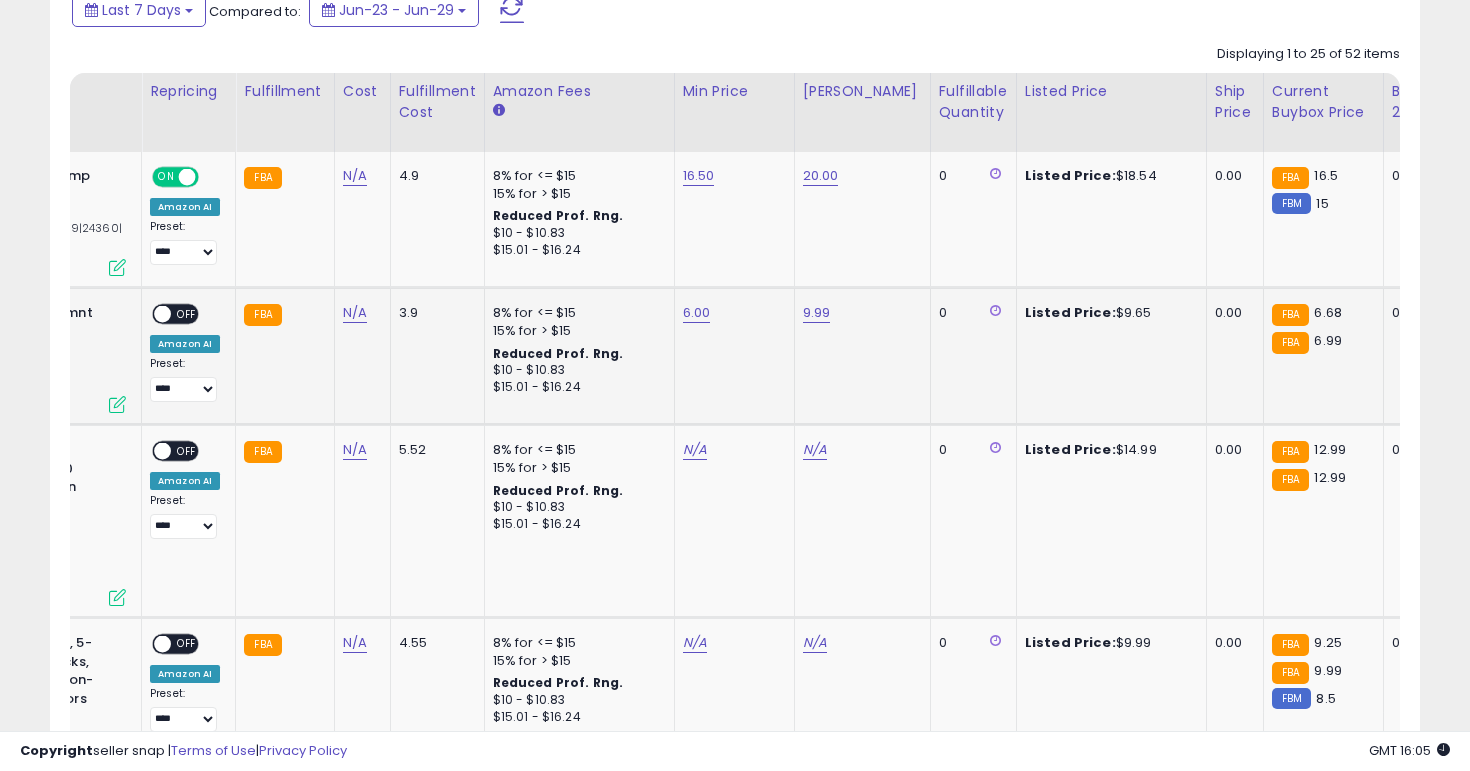 click on "OFF" at bounding box center [187, 314] 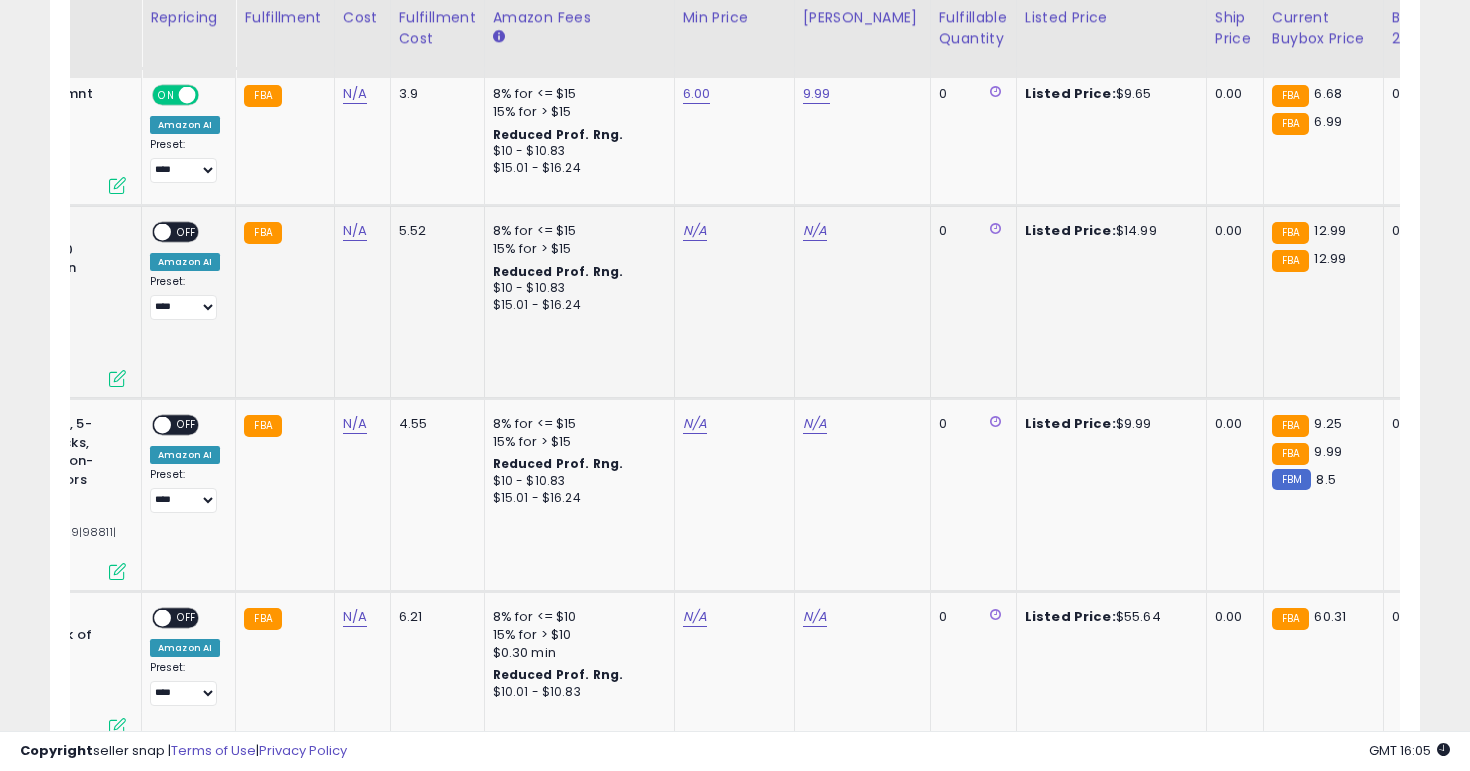 scroll, scrollTop: 1102, scrollLeft: 0, axis: vertical 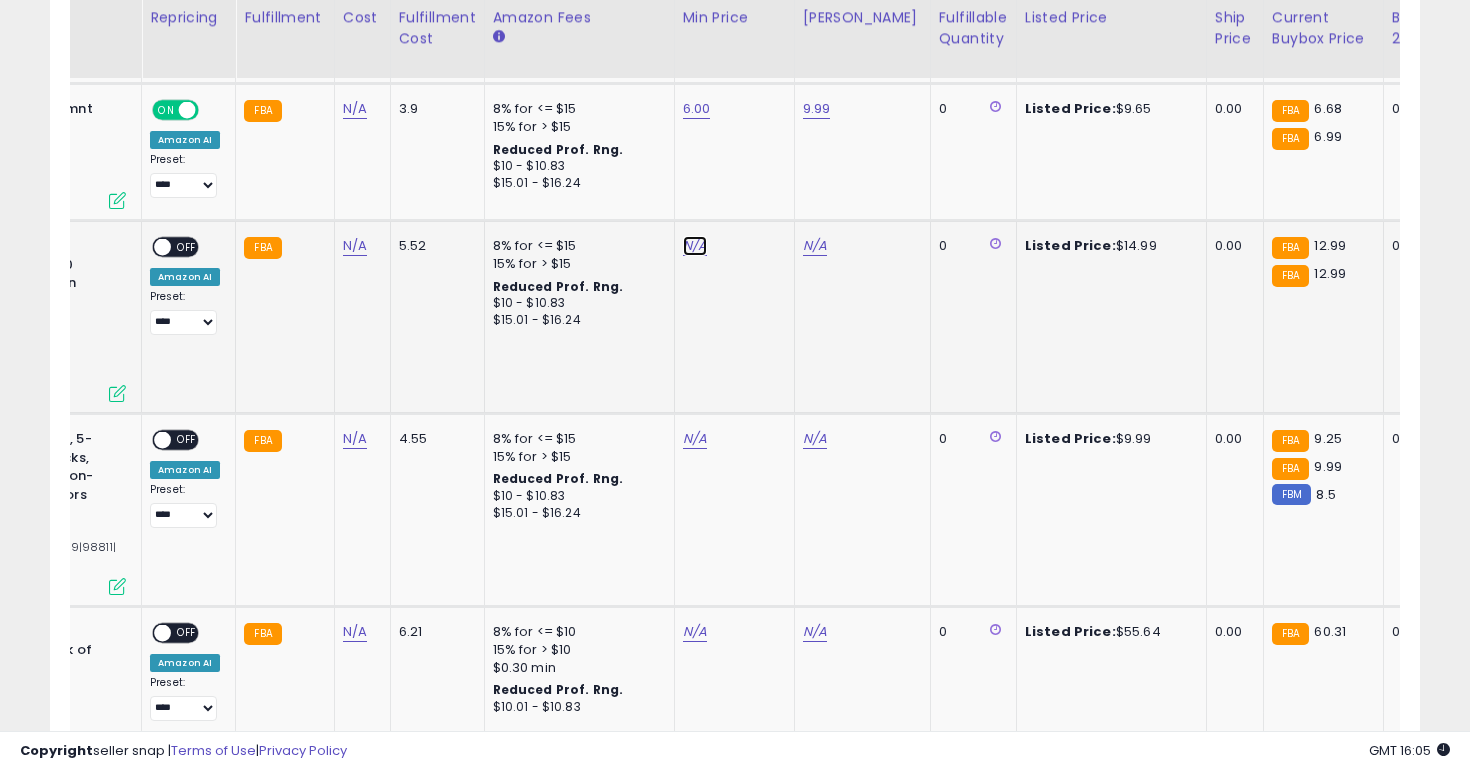 click on "N/A" at bounding box center (695, 246) 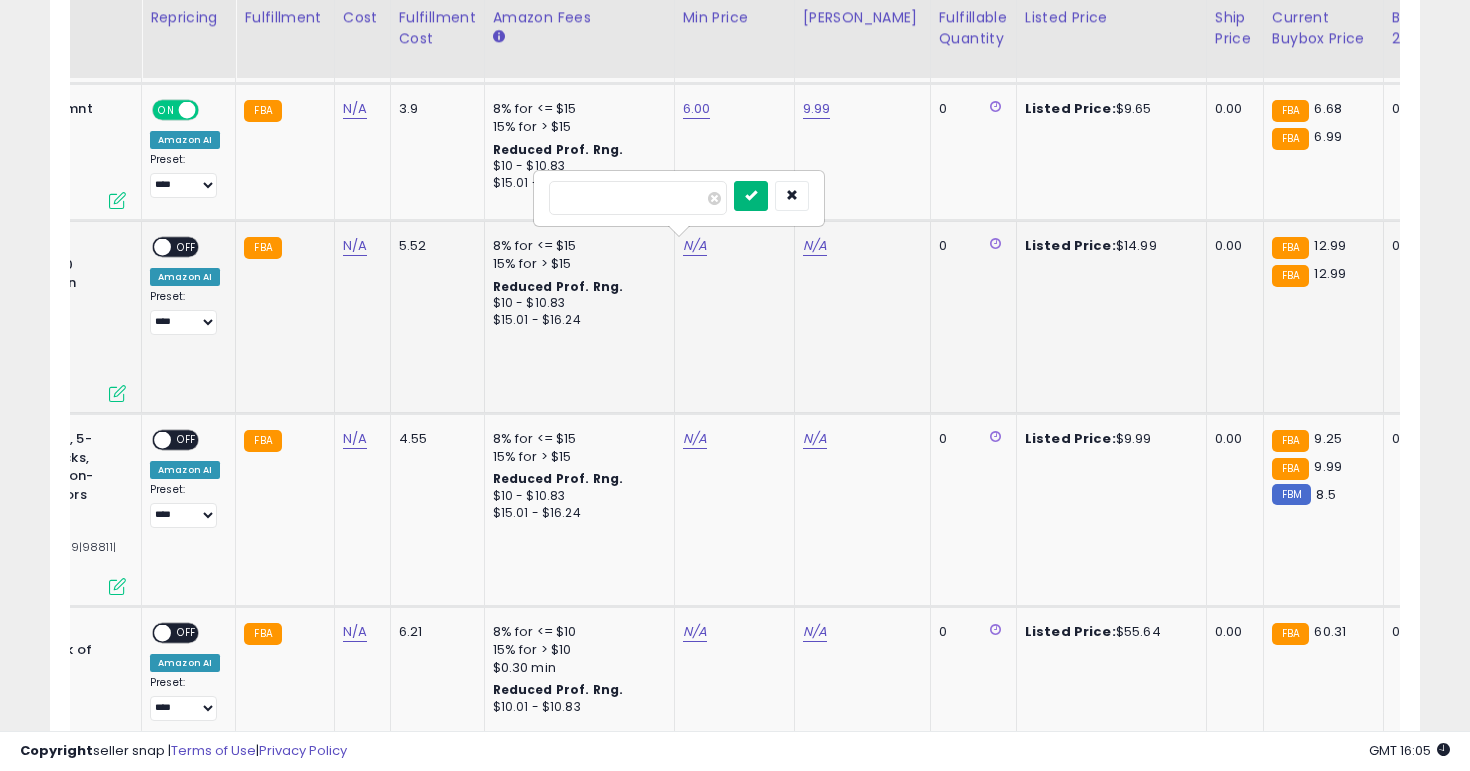 type on "**" 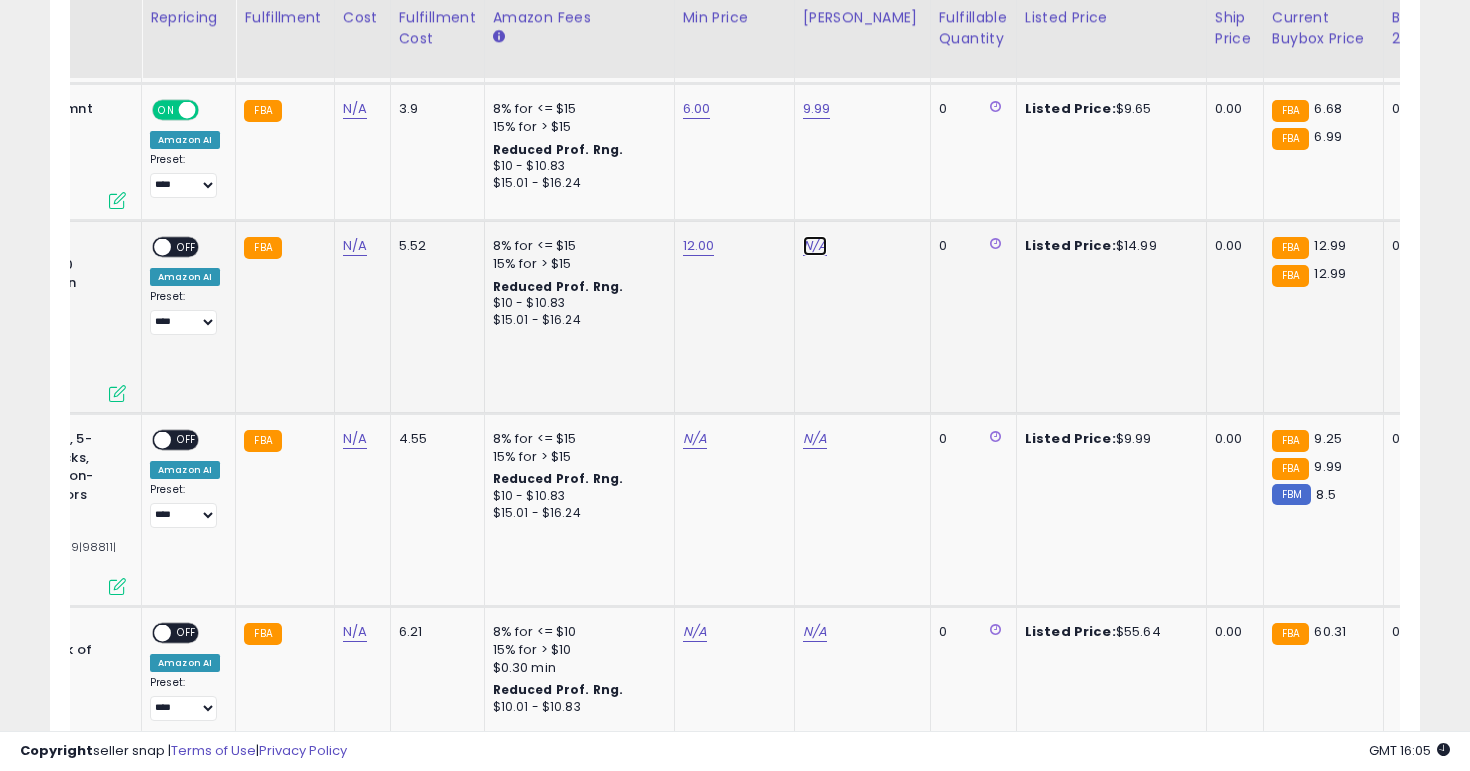 click on "N/A" at bounding box center [815, 246] 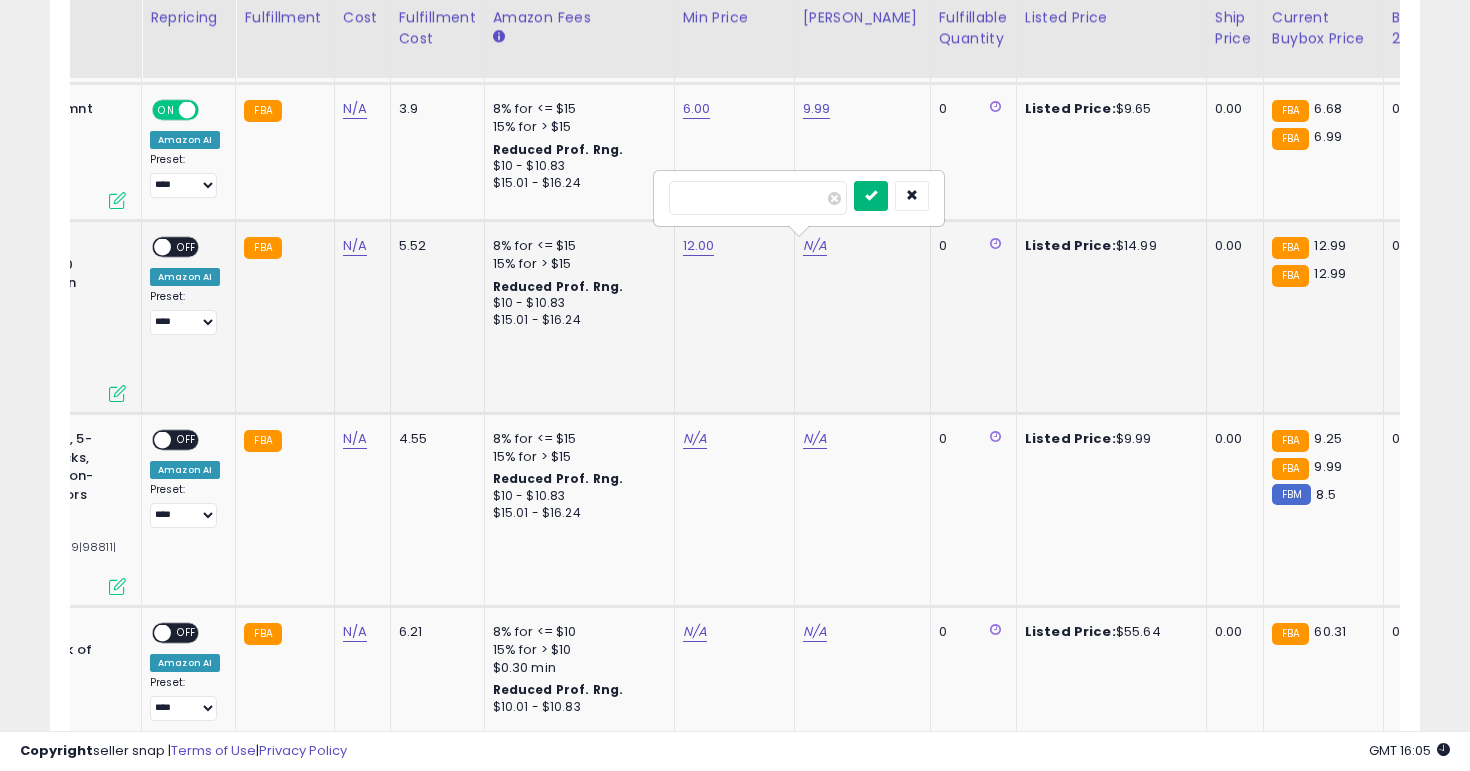 type on "**" 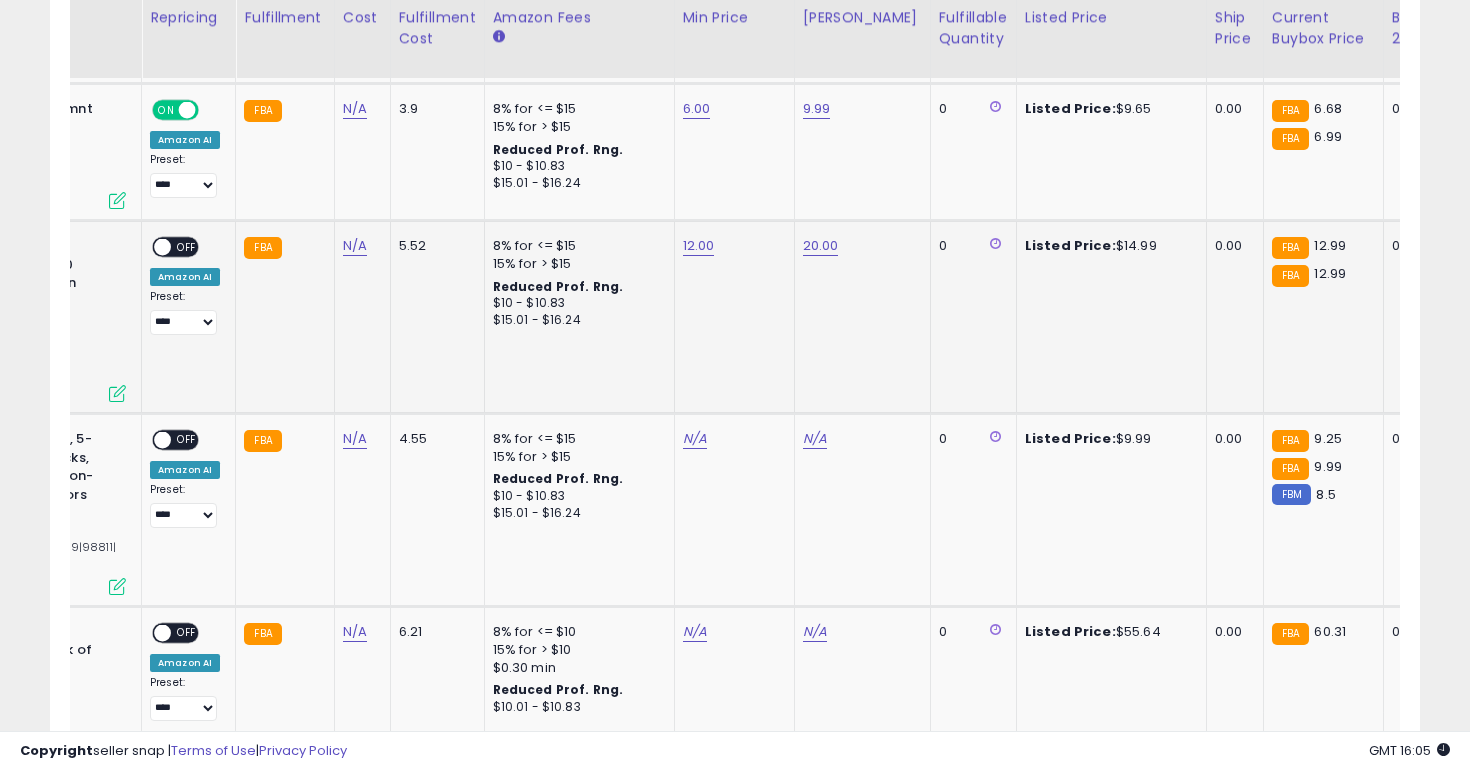 click on "OFF" at bounding box center (187, 247) 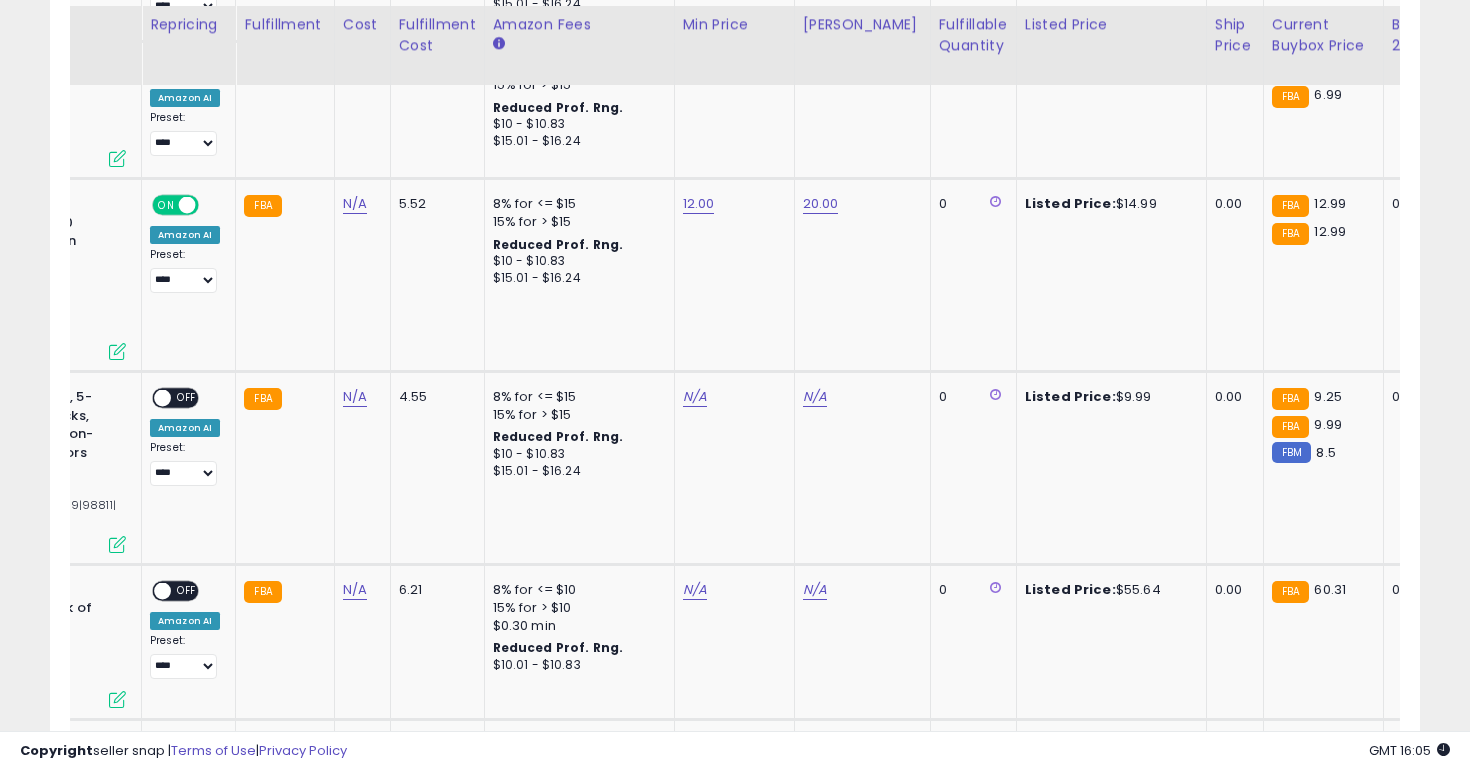 scroll, scrollTop: 1165, scrollLeft: 0, axis: vertical 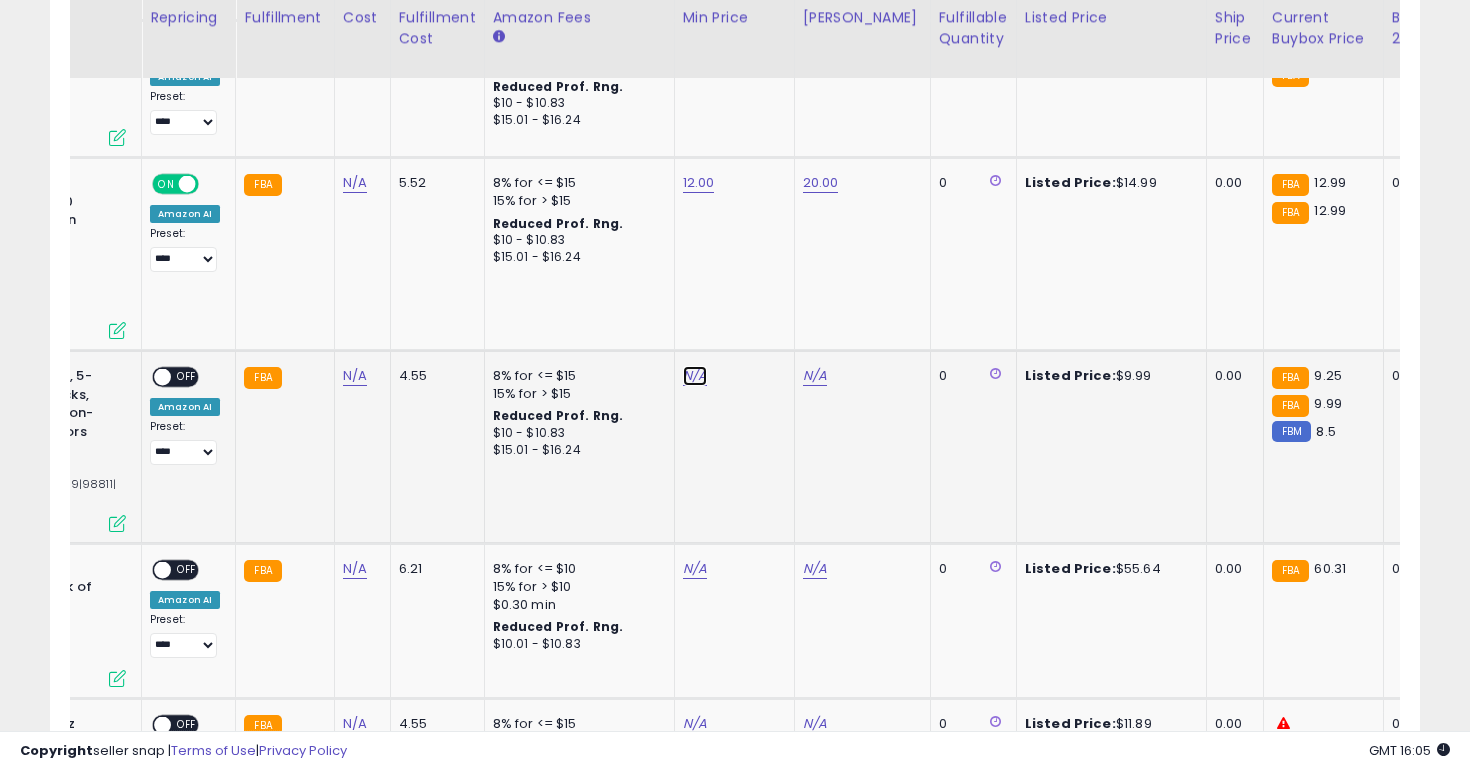 click on "N/A" at bounding box center (695, 376) 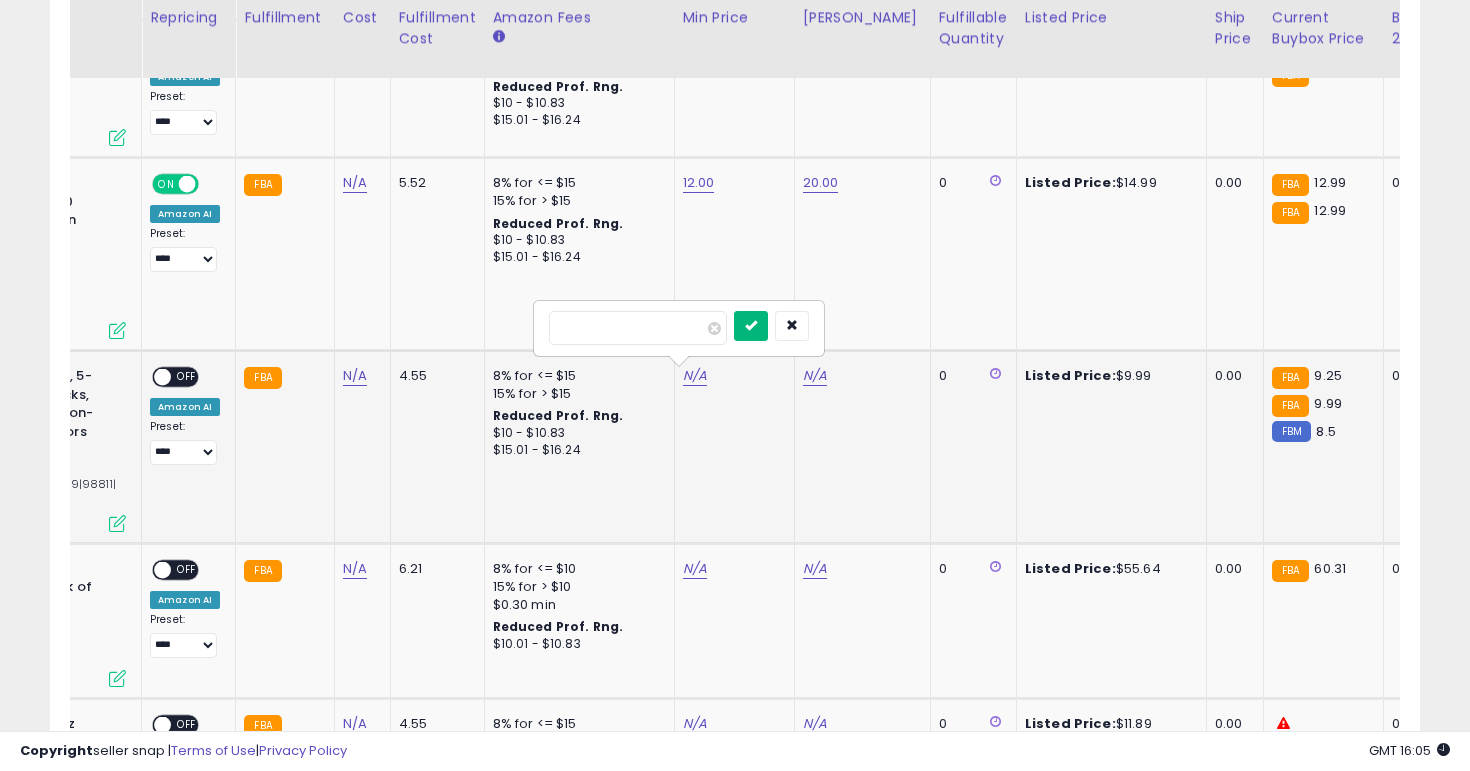 type on "*" 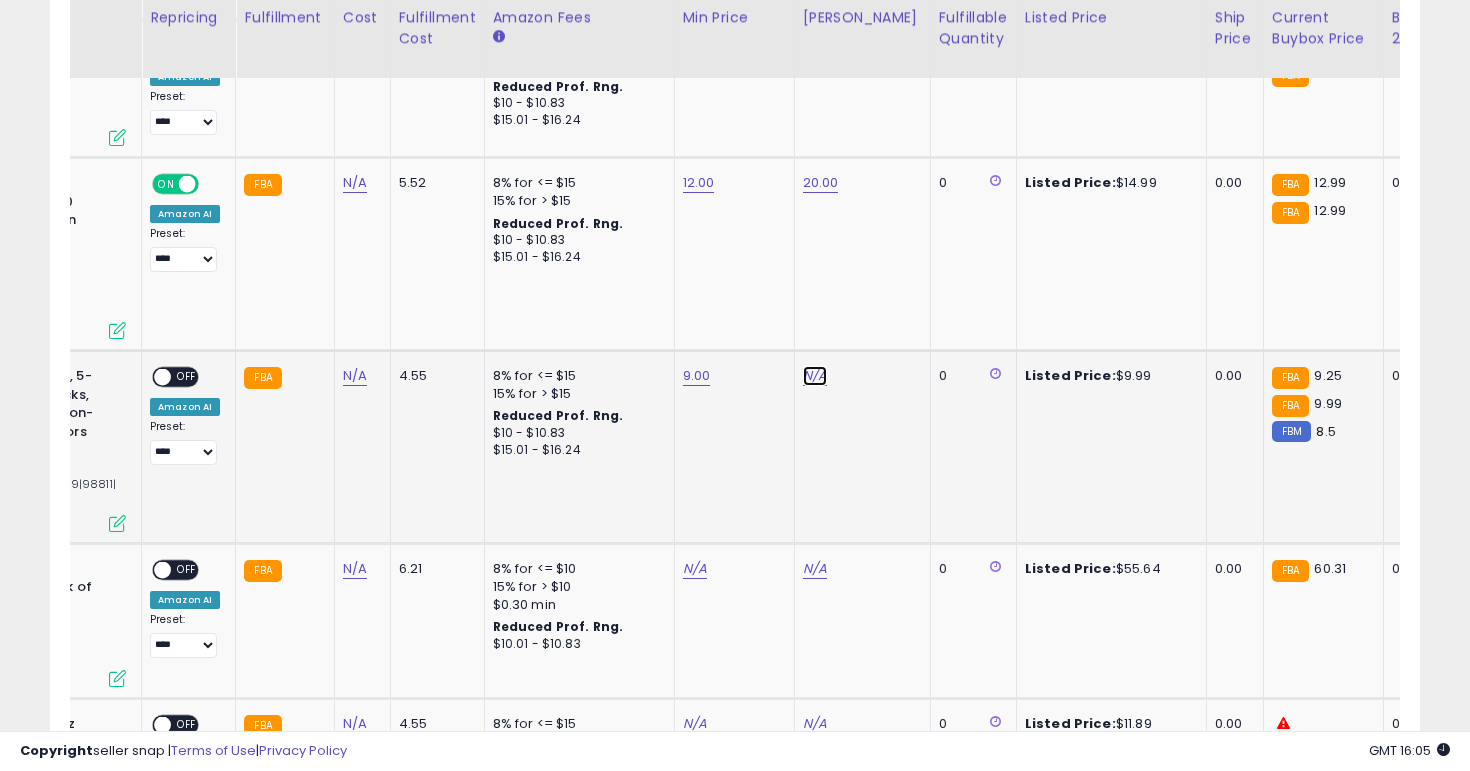 click on "N/A" at bounding box center (815, 376) 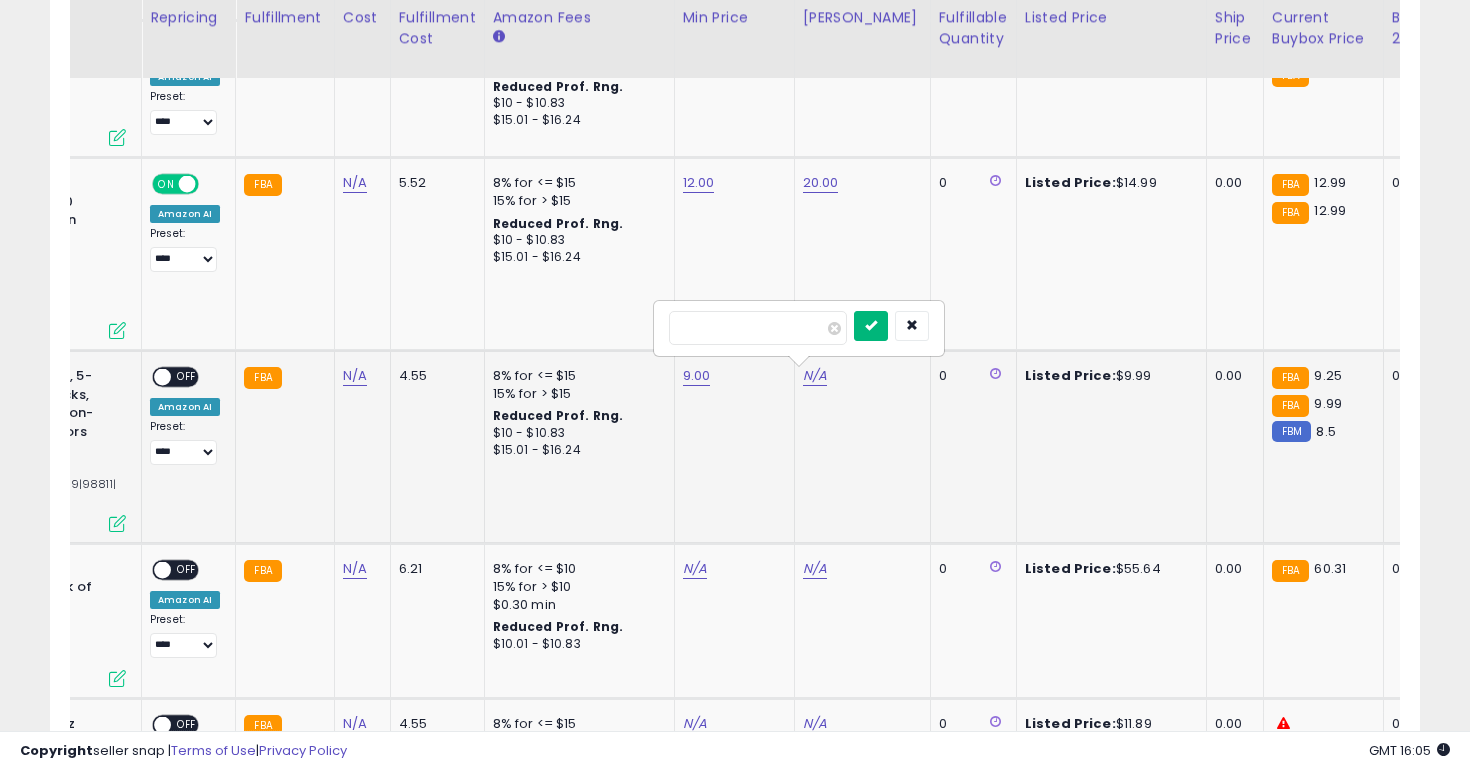 type on "****" 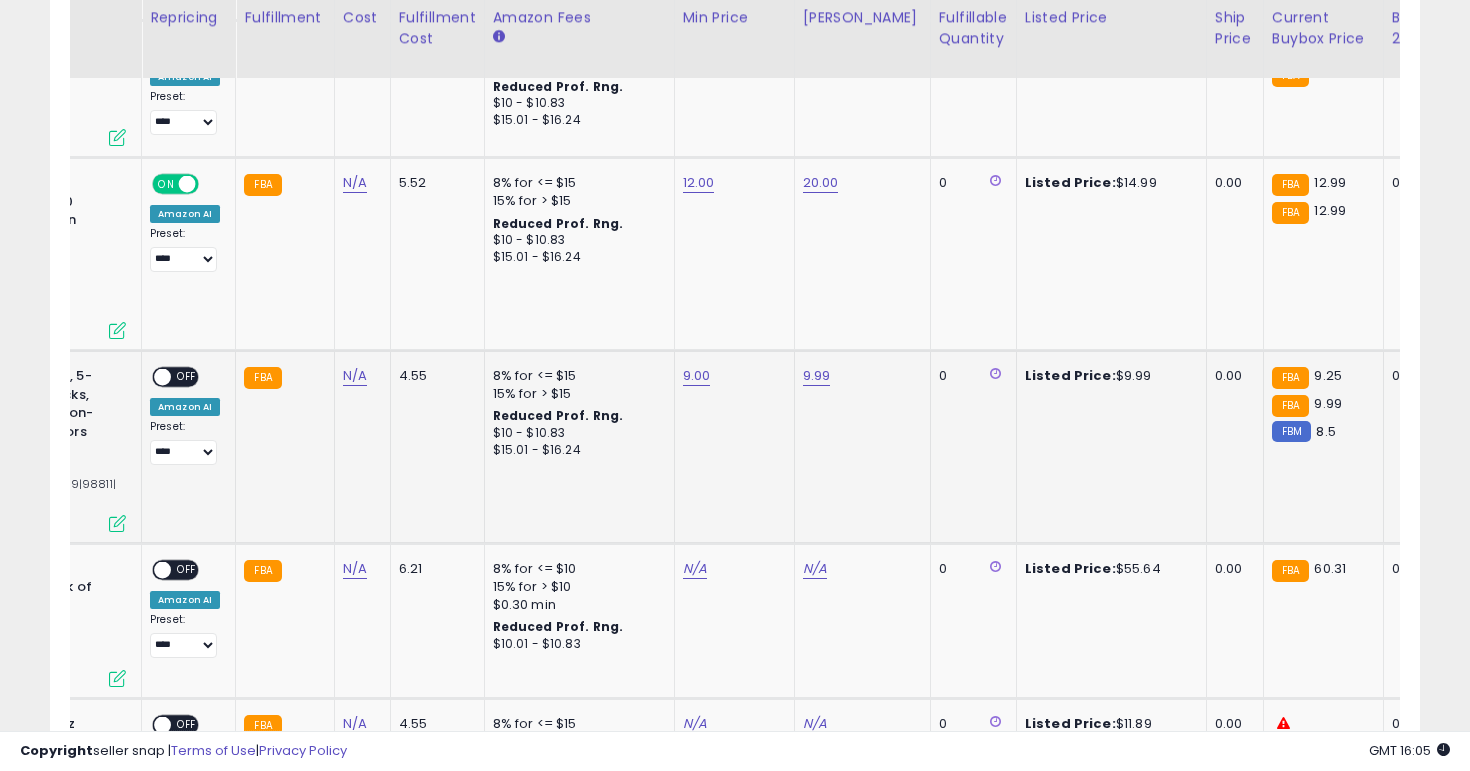 click on "ON   OFF" at bounding box center (175, 376) 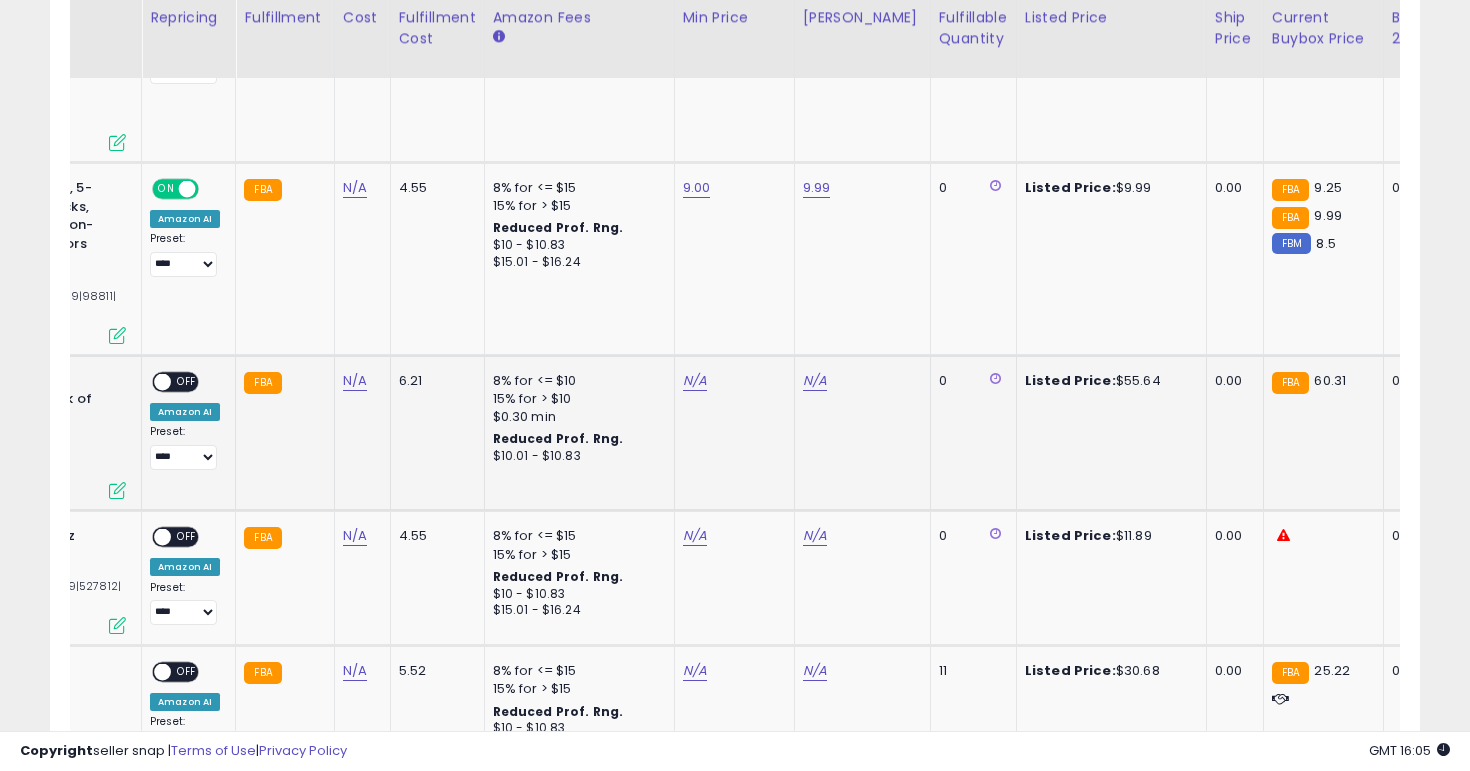 scroll, scrollTop: 1355, scrollLeft: 0, axis: vertical 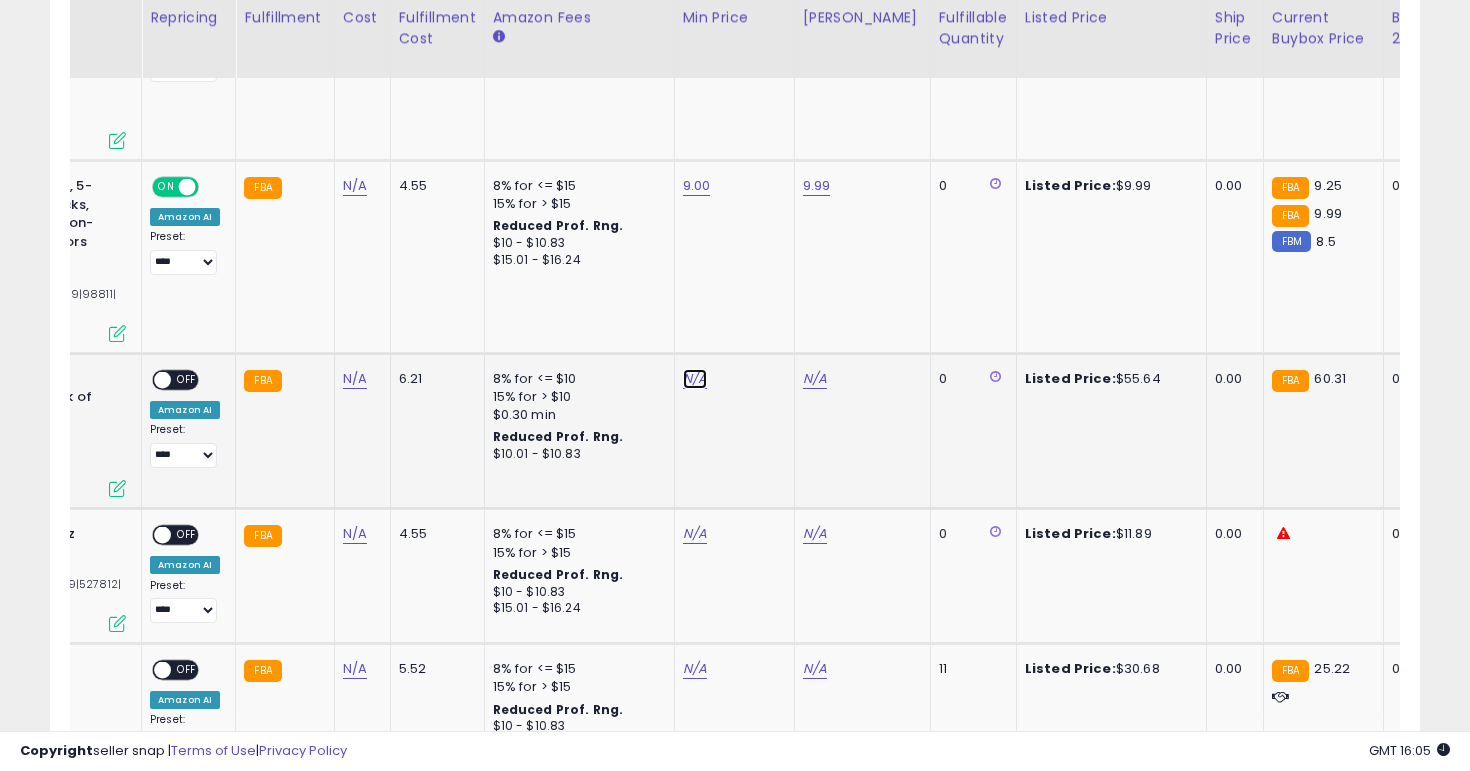click on "N/A" at bounding box center [695, 379] 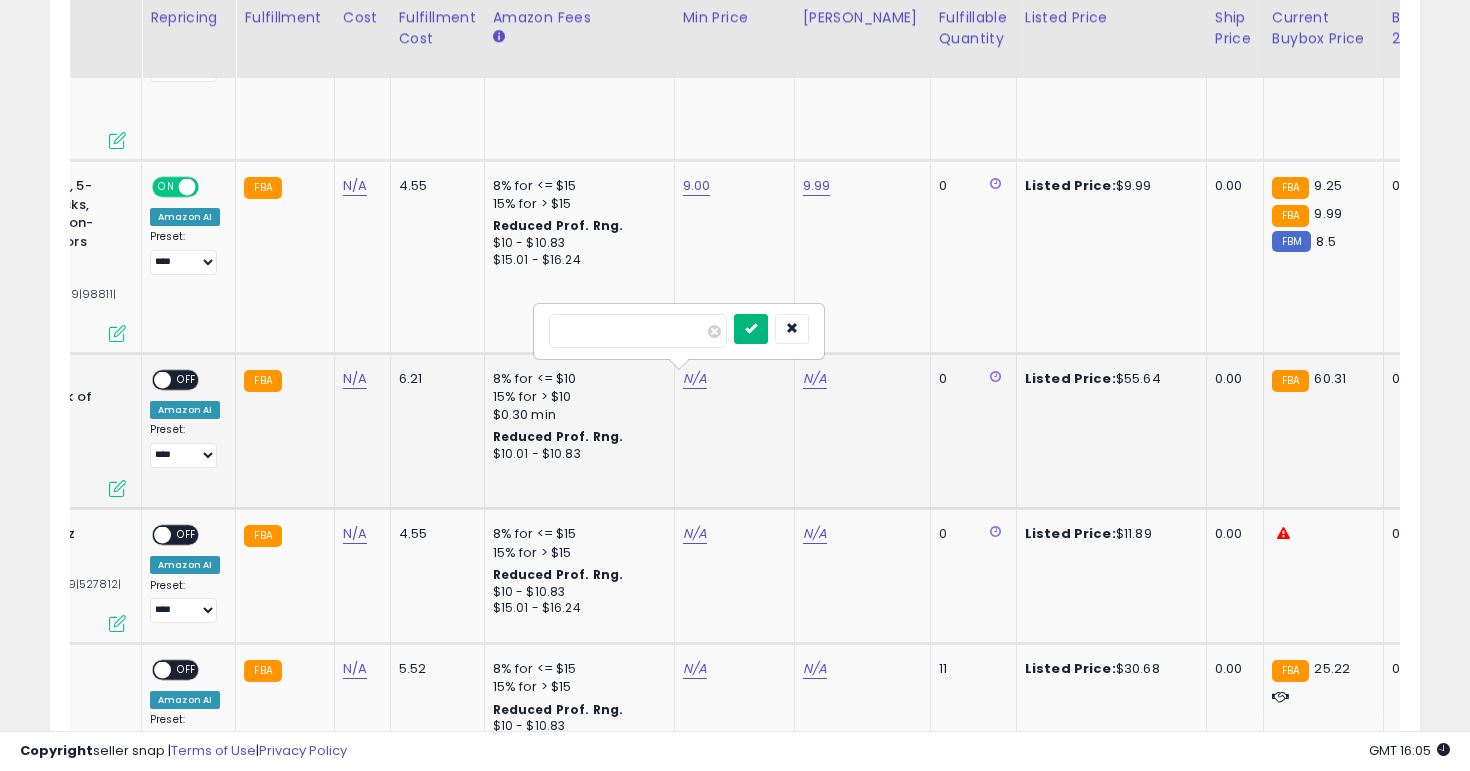 type on "**" 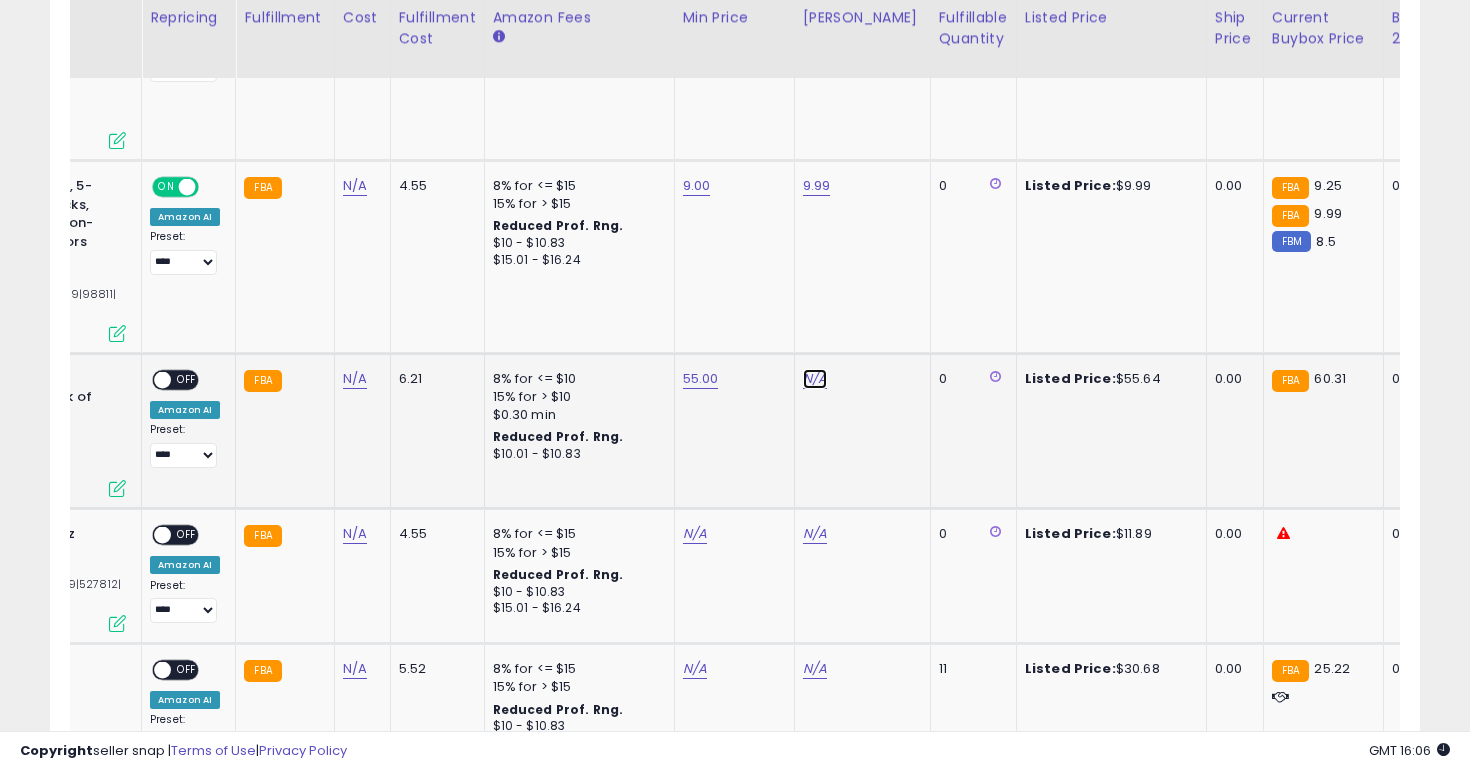 click on "N/A" at bounding box center [815, 379] 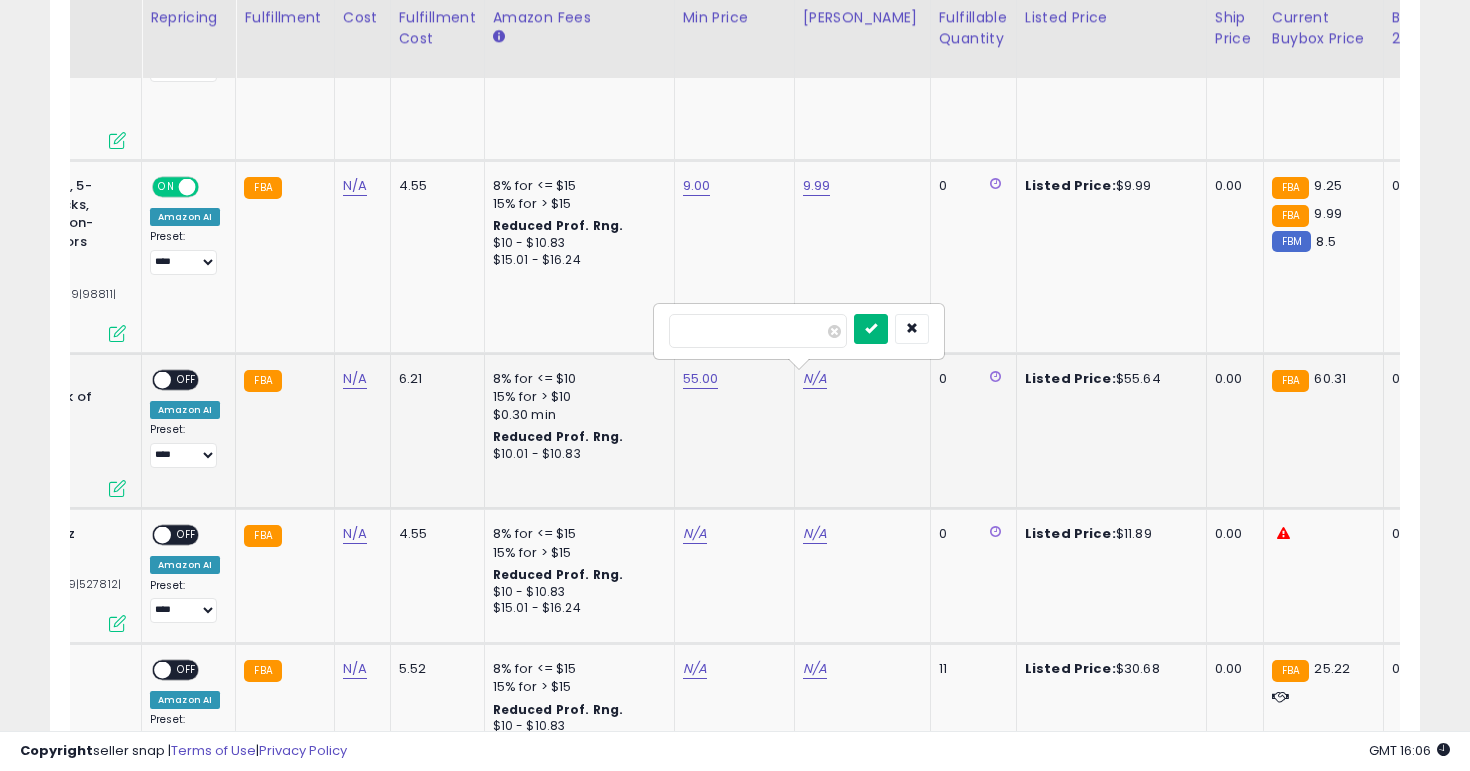 type on "**" 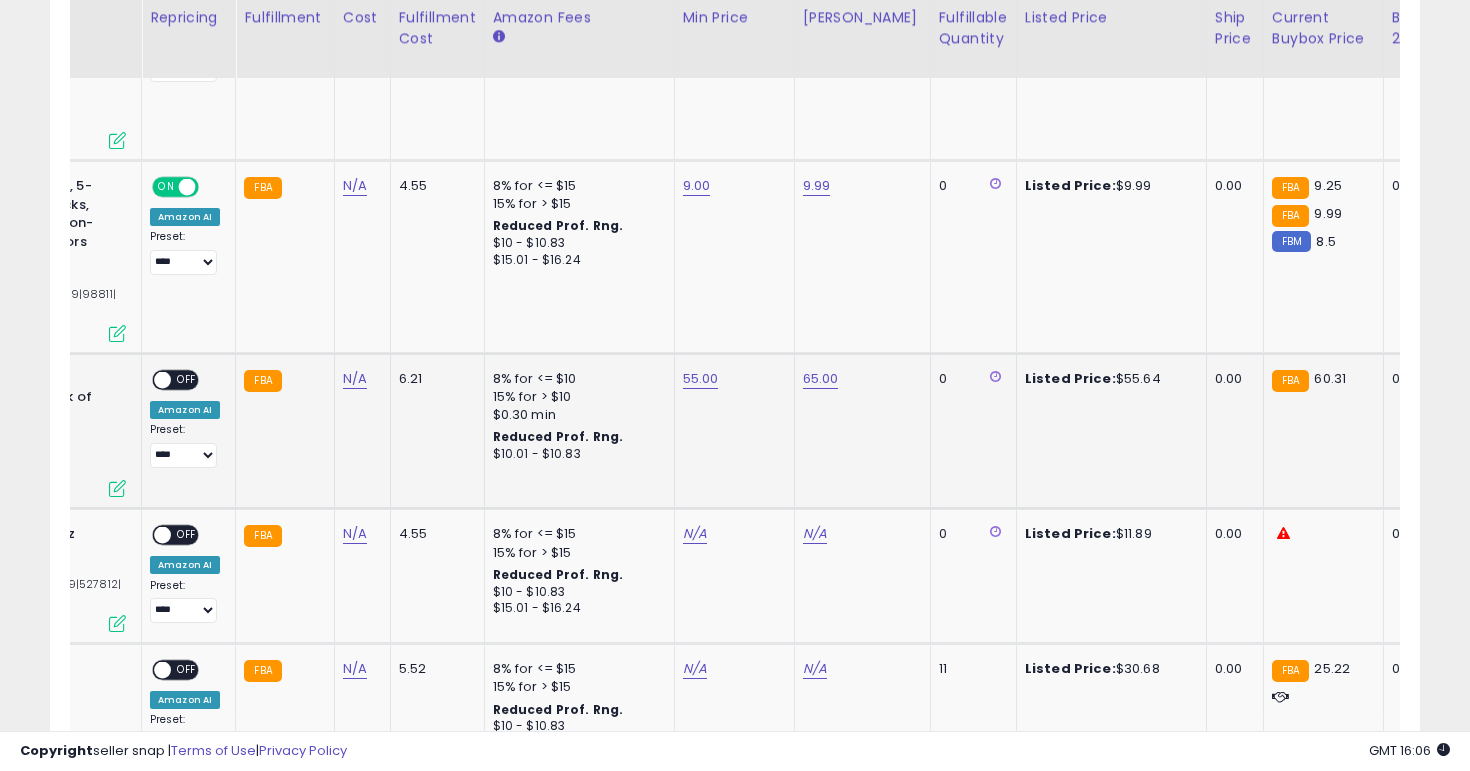 click on "OFF" at bounding box center (187, 379) 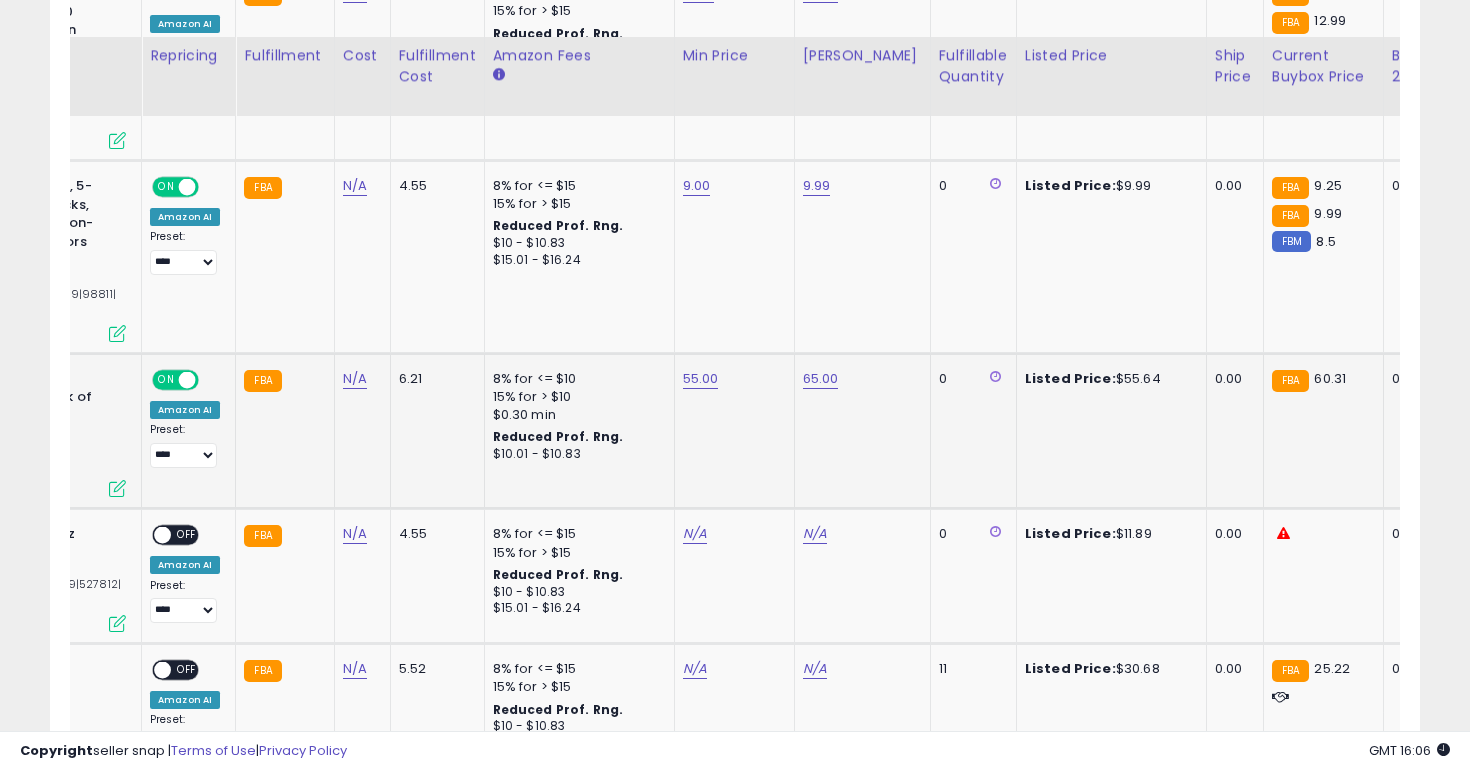 scroll, scrollTop: 1596, scrollLeft: 0, axis: vertical 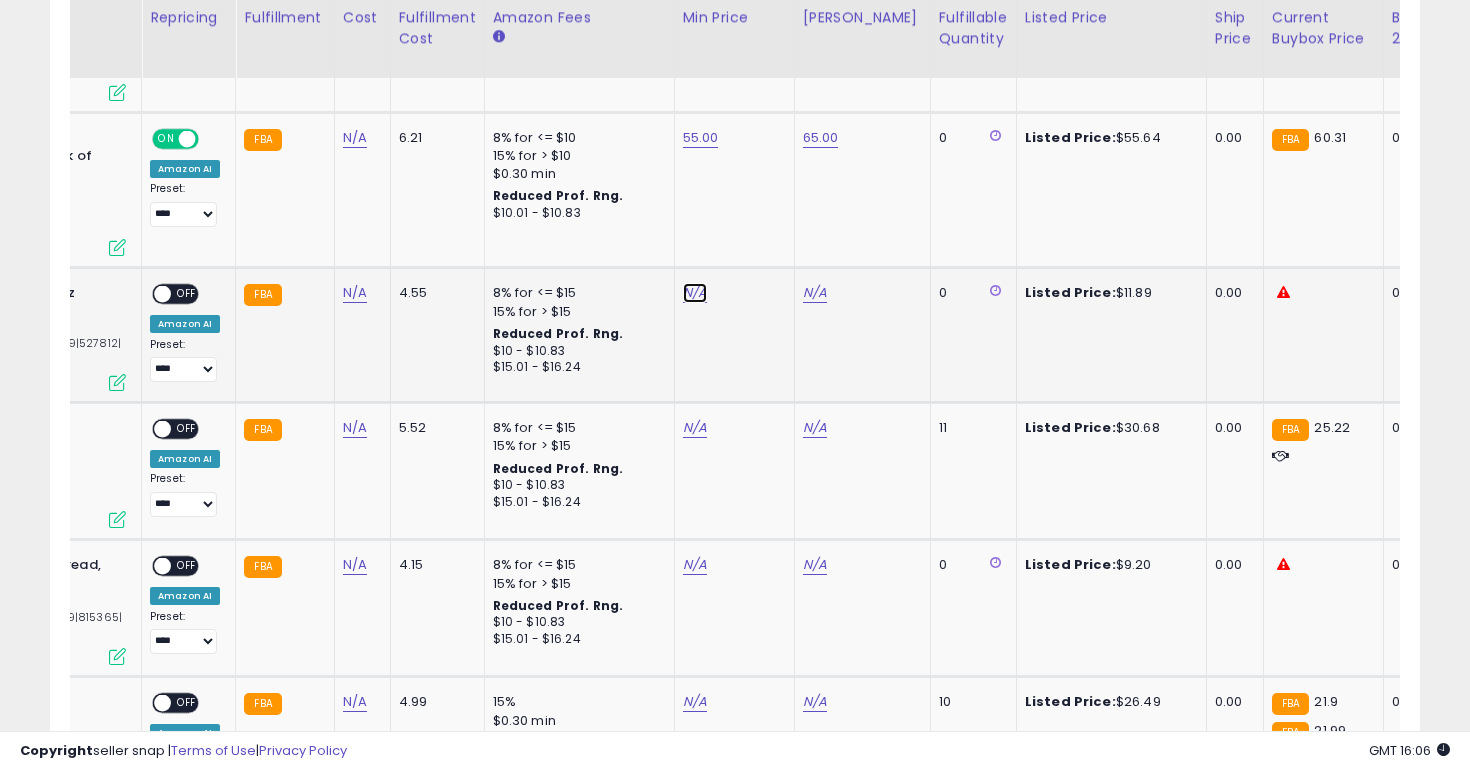 click on "N/A" at bounding box center [695, 293] 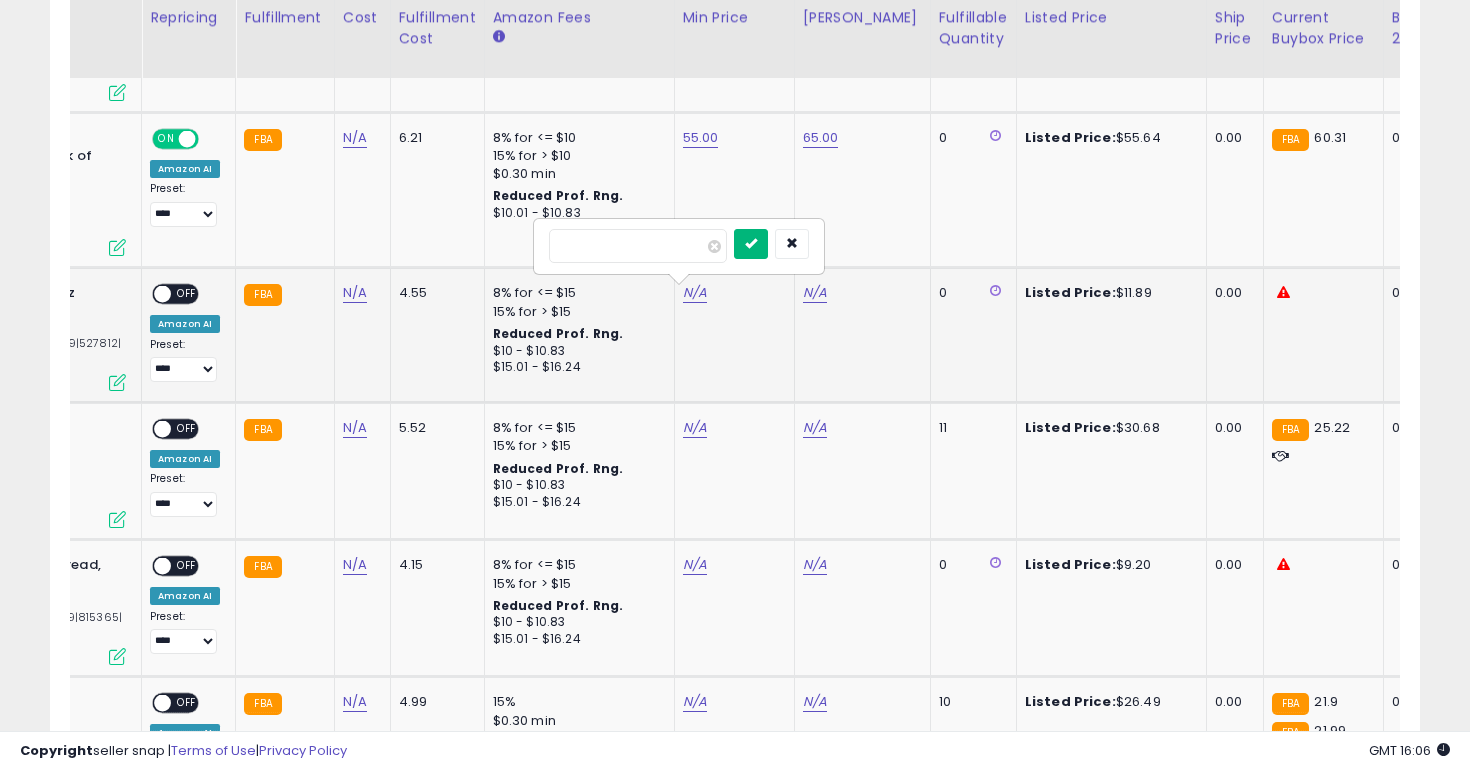 type on "*" 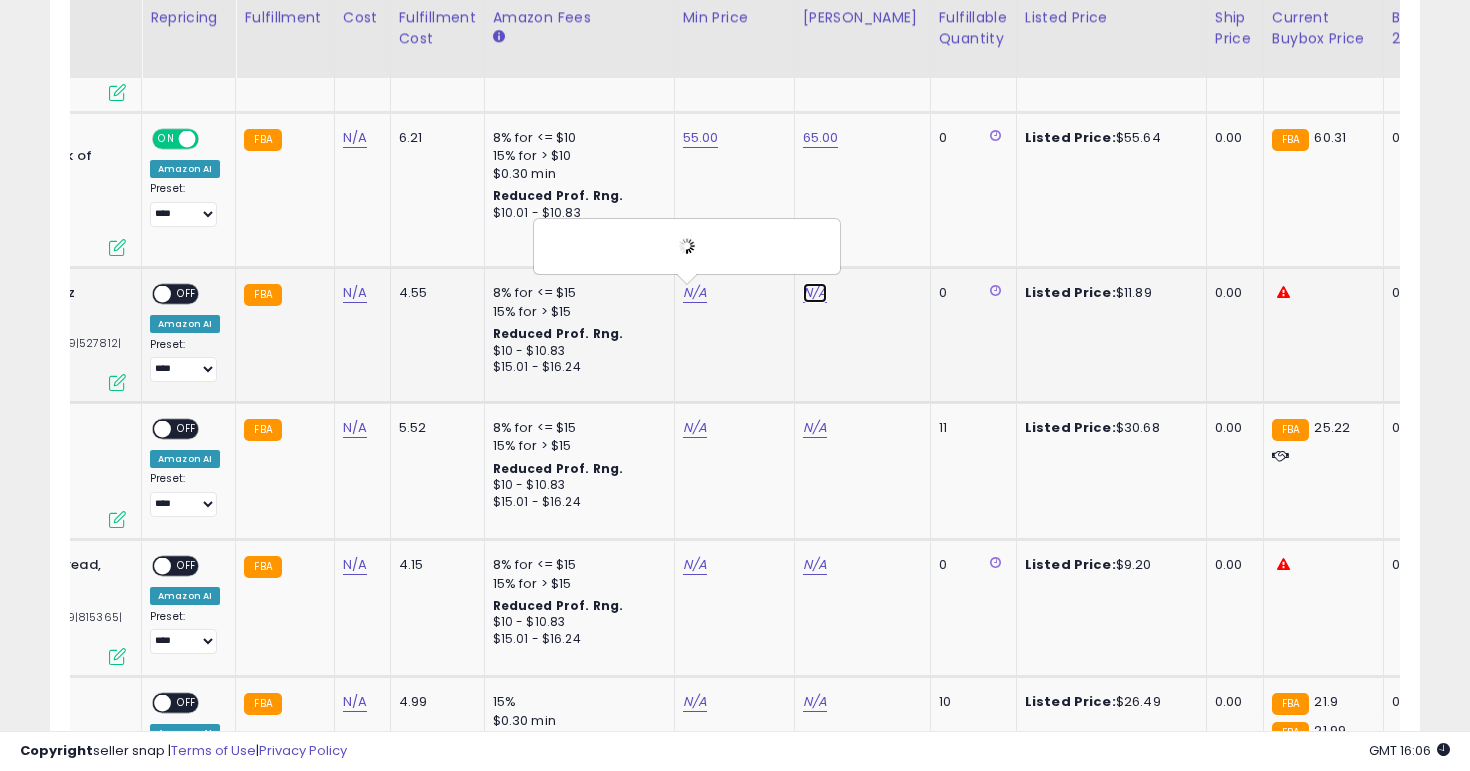 click on "N/A" at bounding box center (815, 293) 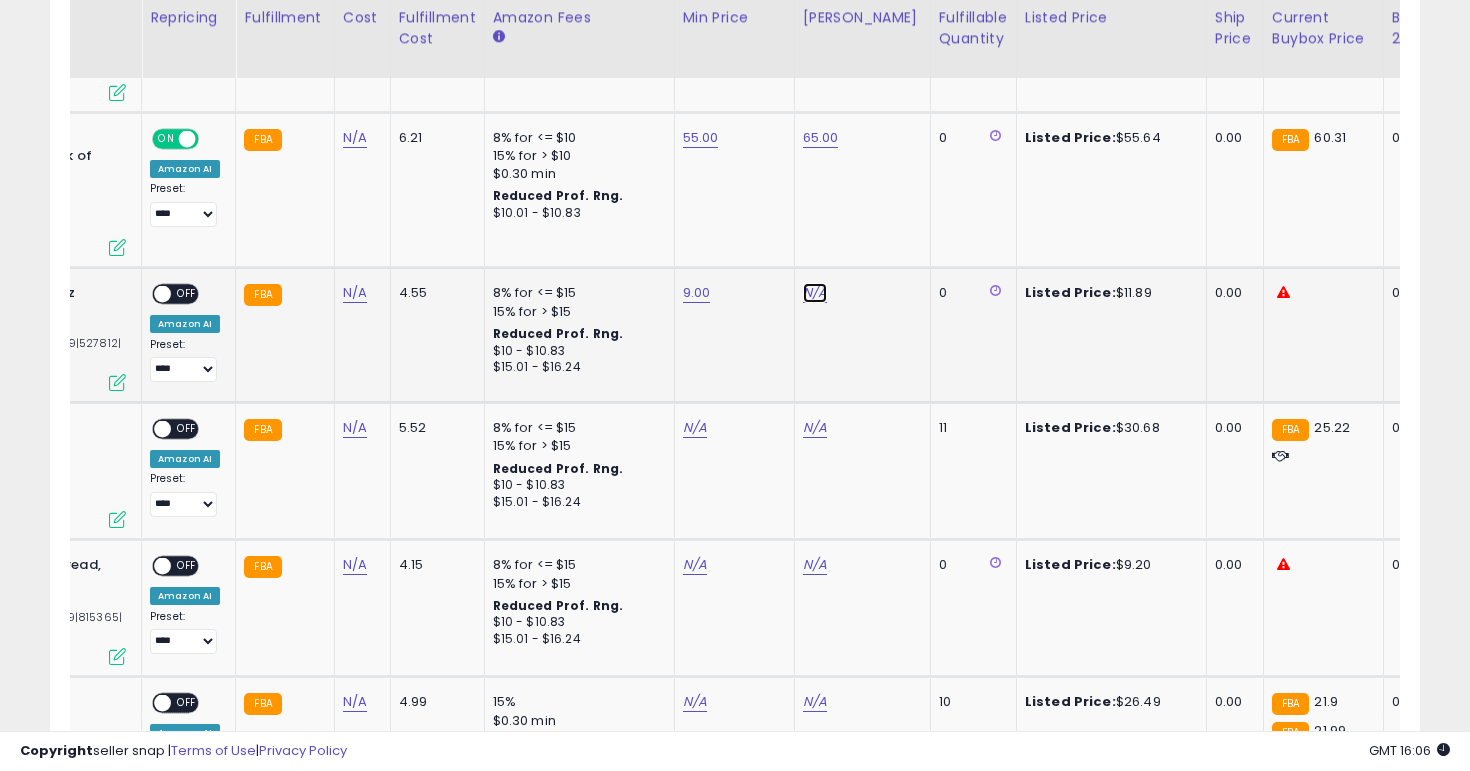 click on "N/A" at bounding box center (815, 293) 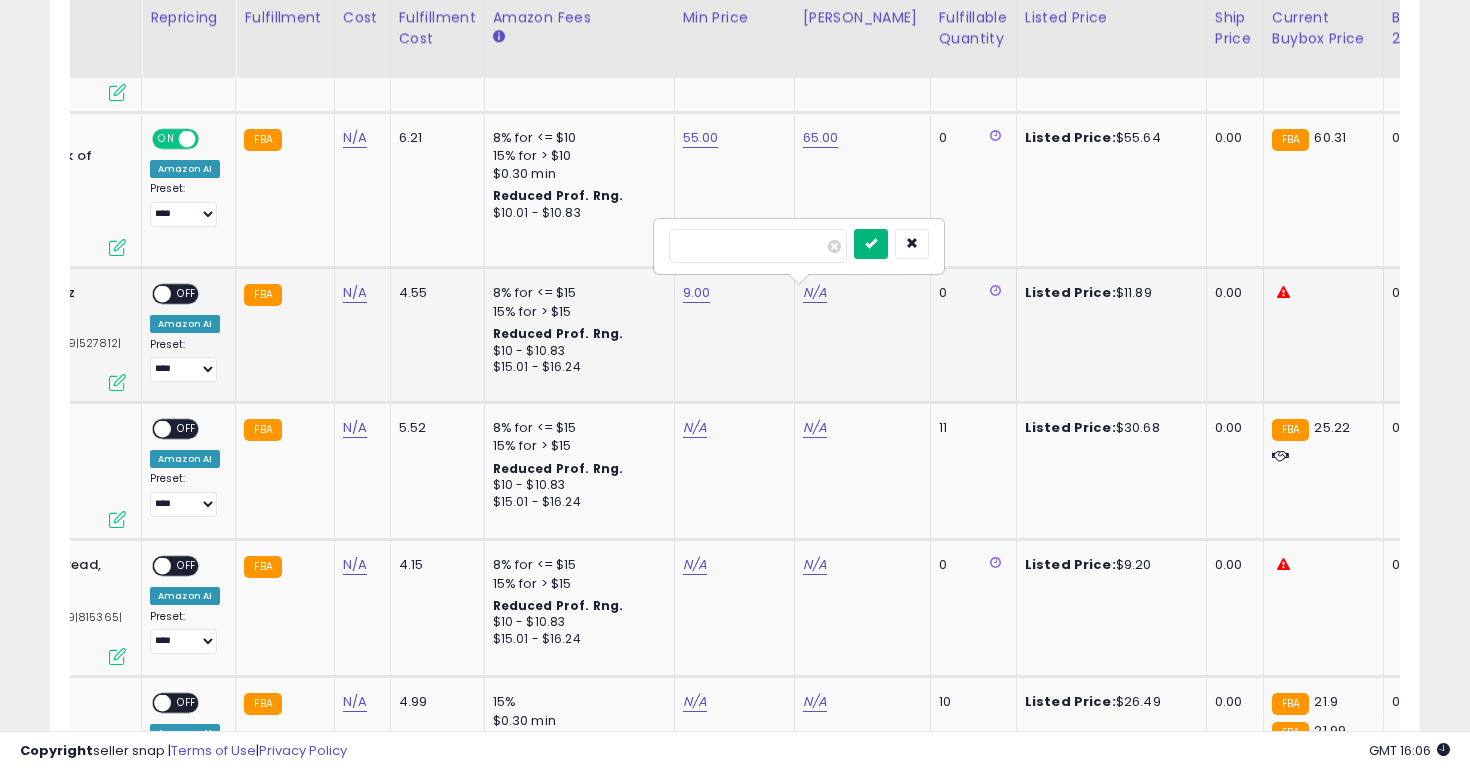 type on "**" 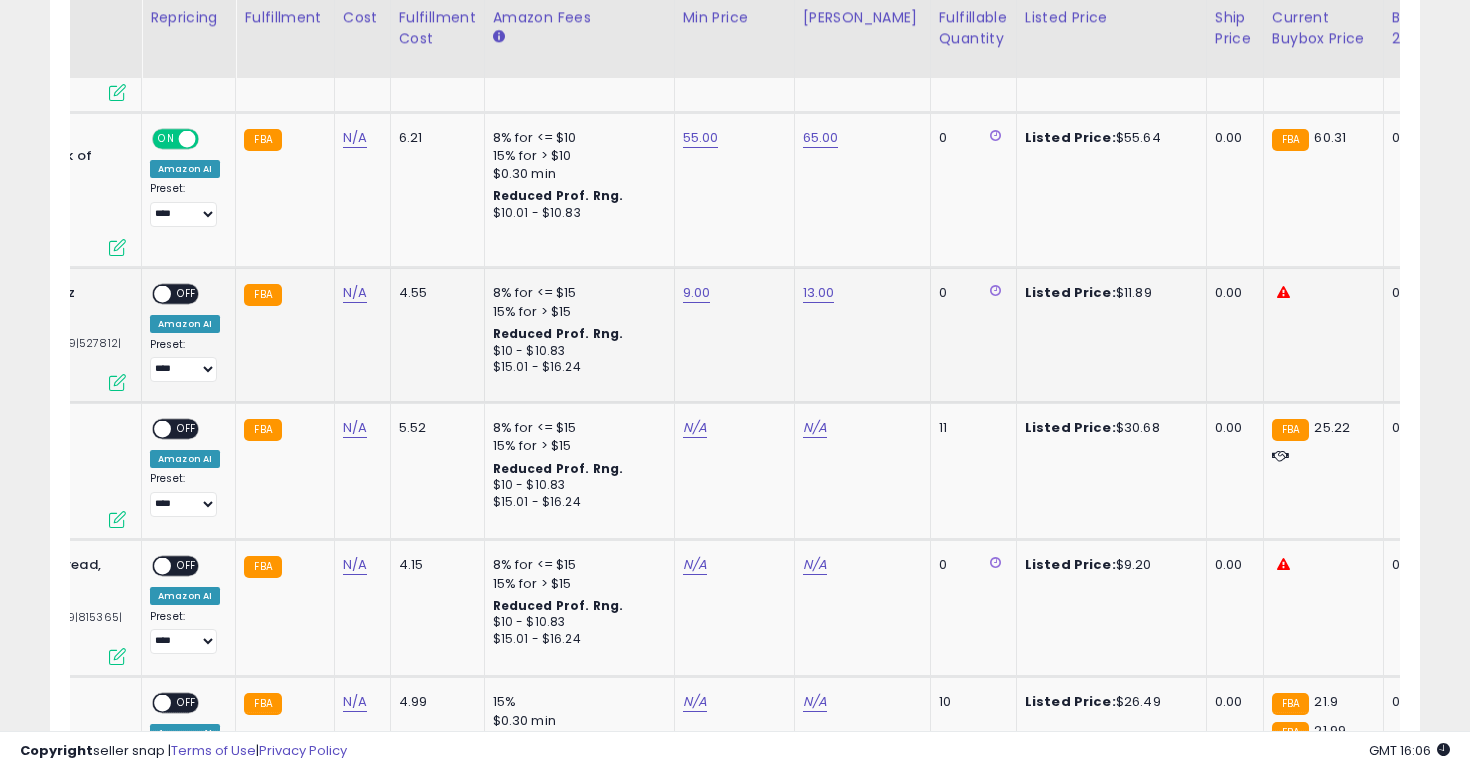 click on "OFF" at bounding box center [187, 294] 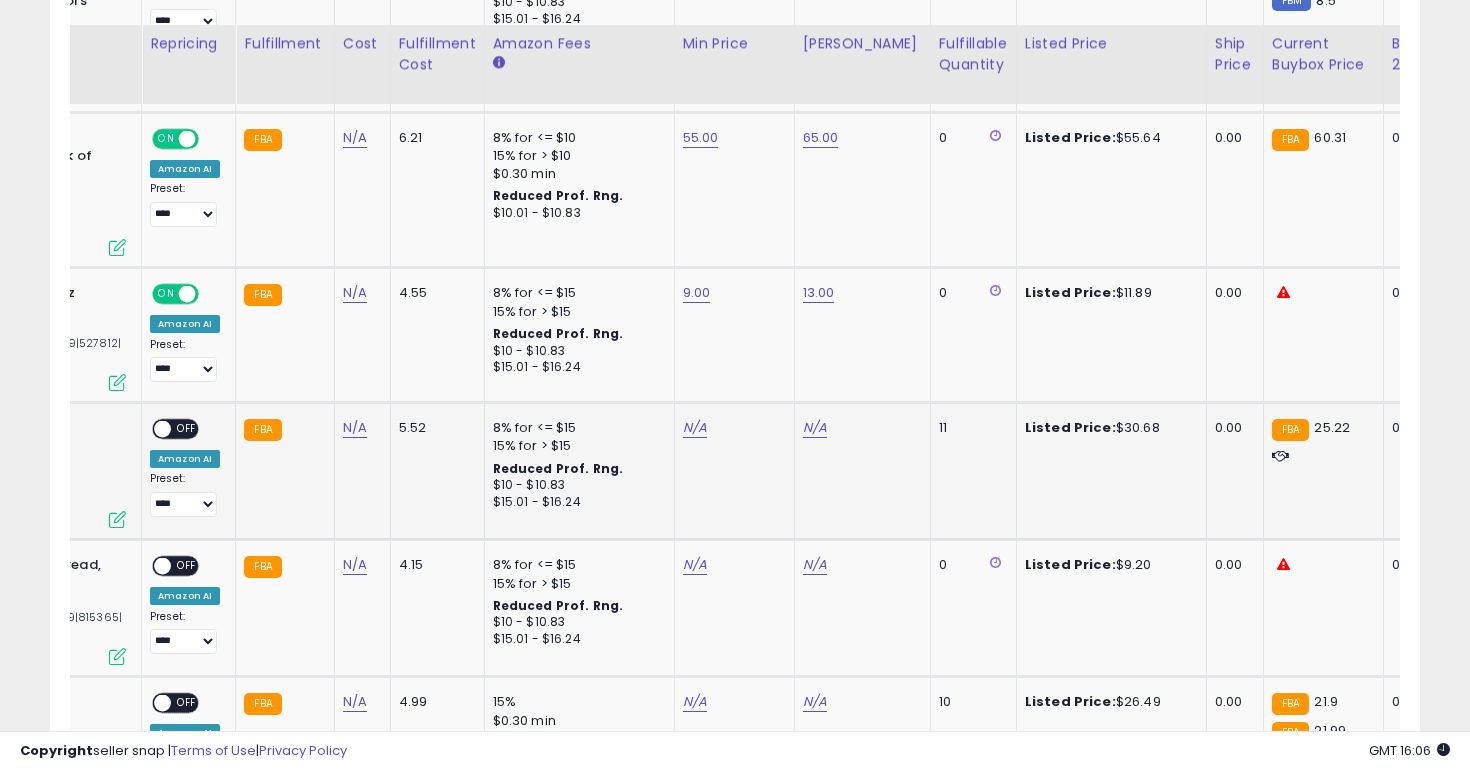 scroll, scrollTop: 1684, scrollLeft: 0, axis: vertical 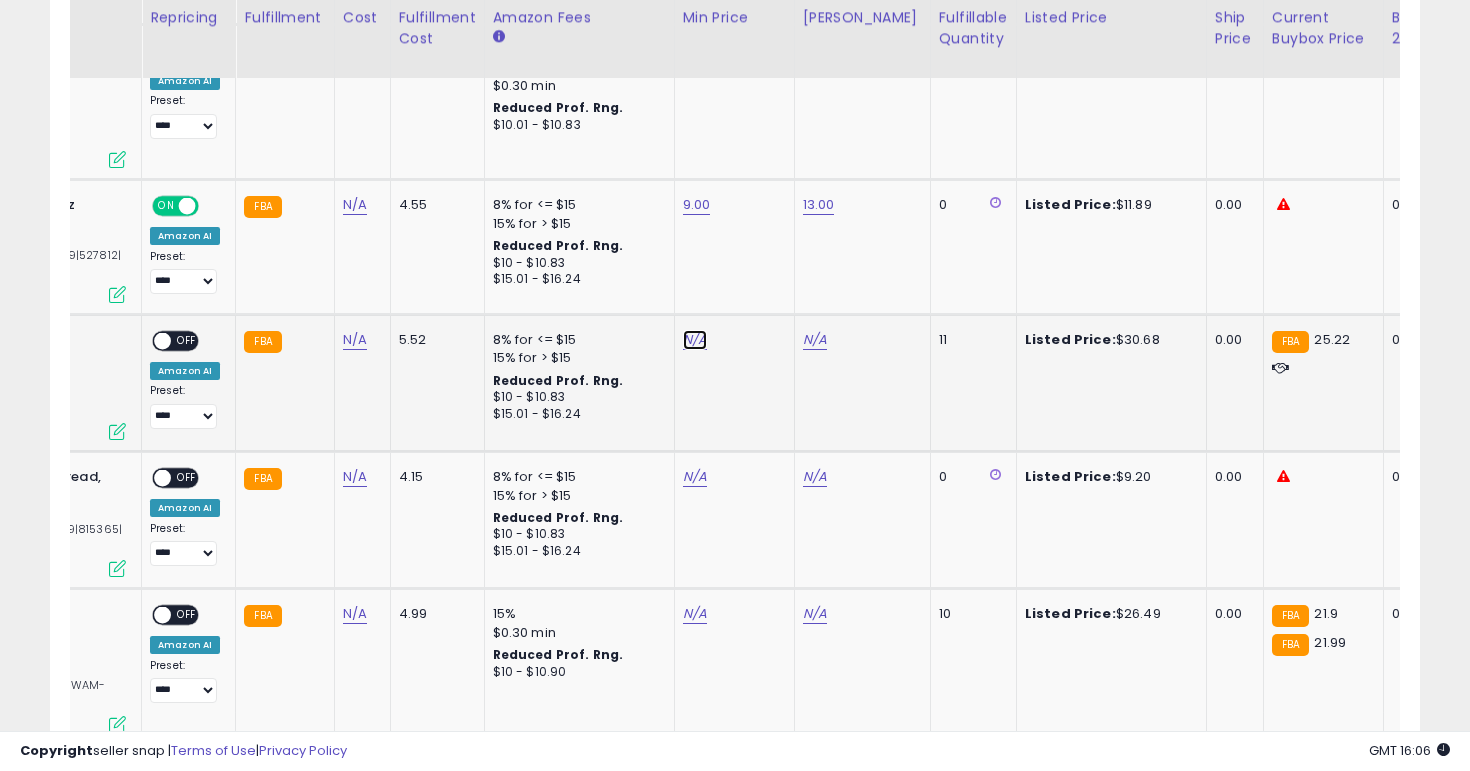 click on "N/A" at bounding box center [695, 340] 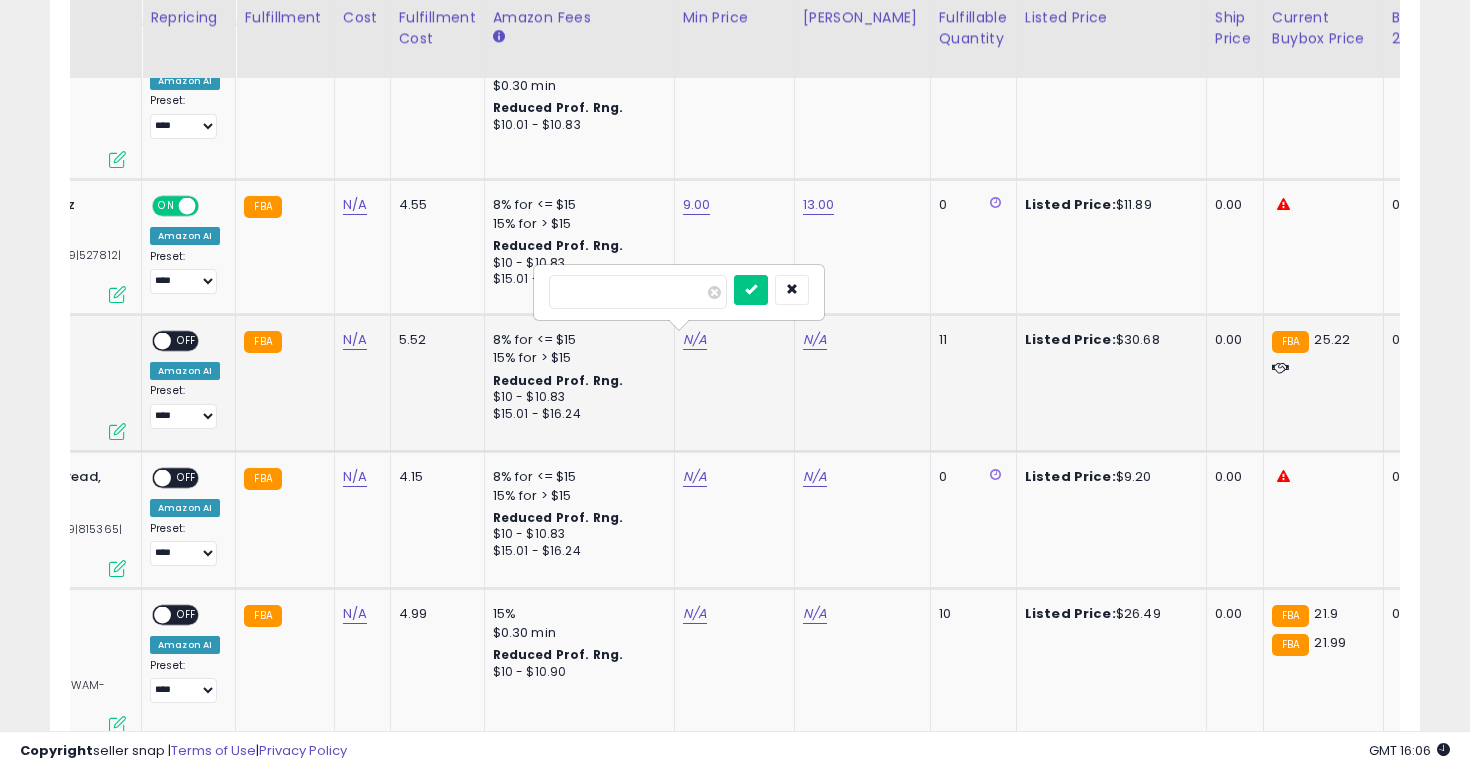 scroll, scrollTop: 0, scrollLeft: 0, axis: both 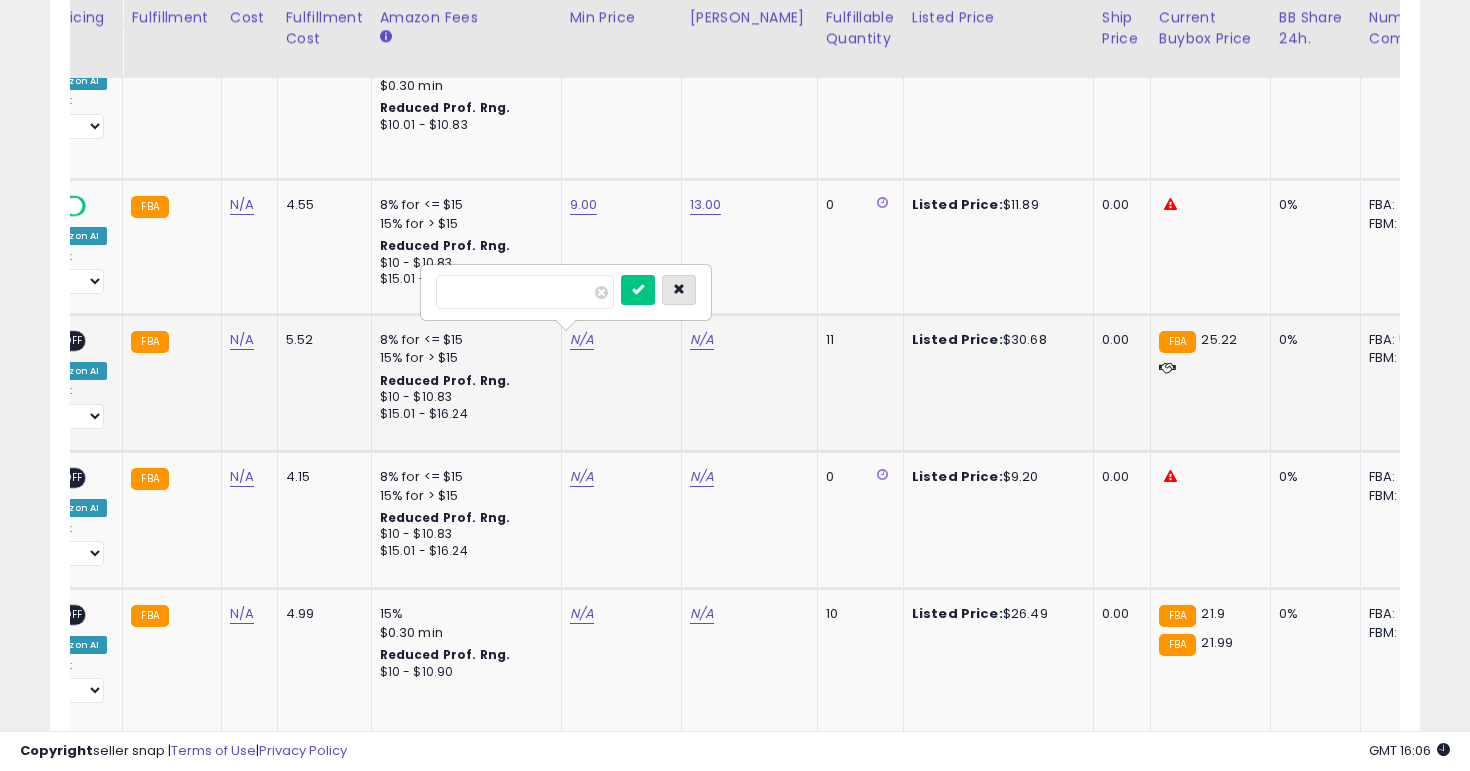 click at bounding box center [679, 290] 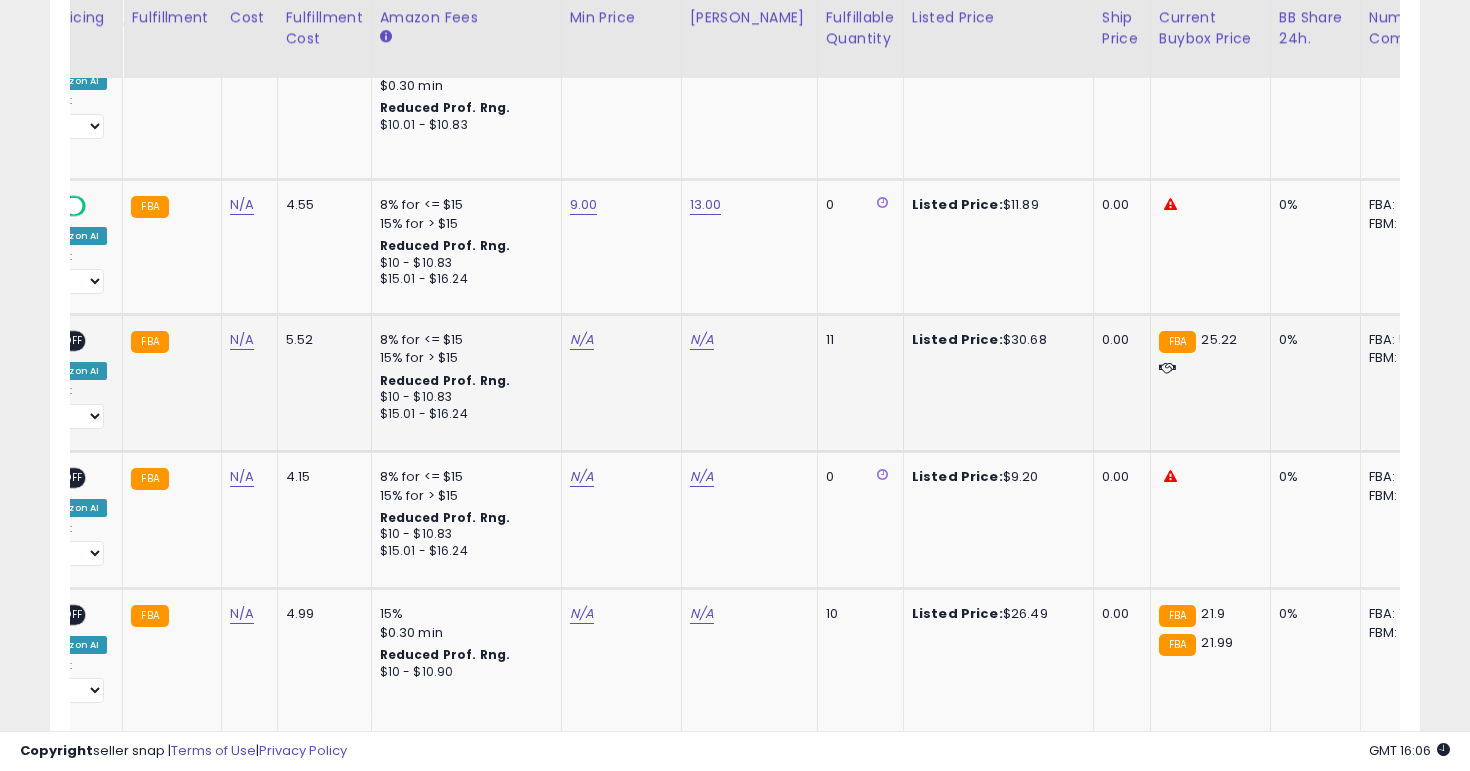 scroll 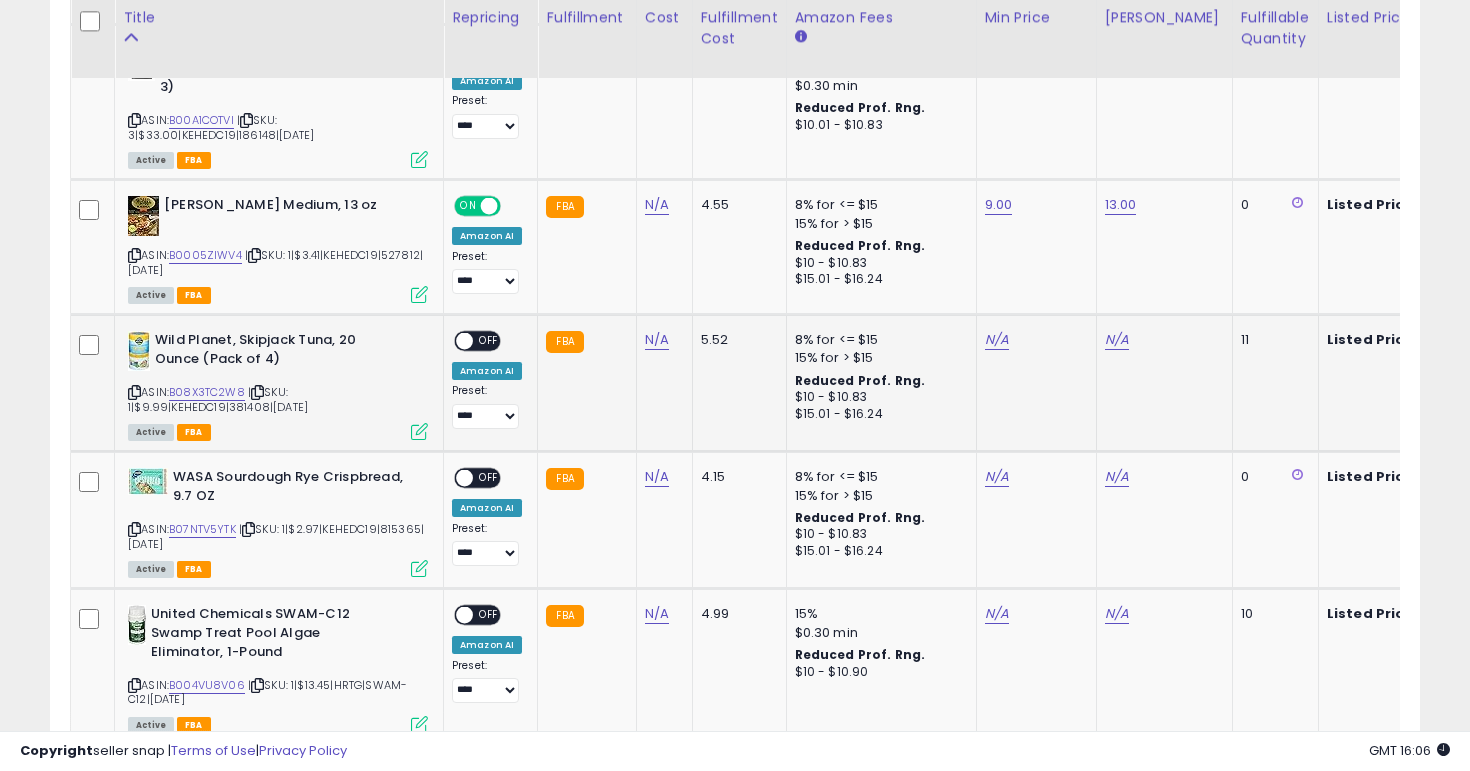 click on "|   SKU: 1|$9.99|KEHEDC19|381408|6/25/2025" at bounding box center [218, 399] 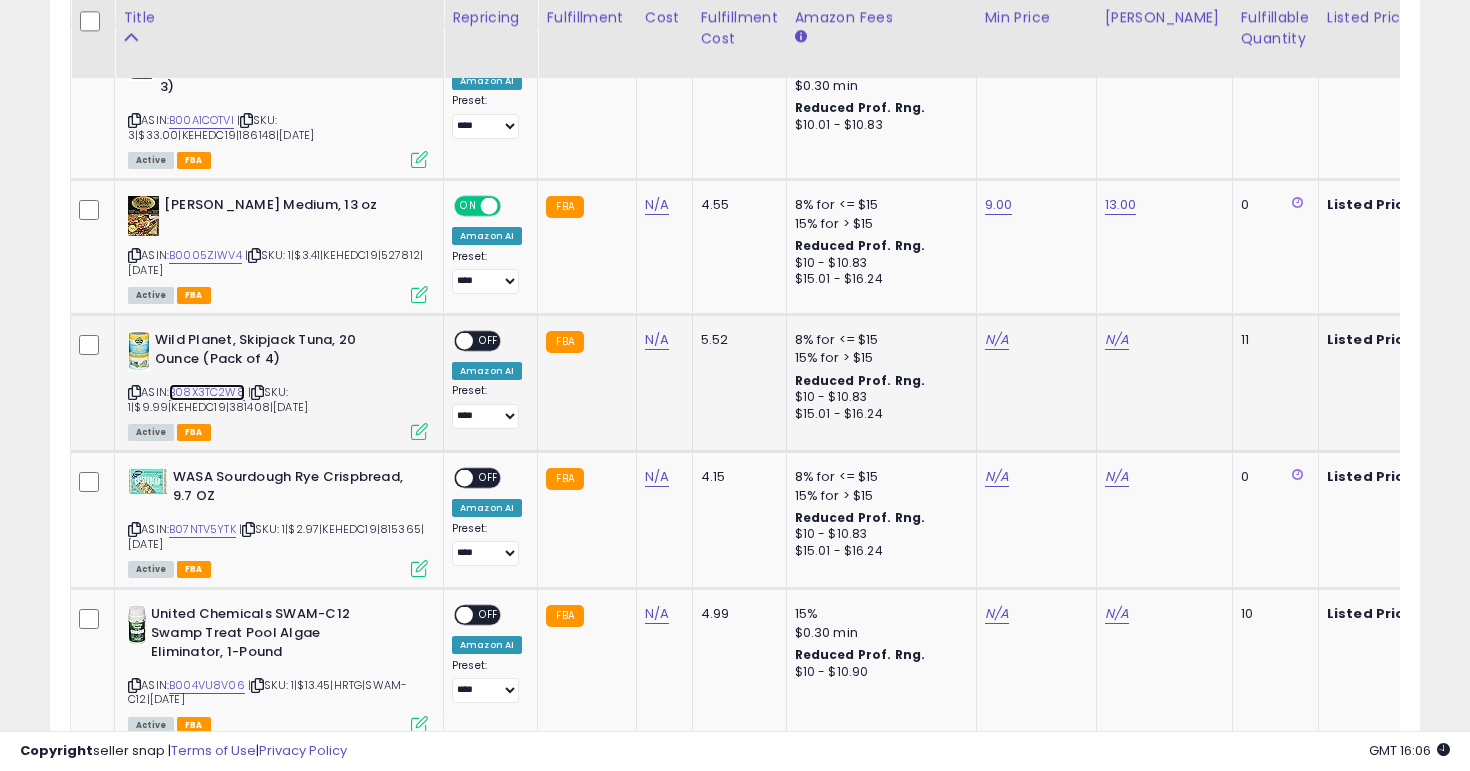 click on "B08X3TC2W8" at bounding box center (207, 392) 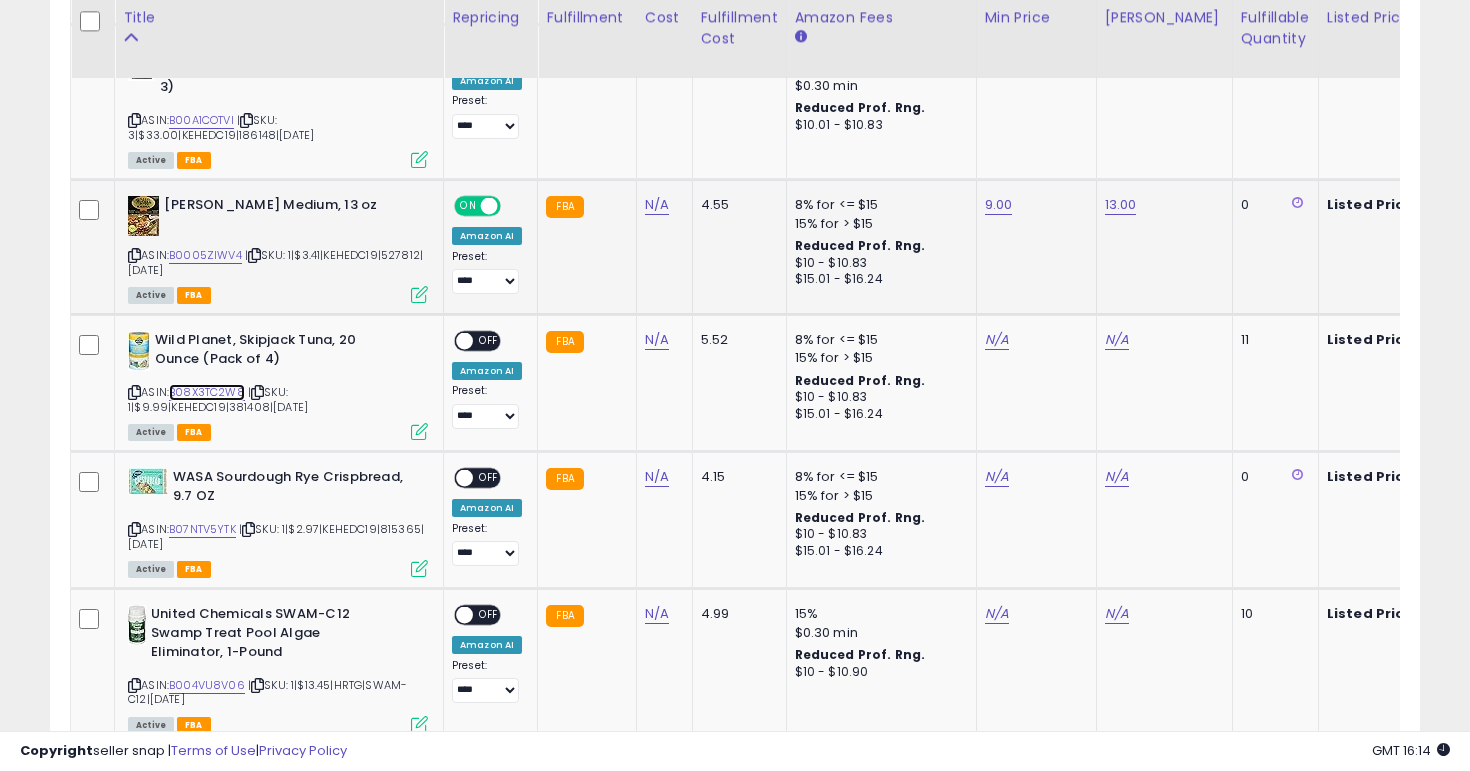 scroll, scrollTop: 0, scrollLeft: 267, axis: horizontal 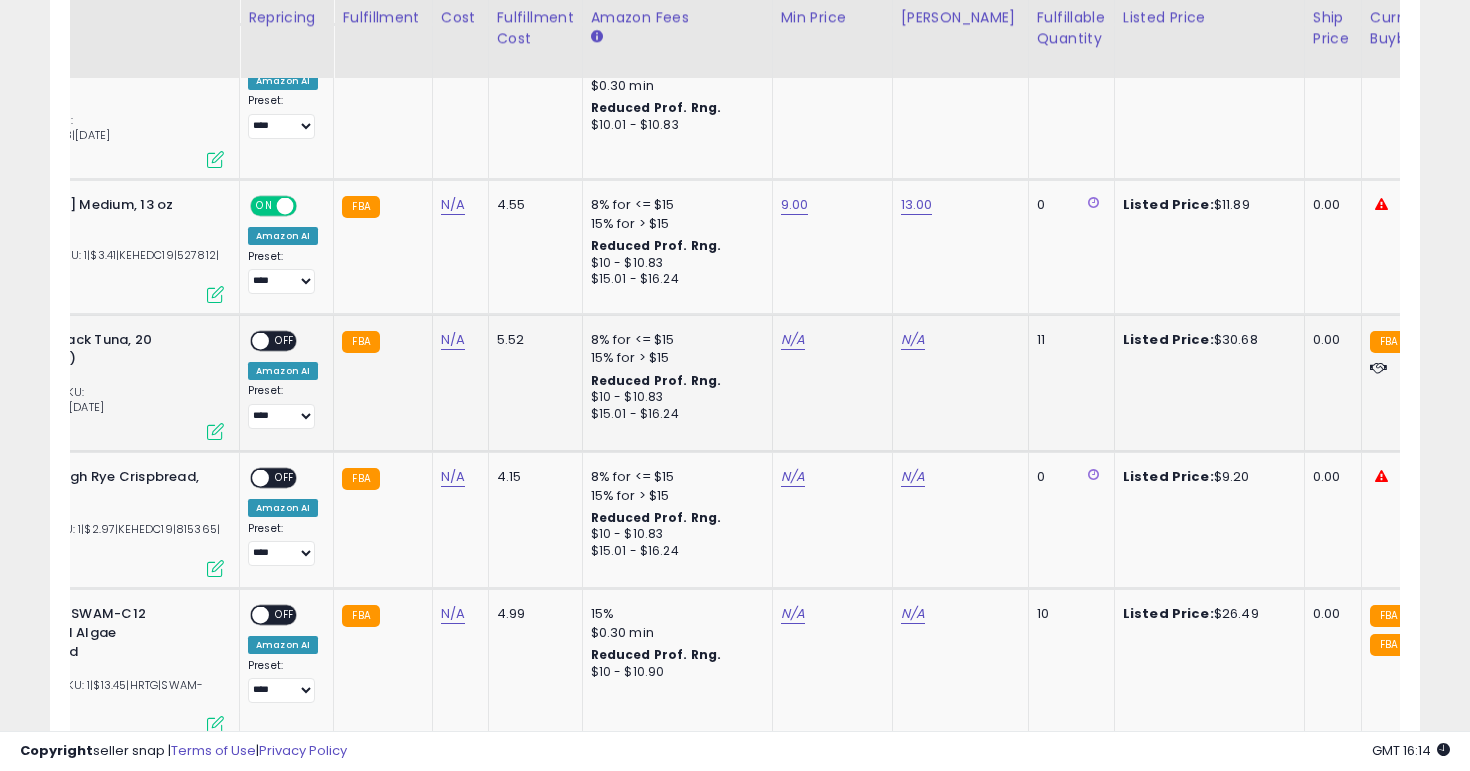 click on "N/A" 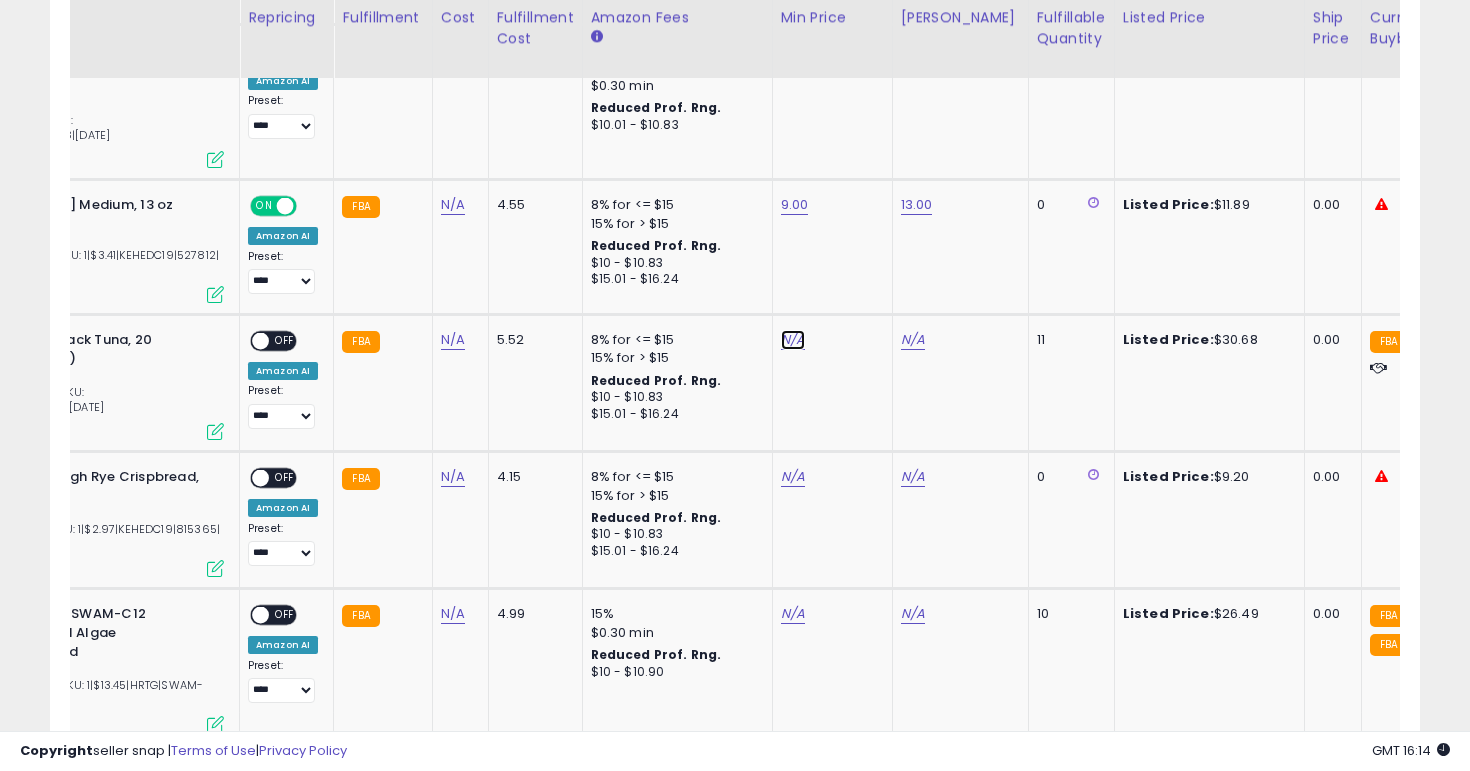 click on "N/A" at bounding box center [793, 340] 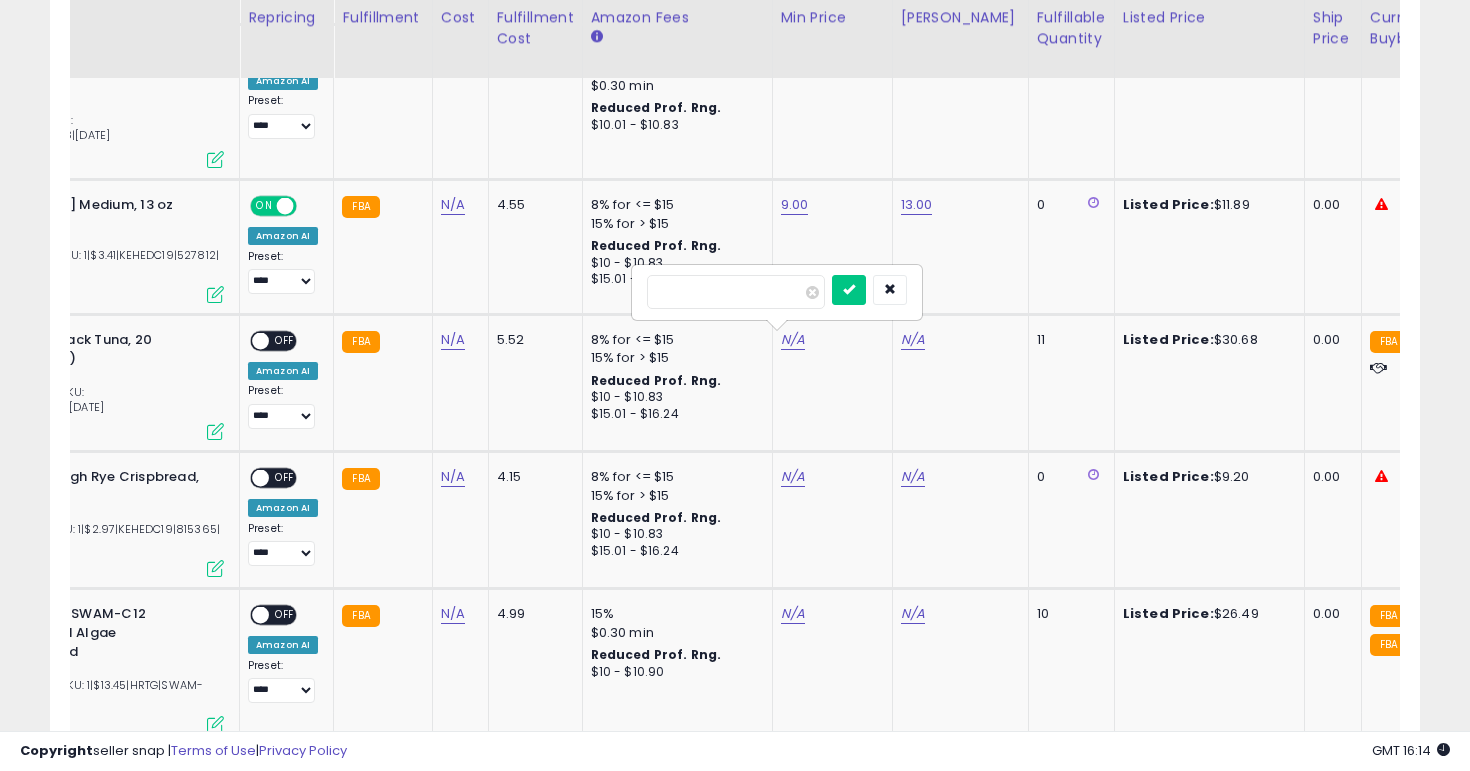 scroll, scrollTop: 0, scrollLeft: 264, axis: horizontal 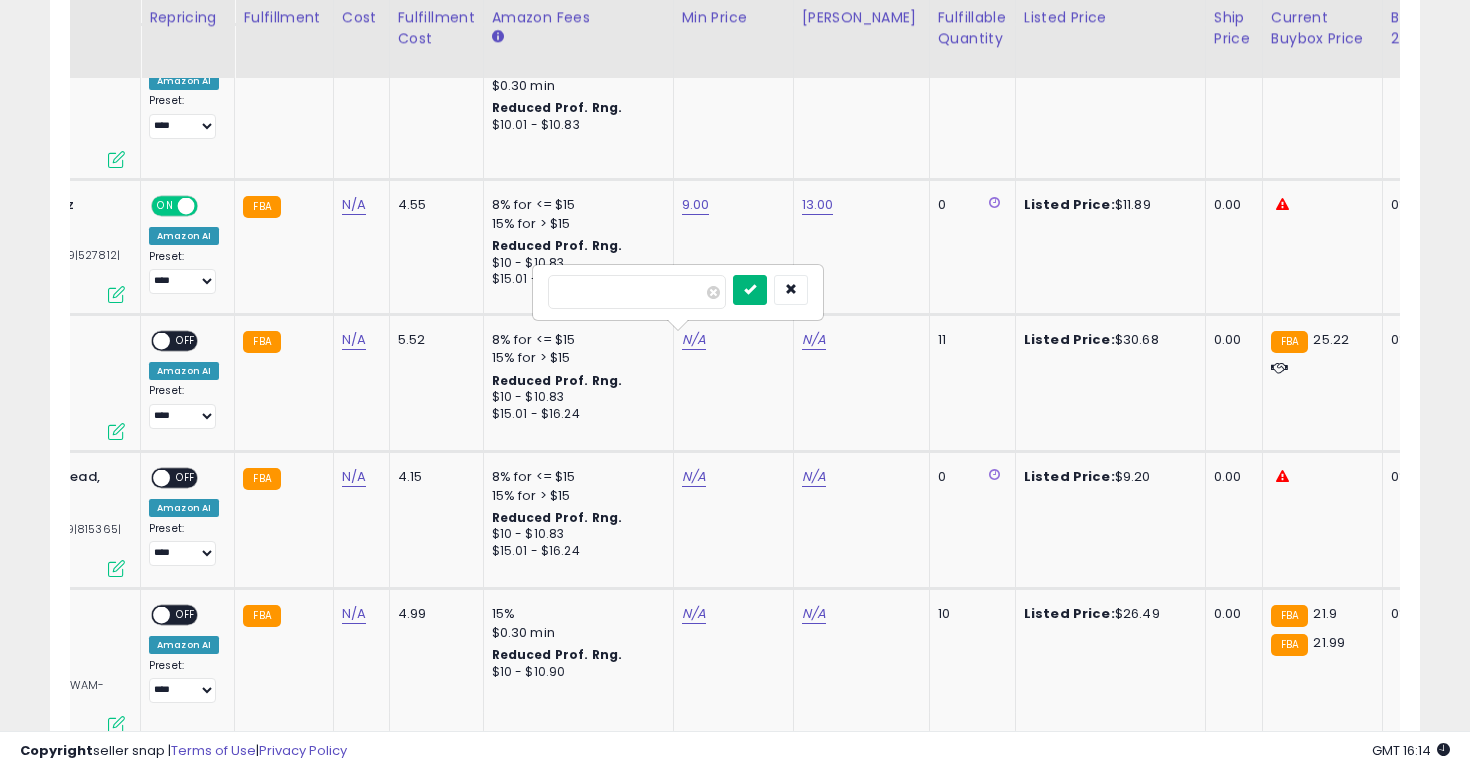 type on "**" 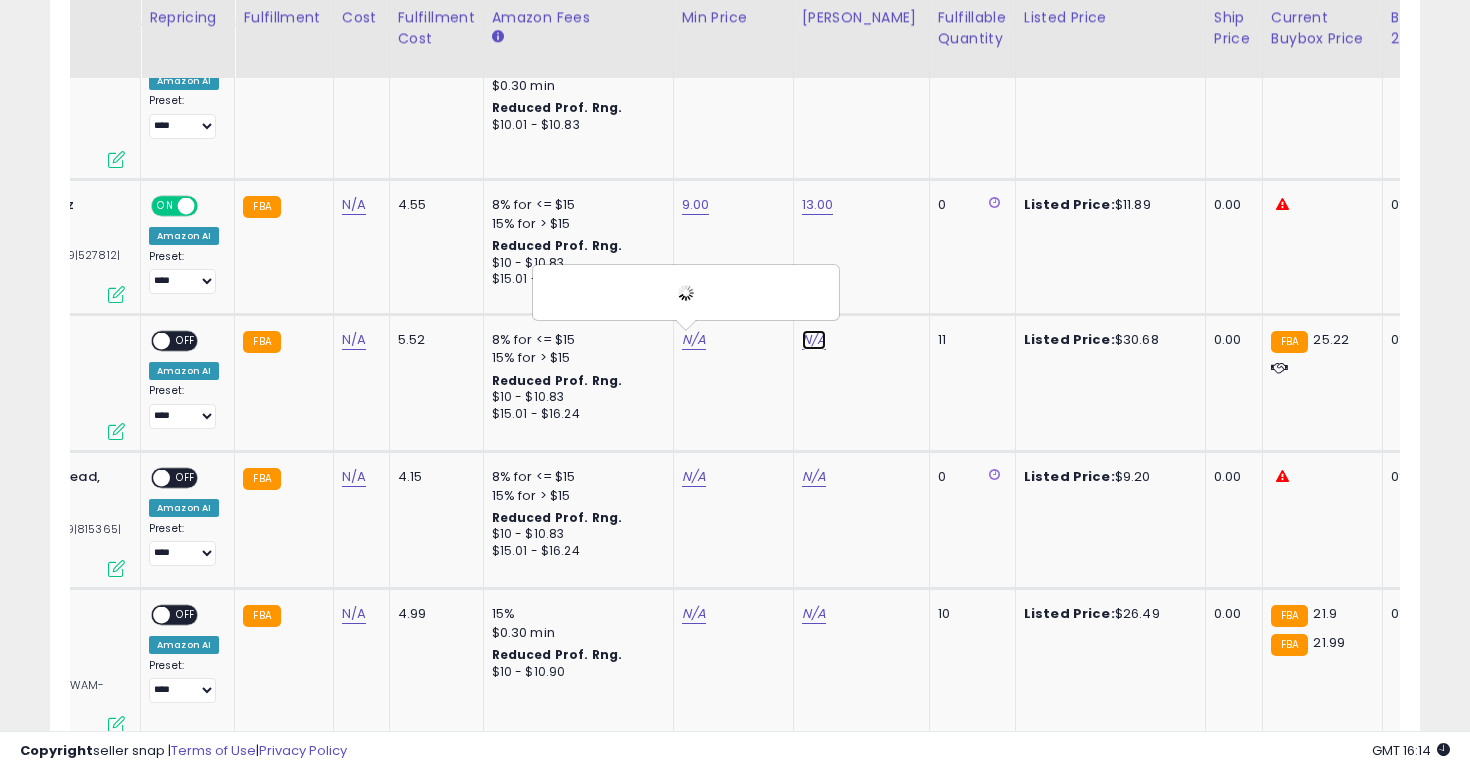 click on "N/A" at bounding box center [814, 340] 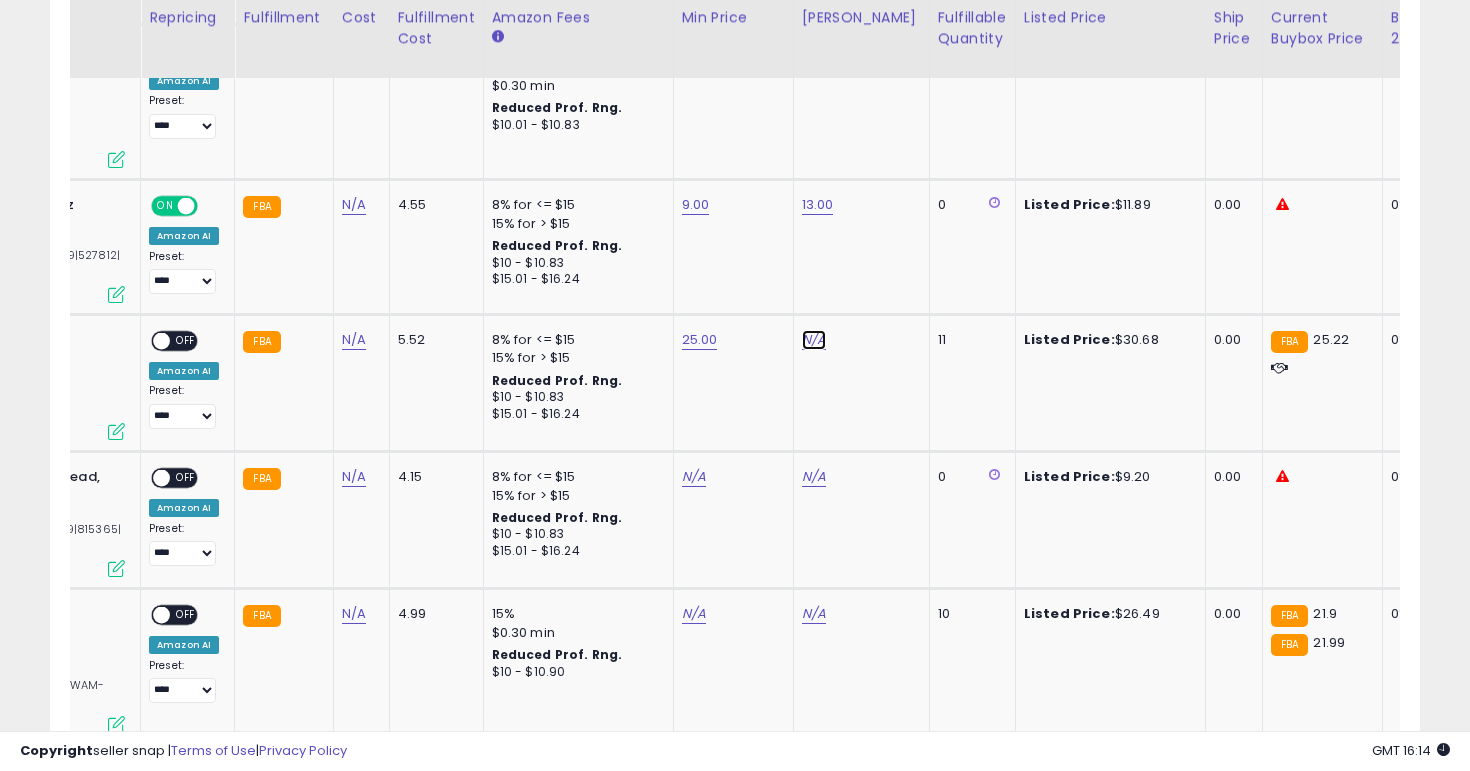 click on "N/A" at bounding box center [814, 340] 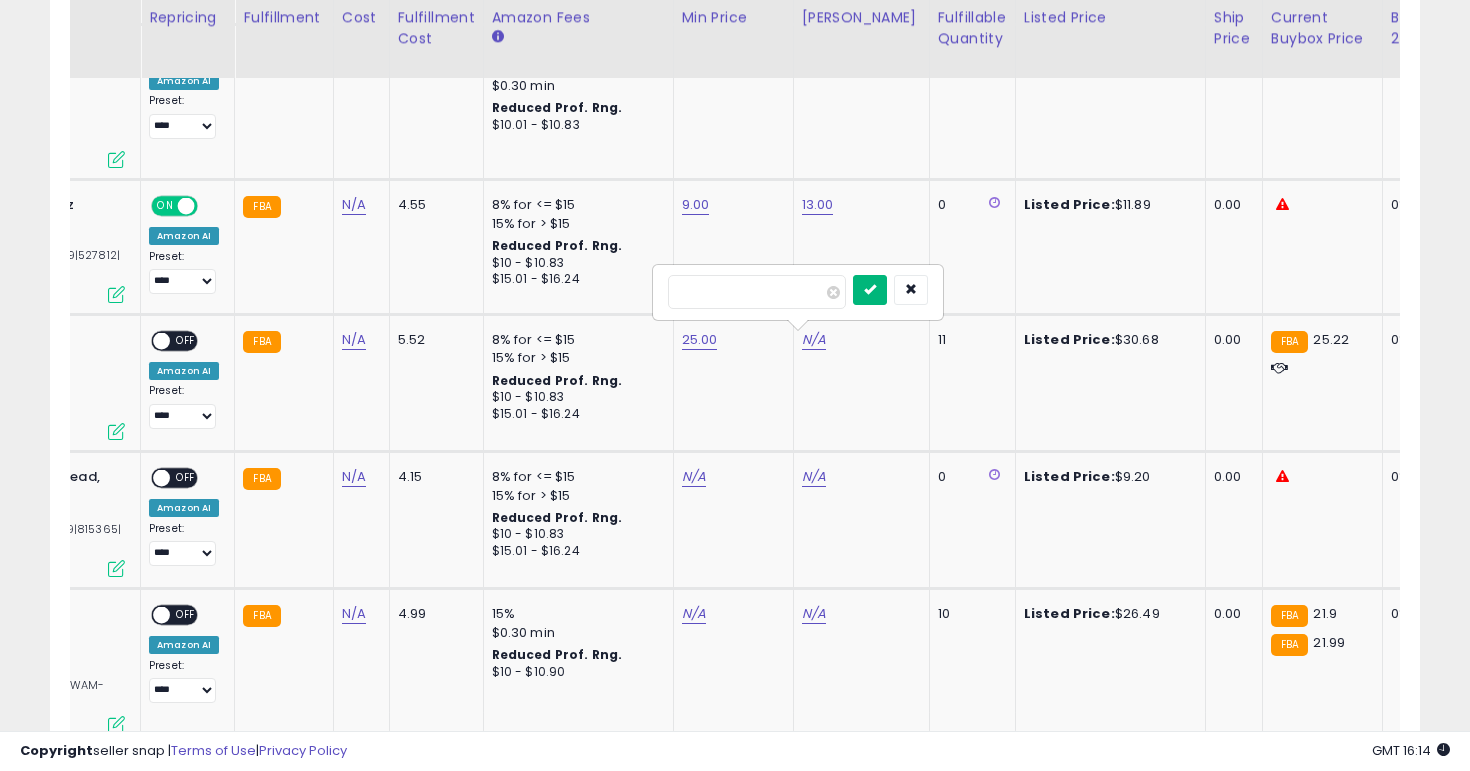 type on "**" 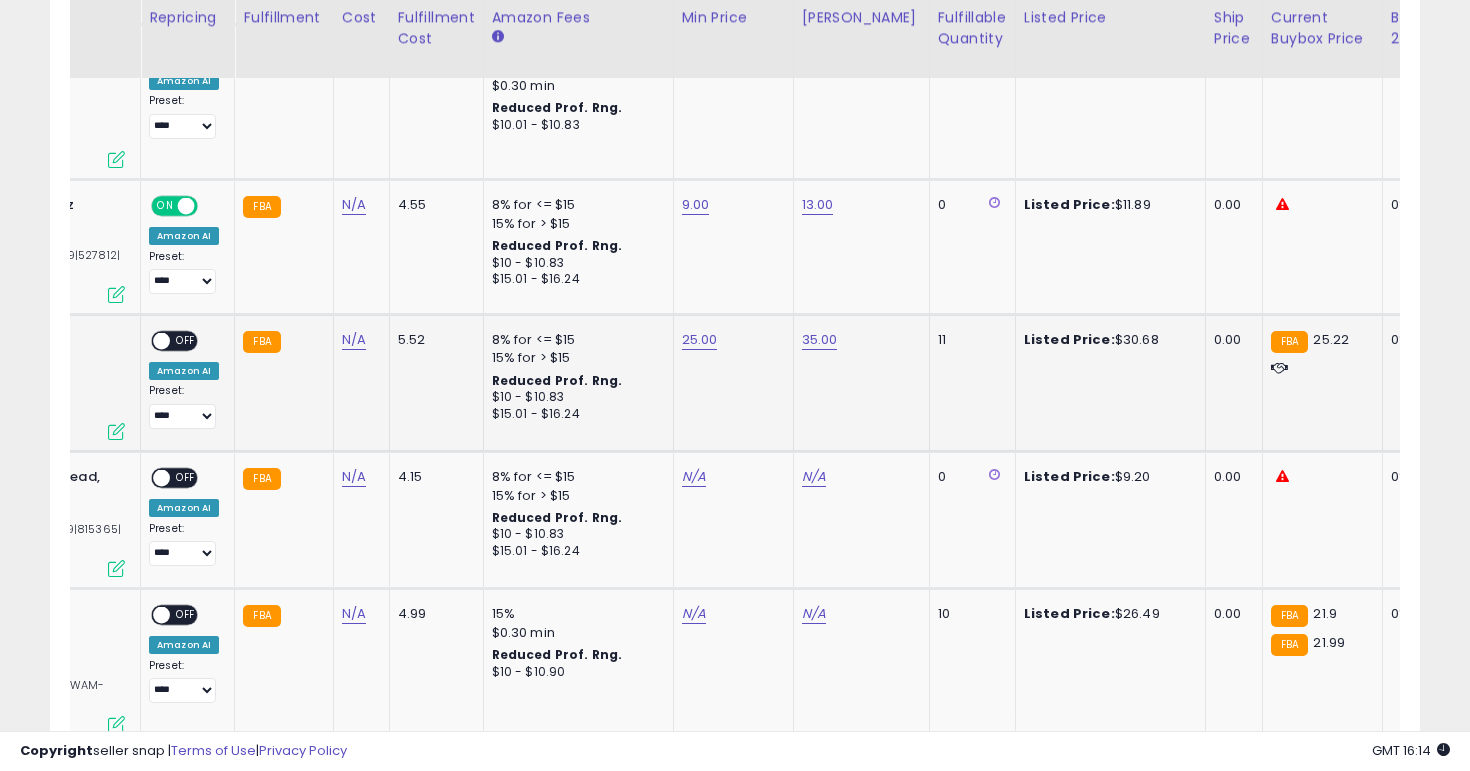 click on "OFF" at bounding box center [186, 341] 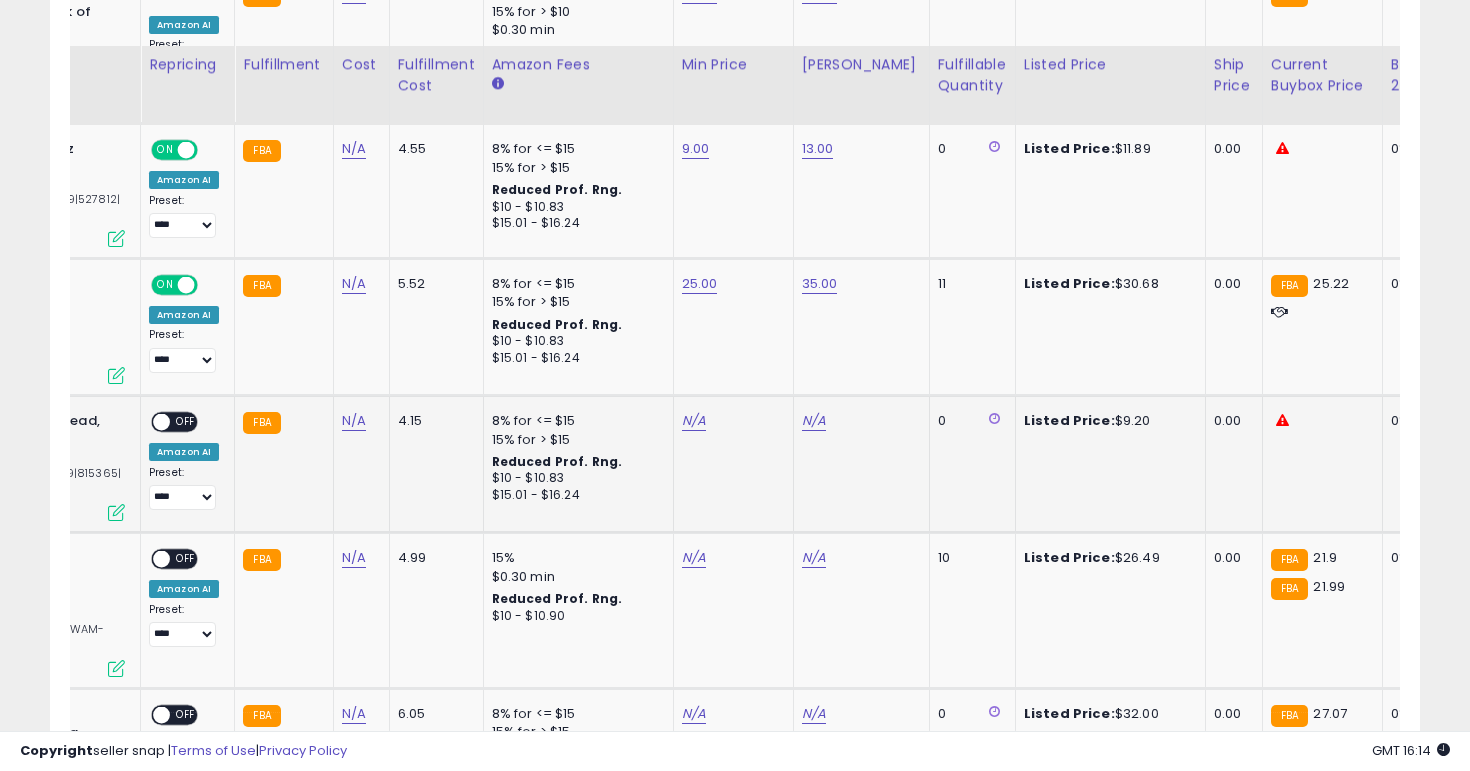 scroll, scrollTop: 1799, scrollLeft: 0, axis: vertical 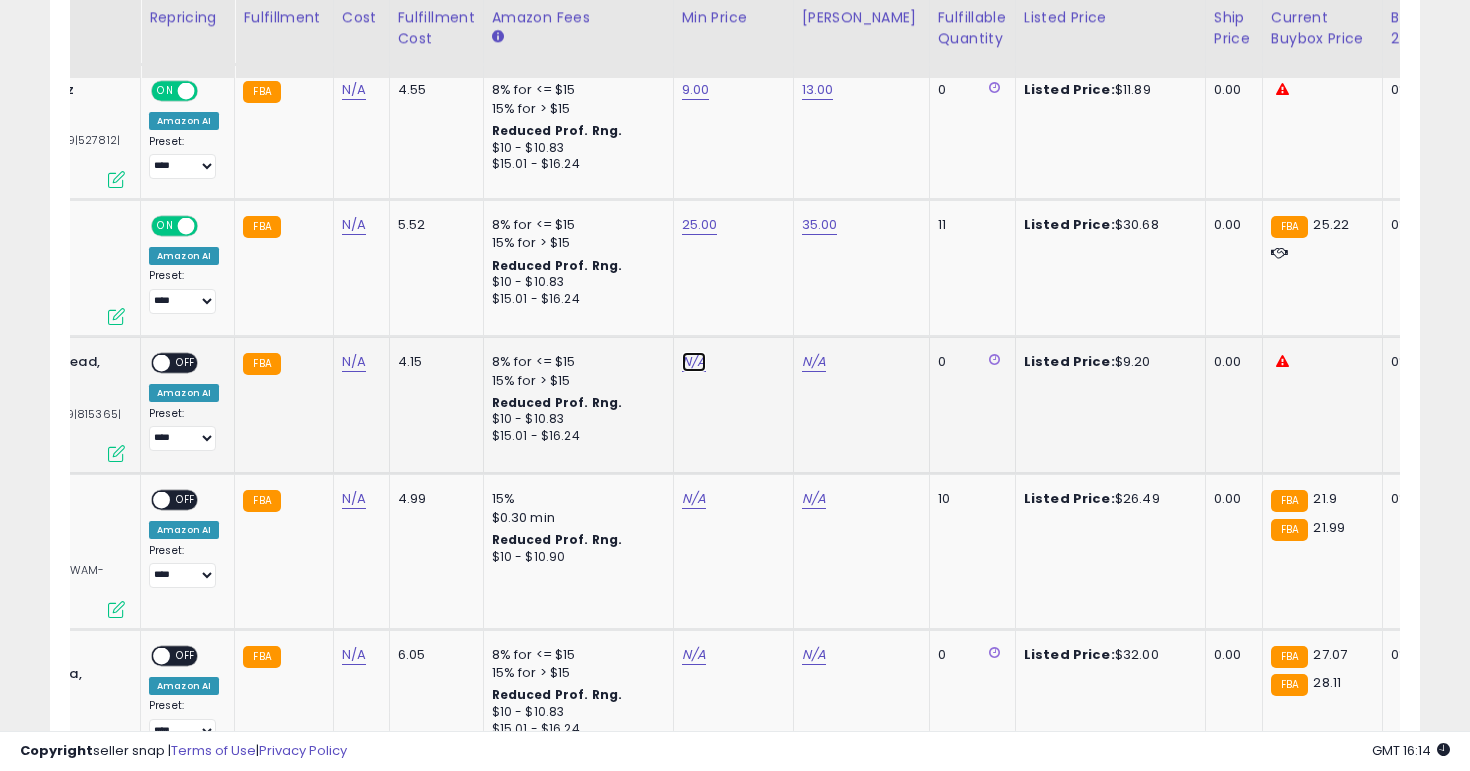click on "N/A" at bounding box center [694, 362] 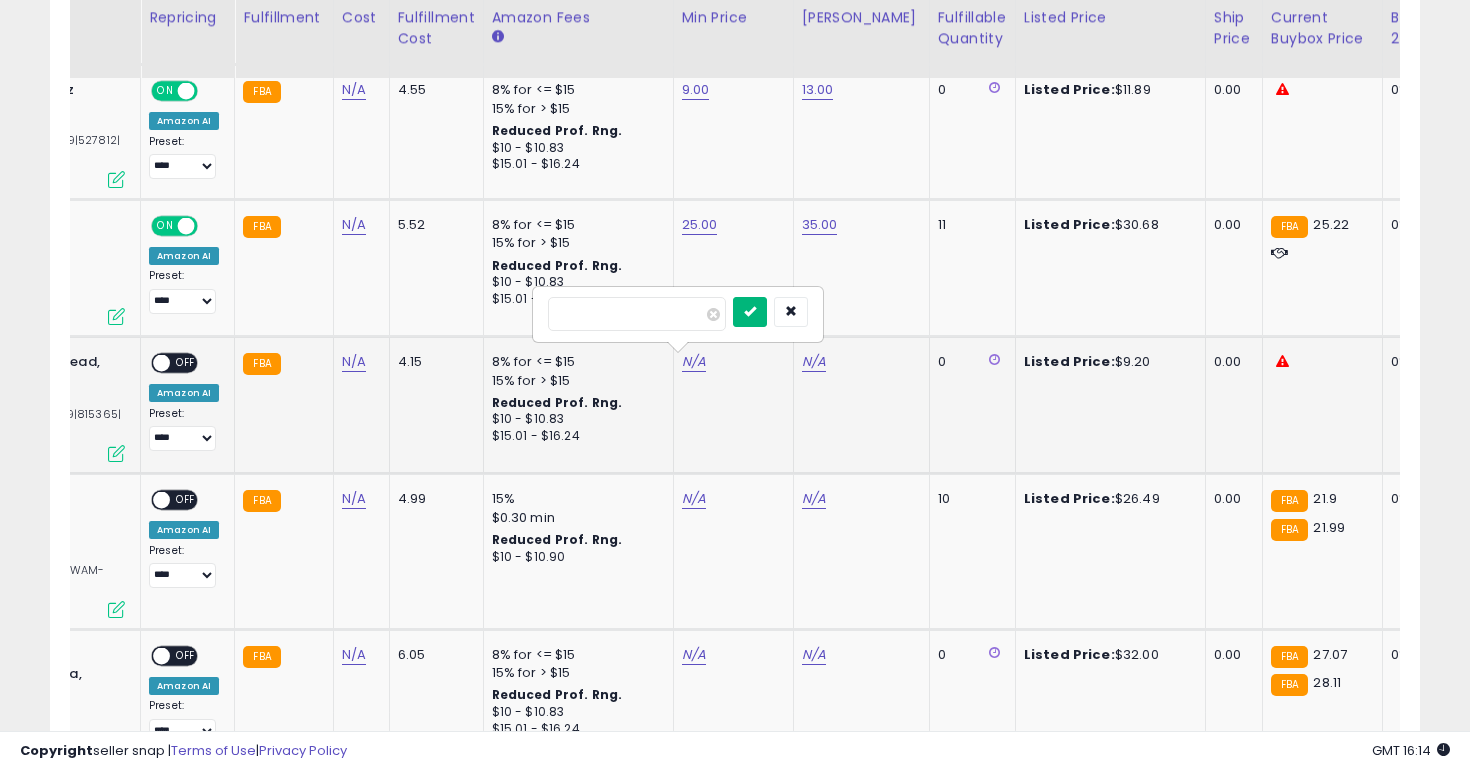 type on "*" 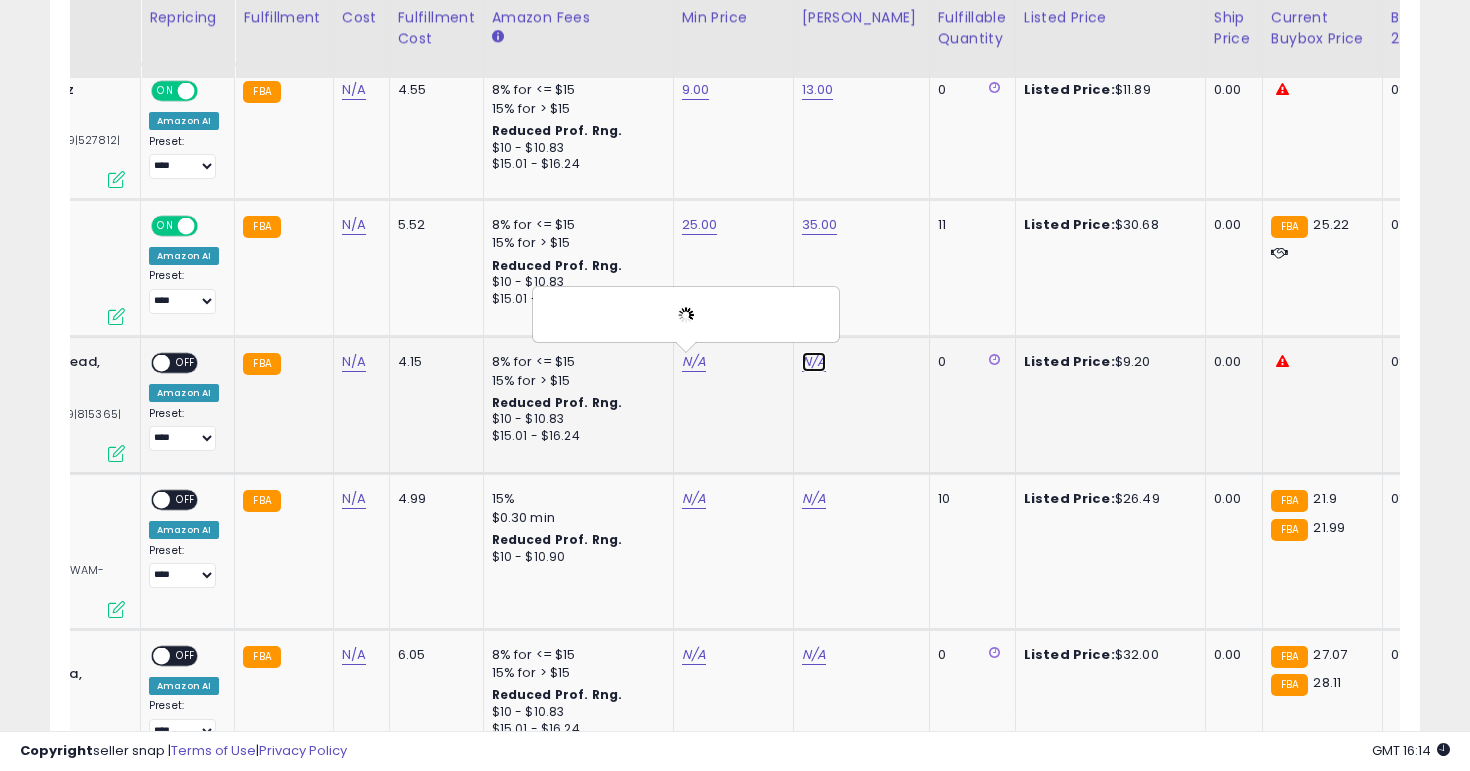 click on "N/A" at bounding box center [814, 362] 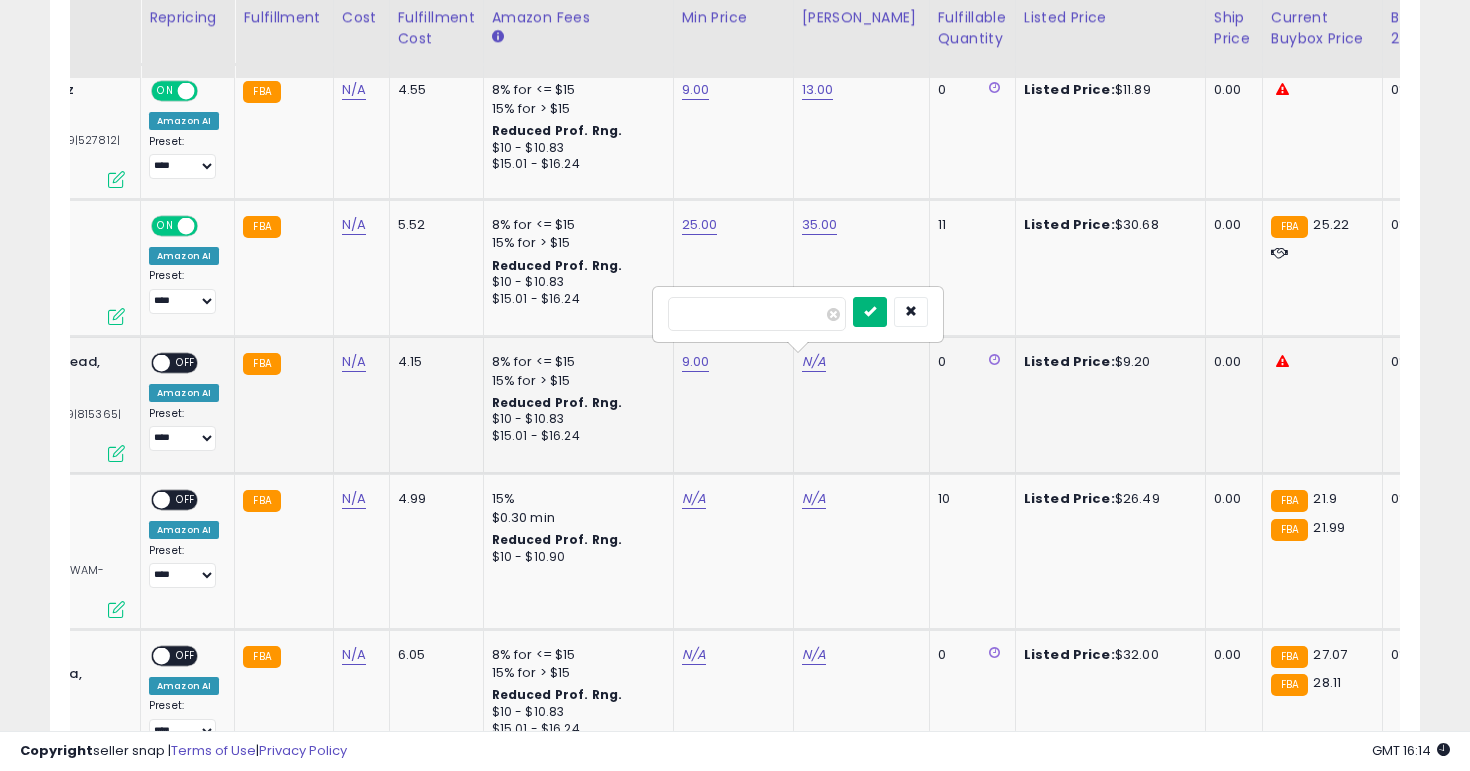 type on "****" 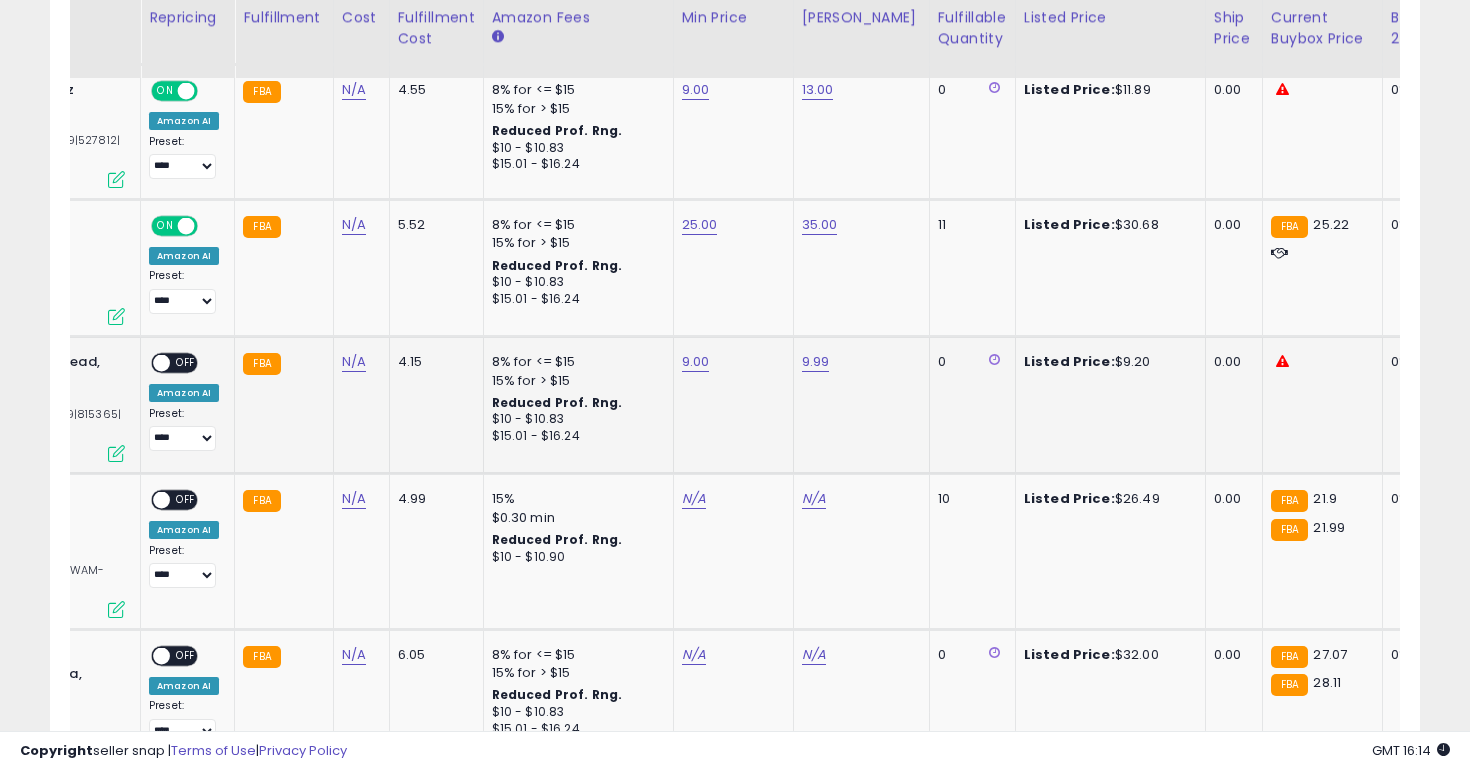 click on "OFF" at bounding box center [186, 363] 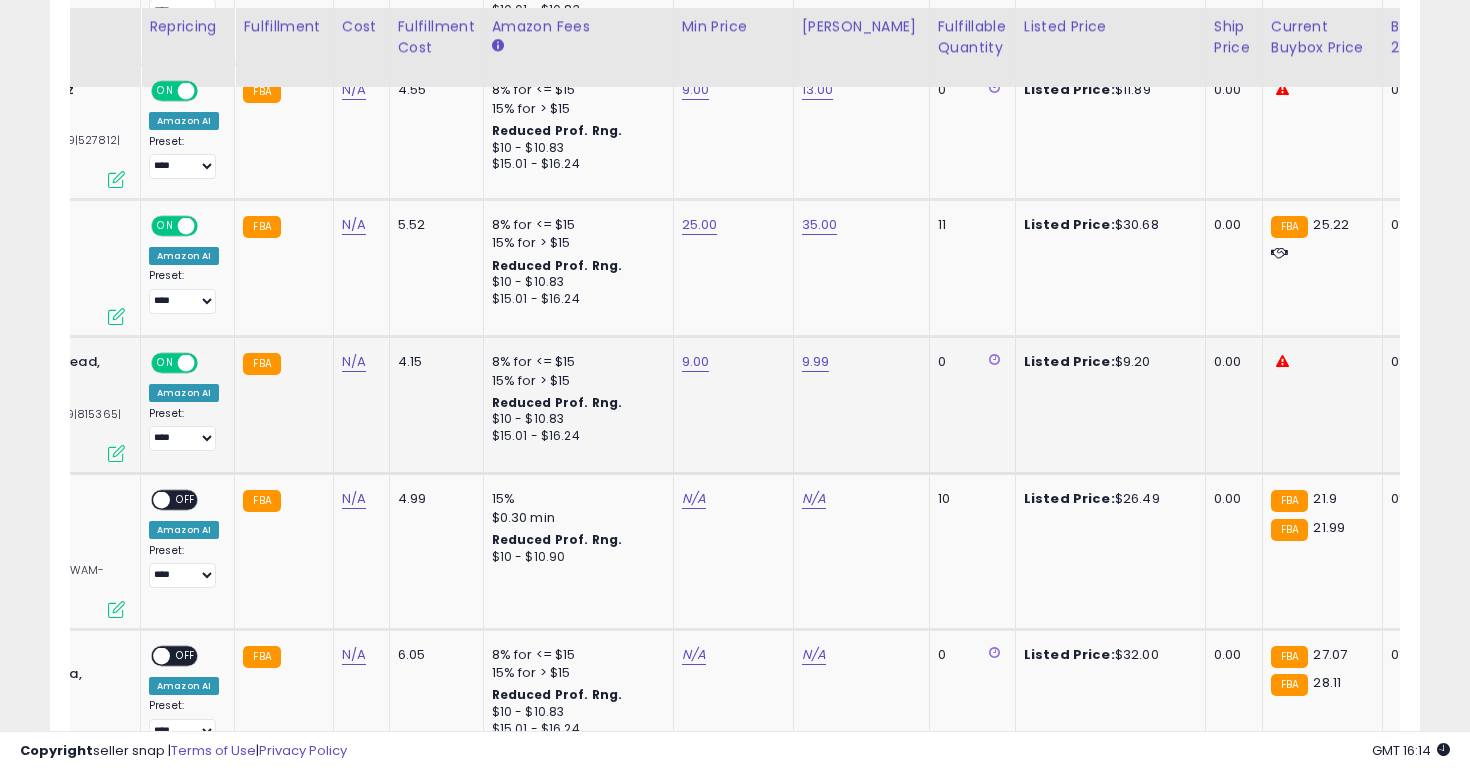 scroll, scrollTop: 1910, scrollLeft: 0, axis: vertical 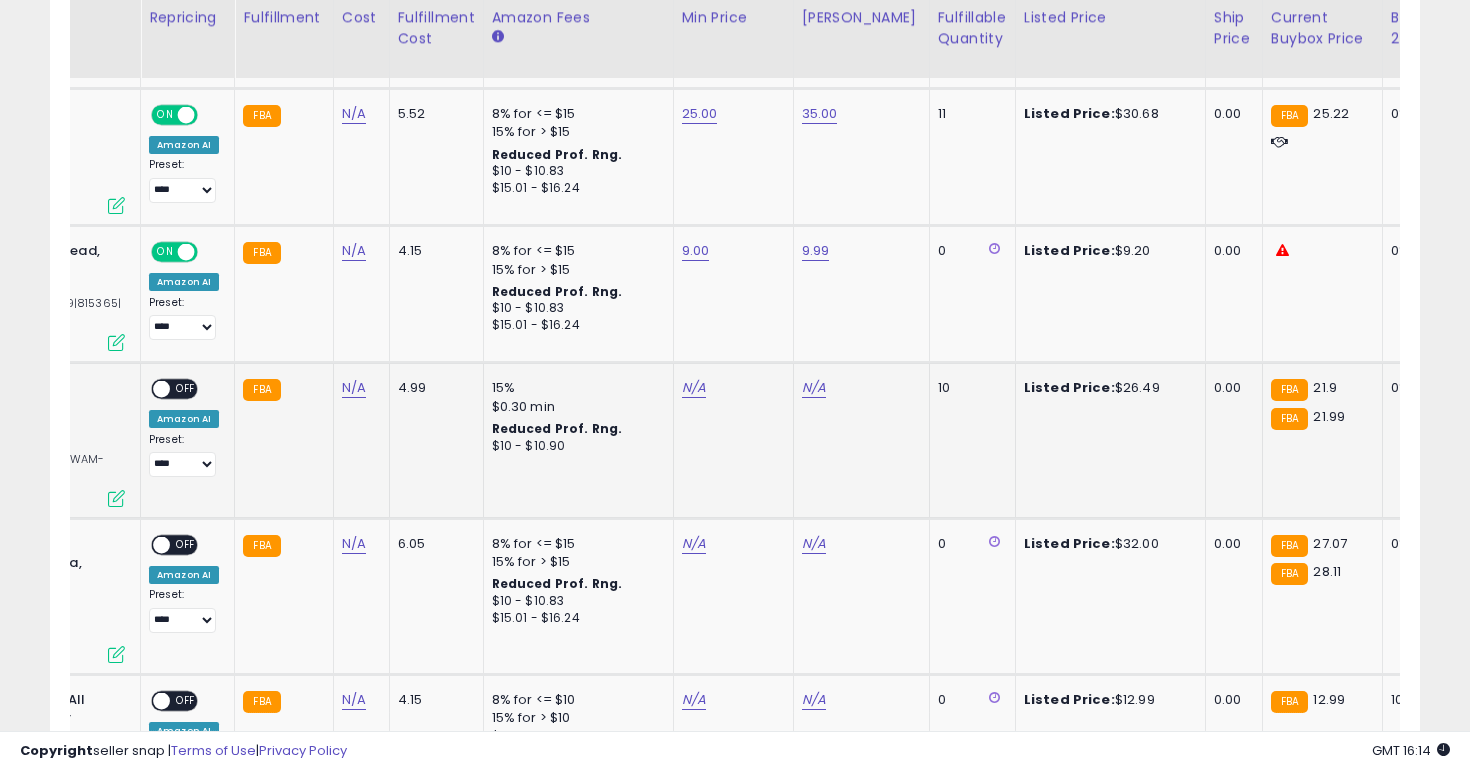 click on "N/A" at bounding box center [730, 388] 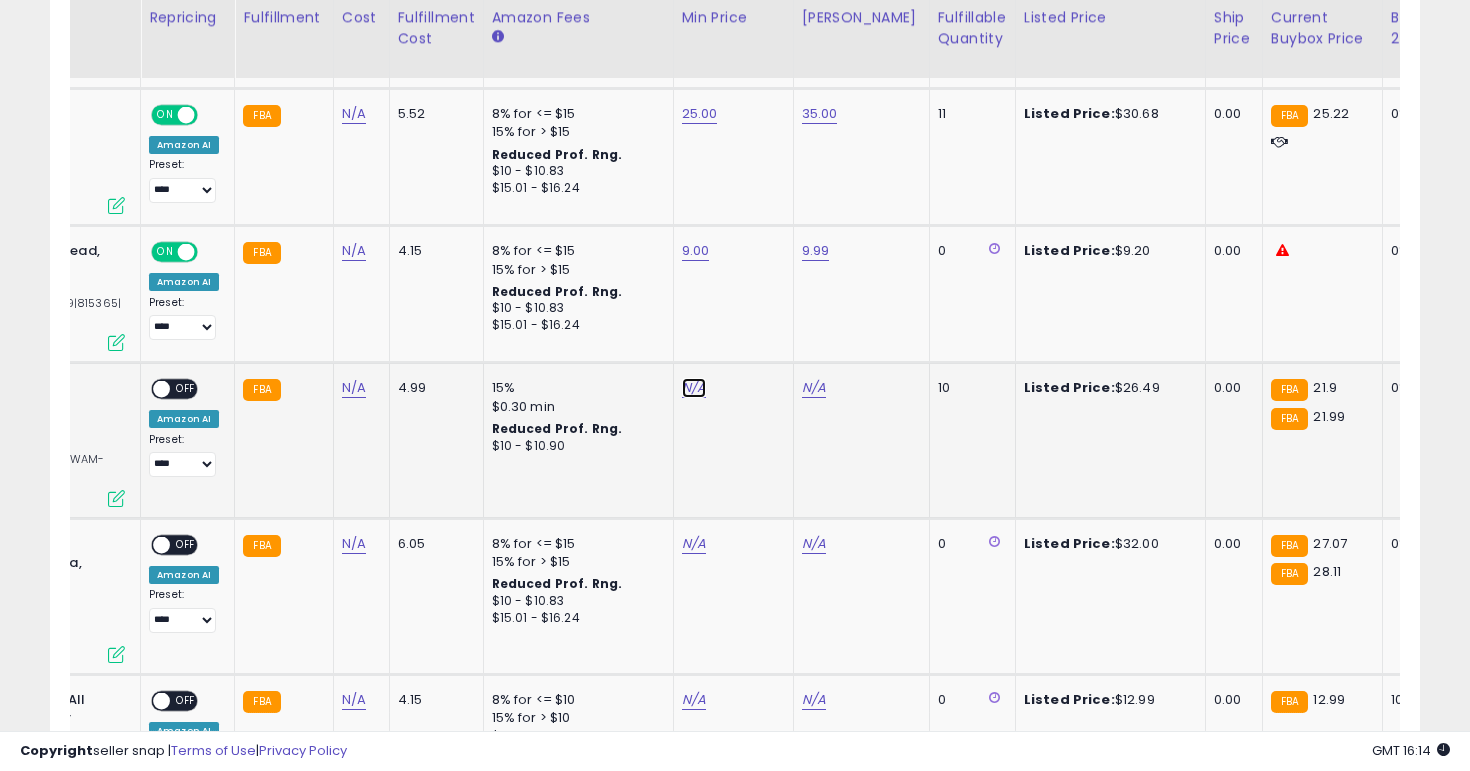 click on "N/A" at bounding box center (694, 388) 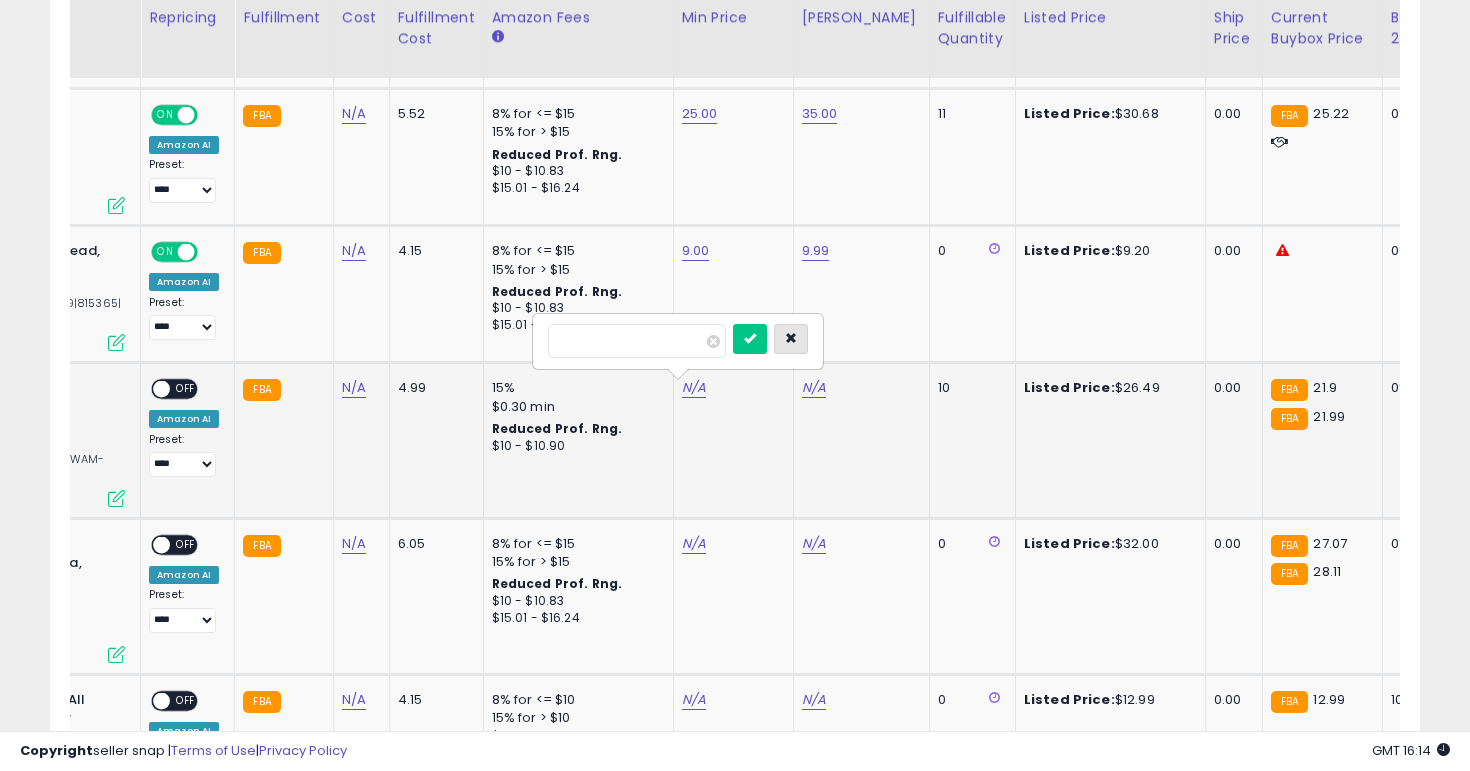 type on "**" 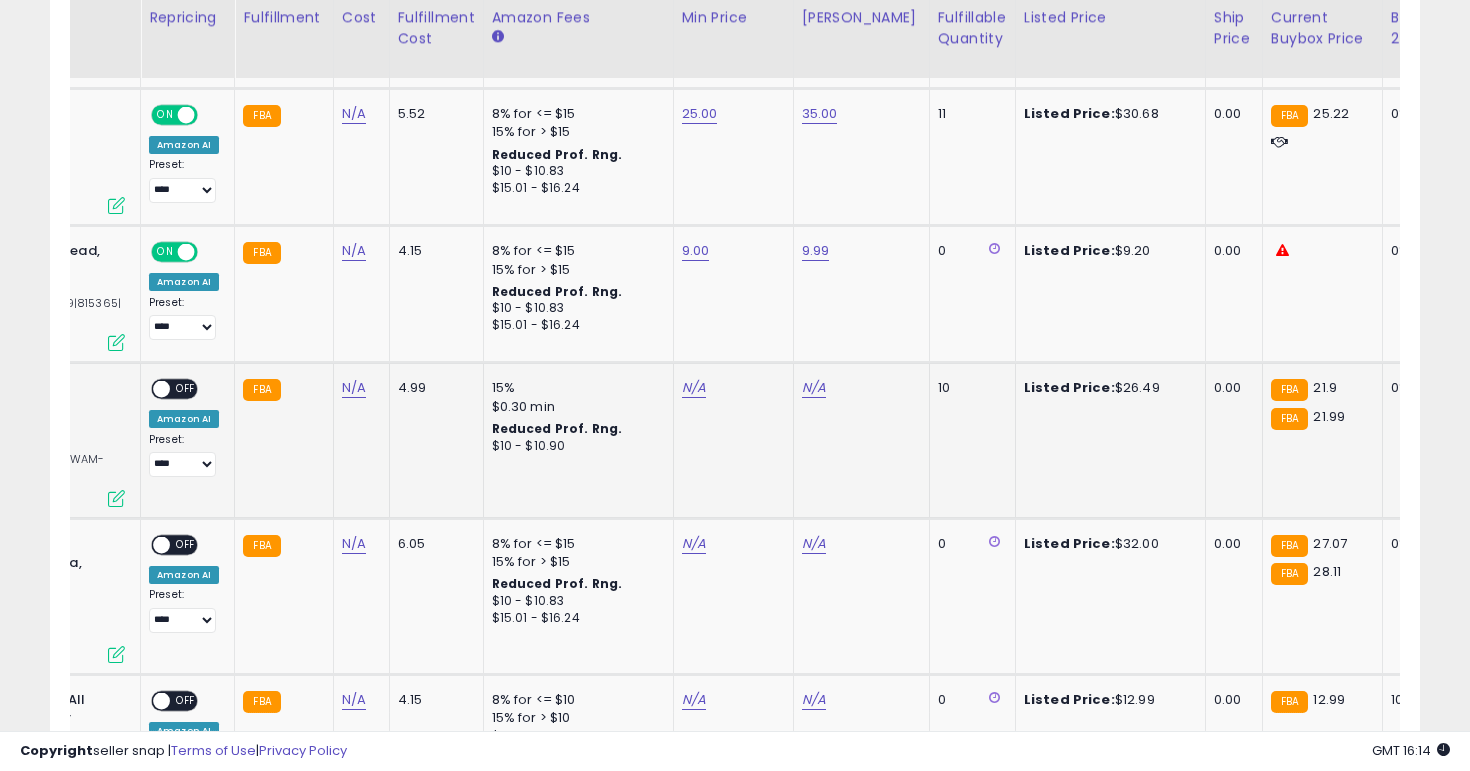 scroll, scrollTop: 0, scrollLeft: 0, axis: both 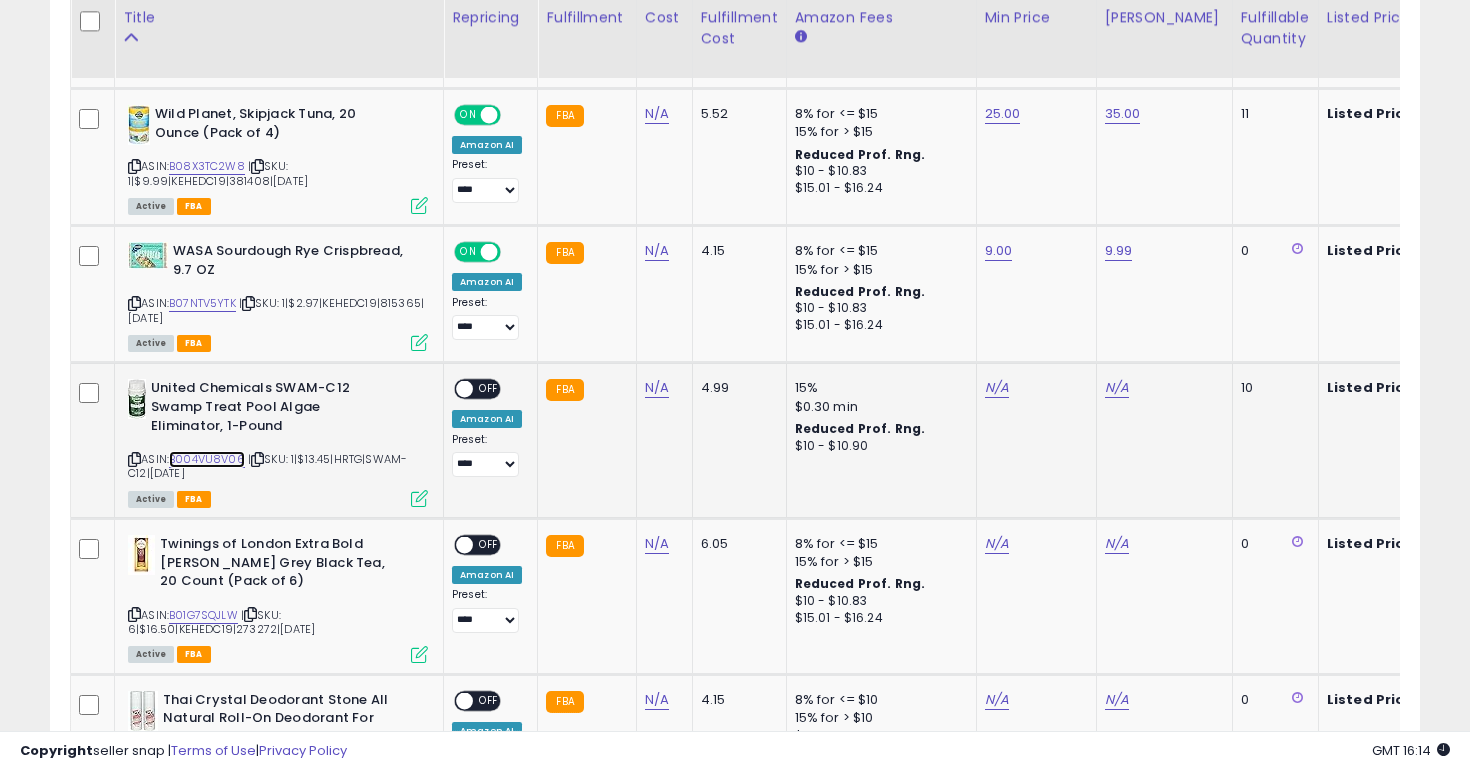 click on "B004VU8V06" at bounding box center [207, 459] 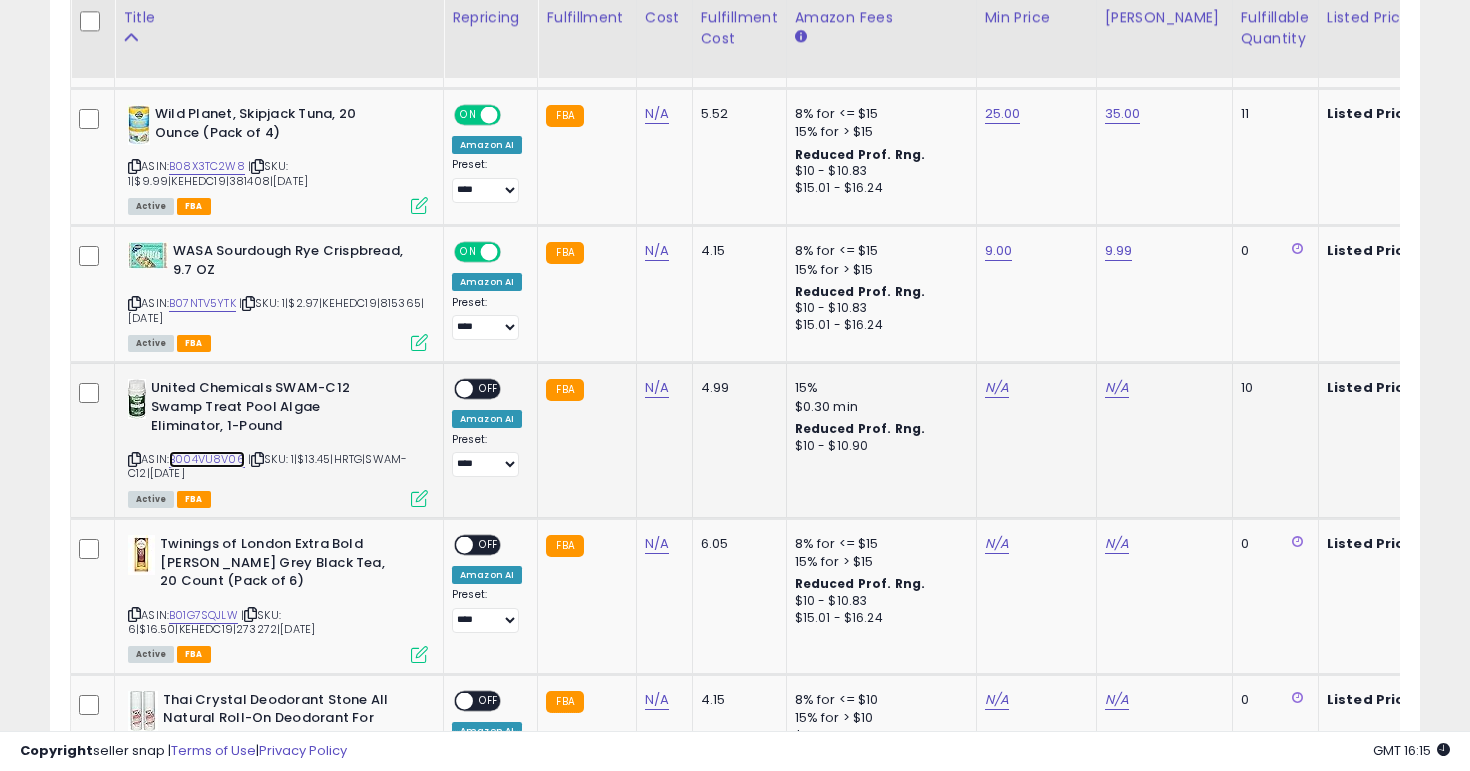 scroll, scrollTop: 0, scrollLeft: 297, axis: horizontal 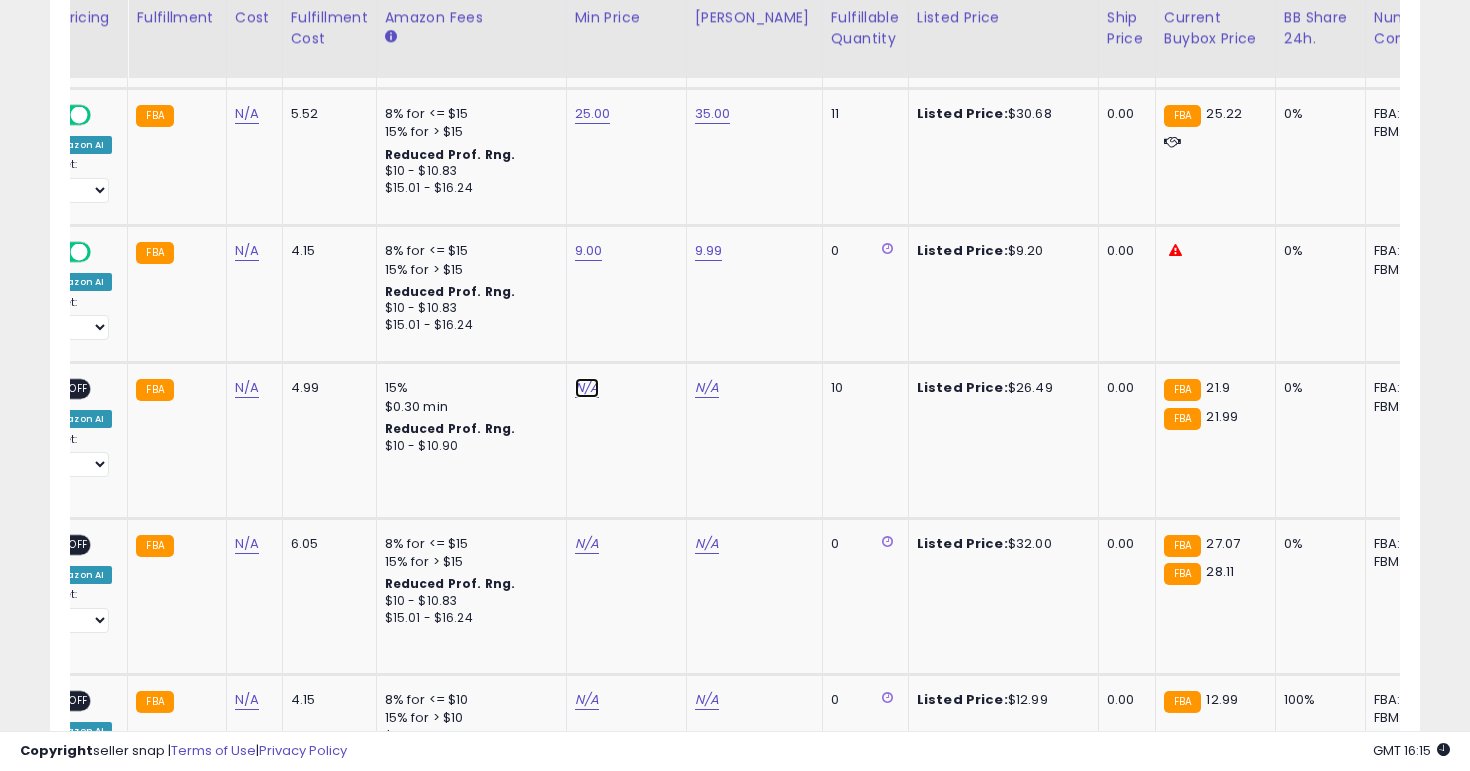click on "N/A" at bounding box center [587, 388] 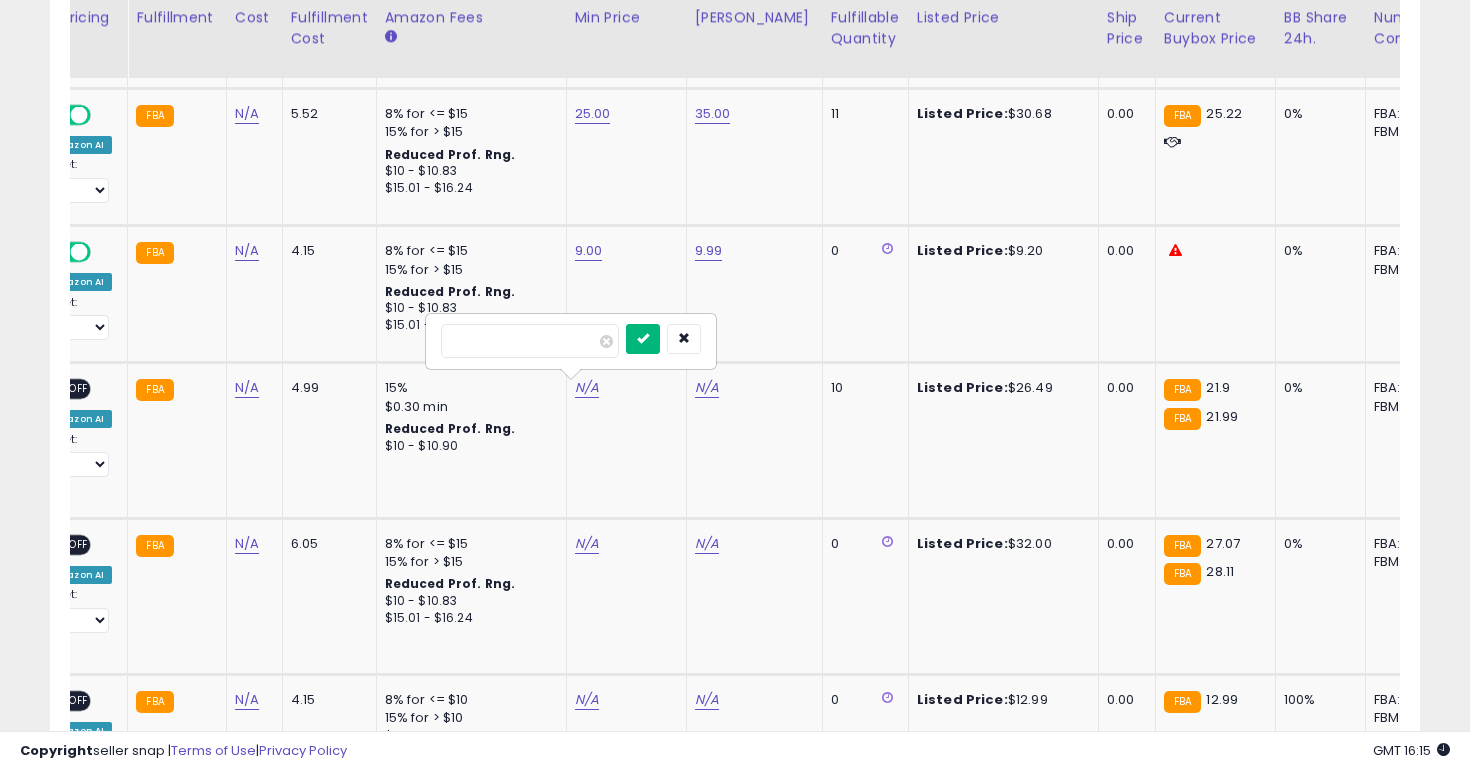 type on "****" 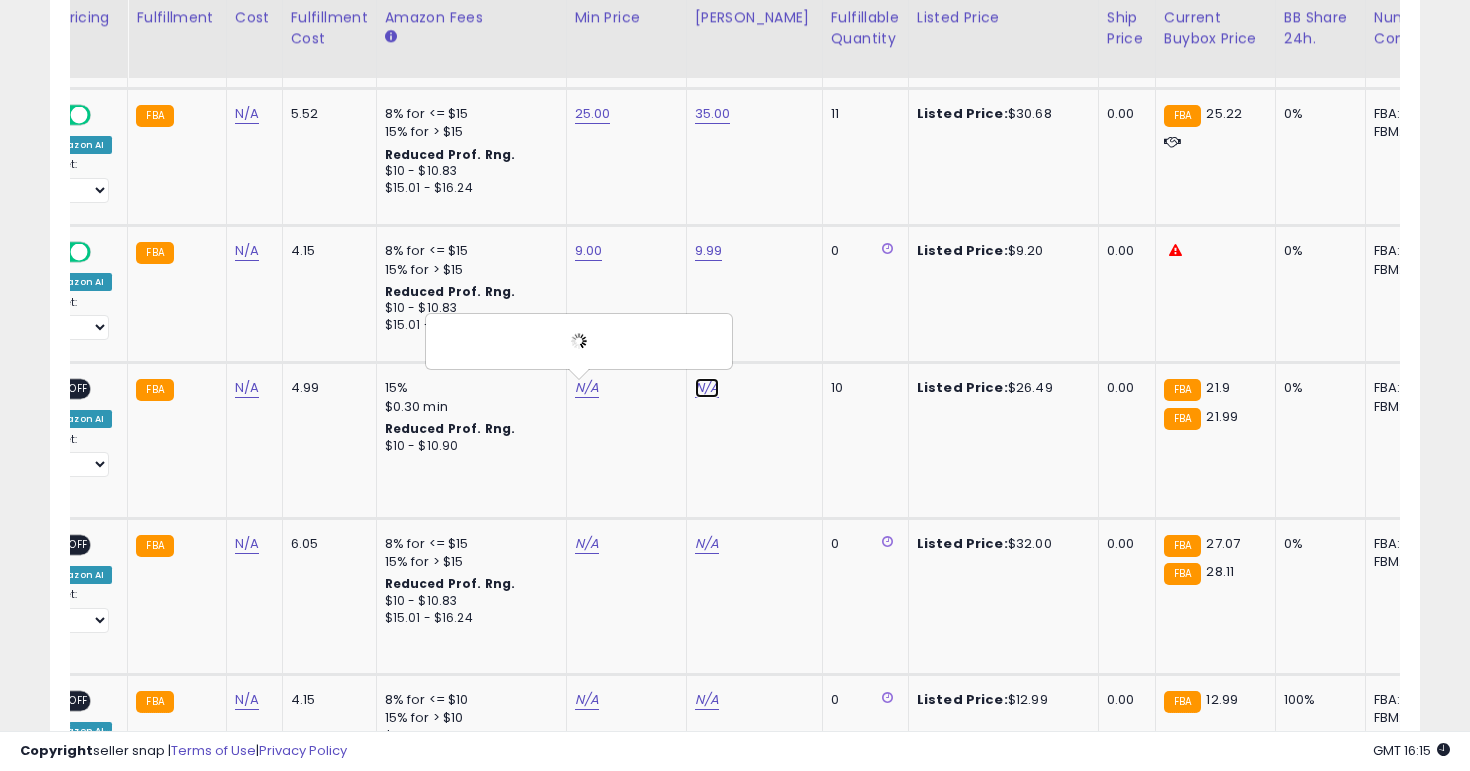 click on "N/A" at bounding box center (707, 388) 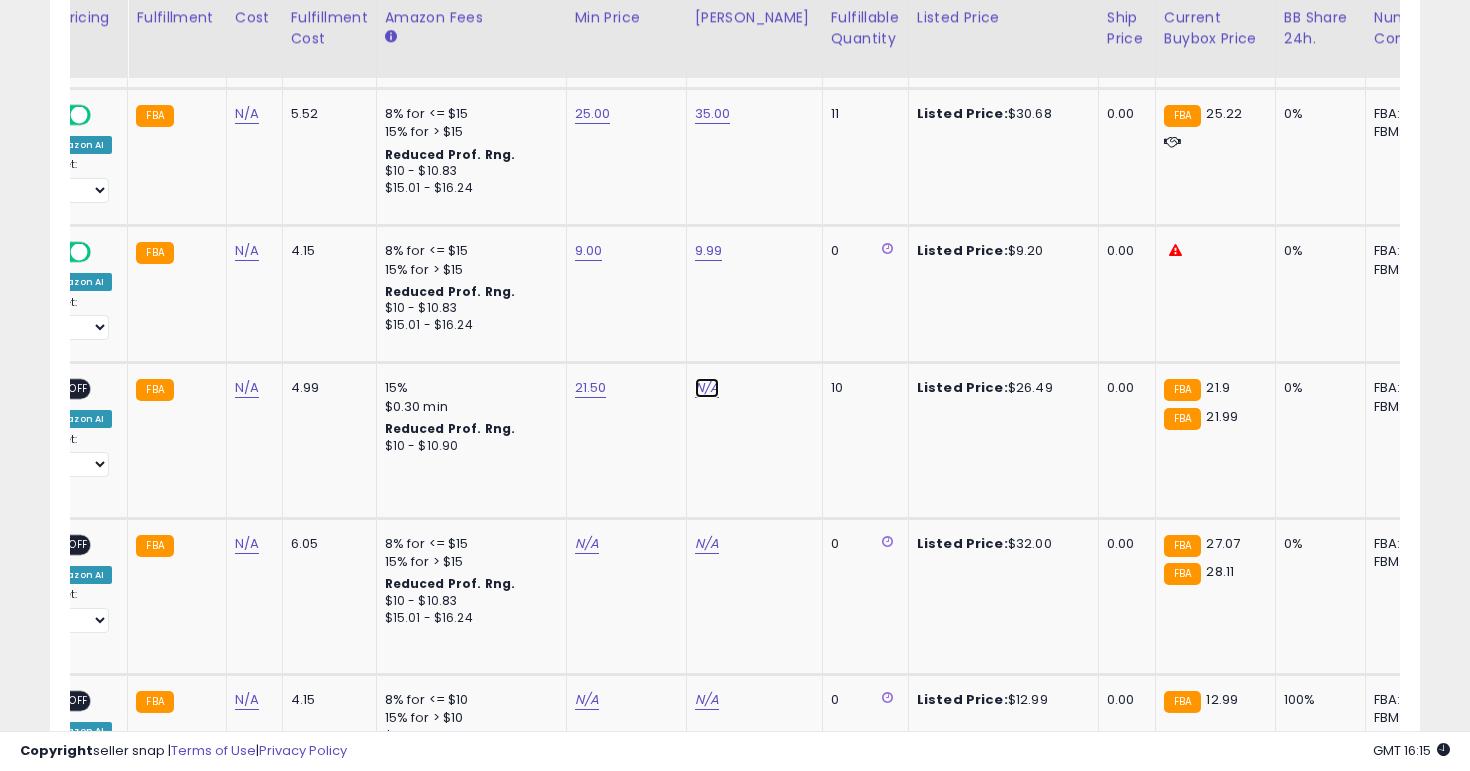click on "N/A" at bounding box center [707, 388] 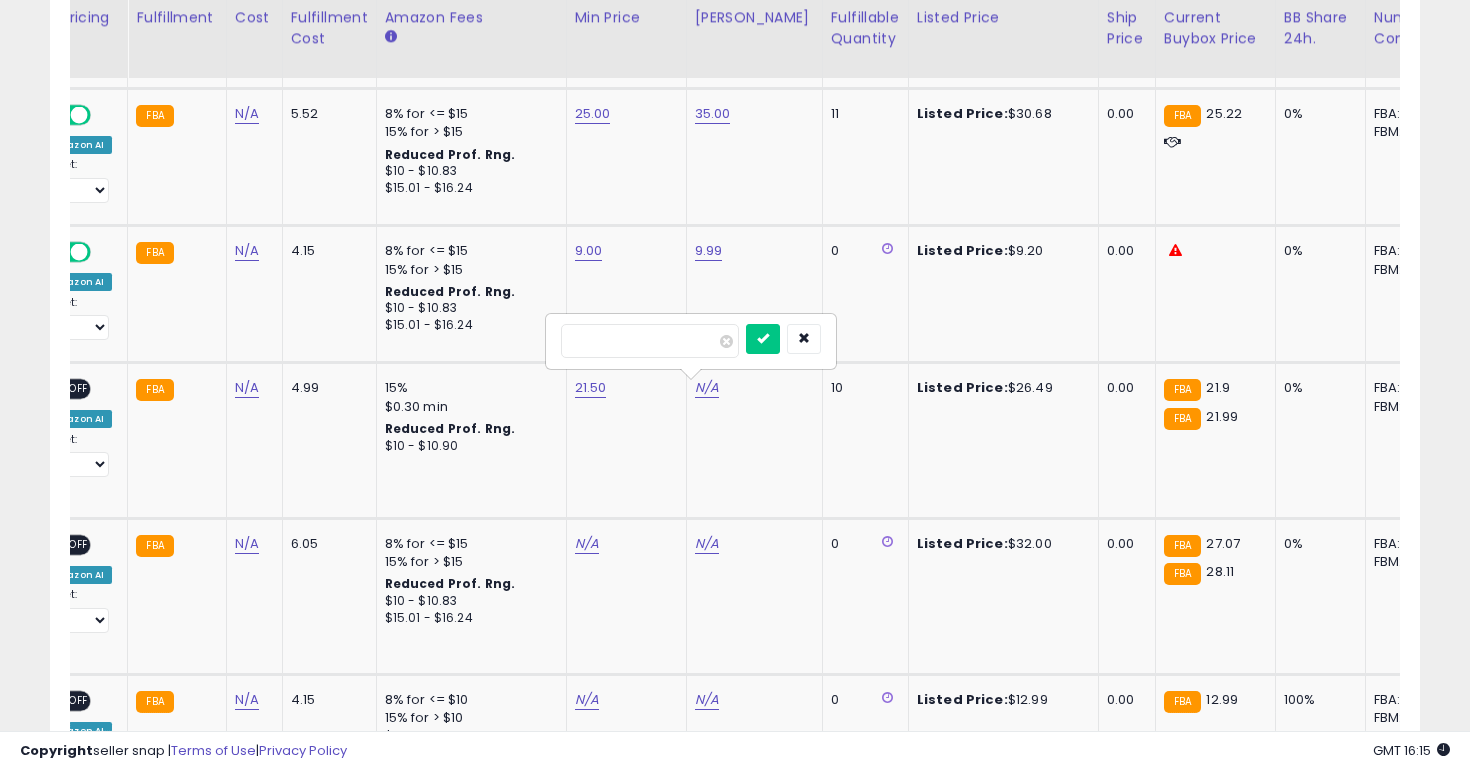 type on "**" 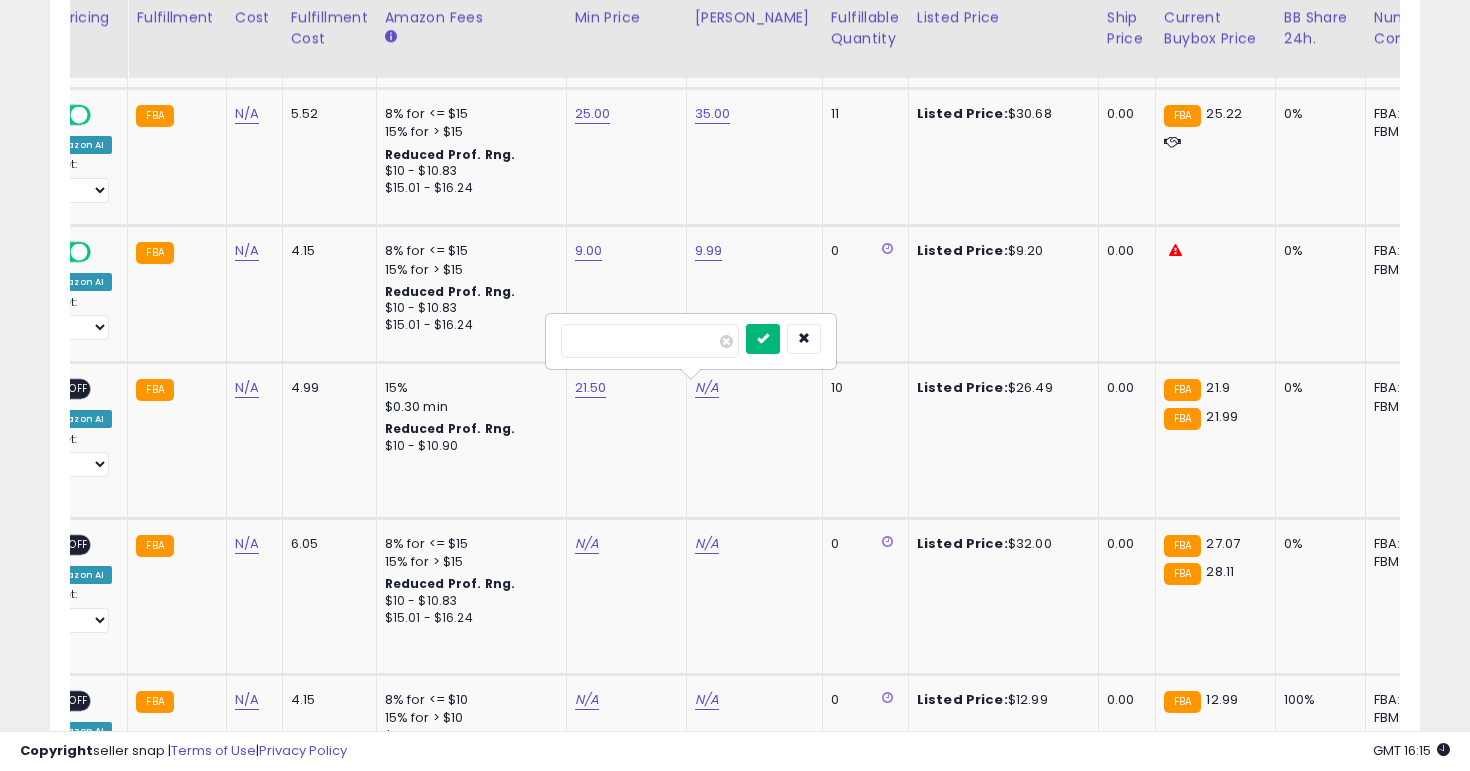 click at bounding box center (763, 339) 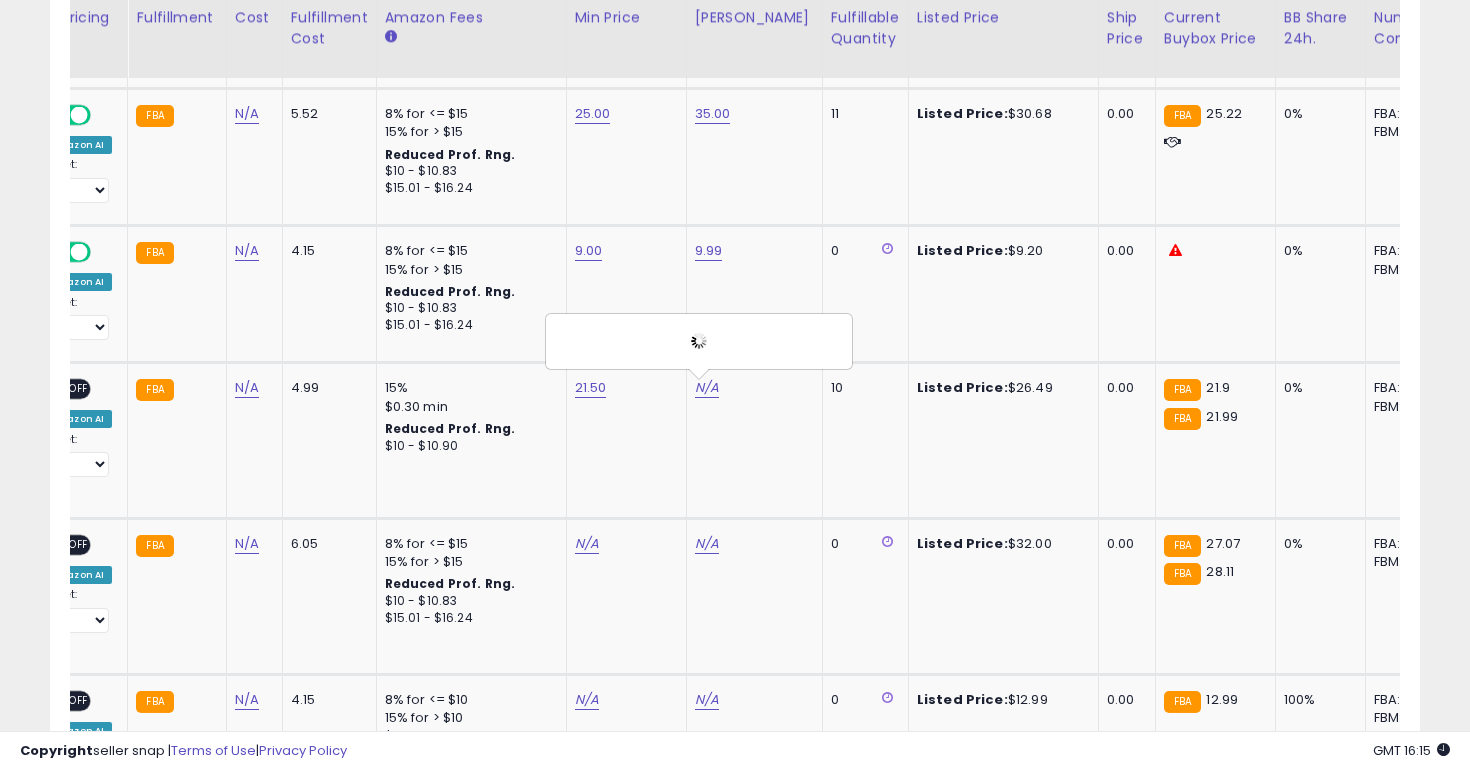 scroll, scrollTop: 0, scrollLeft: 361, axis: horizontal 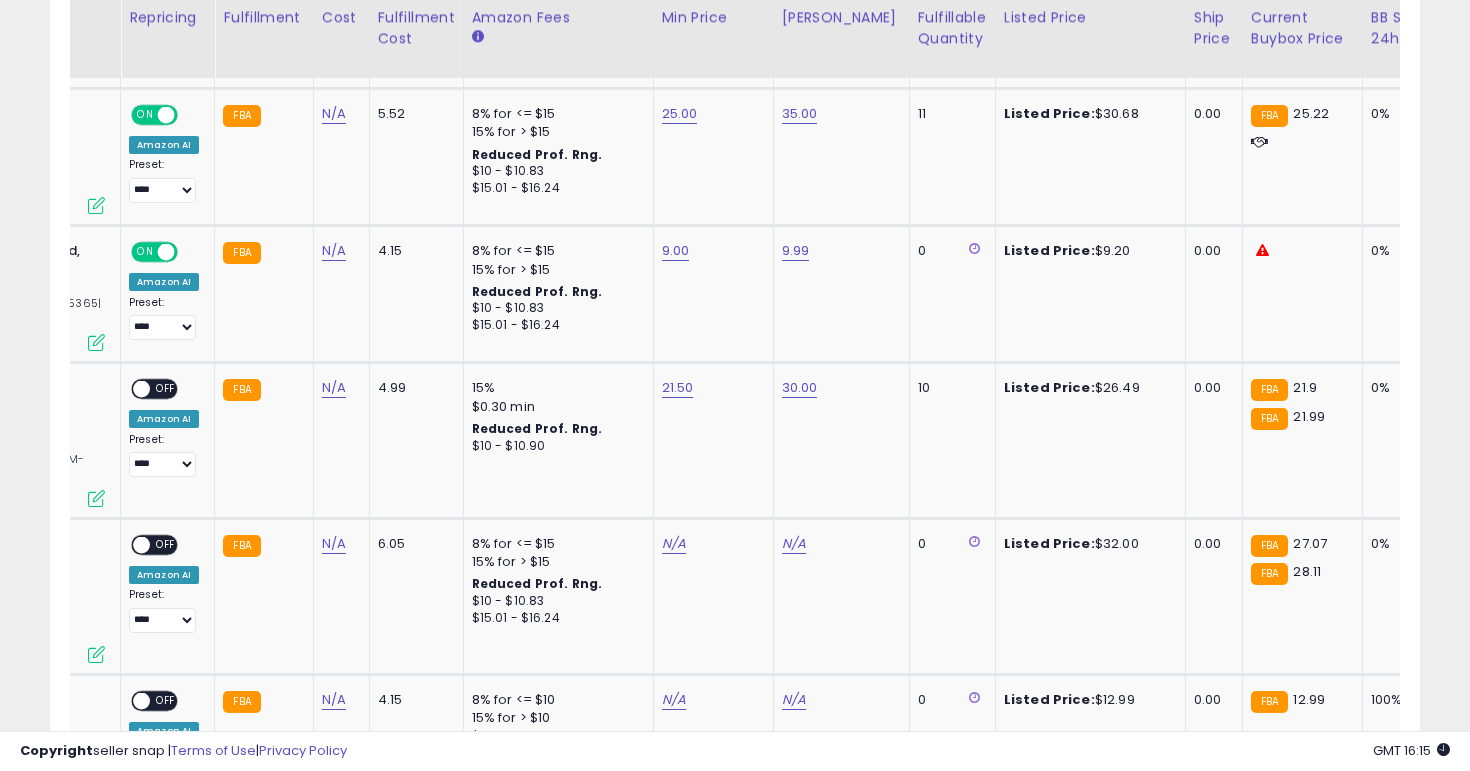 click on "OFF" at bounding box center [166, 389] 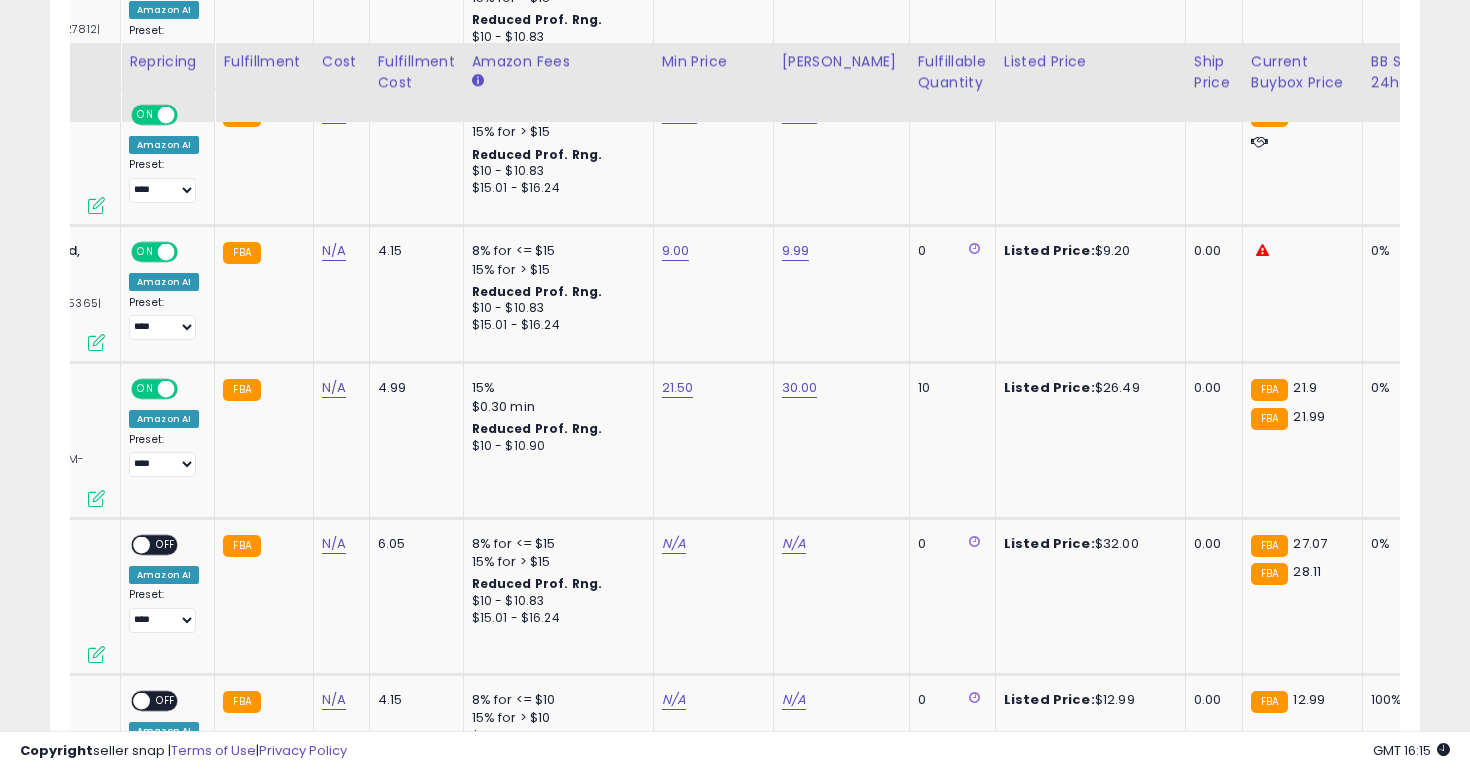scroll, scrollTop: 2024, scrollLeft: 0, axis: vertical 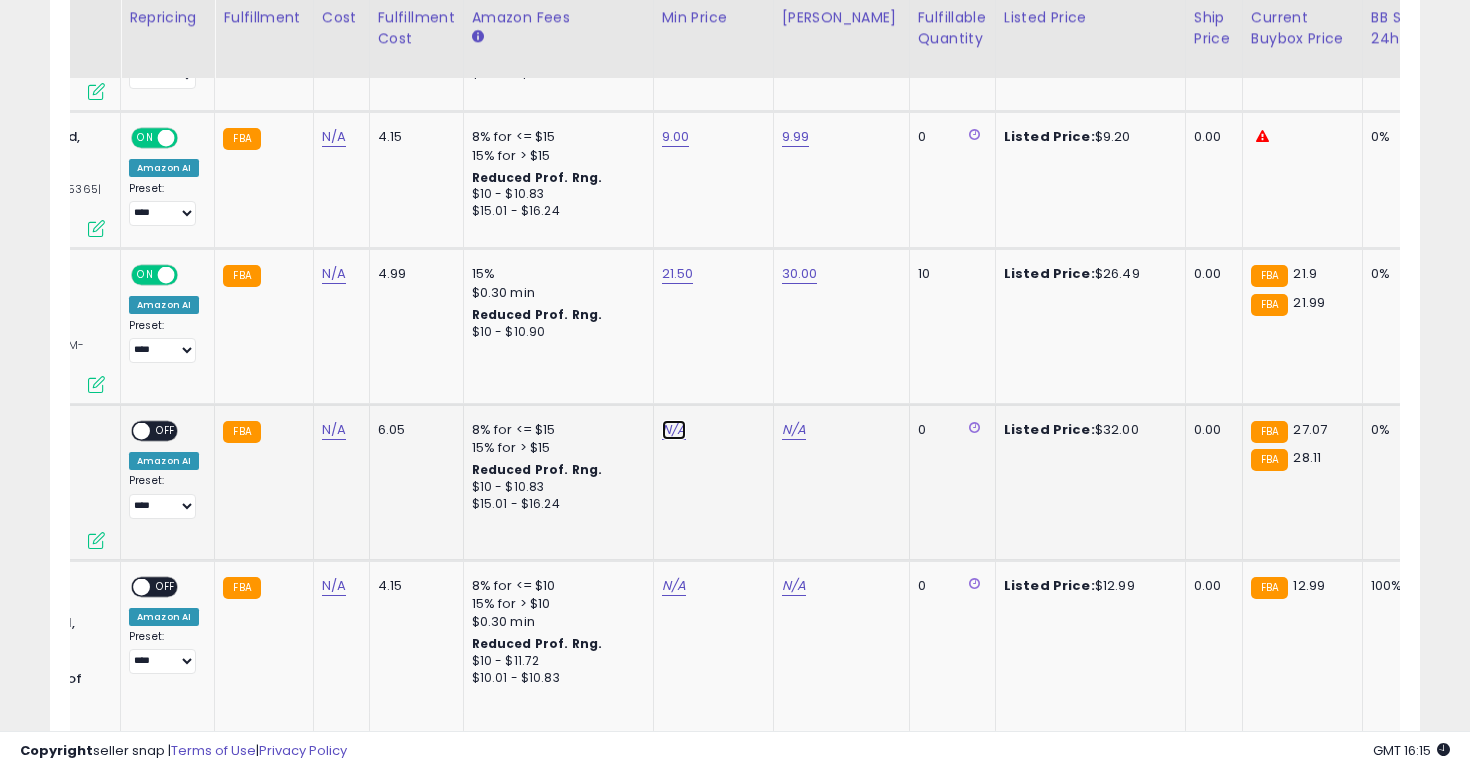 click on "N/A" at bounding box center [674, 430] 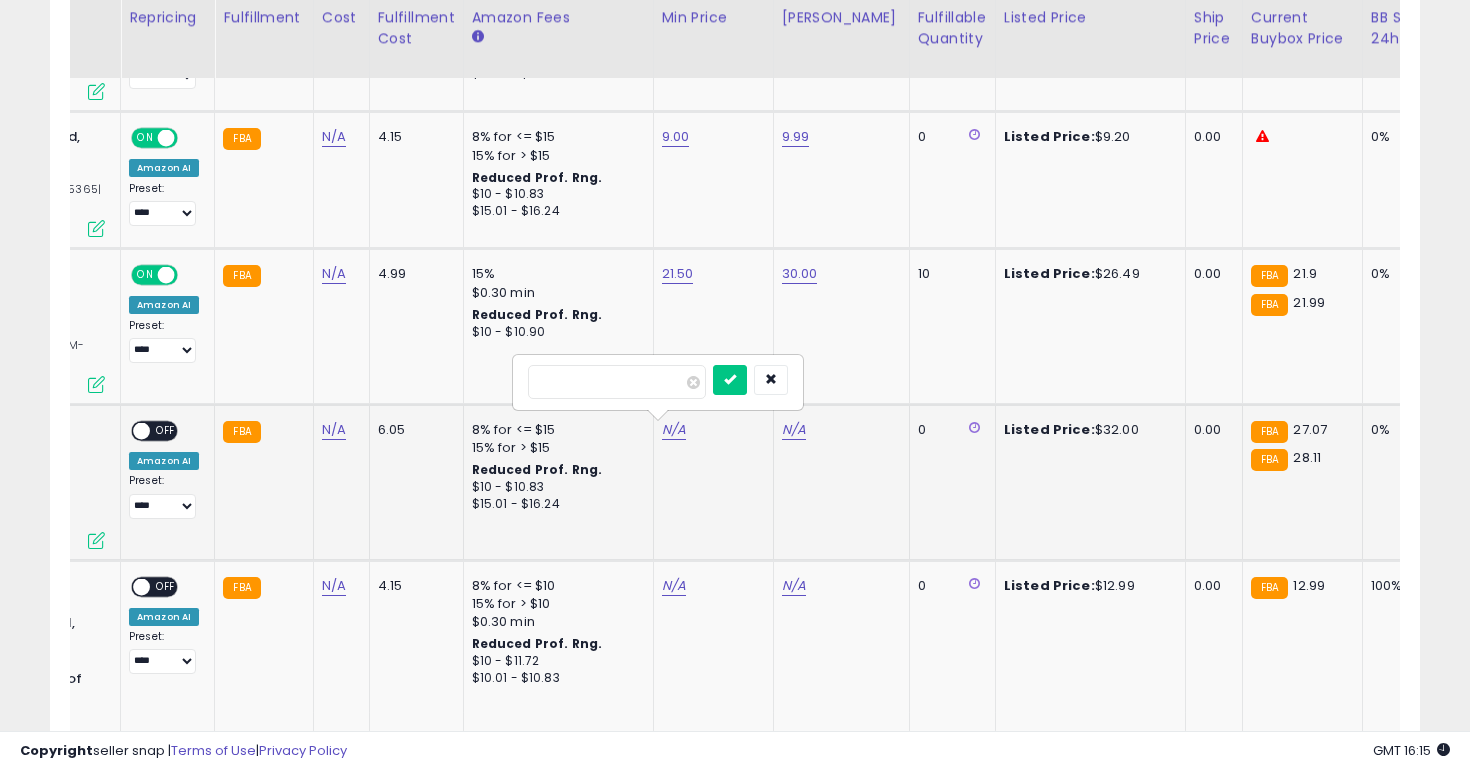 scroll, scrollTop: 0, scrollLeft: 70, axis: horizontal 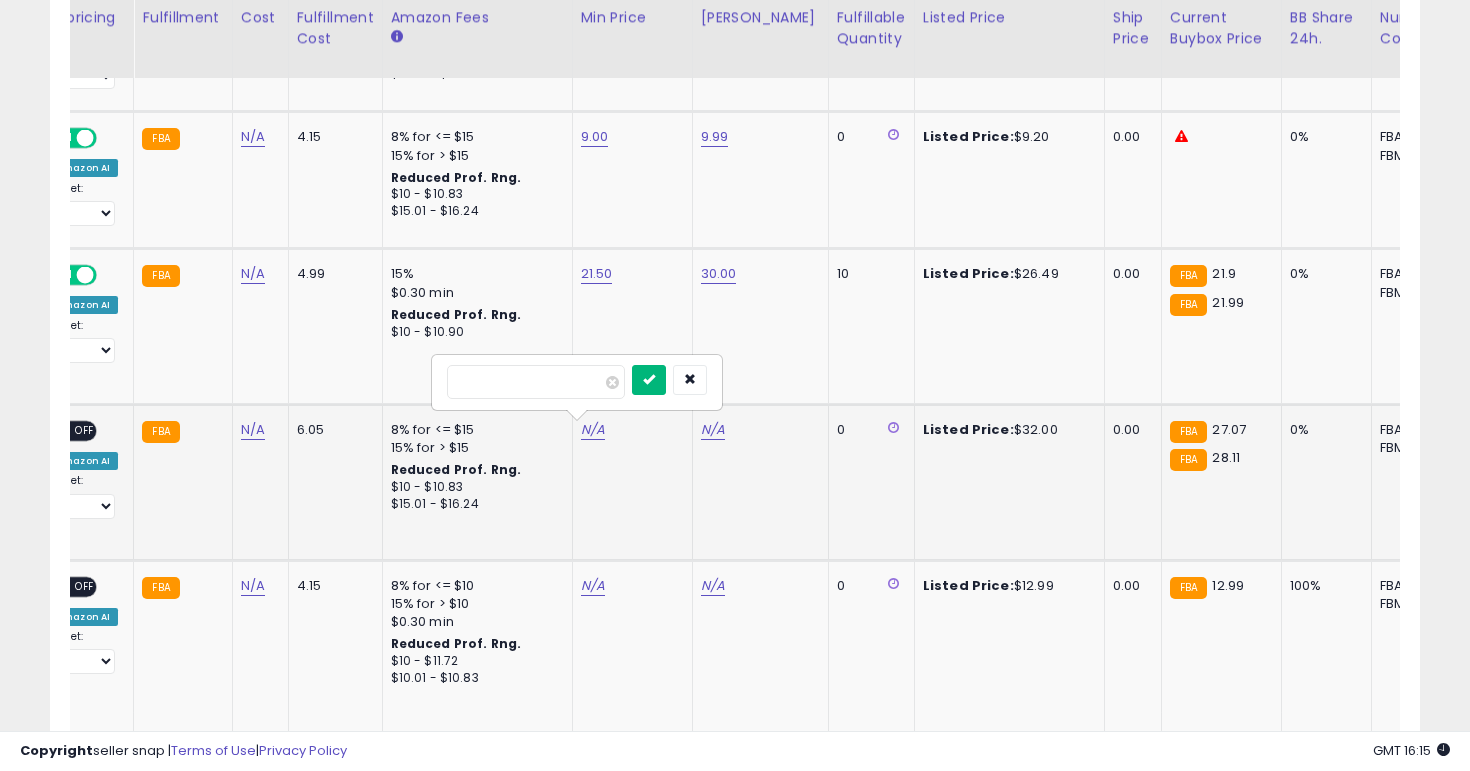 type on "**" 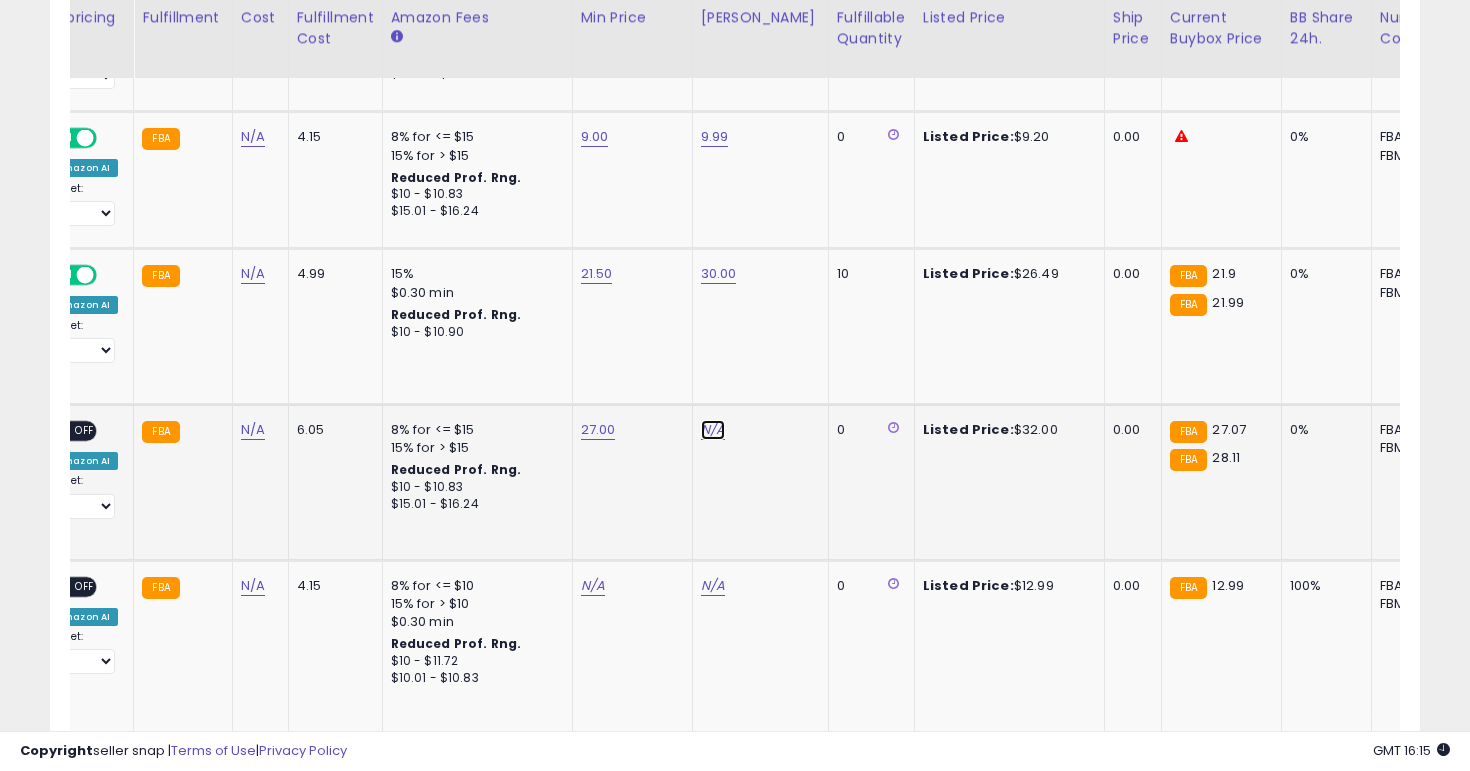 click on "N/A" at bounding box center [713, 430] 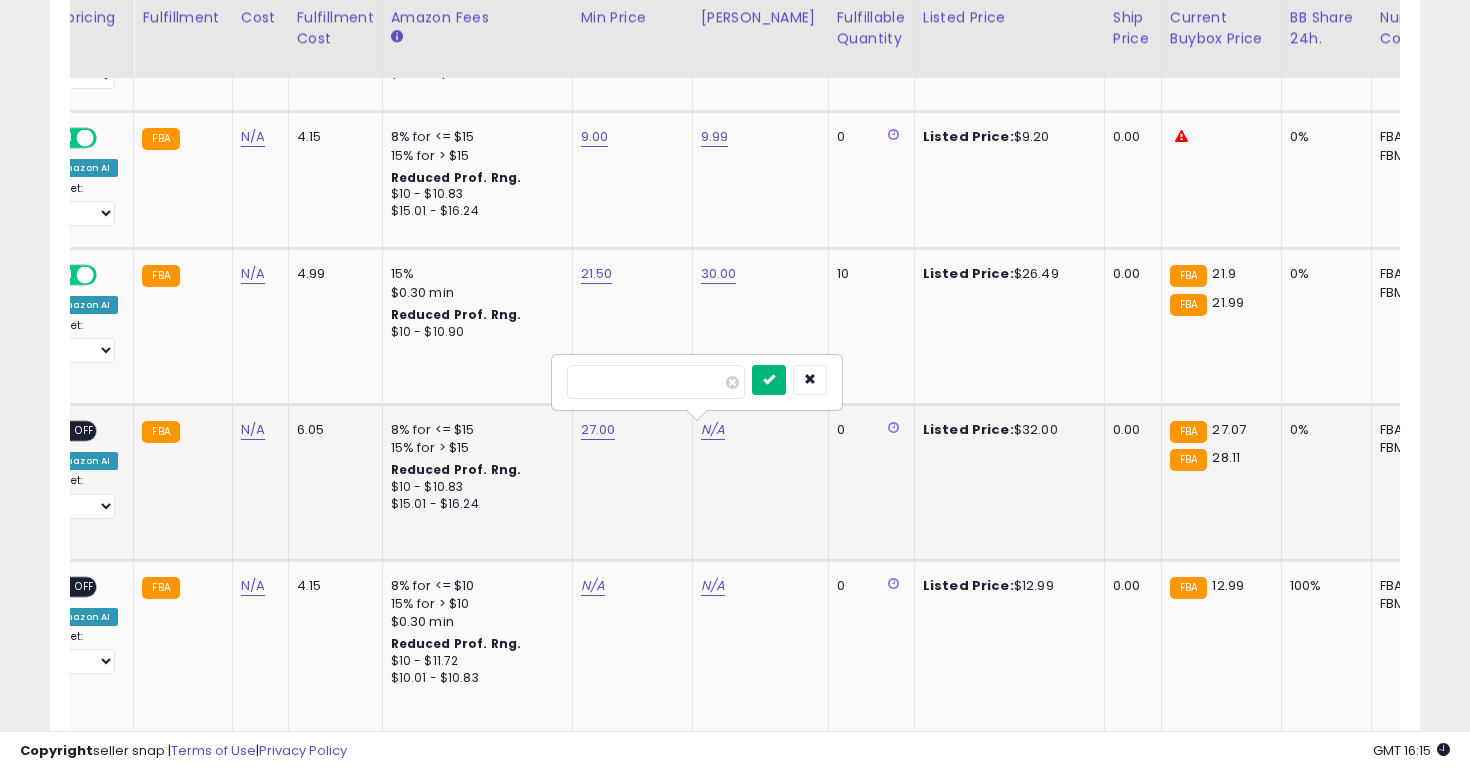 type on "**" 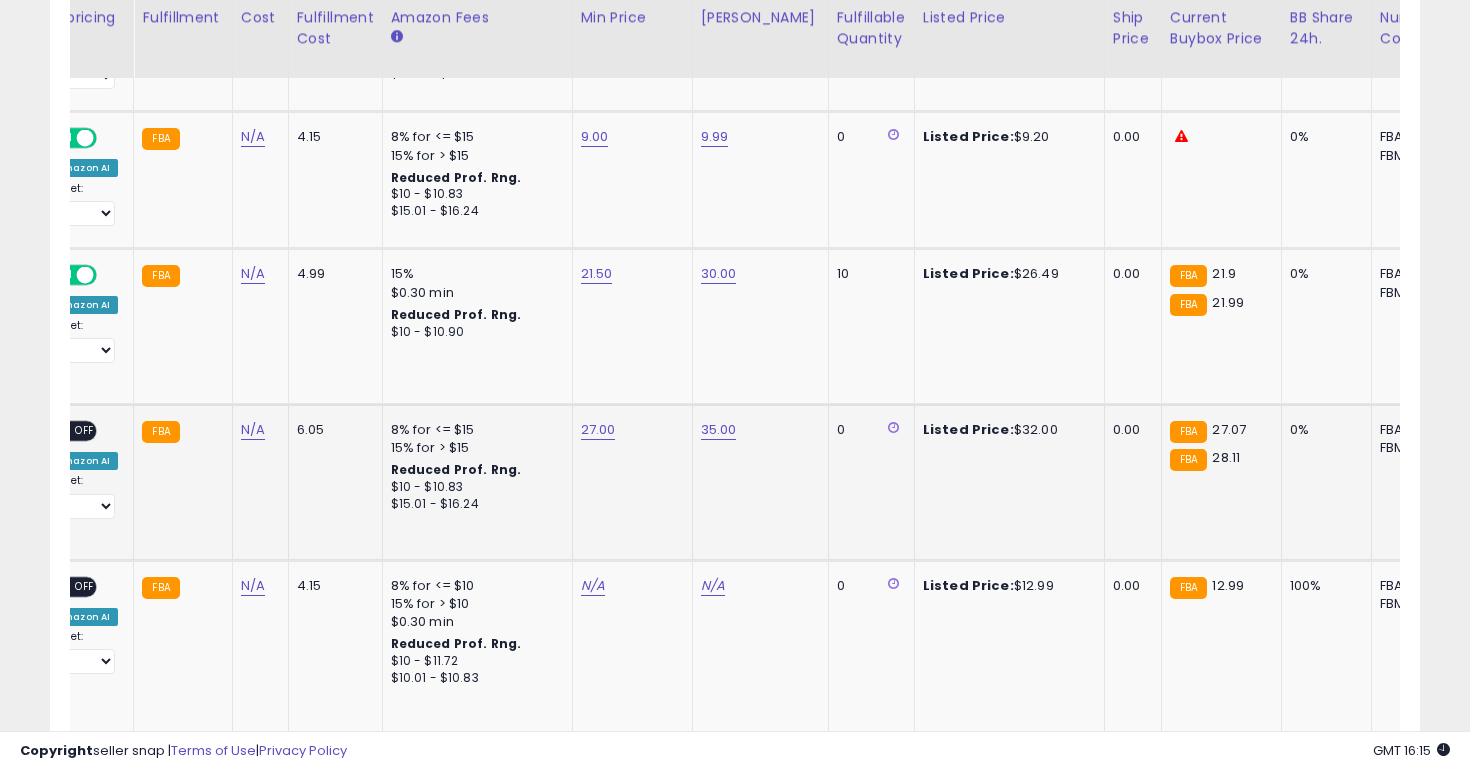click on "OFF" at bounding box center [85, 431] 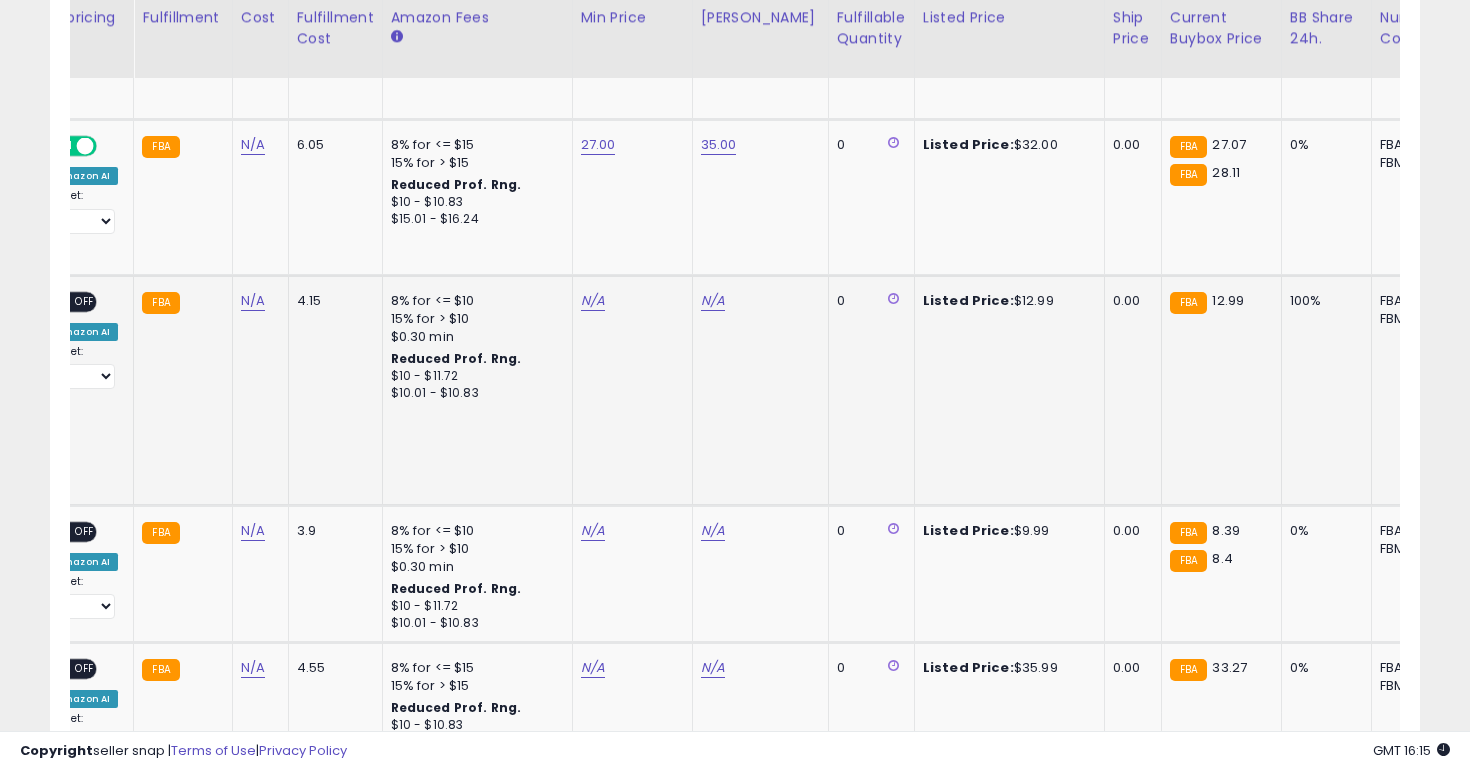 click on "8% for <= $10 15% for > $10 $0.30 min Reduced Prof. Rng. $10 - $11.72 $10.01 - $10.83" 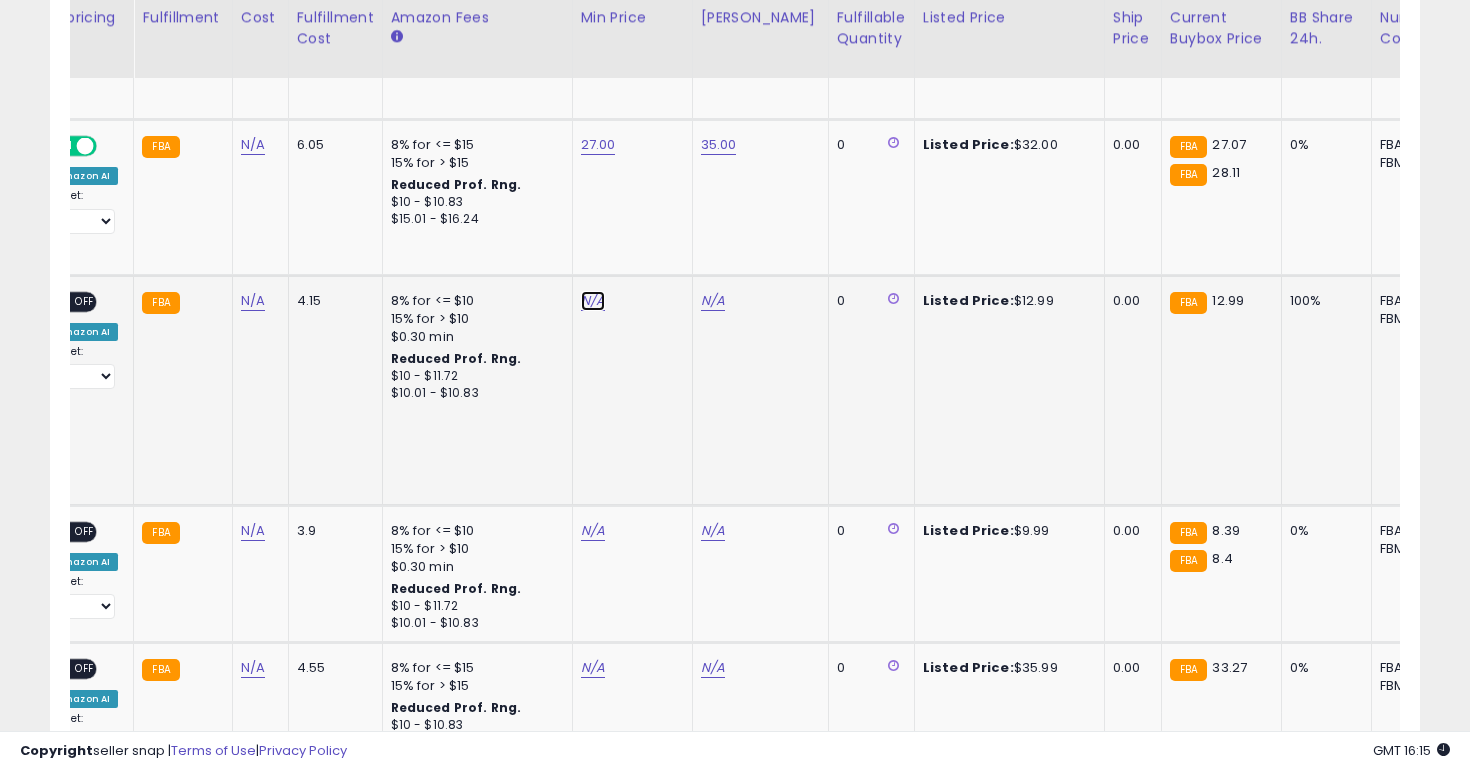 click on "N/A" at bounding box center (593, 301) 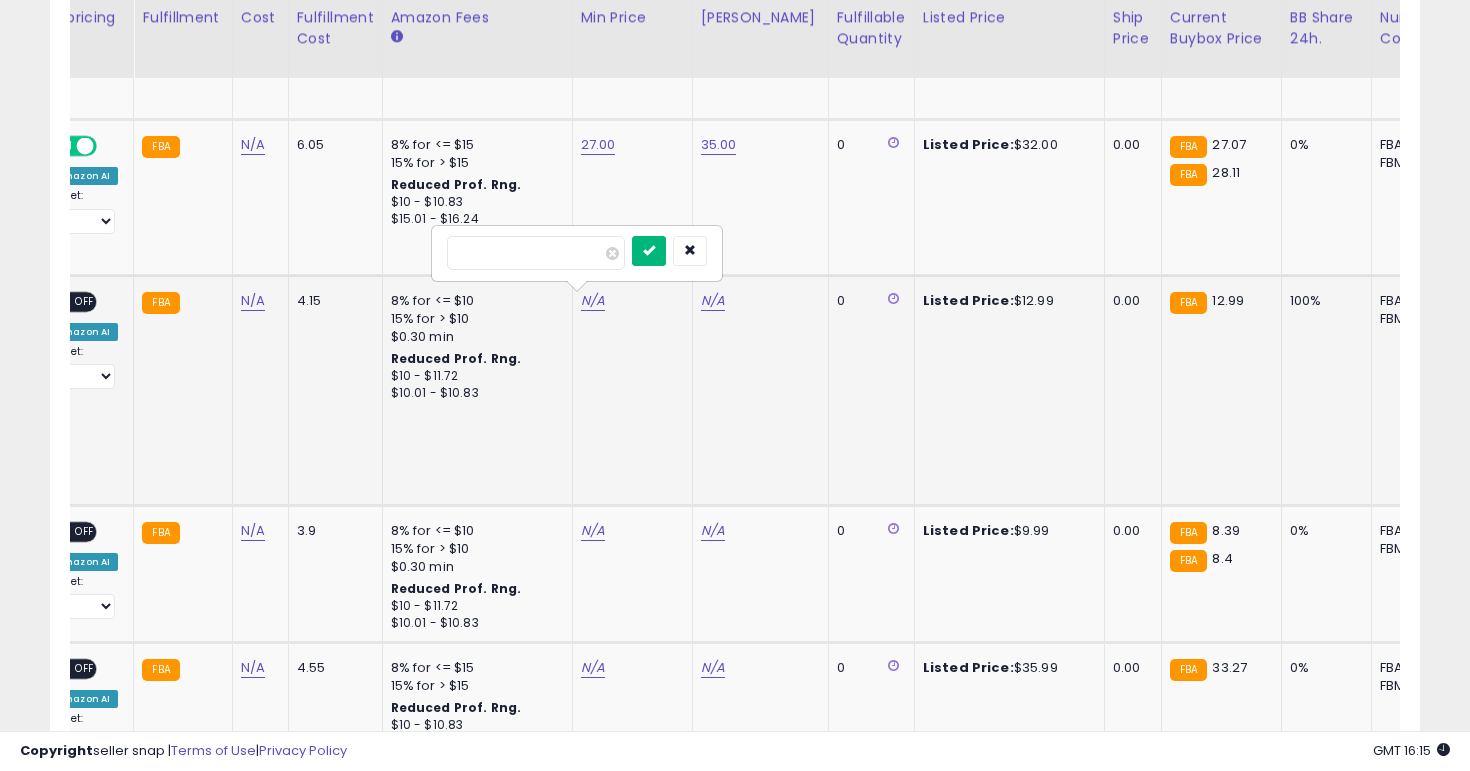 type on "**" 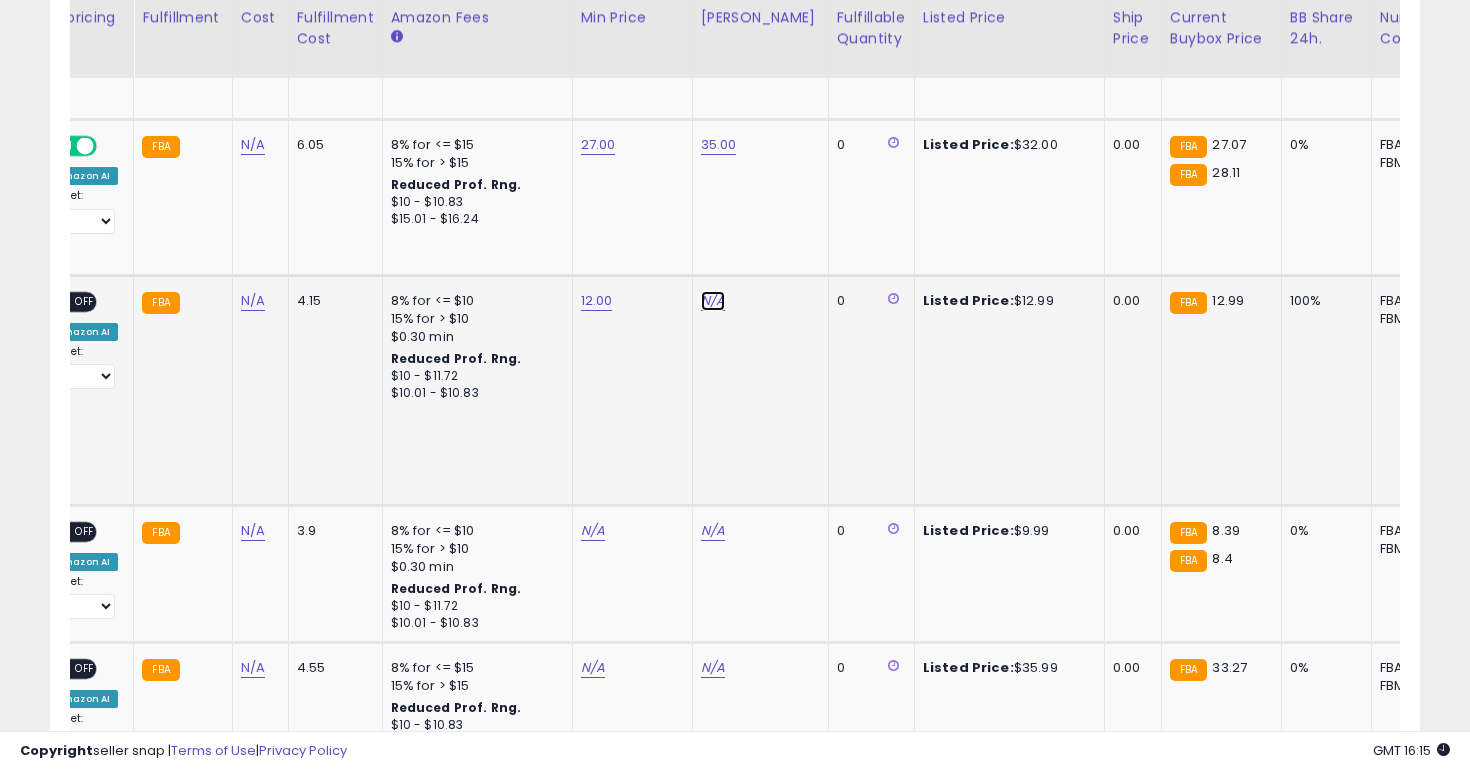 click on "N/A" at bounding box center [713, 301] 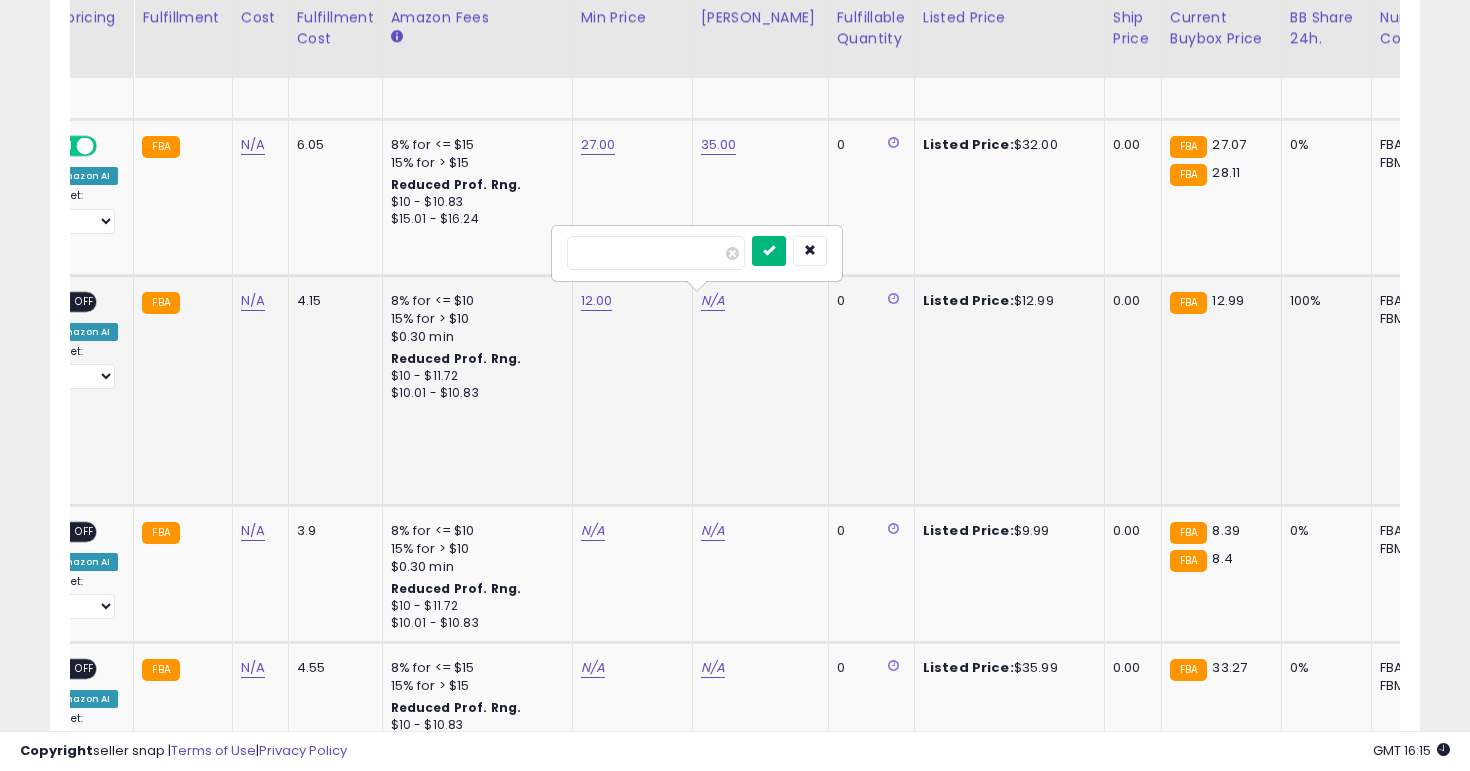 type on "**" 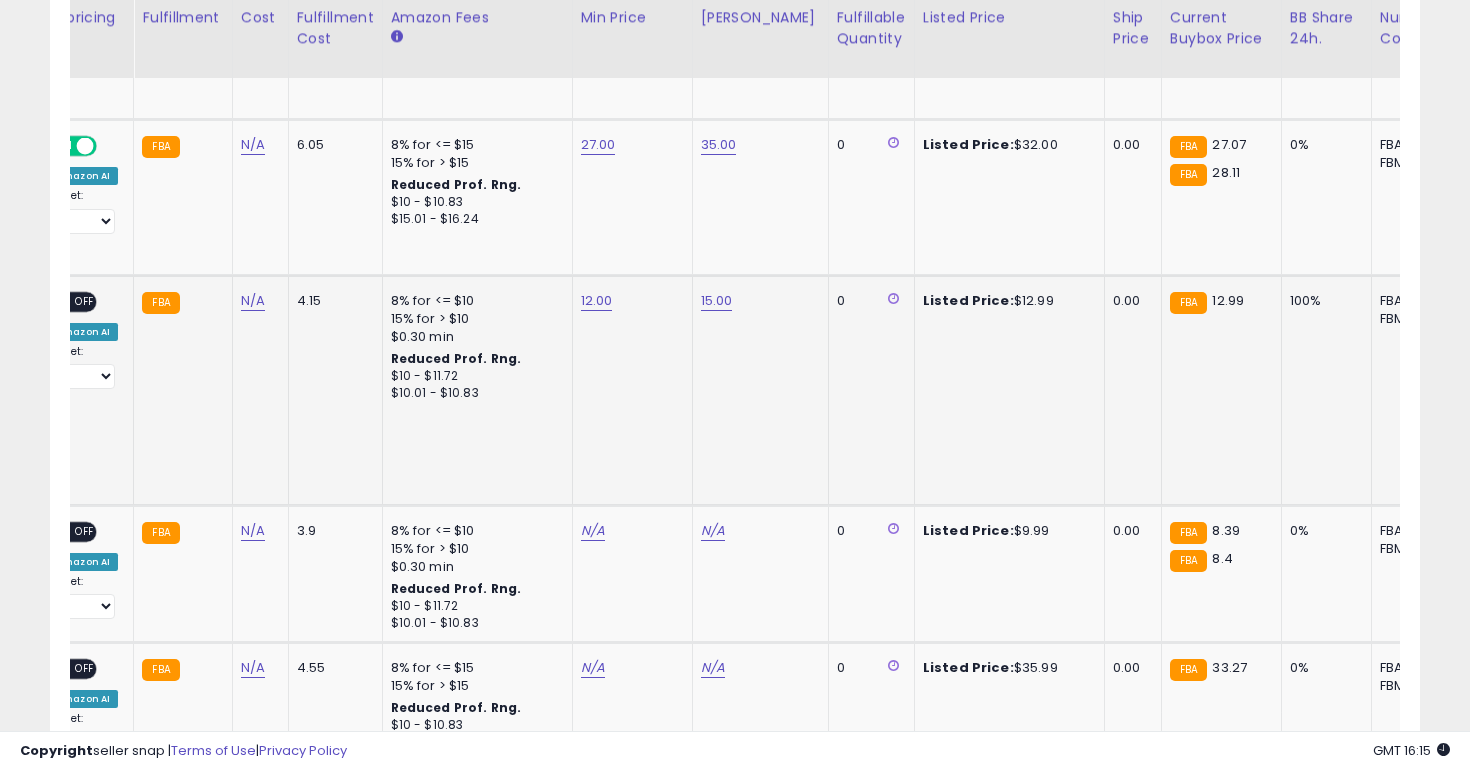 click on "OFF" at bounding box center (85, 301) 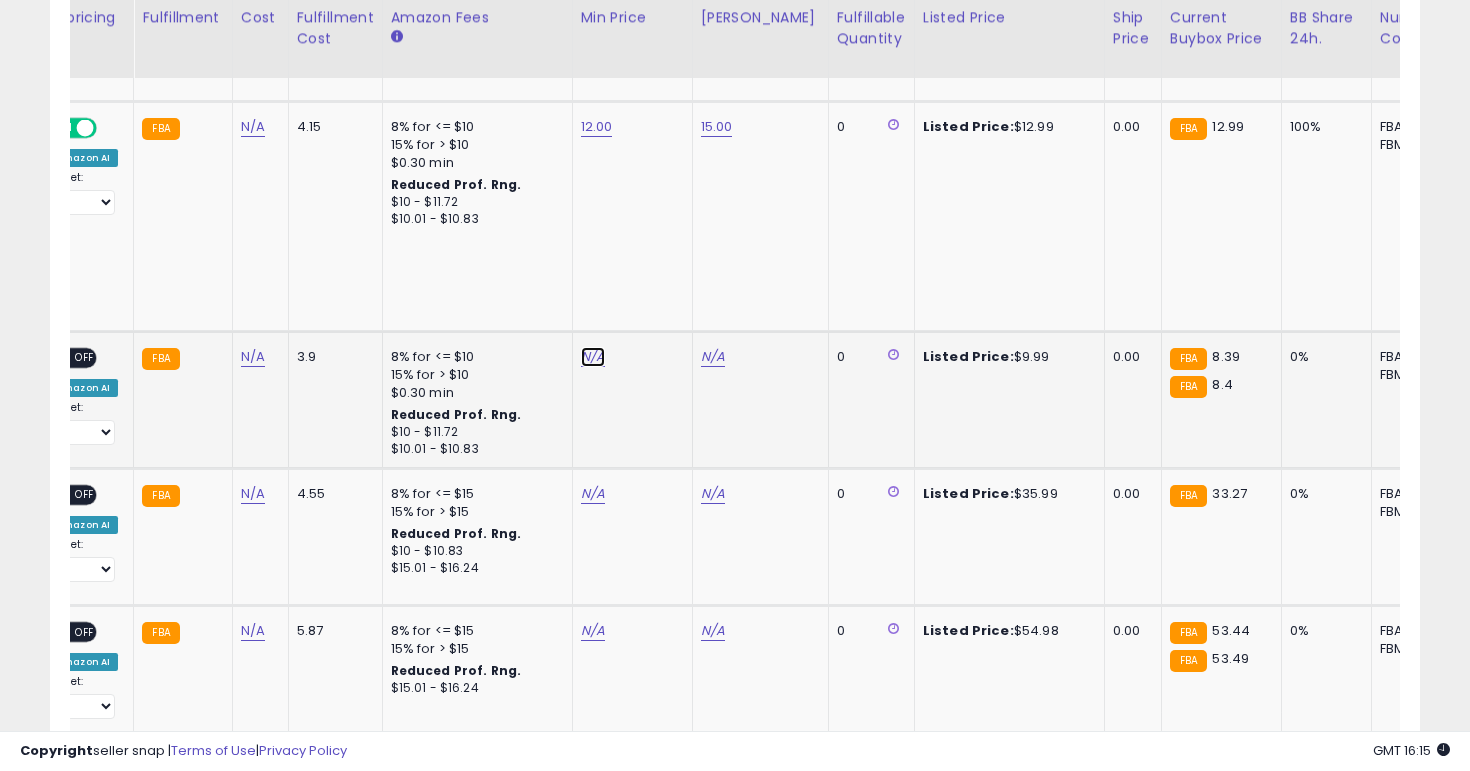 click on "N/A" at bounding box center [593, 357] 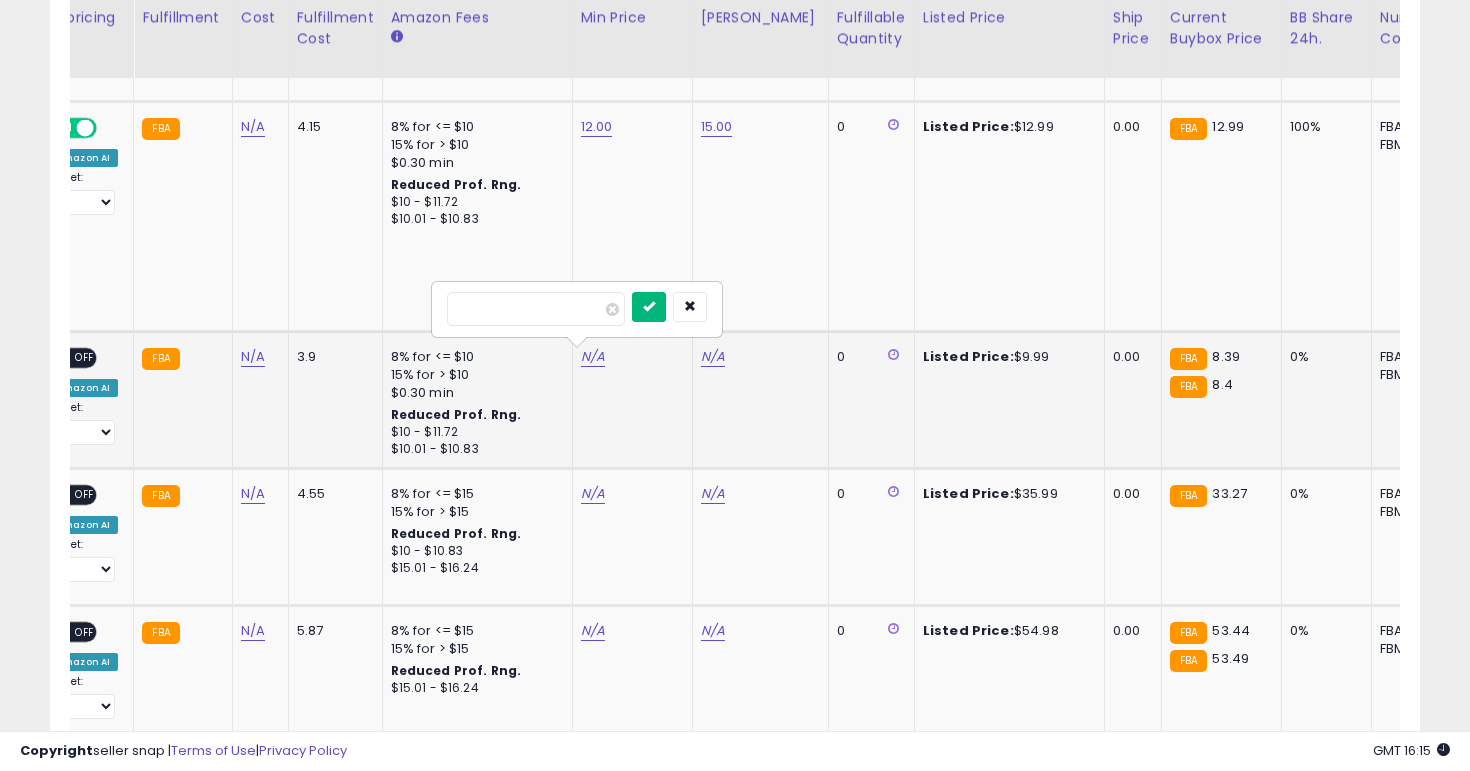 type on "*" 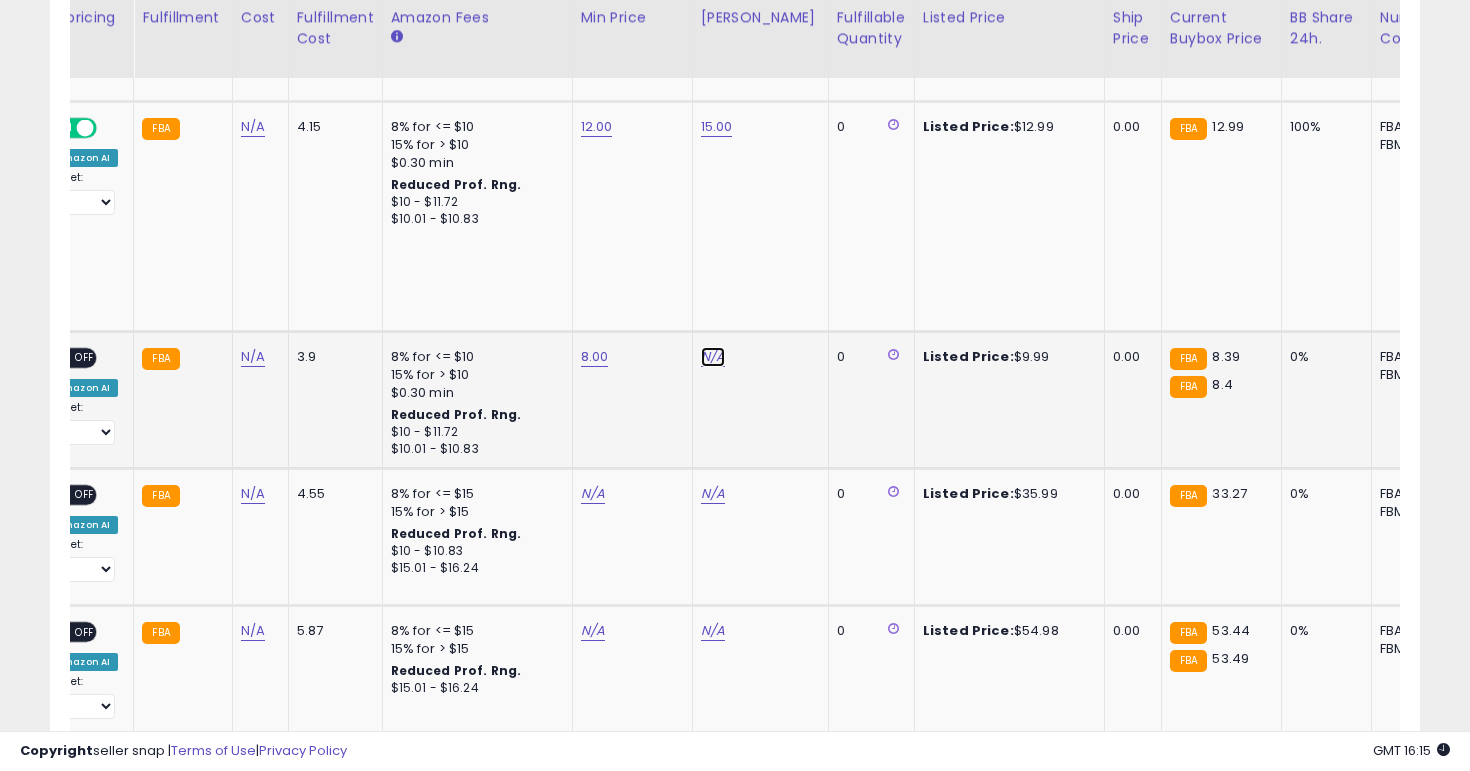 click on "N/A" at bounding box center [713, 357] 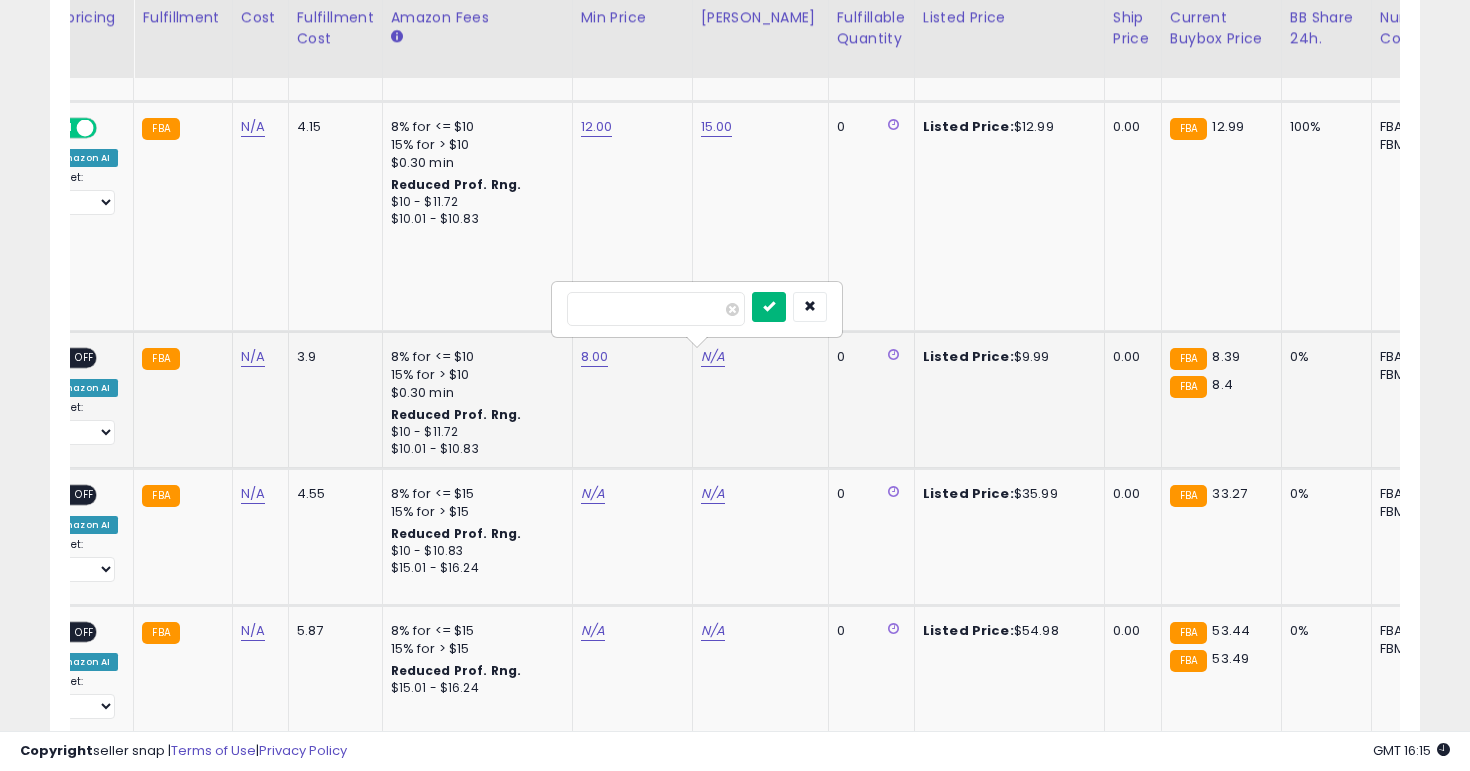 type on "****" 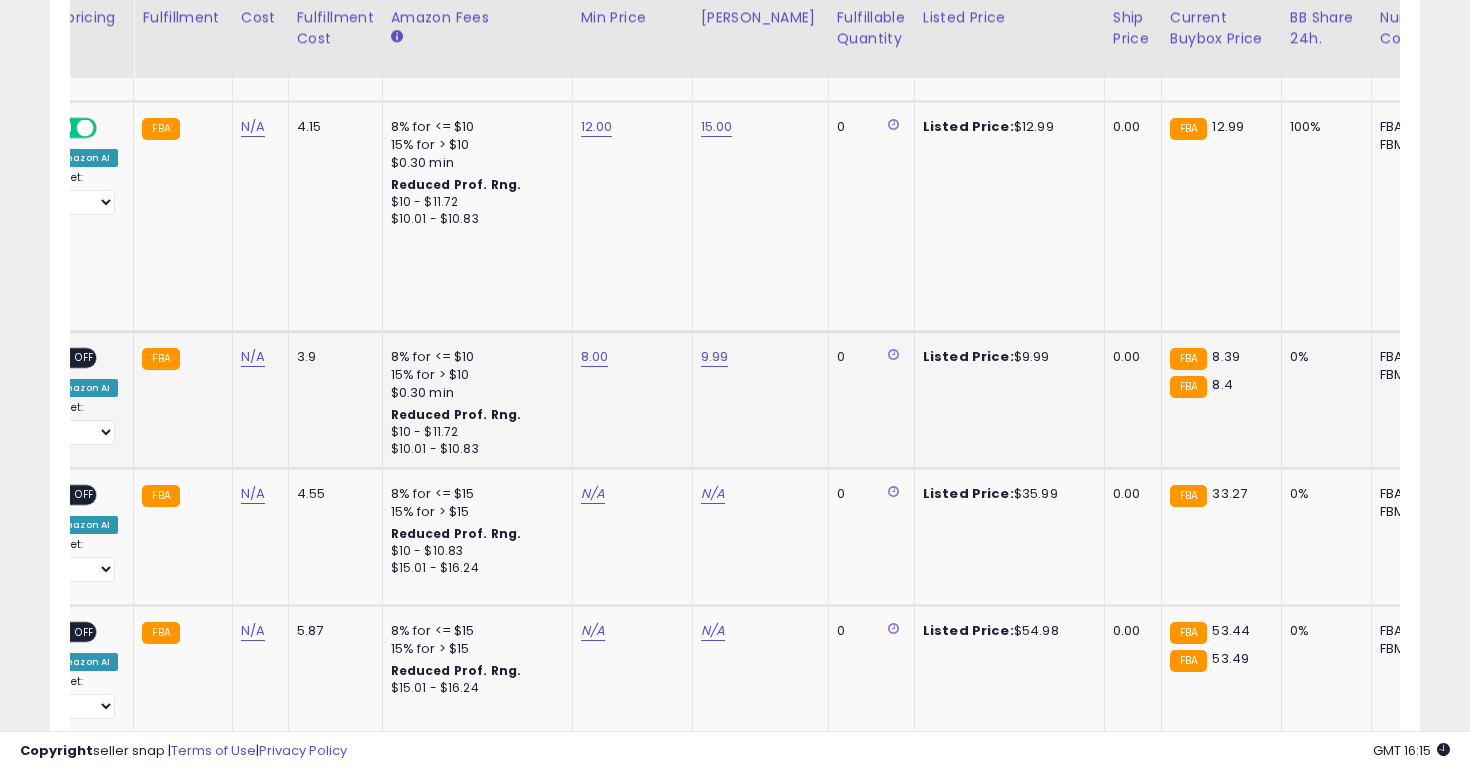 click on "OFF" at bounding box center (85, 357) 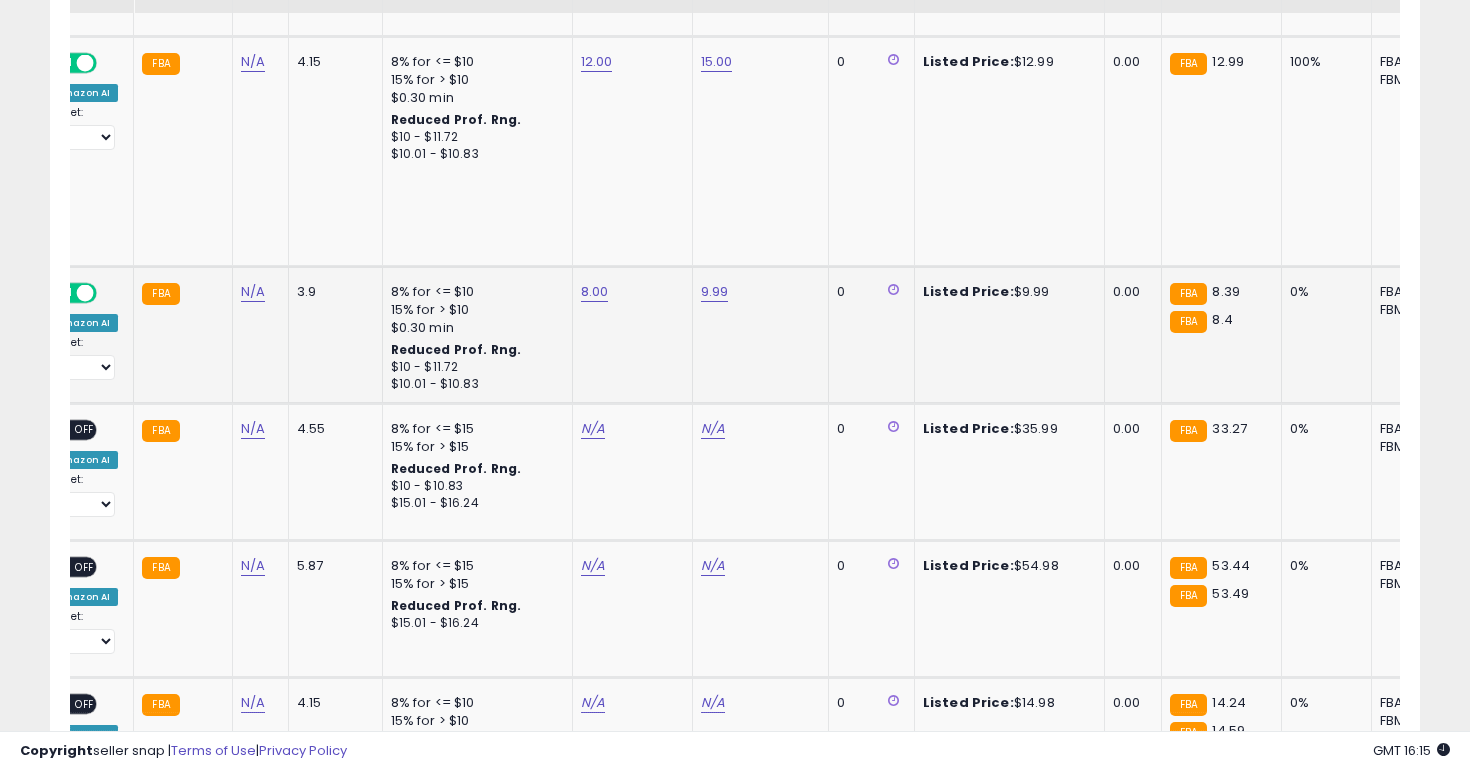 scroll, scrollTop: 2619, scrollLeft: 0, axis: vertical 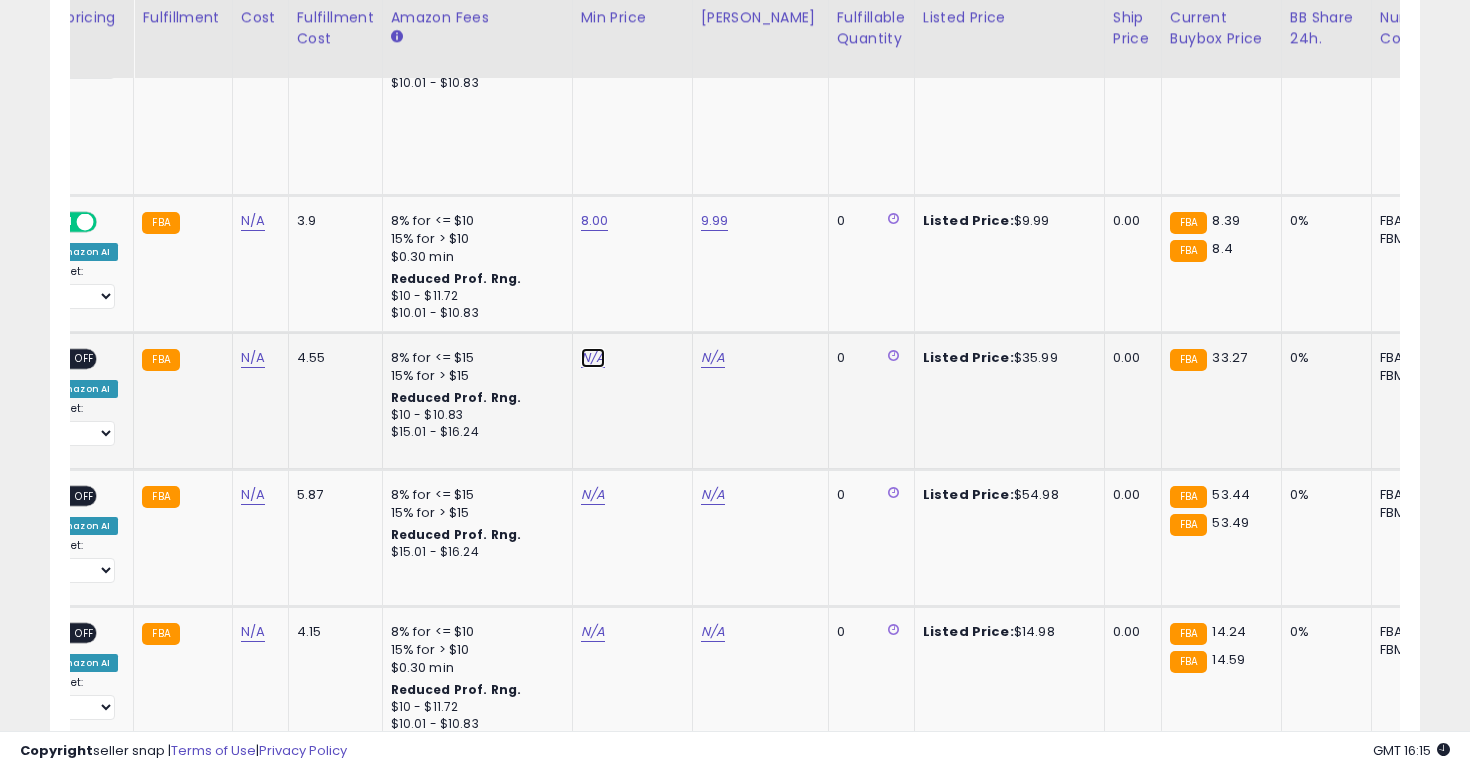 click on "N/A" at bounding box center [593, 358] 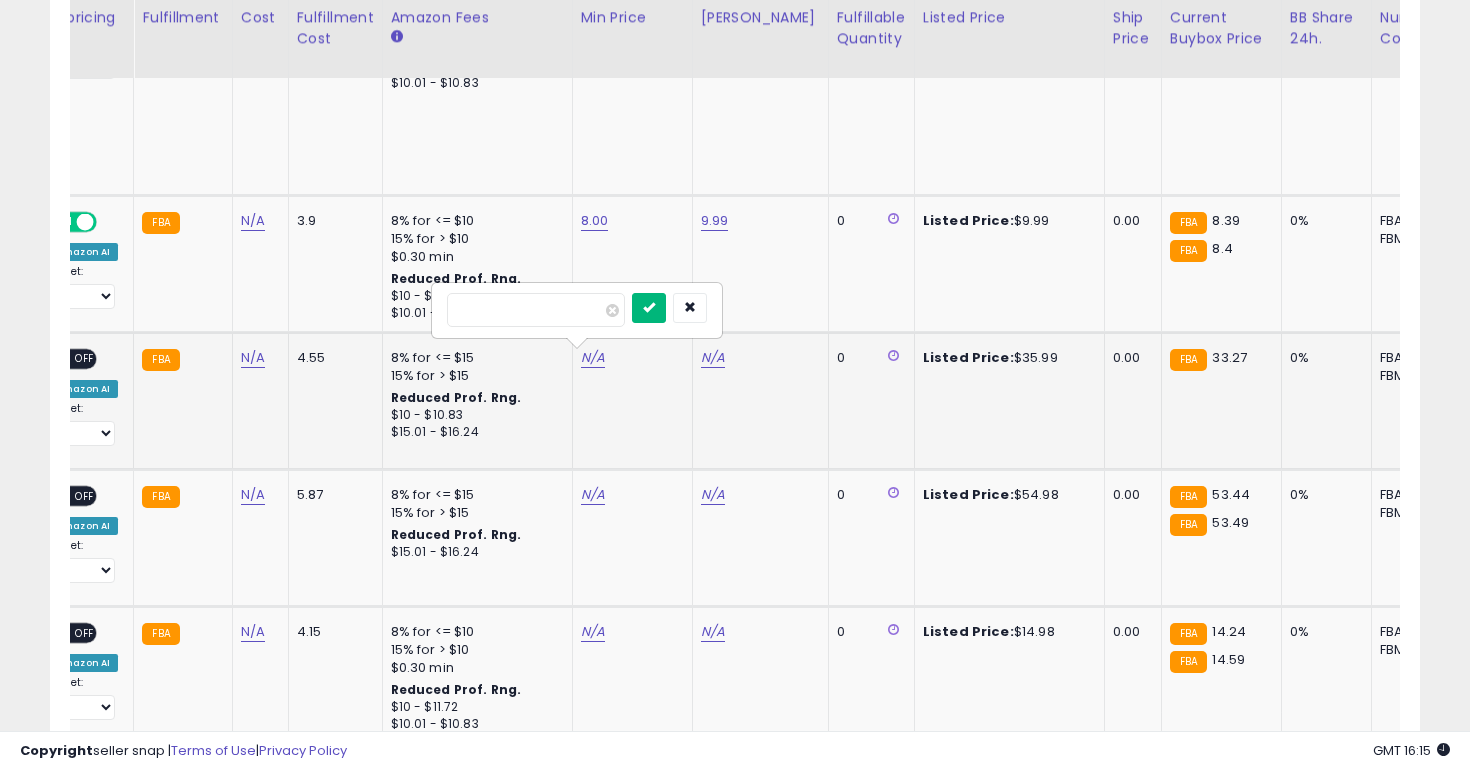 type on "**" 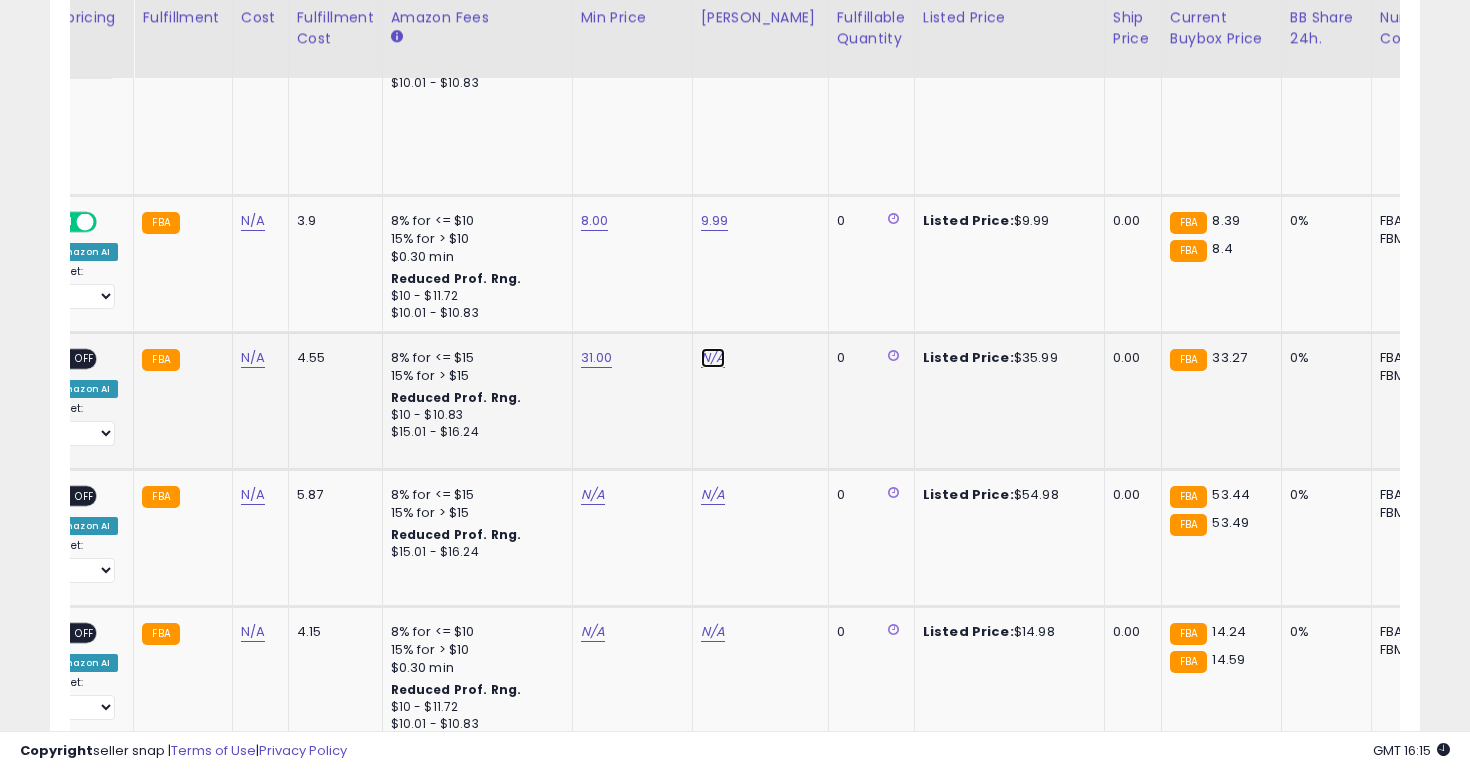 click on "N/A" at bounding box center (713, 358) 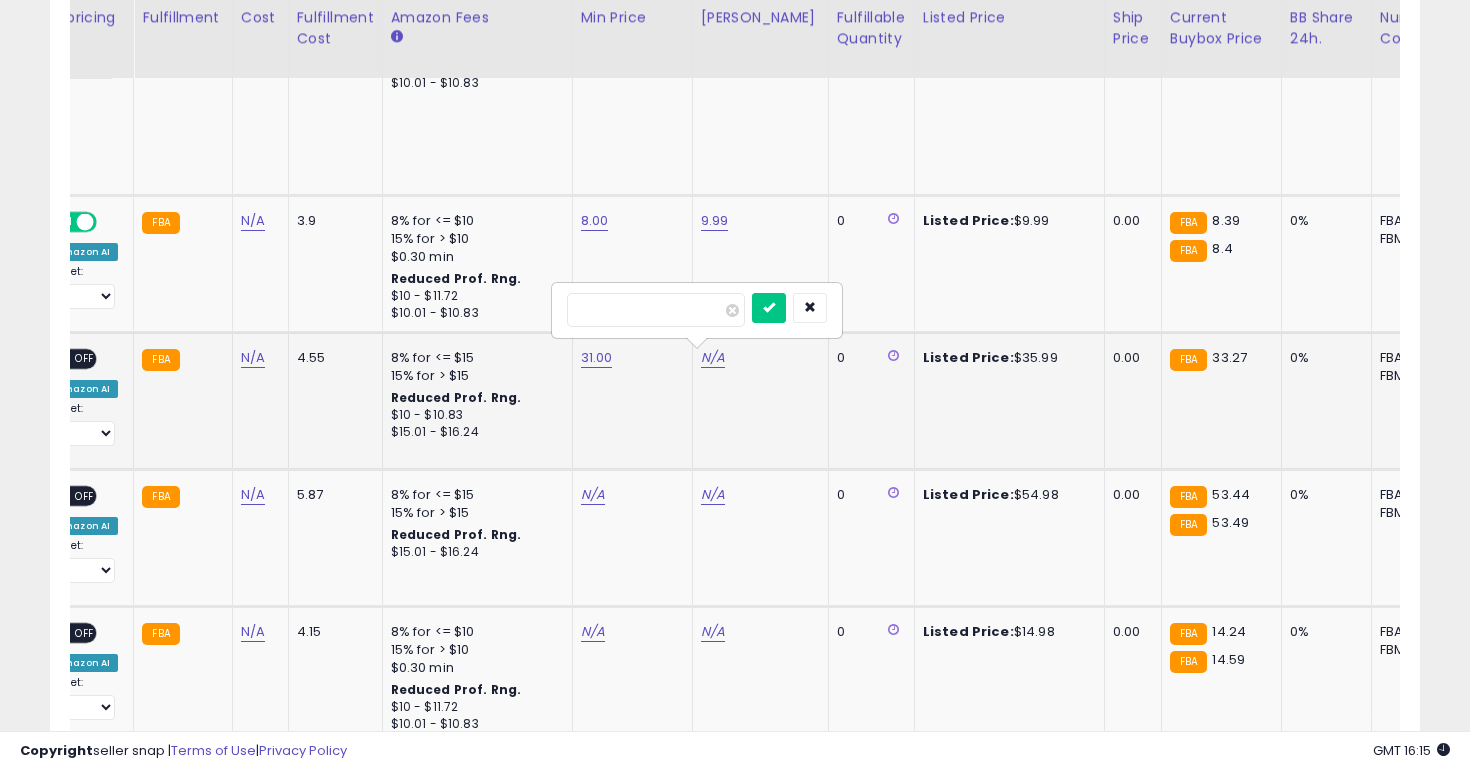 type on "**" 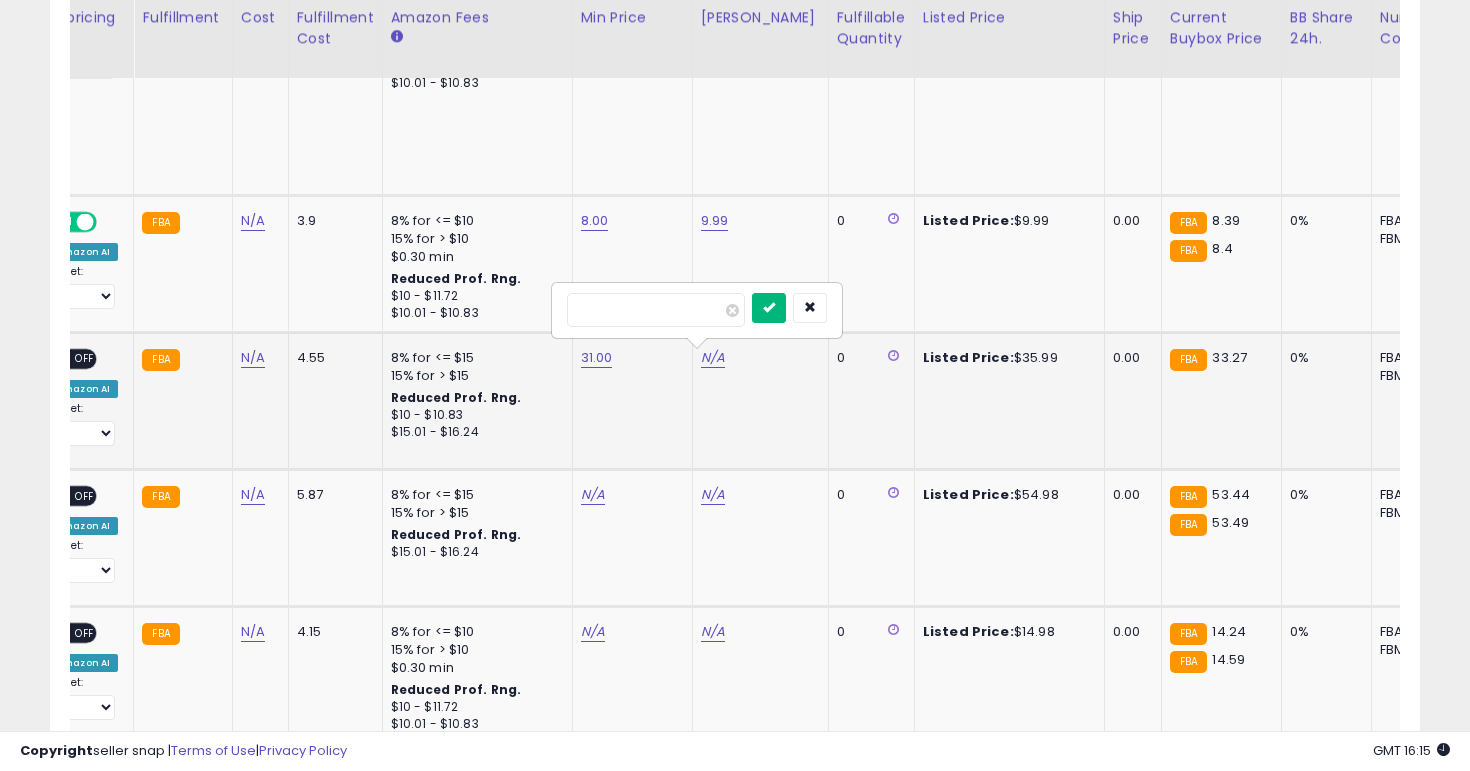 click at bounding box center [769, 308] 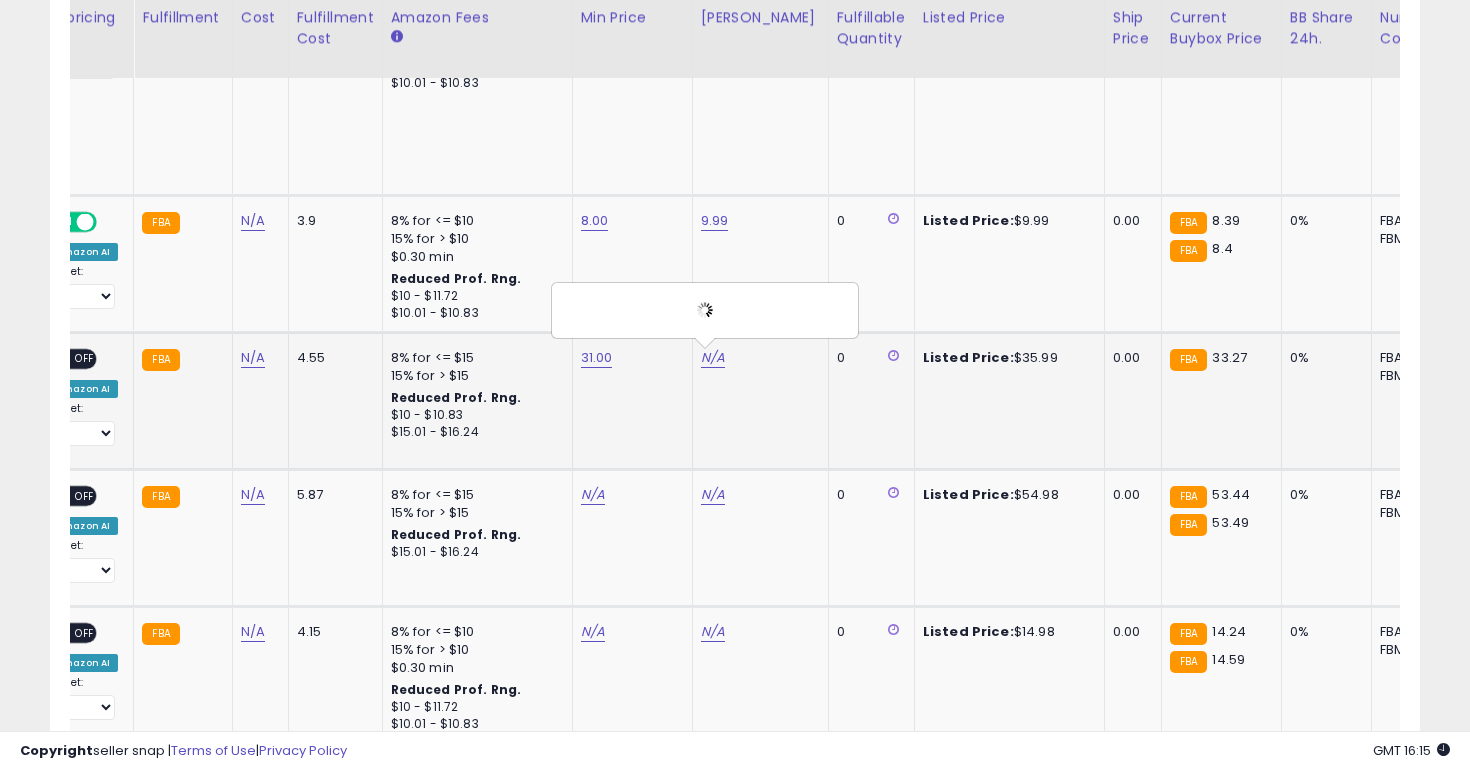 click at bounding box center [705, 310] 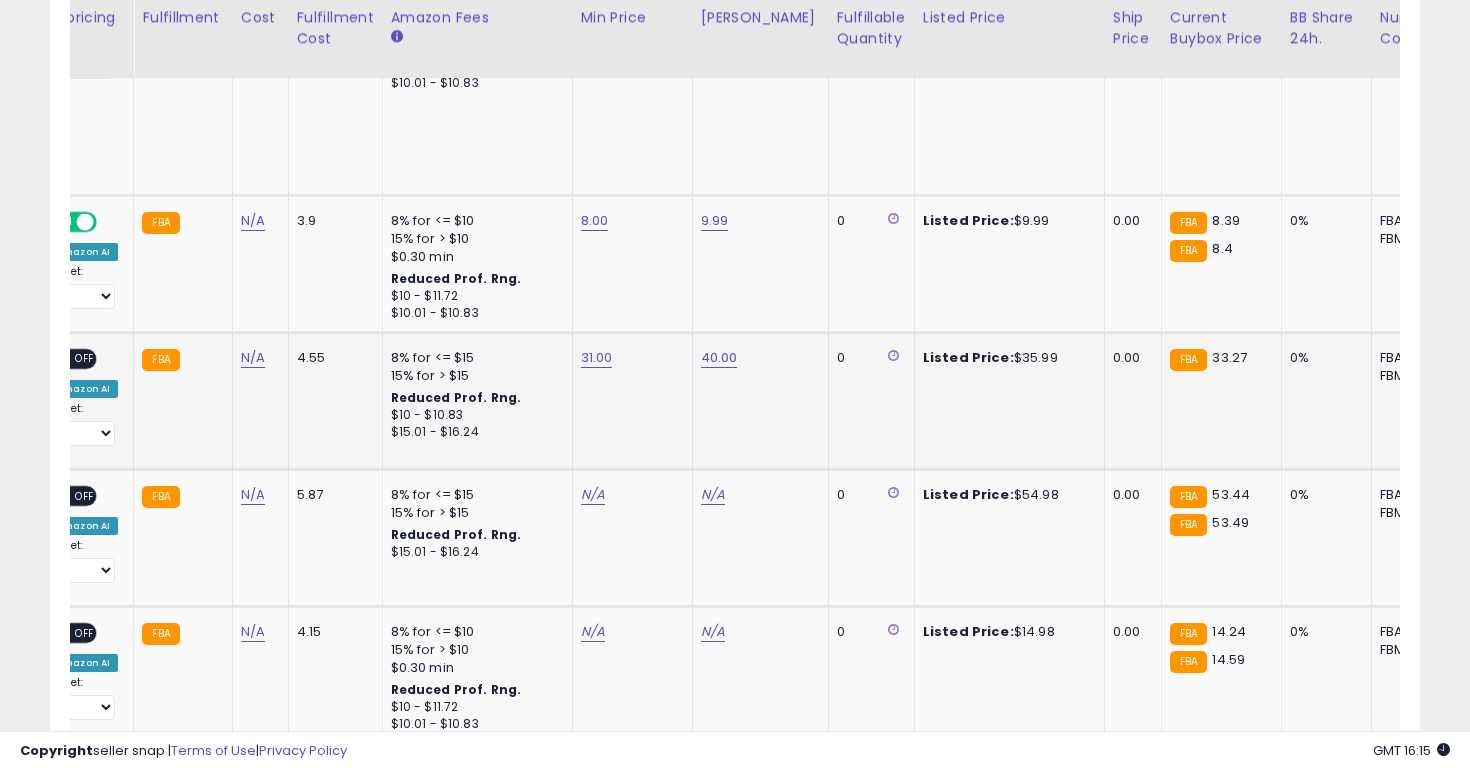 click on "OFF" at bounding box center (85, 358) 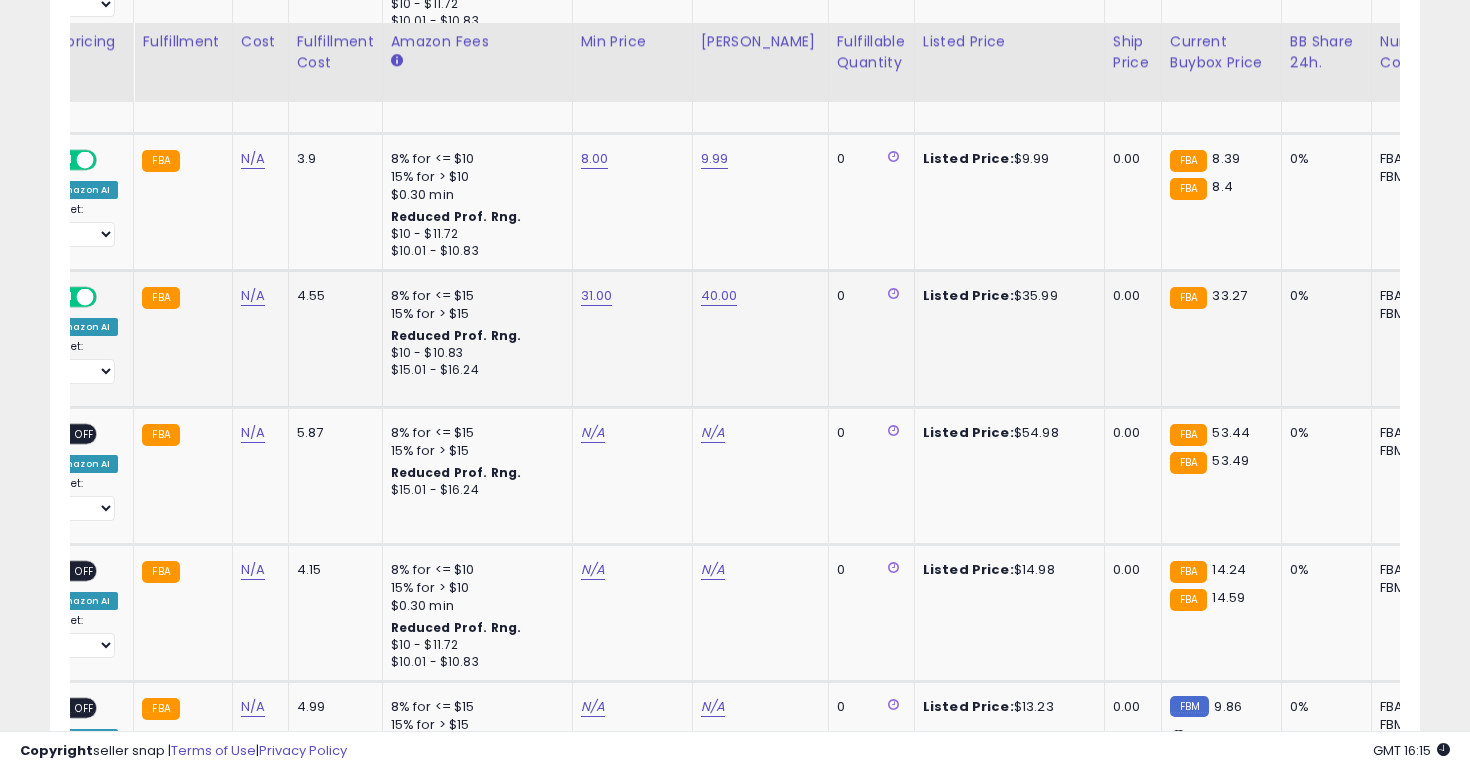 scroll, scrollTop: 2740, scrollLeft: 0, axis: vertical 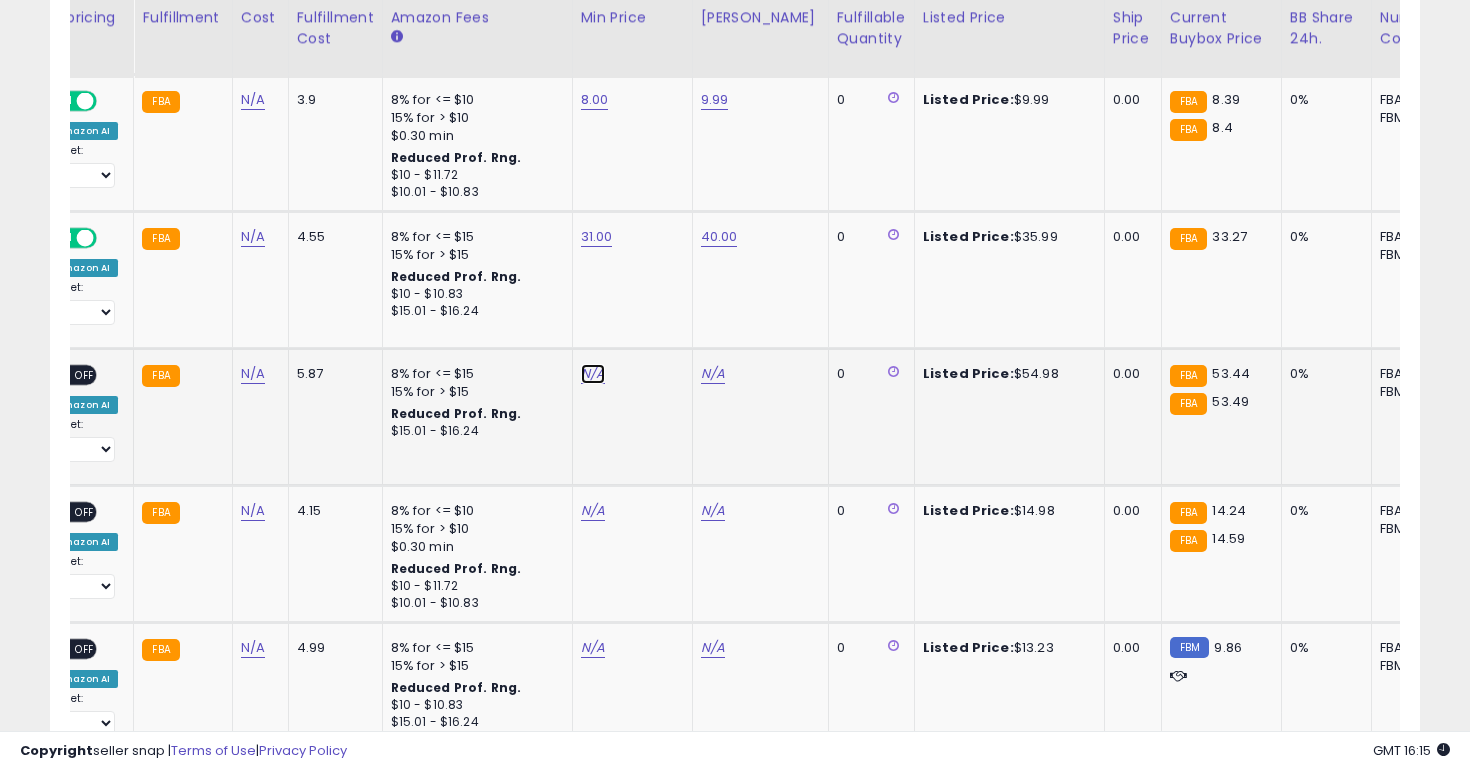 click on "N/A" at bounding box center (593, 374) 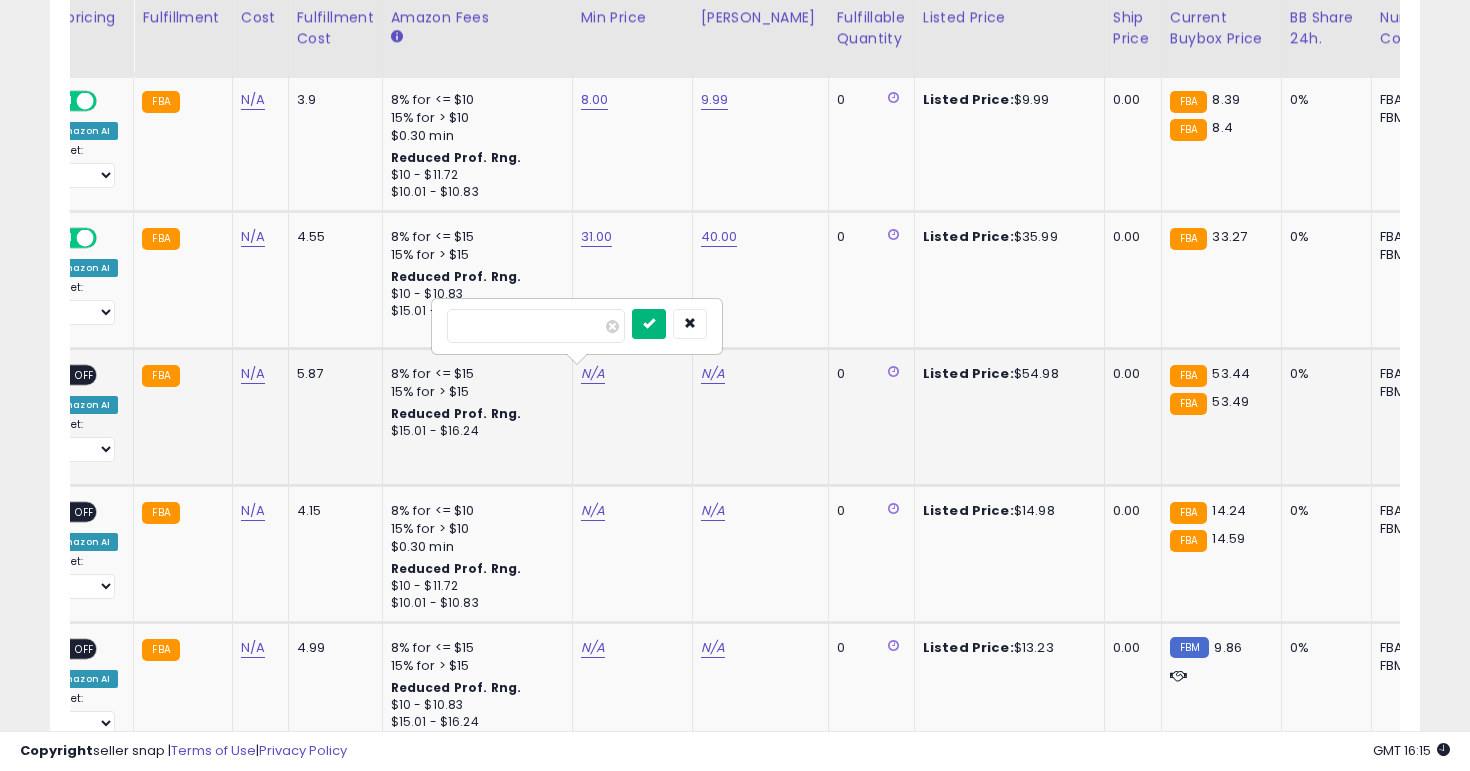 type on "**" 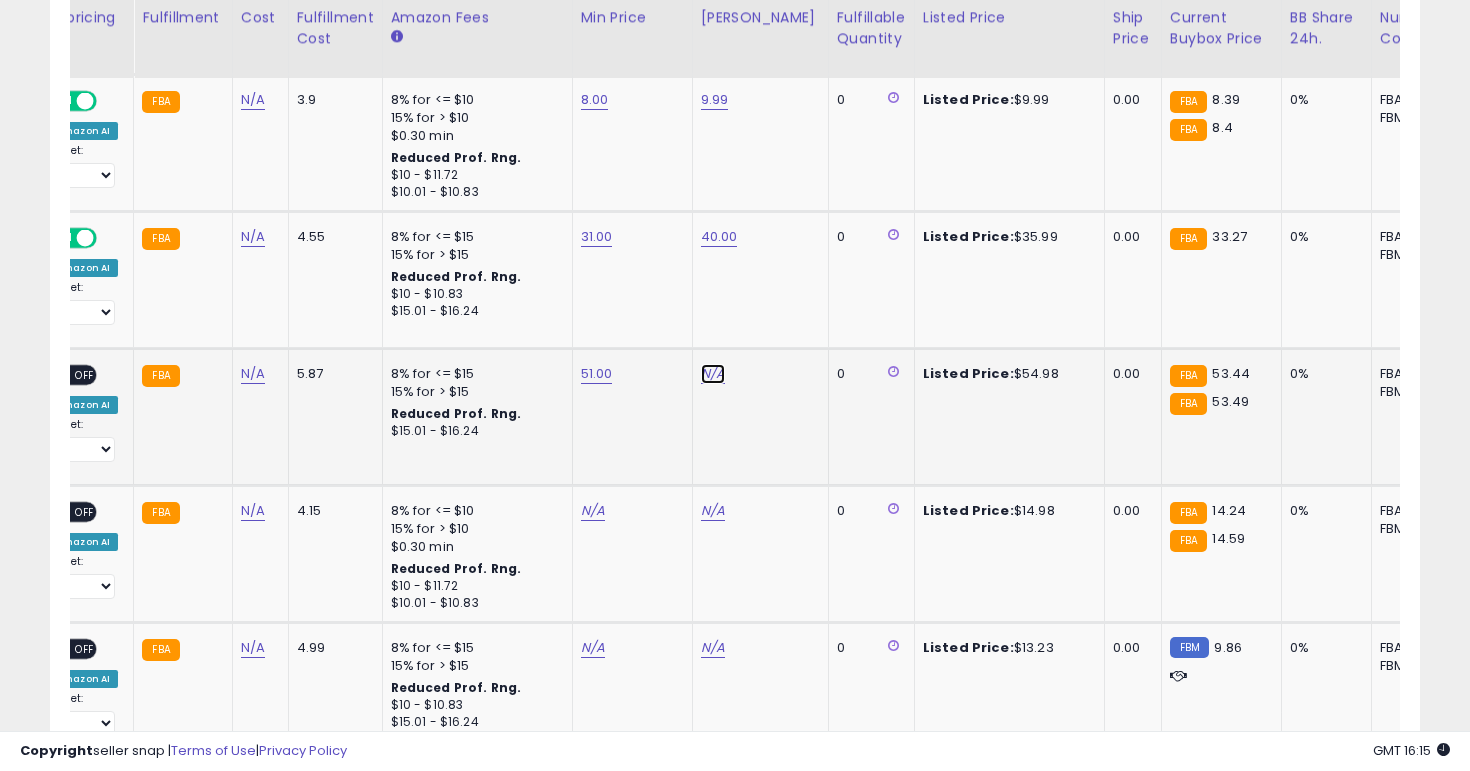 click on "N/A" at bounding box center (713, 374) 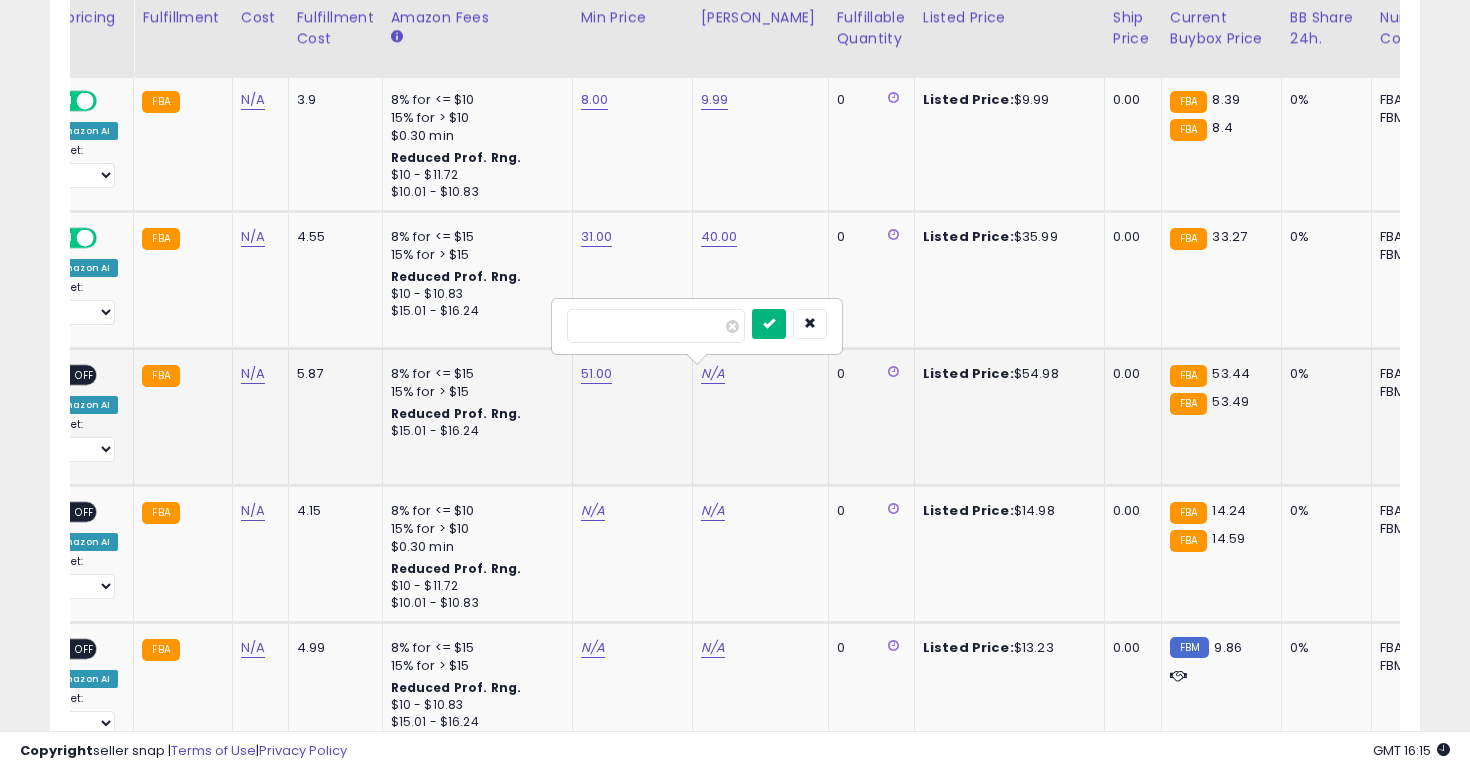 type on "**" 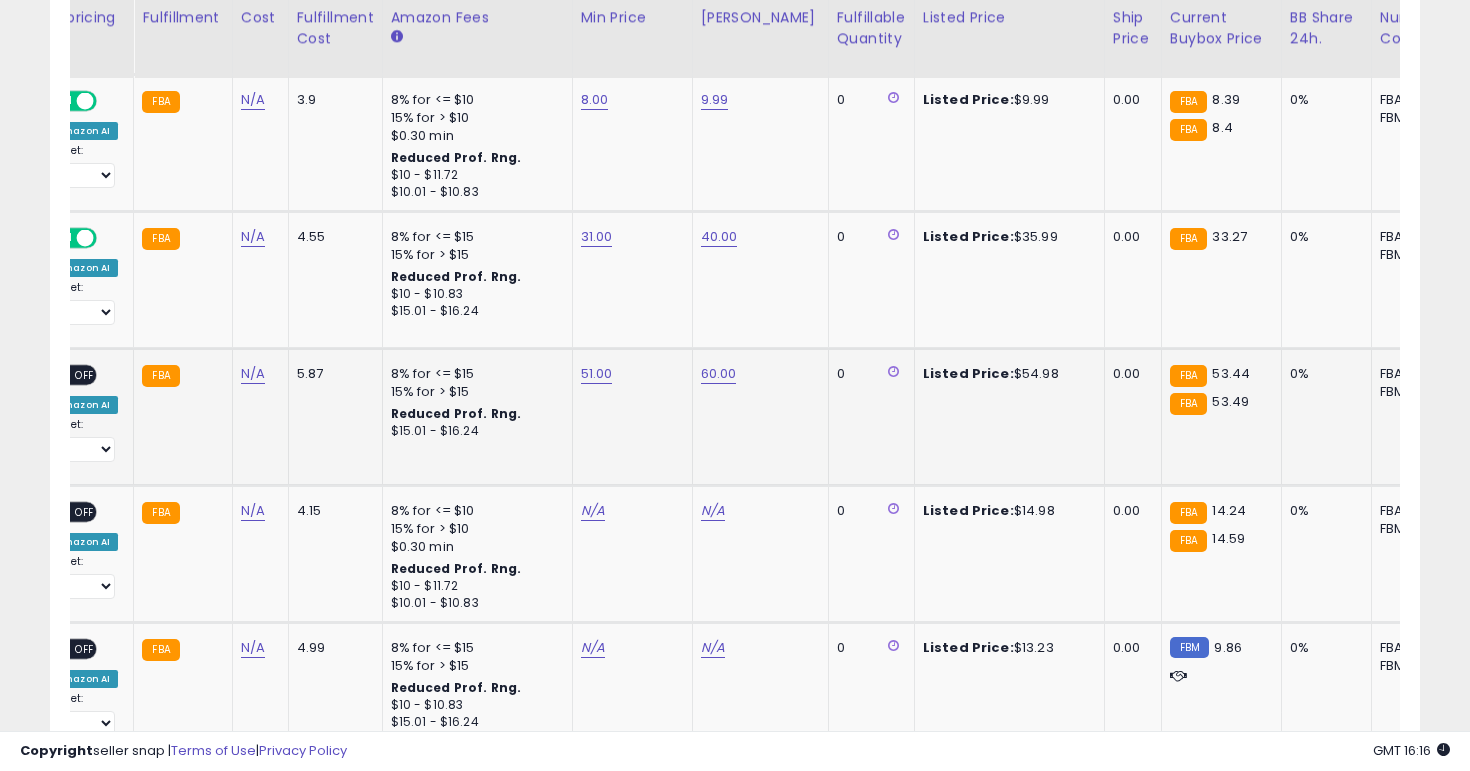 click on "OFF" at bounding box center [85, 374] 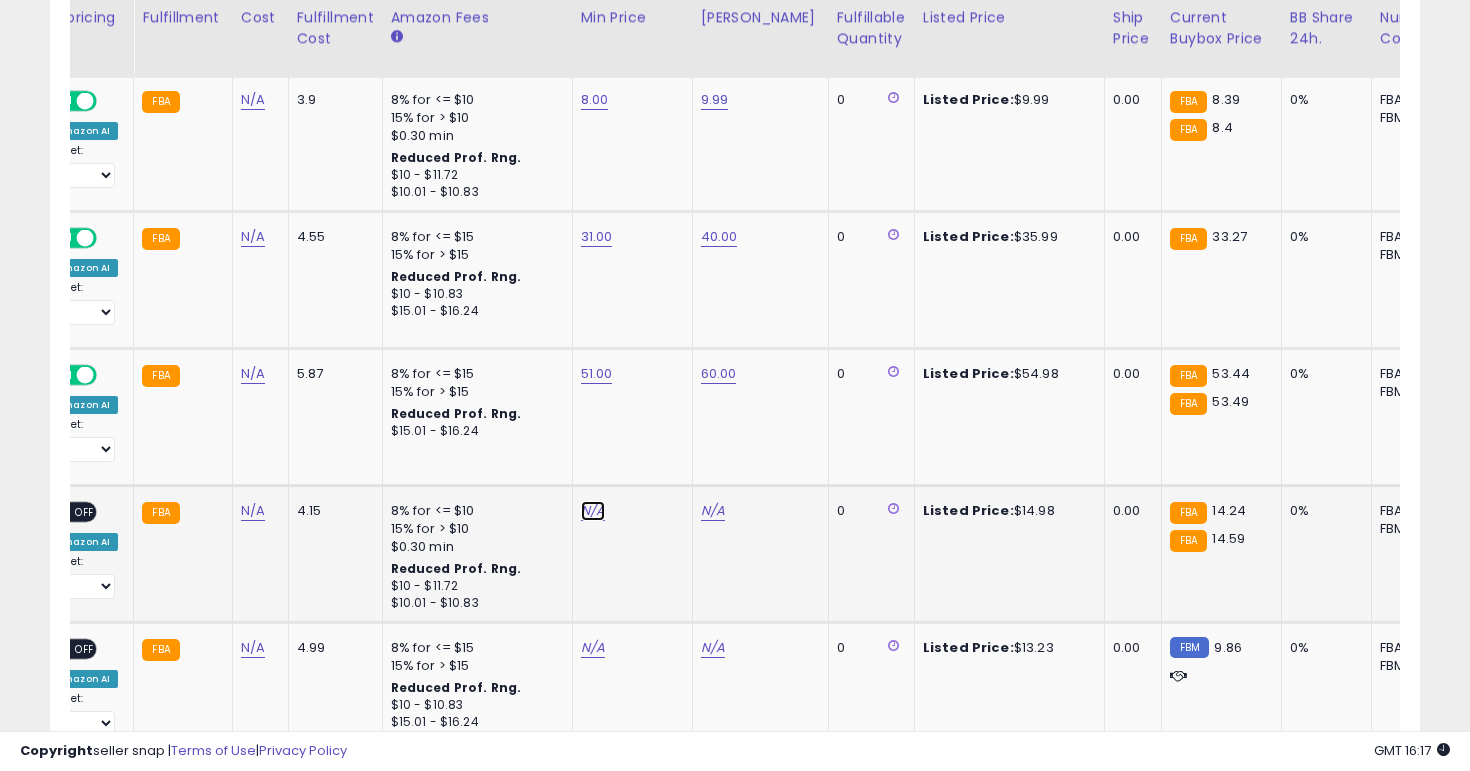 click on "N/A" at bounding box center [593, 511] 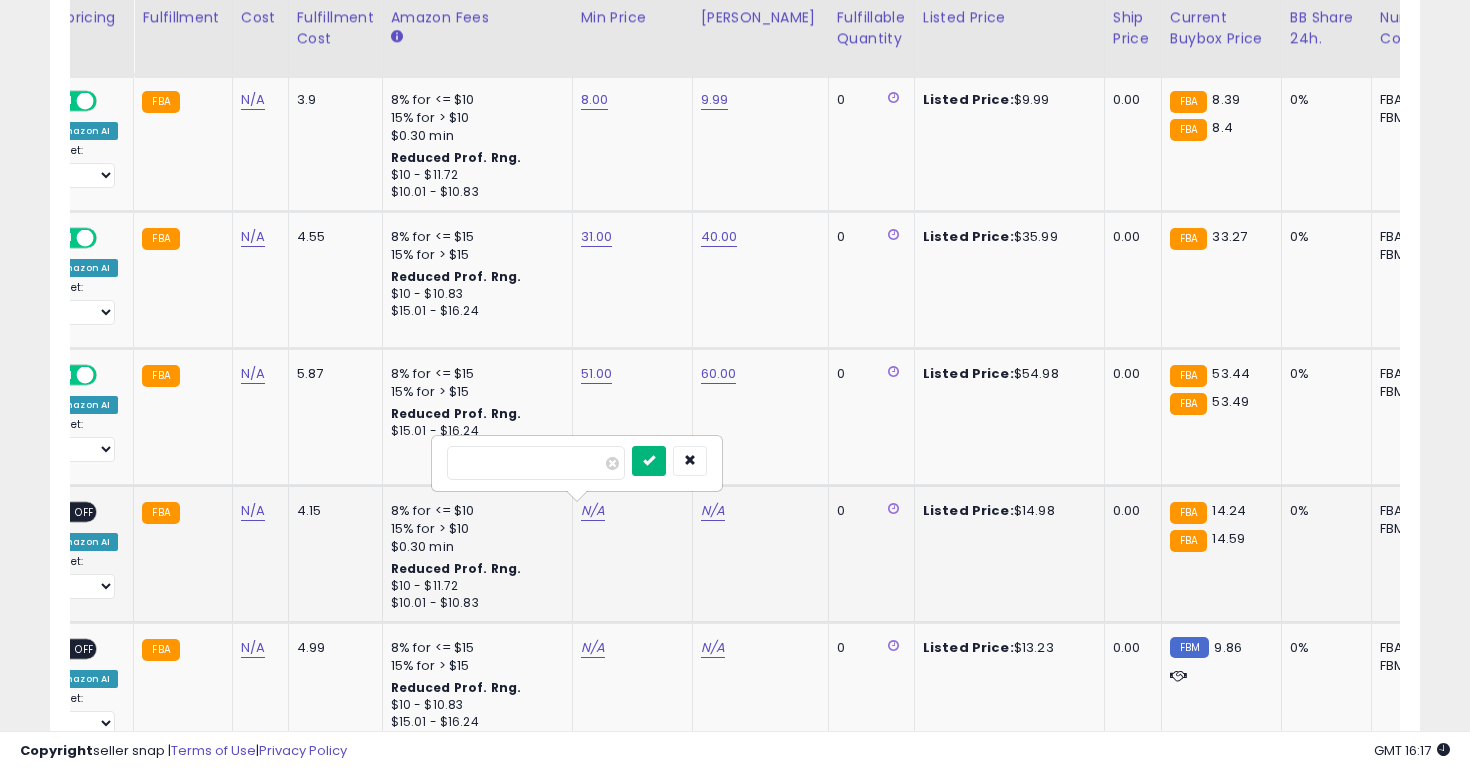 type on "**" 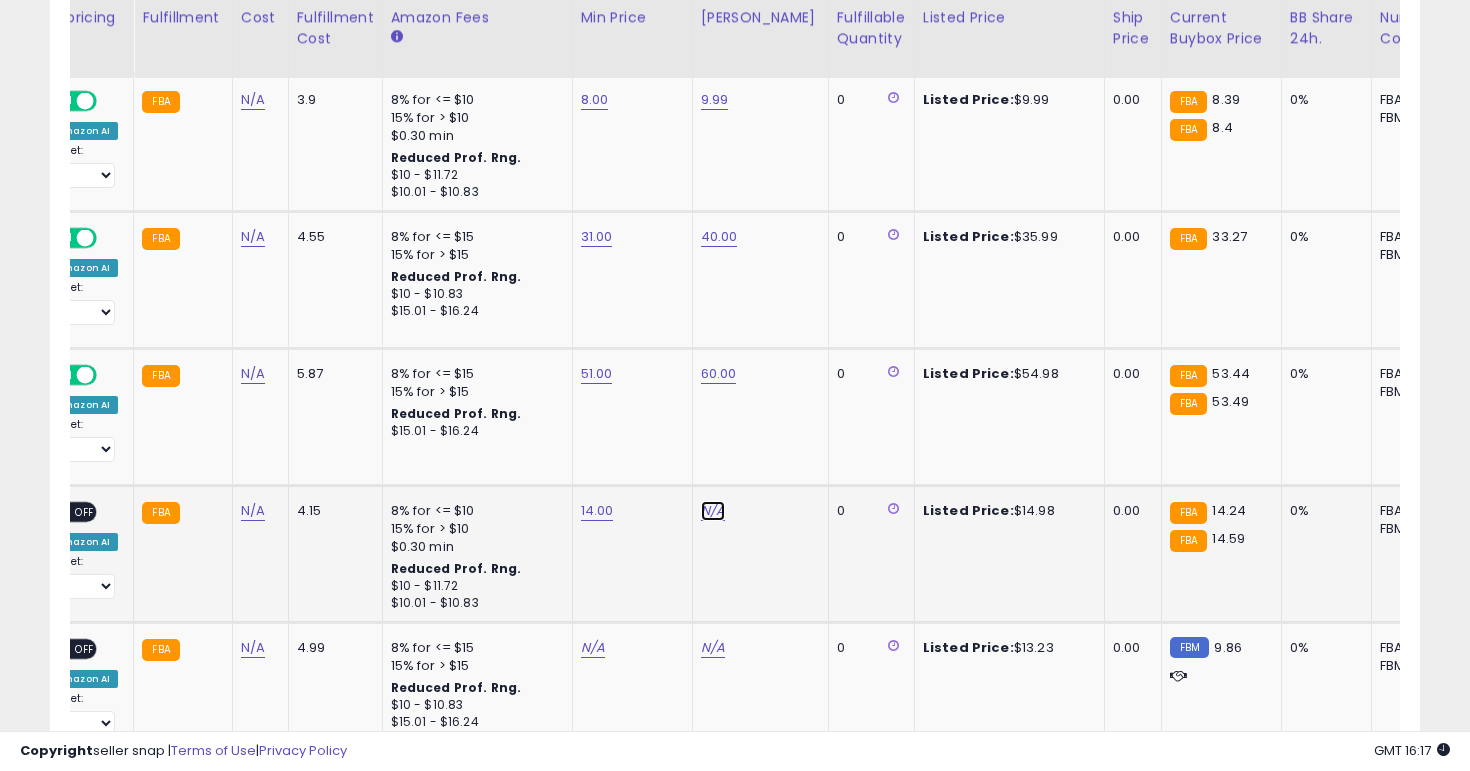 click on "N/A" at bounding box center (713, 511) 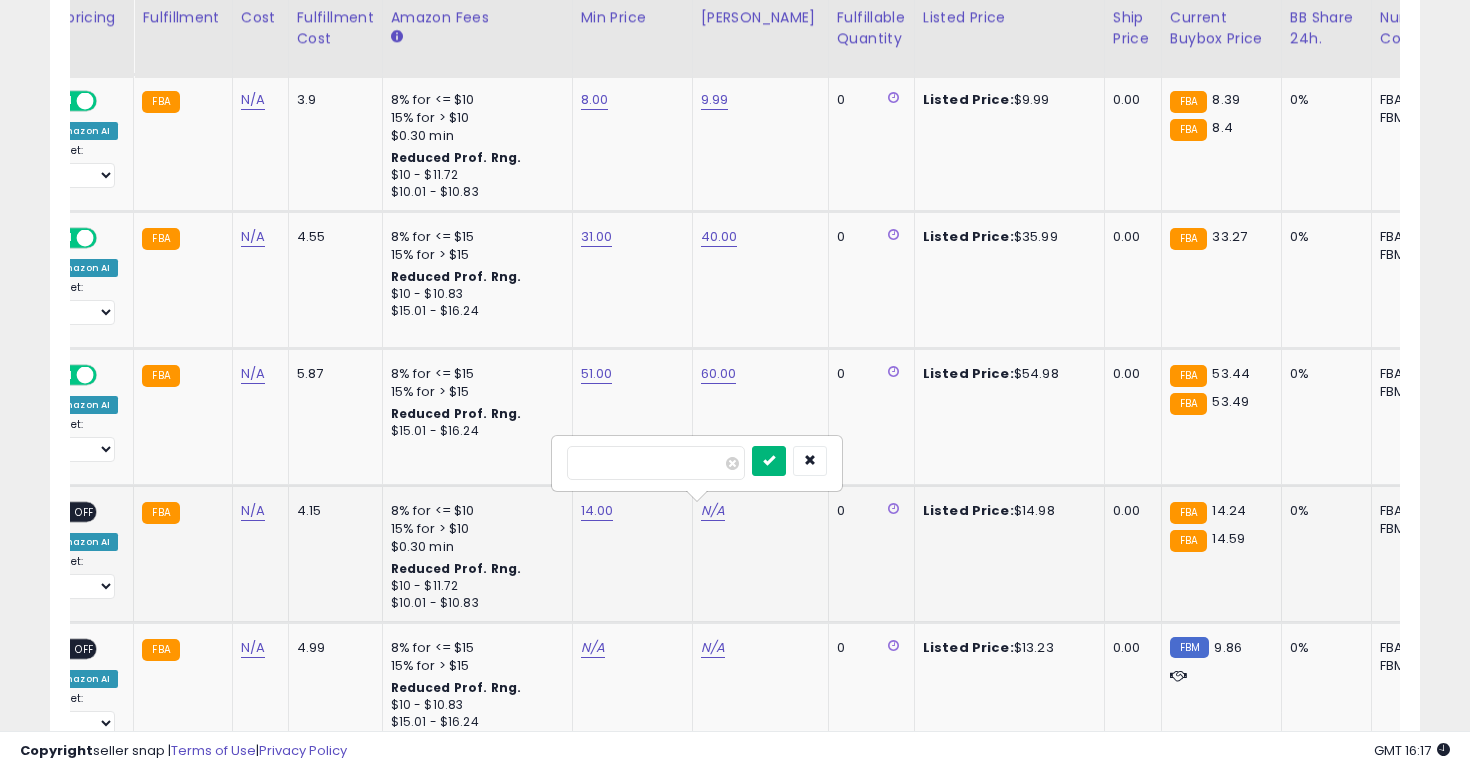 type on "**" 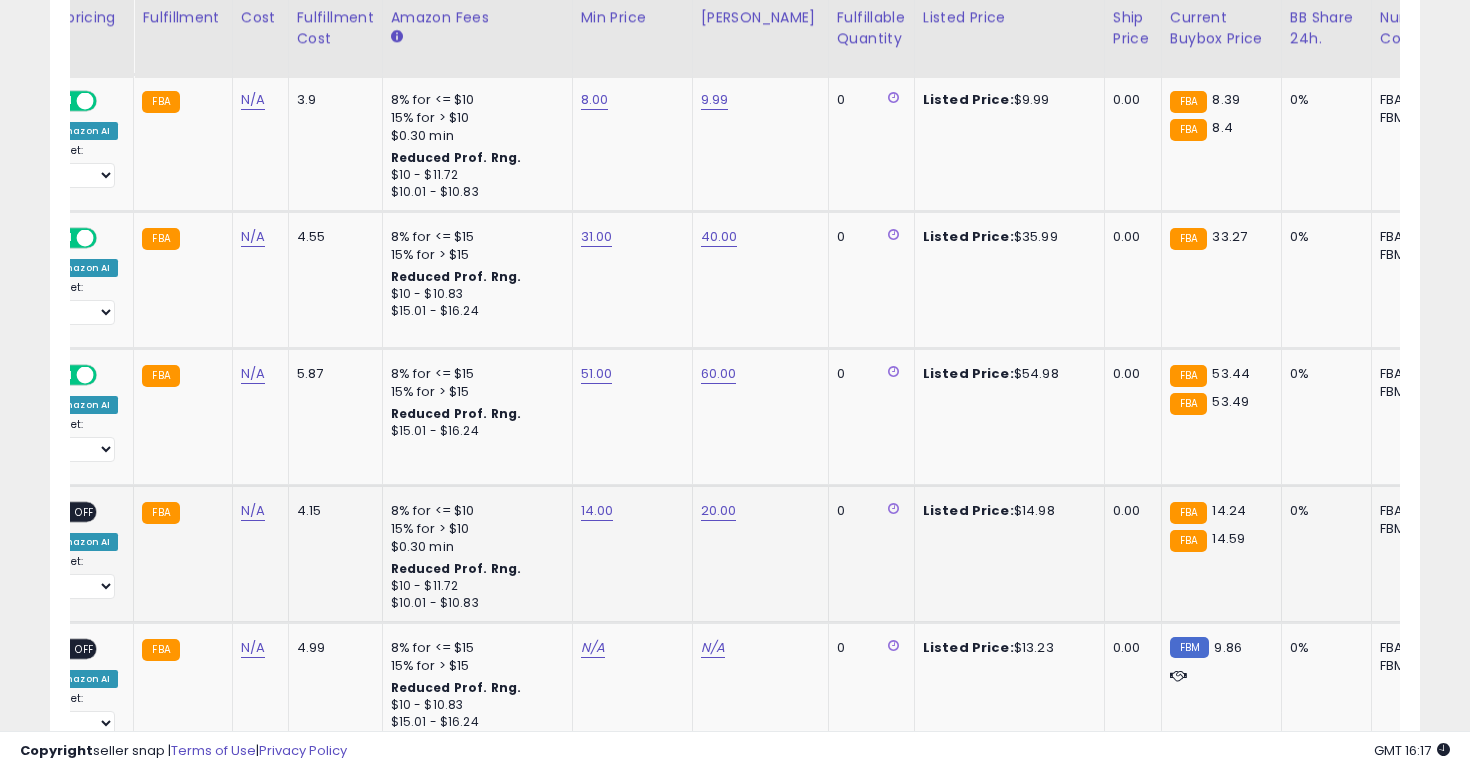 click on "OFF" at bounding box center [85, 511] 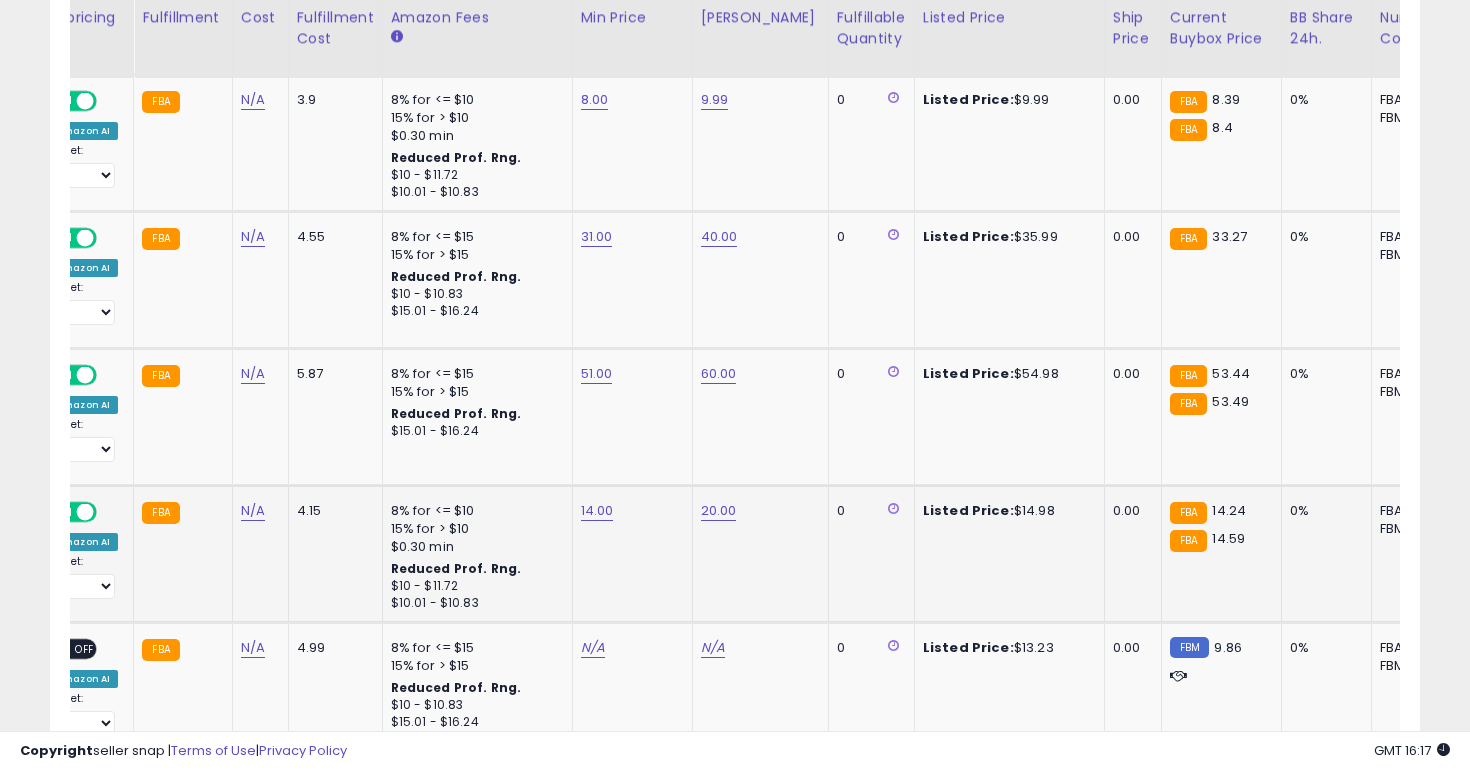 scroll, scrollTop: 0, scrollLeft: 356, axis: horizontal 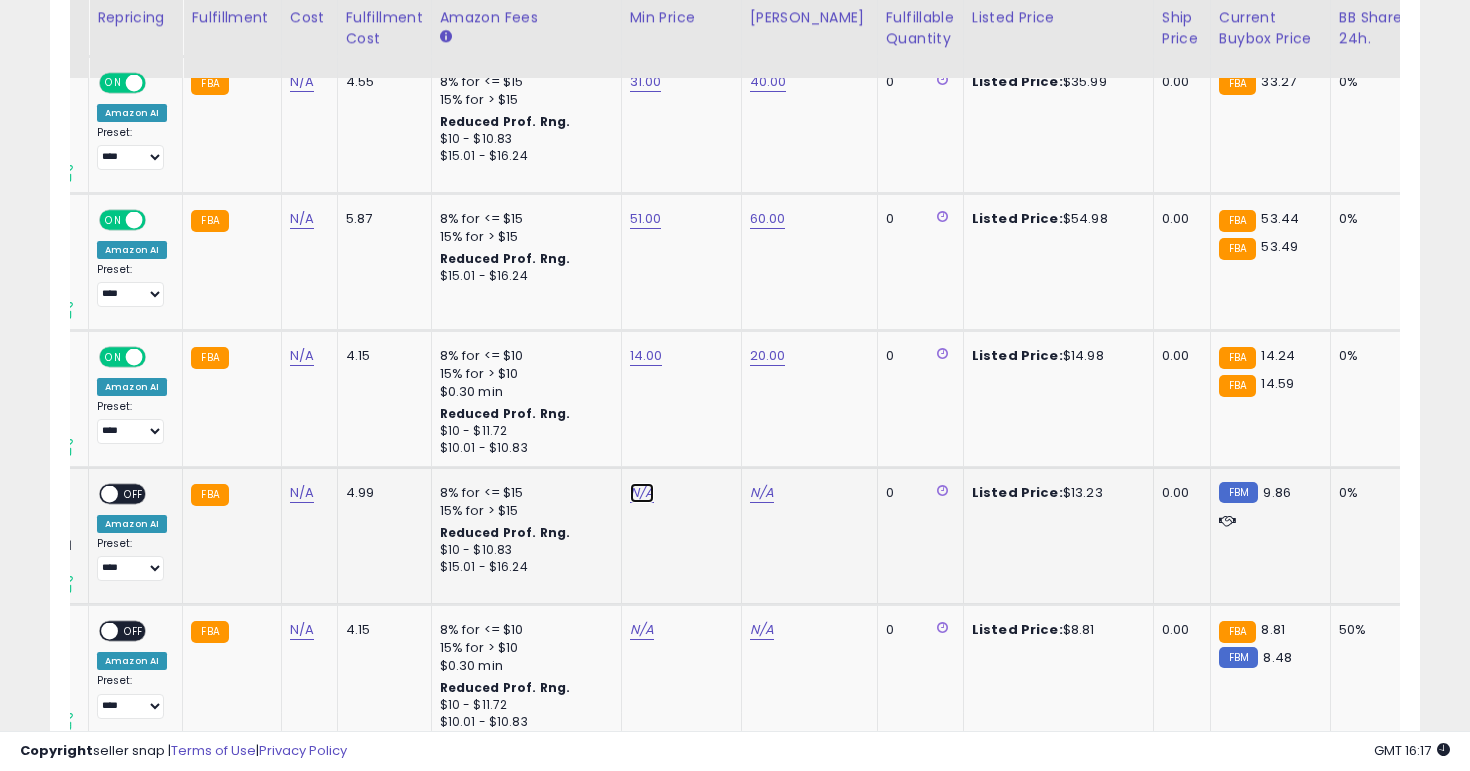 click on "N/A" at bounding box center (642, 493) 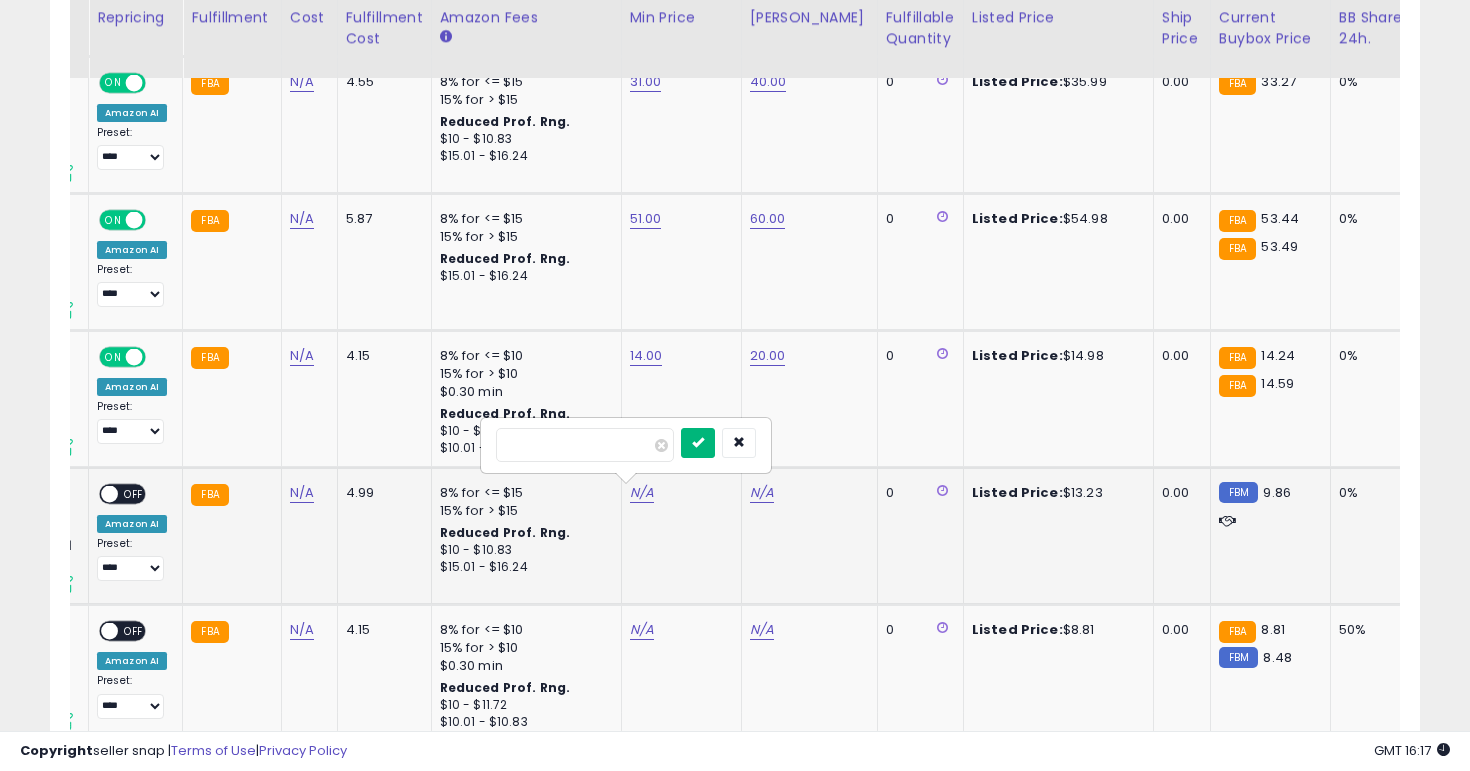 type on "*" 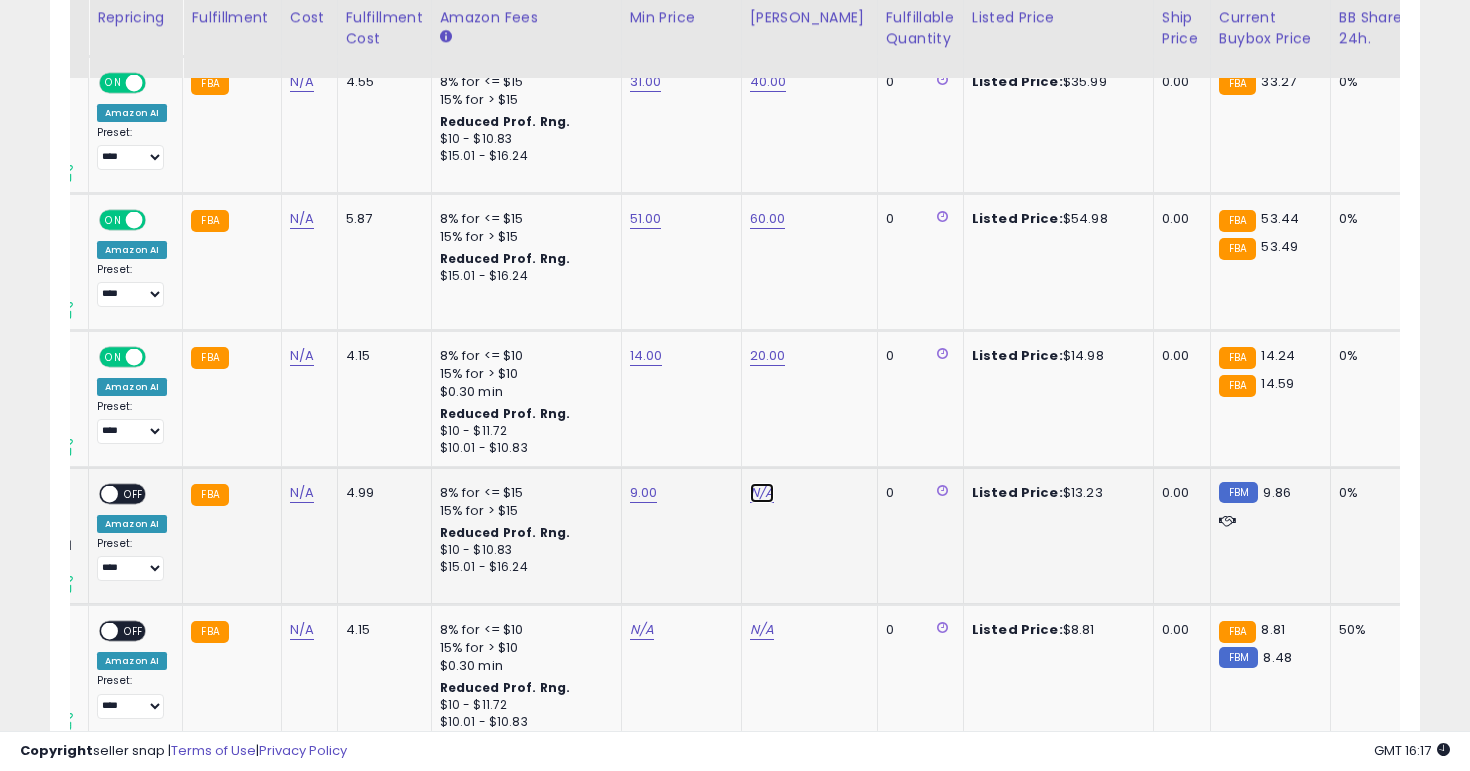 click on "N/A" at bounding box center [762, 493] 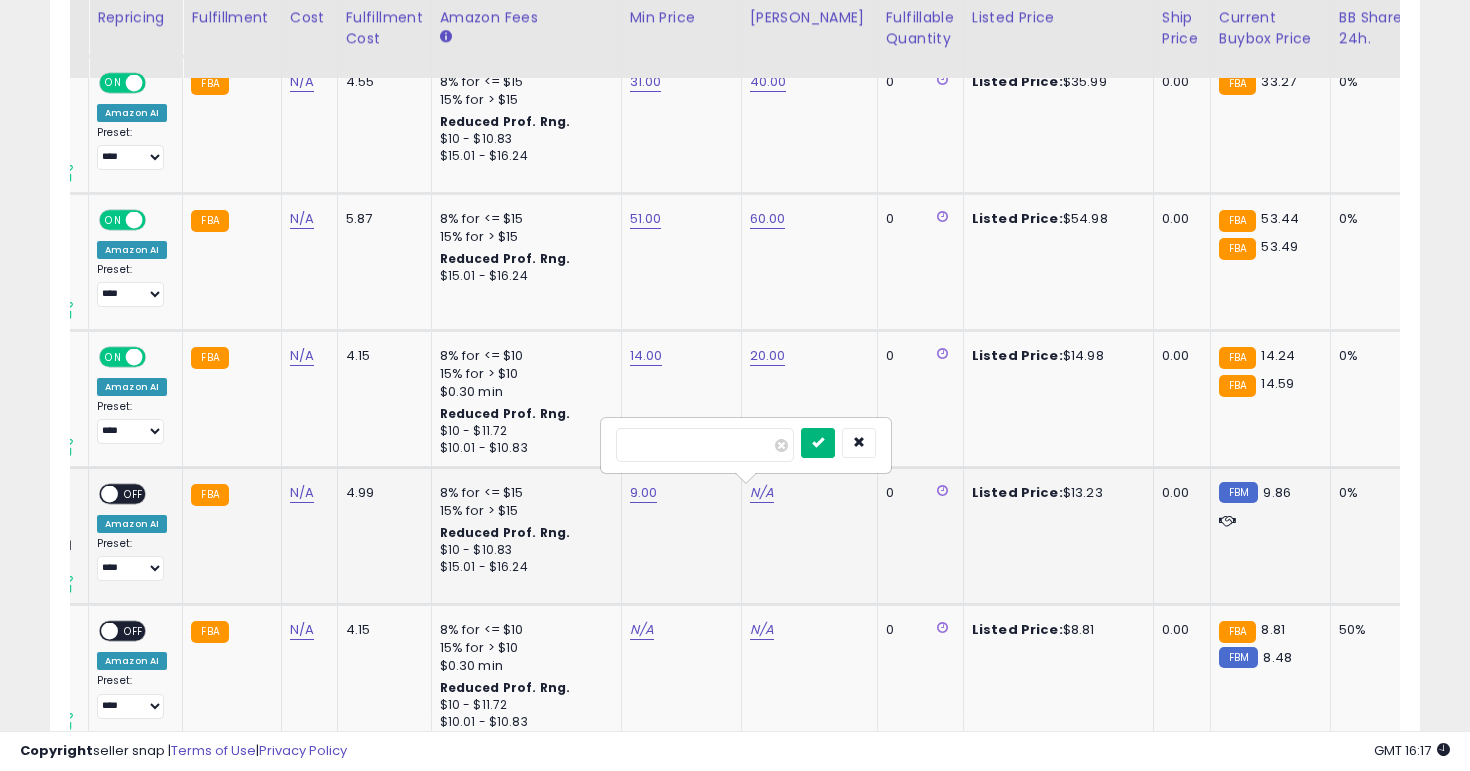 type on "**" 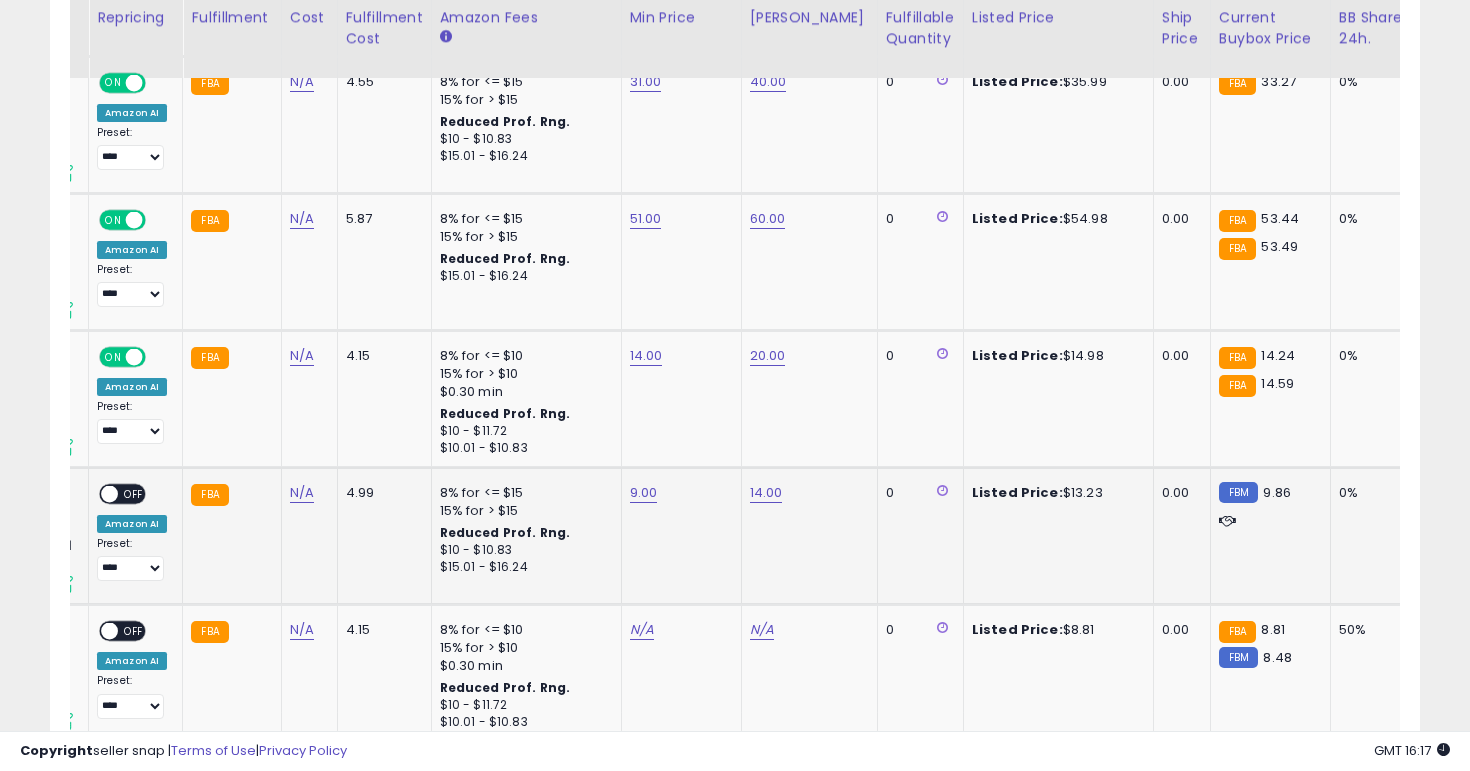 click on "OFF" at bounding box center (134, 493) 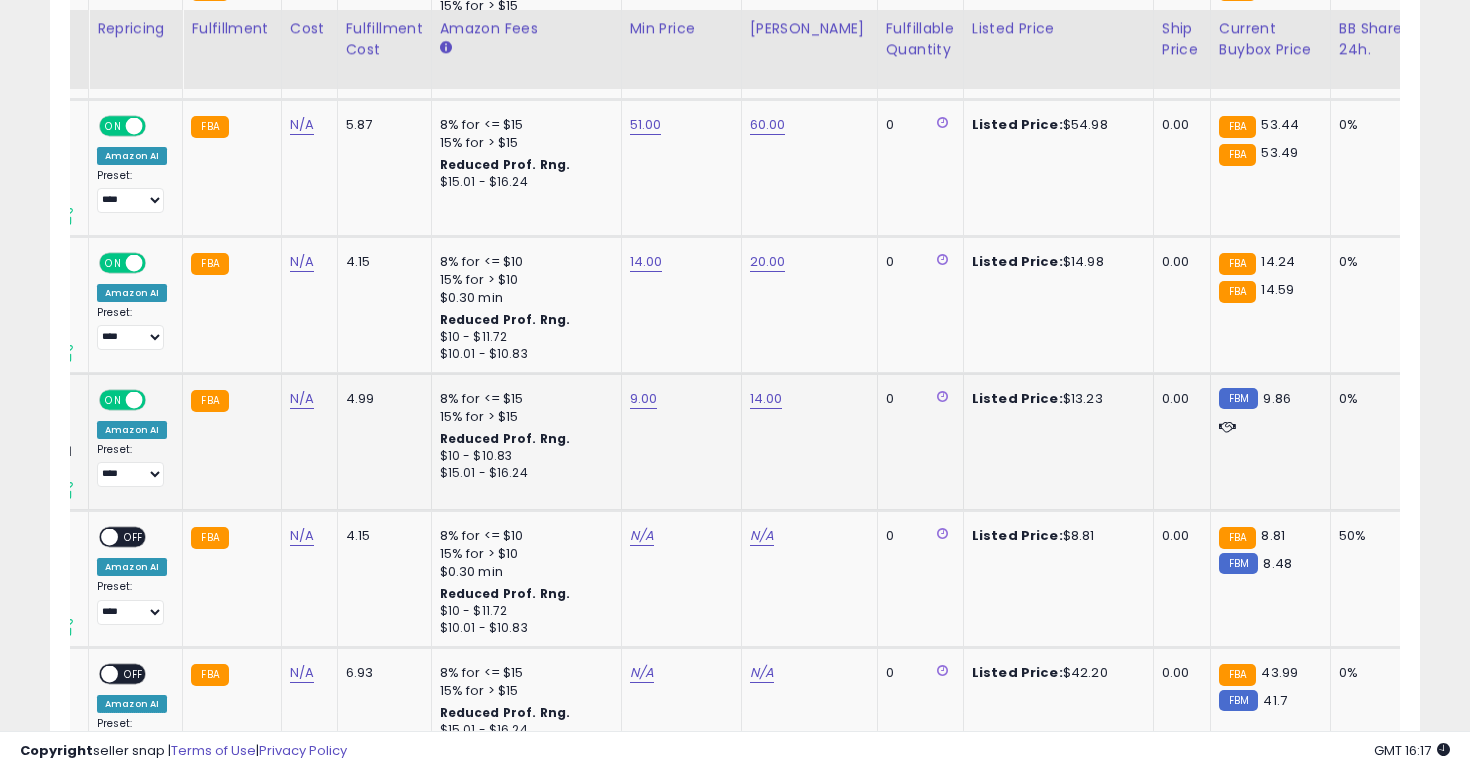scroll, scrollTop: 3000, scrollLeft: 0, axis: vertical 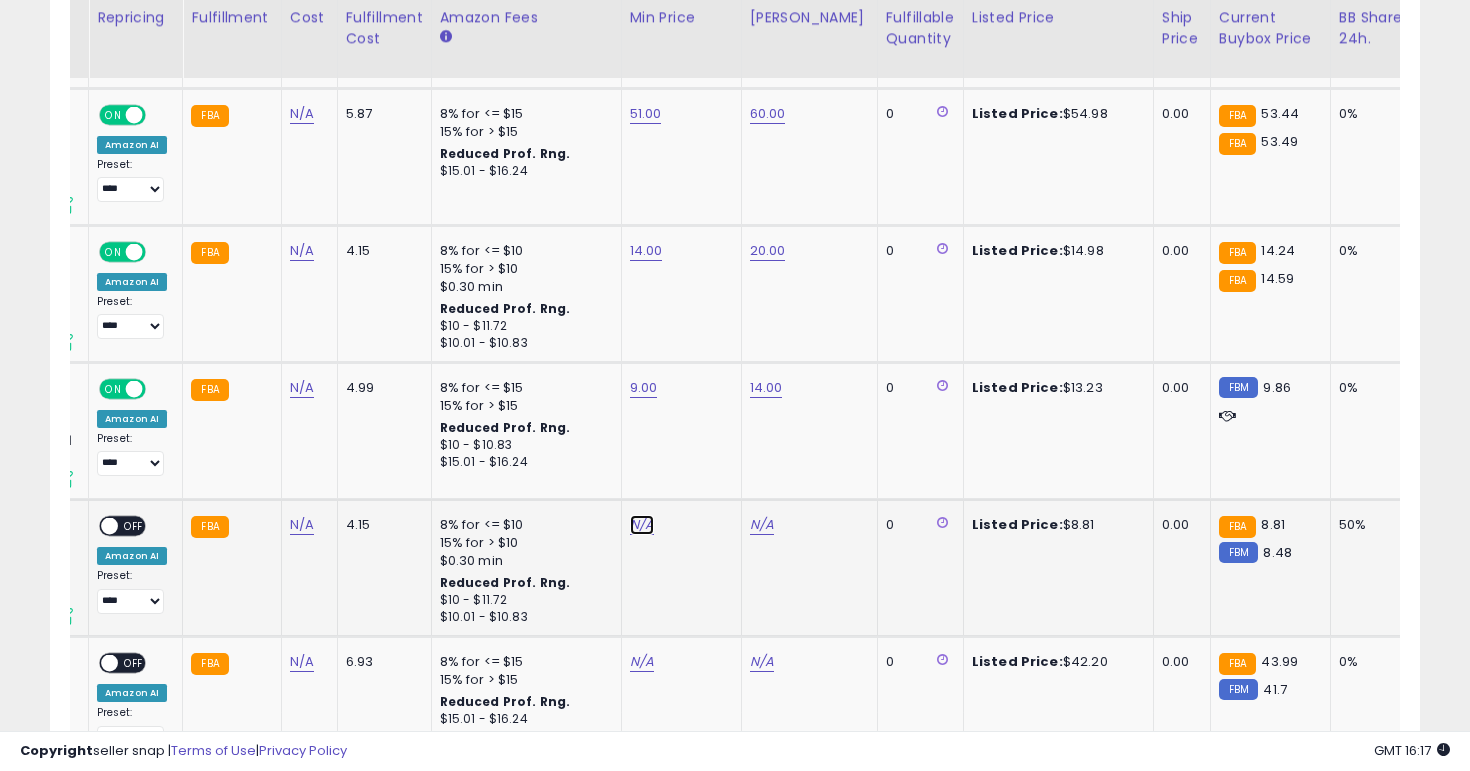 click on "N/A" at bounding box center (642, 525) 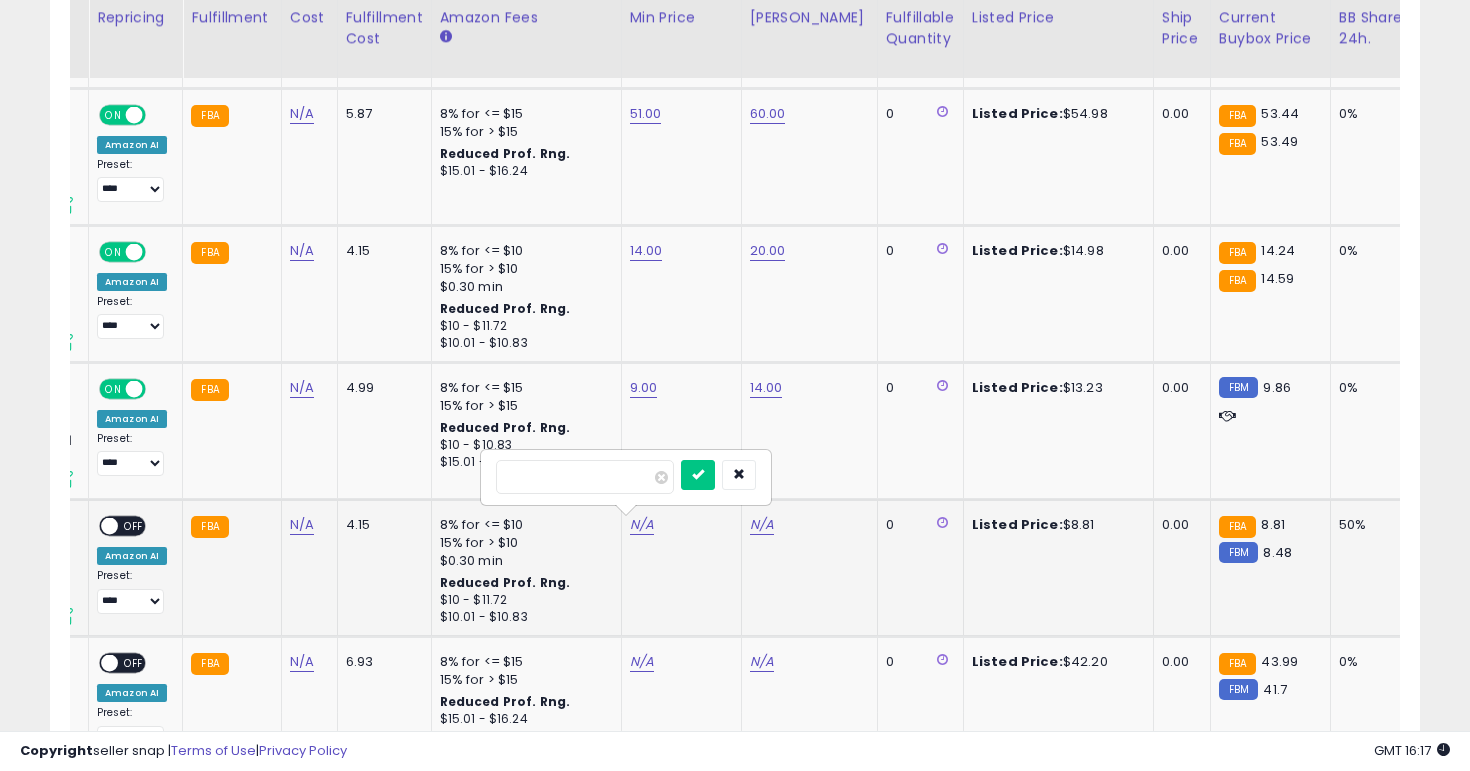 type on "*" 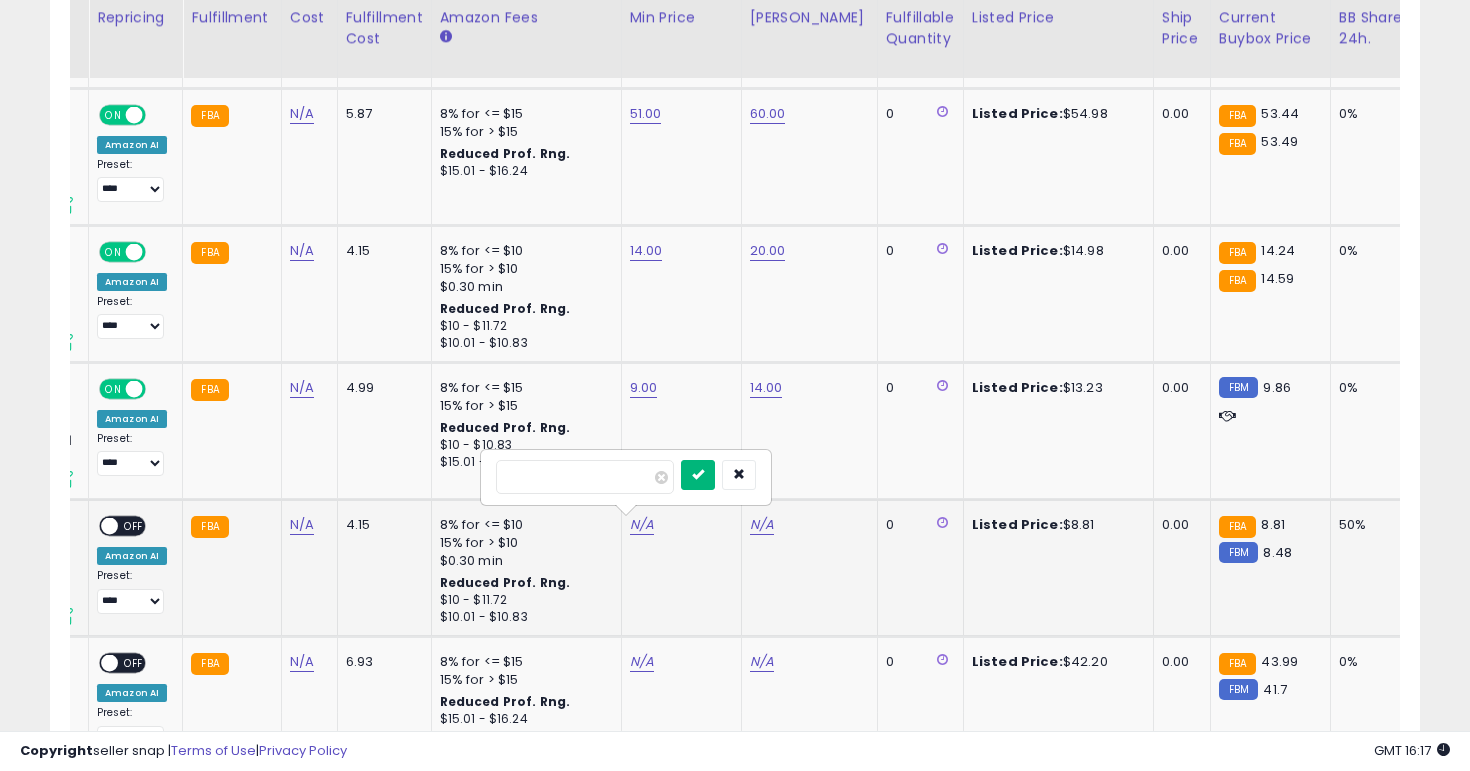 click at bounding box center [698, 475] 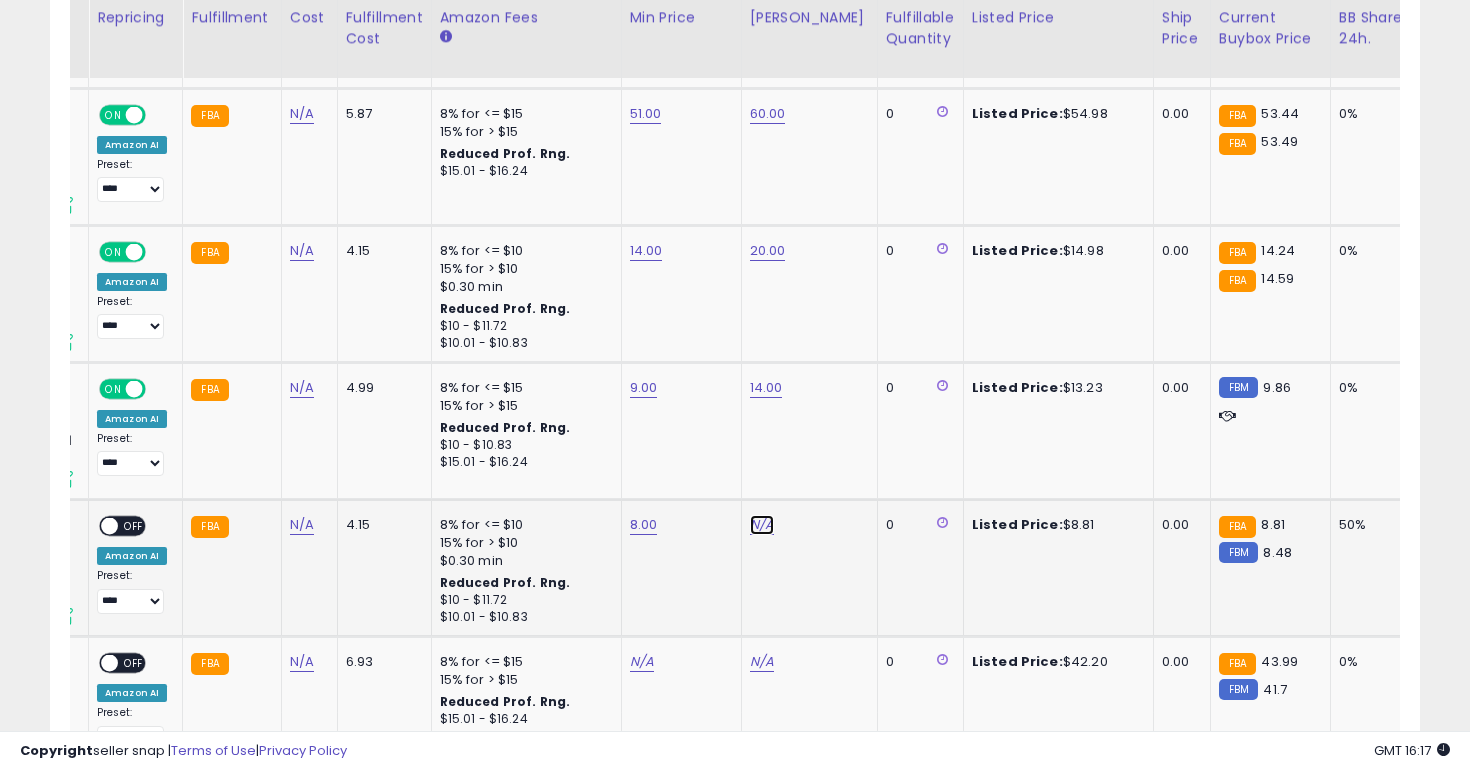 click on "N/A" at bounding box center (762, 525) 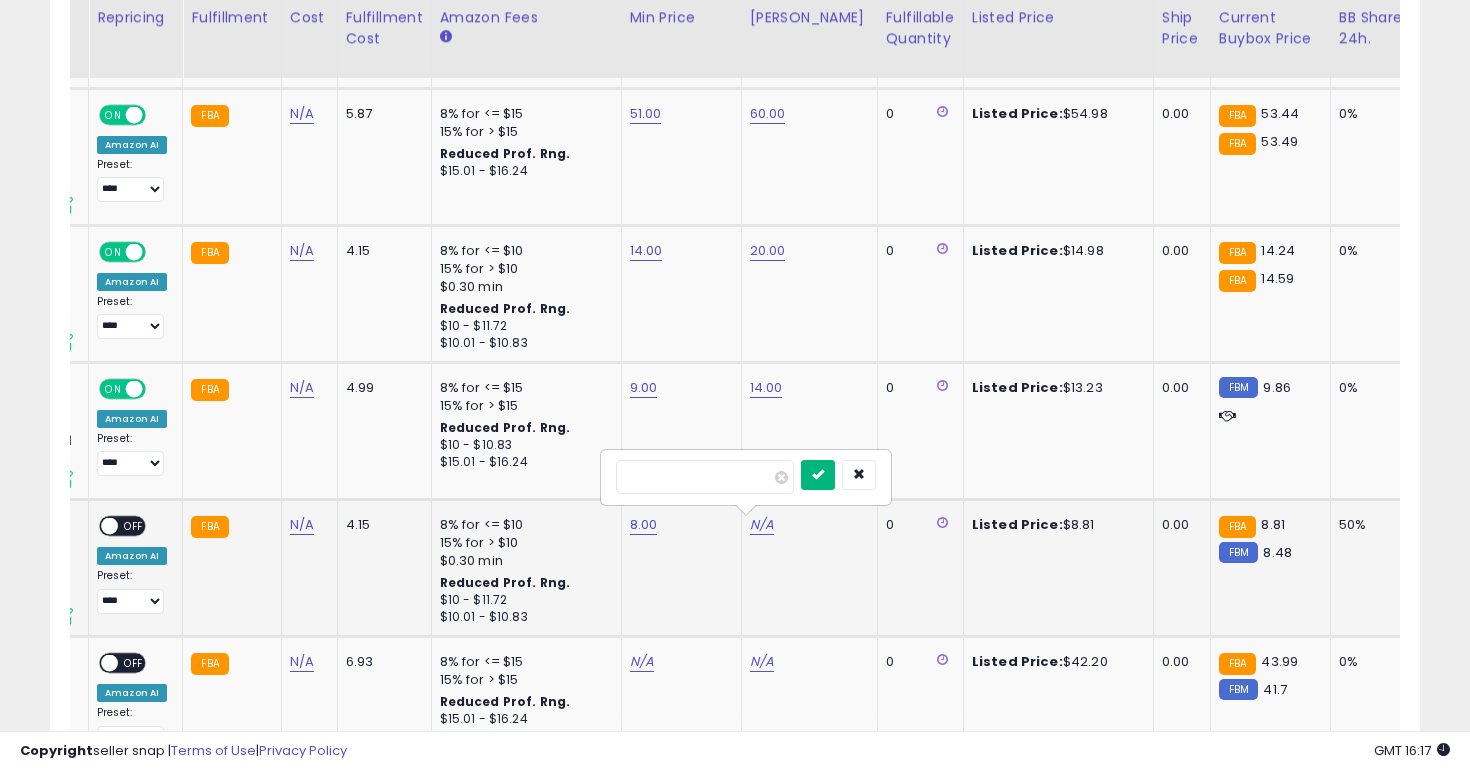 type on "****" 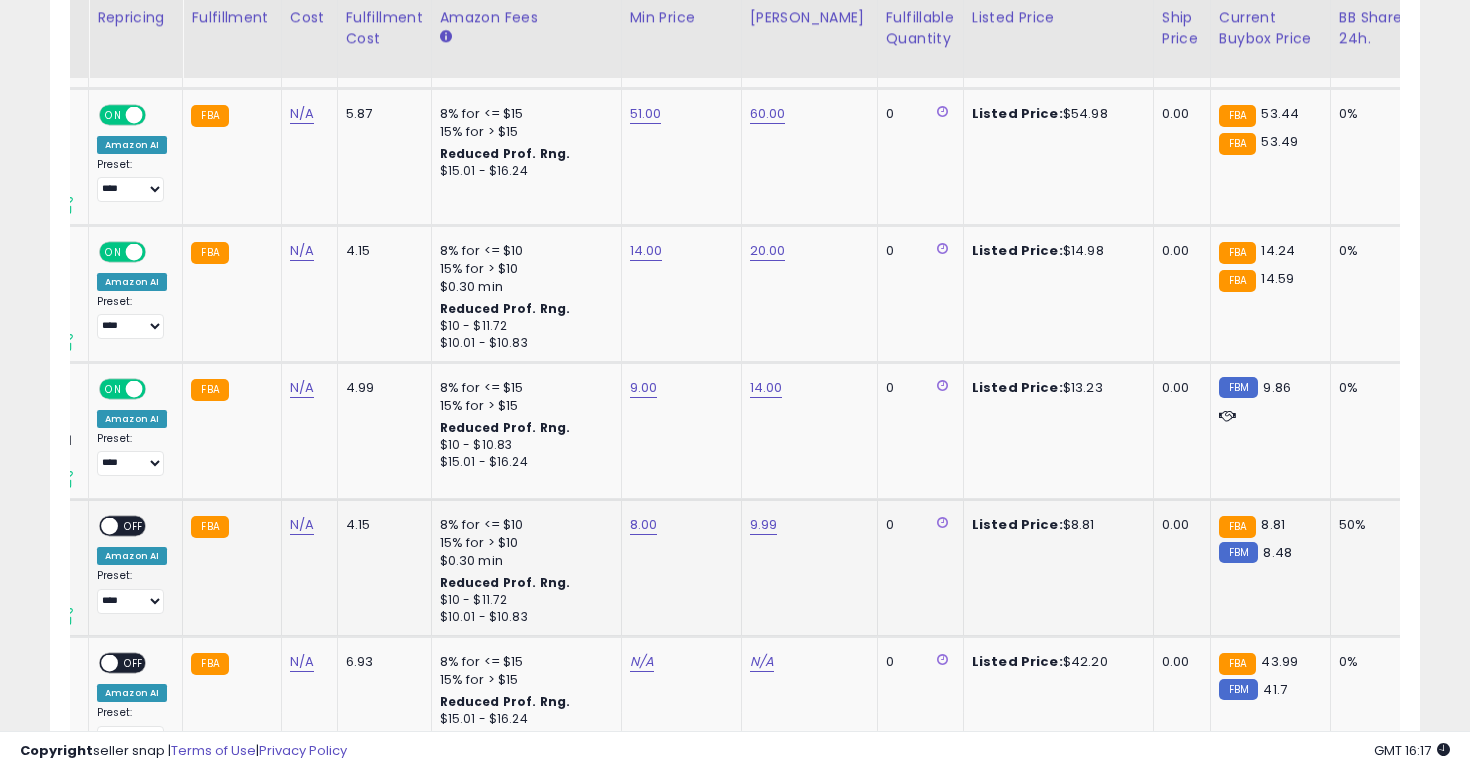click on "OFF" at bounding box center [134, 525] 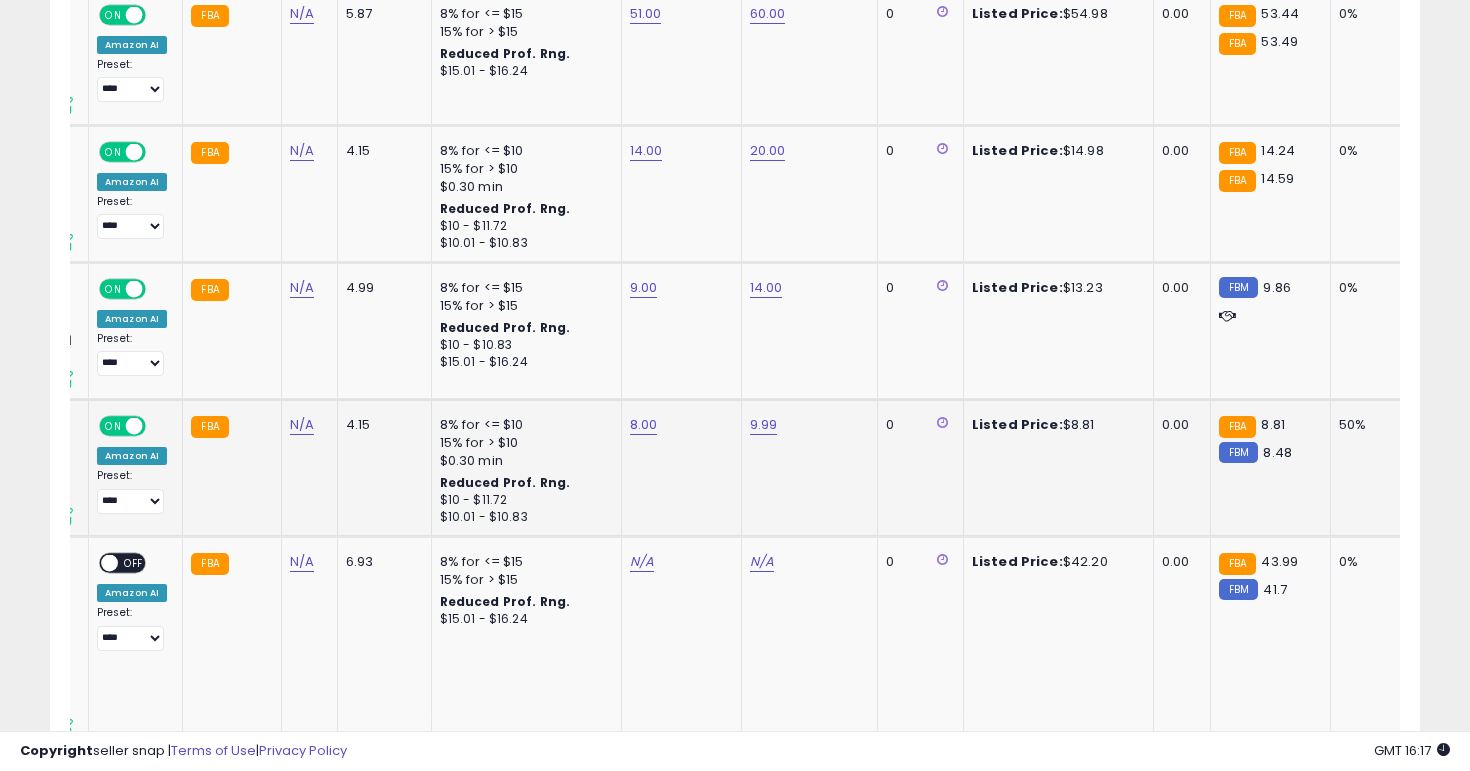 scroll, scrollTop: 3115, scrollLeft: 0, axis: vertical 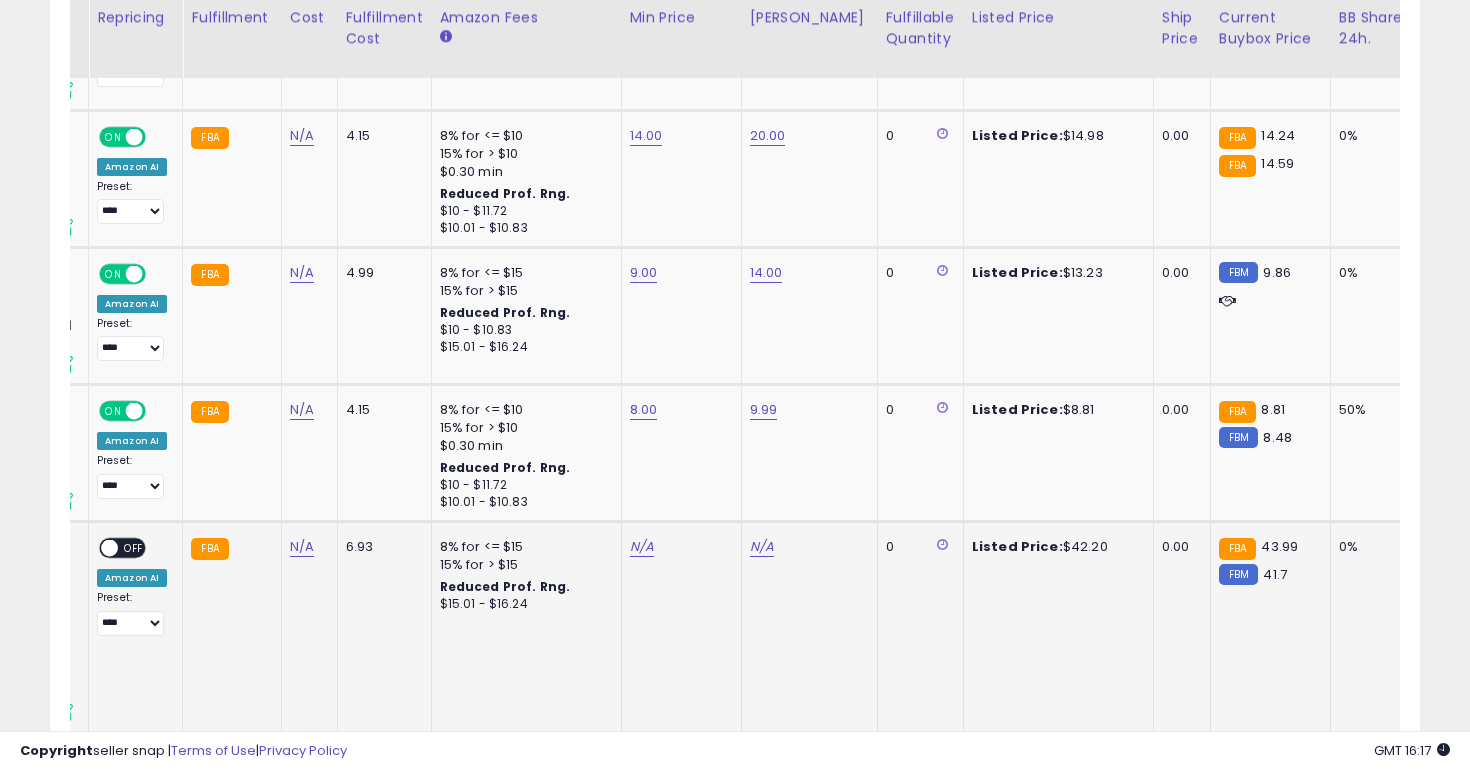 click on "N/A" at bounding box center [678, 547] 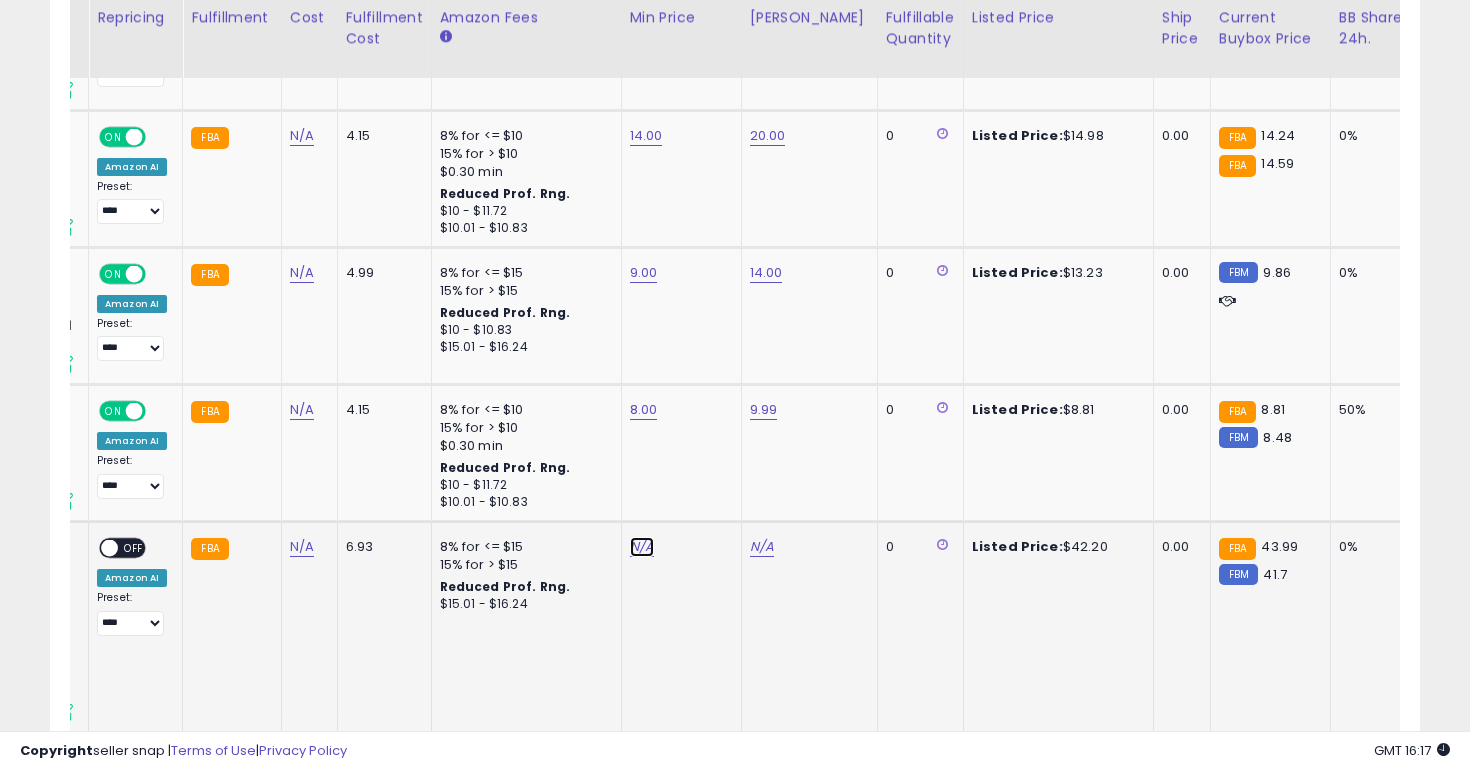 click on "N/A" at bounding box center [642, 547] 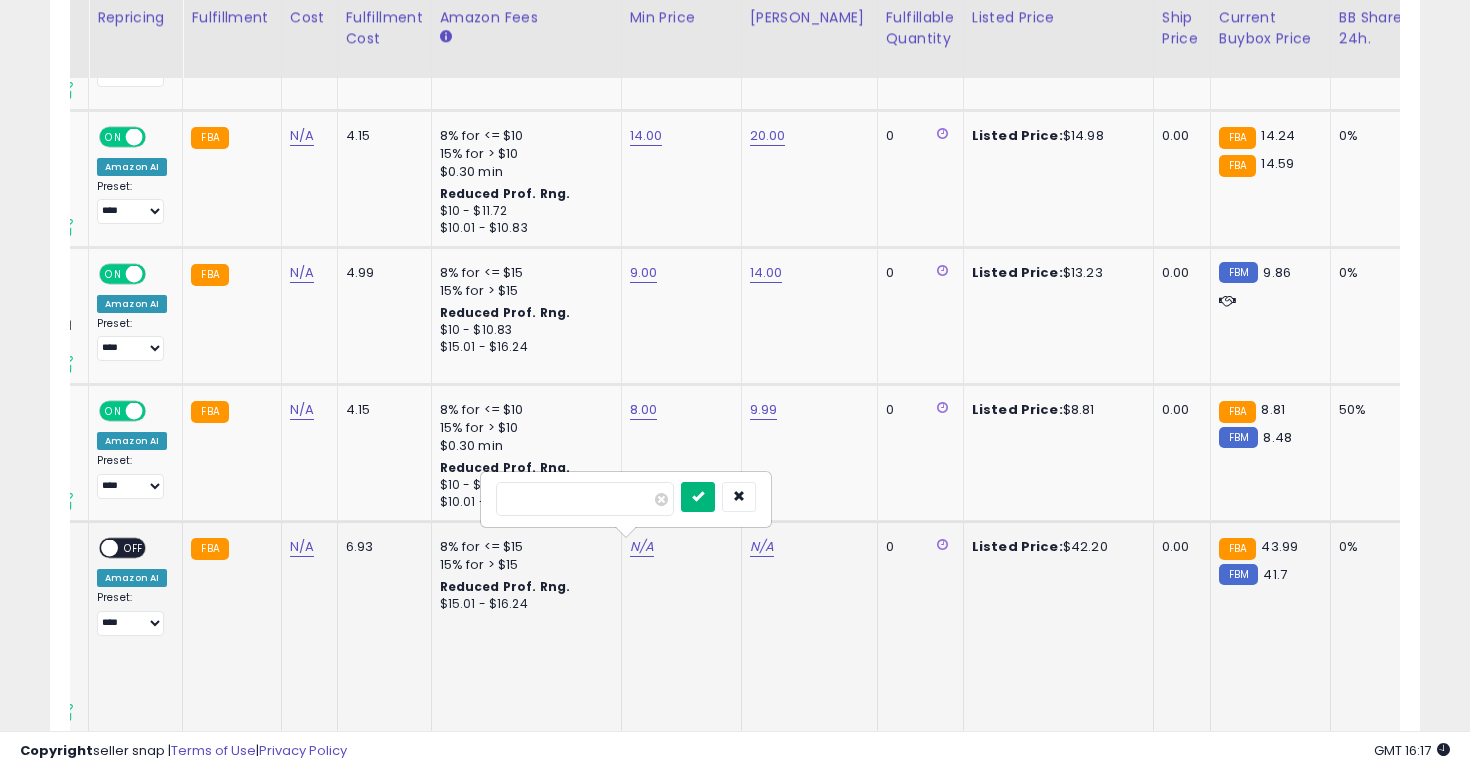 type on "**" 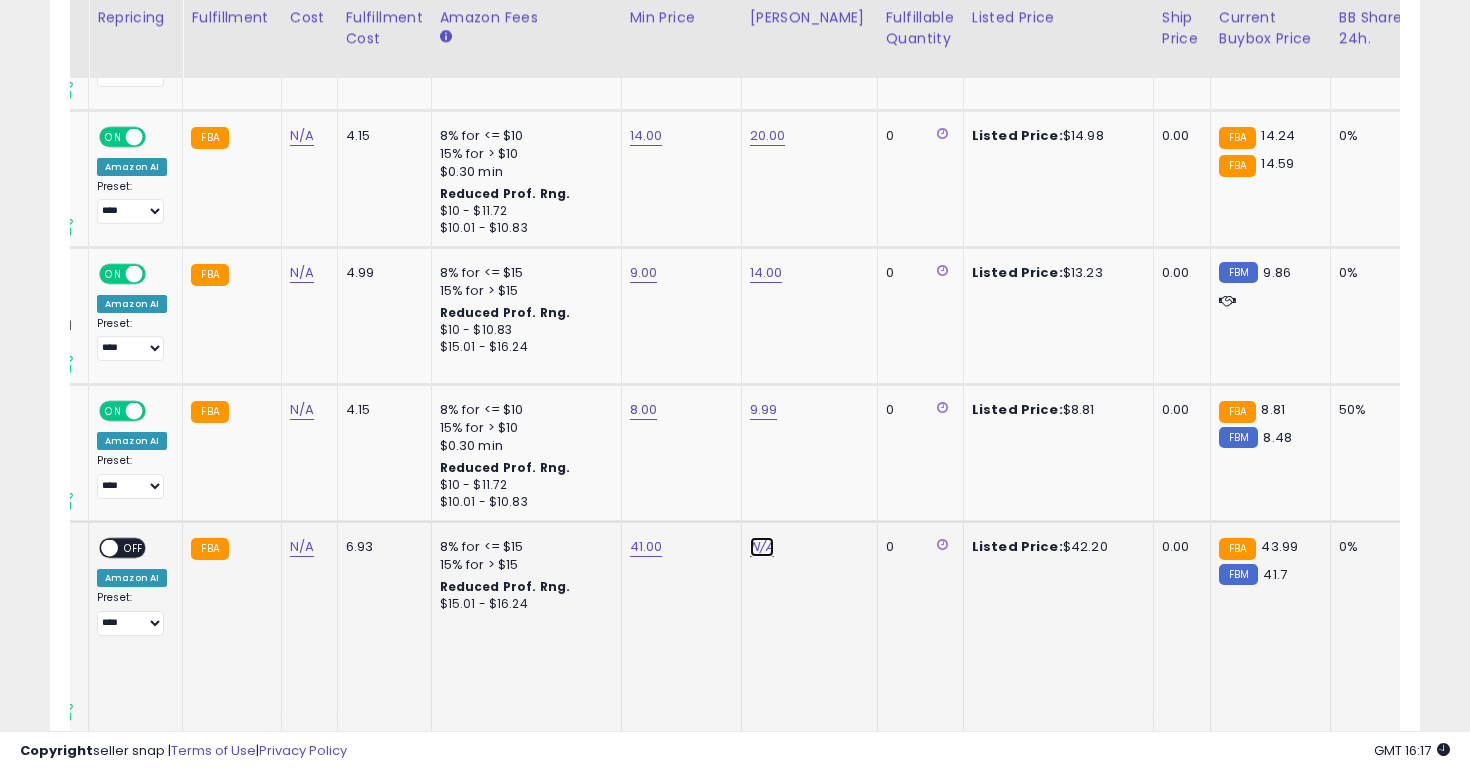 click on "N/A" at bounding box center [762, 547] 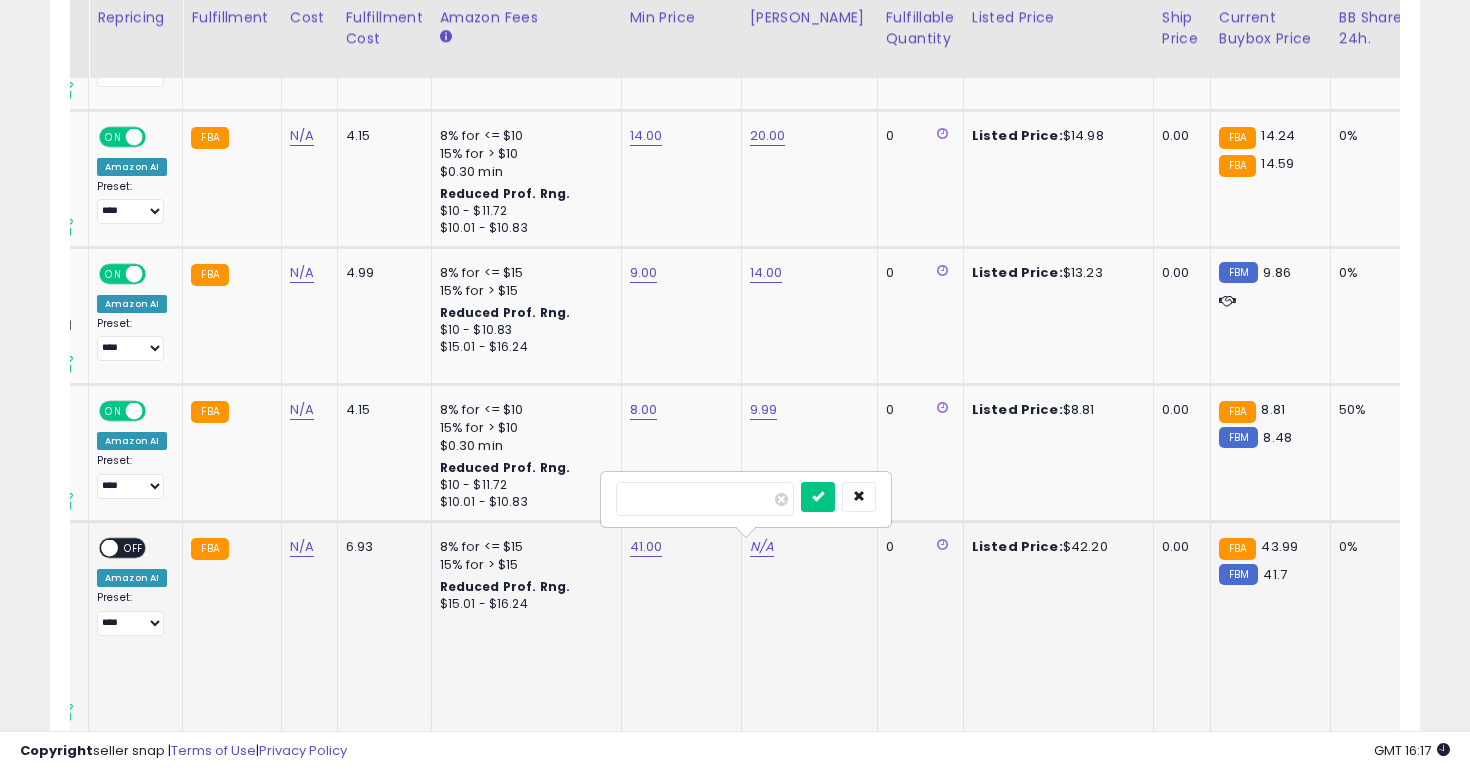 type on "***" 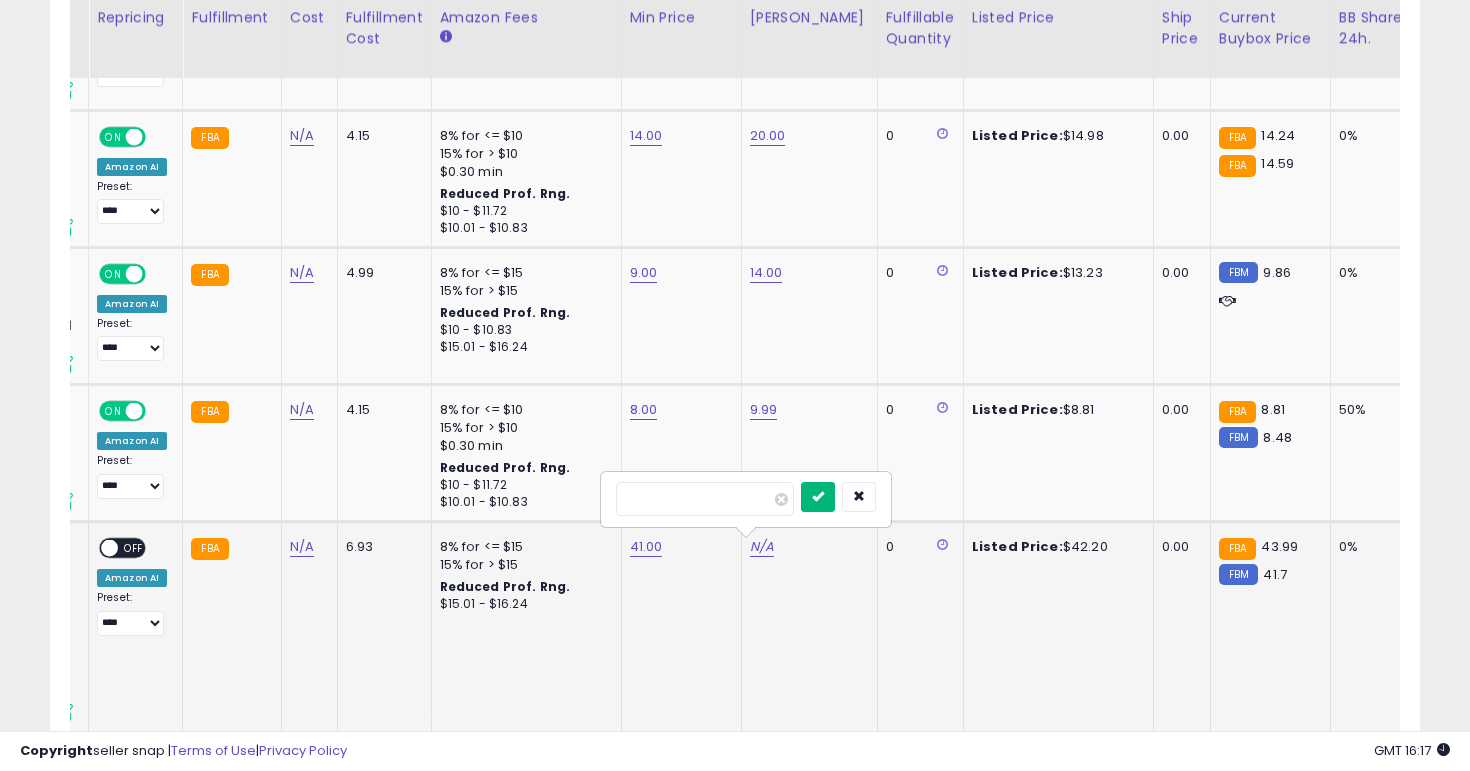 type on "**" 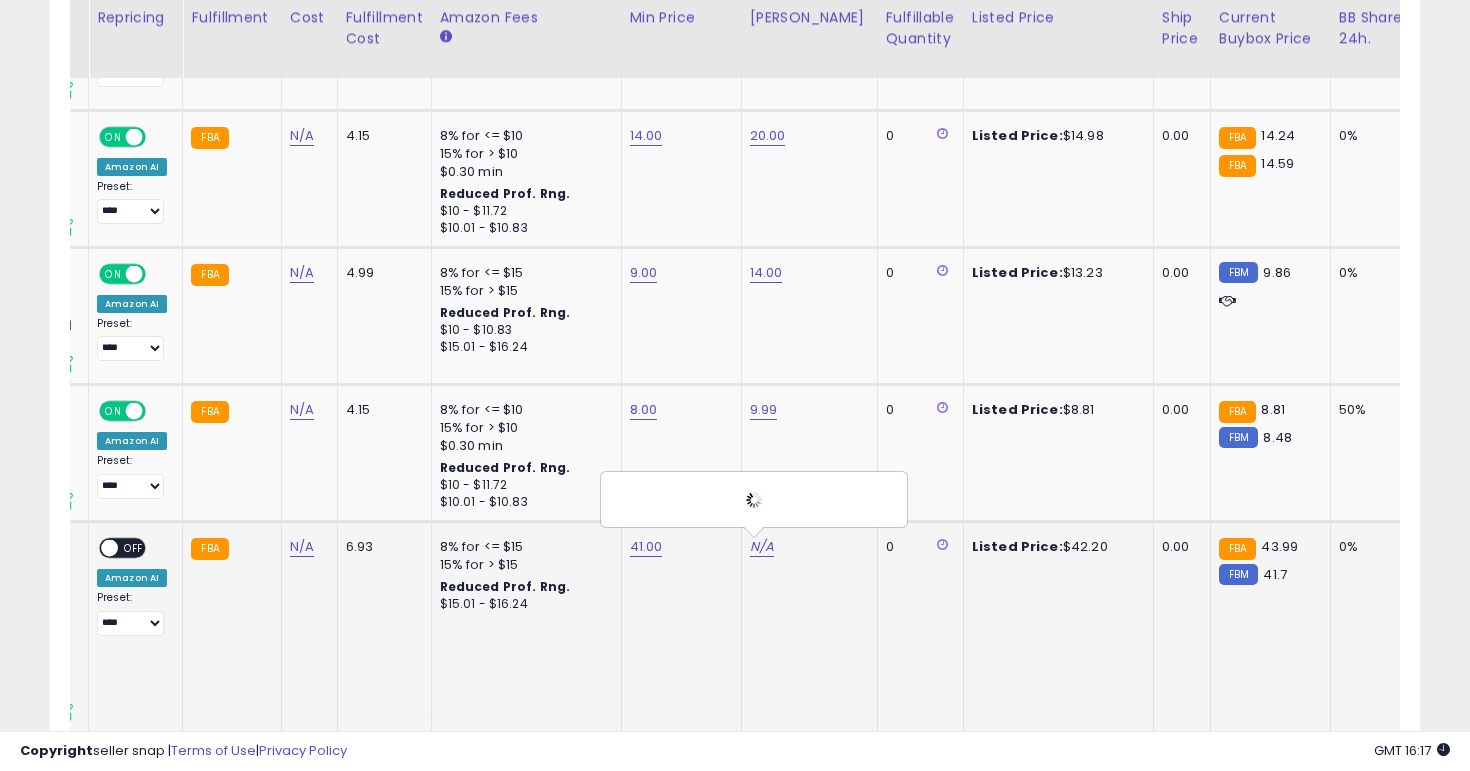 click on "OFF" at bounding box center [134, 547] 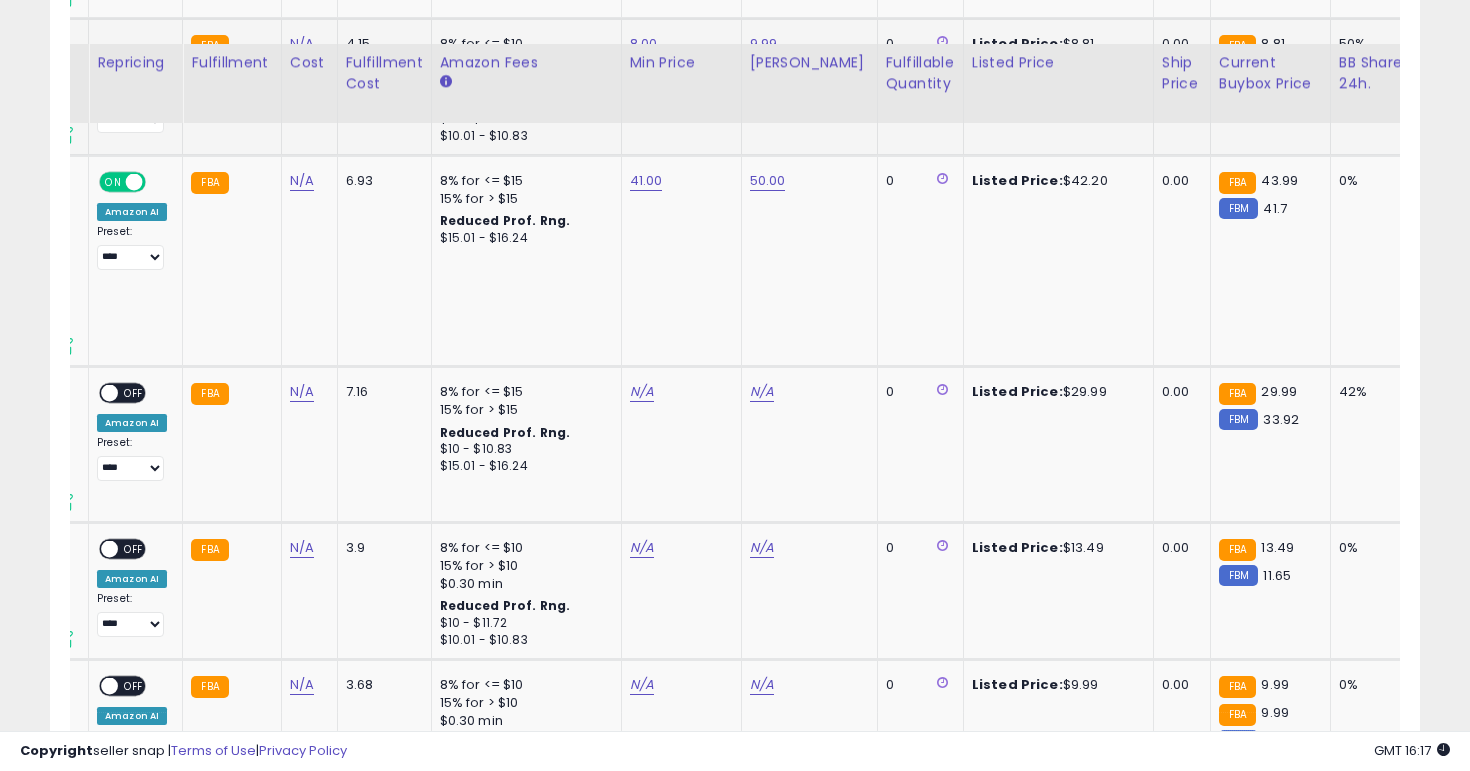 scroll, scrollTop: 3526, scrollLeft: 0, axis: vertical 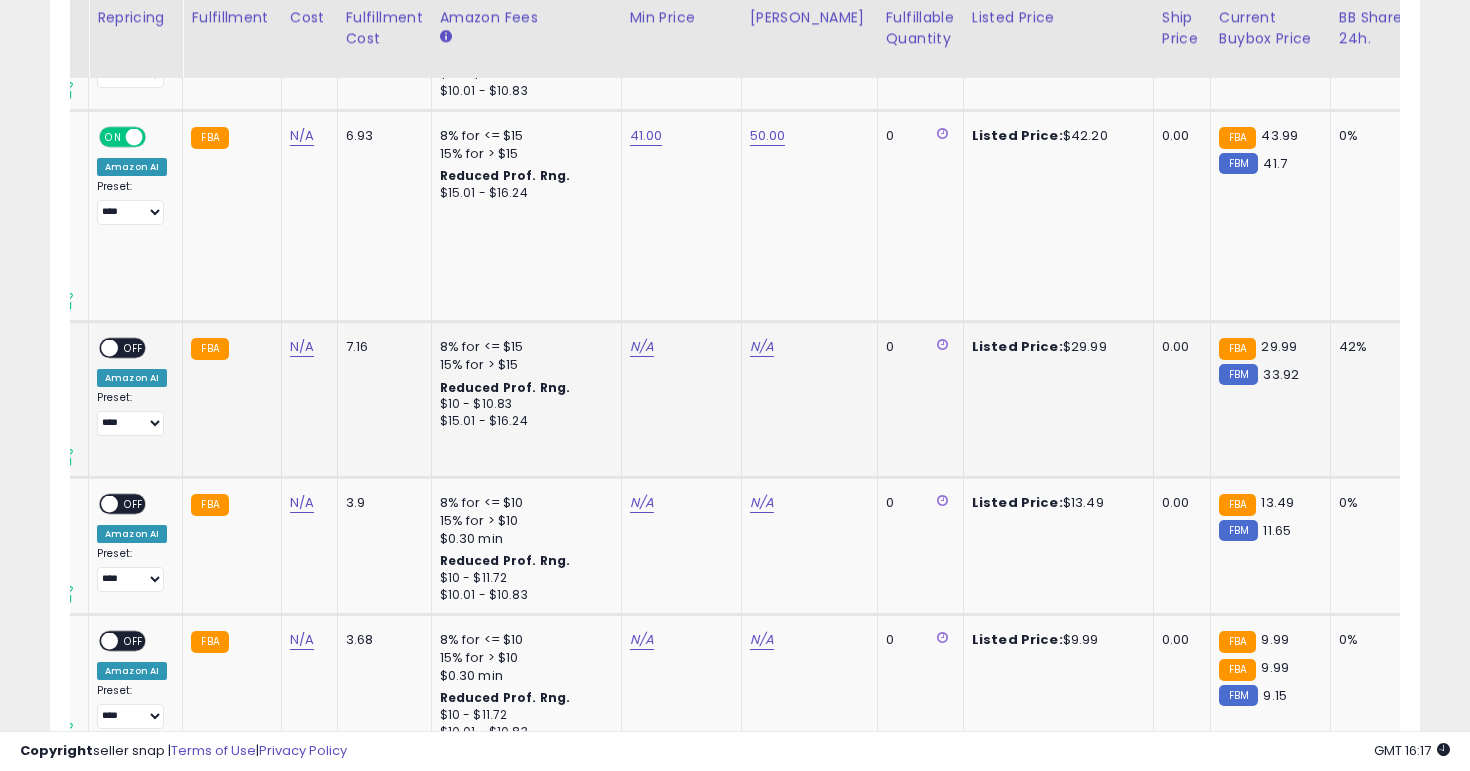 click on "N/A" 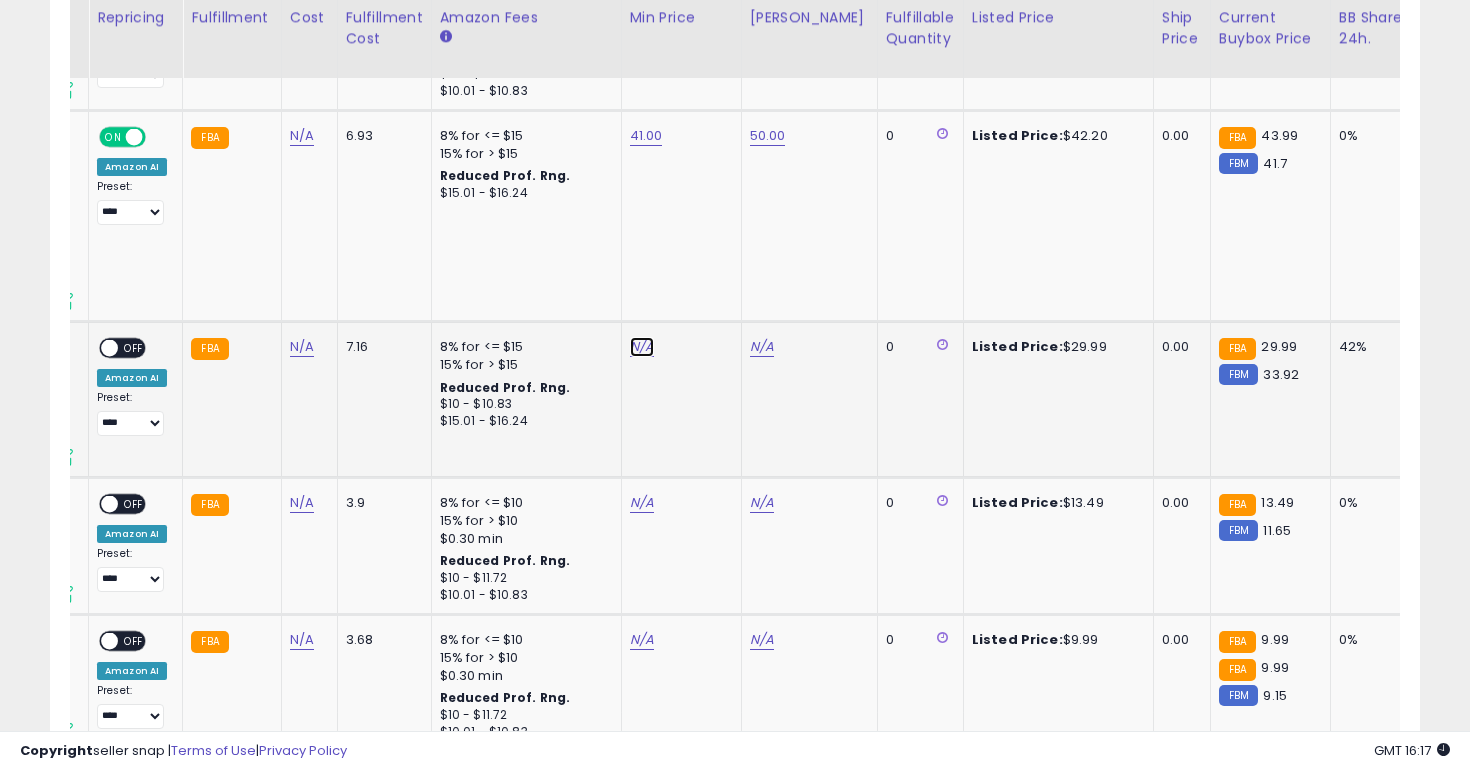 click on "N/A" at bounding box center (642, 347) 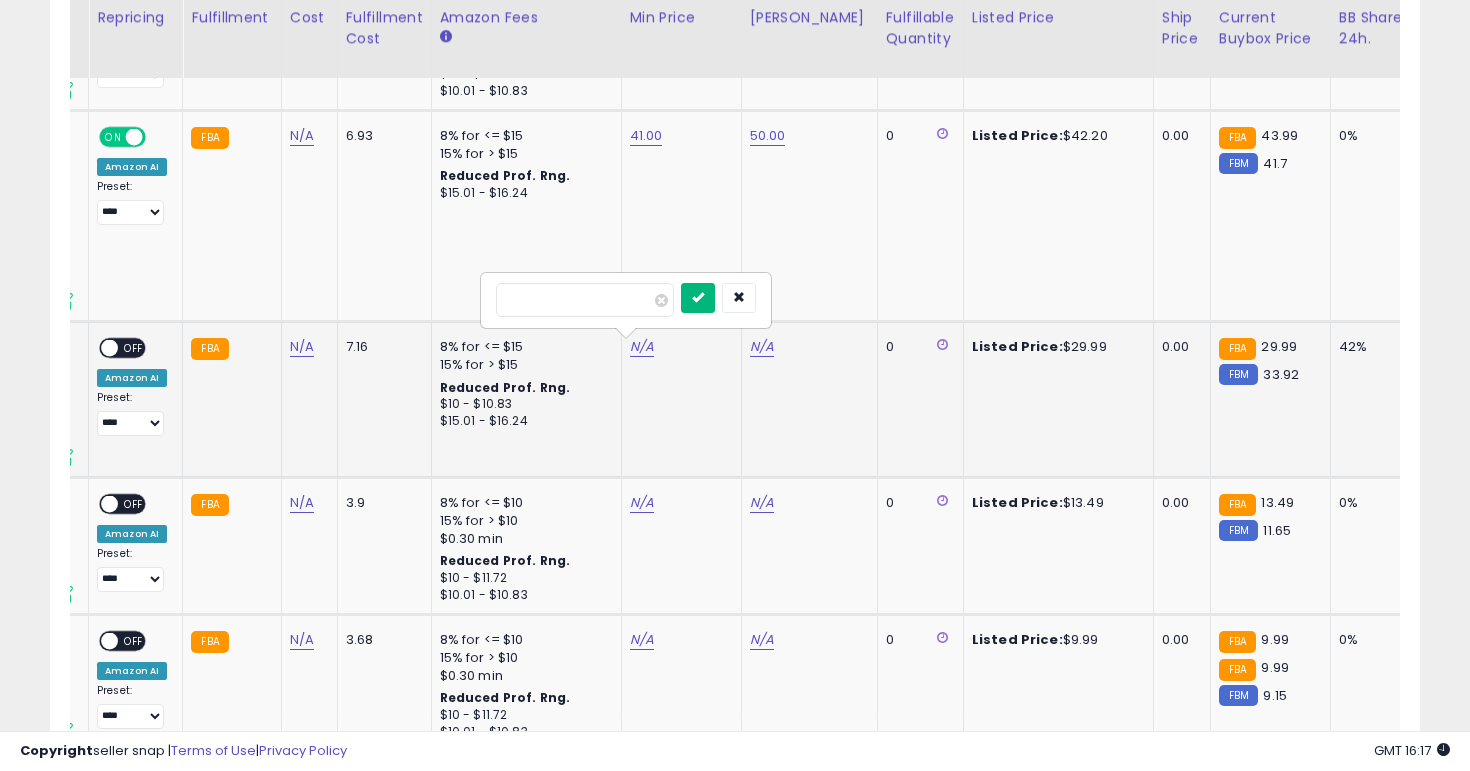 type on "**" 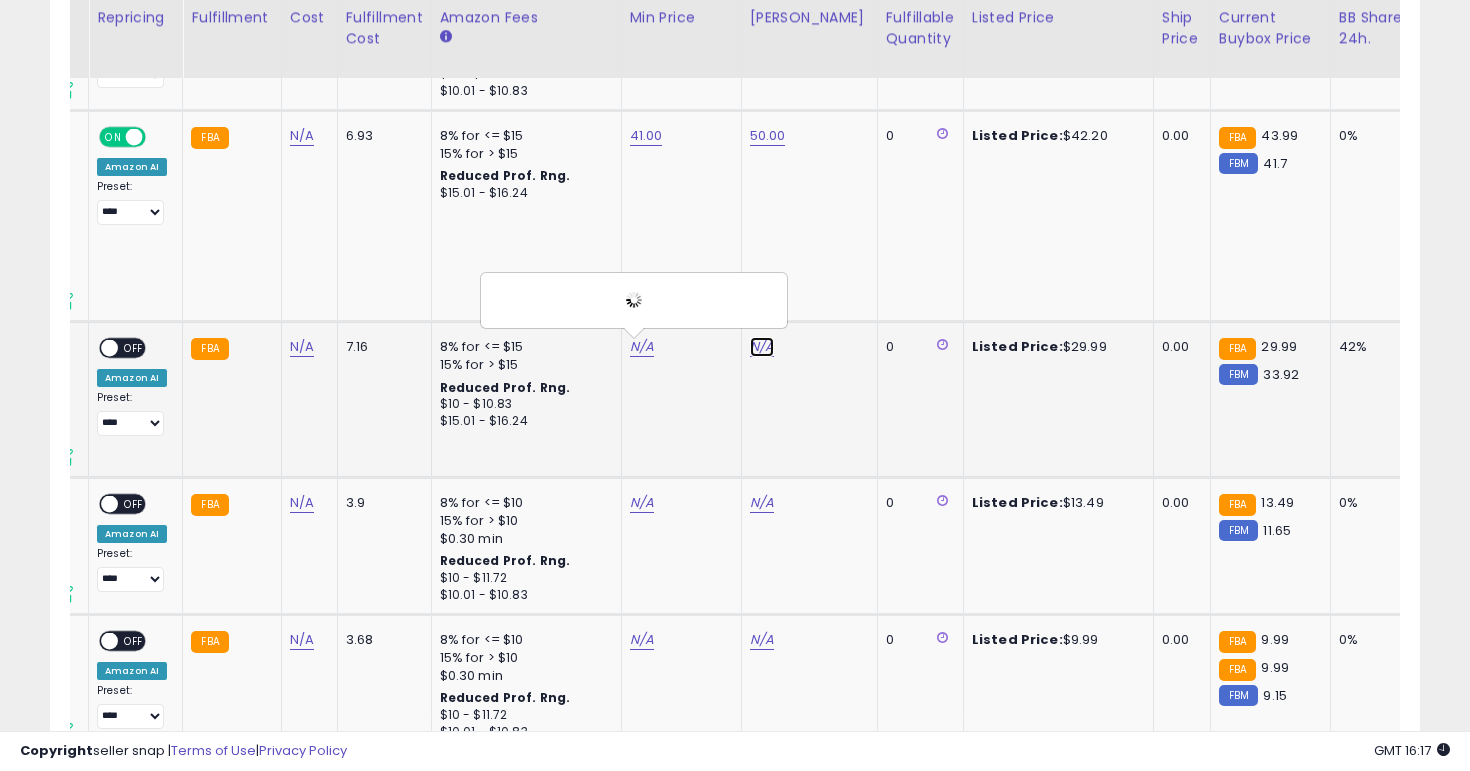 click on "N/A" at bounding box center [762, 347] 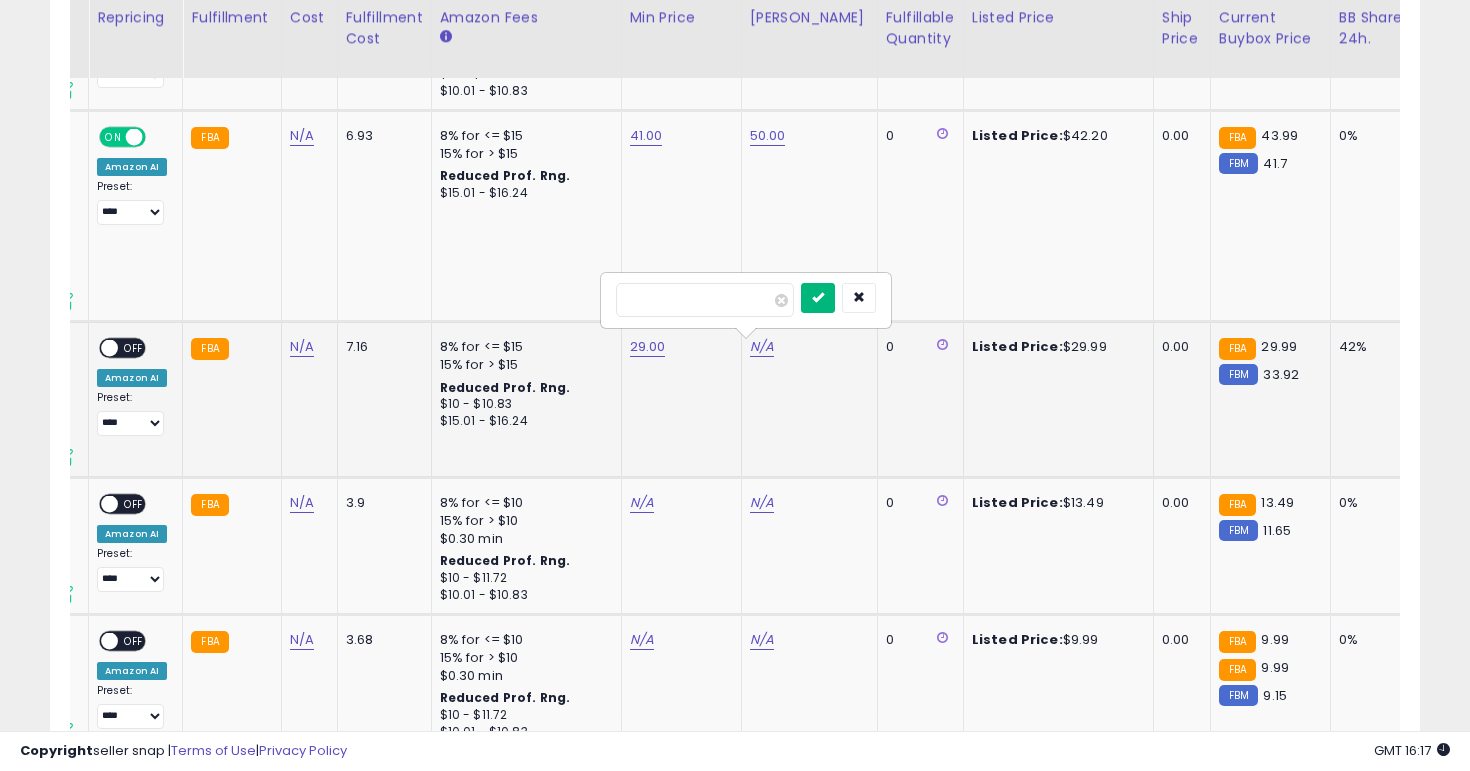type on "**" 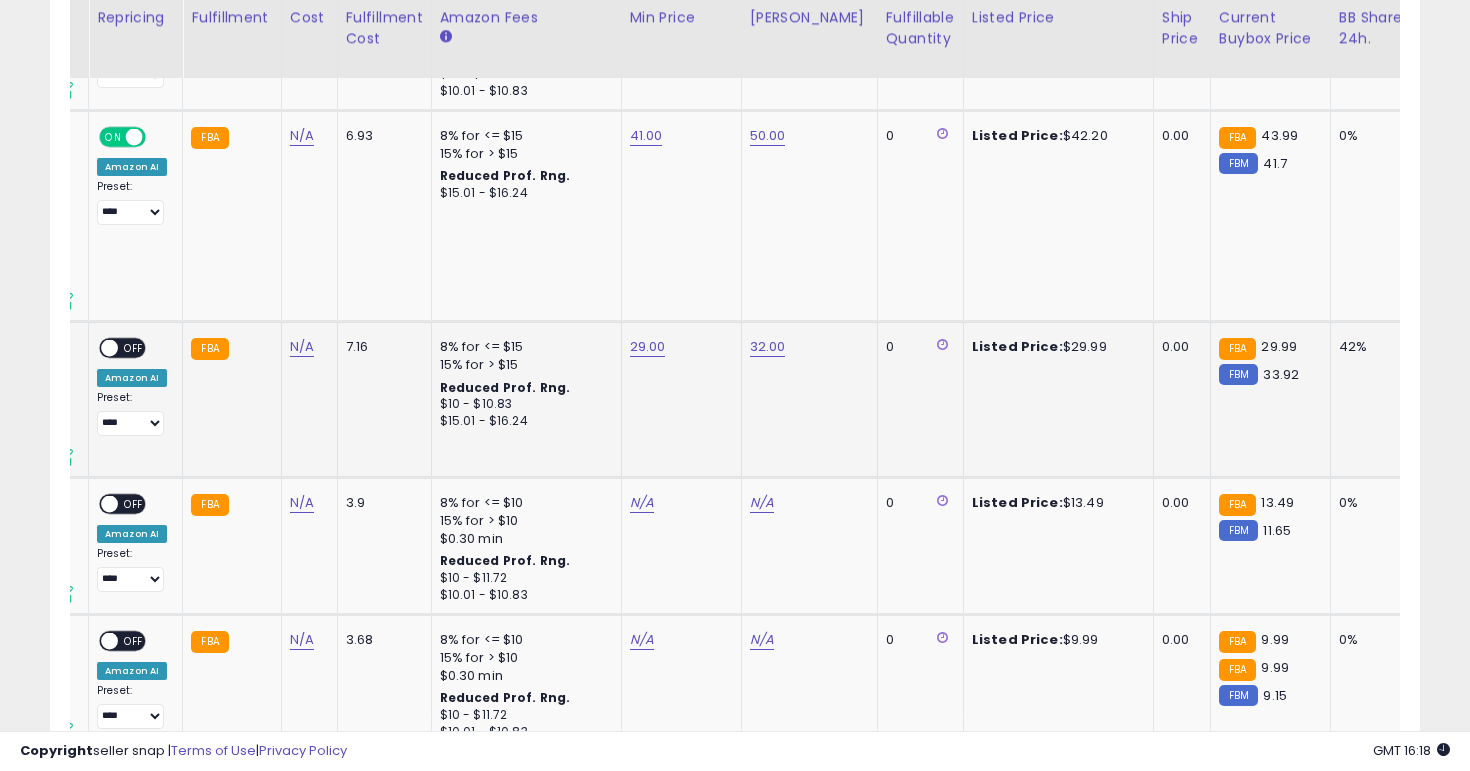 click on "OFF" at bounding box center (134, 348) 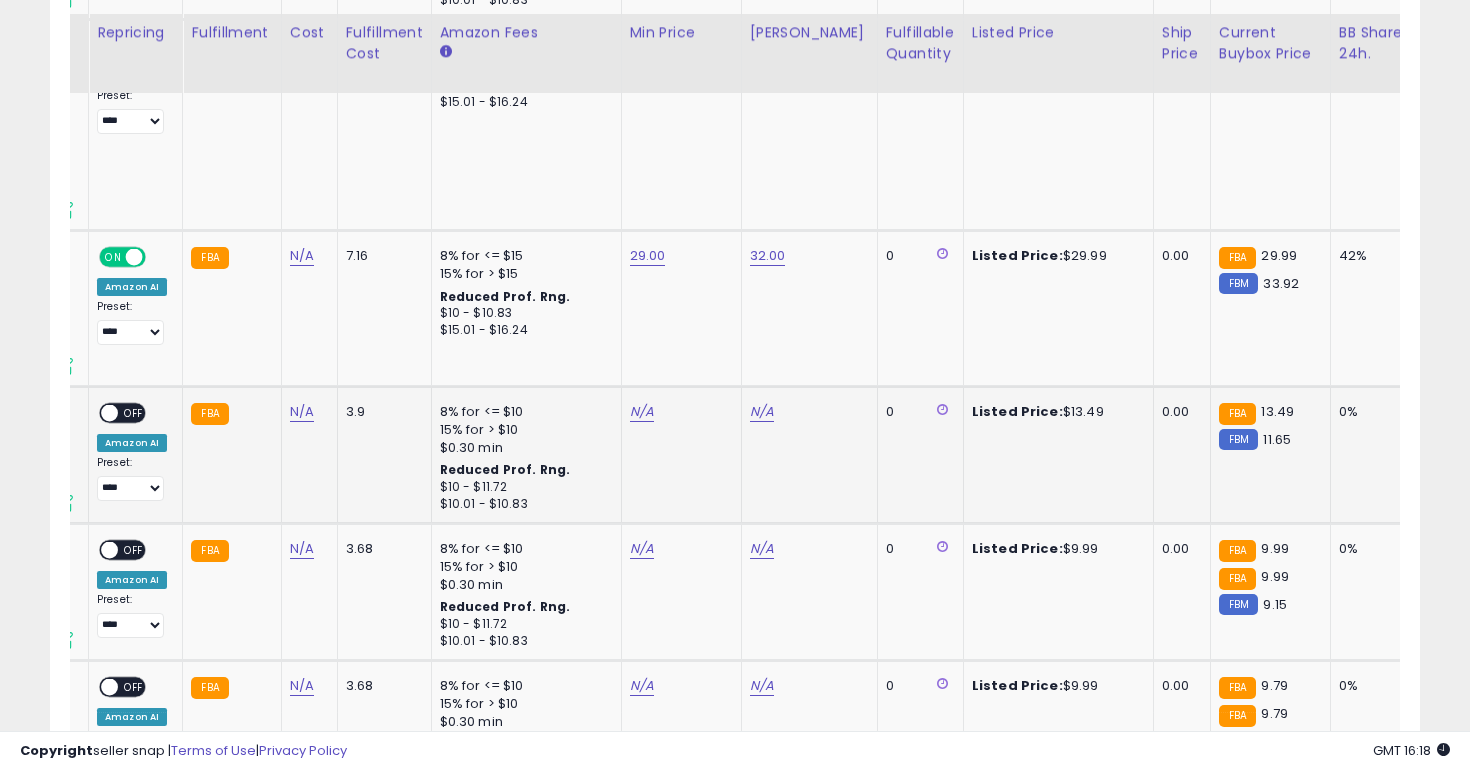 scroll, scrollTop: 3632, scrollLeft: 0, axis: vertical 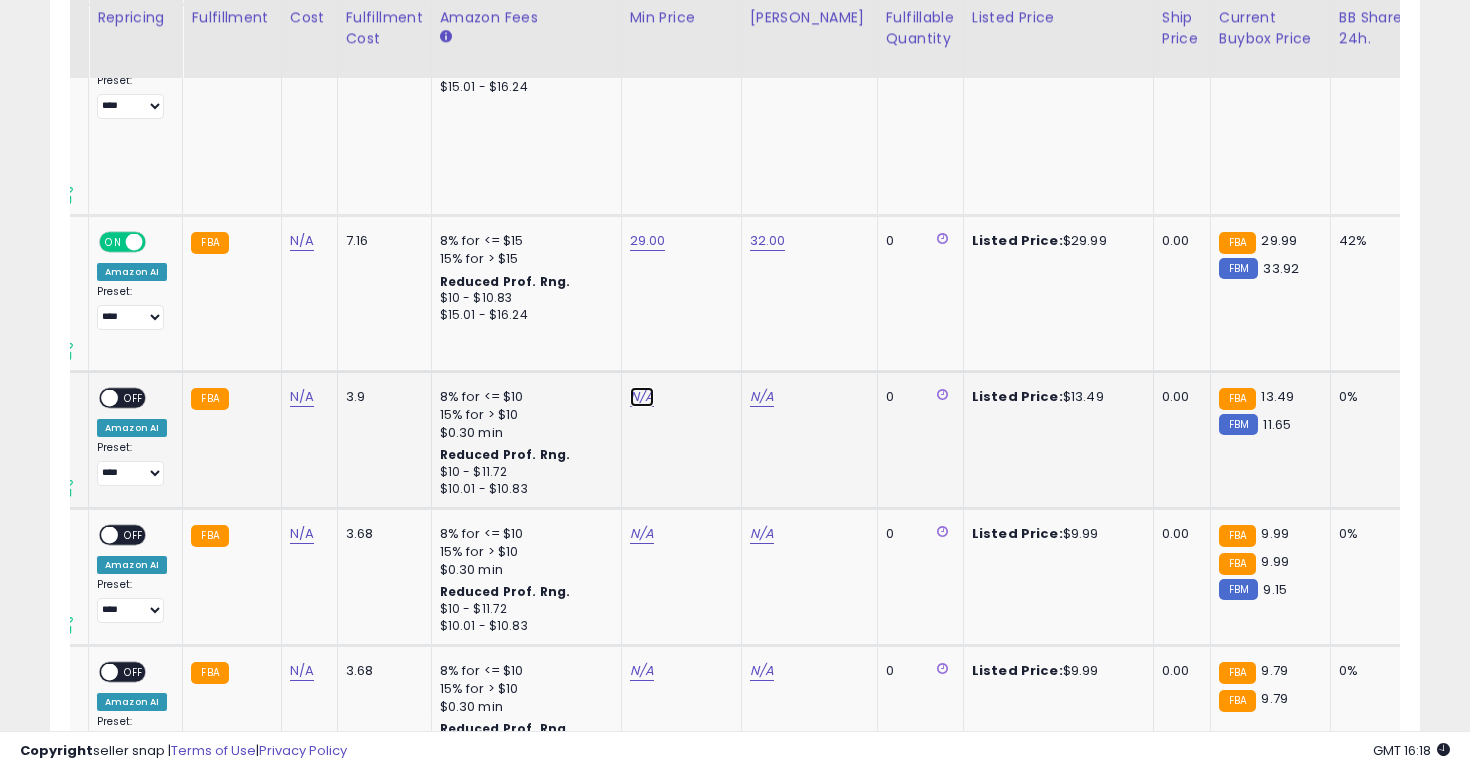 click on "N/A" at bounding box center [642, 397] 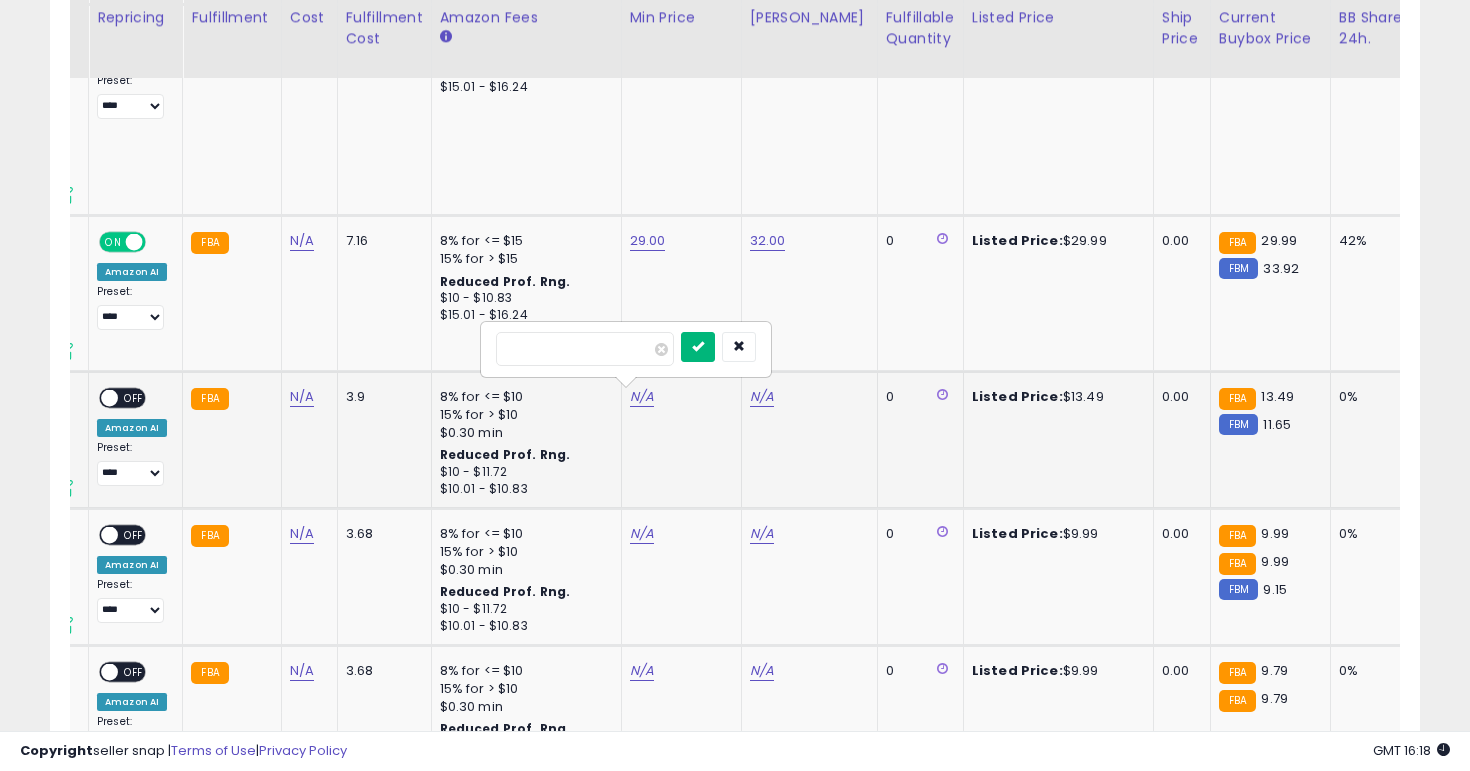 type on "**" 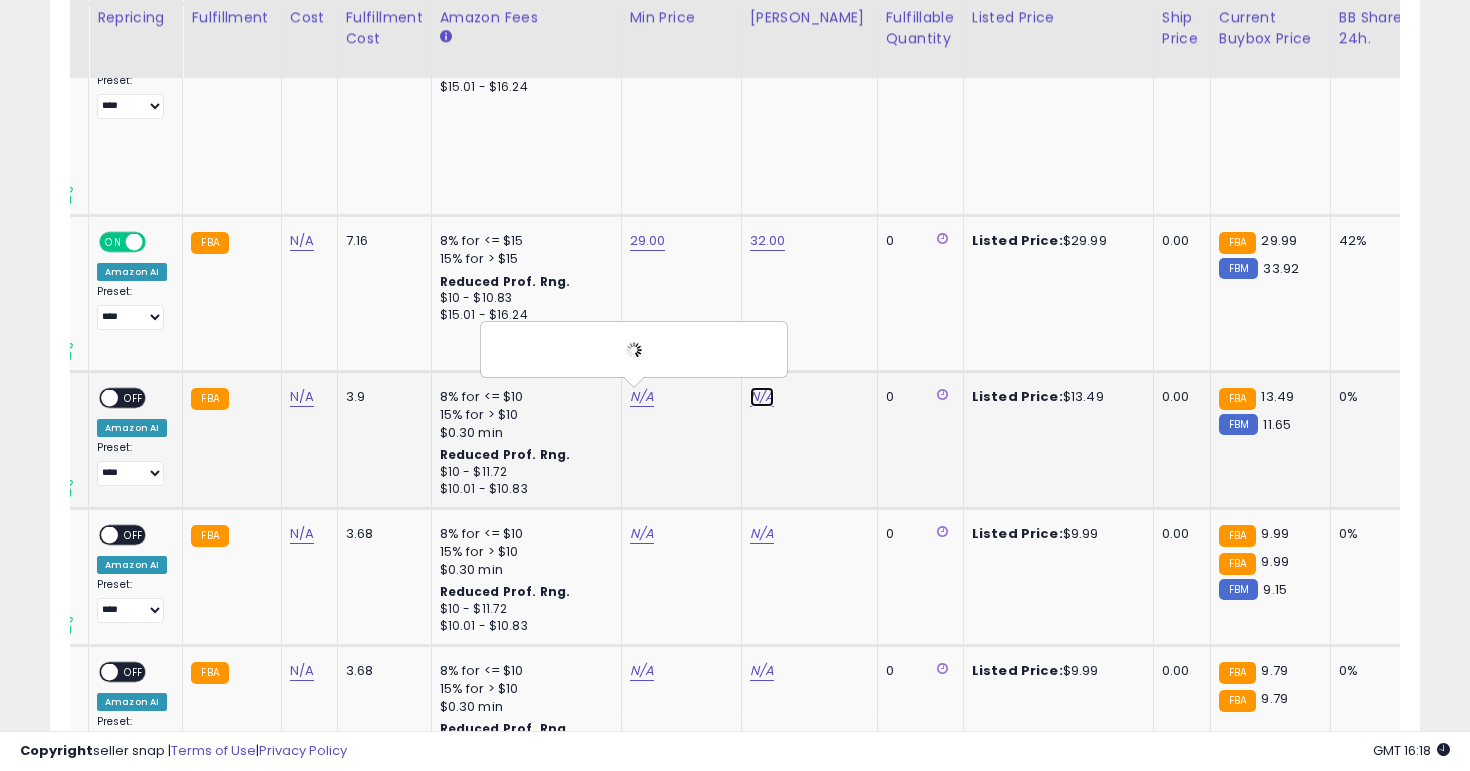 click on "N/A" at bounding box center (762, 397) 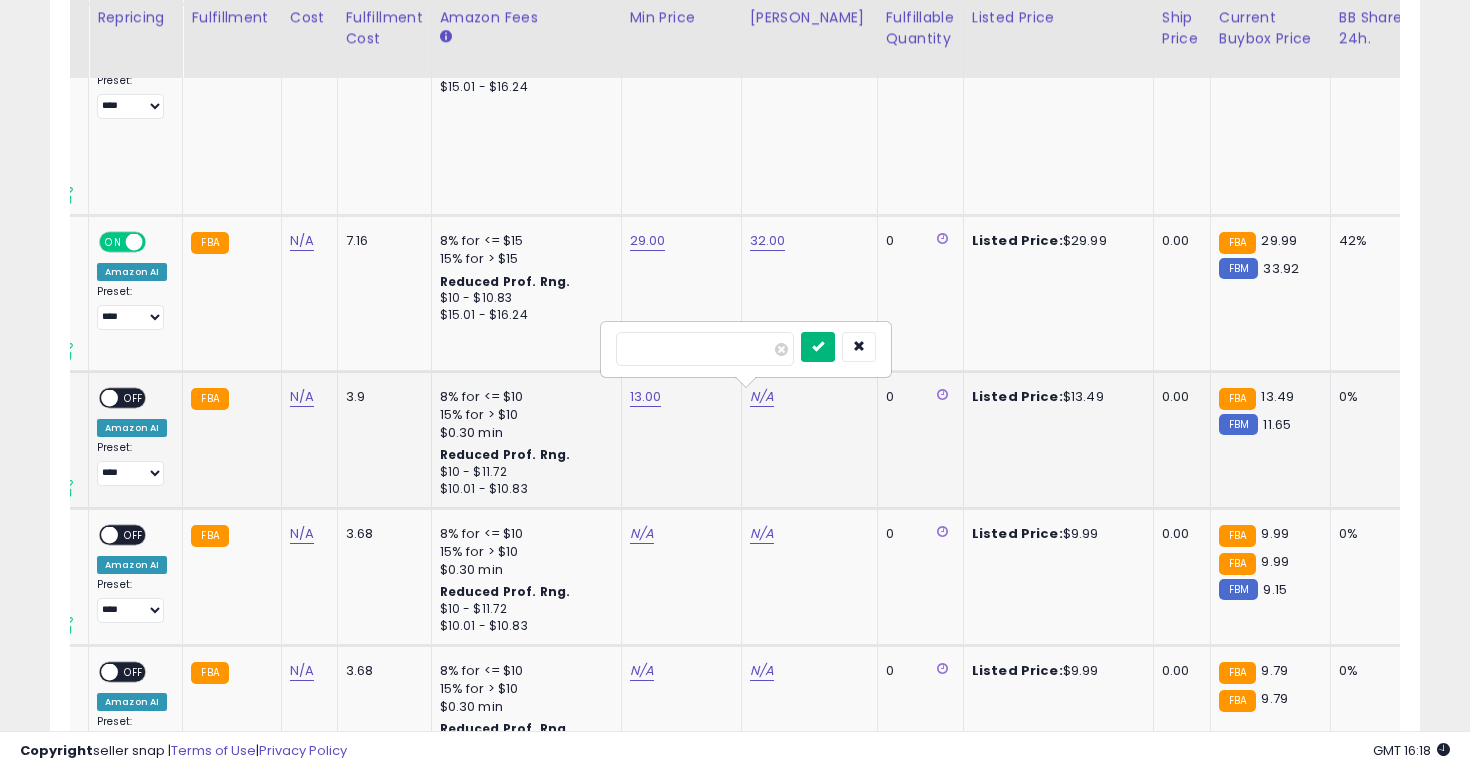 type on "**" 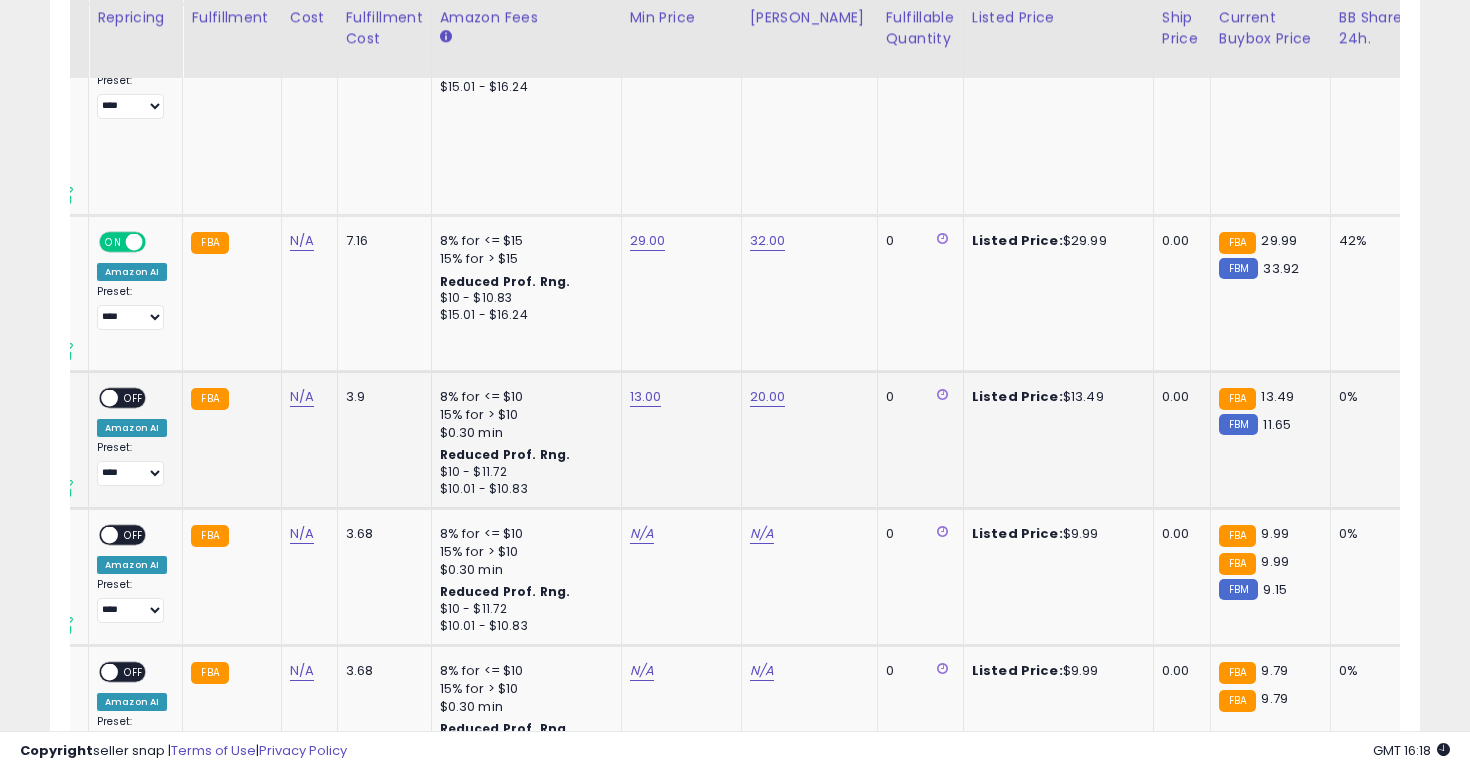 click on "OFF" at bounding box center (134, 397) 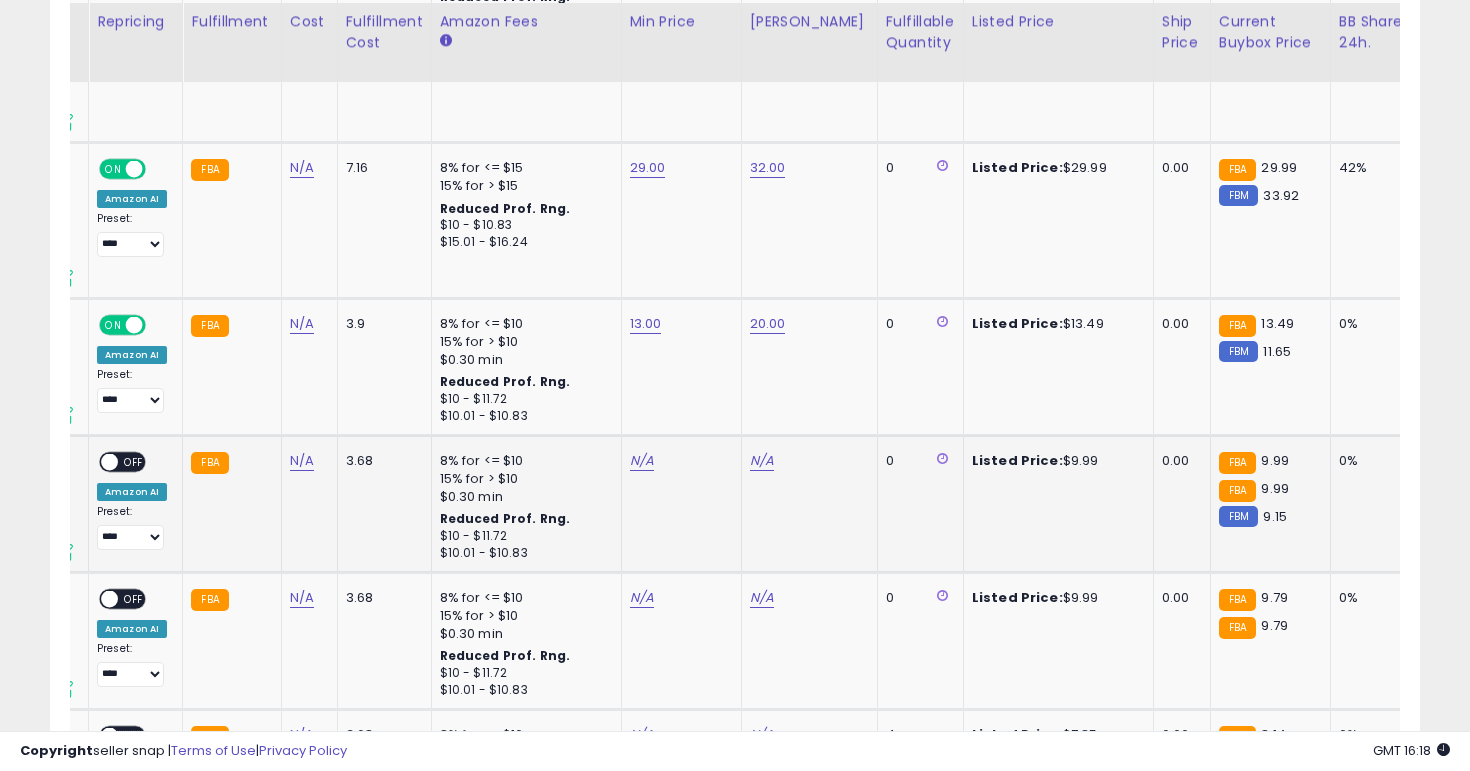 scroll, scrollTop: 3743, scrollLeft: 0, axis: vertical 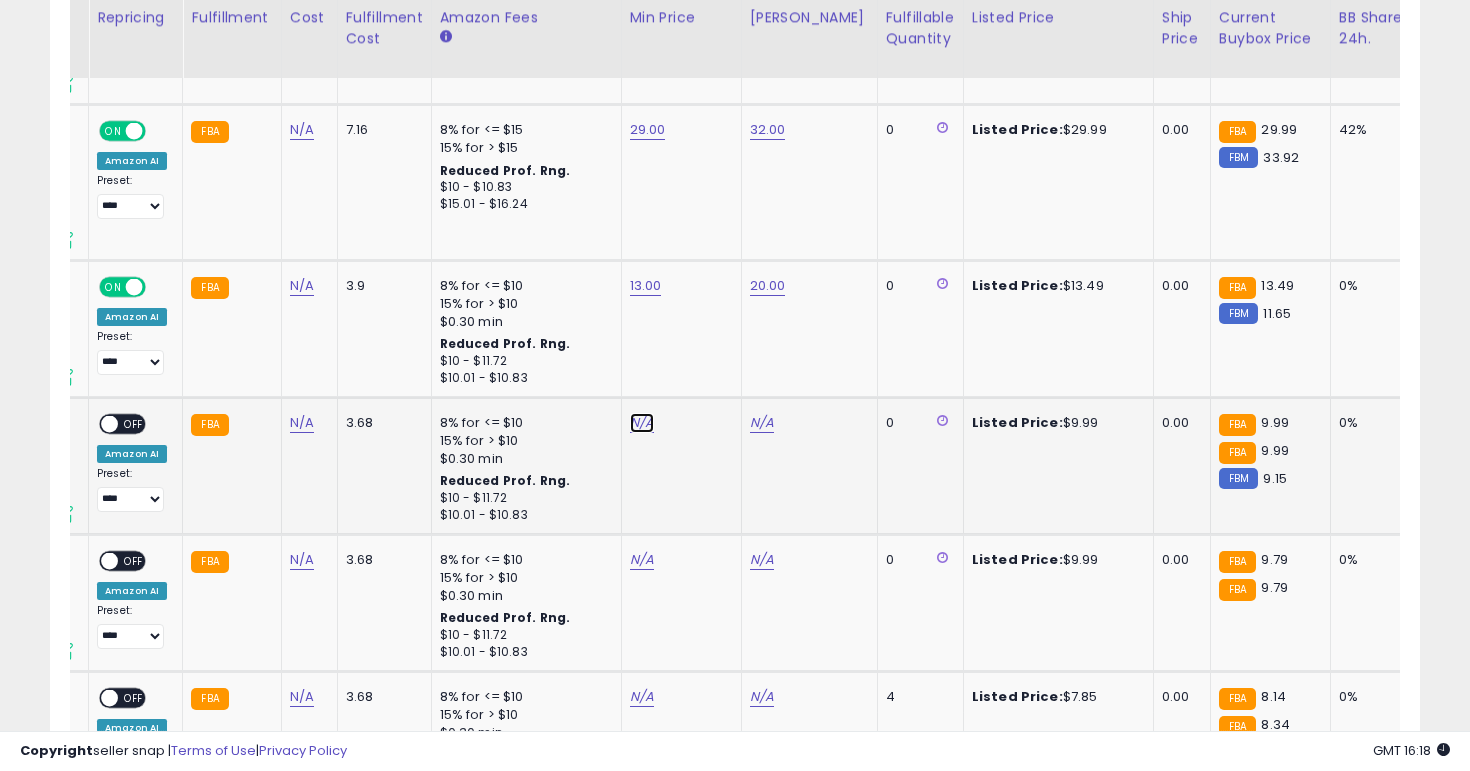 click on "N/A" at bounding box center (642, 423) 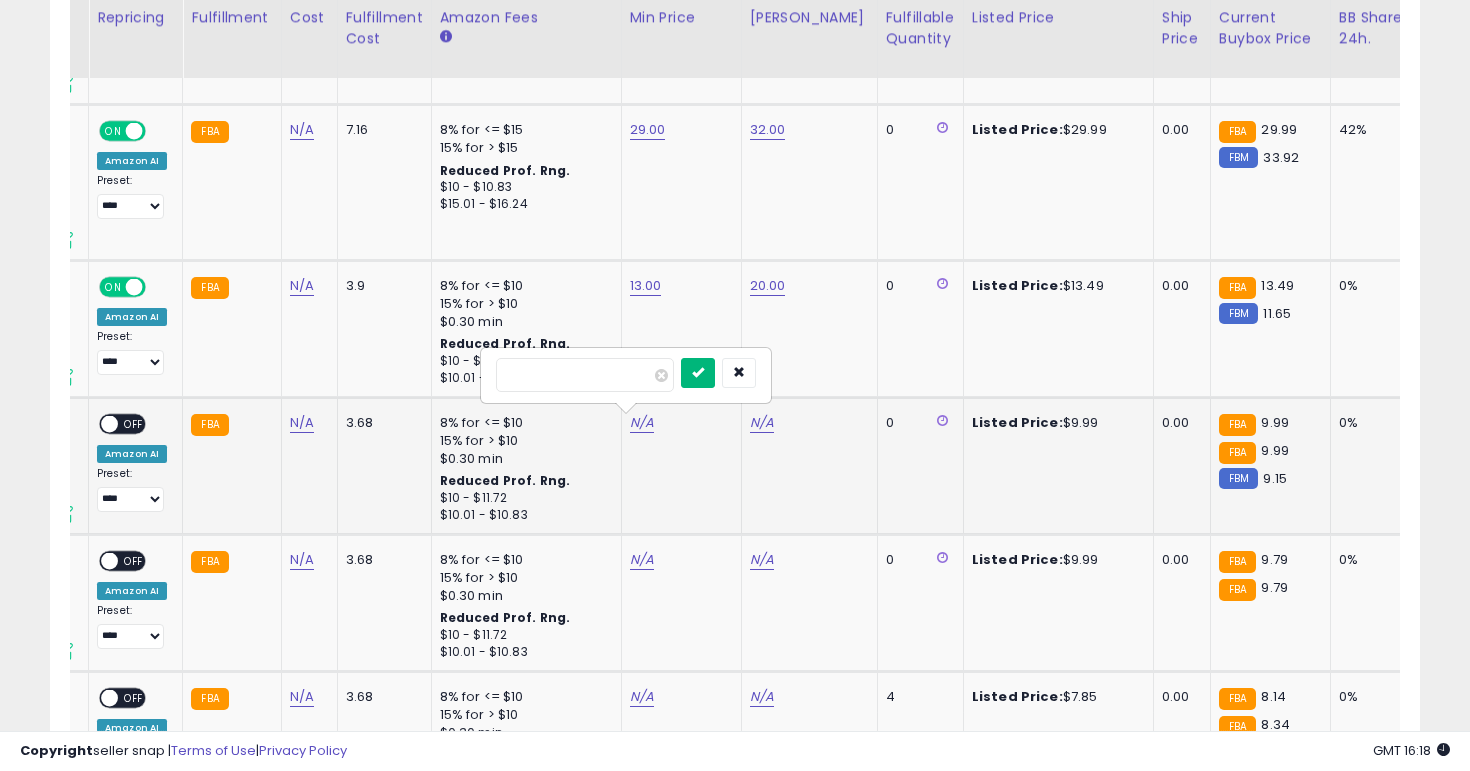 type on "*" 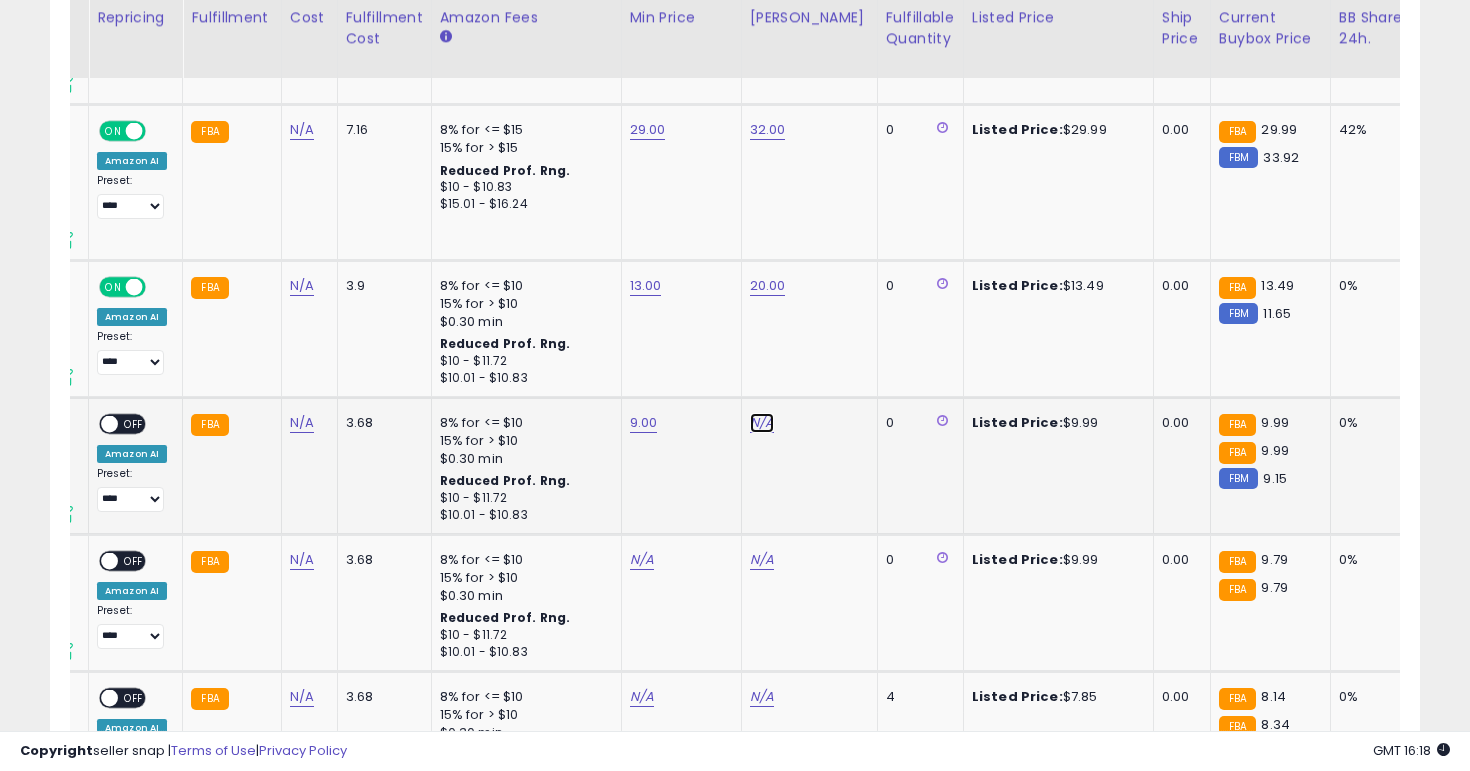 click on "N/A" at bounding box center (762, 423) 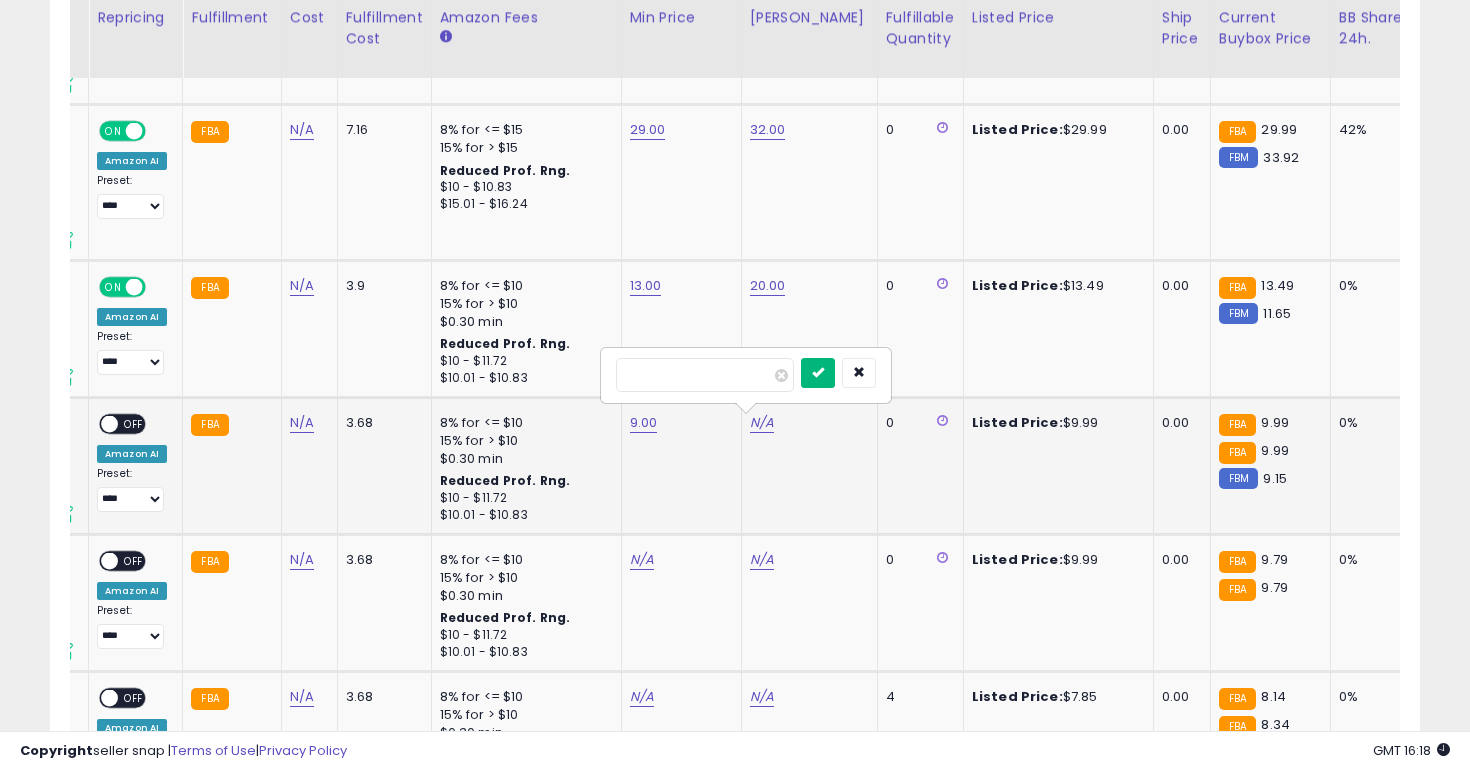 type on "****" 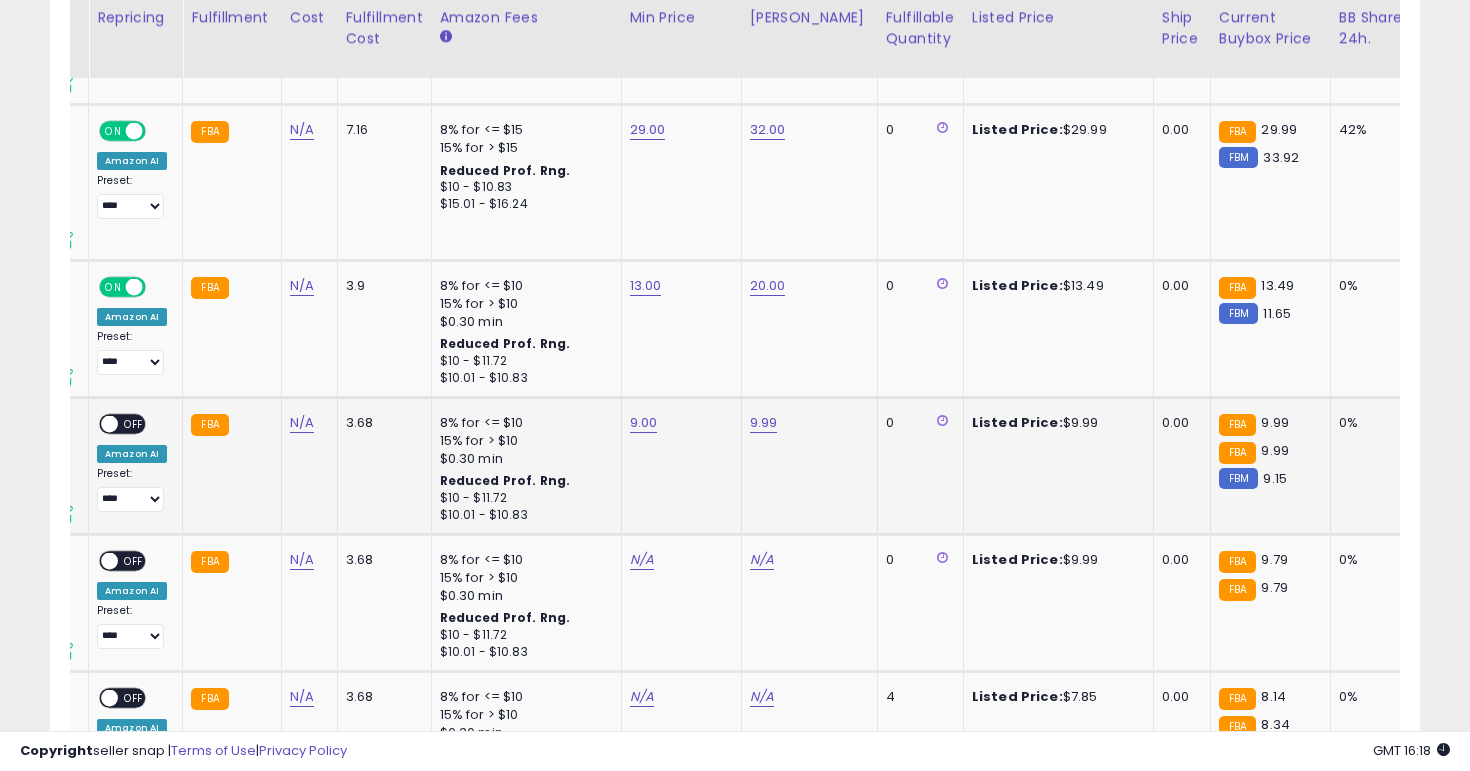 click on "OFF" at bounding box center [134, 423] 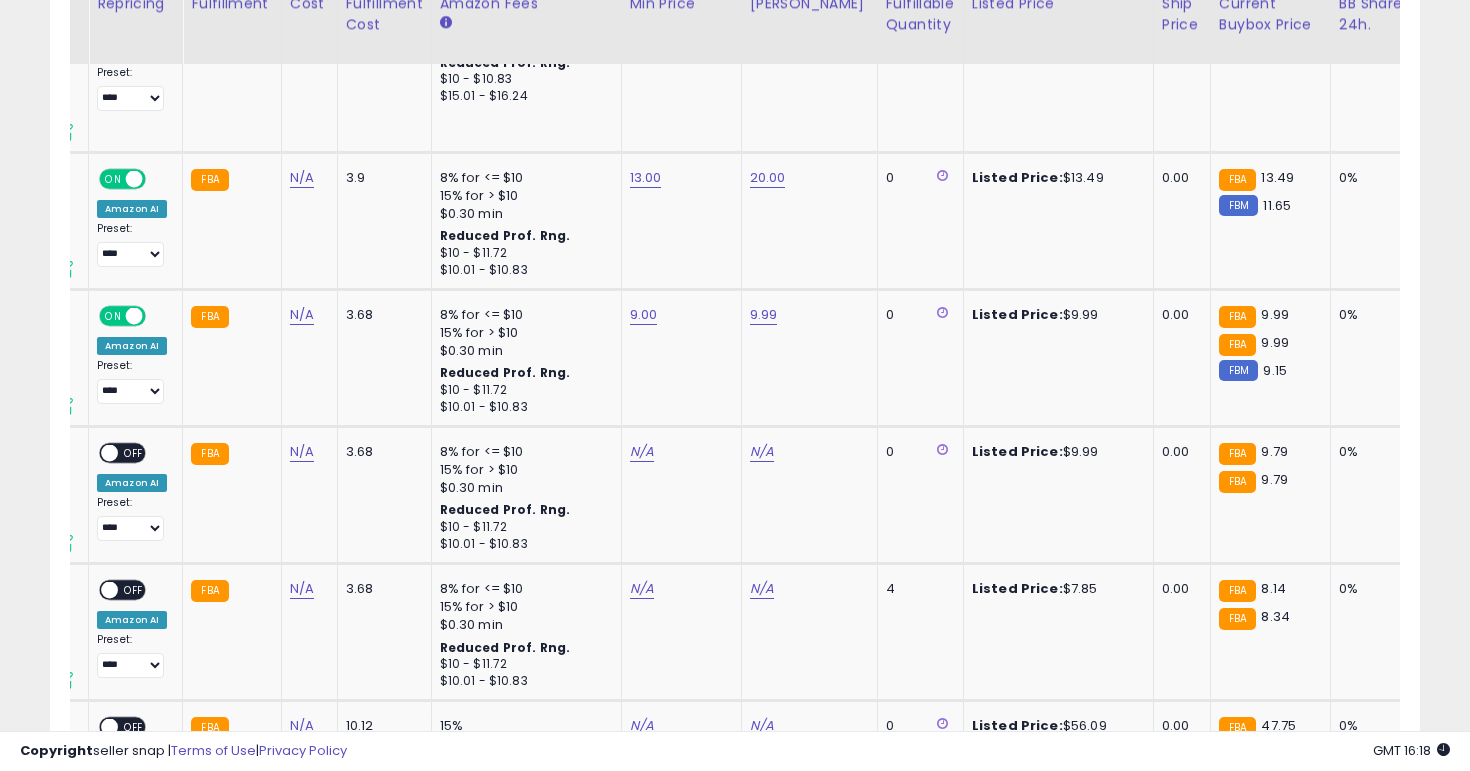 scroll, scrollTop: 3866, scrollLeft: 0, axis: vertical 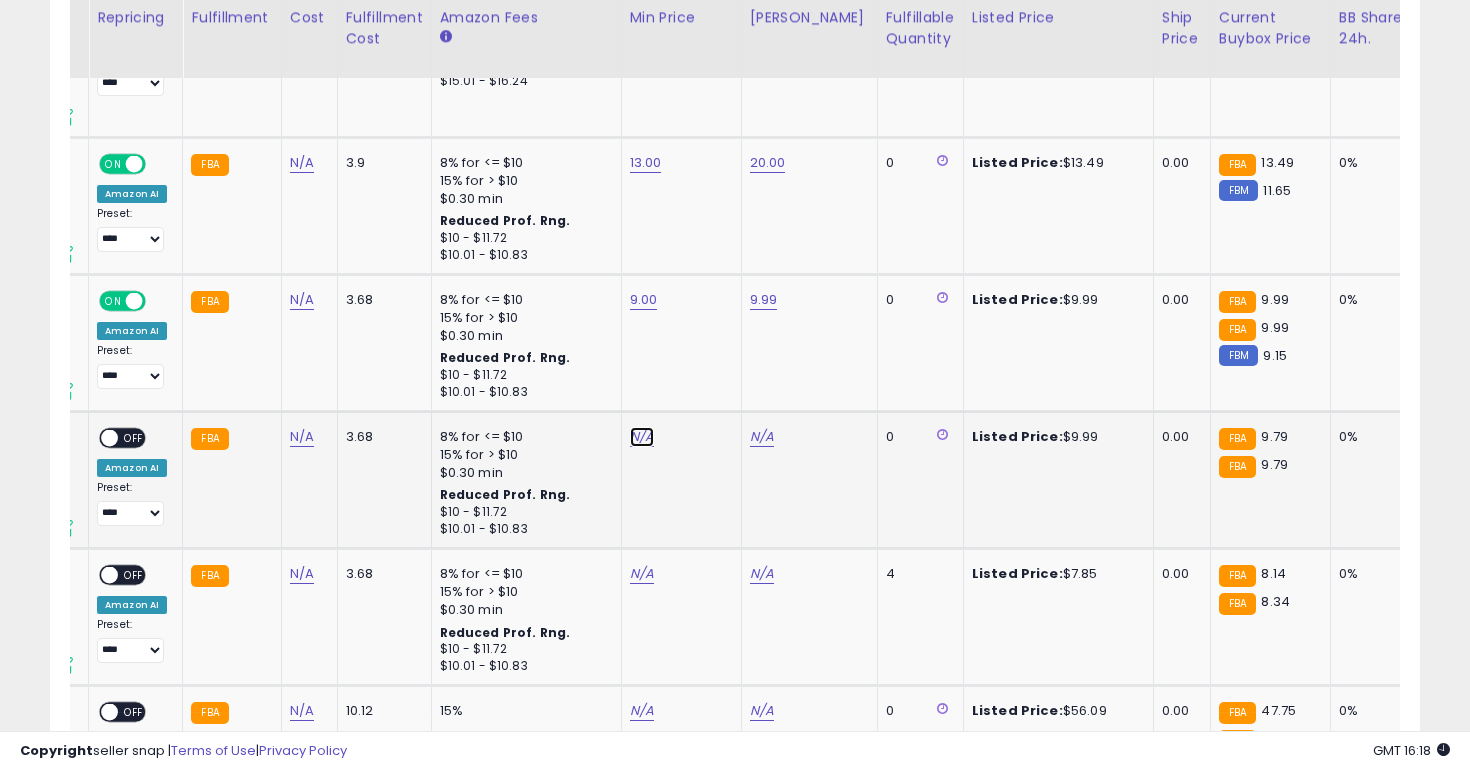 click on "N/A" at bounding box center (642, 437) 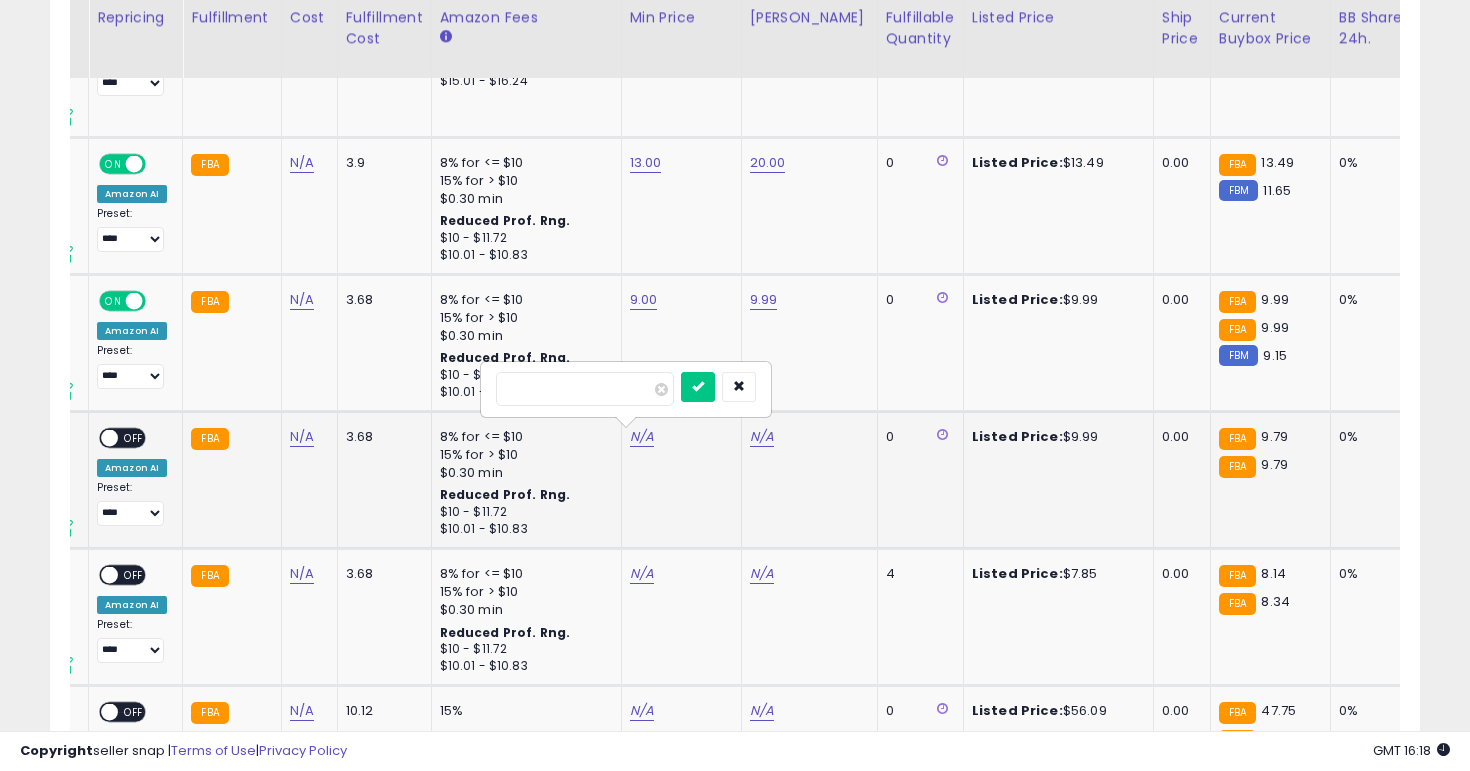 type on "*" 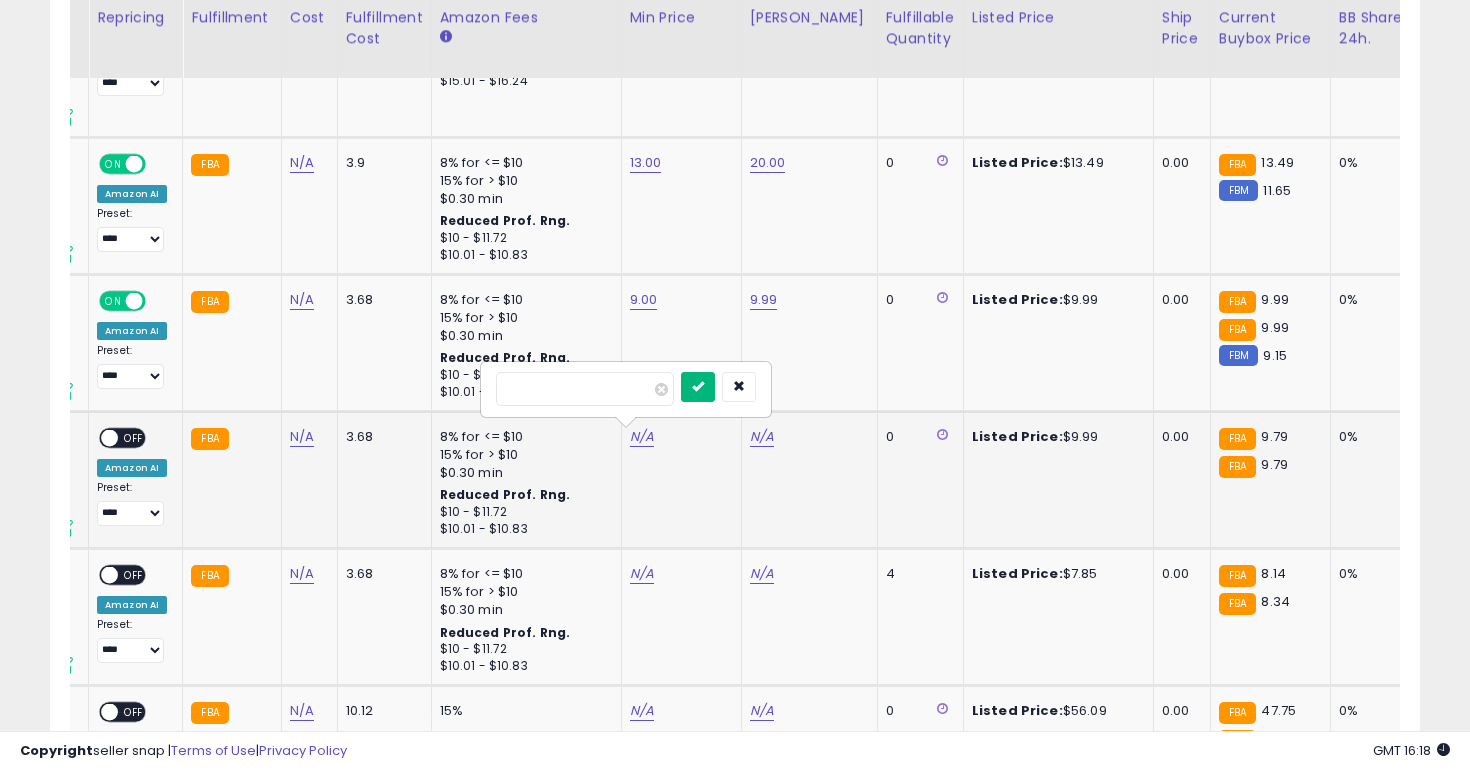 type on "*" 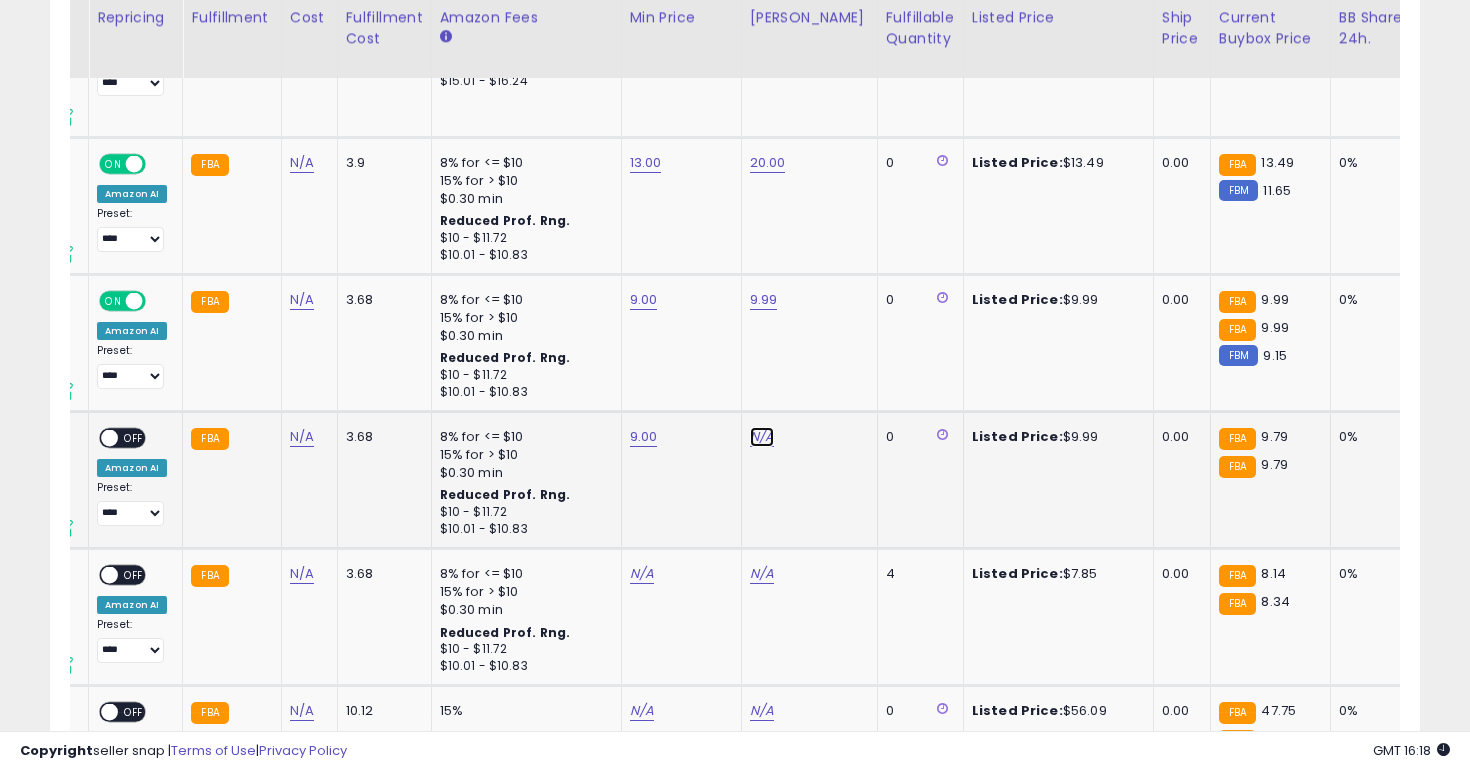 click on "N/A" at bounding box center (762, 437) 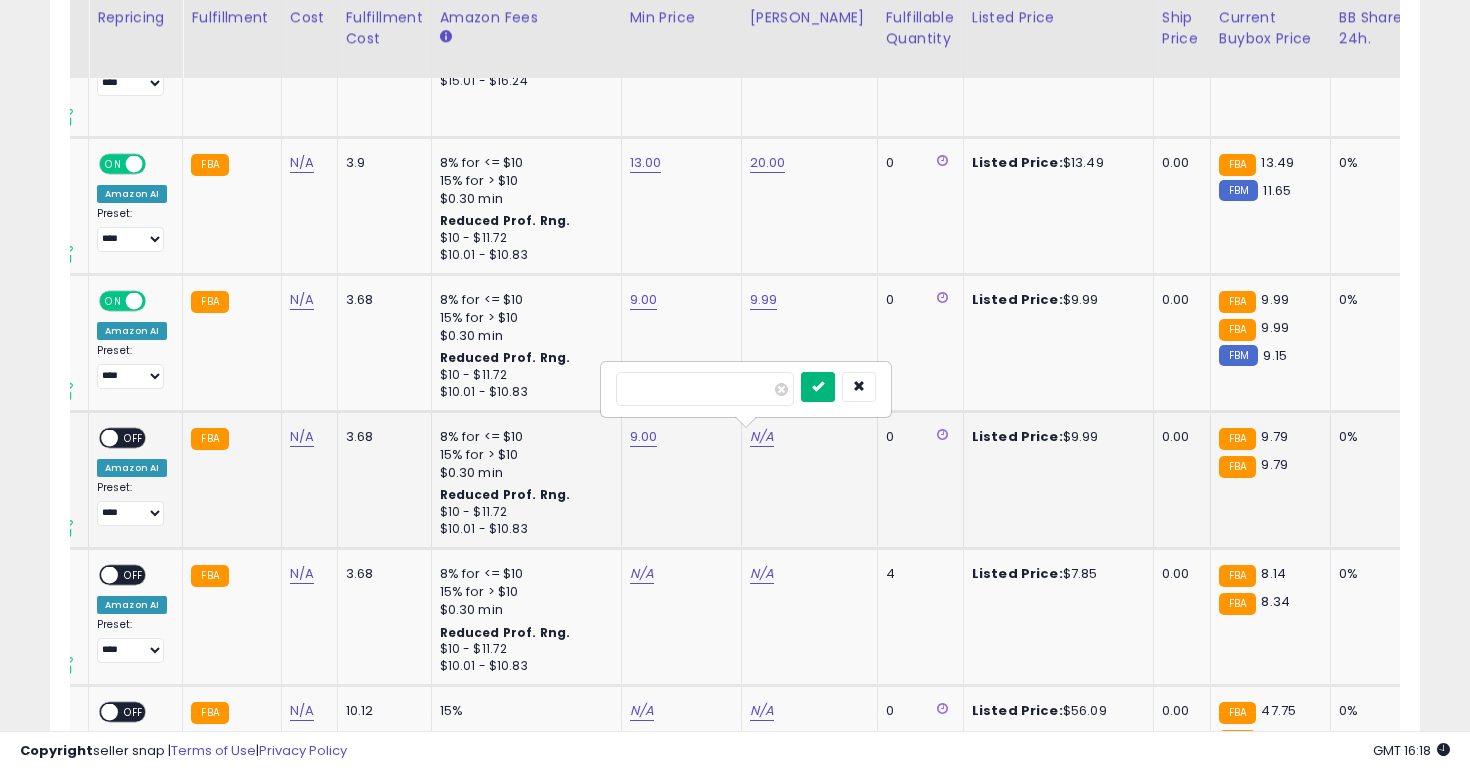 type on "****" 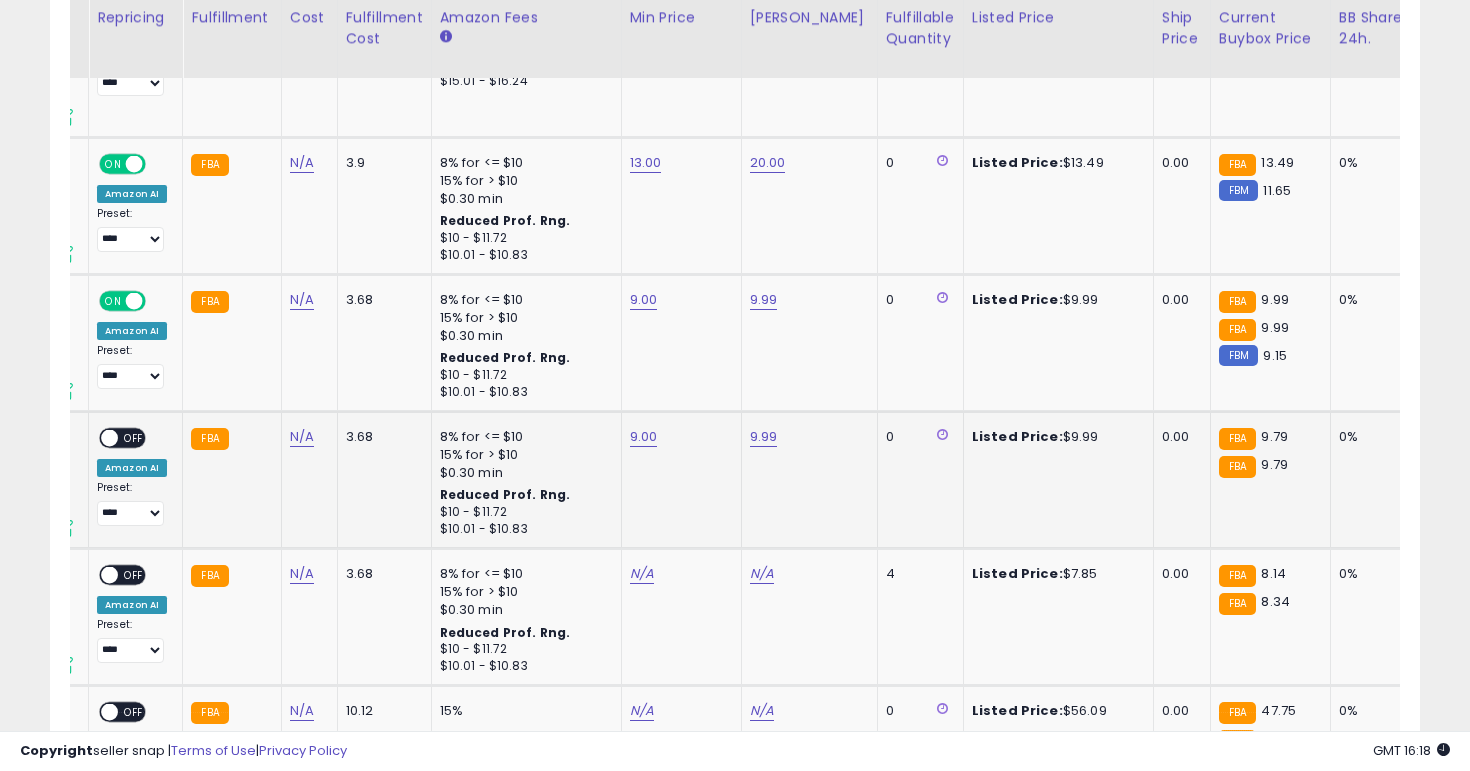 click on "OFF" at bounding box center [134, 438] 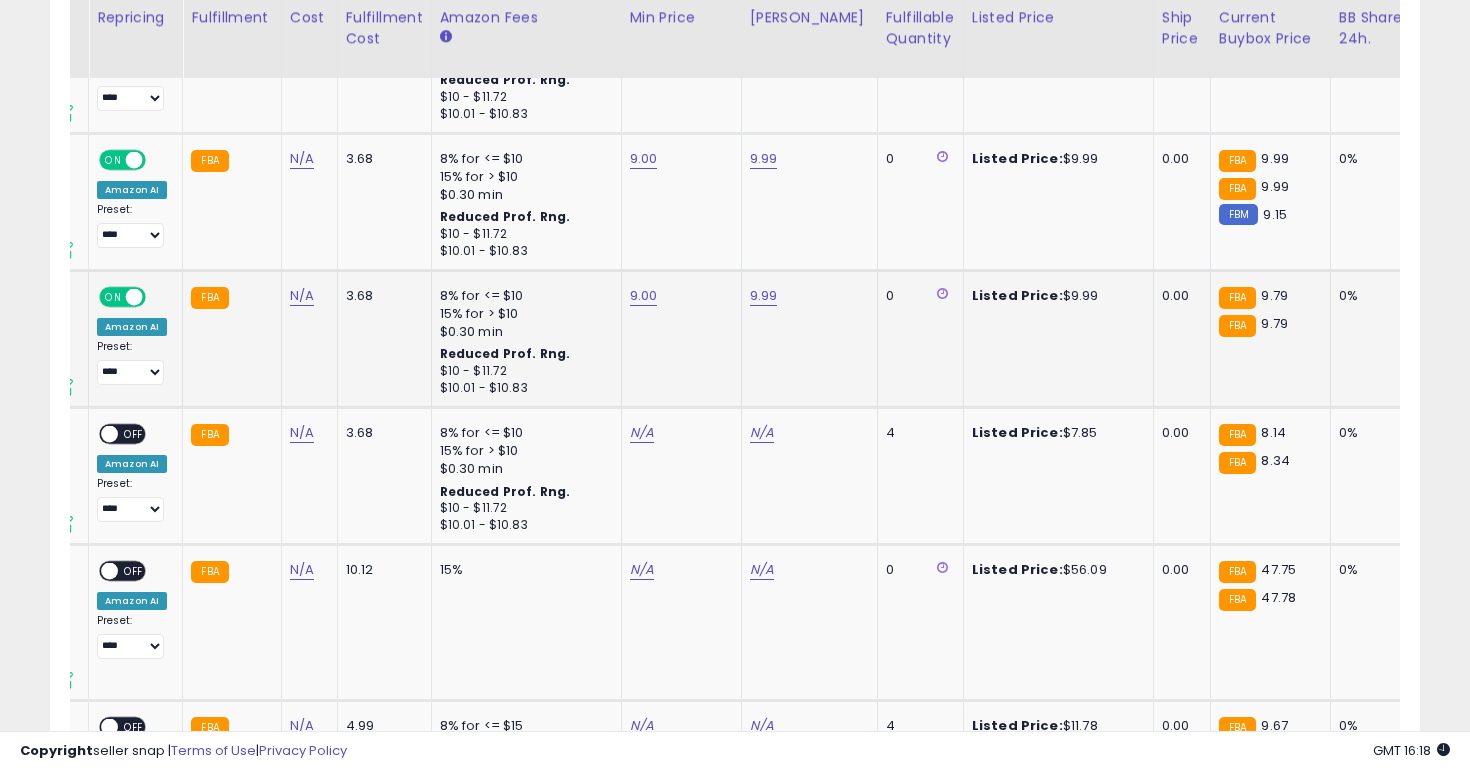 scroll, scrollTop: 4011, scrollLeft: 0, axis: vertical 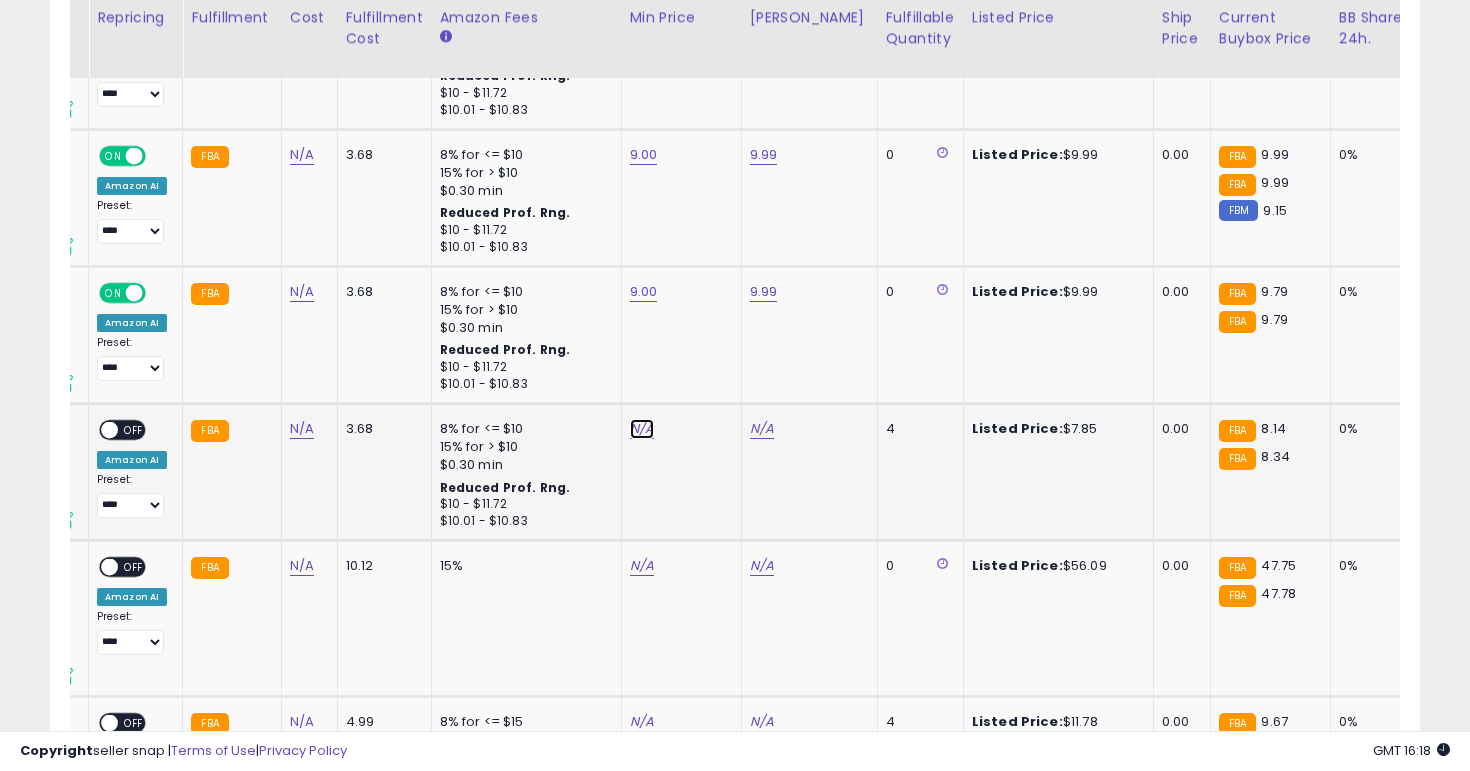 click on "N/A" at bounding box center [642, 429] 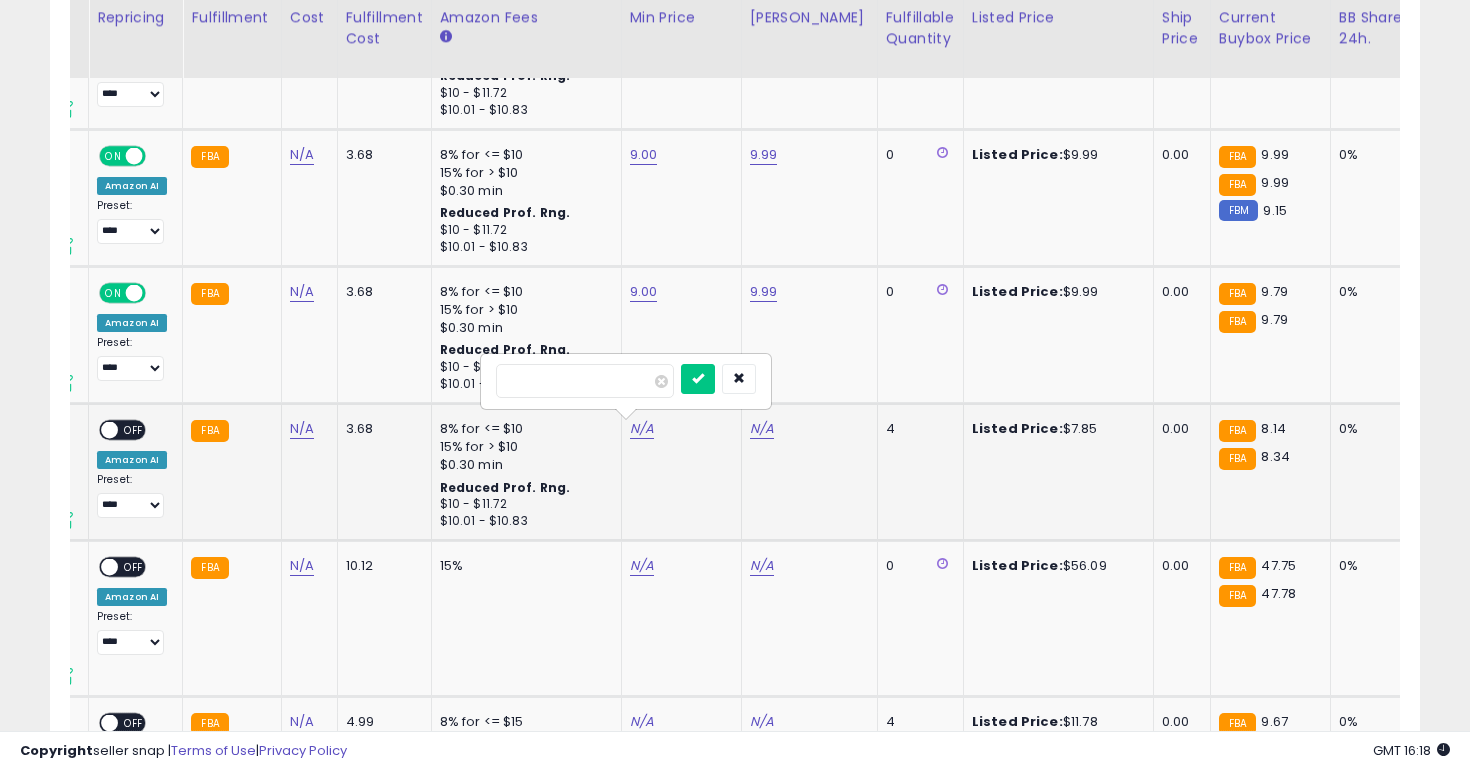 type on "*" 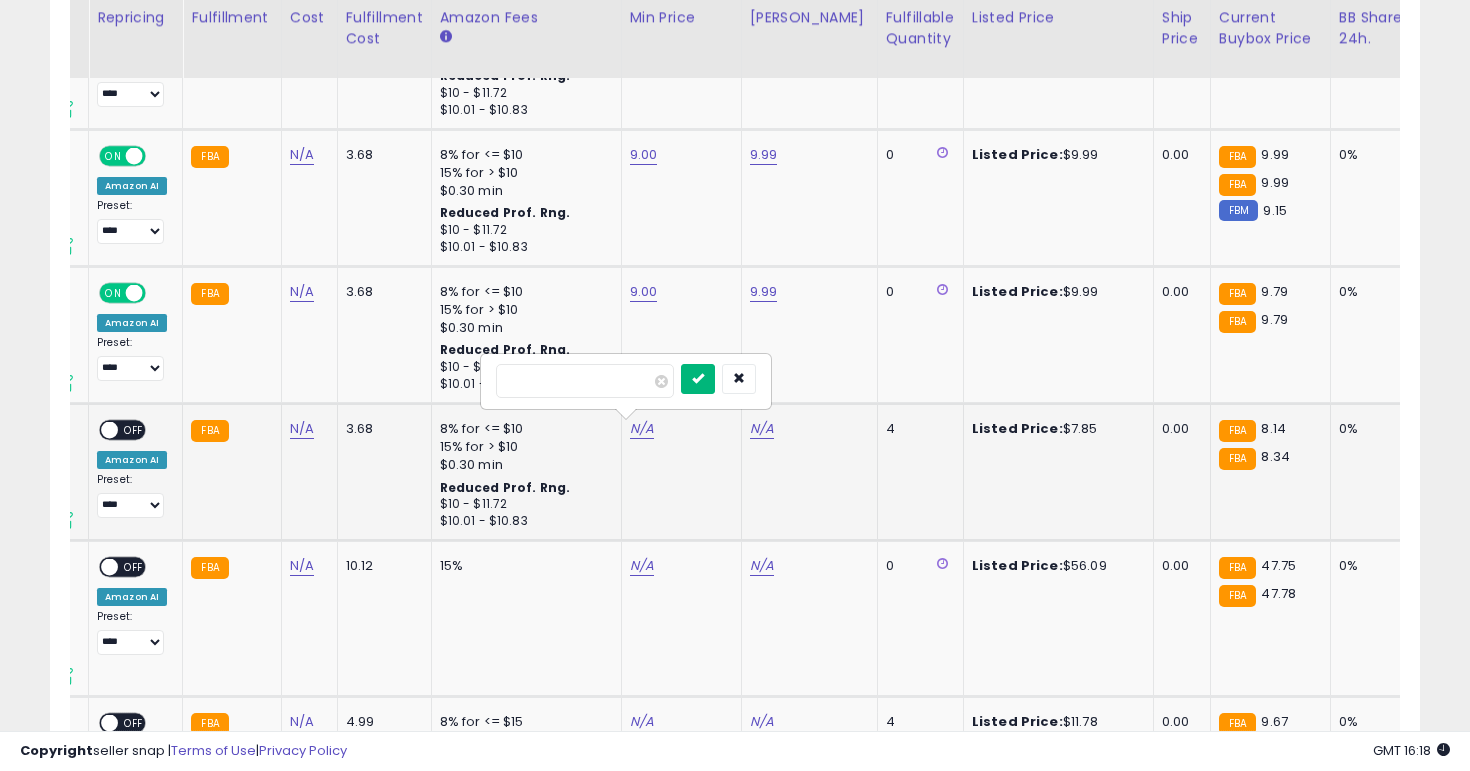 click at bounding box center [698, 378] 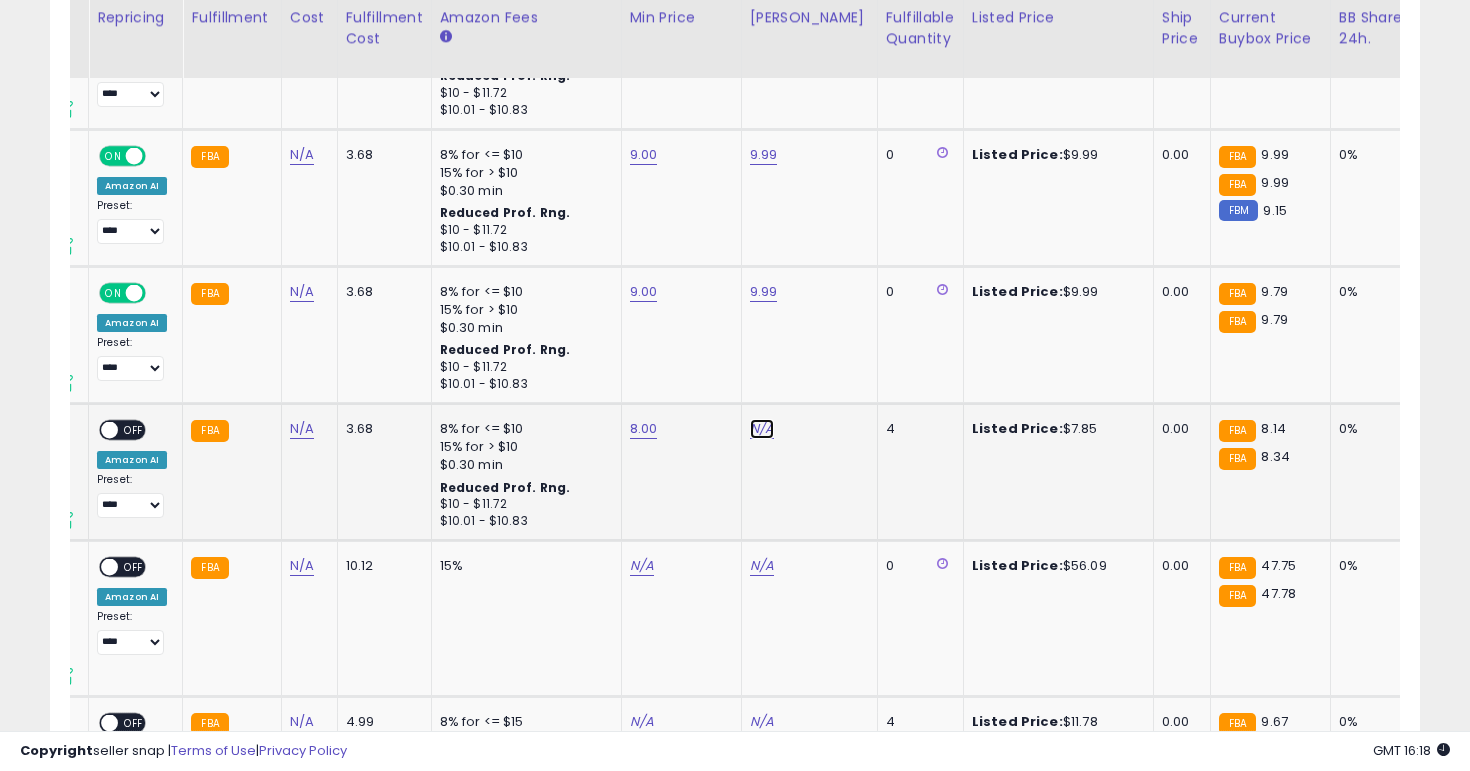 click on "N/A" at bounding box center [762, 429] 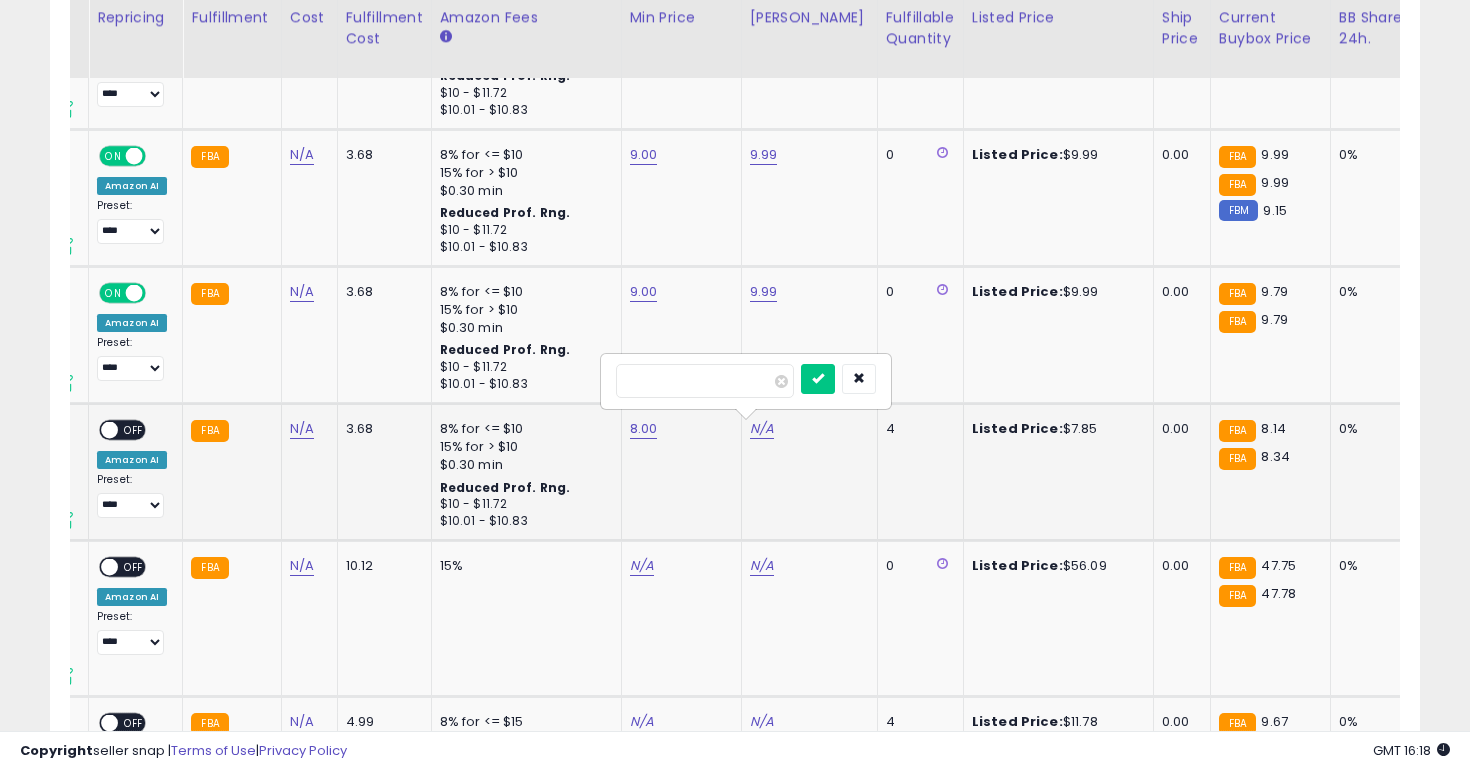 type on "****" 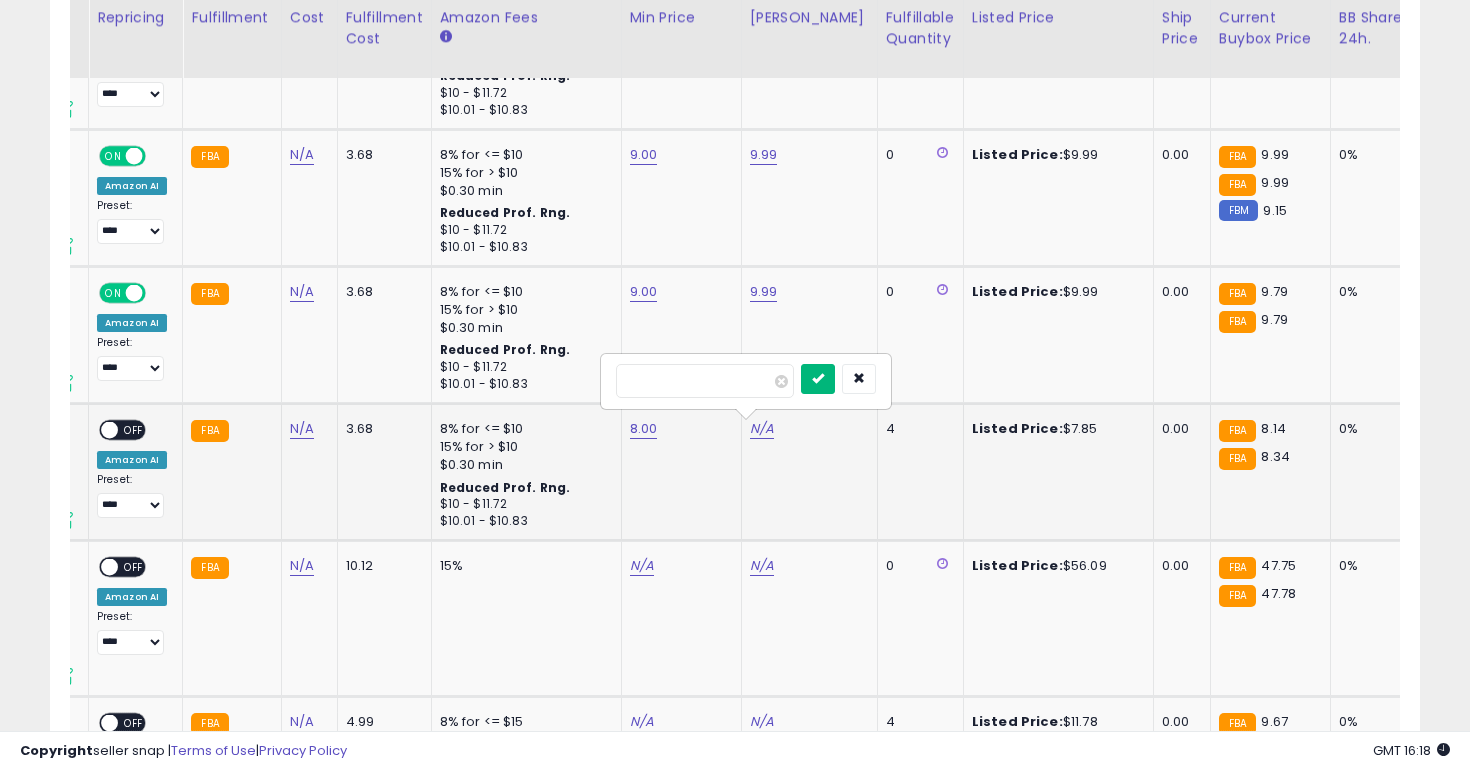 click at bounding box center [818, 379] 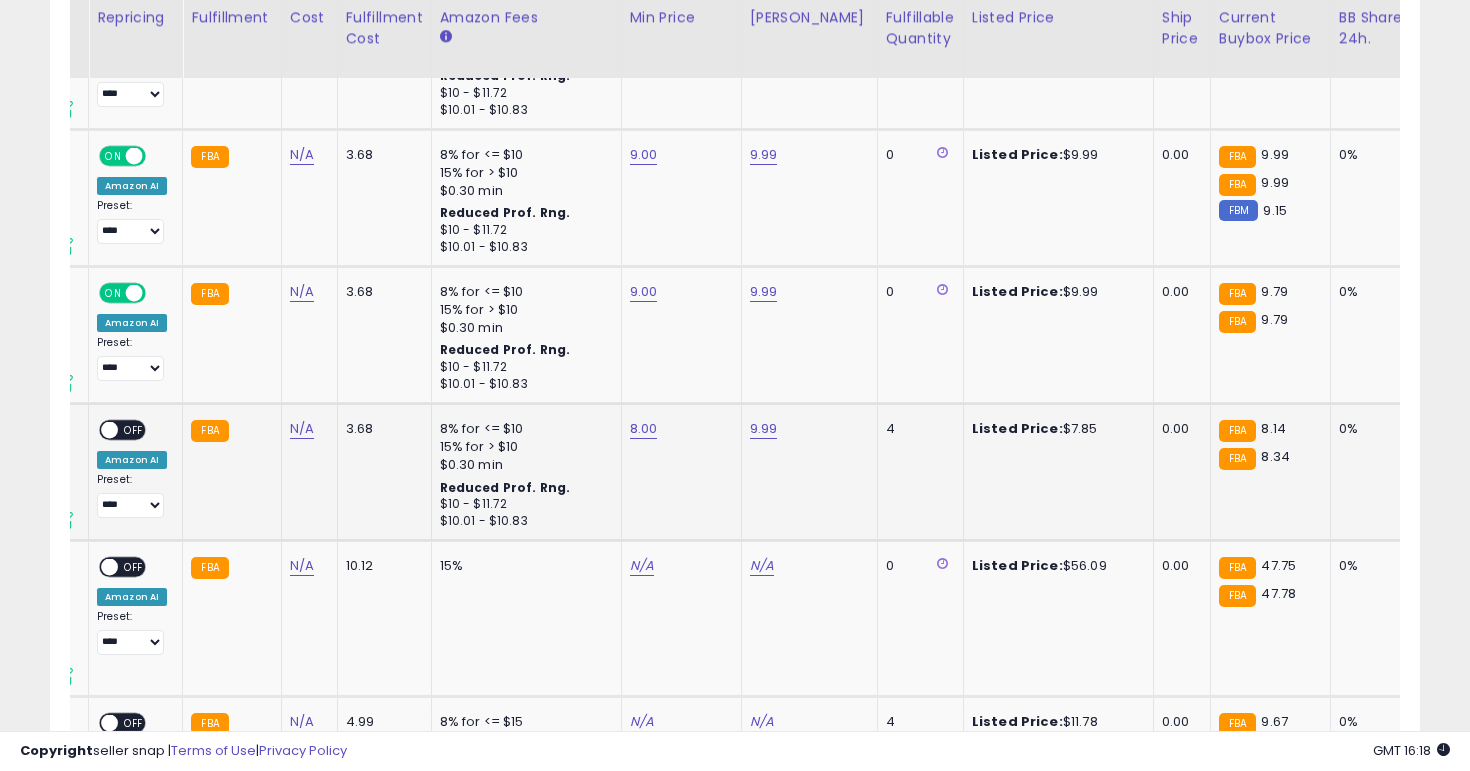 click on "OFF" at bounding box center (134, 430) 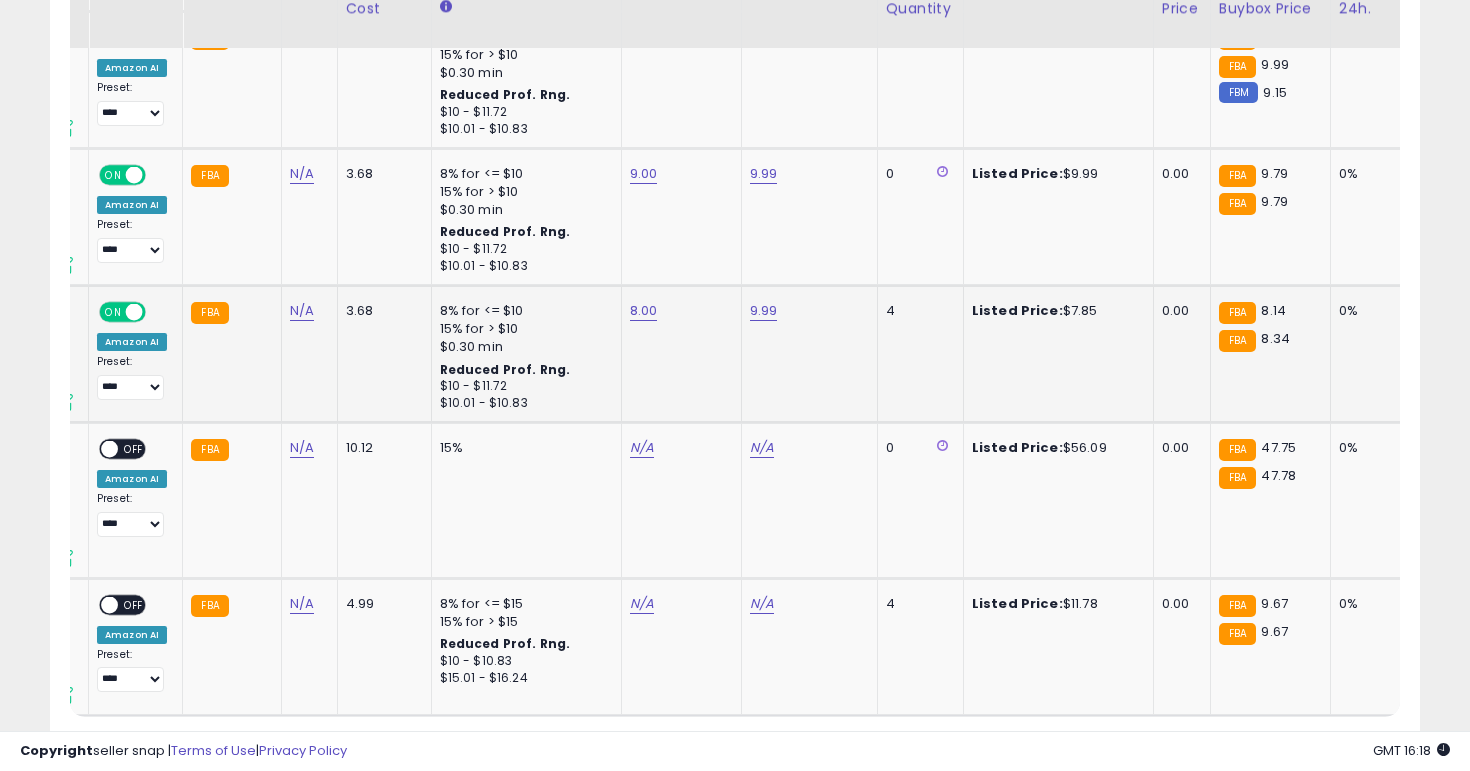 scroll, scrollTop: 4153, scrollLeft: 0, axis: vertical 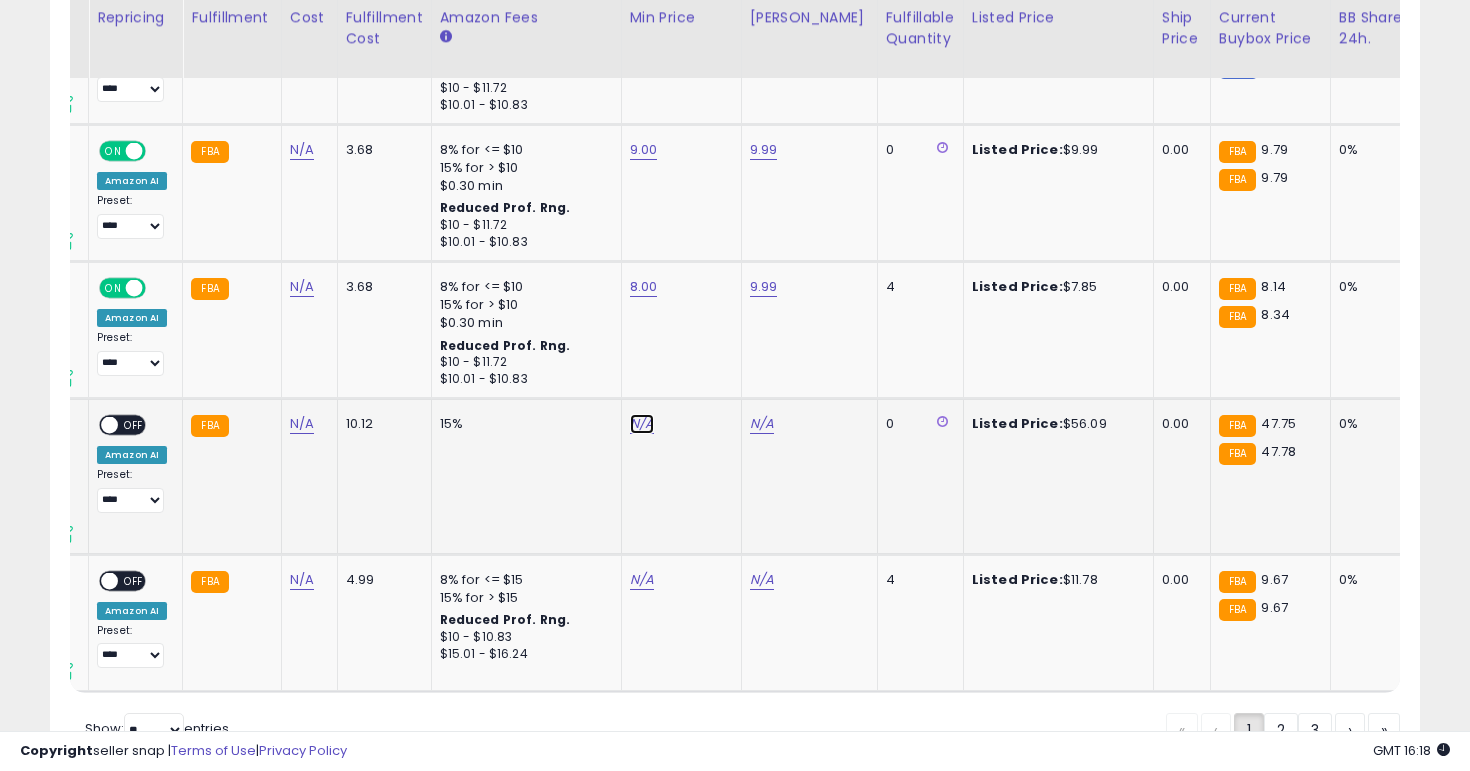 click on "N/A" at bounding box center (642, 424) 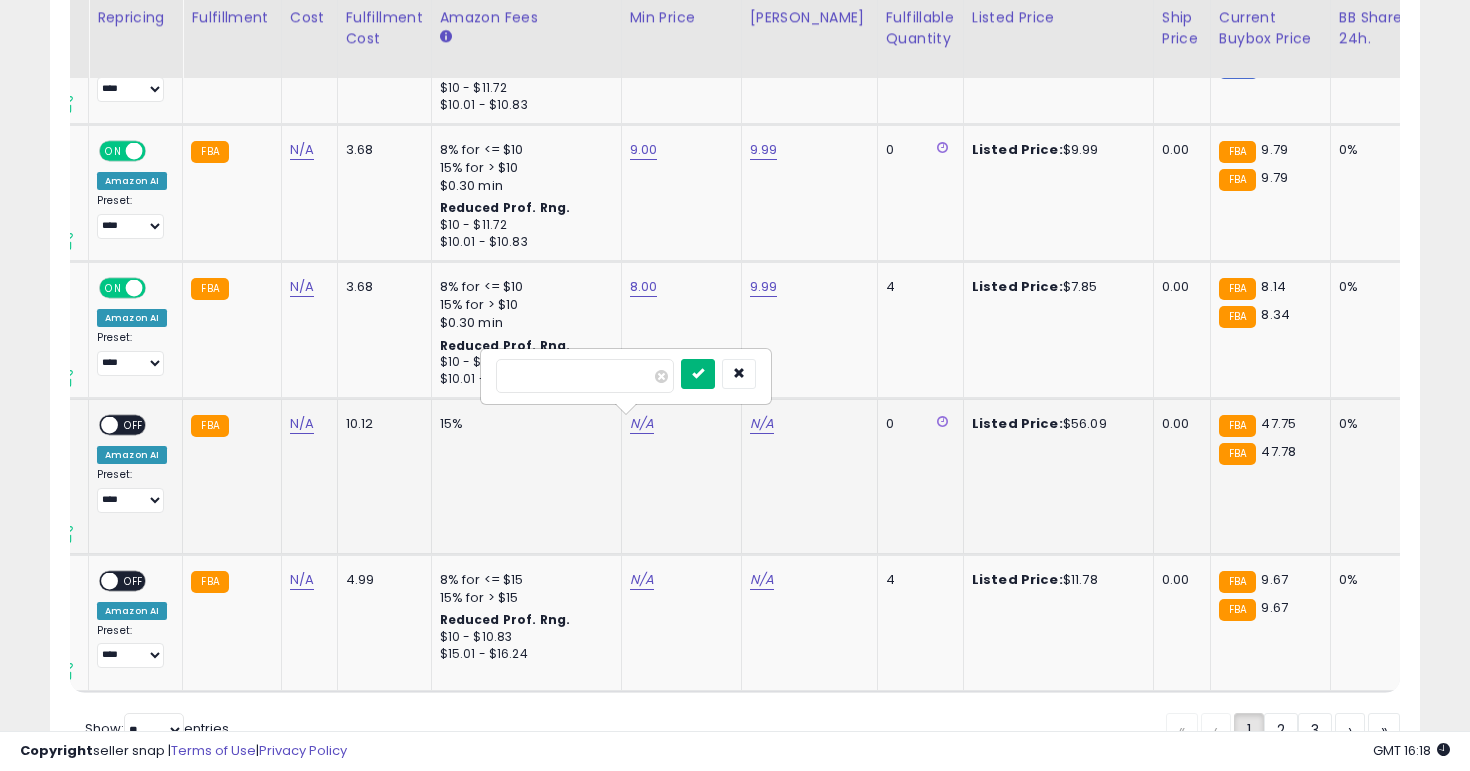 type on "**" 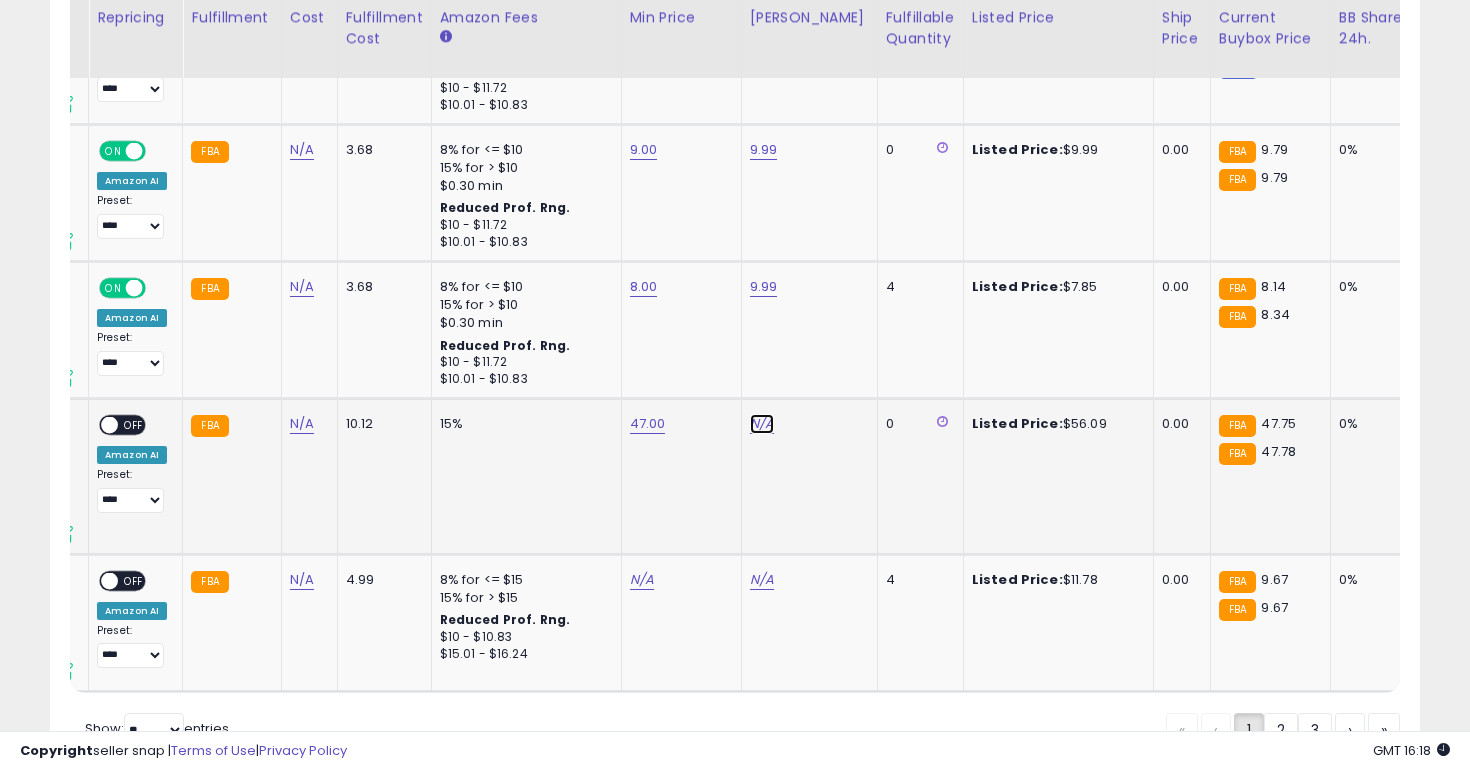 click on "N/A" at bounding box center [762, 424] 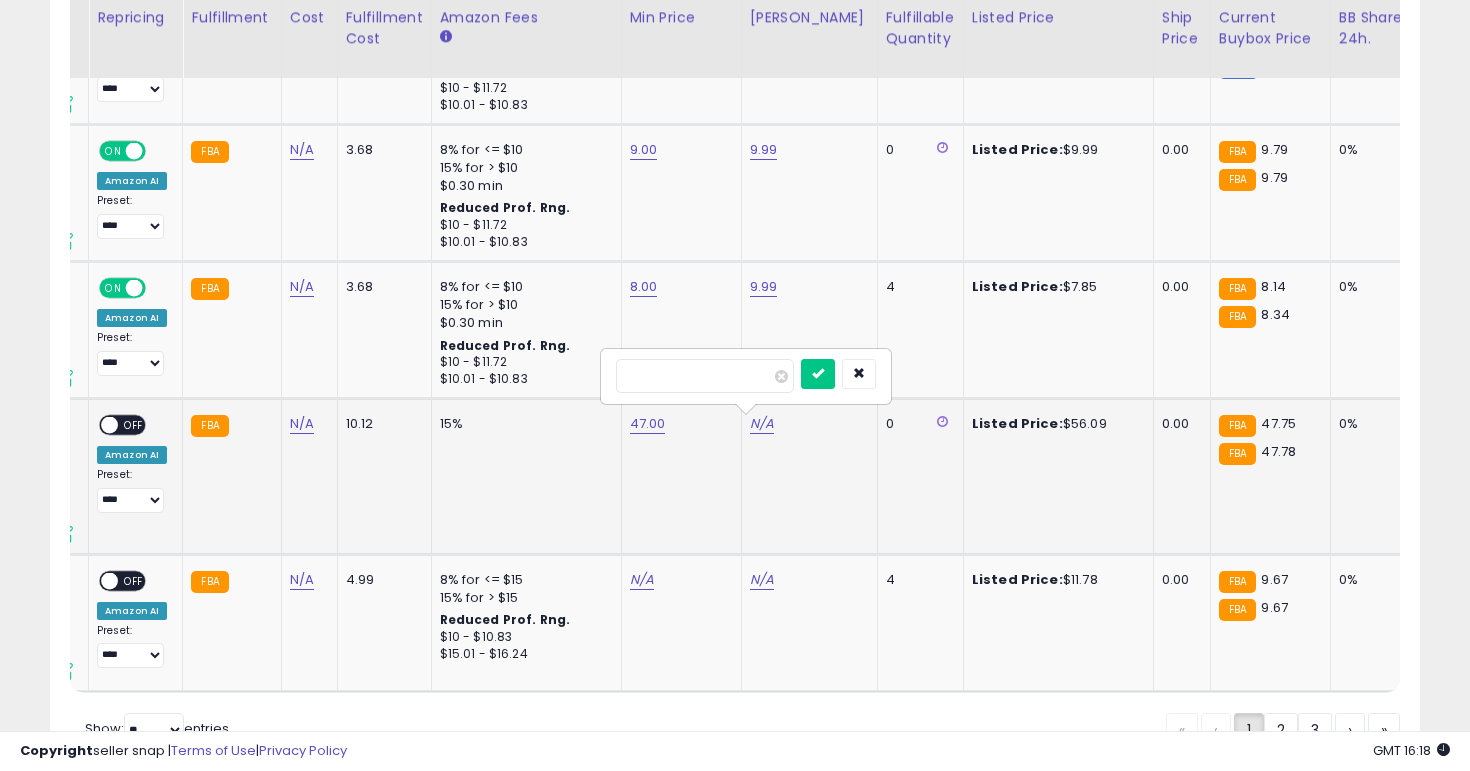 type on "**" 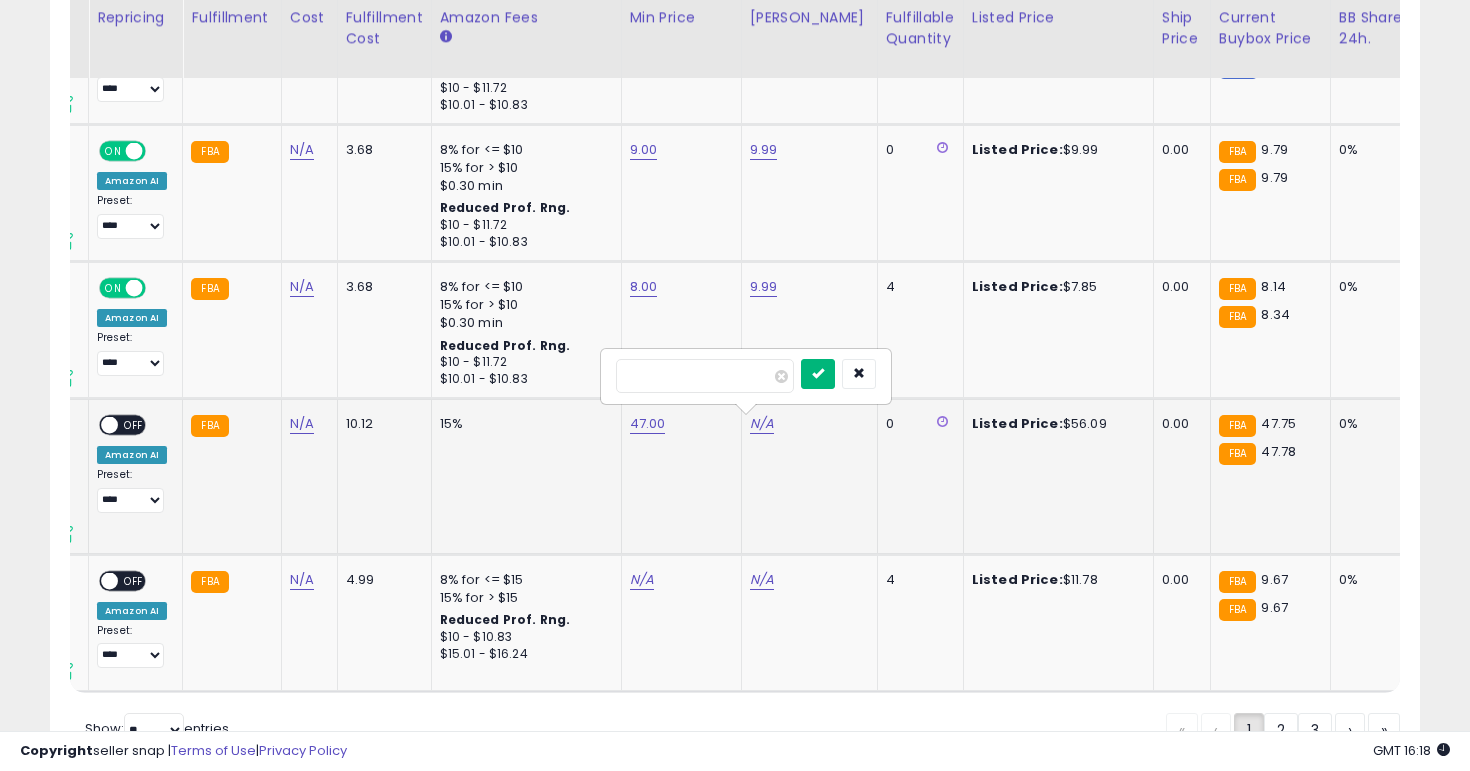 click at bounding box center [818, 373] 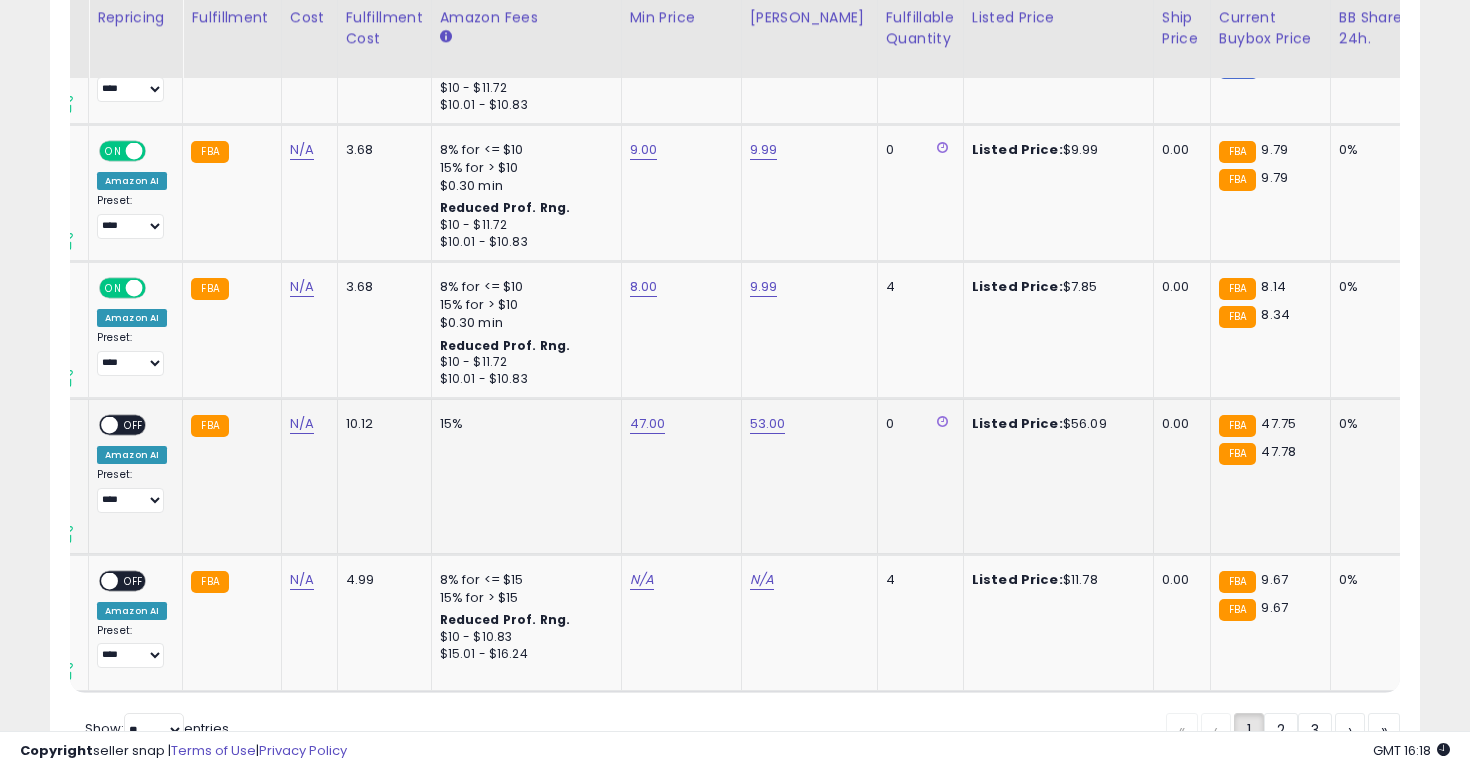 click on "ON   OFF" at bounding box center (100, 425) 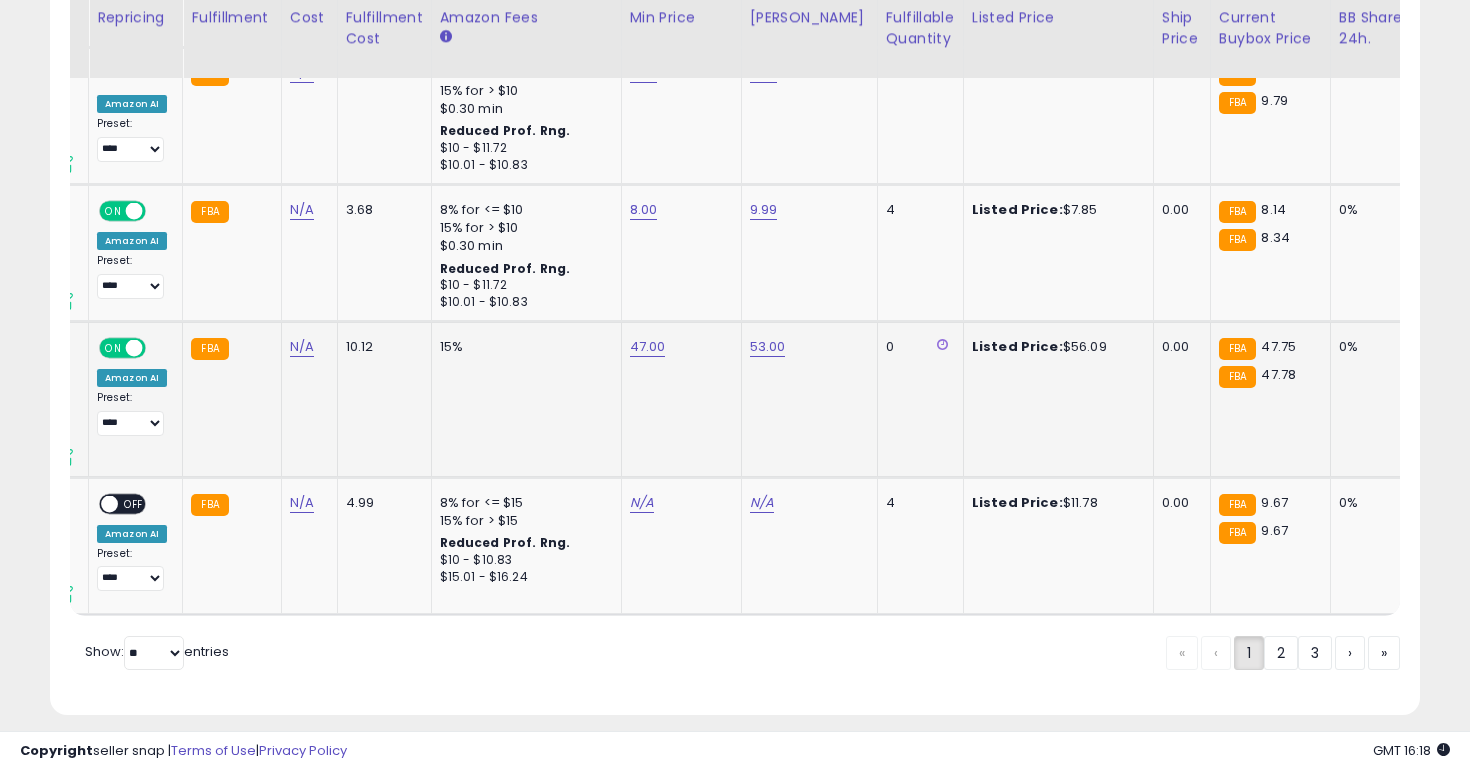 scroll, scrollTop: 4237, scrollLeft: 0, axis: vertical 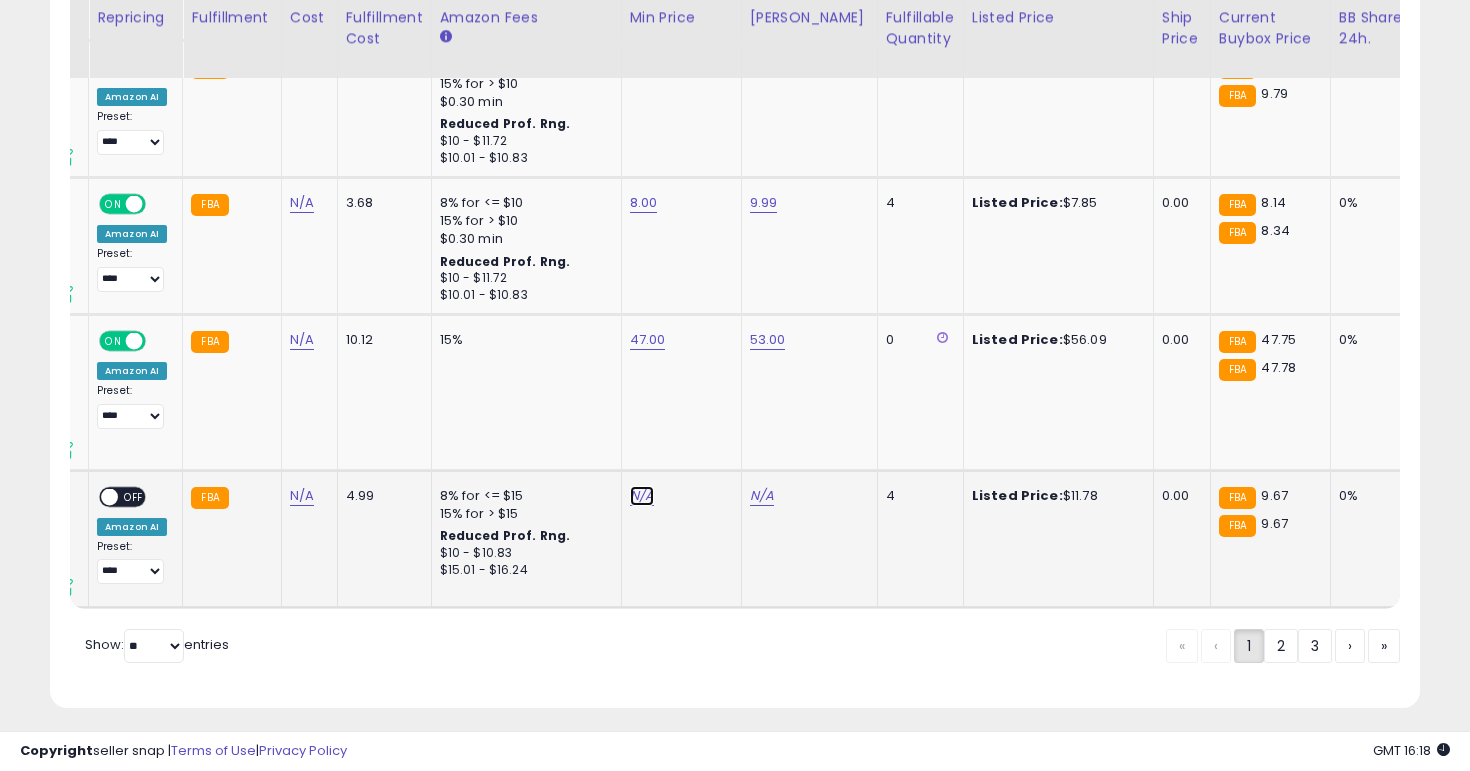click on "N/A" at bounding box center (642, 496) 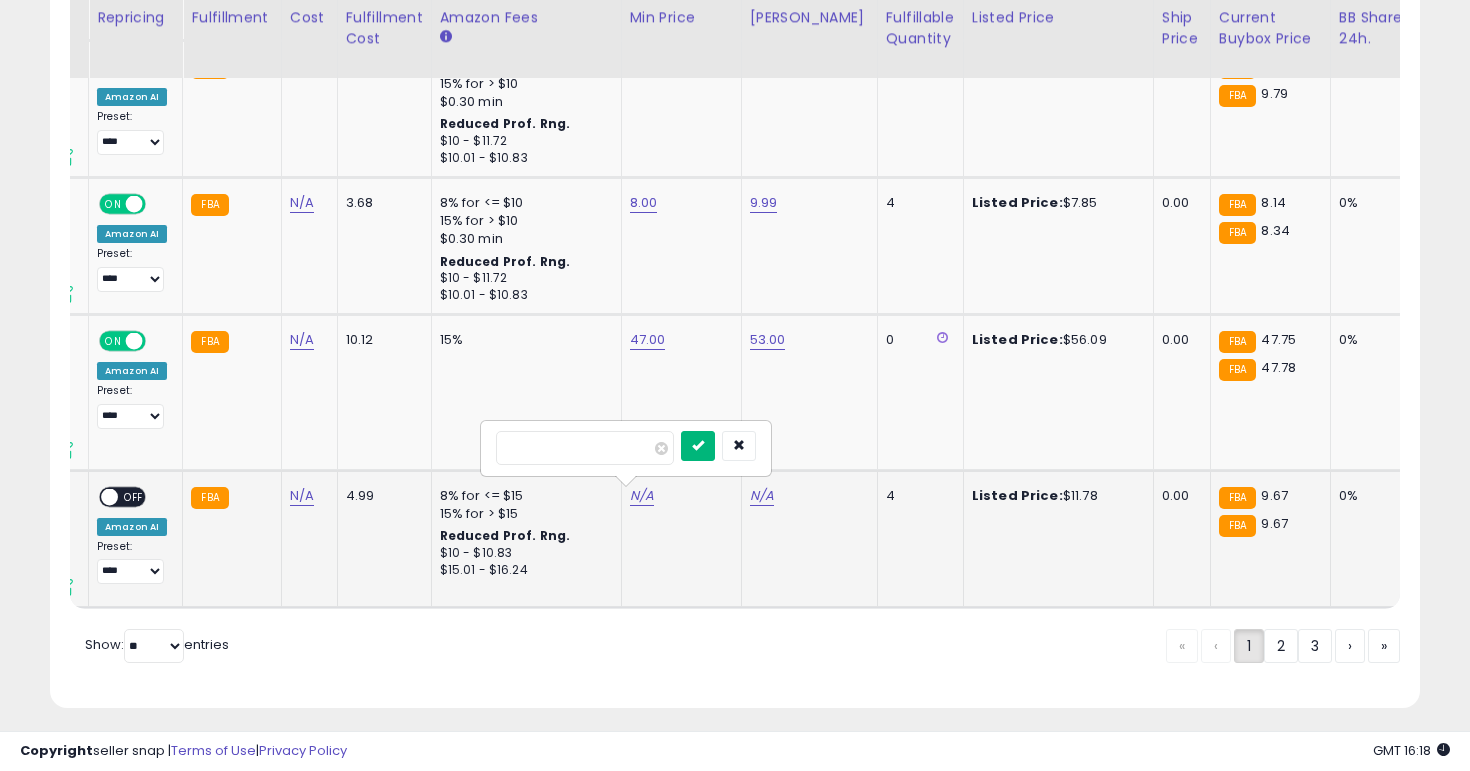 type on "*" 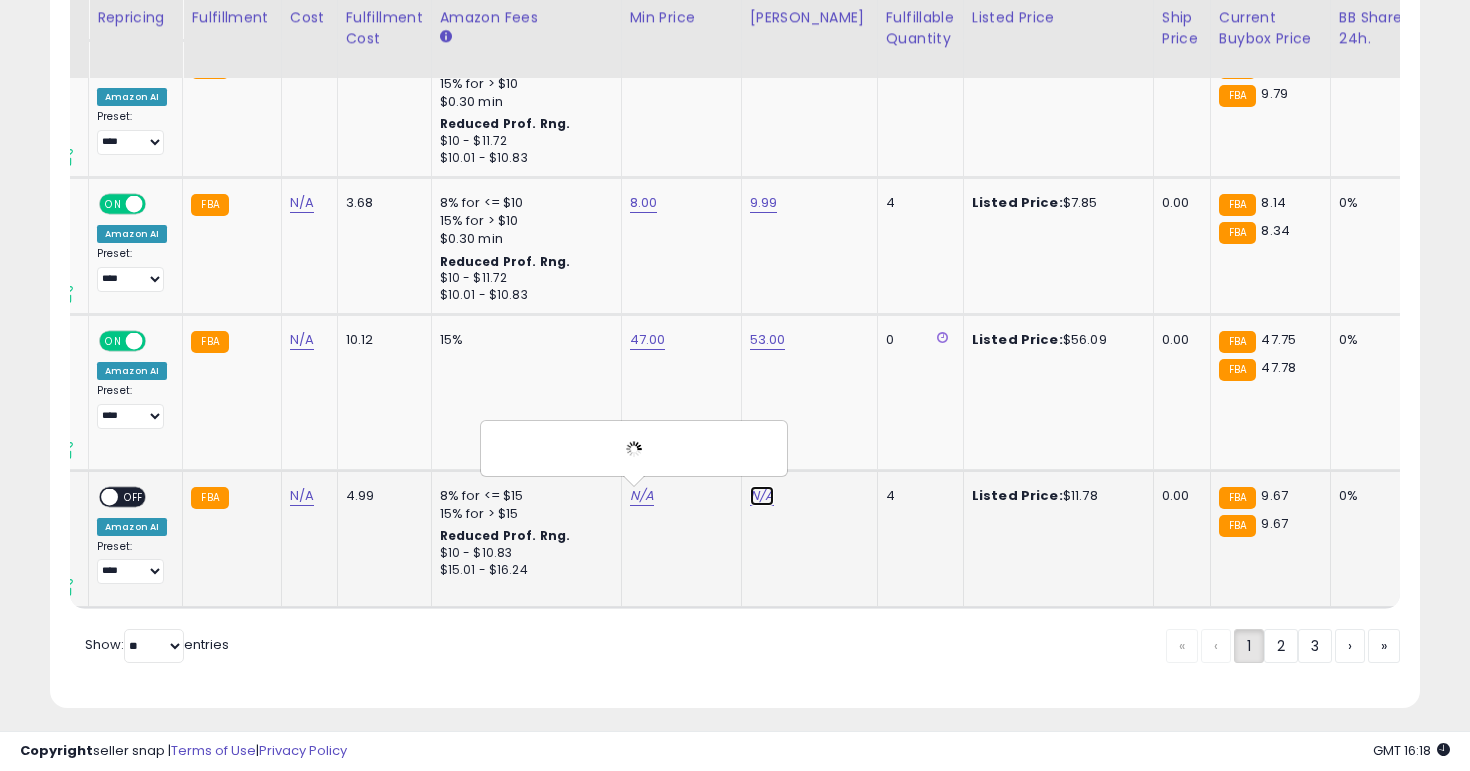 click on "N/A" at bounding box center [762, 496] 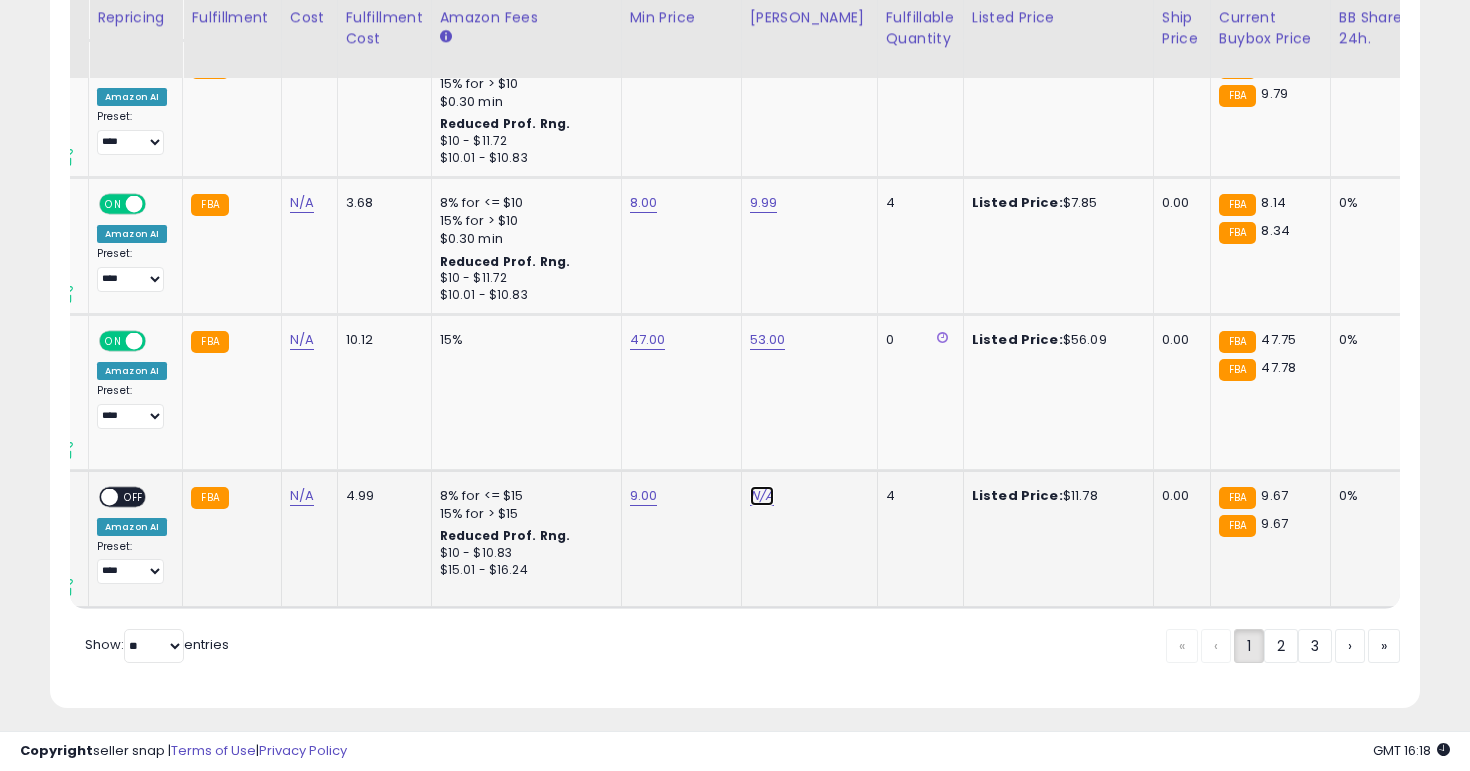 click on "N/A" at bounding box center (762, 496) 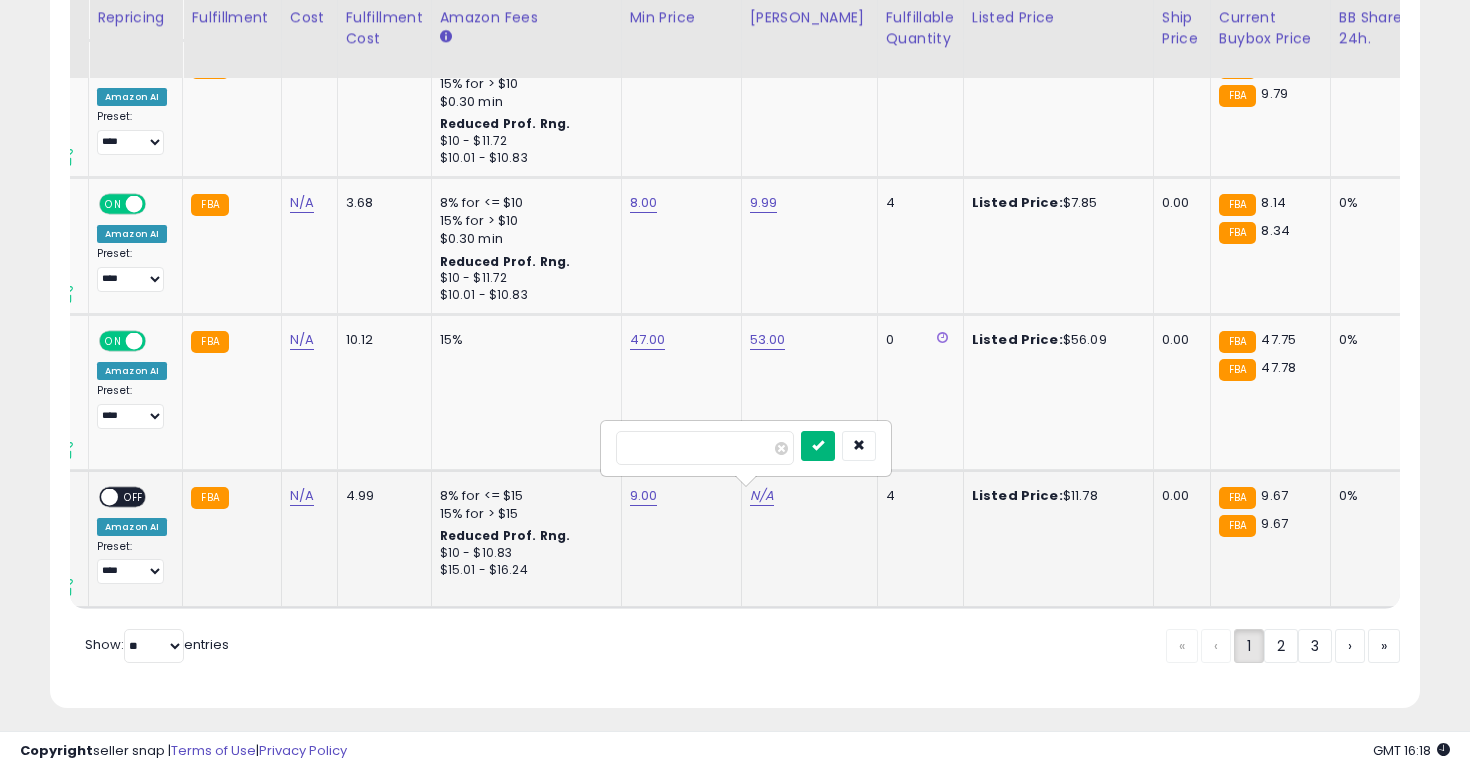 type on "**" 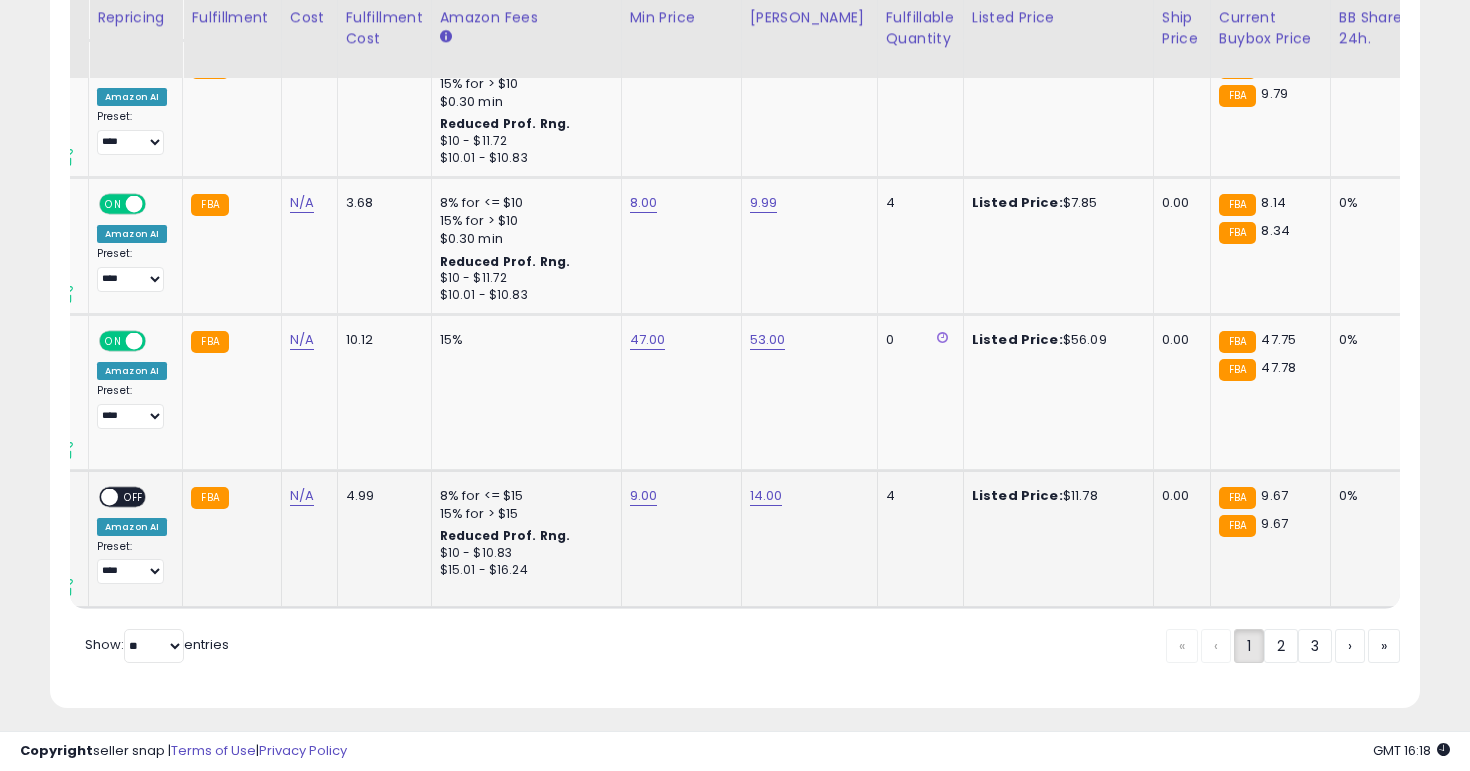 click on "OFF" at bounding box center [134, 496] 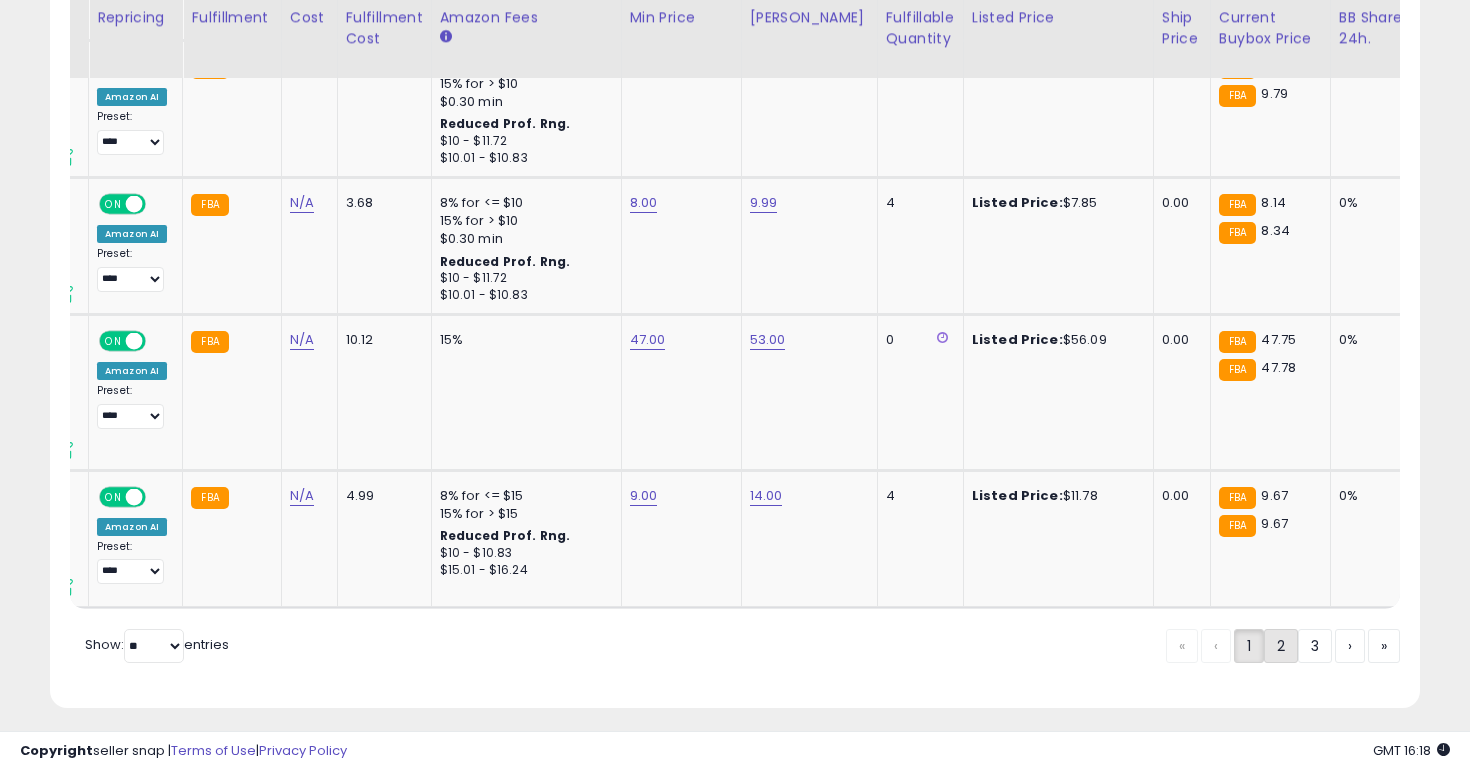click on "2" 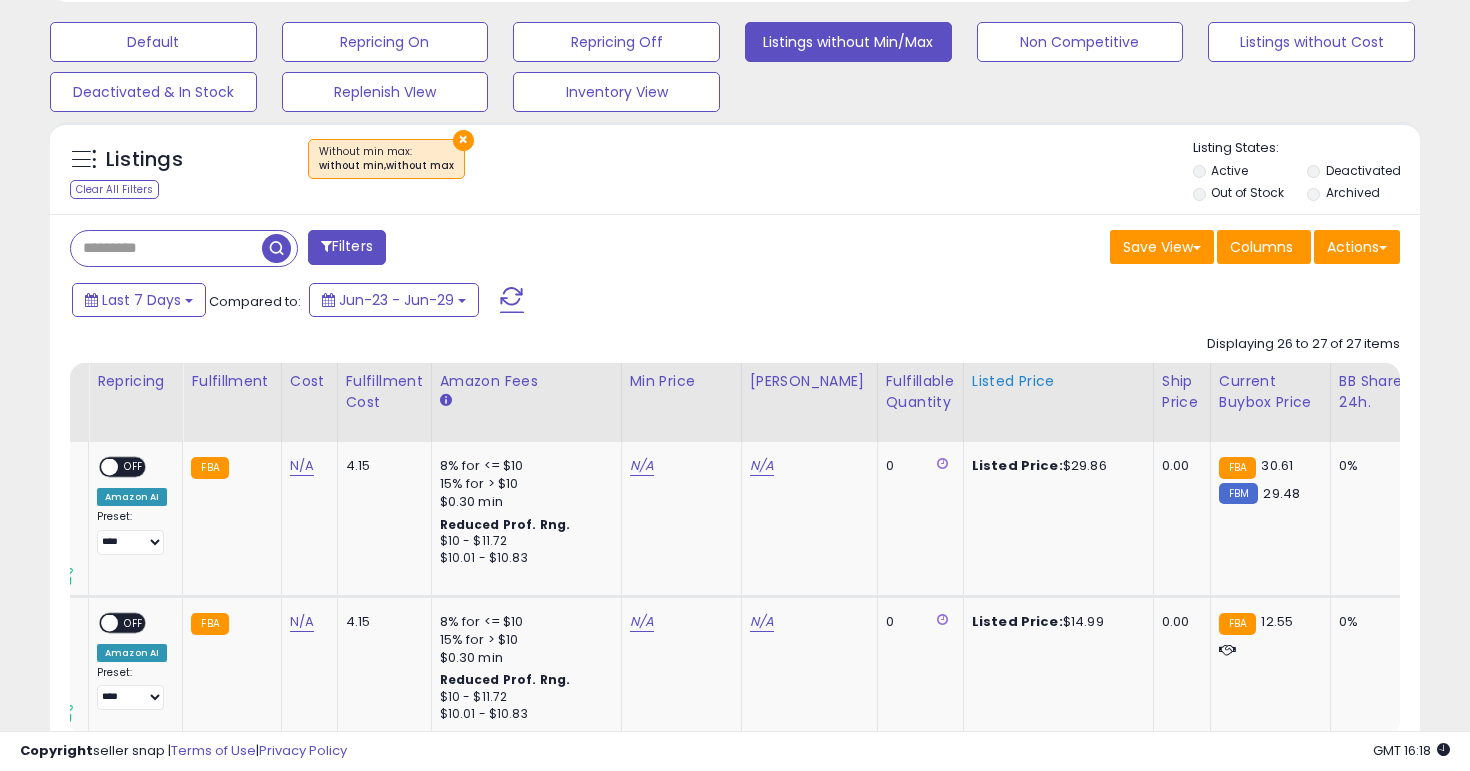 scroll, scrollTop: 746, scrollLeft: 0, axis: vertical 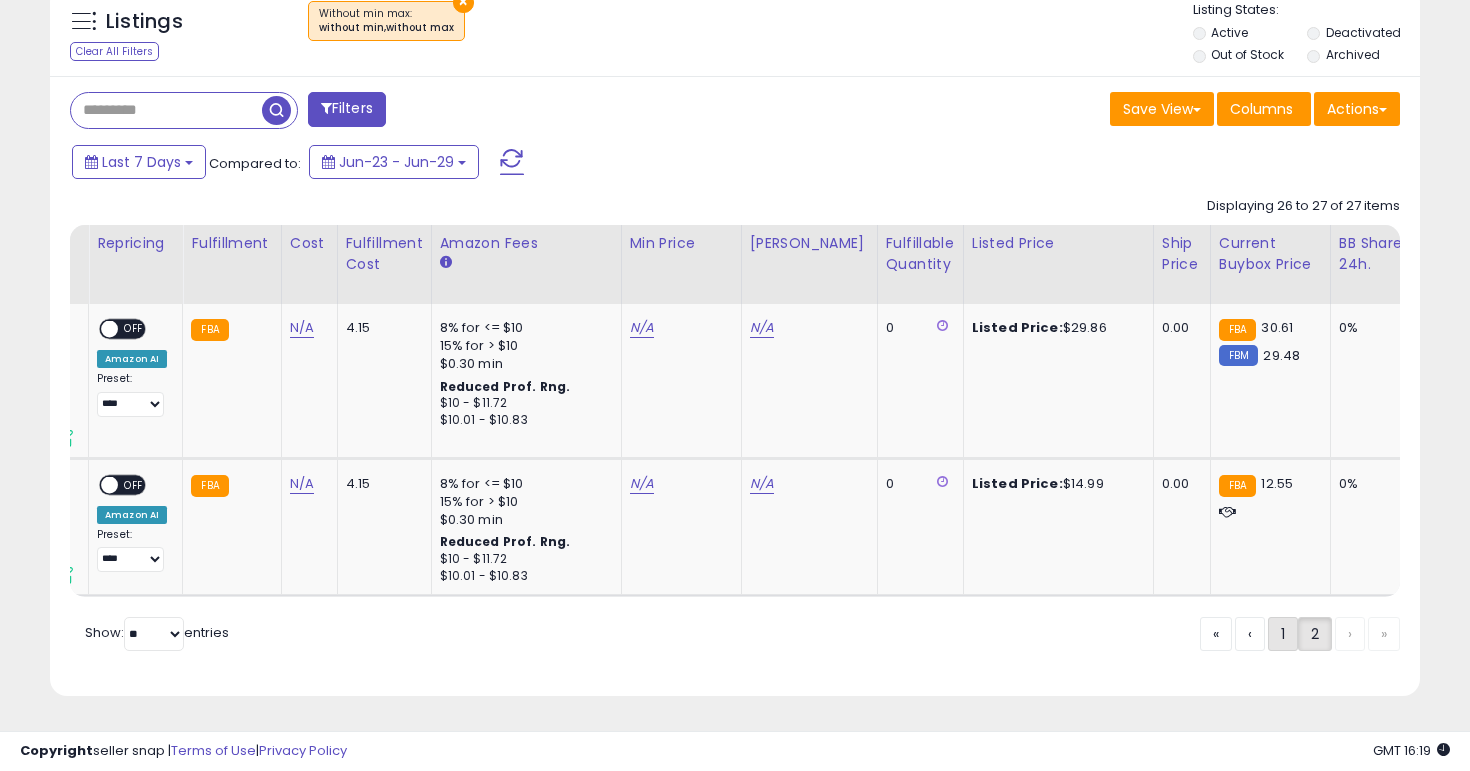 click on "1" 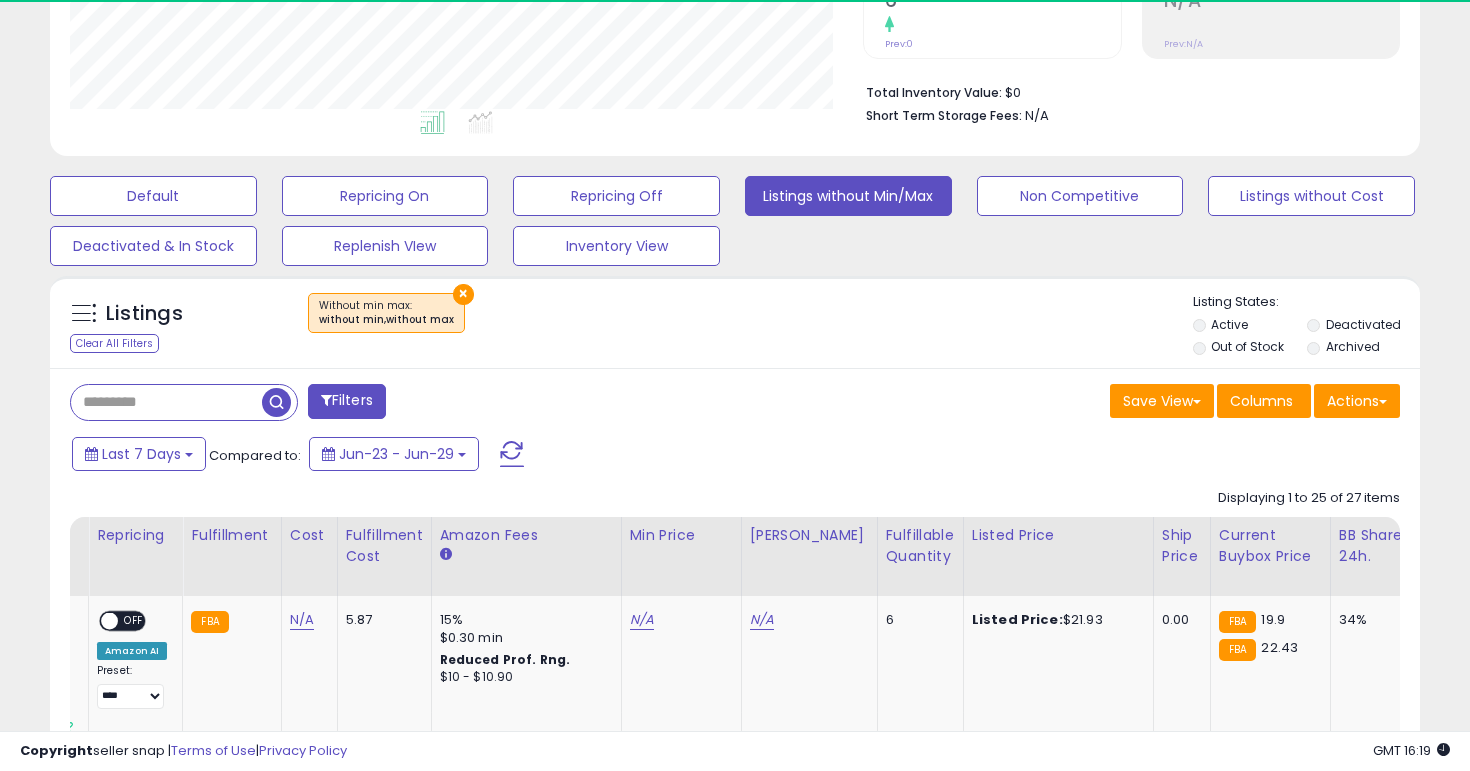 scroll, scrollTop: 746, scrollLeft: 0, axis: vertical 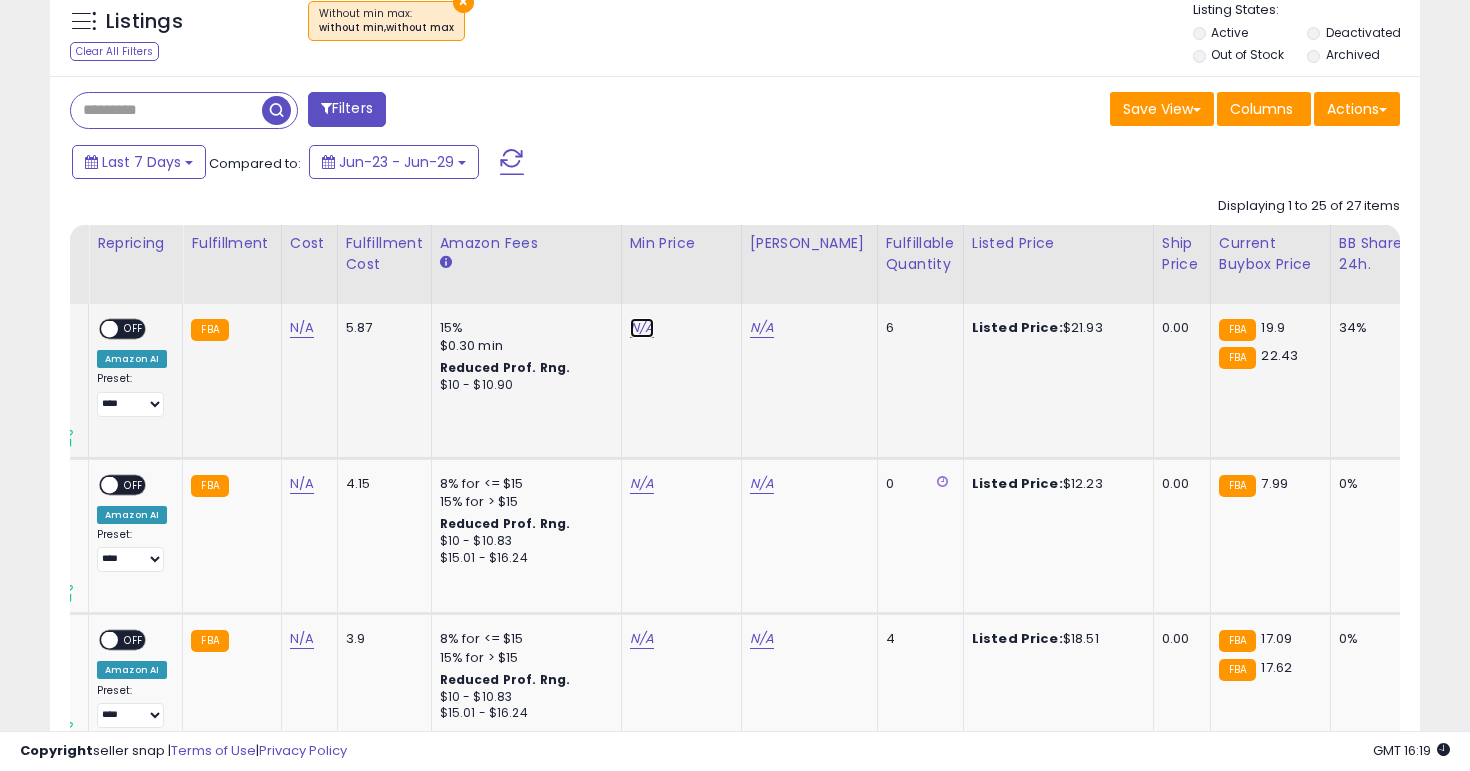 click on "N/A" at bounding box center (642, 328) 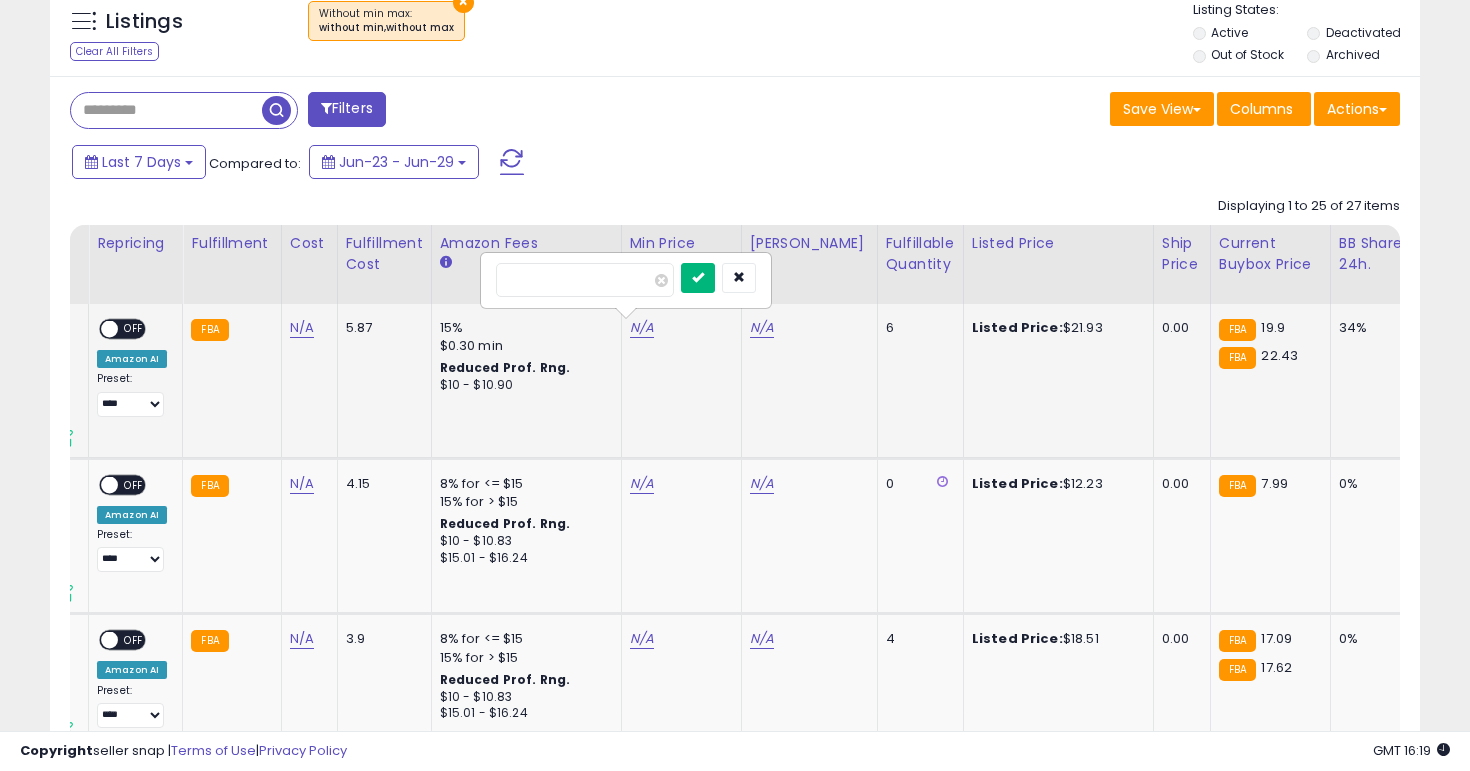 type on "**" 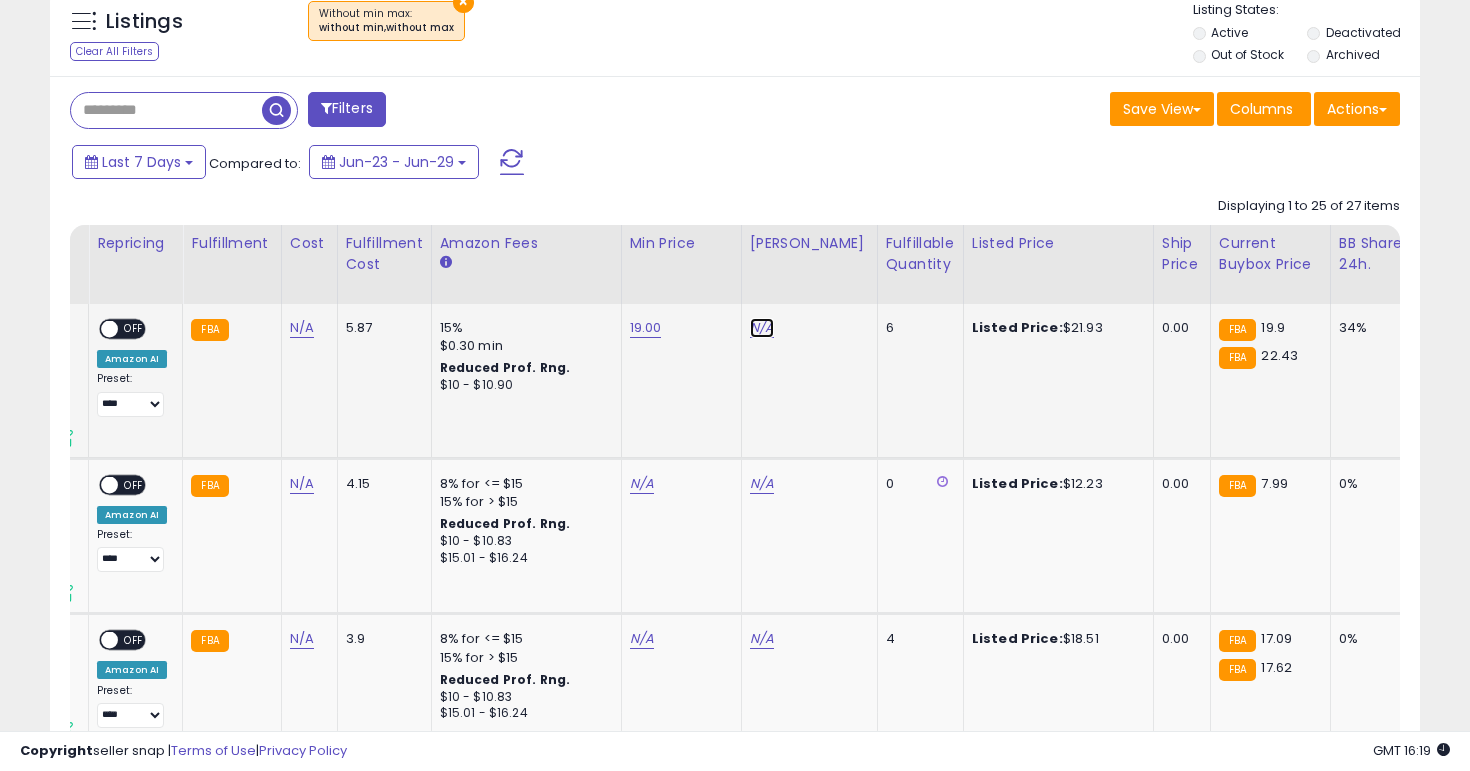 click on "N/A" at bounding box center (762, 328) 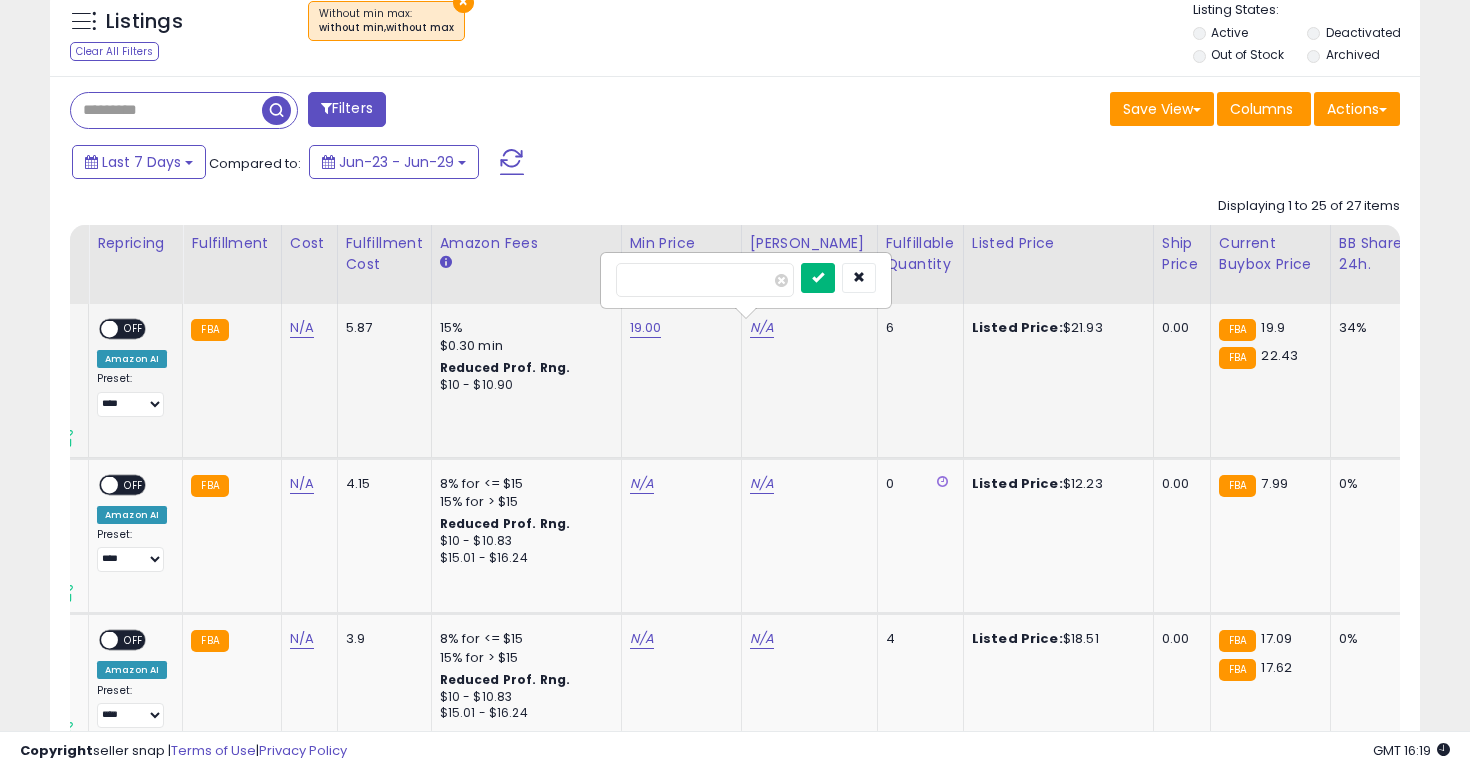 type on "**" 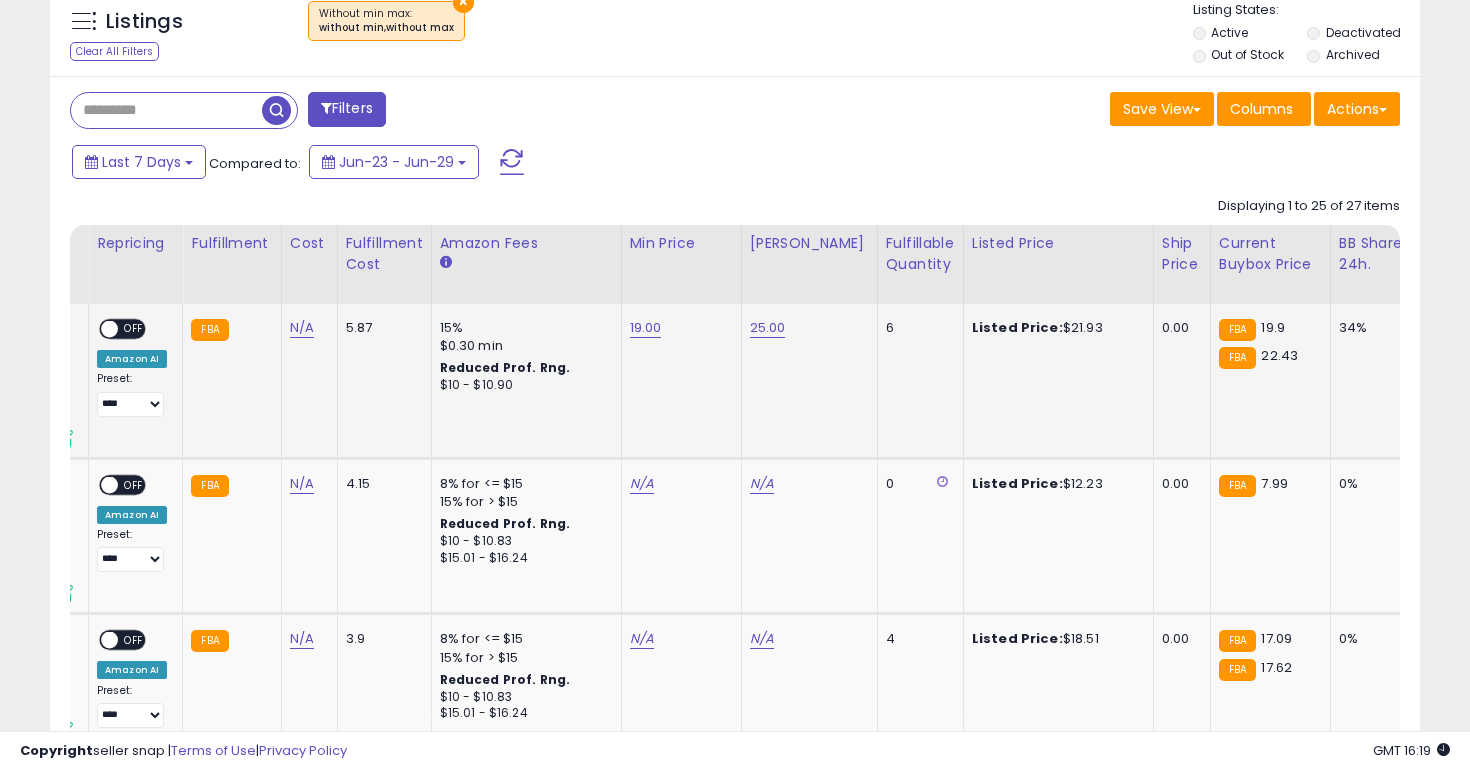 click on "OFF" at bounding box center [134, 329] 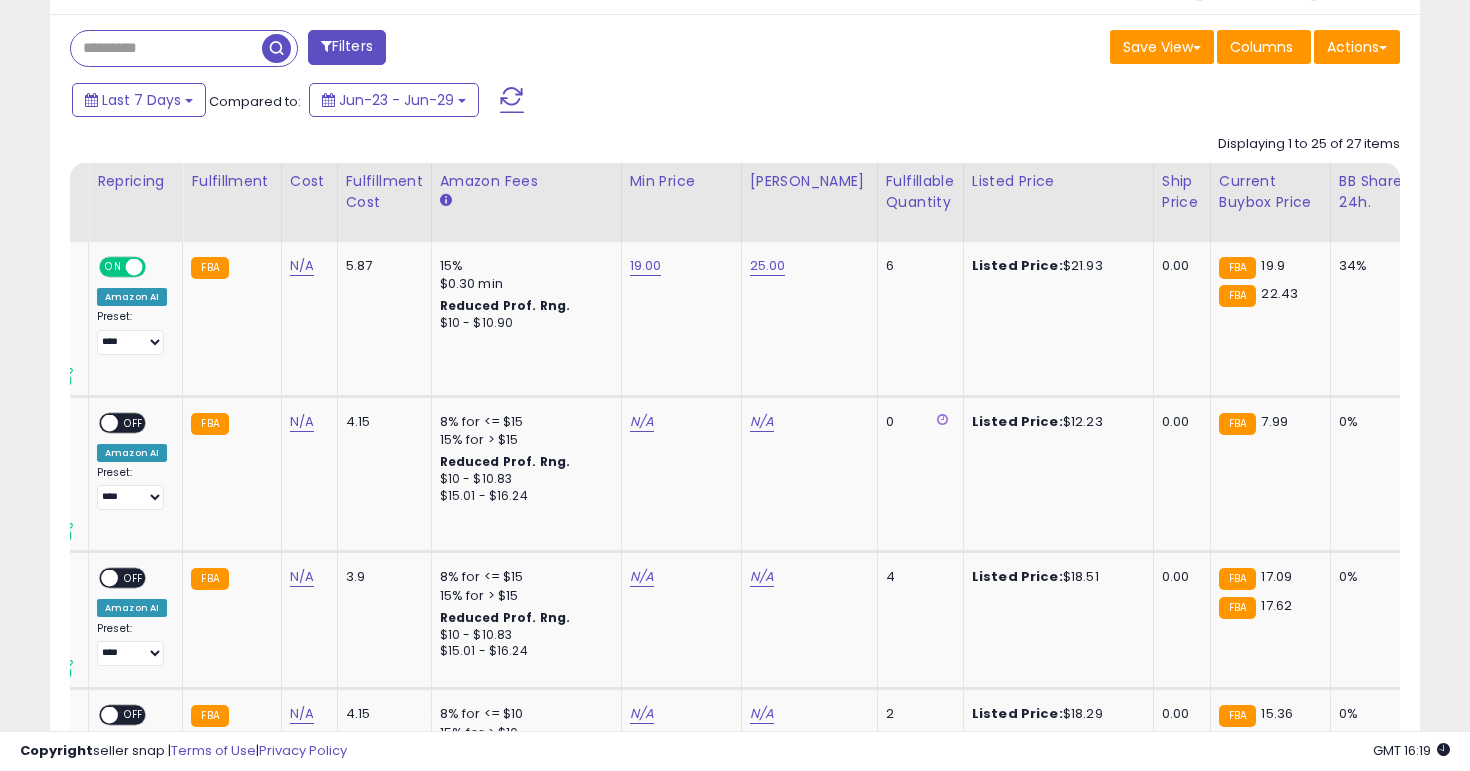 scroll, scrollTop: 830, scrollLeft: 0, axis: vertical 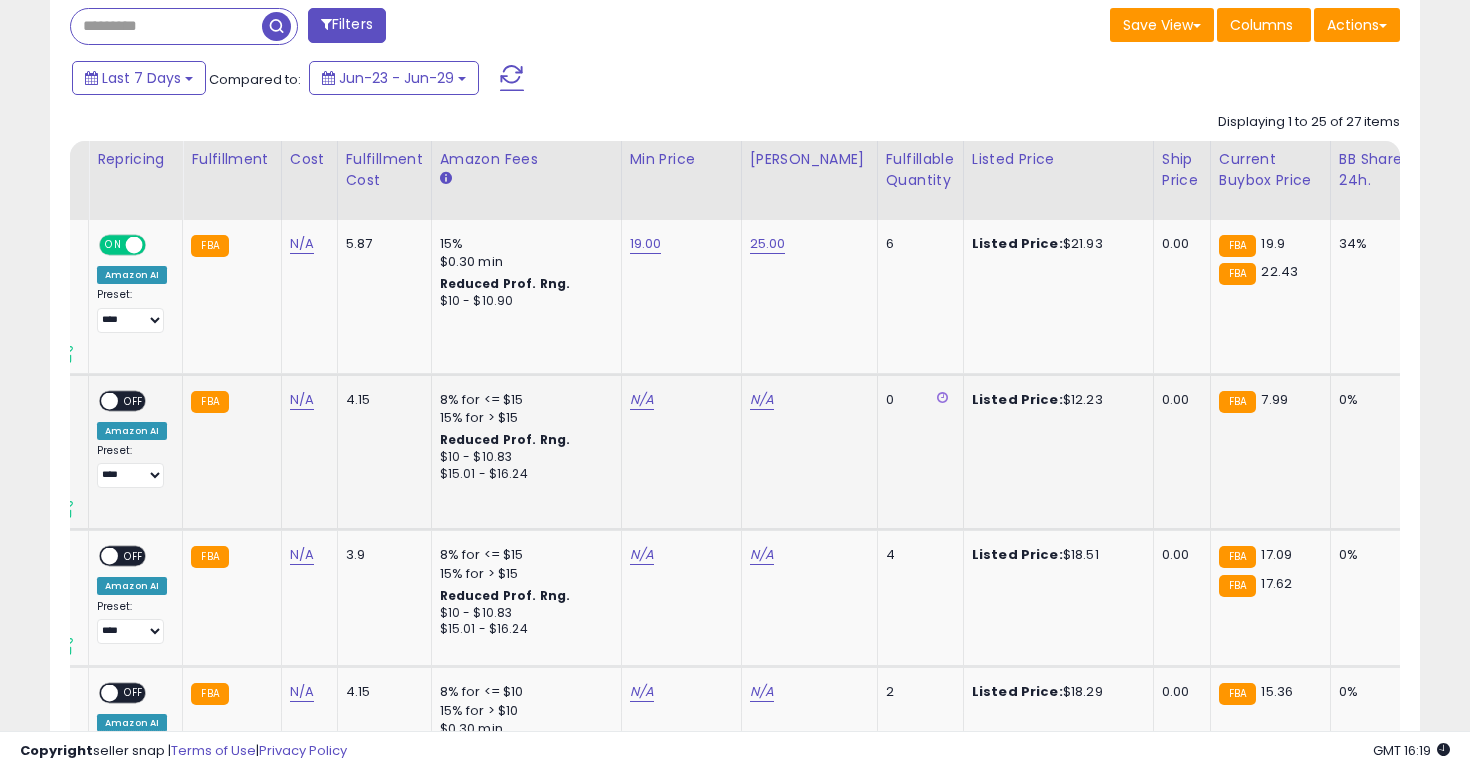 click on "N/A" 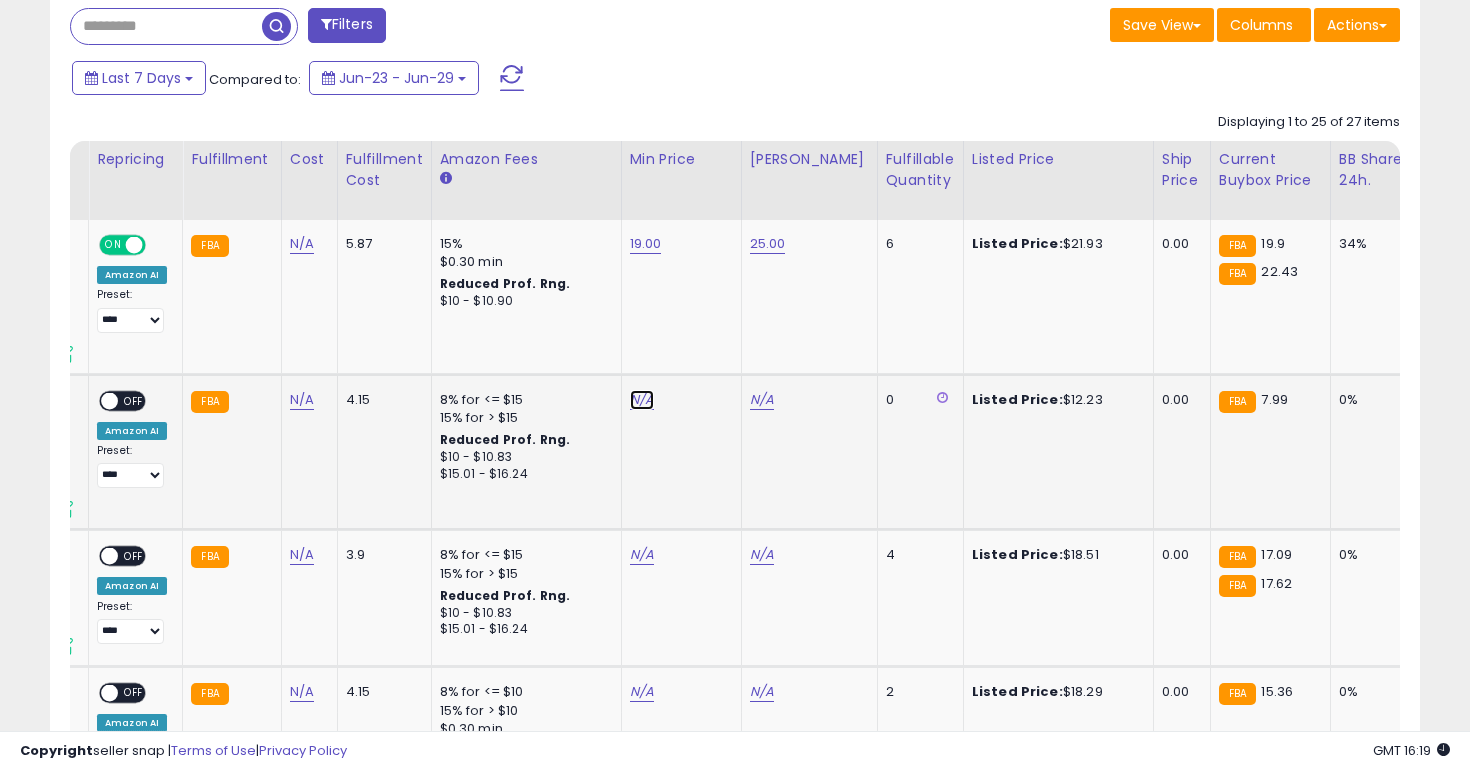 click on "N/A" at bounding box center [642, 400] 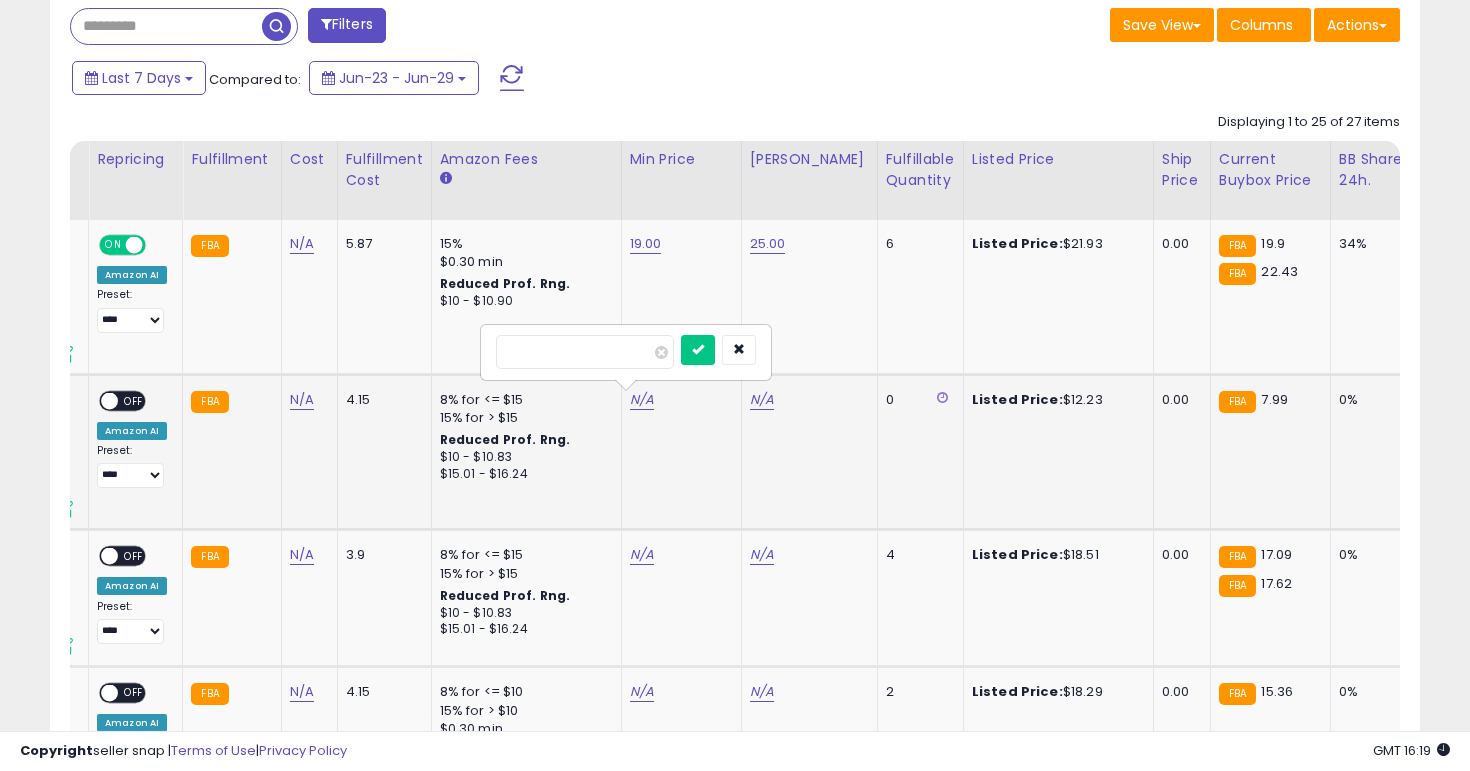 scroll, scrollTop: 0, scrollLeft: 151, axis: horizontal 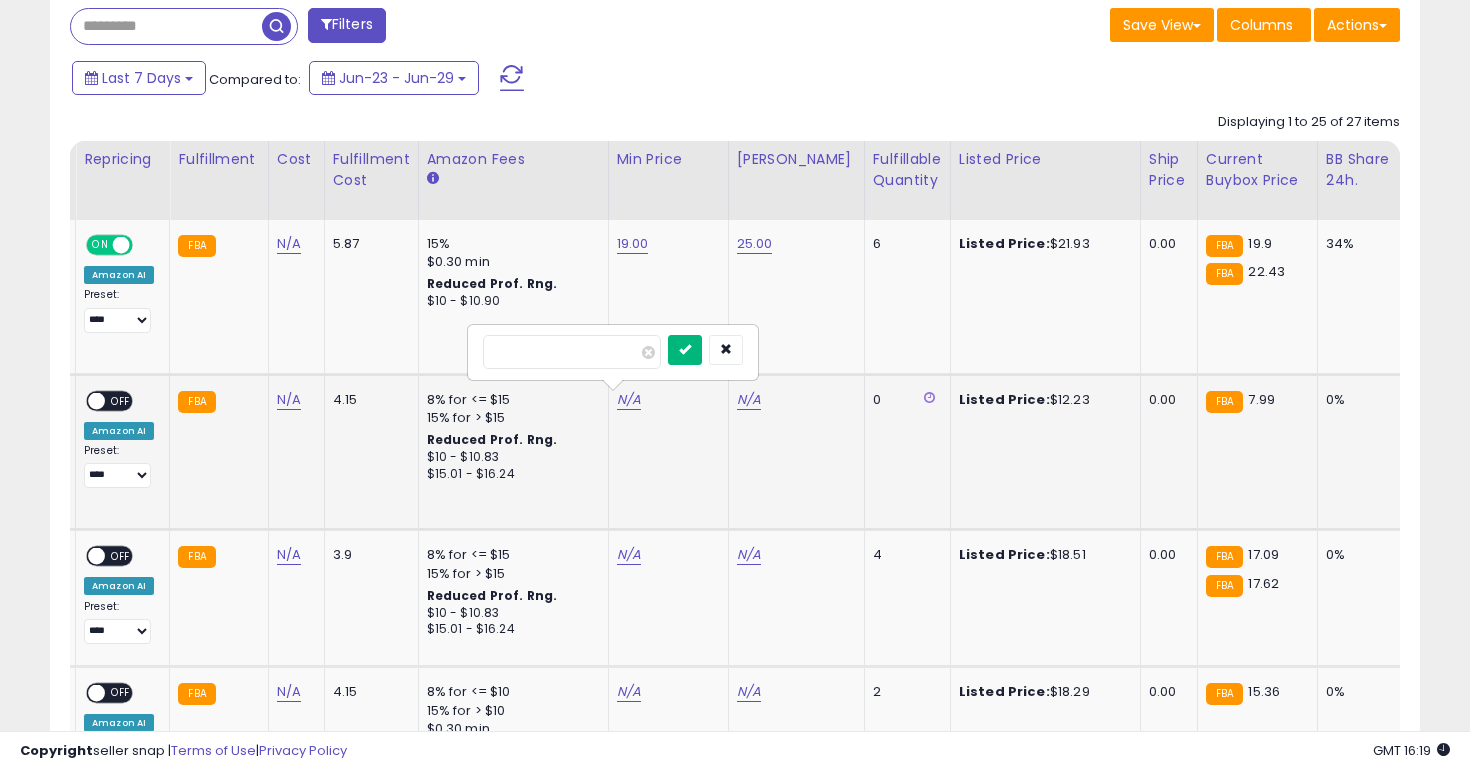 type on "***" 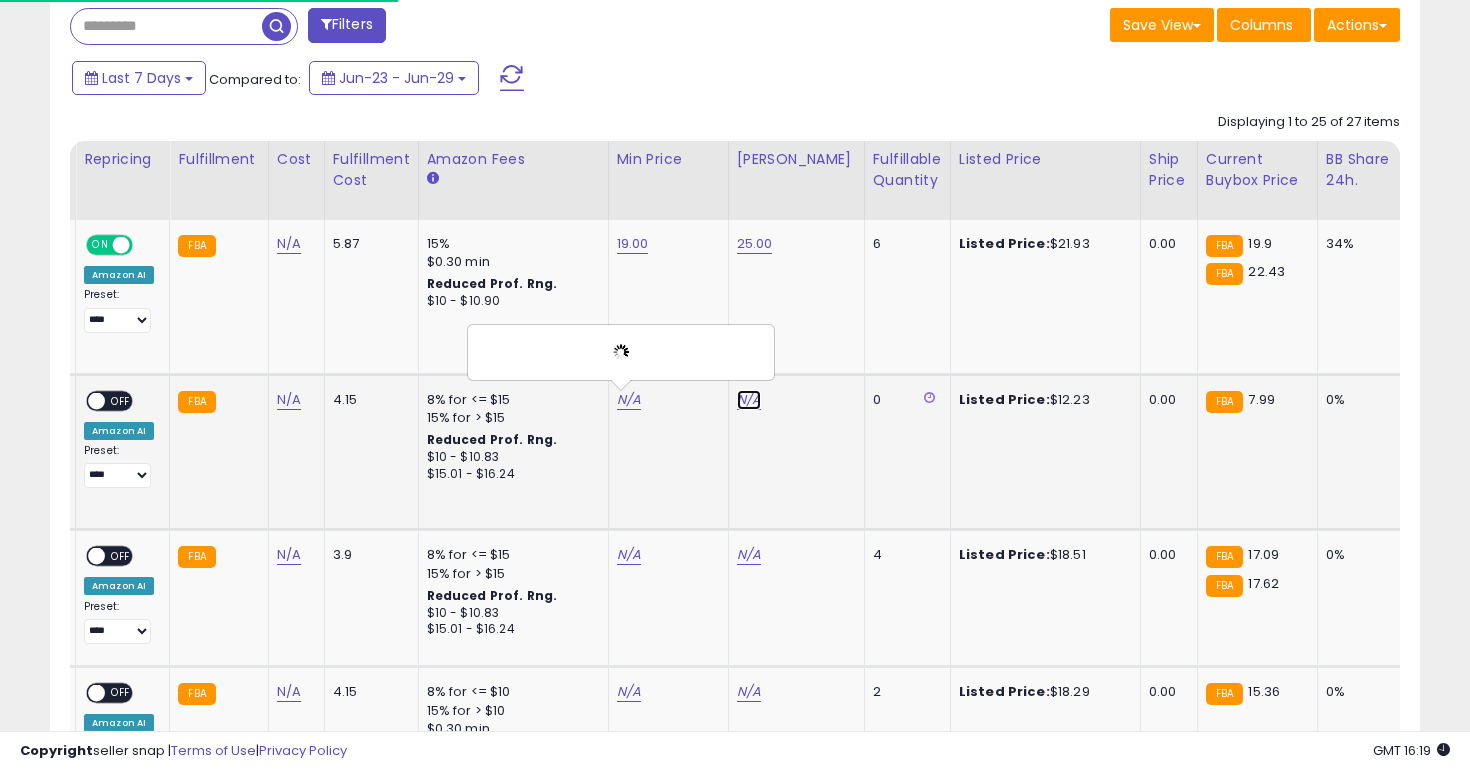 click on "N/A" at bounding box center (749, 400) 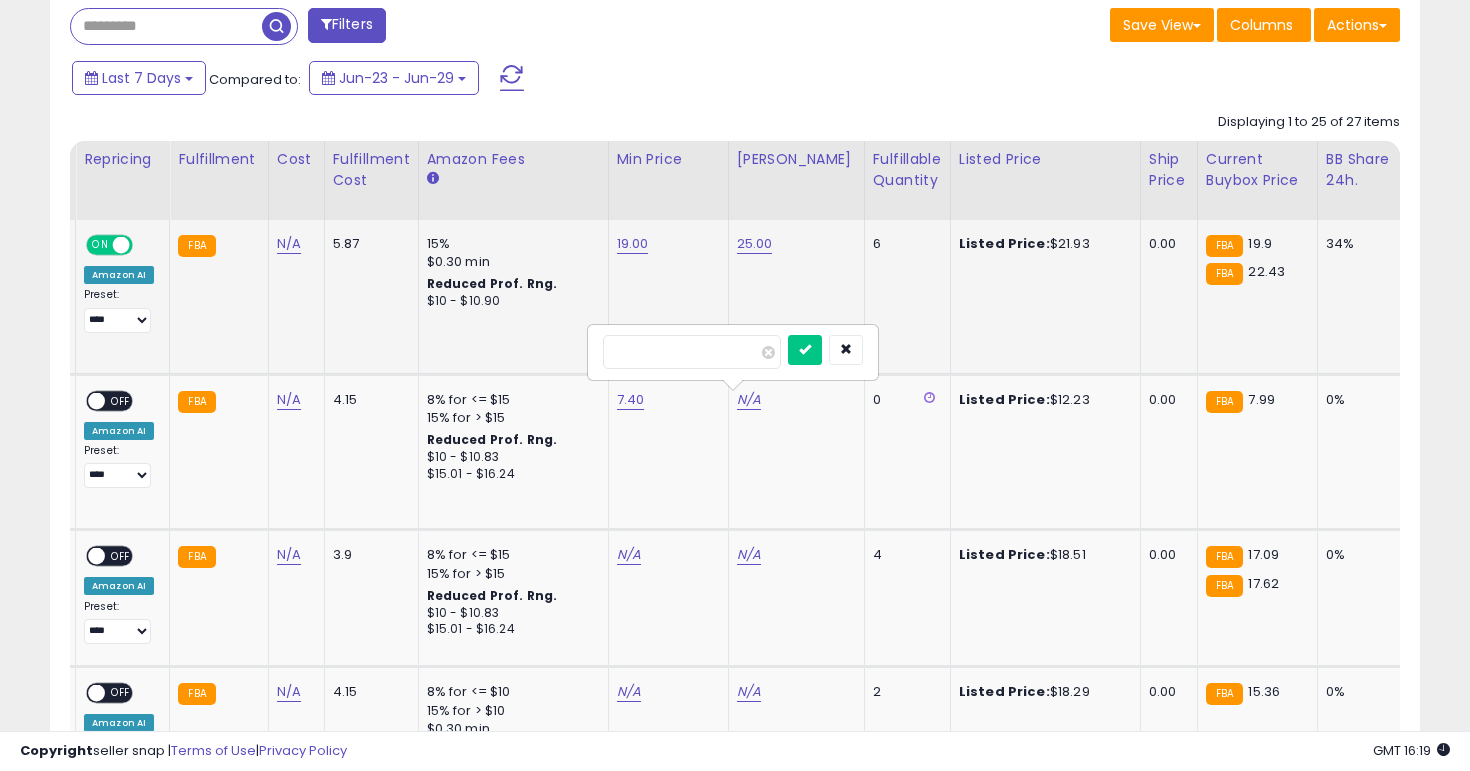 type on "*" 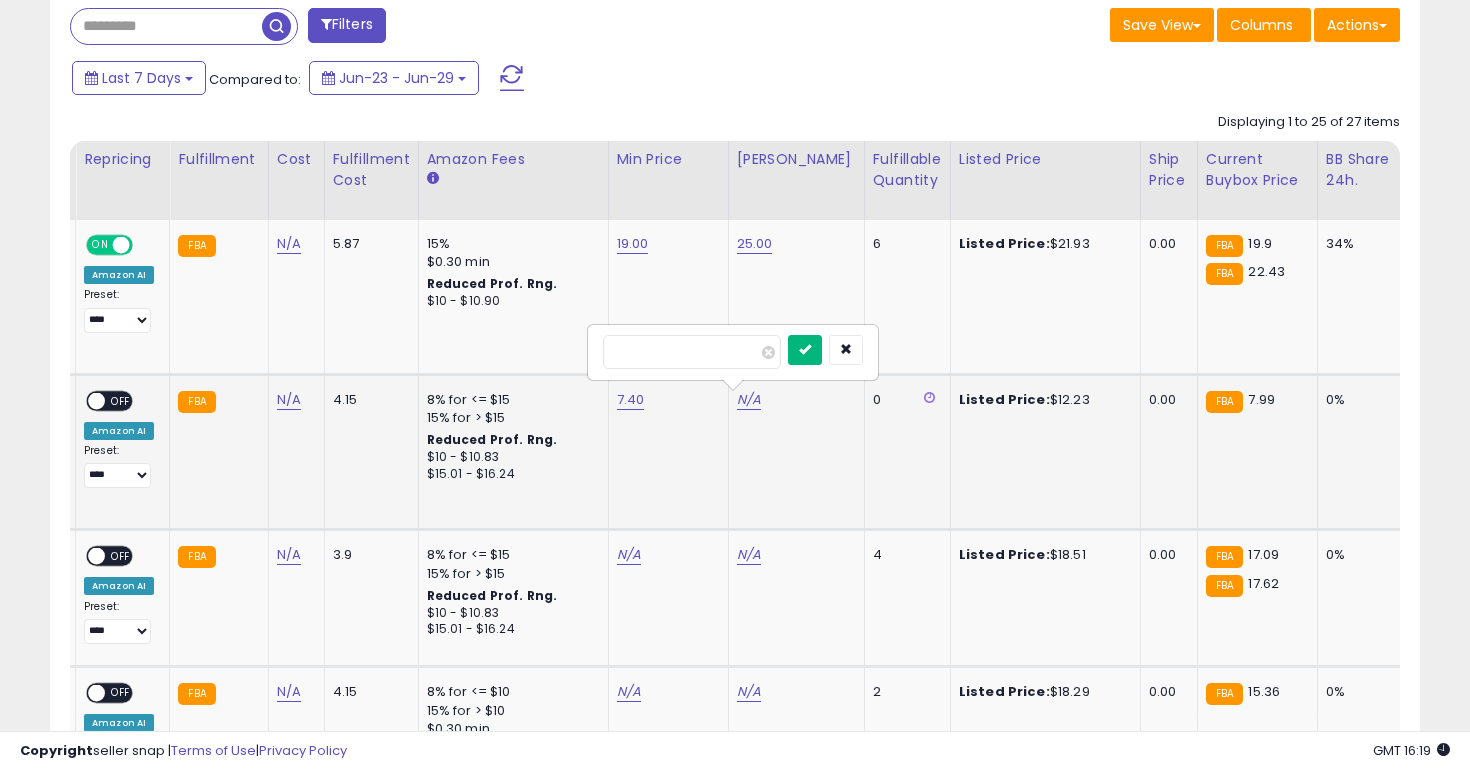 type on "**" 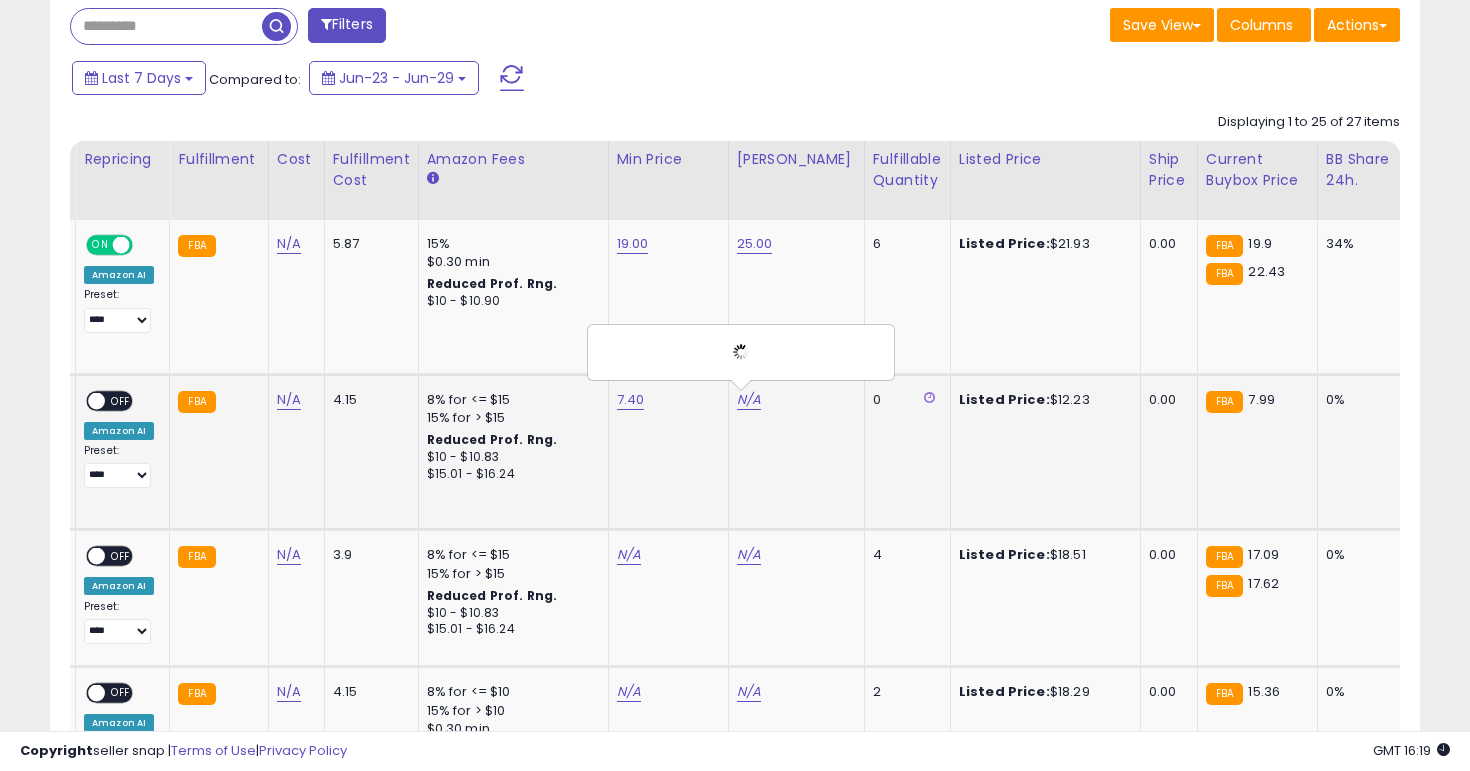 click on "**********" at bounding box center (119, 440) 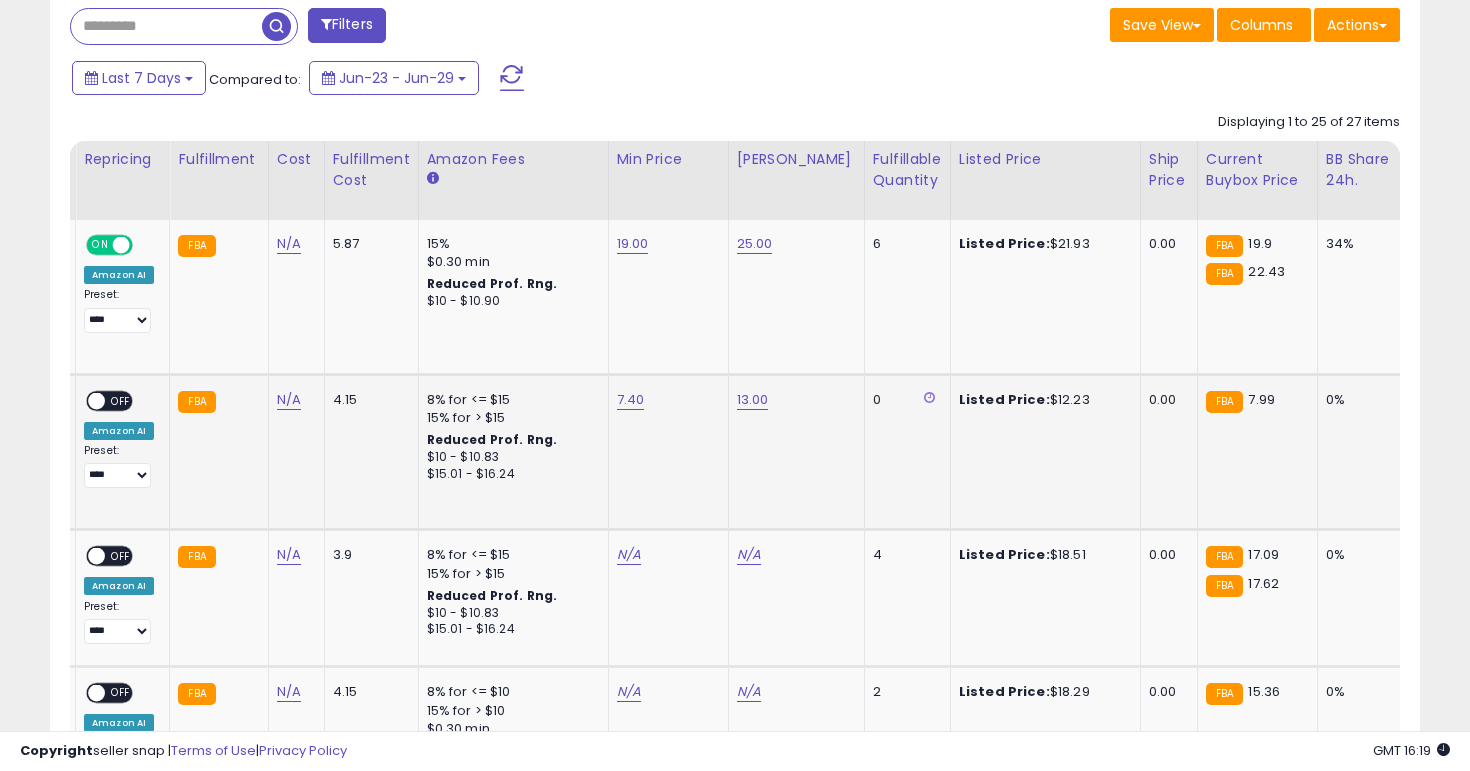 click on "OFF" at bounding box center (121, 400) 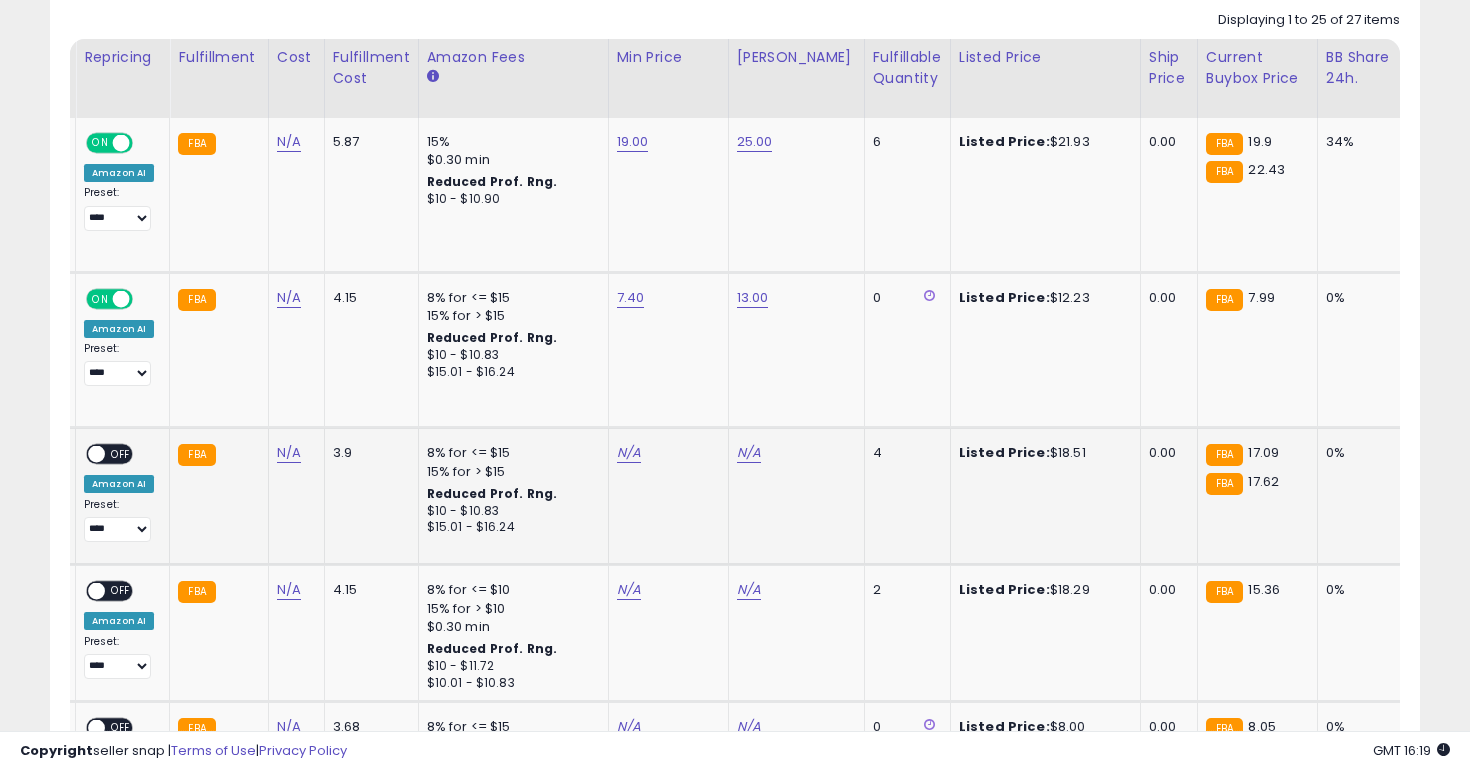 scroll, scrollTop: 1014, scrollLeft: 0, axis: vertical 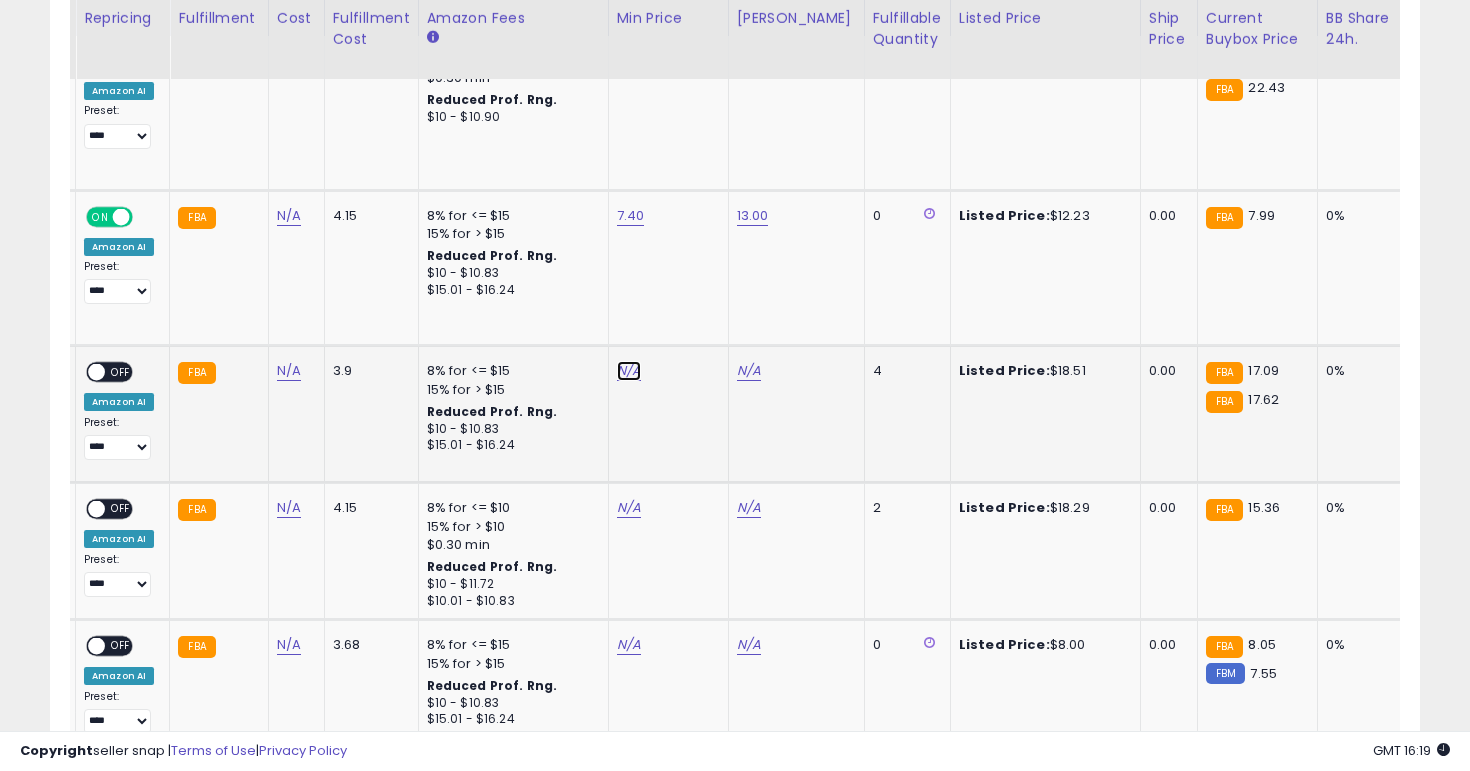 click on "N/A" at bounding box center [629, 371] 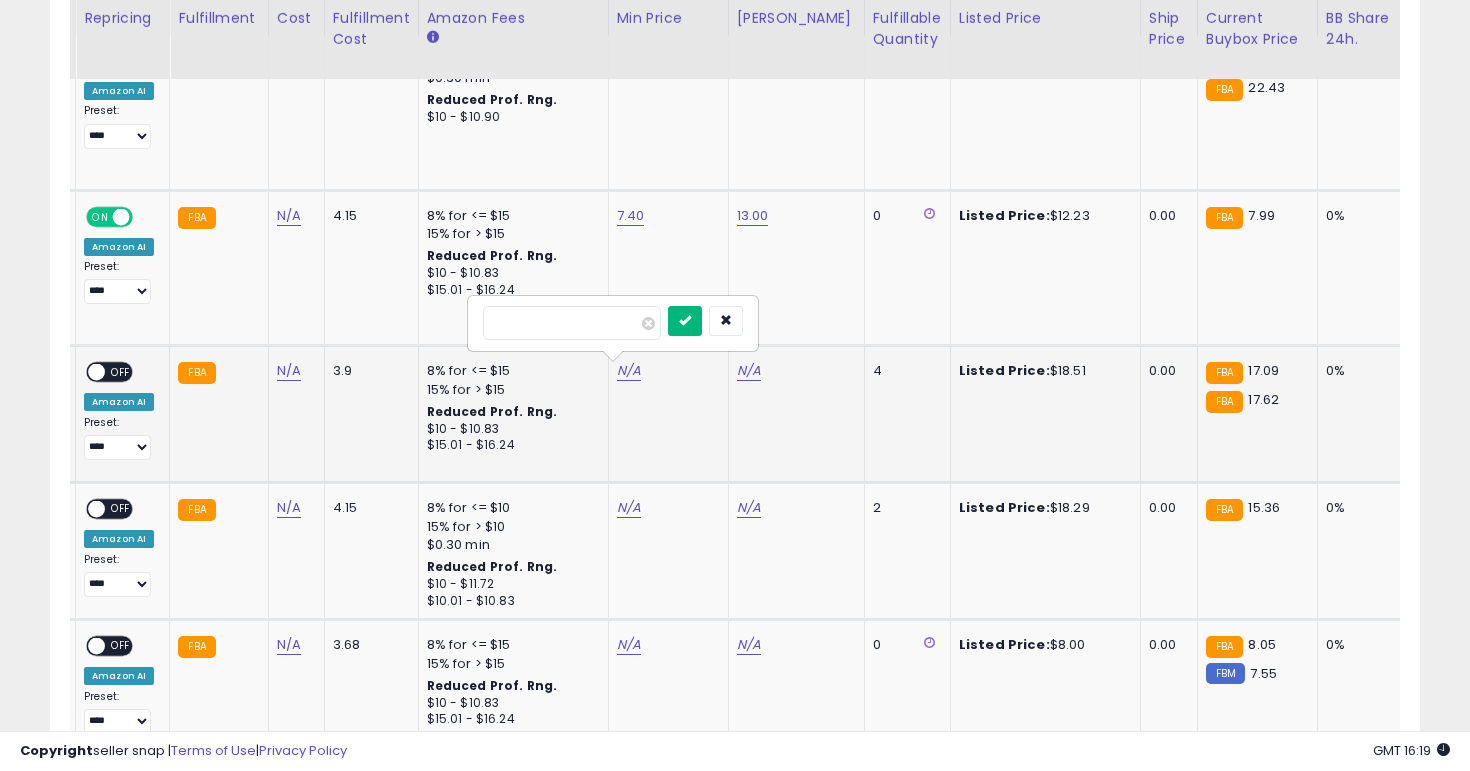 type on "**" 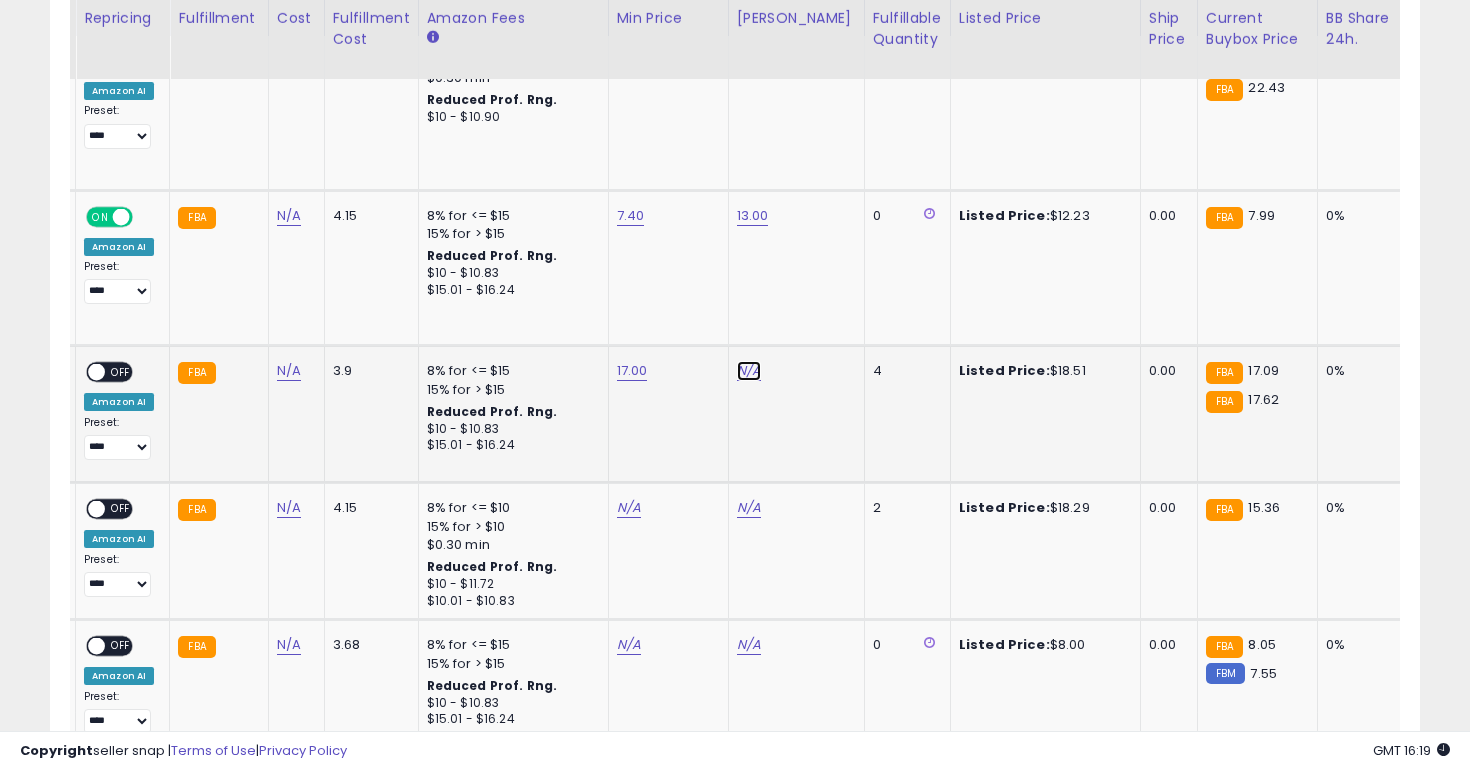 click on "N/A" at bounding box center [749, 371] 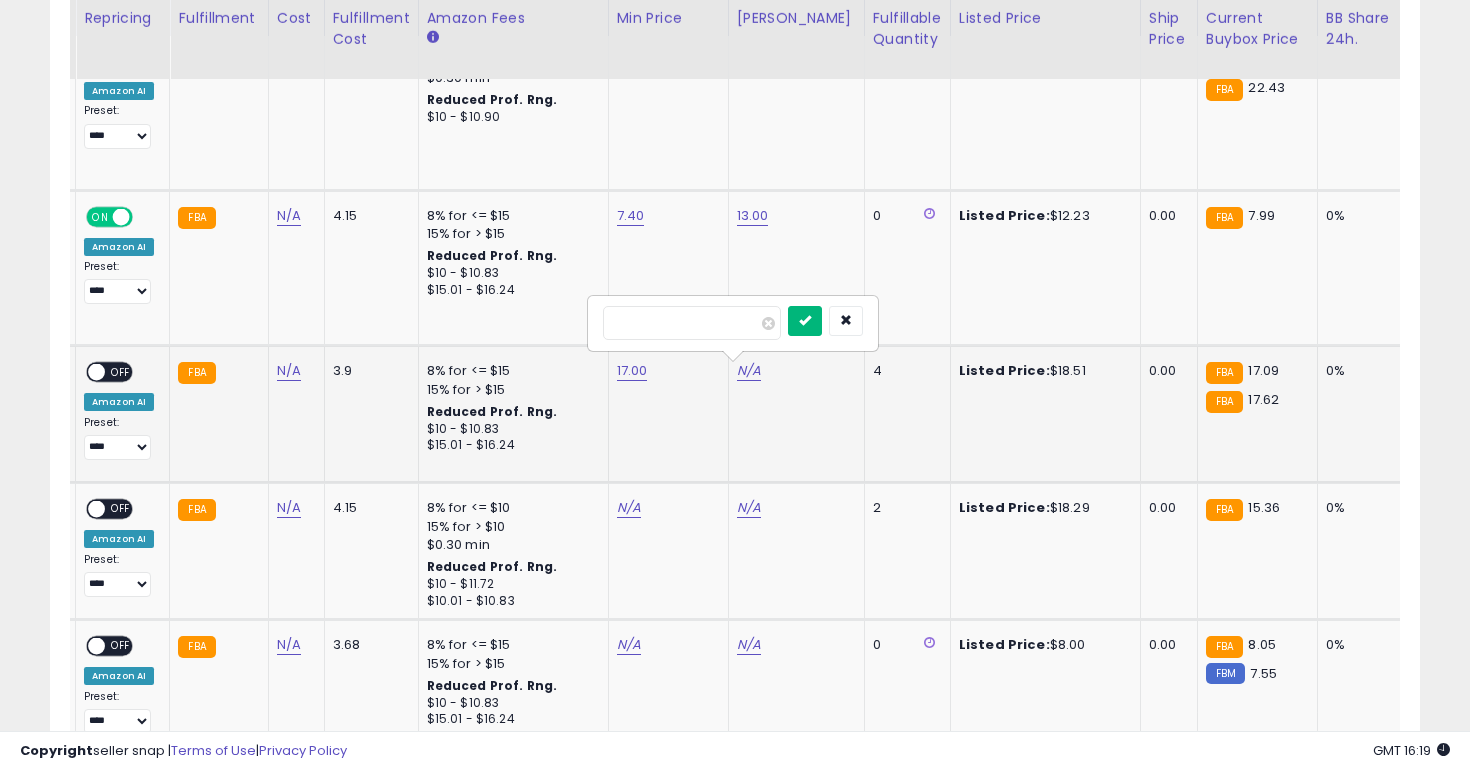 type on "**" 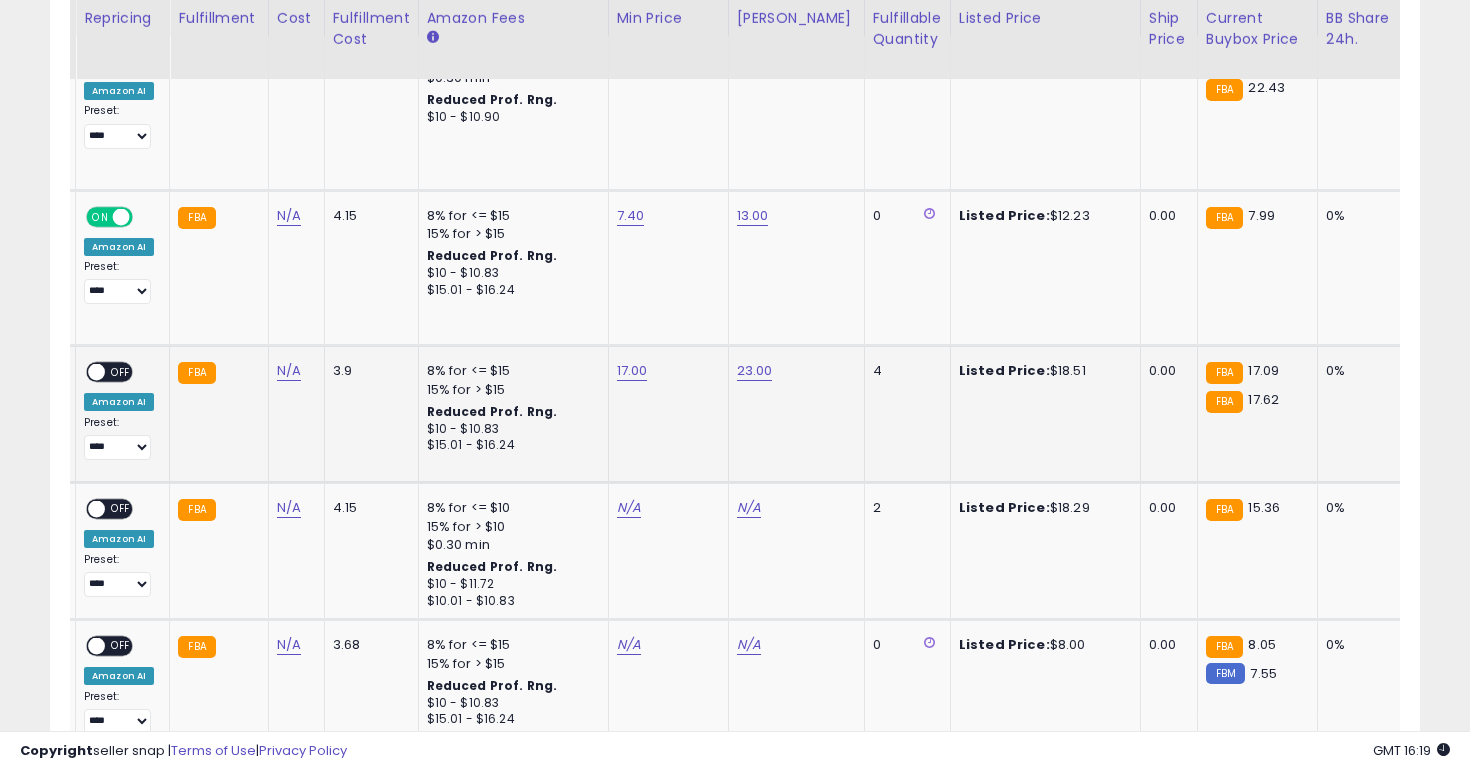 click on "OFF" at bounding box center (121, 372) 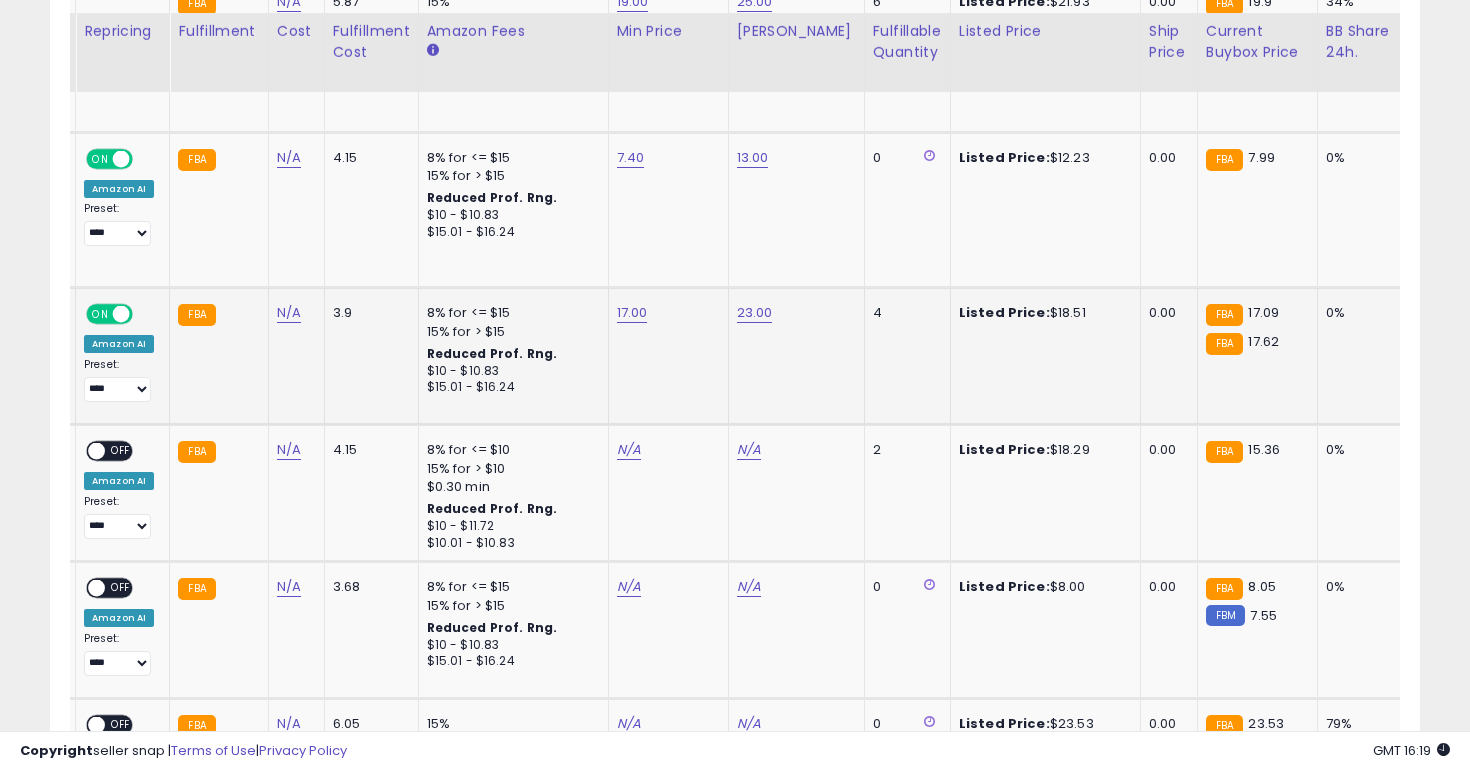 scroll, scrollTop: 1158, scrollLeft: 0, axis: vertical 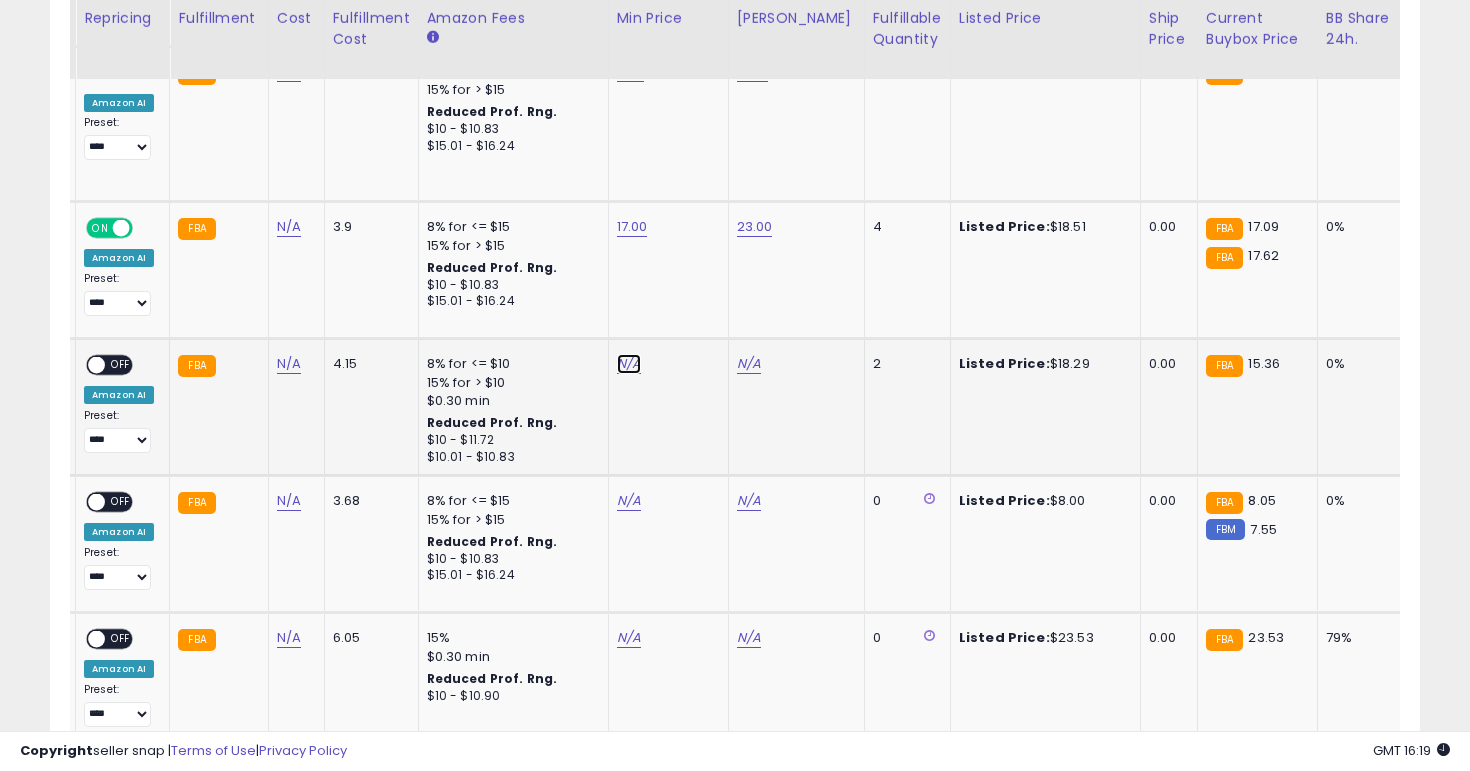 click on "N/A" at bounding box center (629, 364) 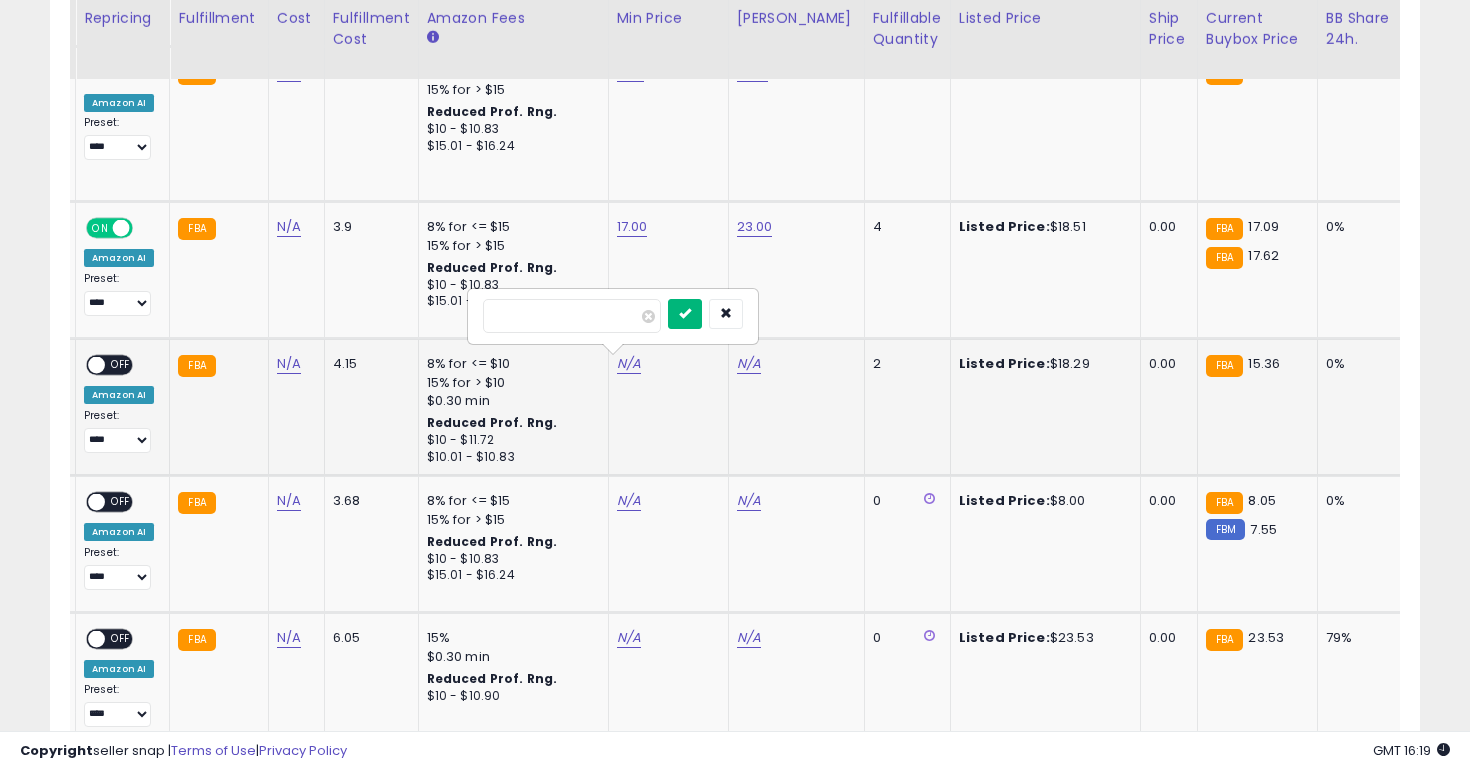 type on "**" 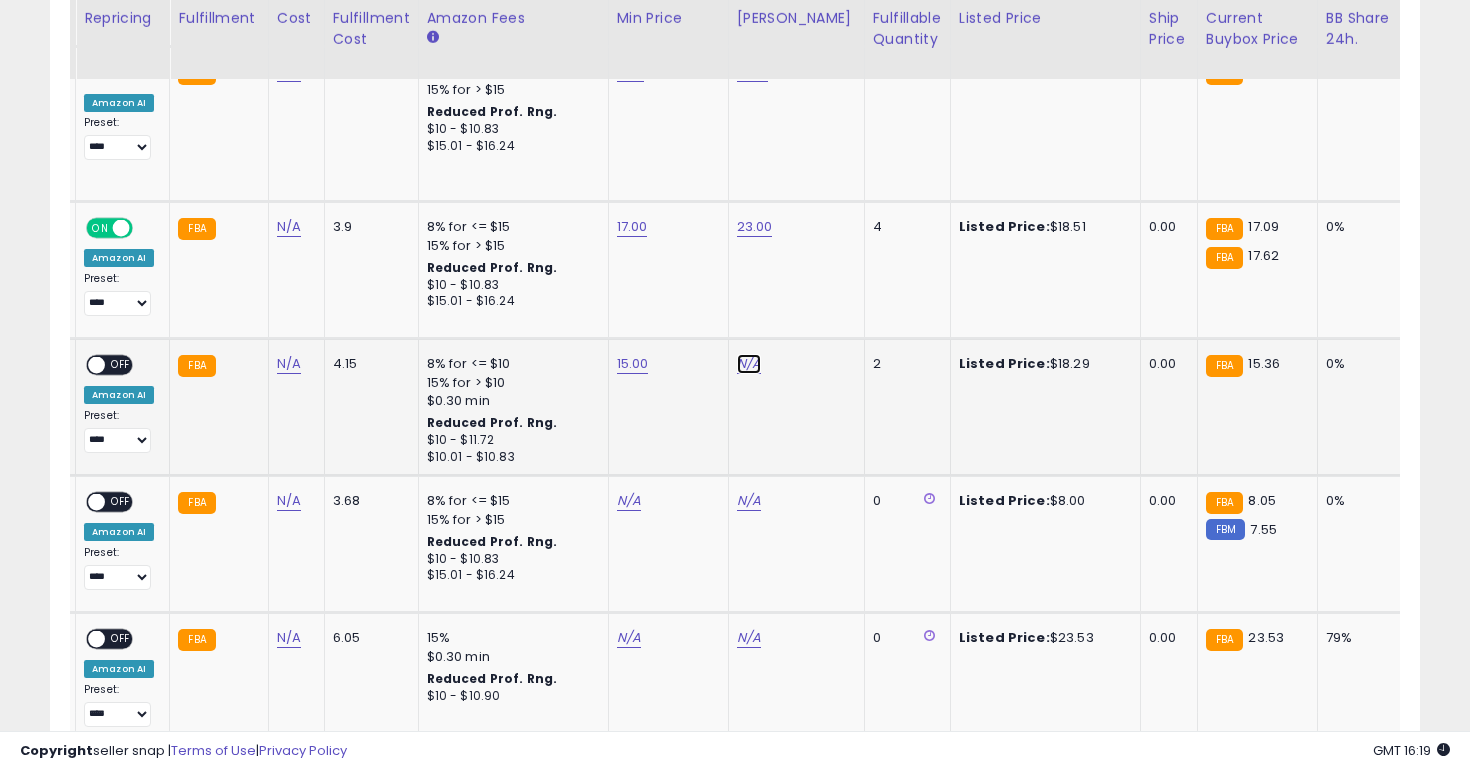 click on "N/A" at bounding box center (749, 364) 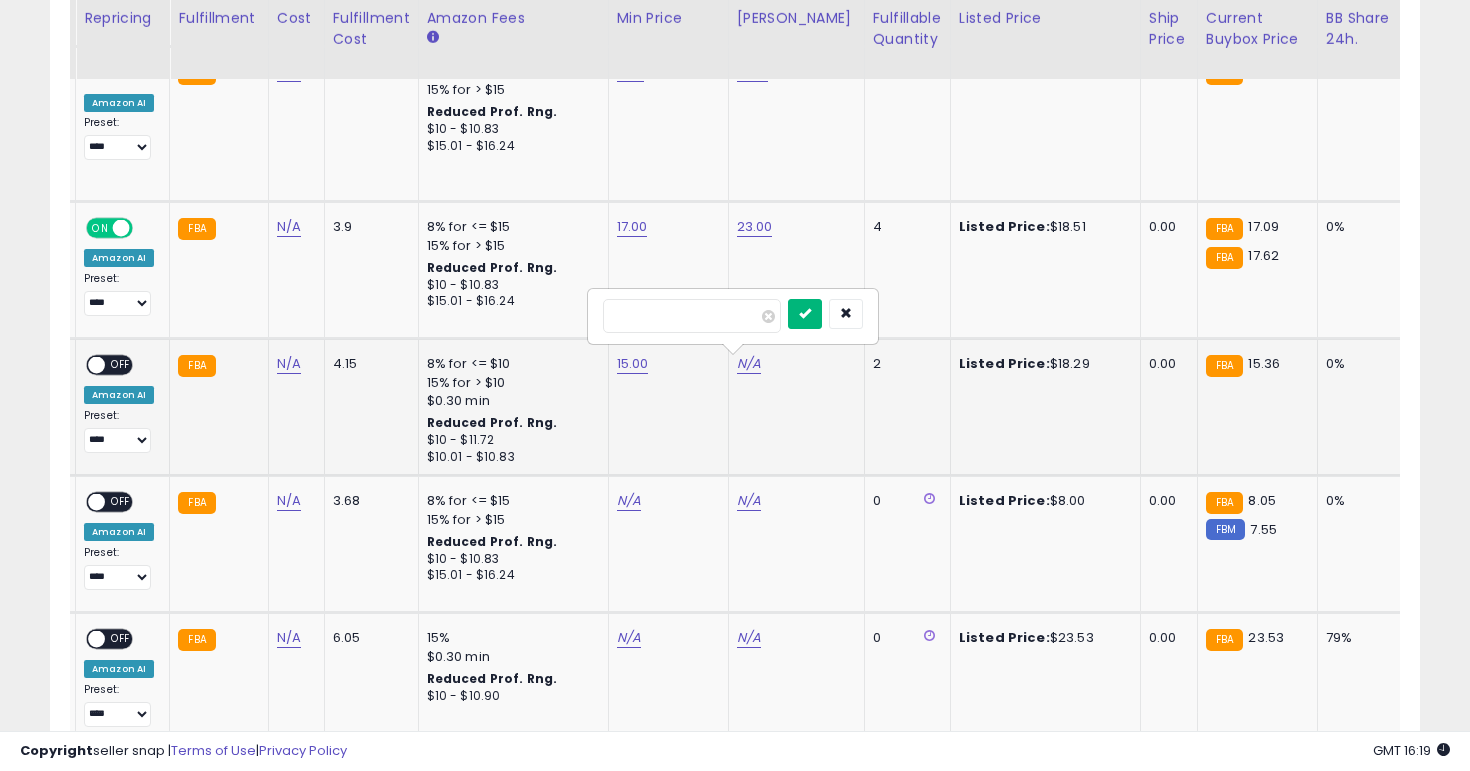 type on "**" 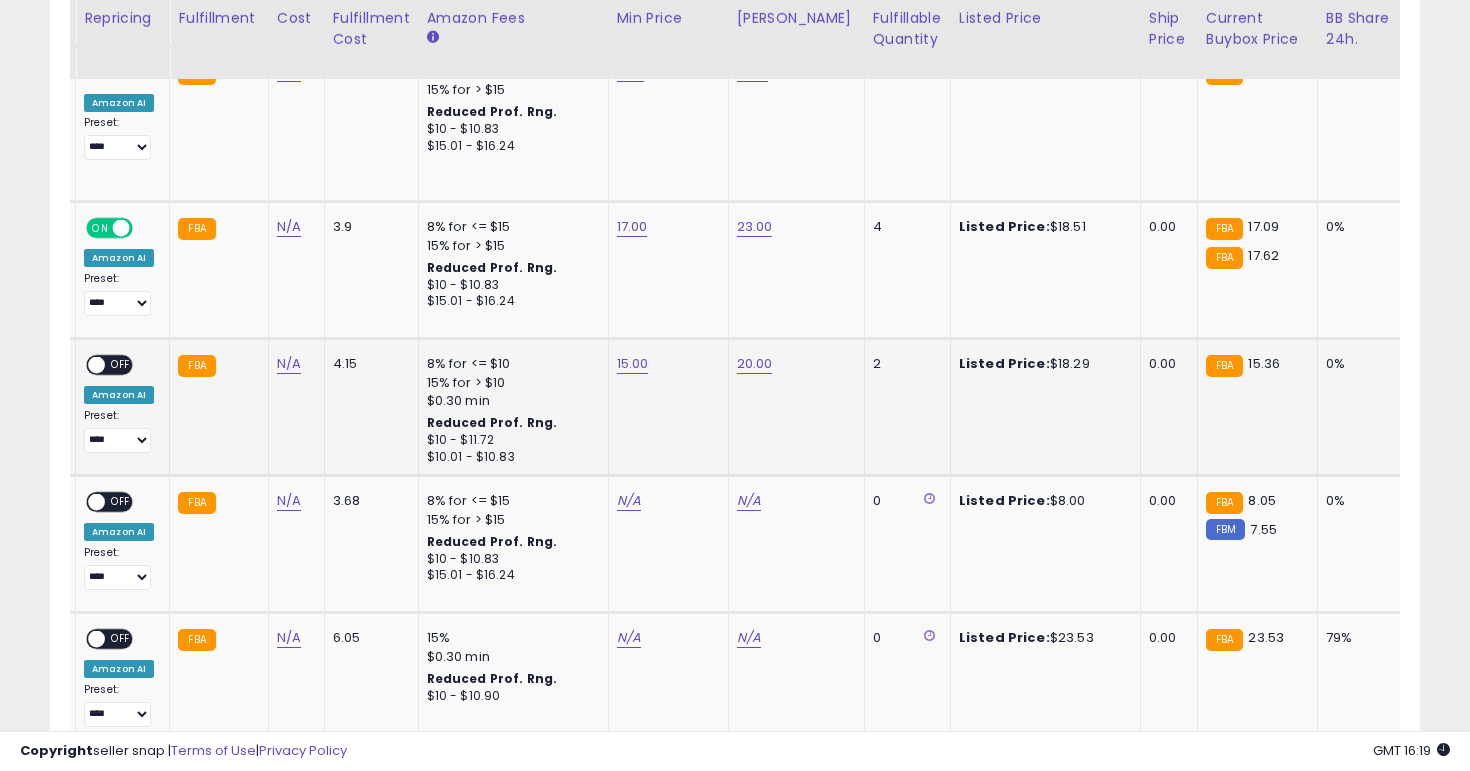 click on "OFF" at bounding box center [121, 365] 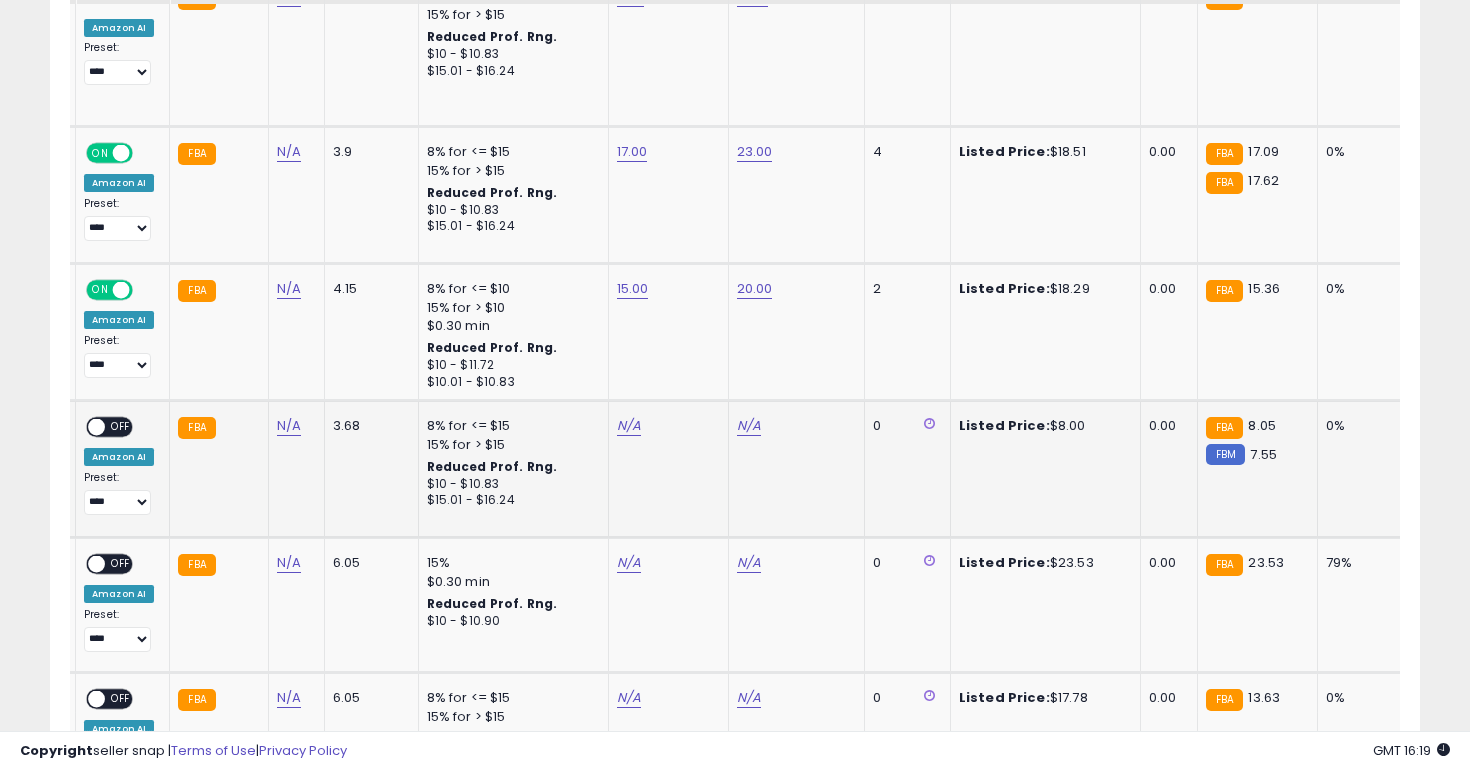 scroll, scrollTop: 1314, scrollLeft: 0, axis: vertical 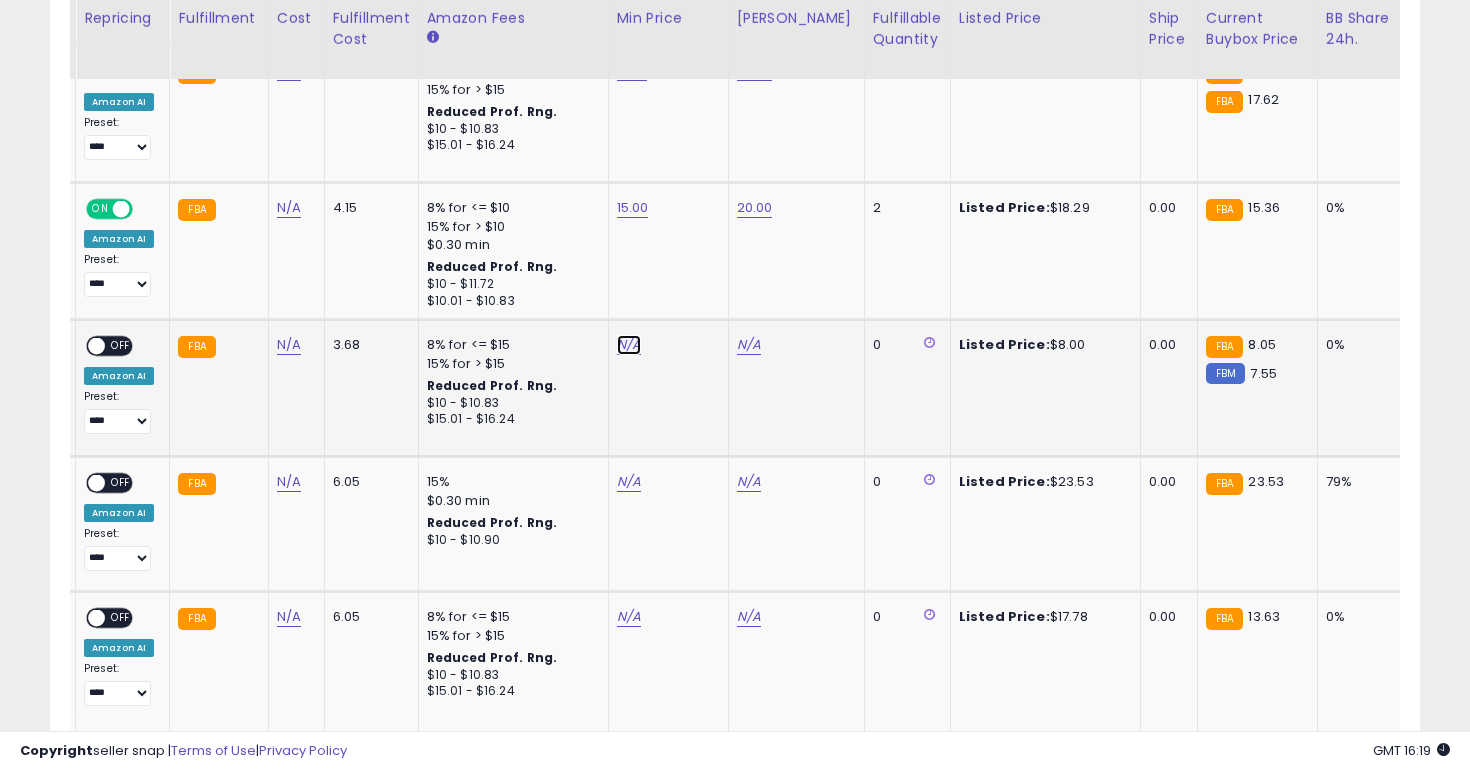 click on "N/A" at bounding box center (629, 345) 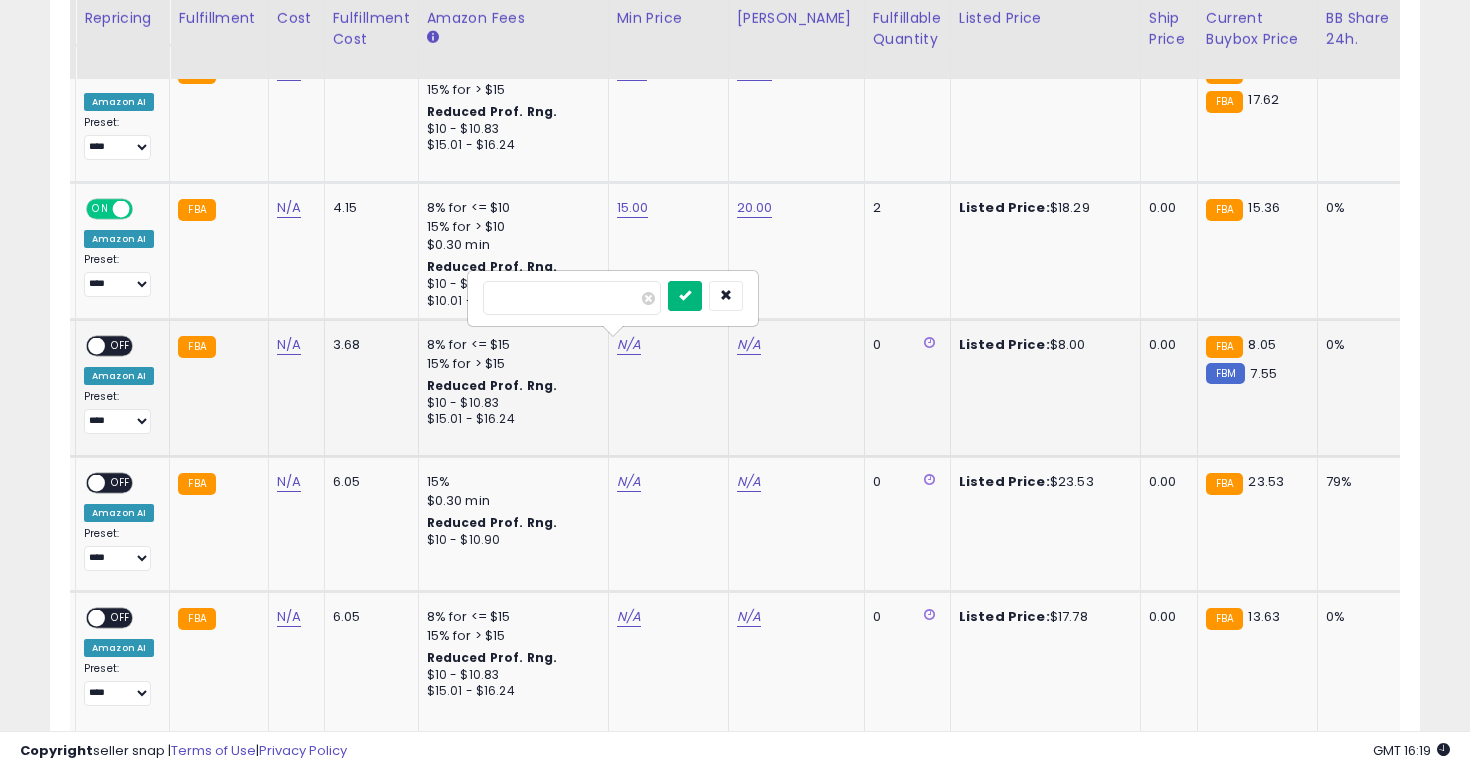 type on "*" 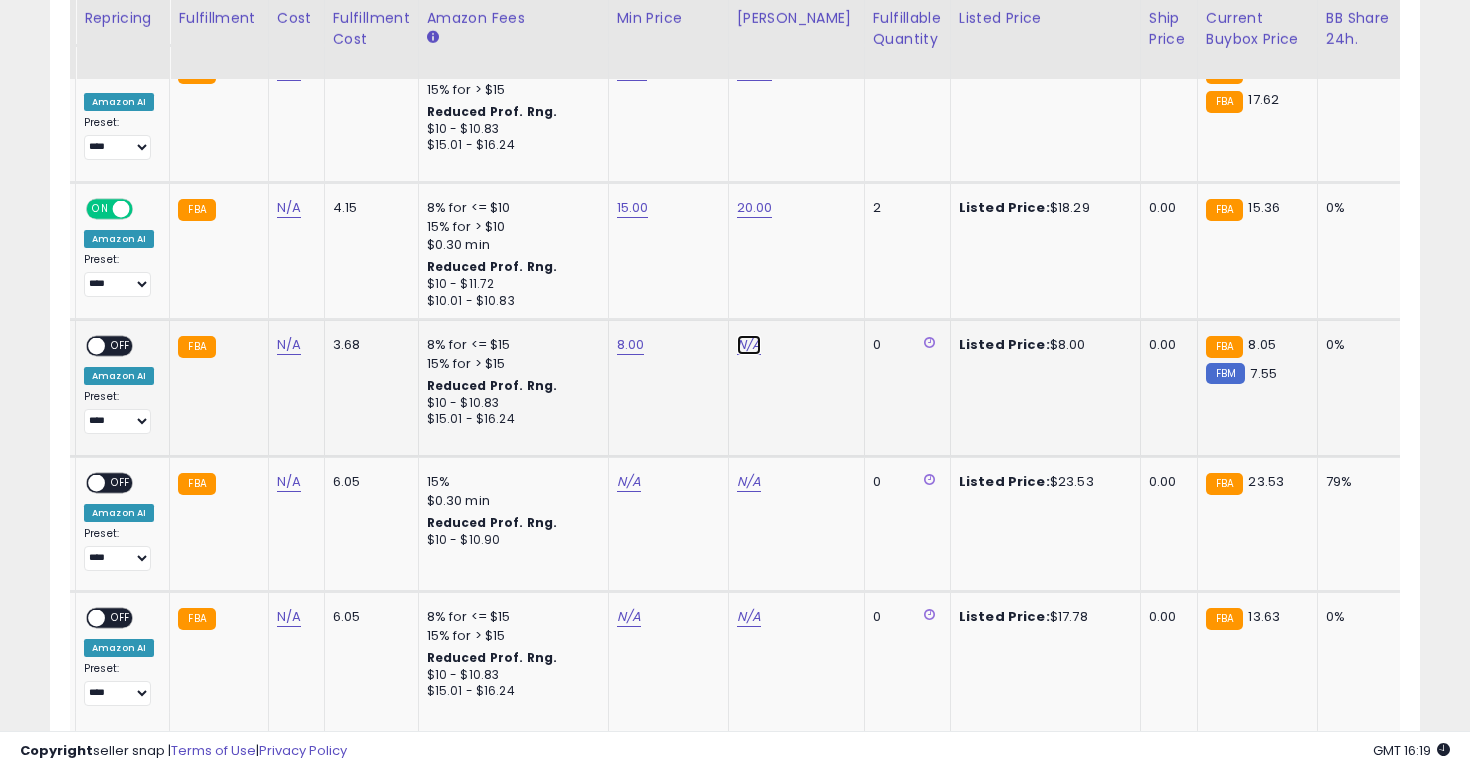 click on "N/A" at bounding box center (749, 345) 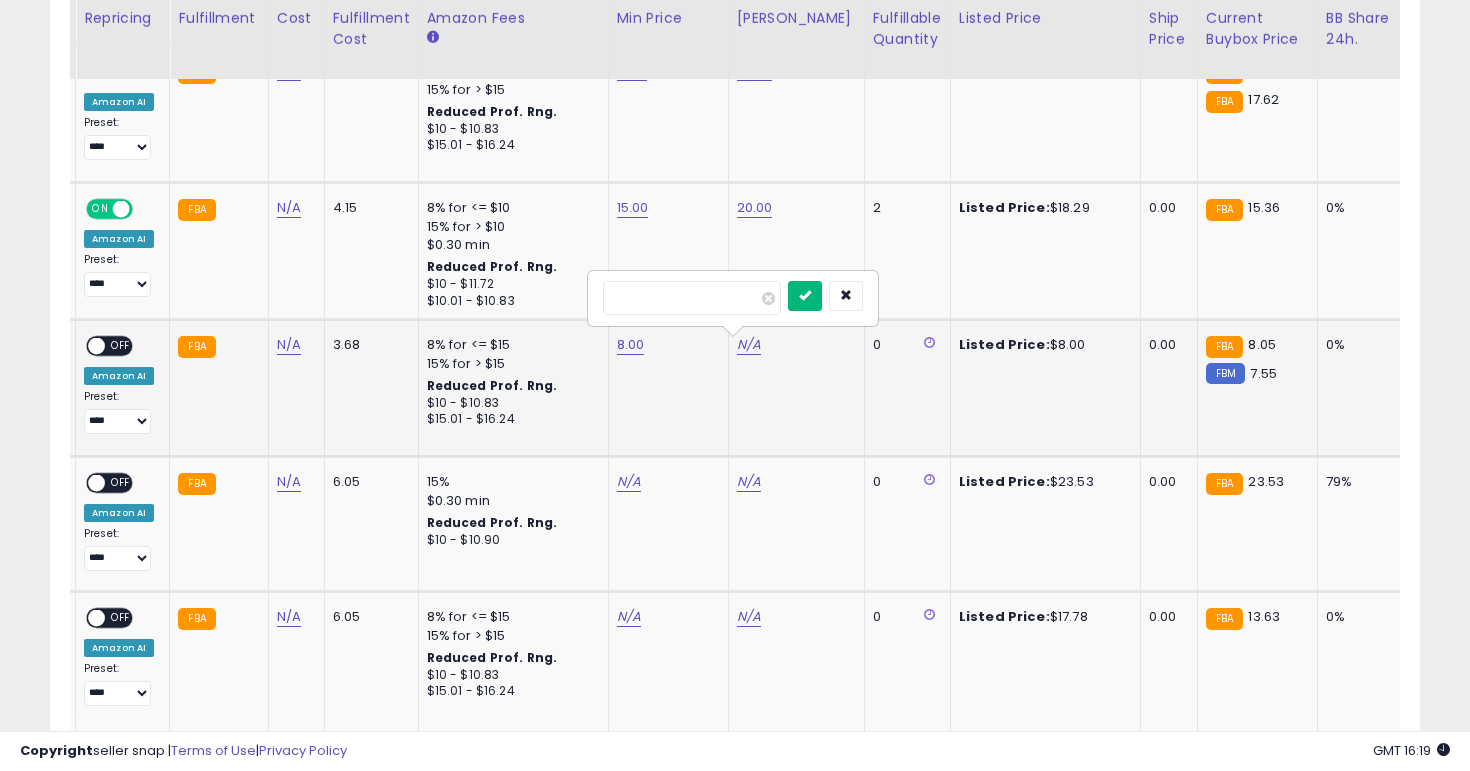 type on "****" 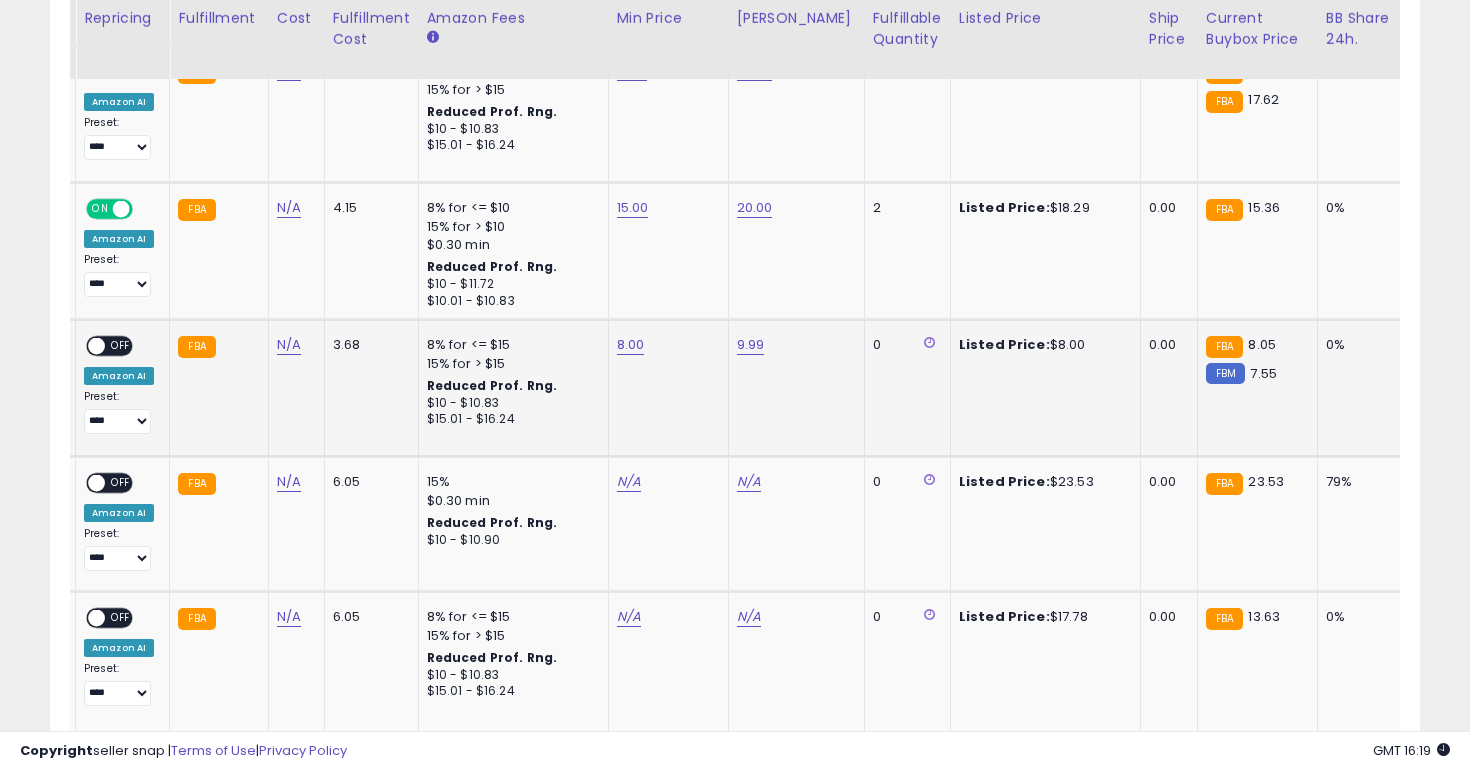 click on "OFF" at bounding box center (121, 346) 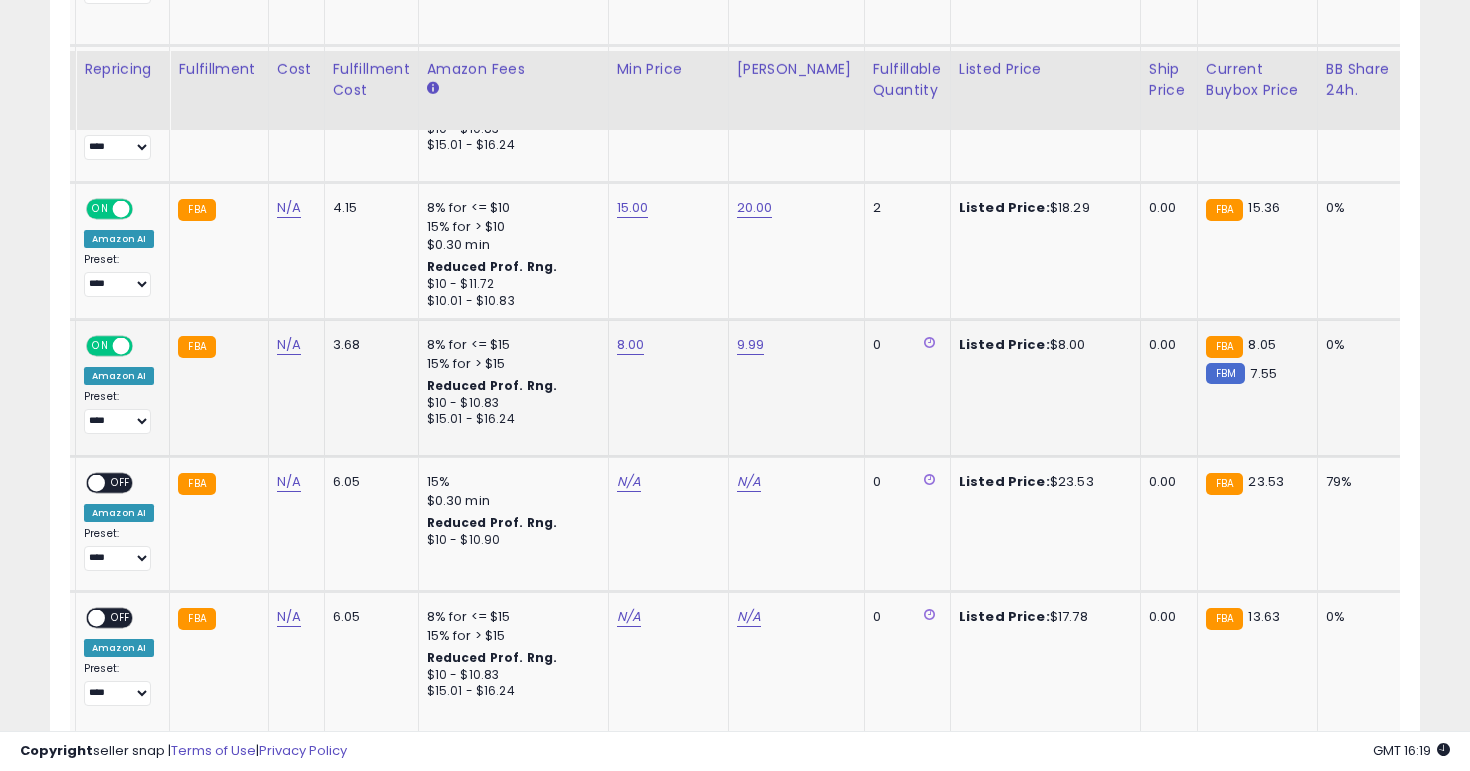 scroll, scrollTop: 1483, scrollLeft: 0, axis: vertical 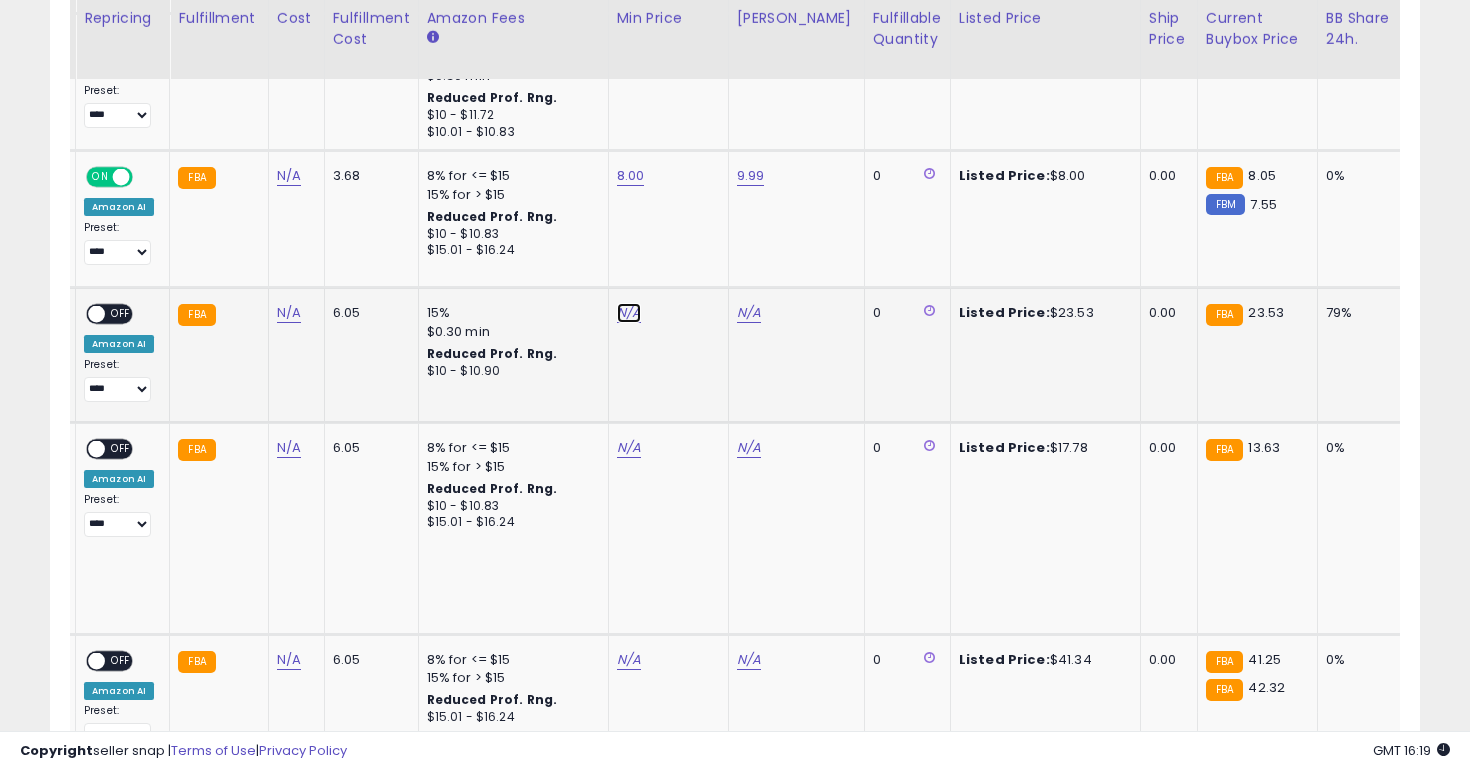 click on "N/A" at bounding box center [629, 313] 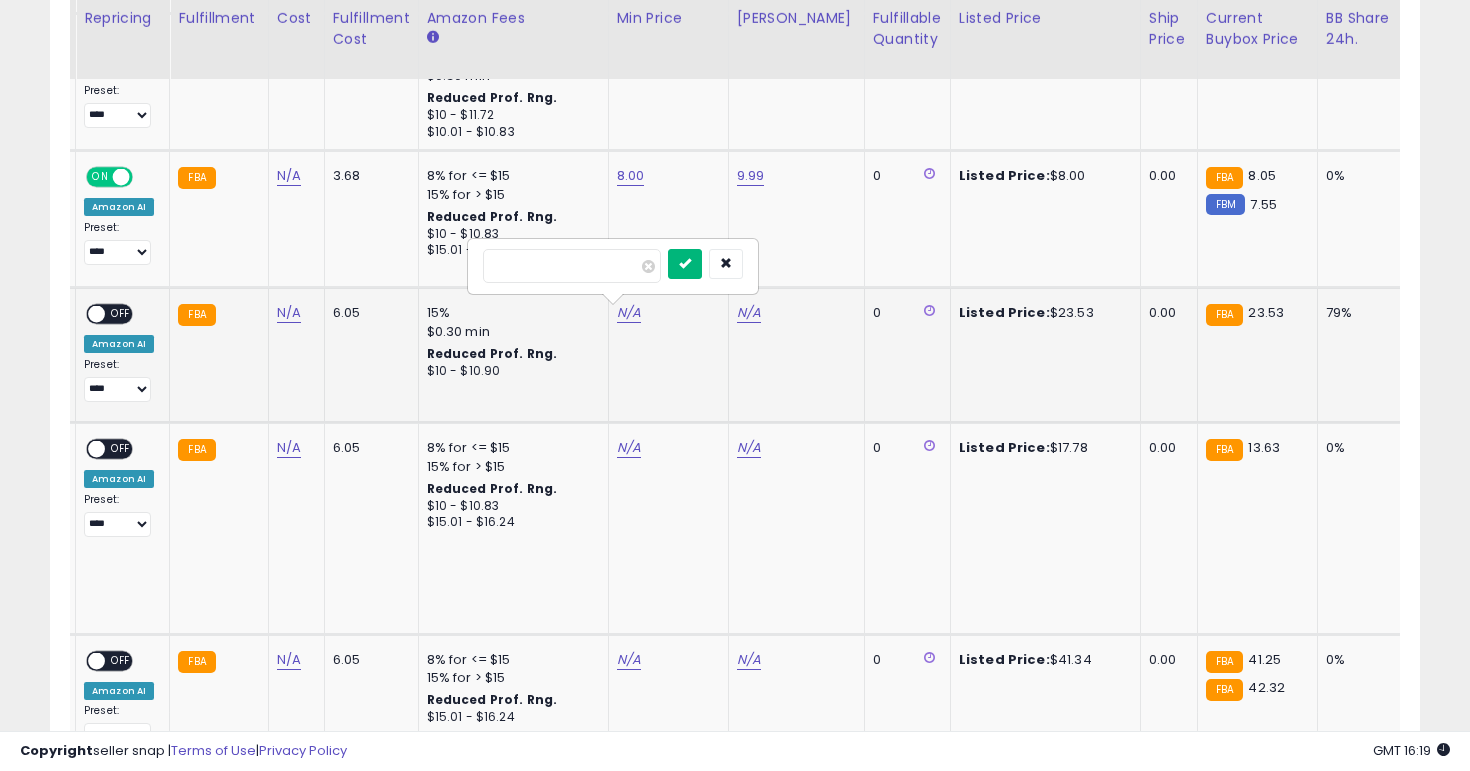 type on "**" 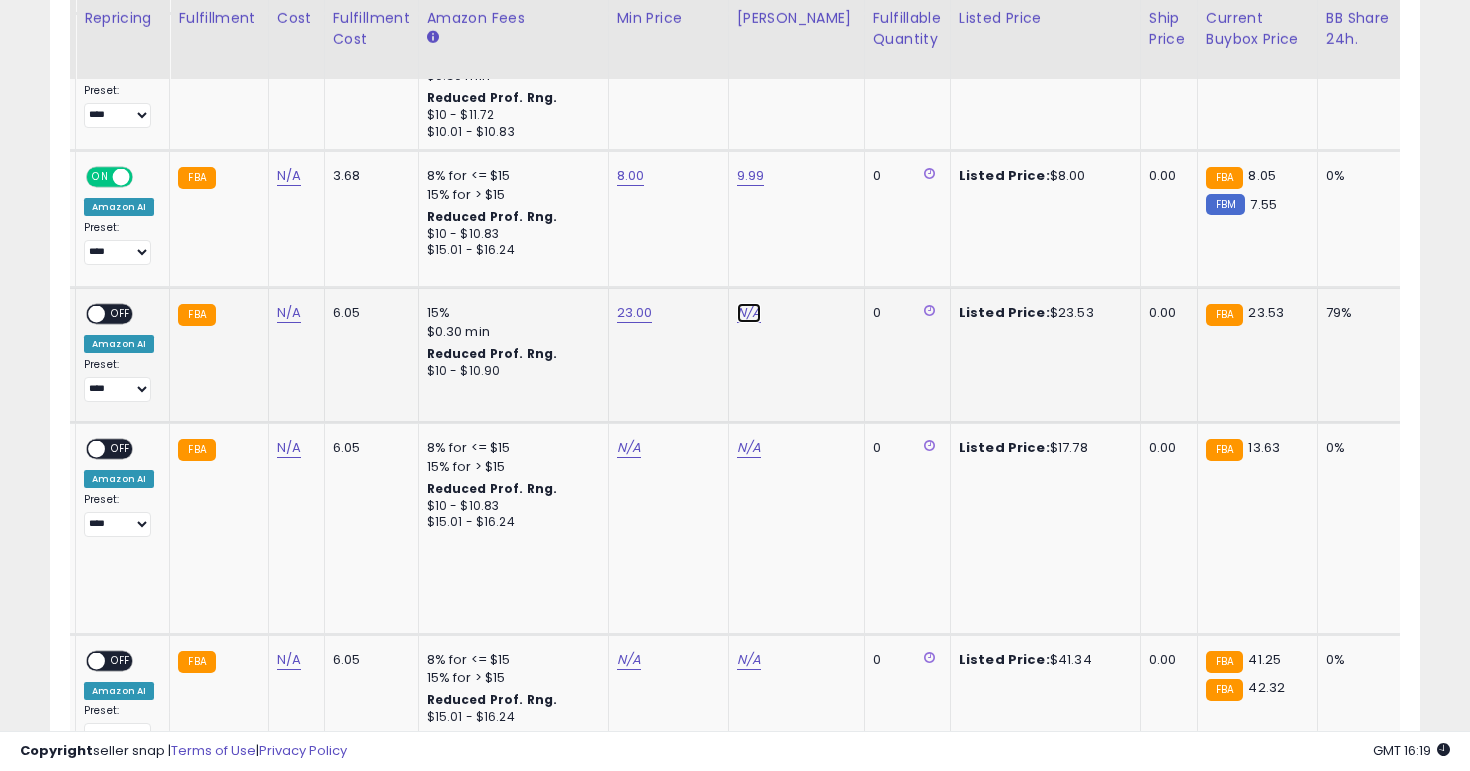 click on "N/A" at bounding box center [749, 313] 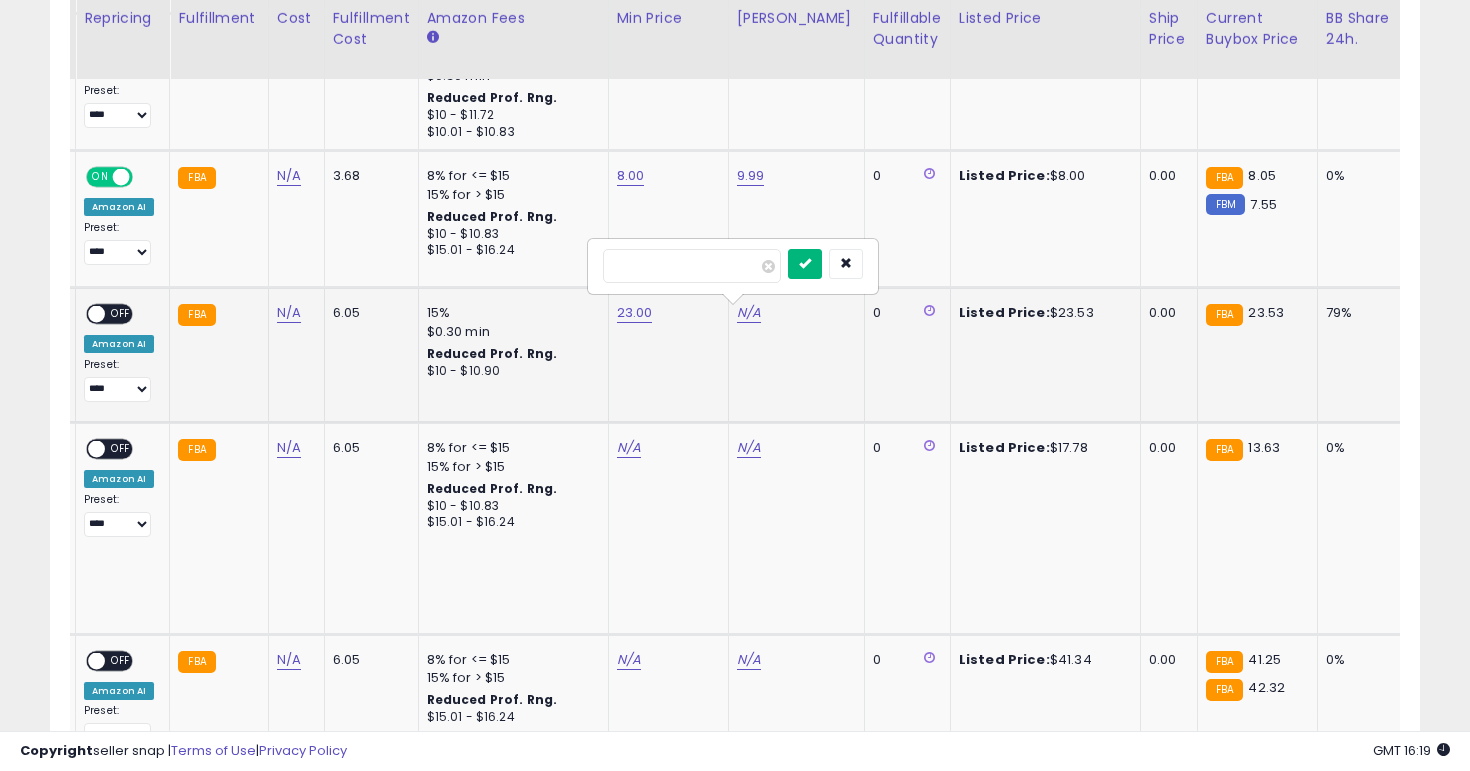 type on "**" 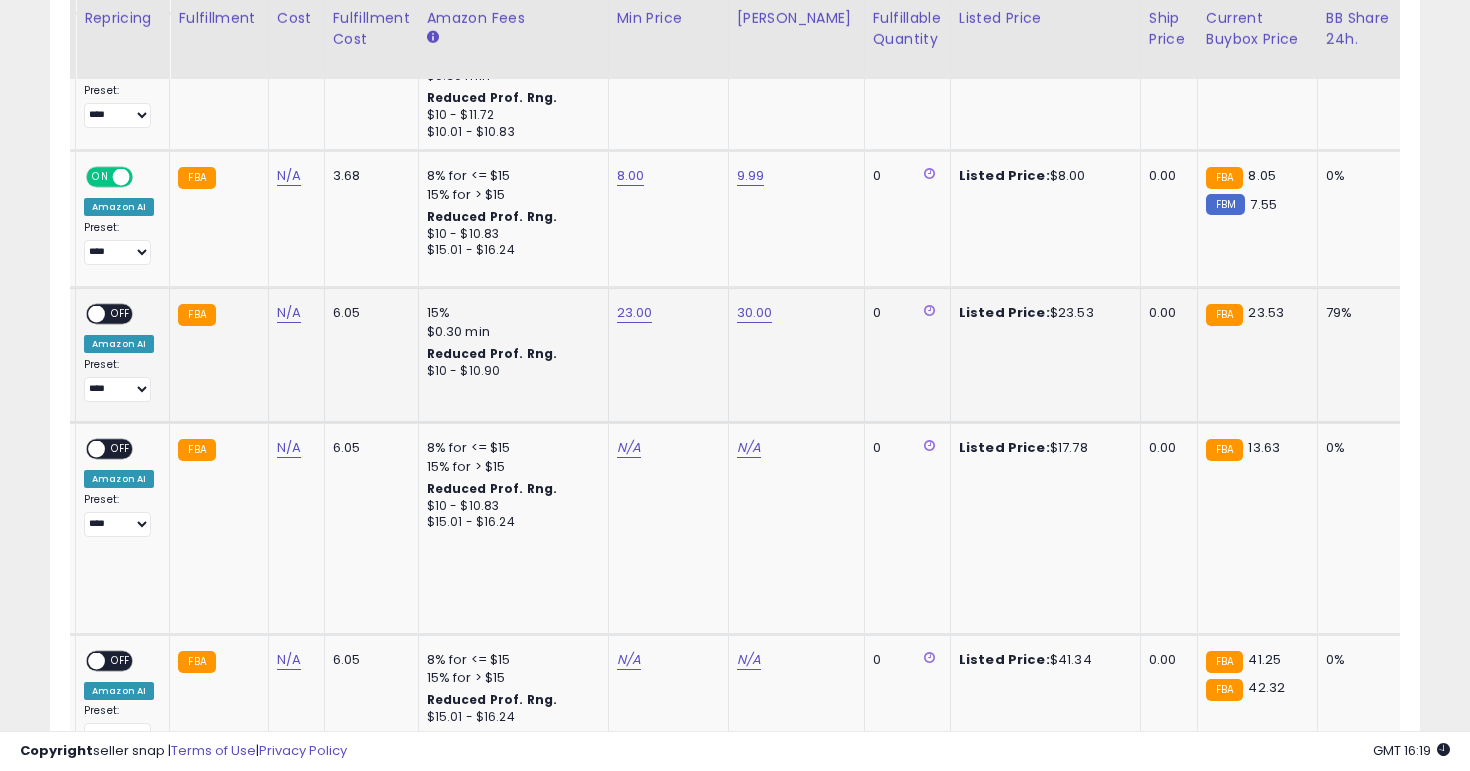 click on "OFF" at bounding box center [121, 314] 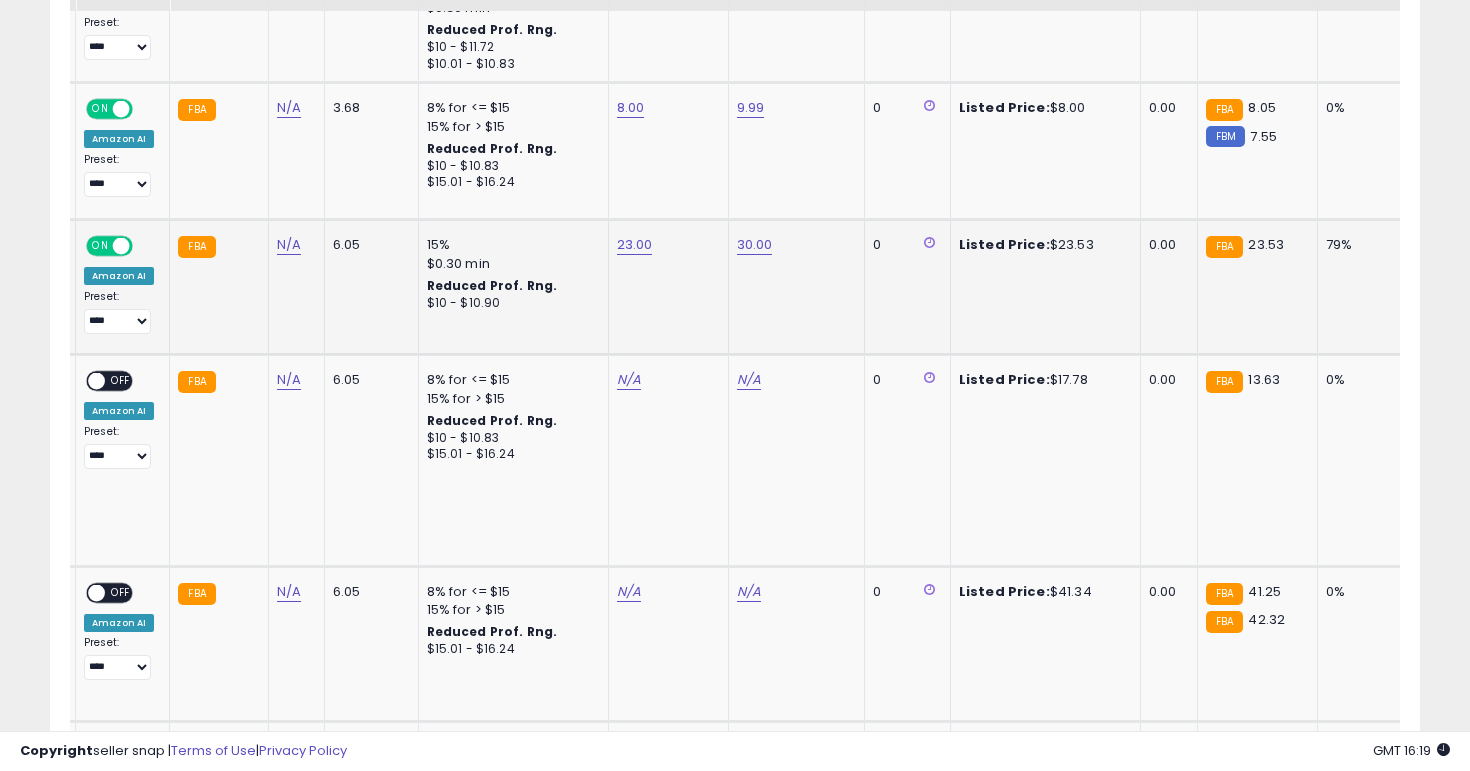 scroll, scrollTop: 1657, scrollLeft: 0, axis: vertical 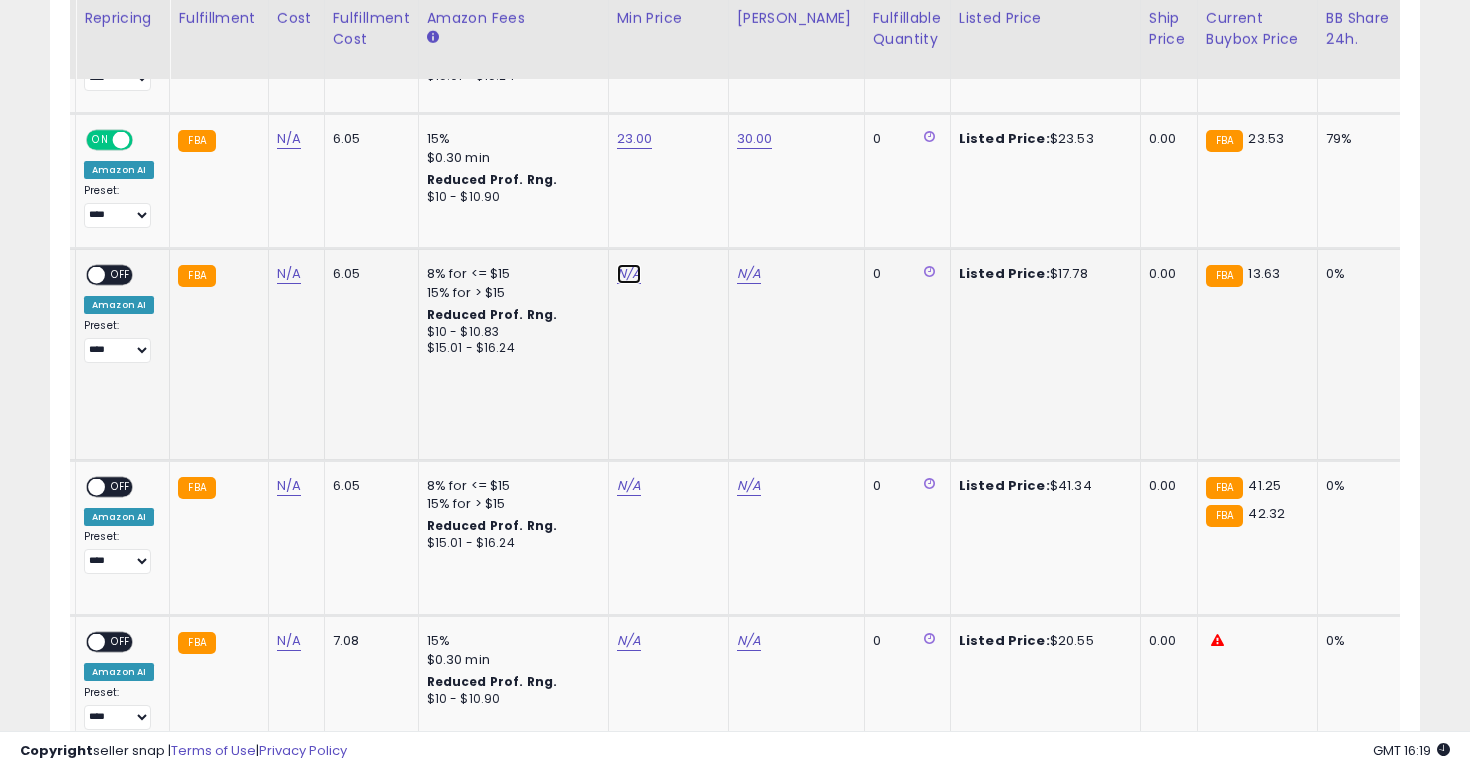 click on "N/A" at bounding box center (629, 274) 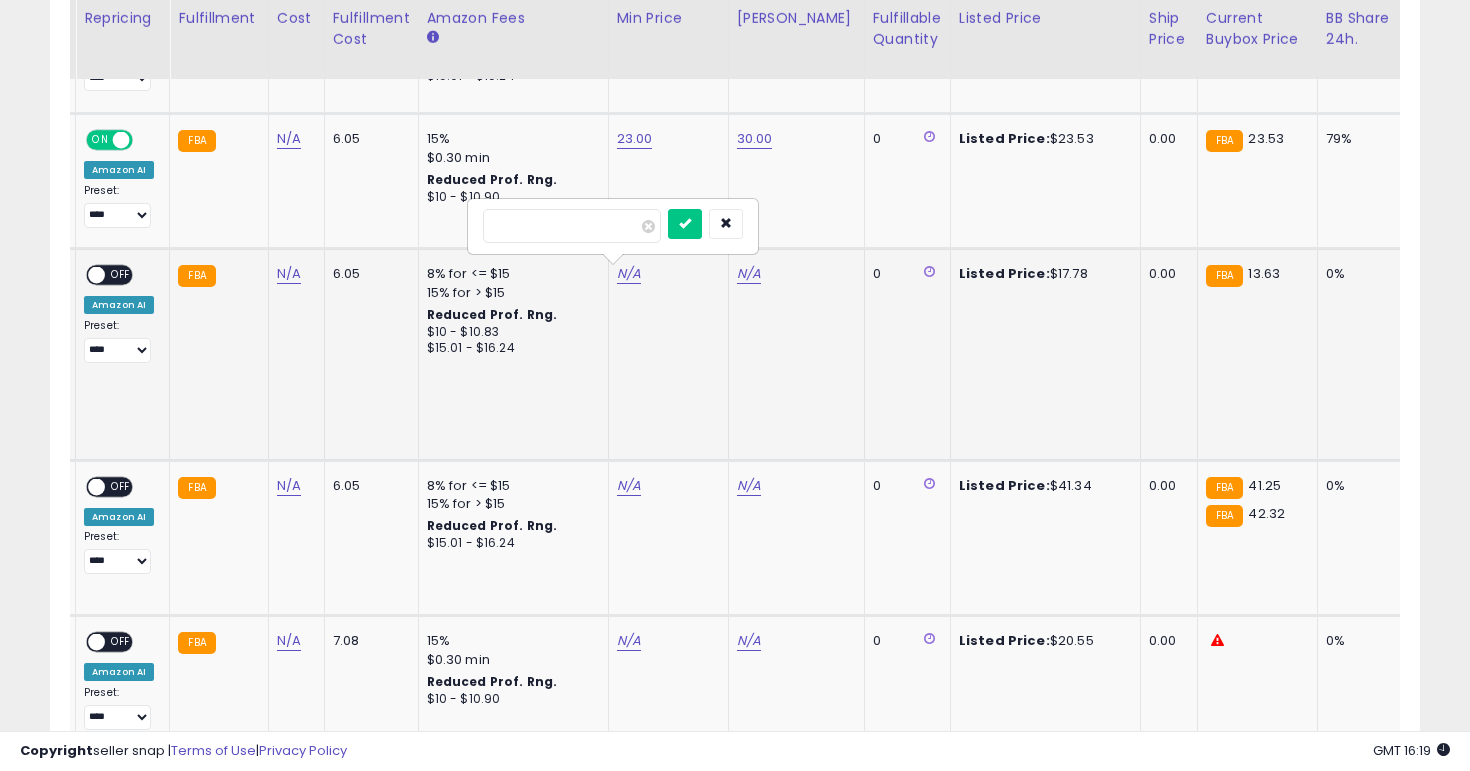 scroll, scrollTop: 0, scrollLeft: 90, axis: horizontal 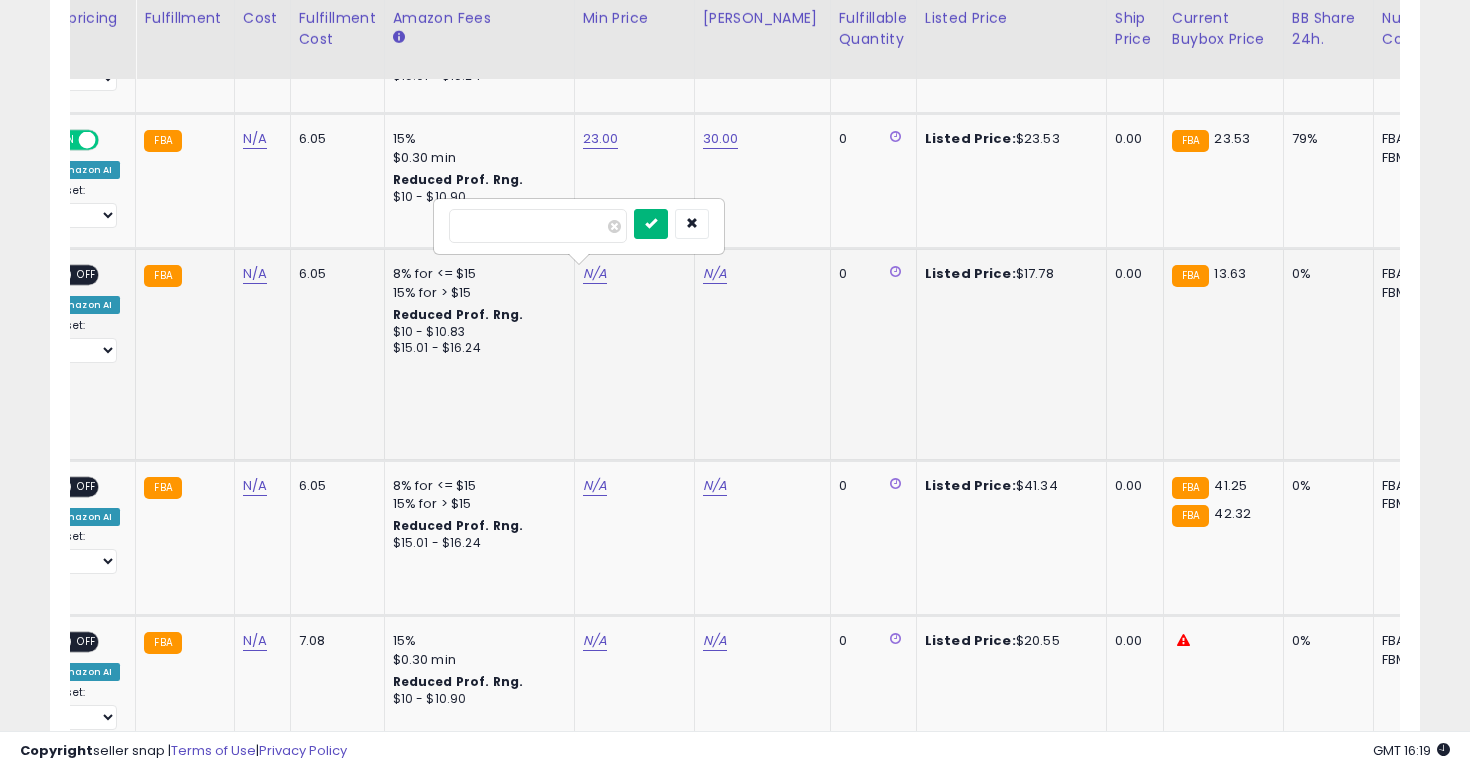 type on "**" 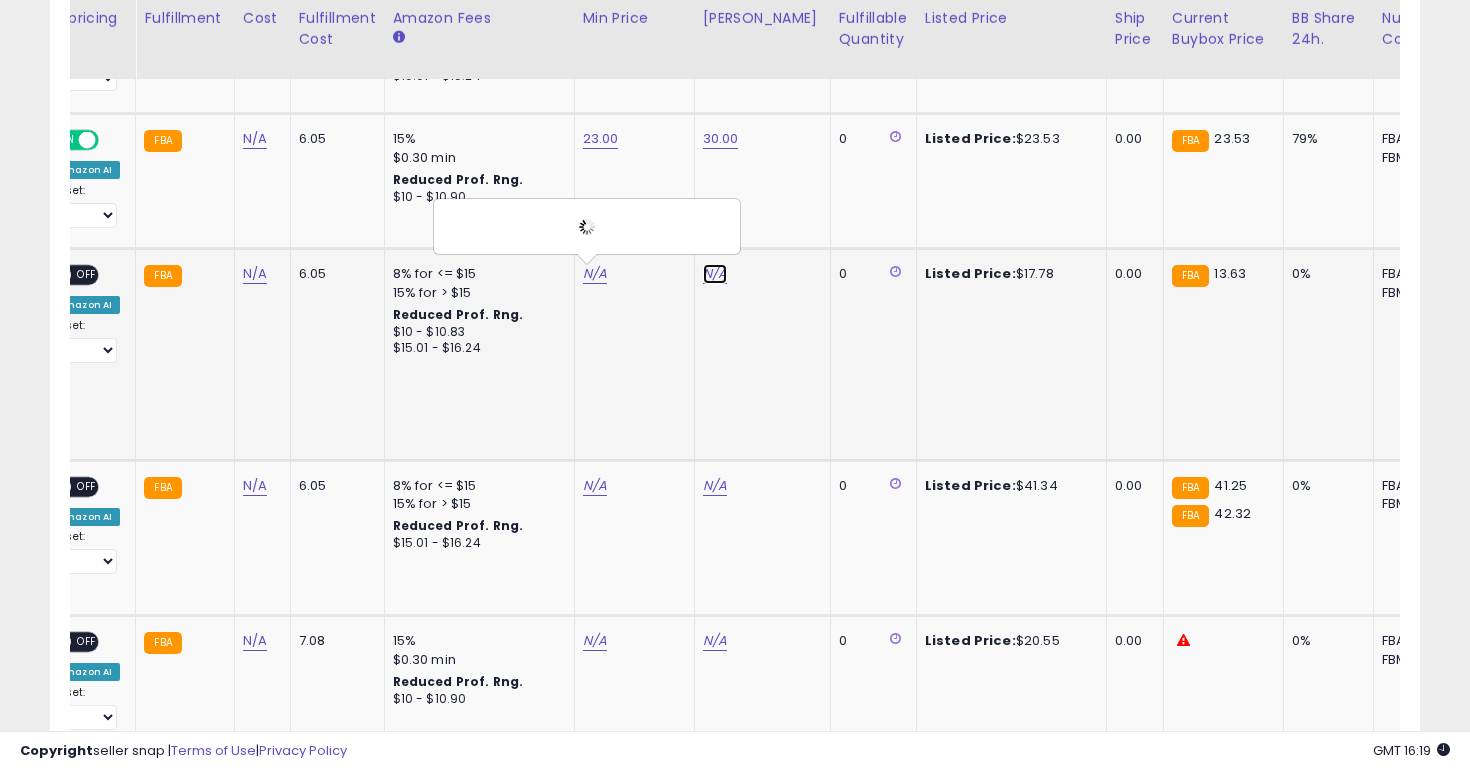 click on "N/A" at bounding box center [715, 274] 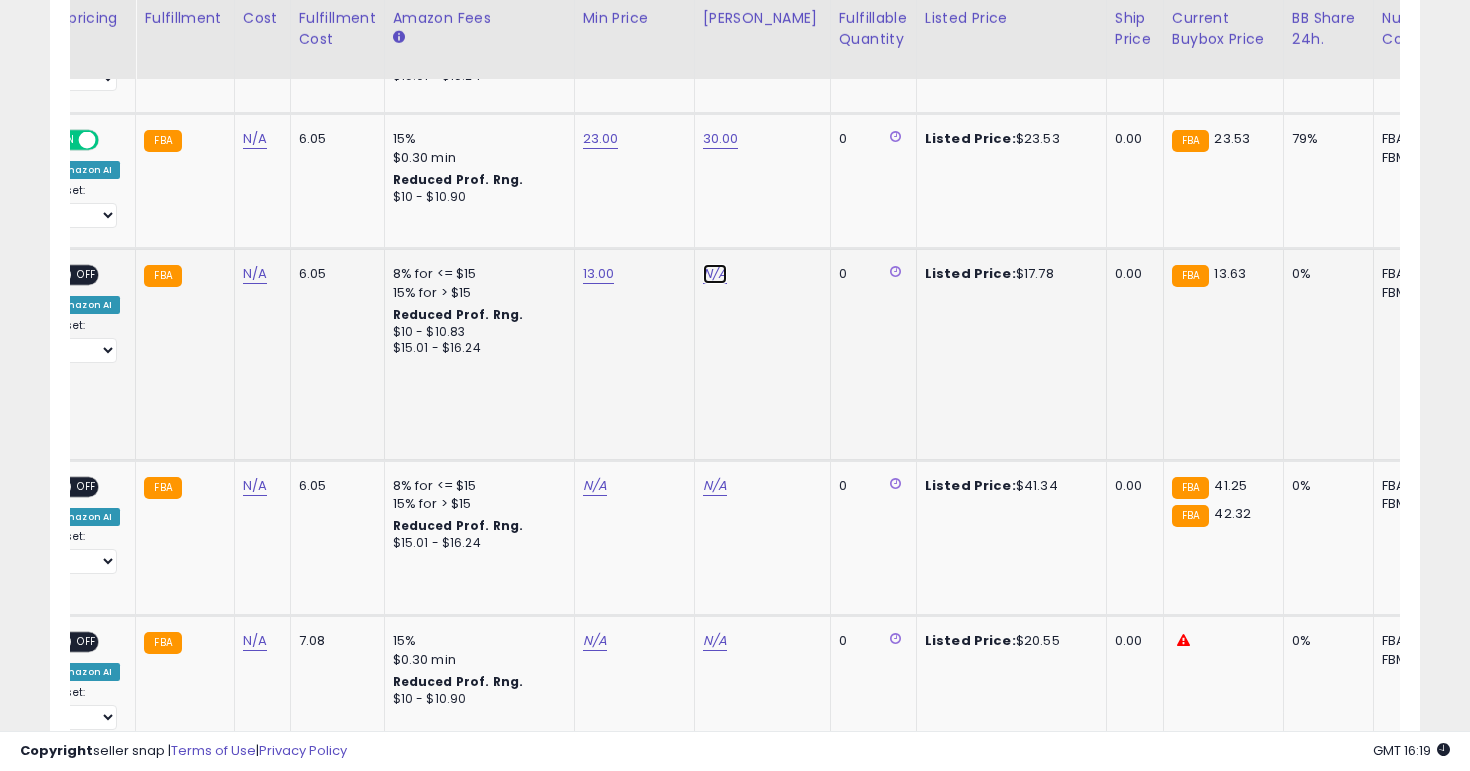 click on "N/A" at bounding box center [715, 274] 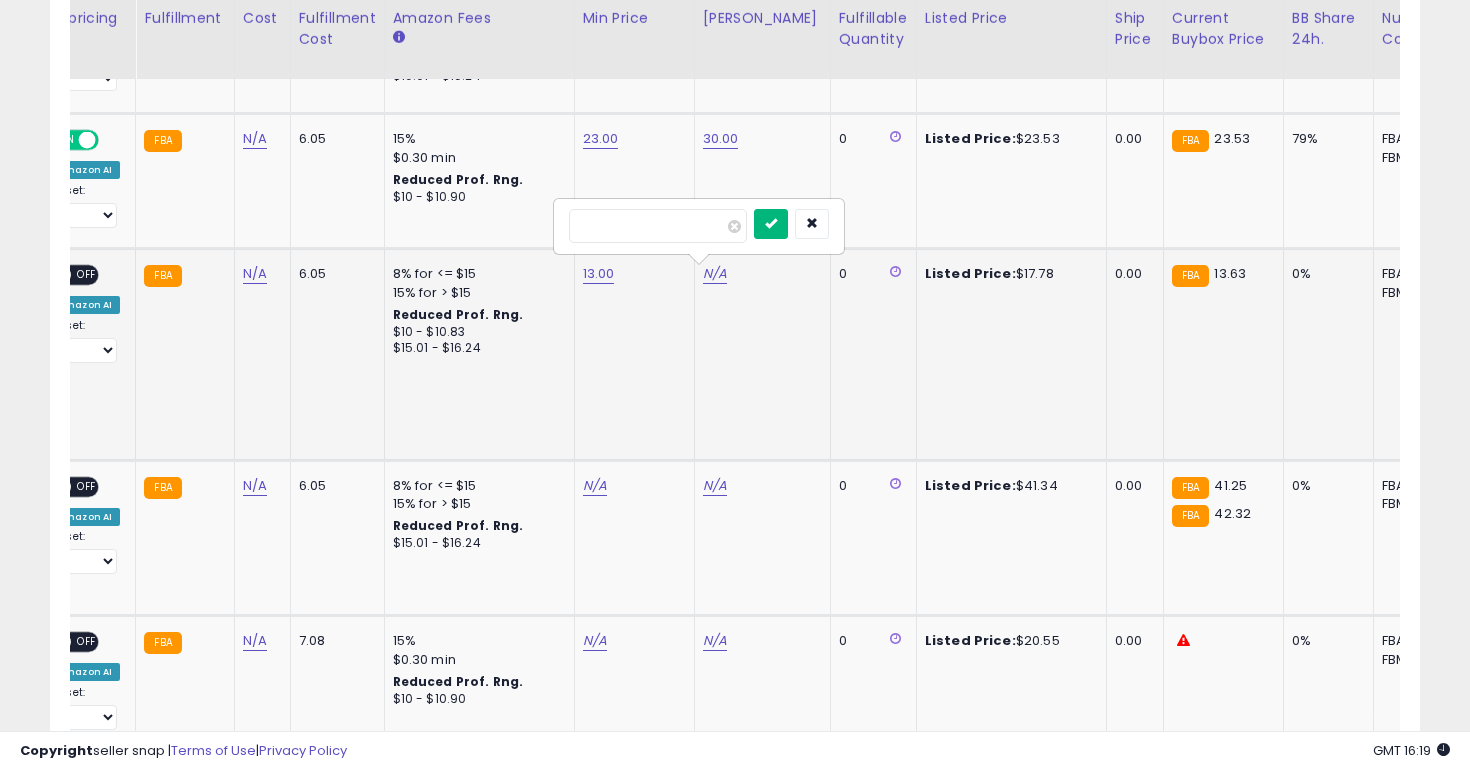 type on "**" 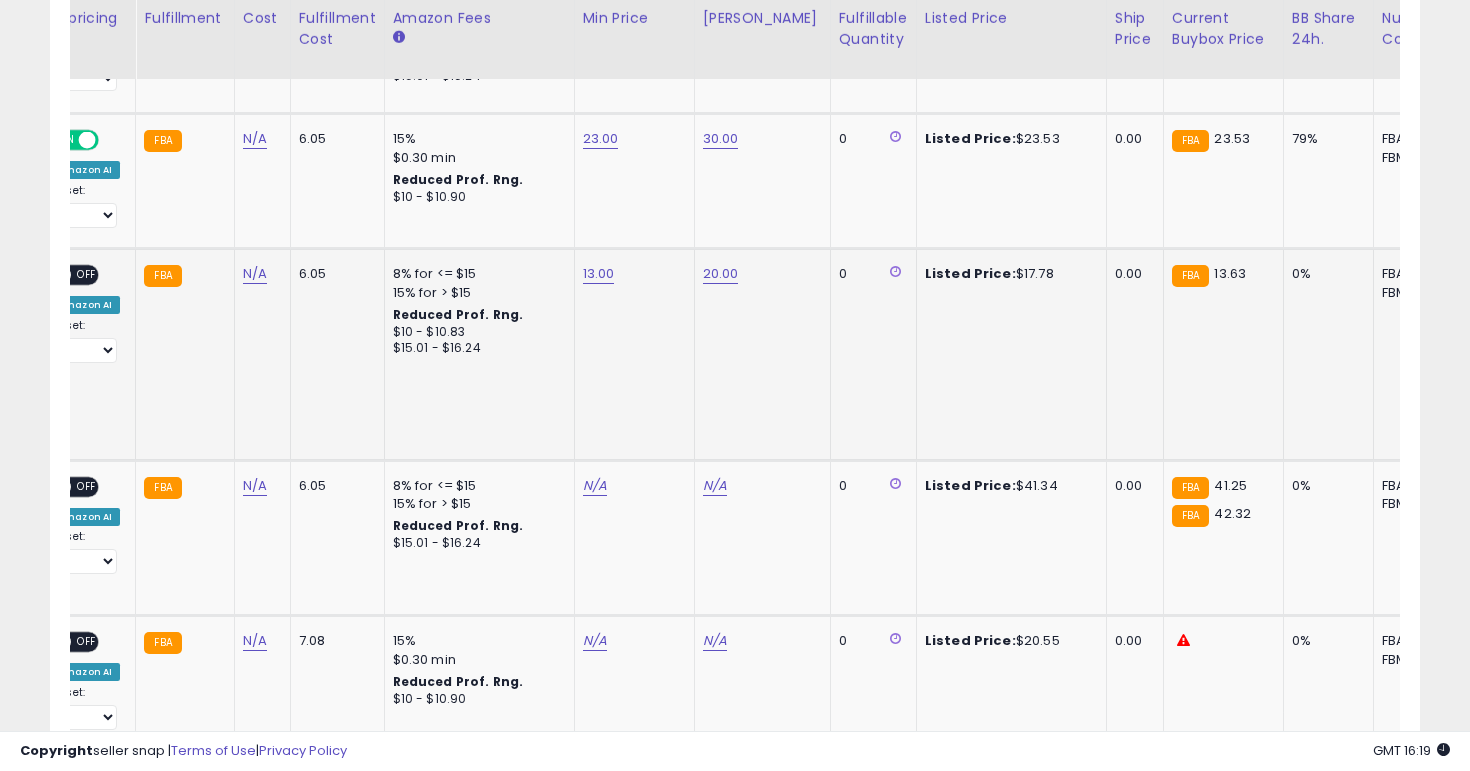click on "OFF" at bounding box center [87, 275] 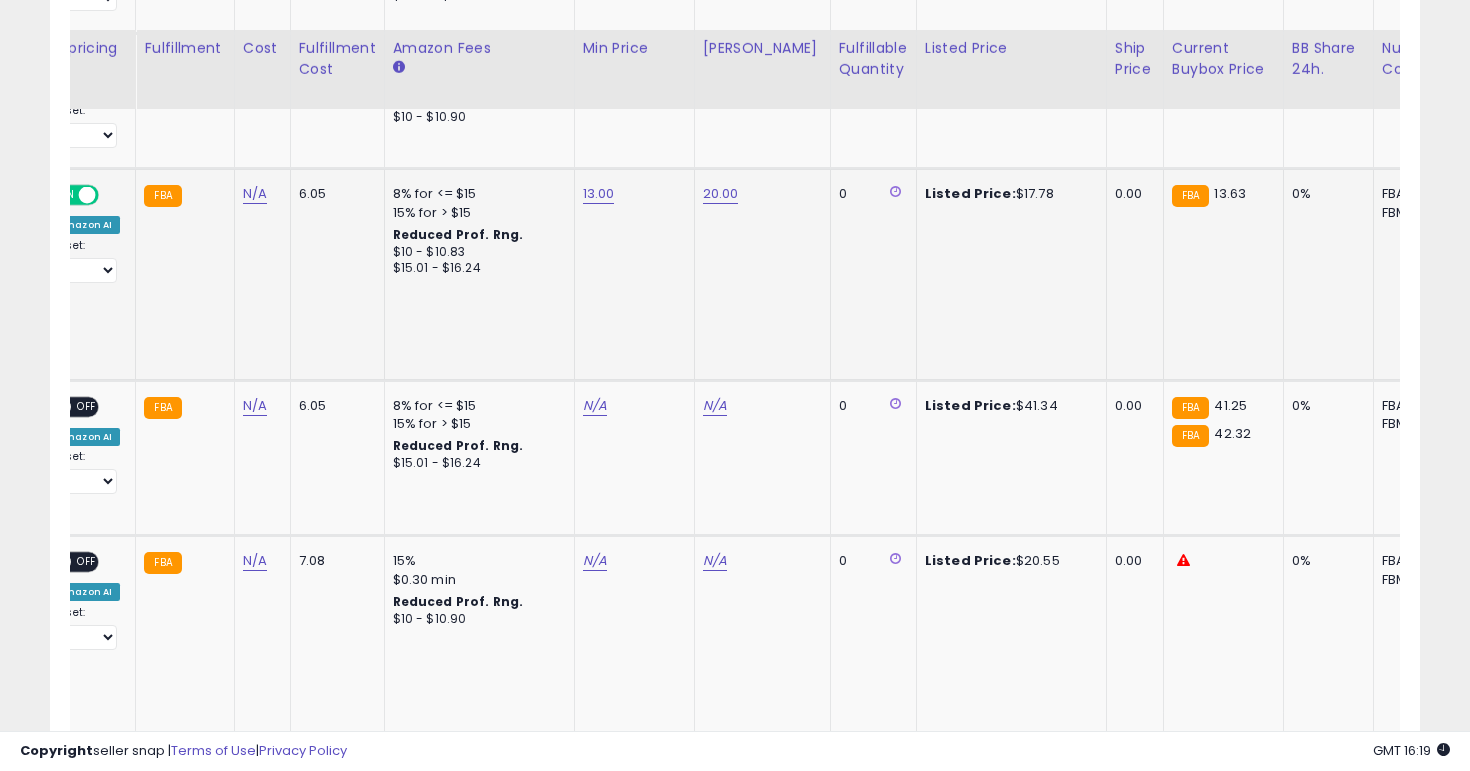 scroll, scrollTop: 1782, scrollLeft: 0, axis: vertical 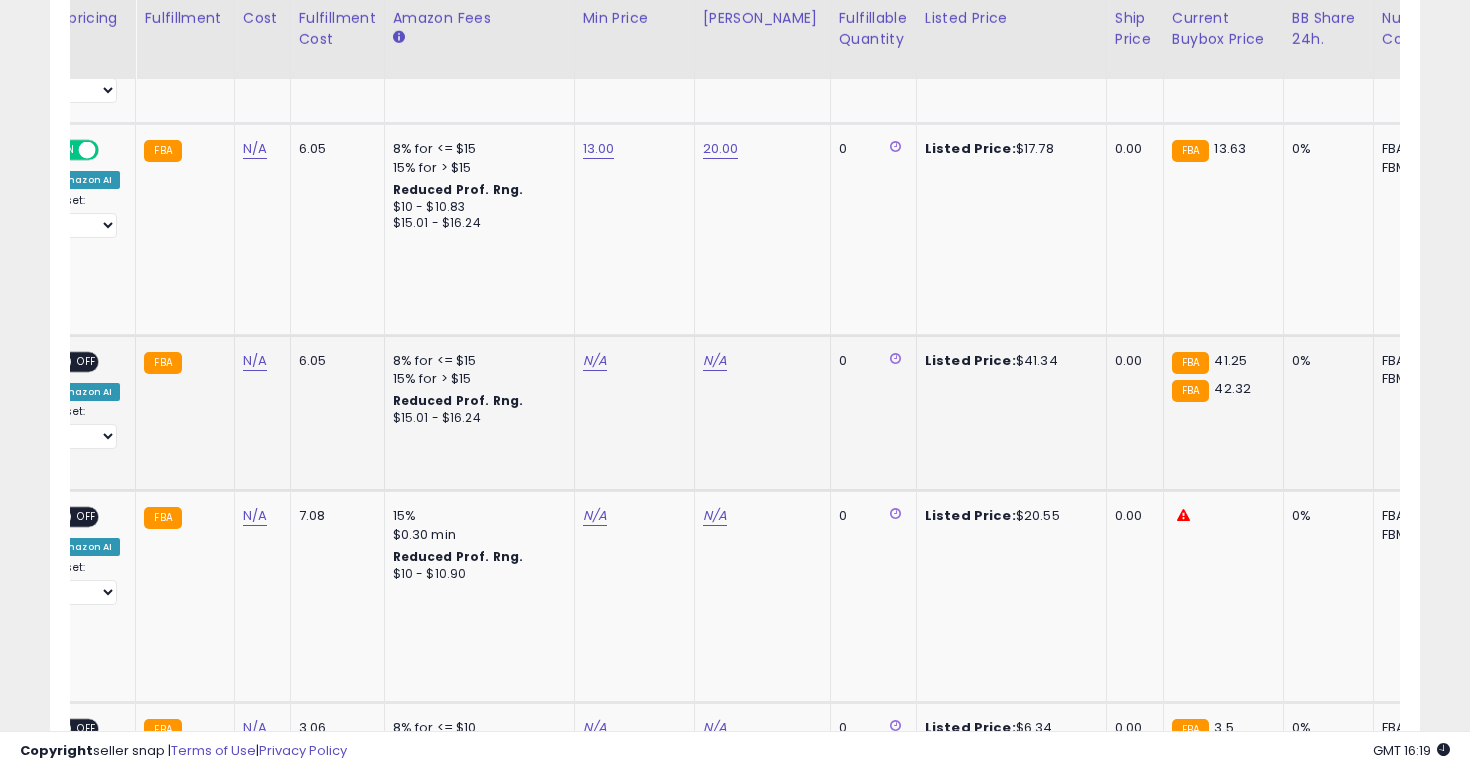 click on "N/A" 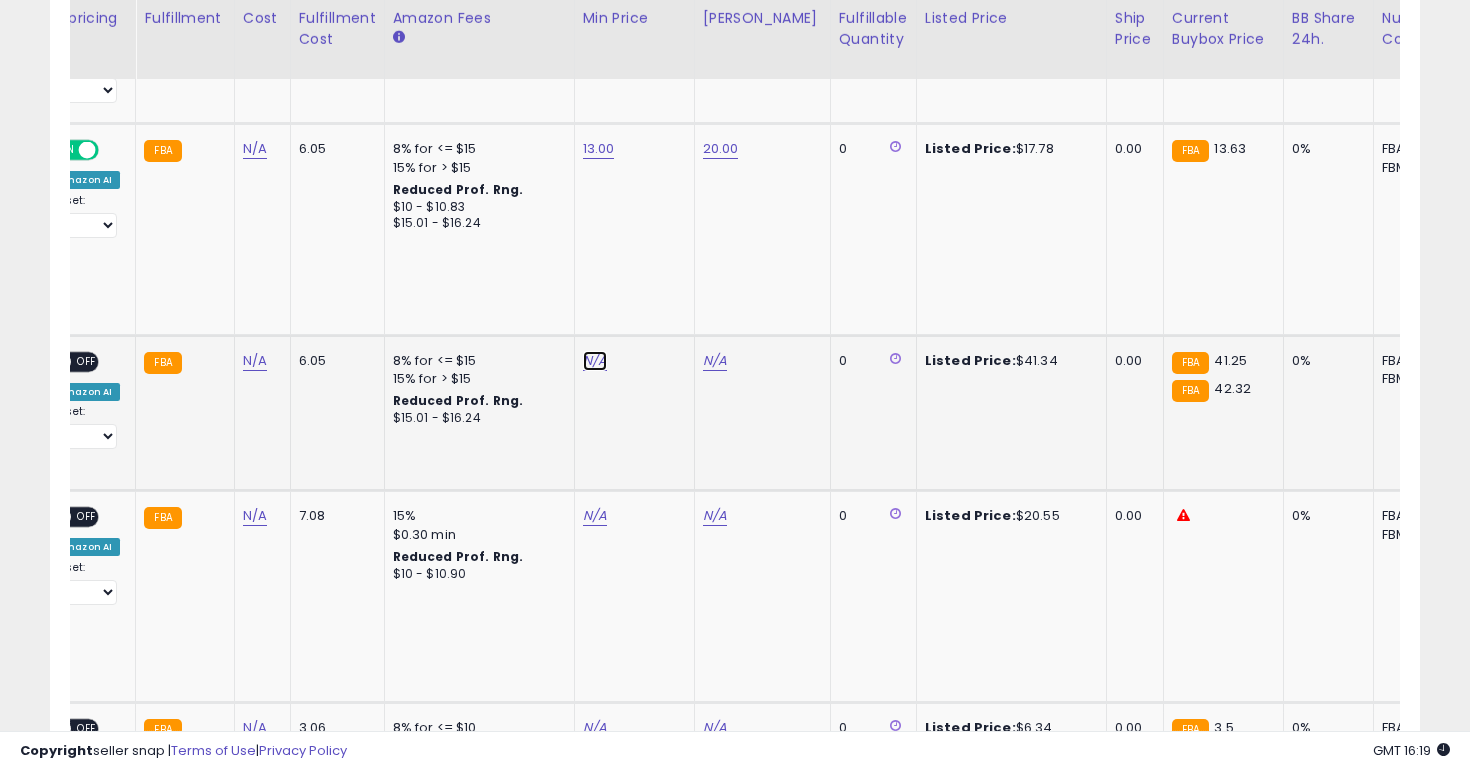 click on "N/A" at bounding box center [595, 361] 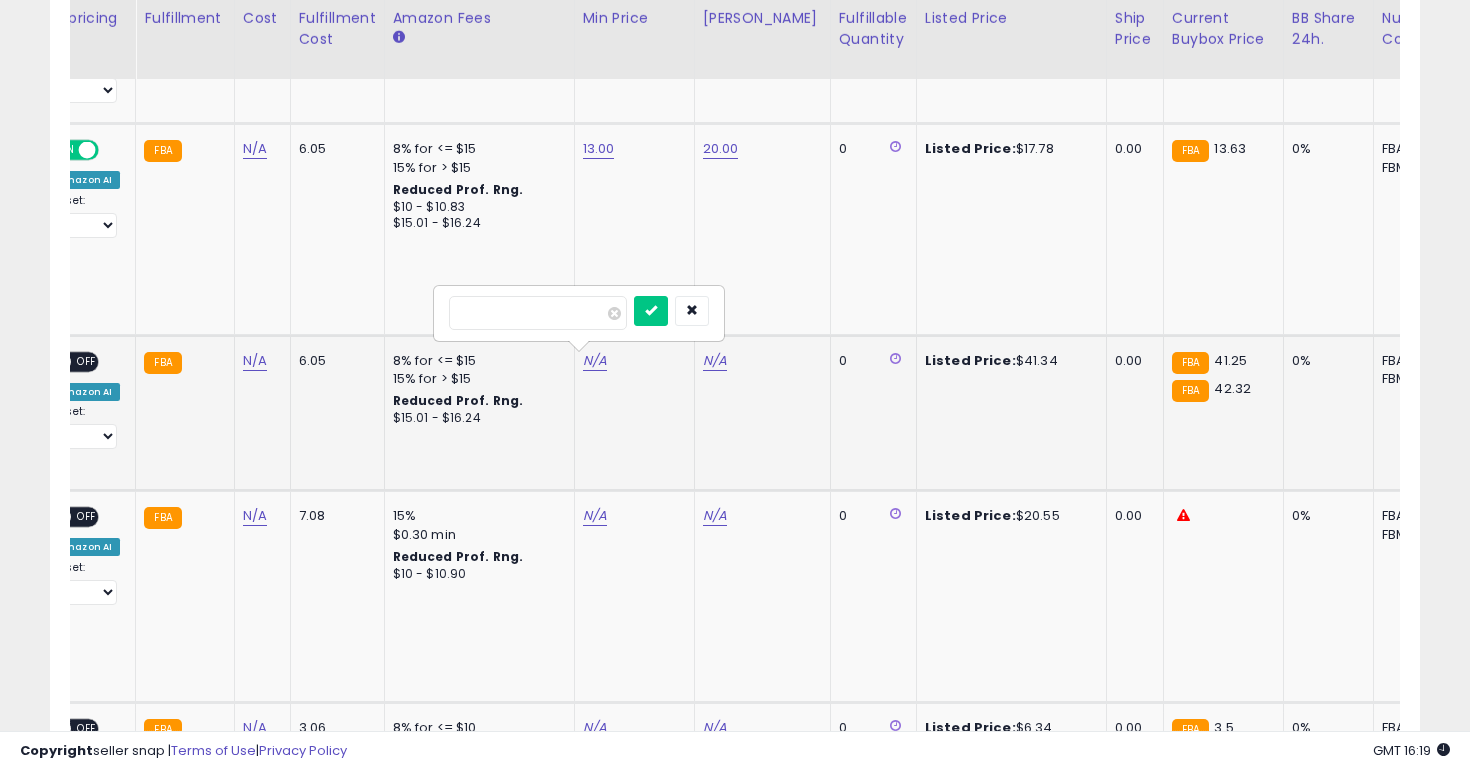 type on "*" 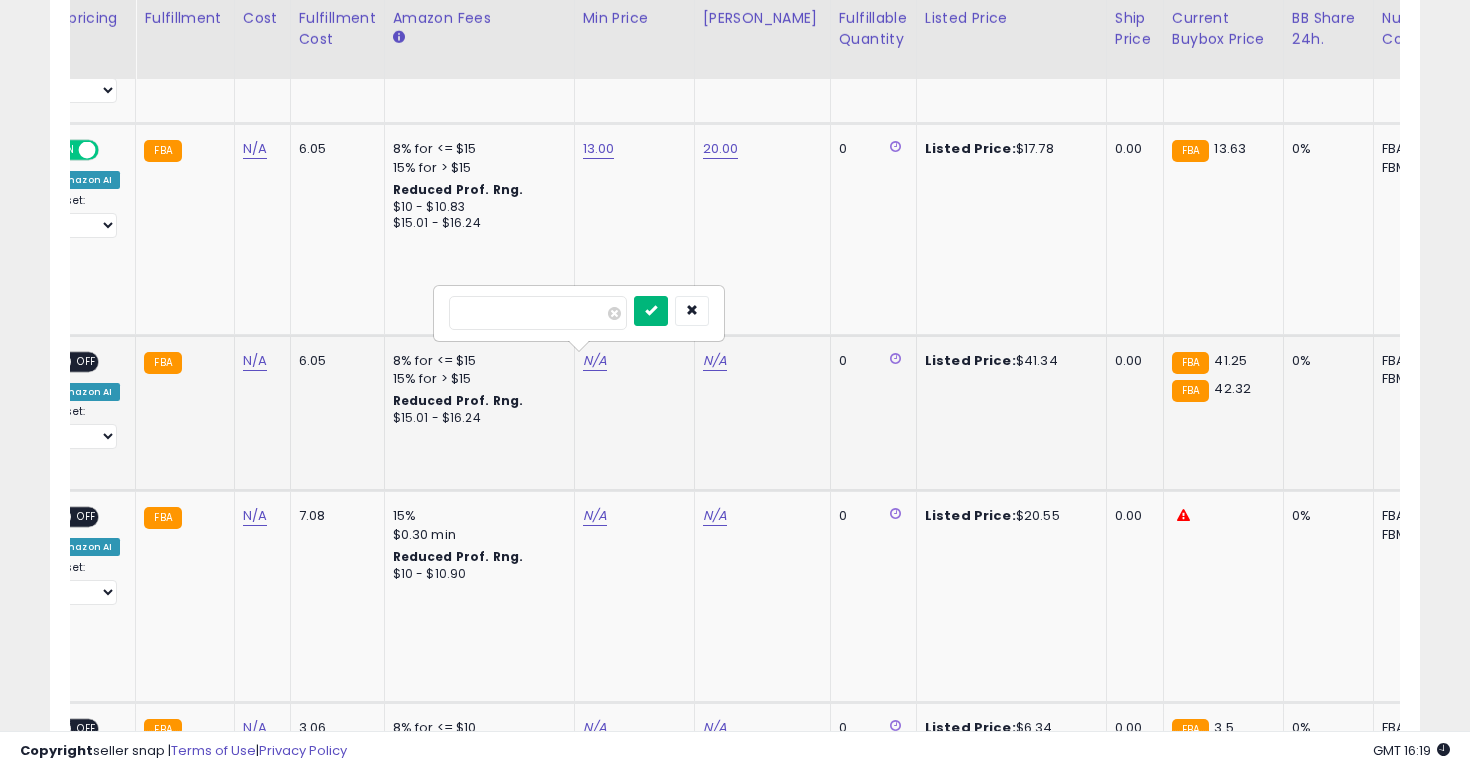 type on "**" 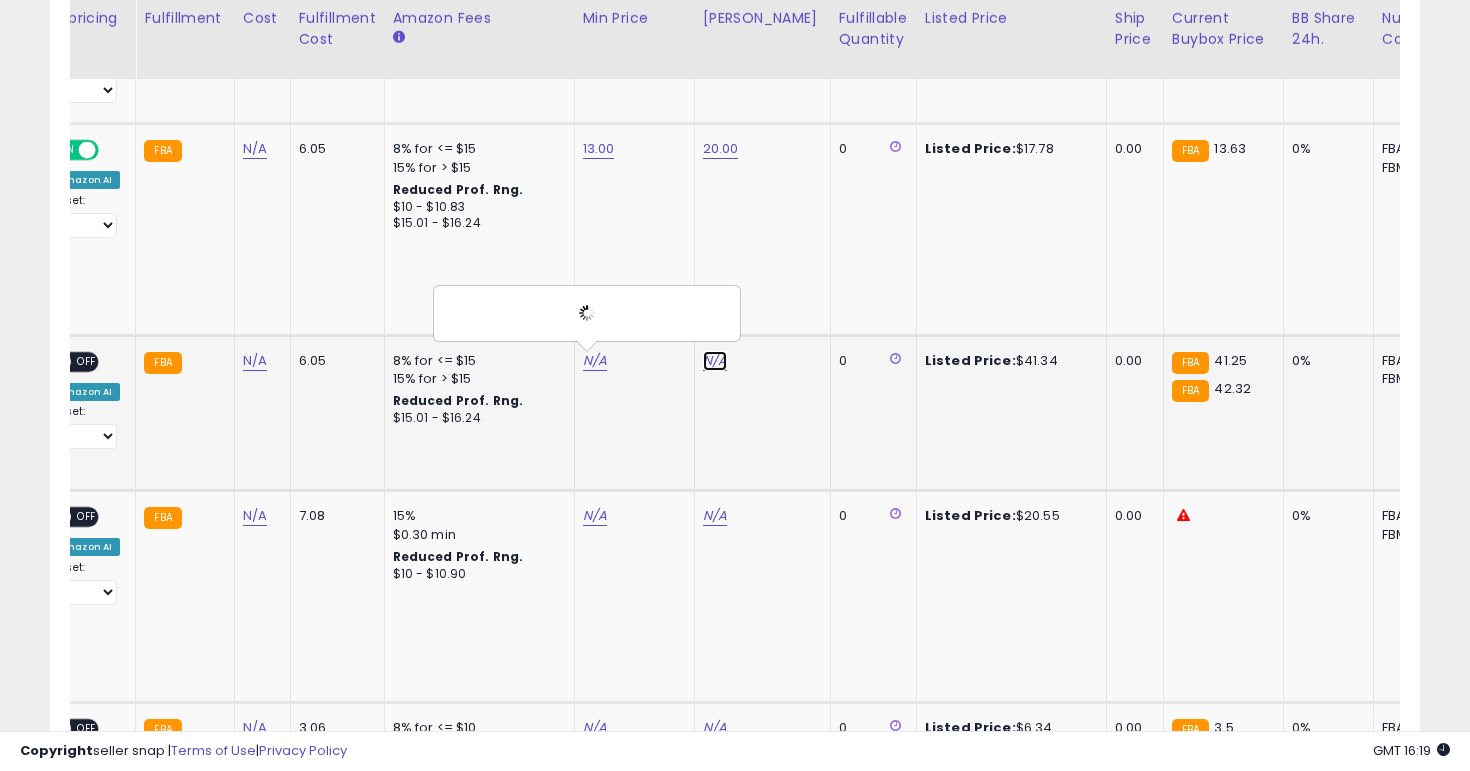 click on "N/A" at bounding box center [715, 361] 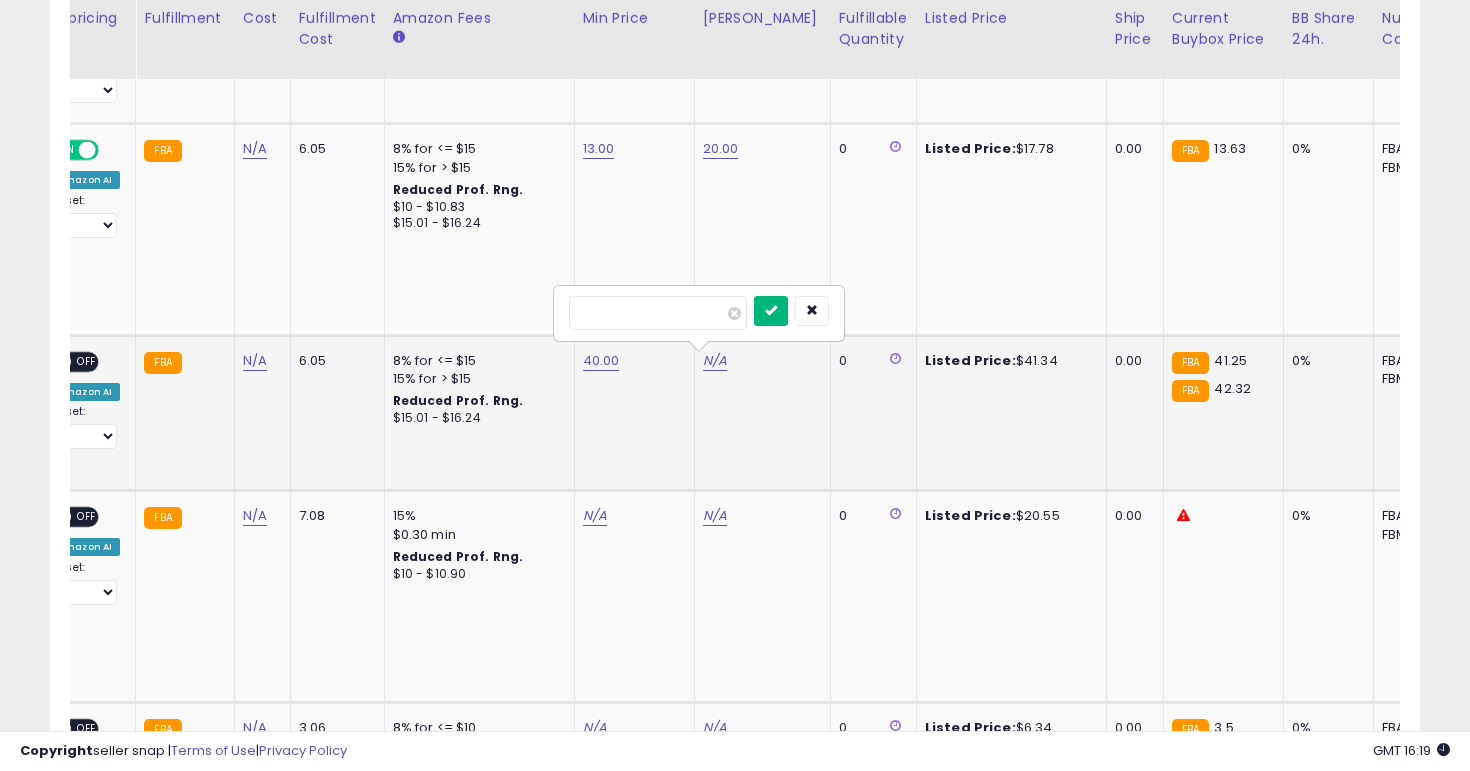 type on "**" 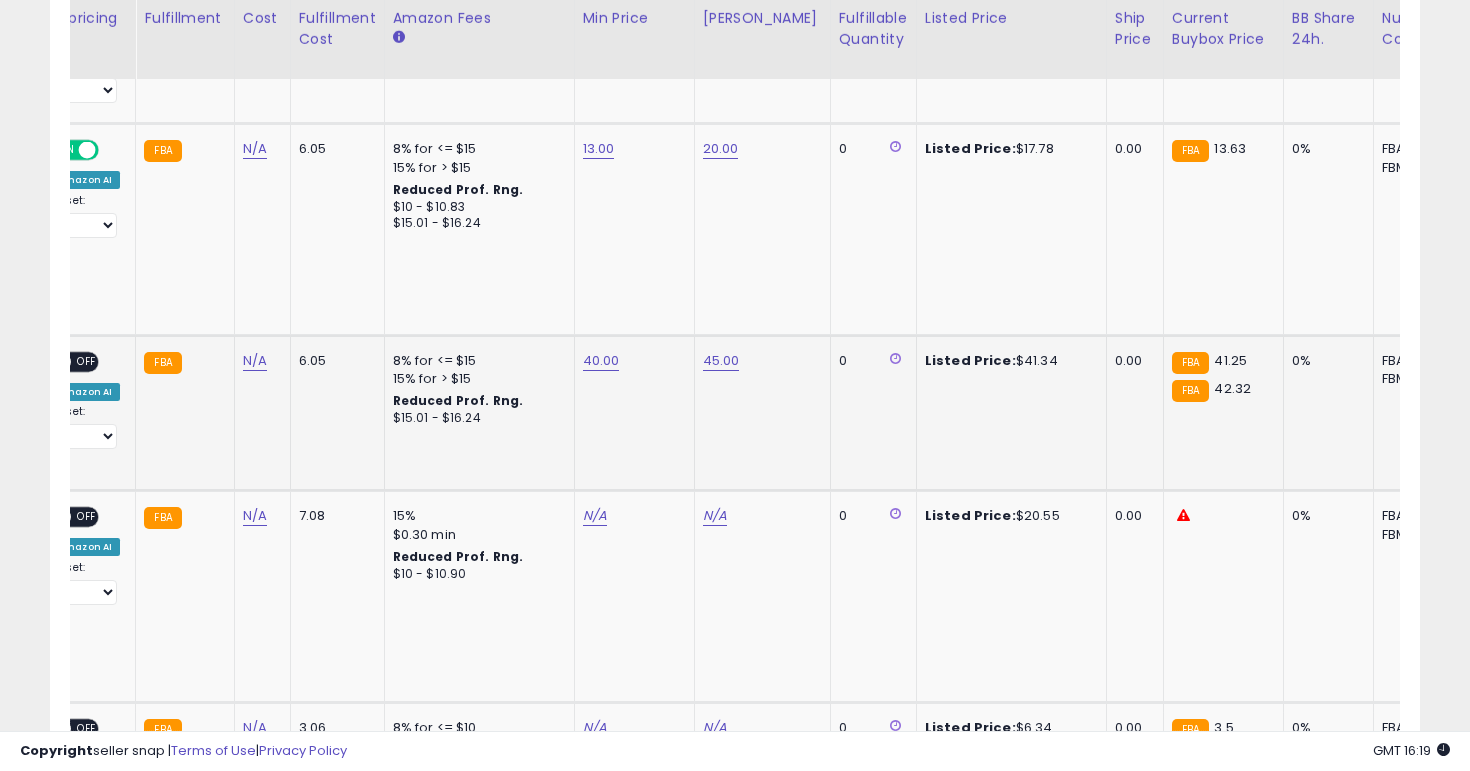click on "OFF" at bounding box center [87, 361] 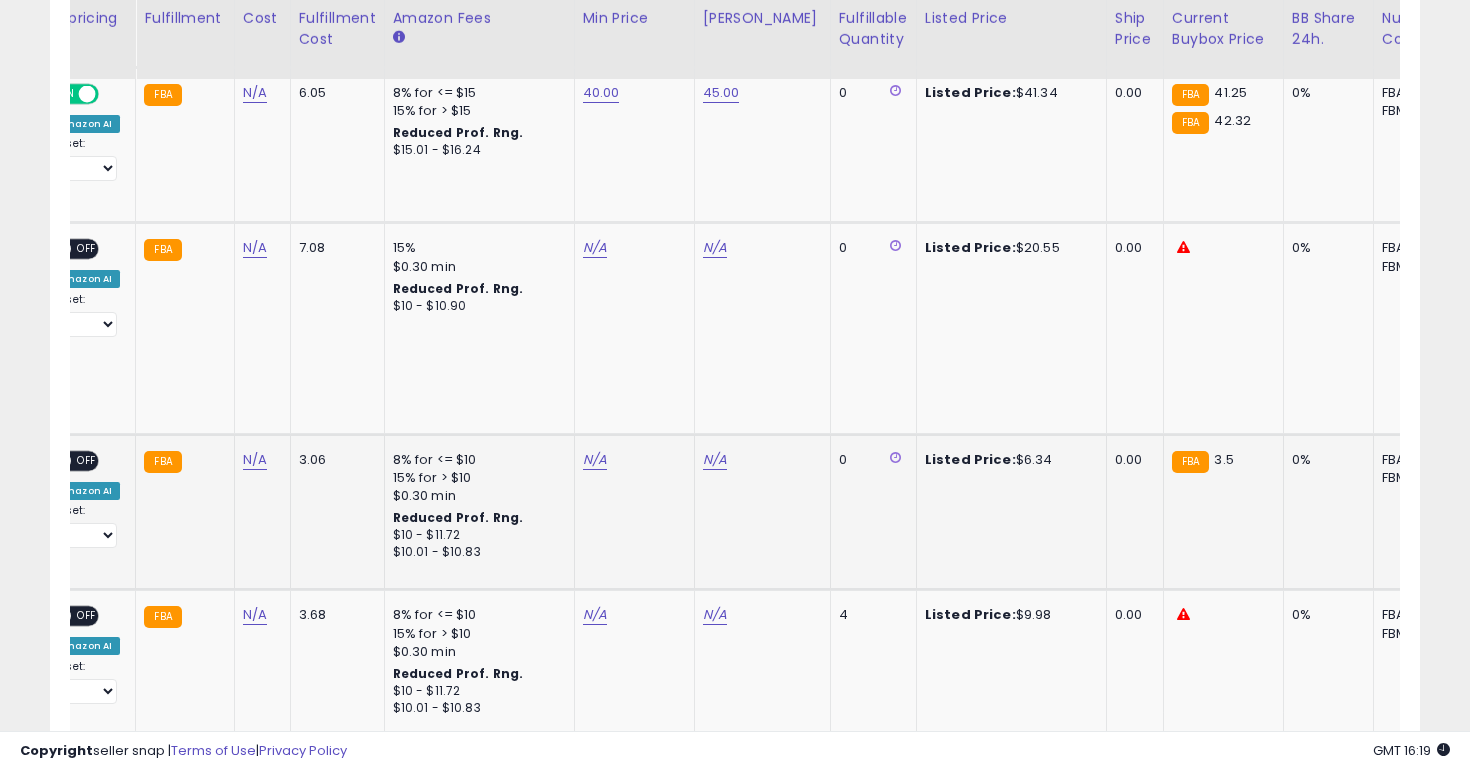 scroll, scrollTop: 2060, scrollLeft: 0, axis: vertical 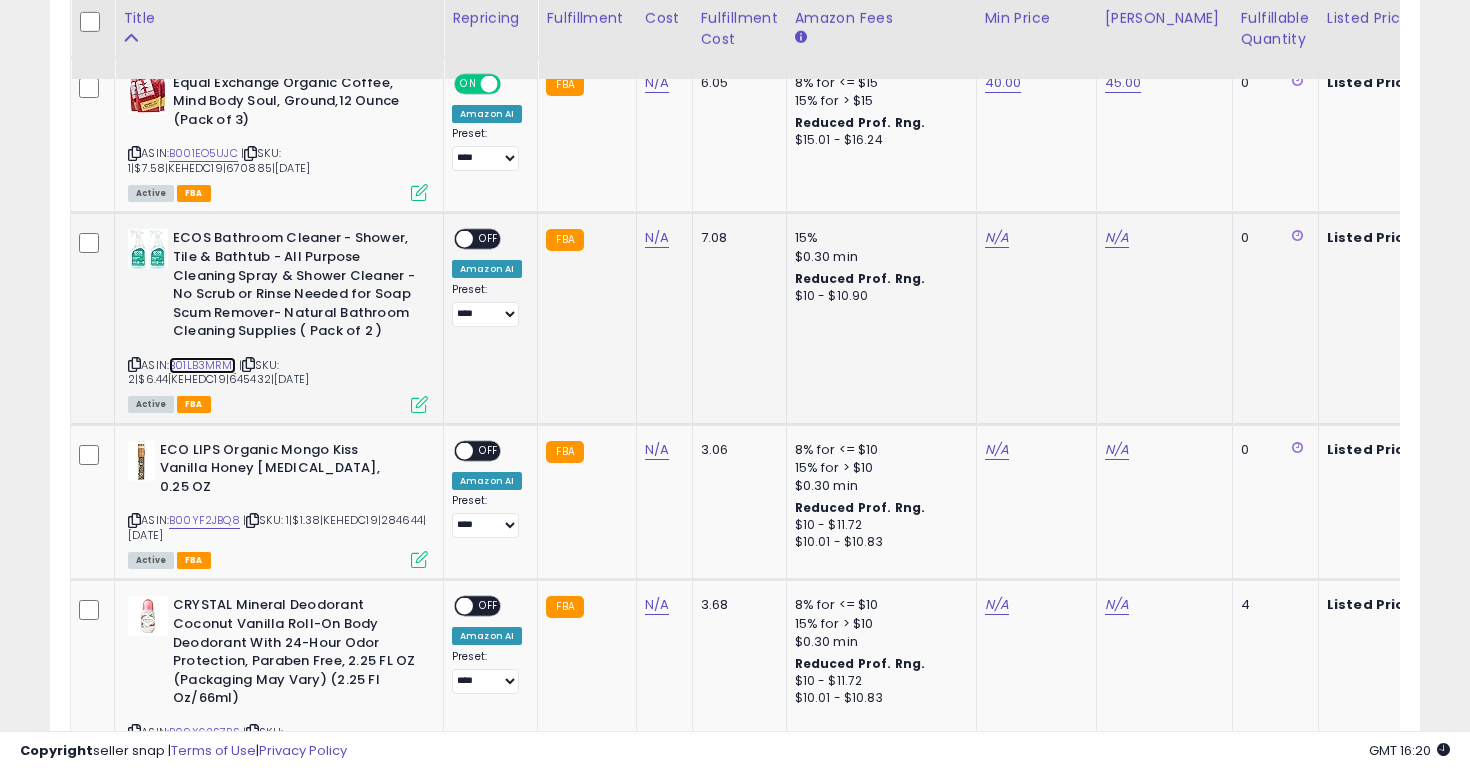 click on "B01LB3MRMI" at bounding box center [202, 365] 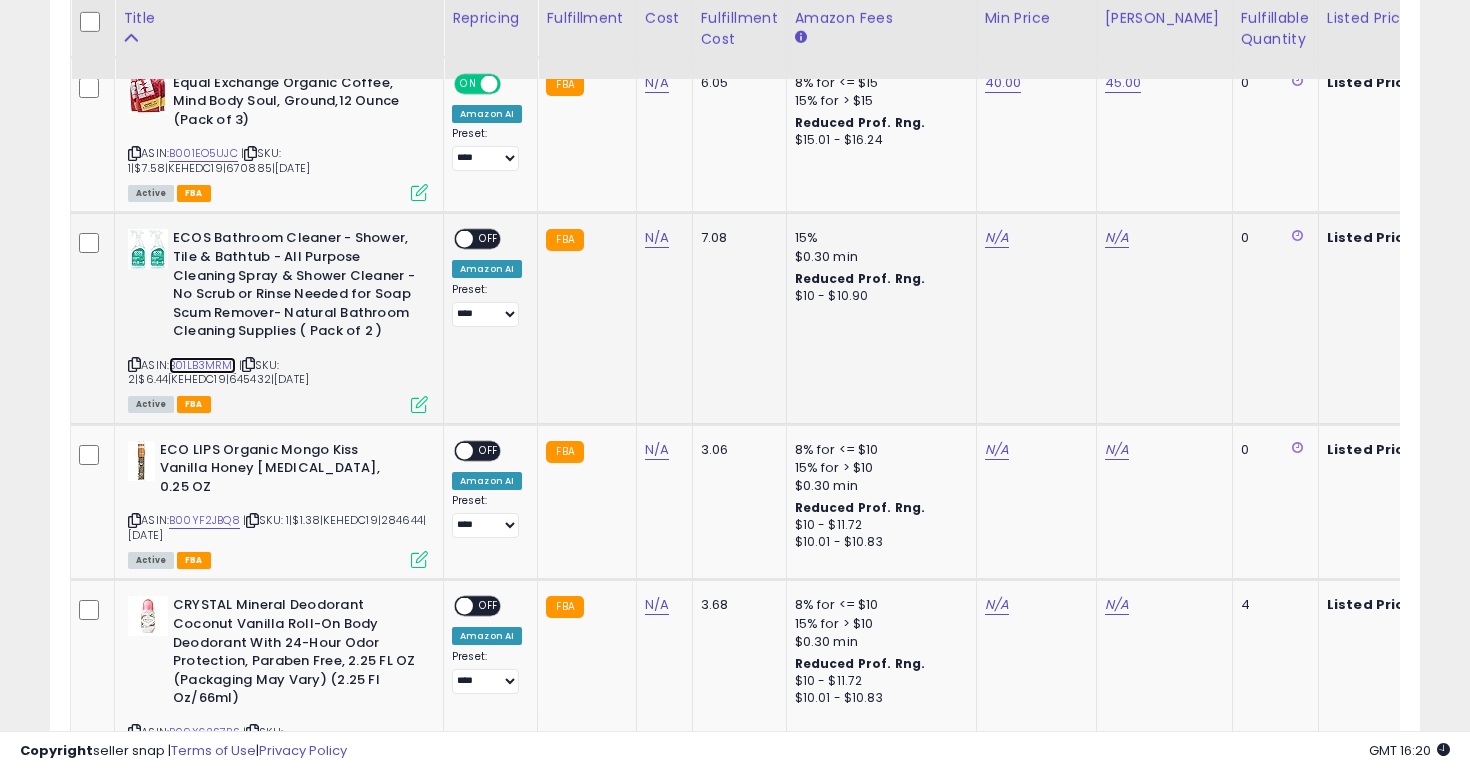 scroll, scrollTop: 0, scrollLeft: 312, axis: horizontal 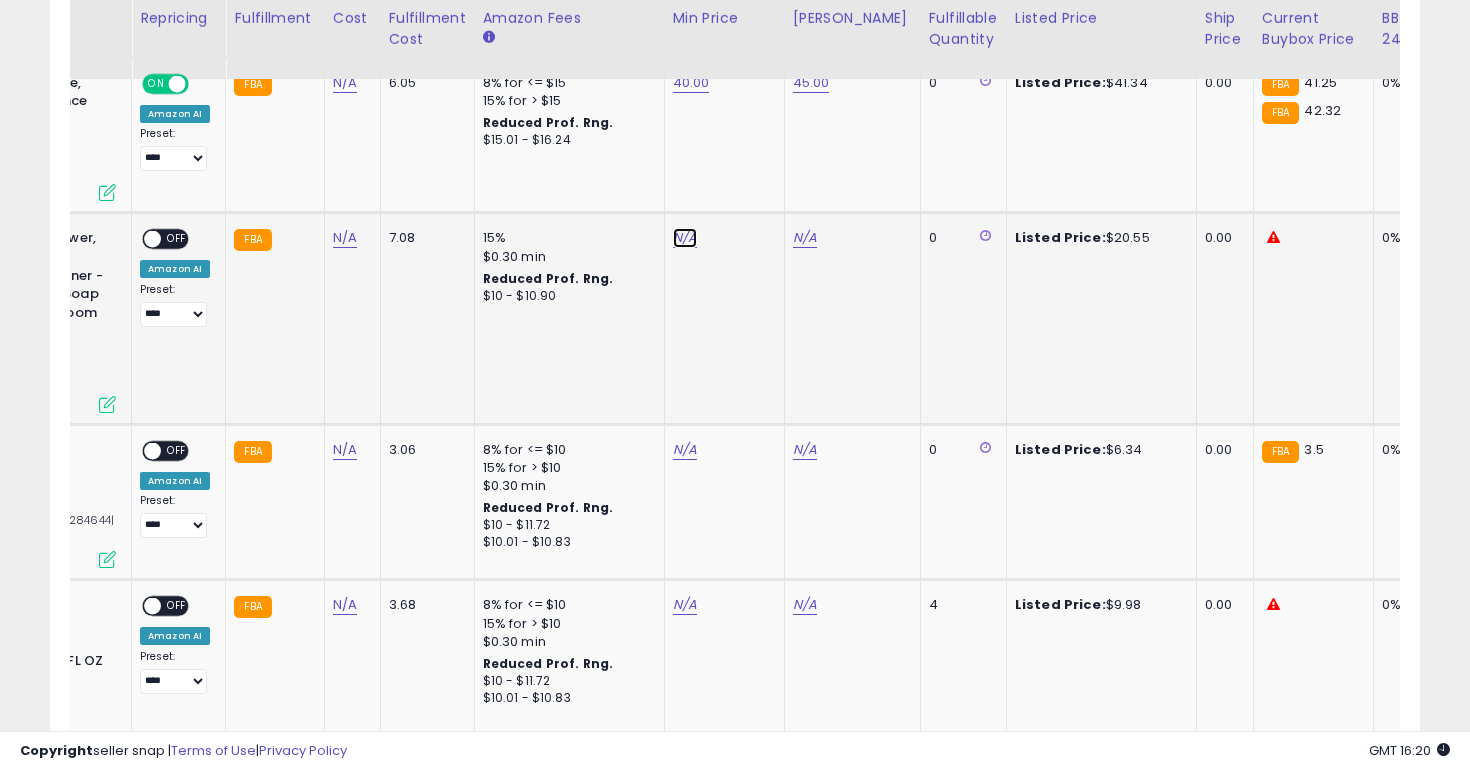 click on "N/A" at bounding box center [685, 238] 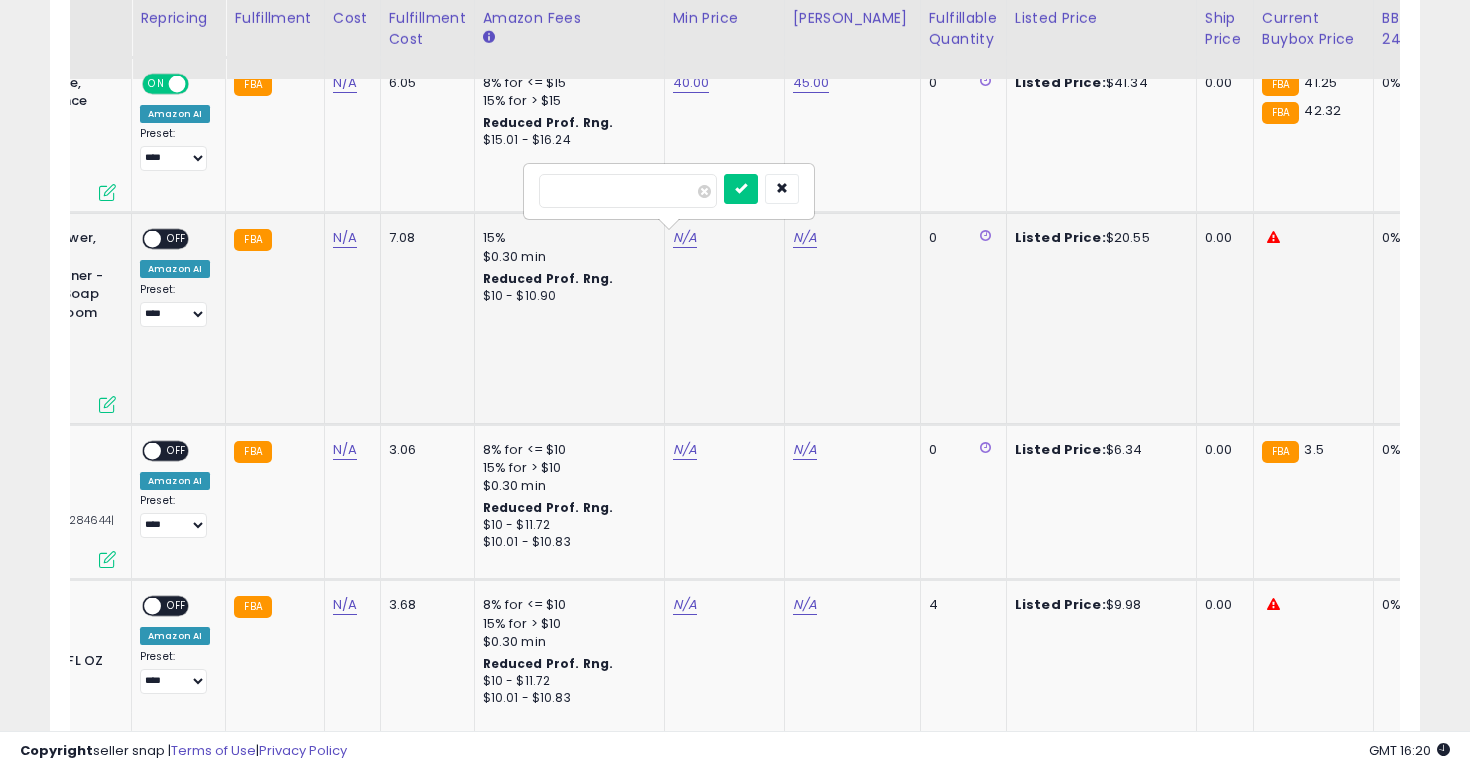 click at bounding box center [628, 191] 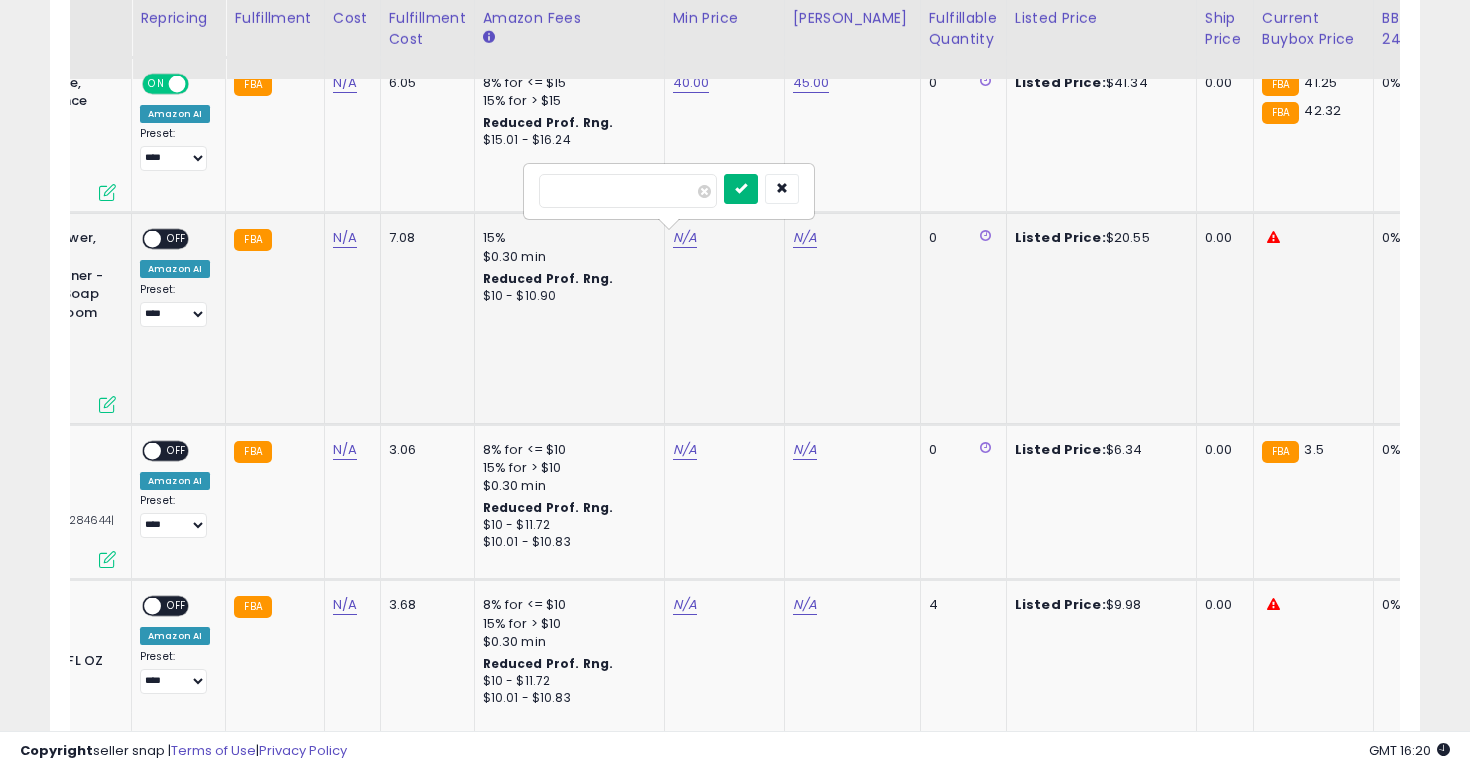 type on "**" 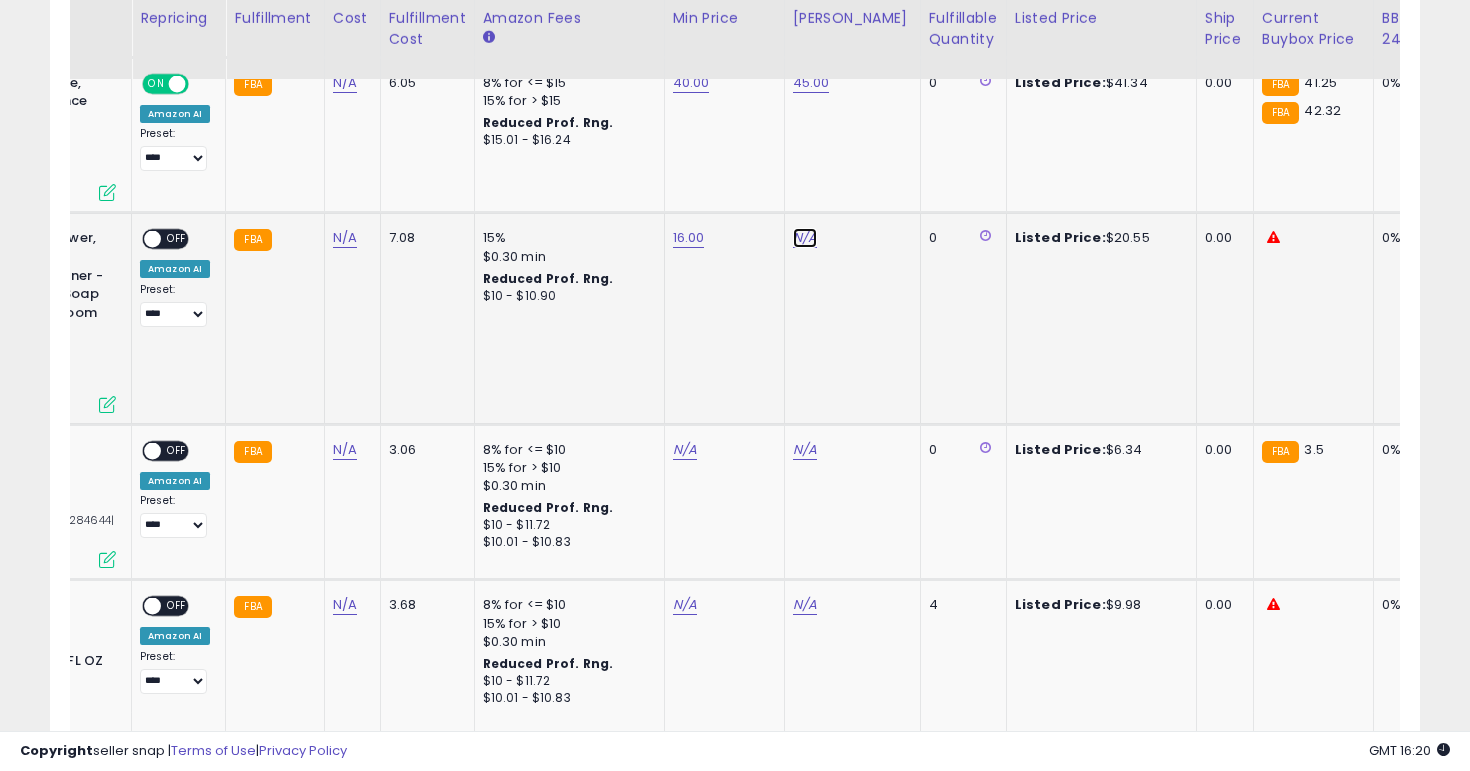 click on "N/A" at bounding box center [805, 238] 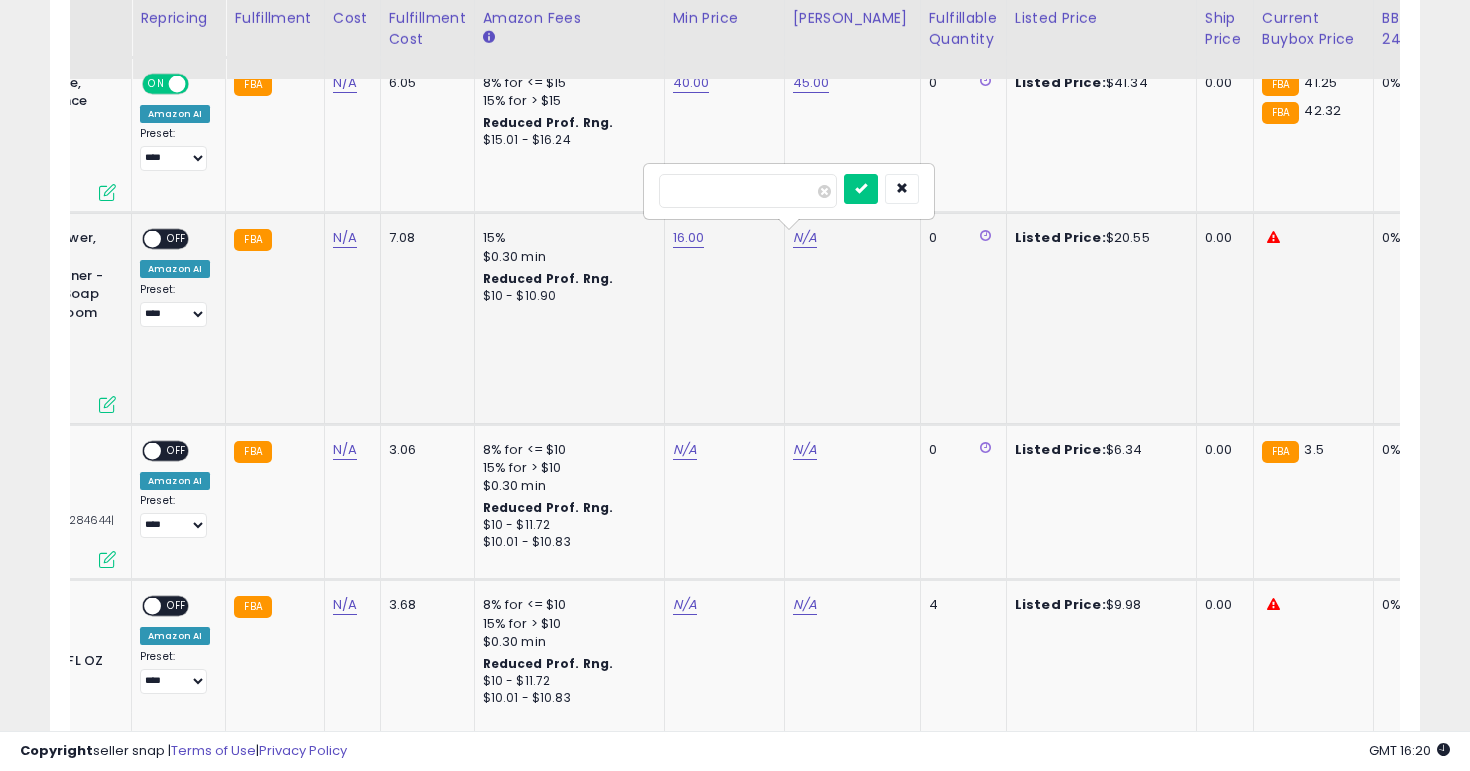 type on "**" 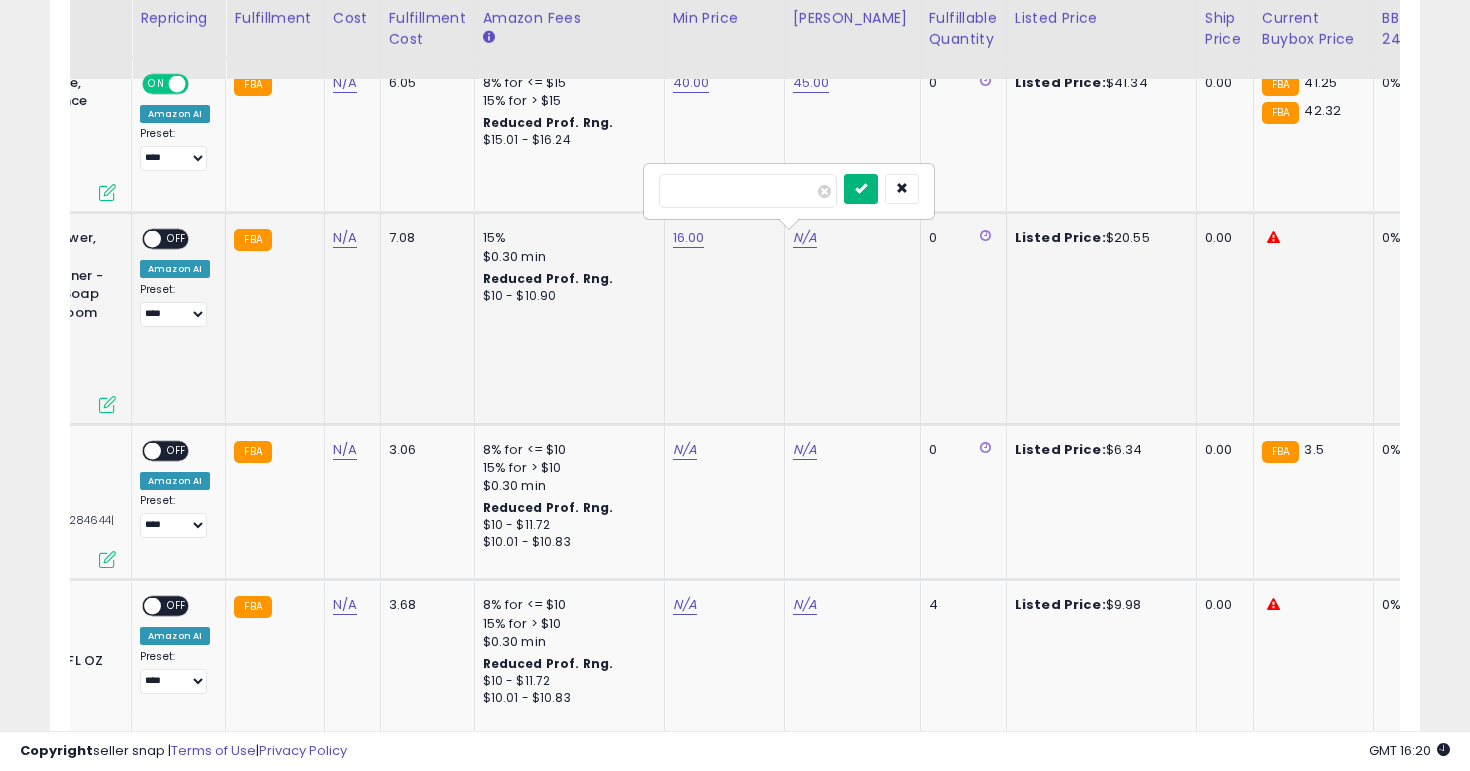 click at bounding box center (861, 189) 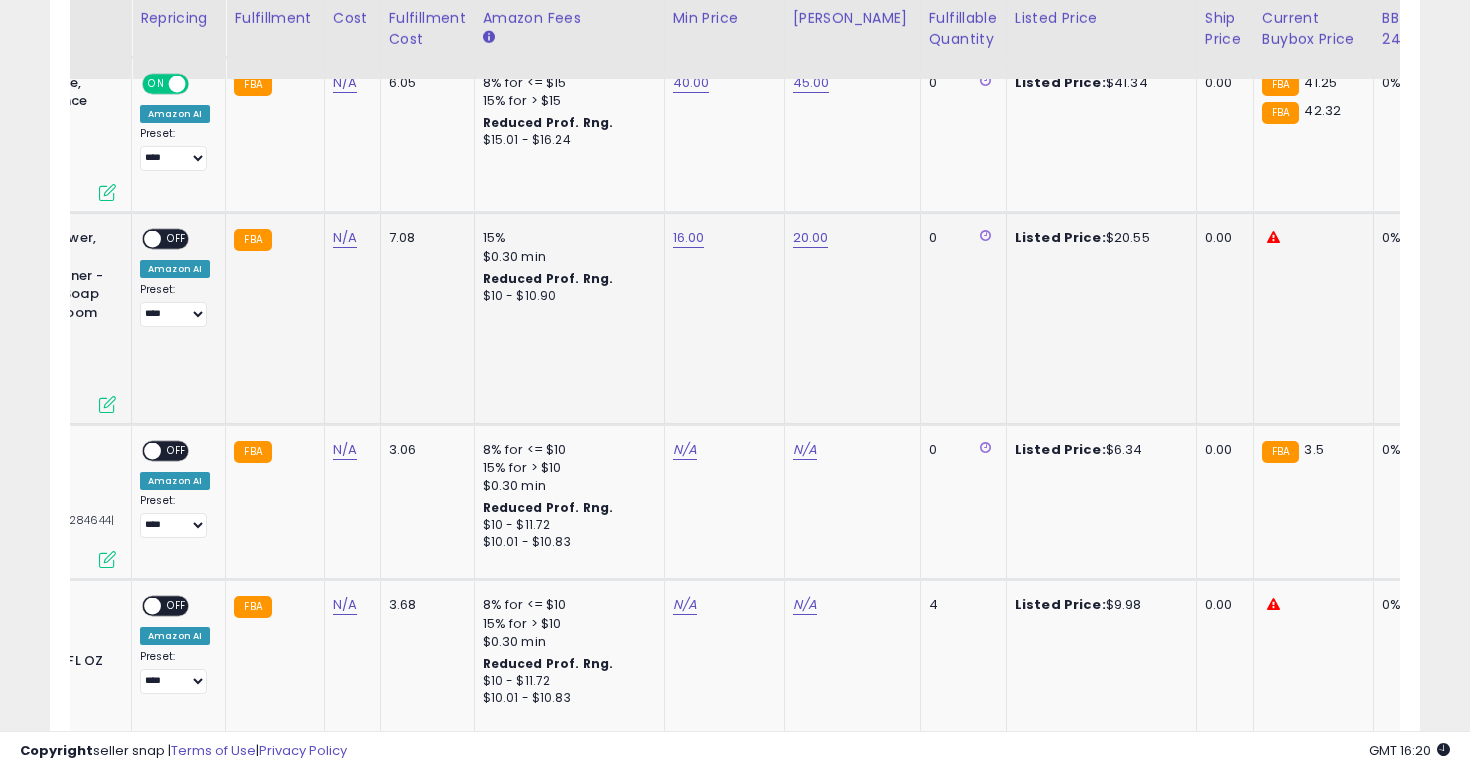 click on "OFF" at bounding box center [177, 239] 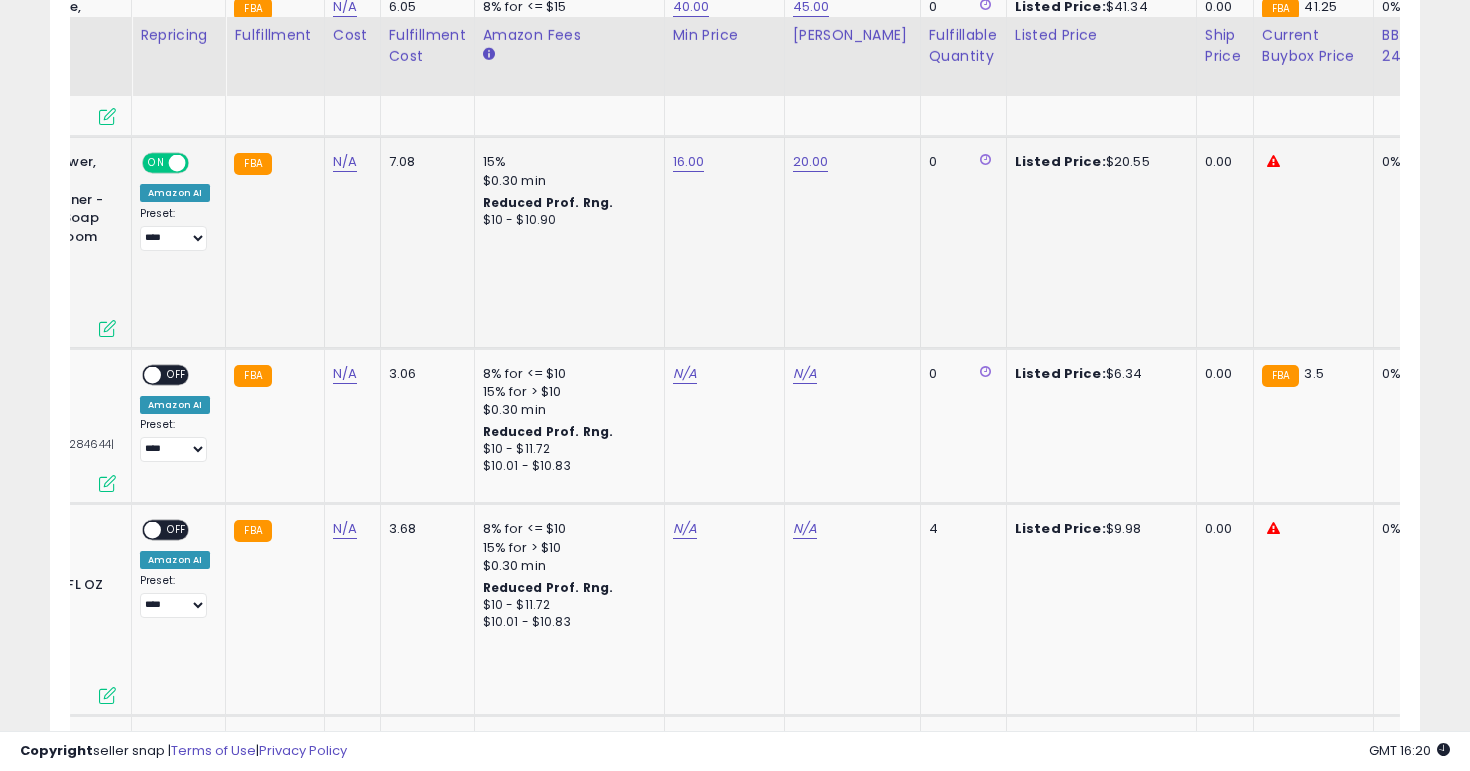scroll, scrollTop: 2153, scrollLeft: 0, axis: vertical 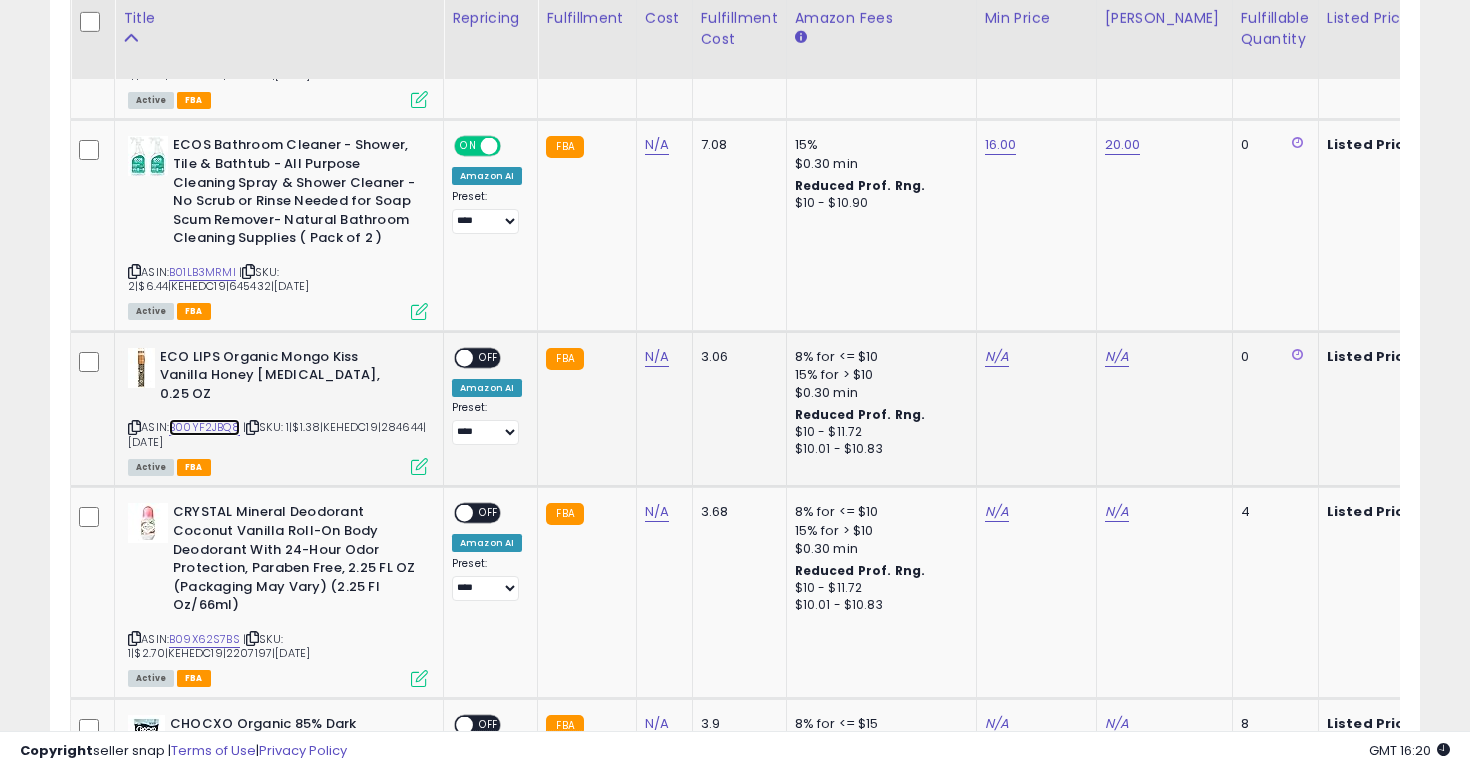 click on "B00YF2JBQ8" at bounding box center (204, 427) 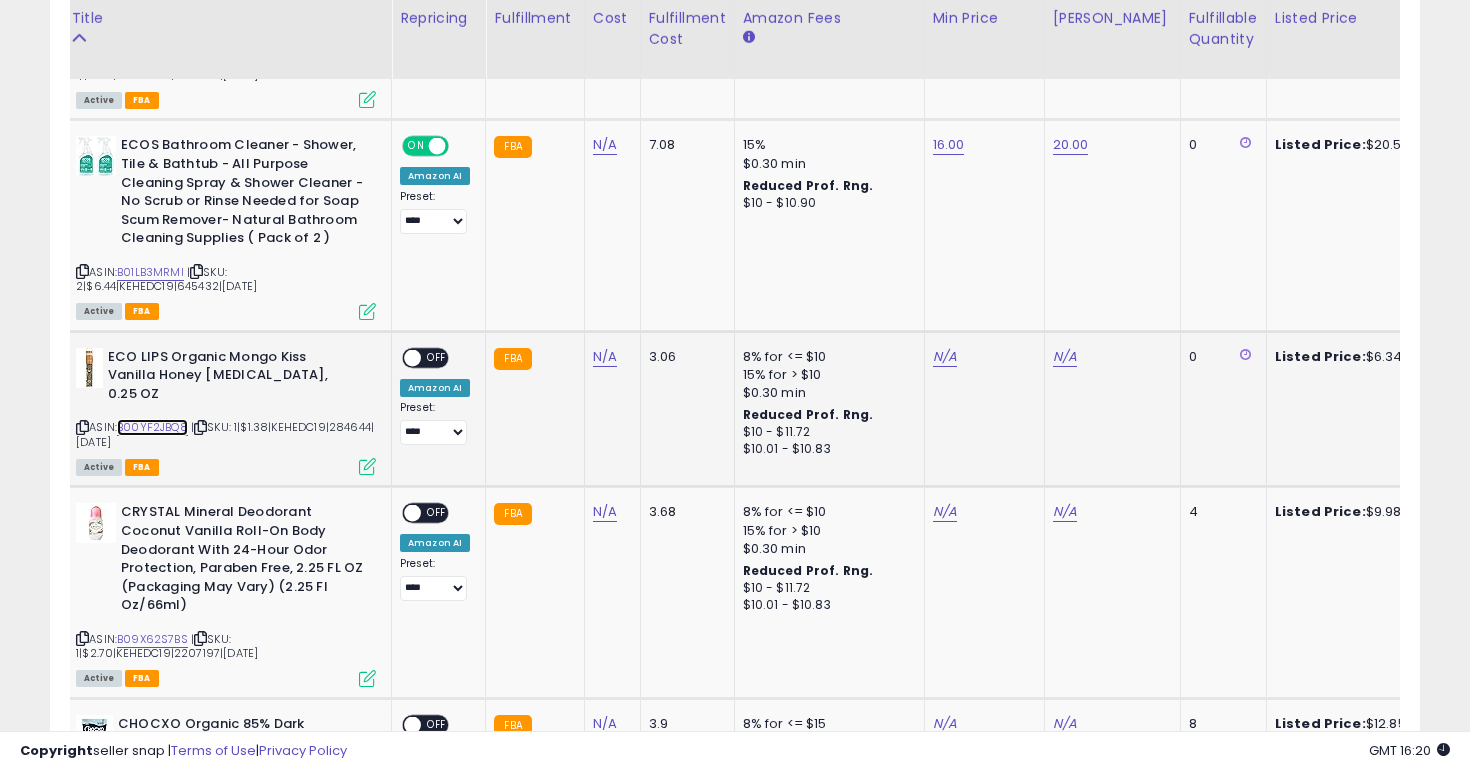 scroll, scrollTop: 0, scrollLeft: 159, axis: horizontal 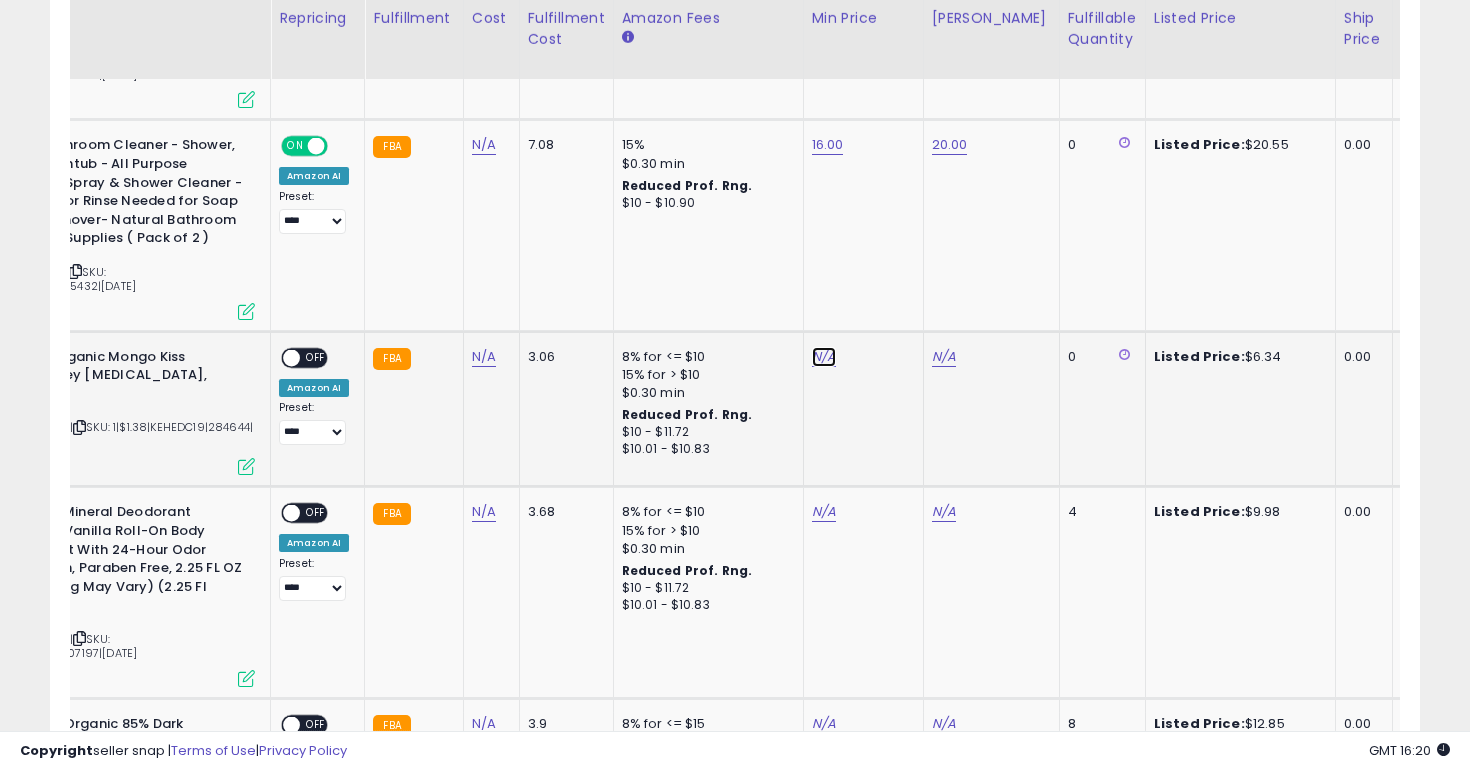 click on "N/A" at bounding box center [824, 357] 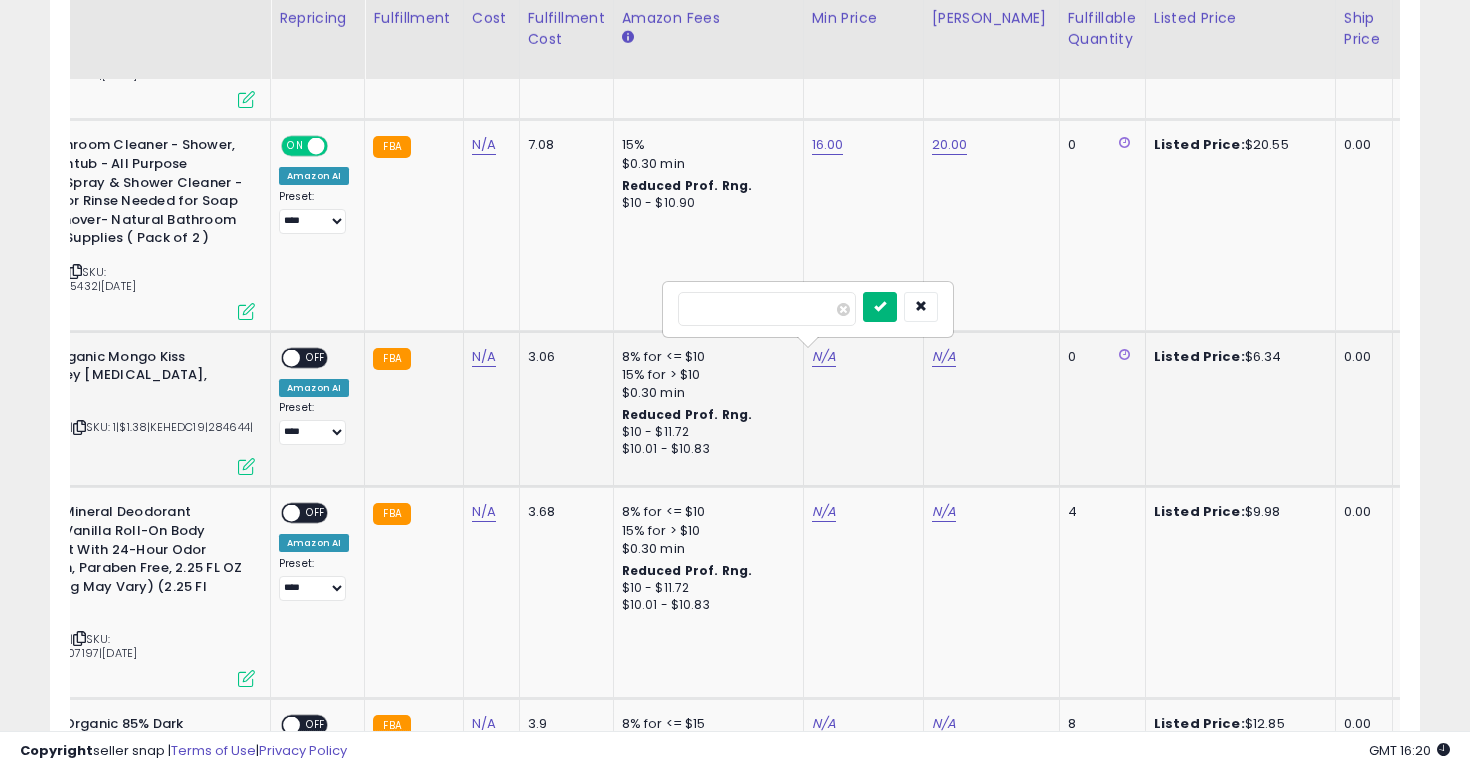 type on "***" 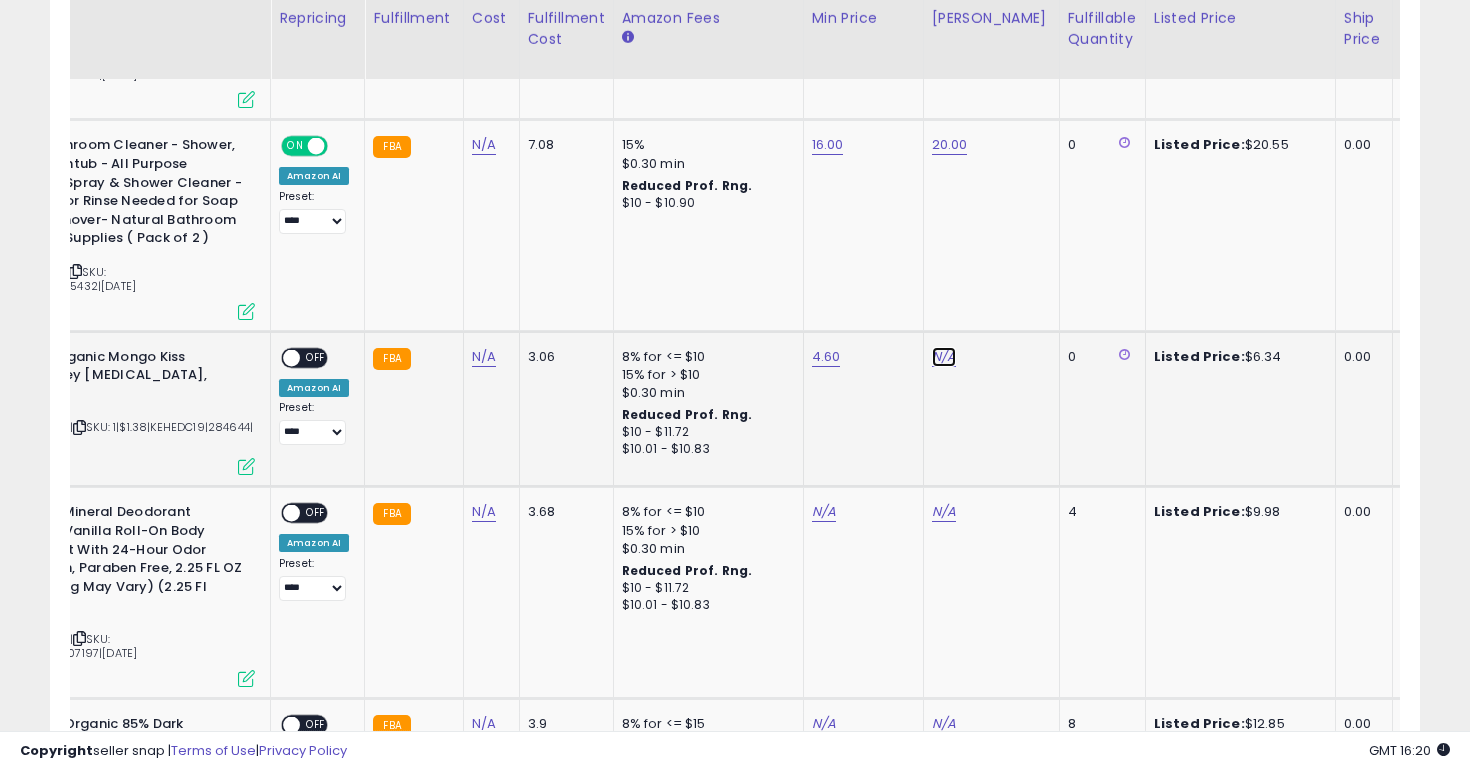 click on "N/A" at bounding box center (944, 357) 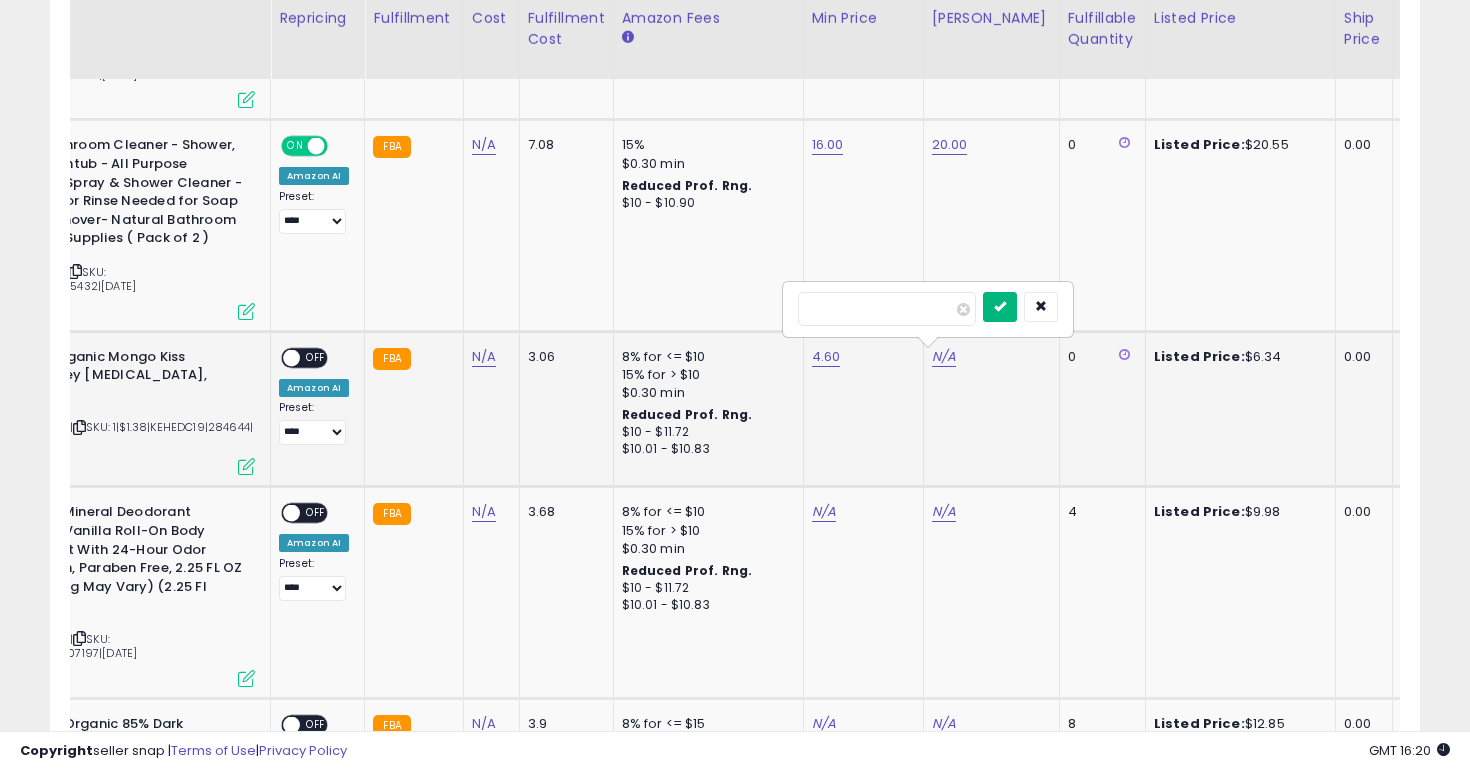 type on "****" 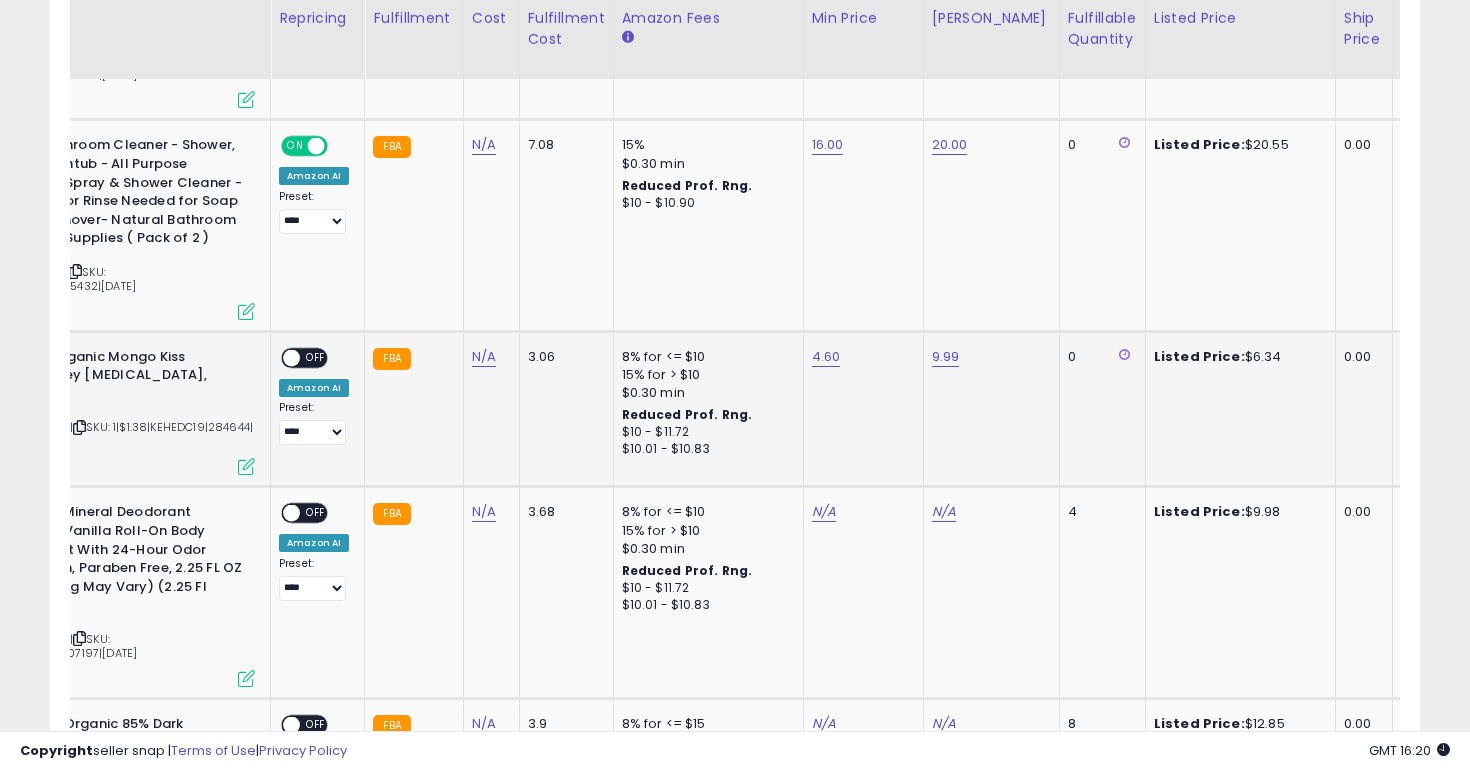 click on "OFF" at bounding box center [316, 357] 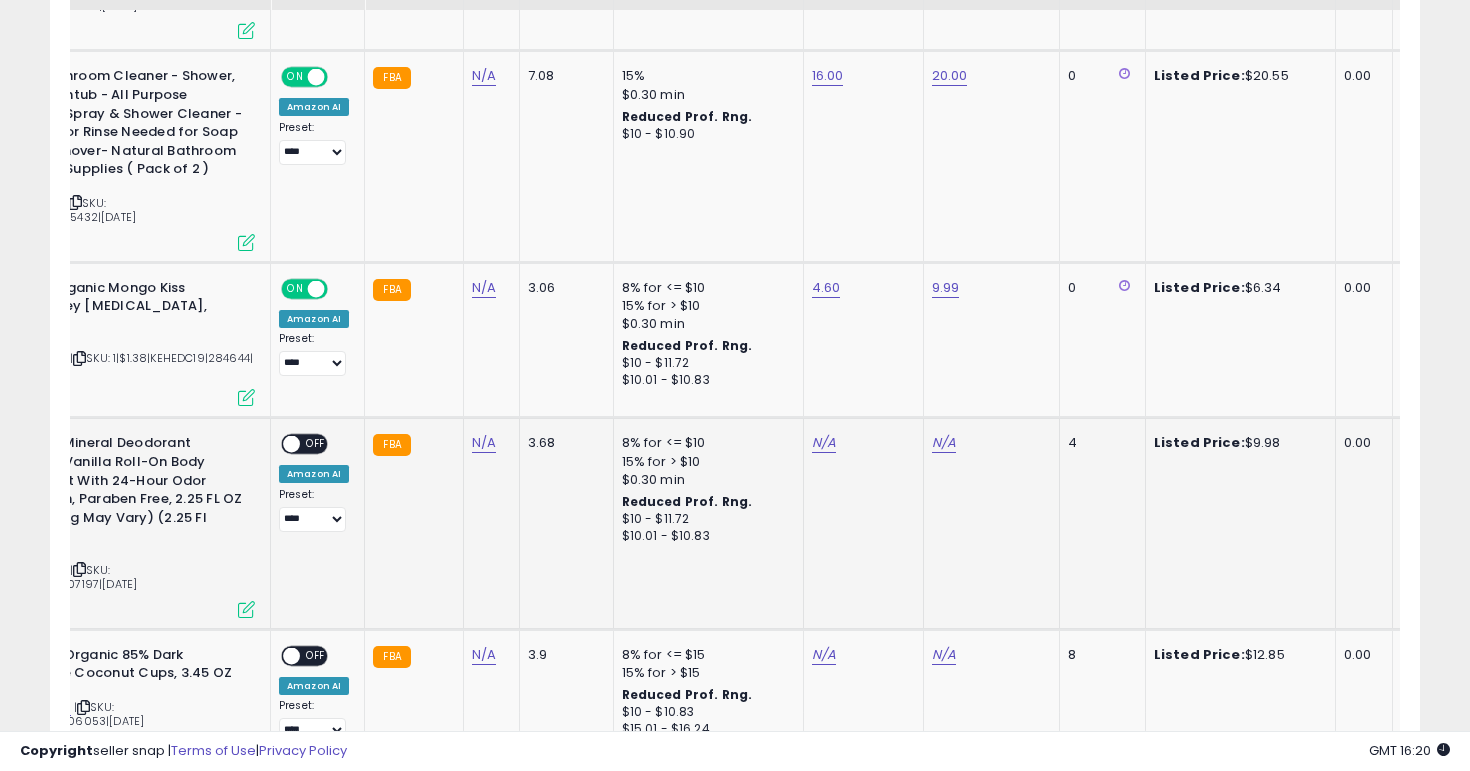 scroll, scrollTop: 2229, scrollLeft: 0, axis: vertical 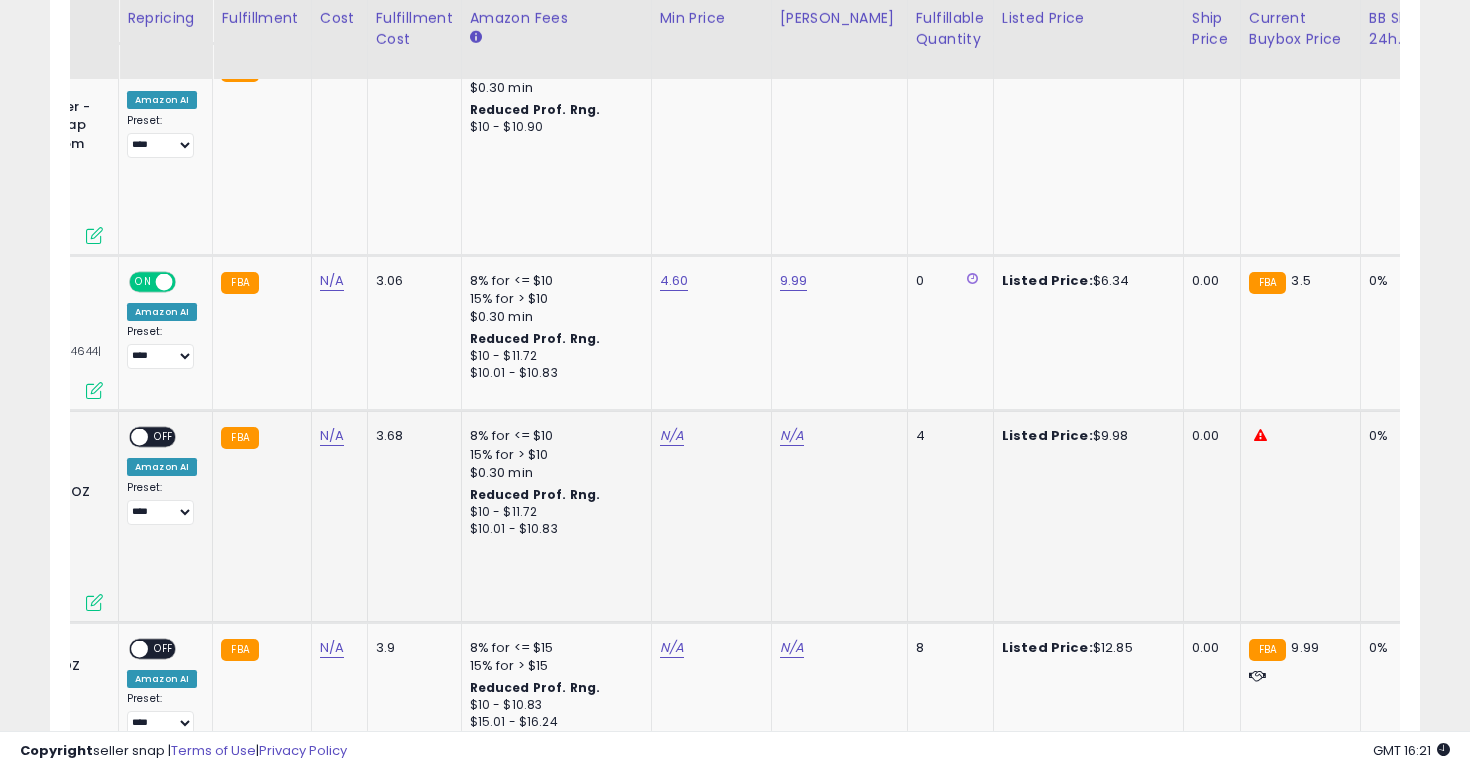 click on "N/A" 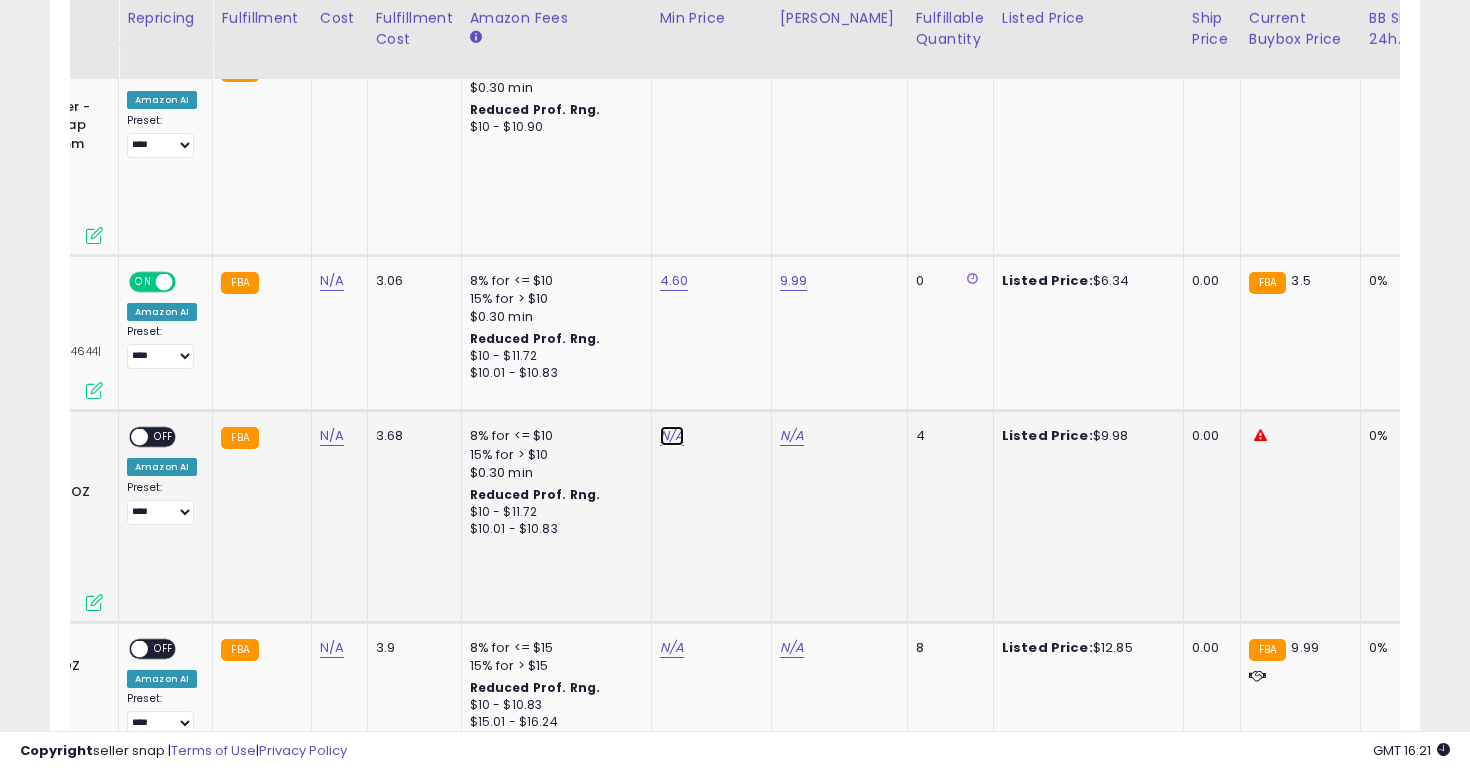 click on "N/A" at bounding box center [672, 436] 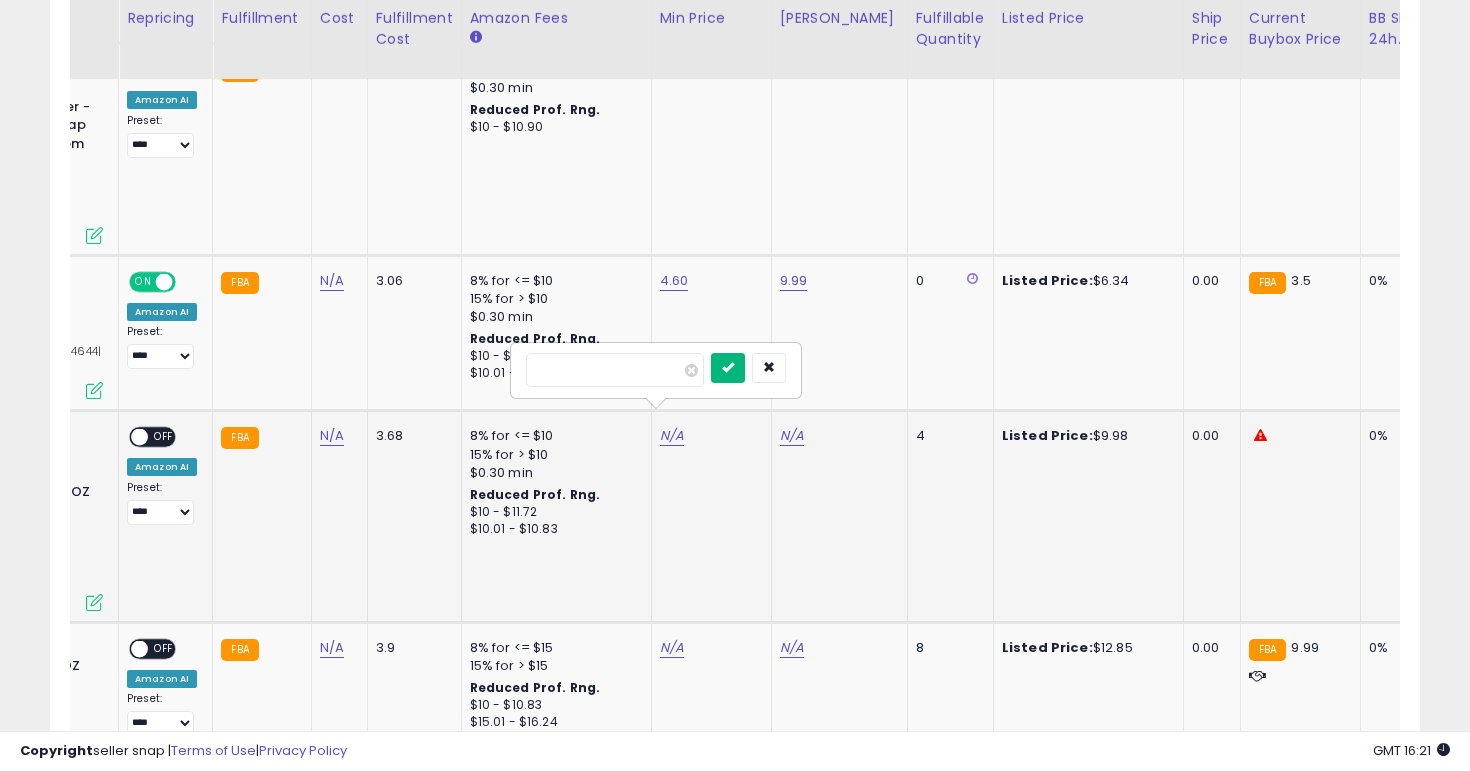type on "*" 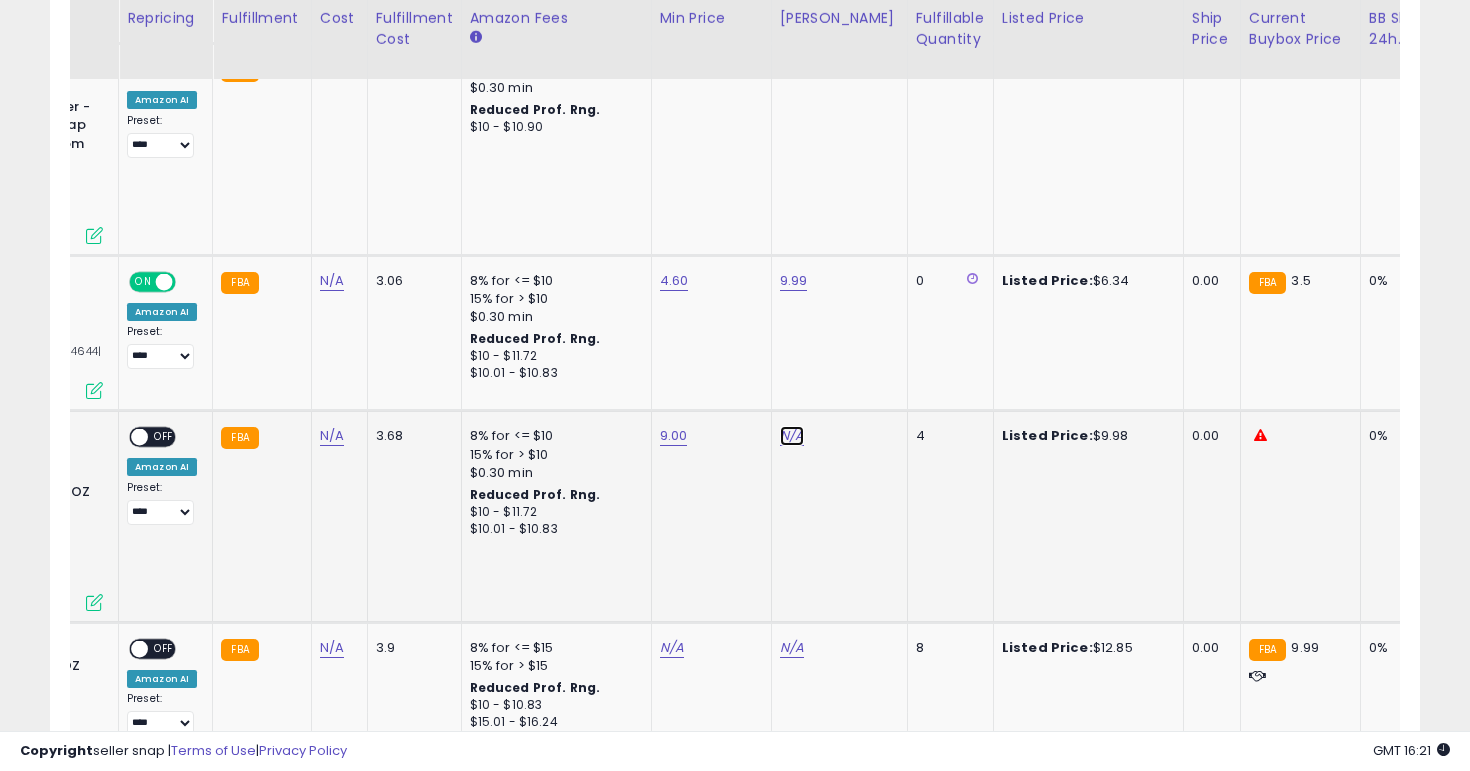 click on "N/A" at bounding box center [792, 436] 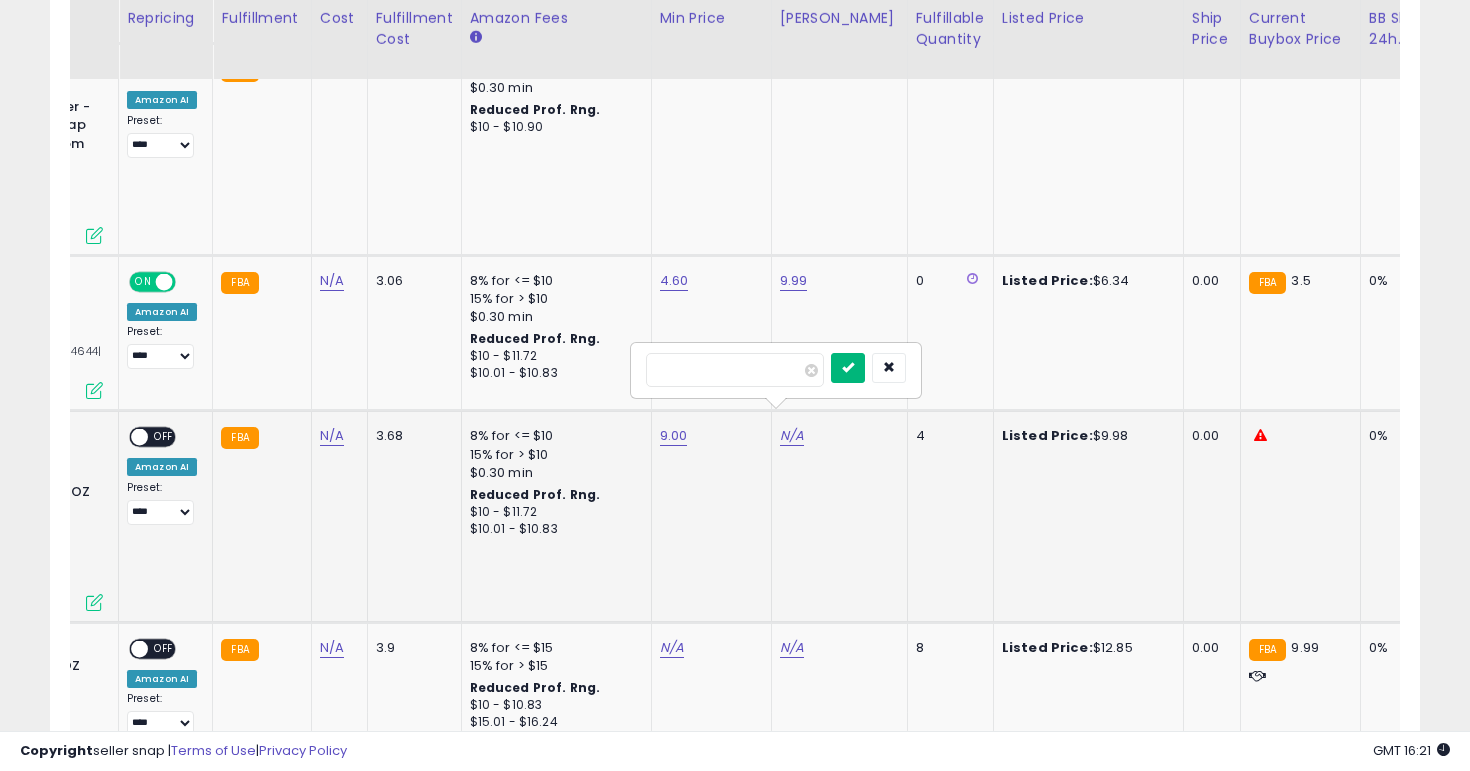 type on "*" 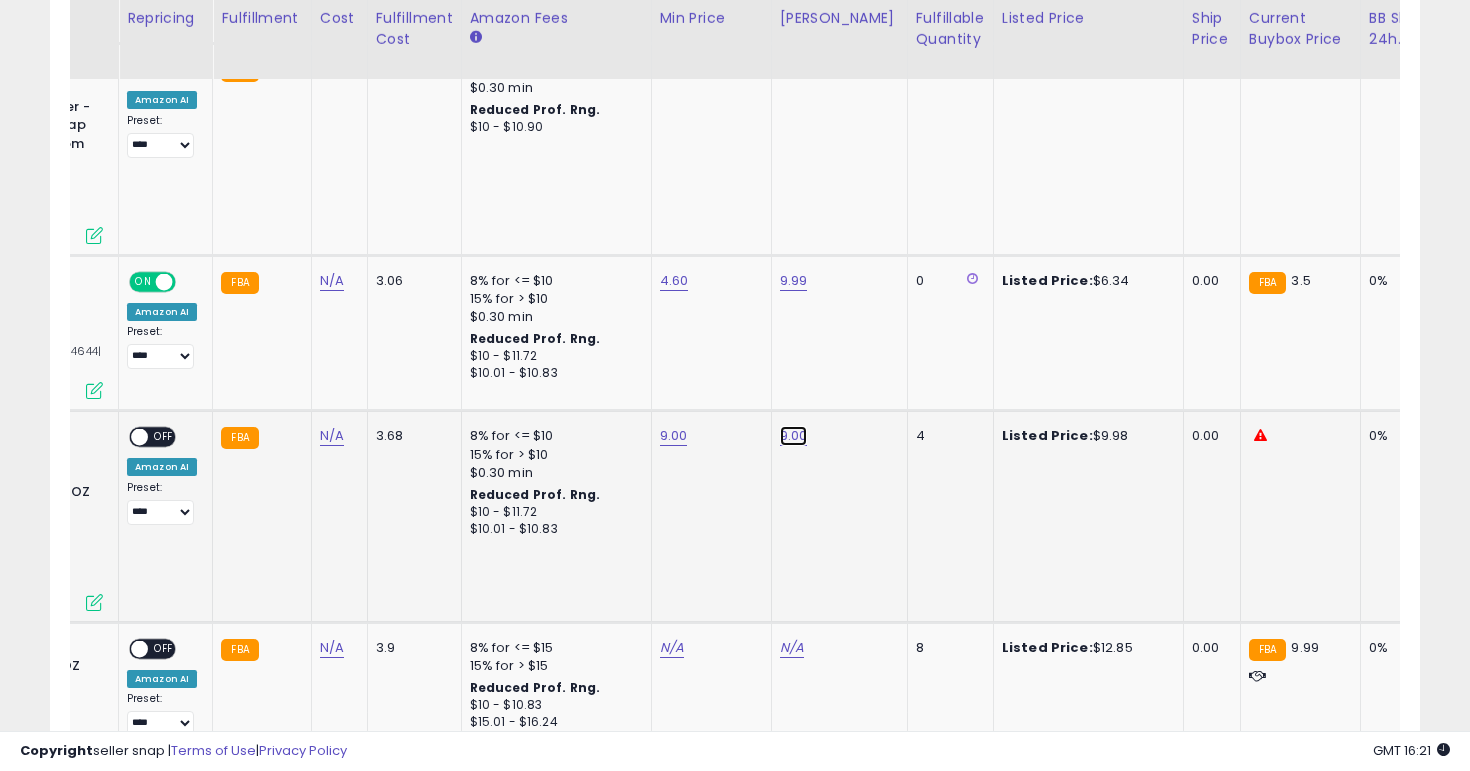 click on "9.00" at bounding box center [798, -1155] 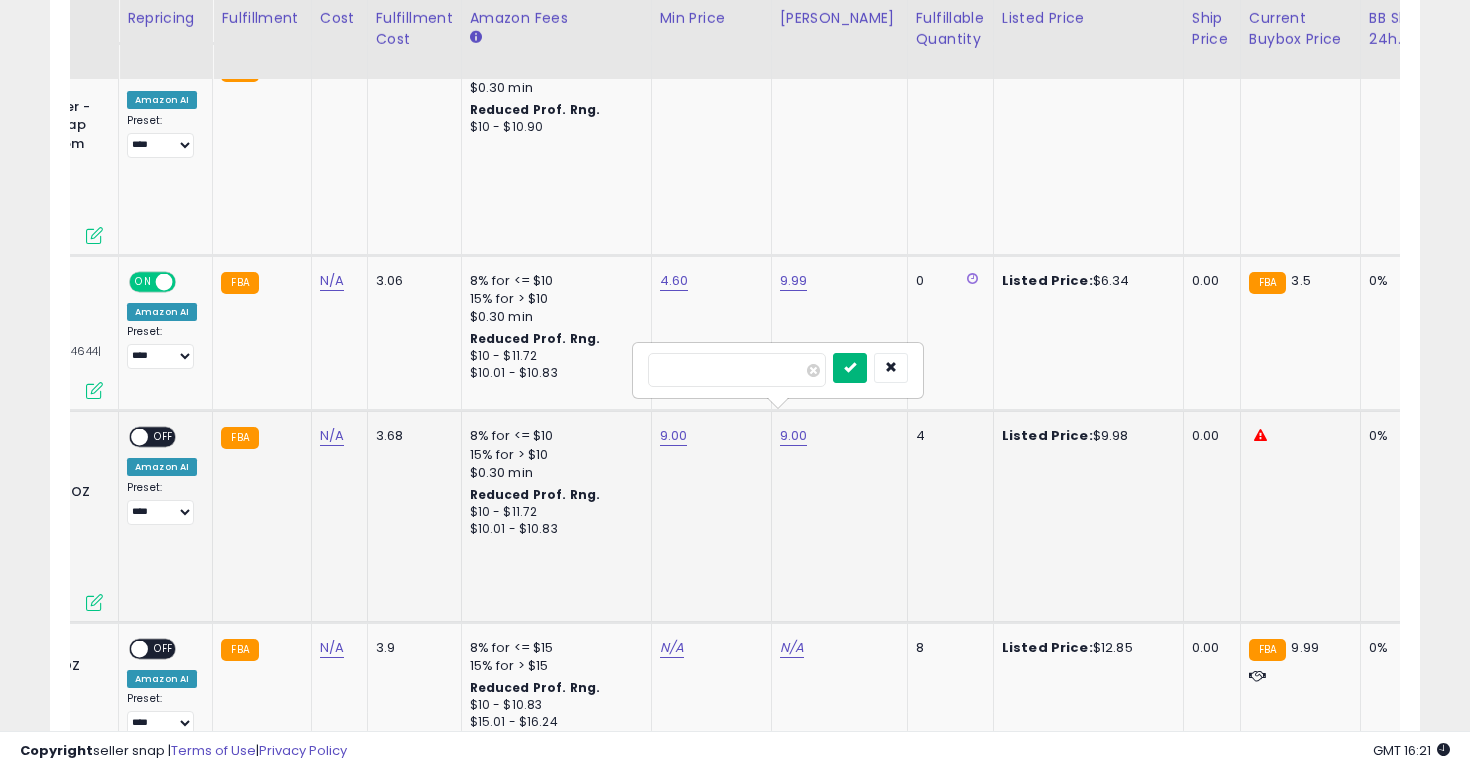 type on "****" 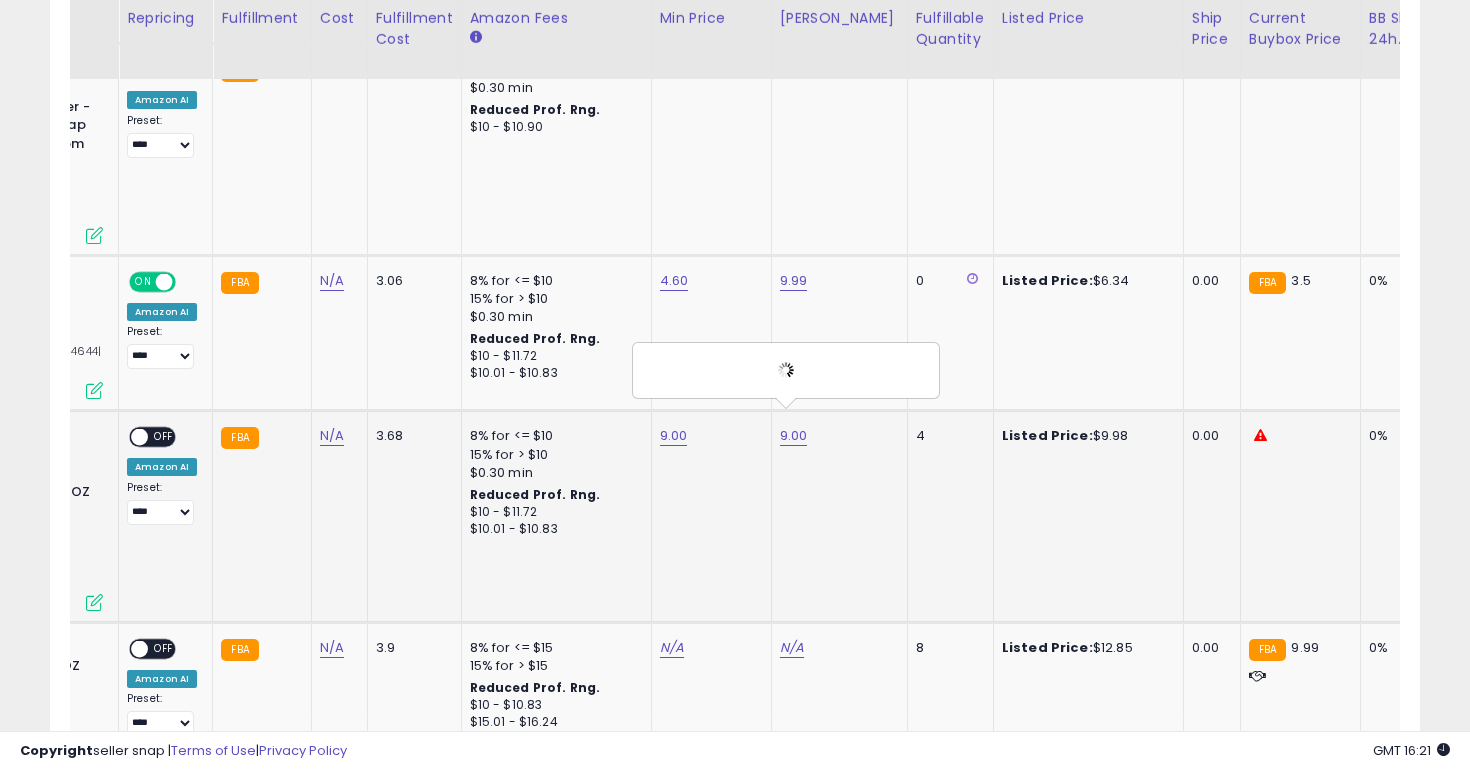 scroll, scrollTop: 0, scrollLeft: 16, axis: horizontal 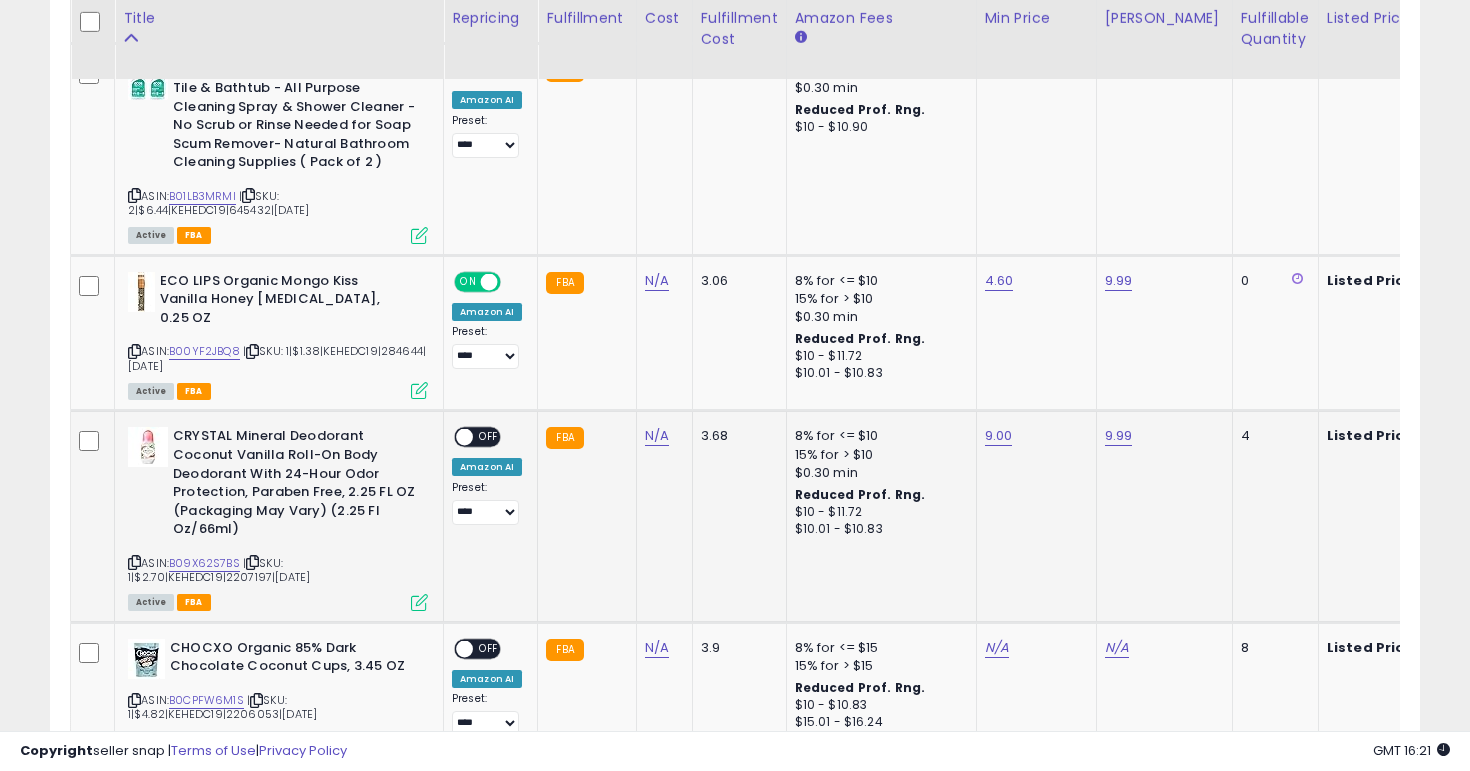 click on "OFF" at bounding box center [489, 437] 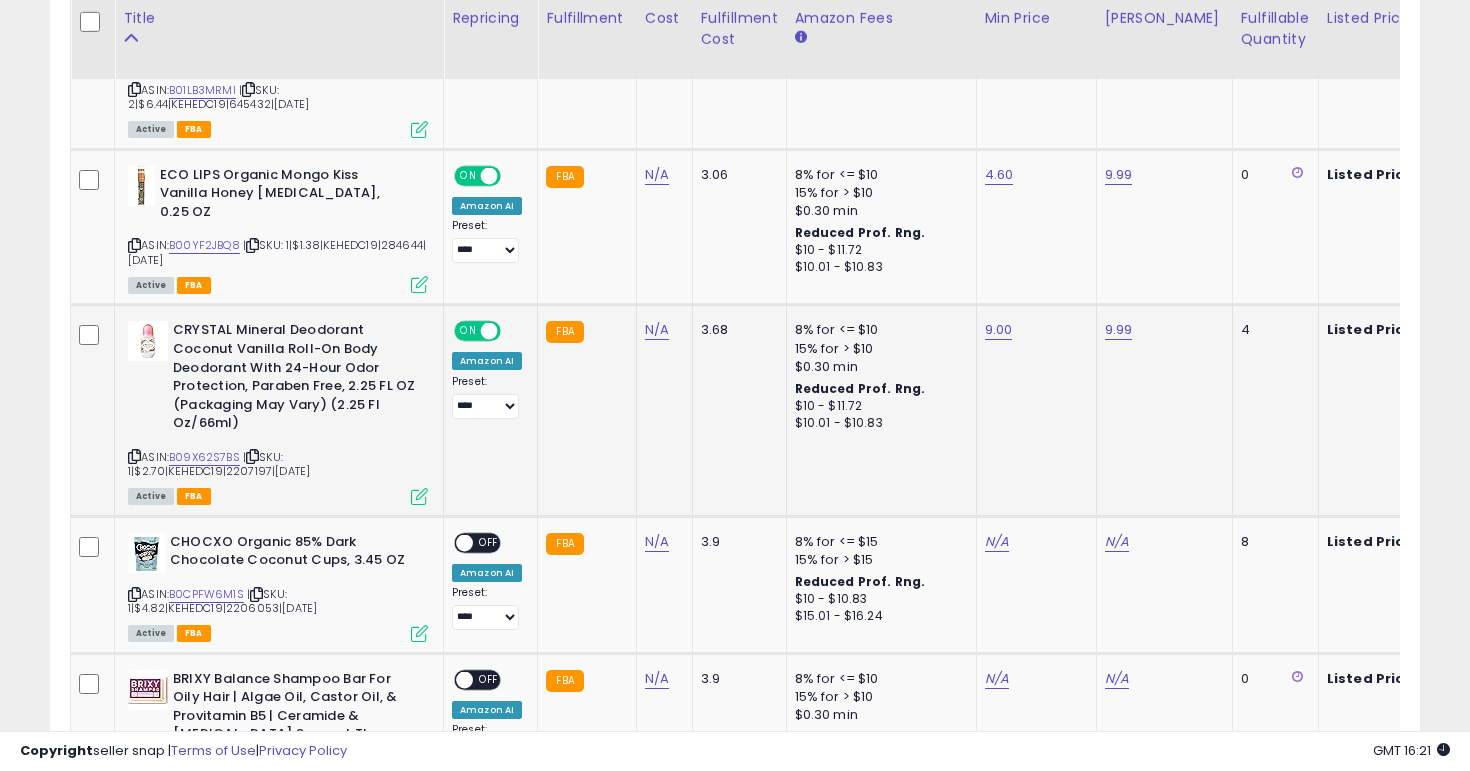 scroll, scrollTop: 2398, scrollLeft: 0, axis: vertical 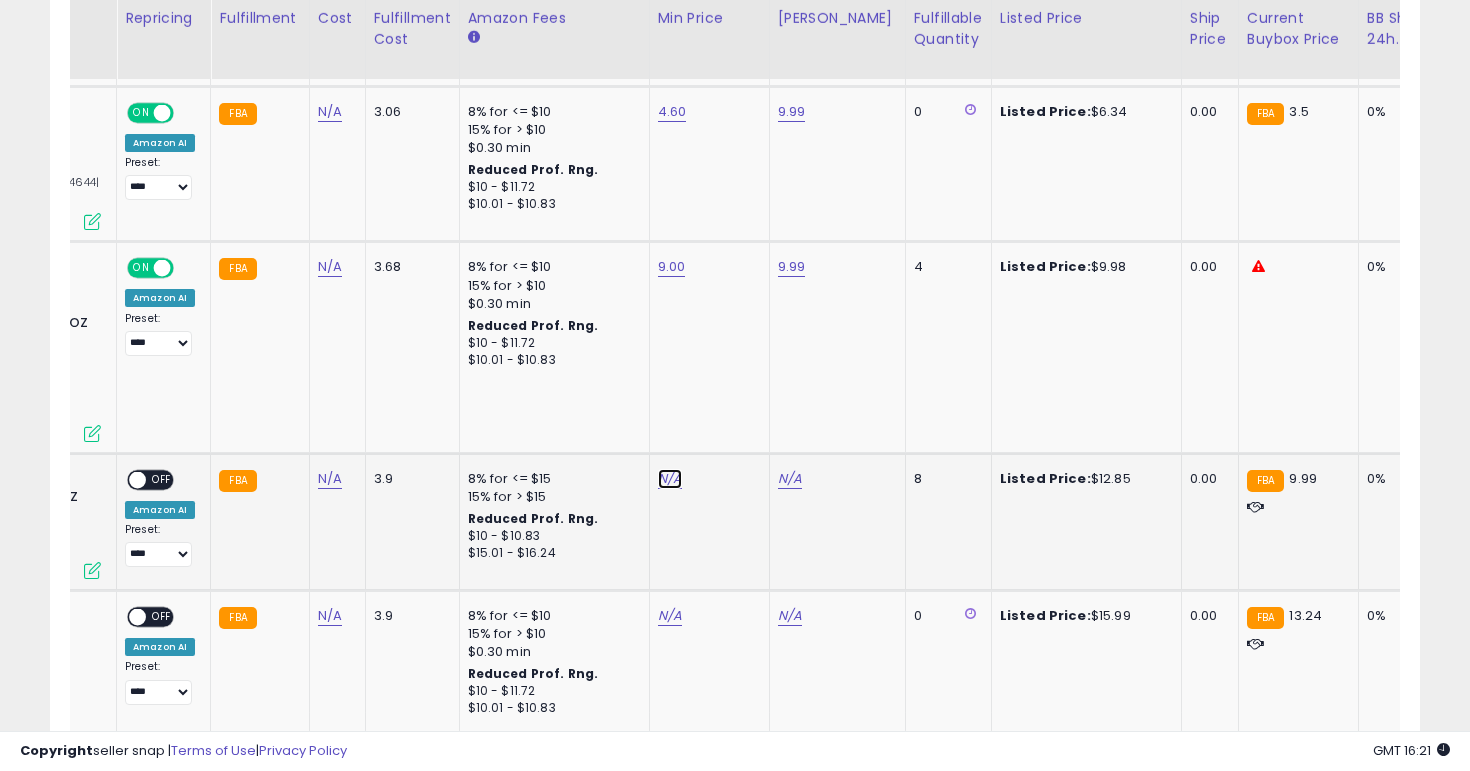 click on "N/A" at bounding box center [670, 479] 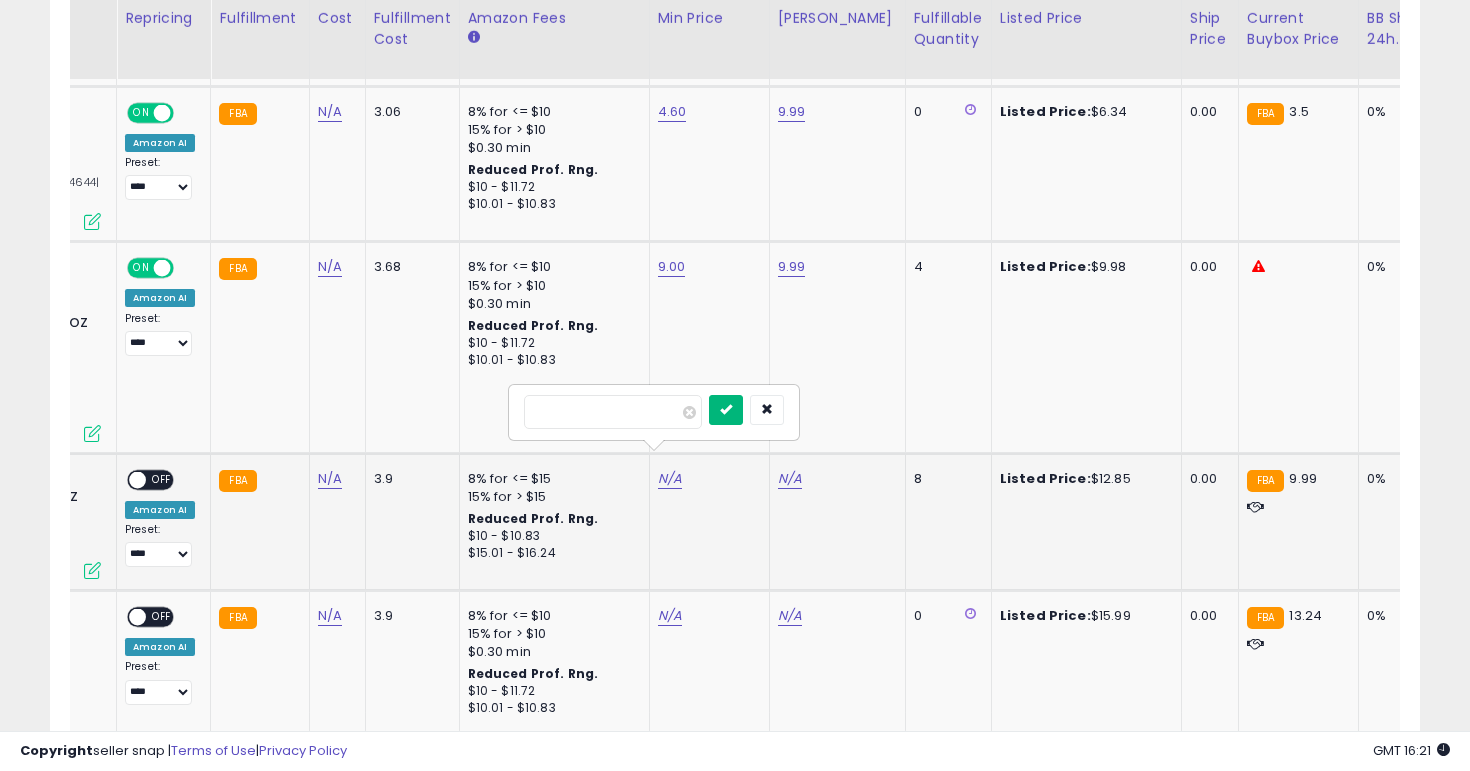 type on "***" 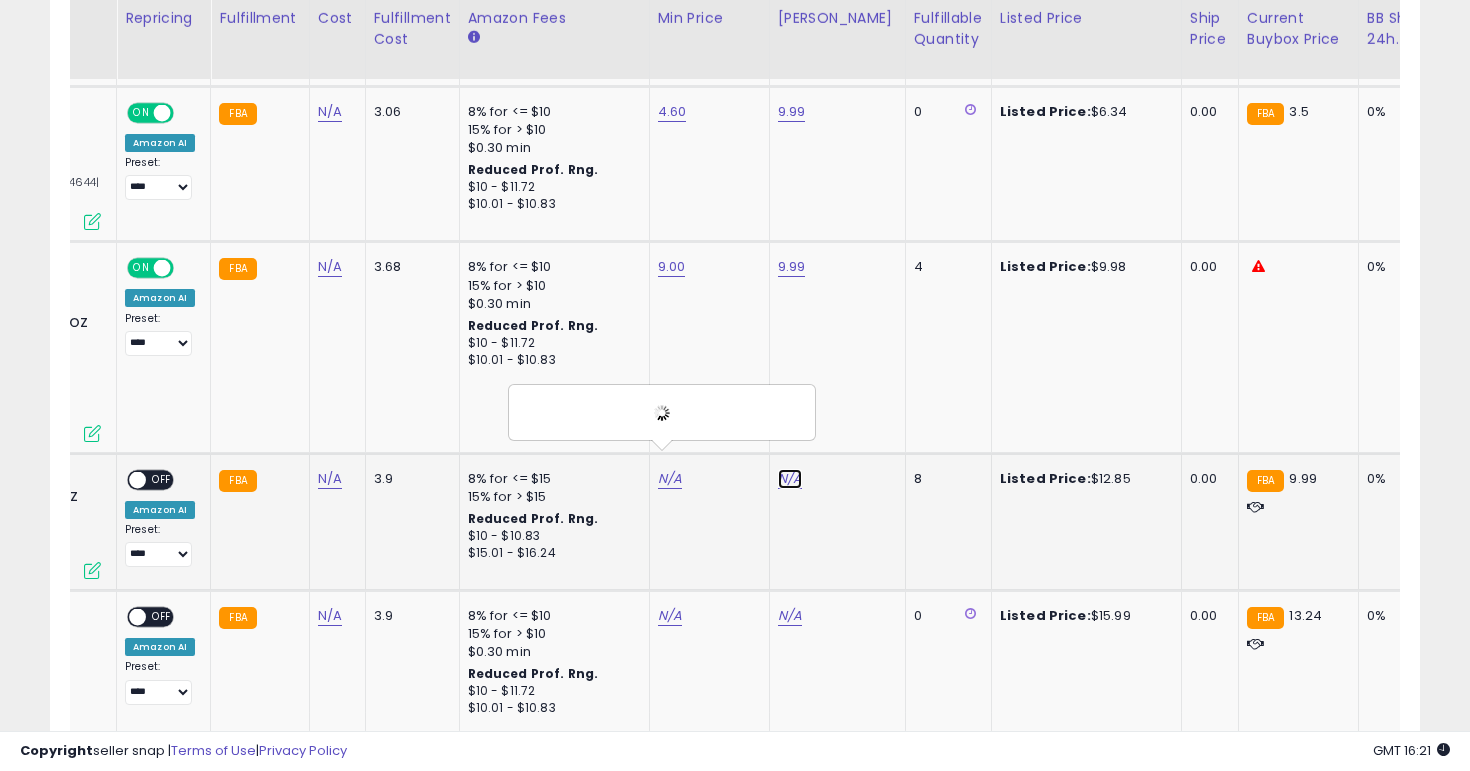 click on "N/A" at bounding box center [790, 479] 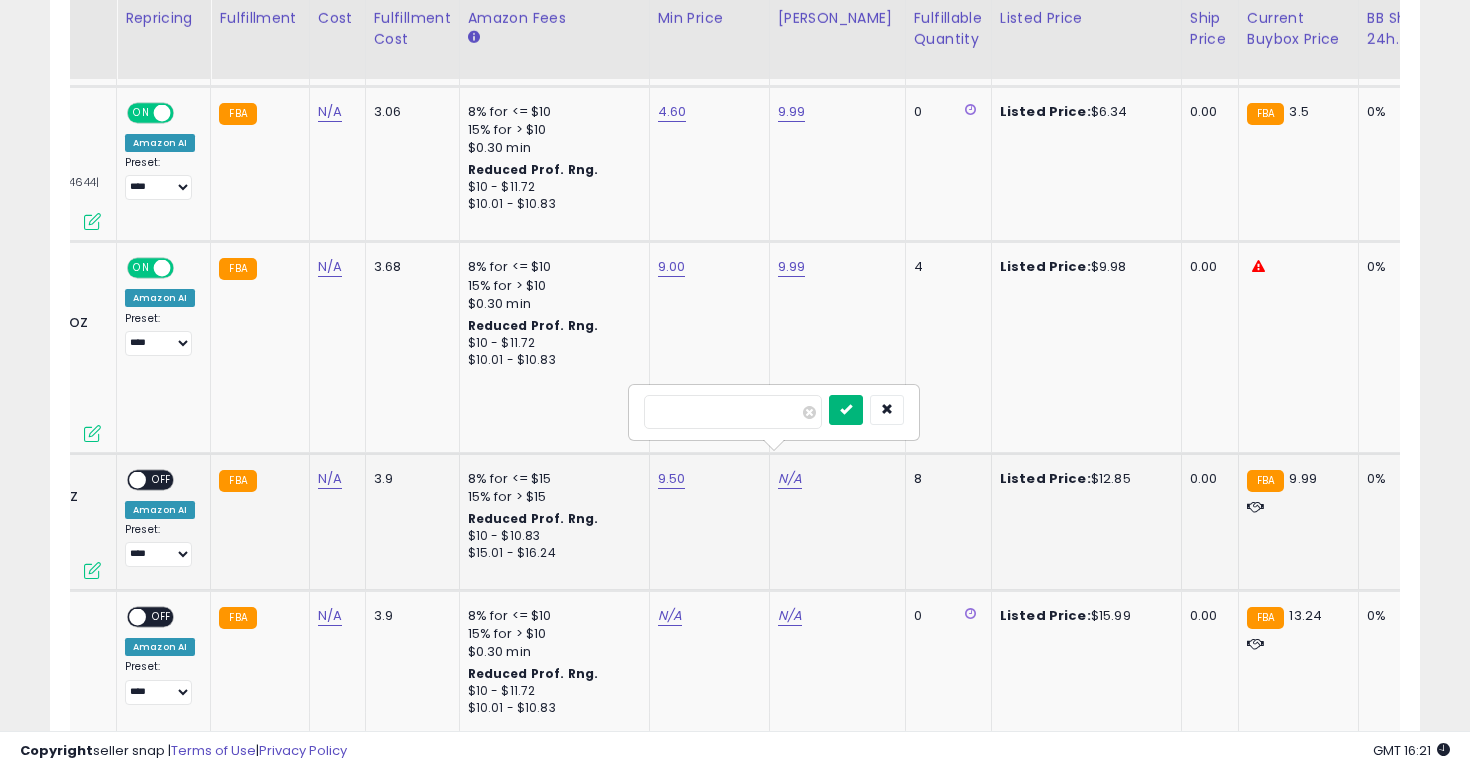 type on "**" 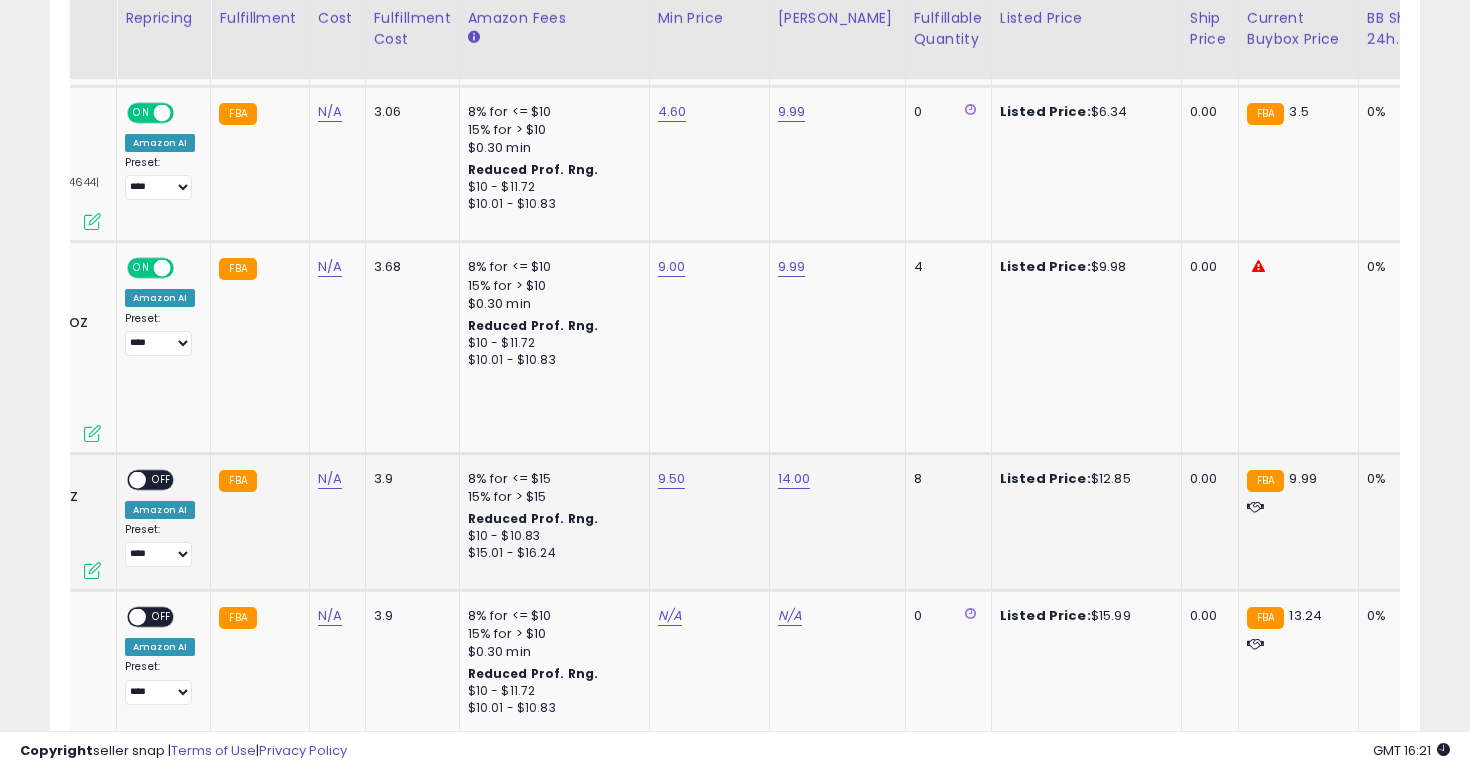 click on "OFF" at bounding box center (162, 479) 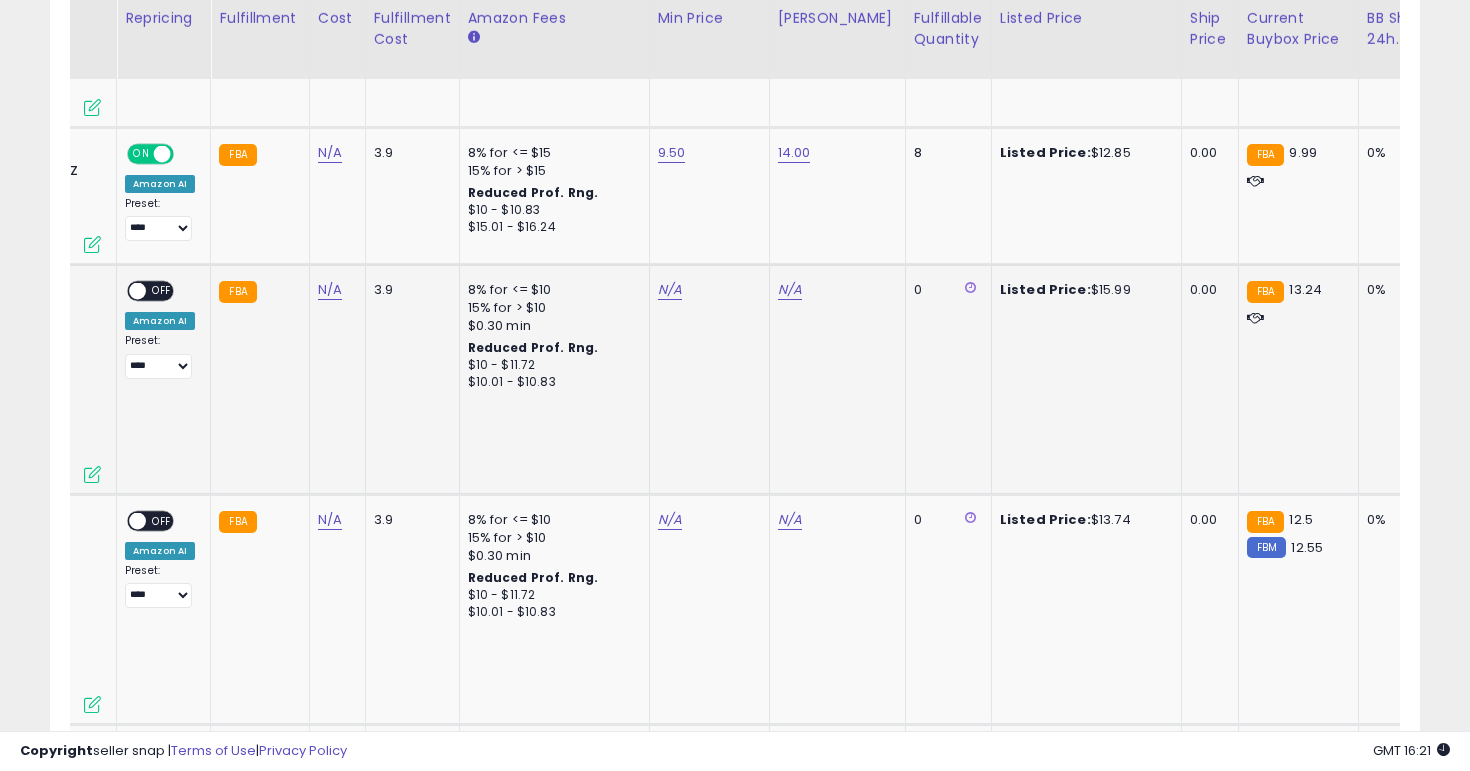 click on "N/A" at bounding box center [706, 290] 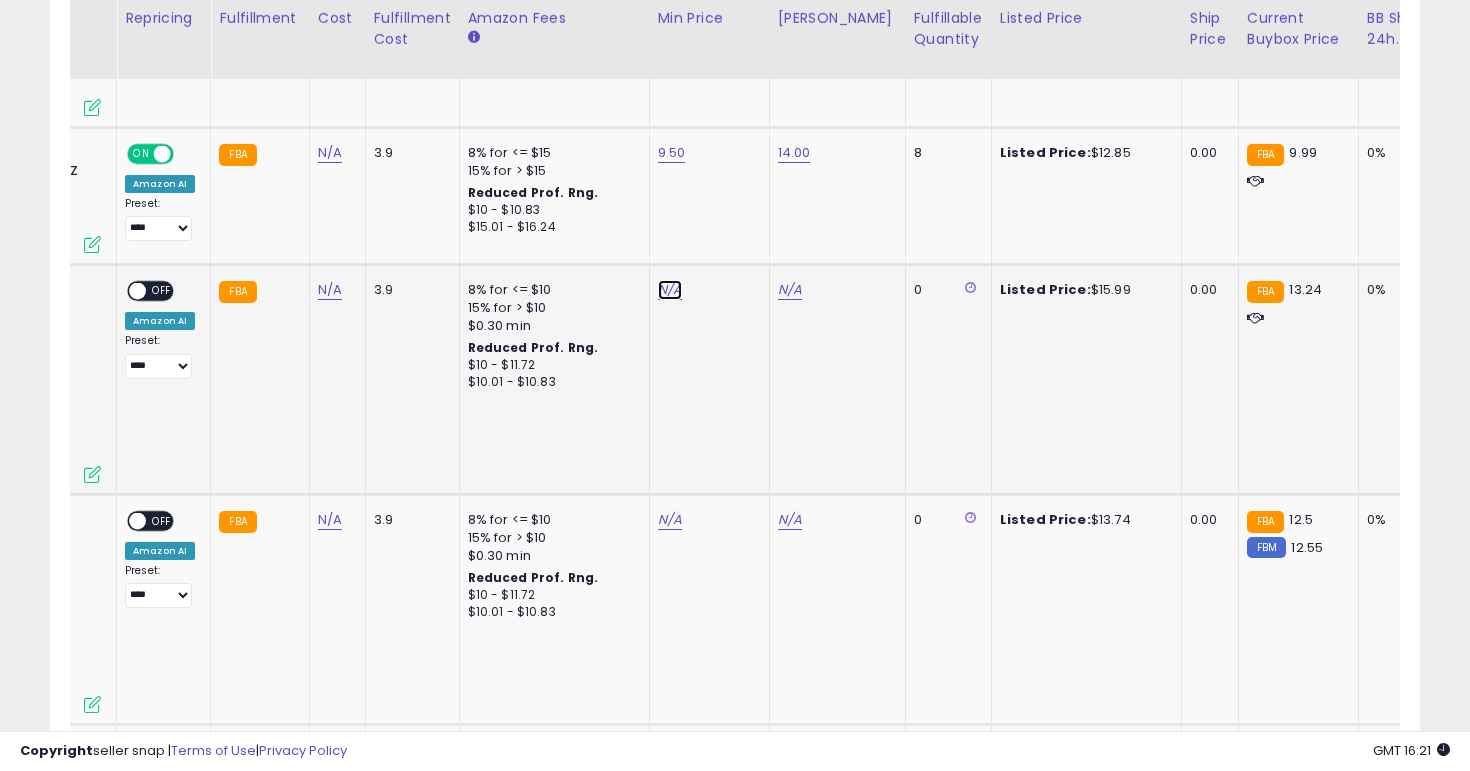 click on "N/A" at bounding box center [670, 290] 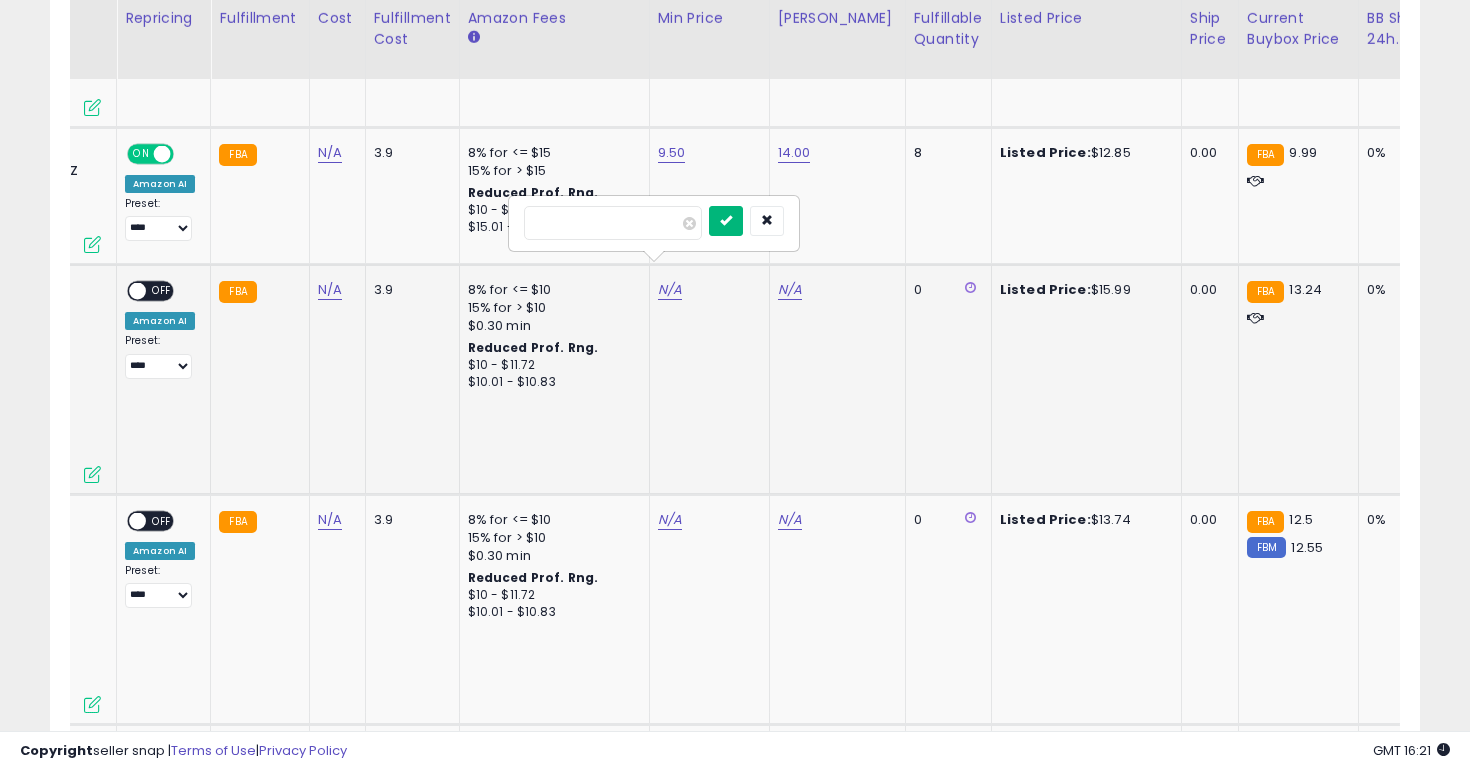 type on "**" 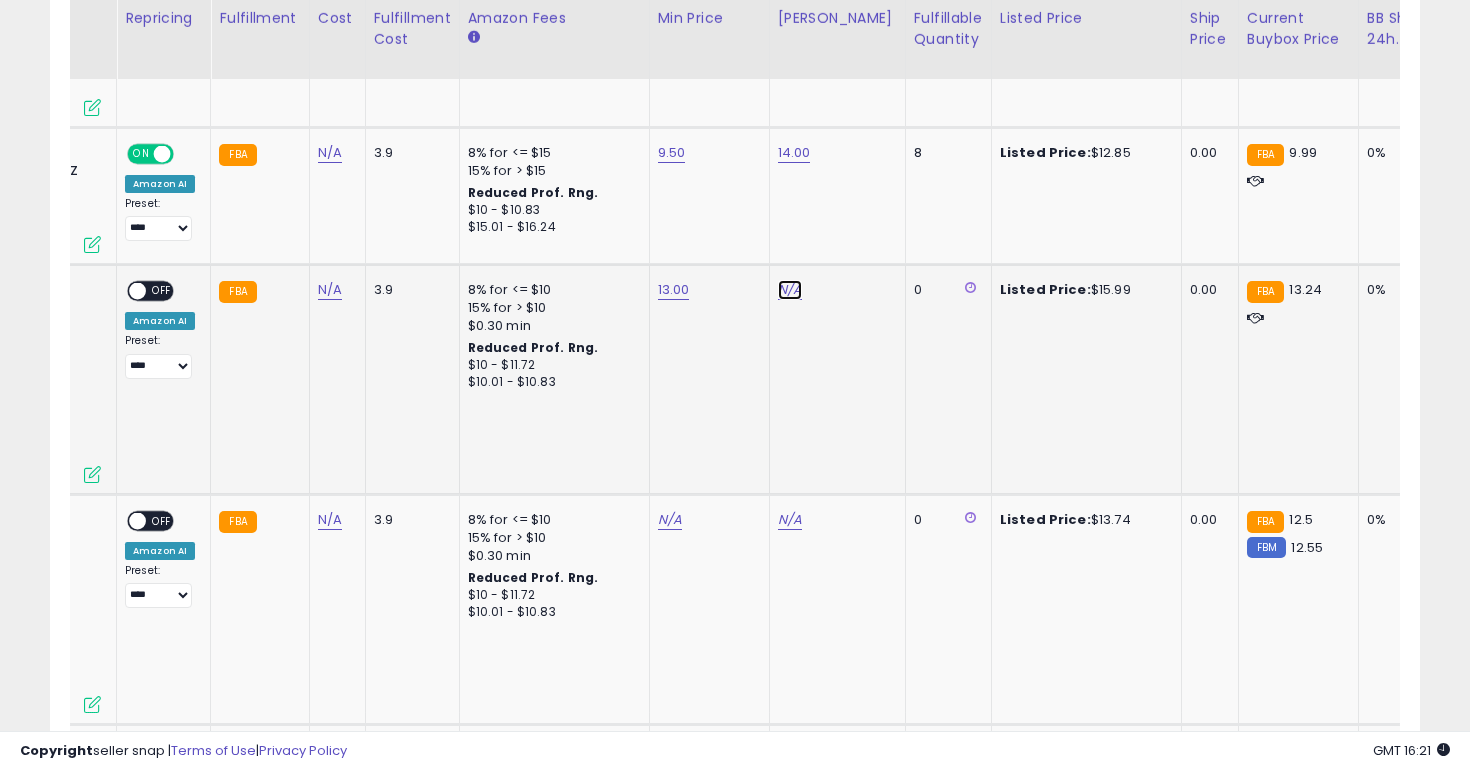 click on "N/A" at bounding box center (790, 290) 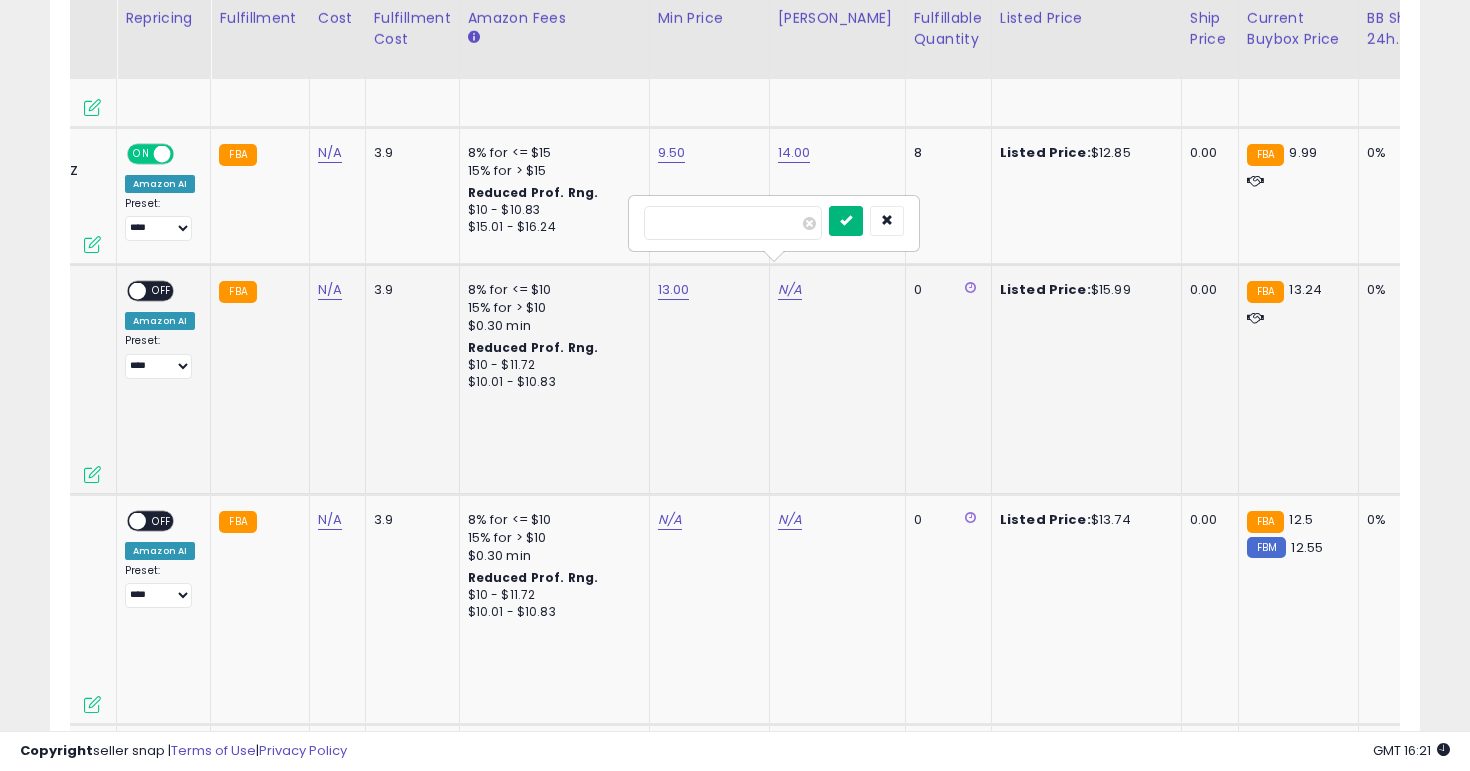type on "**" 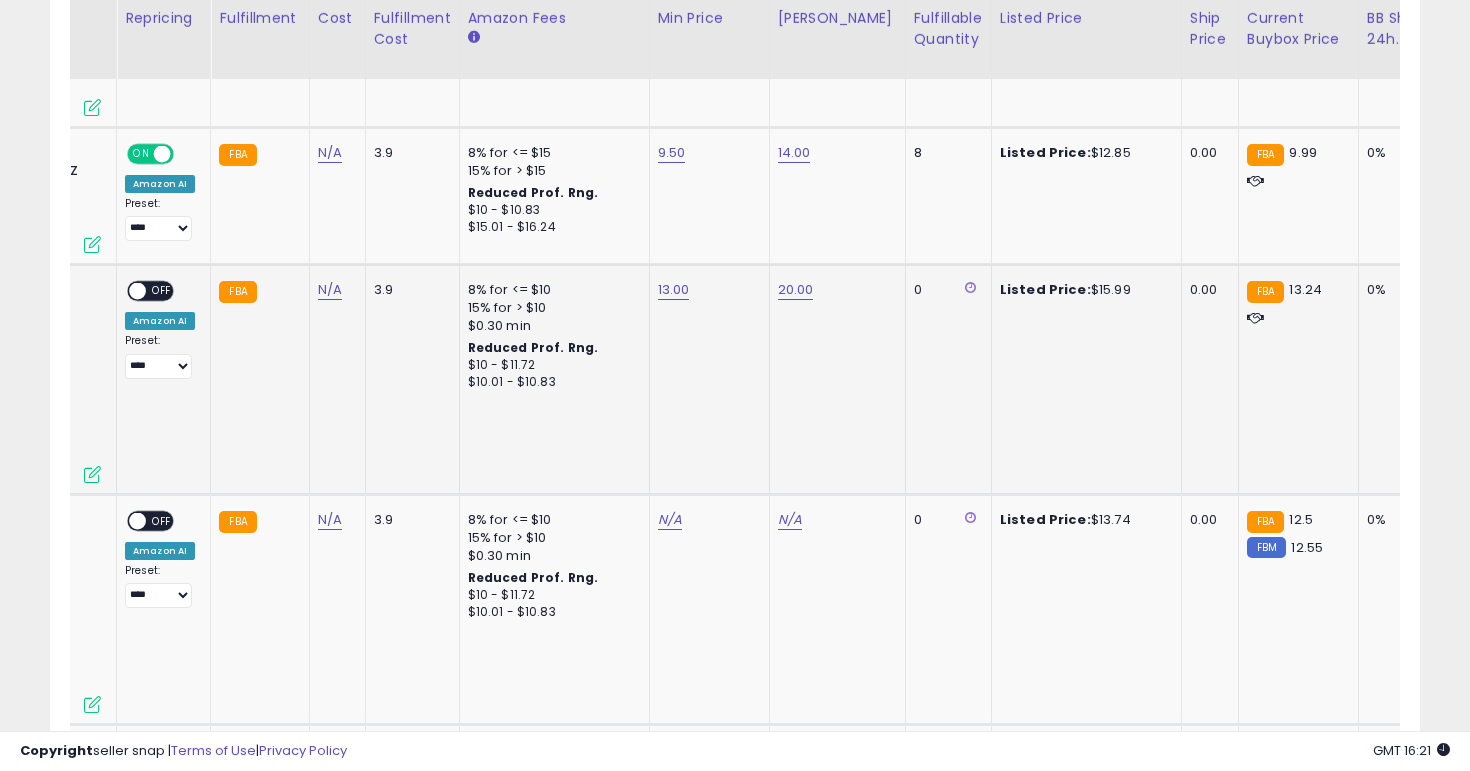 click on "ON   OFF" at bounding box center (150, 290) 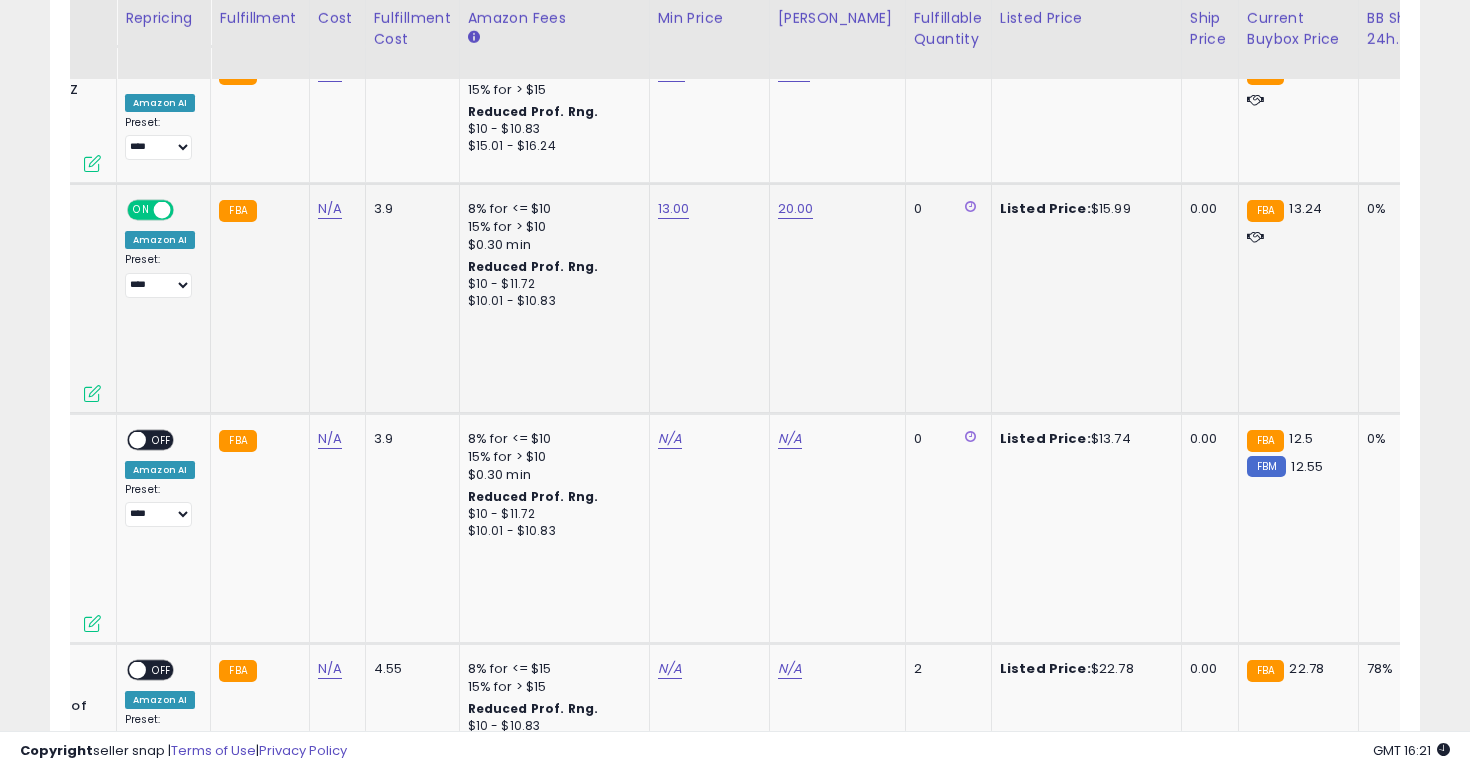 scroll, scrollTop: 2806, scrollLeft: 0, axis: vertical 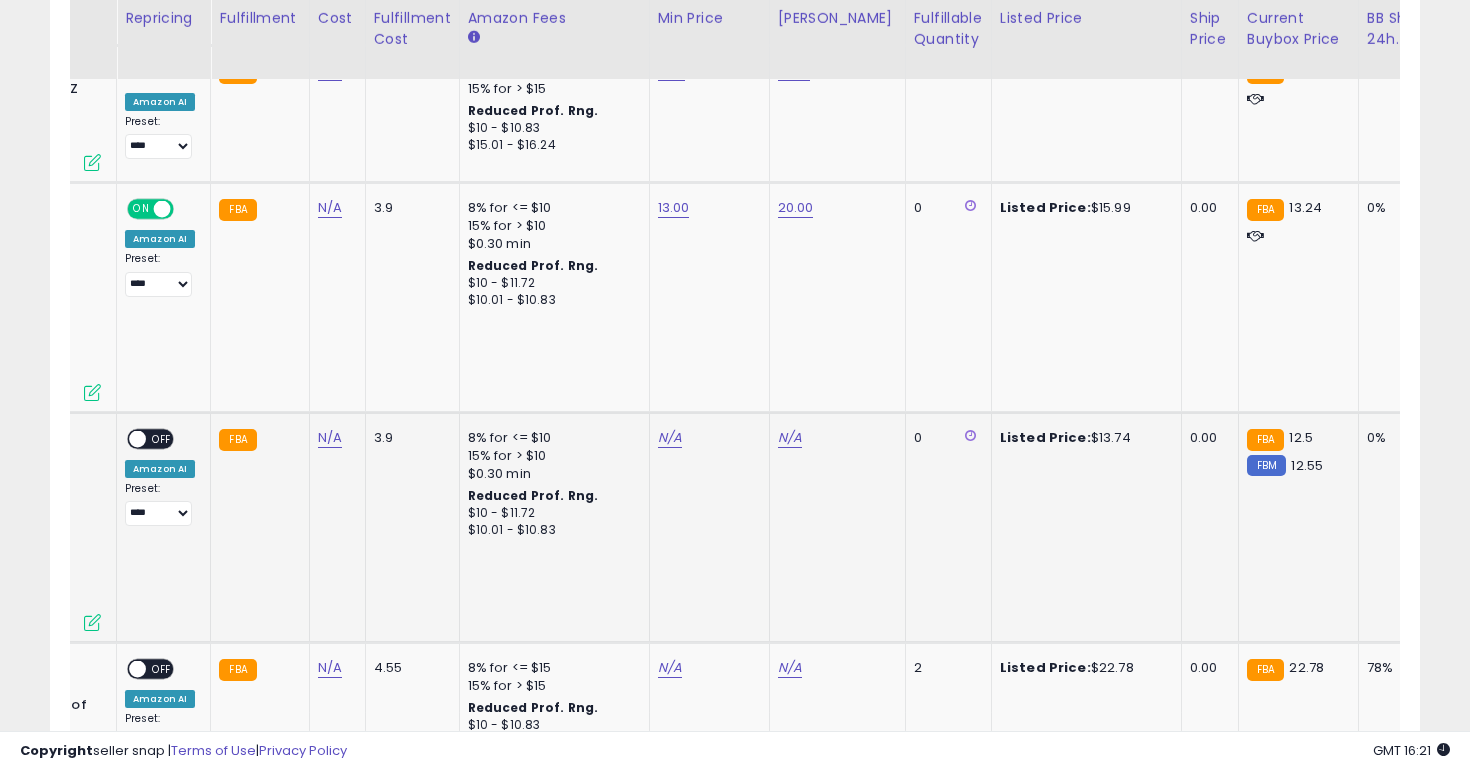click on "N/A" at bounding box center [706, 438] 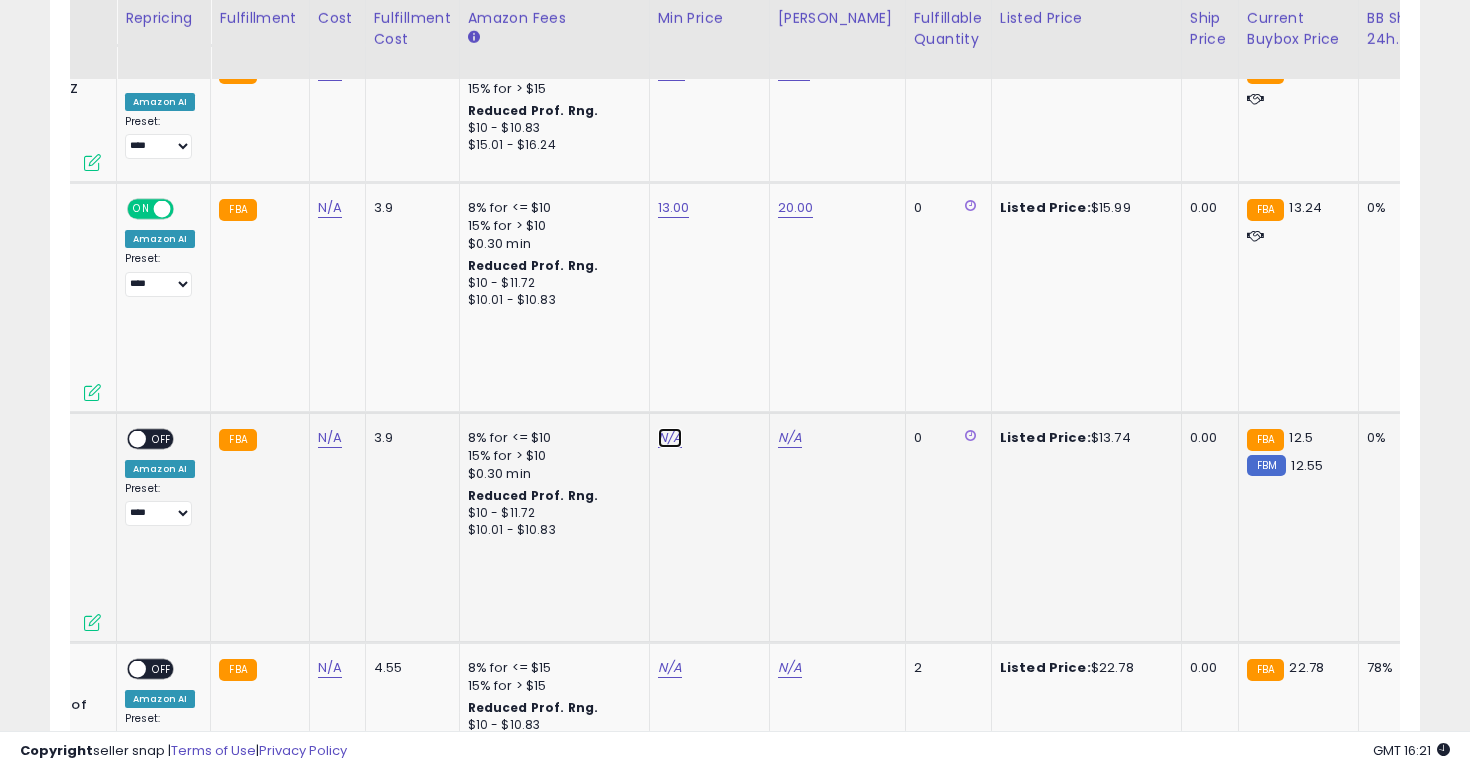 click on "N/A" at bounding box center [670, 438] 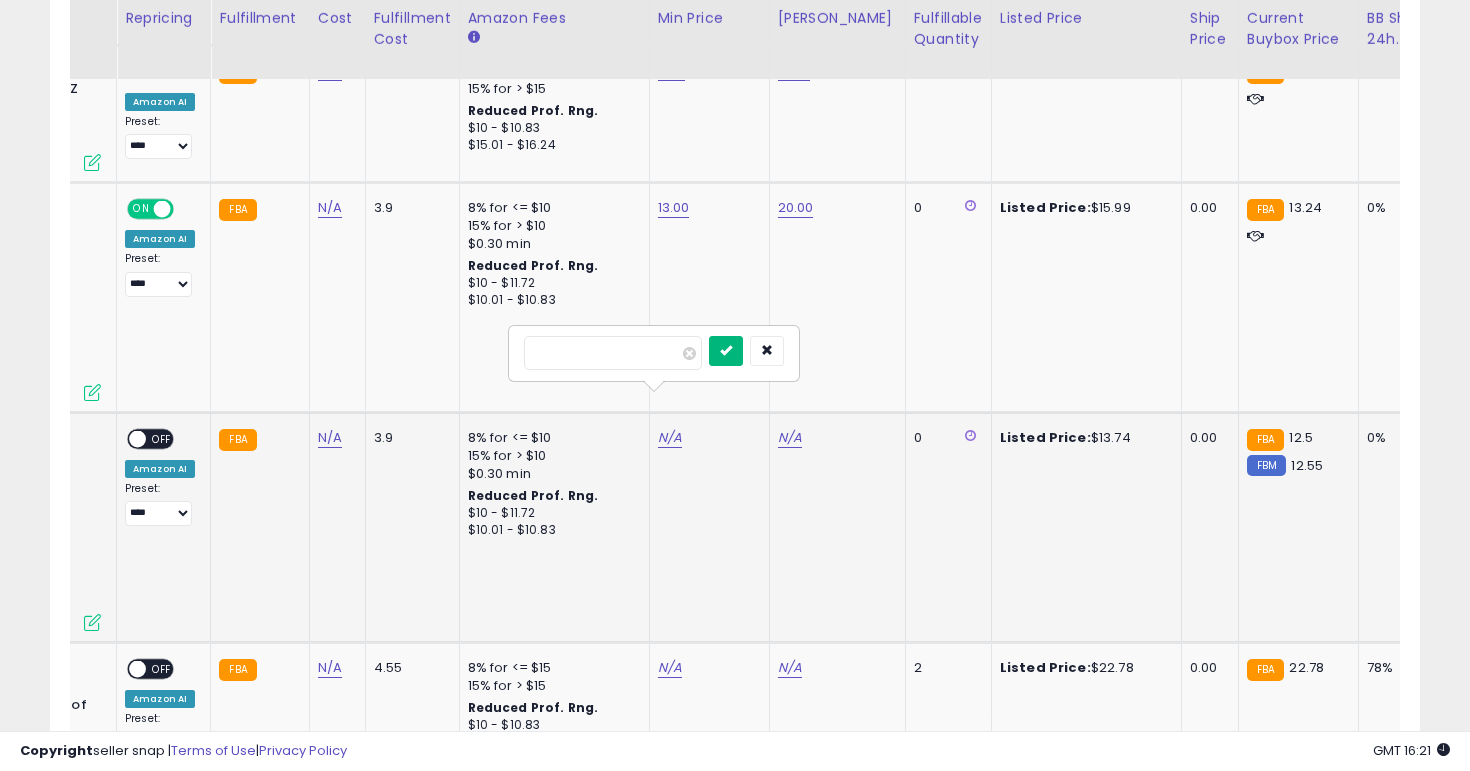 type on "**" 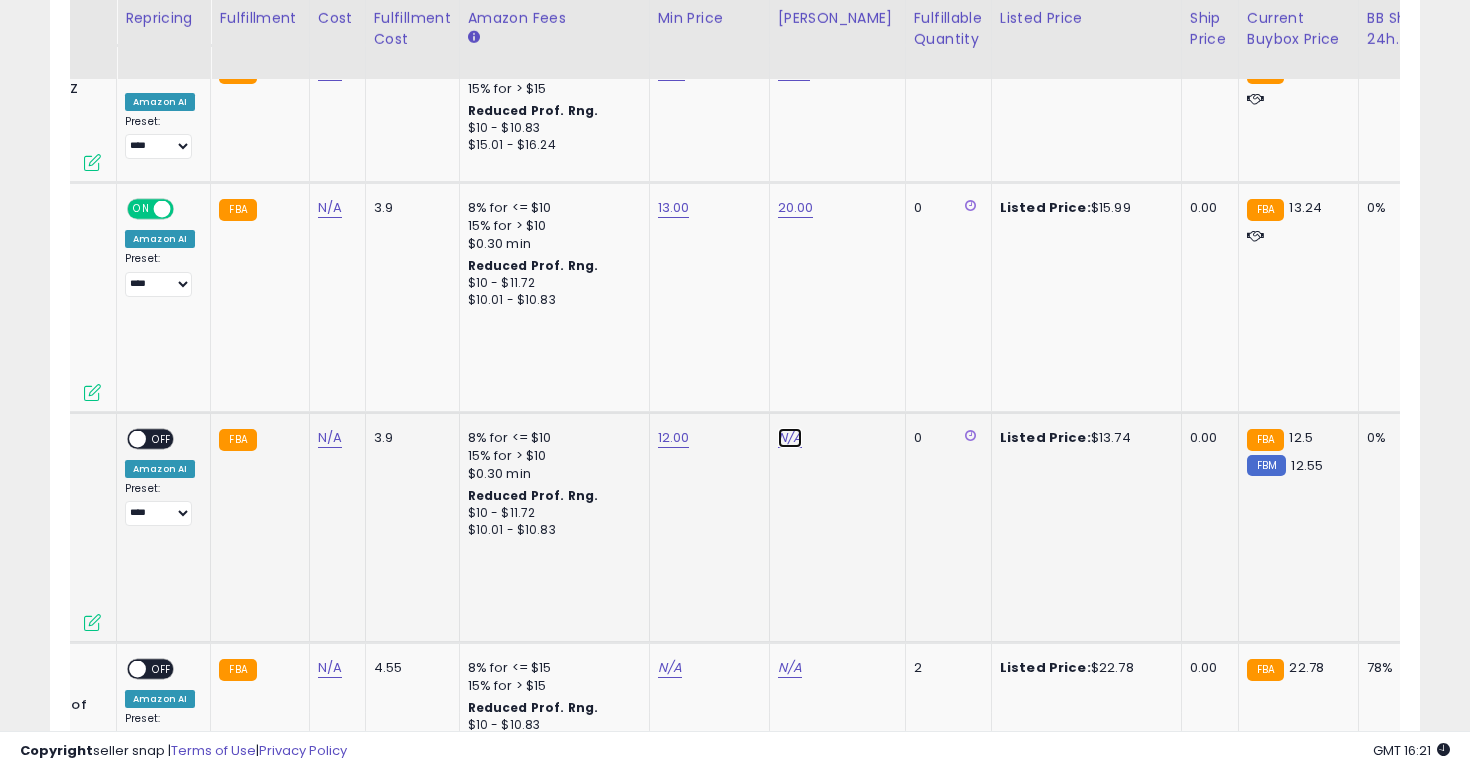 click on "N/A" at bounding box center (790, 438) 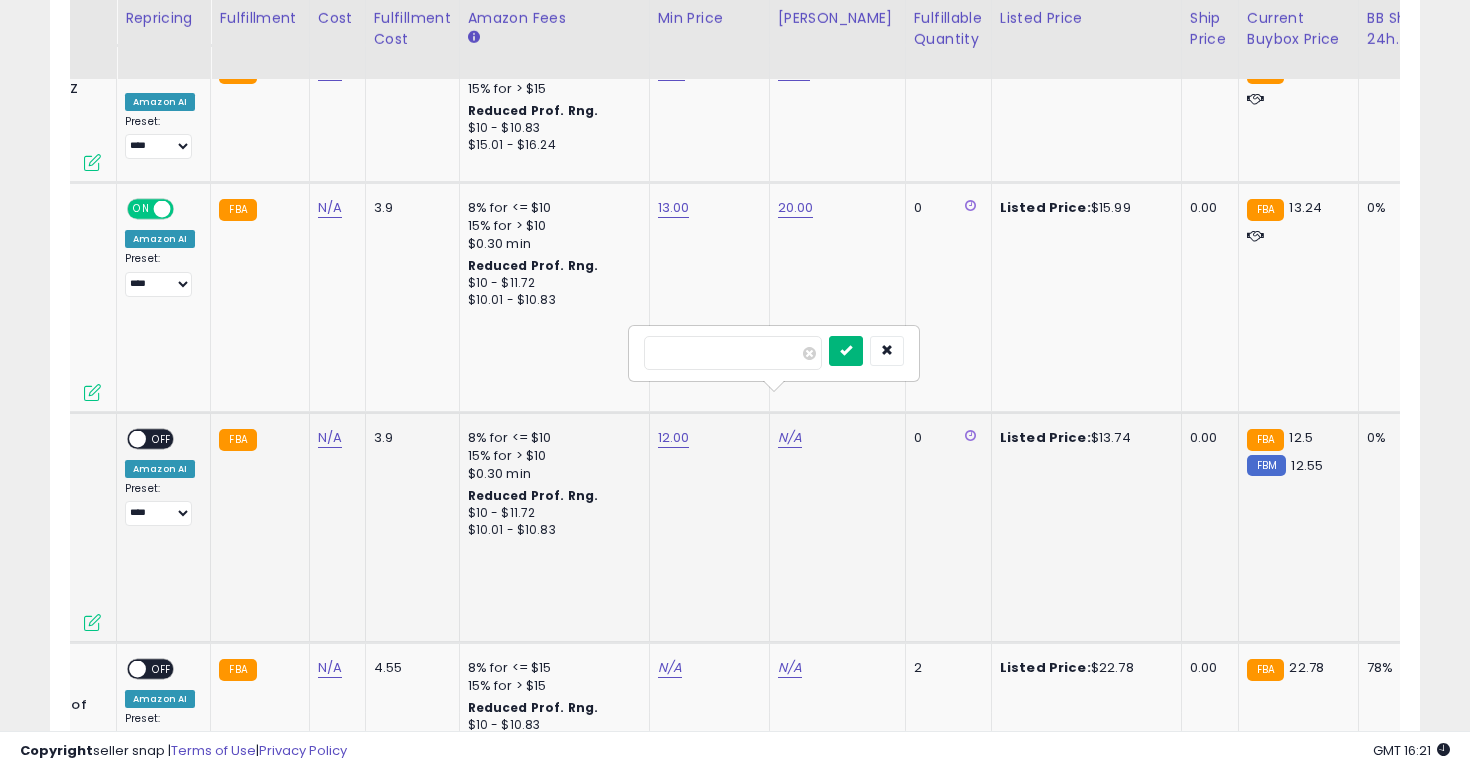 type on "**" 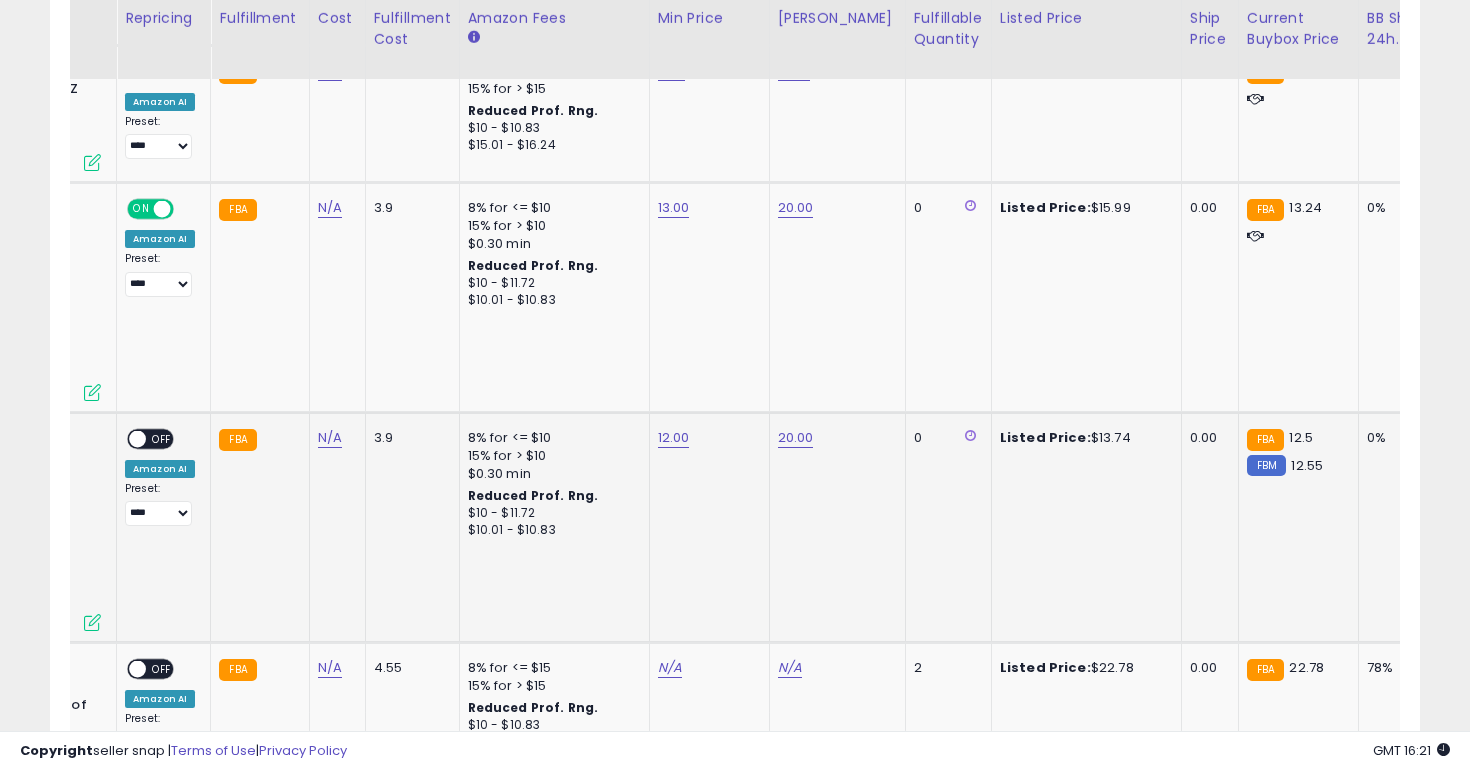 click on "**********" 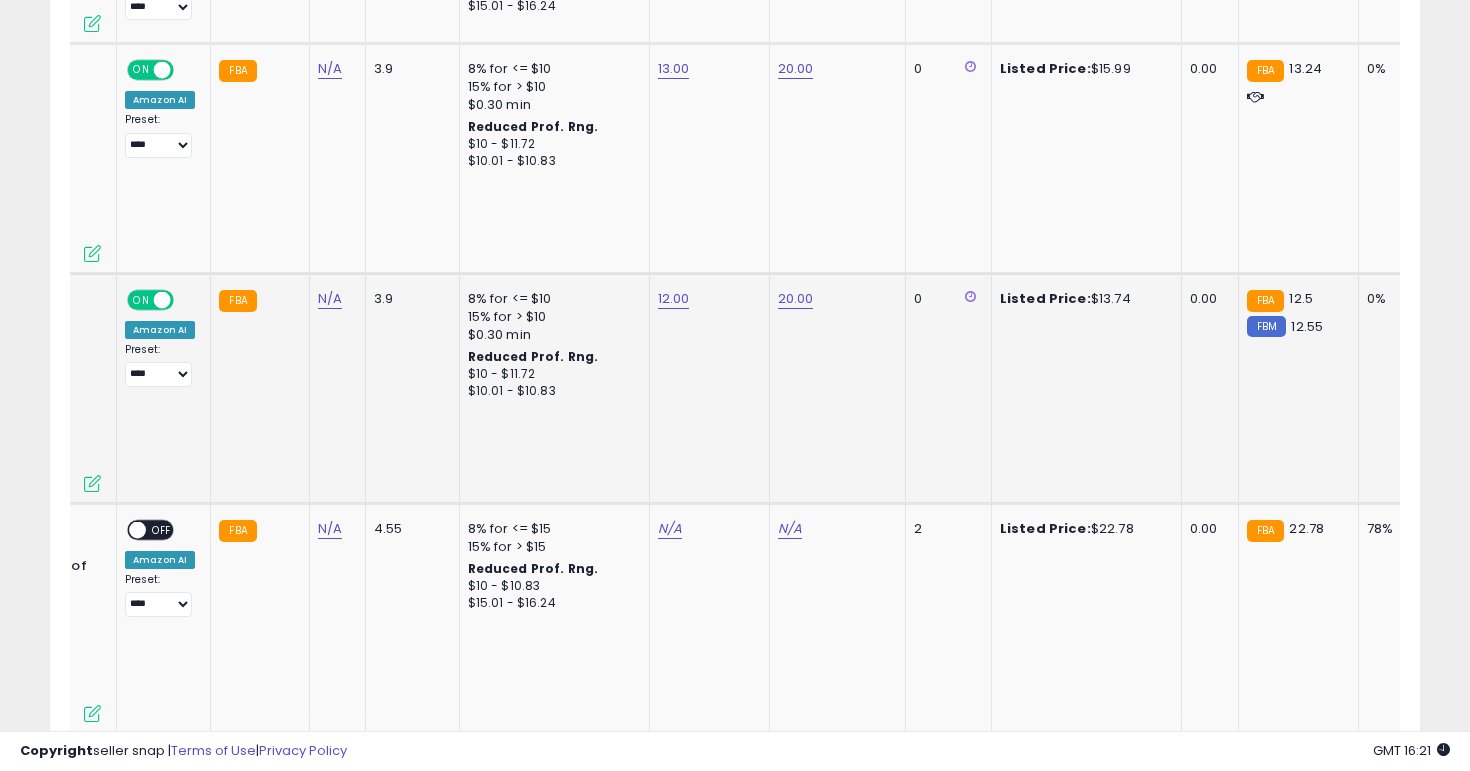 scroll, scrollTop: 3028, scrollLeft: 0, axis: vertical 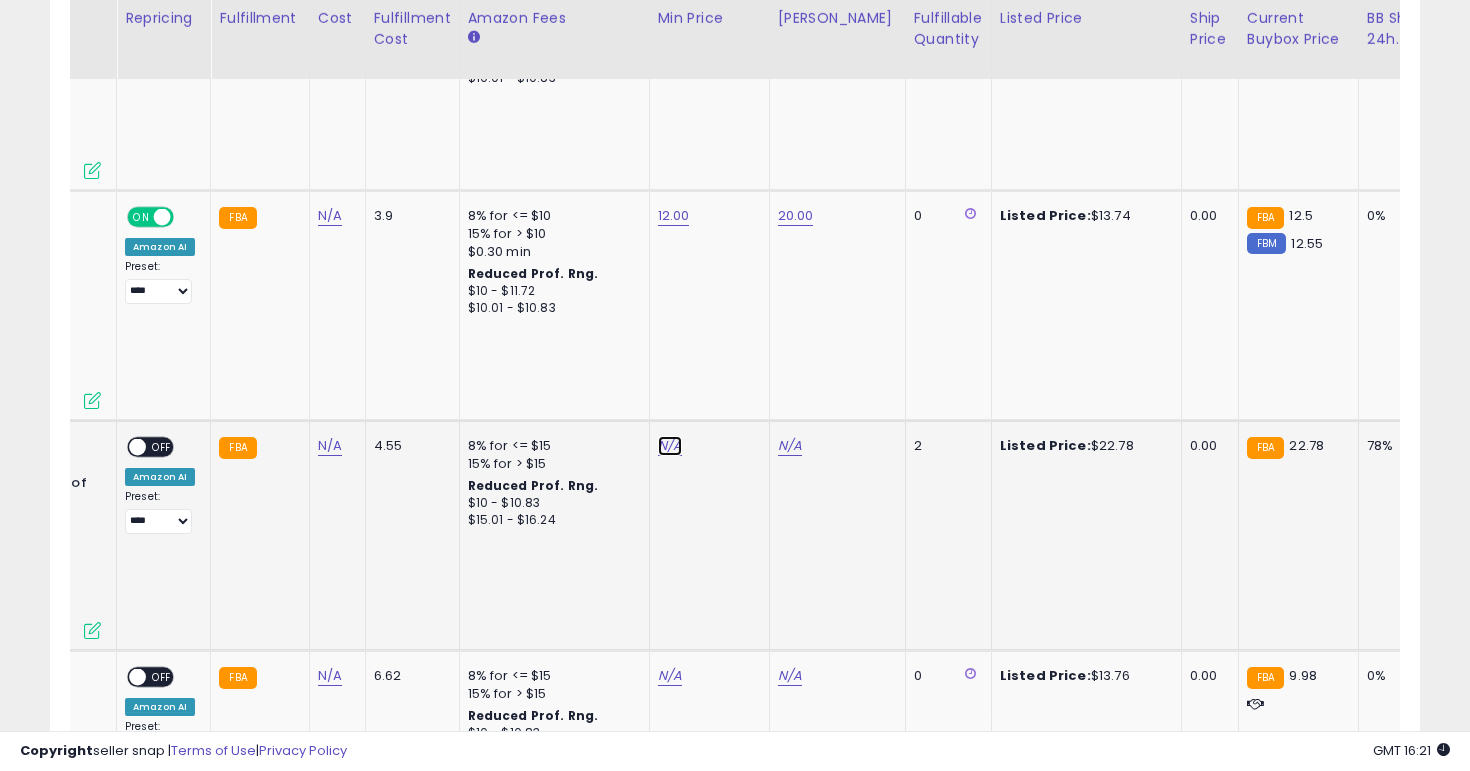 click on "N/A" at bounding box center [670, 446] 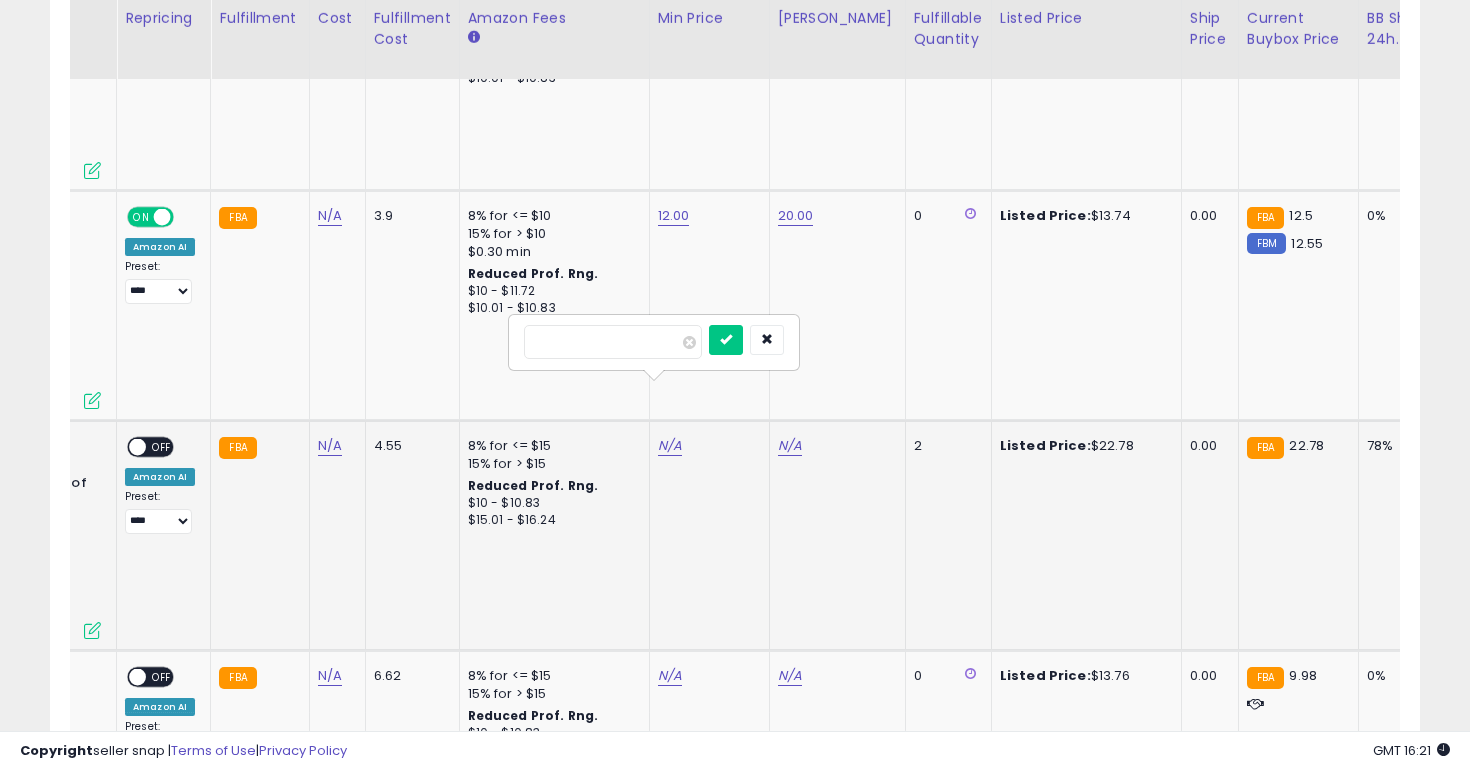 type on "**" 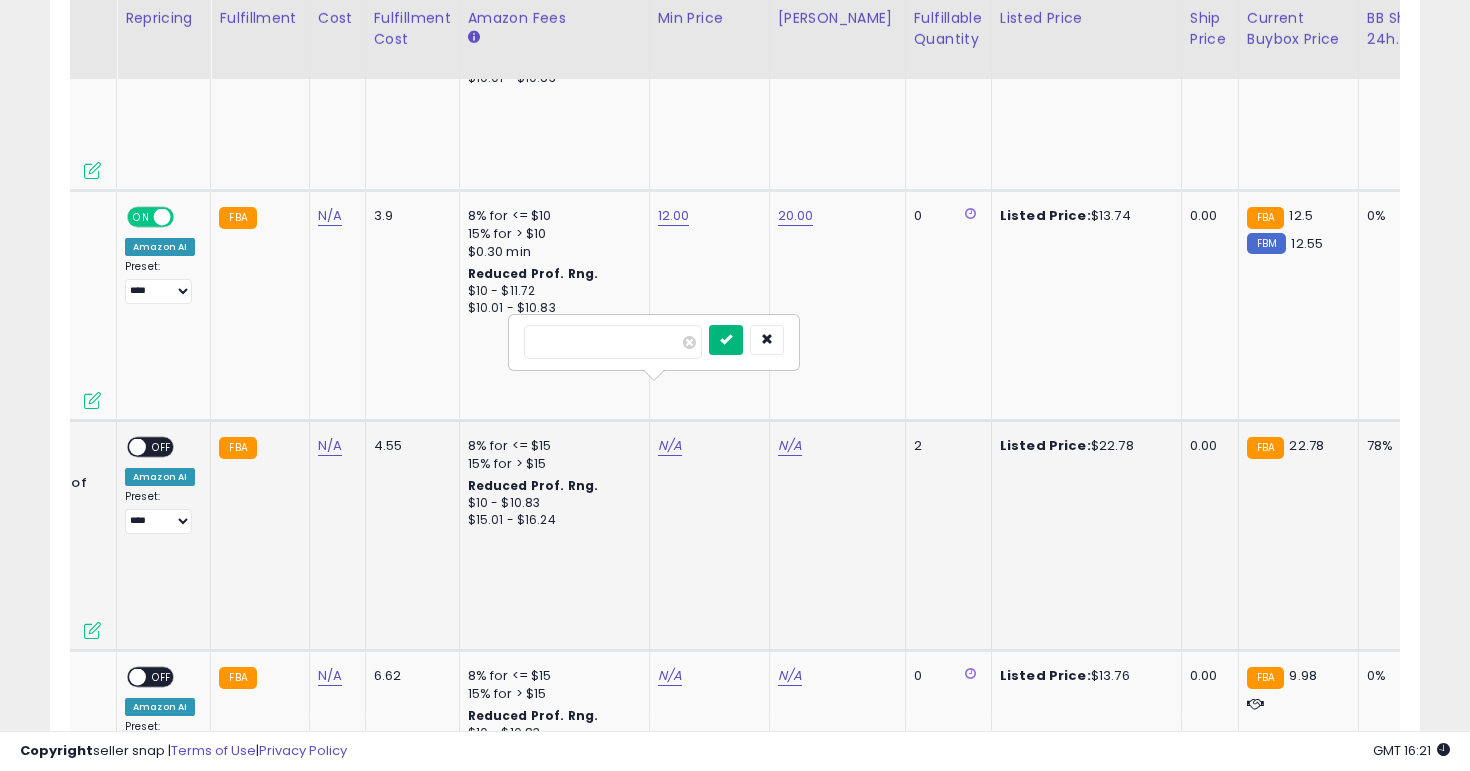 click at bounding box center (726, 340) 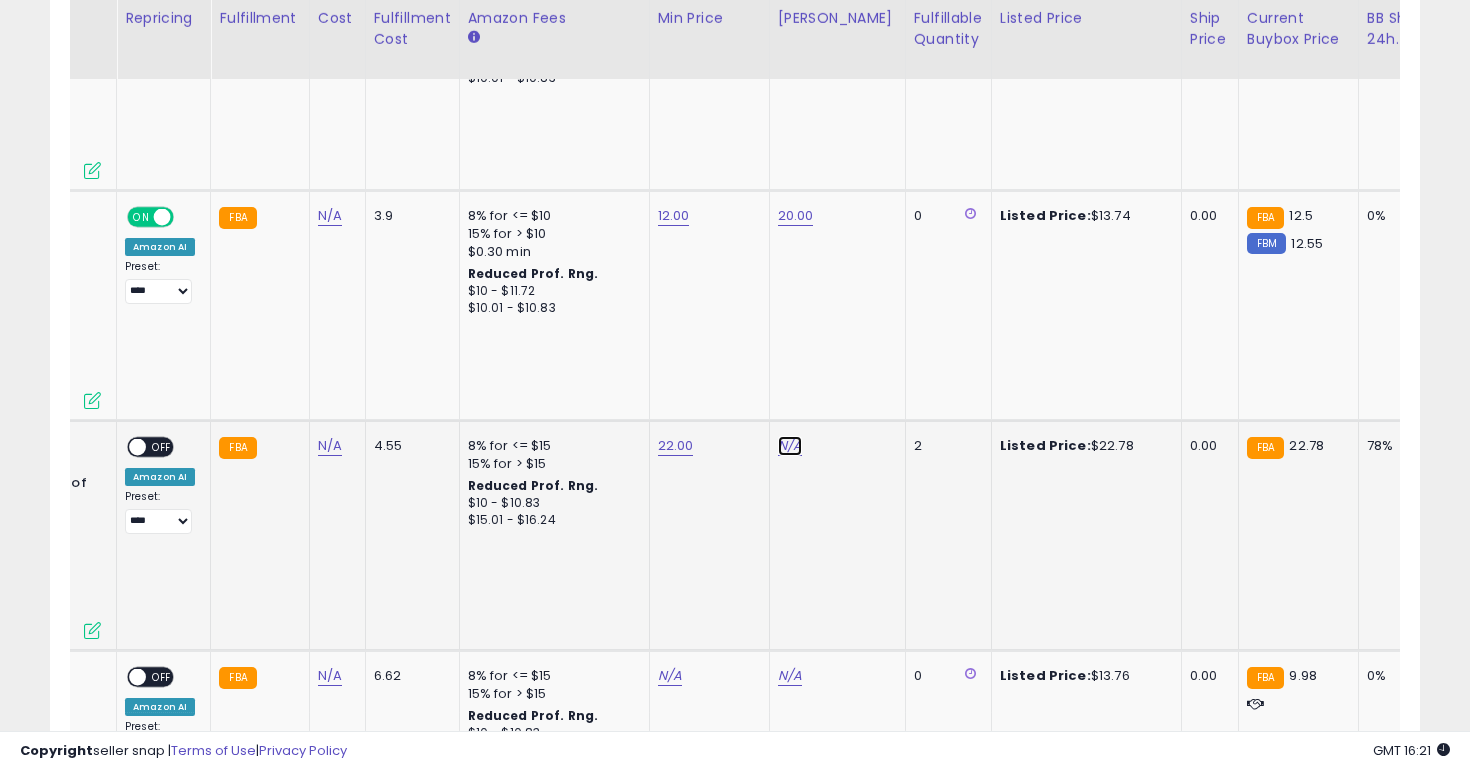click on "N/A" at bounding box center (790, 446) 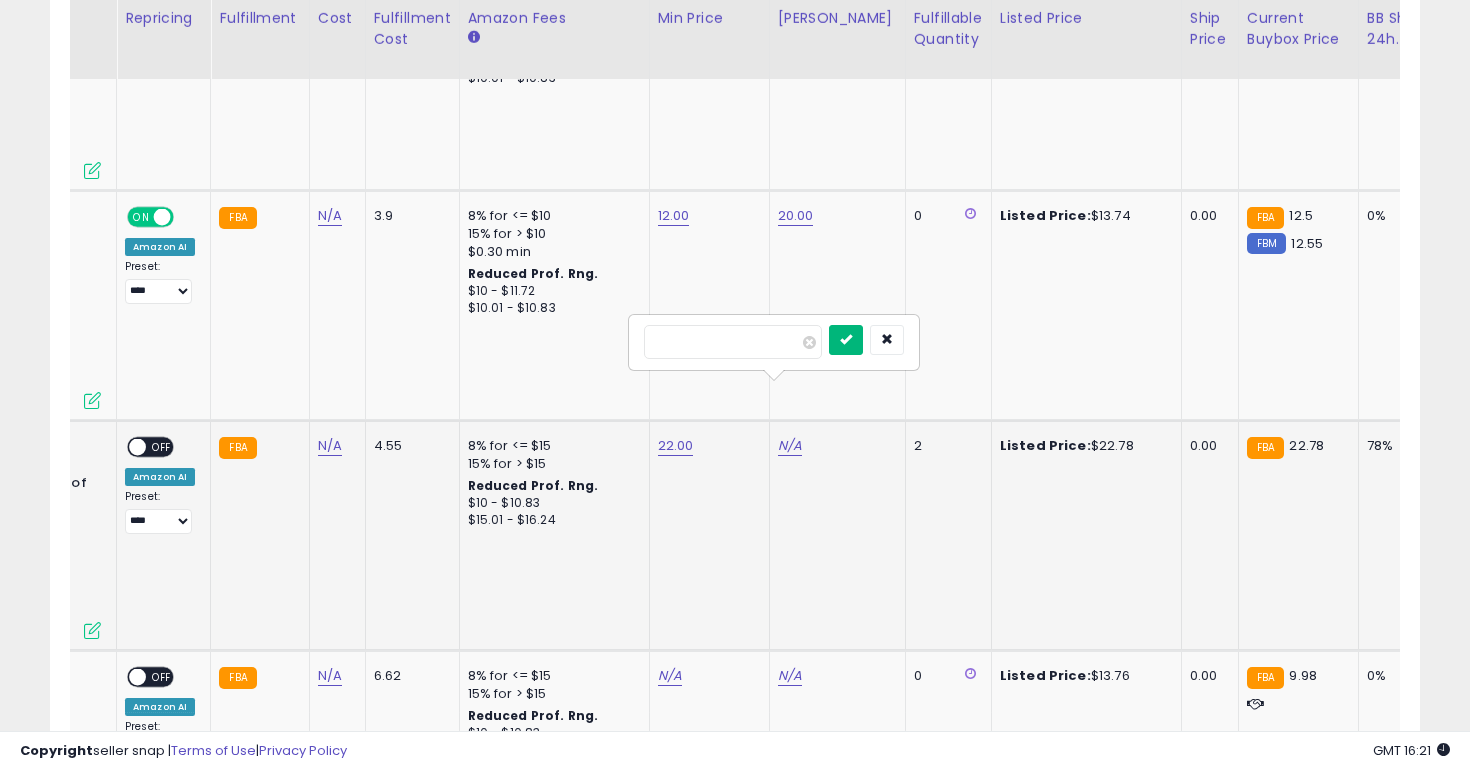 type on "**" 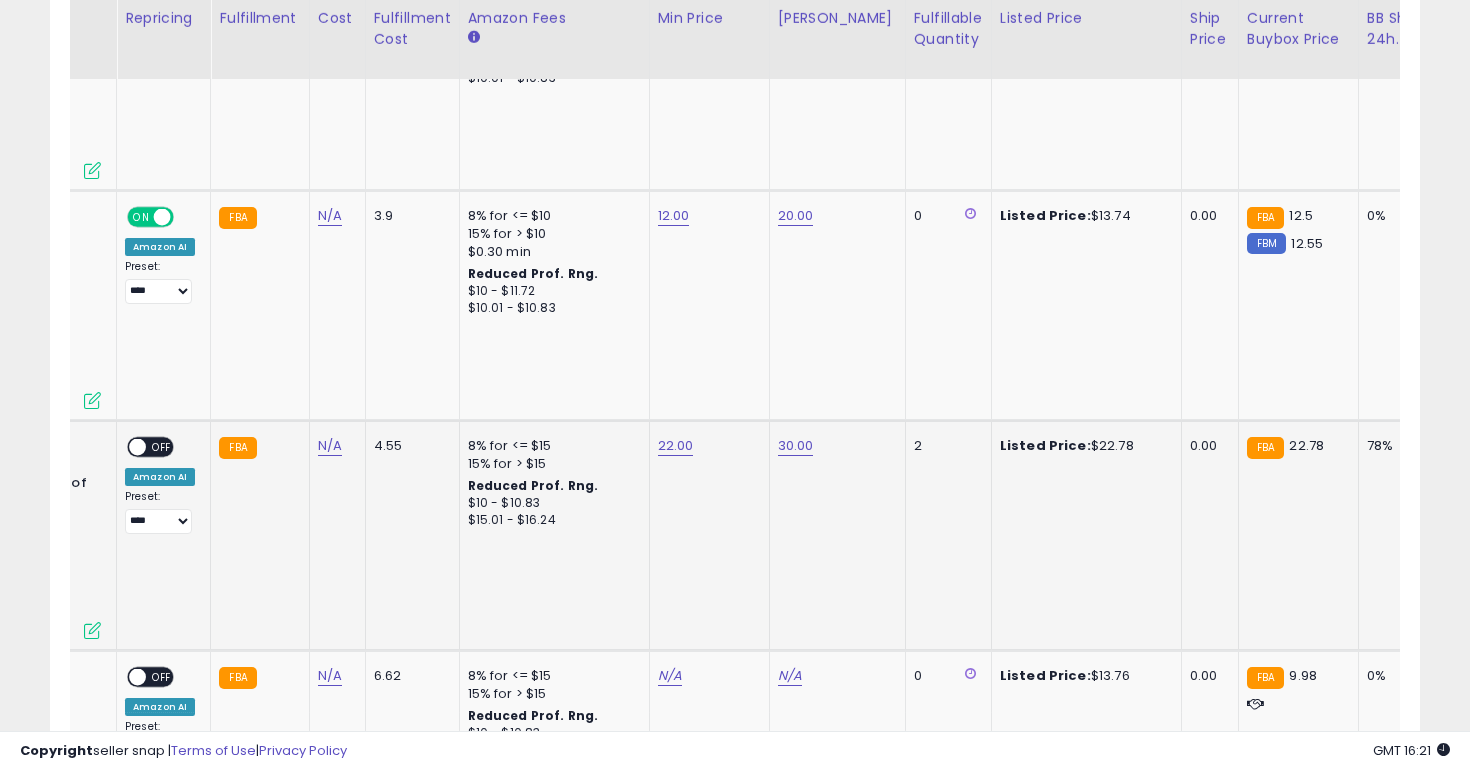 click on "OFF" at bounding box center [162, 446] 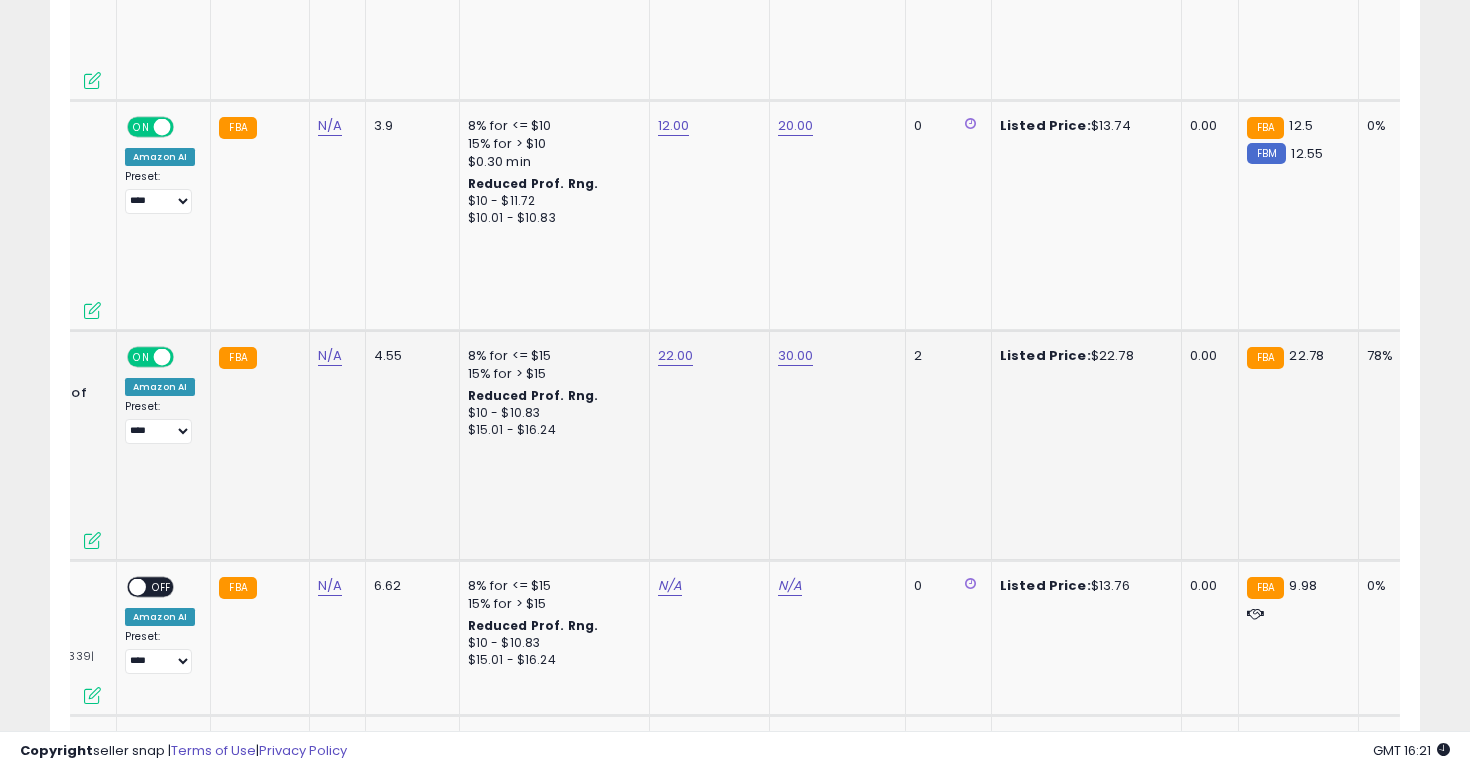 scroll, scrollTop: 3221, scrollLeft: 0, axis: vertical 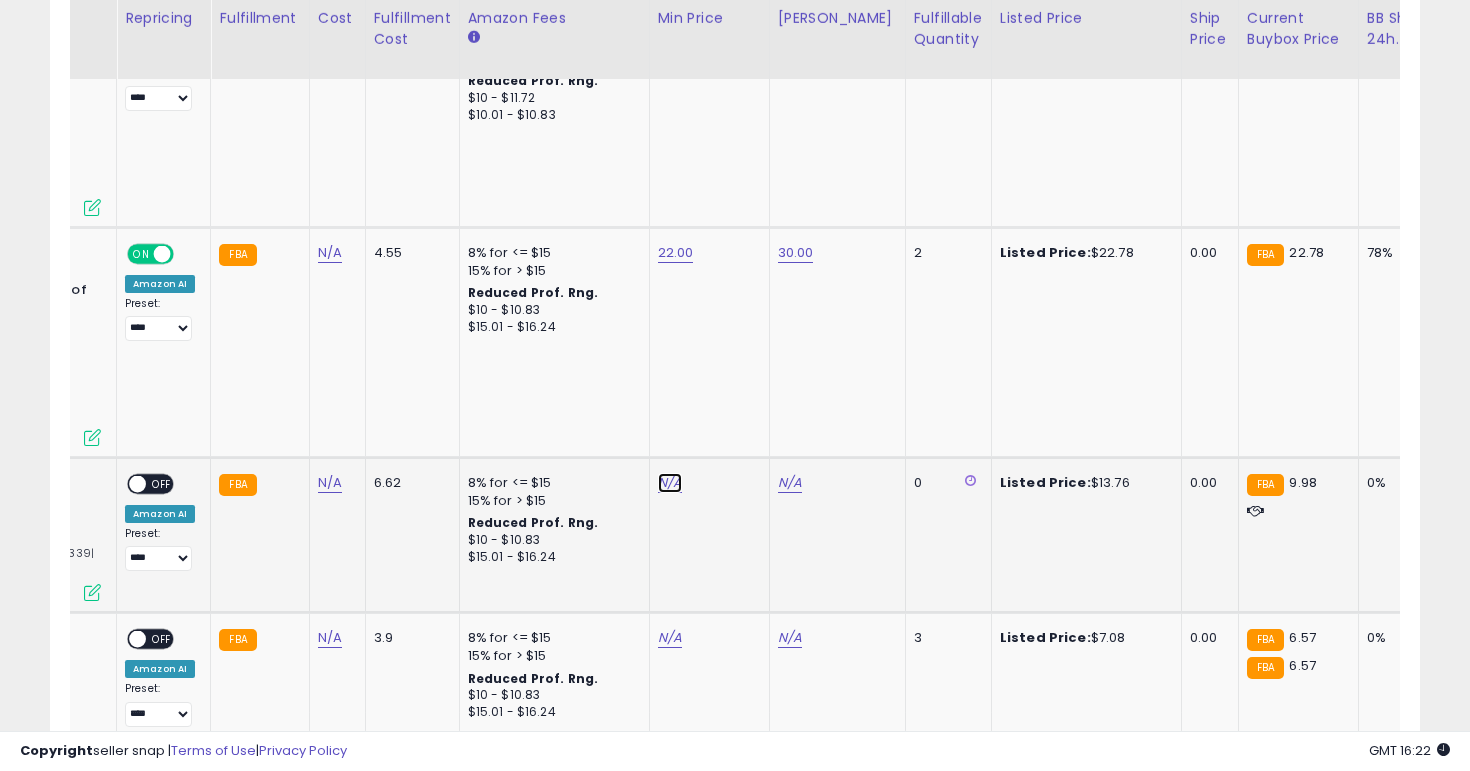 click on "N/A" at bounding box center (670, 483) 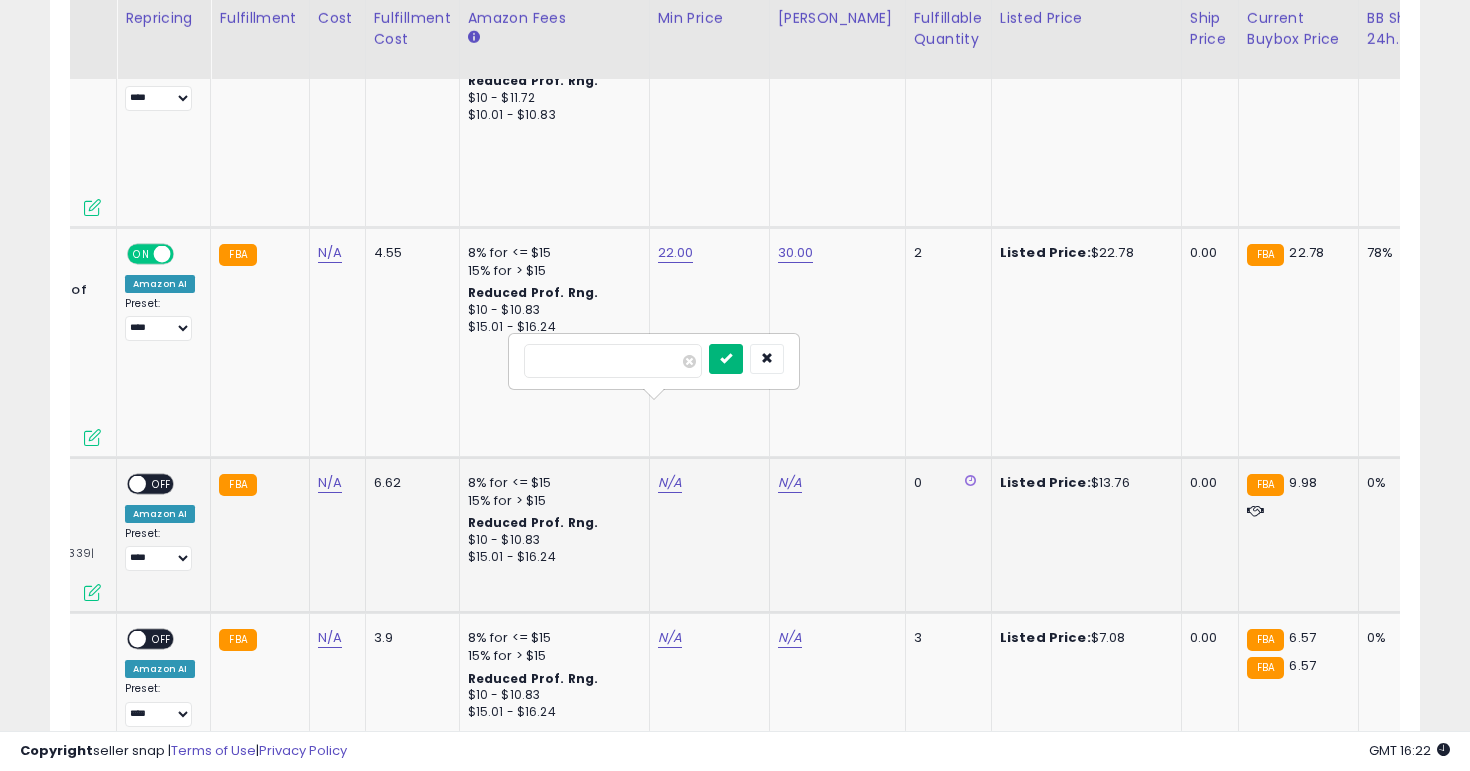 type on "*" 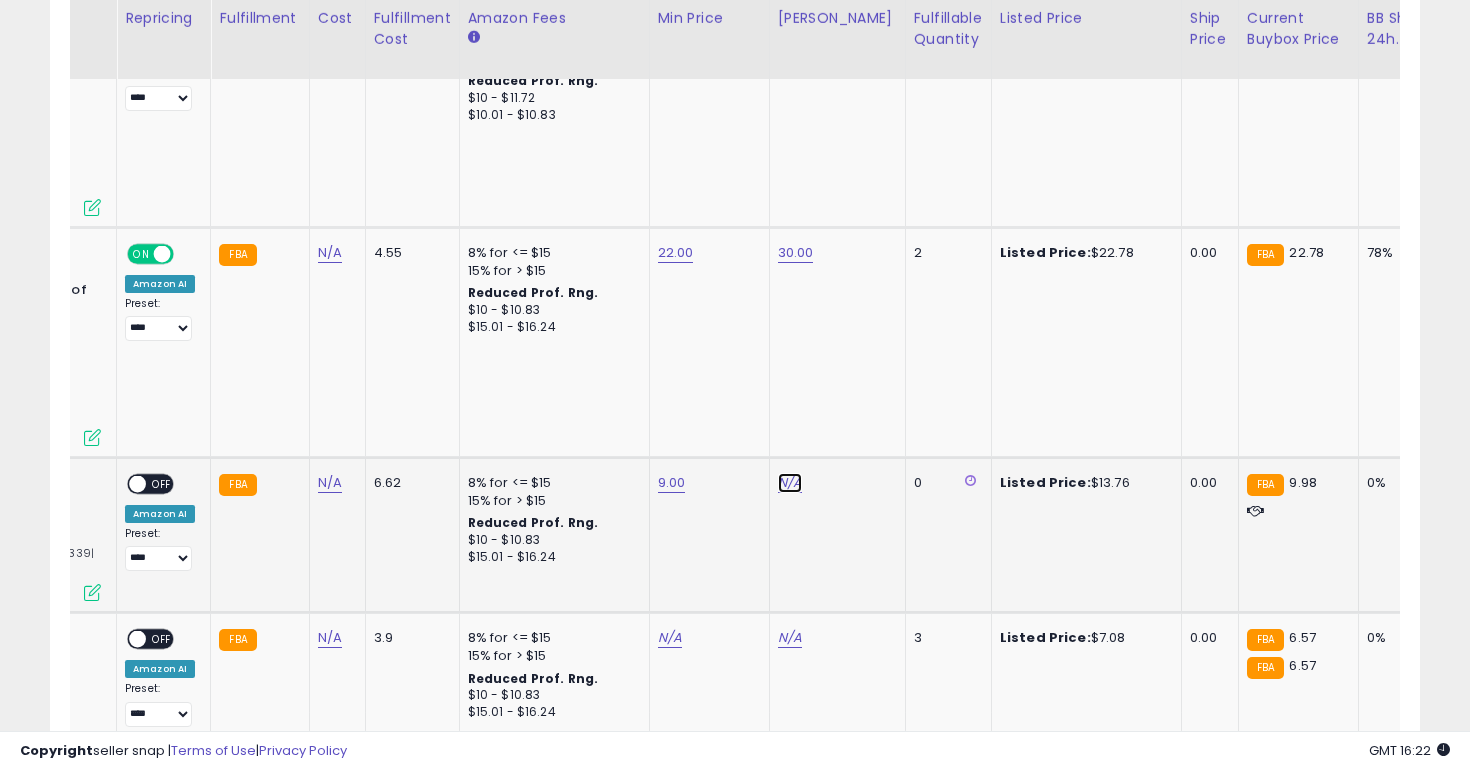click on "N/A" at bounding box center (790, 483) 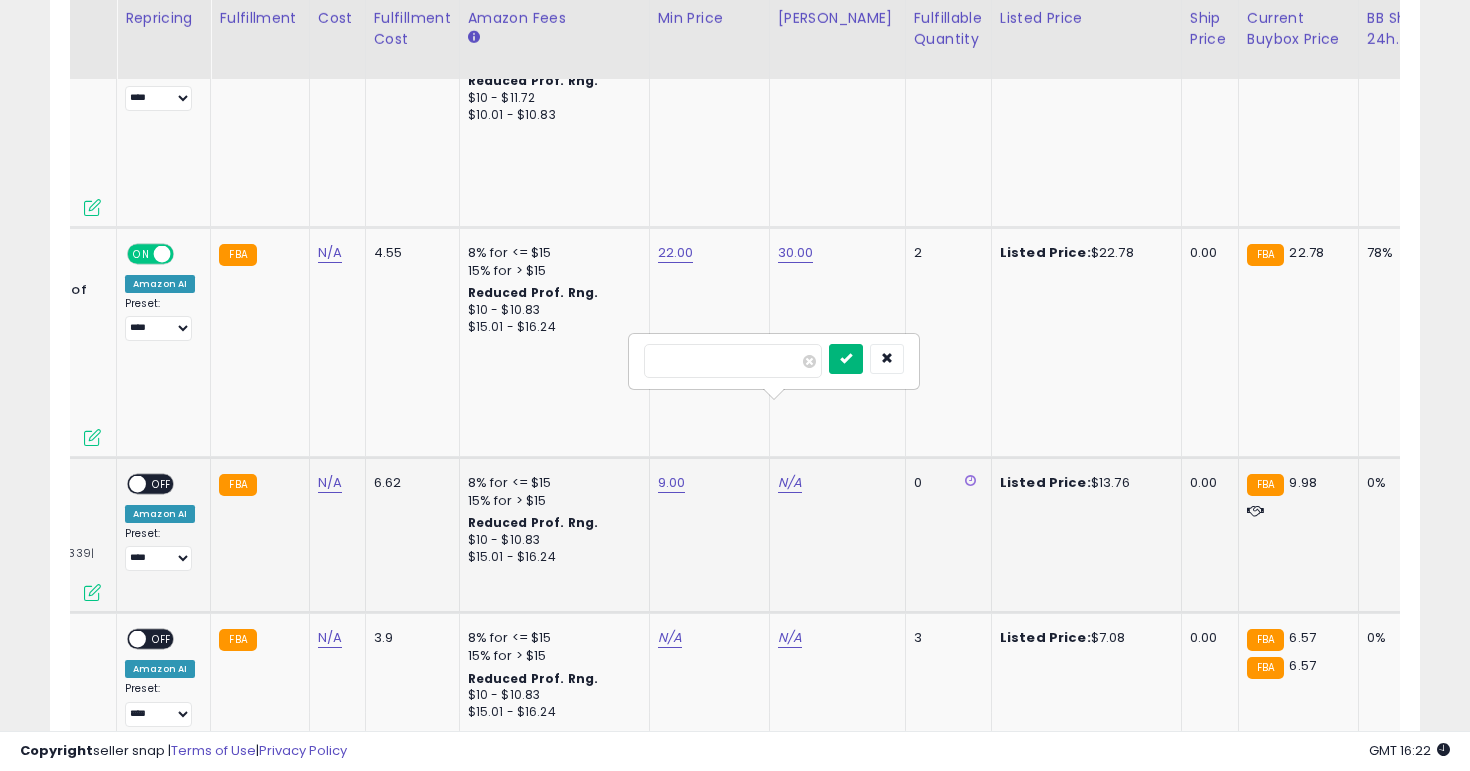 type on "**" 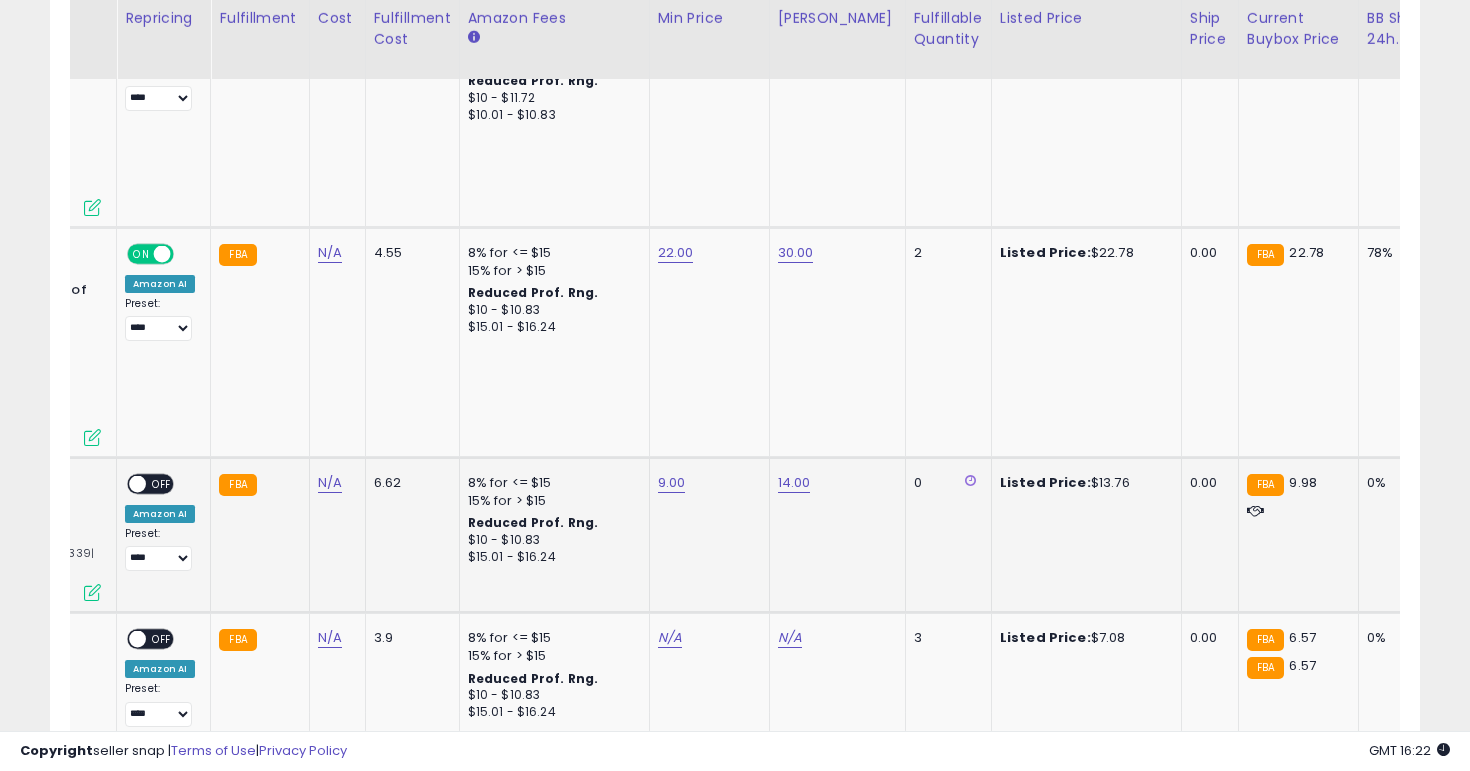 click on "OFF" at bounding box center [162, 483] 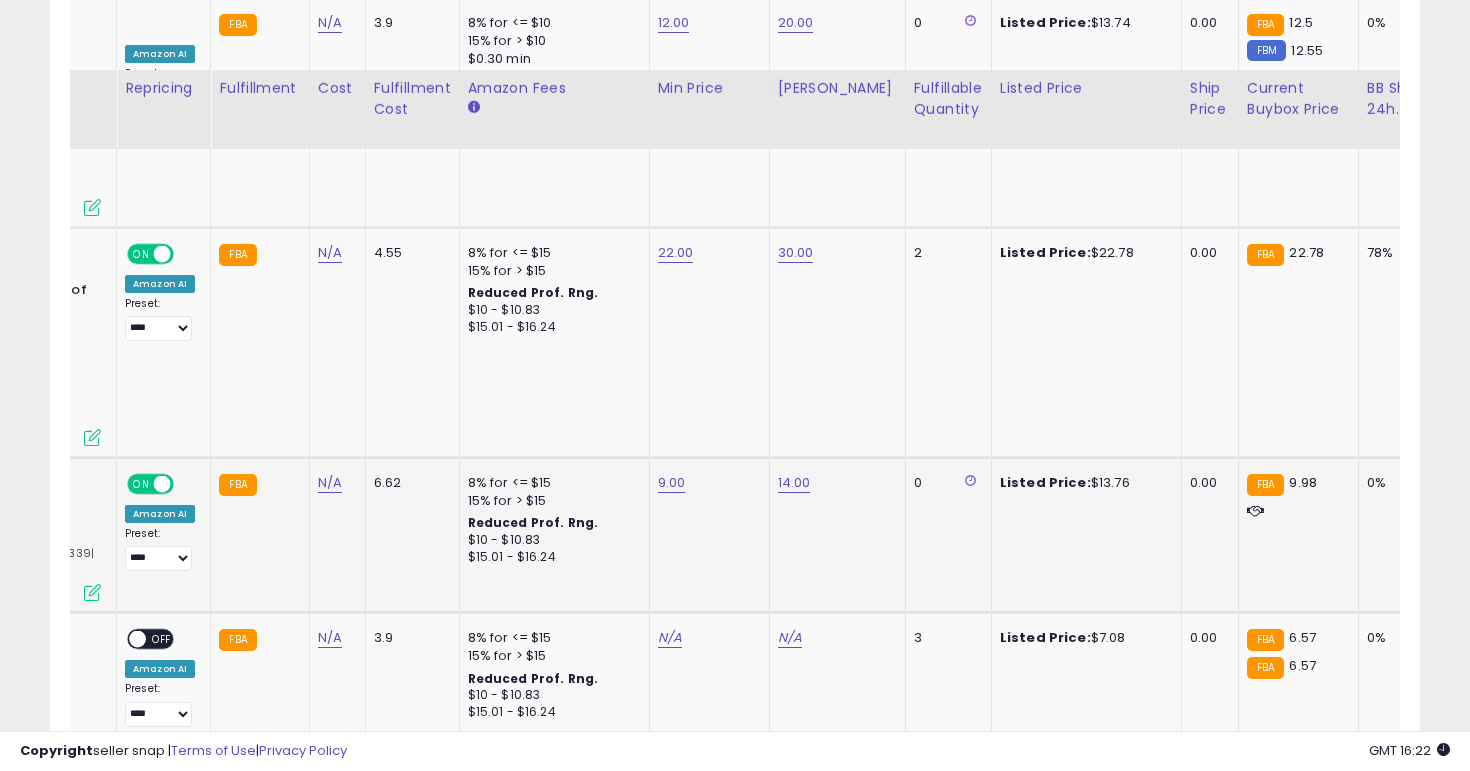scroll, scrollTop: 3384, scrollLeft: 0, axis: vertical 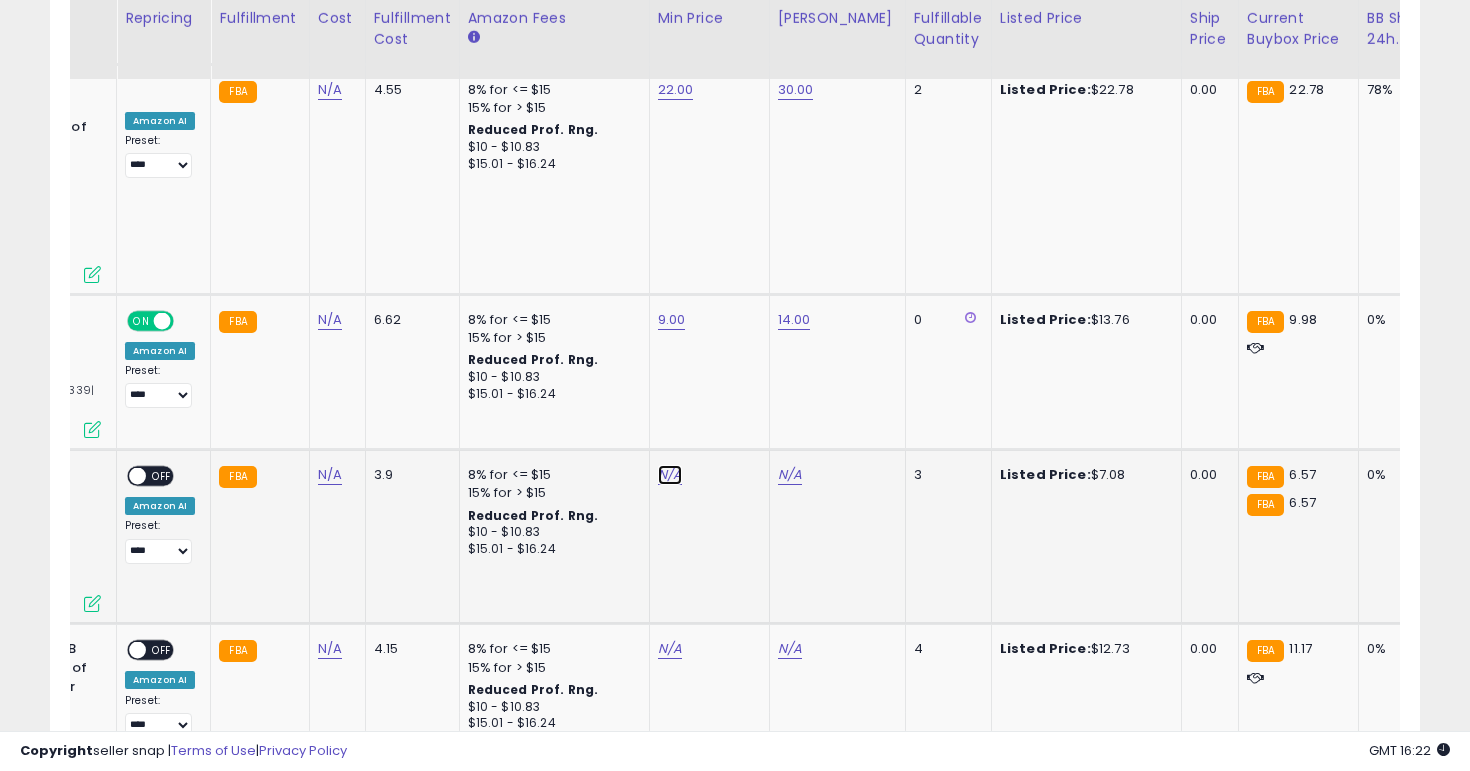 click on "N/A" at bounding box center (670, 475) 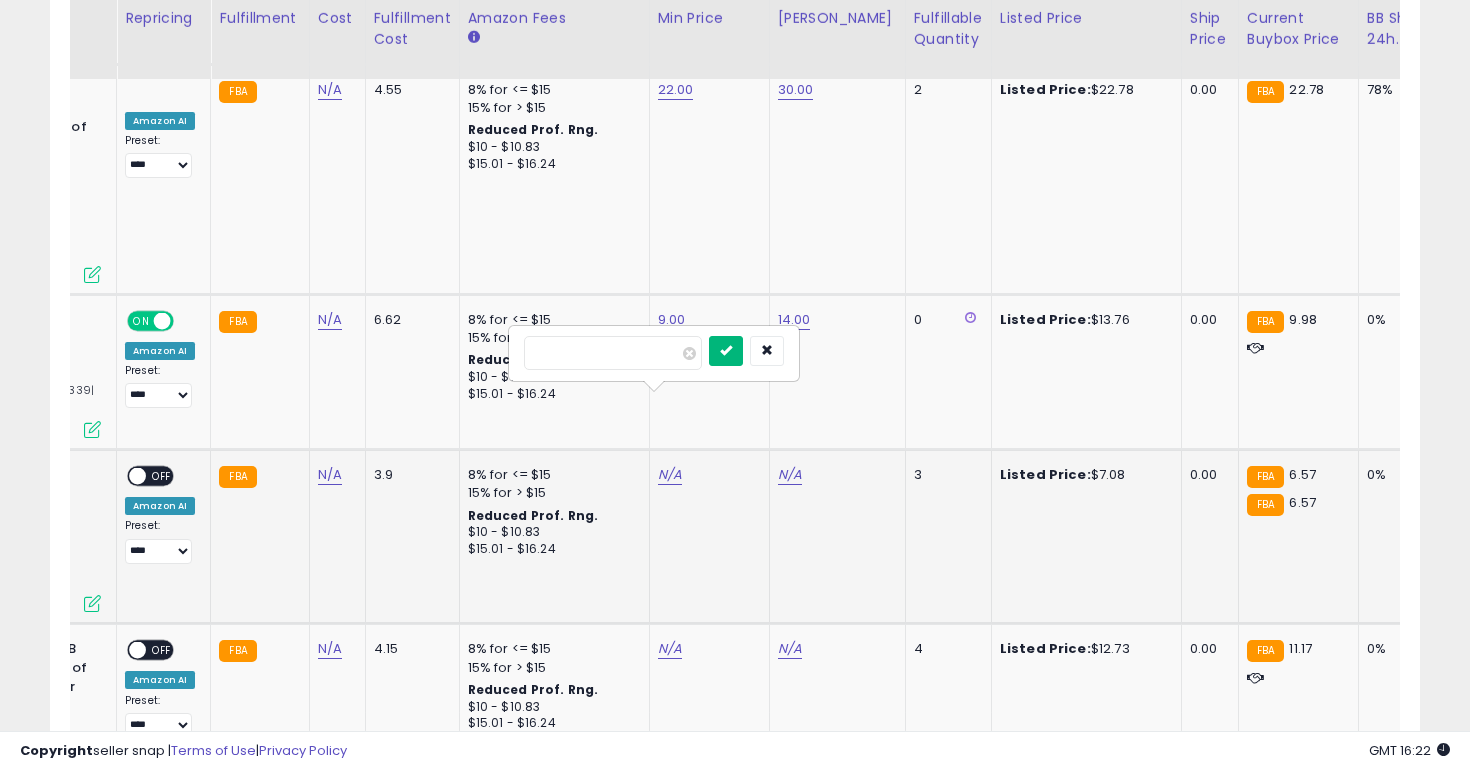 type on "***" 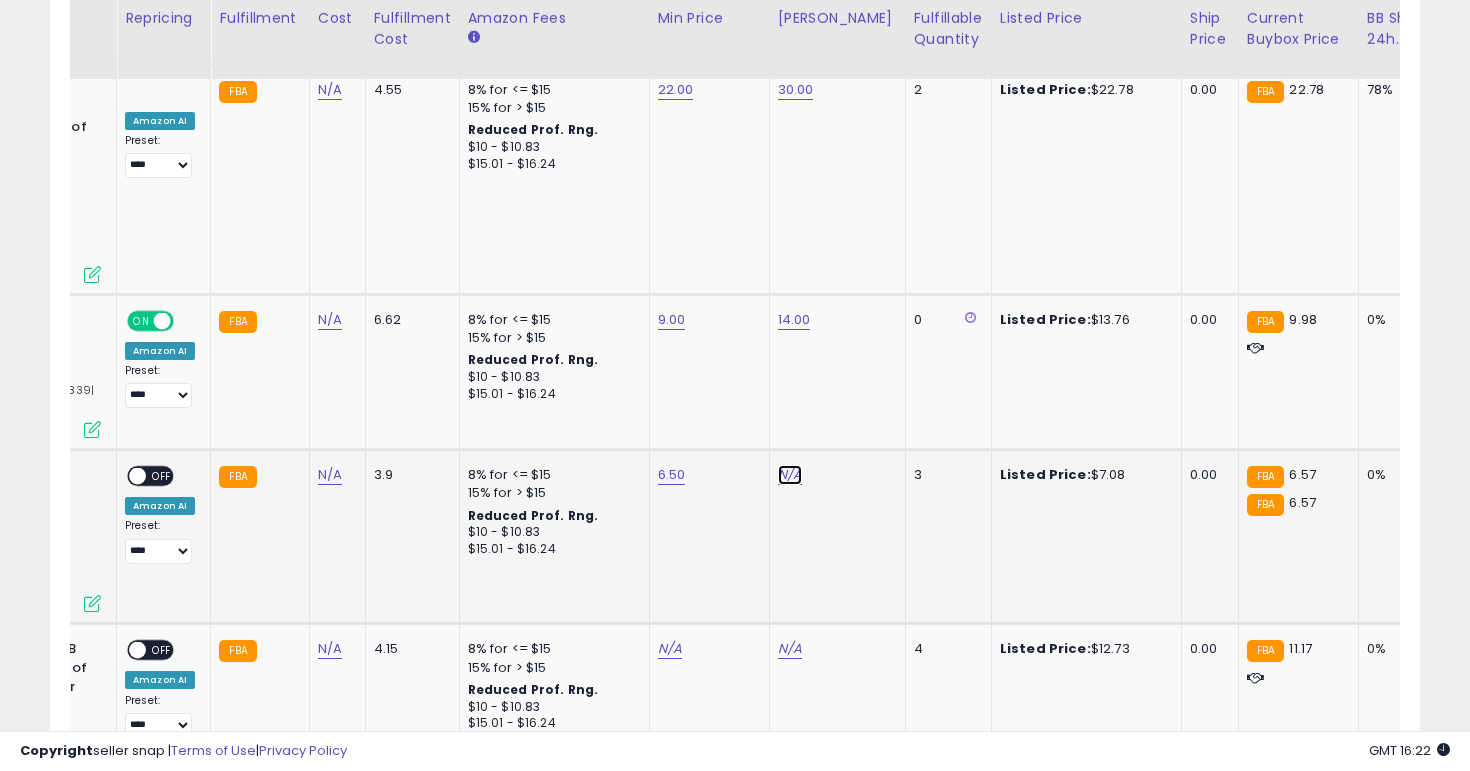 click on "N/A" at bounding box center [790, 475] 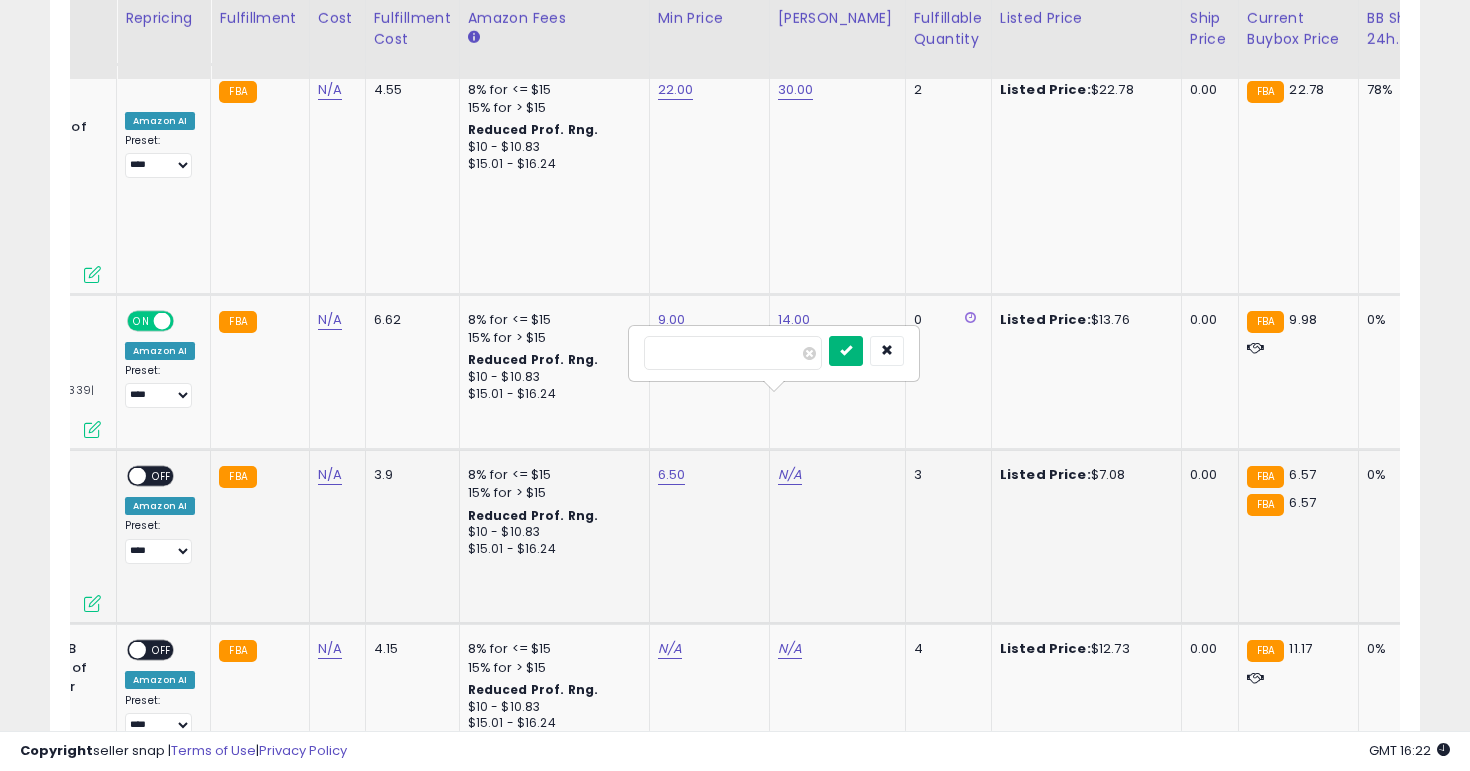 type on "****" 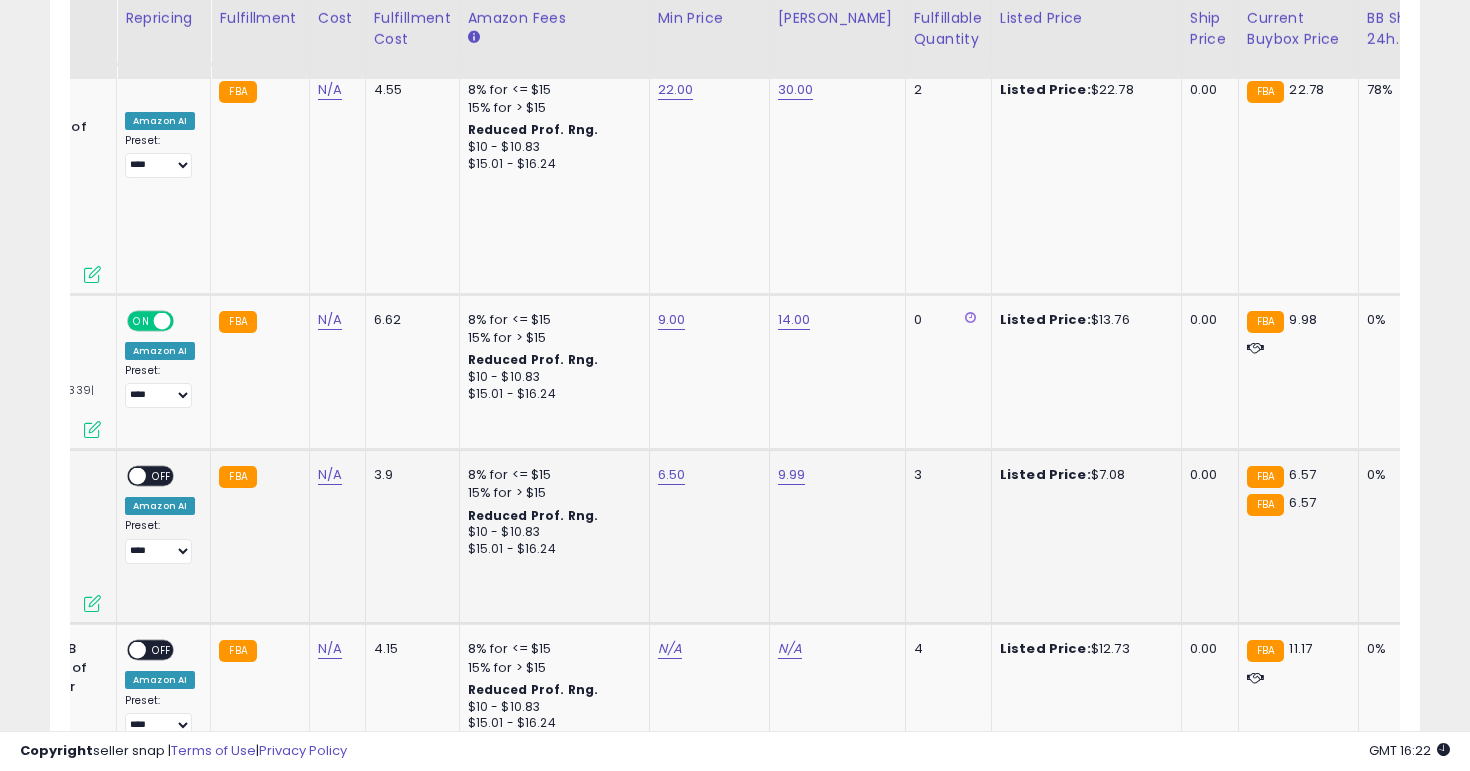 click on "OFF" at bounding box center [162, 476] 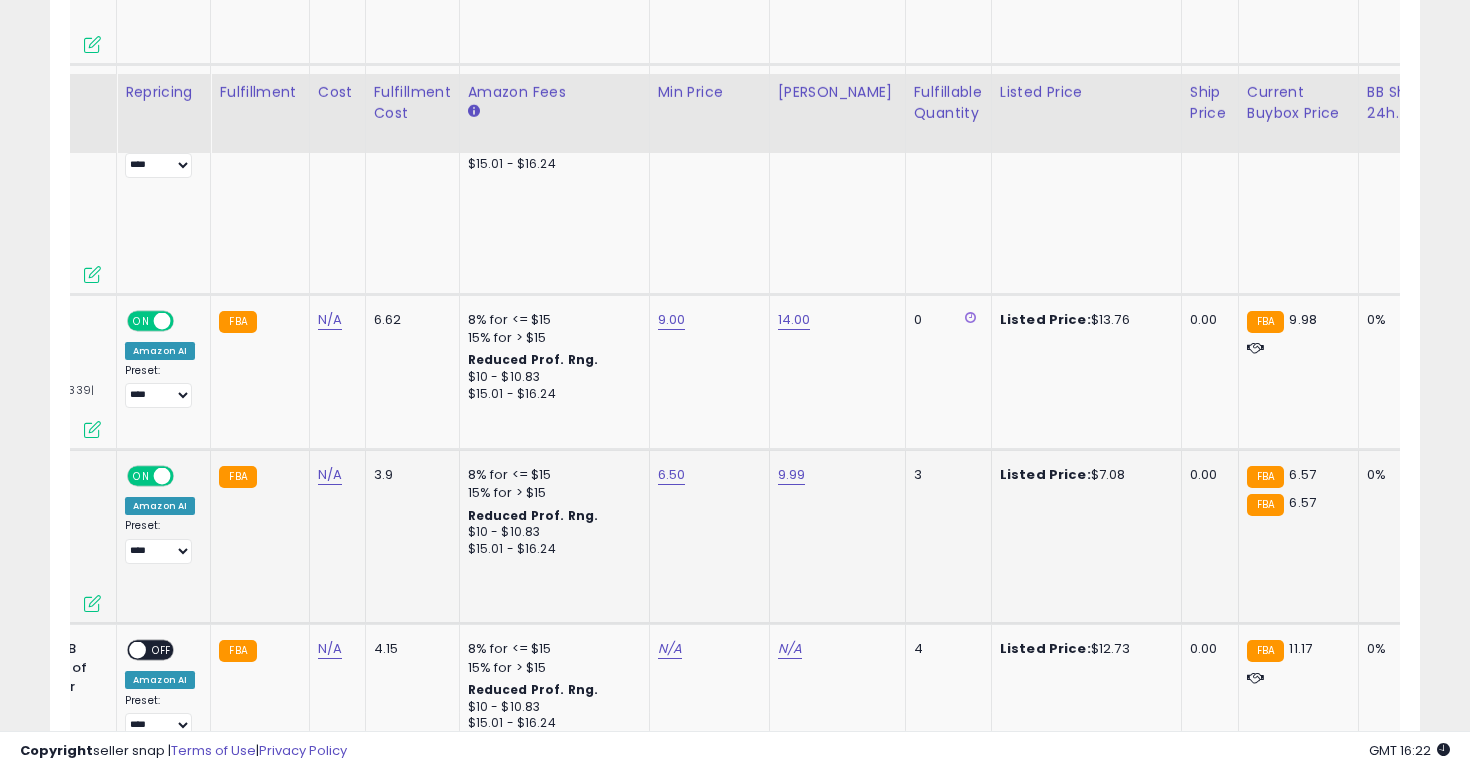 scroll, scrollTop: 3606, scrollLeft: 0, axis: vertical 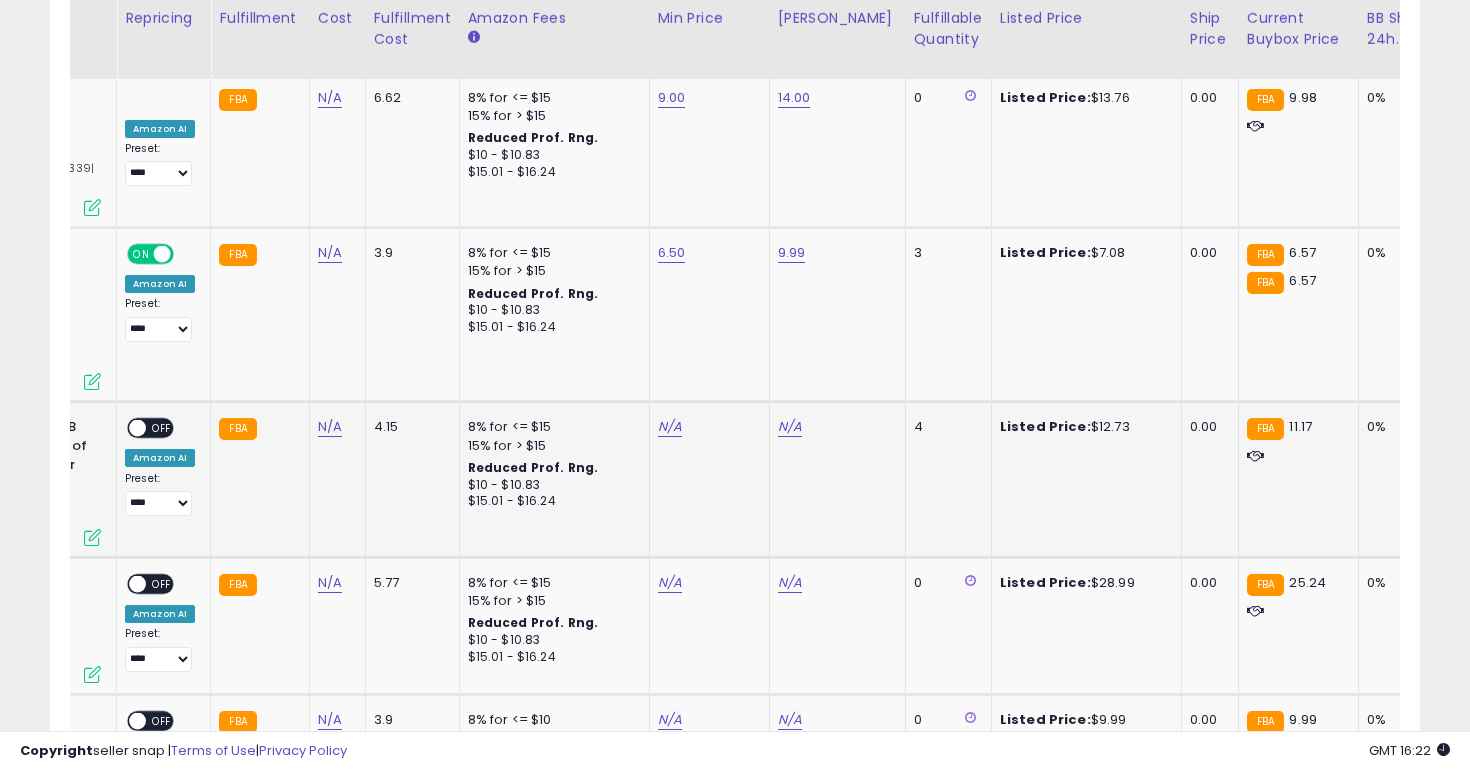 click on "N/A" 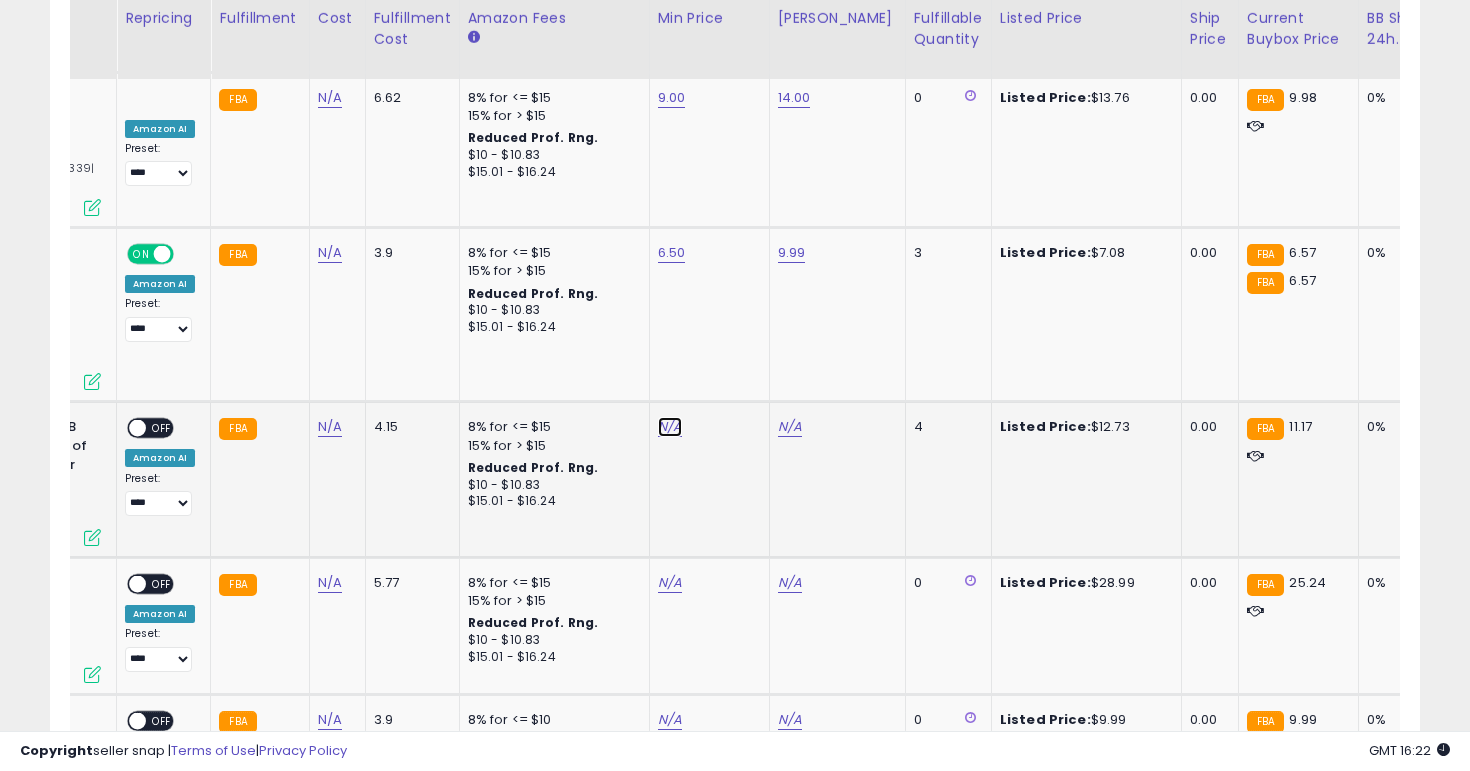 click on "N/A" at bounding box center (670, 427) 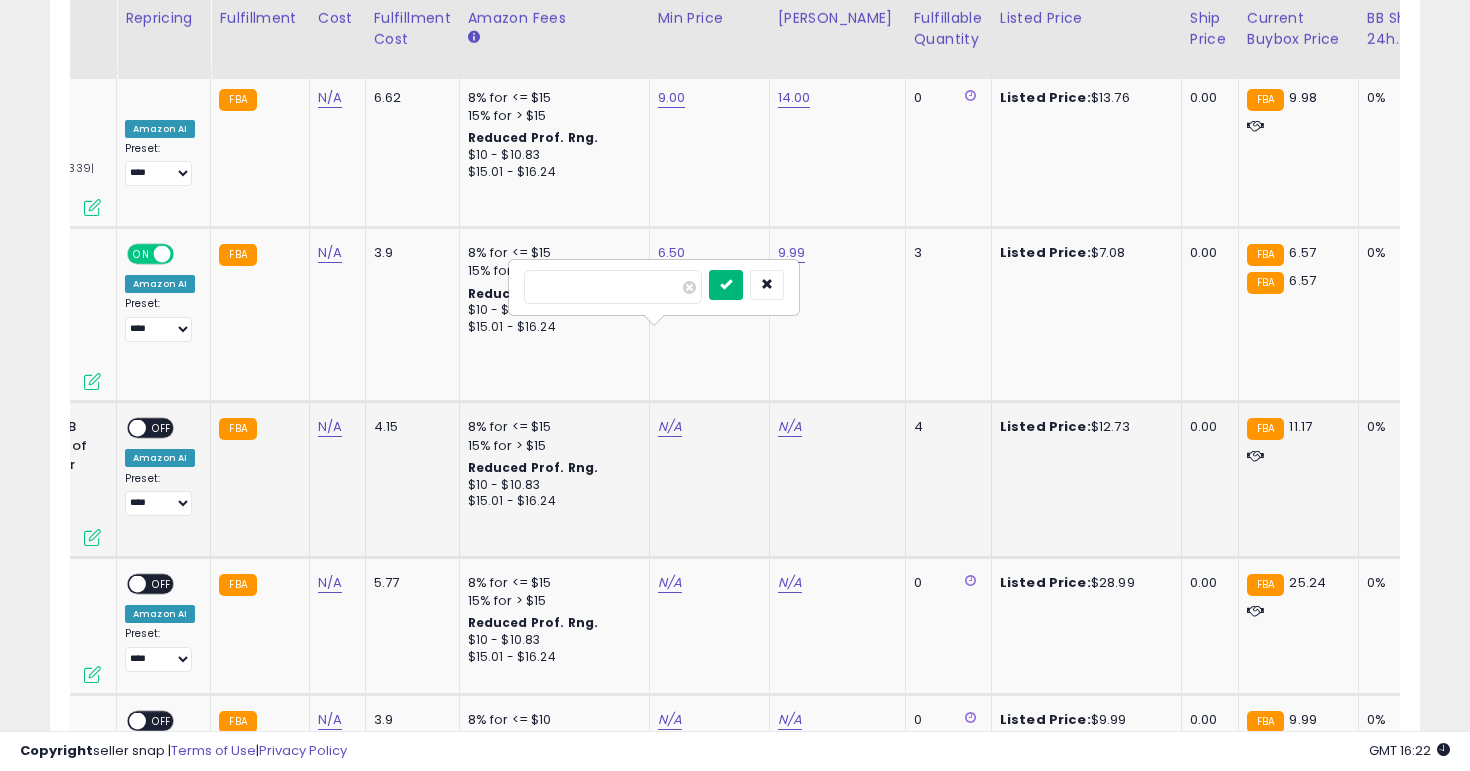 type on "**" 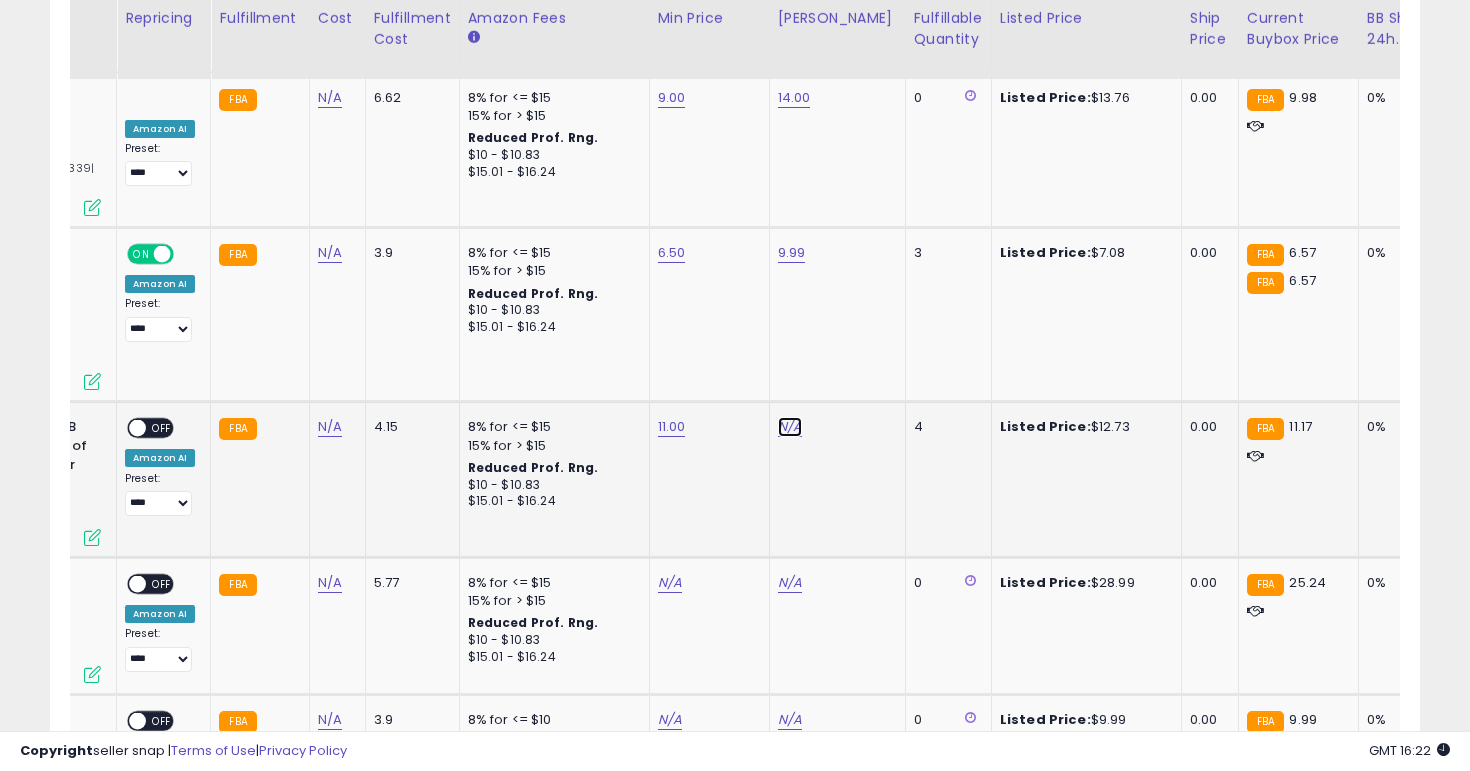 click on "N/A" at bounding box center [790, 427] 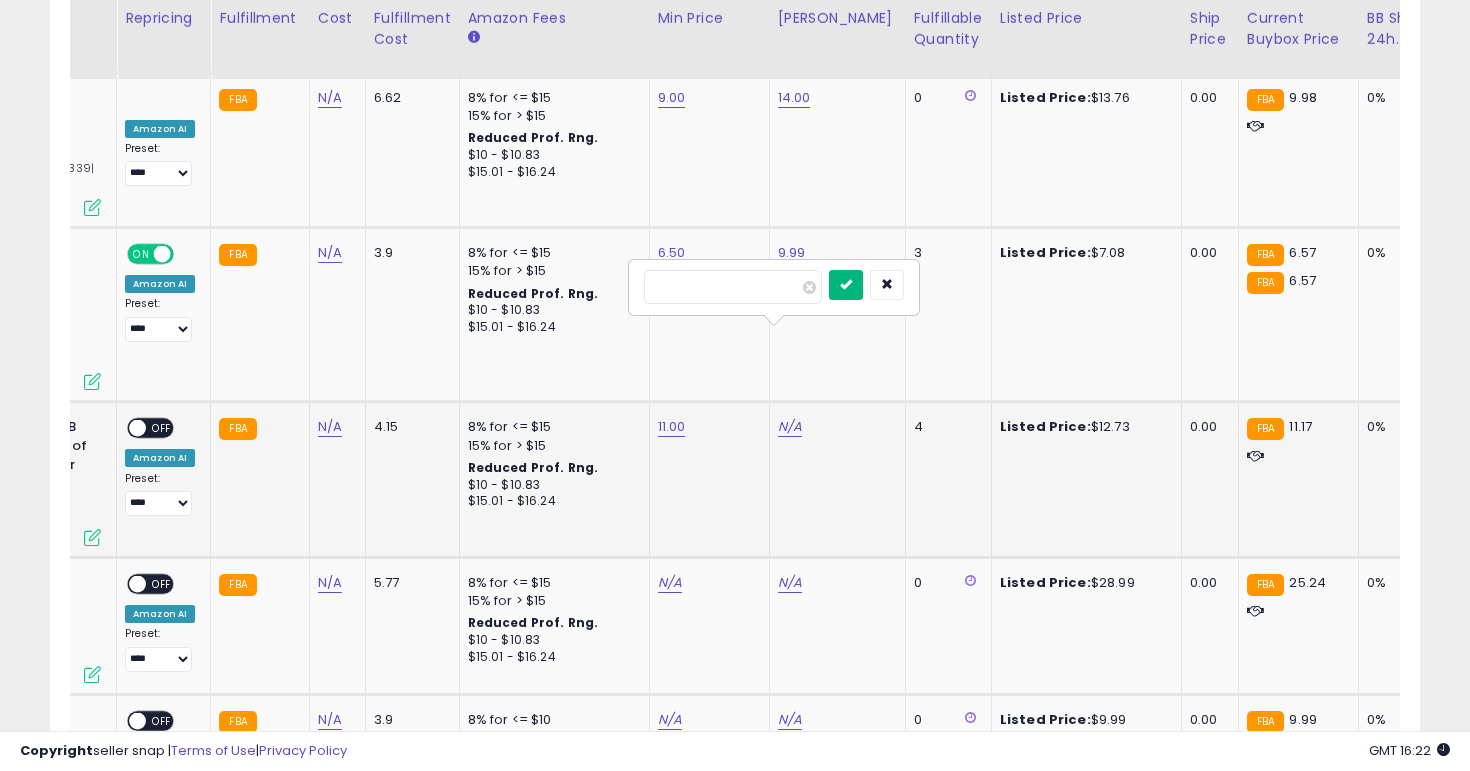 type on "**" 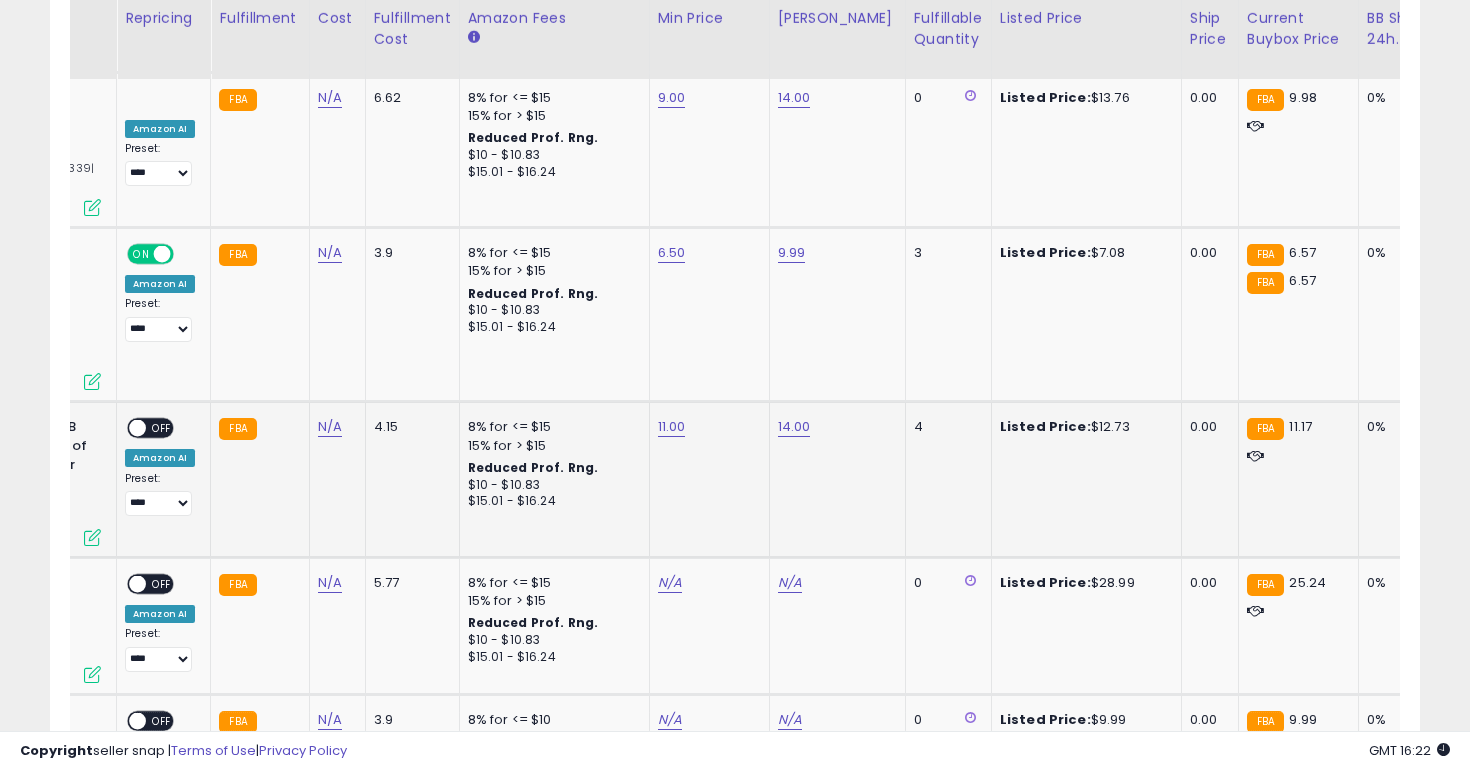 click on "OFF" at bounding box center (162, 428) 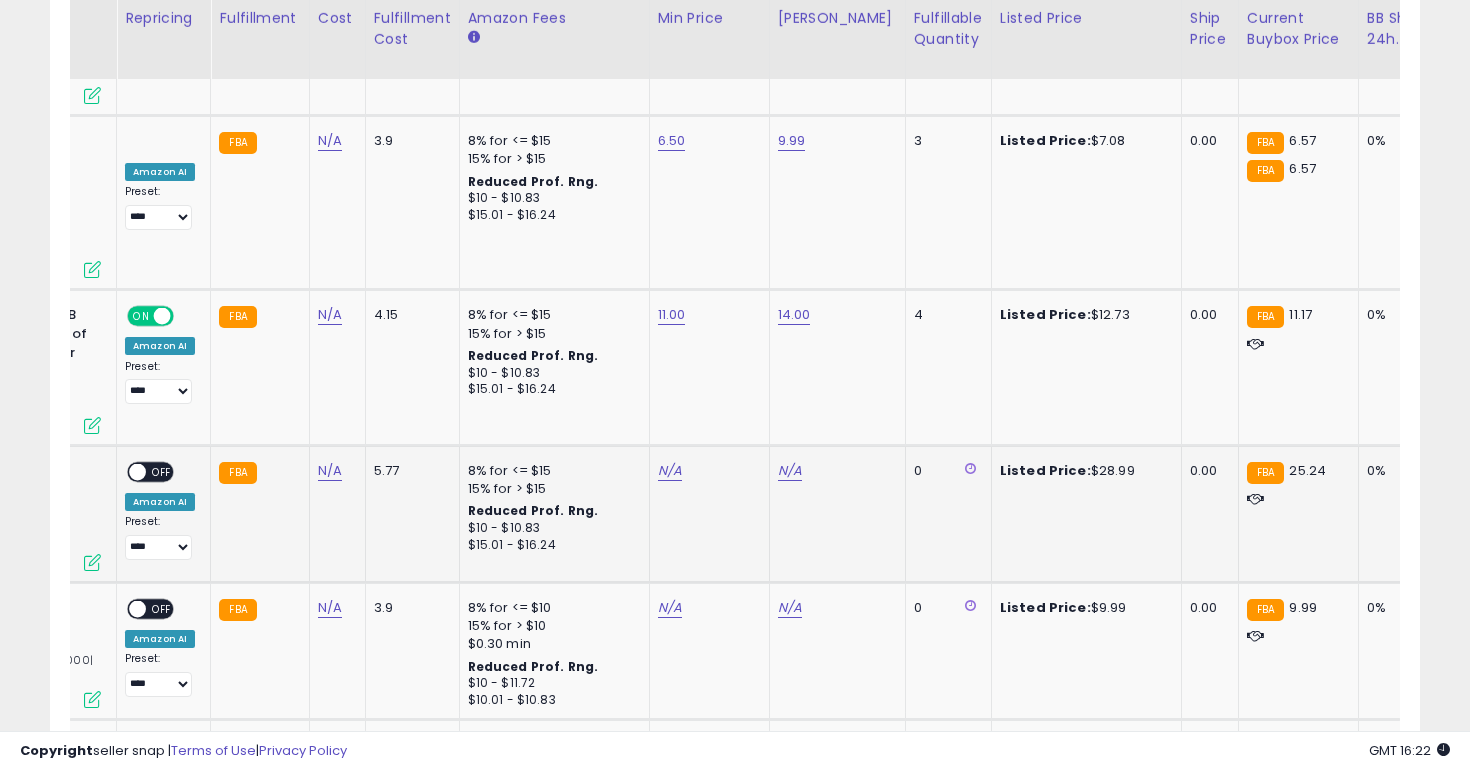 scroll, scrollTop: 3732, scrollLeft: 0, axis: vertical 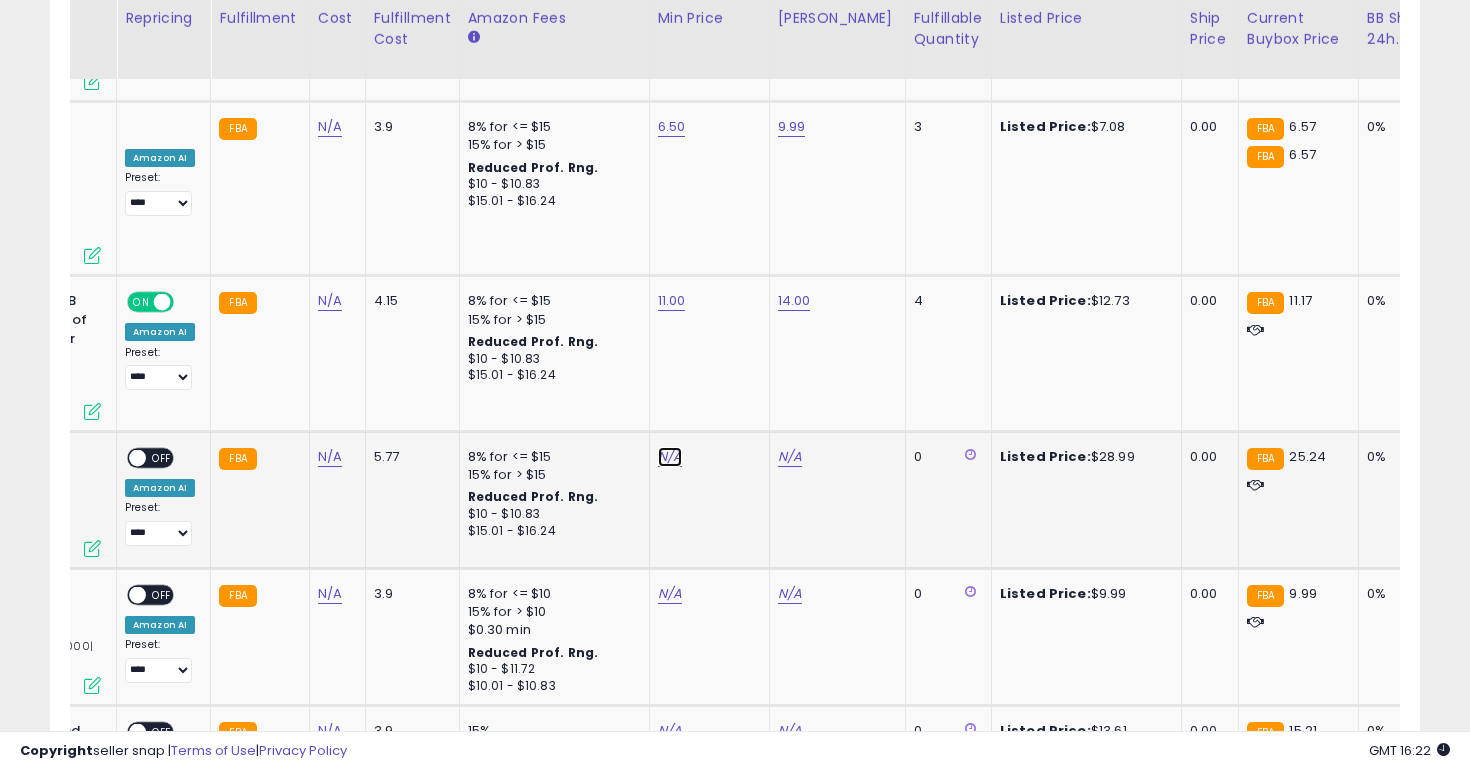 click on "N/A" at bounding box center [670, 457] 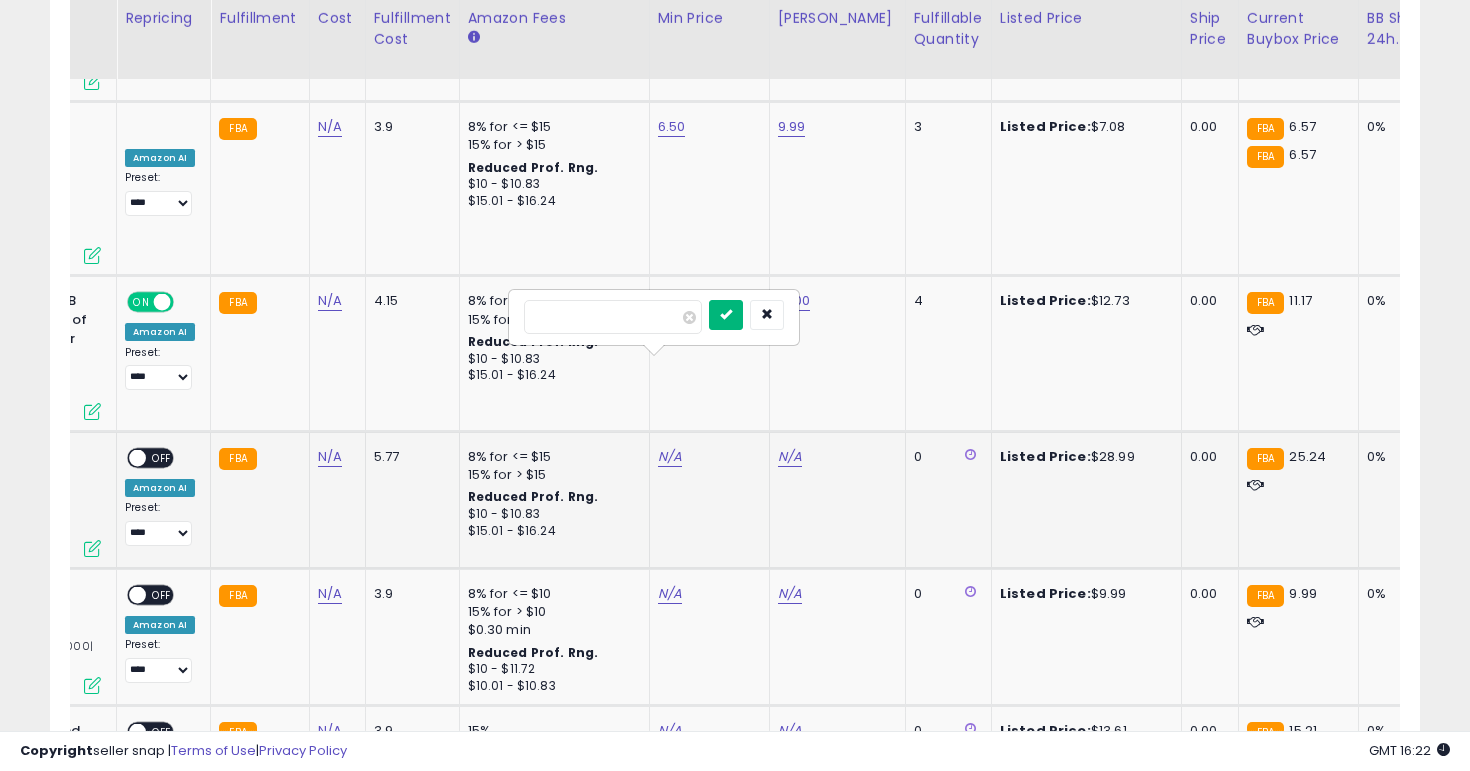 type on "**" 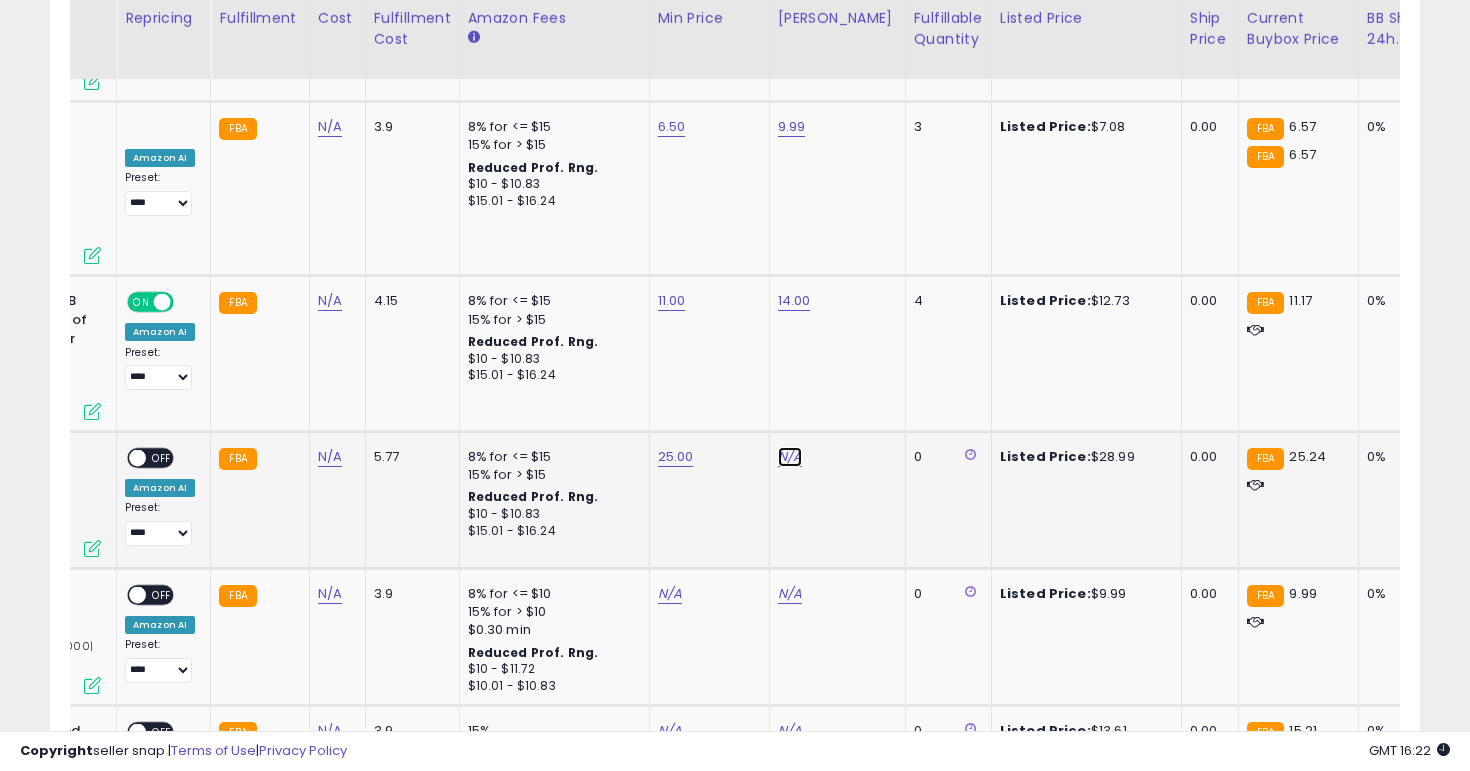 click on "N/A" at bounding box center [790, 457] 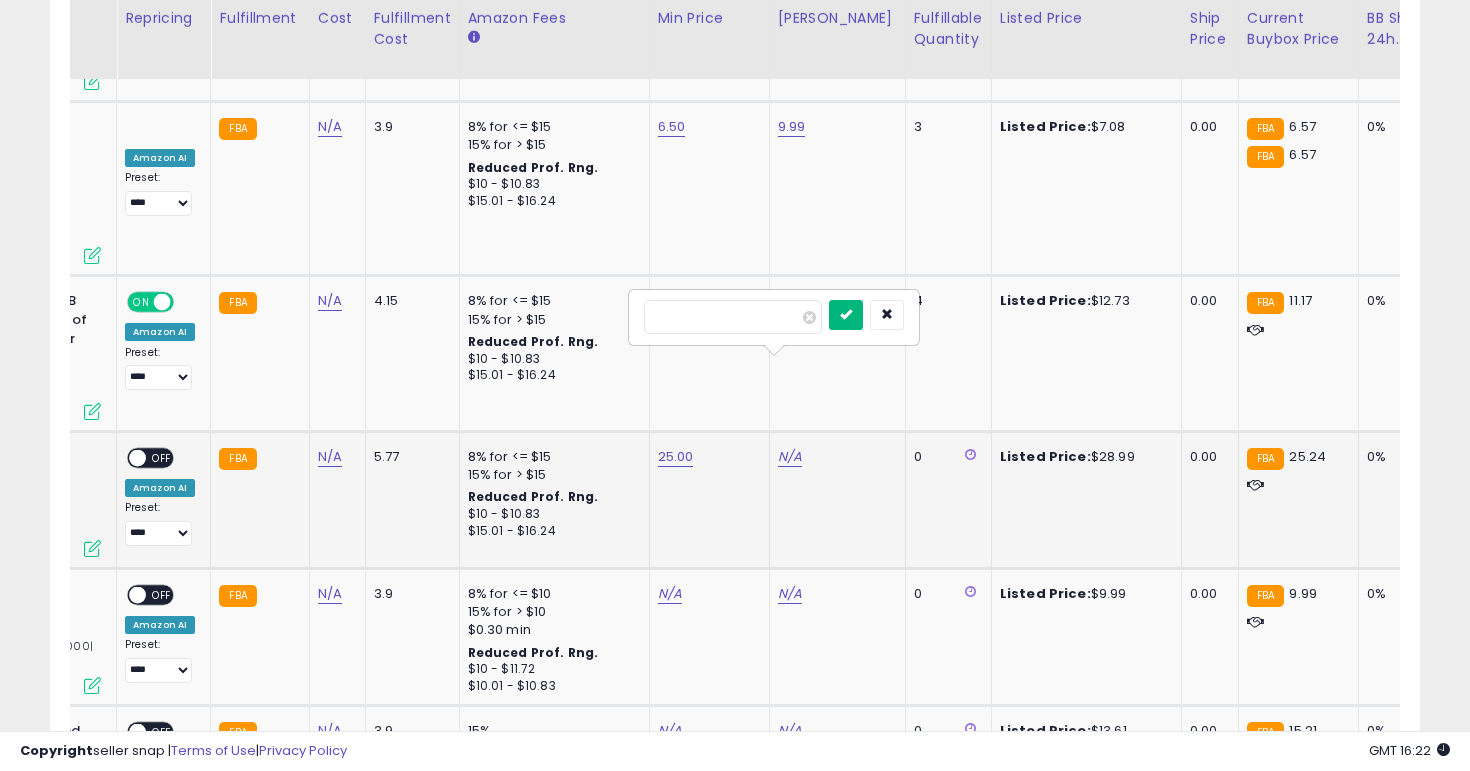 type on "**" 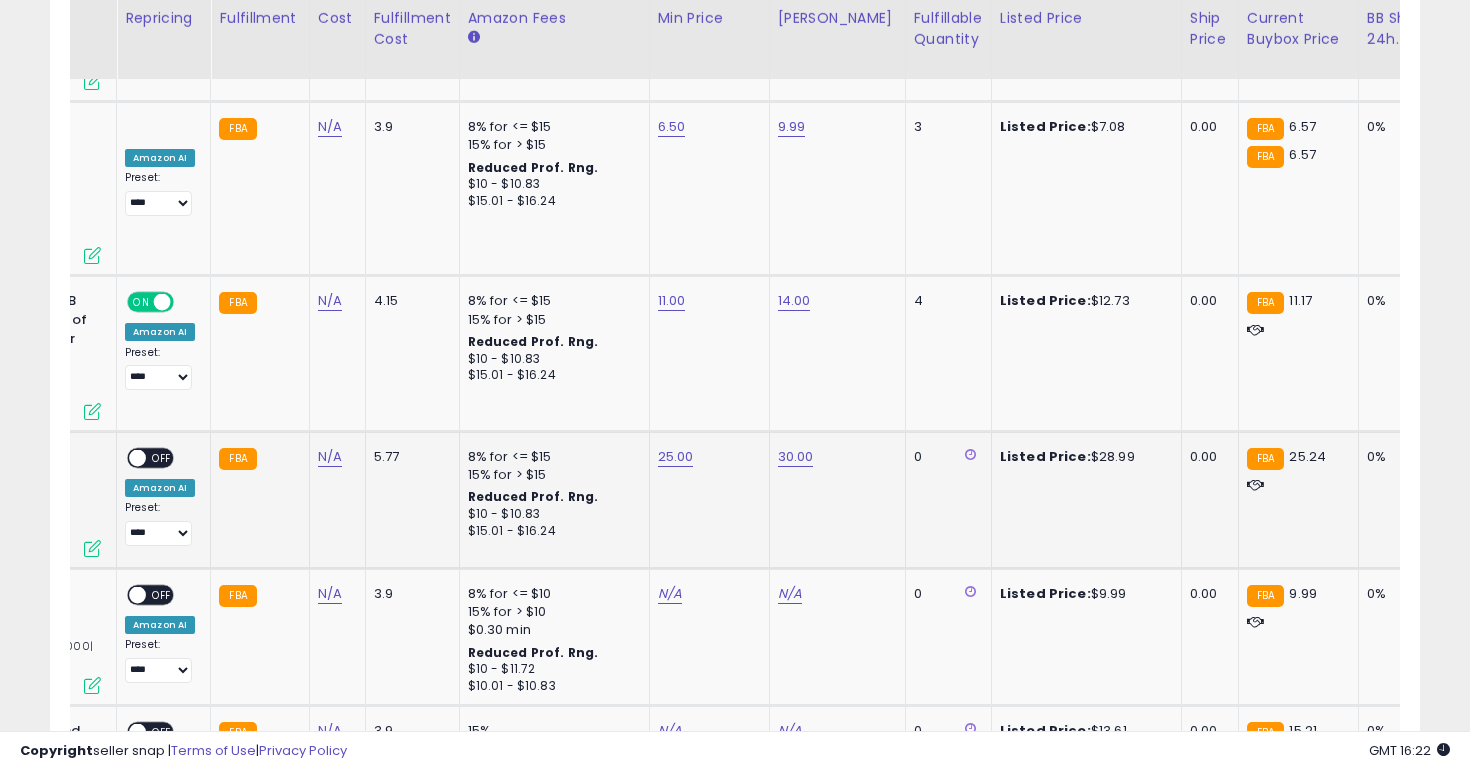click on "ON   OFF" at bounding box center [128, 458] 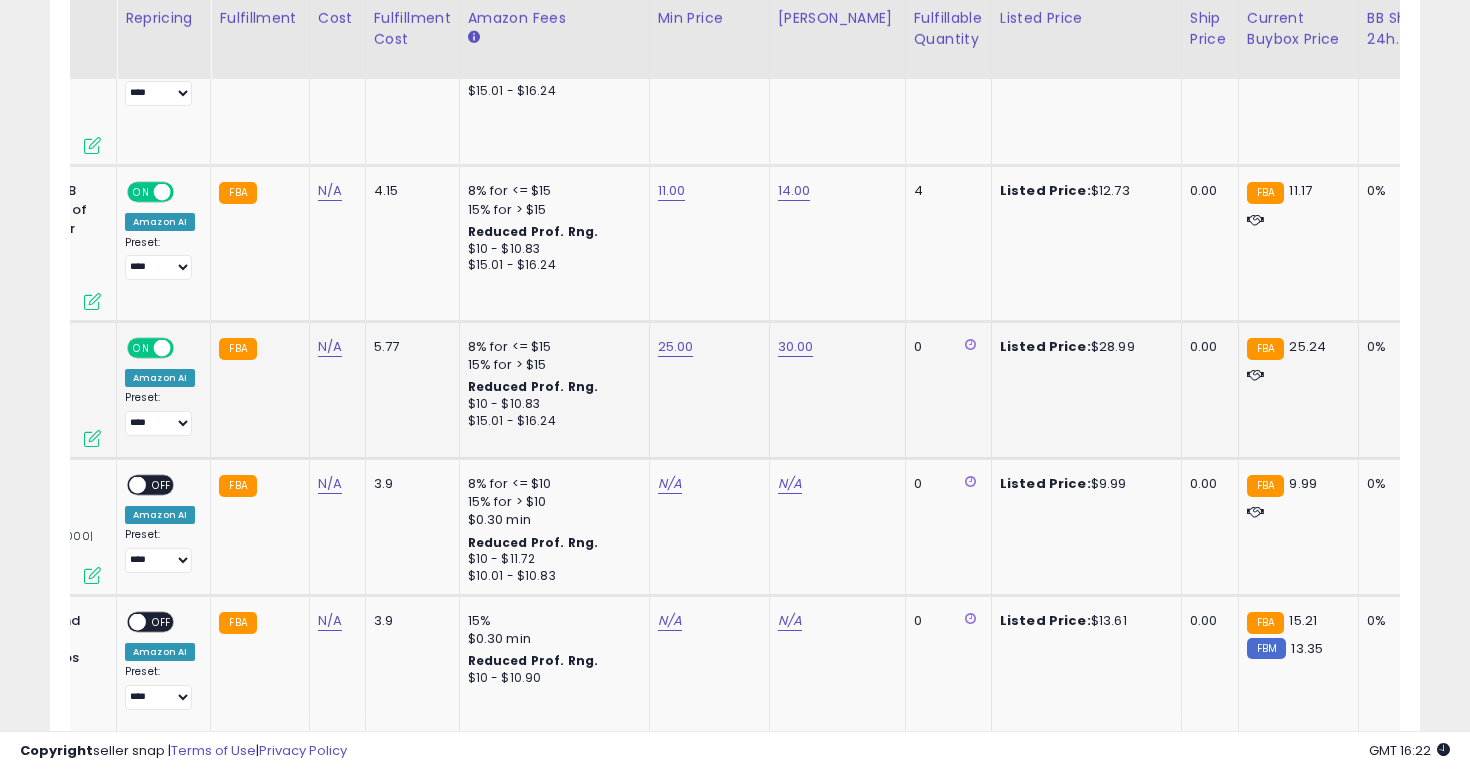 scroll, scrollTop: 3871, scrollLeft: 0, axis: vertical 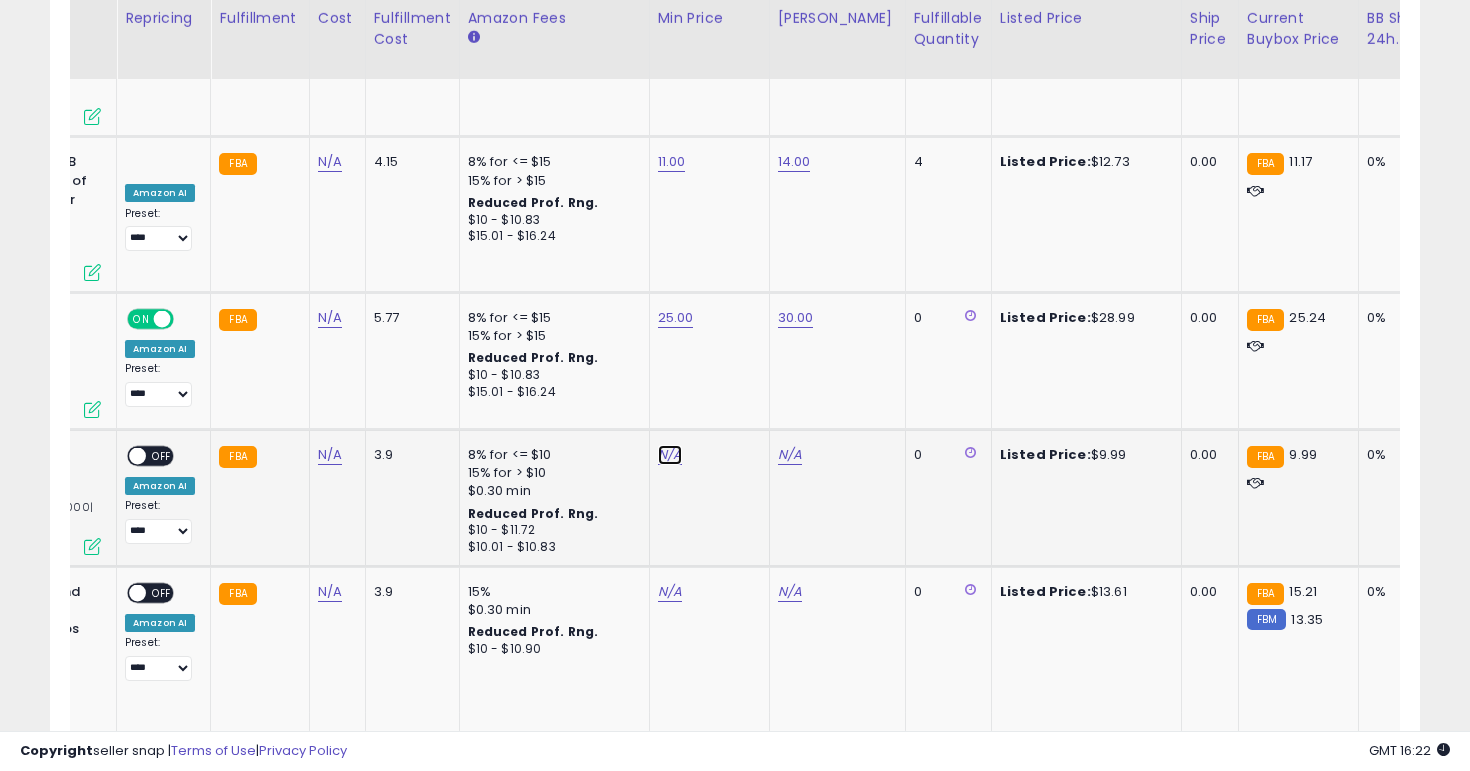 click on "N/A" at bounding box center [670, 455] 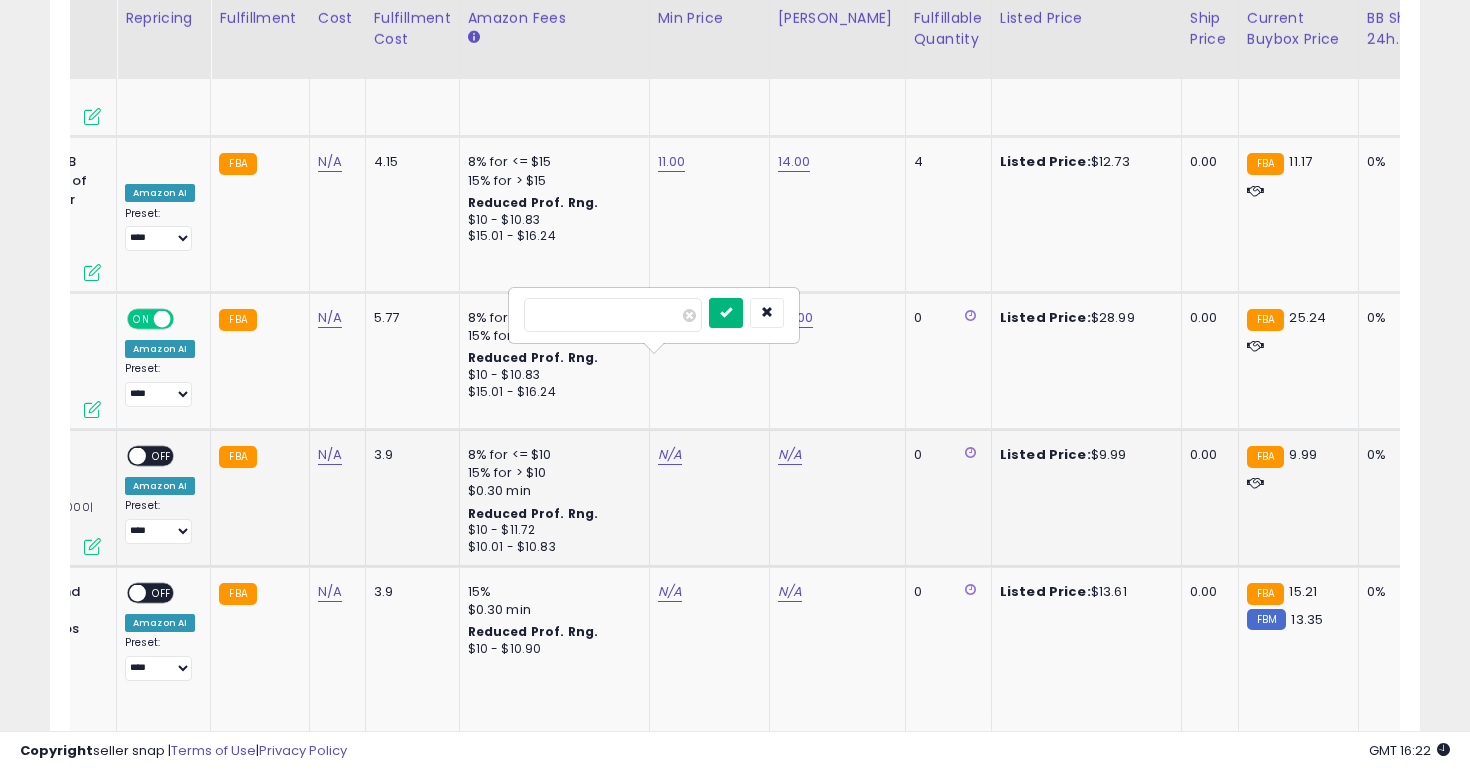 type on "*" 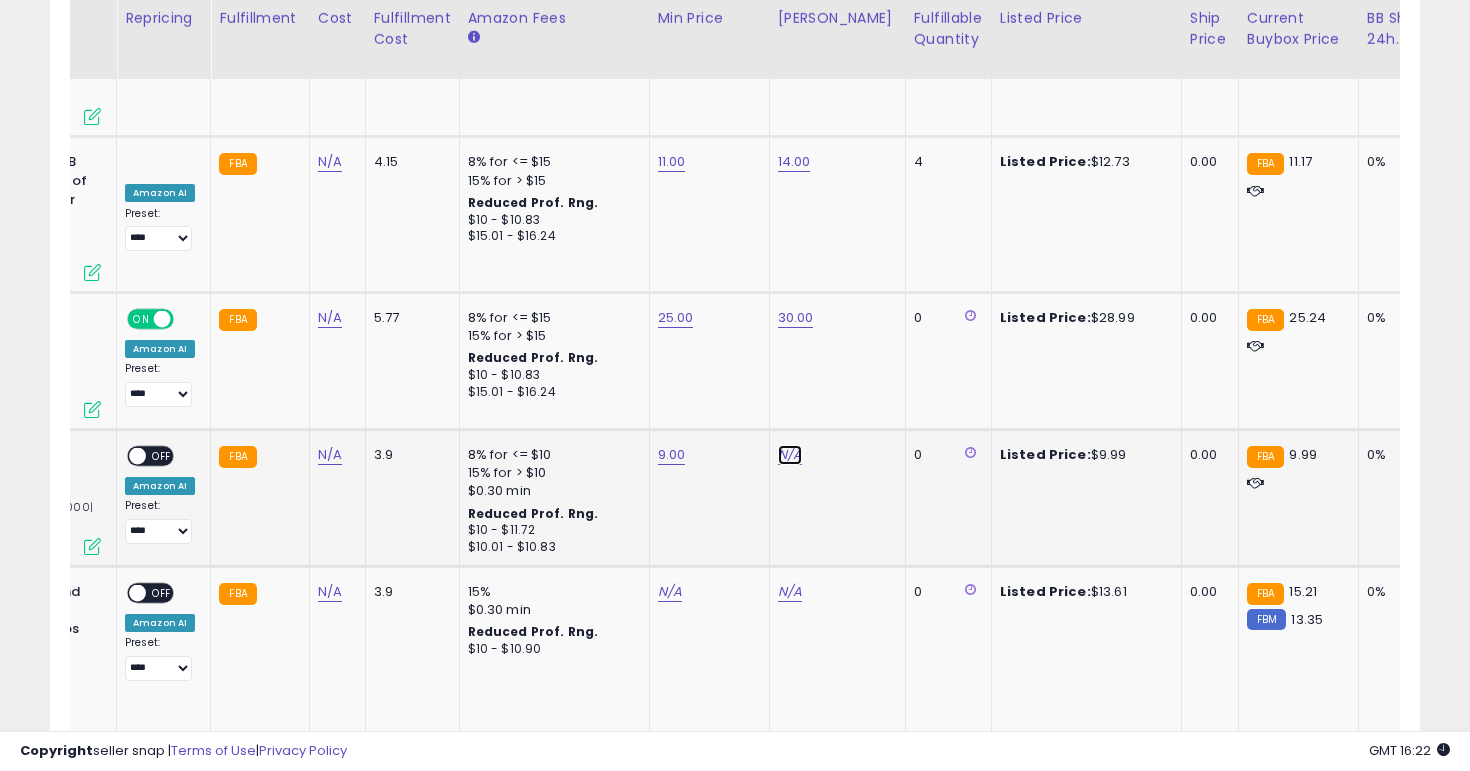 click on "N/A" at bounding box center [790, 455] 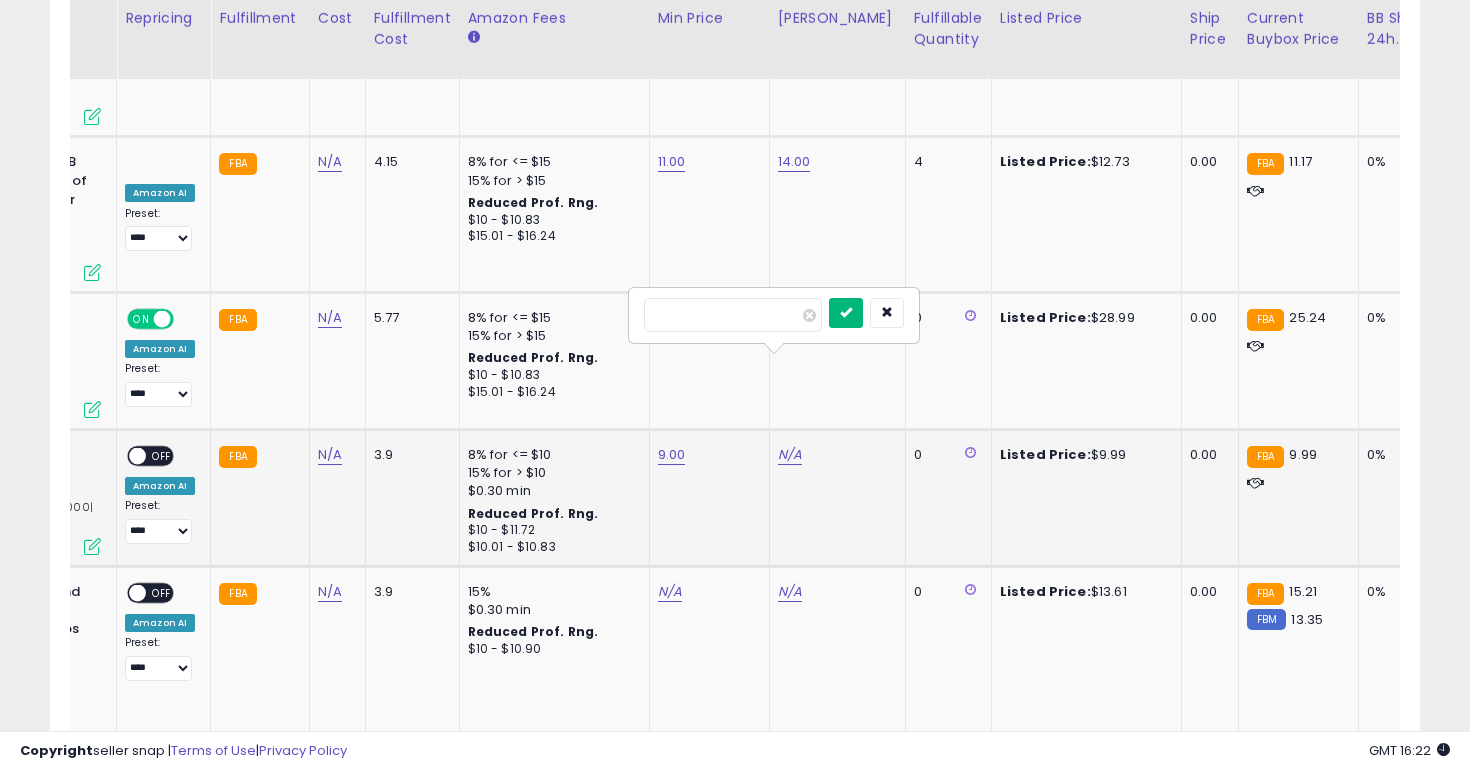 type on "****" 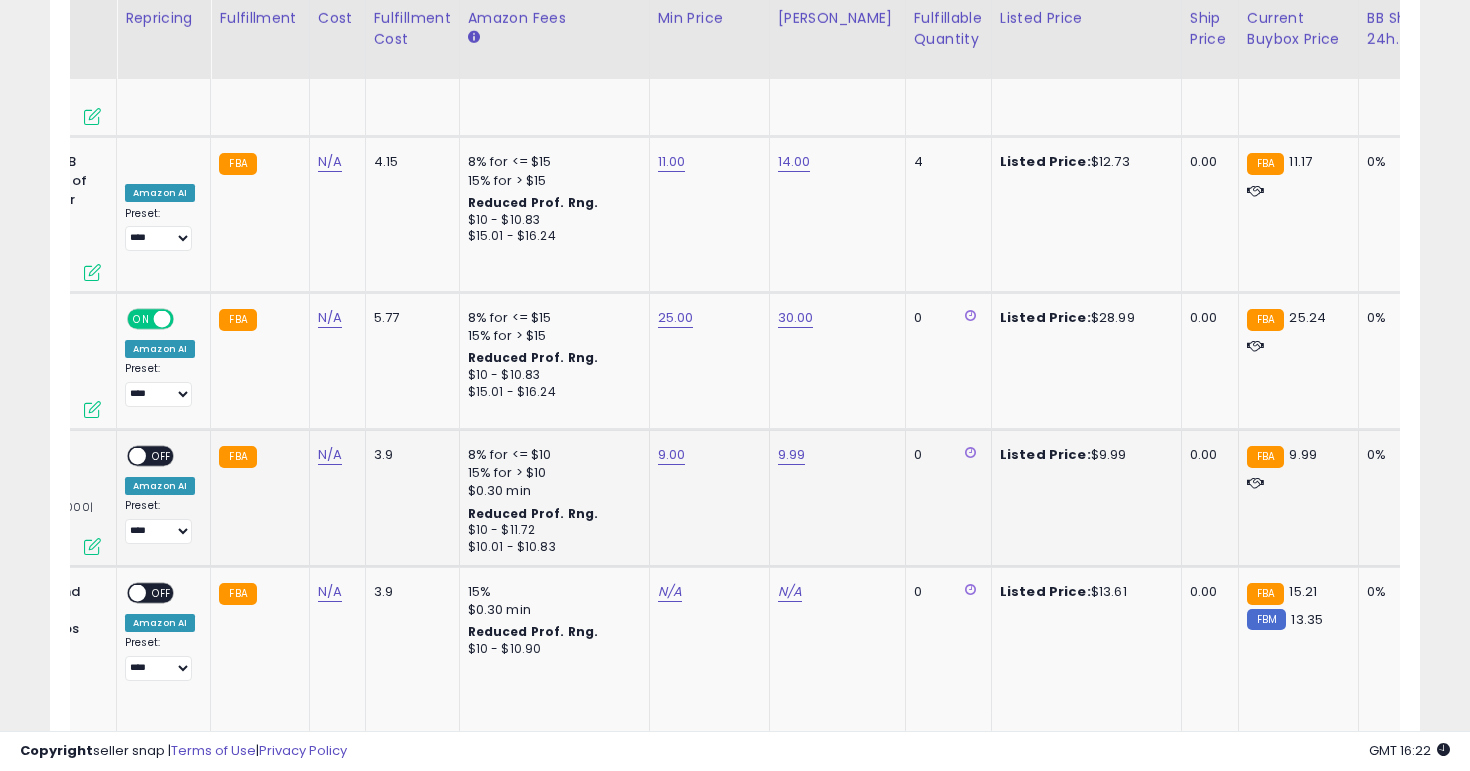 click on "OFF" at bounding box center (162, 456) 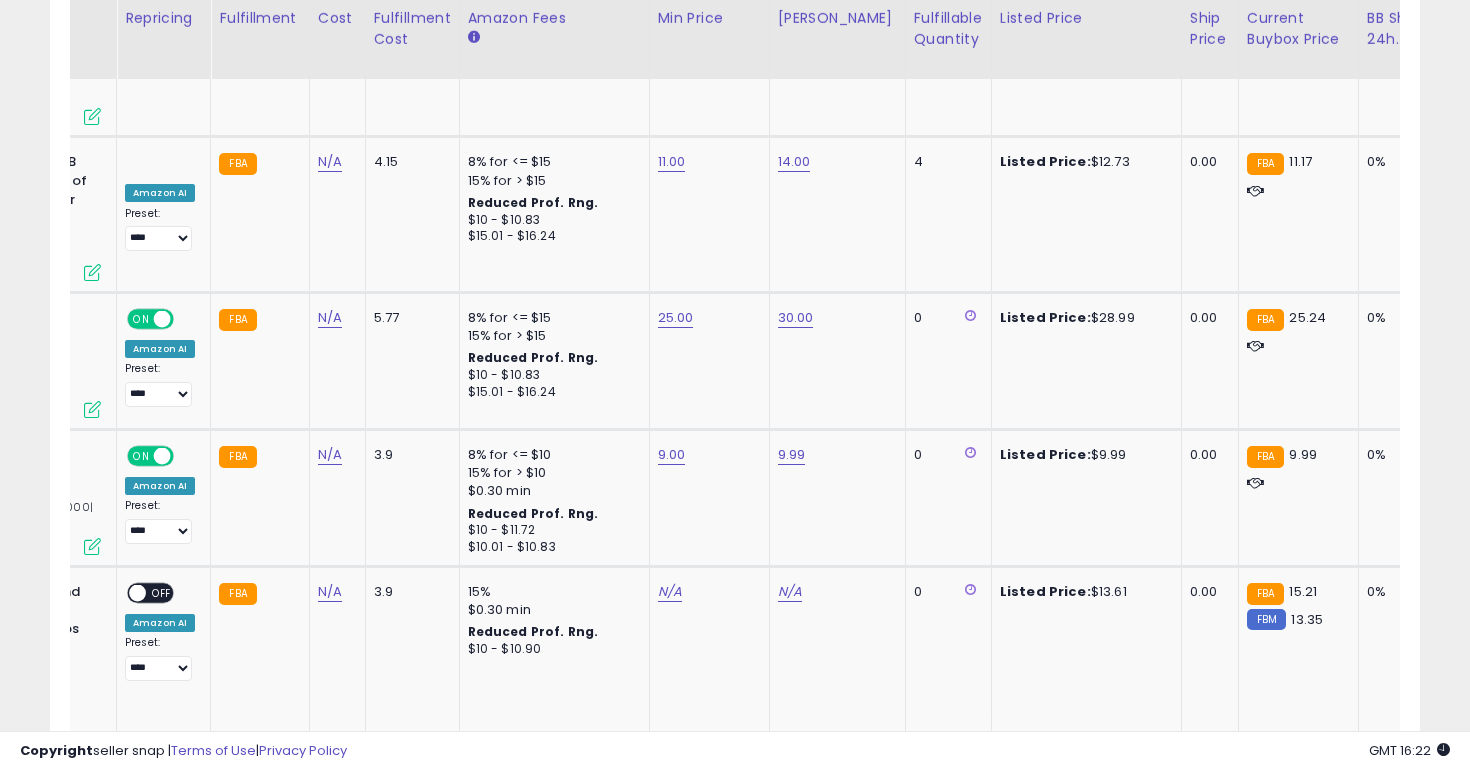 scroll, scrollTop: 0, scrollLeft: 329, axis: horizontal 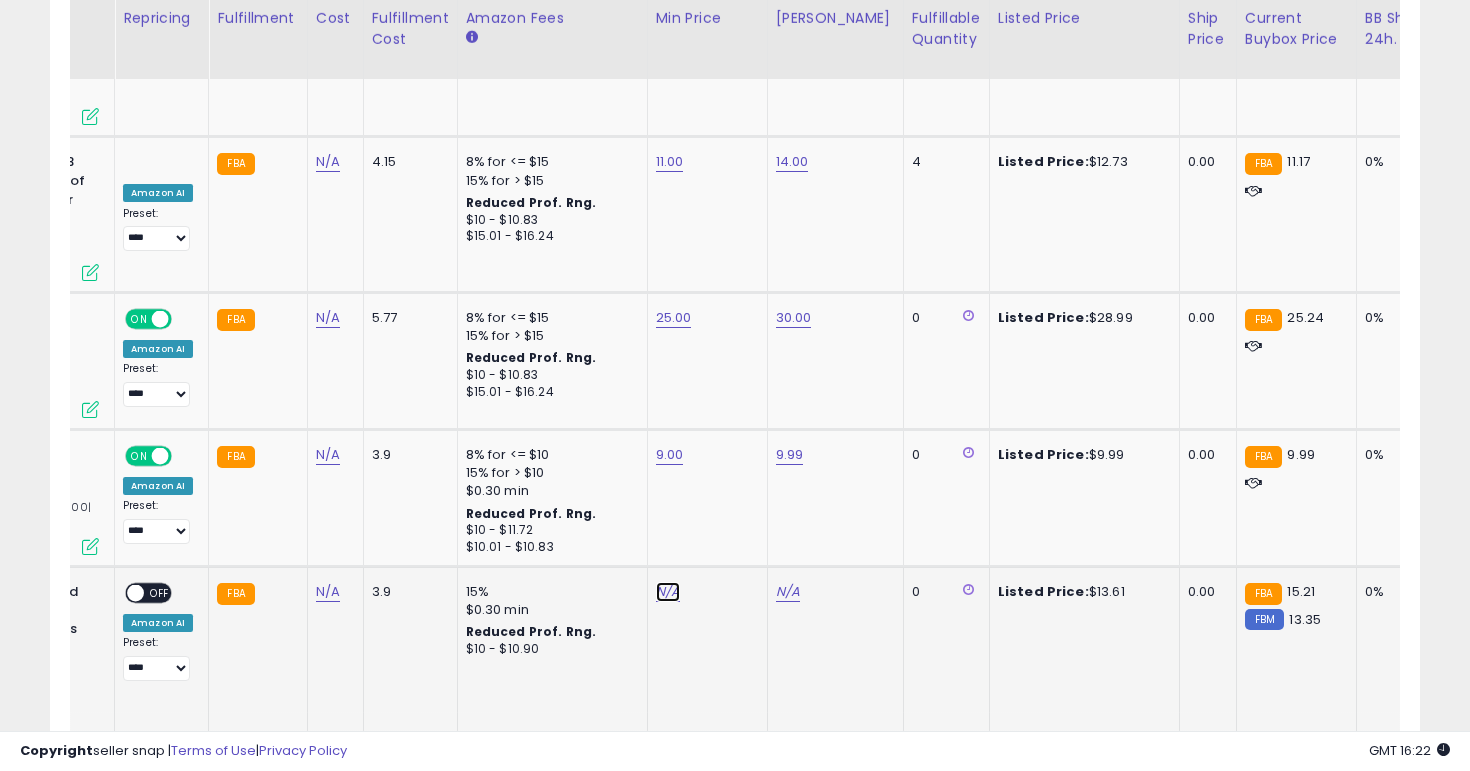 click on "N/A" at bounding box center (668, 592) 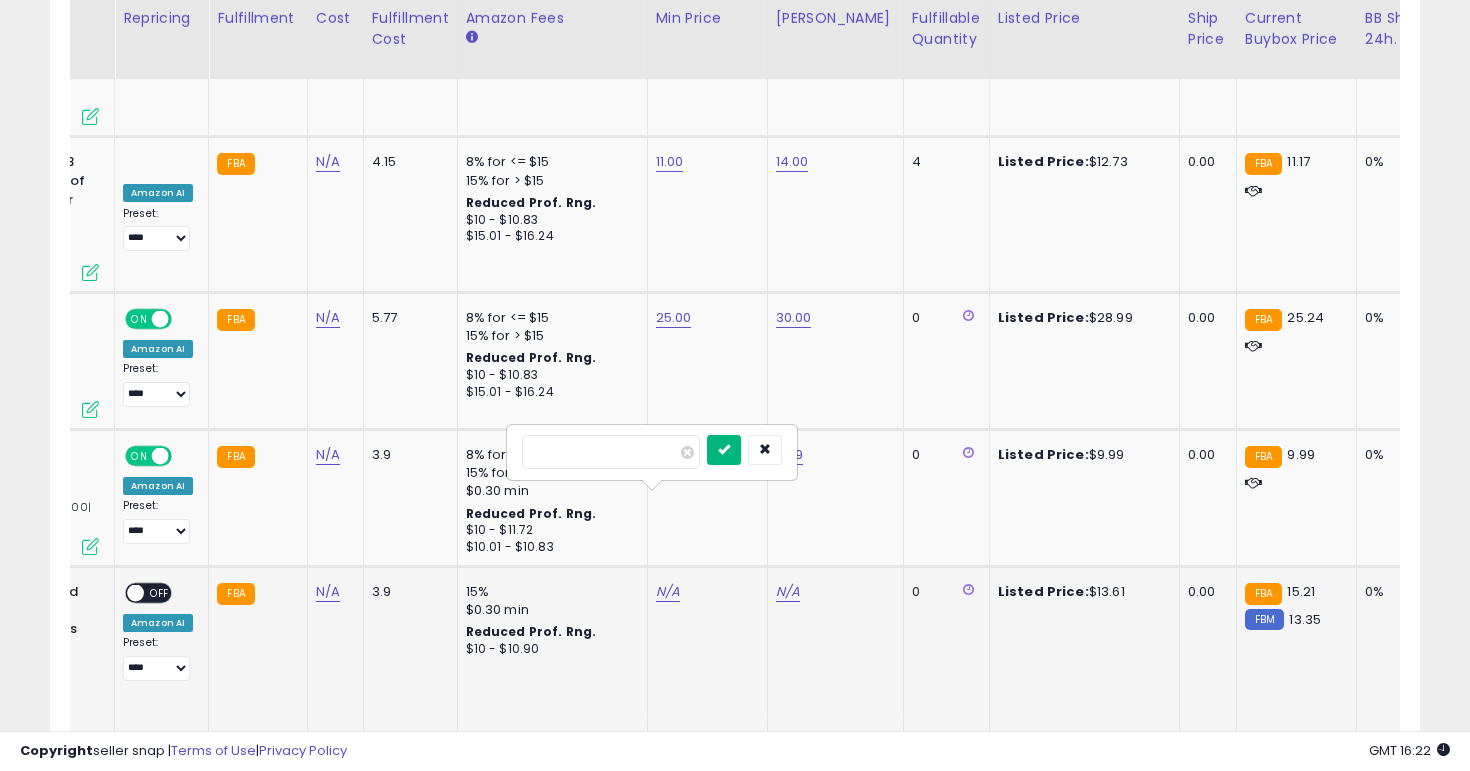 type on "**" 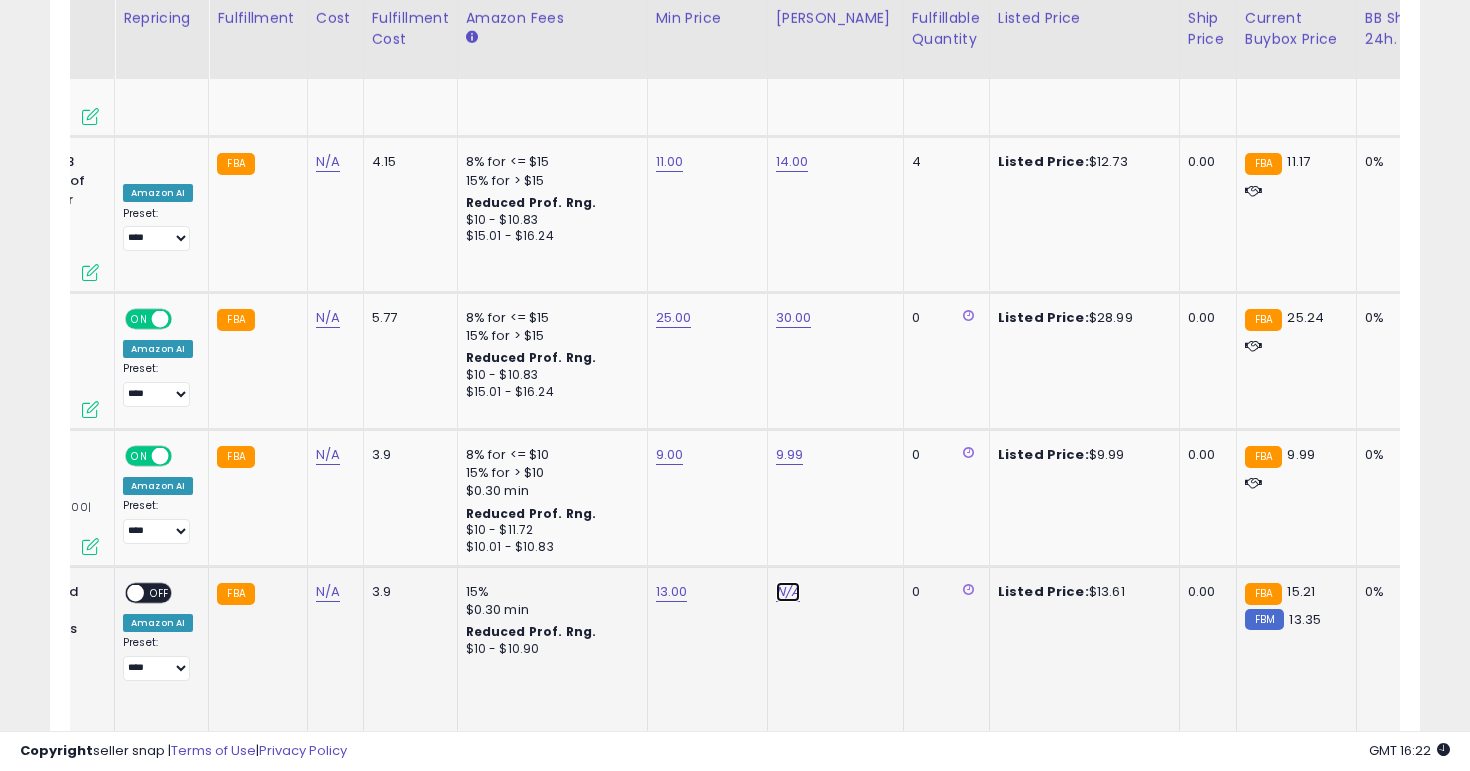click on "N/A" at bounding box center (788, 592) 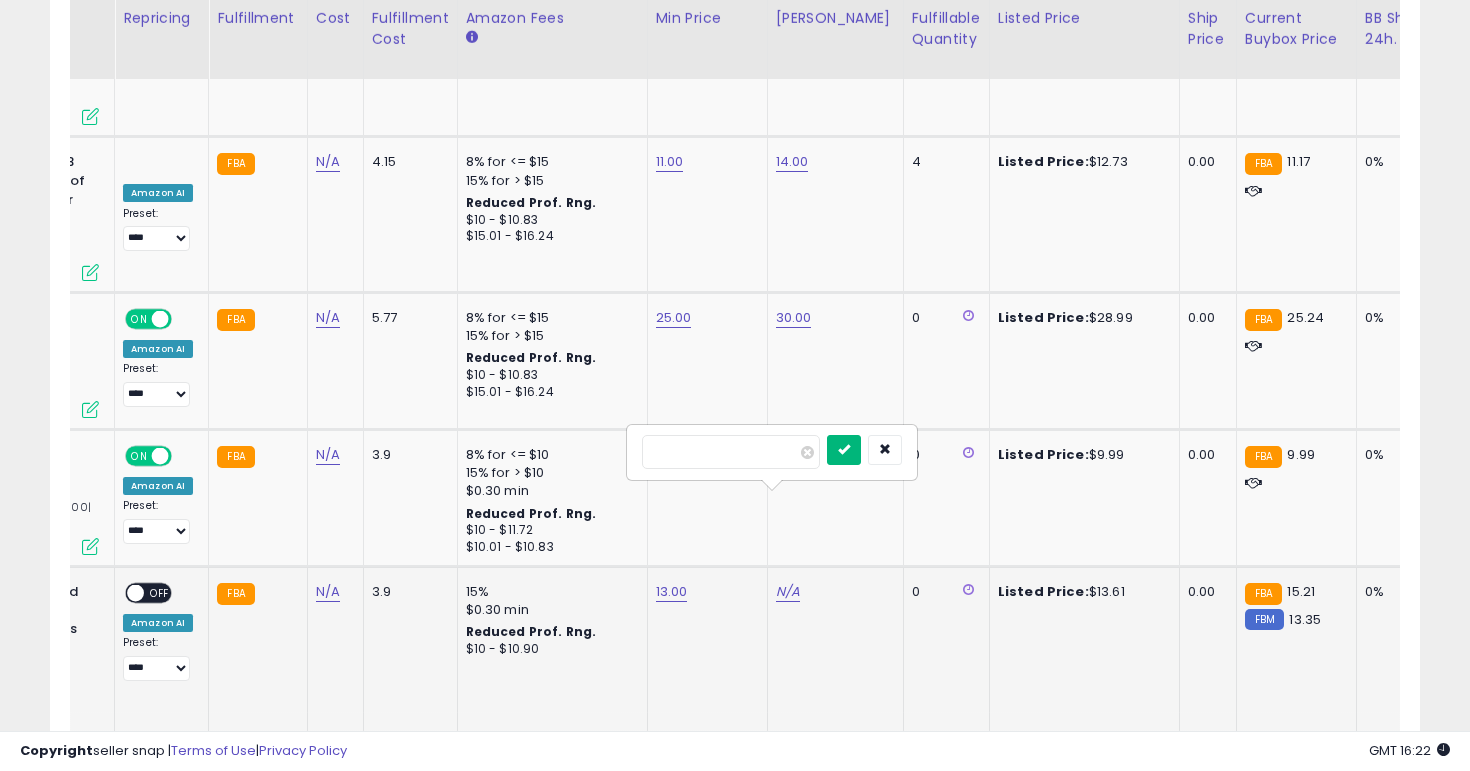 type on "**" 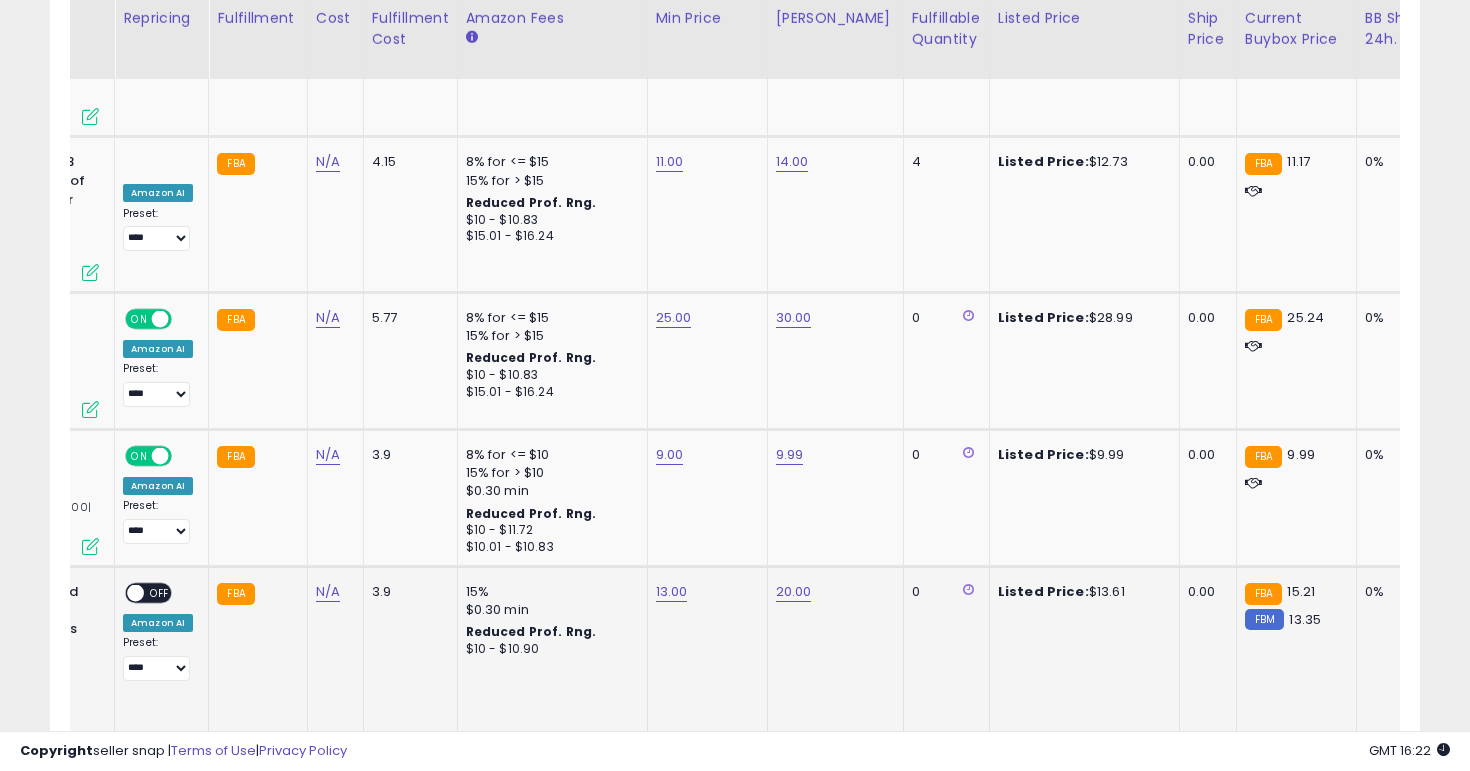 click on "OFF" at bounding box center (160, 593) 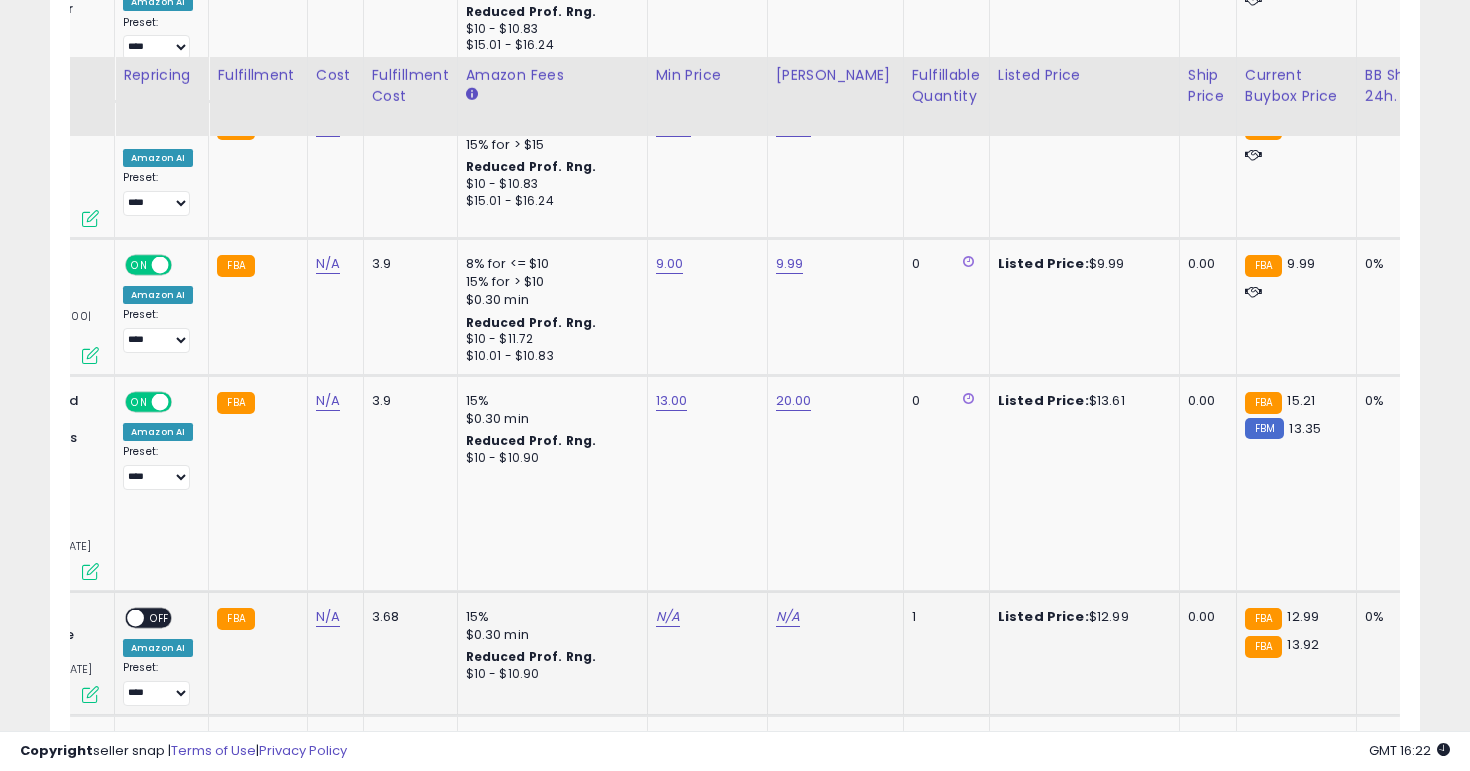 scroll, scrollTop: 4250, scrollLeft: 0, axis: vertical 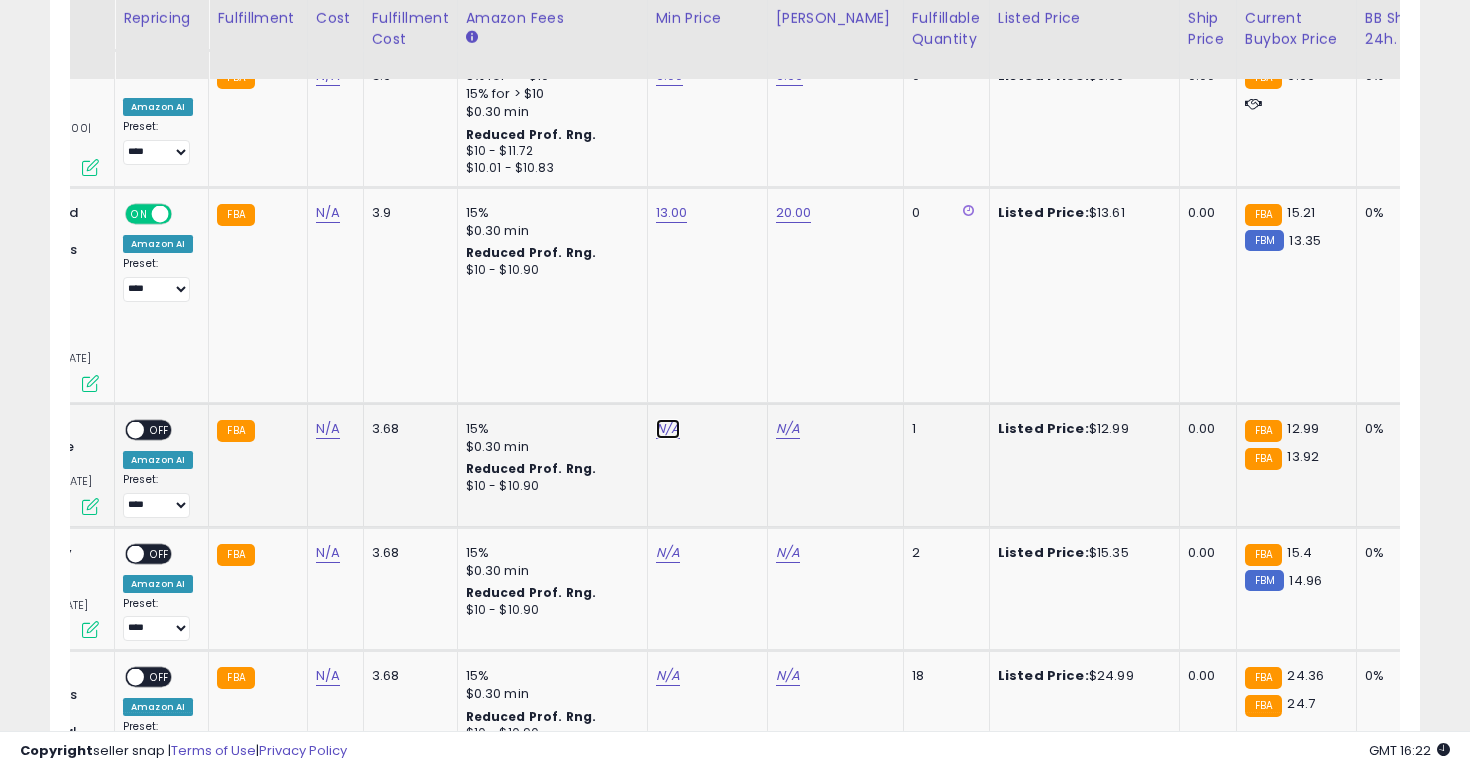 click on "N/A" at bounding box center [668, 429] 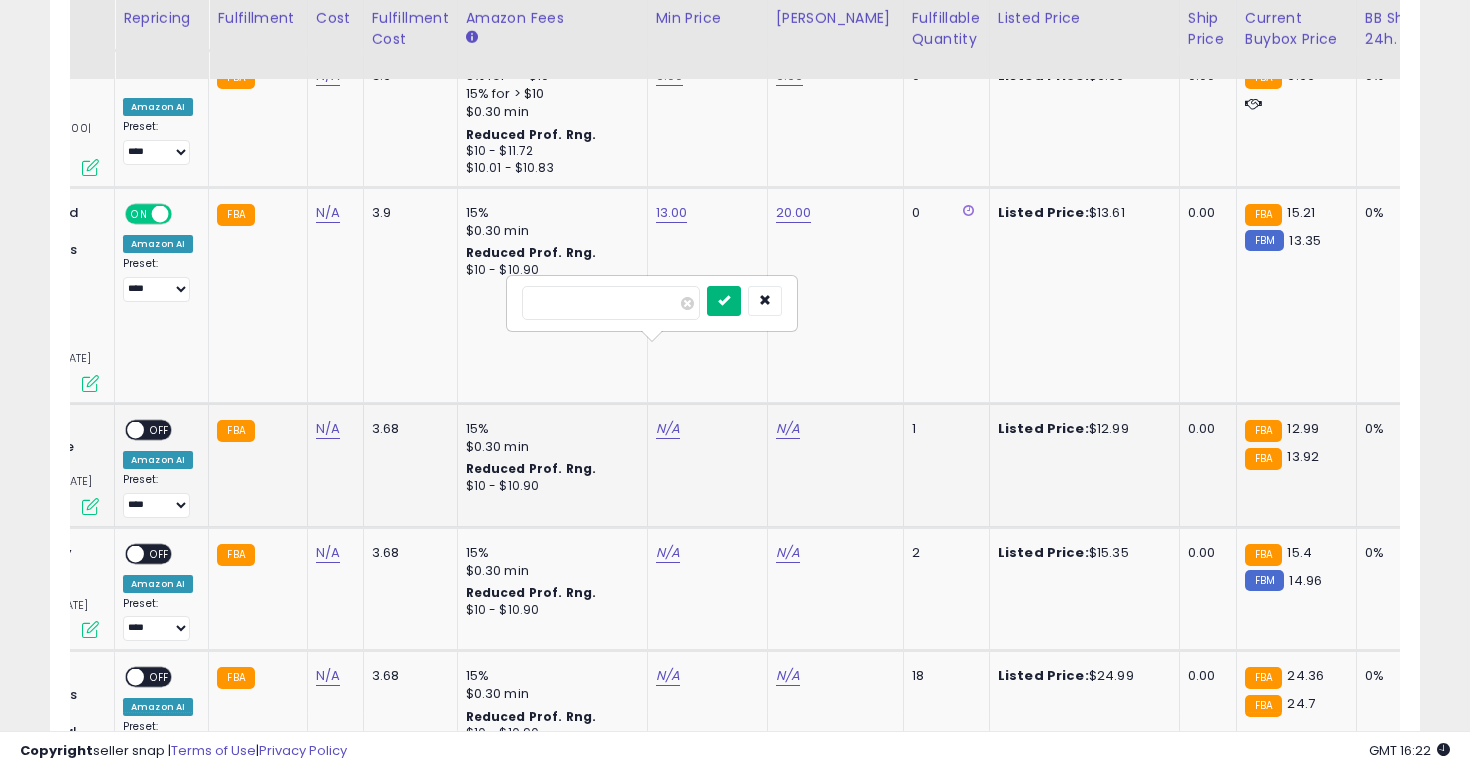 type on "**" 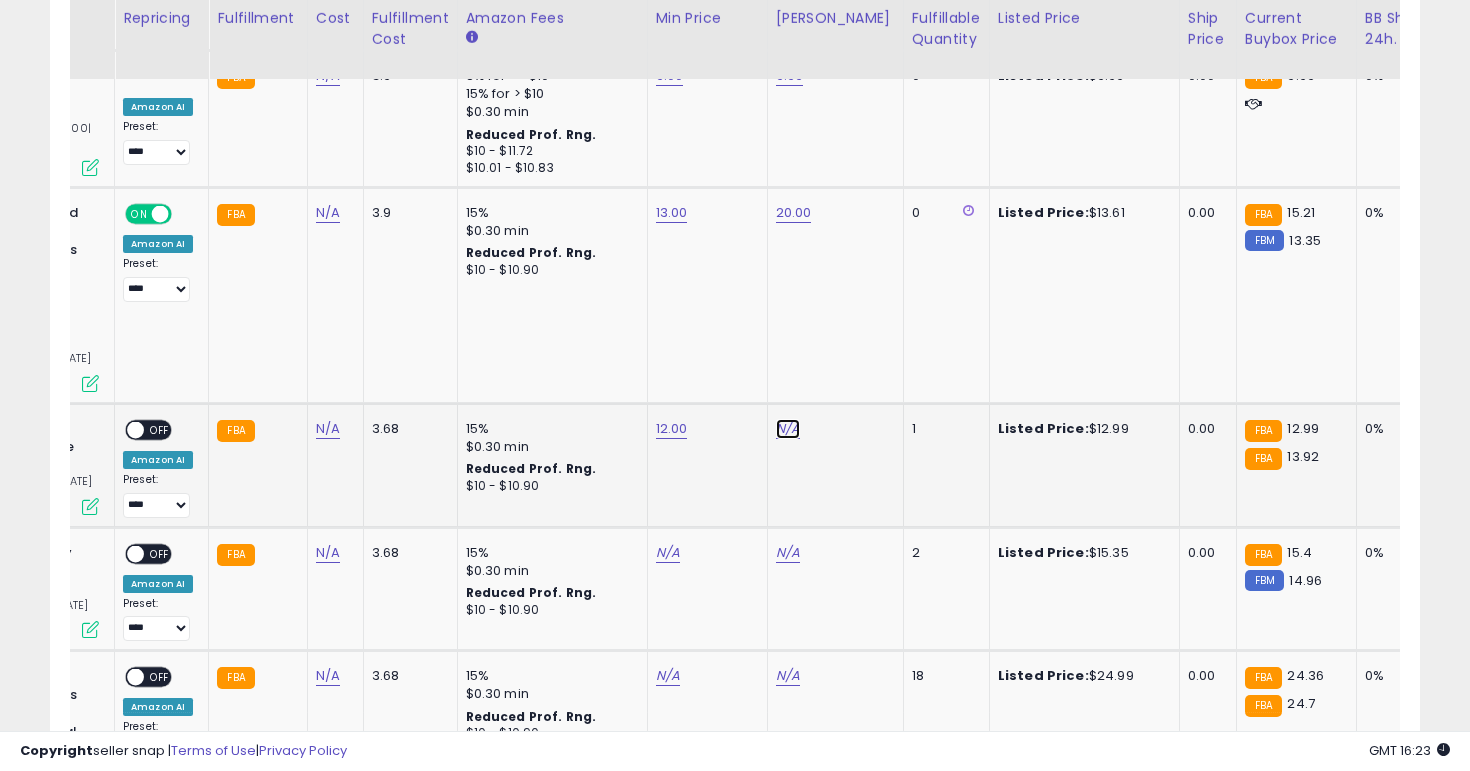 click on "N/A" at bounding box center [788, 429] 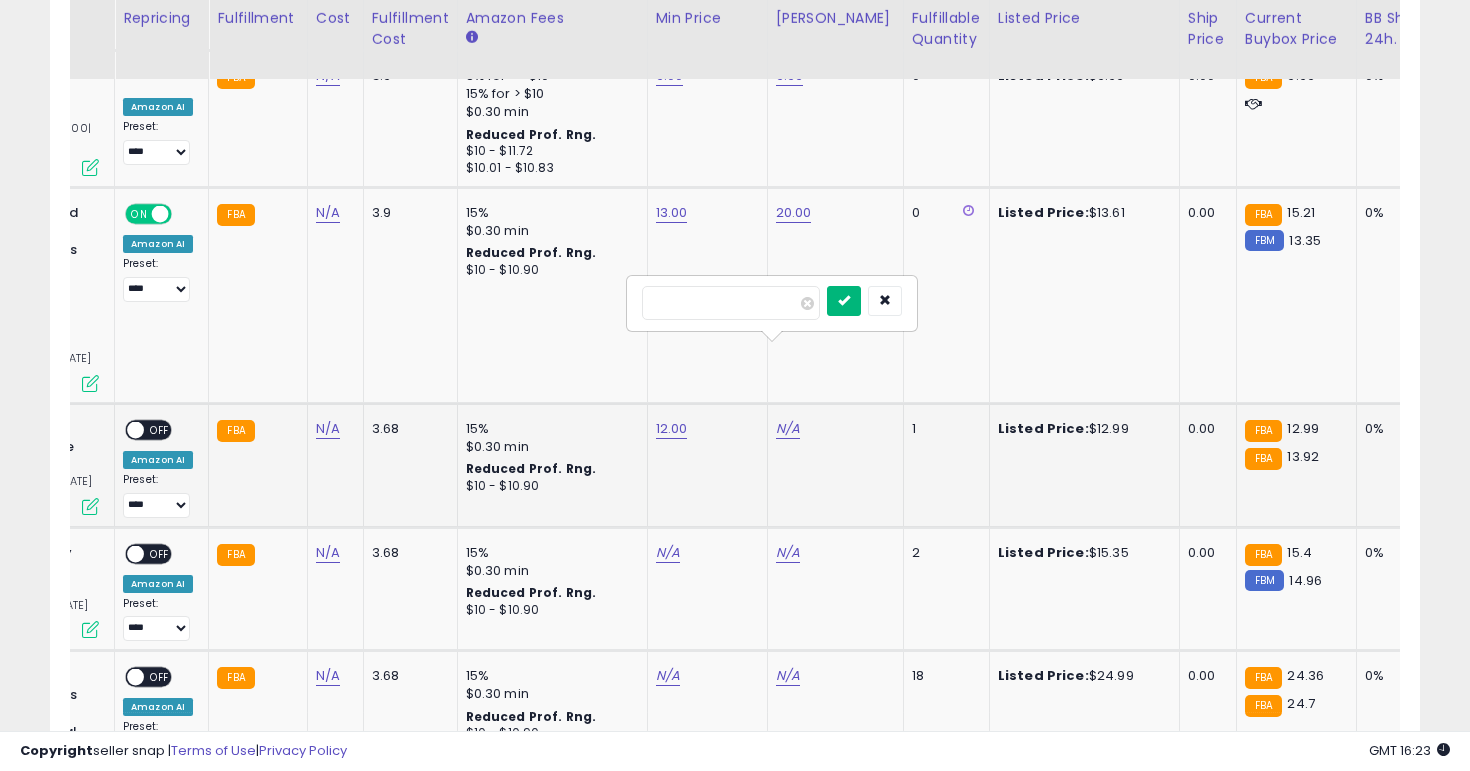 type on "**" 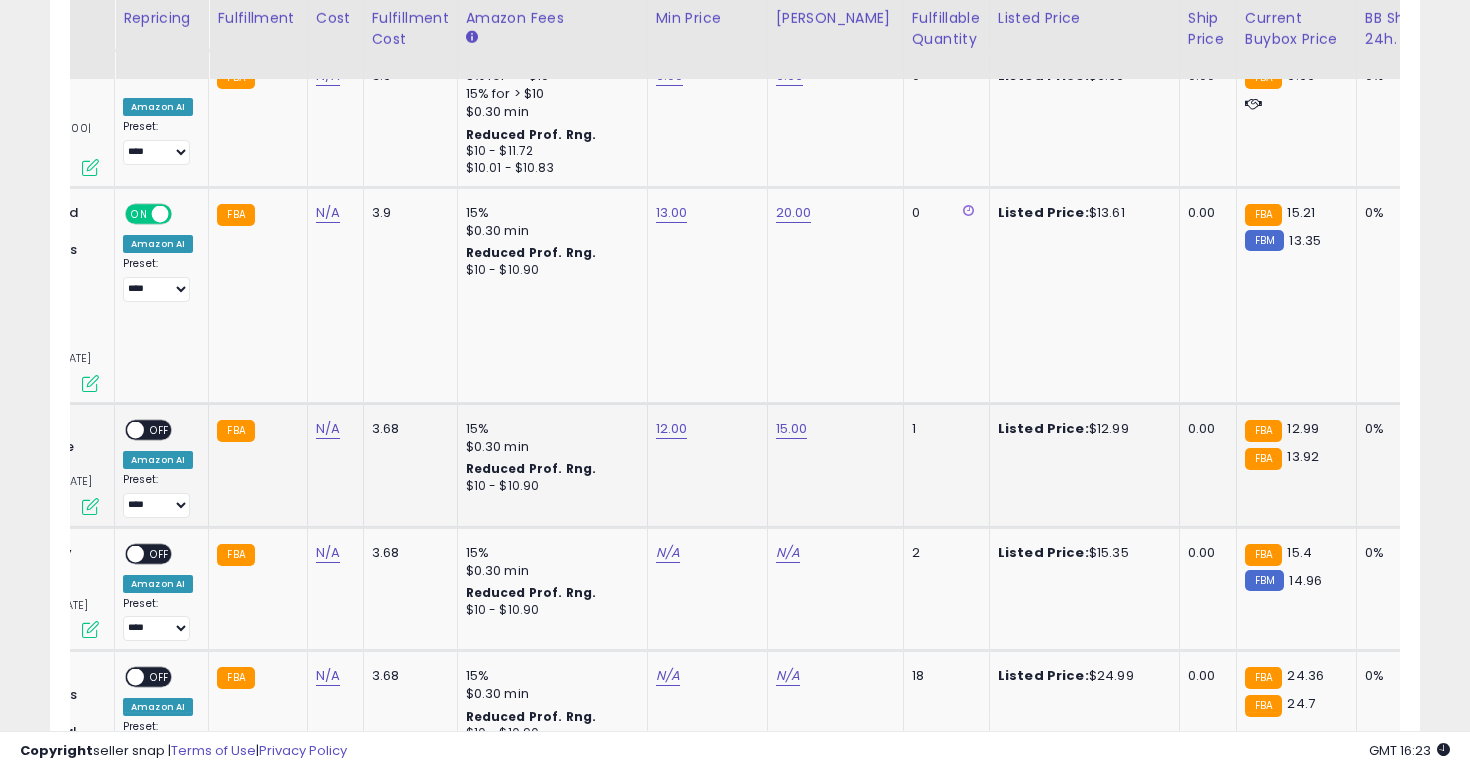 click on "OFF" at bounding box center (160, 429) 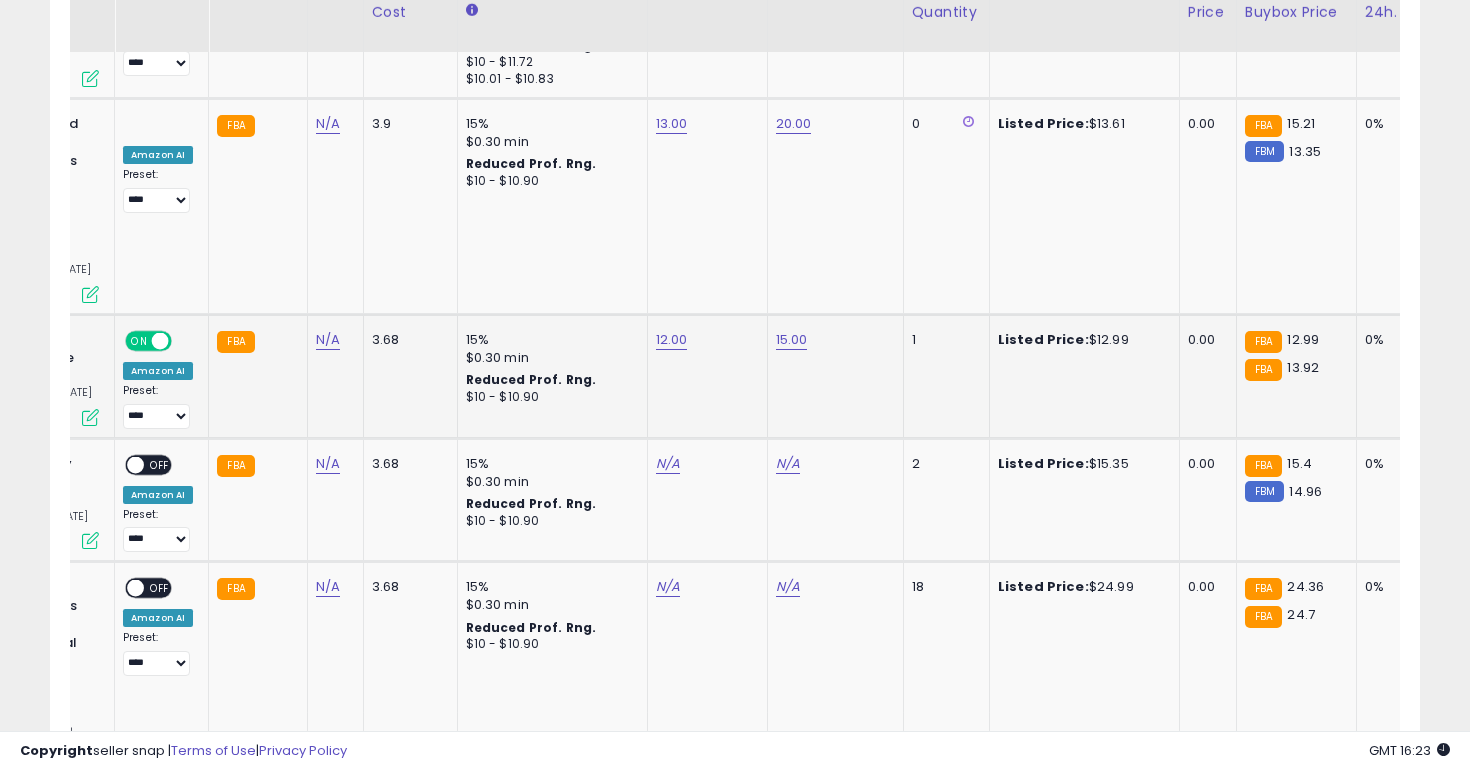 scroll, scrollTop: 4421, scrollLeft: 0, axis: vertical 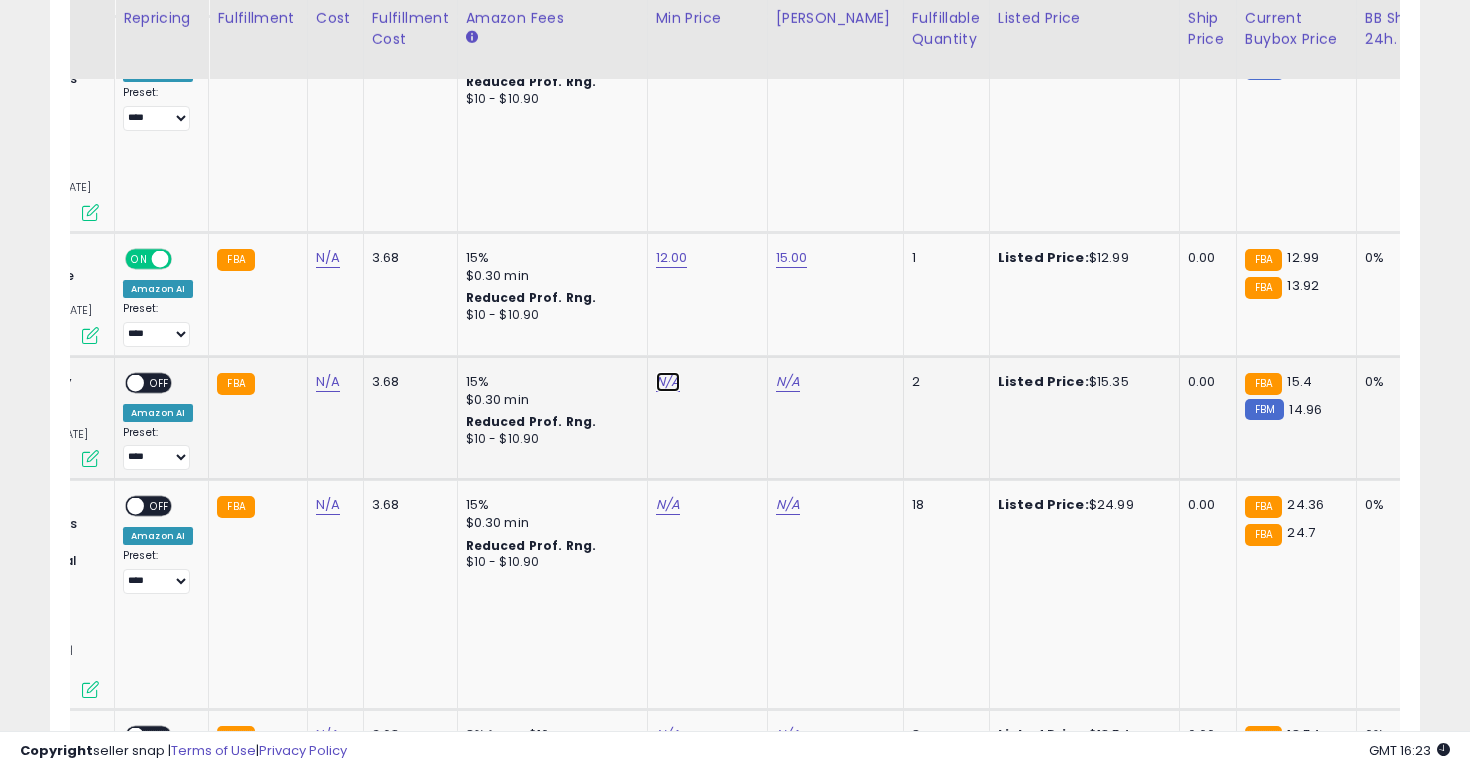 click on "N/A" at bounding box center (668, 382) 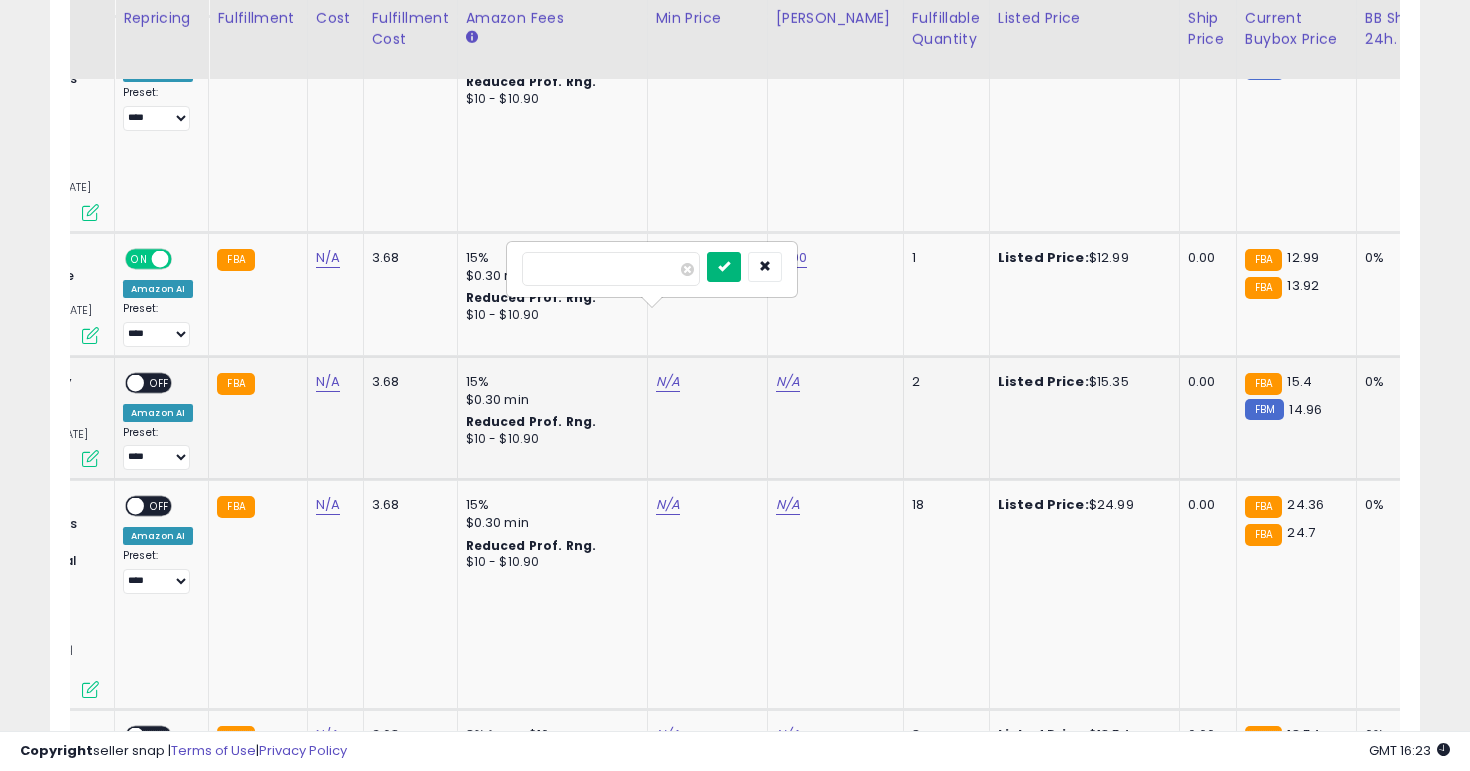 type on "**" 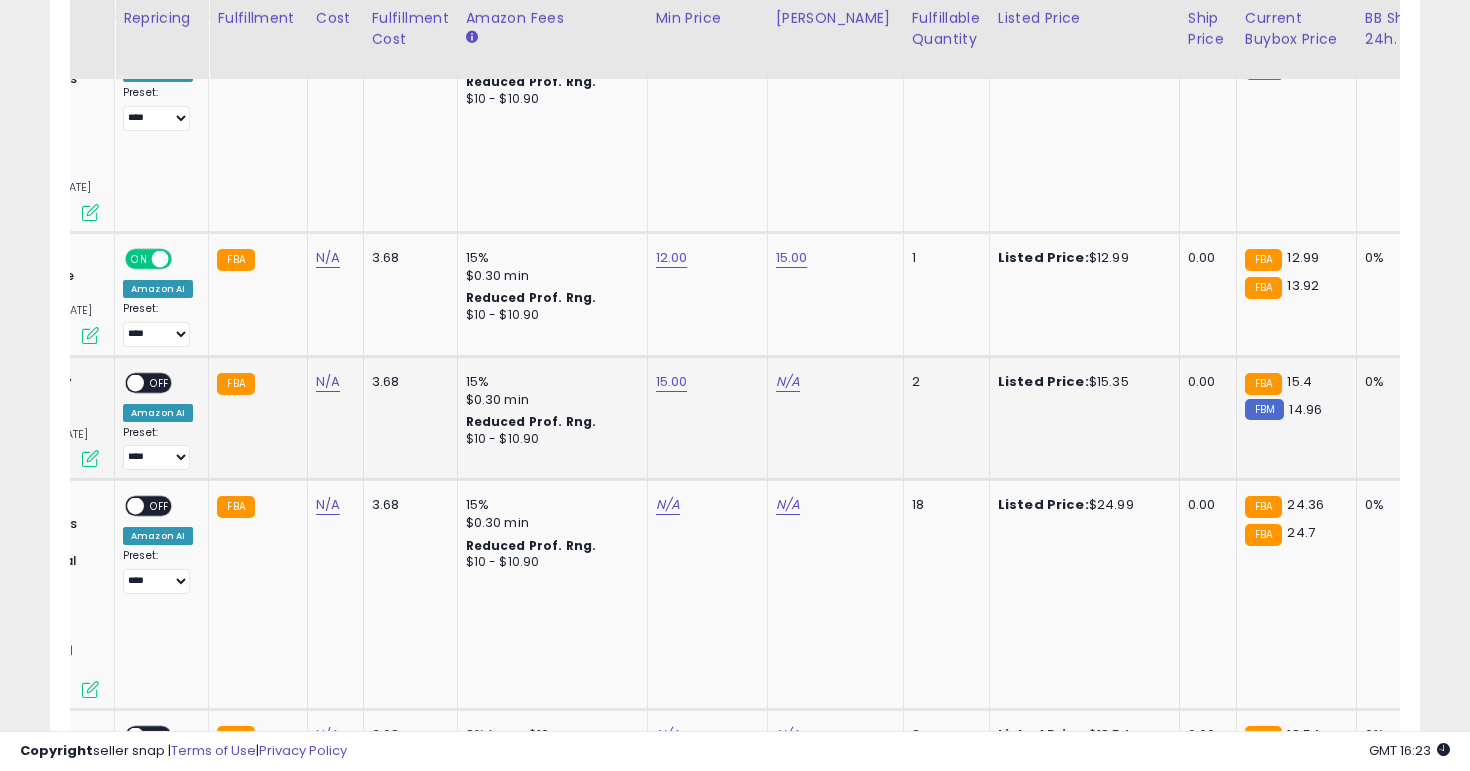 click on "N/A" at bounding box center [832, 382] 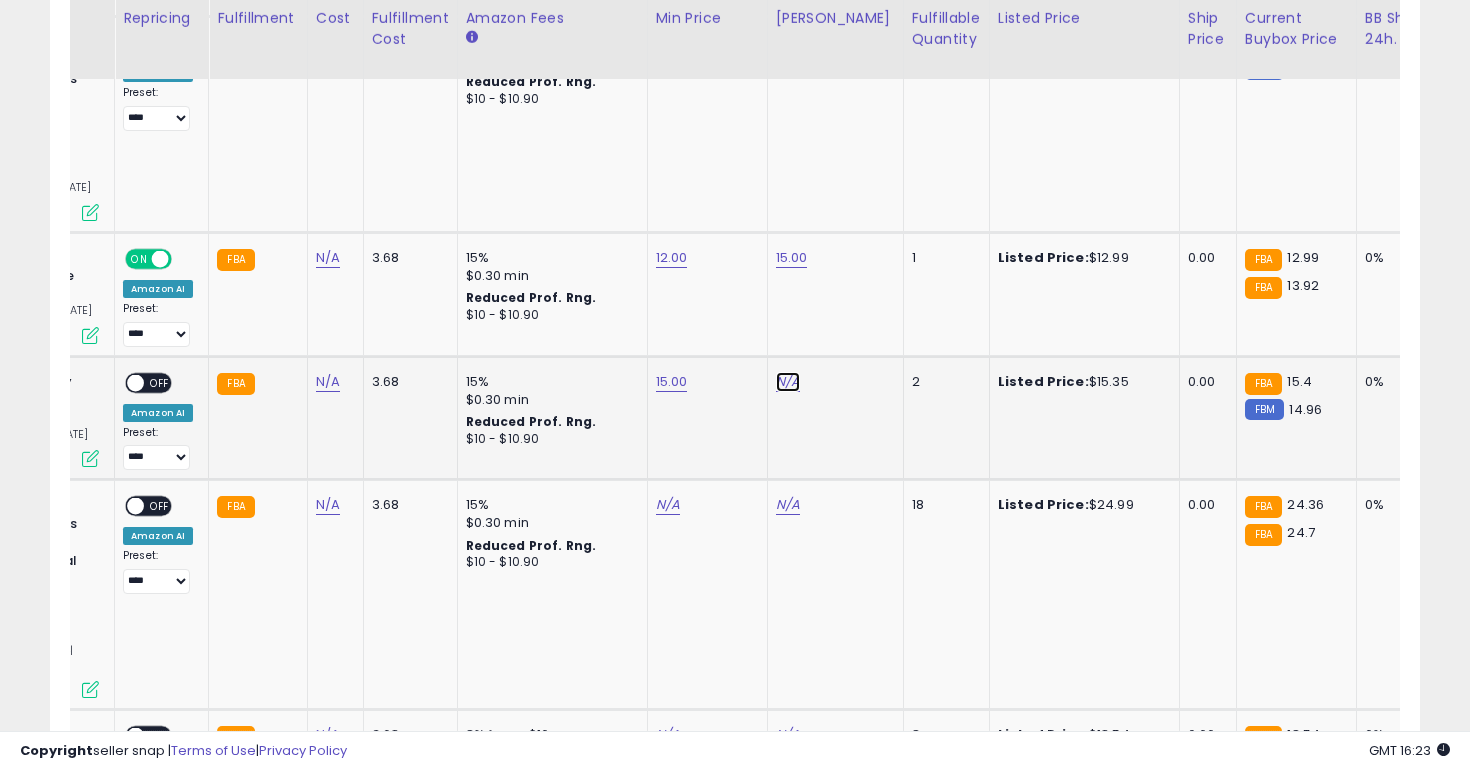 click on "N/A" at bounding box center (788, 382) 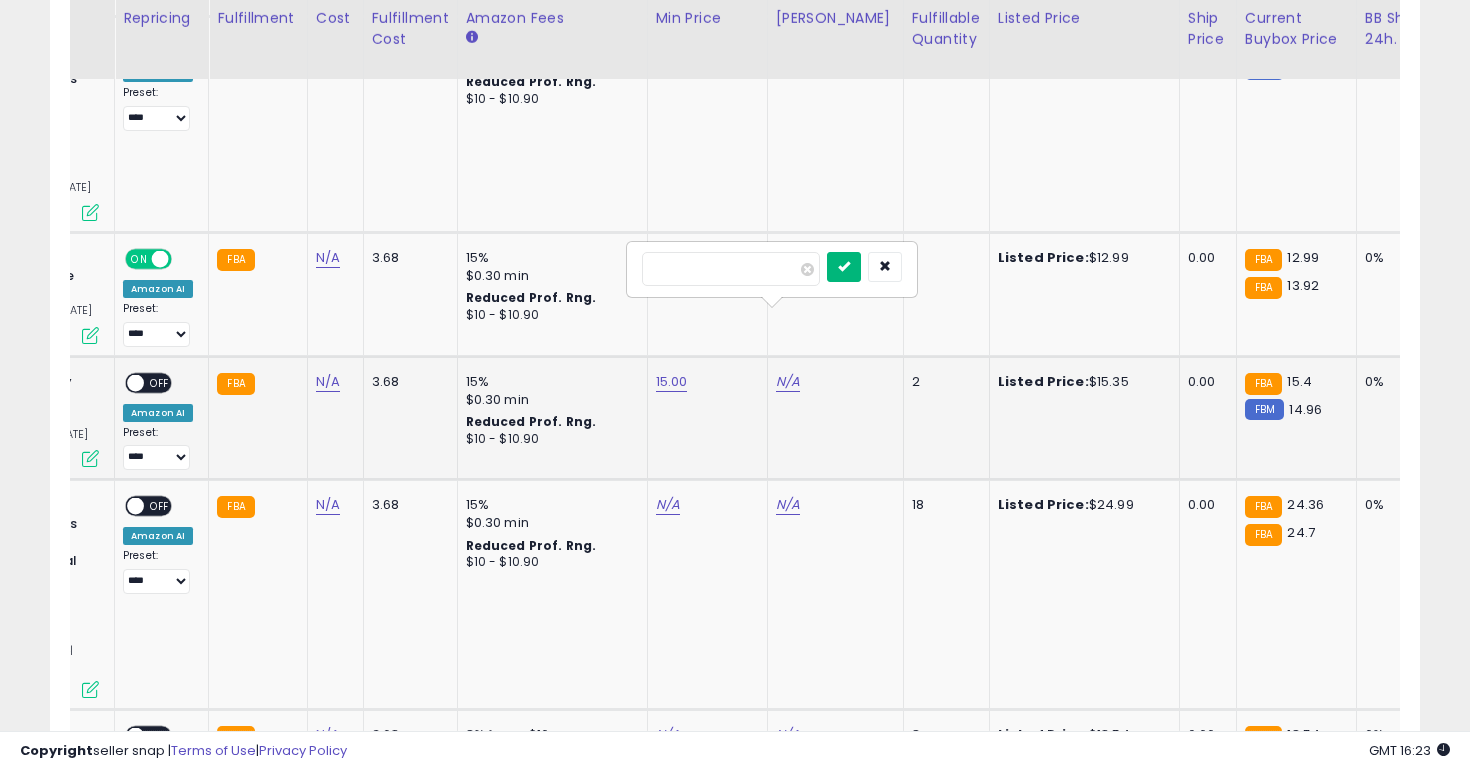 type on "**" 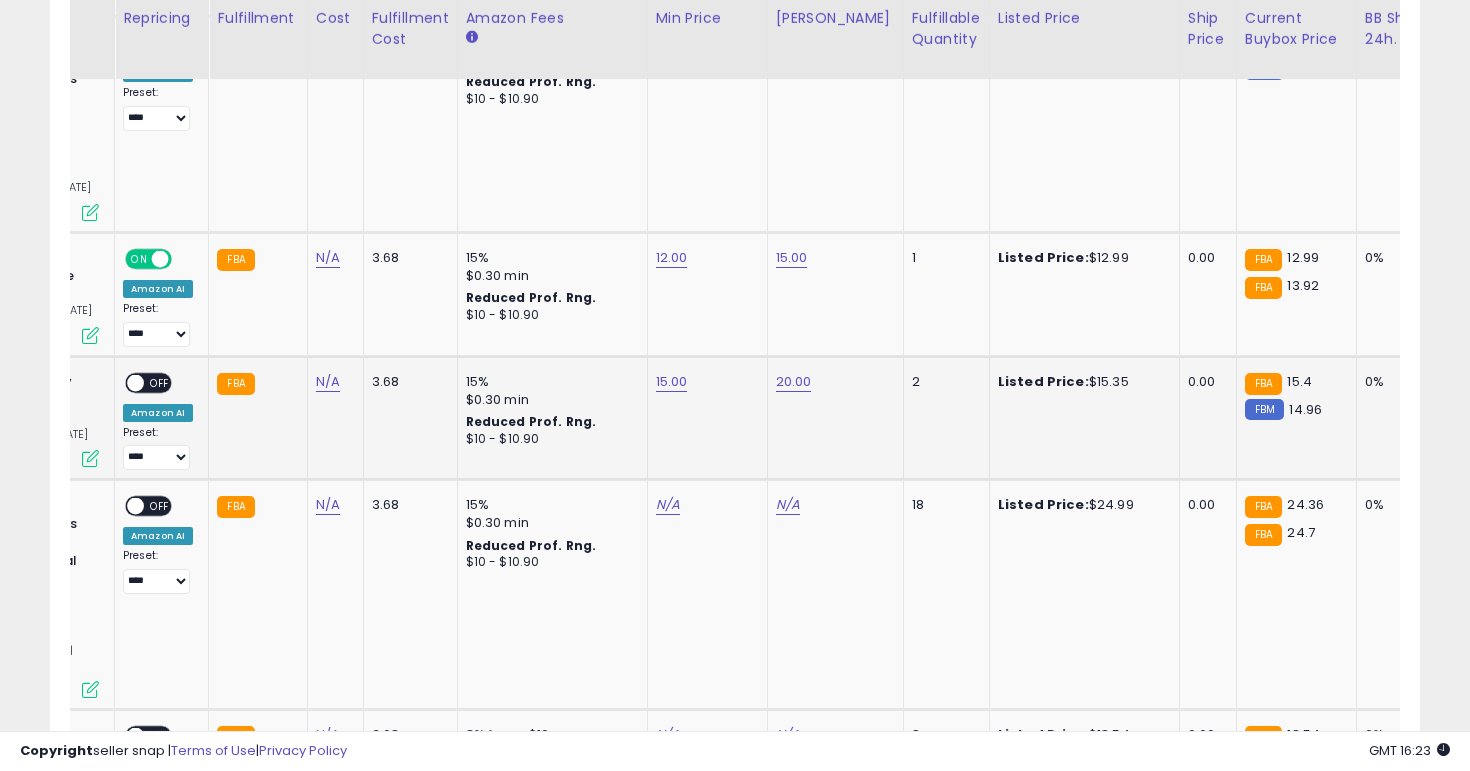click on "**********" at bounding box center [158, 422] 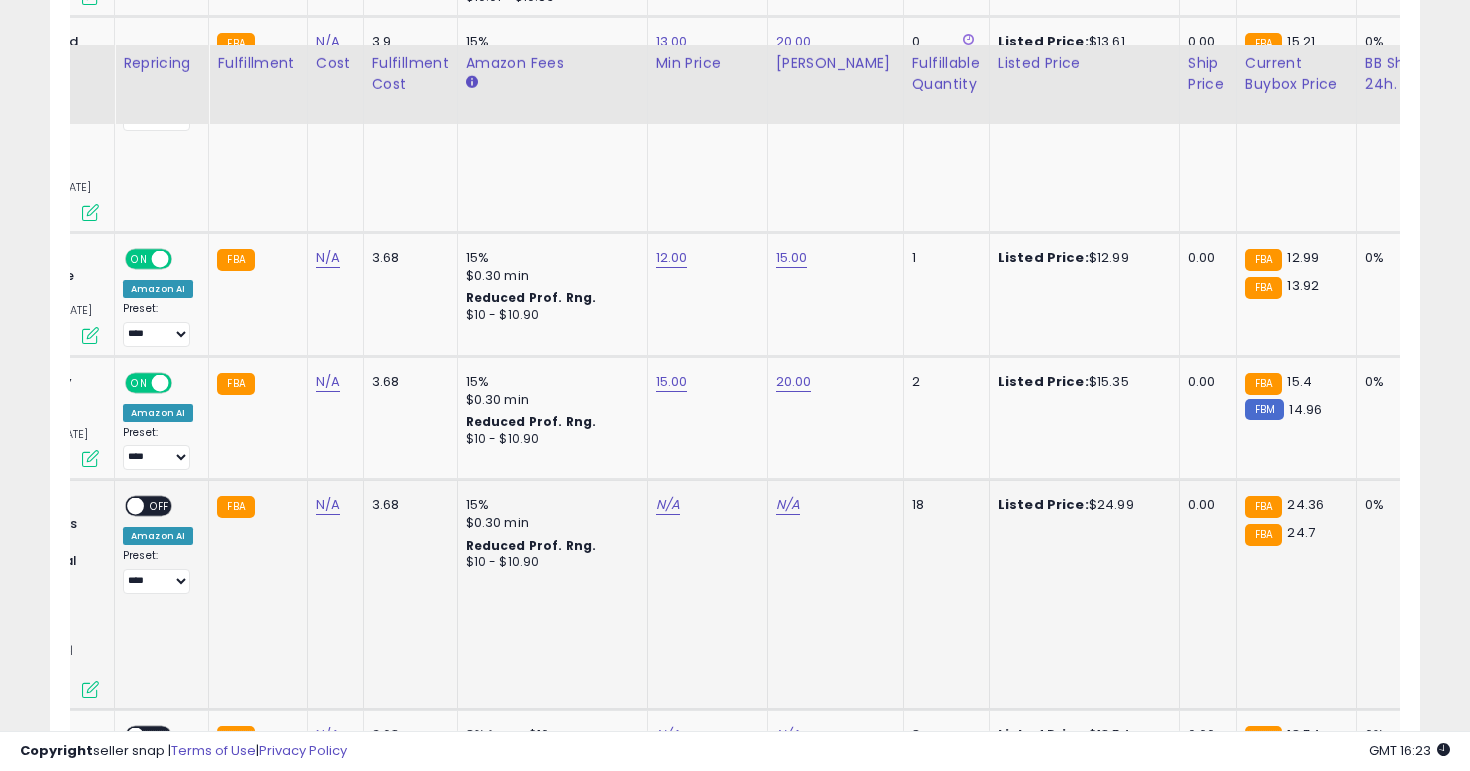 scroll, scrollTop: 4519, scrollLeft: 0, axis: vertical 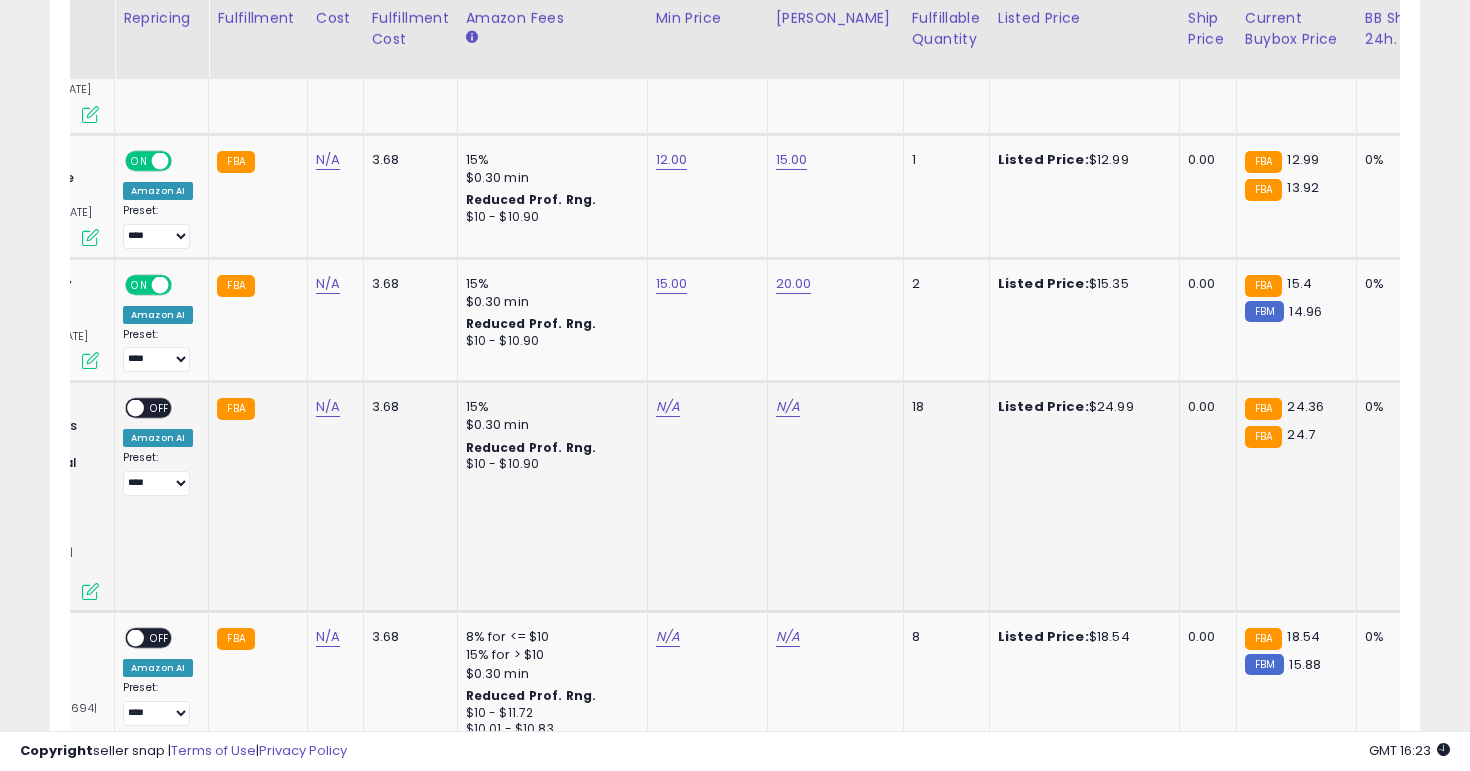 click on "N/A" at bounding box center (704, 407) 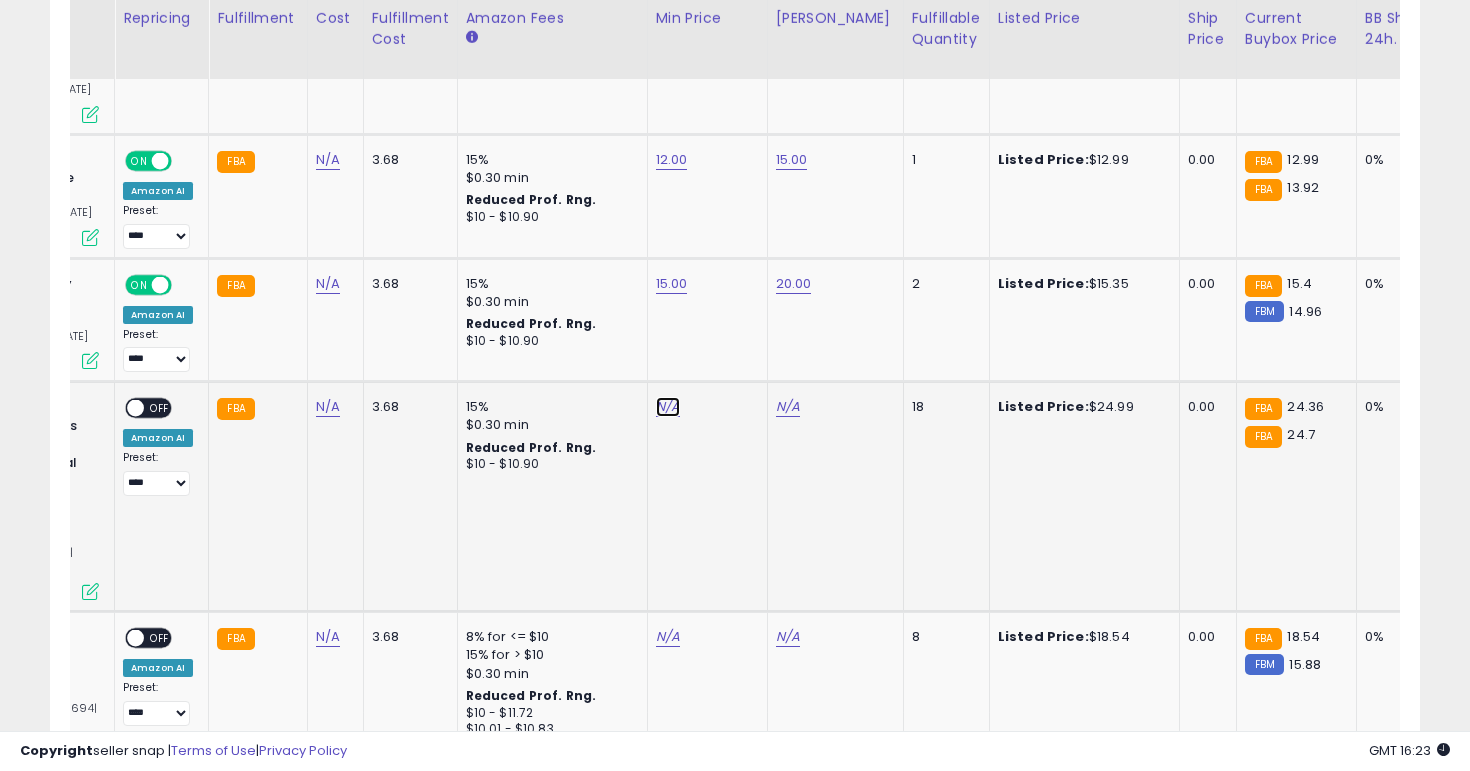 click on "N/A" at bounding box center [668, 407] 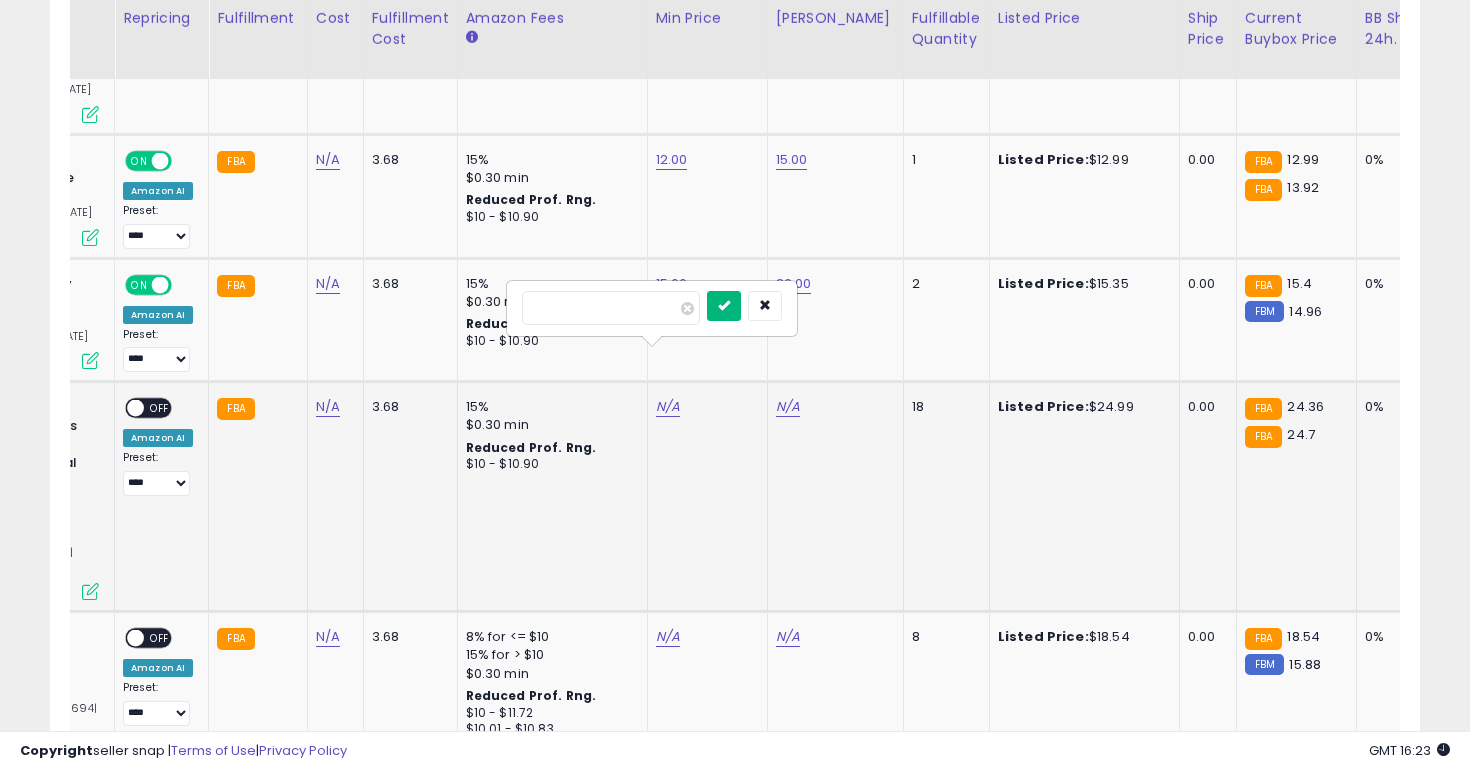 type on "**" 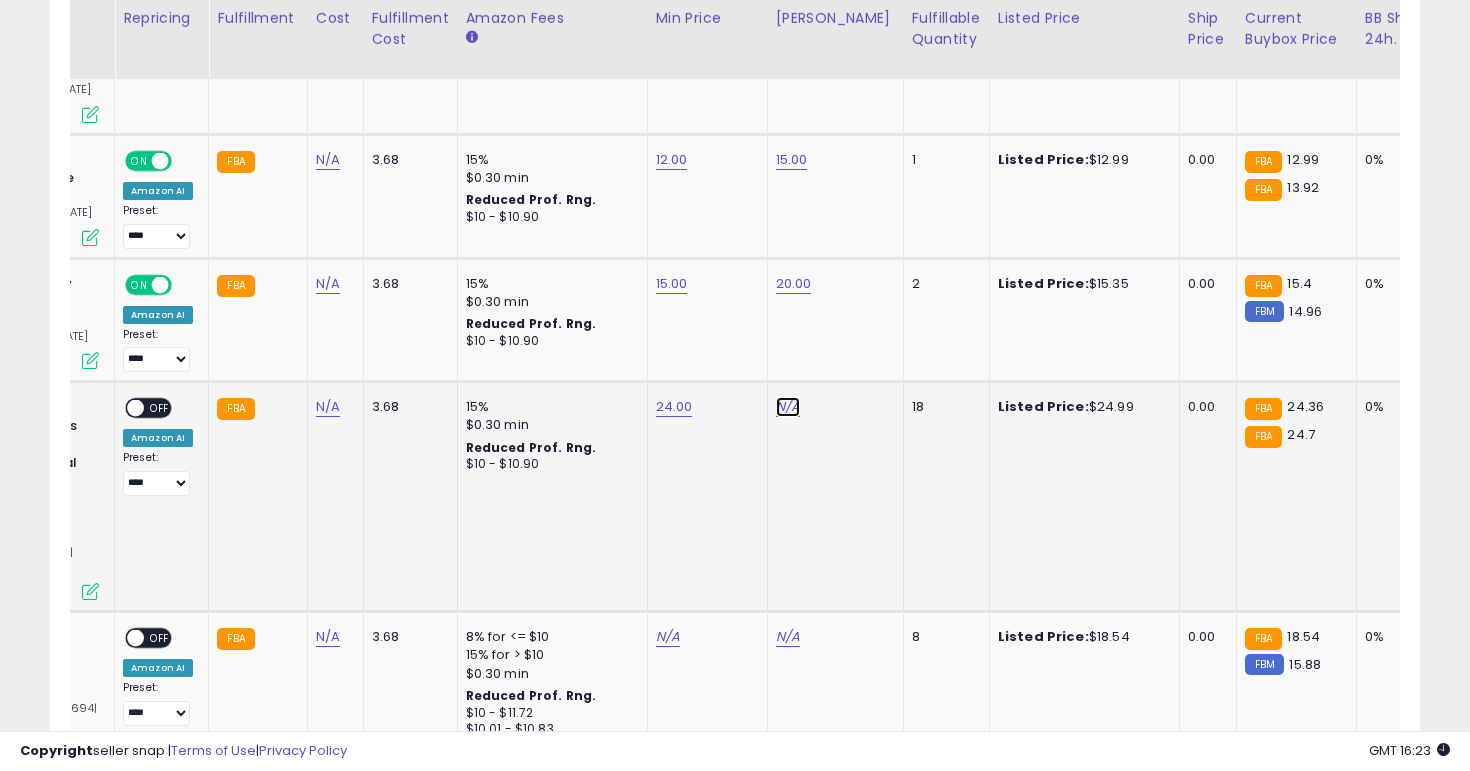 click on "N/A" at bounding box center (788, 407) 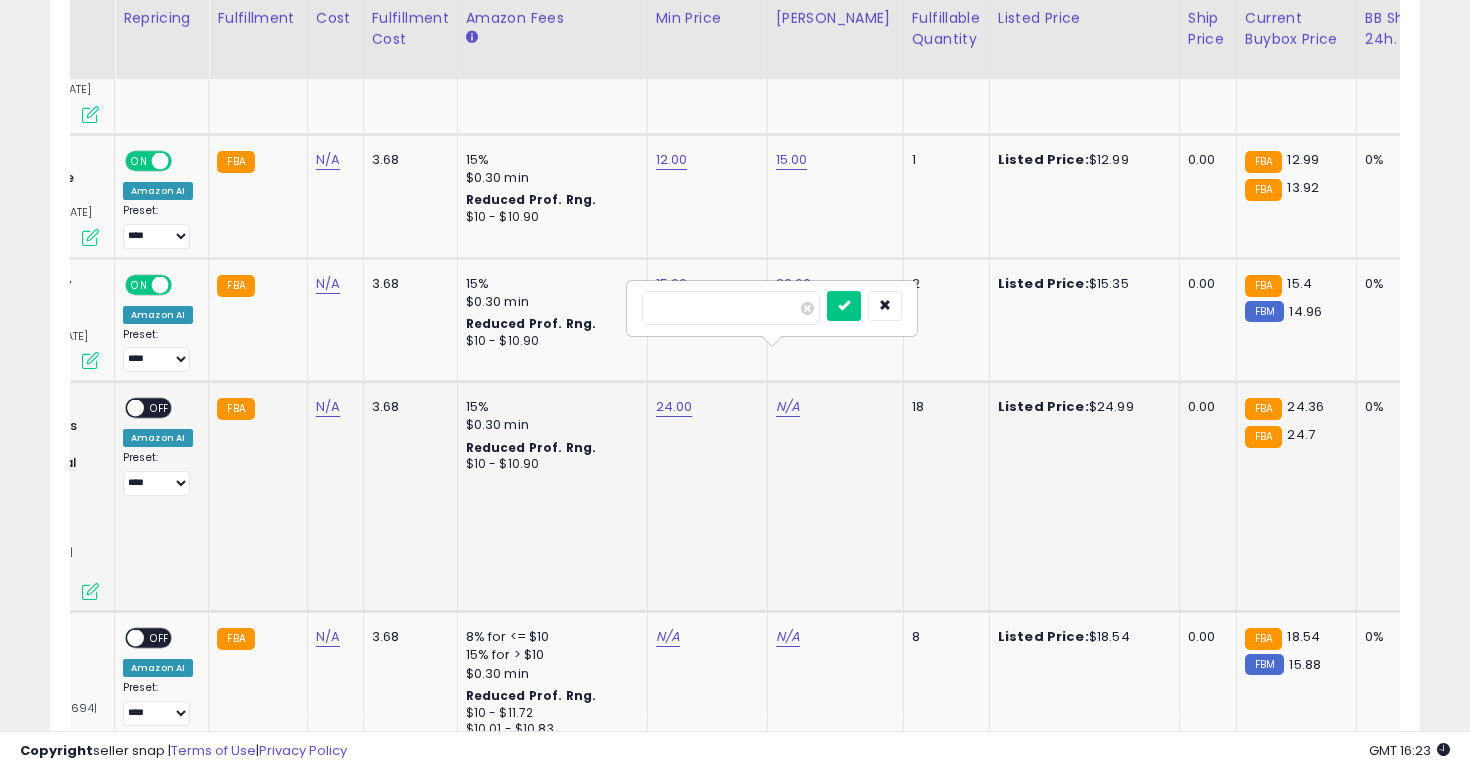 type on "**" 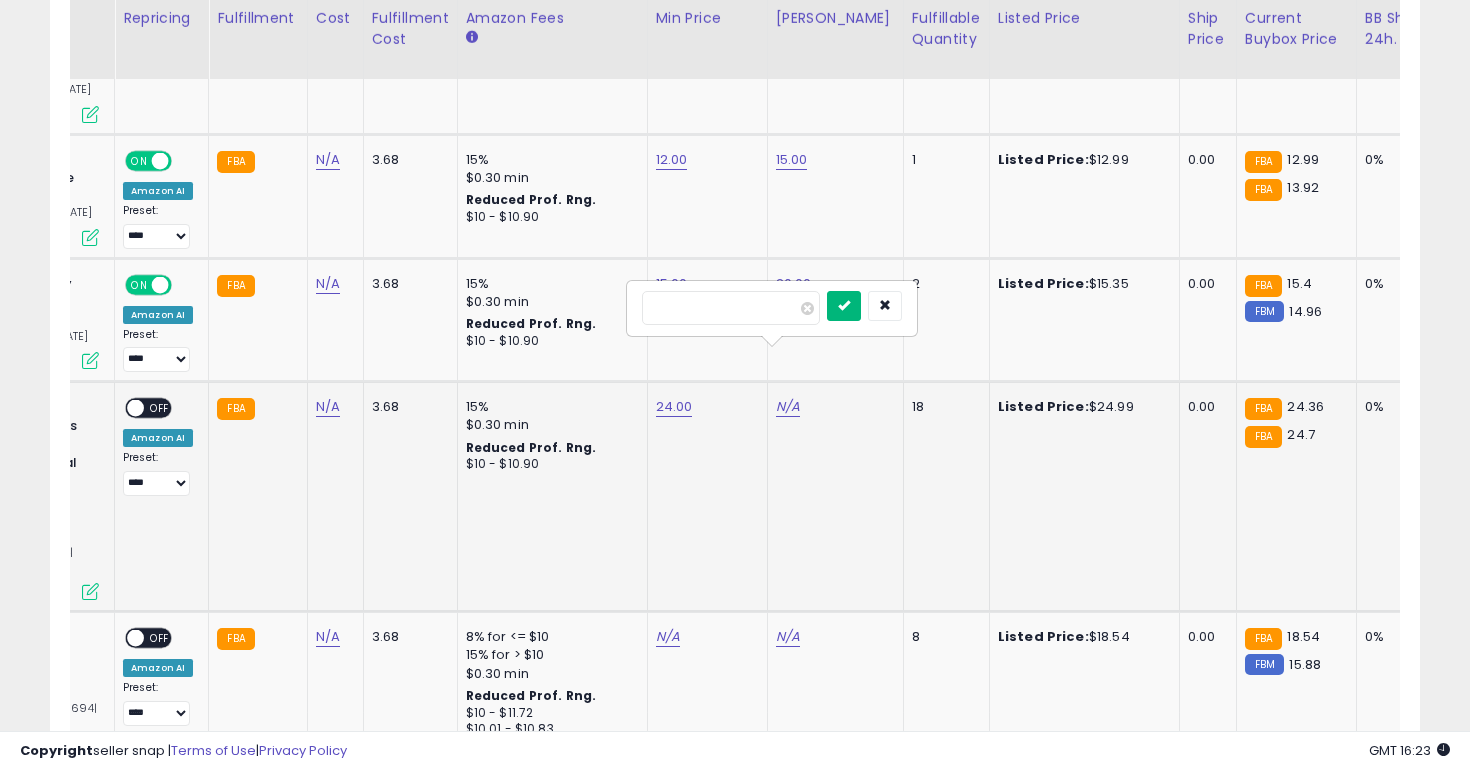 click at bounding box center [844, 305] 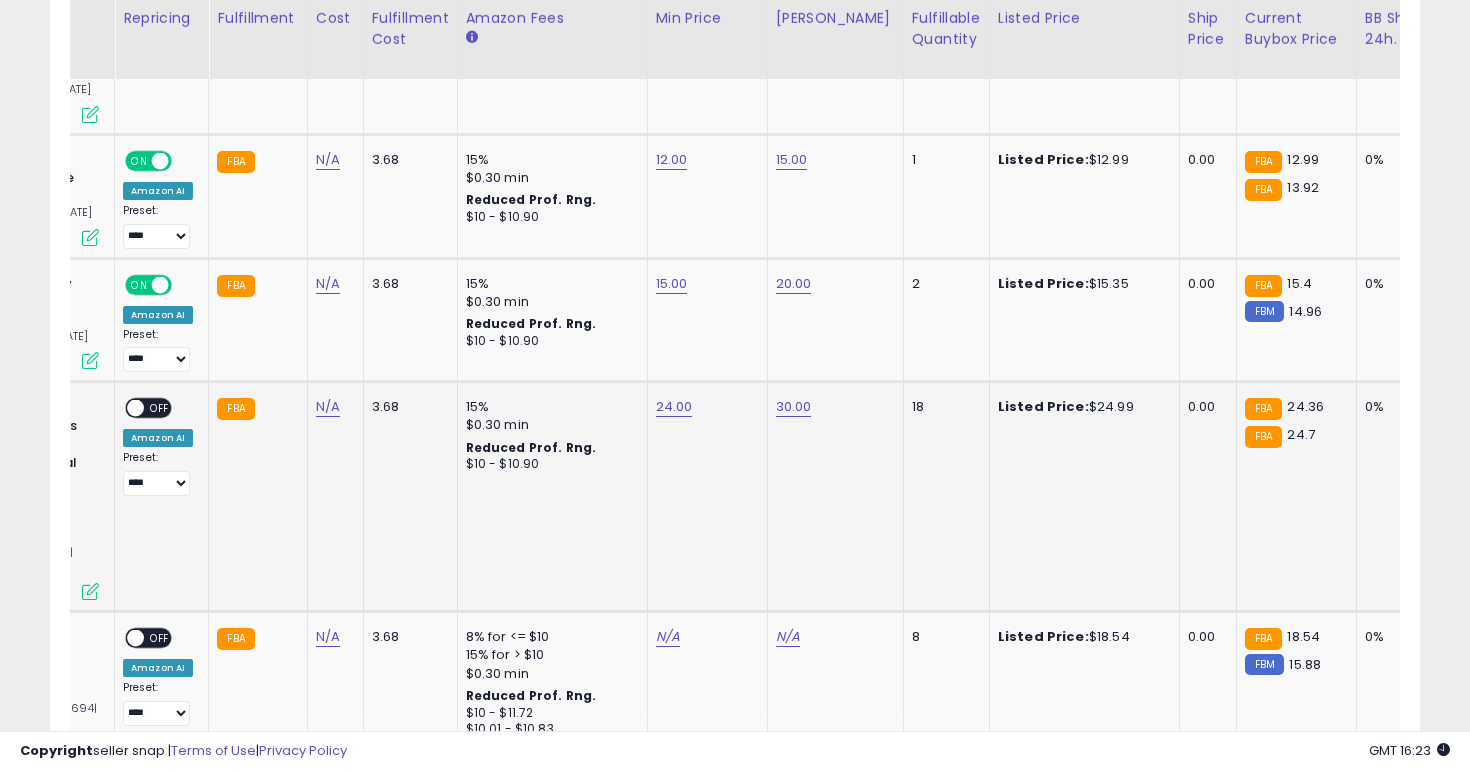 click on "OFF" at bounding box center (160, 408) 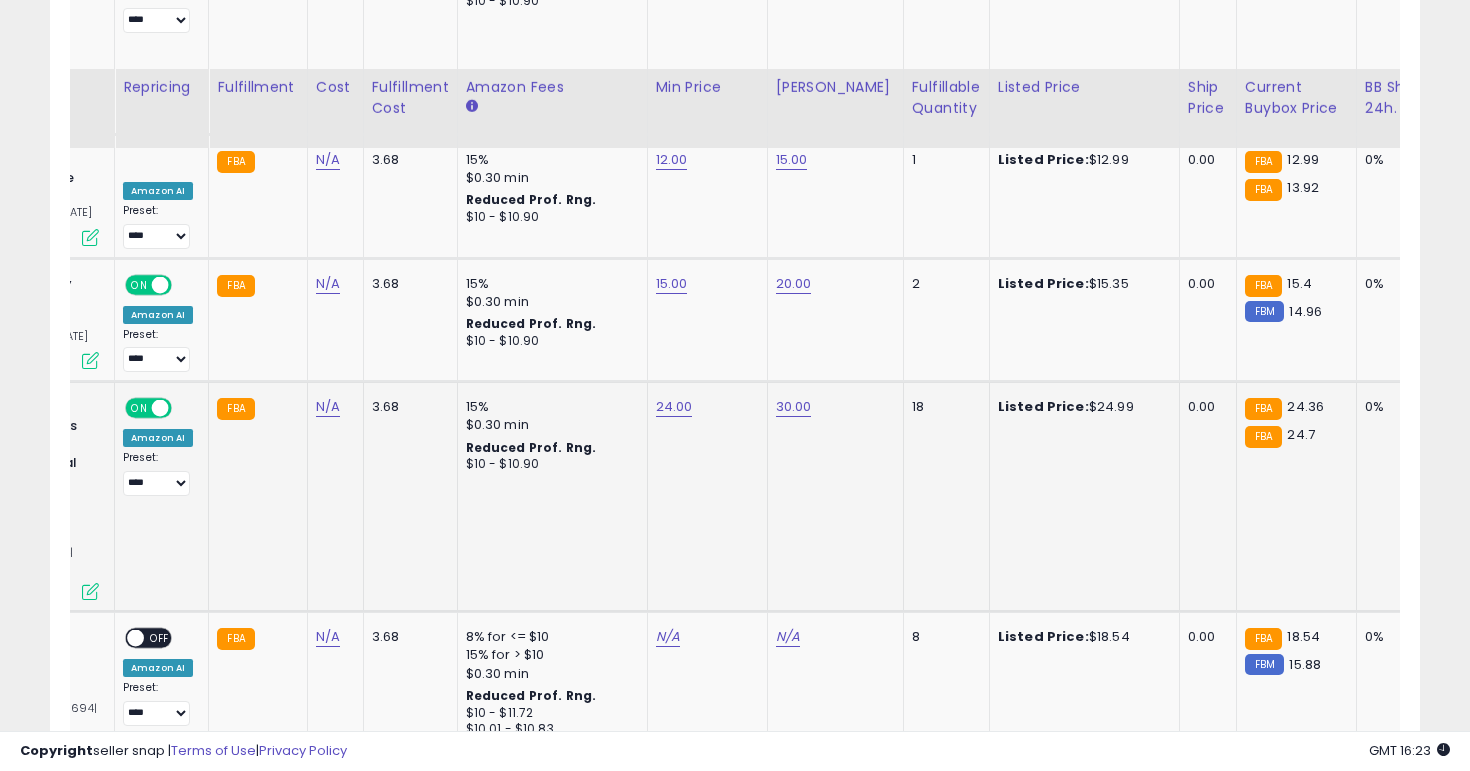 scroll, scrollTop: 4640, scrollLeft: 0, axis: vertical 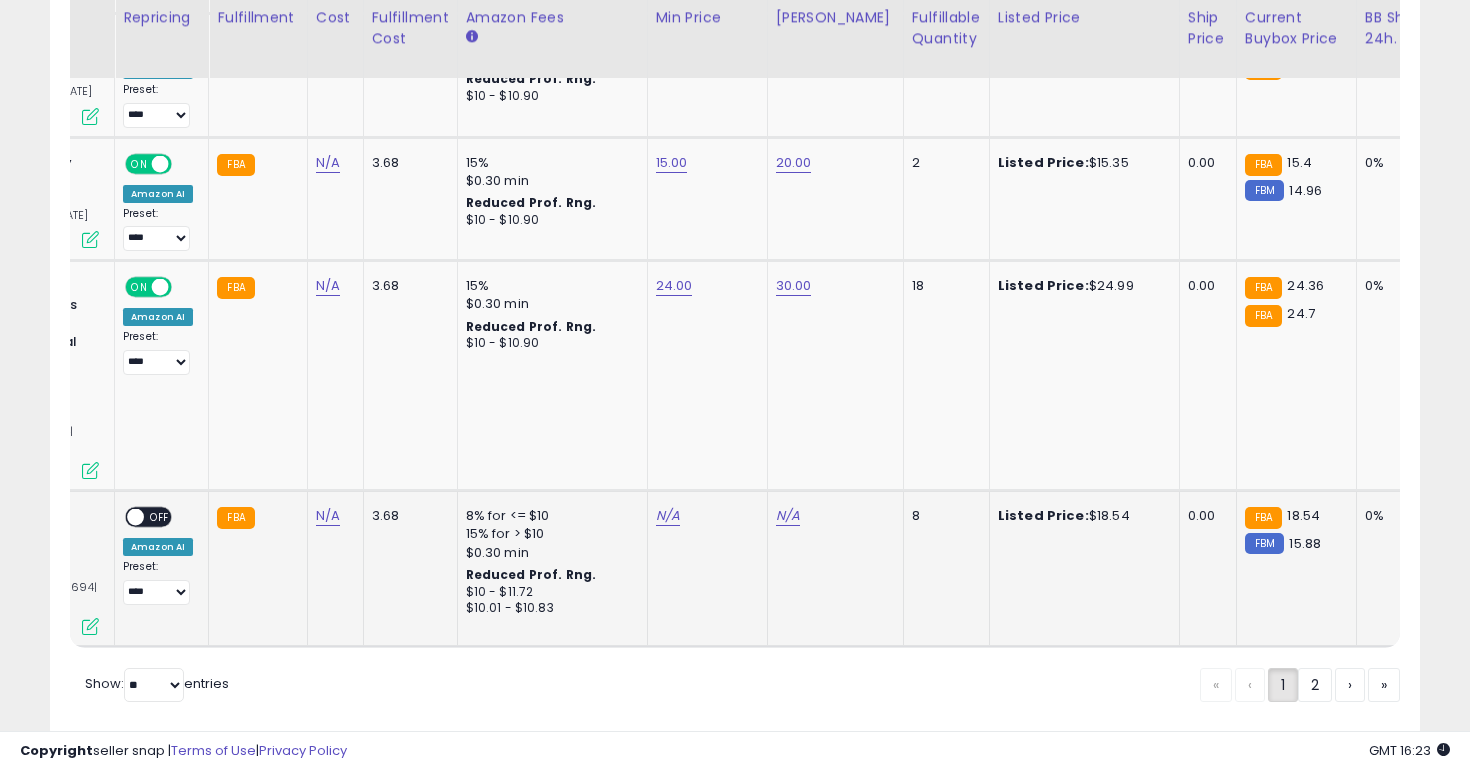 click on "N/A" 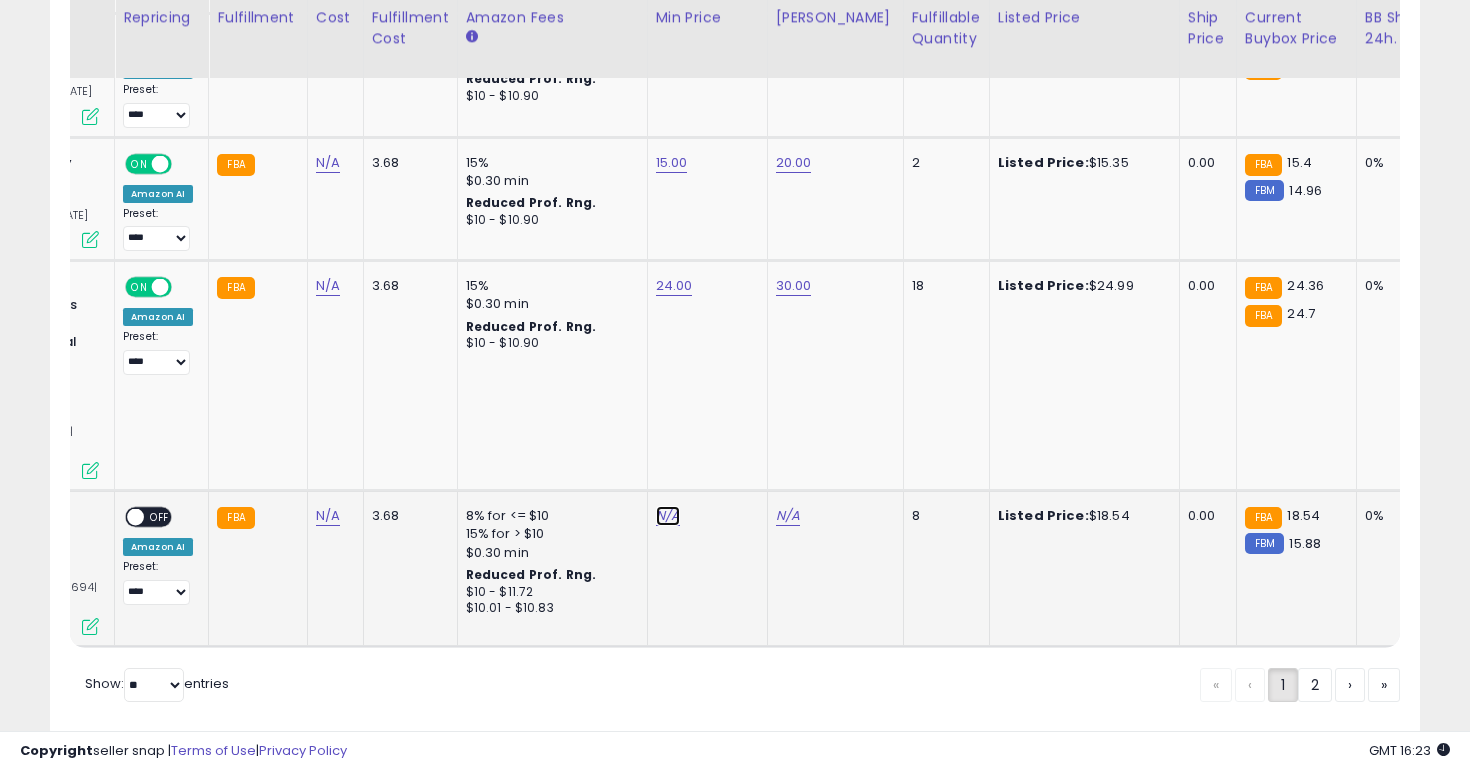 click on "N/A" at bounding box center (668, 516) 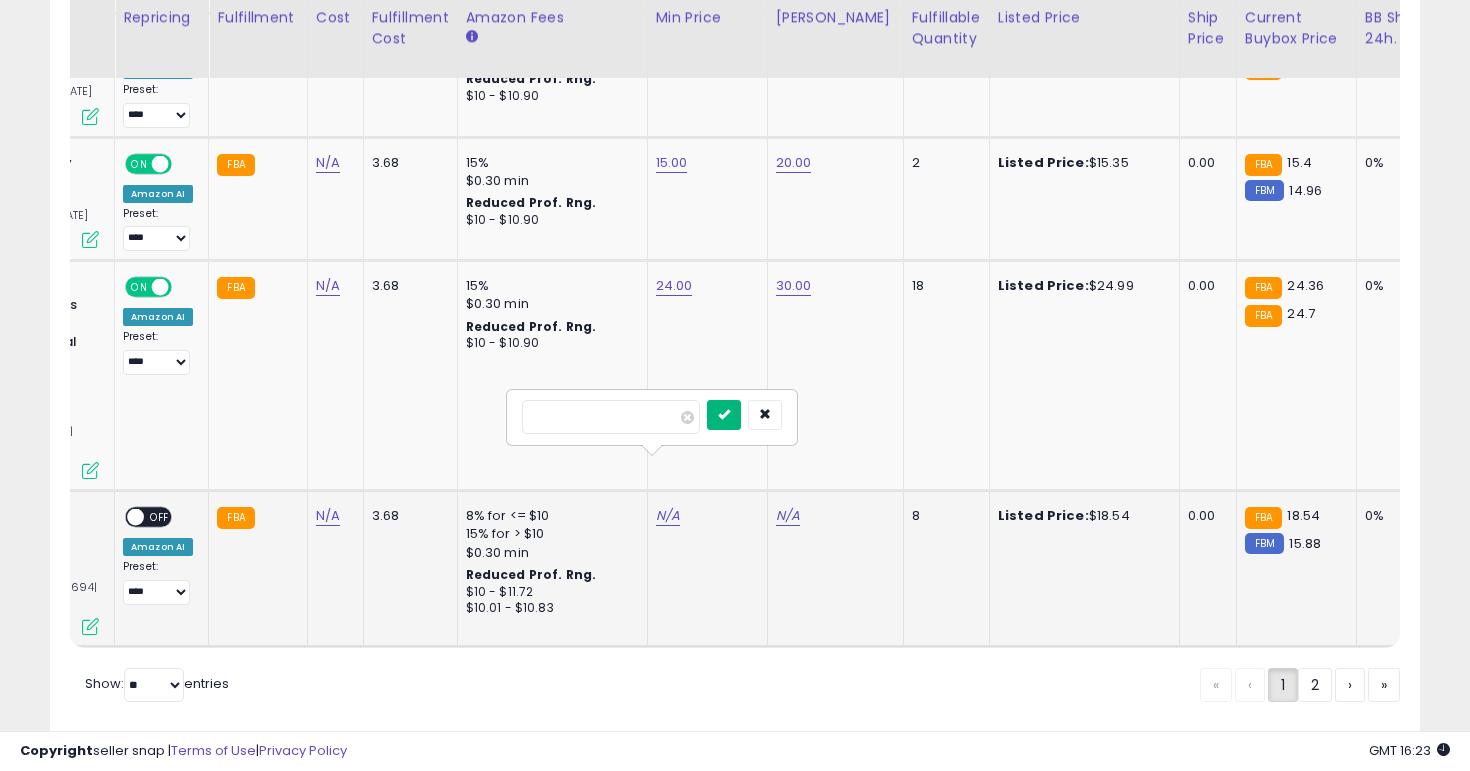 type on "**" 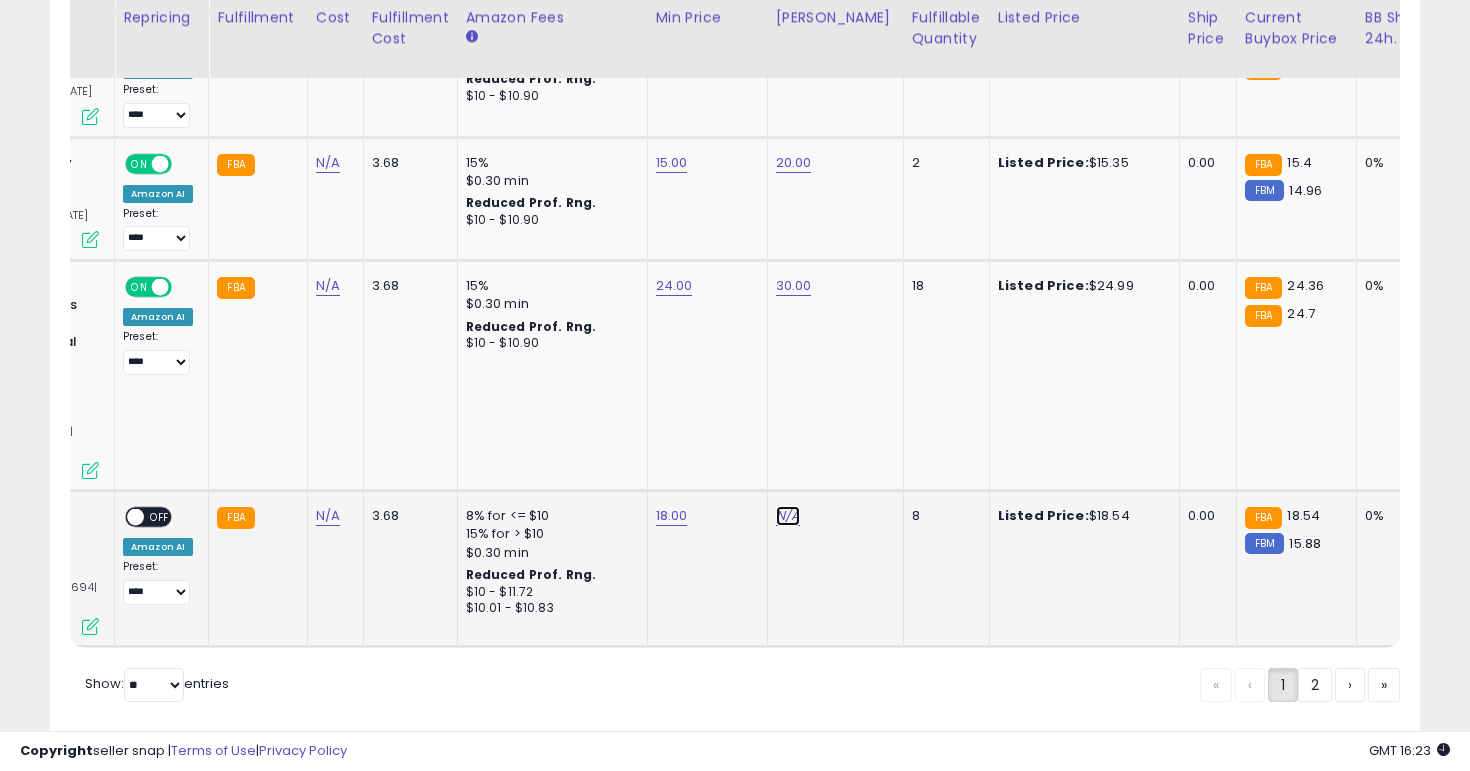 click on "N/A" at bounding box center (788, 516) 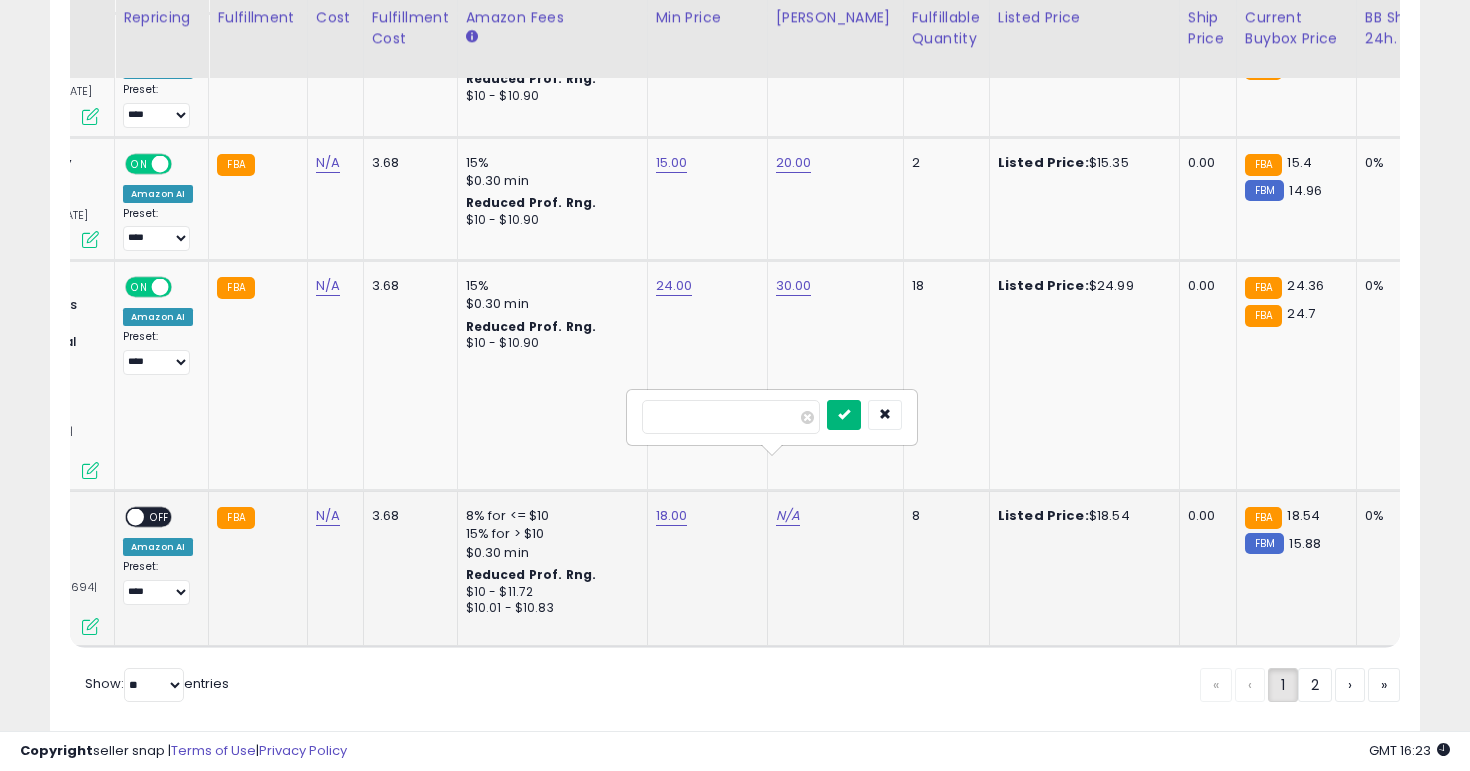 type on "**" 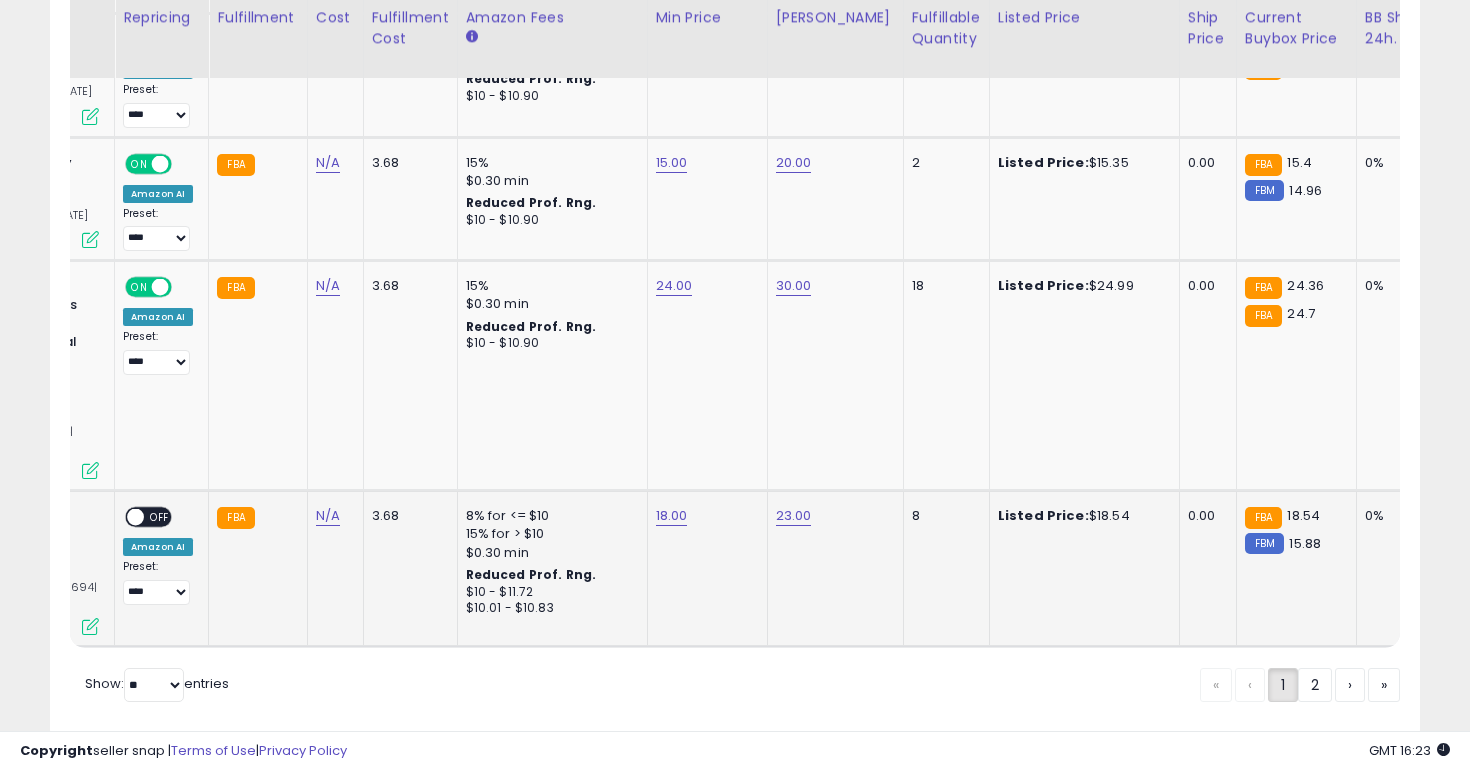 click on "OFF" at bounding box center [160, 517] 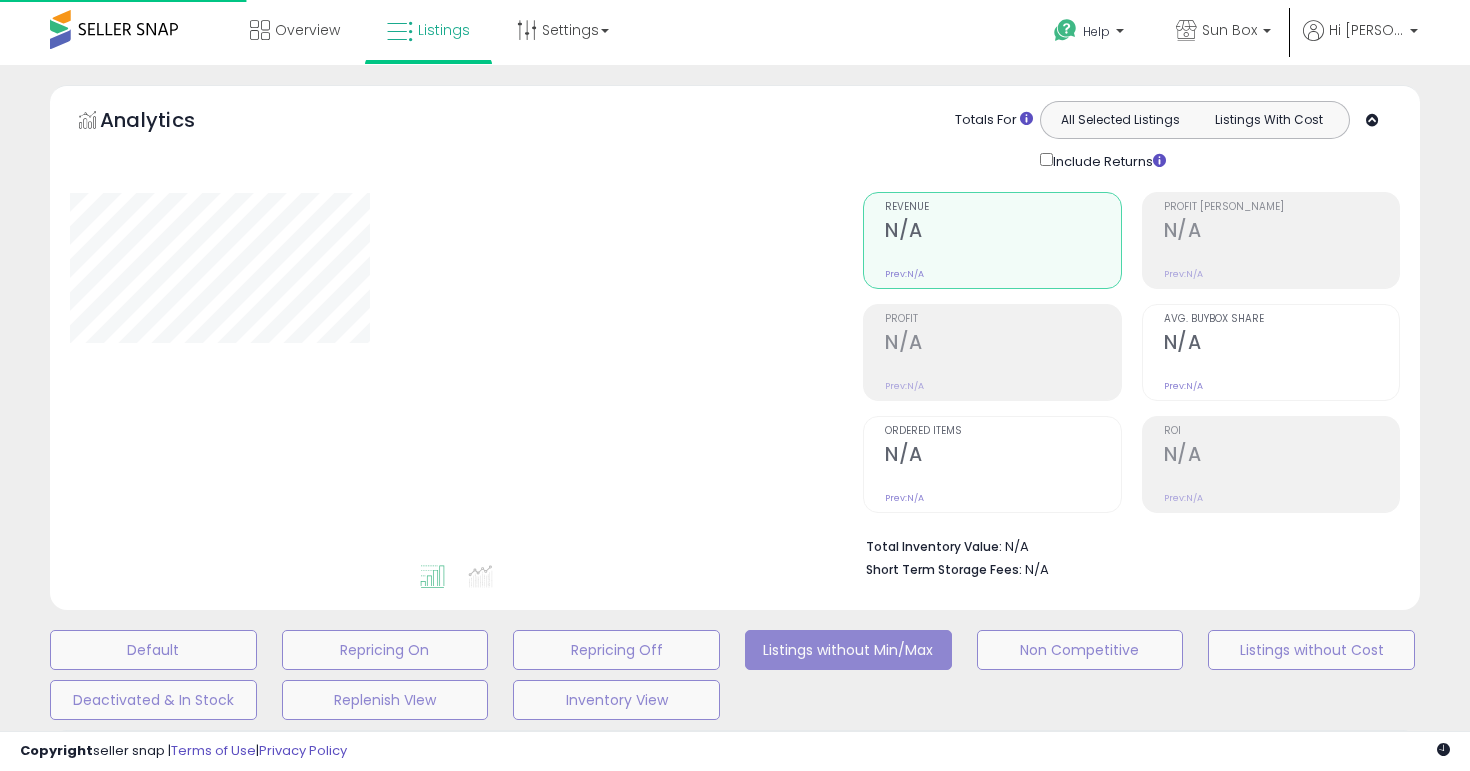 scroll, scrollTop: 455, scrollLeft: 0, axis: vertical 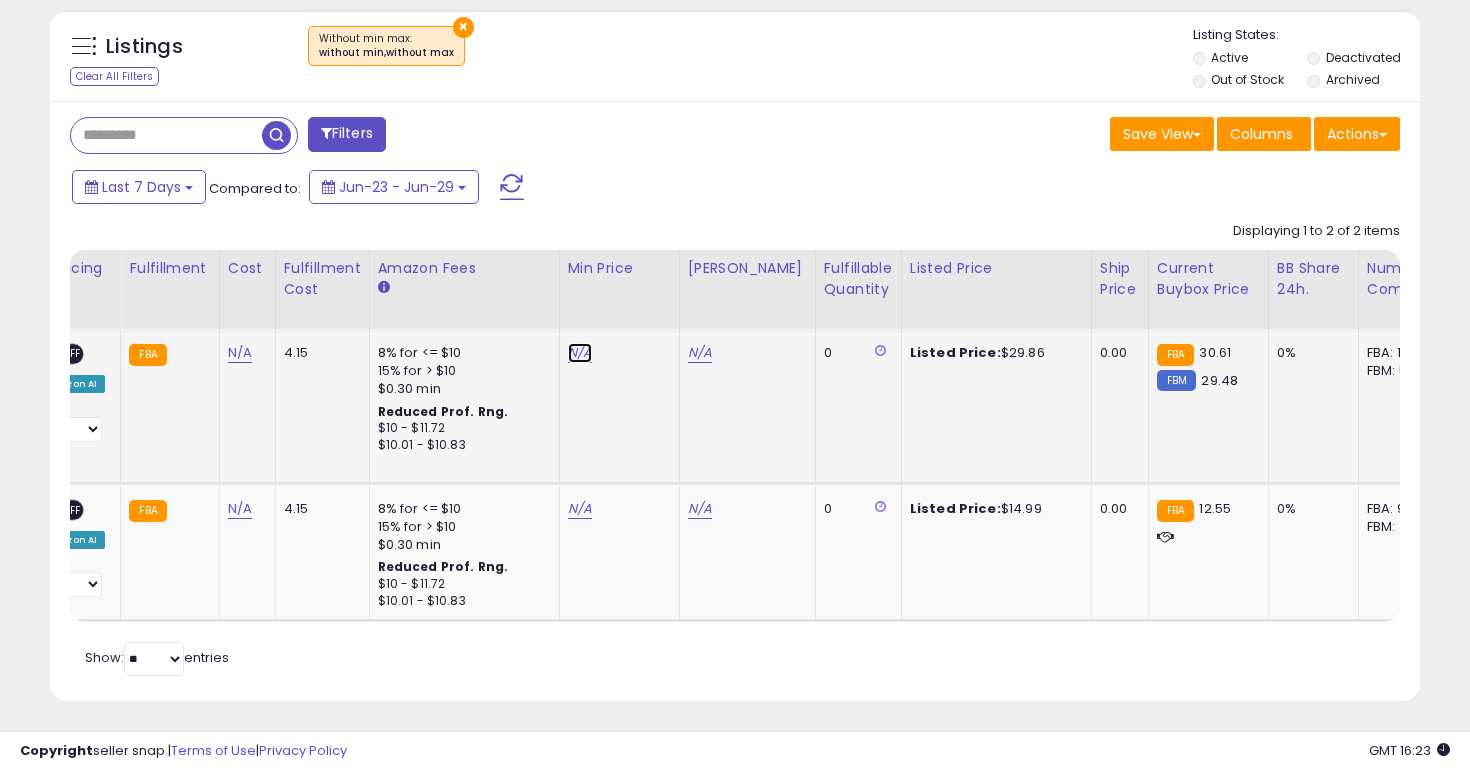 click on "N/A" at bounding box center (580, 353) 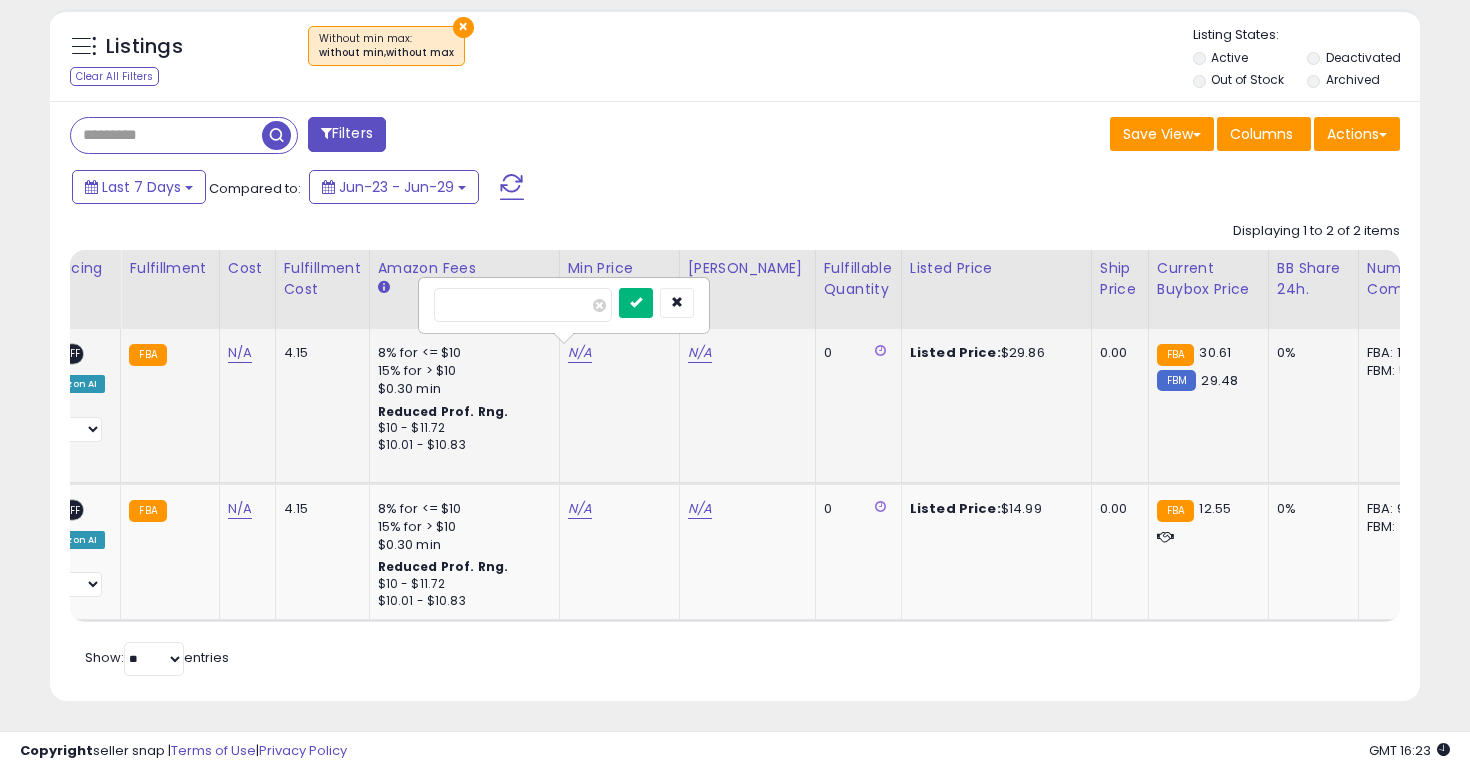 type on "**" 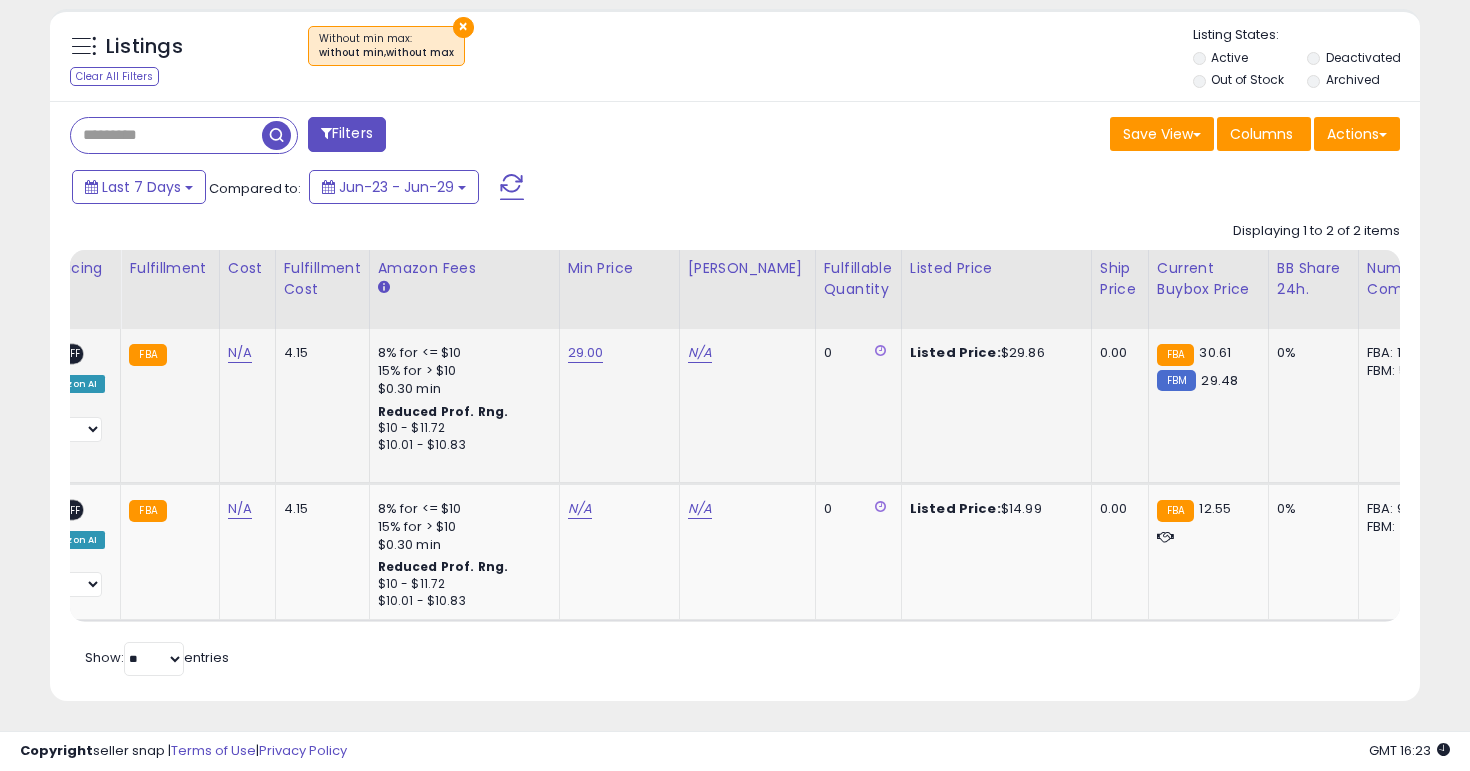 click on "N/A" 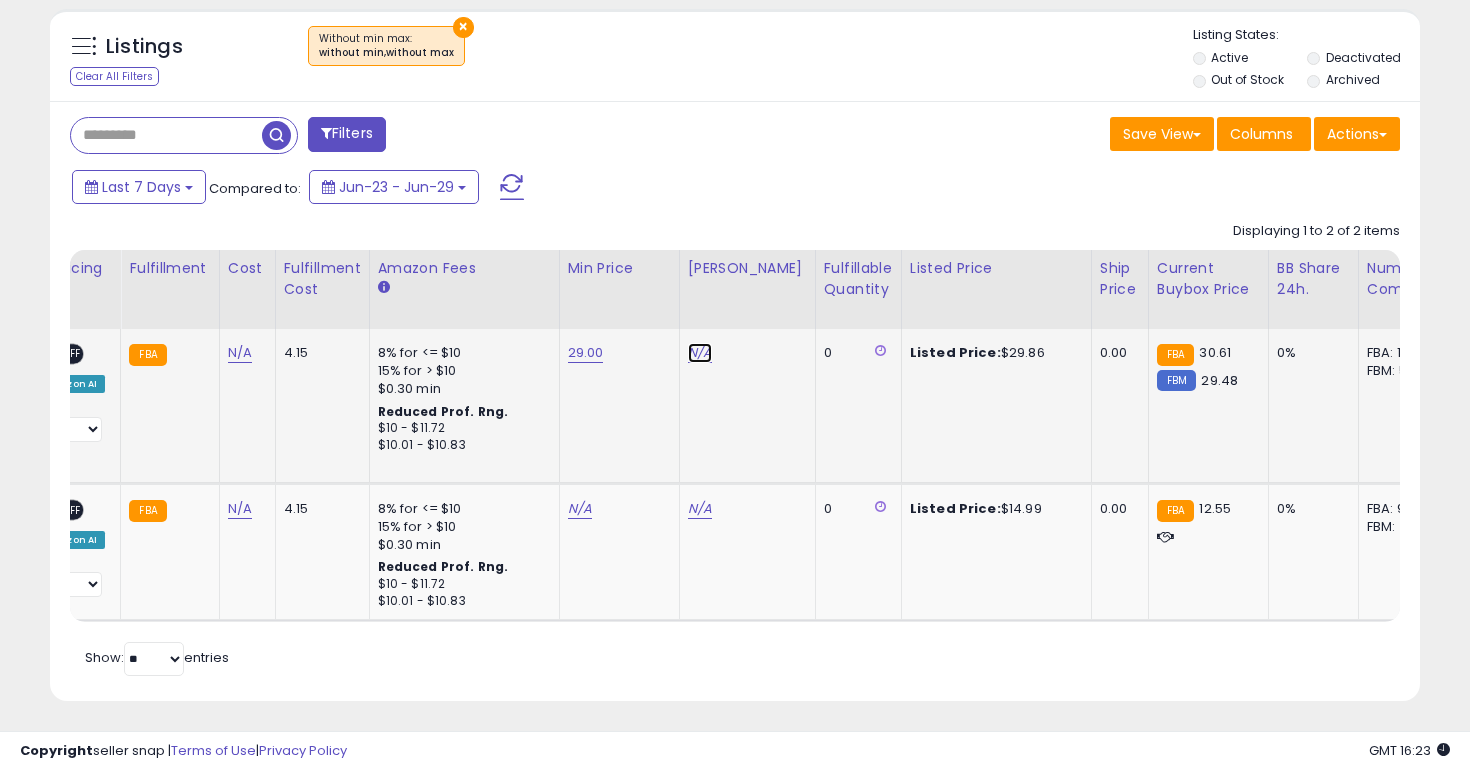 click on "N/A" at bounding box center [700, 353] 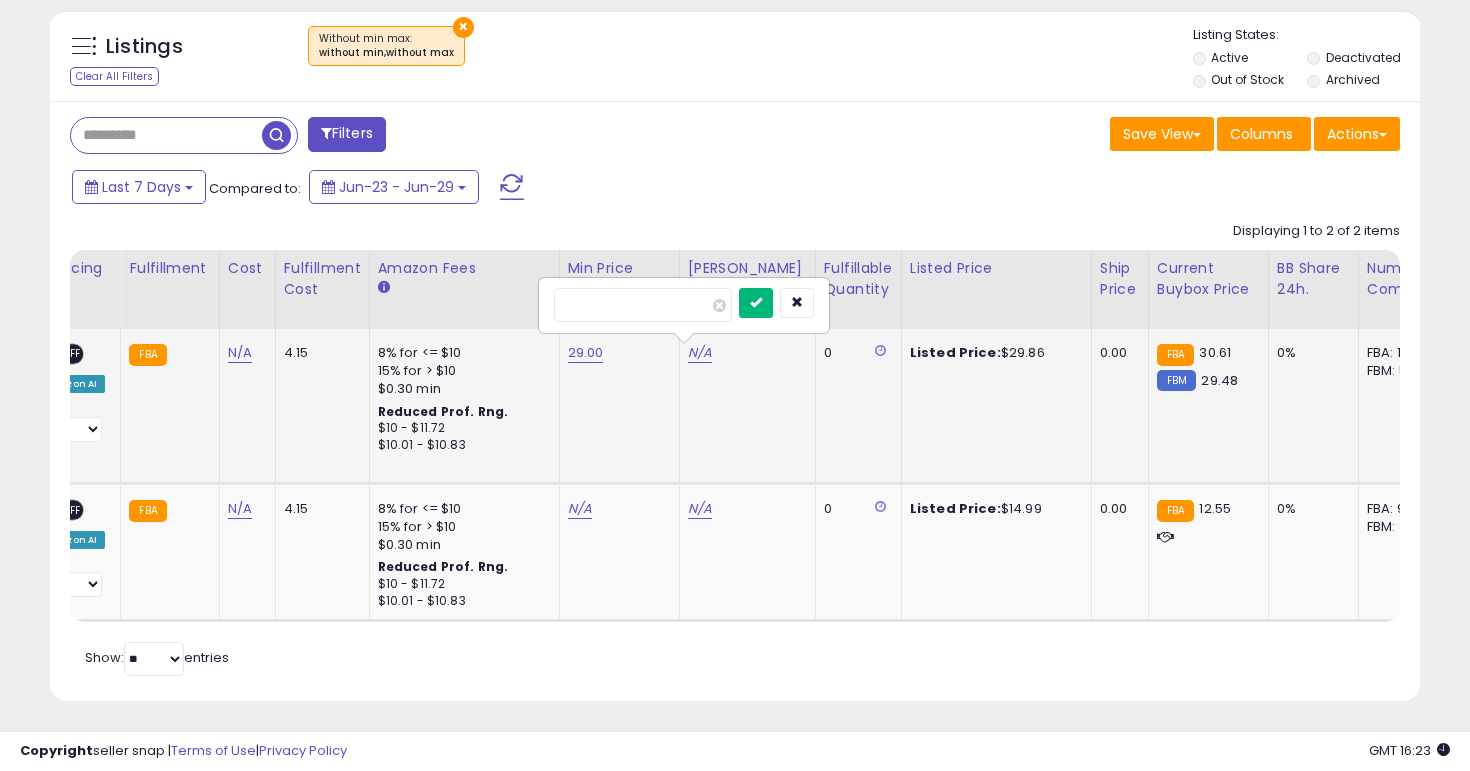 type on "**" 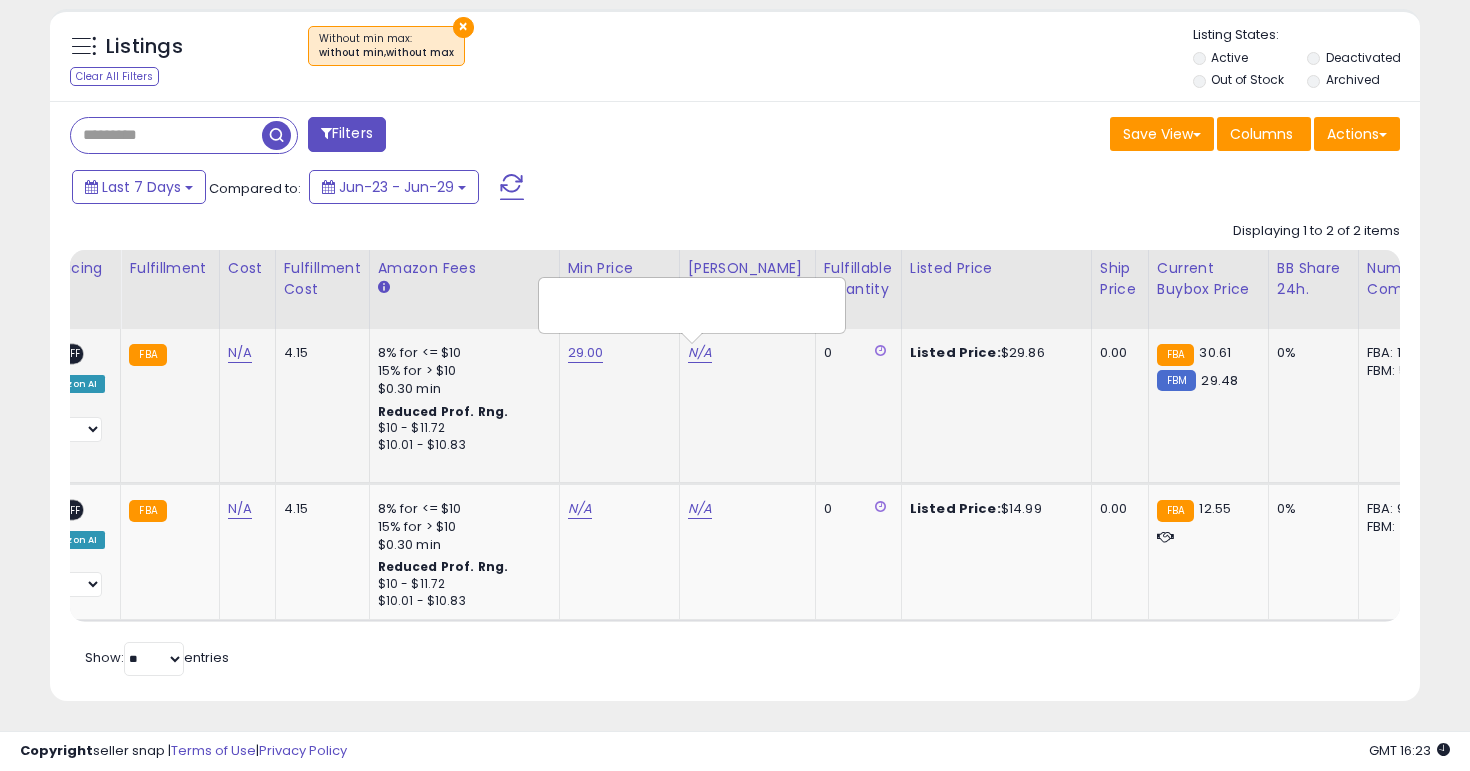 scroll, scrollTop: 0, scrollLeft: 354, axis: horizontal 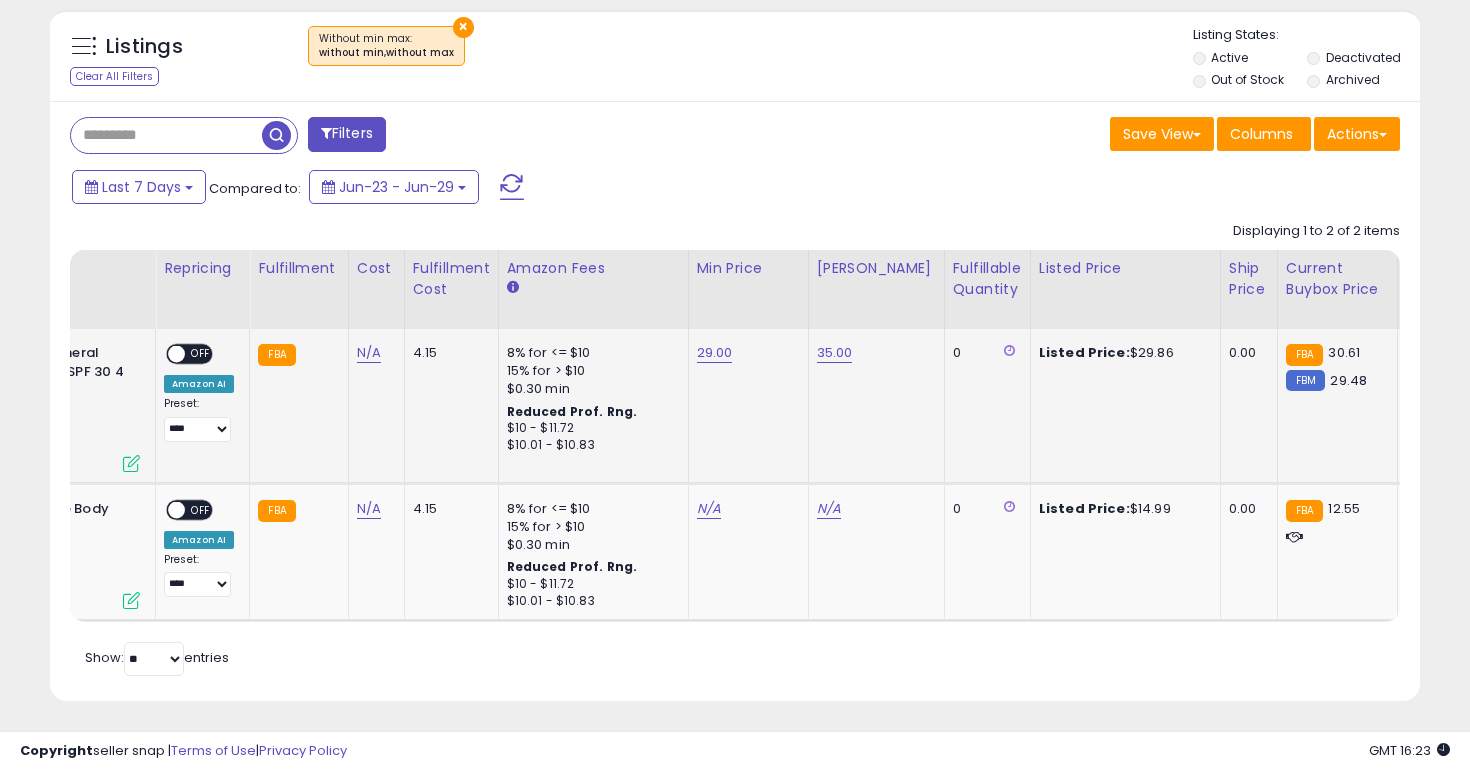 click on "OFF" at bounding box center (201, 354) 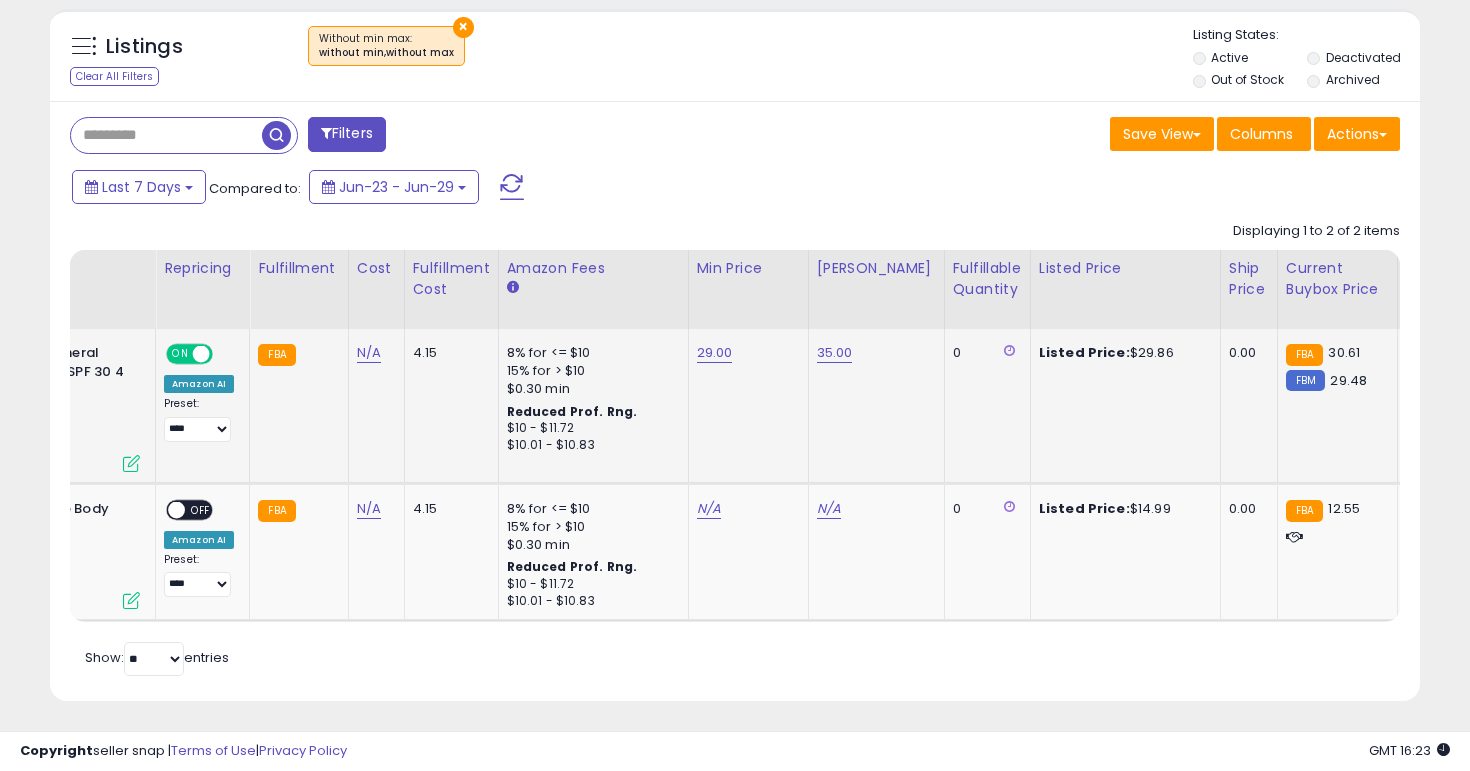 scroll, scrollTop: 0, scrollLeft: 369, axis: horizontal 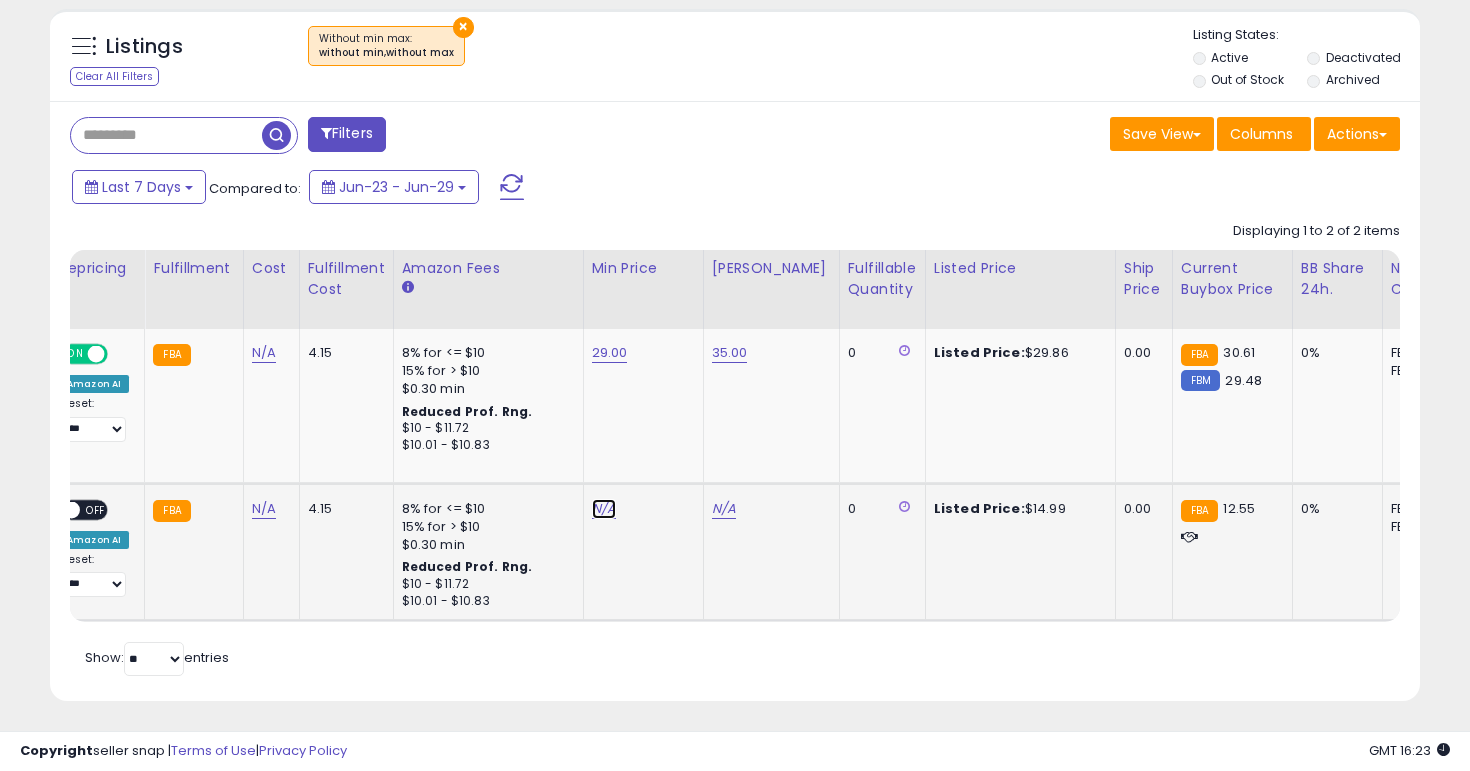 click on "N/A" at bounding box center [604, 509] 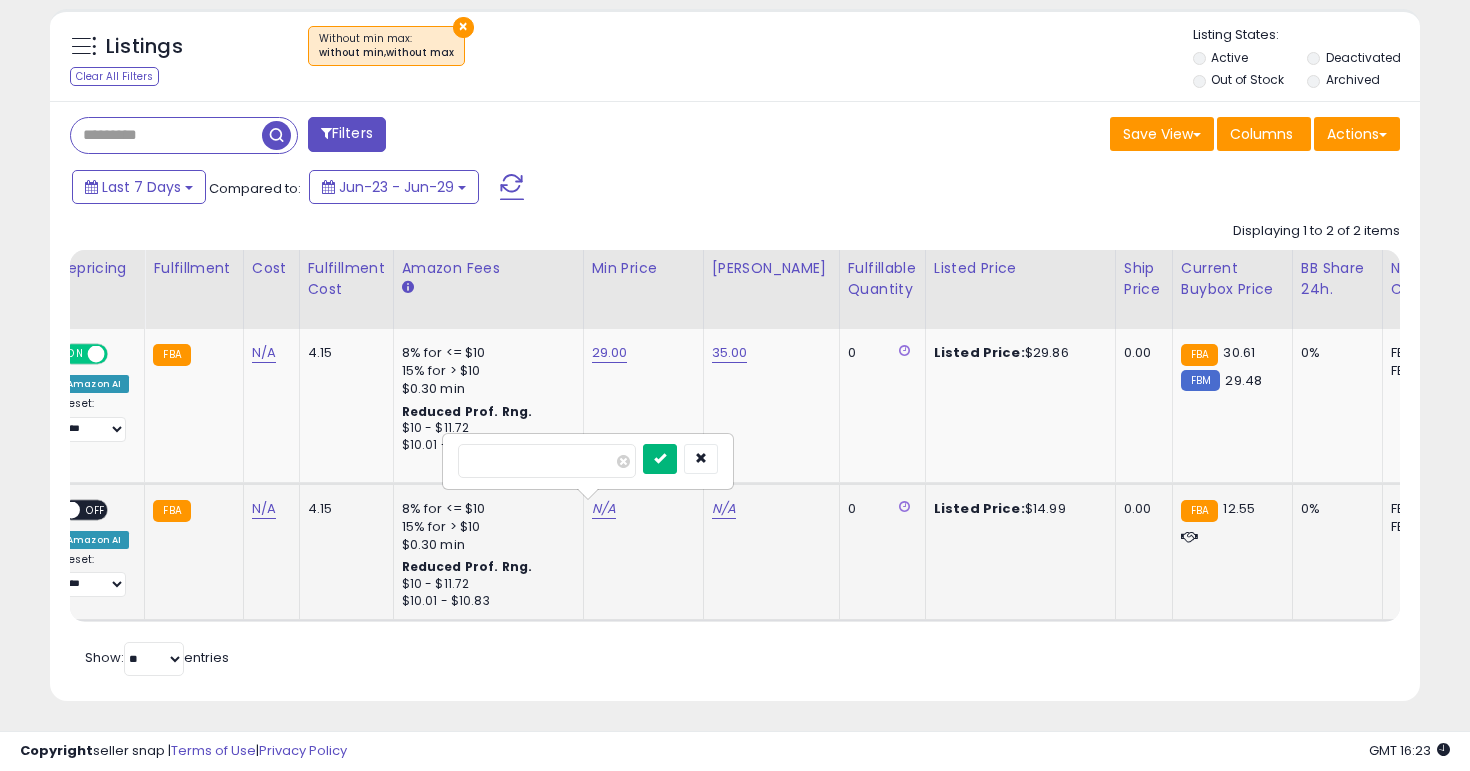 type on "**" 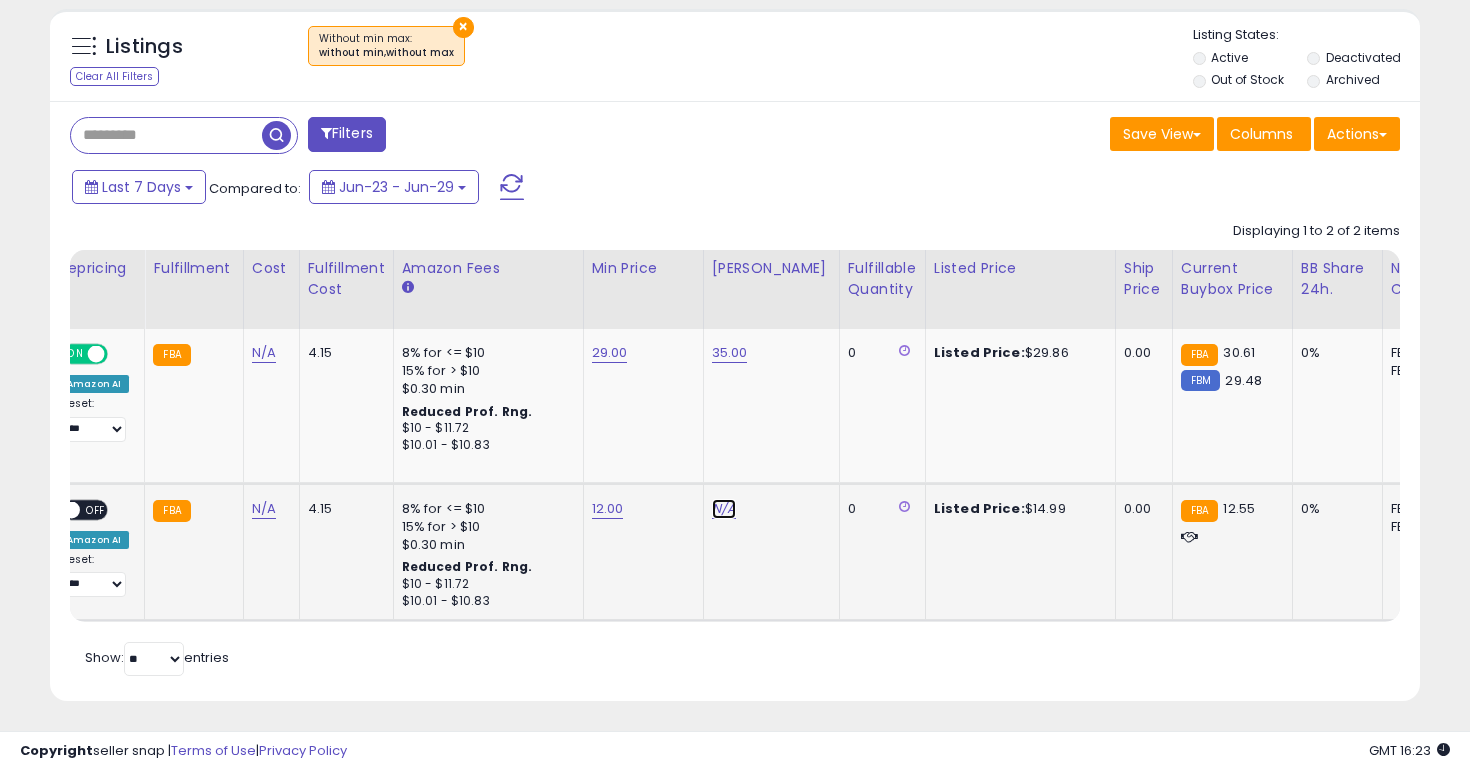 click on "N/A" at bounding box center [724, 509] 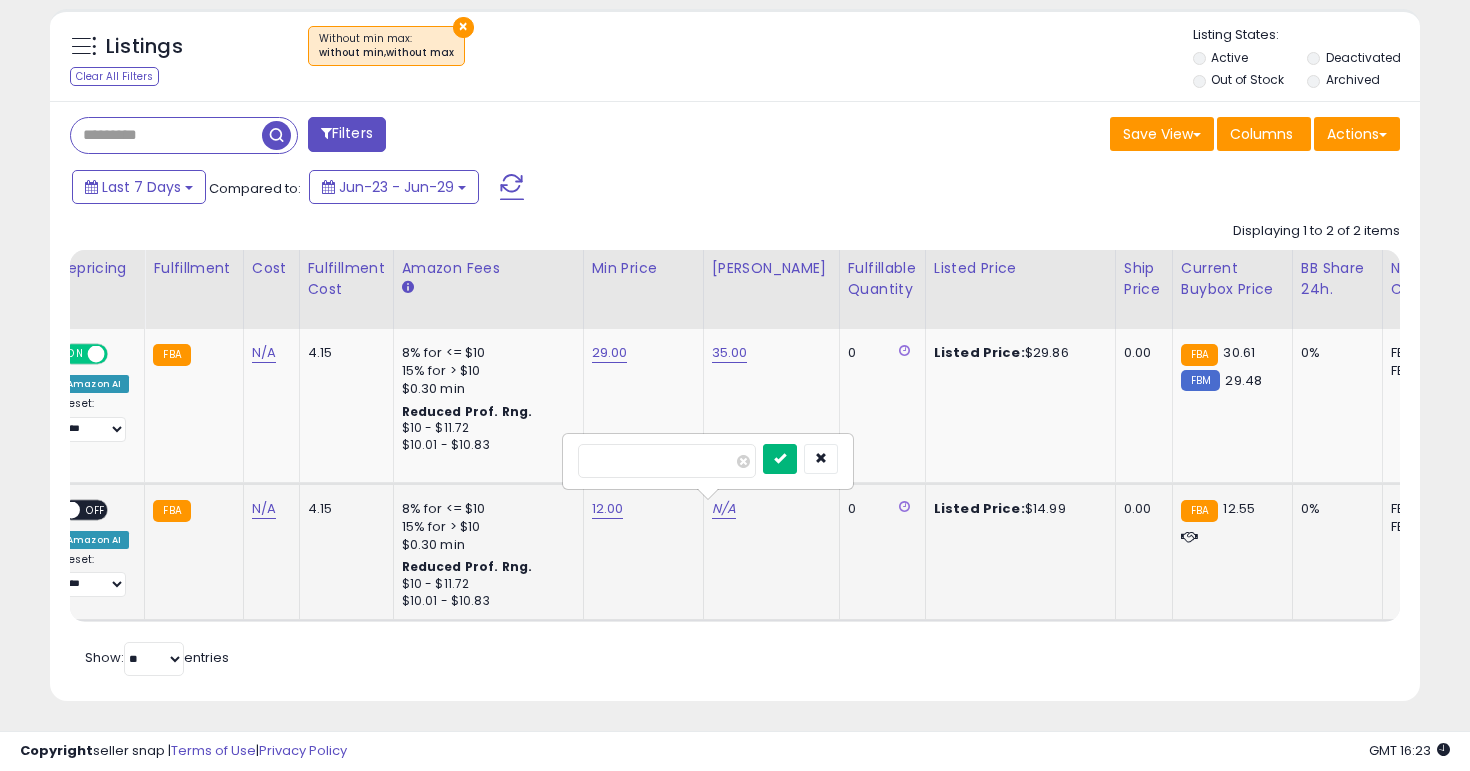 type on "**" 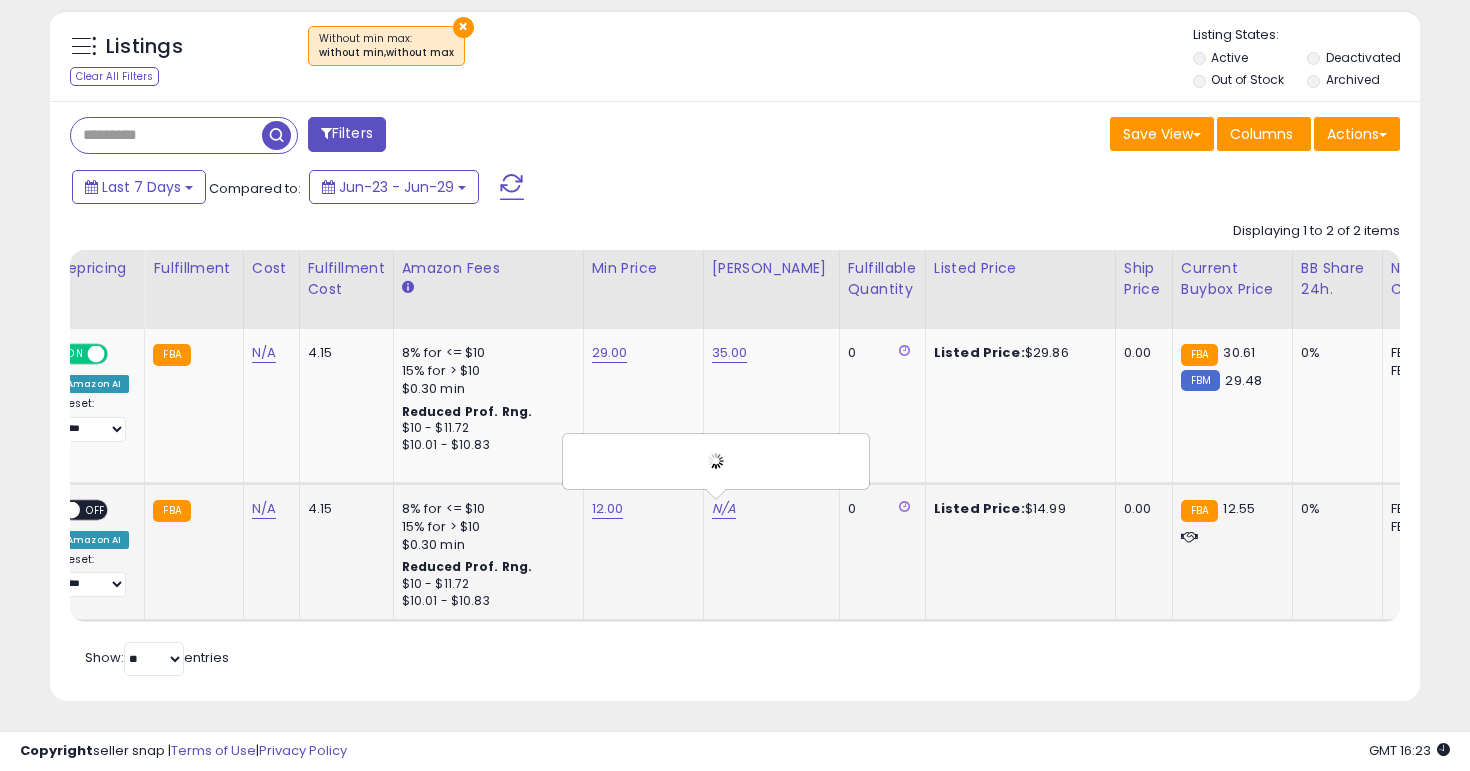 scroll, scrollTop: 0, scrollLeft: 255, axis: horizontal 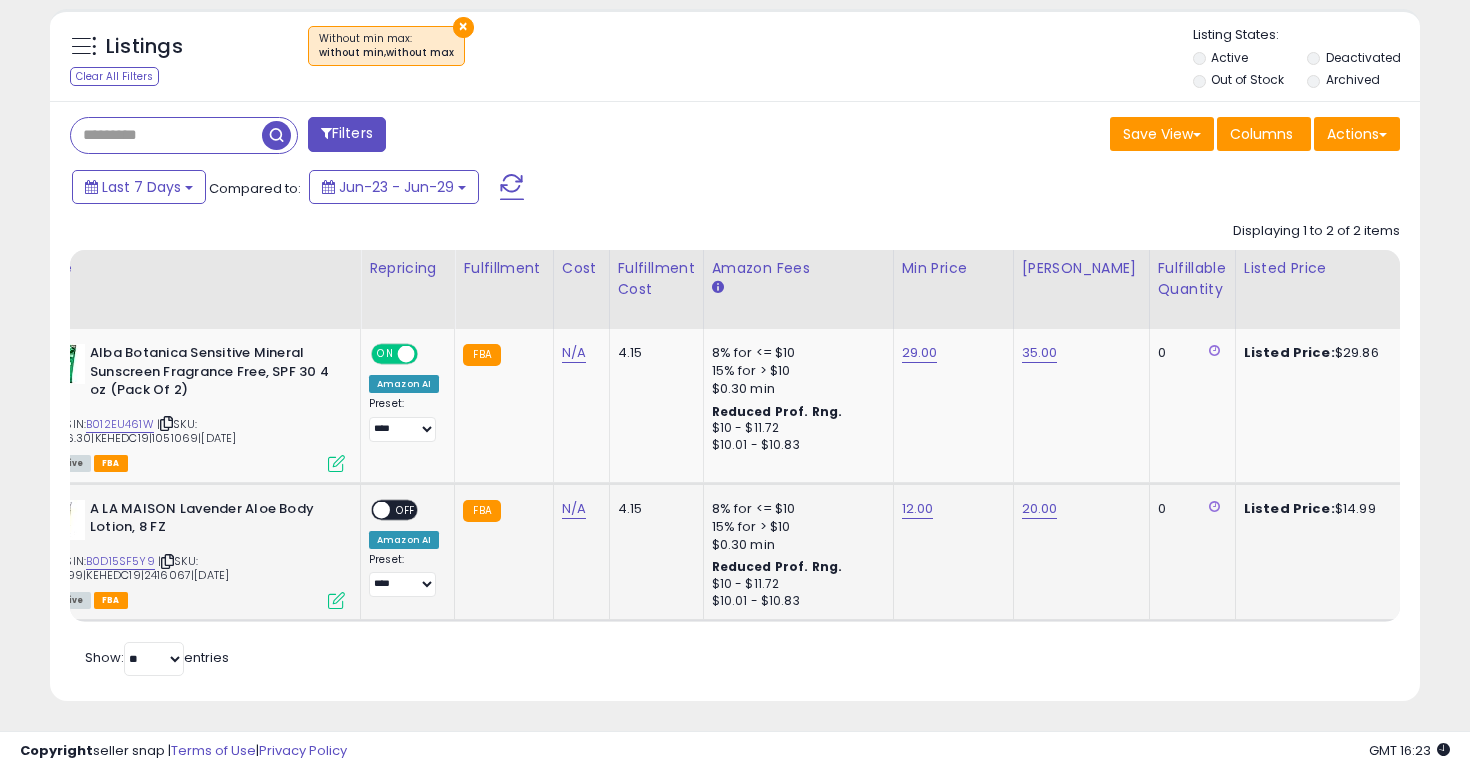click on "OFF" at bounding box center (406, 509) 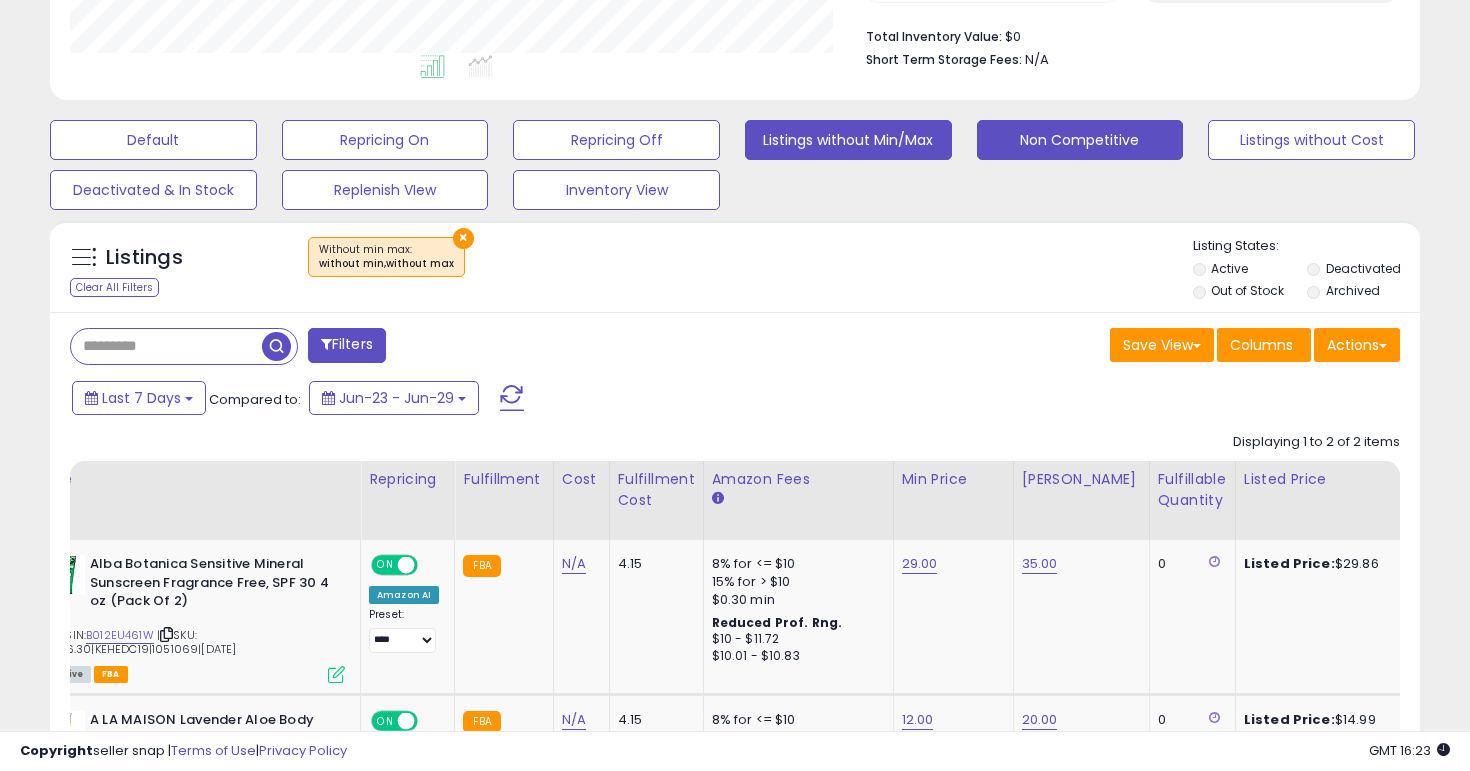 click on "Non Competitive" at bounding box center [153, 140] 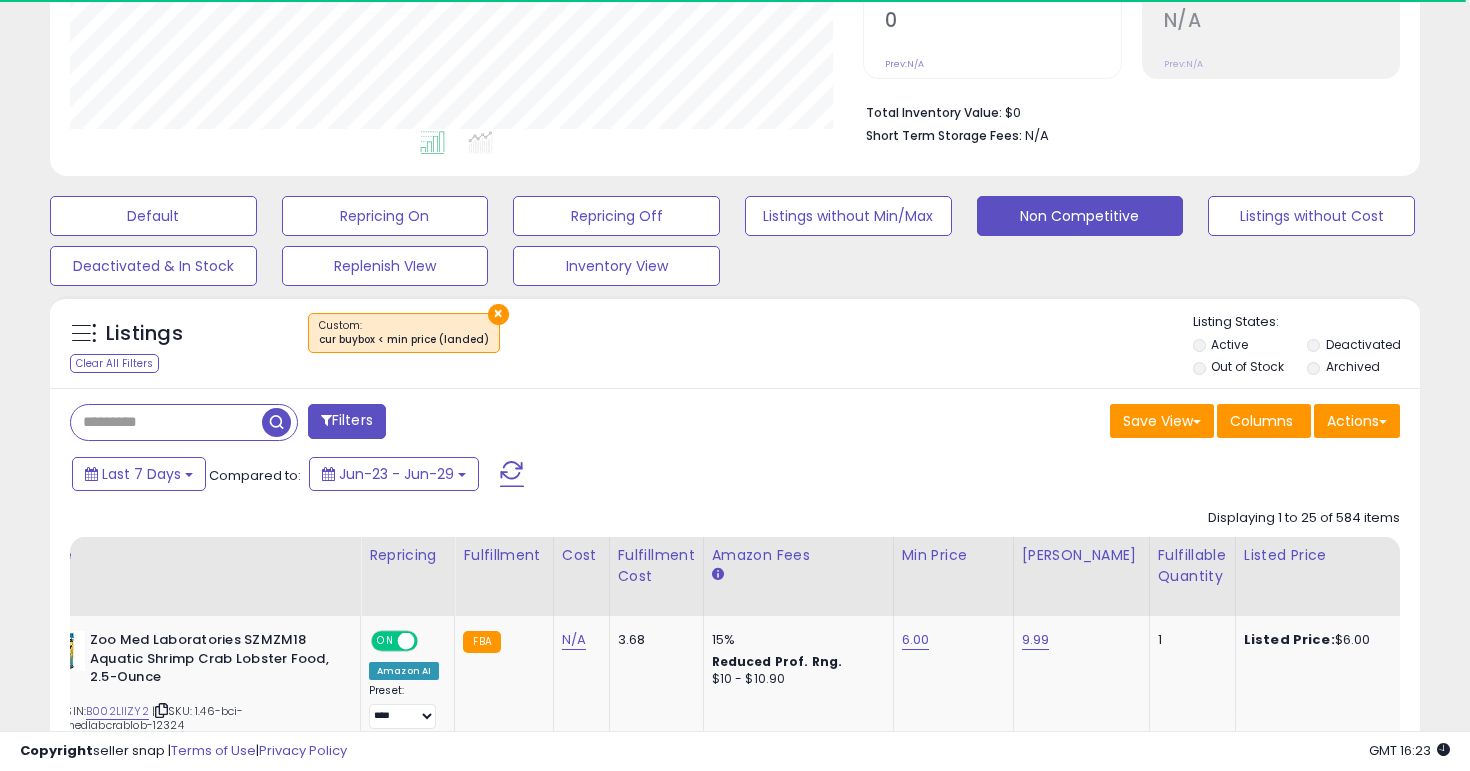 scroll, scrollTop: 510, scrollLeft: 0, axis: vertical 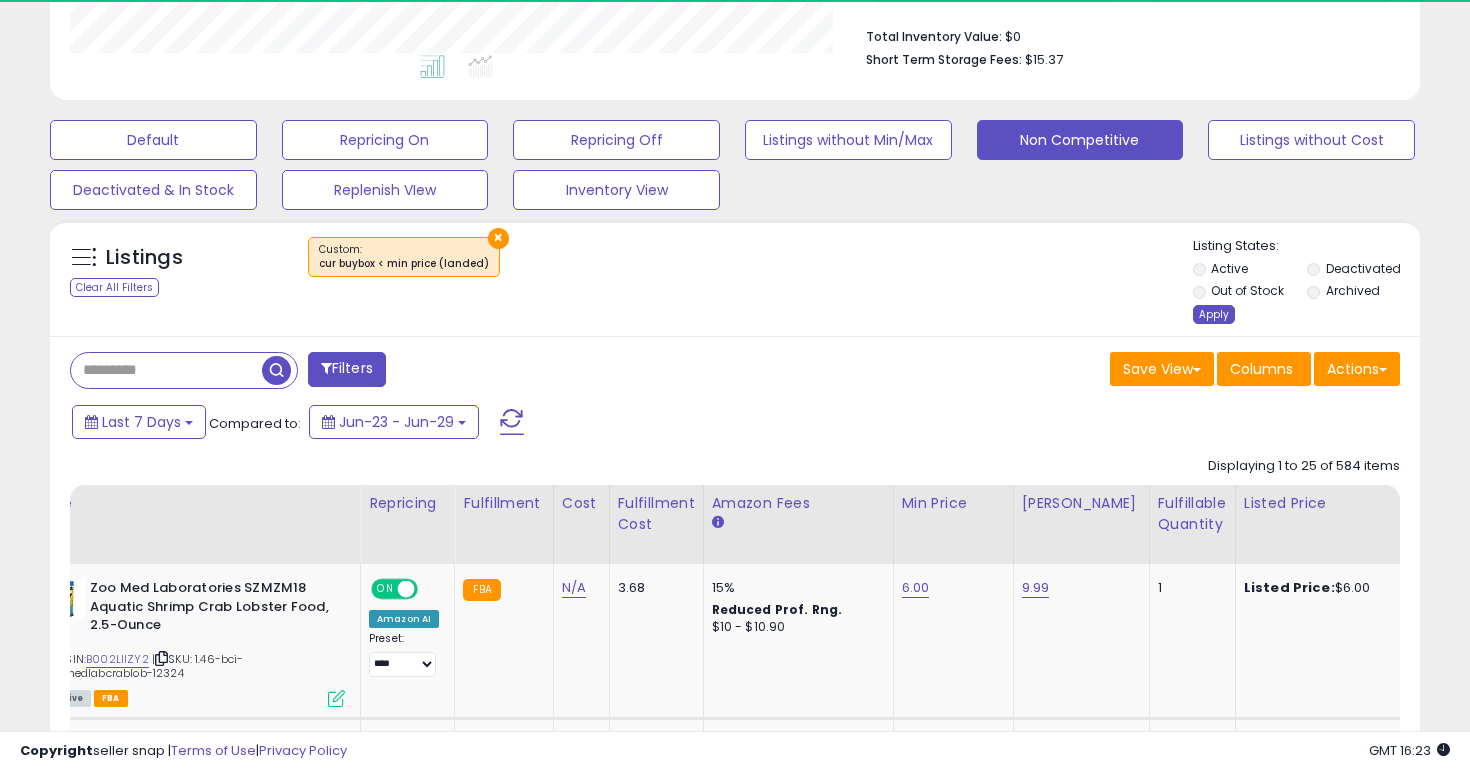 click on "Apply" at bounding box center [1214, 314] 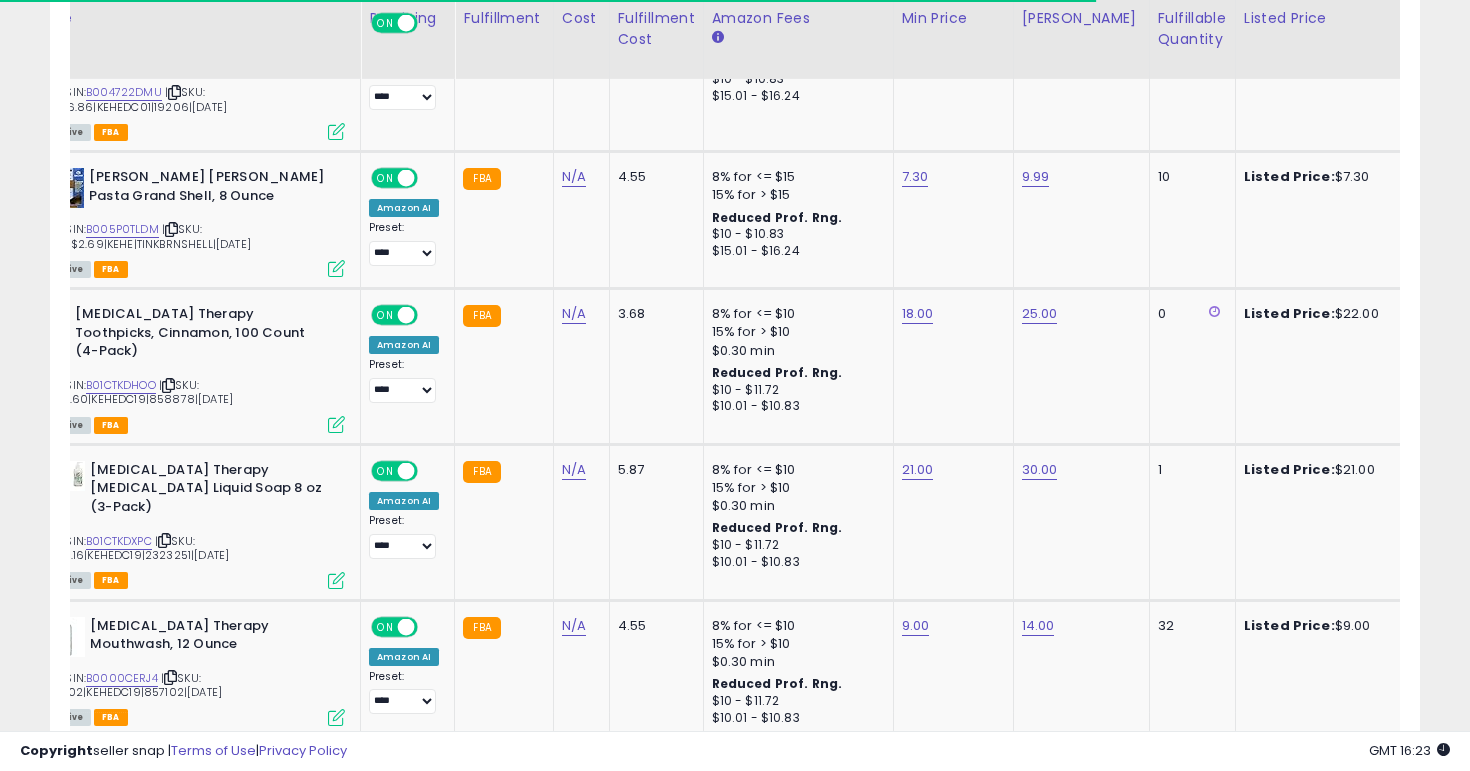 scroll, scrollTop: 4363, scrollLeft: 0, axis: vertical 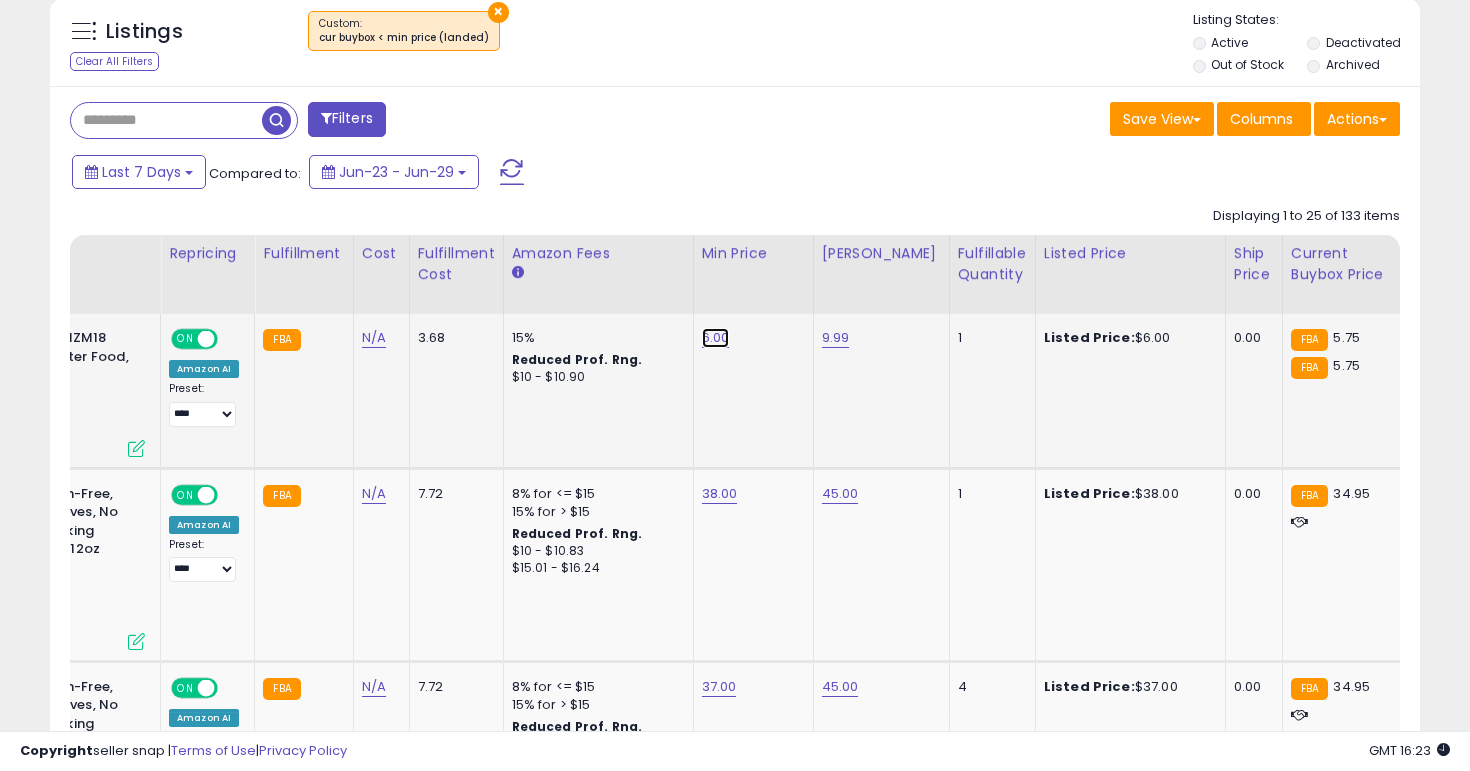 click on "6.00" at bounding box center [716, 338] 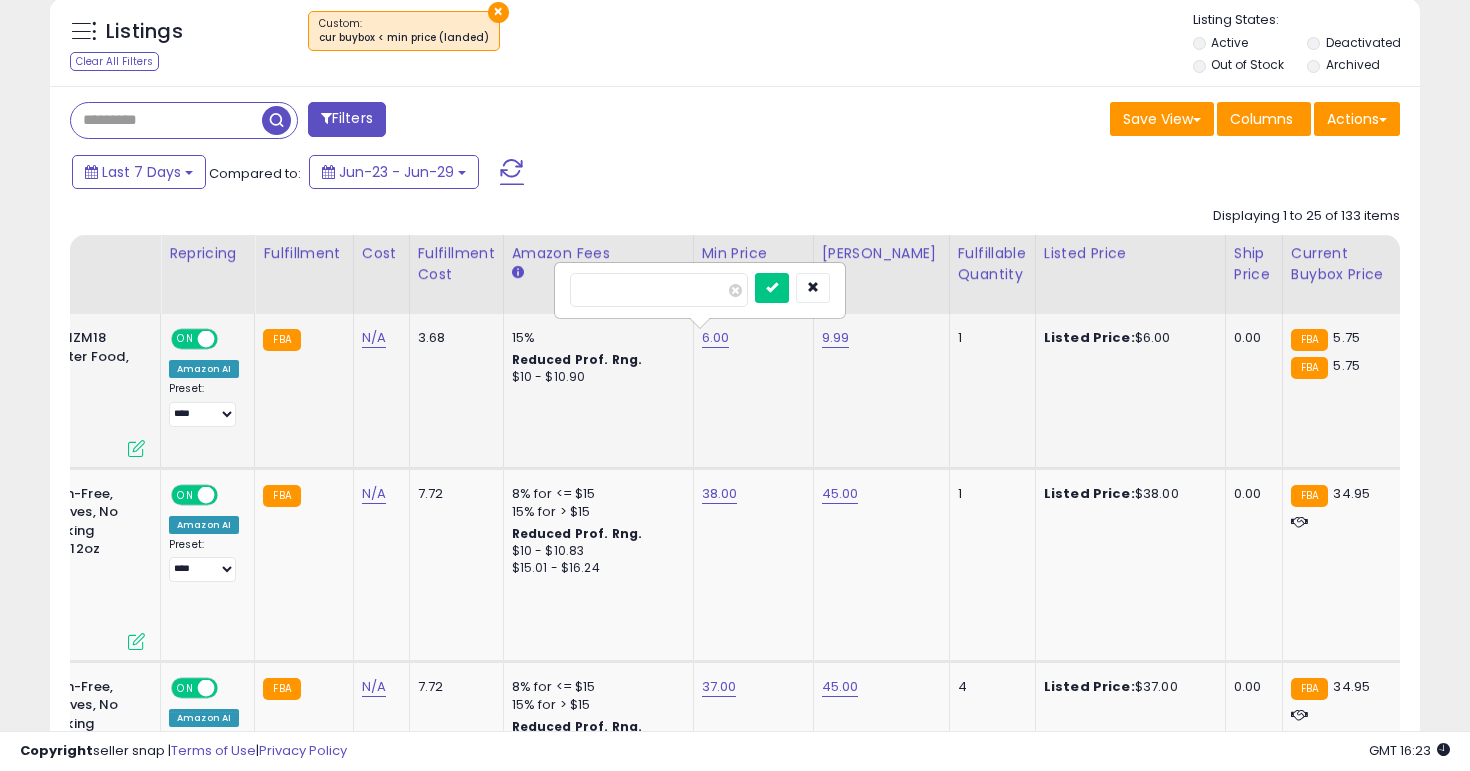 type on "*" 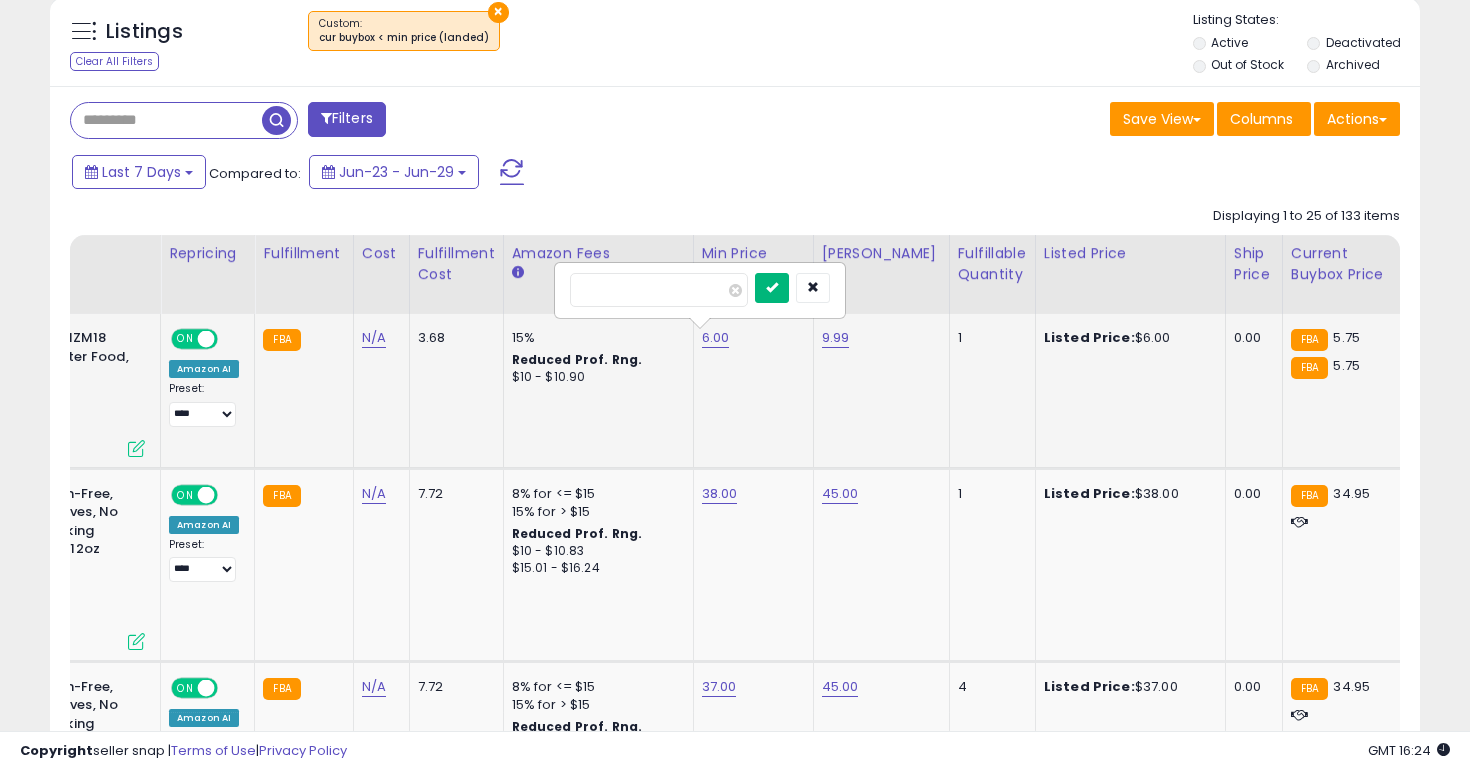 type on "*" 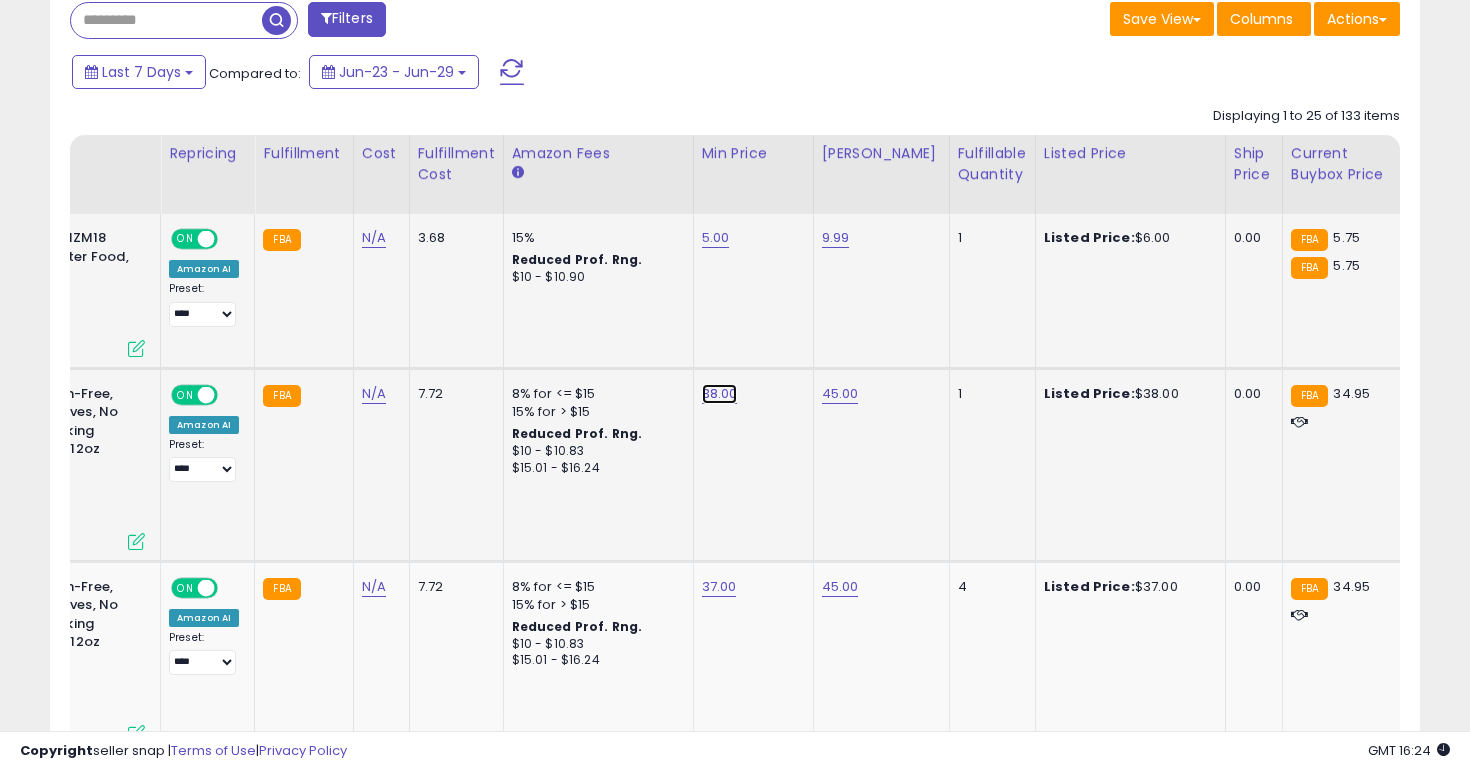 click on "38.00" at bounding box center (716, 238) 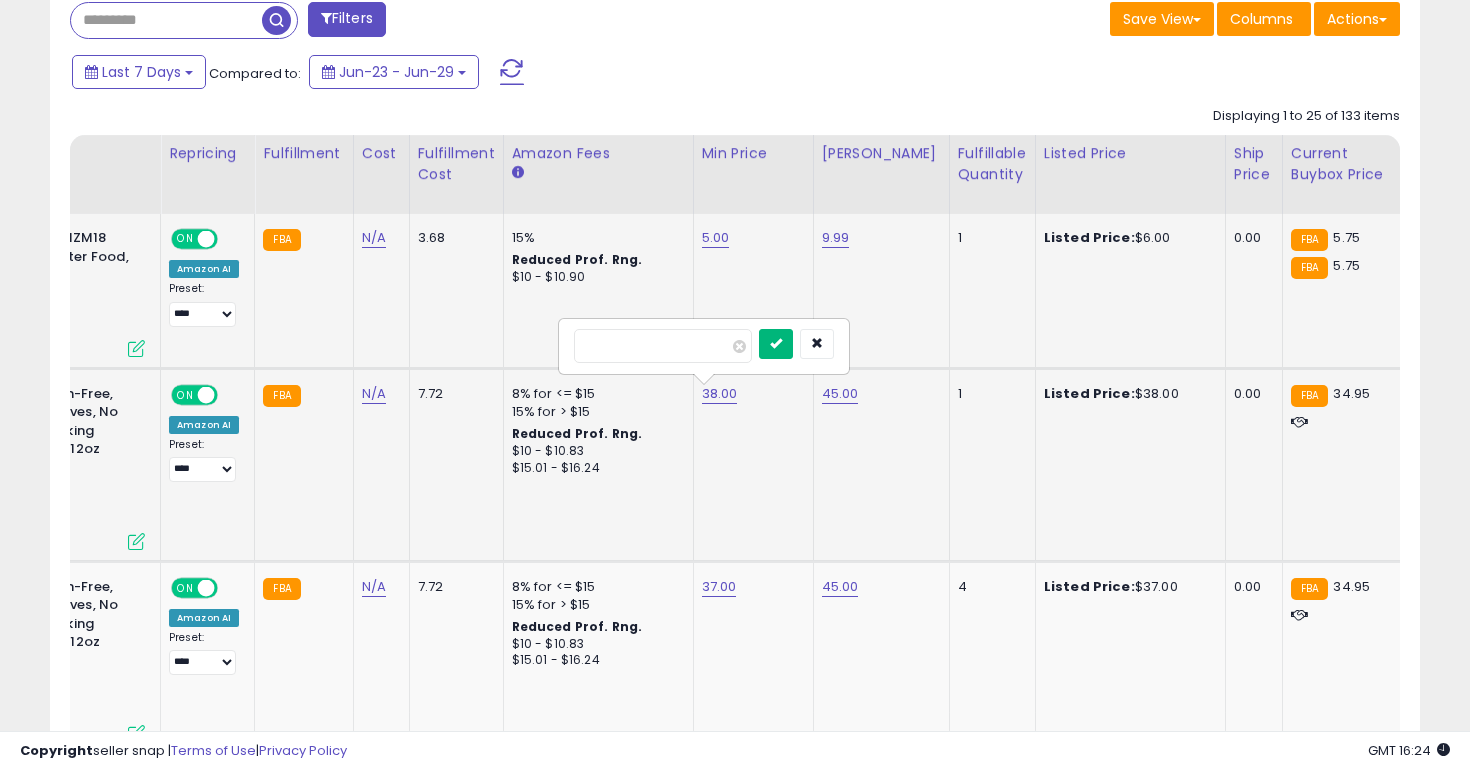 type on "**" 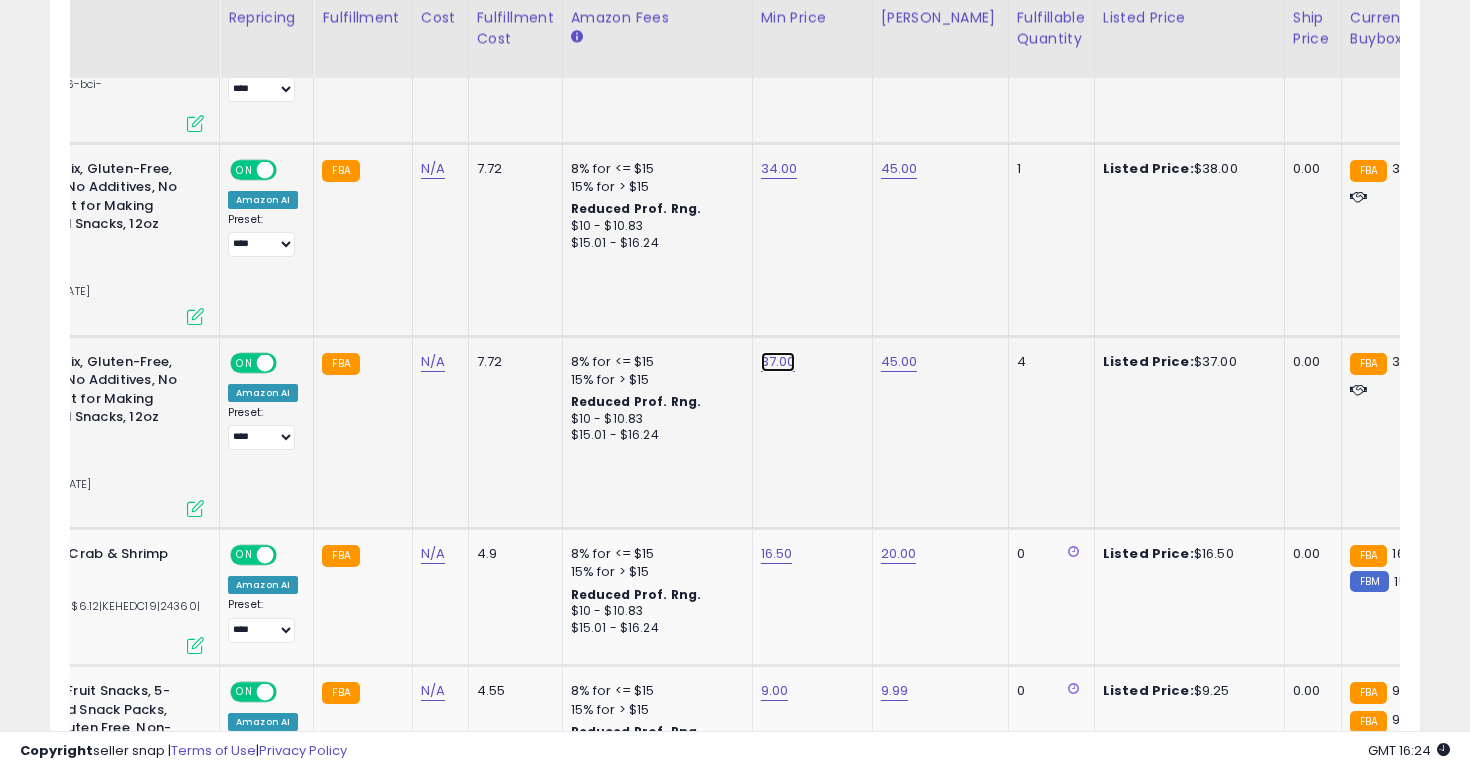 click on "37.00" at bounding box center [775, 13] 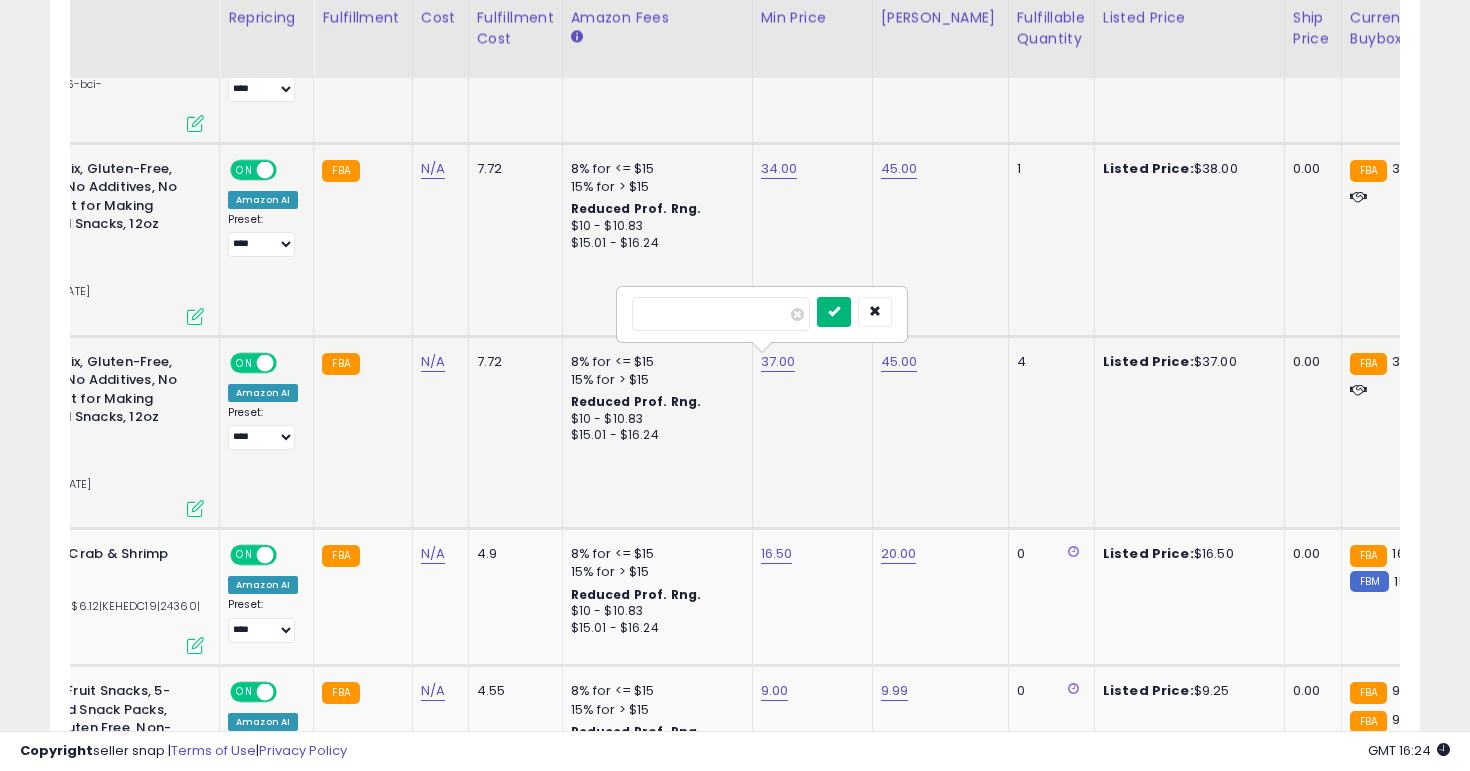 type on "**" 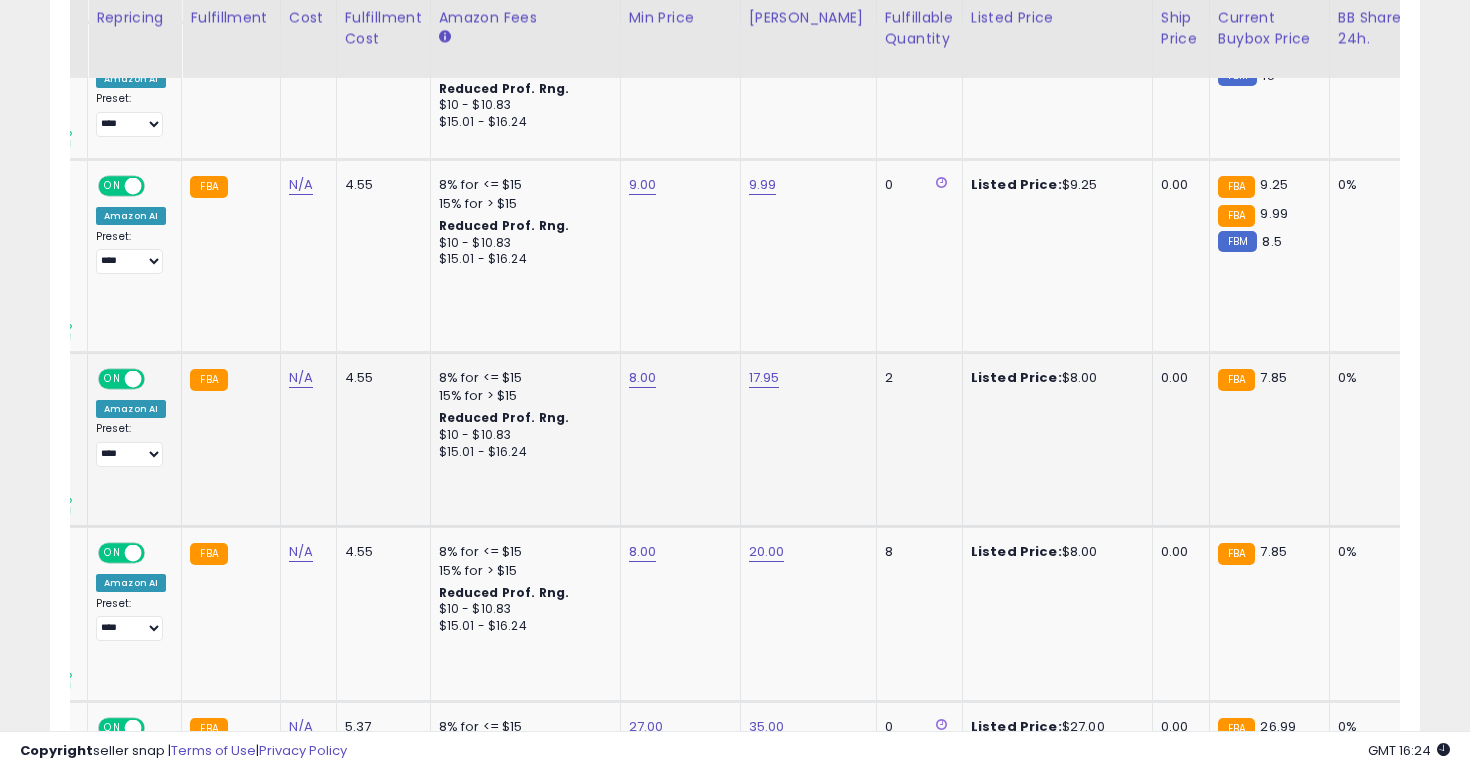 click on "8.00" at bounding box center [677, 378] 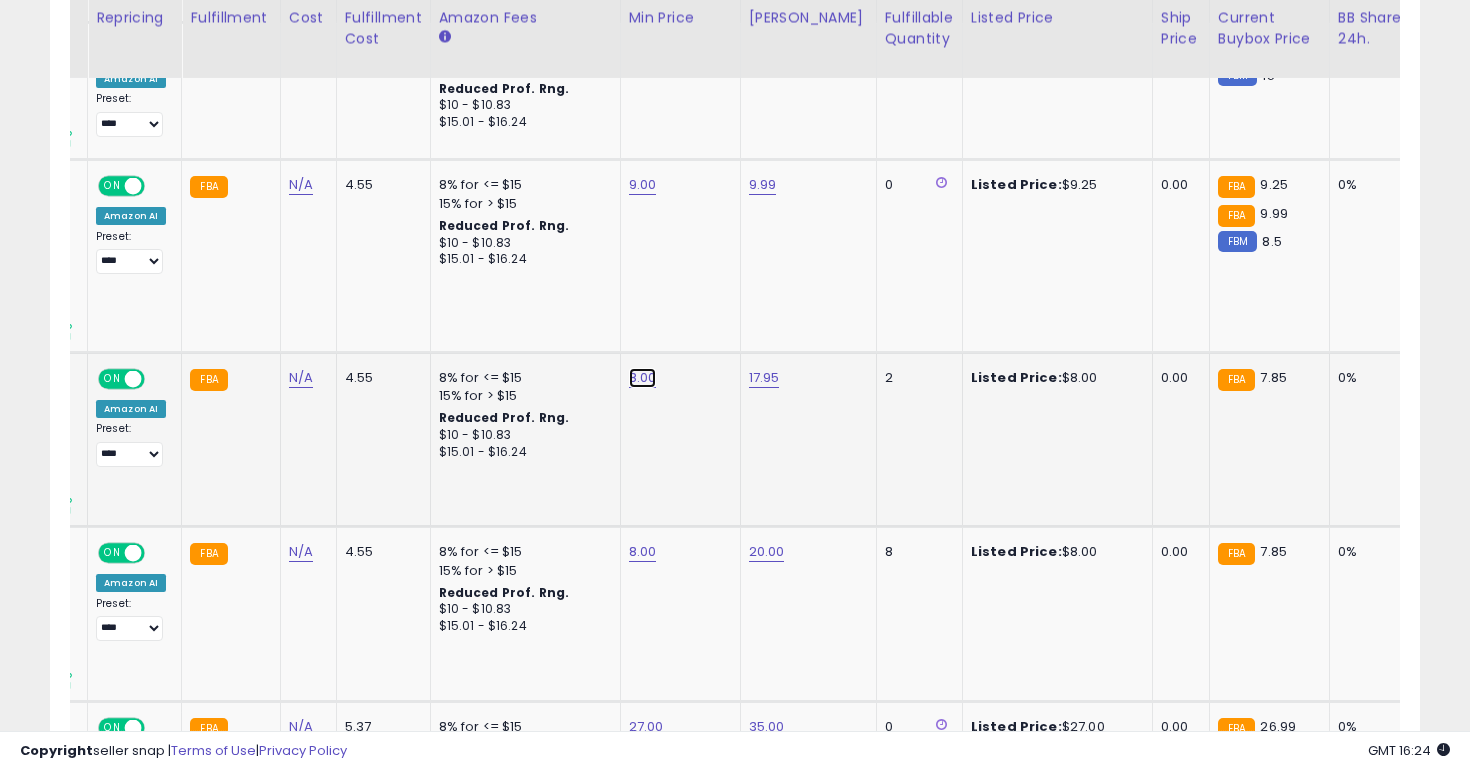 click on "8.00" at bounding box center [643, -493] 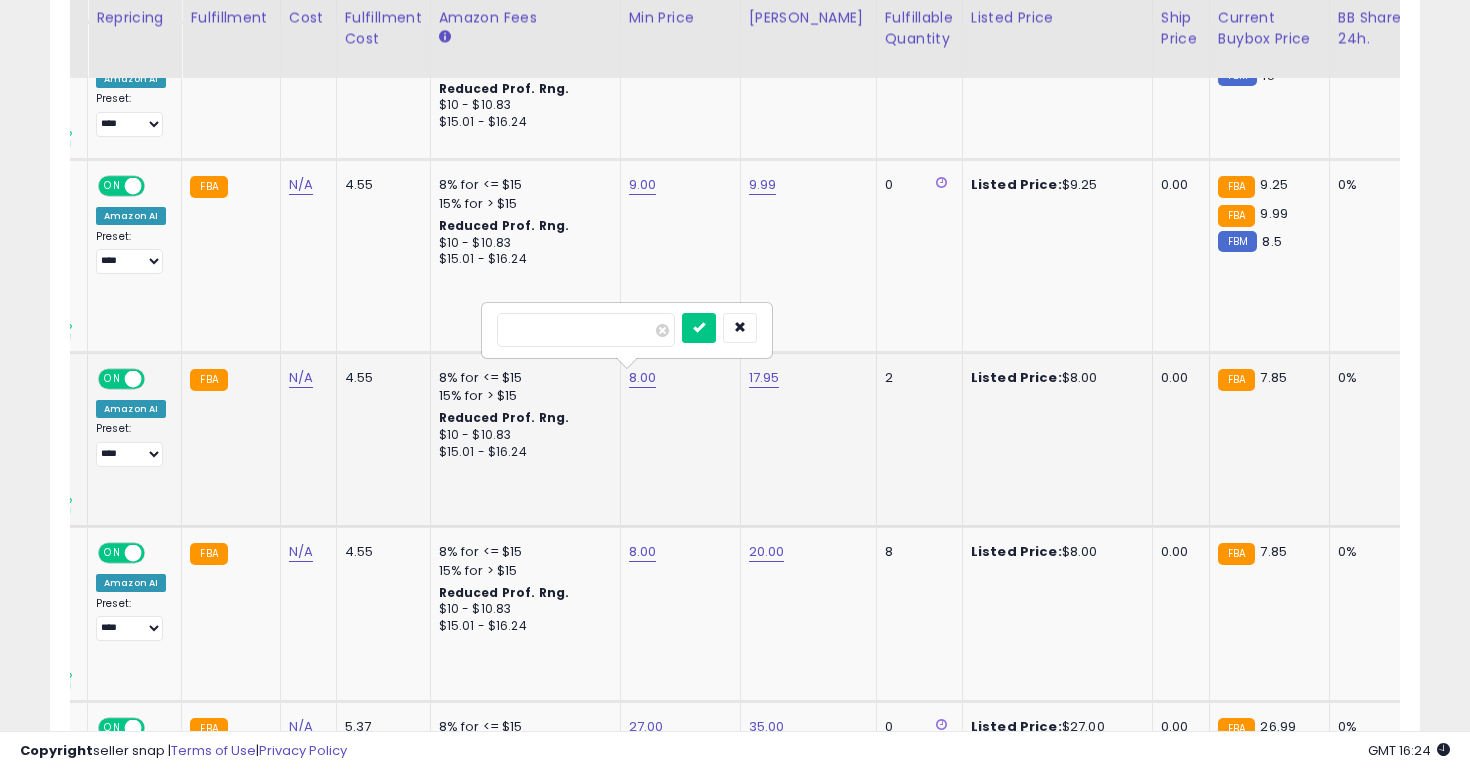 type on "*" 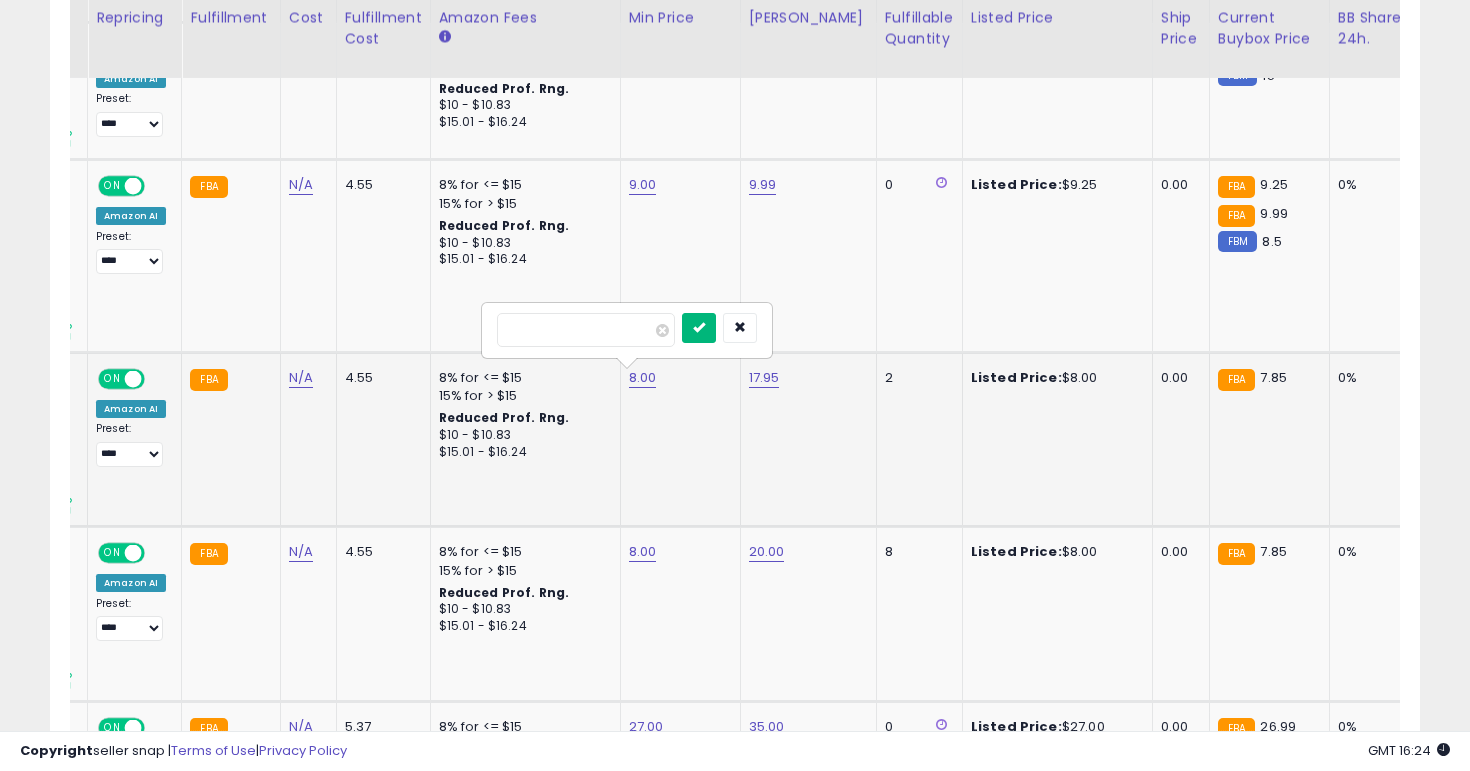 type on "*" 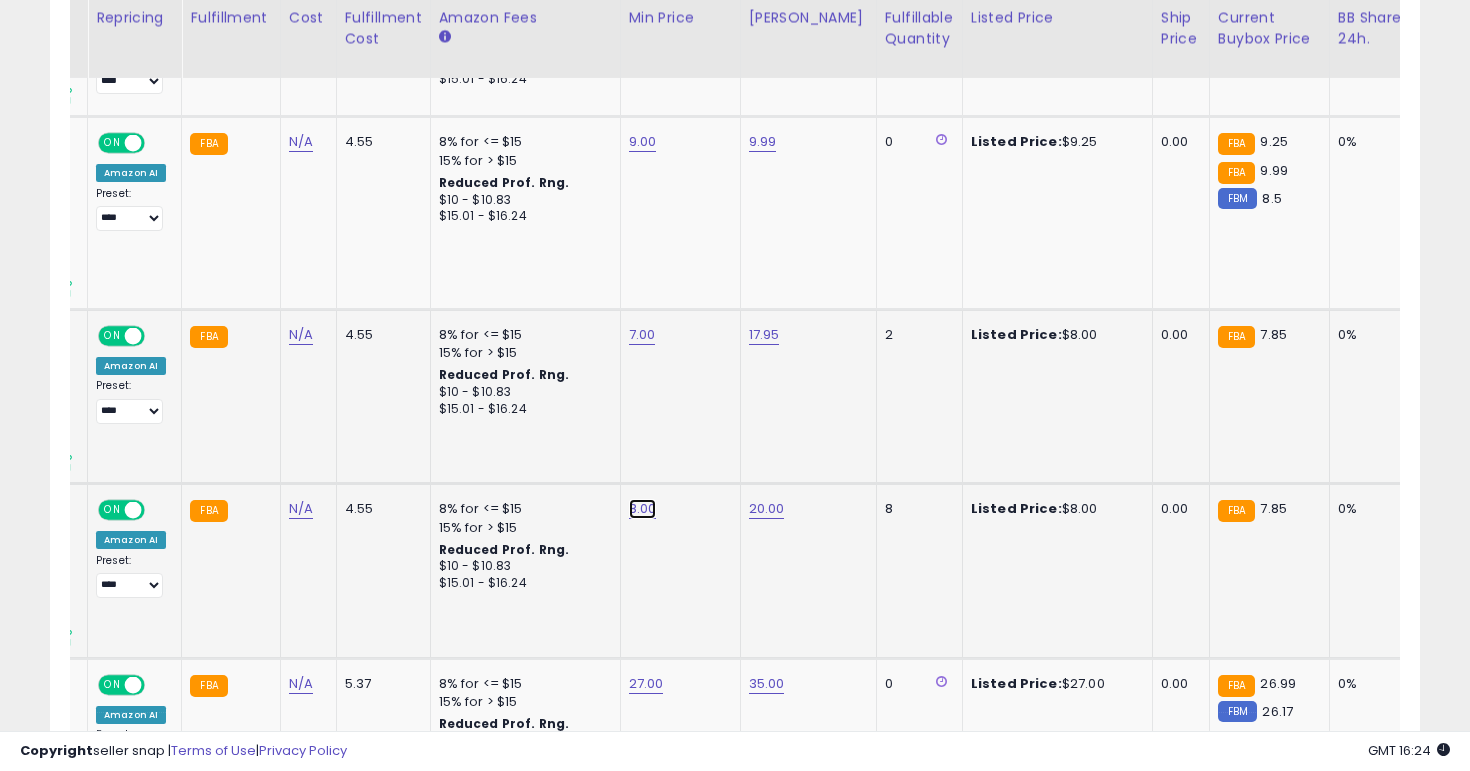 click on "8.00" at bounding box center (643, -536) 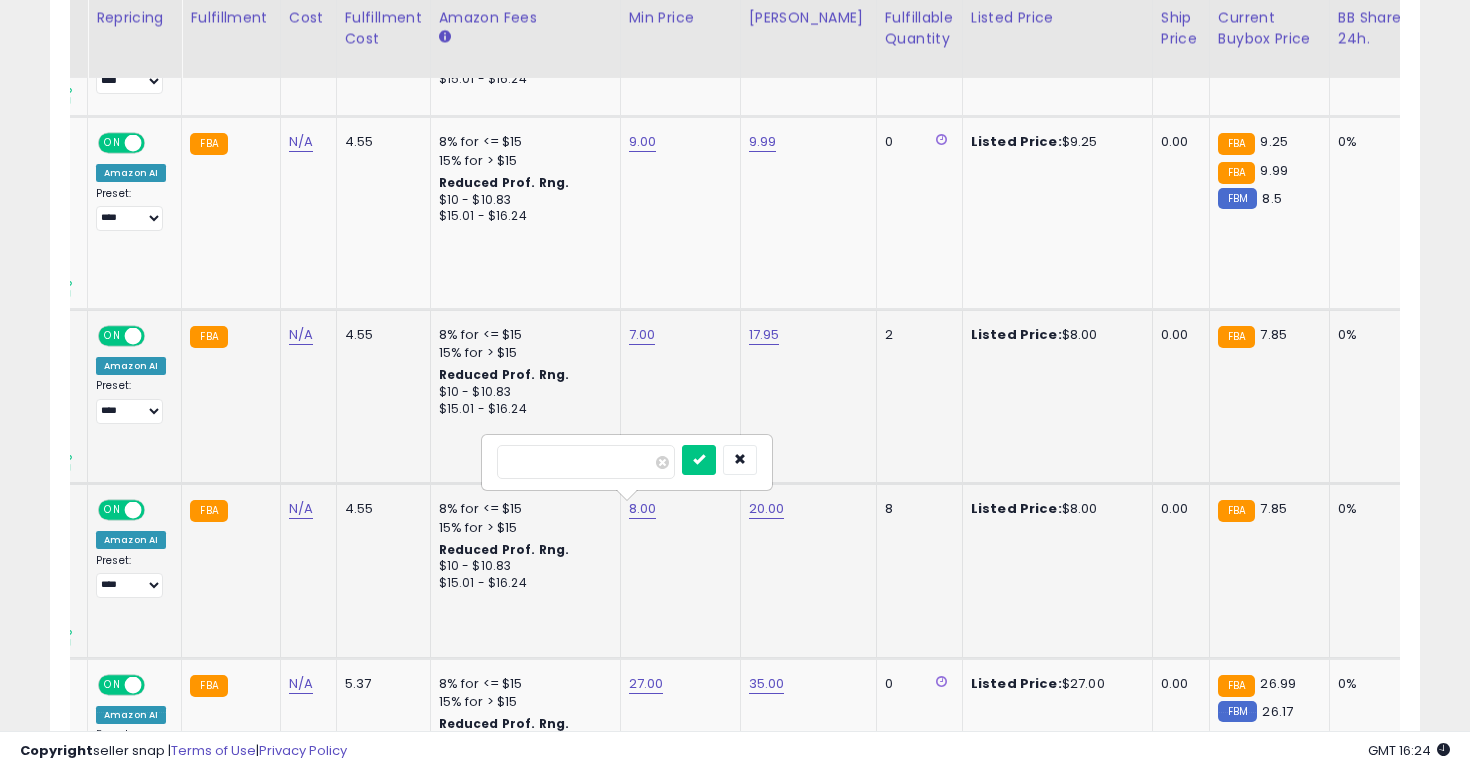 type on "*" 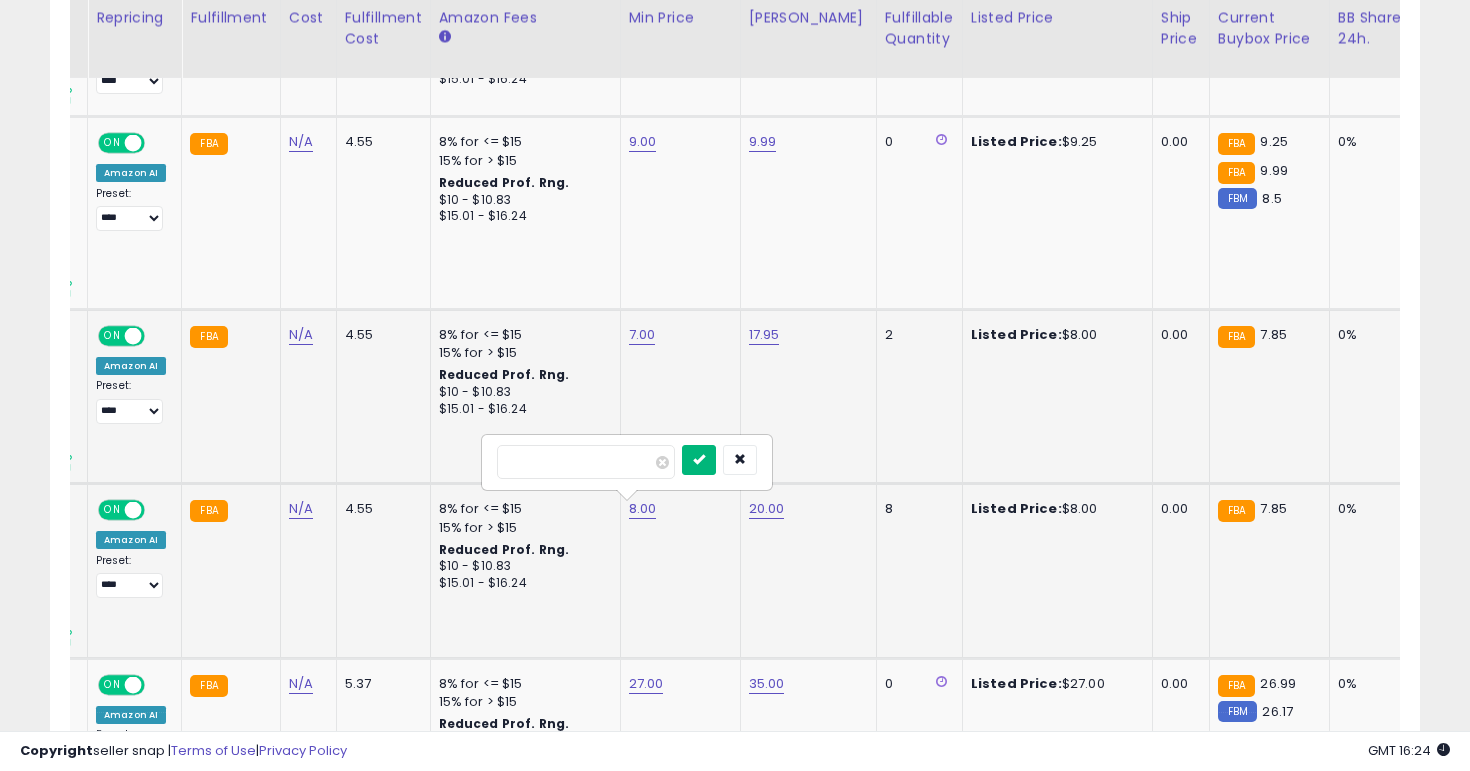 type on "*" 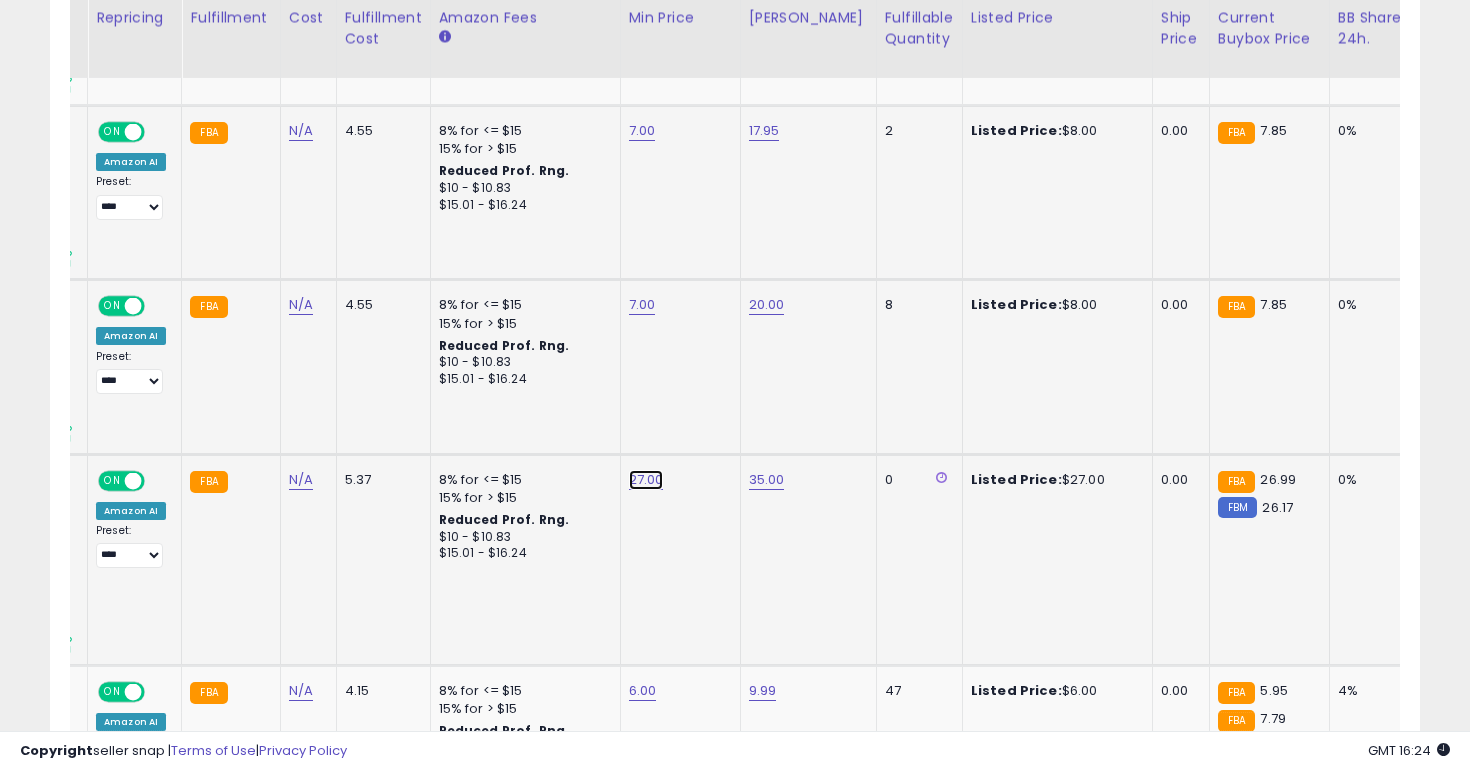 click on "27.00" at bounding box center [643, -740] 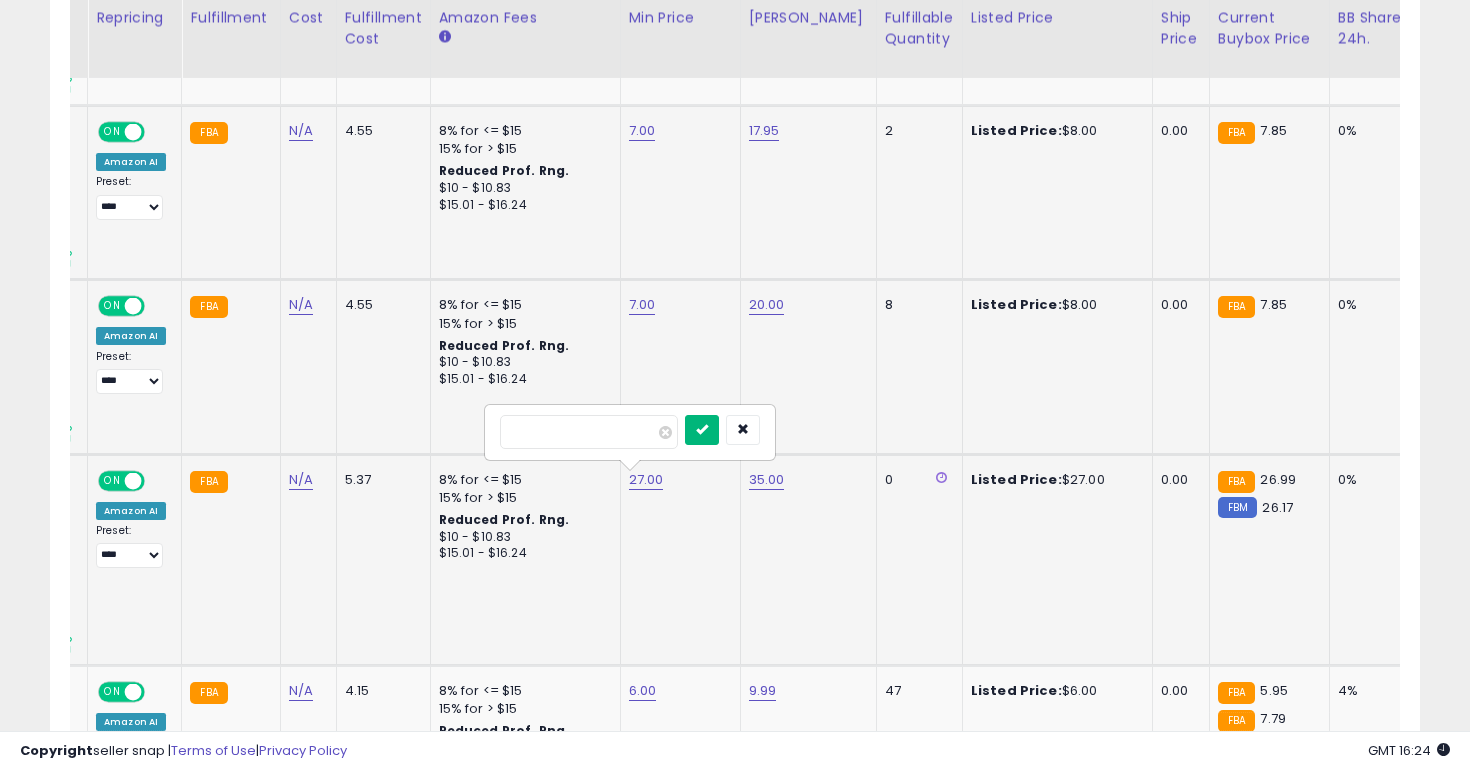 type on "**" 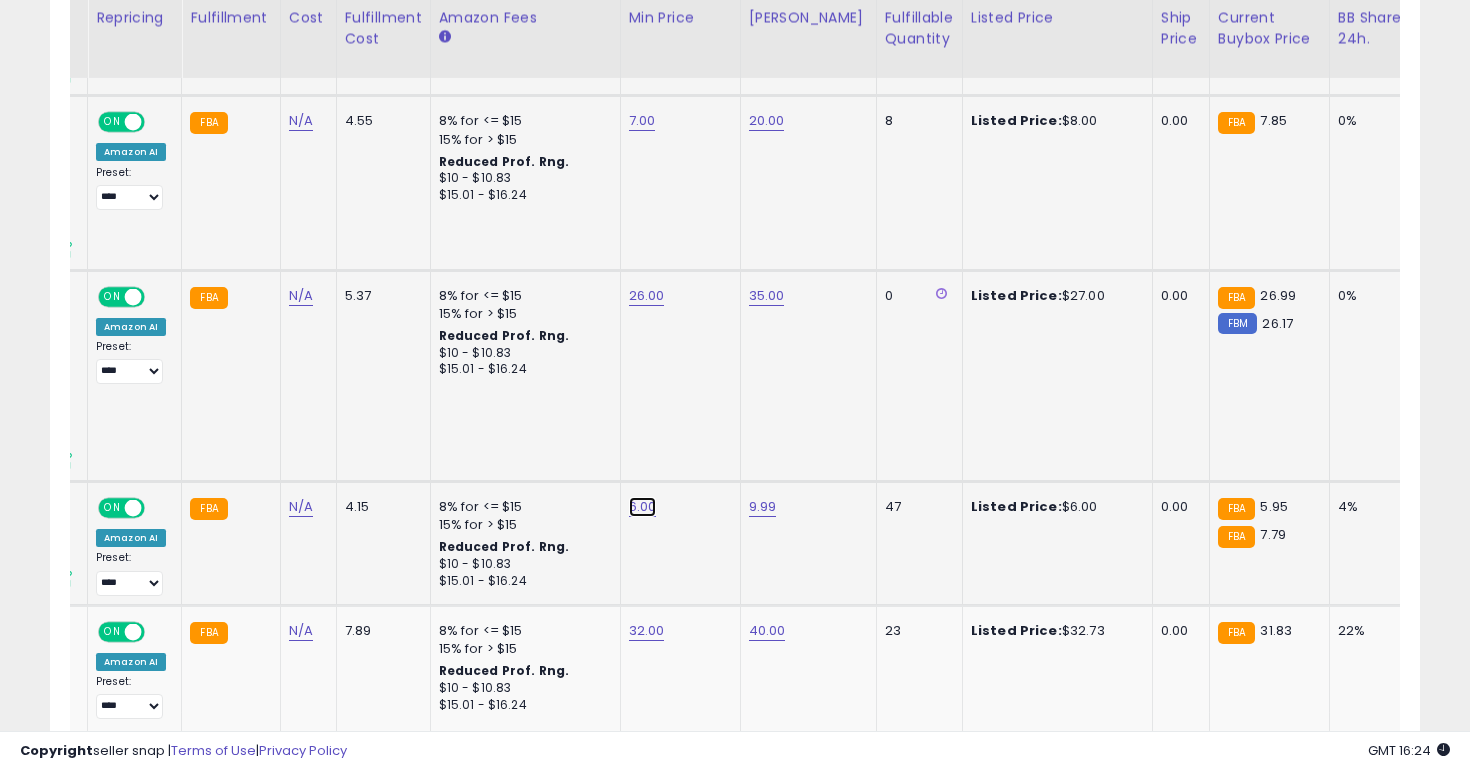 click on "6.00" at bounding box center (643, -924) 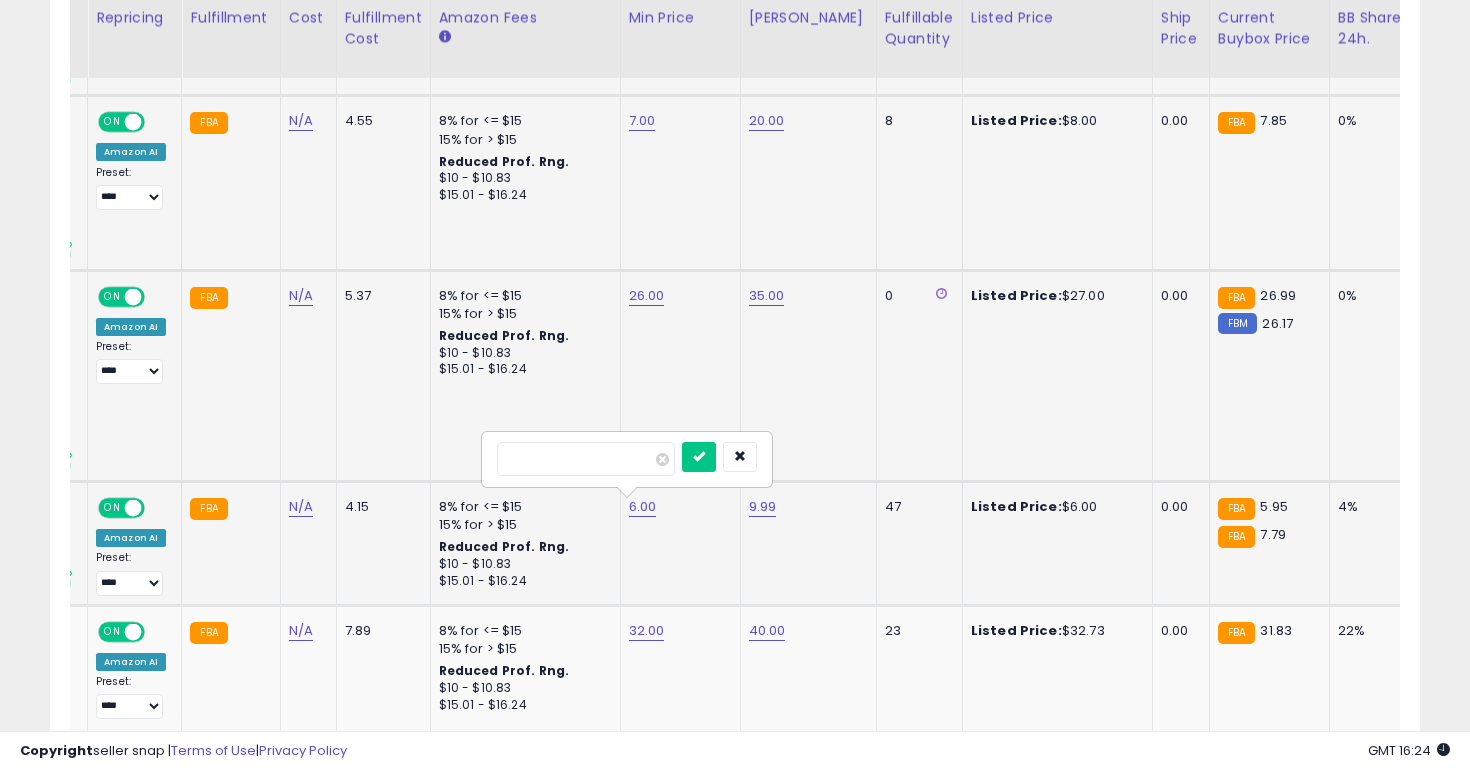 type on "*" 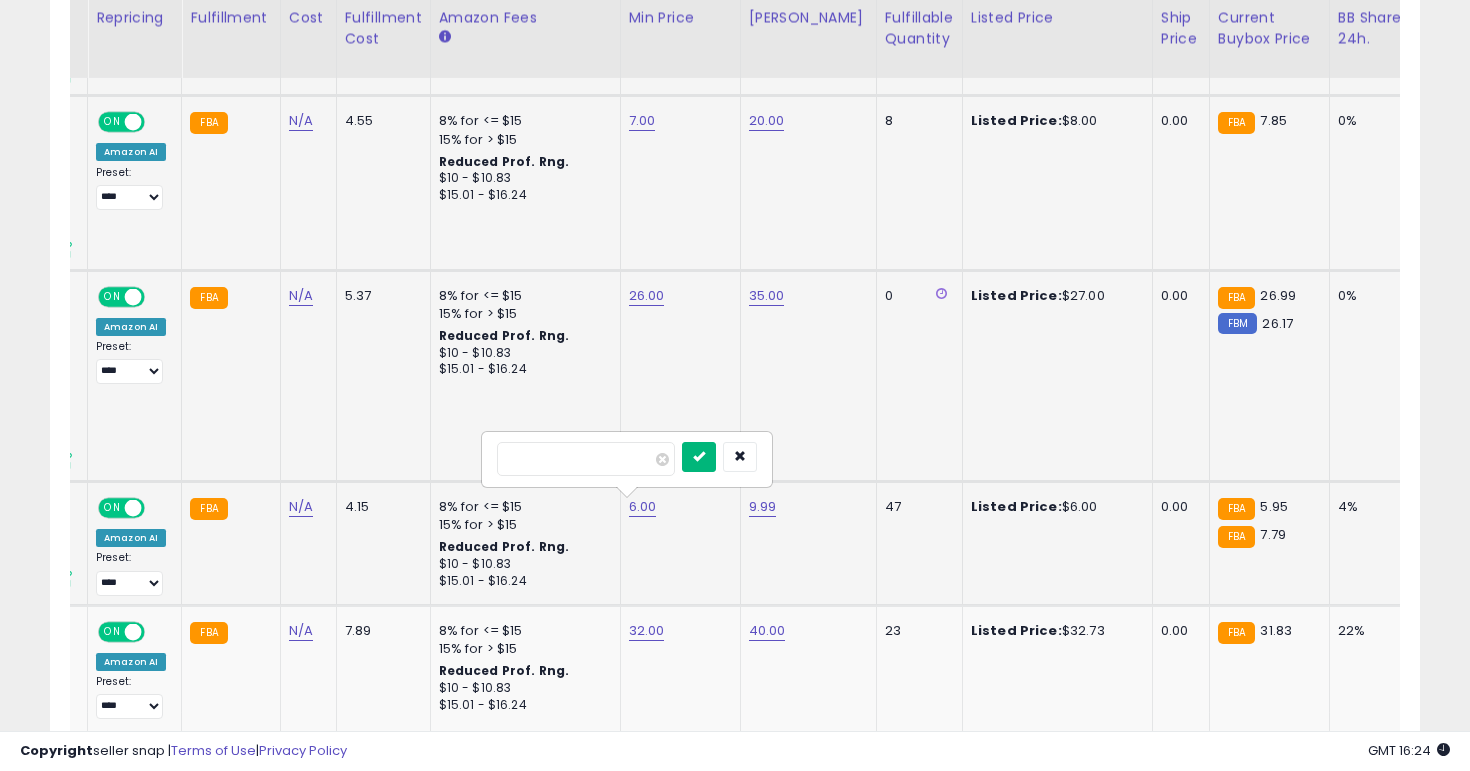 type on "*" 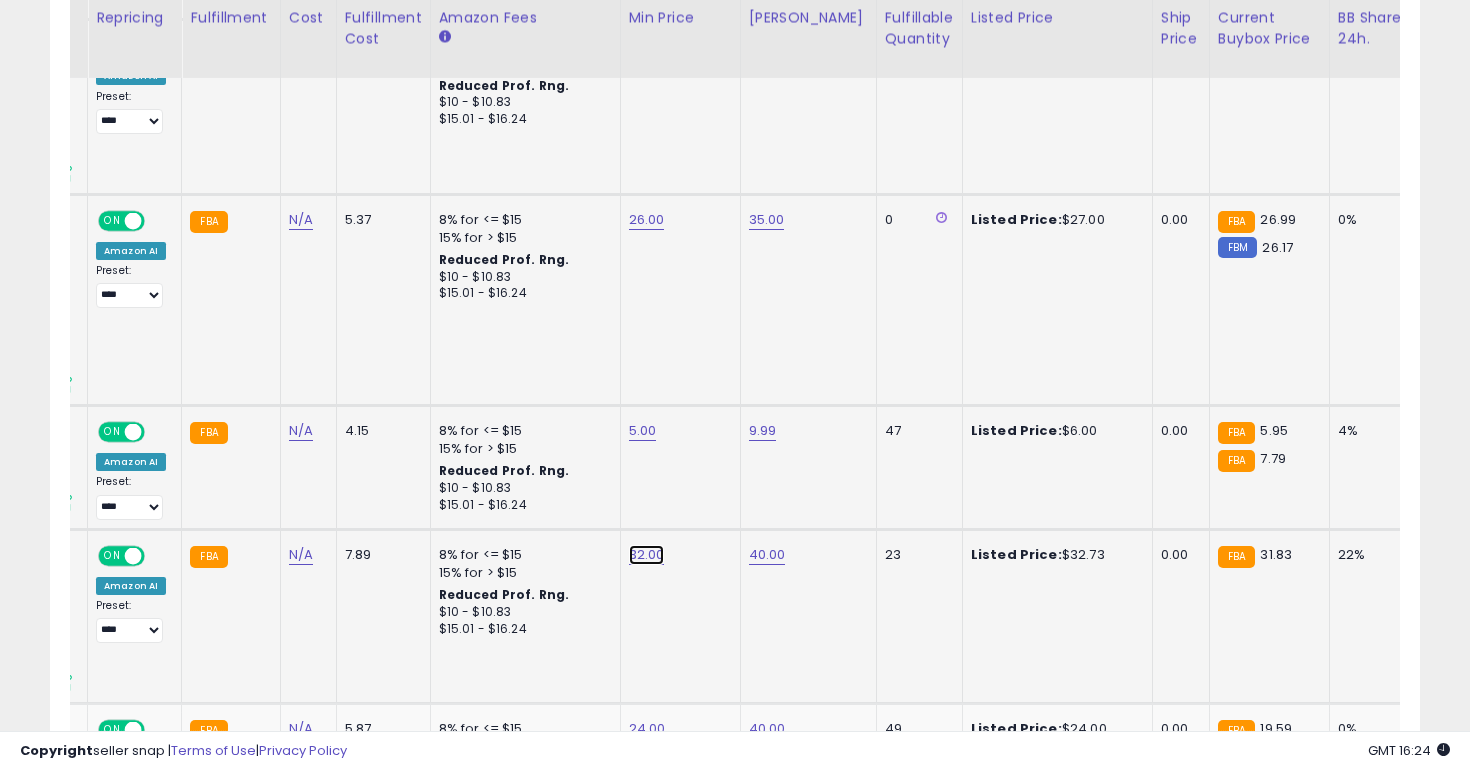 click on "32.00" at bounding box center [643, -1000] 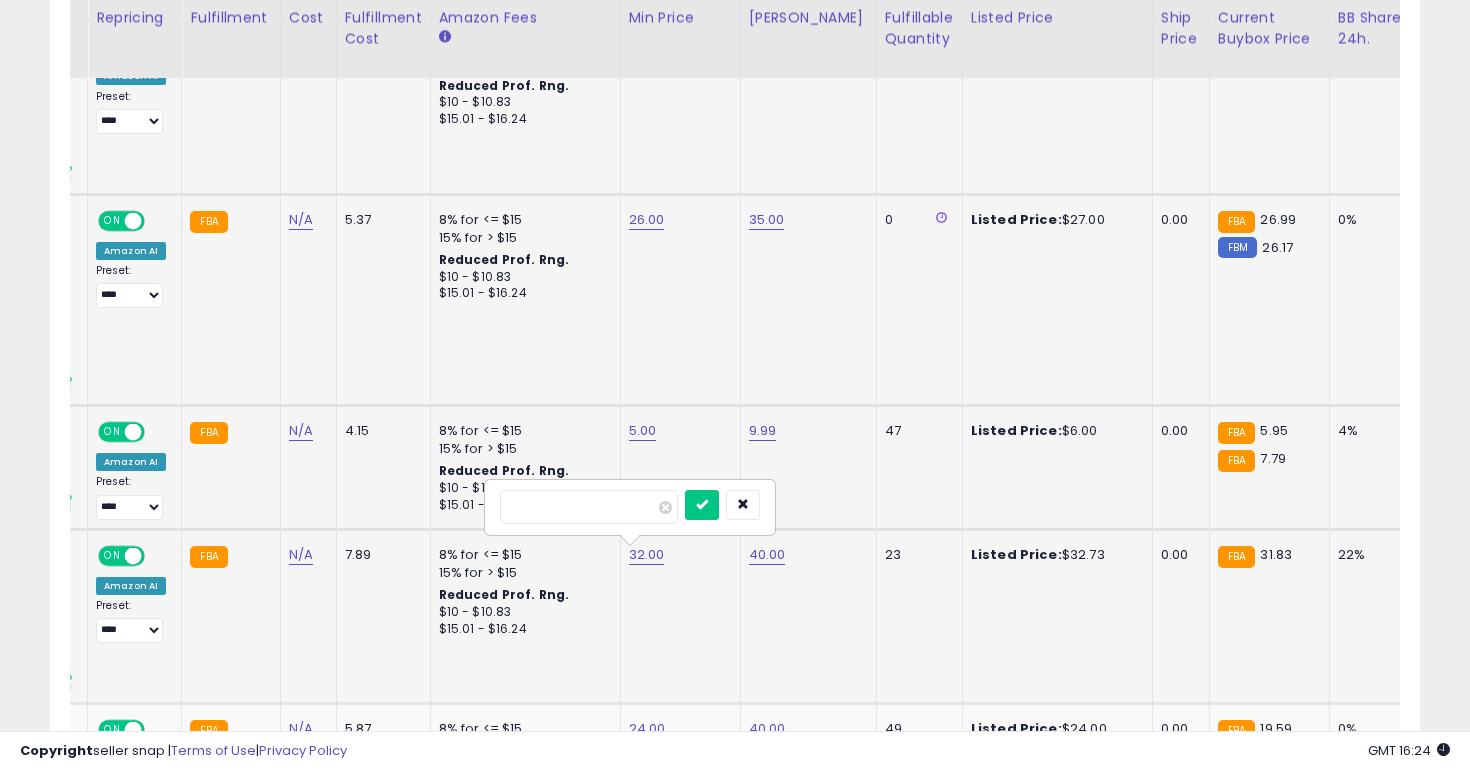 type on "**" 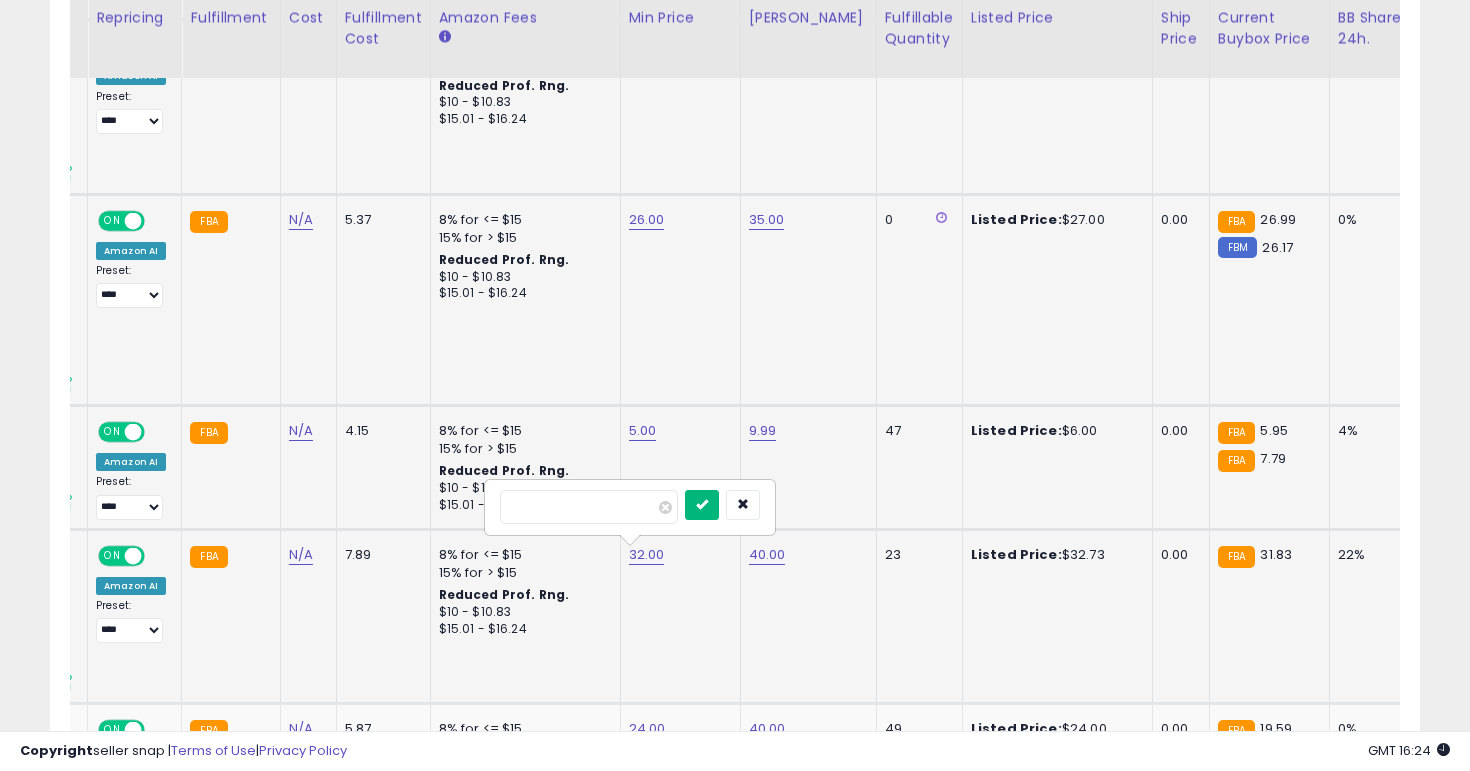 click at bounding box center (702, 505) 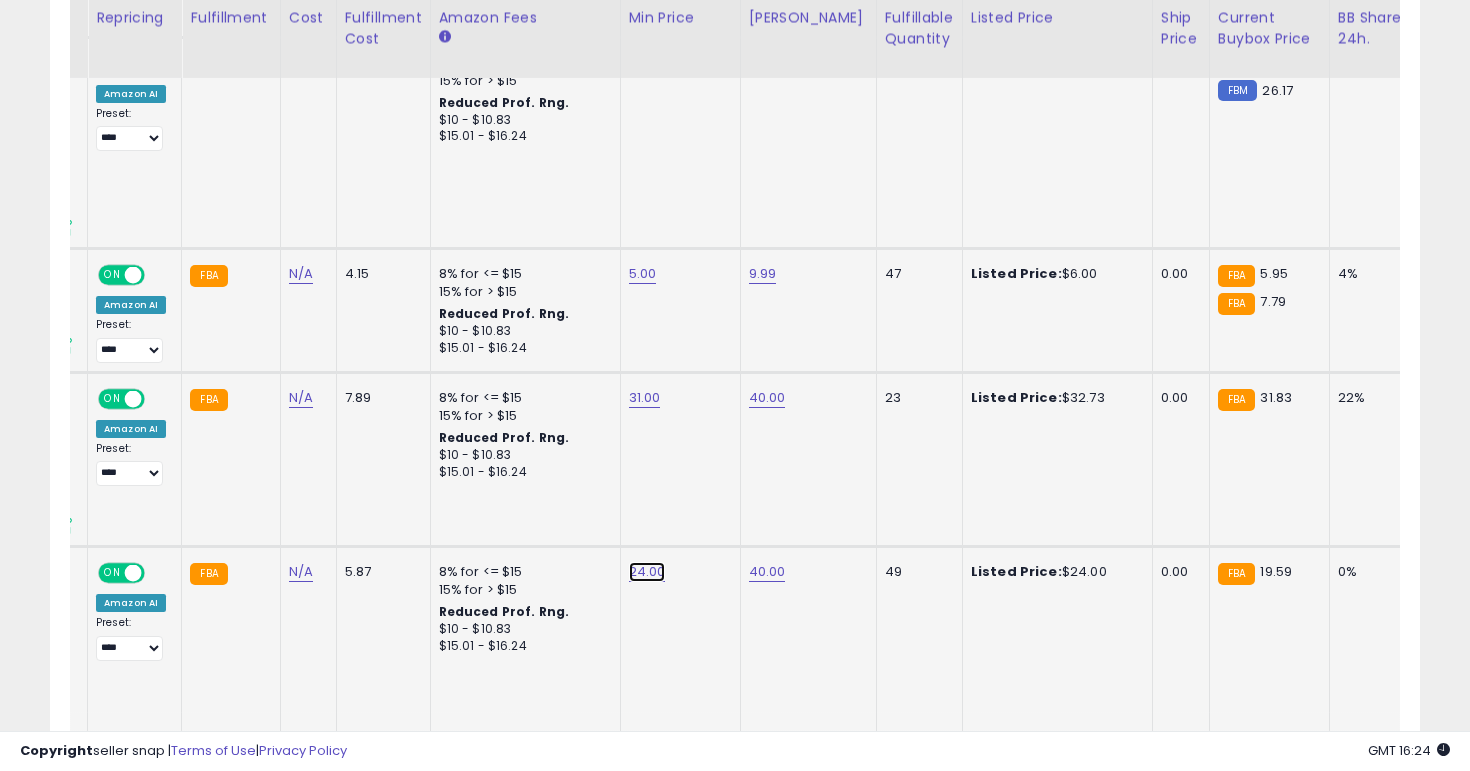 click on "24.00" at bounding box center [643, -1157] 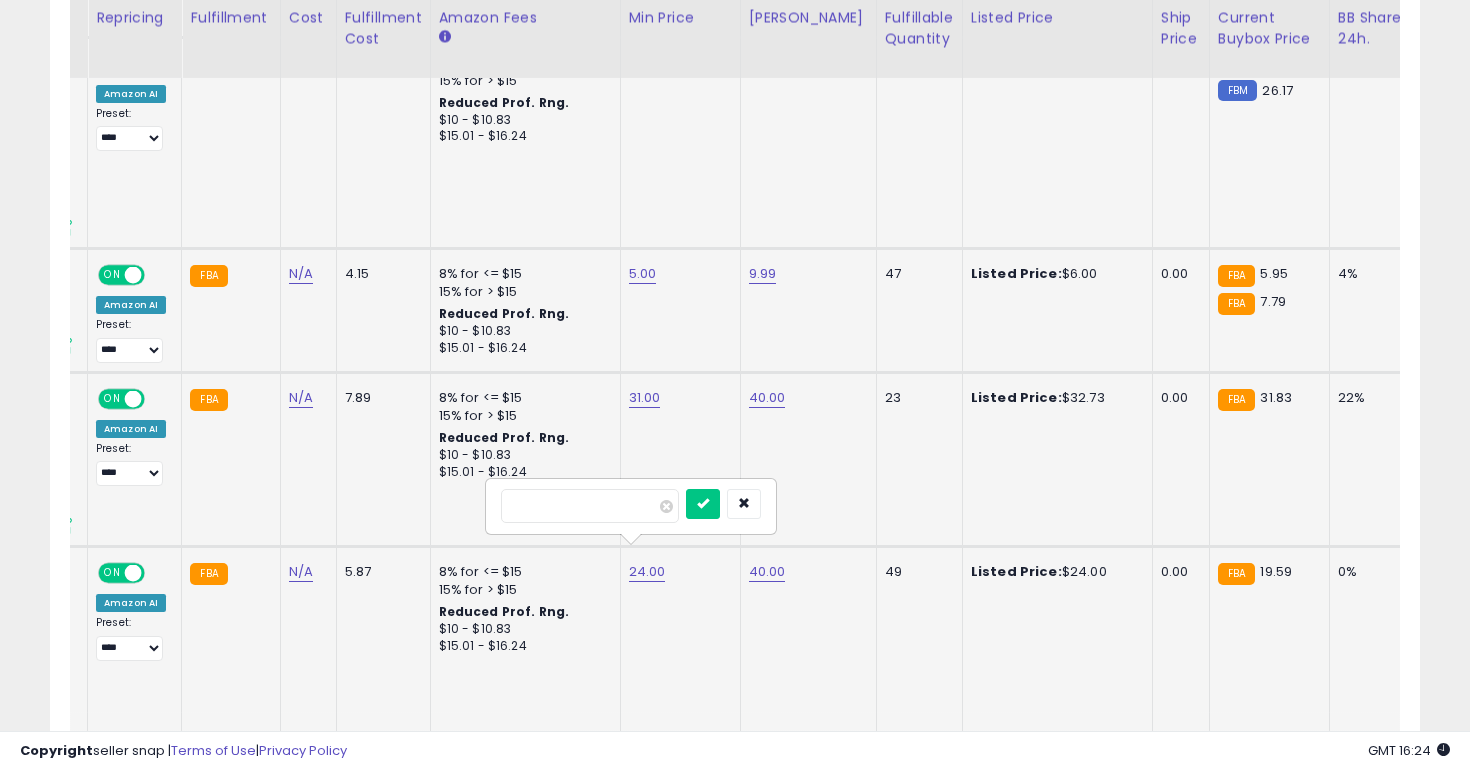 type on "*" 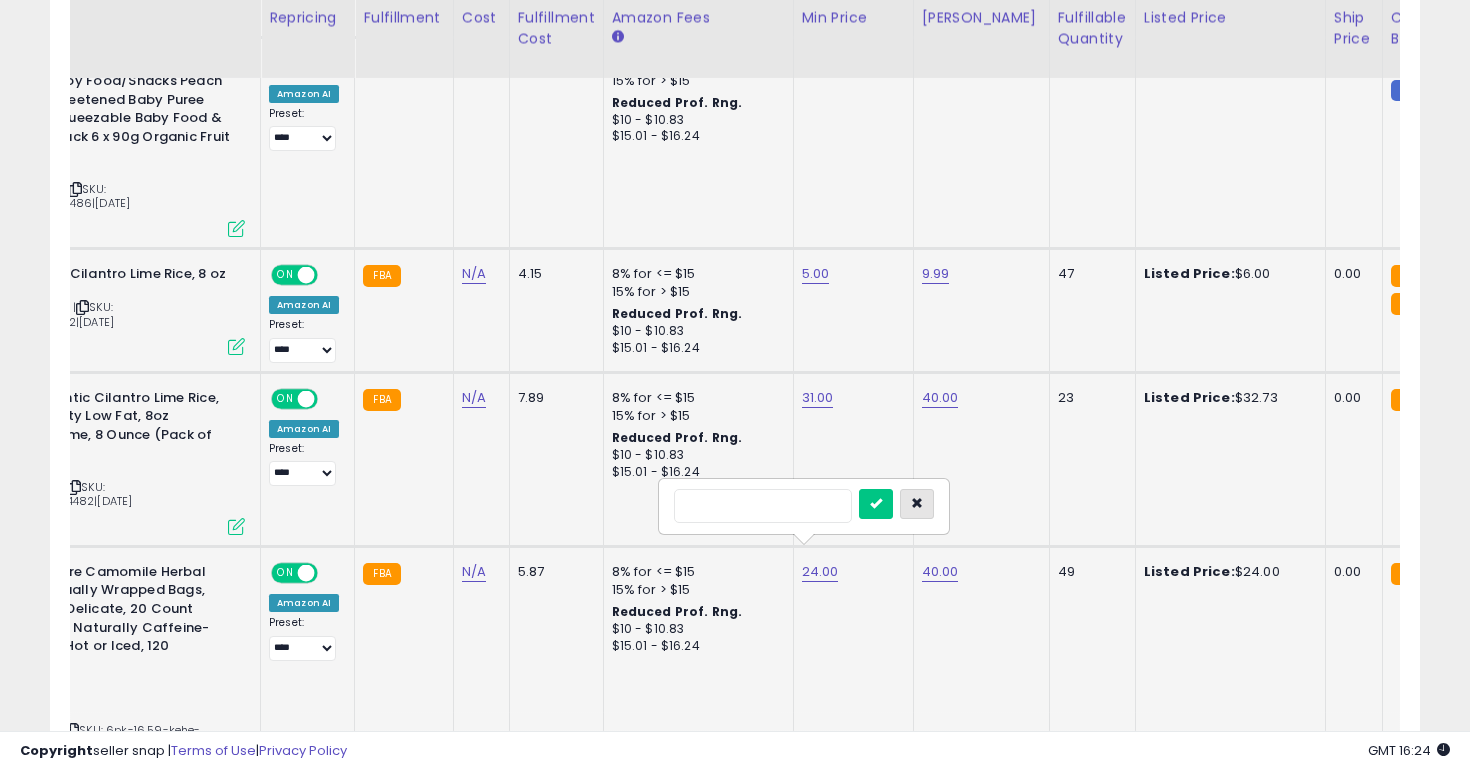 type 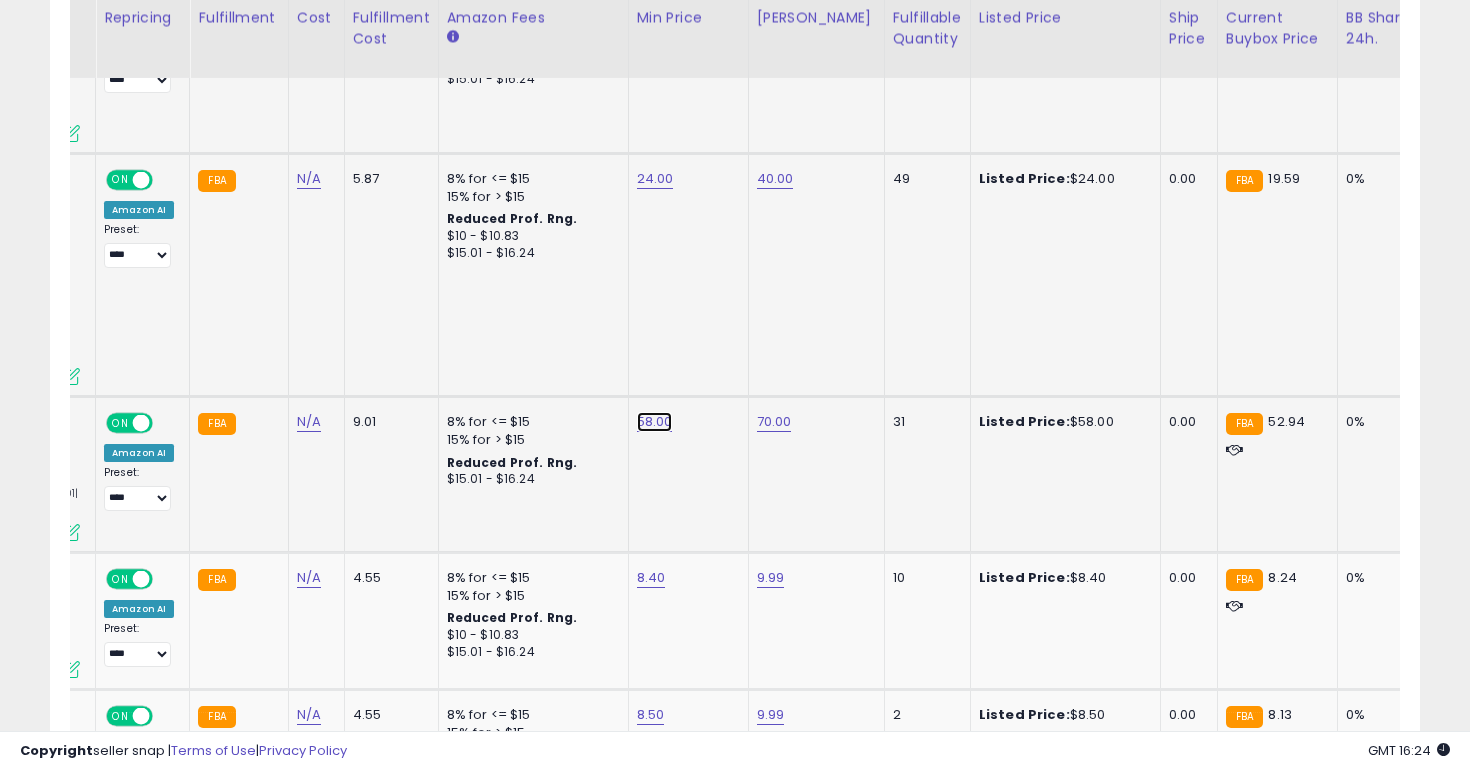 click on "58.00" at bounding box center (651, -1550) 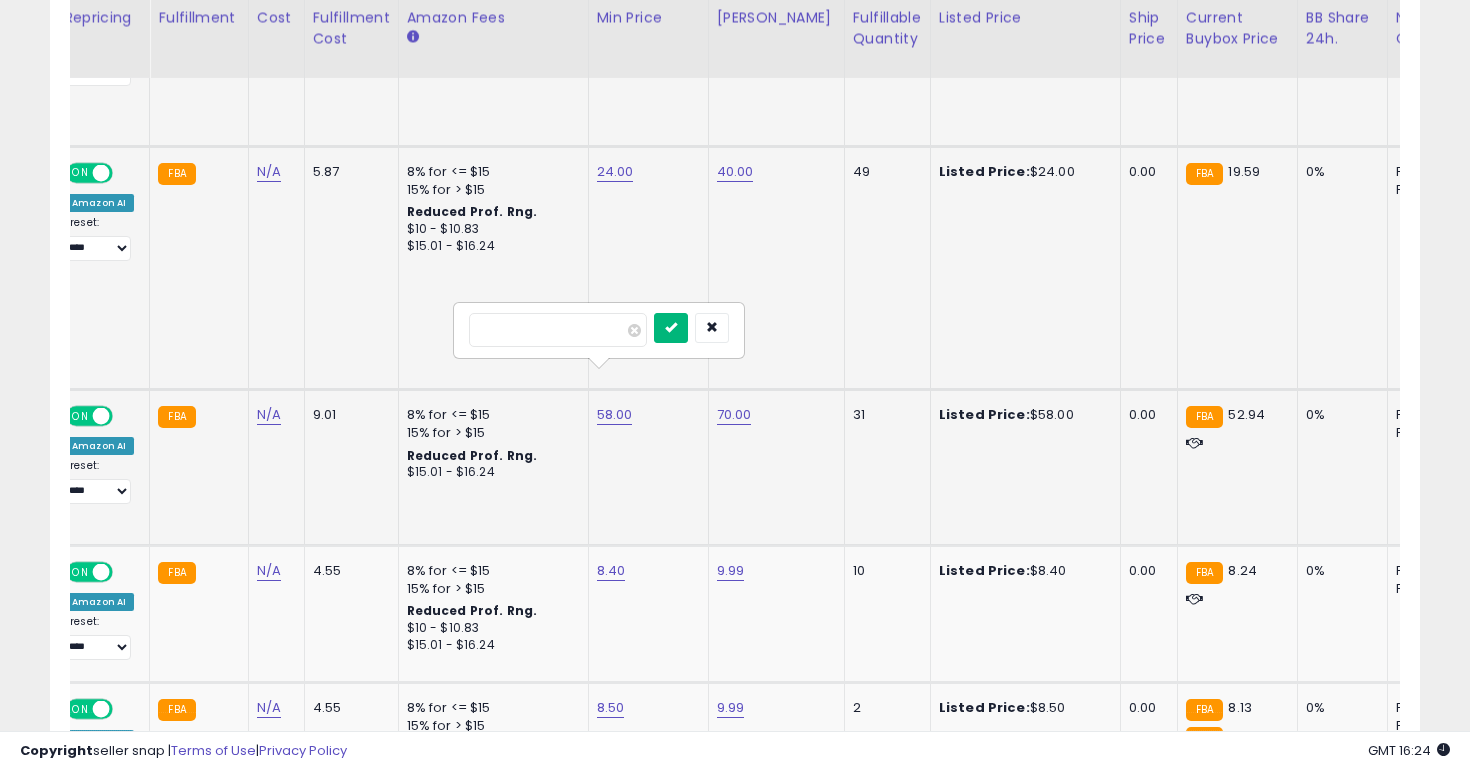 type on "**" 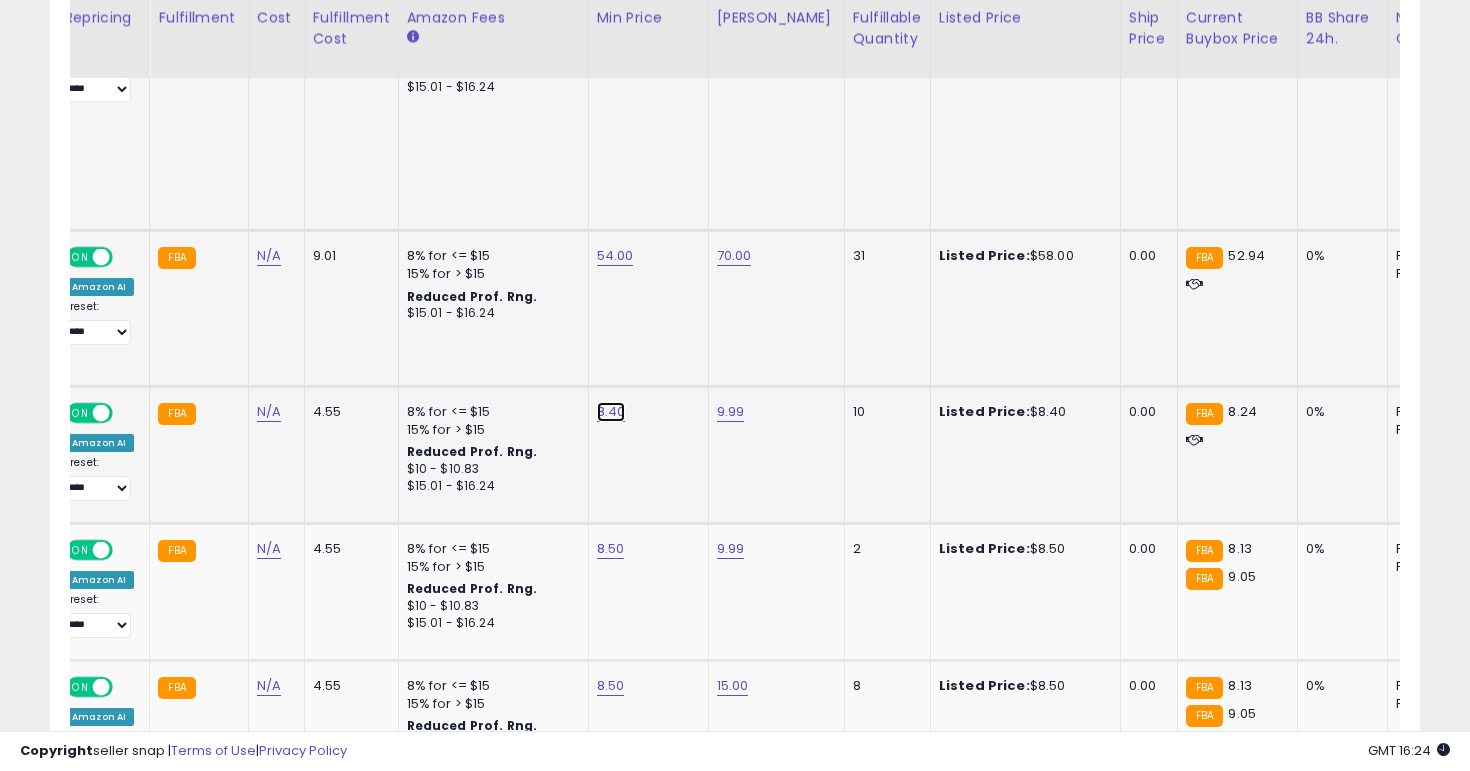 click on "8.40" at bounding box center [611, -1716] 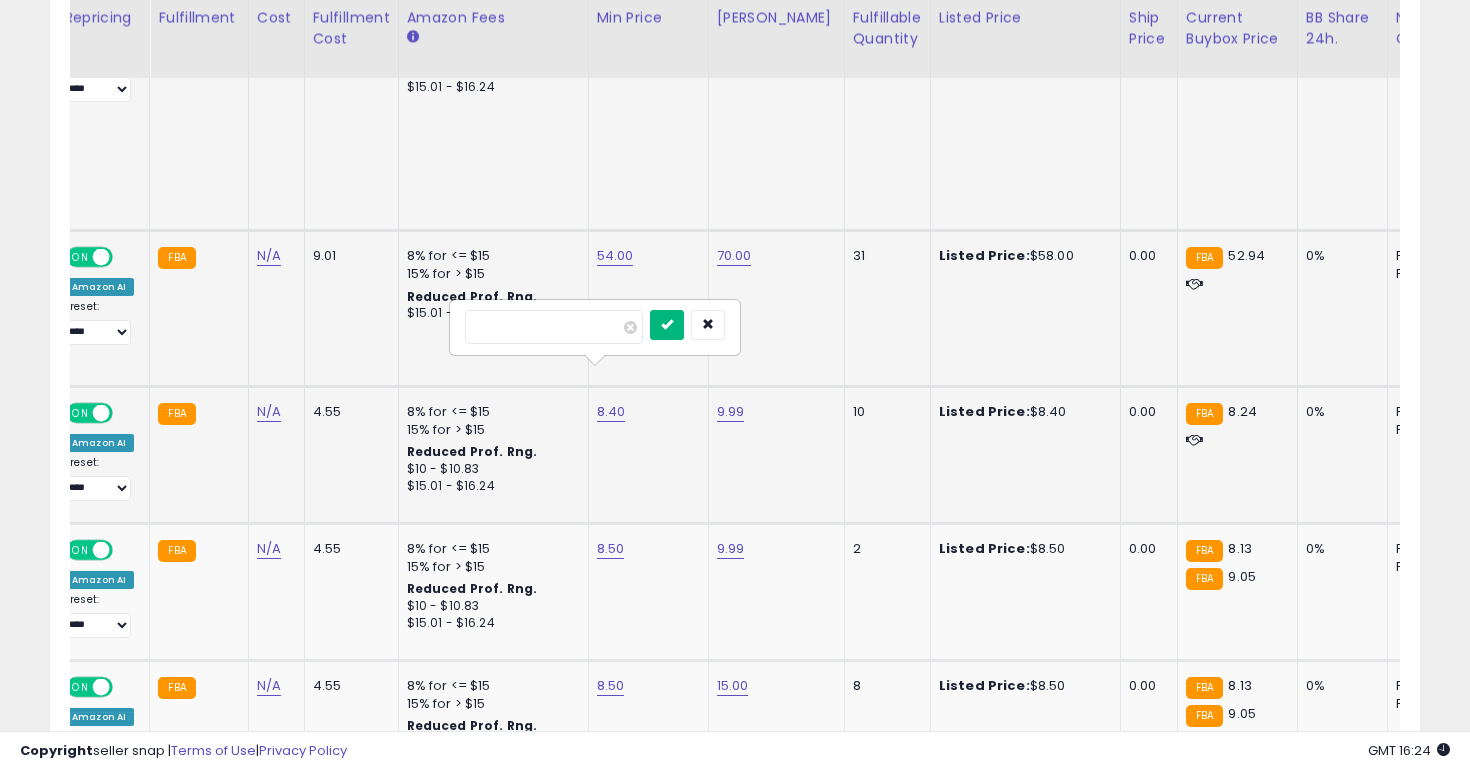 type on "*" 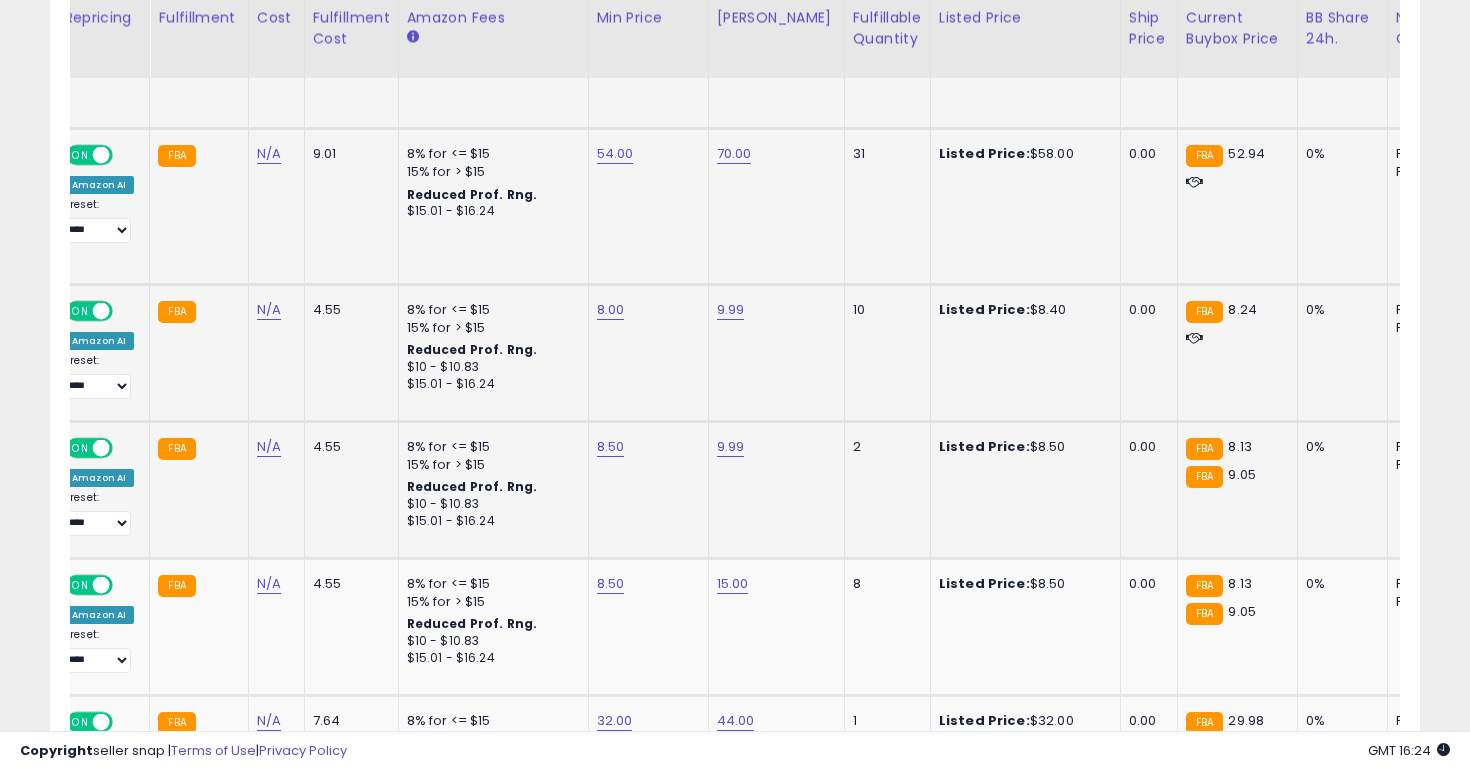 click on "8.50" at bounding box center [645, 447] 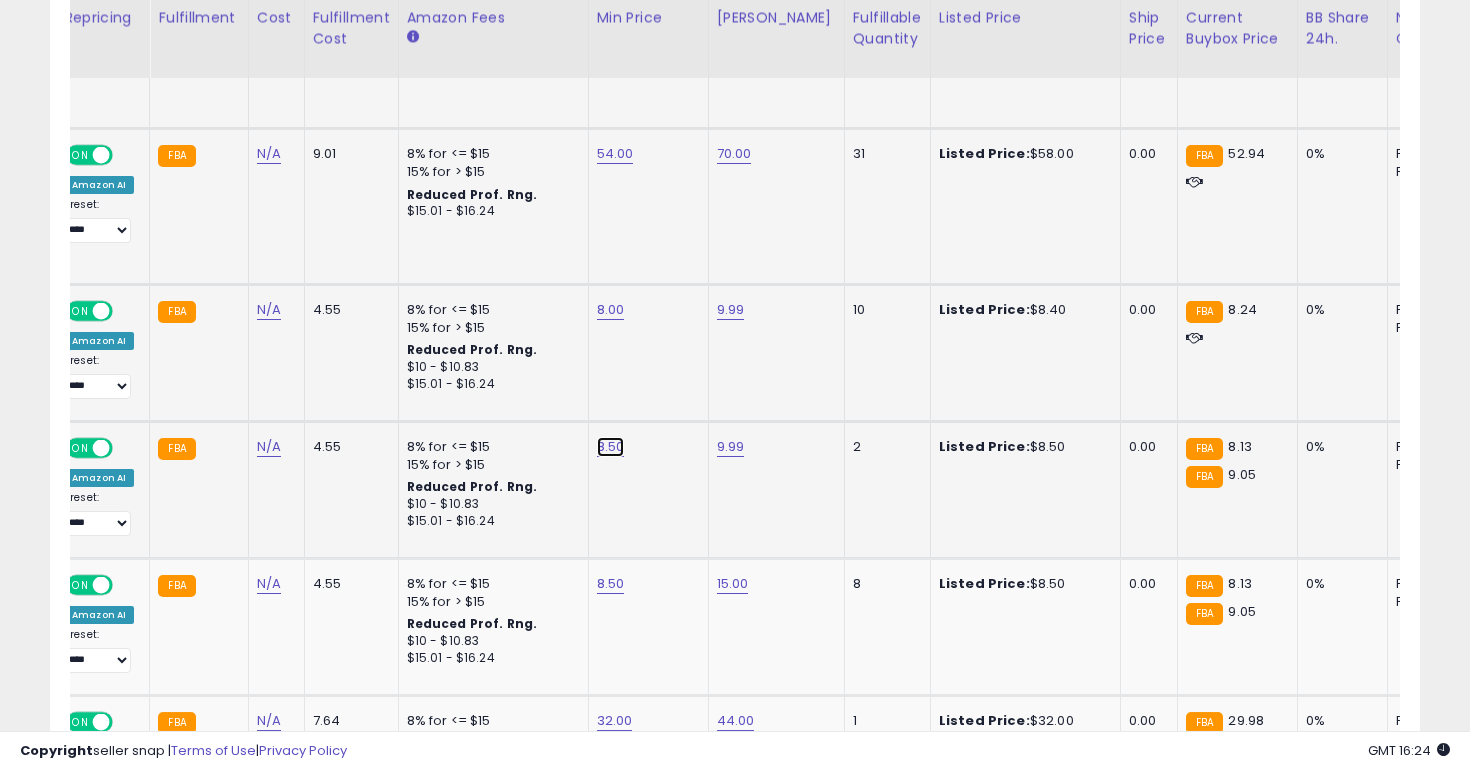 click on "8.50" at bounding box center [611, -1818] 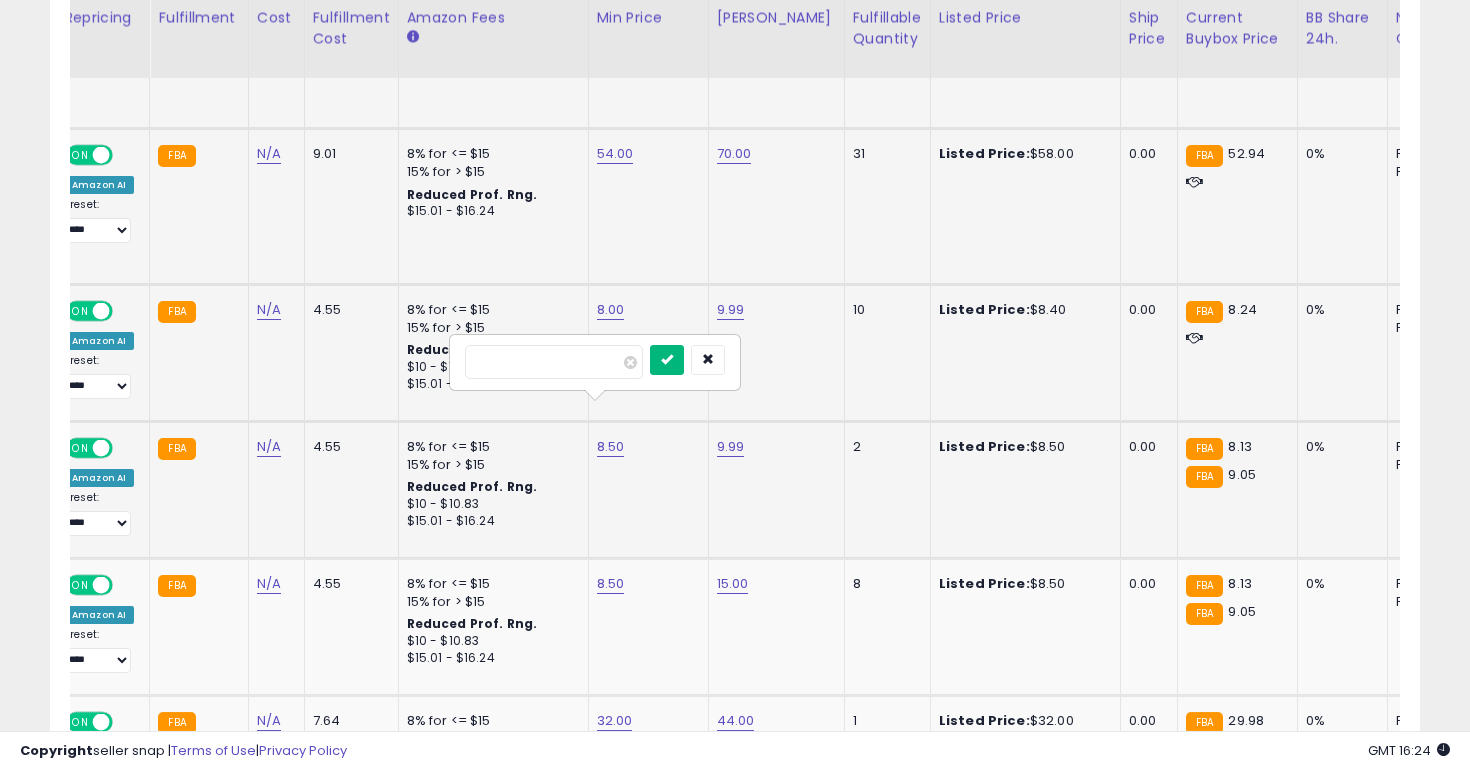 type on "*" 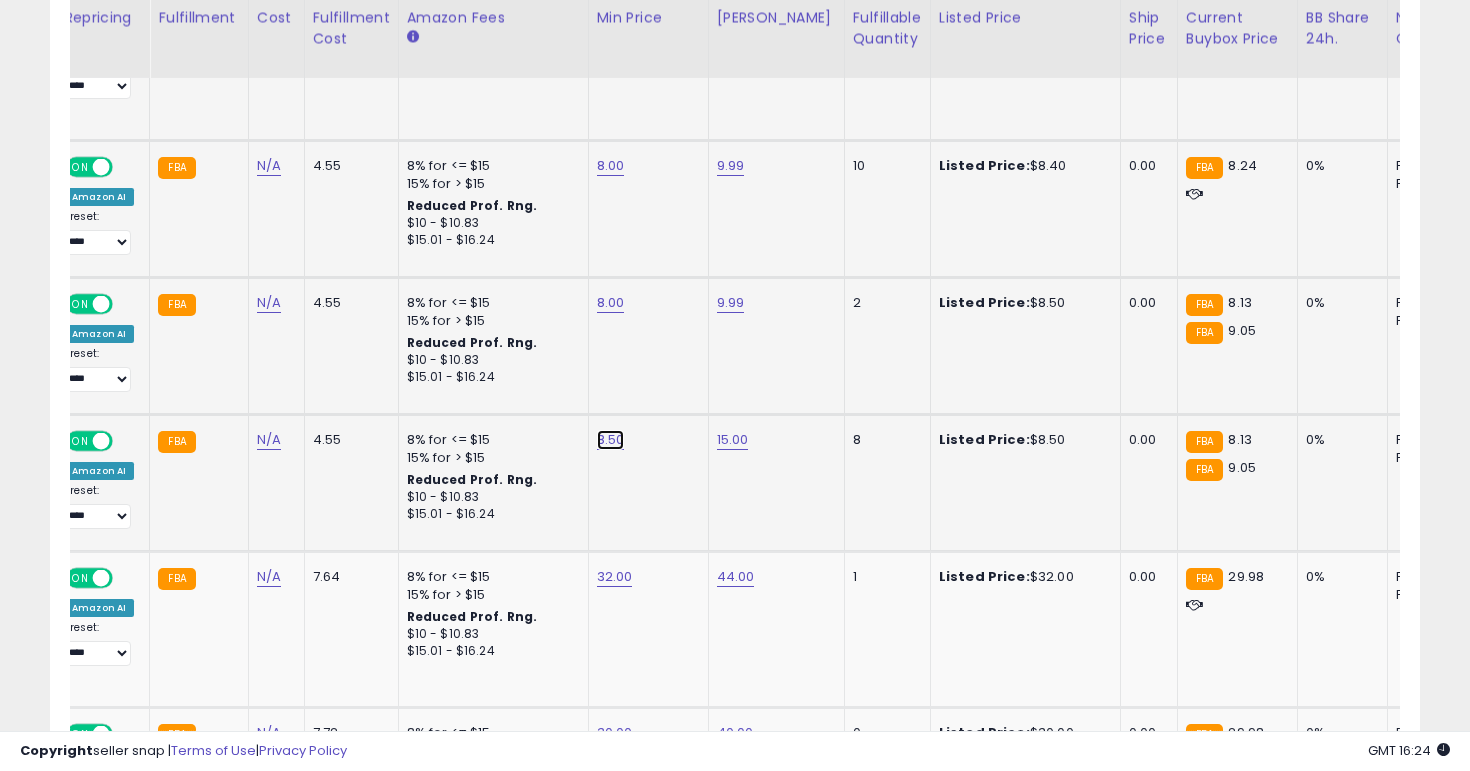 click on "8.50" at bounding box center [611, -1962] 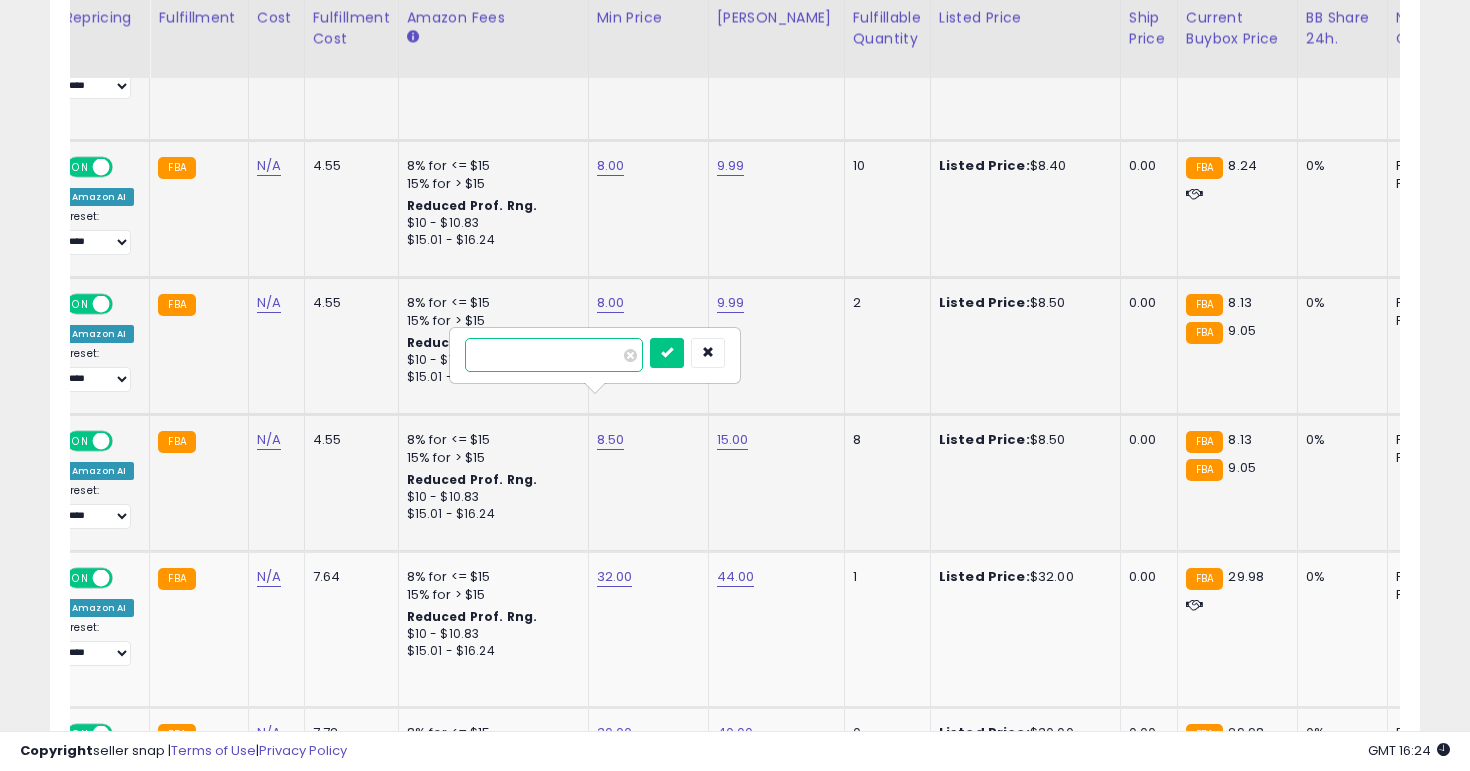 type on "*" 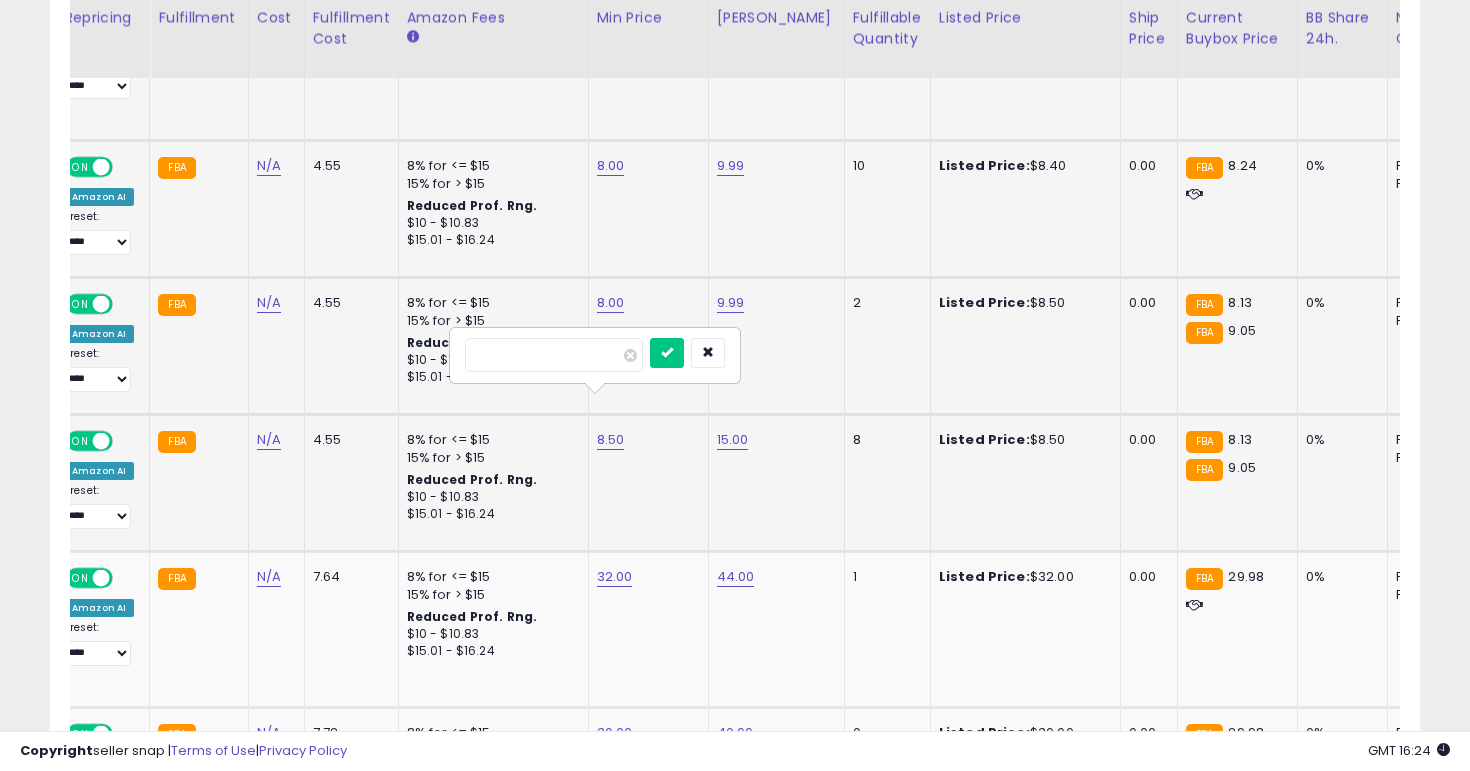 click at bounding box center (687, 355) 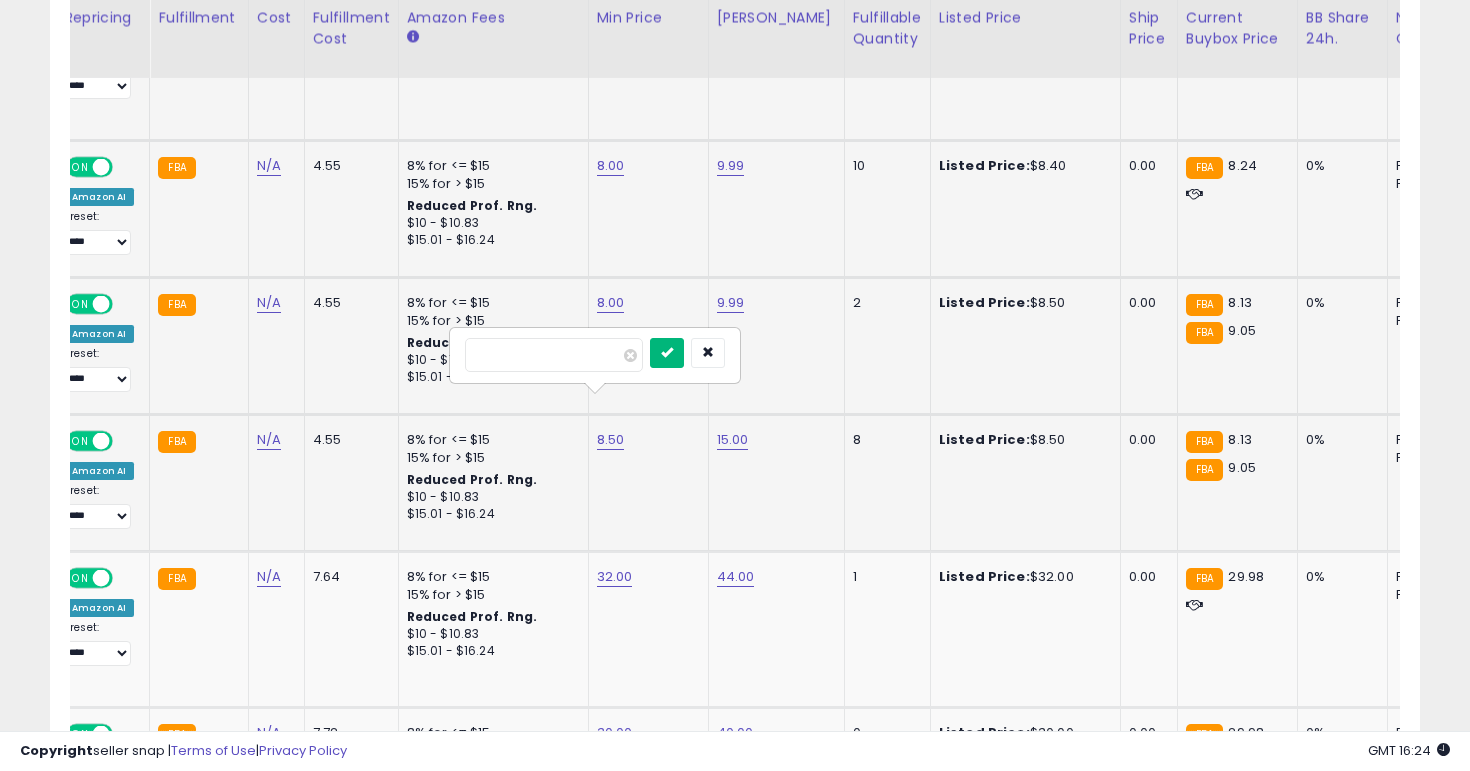 click at bounding box center (667, 353) 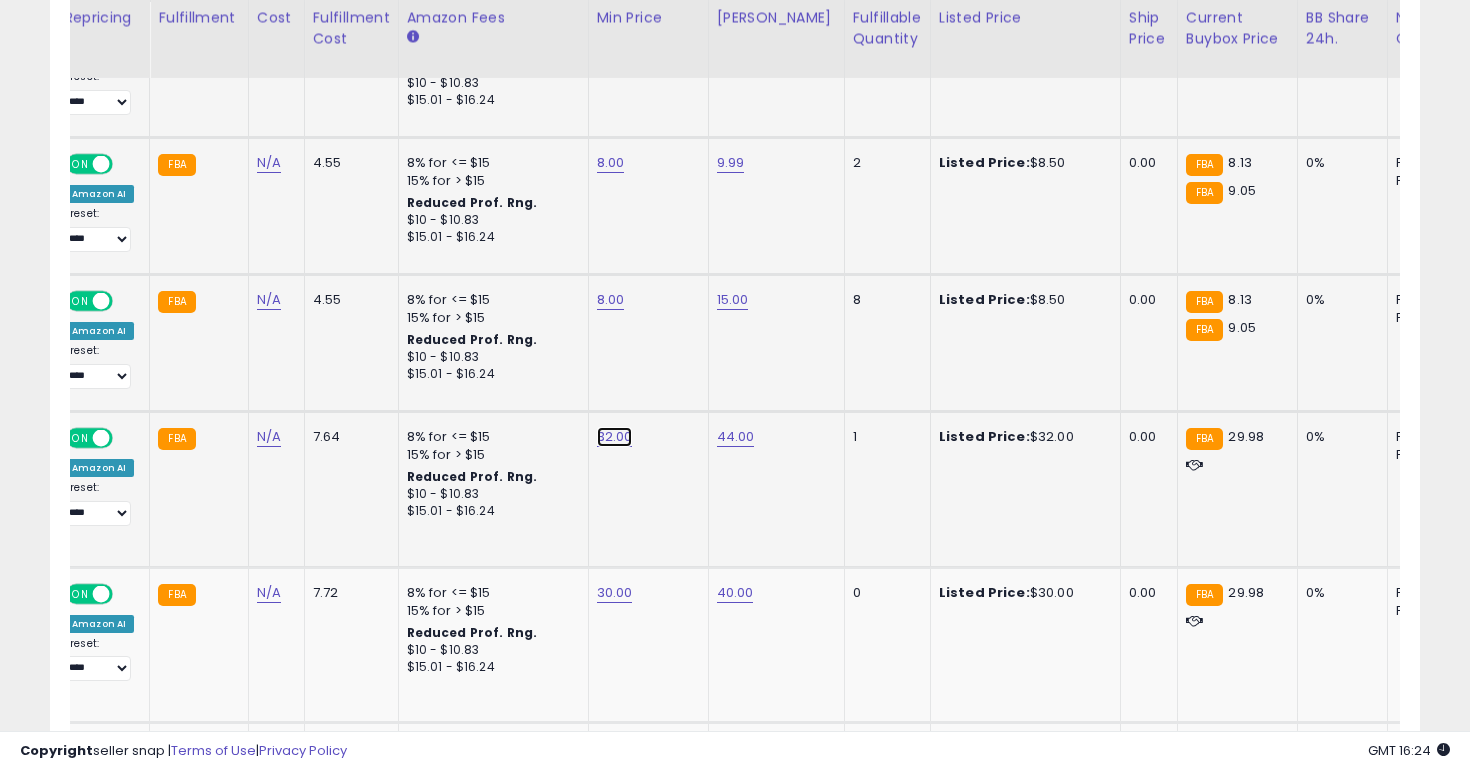 click on "32.00" at bounding box center (611, -2102) 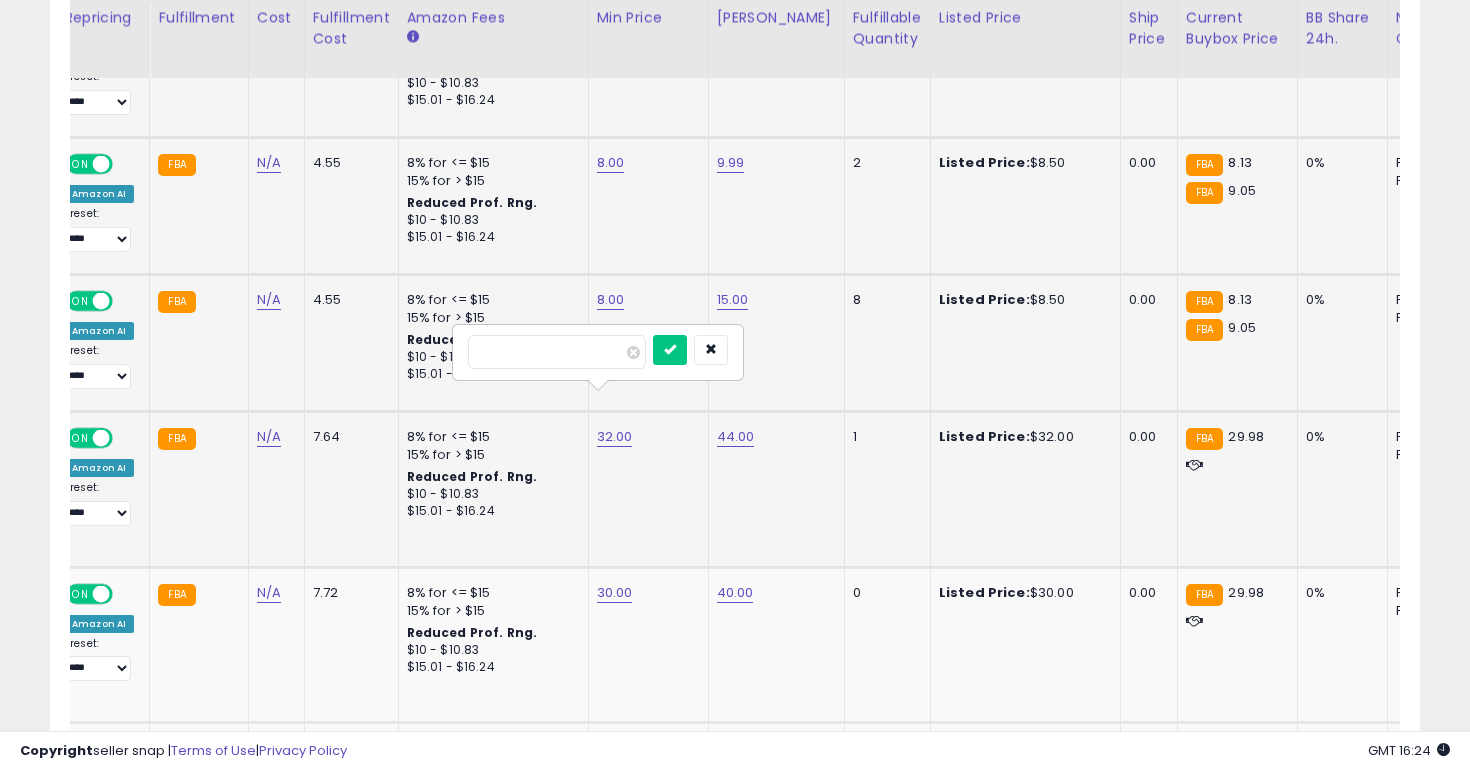 type on "*" 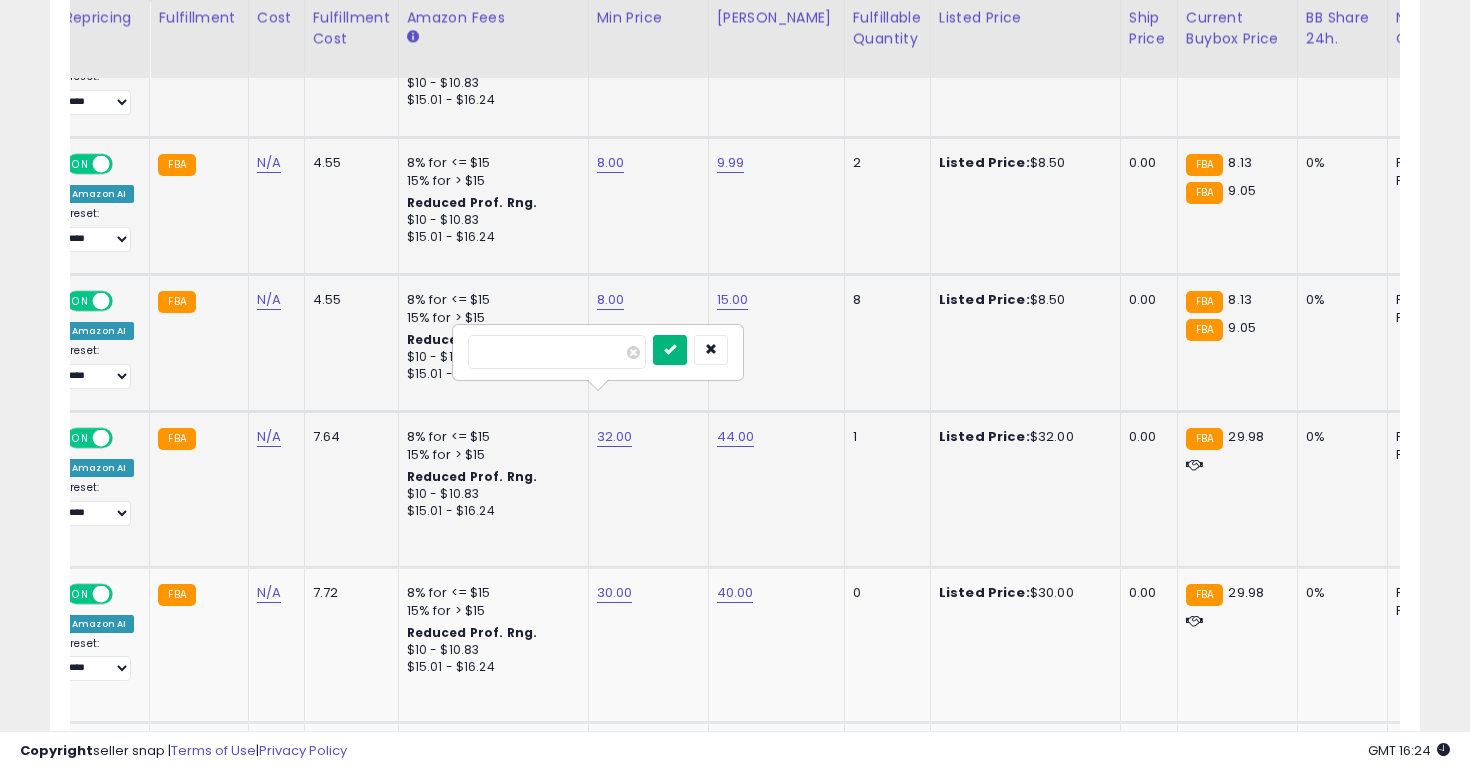 type on "**" 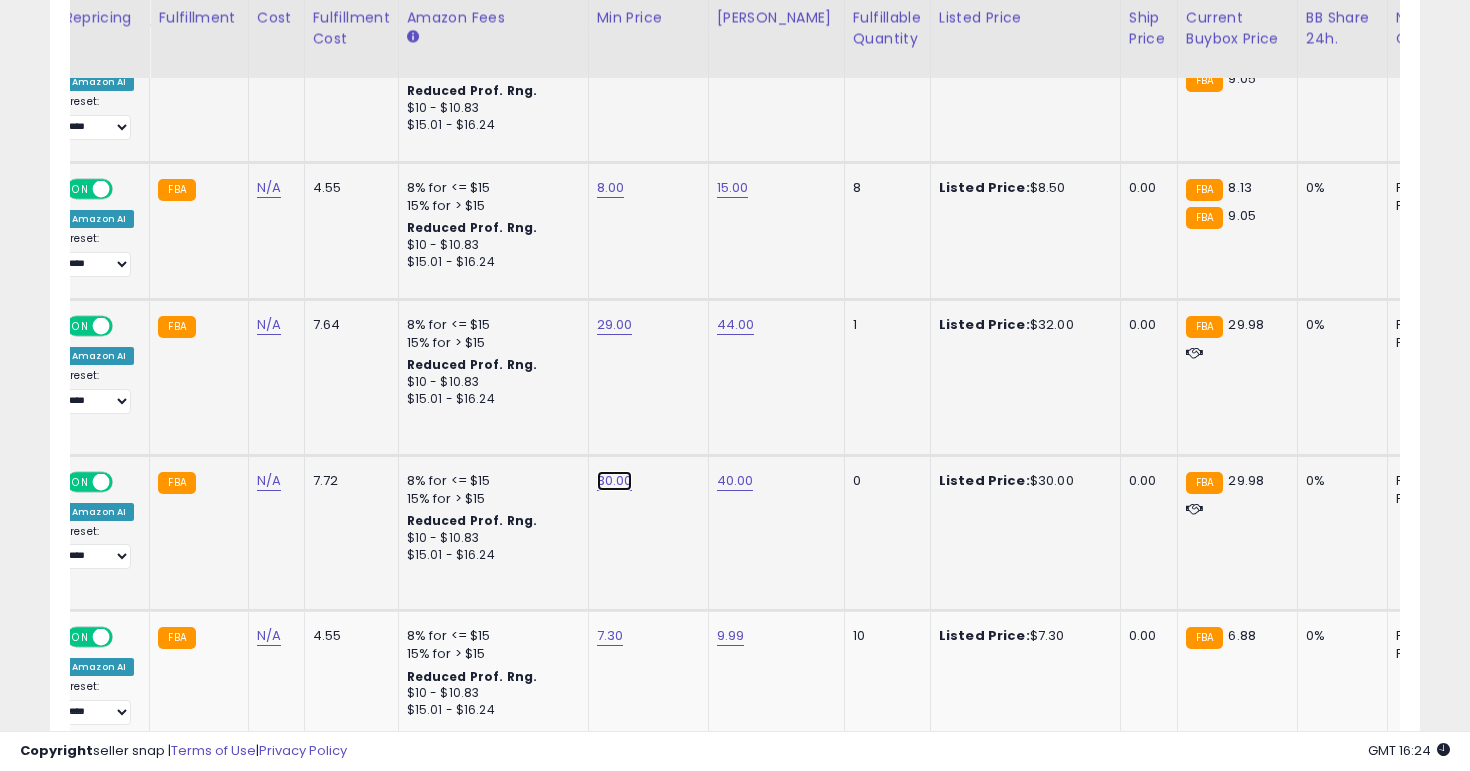 click on "30.00" at bounding box center [611, -2214] 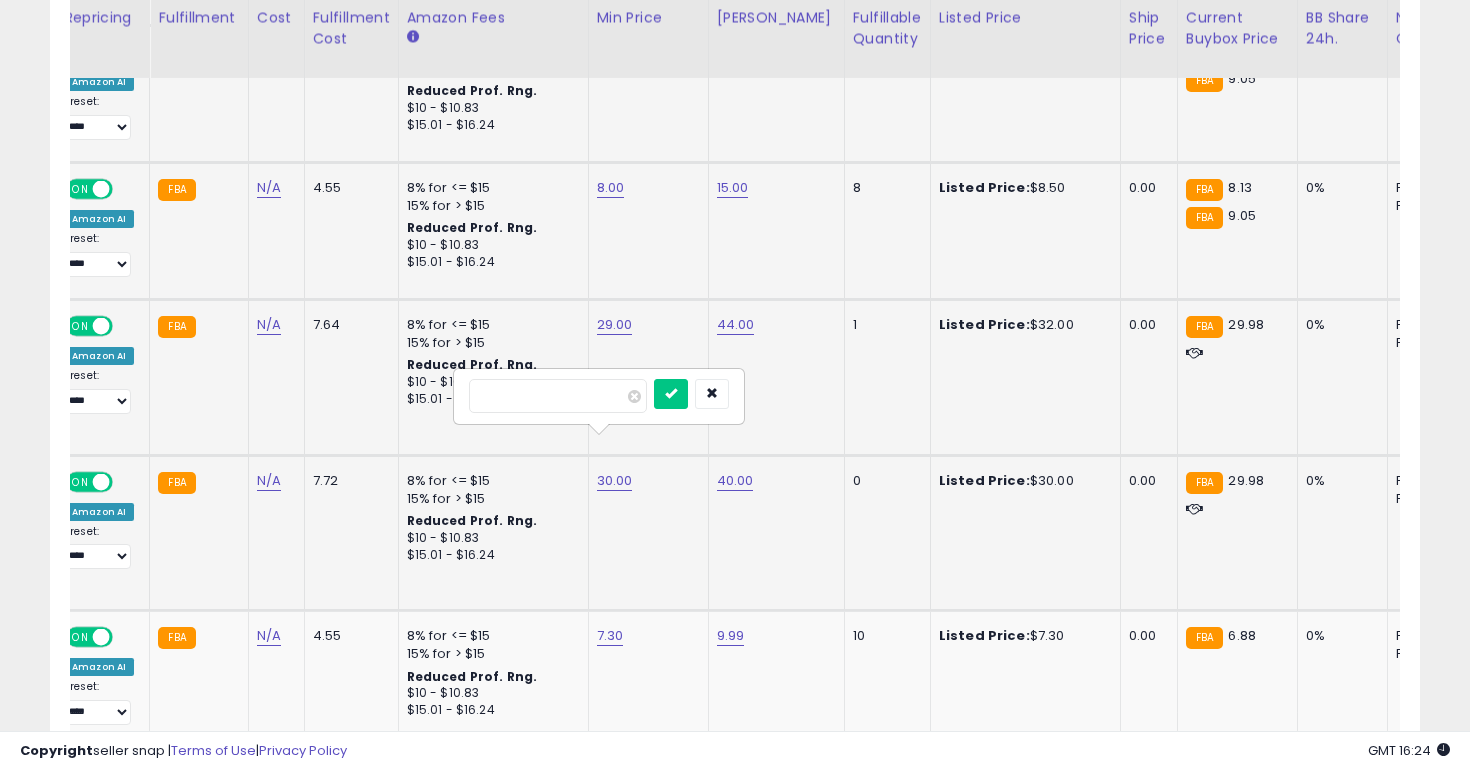 type on "*" 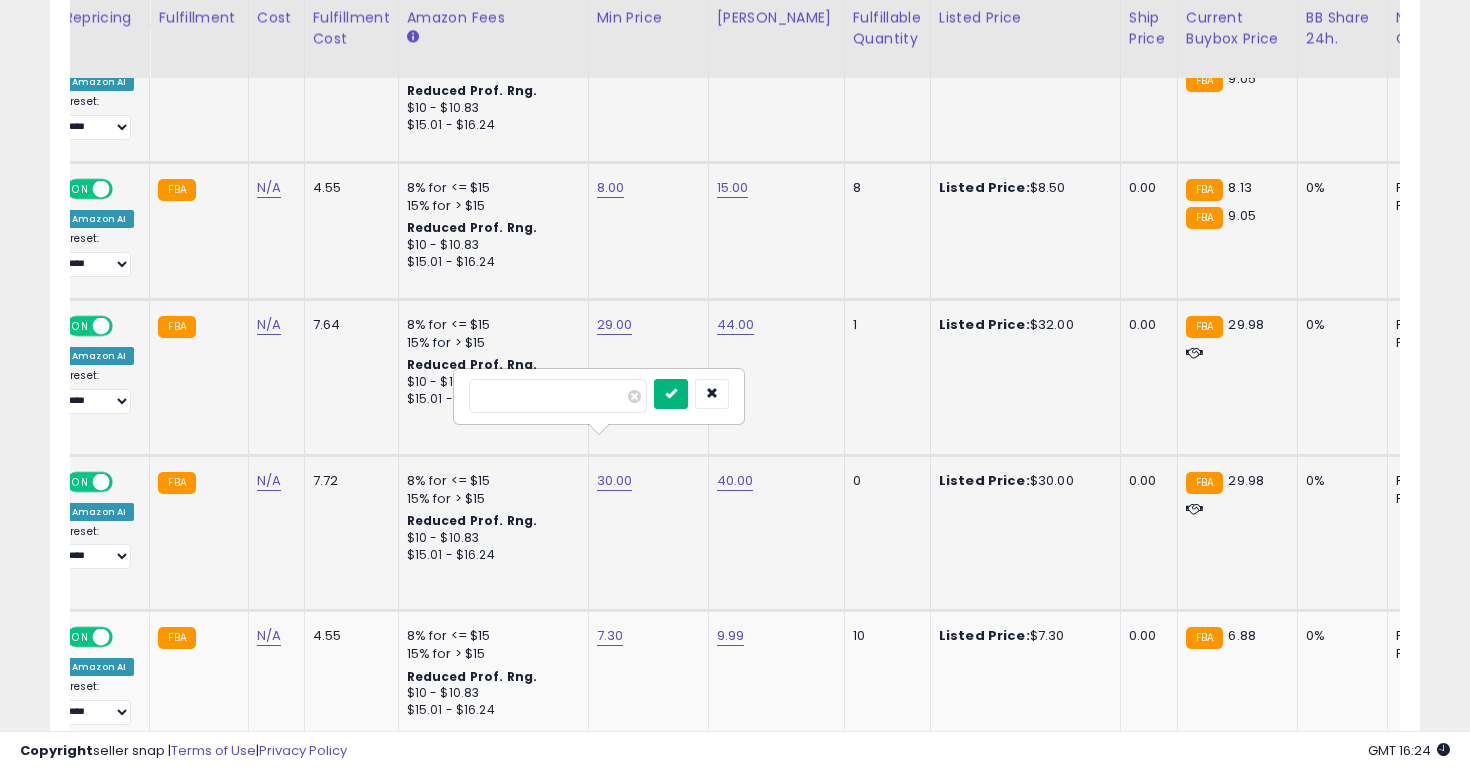 type on "**" 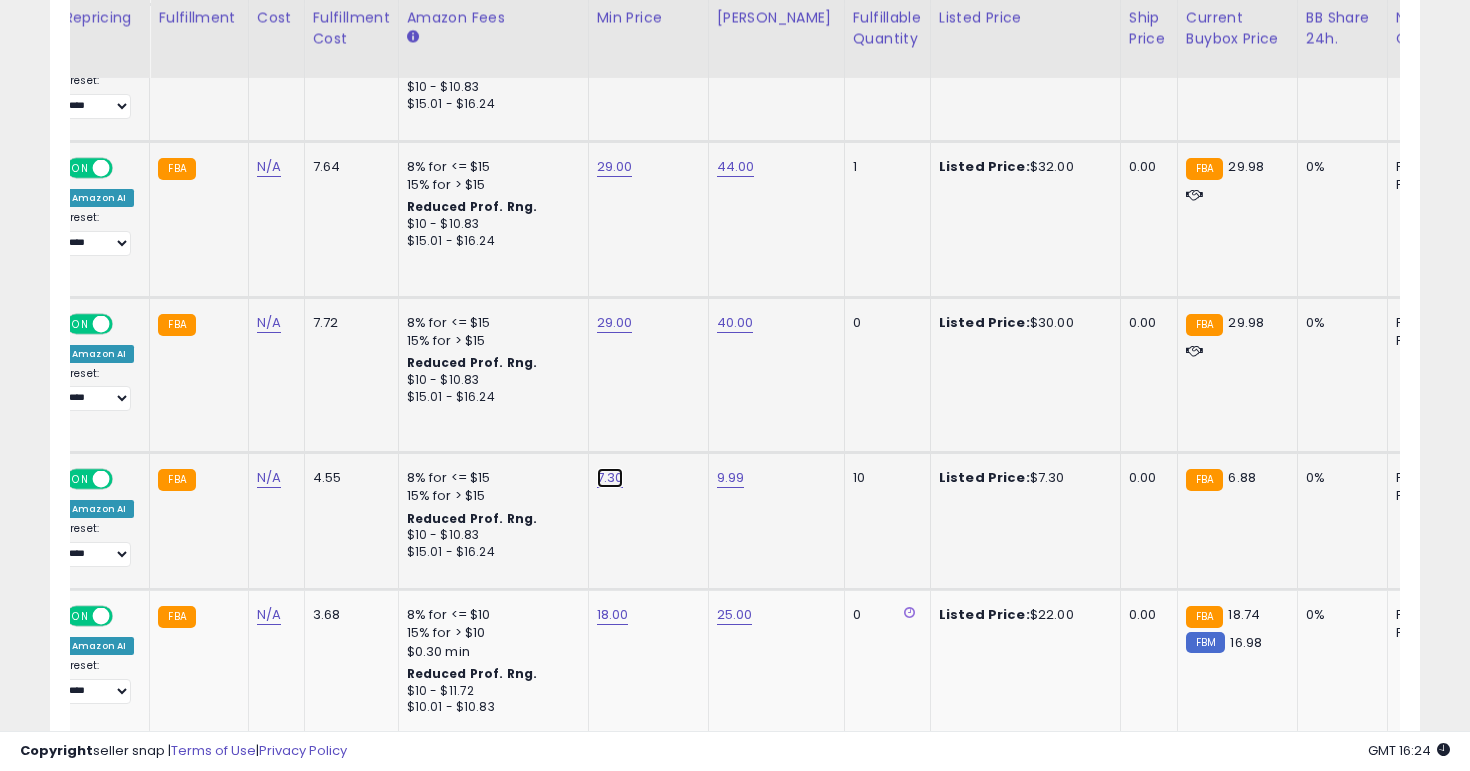 click on "7.30" at bounding box center (611, -2372) 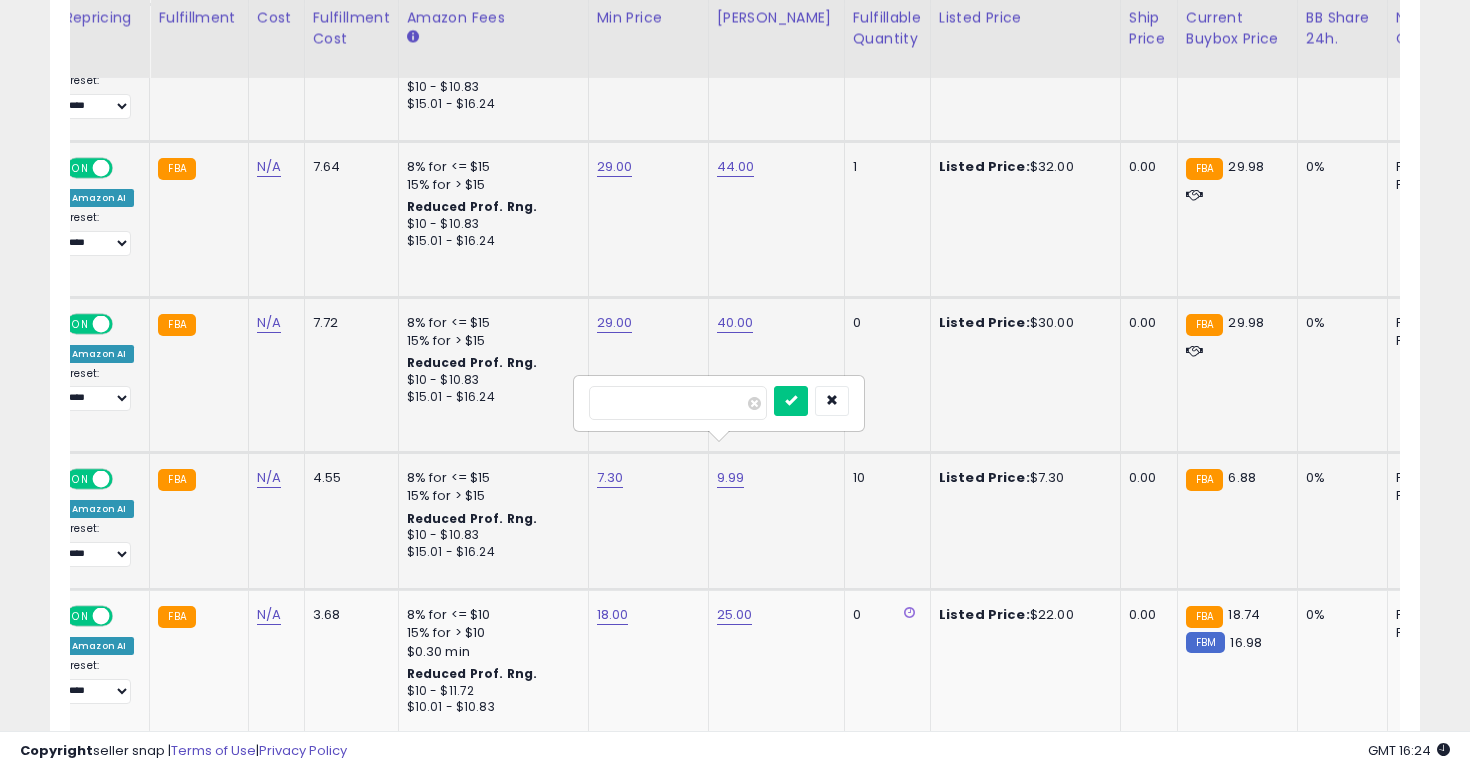 type on "*" 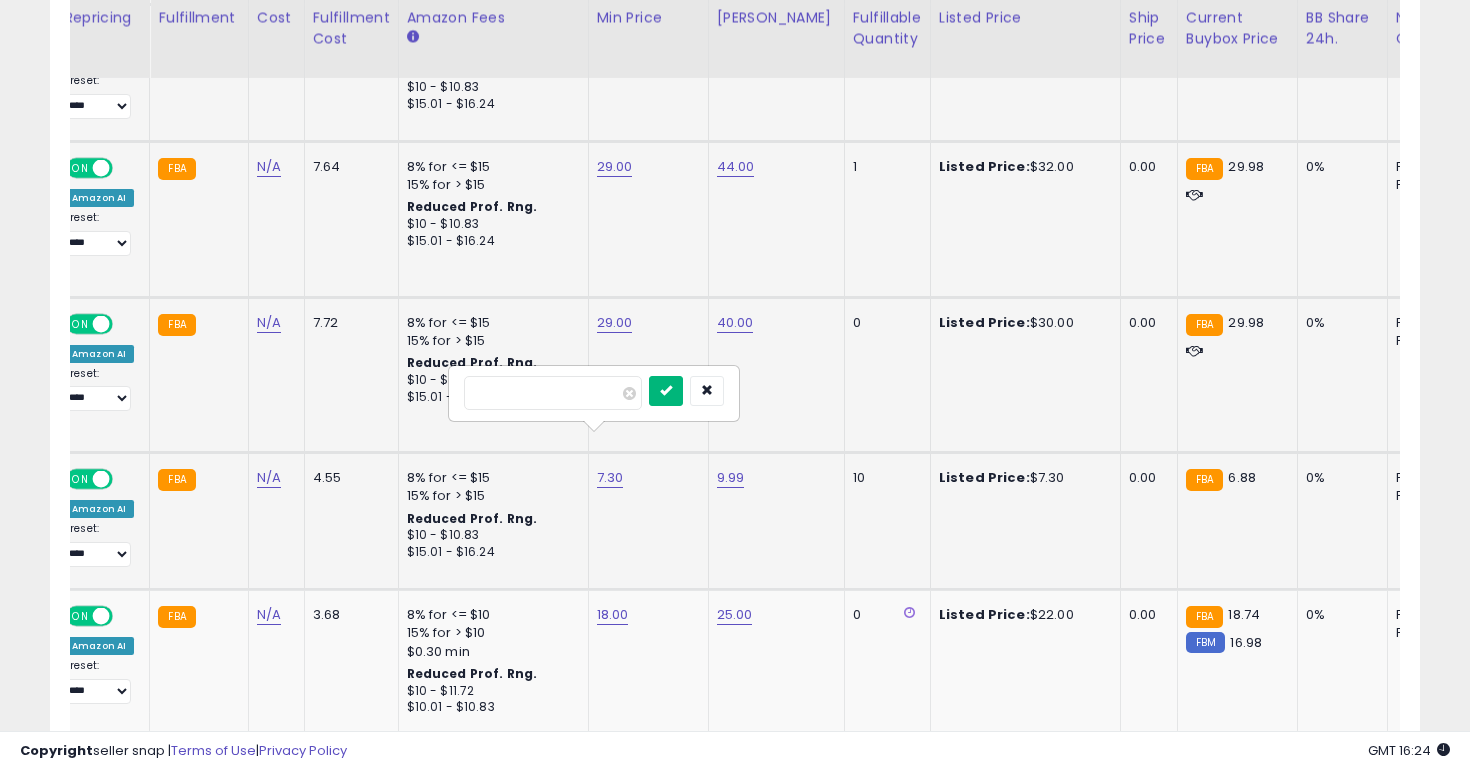type on "***" 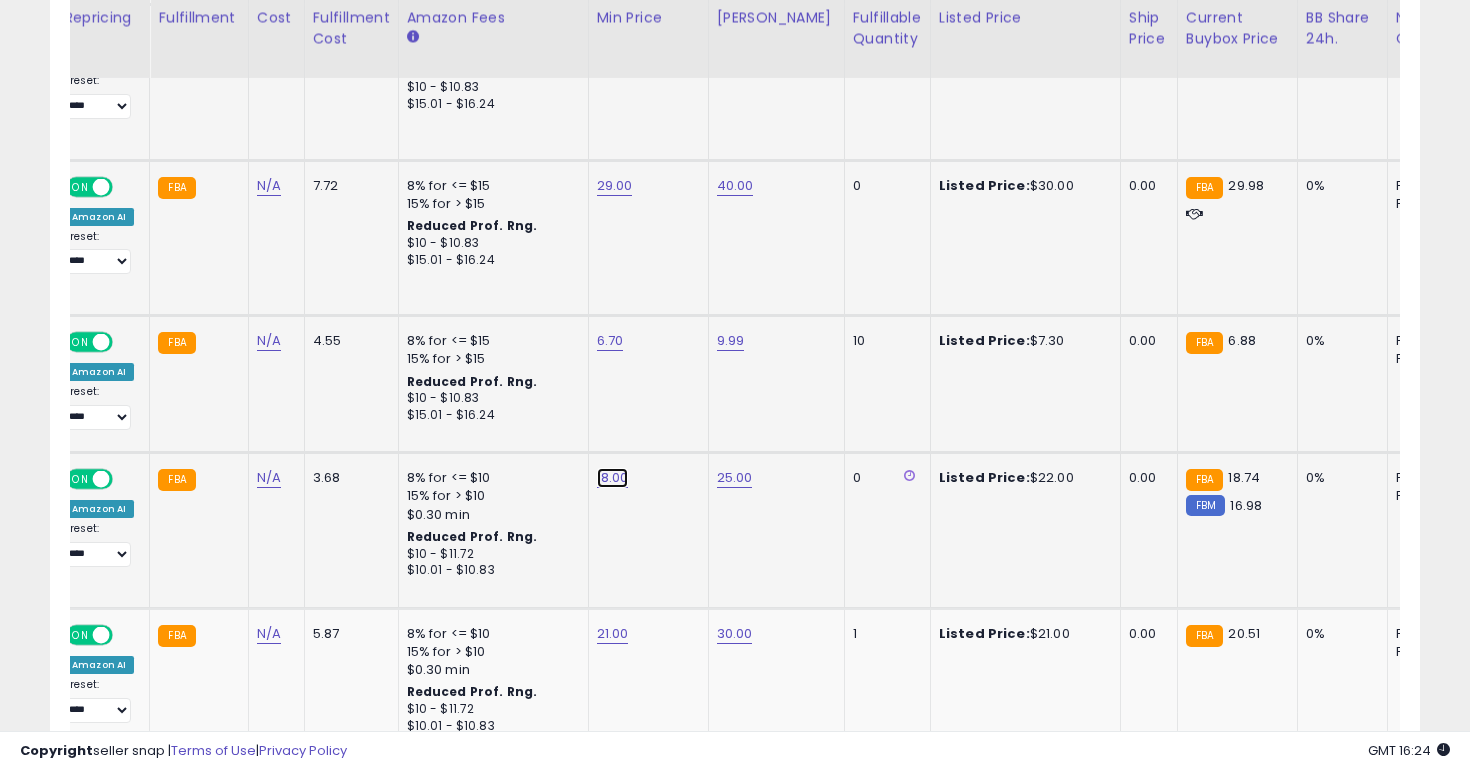 click on "18.00" at bounding box center [611, -2509] 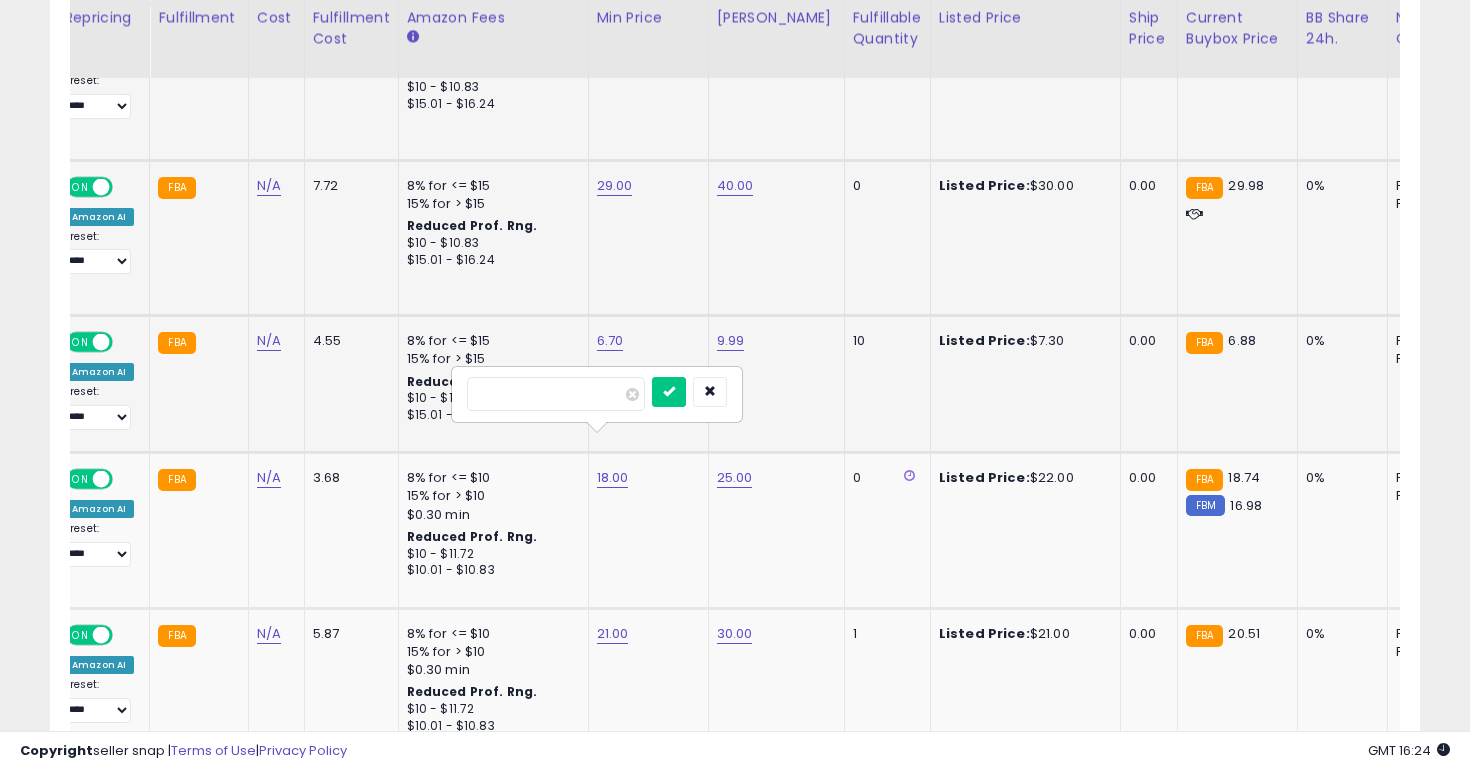 type on "*" 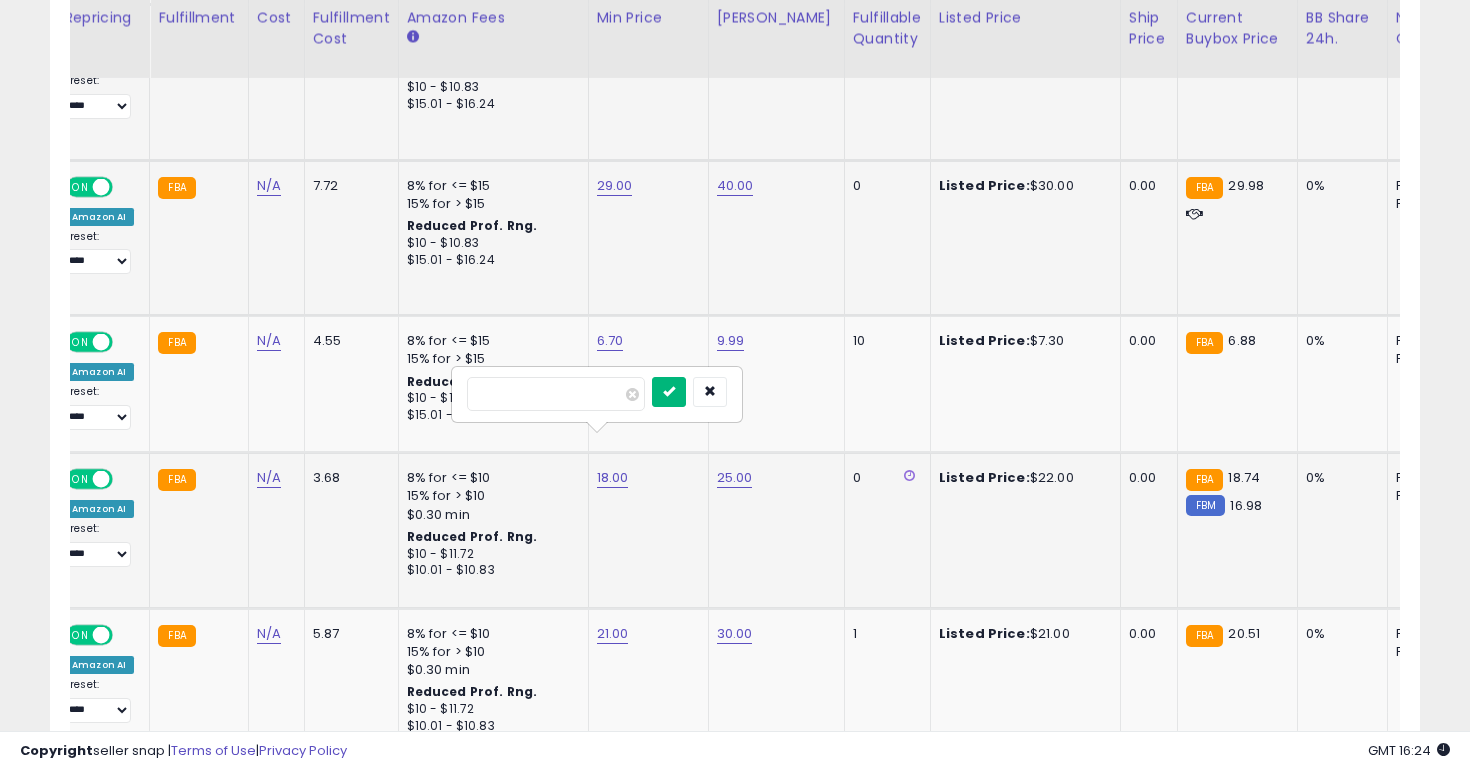 type on "**" 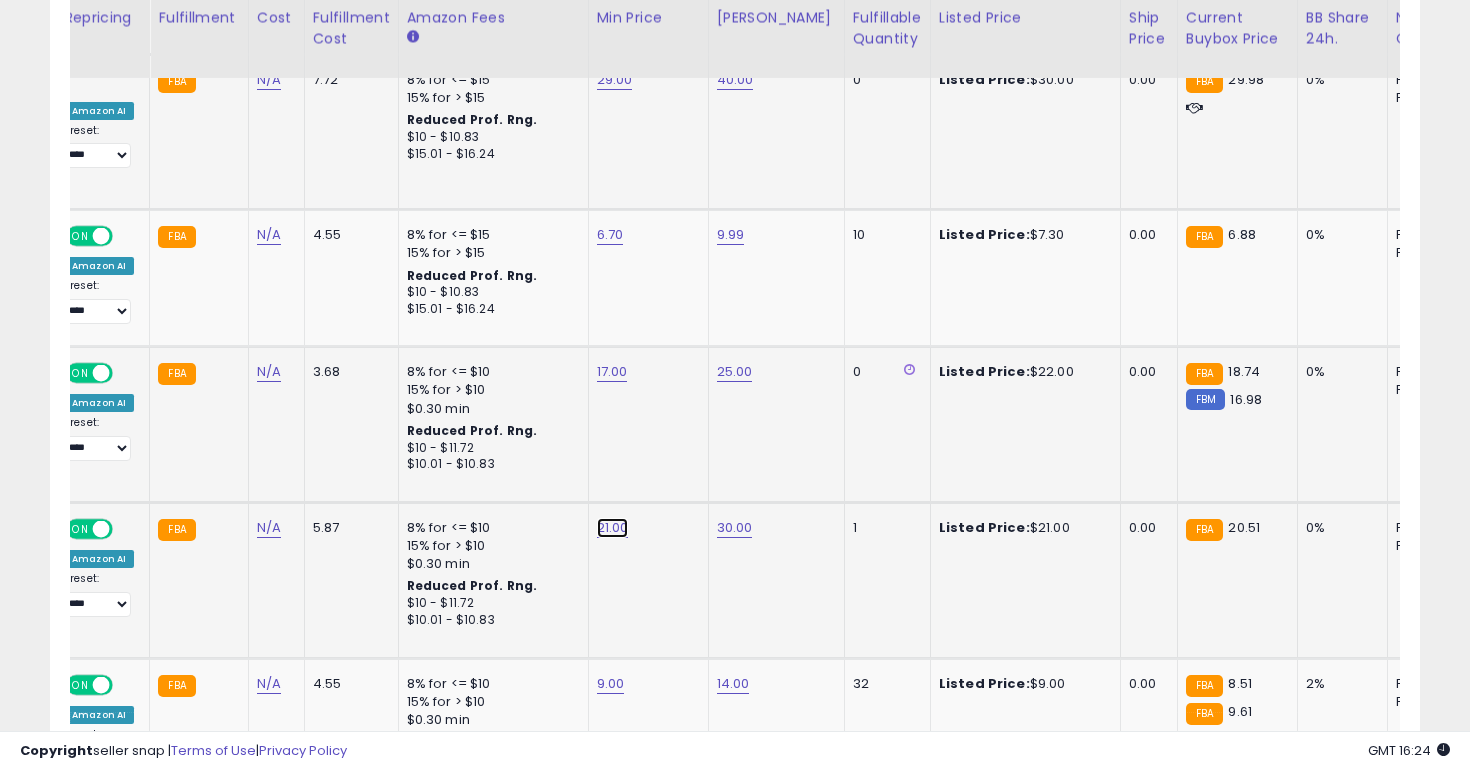 click on "21.00" at bounding box center [611, -2615] 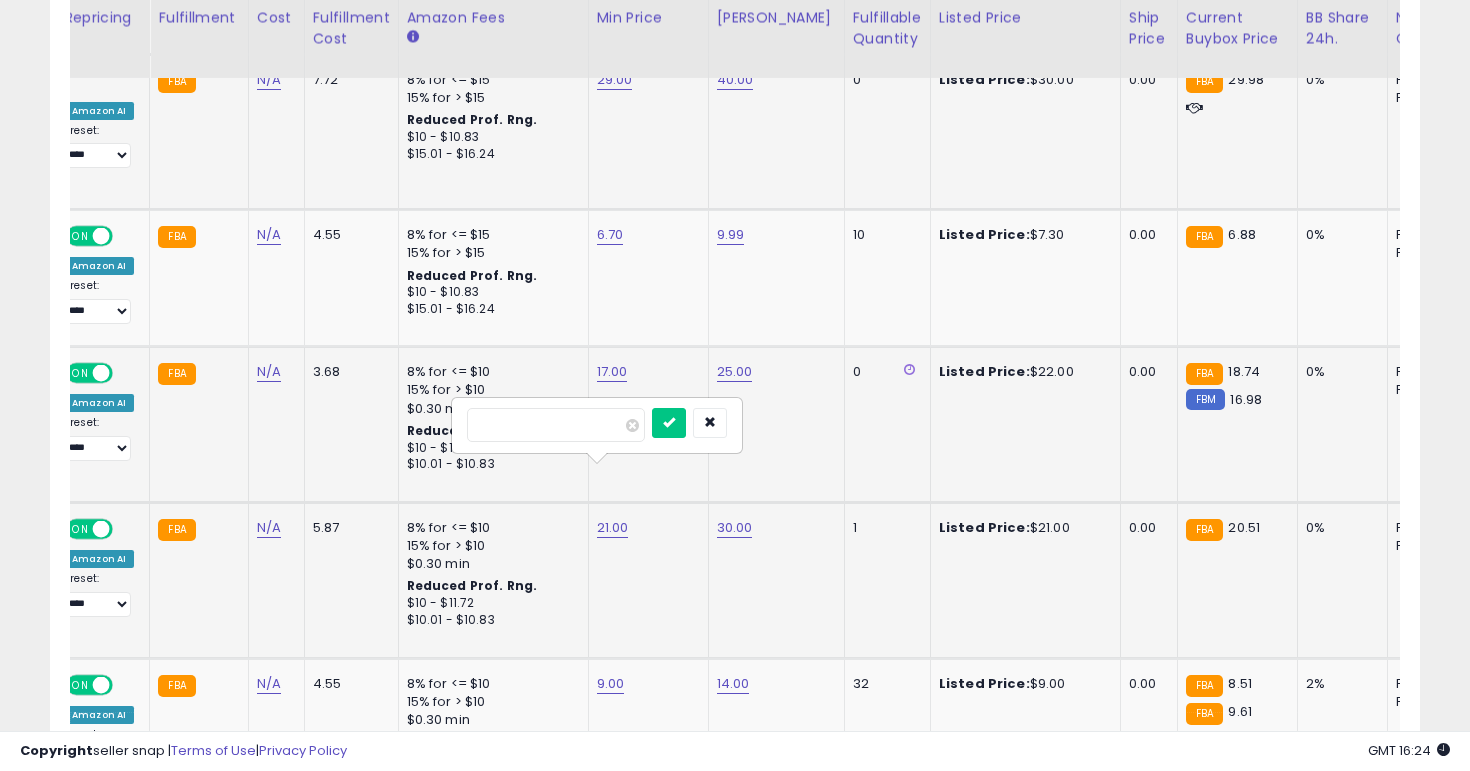 type on "**" 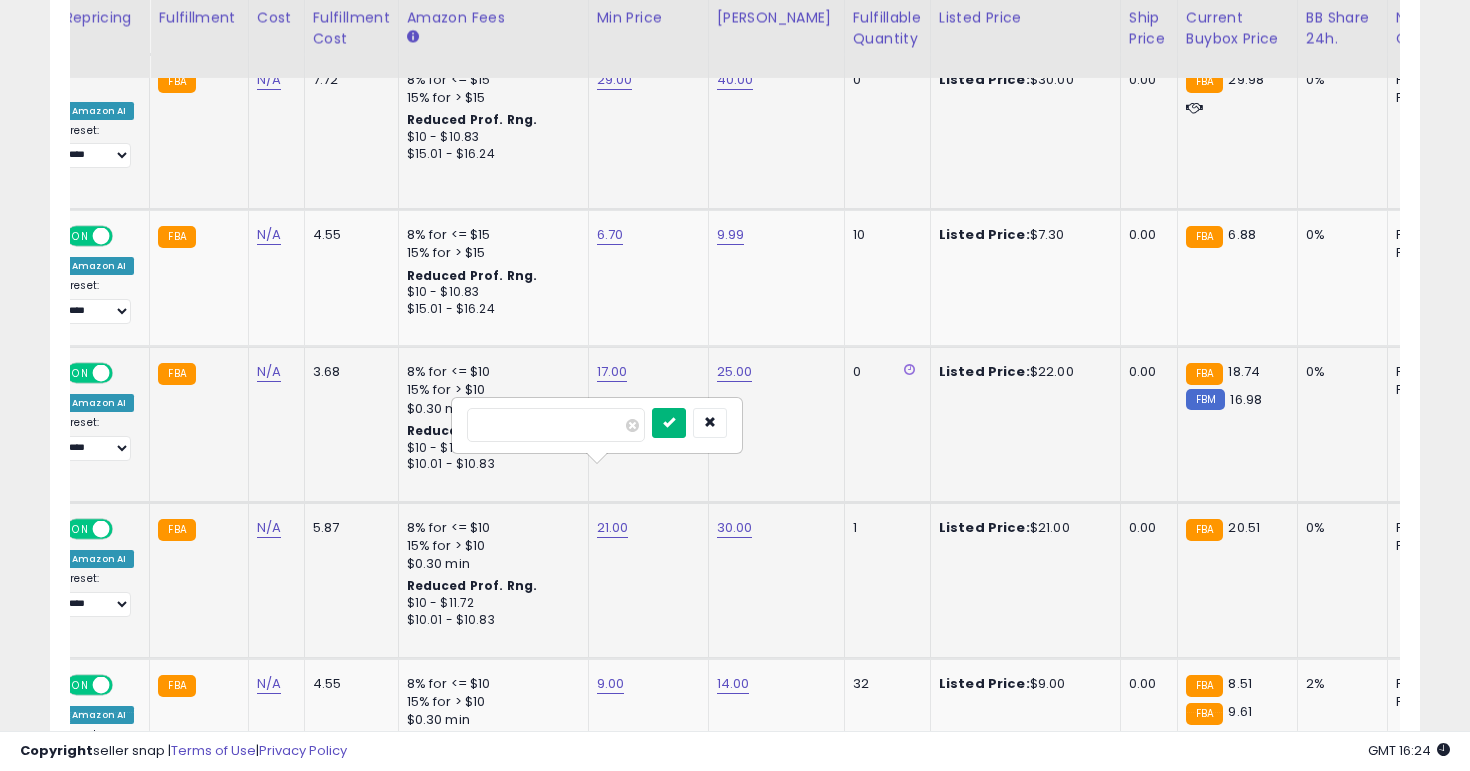 click at bounding box center [669, 422] 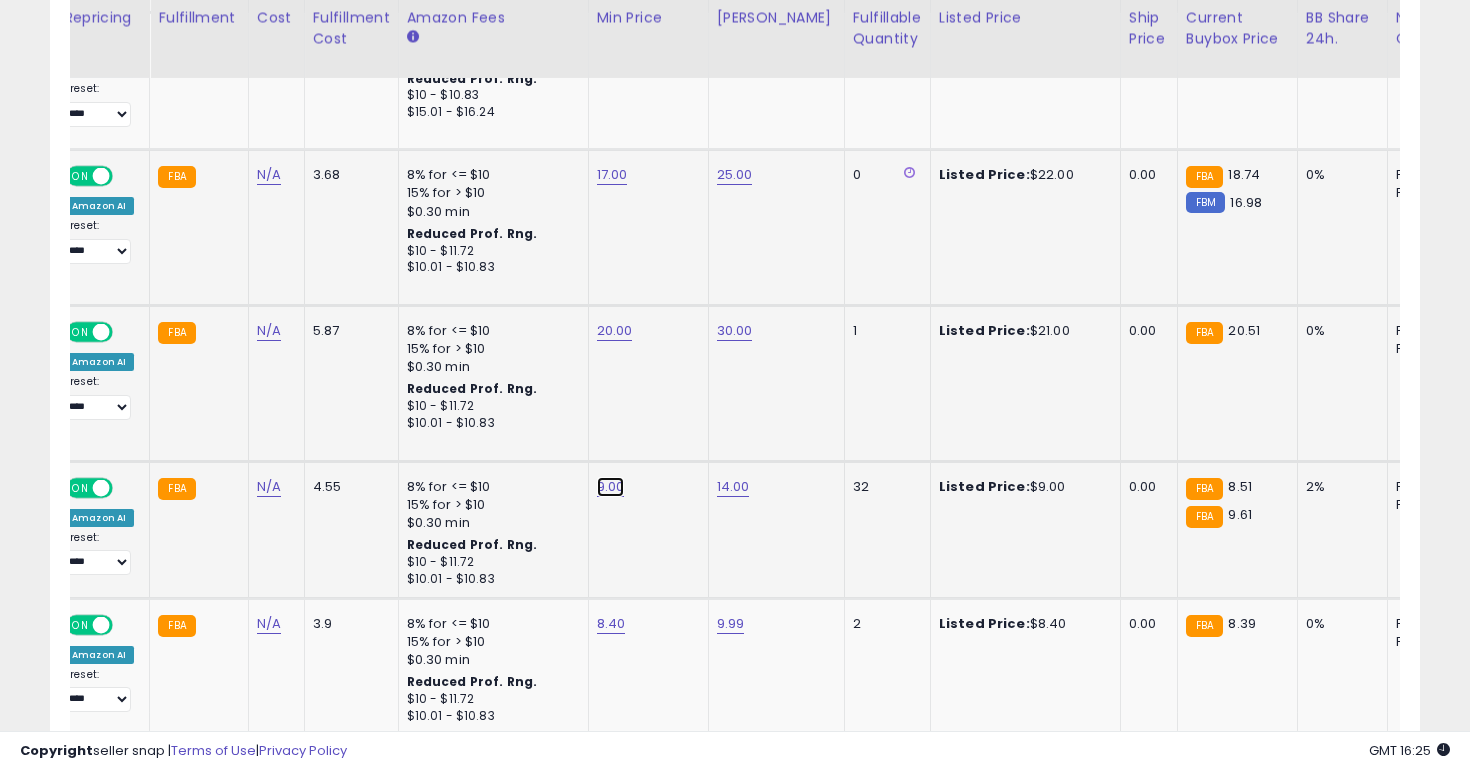 click on "9.00" at bounding box center (611, -2812) 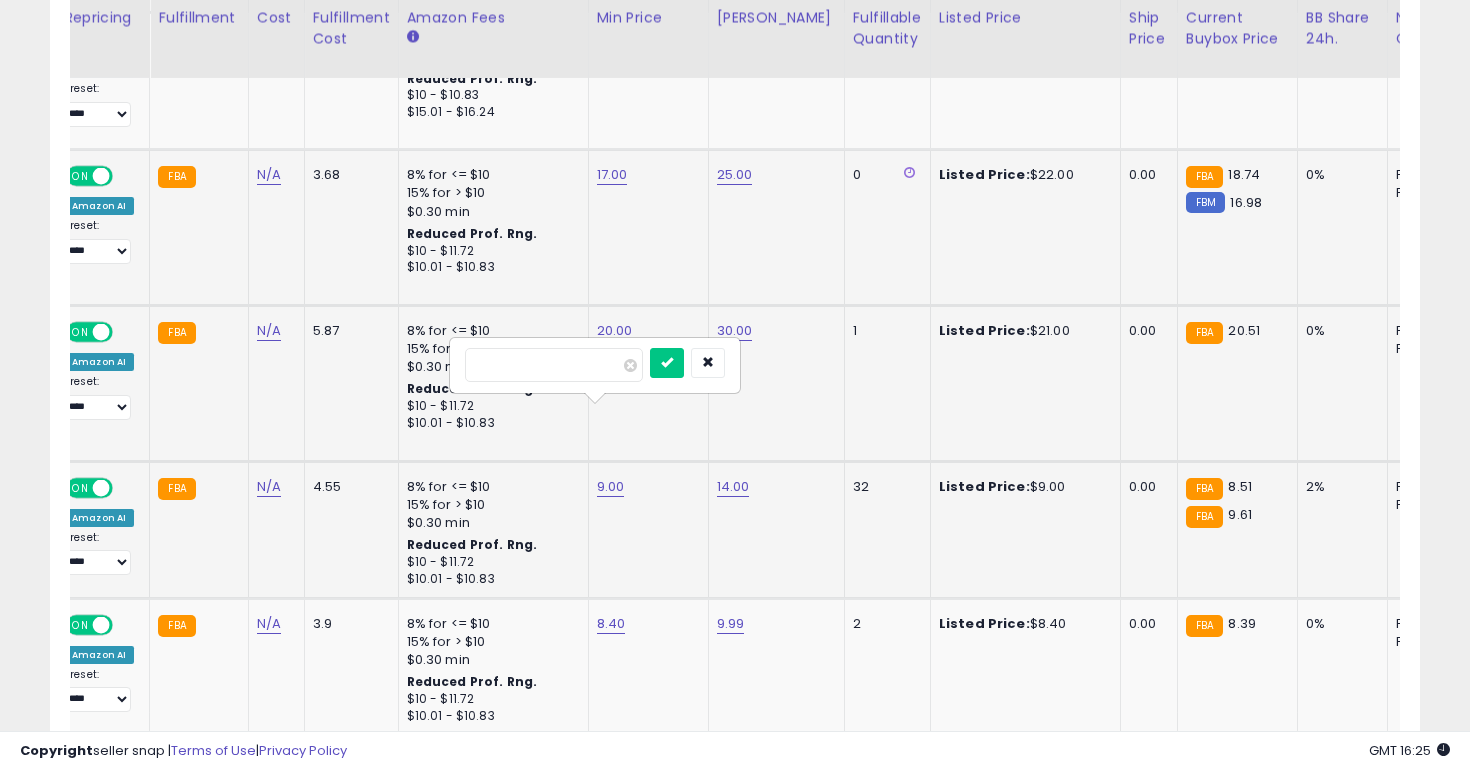 type on "*" 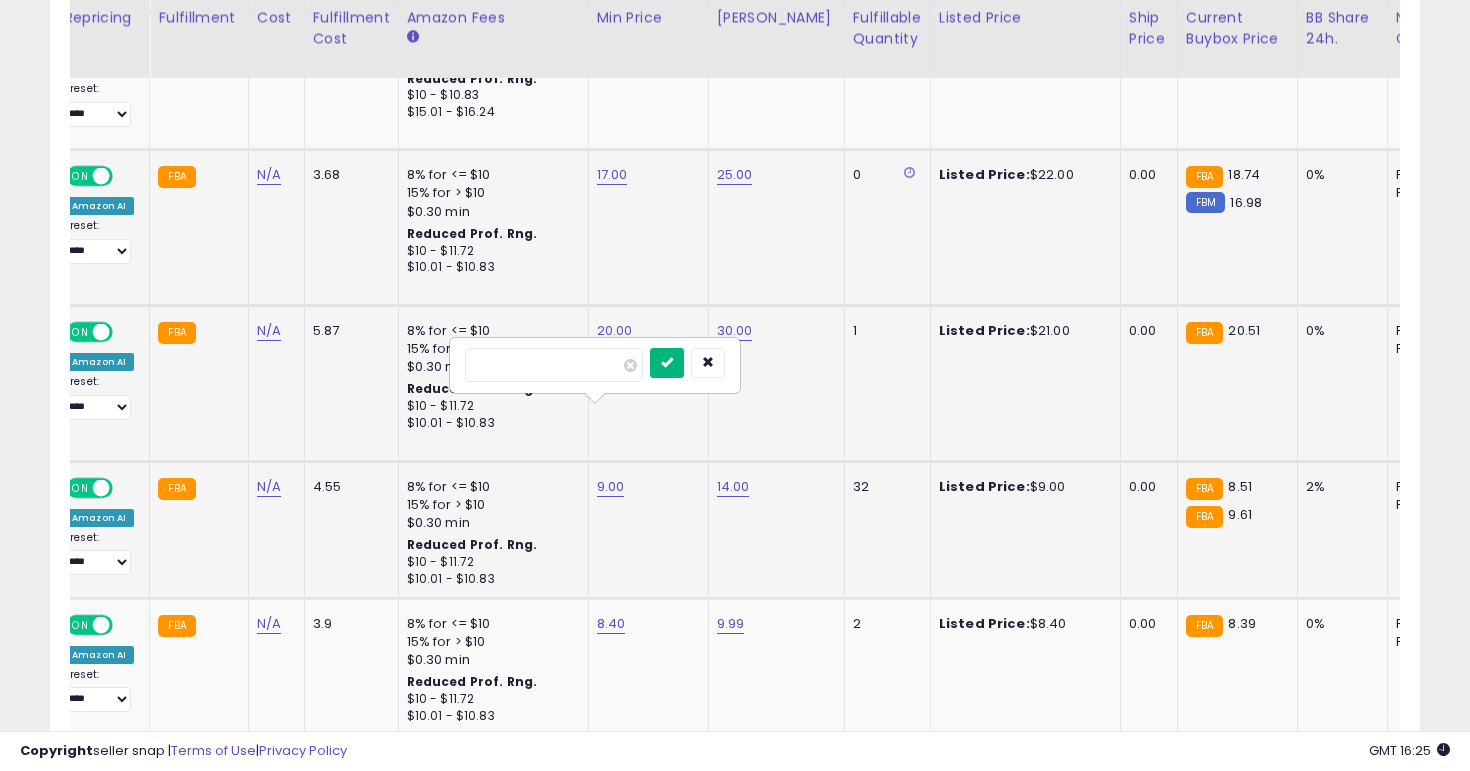 type on "*" 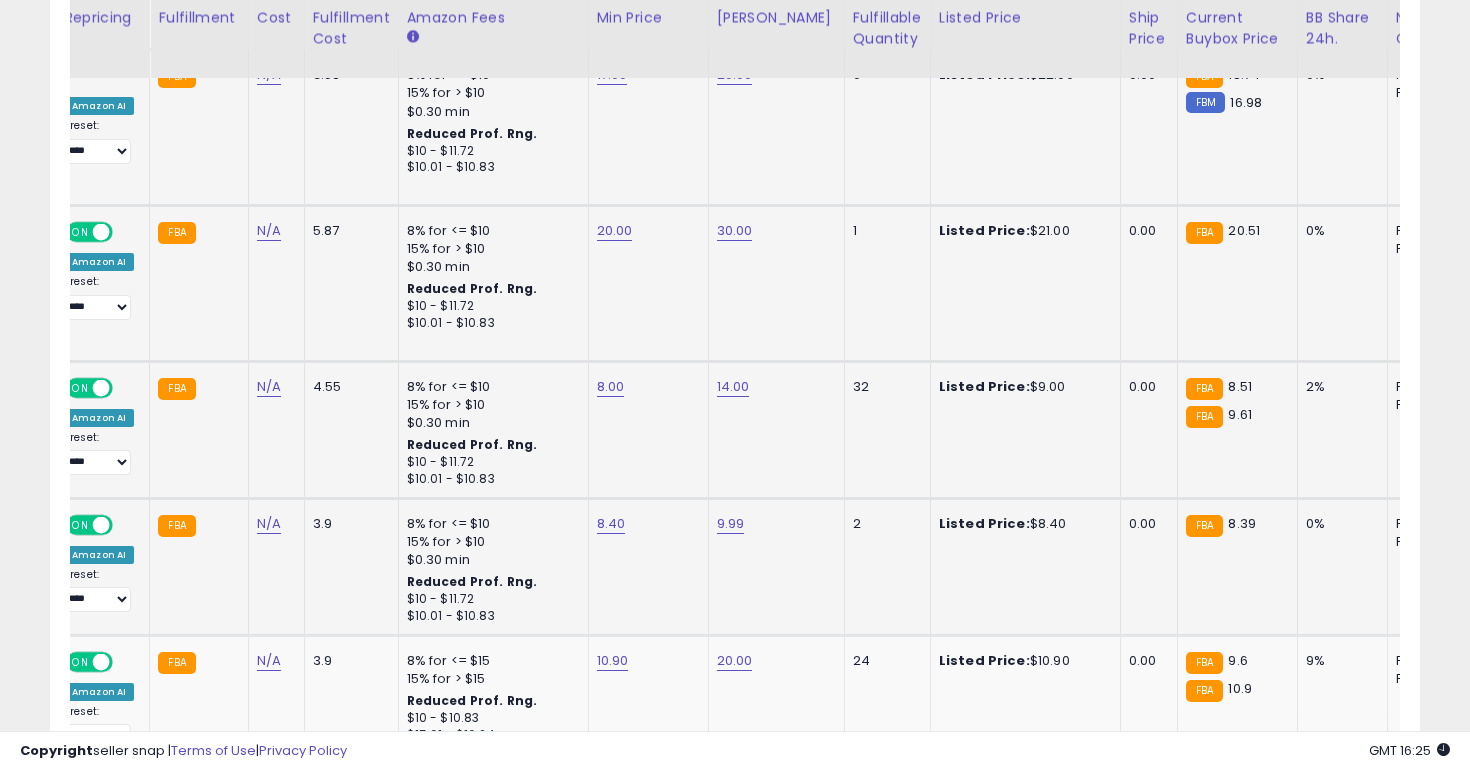 click on "8.40" 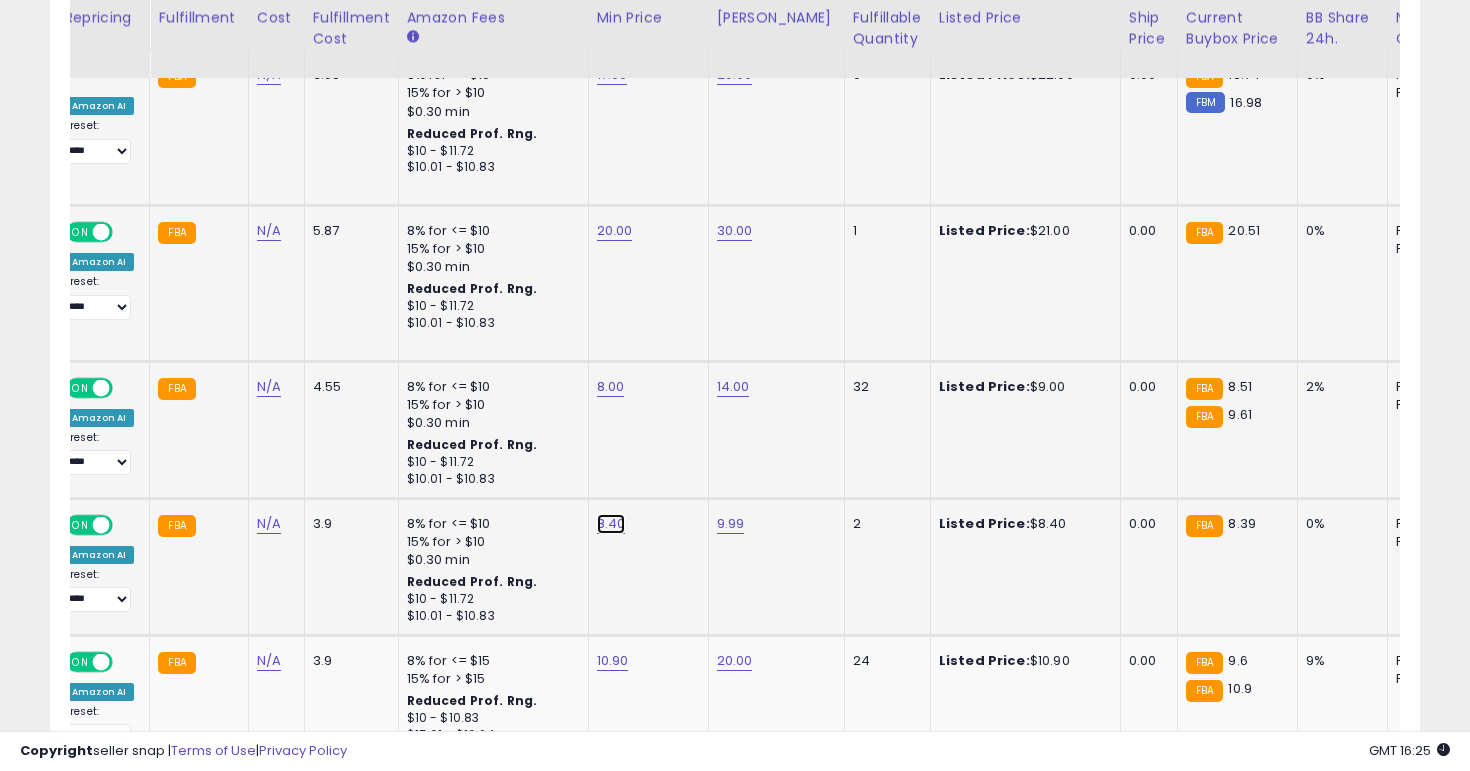 click on "8.40" at bounding box center [611, -2912] 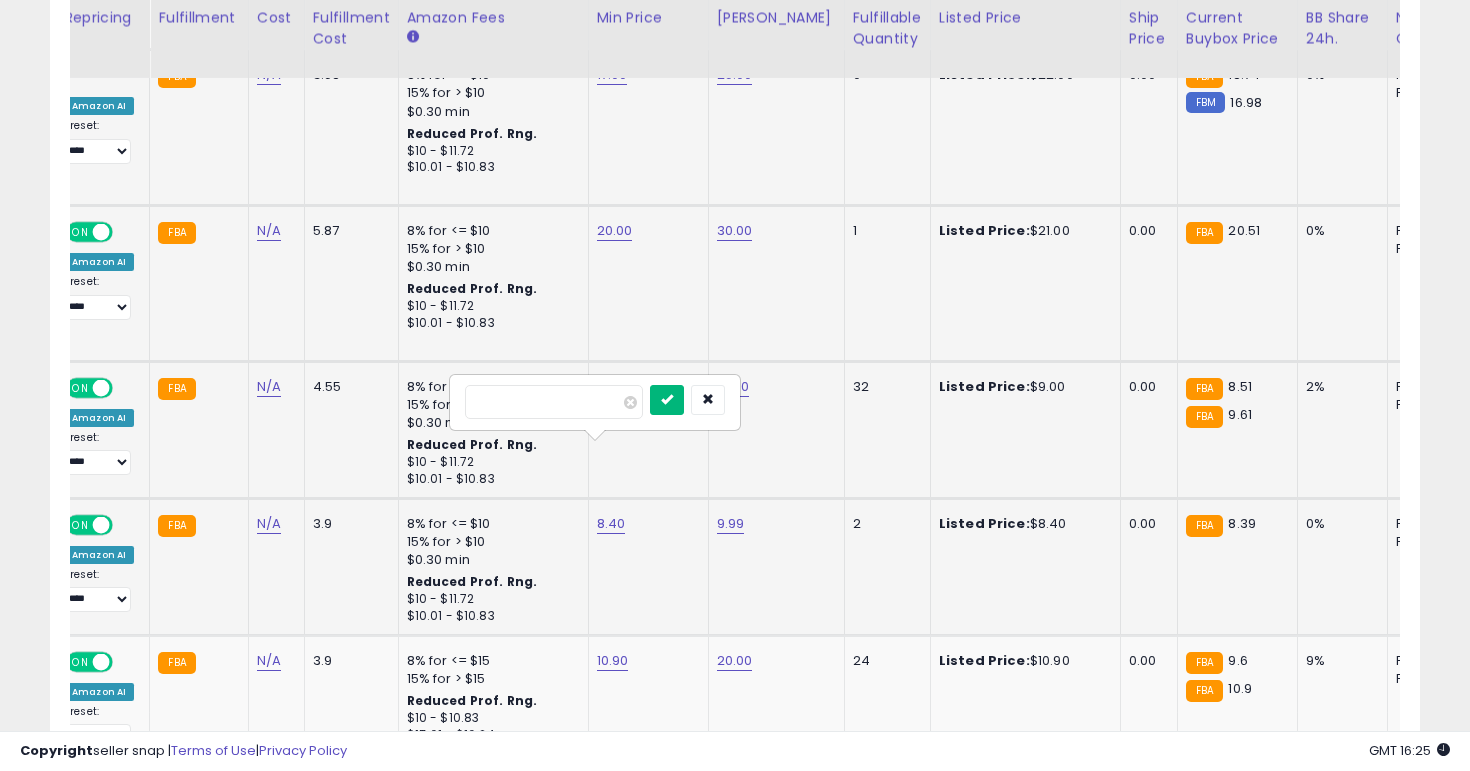 type on "*" 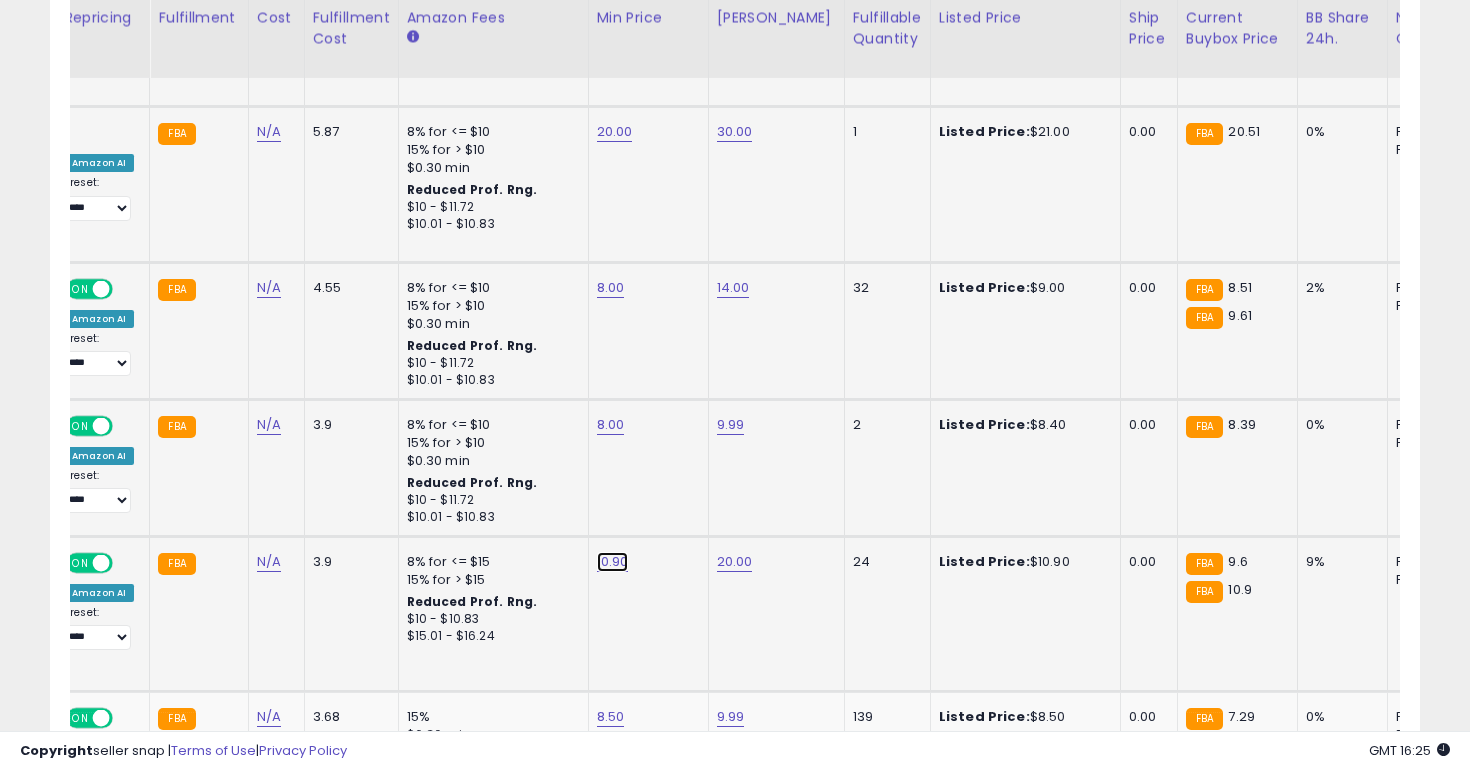 click on "10.90" at bounding box center [611, -3011] 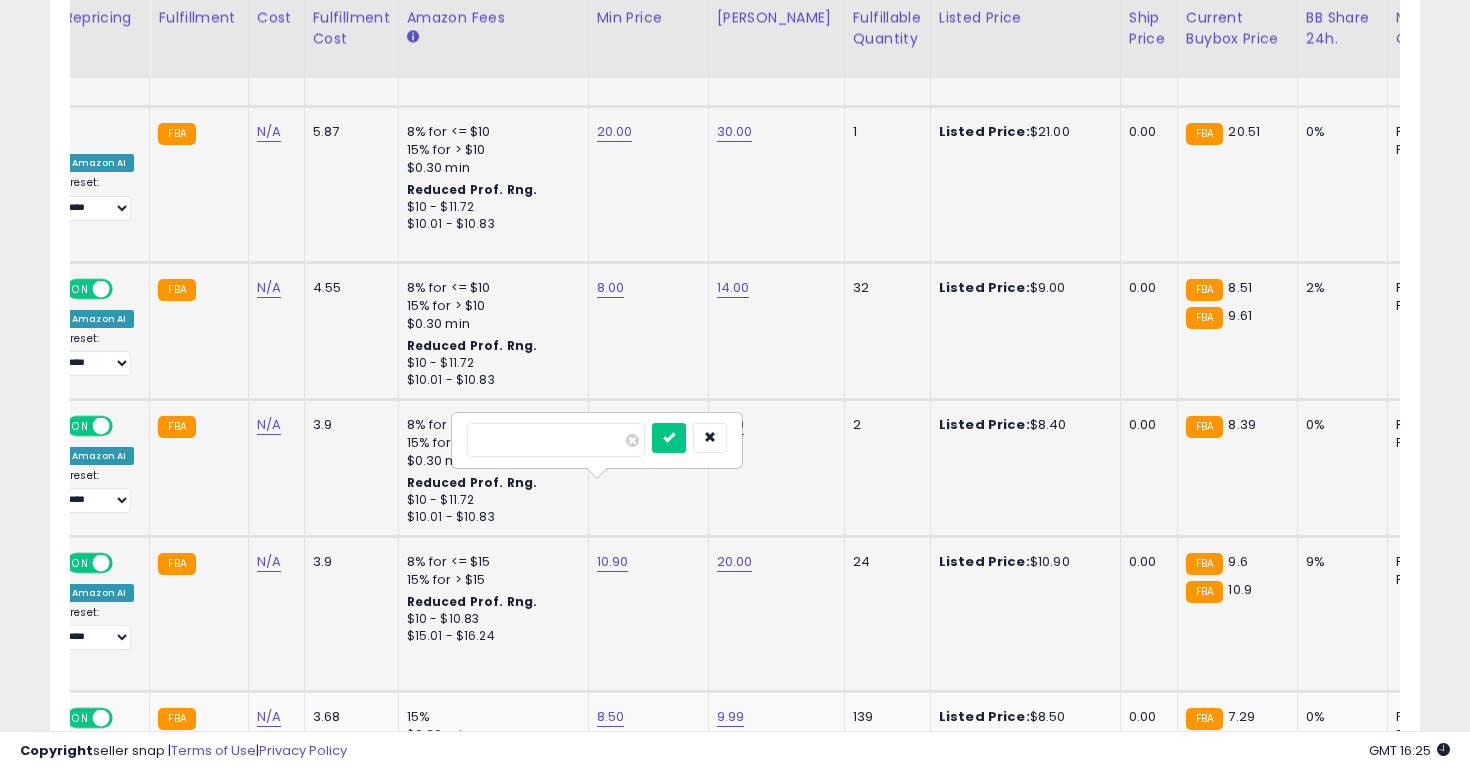 type on "*" 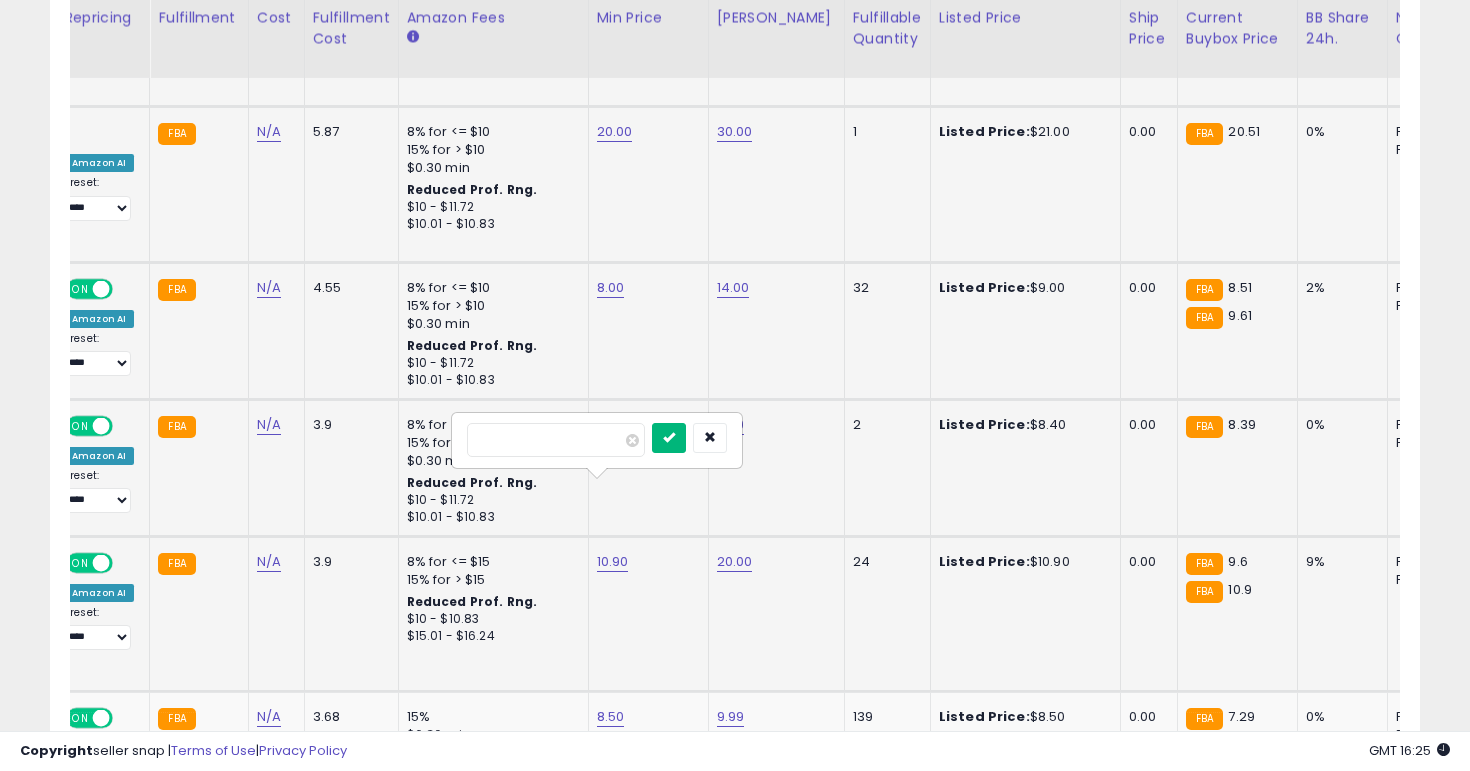 type on "*" 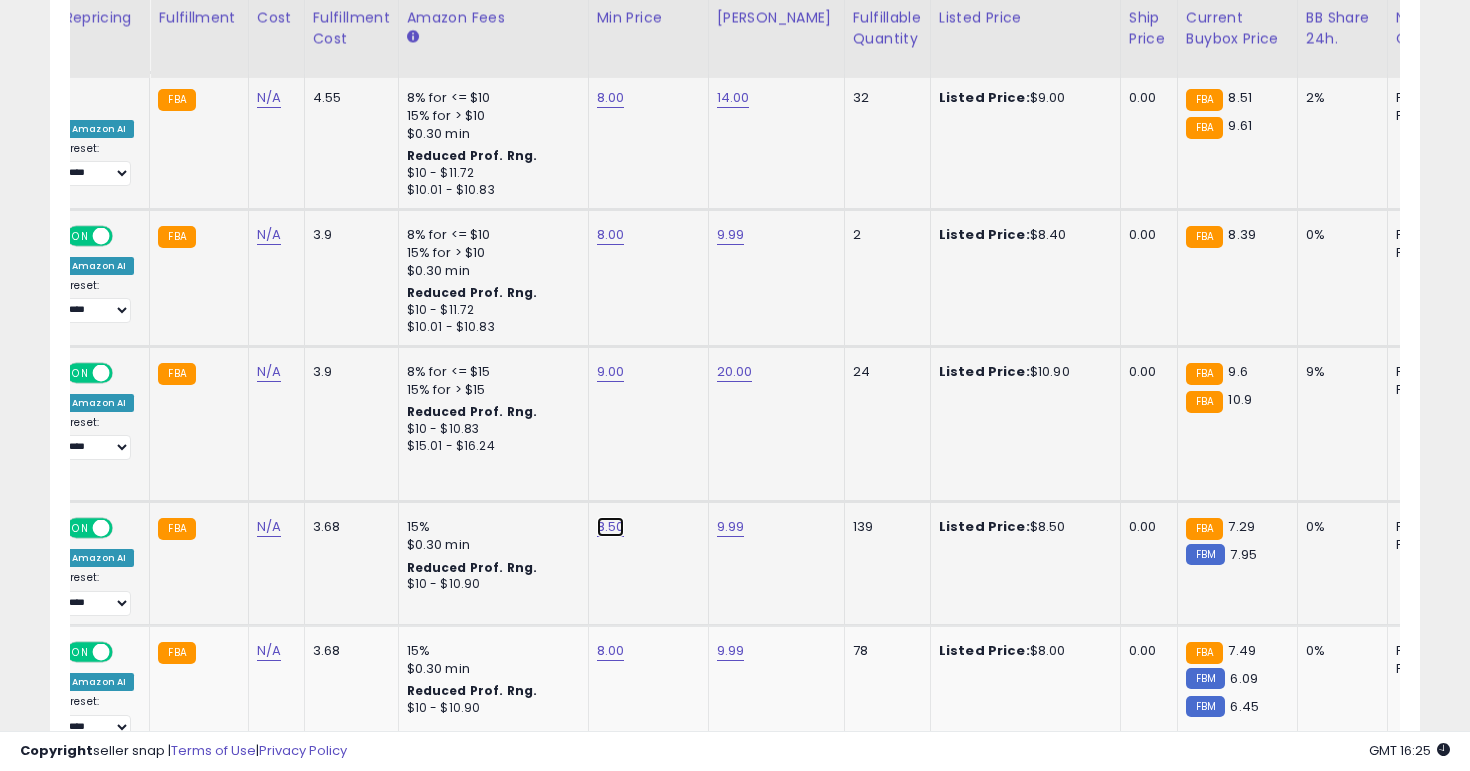 click on "8.50" at bounding box center [611, -3201] 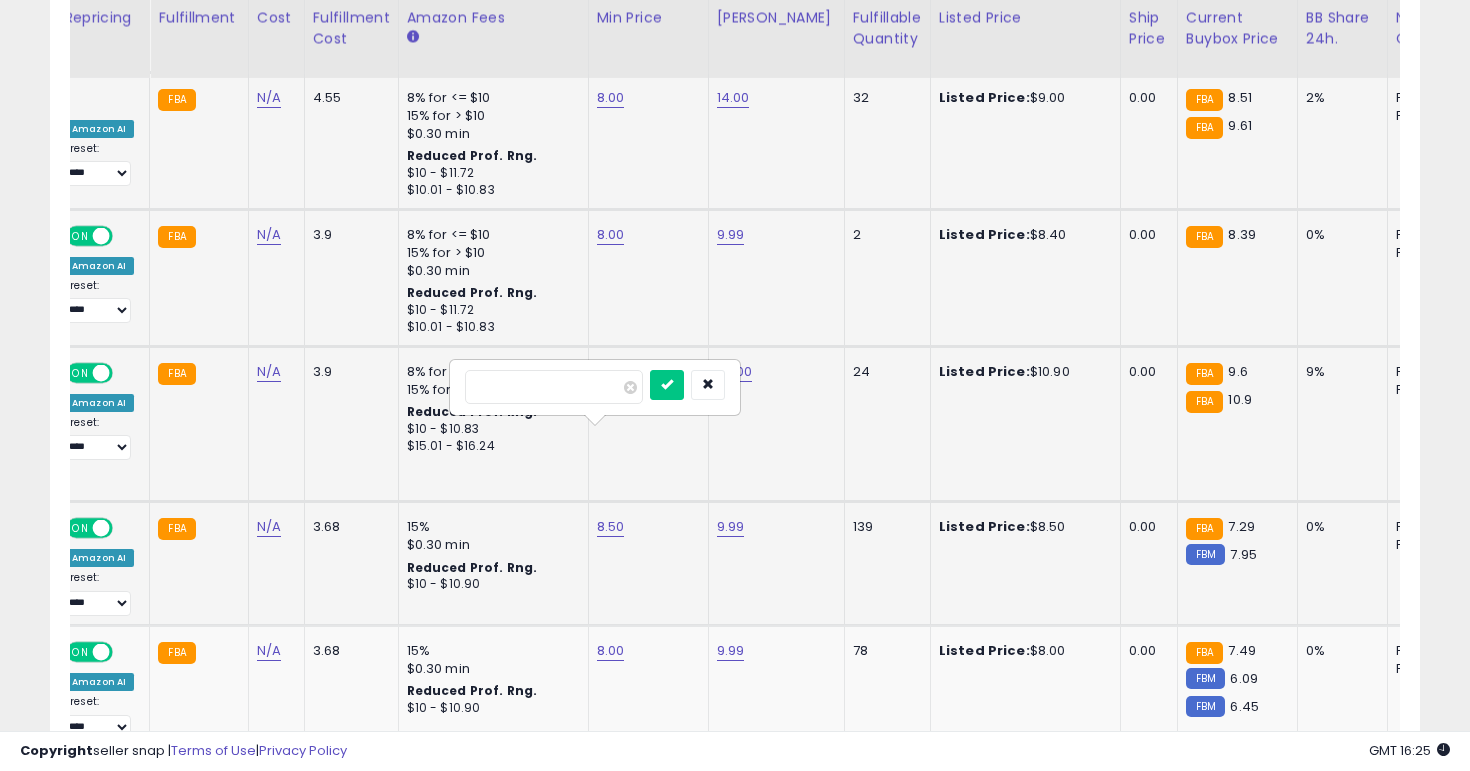 type on "*" 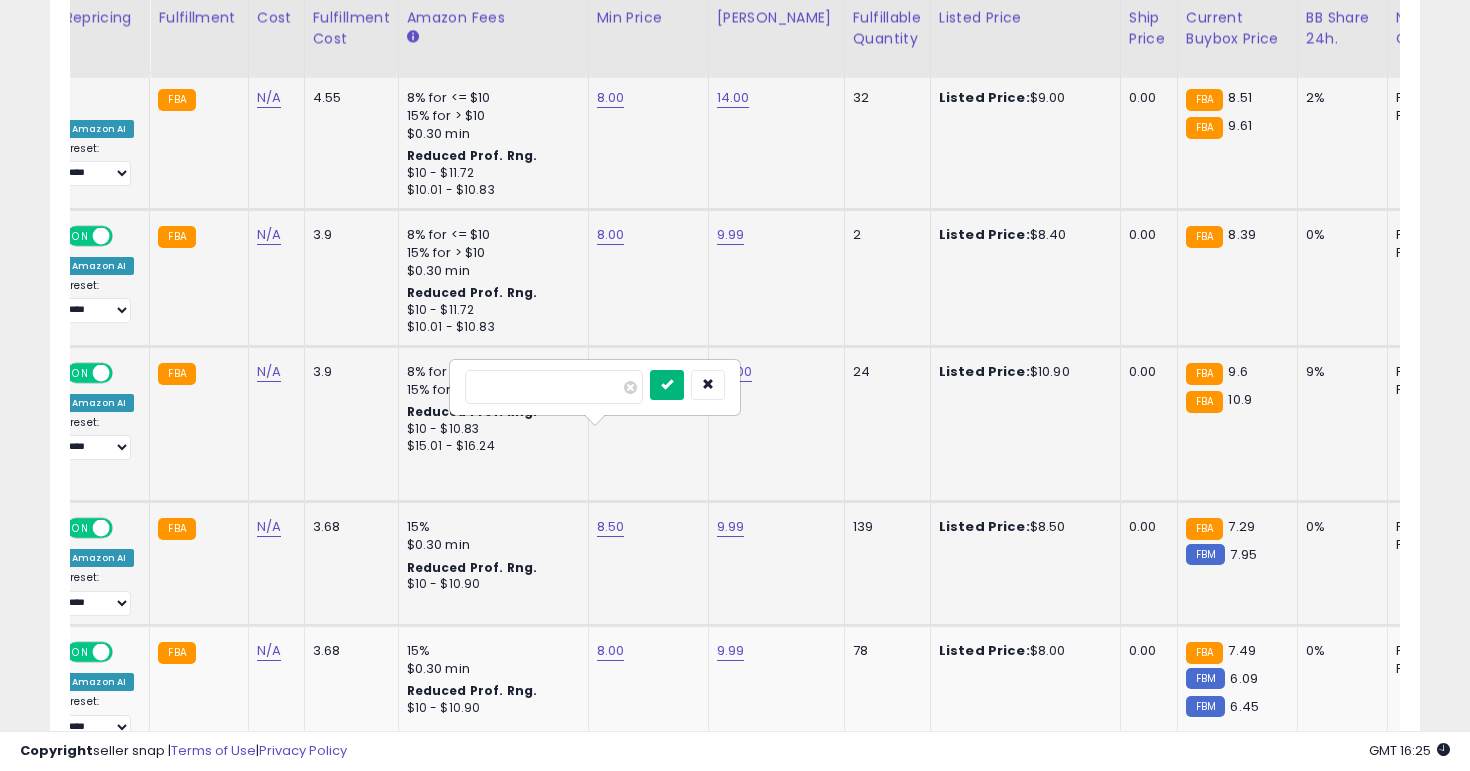 type on "*" 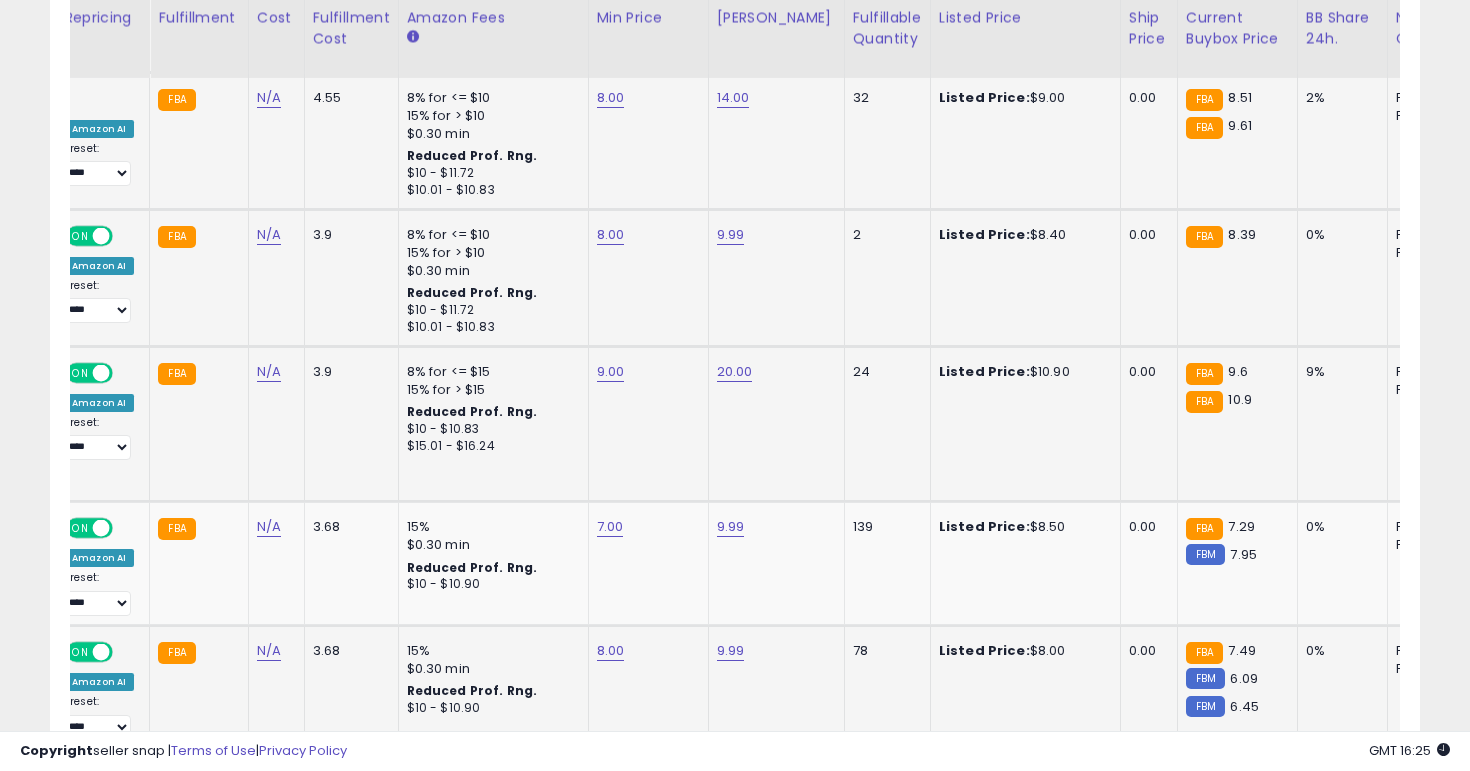 click on "8.00" 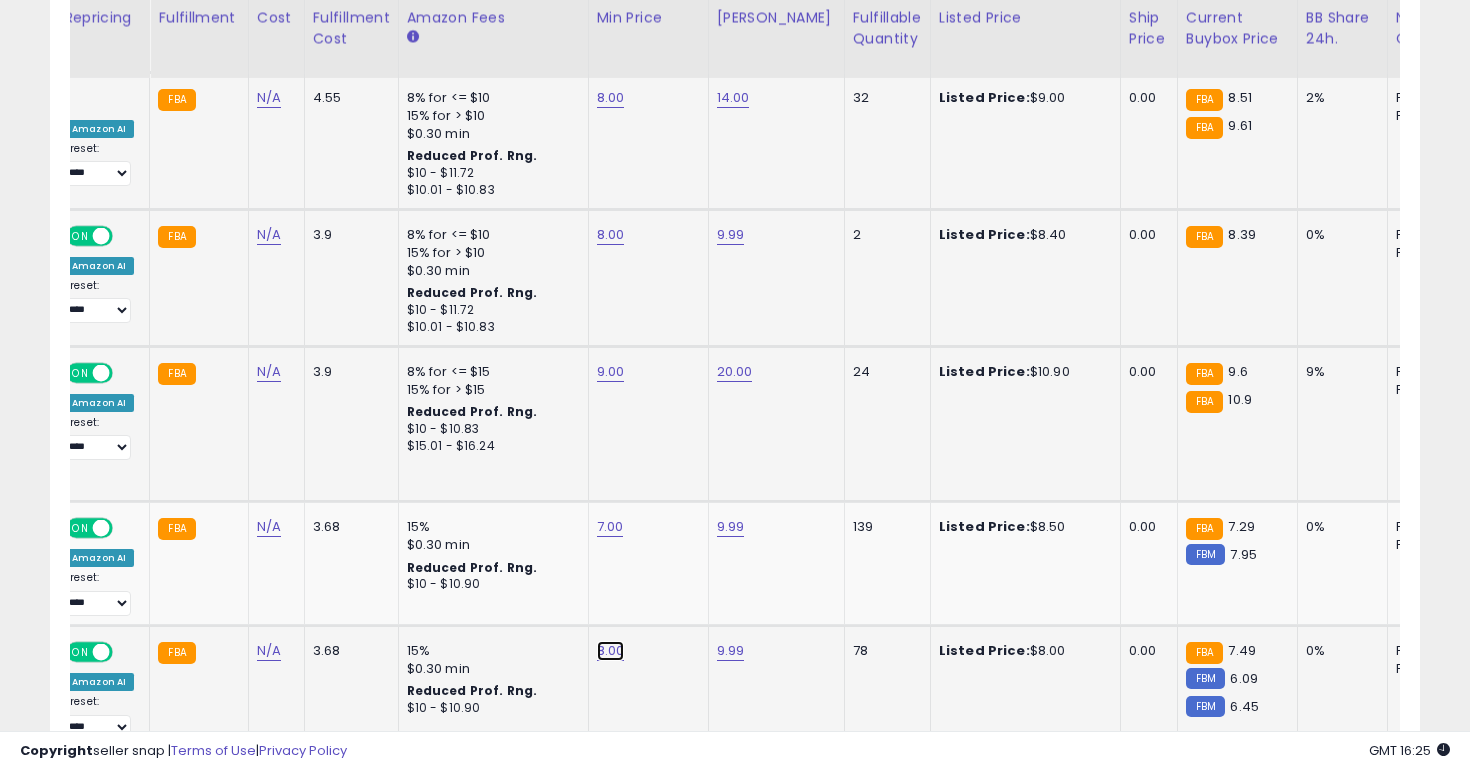 click on "8.00" at bounding box center (611, -3201) 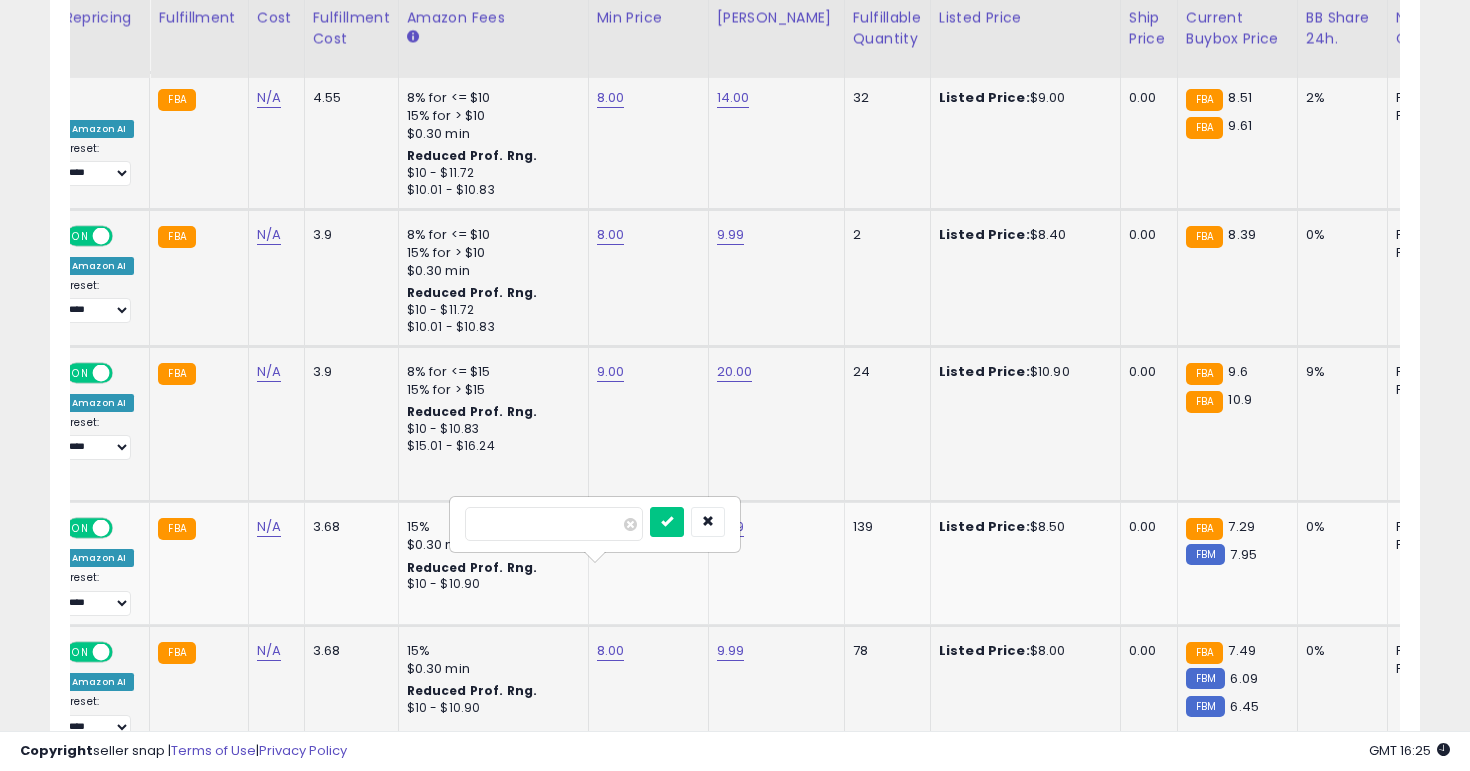 type on "*" 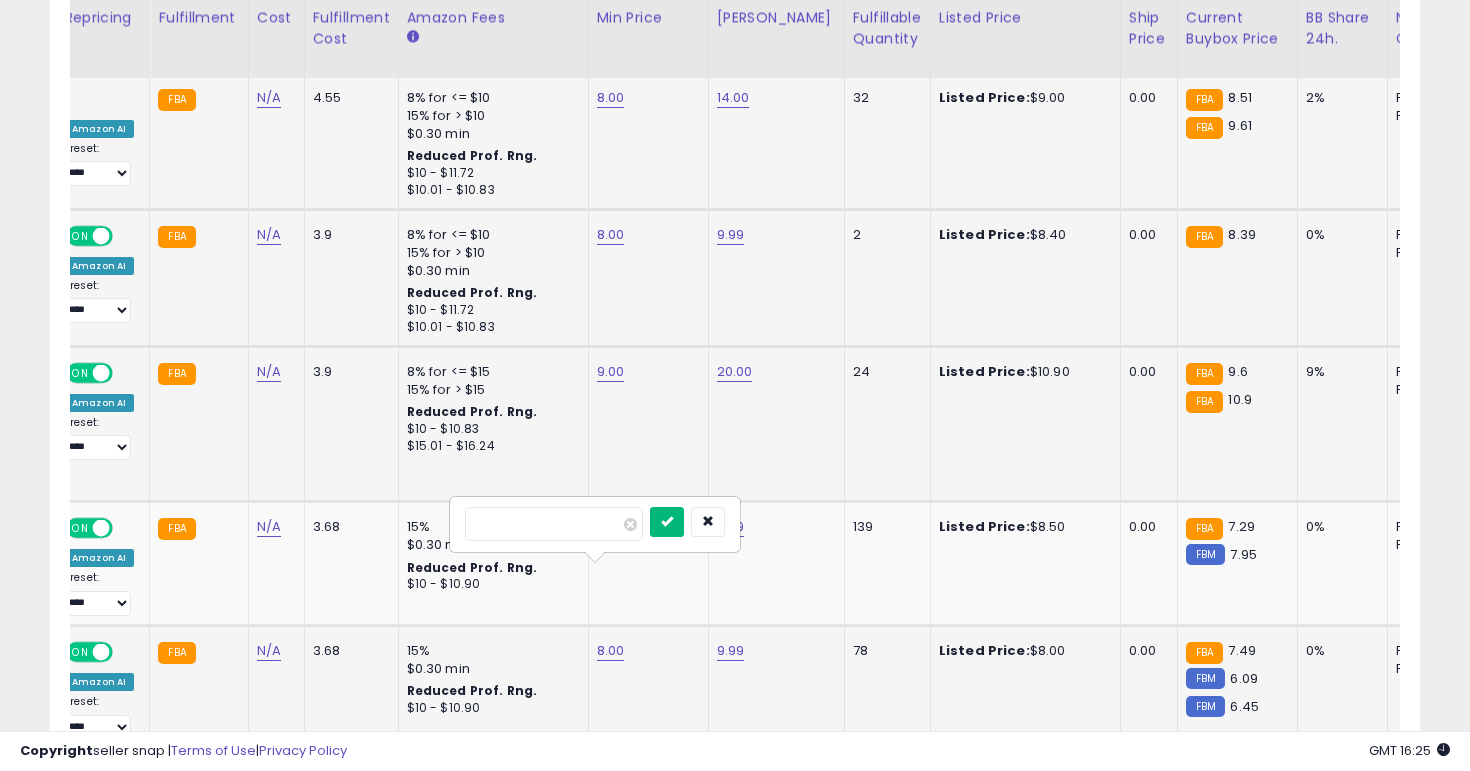 click at bounding box center [667, 522] 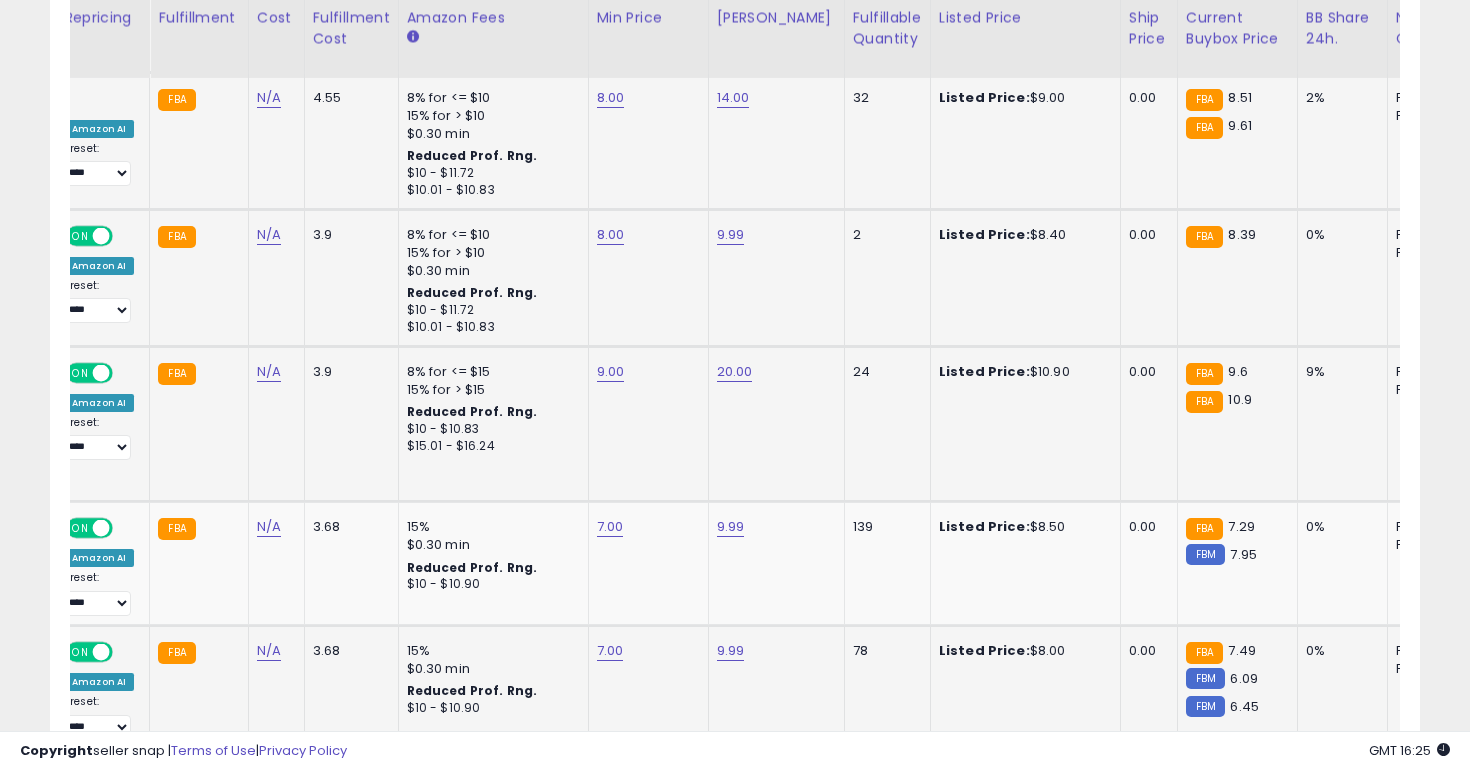 click on "2" 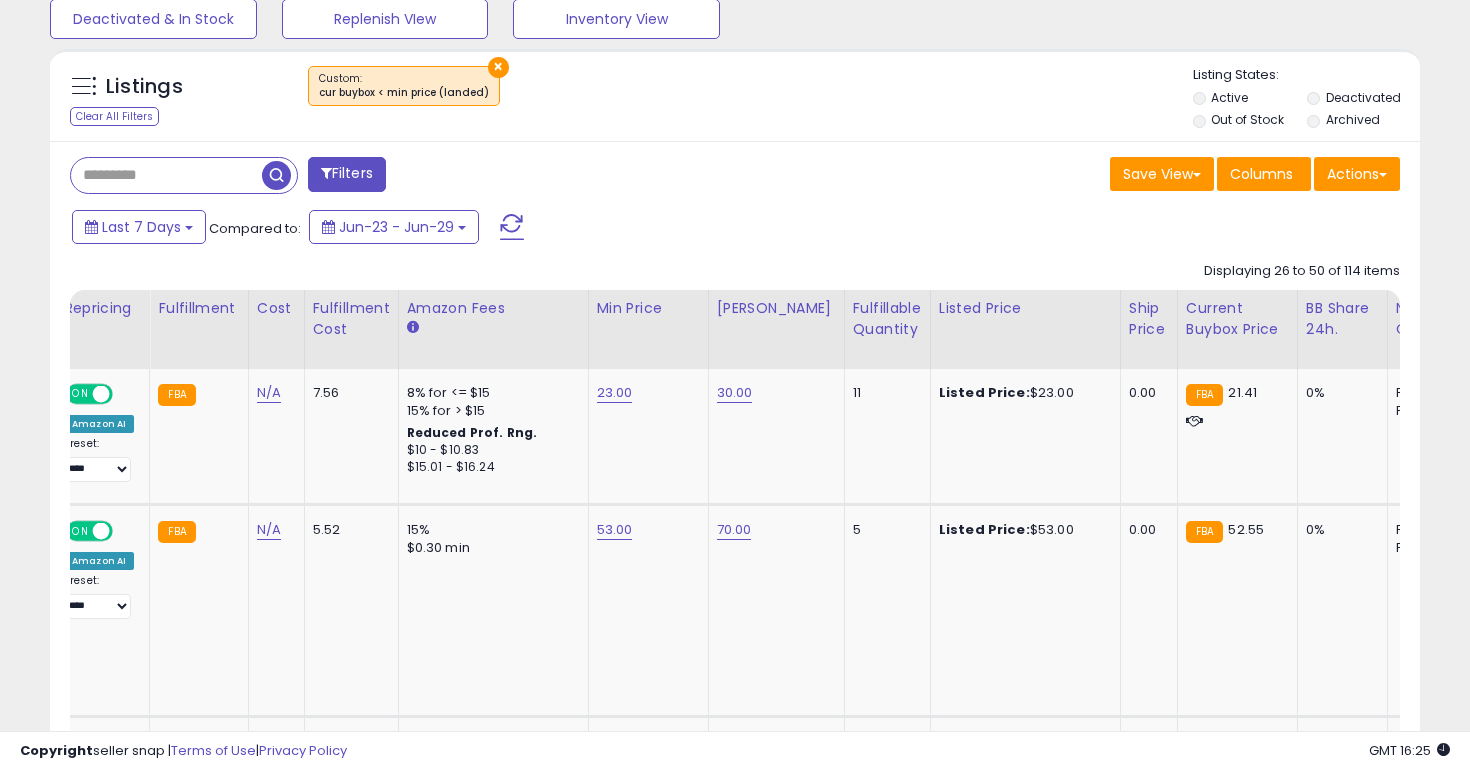 scroll, scrollTop: 960, scrollLeft: 0, axis: vertical 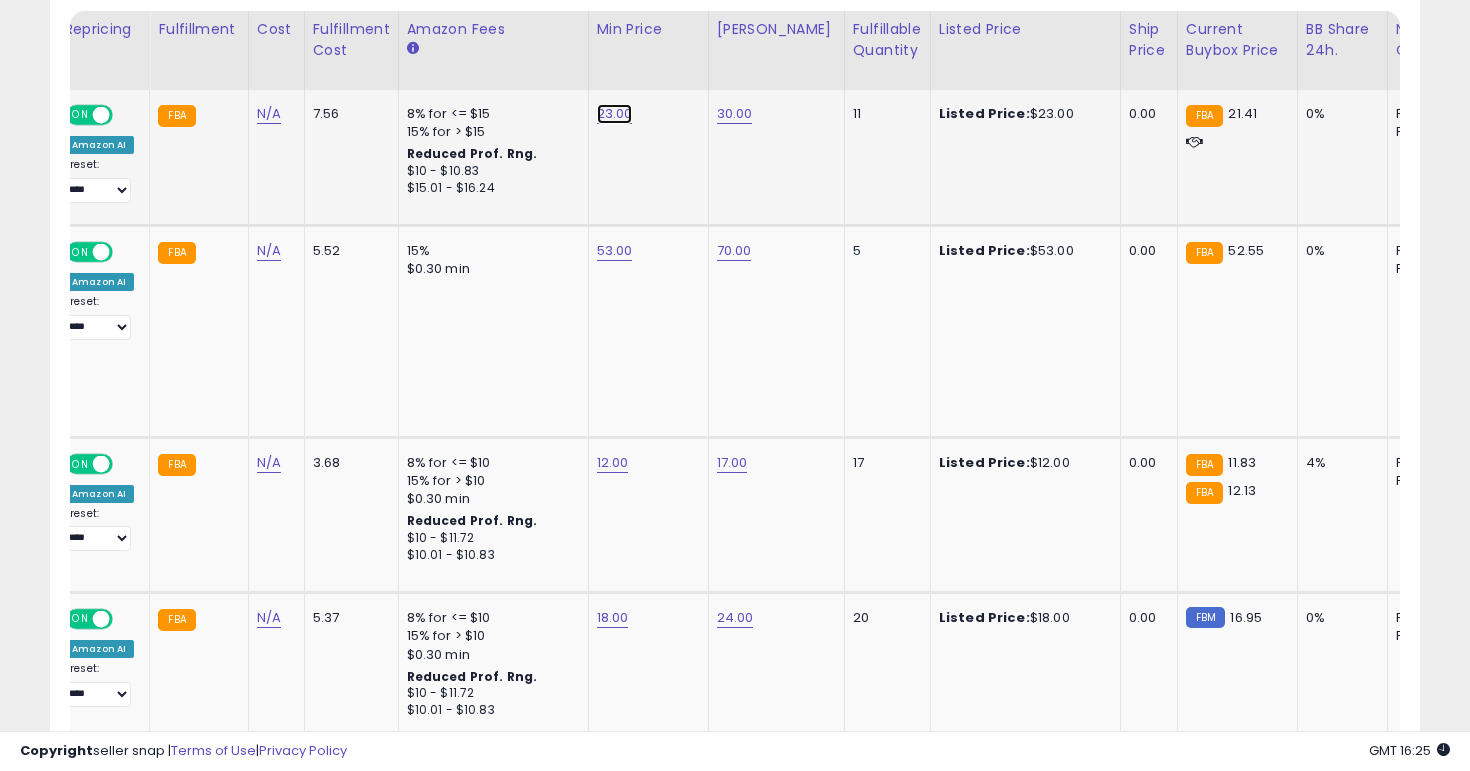 click on "23.00" at bounding box center (615, 114) 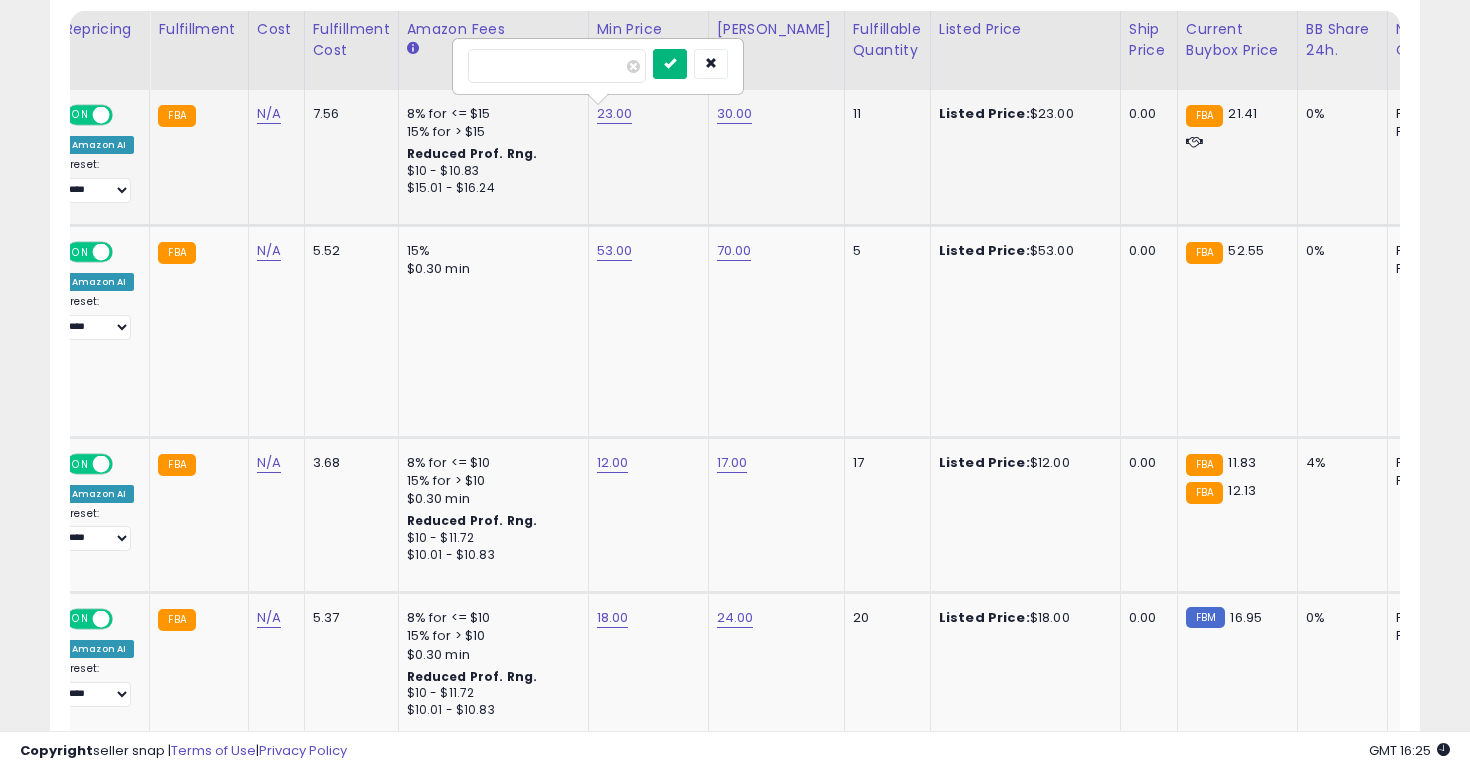 type on "**" 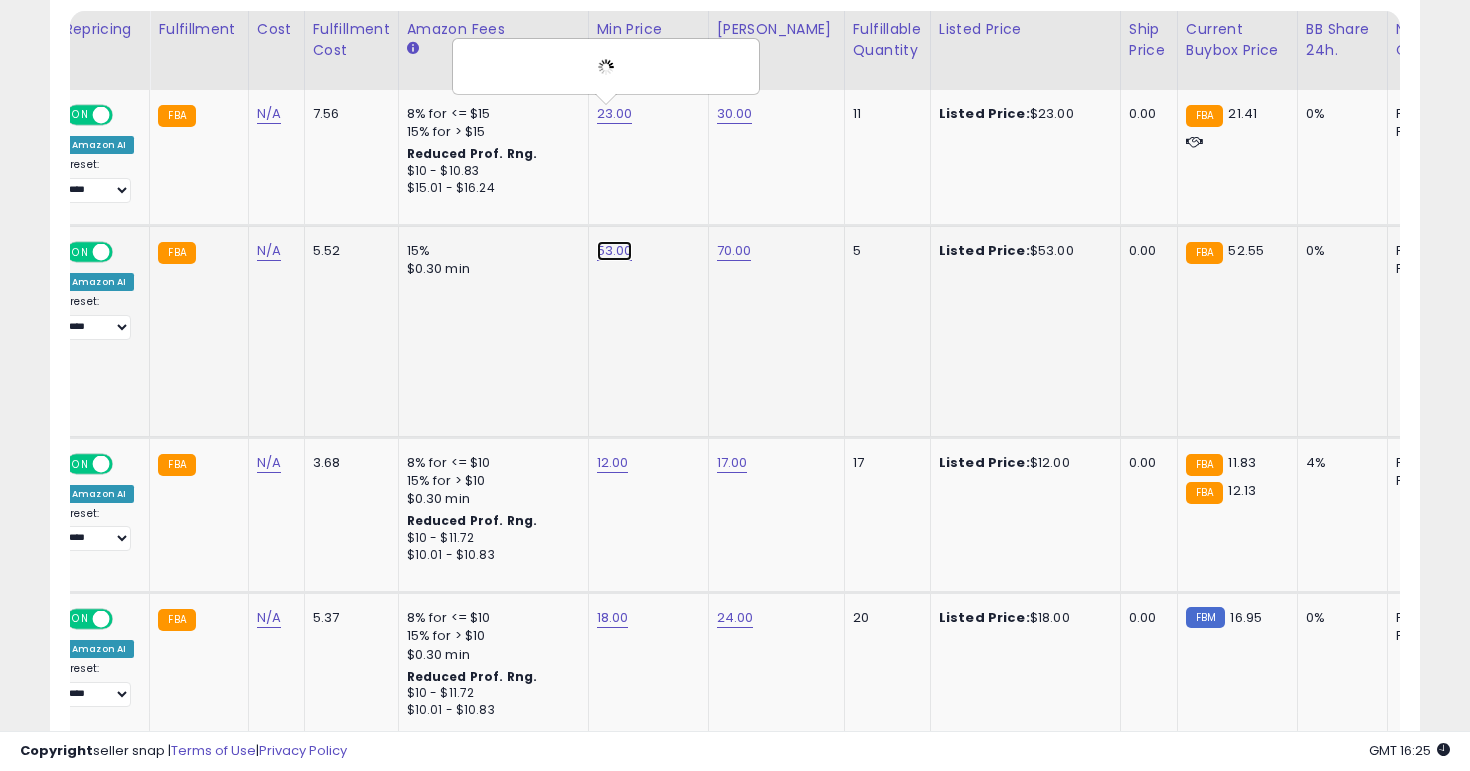 click on "53.00" at bounding box center (615, 114) 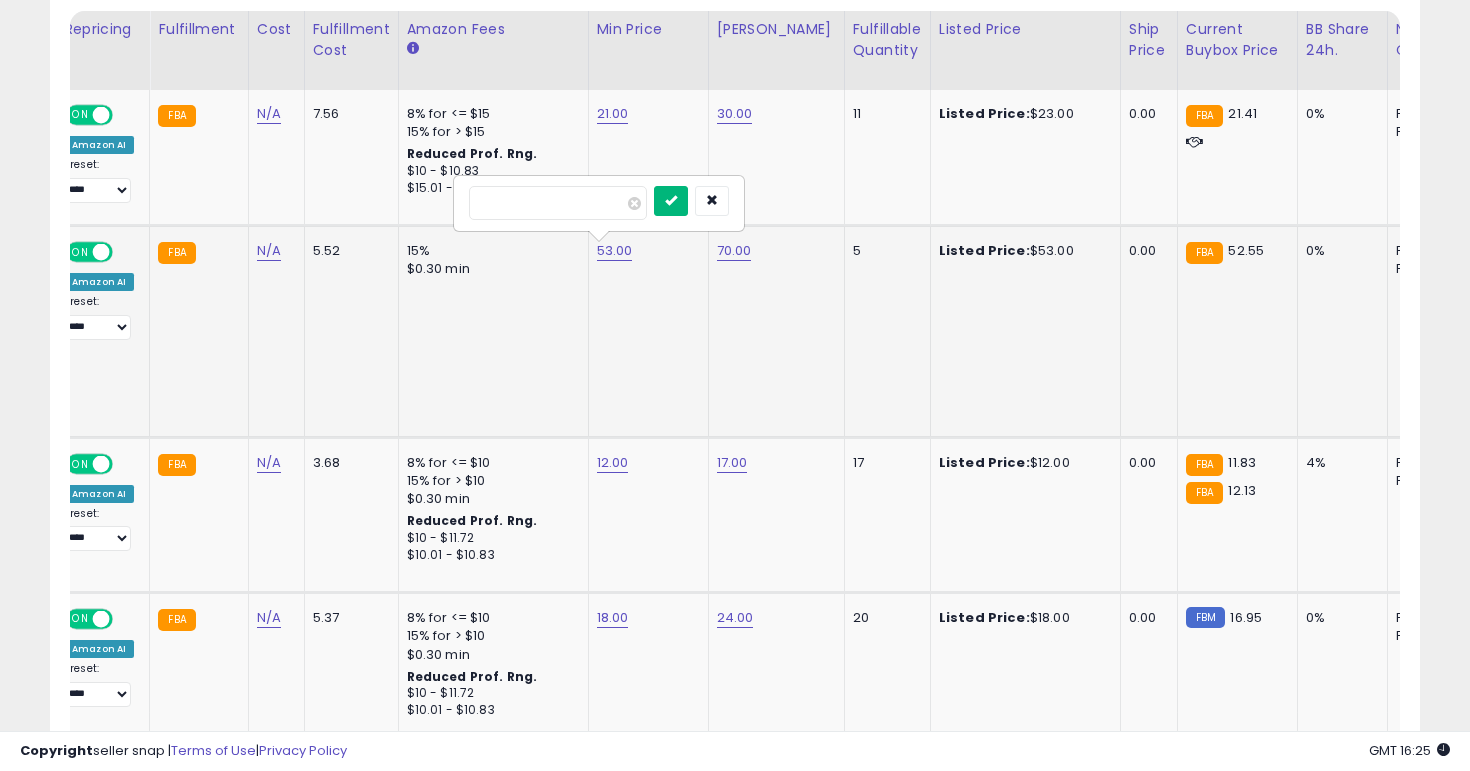 type on "**" 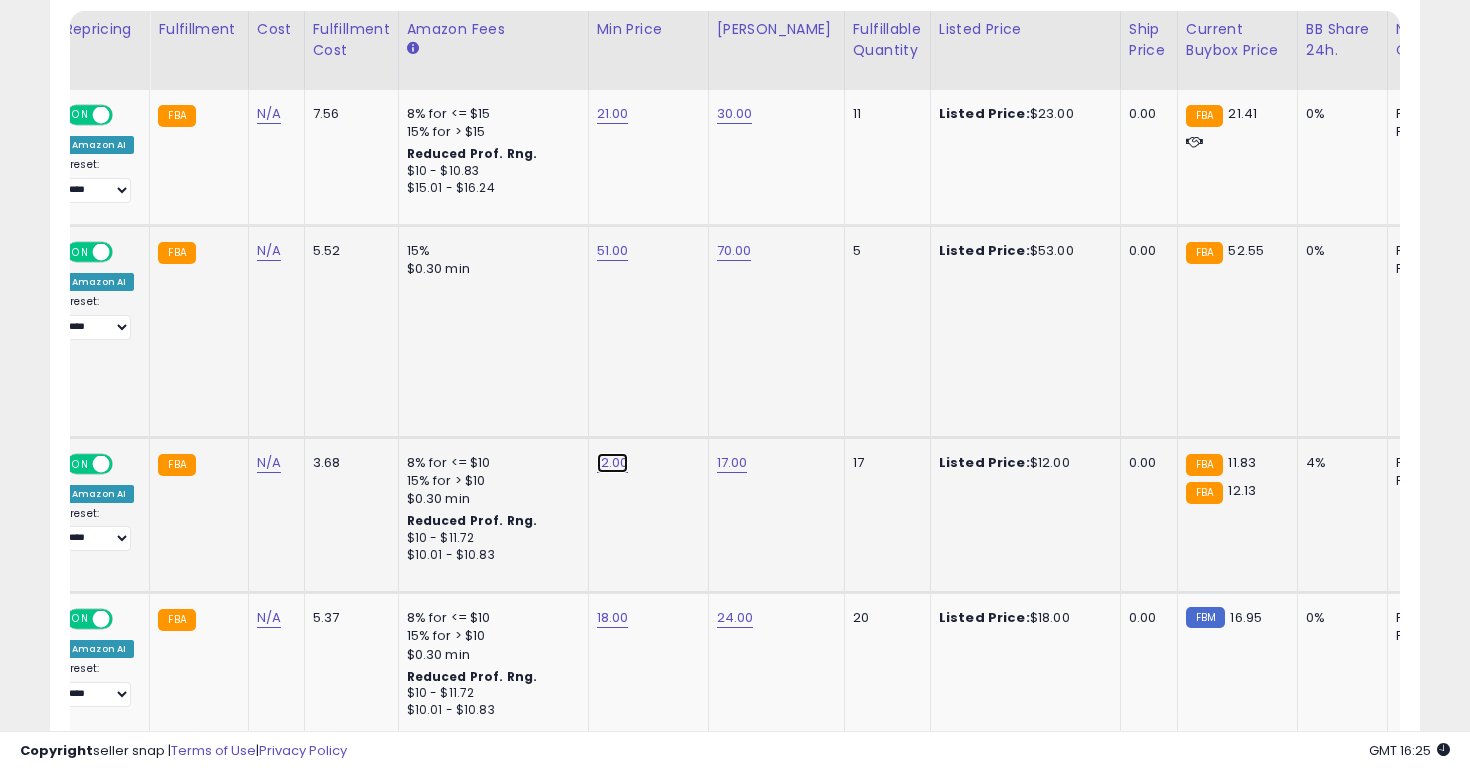 click on "12.00" at bounding box center [613, 114] 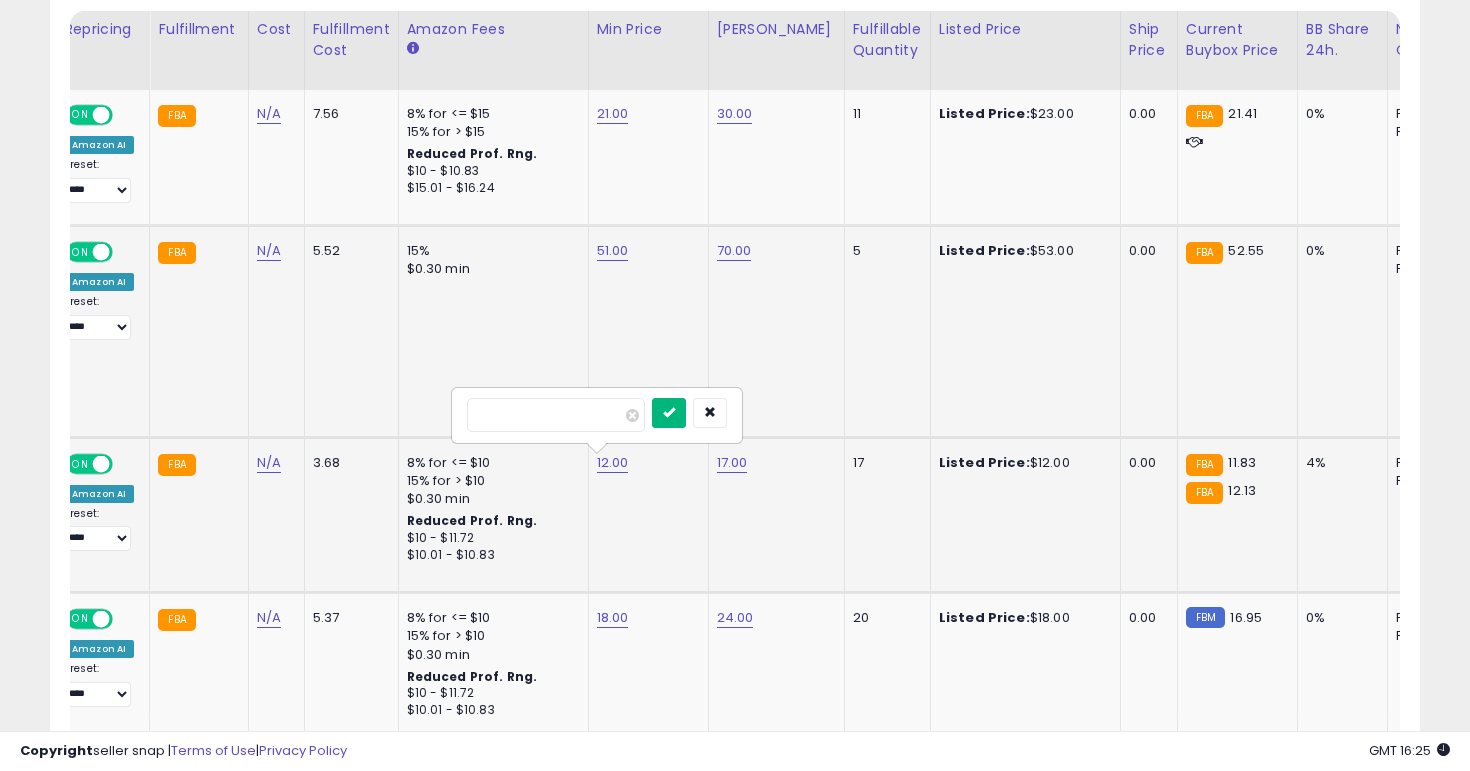type on "**" 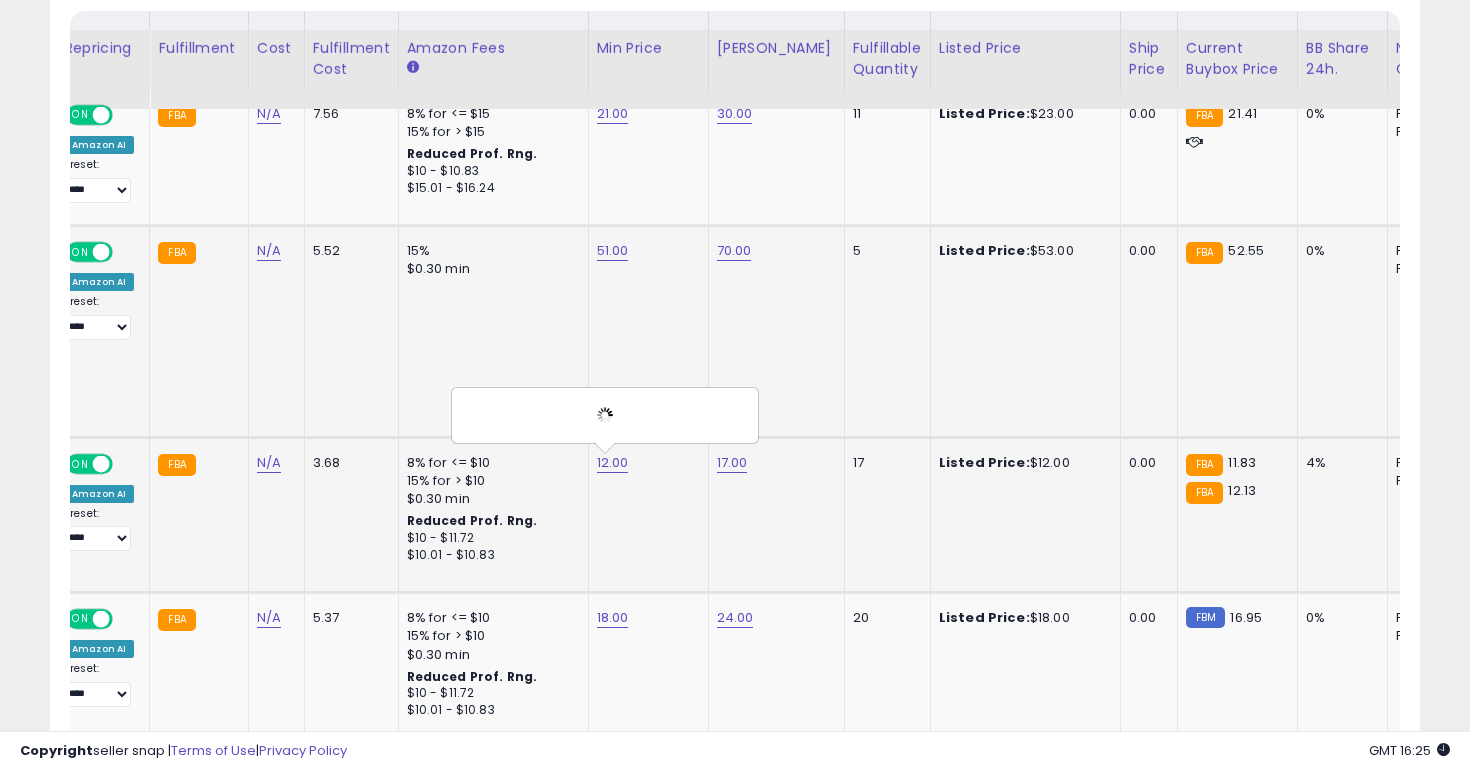scroll, scrollTop: 1104, scrollLeft: 0, axis: vertical 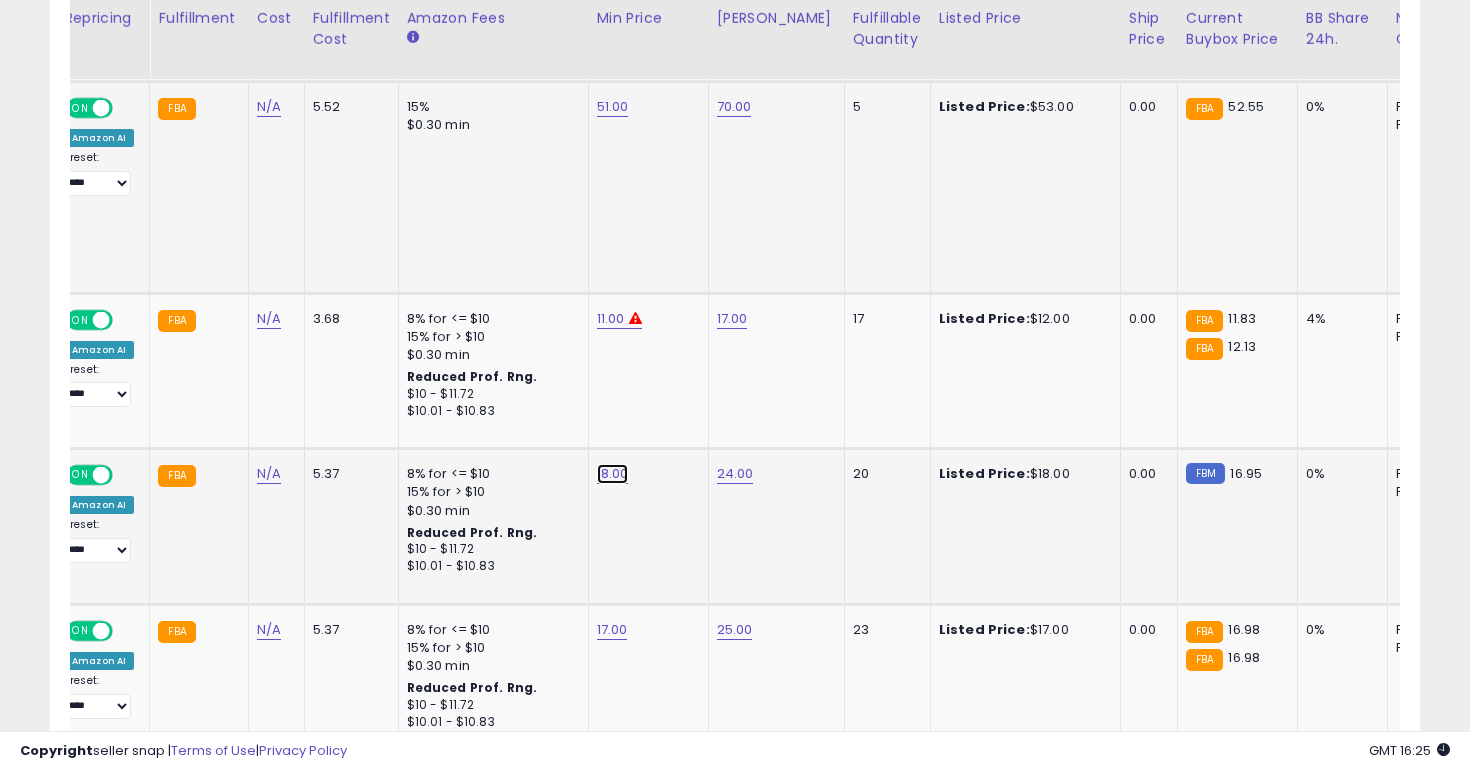 click on "18.00" at bounding box center [613, -30] 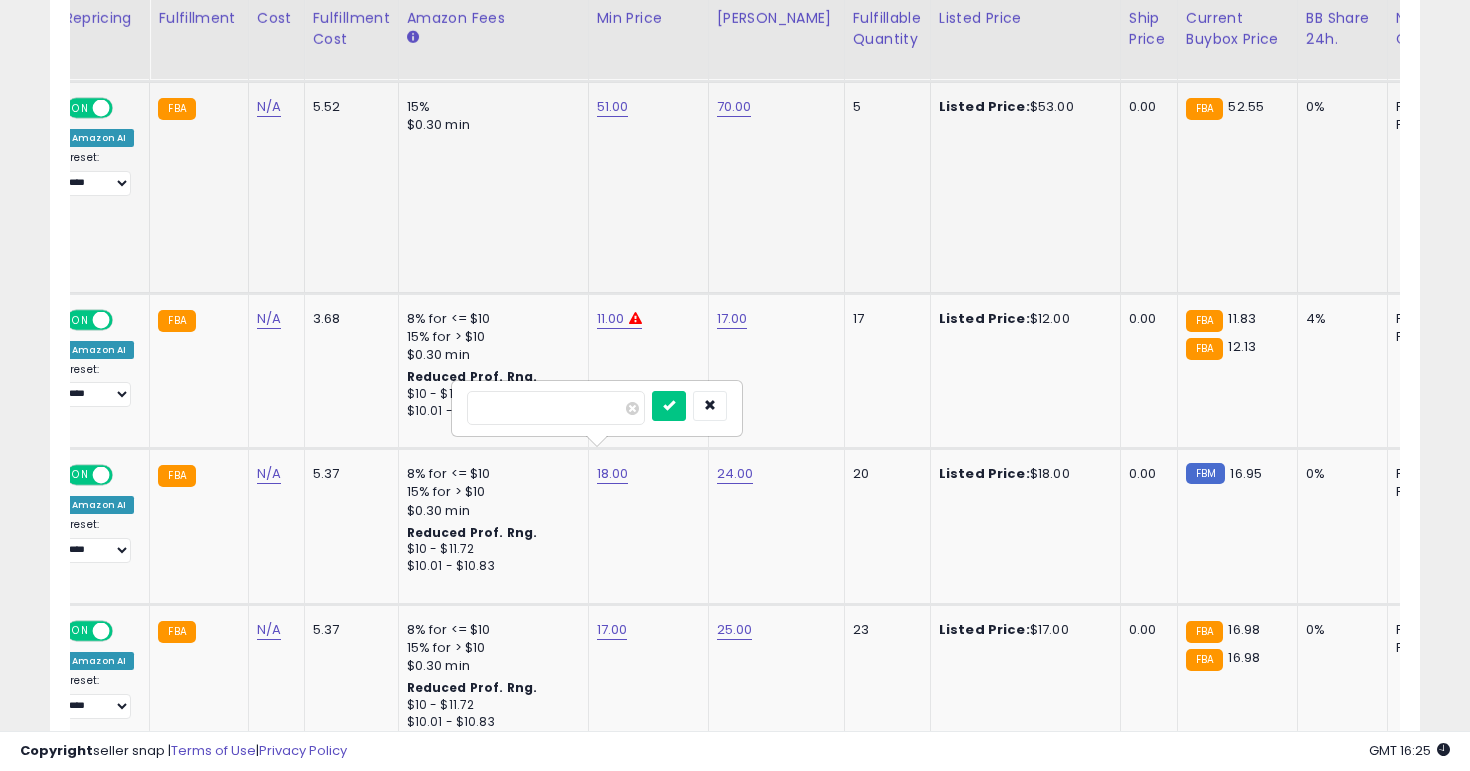 click on "51.00" 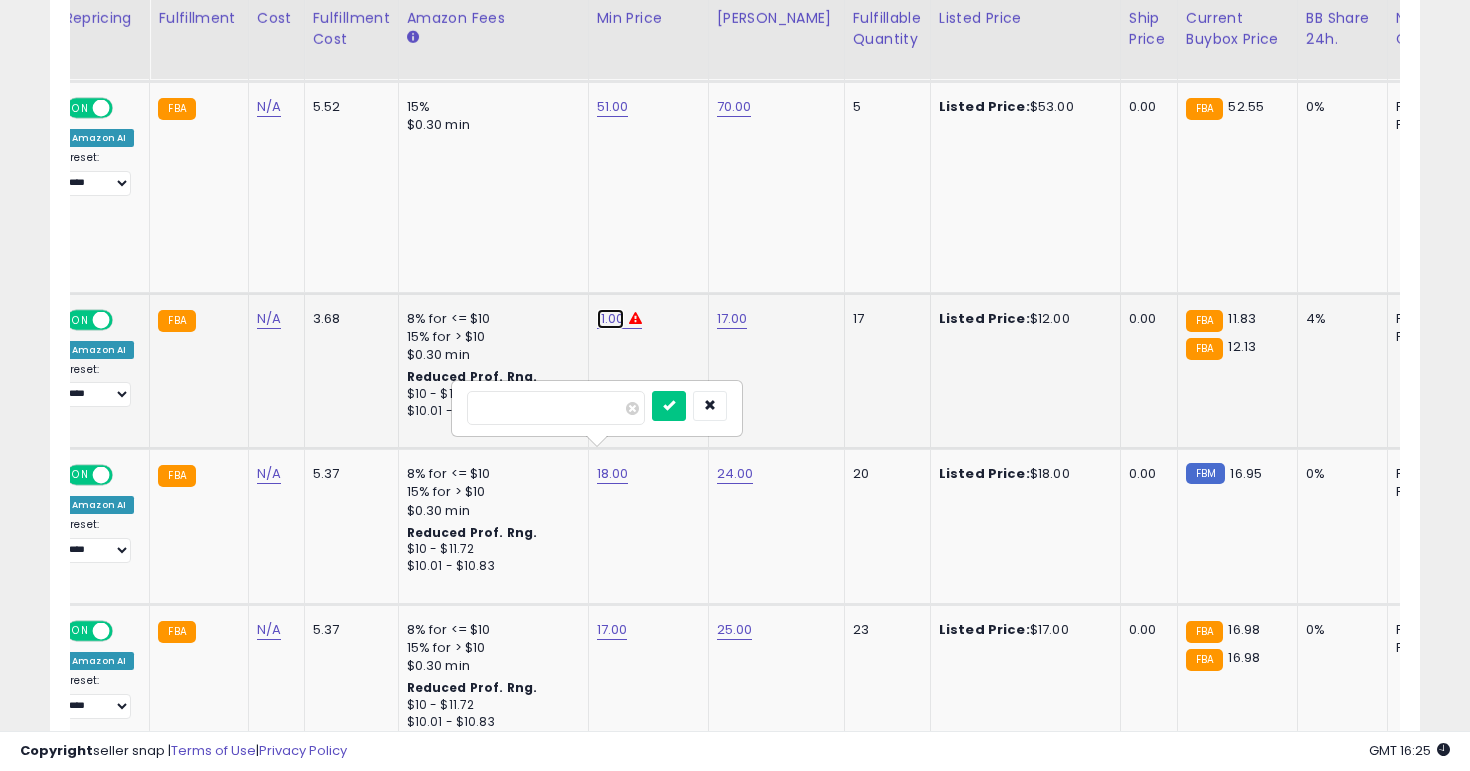 click on "11.00" at bounding box center (613, -30) 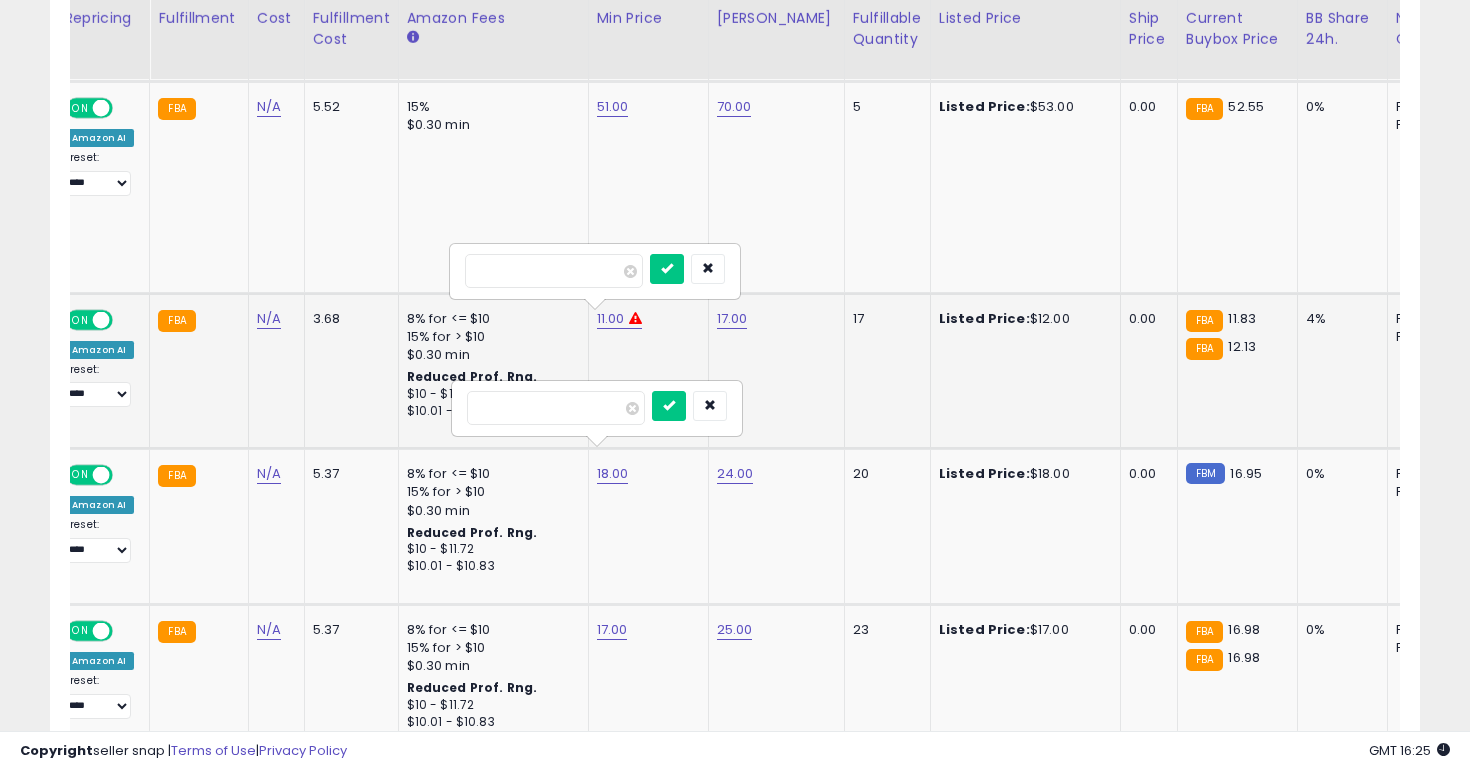 click on "*****" at bounding box center (554, 271) 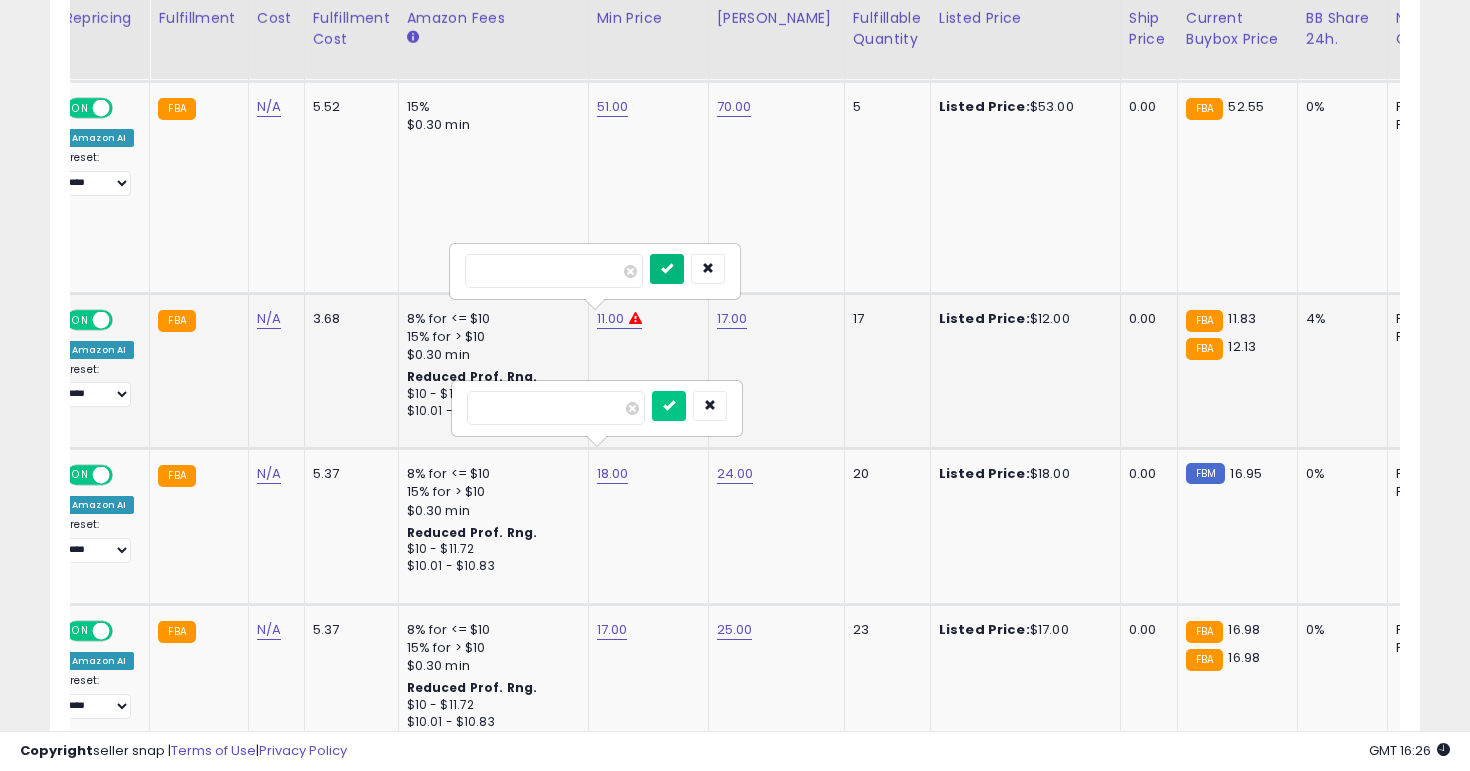 type on "*" 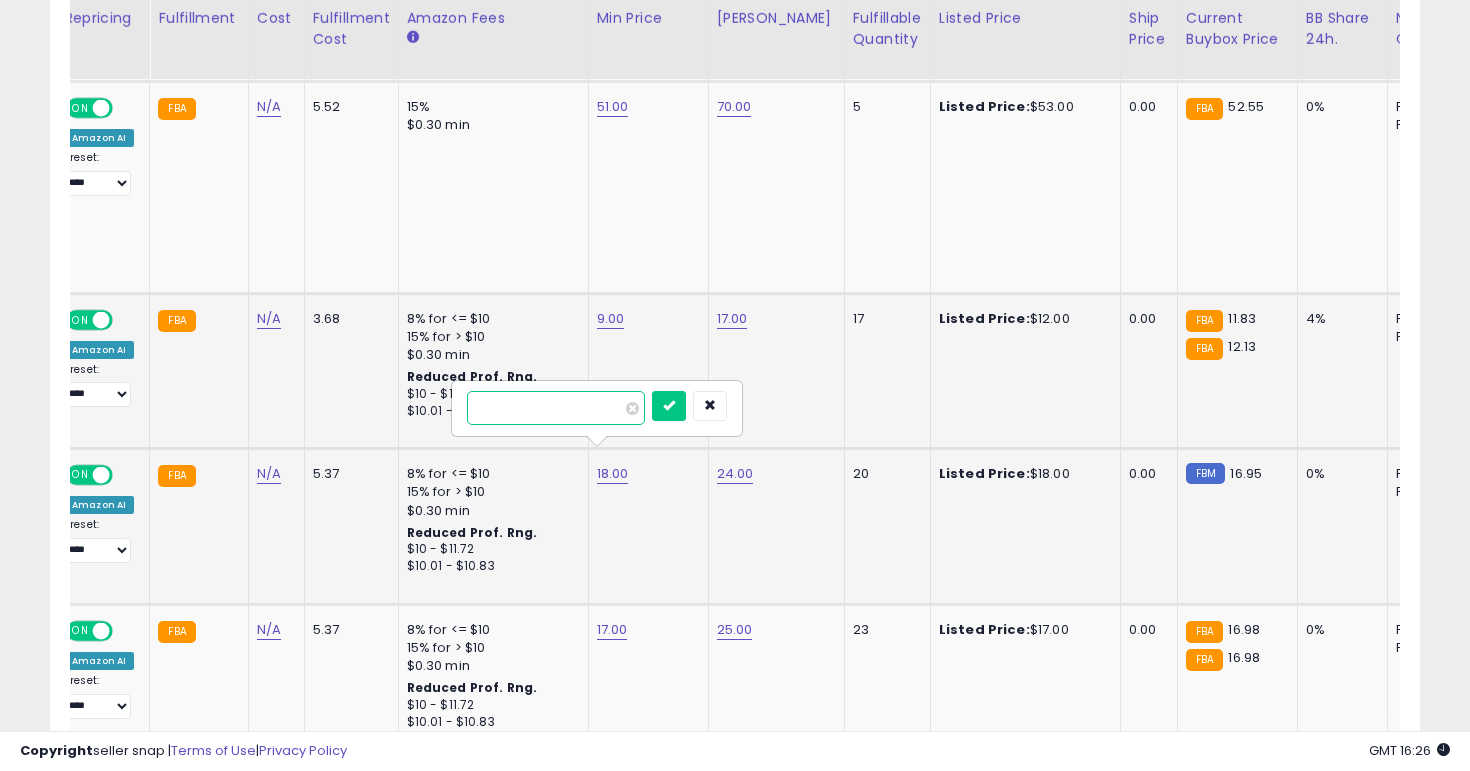 click on "*****" at bounding box center (556, 408) 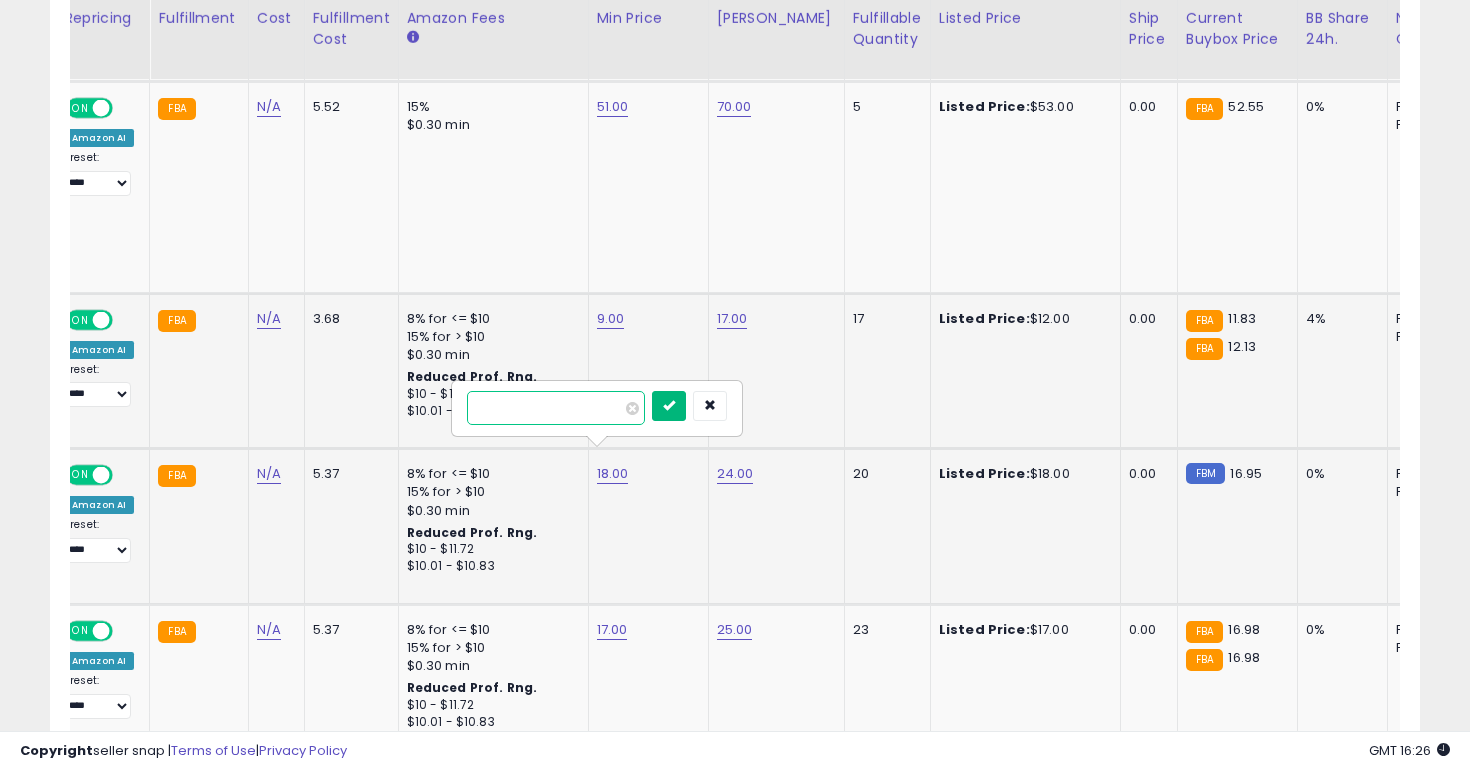 type on "**" 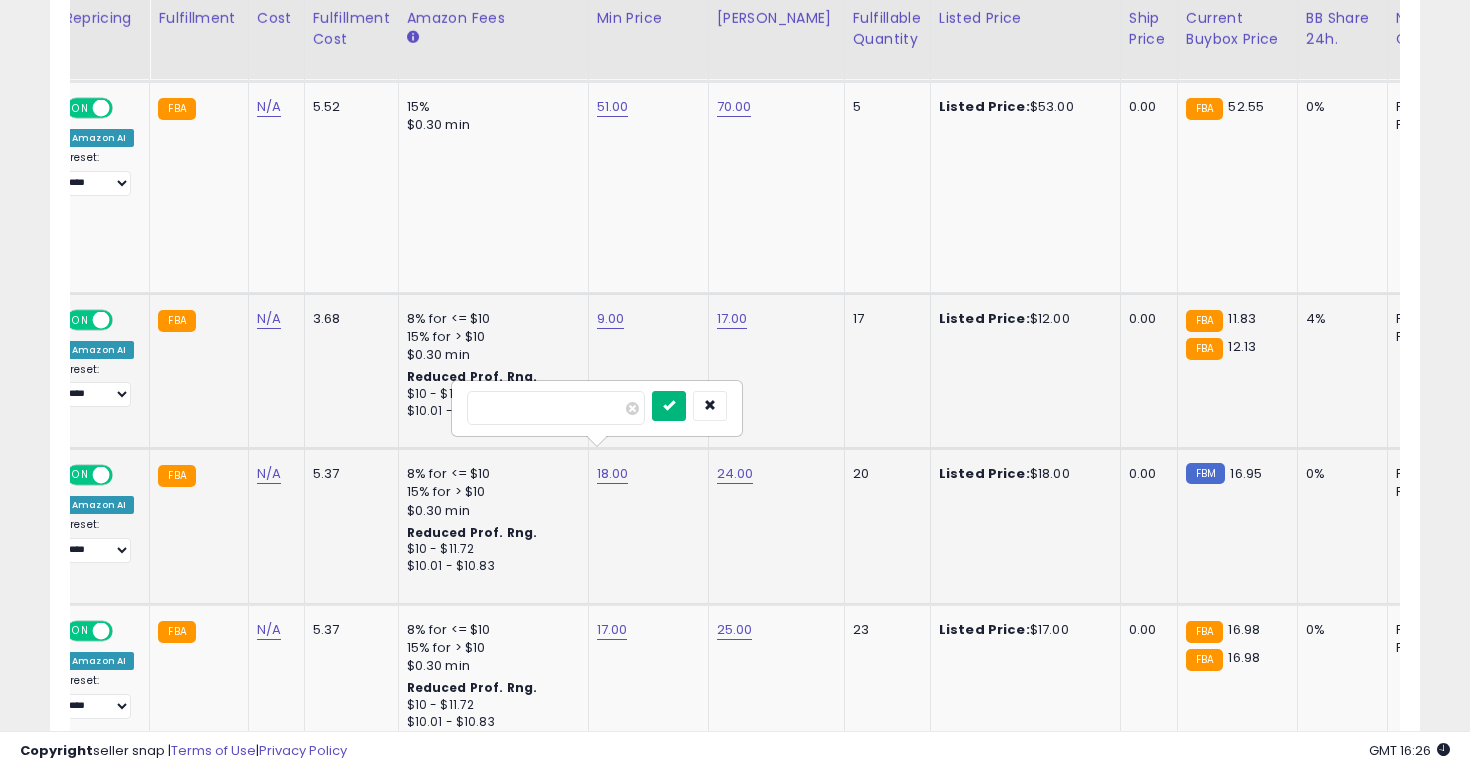 click at bounding box center [669, 406] 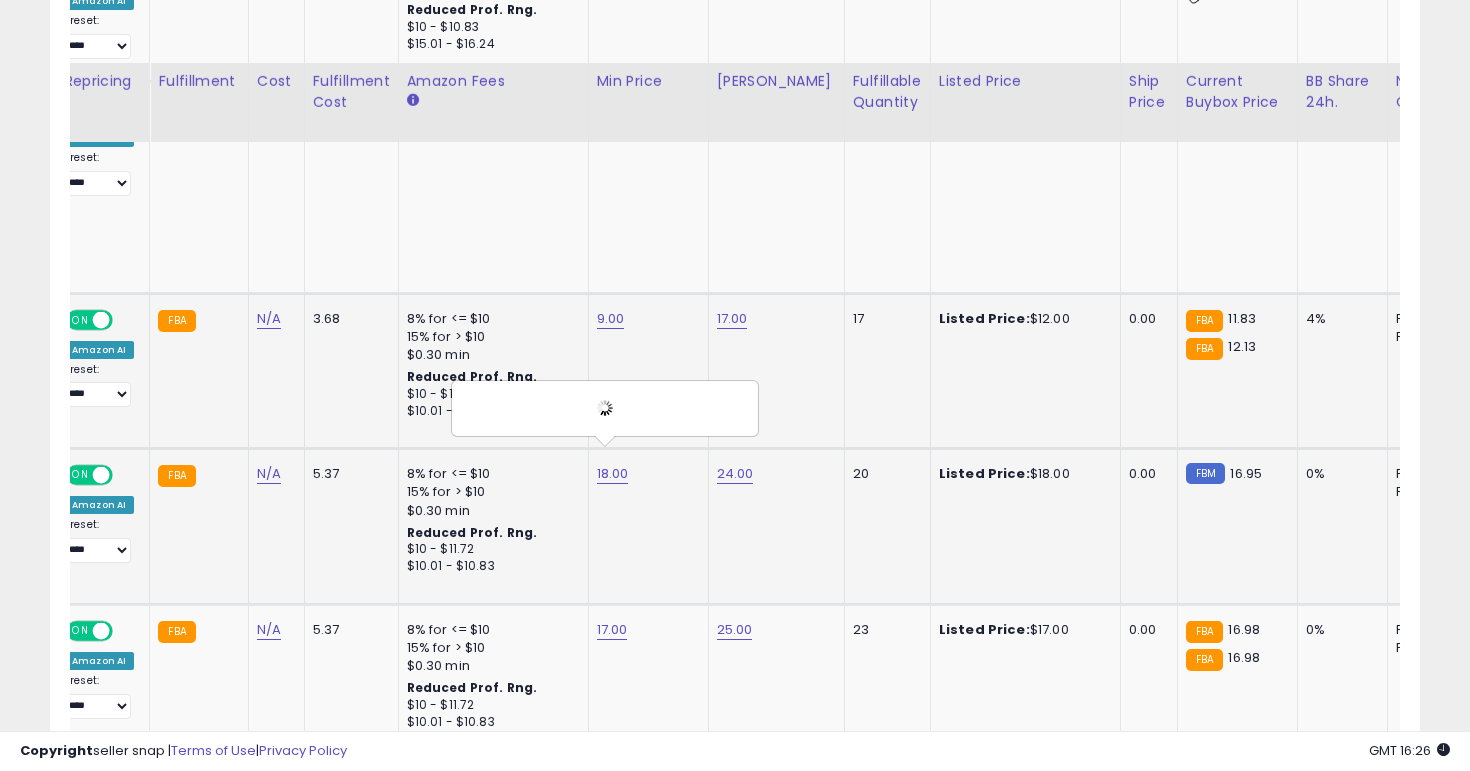 scroll, scrollTop: 1296, scrollLeft: 0, axis: vertical 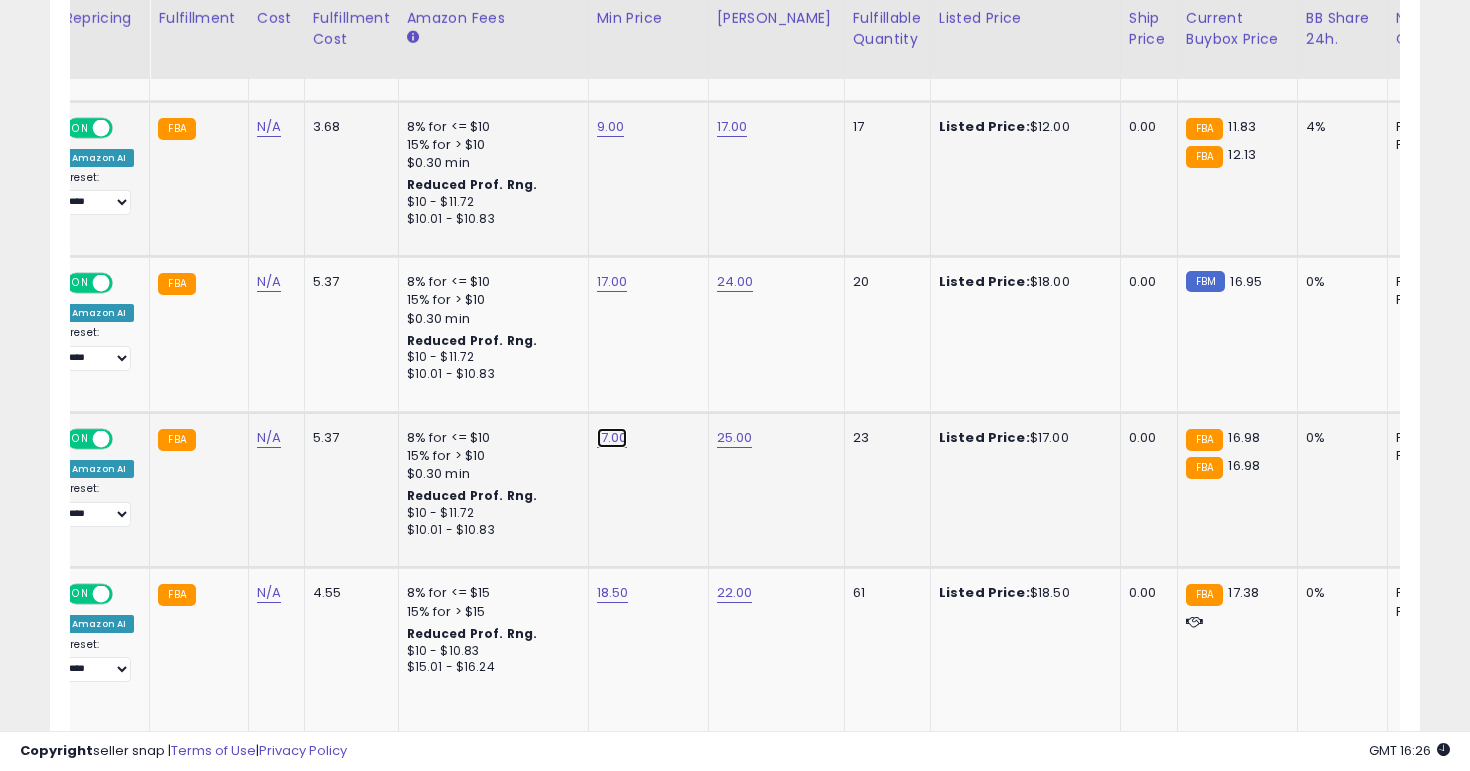 click on "17.00" at bounding box center (613, -222) 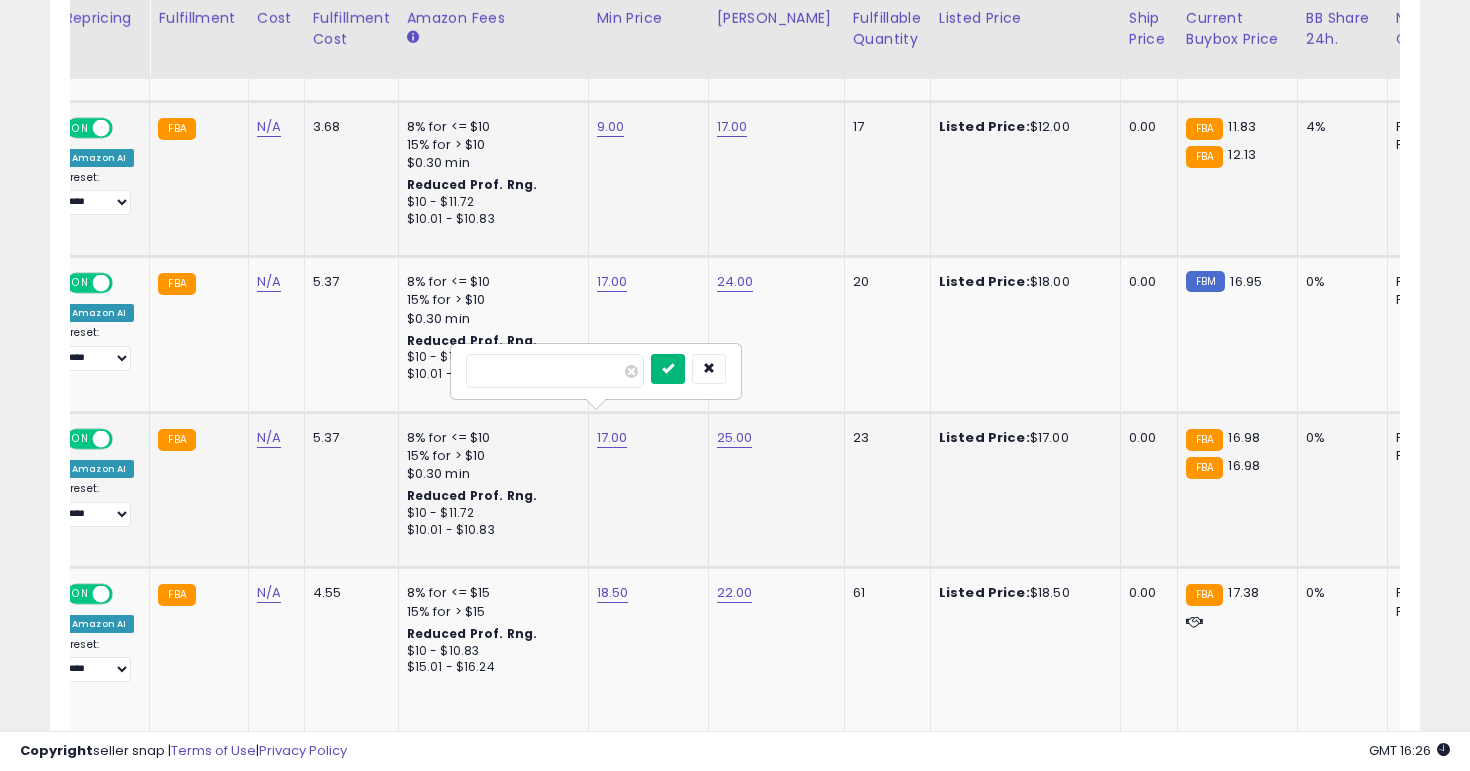type on "**" 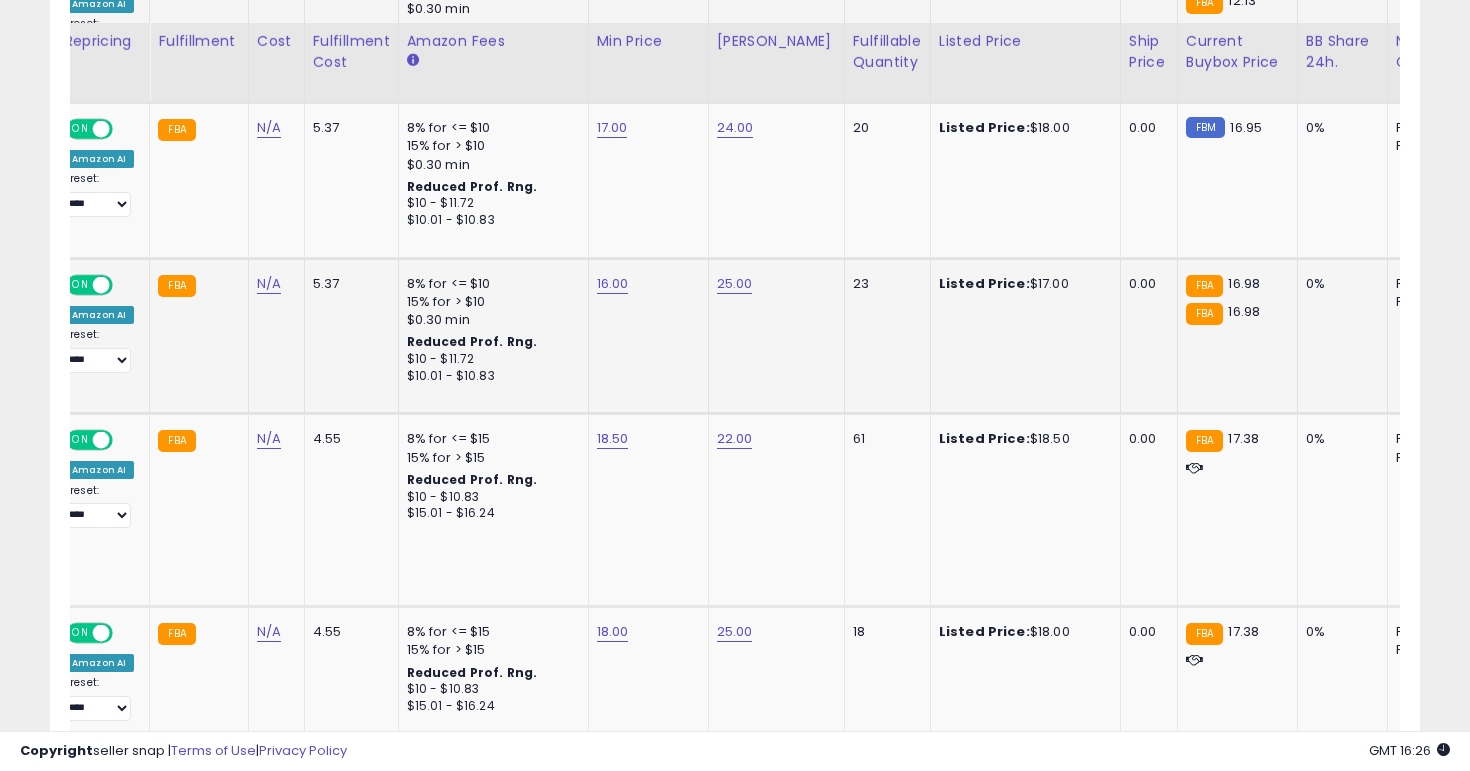 scroll, scrollTop: 1473, scrollLeft: 0, axis: vertical 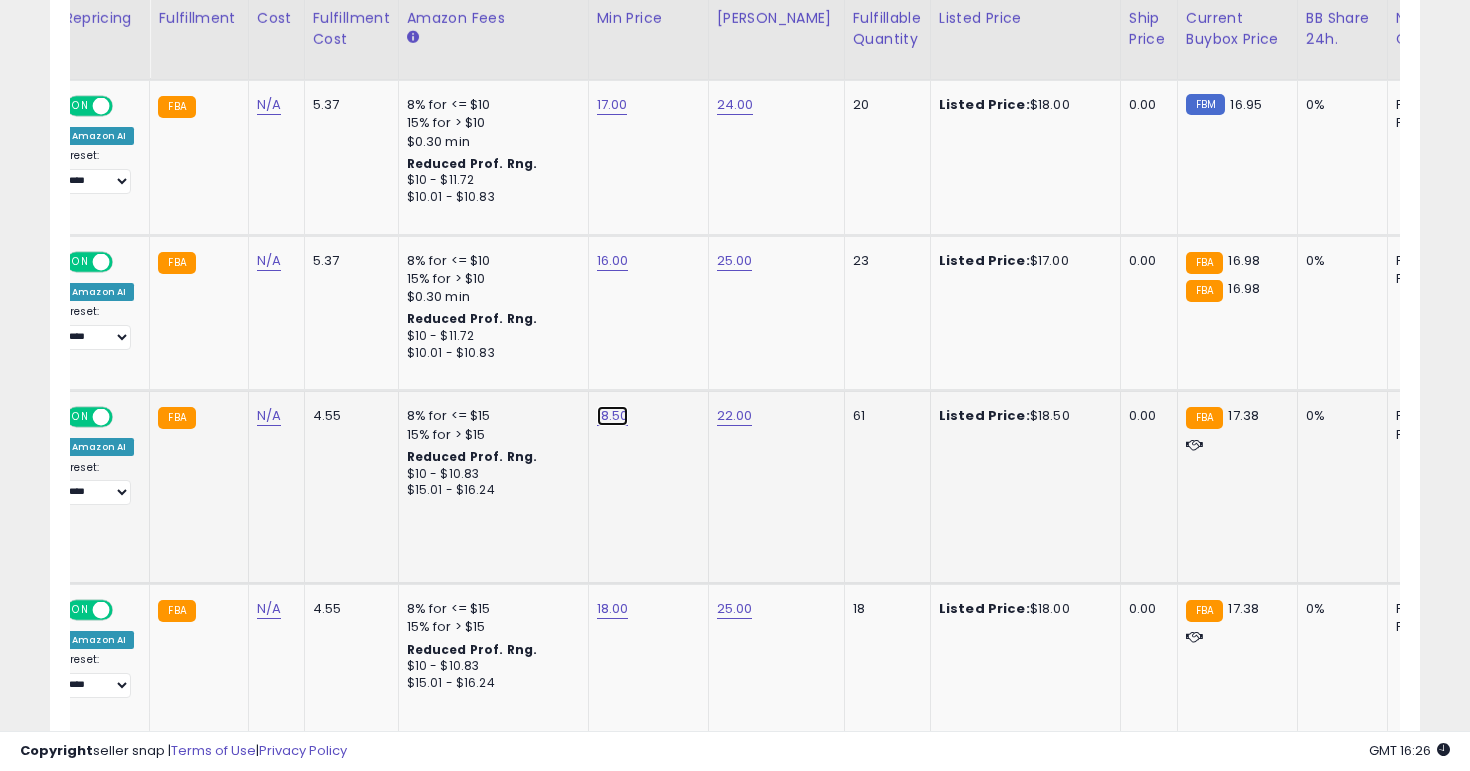 click on "18.50" at bounding box center (613, -399) 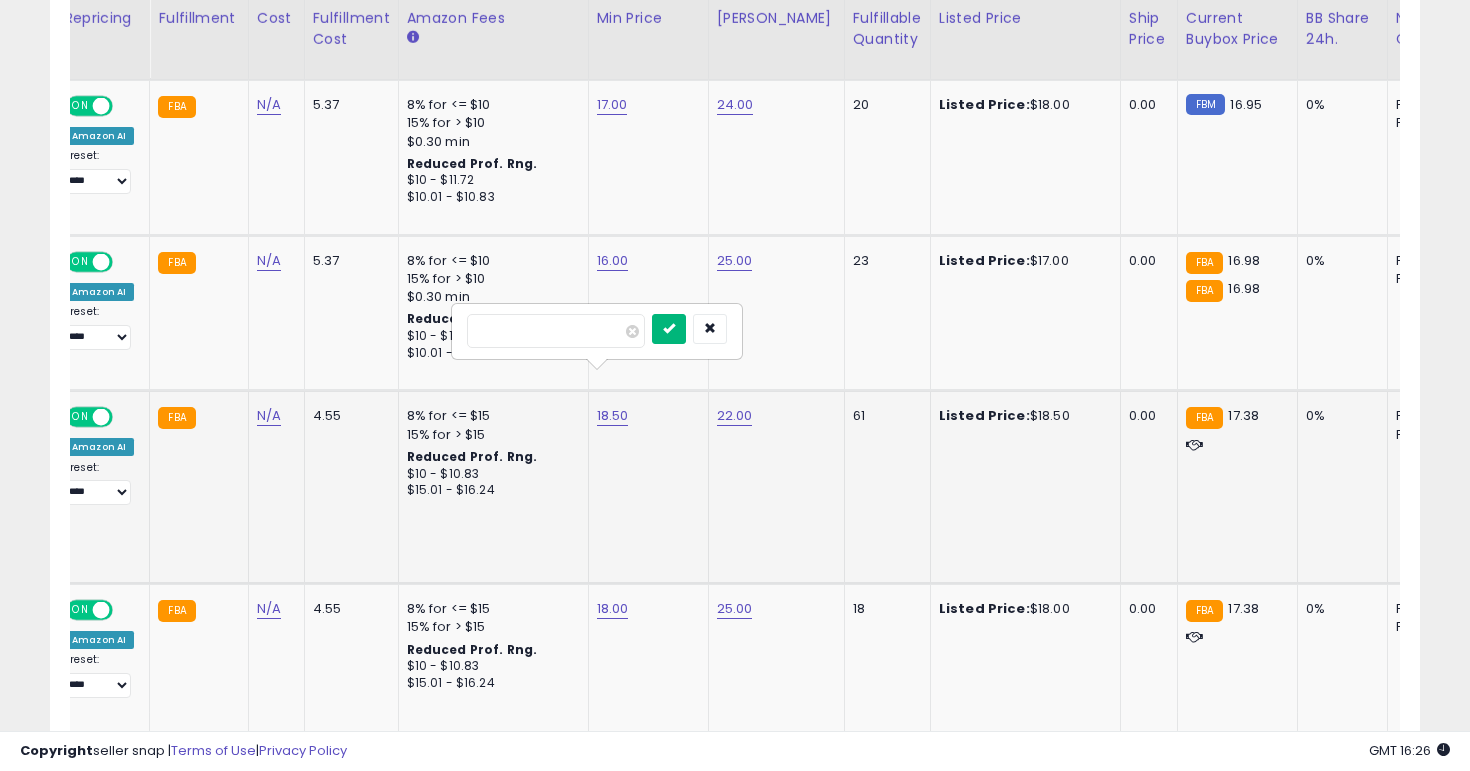 type on "**" 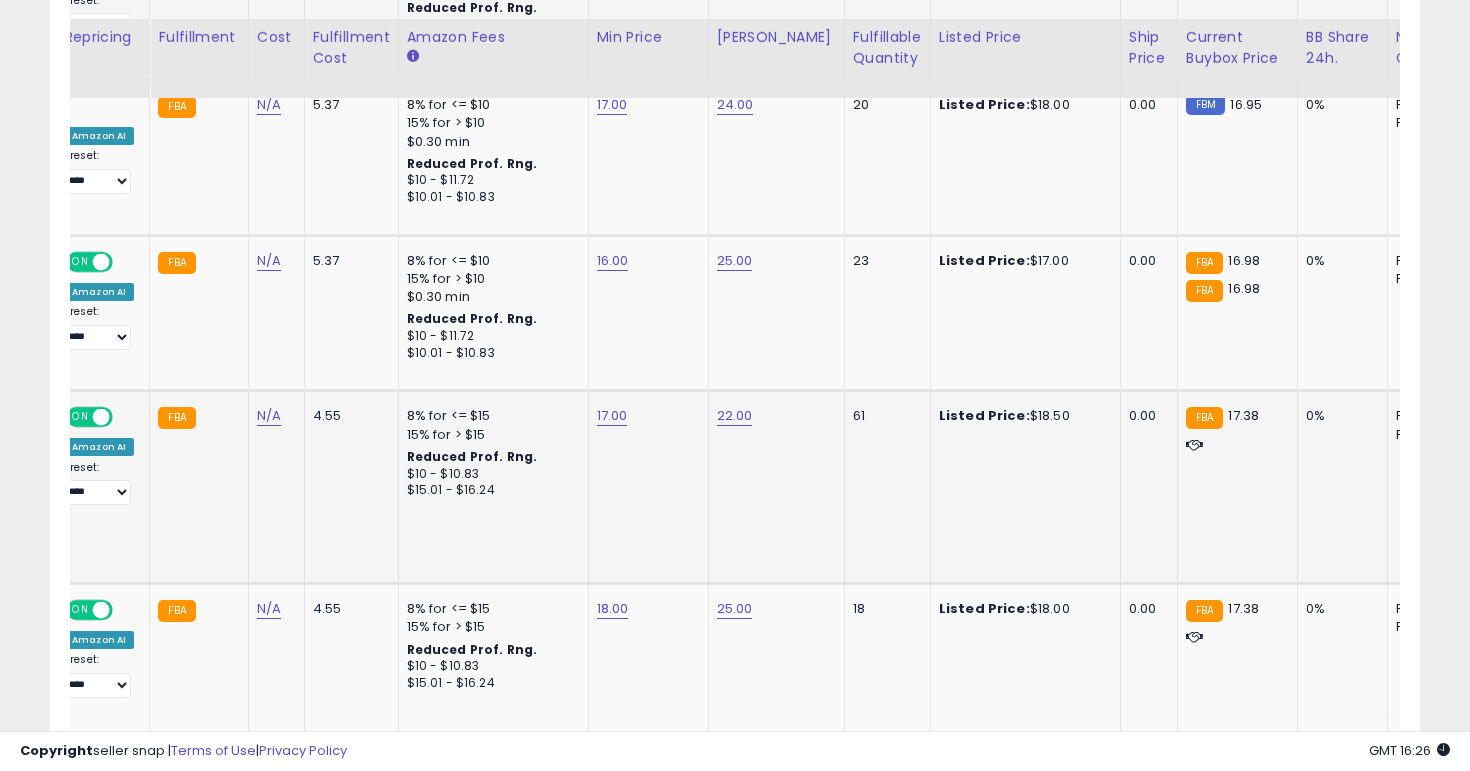 scroll, scrollTop: 1579, scrollLeft: 0, axis: vertical 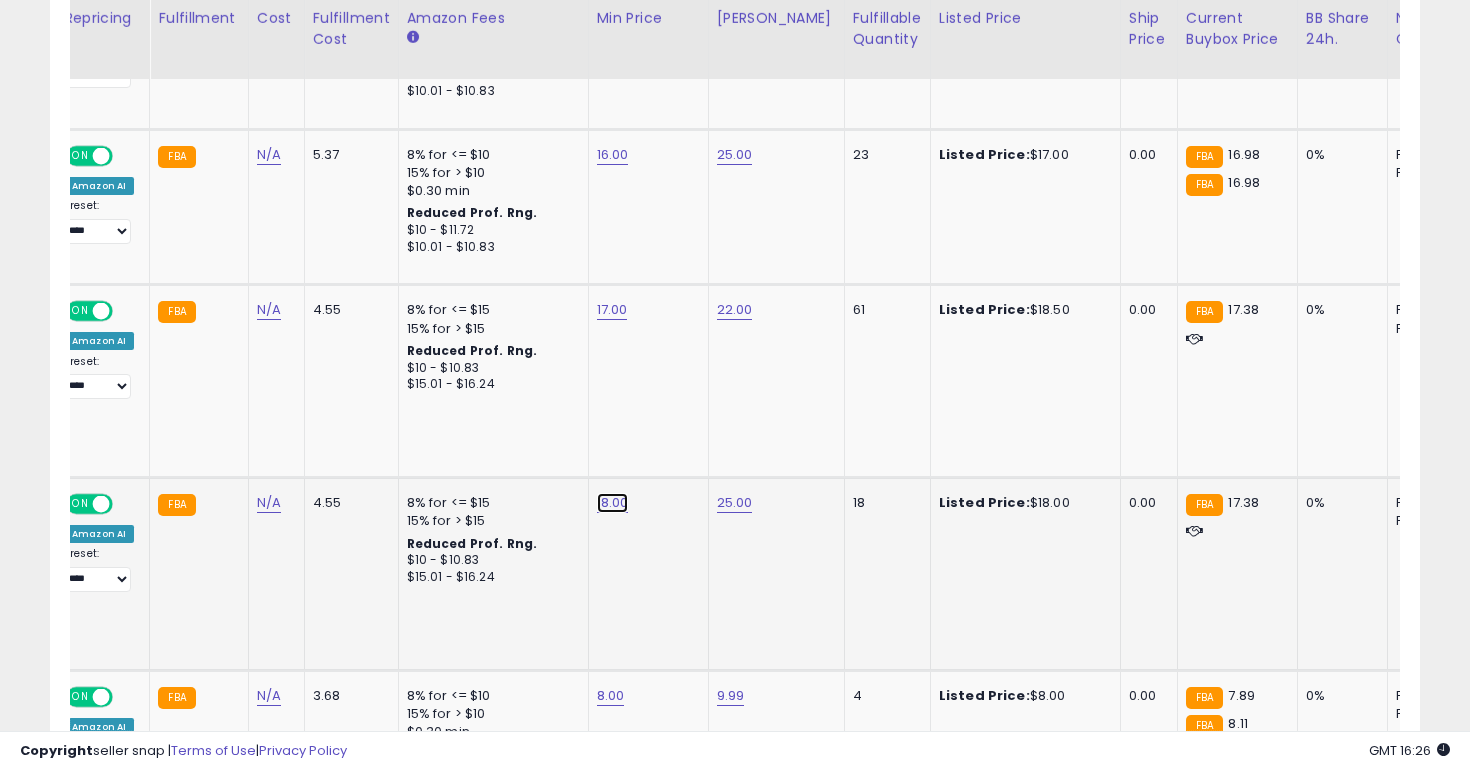 click on "18.00" at bounding box center [613, -505] 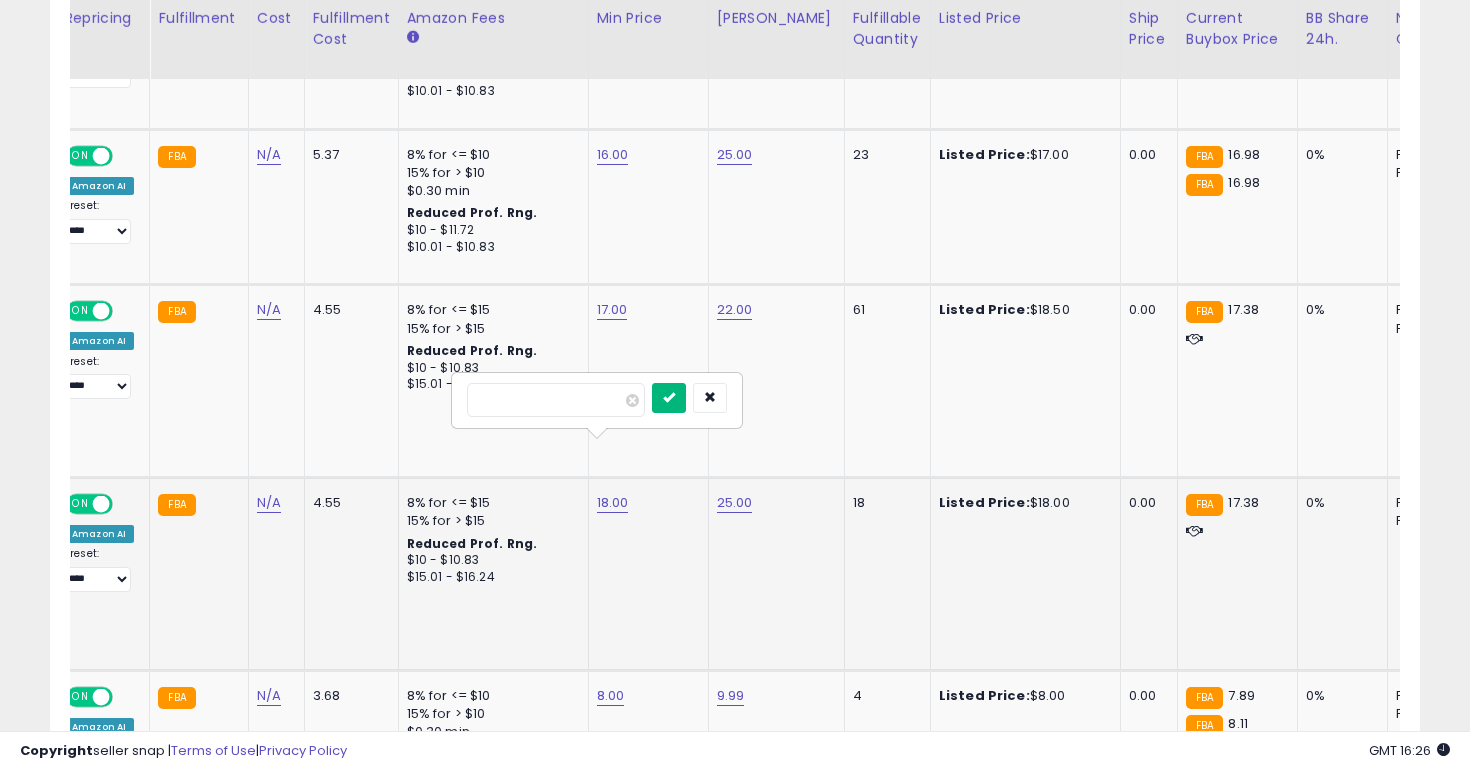 type on "**" 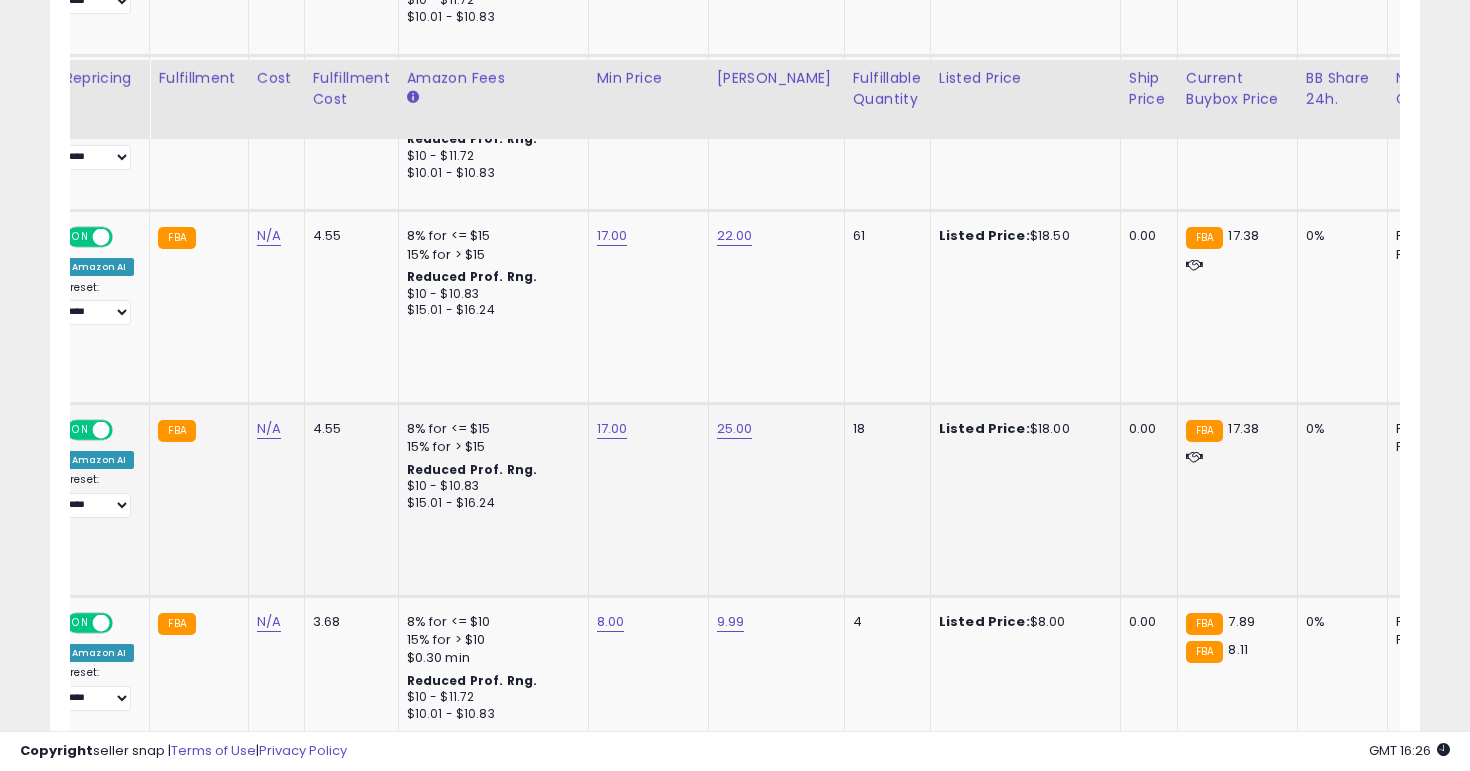 scroll, scrollTop: 1713, scrollLeft: 0, axis: vertical 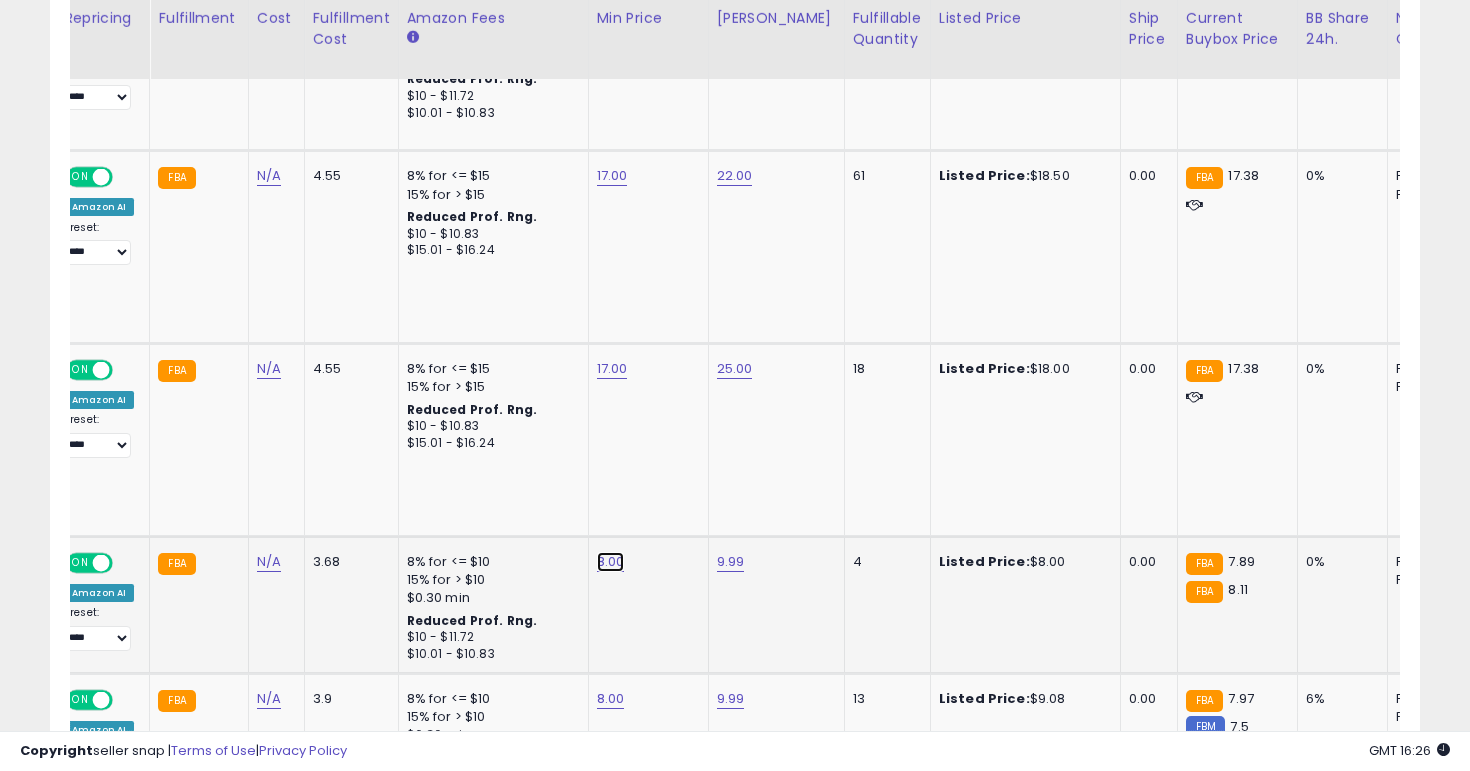 click on "8.00" at bounding box center (613, -639) 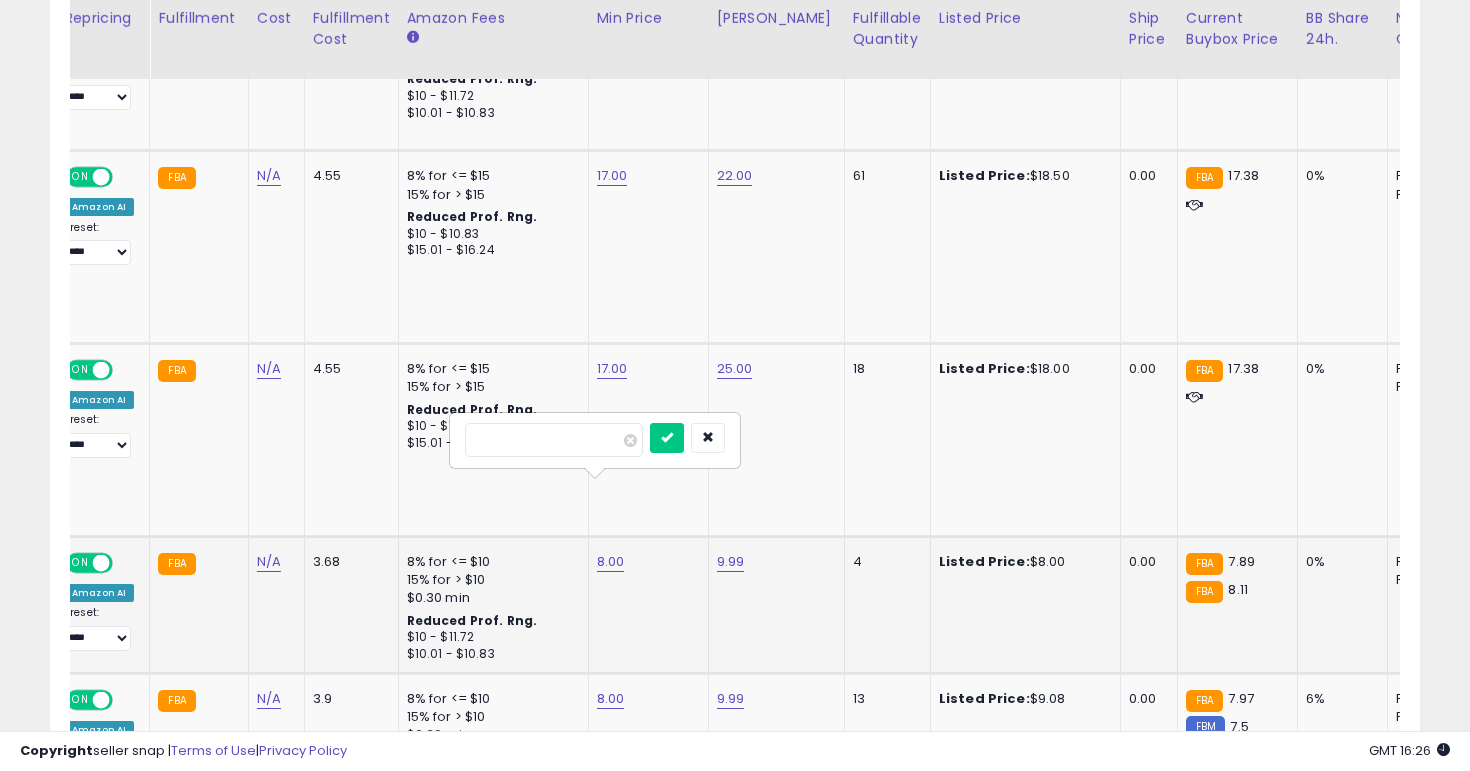 type on "*" 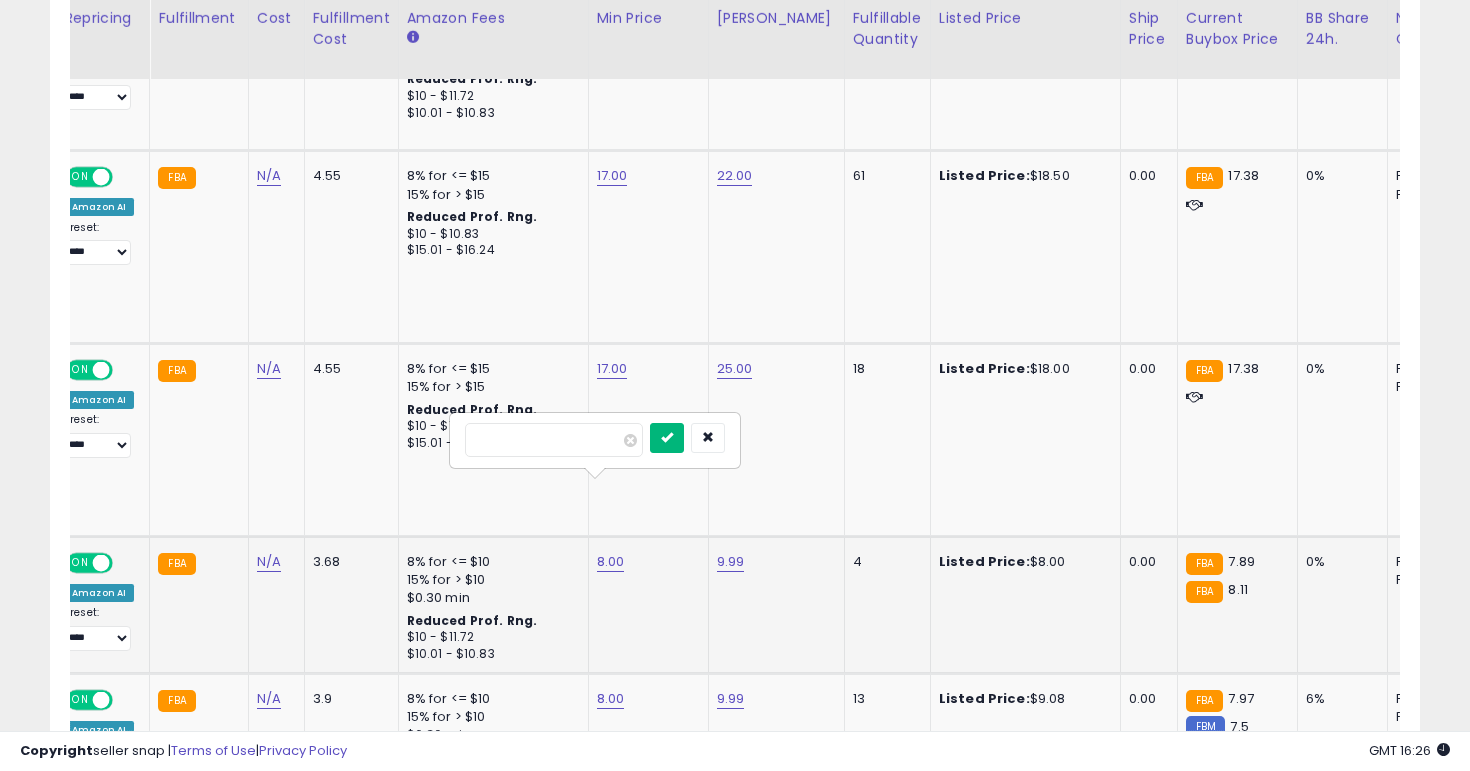 type on "*" 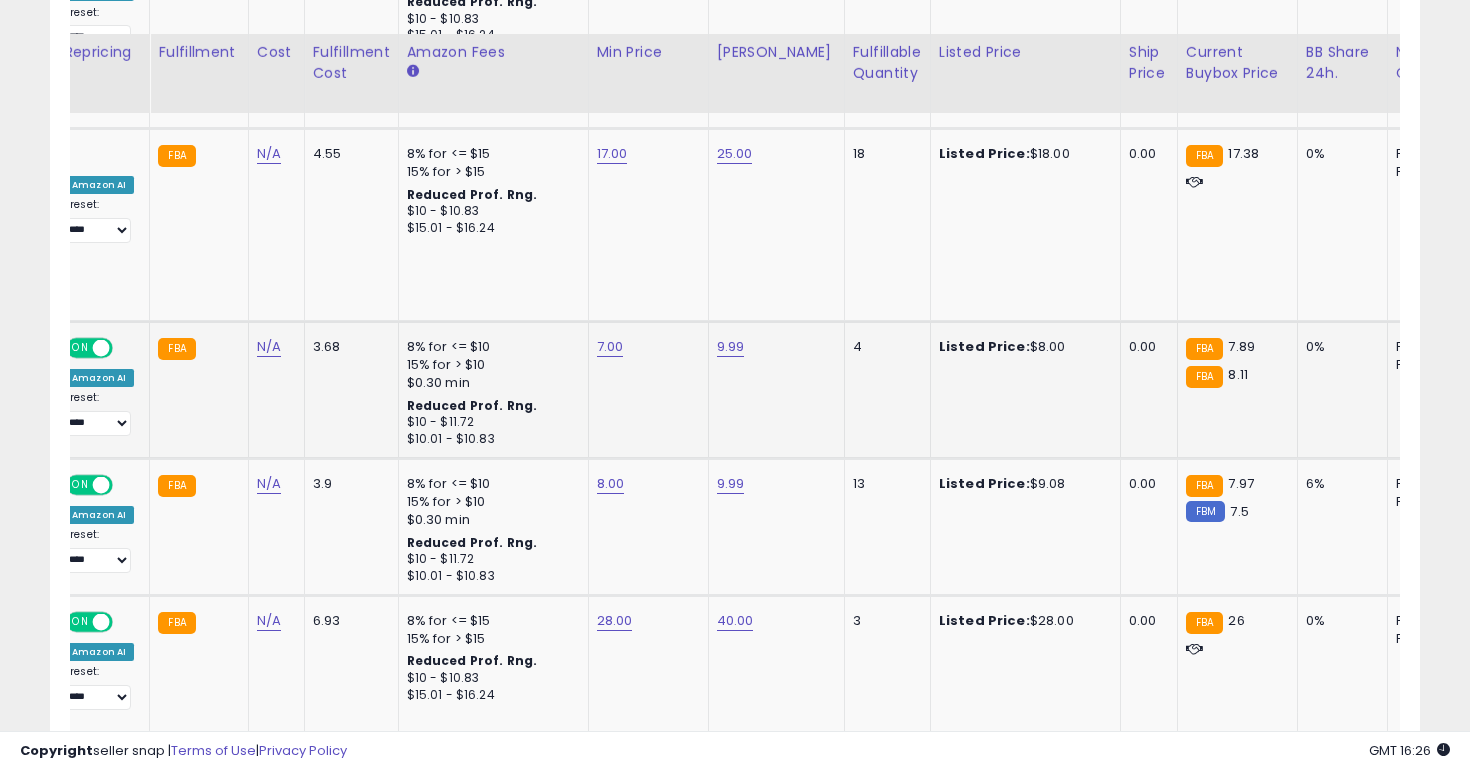 scroll, scrollTop: 1962, scrollLeft: 0, axis: vertical 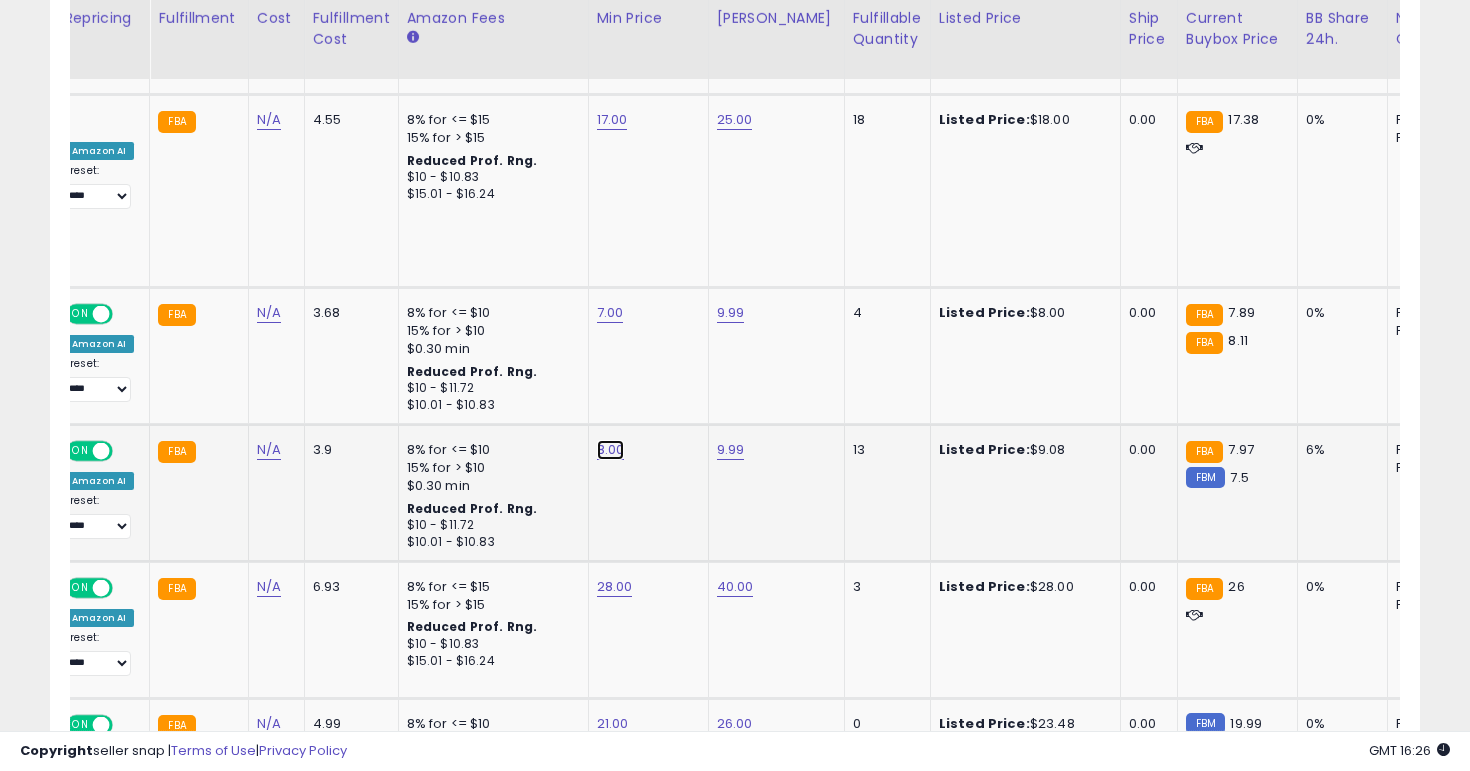 click on "8.00" at bounding box center (613, -888) 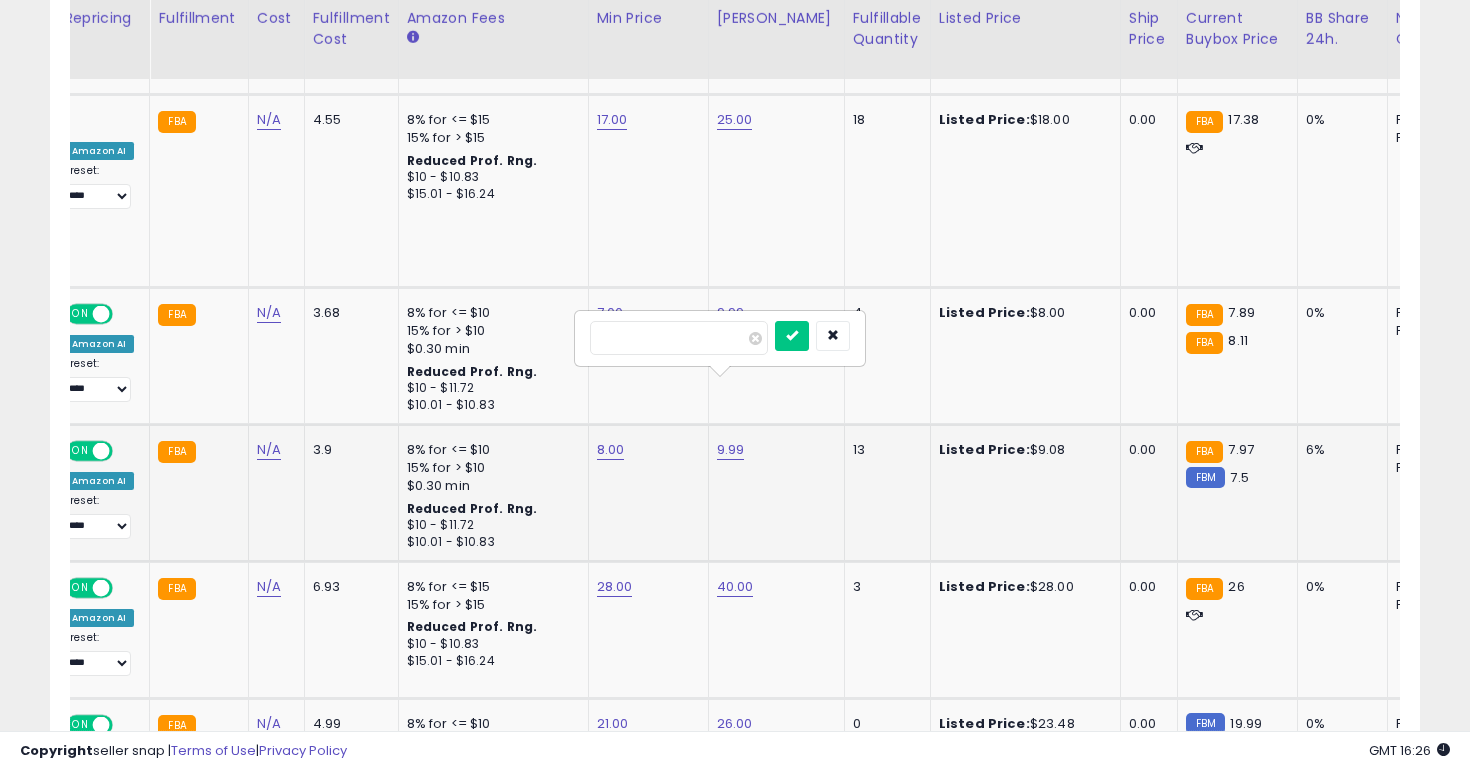 type on "*" 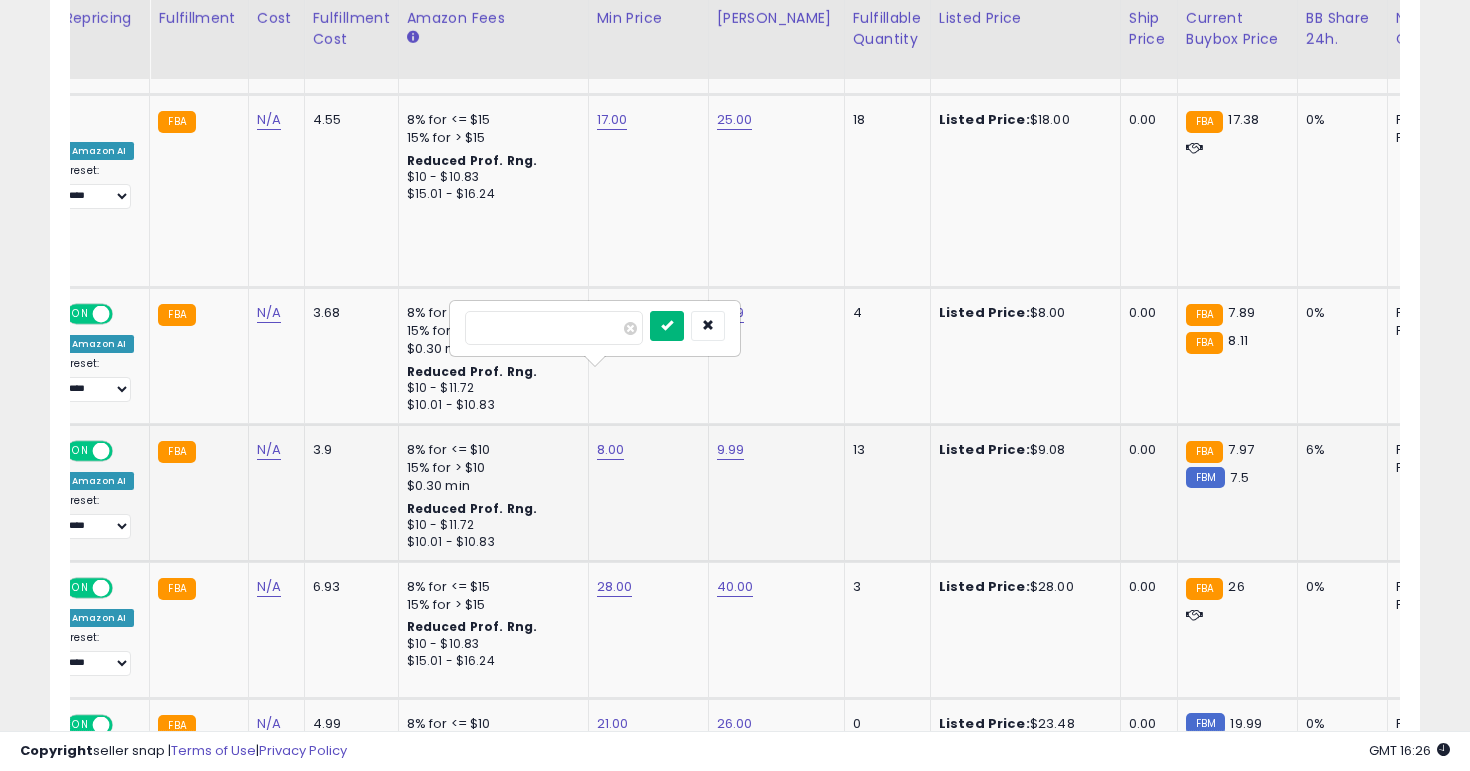type on "*" 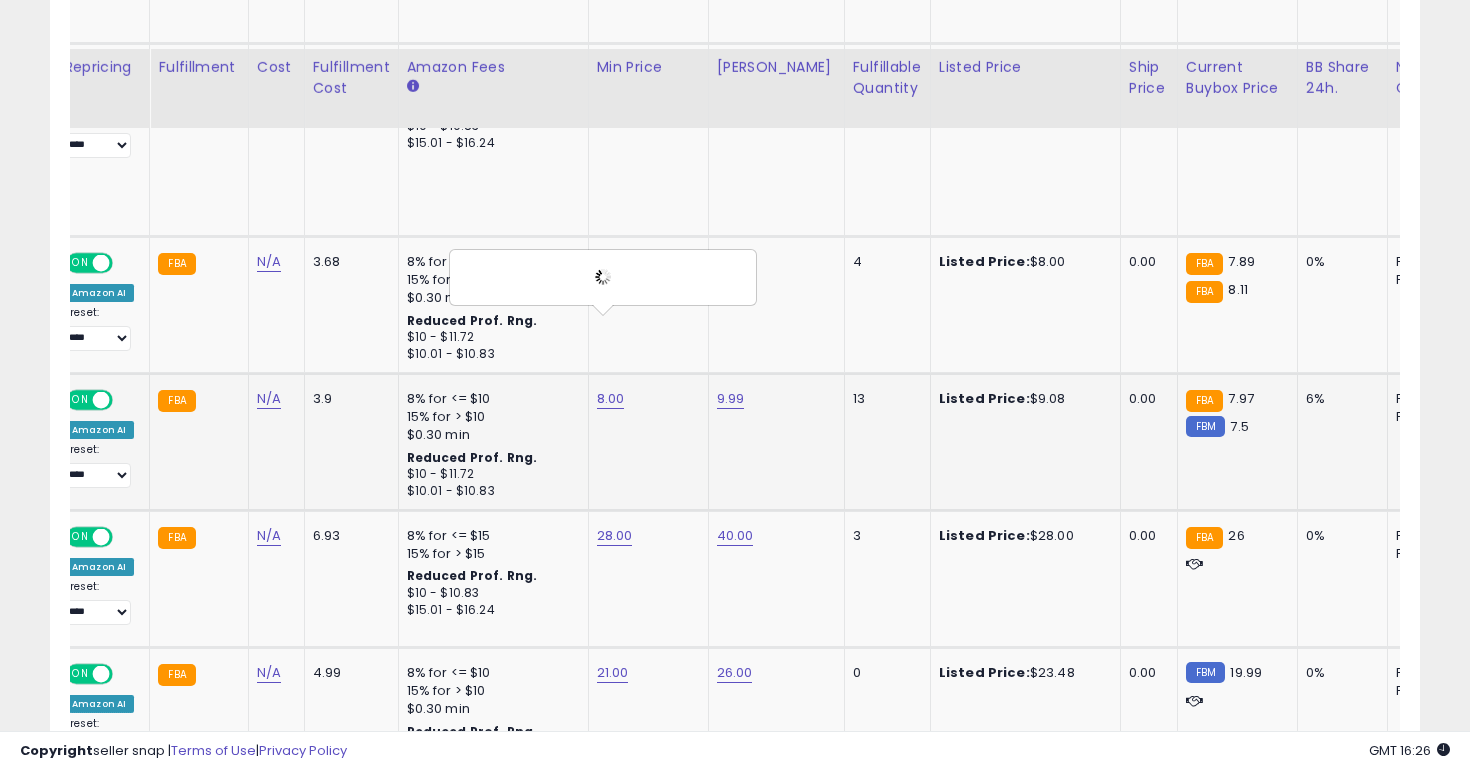 scroll, scrollTop: 2062, scrollLeft: 0, axis: vertical 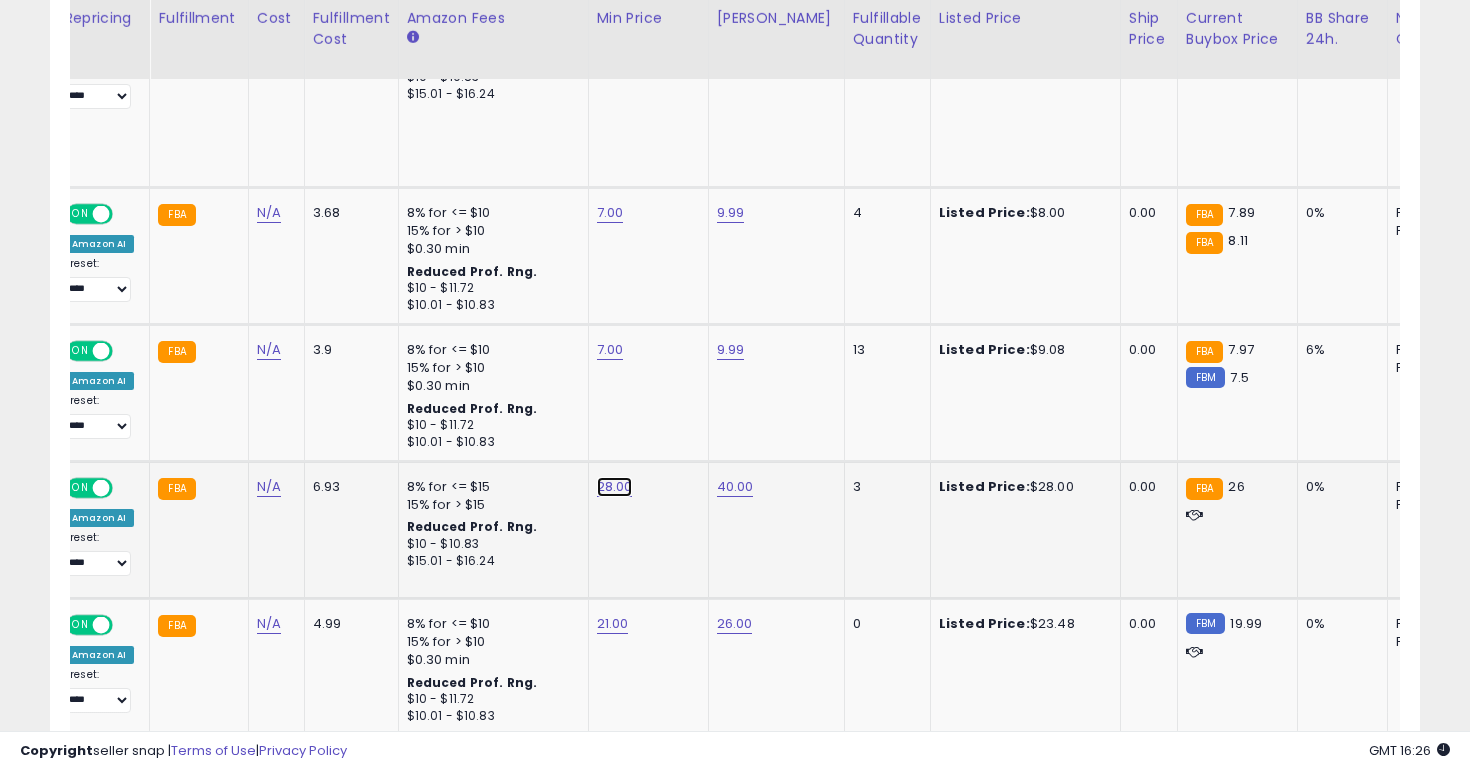 click on "28.00" at bounding box center (613, -988) 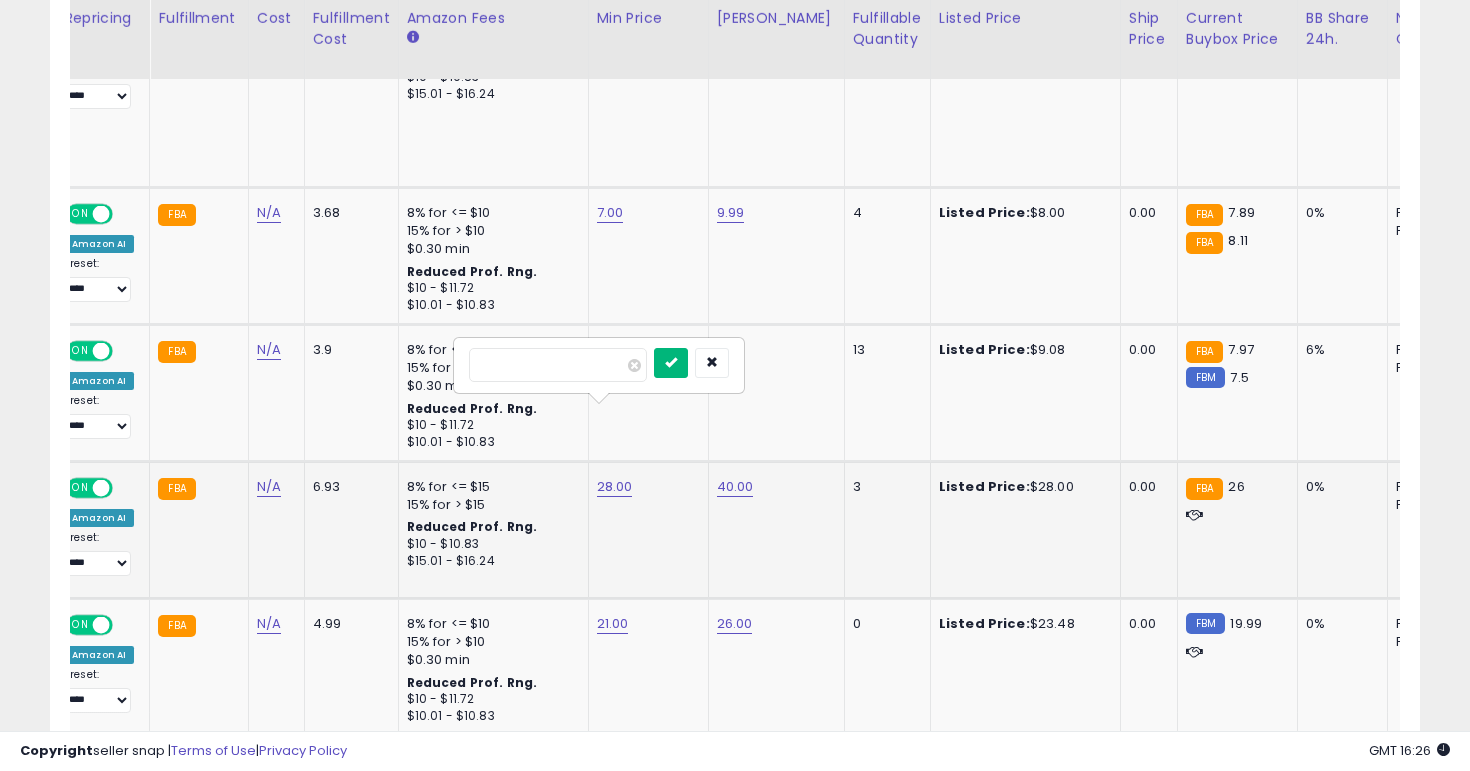 type on "**" 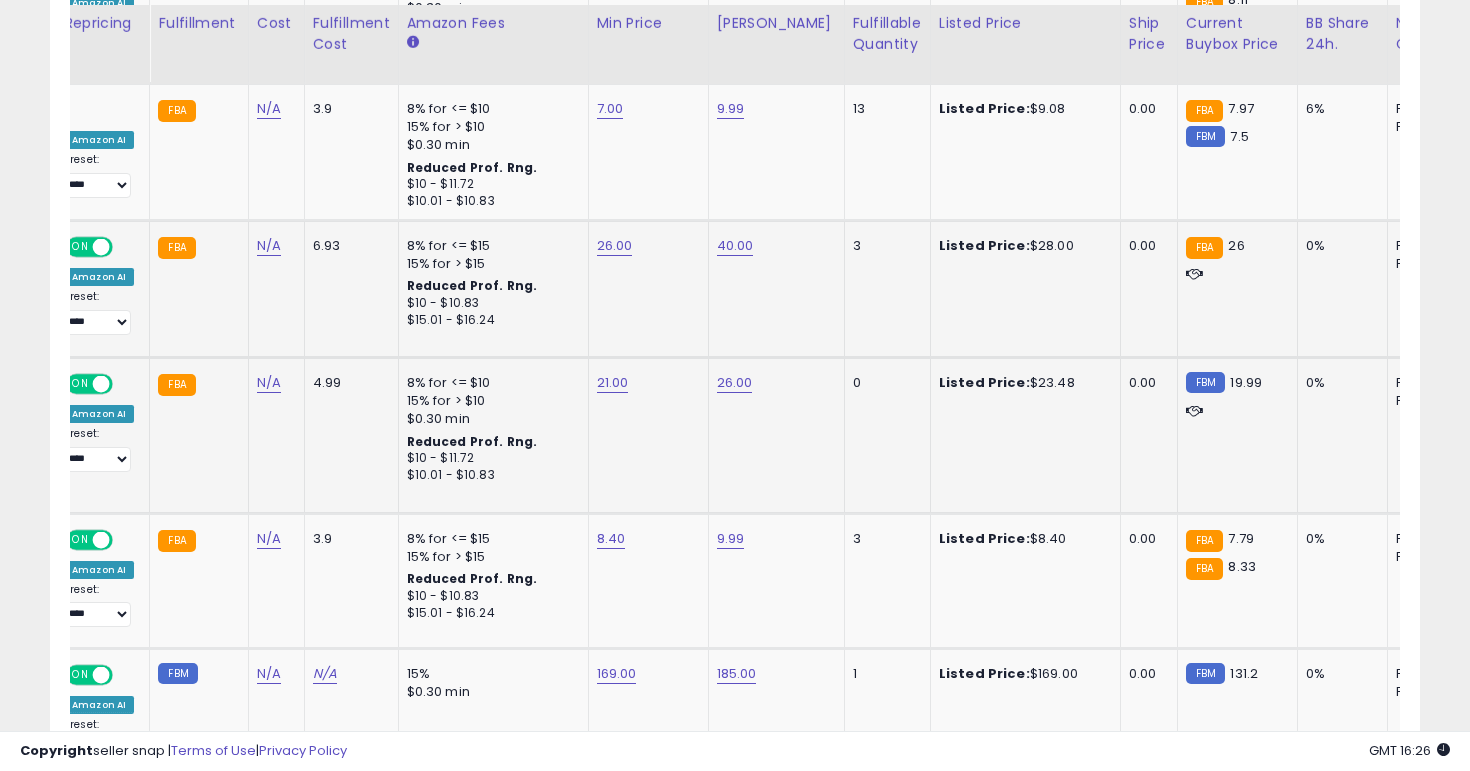 scroll, scrollTop: 2308, scrollLeft: 0, axis: vertical 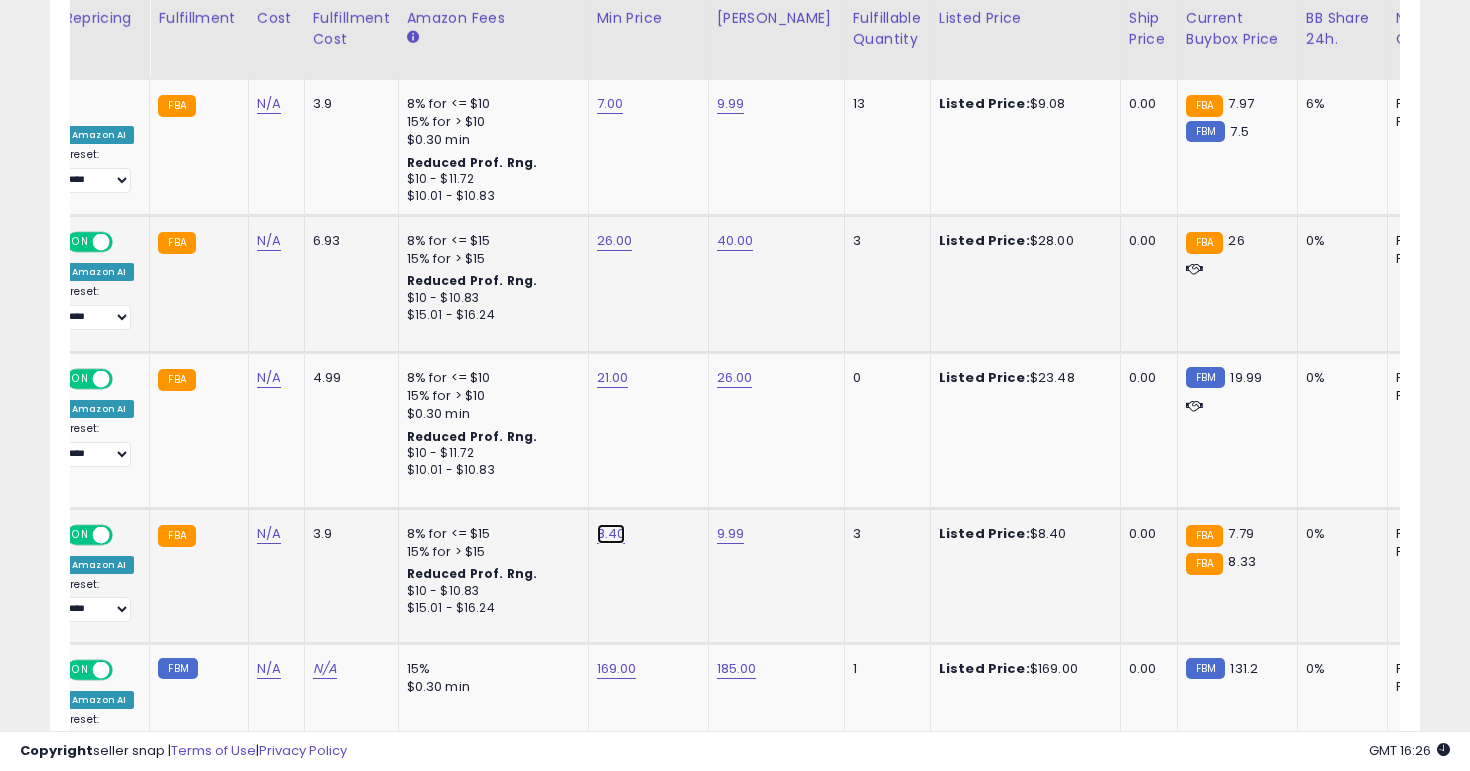 click on "8.40" at bounding box center [613, -1234] 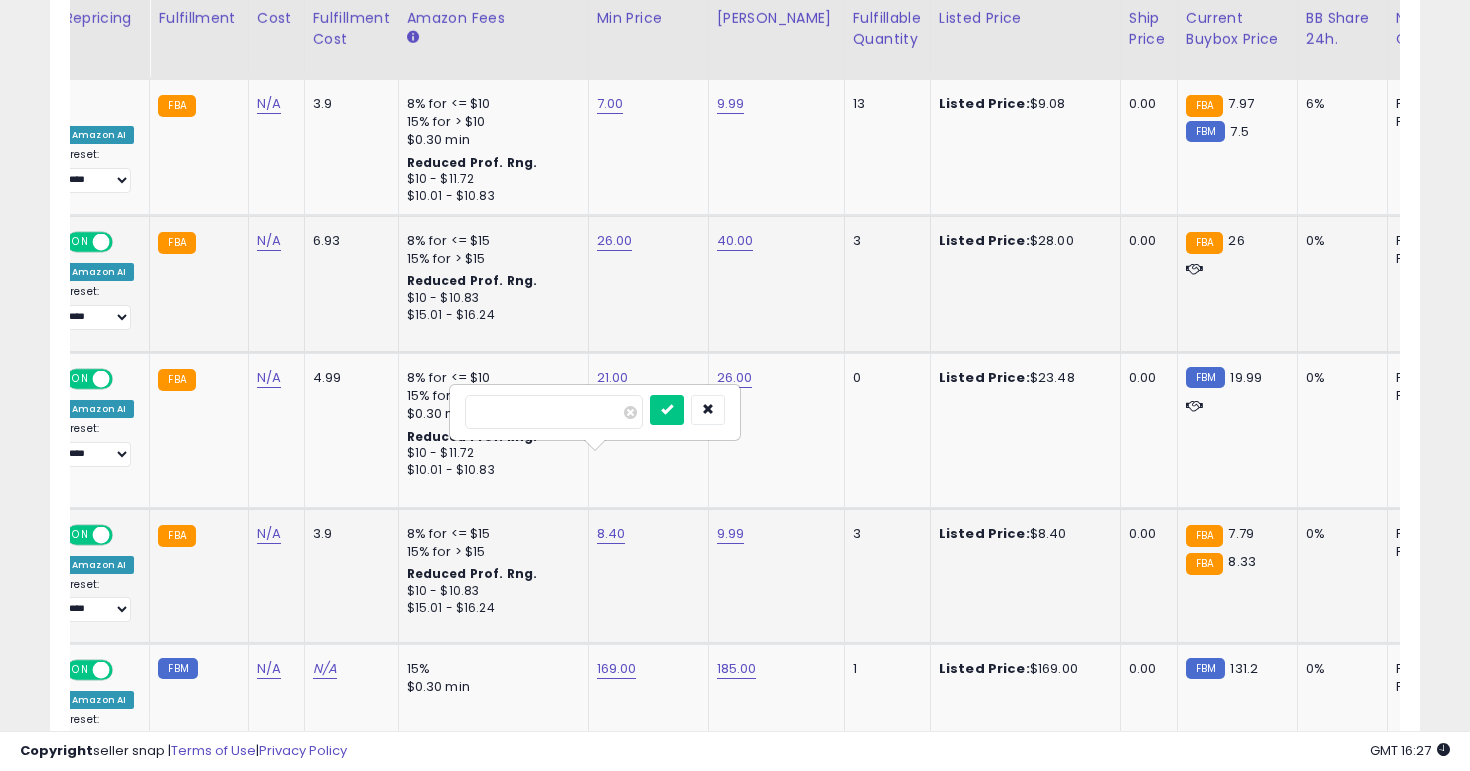 type on "*" 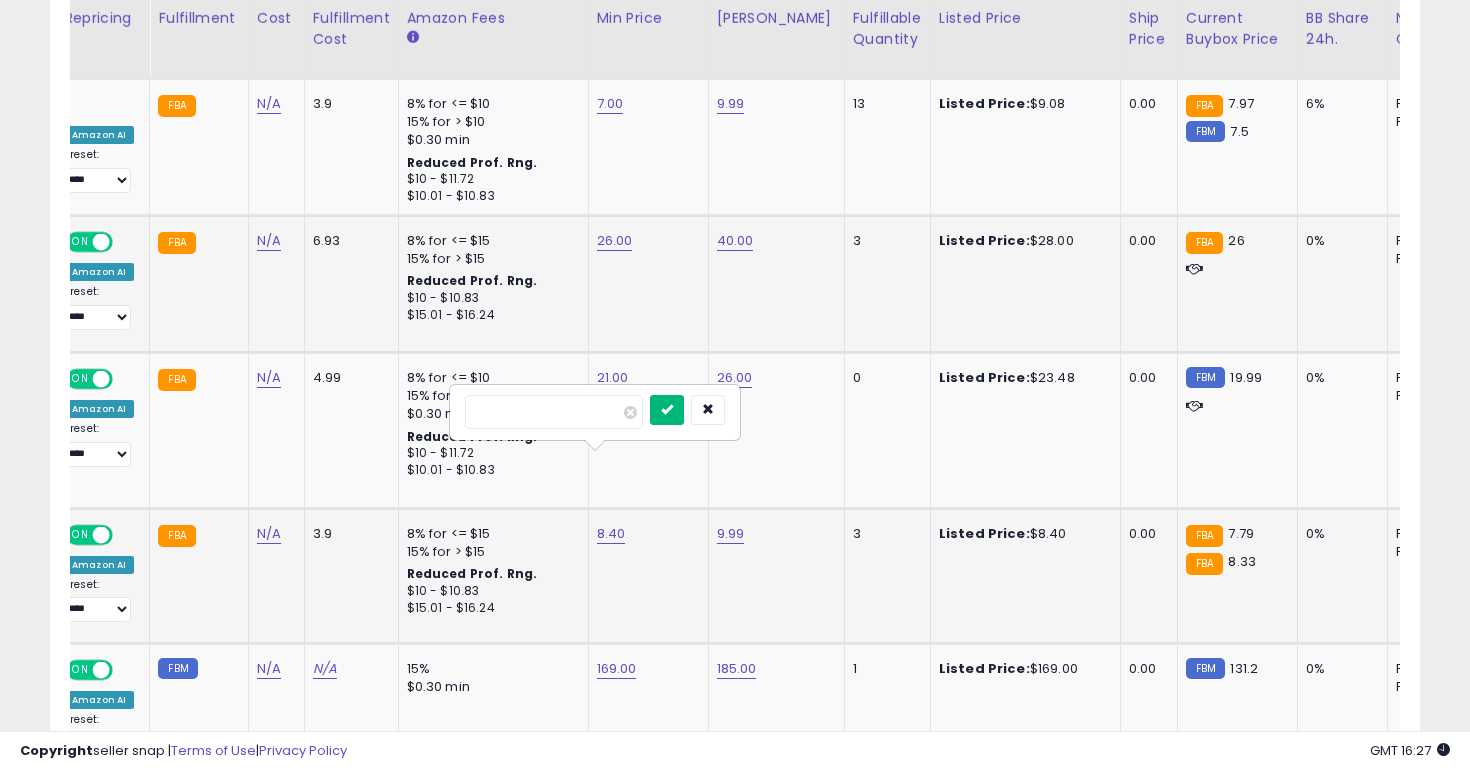 type on "*" 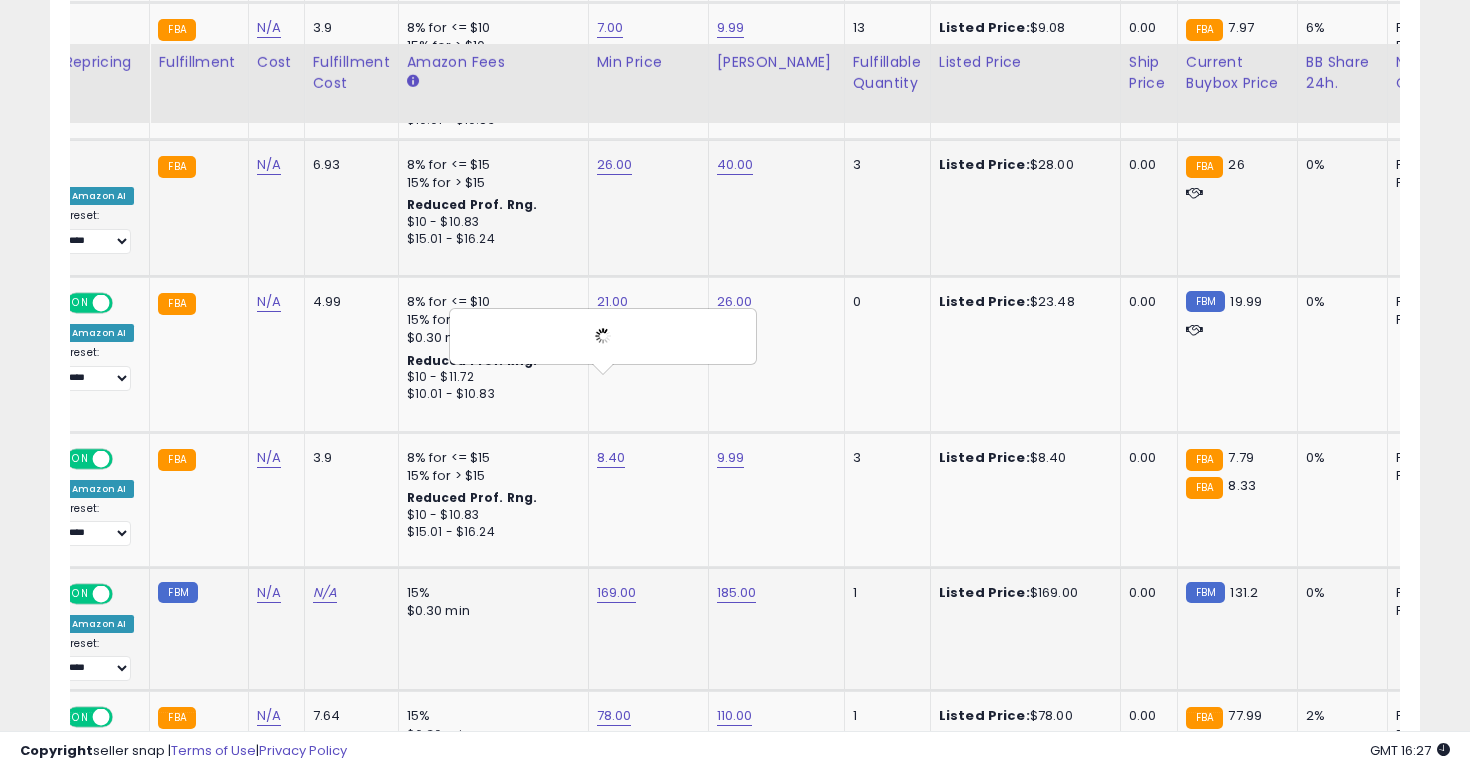 scroll, scrollTop: 2444, scrollLeft: 0, axis: vertical 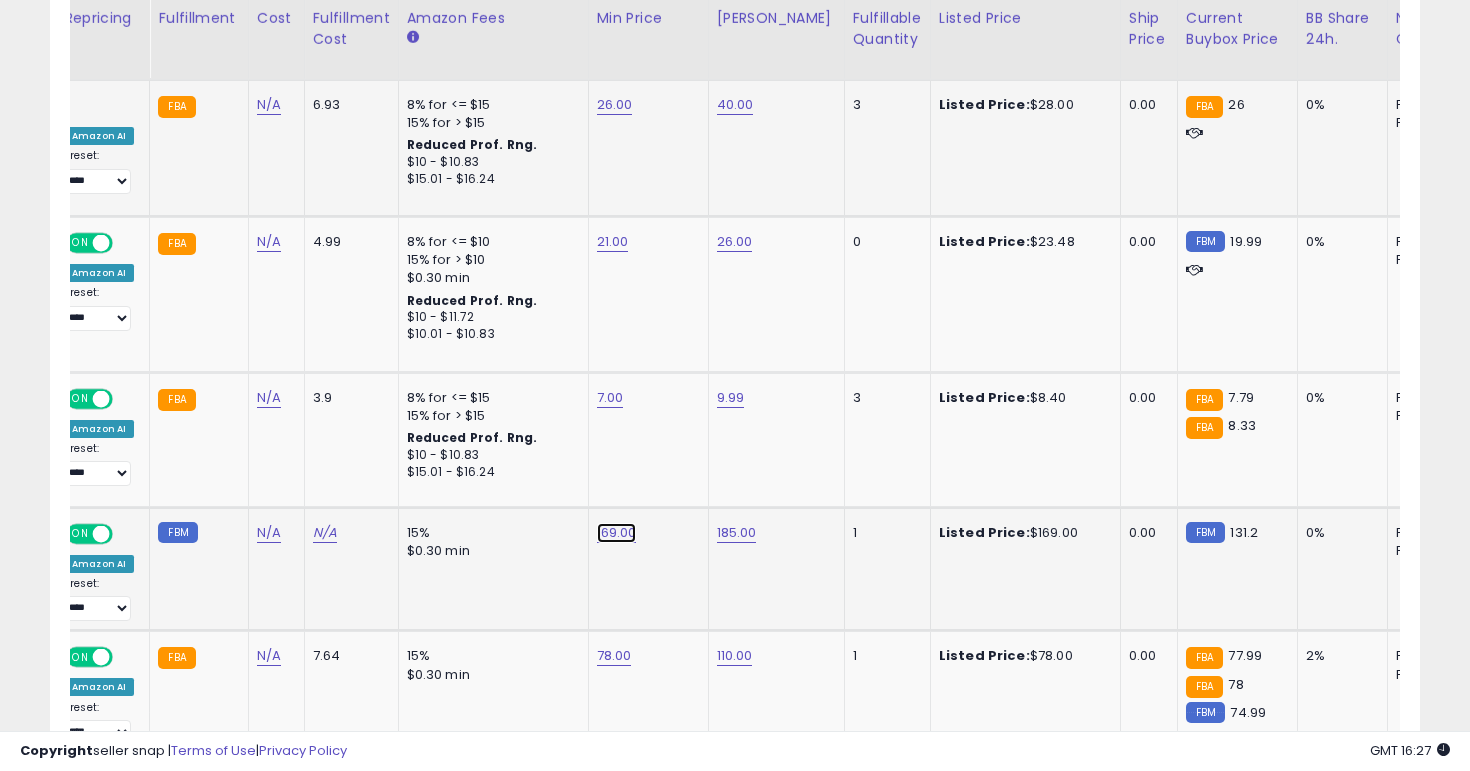 click on "169.00" at bounding box center (613, -1370) 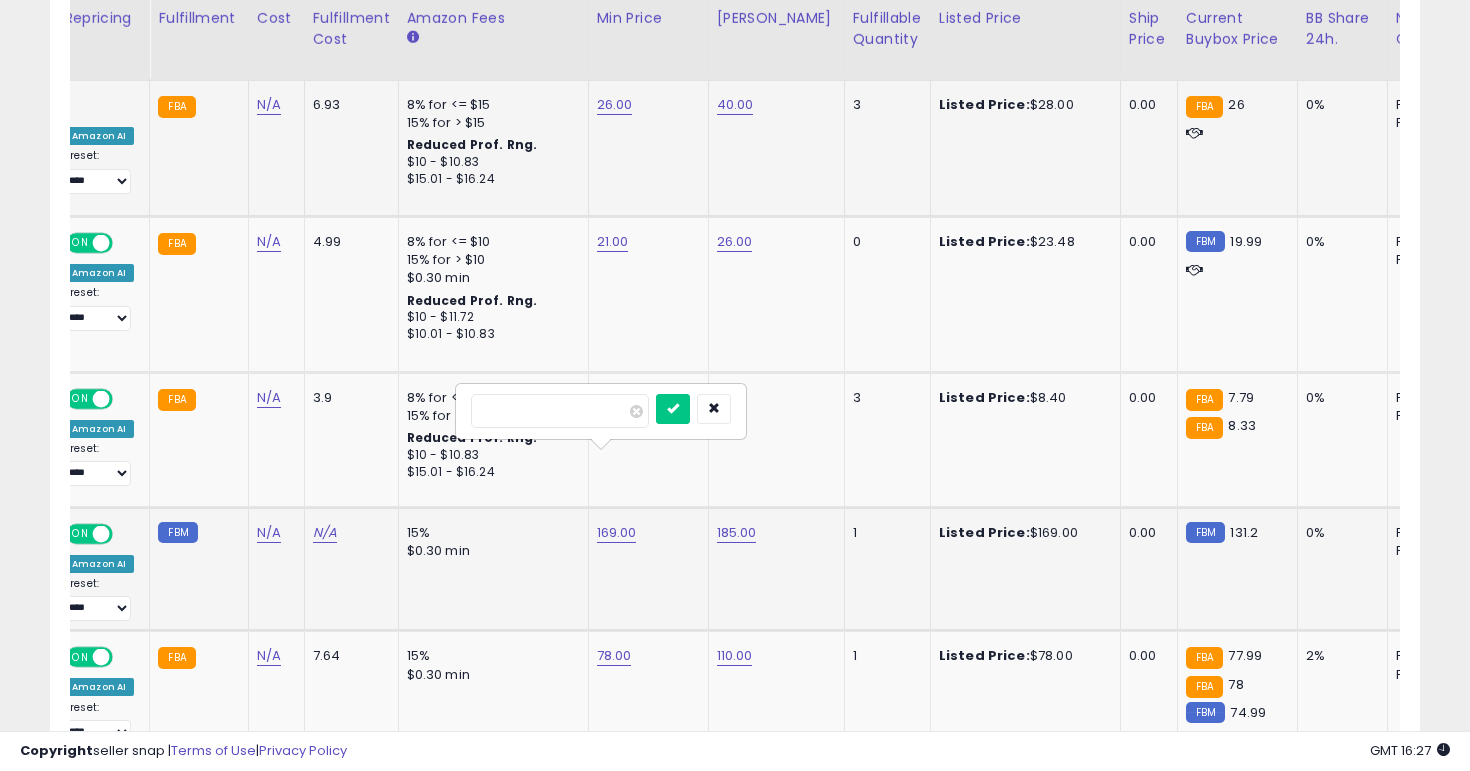 scroll, scrollTop: 0, scrollLeft: 24, axis: horizontal 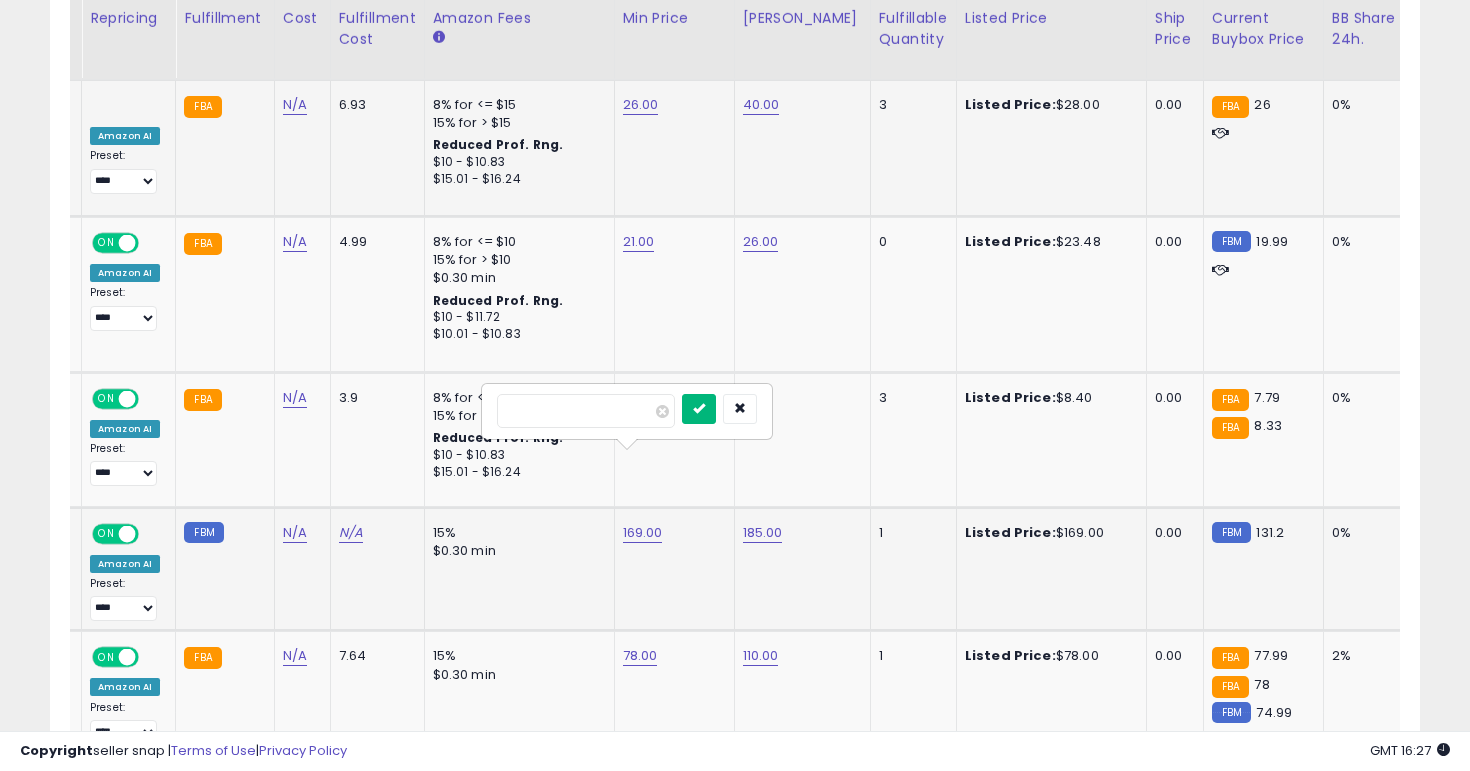 type on "***" 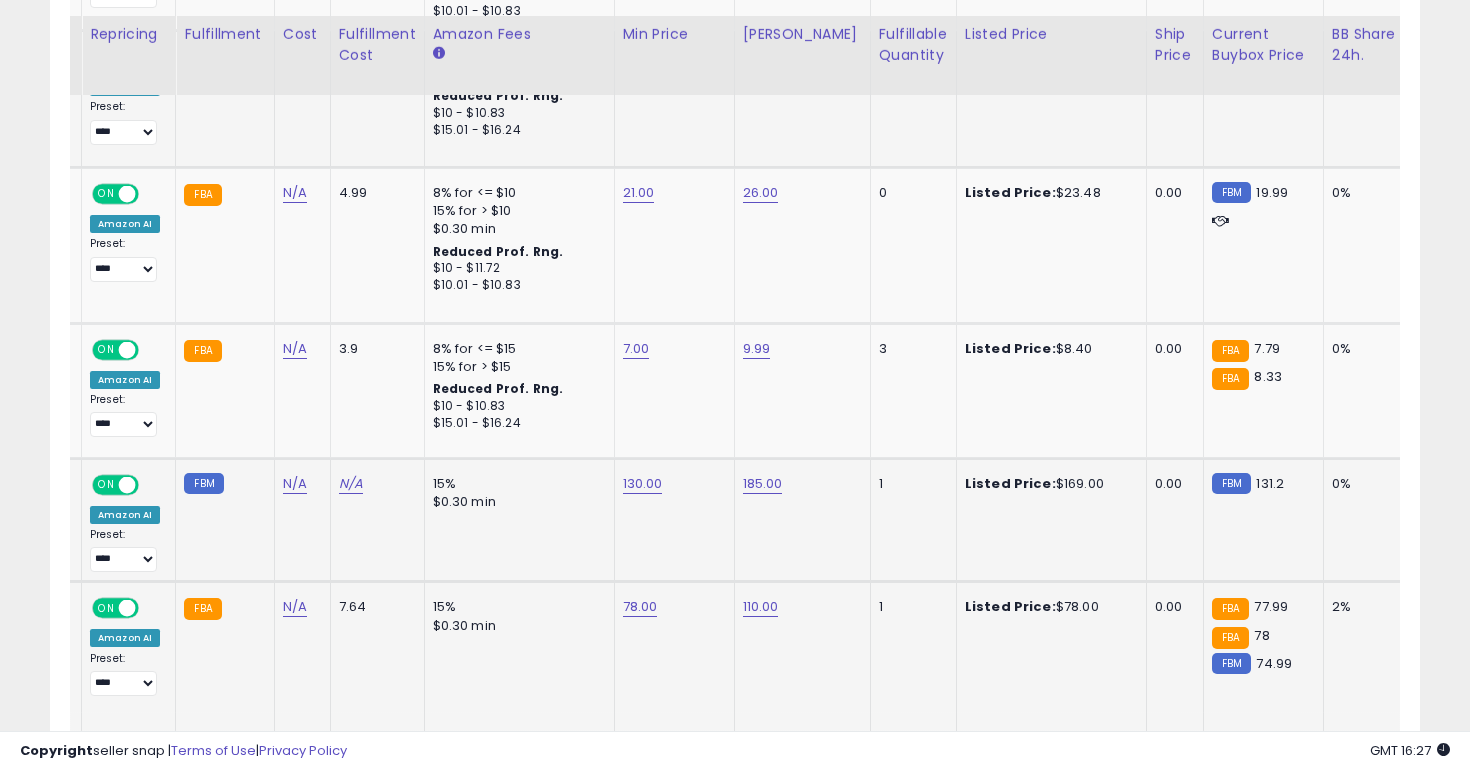 scroll, scrollTop: 2509, scrollLeft: 0, axis: vertical 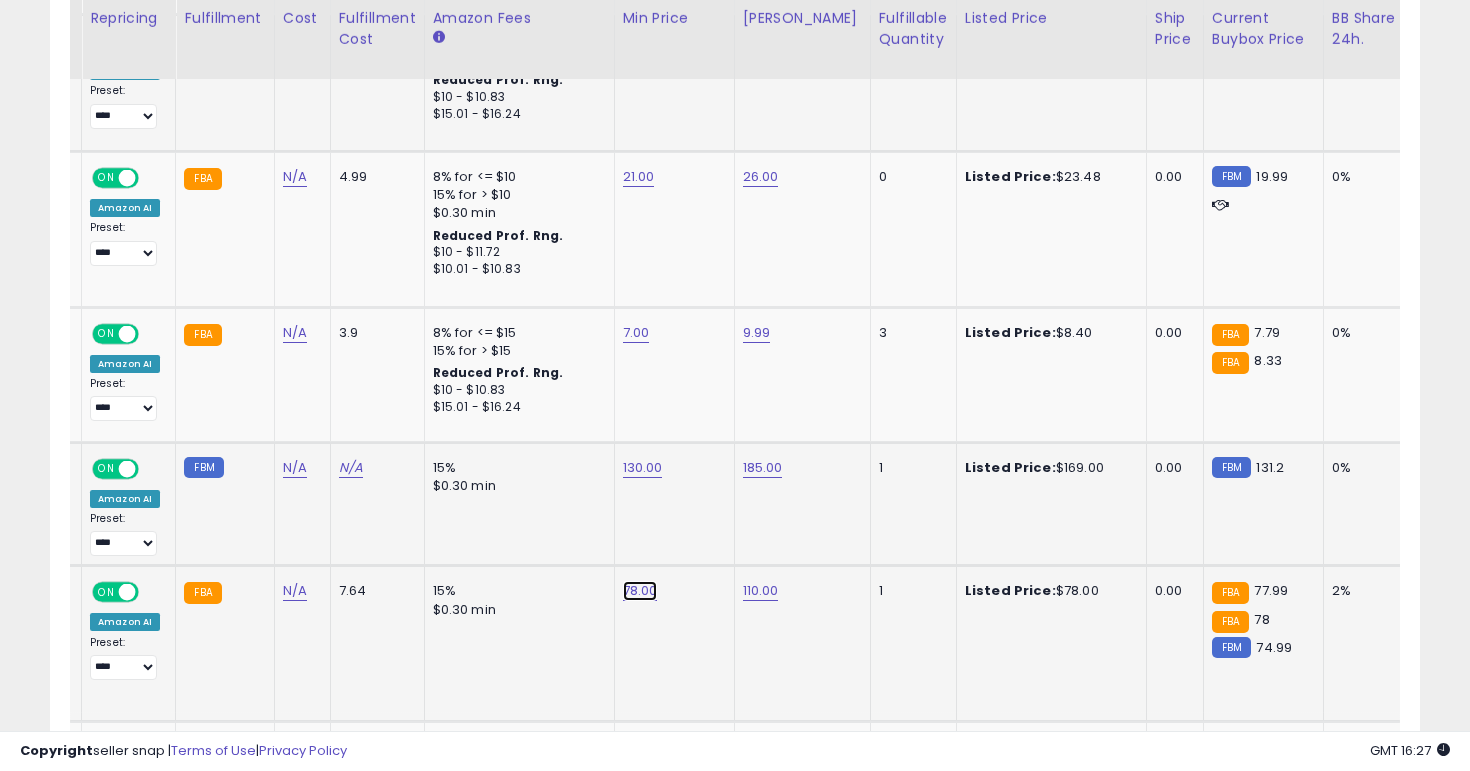 click on "78.00" at bounding box center [639, -1435] 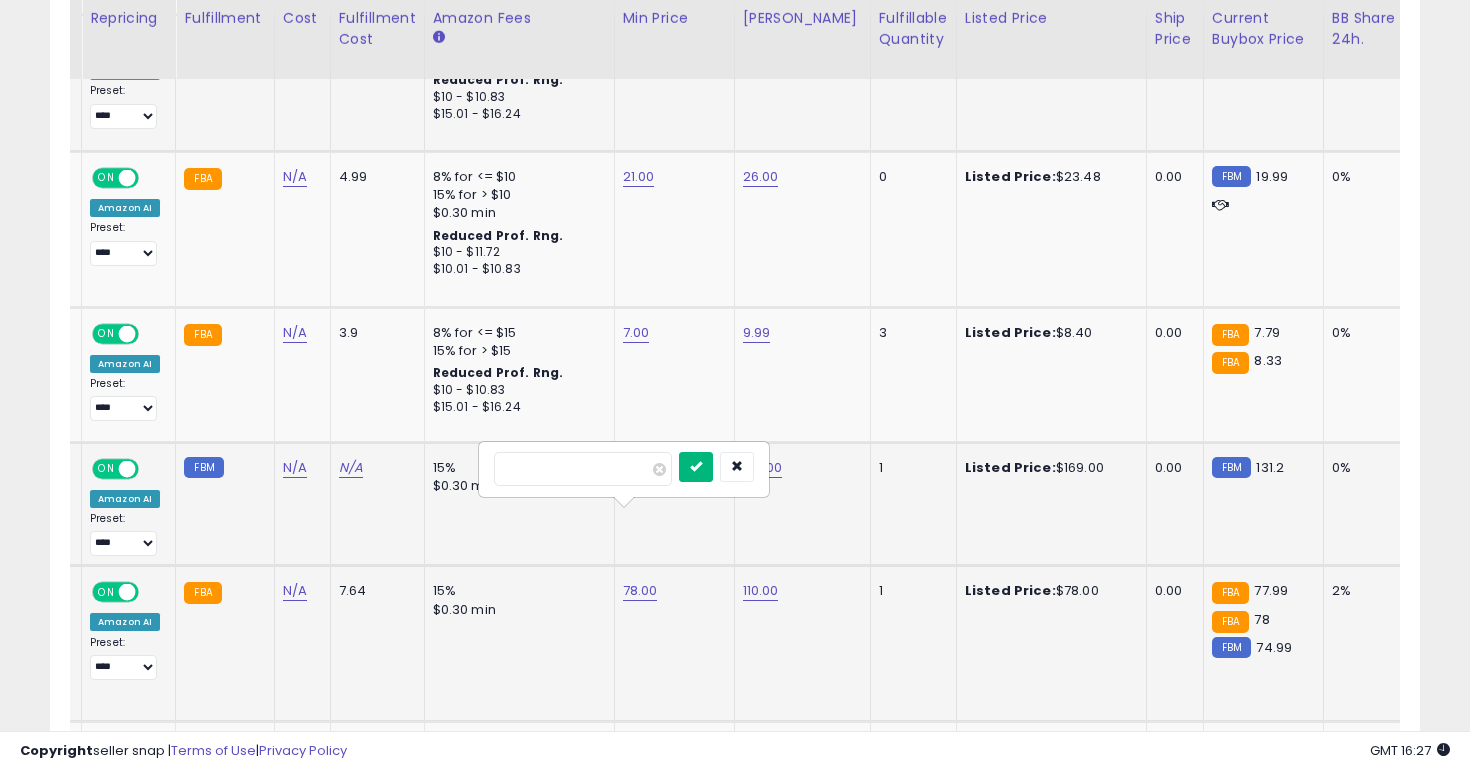 type on "**" 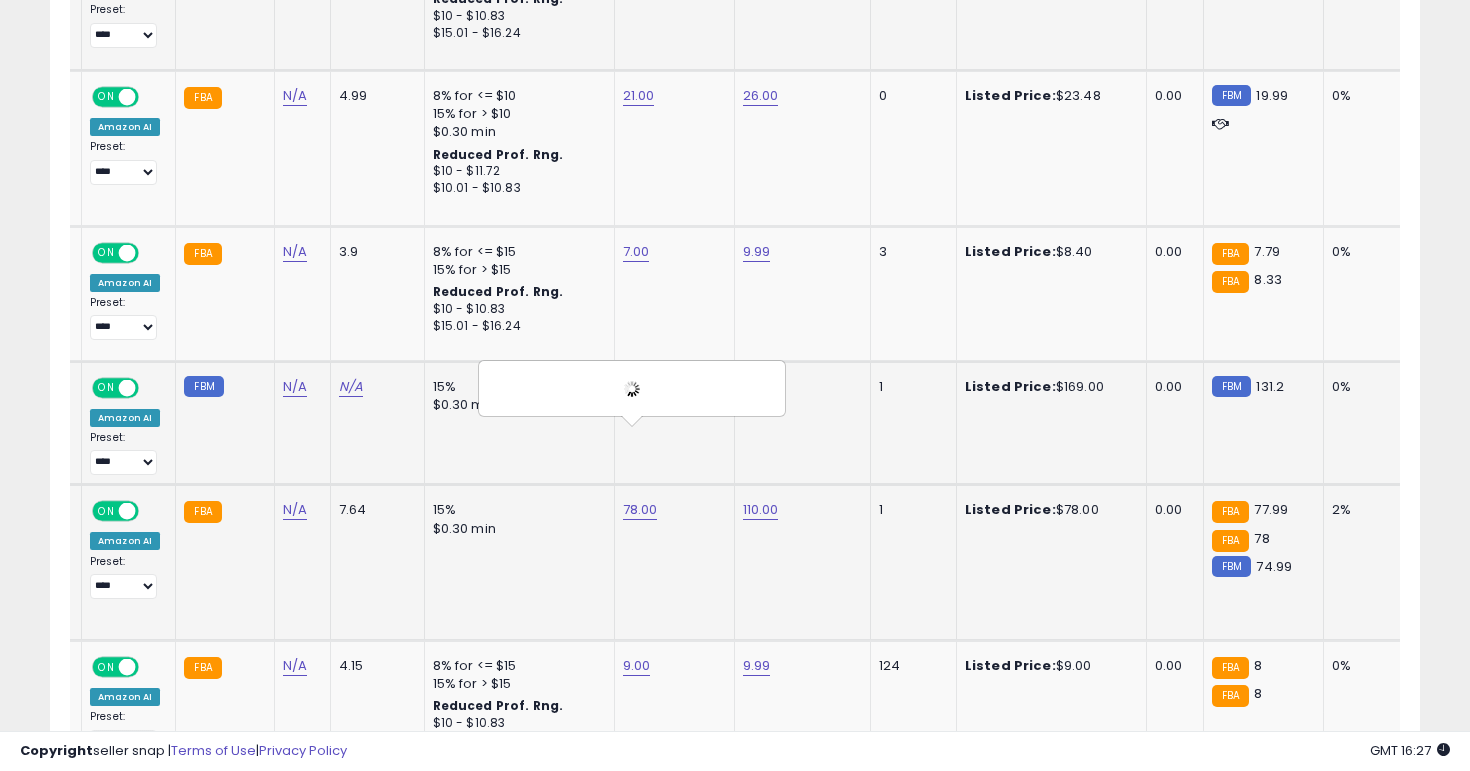 scroll, scrollTop: 2659, scrollLeft: 0, axis: vertical 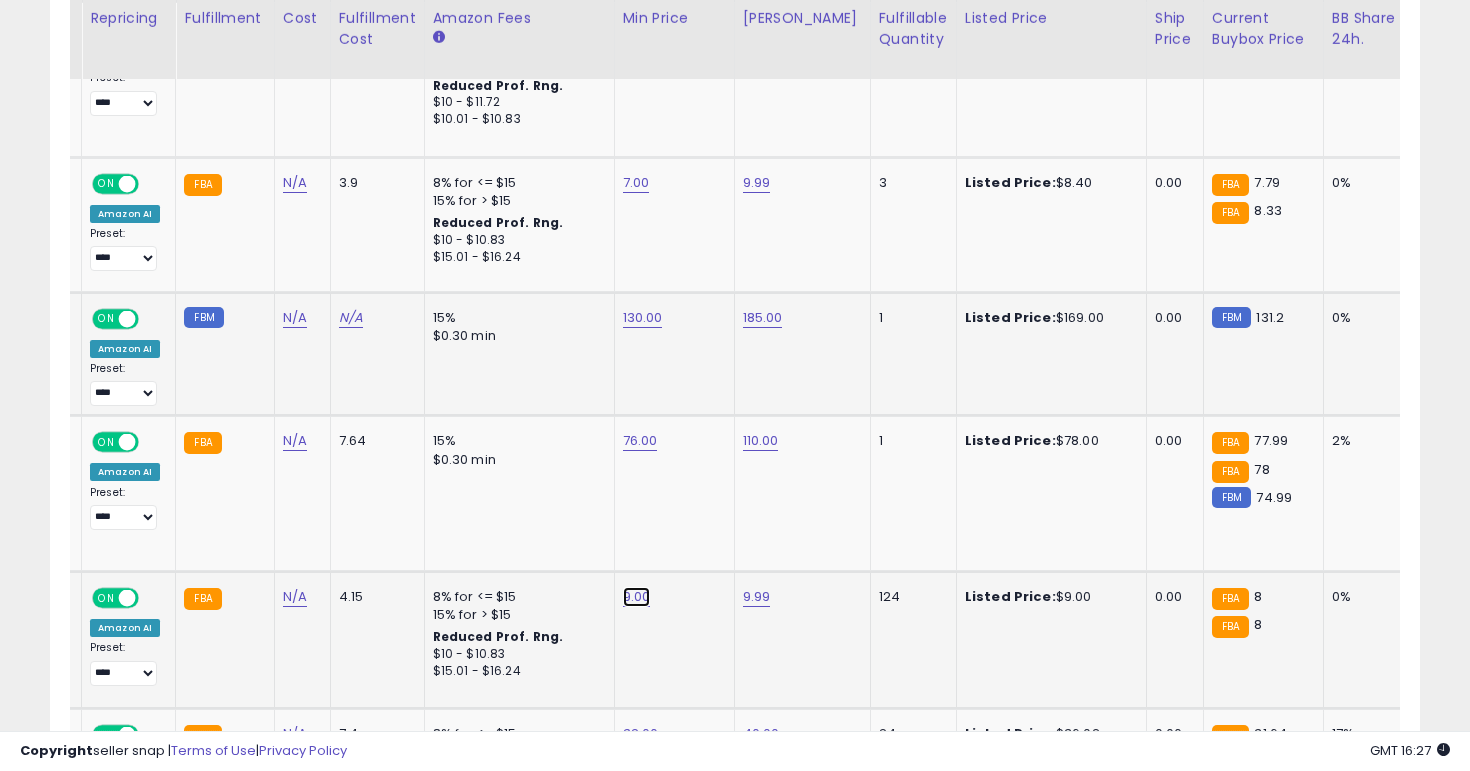 click on "9.00" at bounding box center [639, -1585] 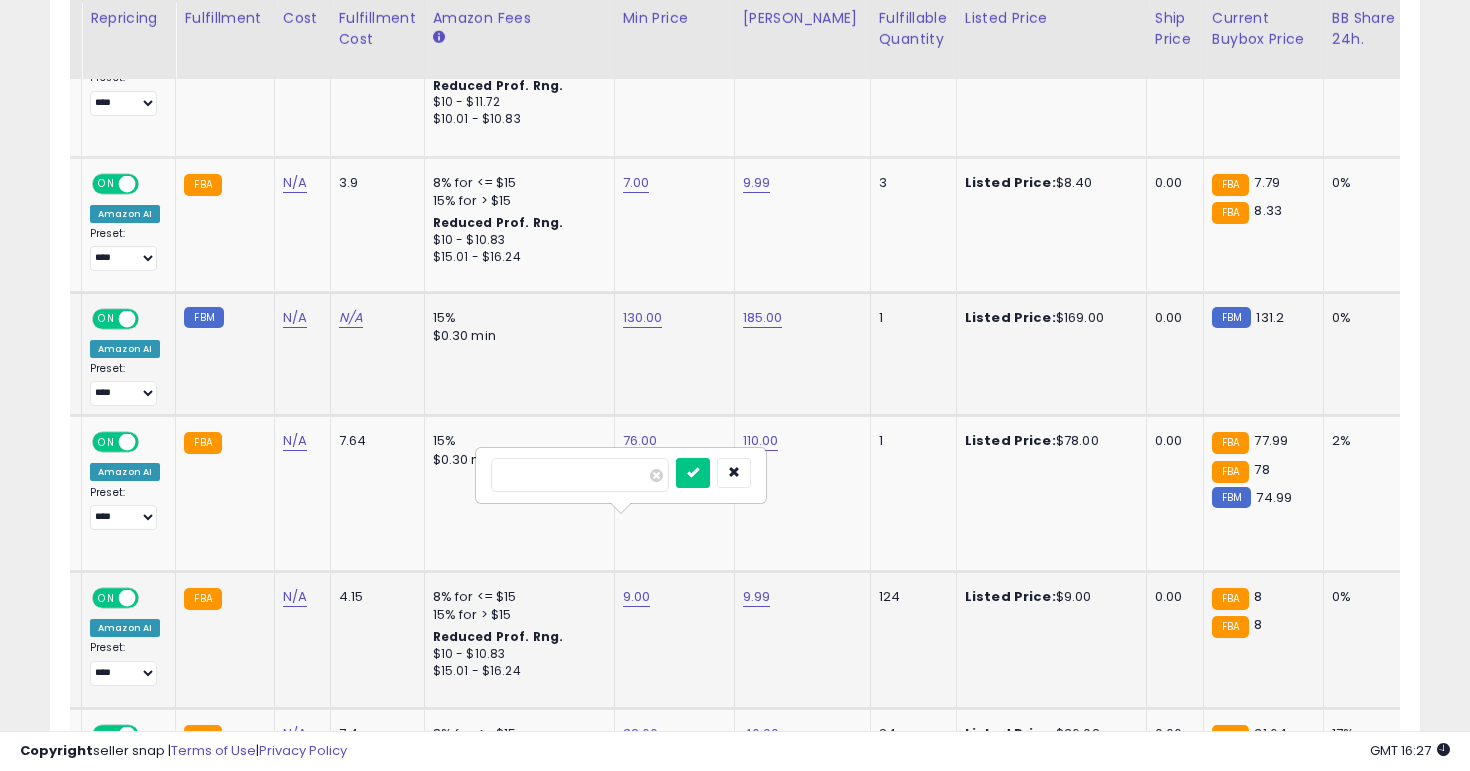 type on "*" 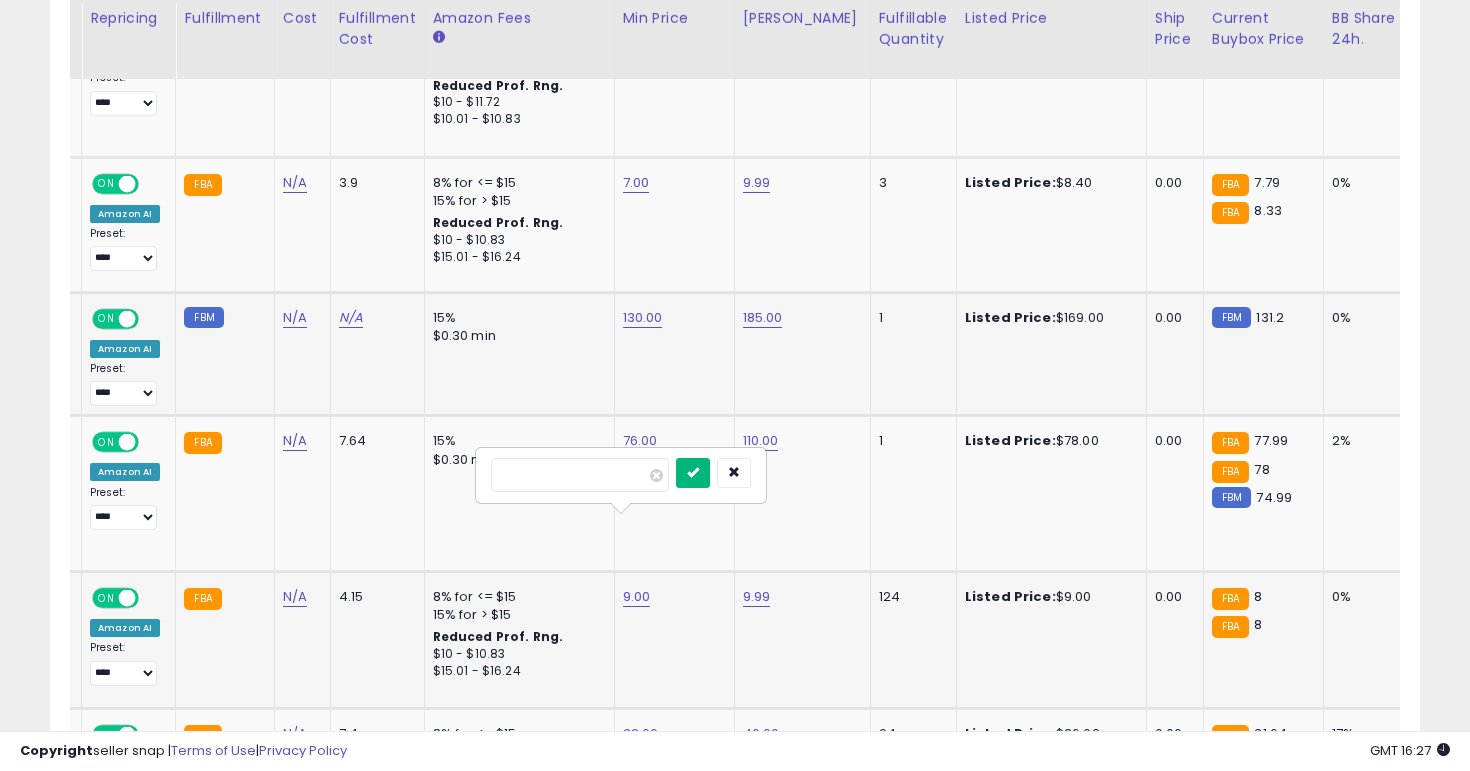 type on "*" 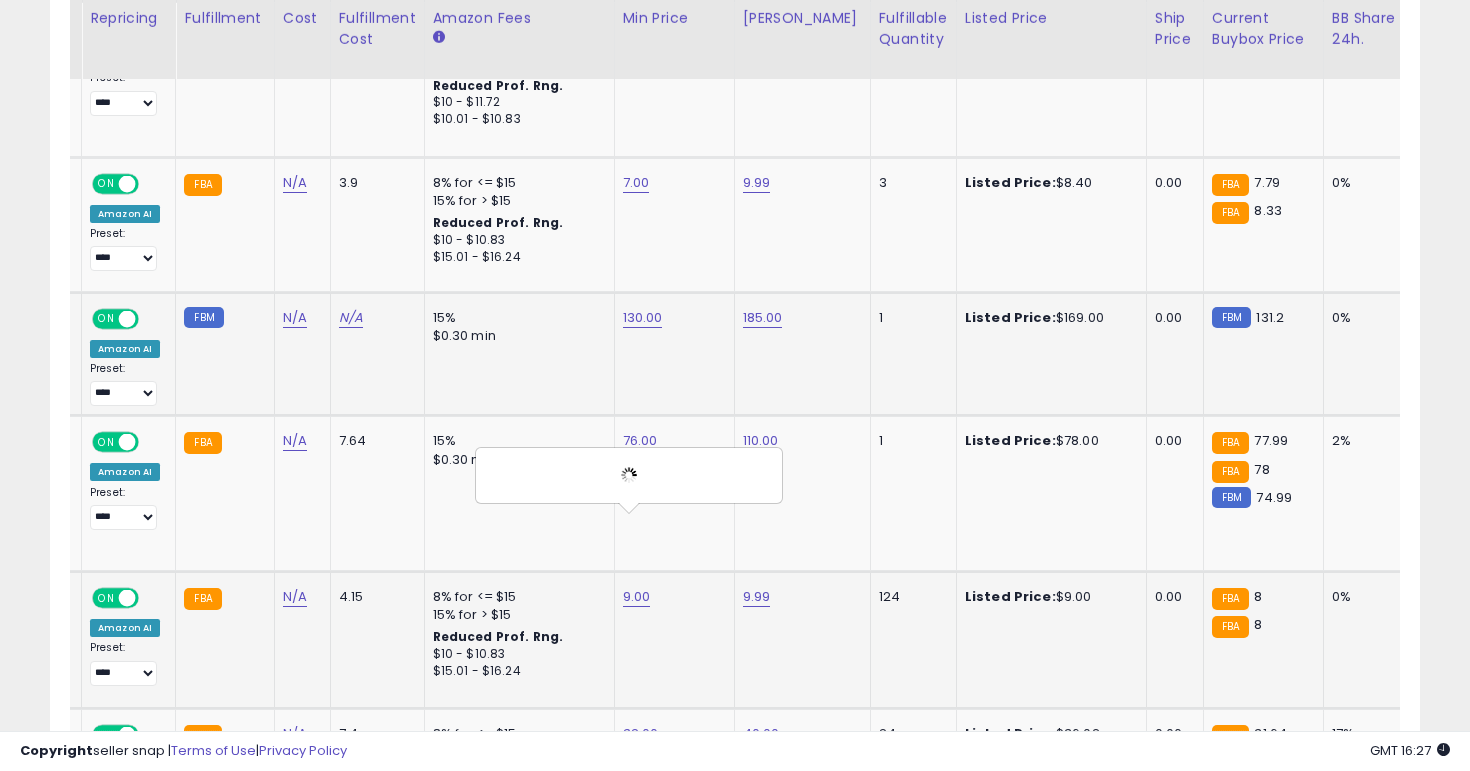 scroll, scrollTop: 0, scrollLeft: 159, axis: horizontal 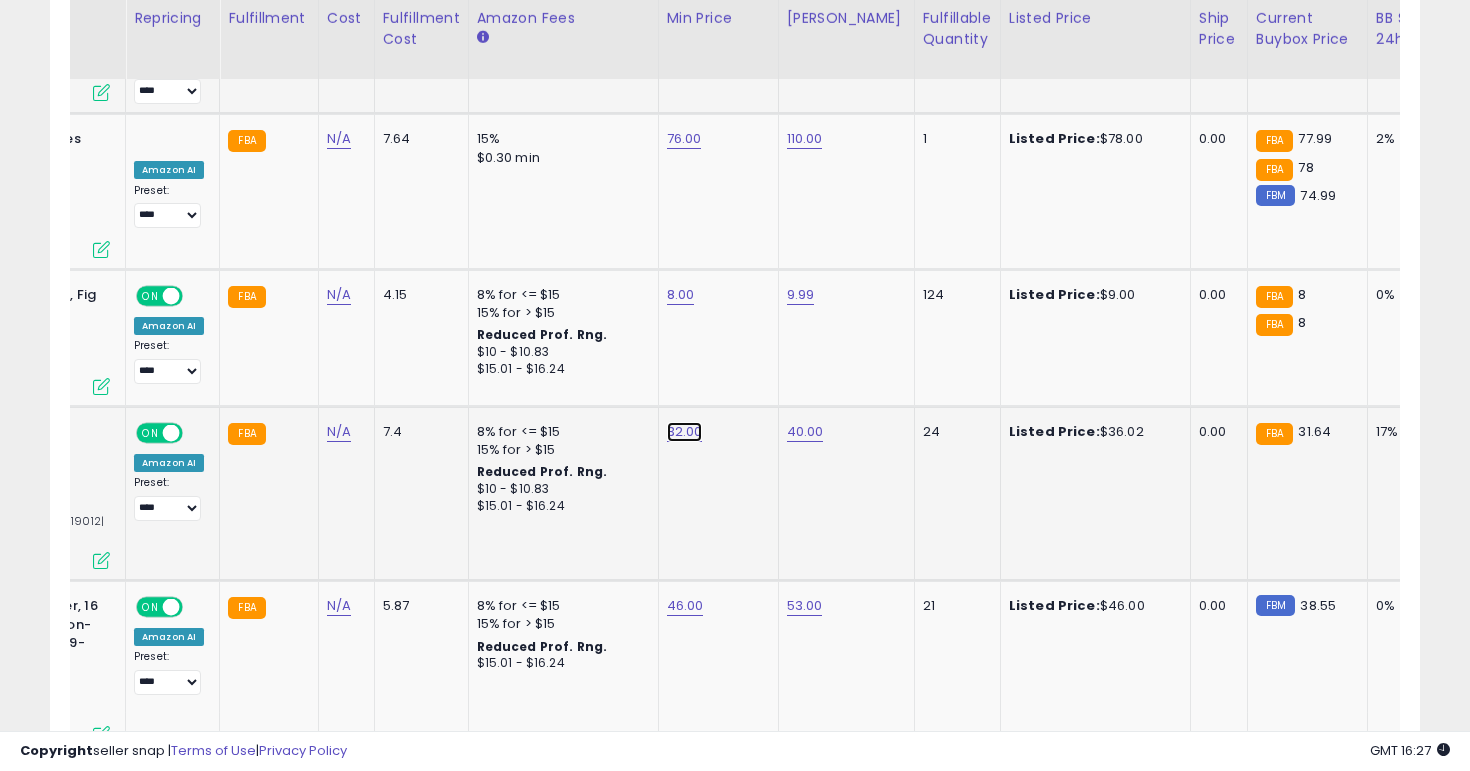 click on "32.00" at bounding box center (683, -1887) 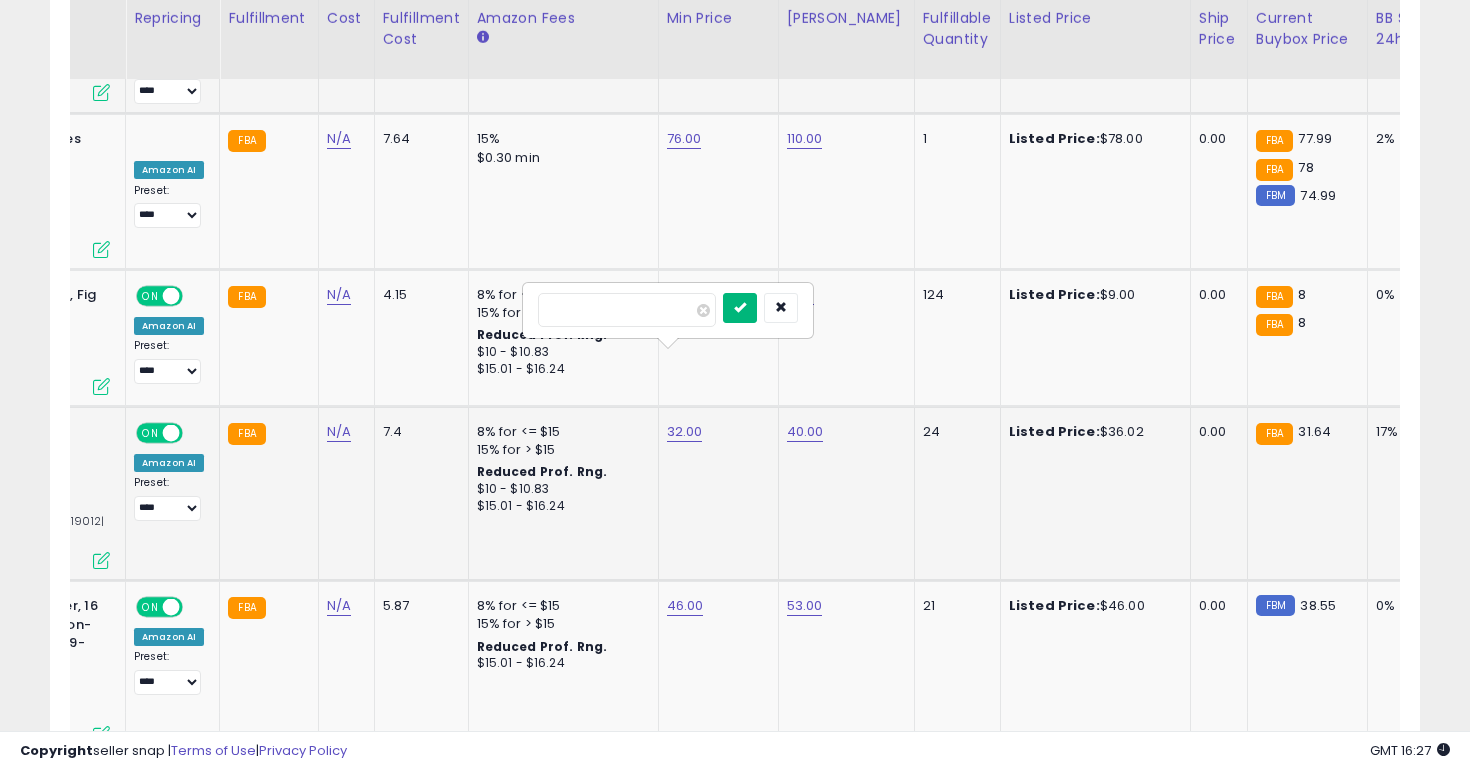 type on "**" 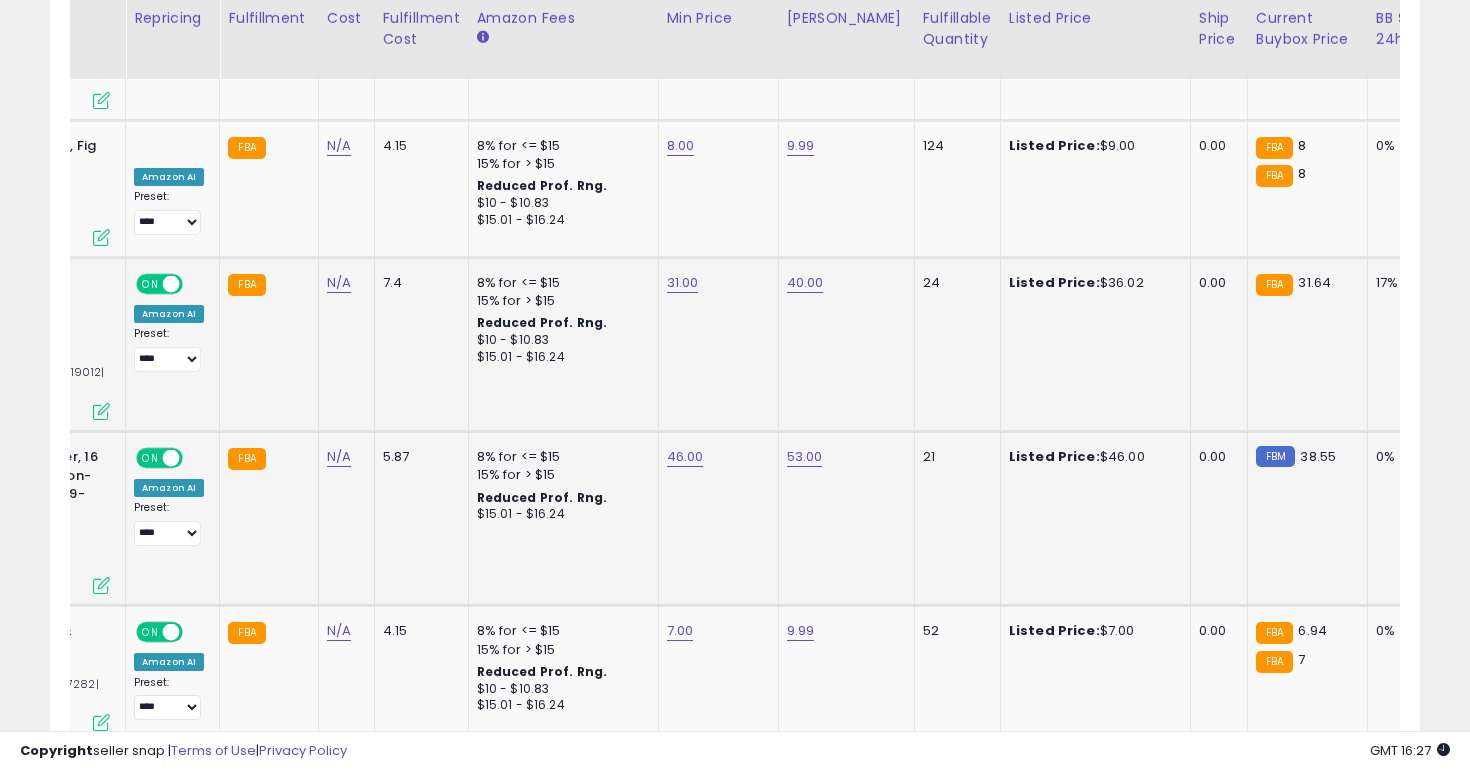 scroll, scrollTop: 3188, scrollLeft: 0, axis: vertical 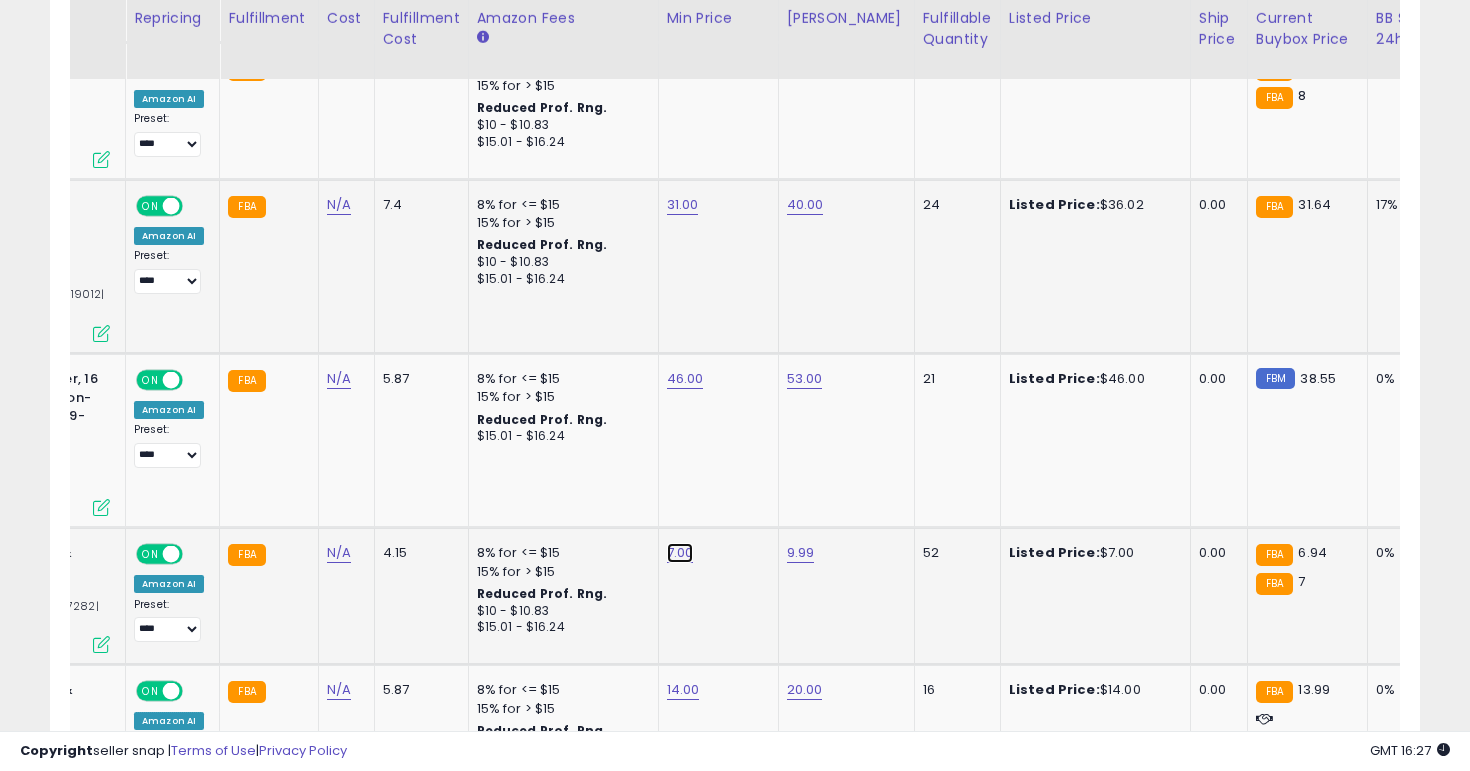 click on "7.00" at bounding box center (683, -2114) 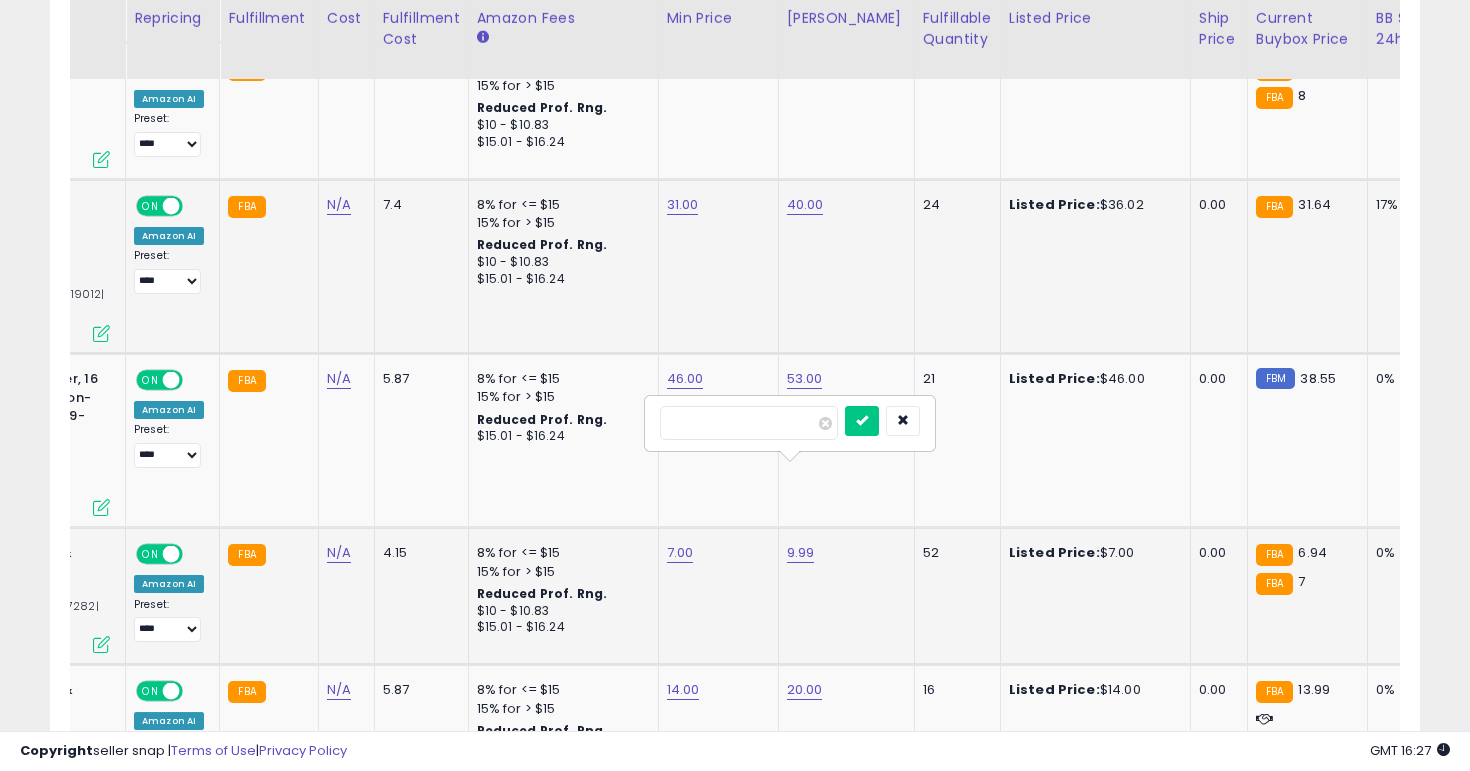 type on "*" 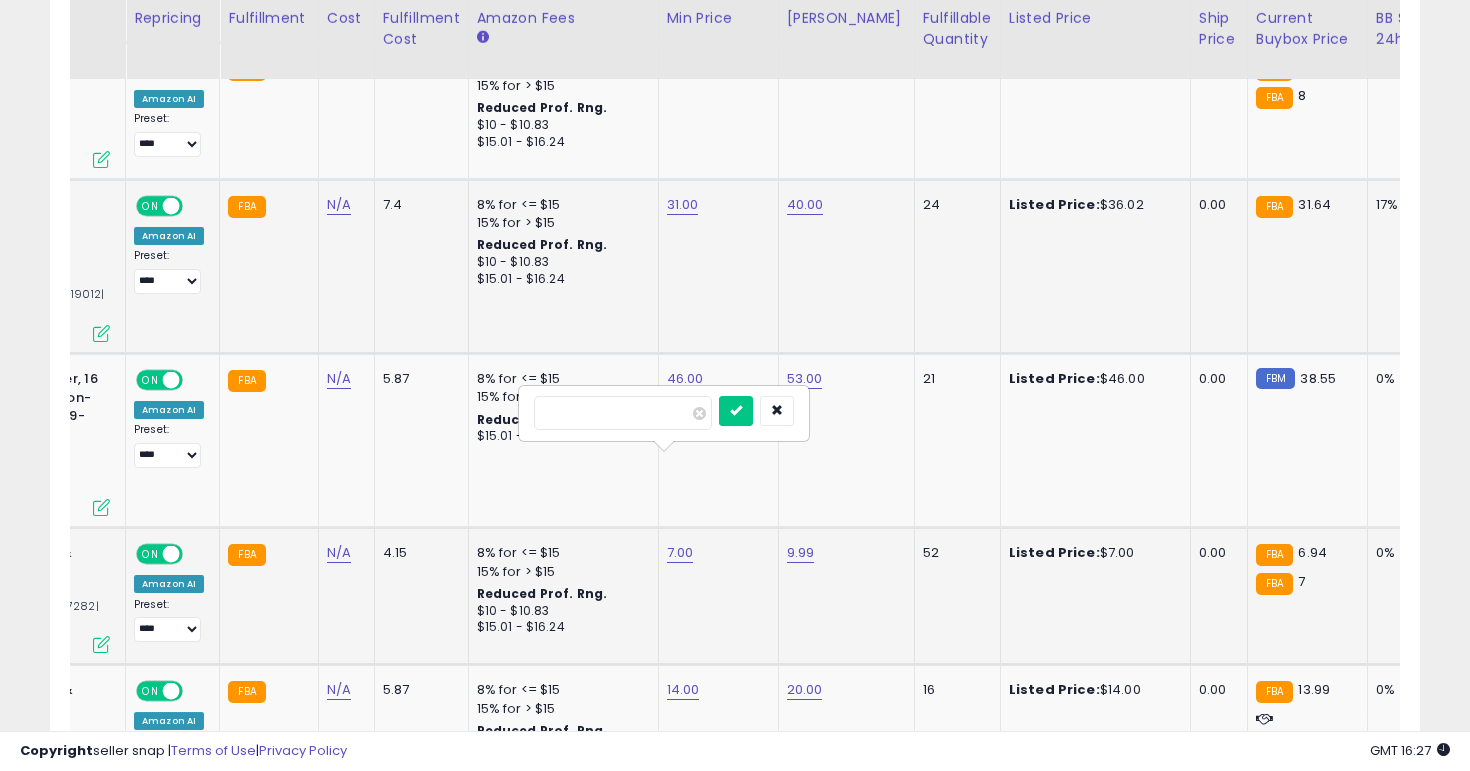 type on "*" 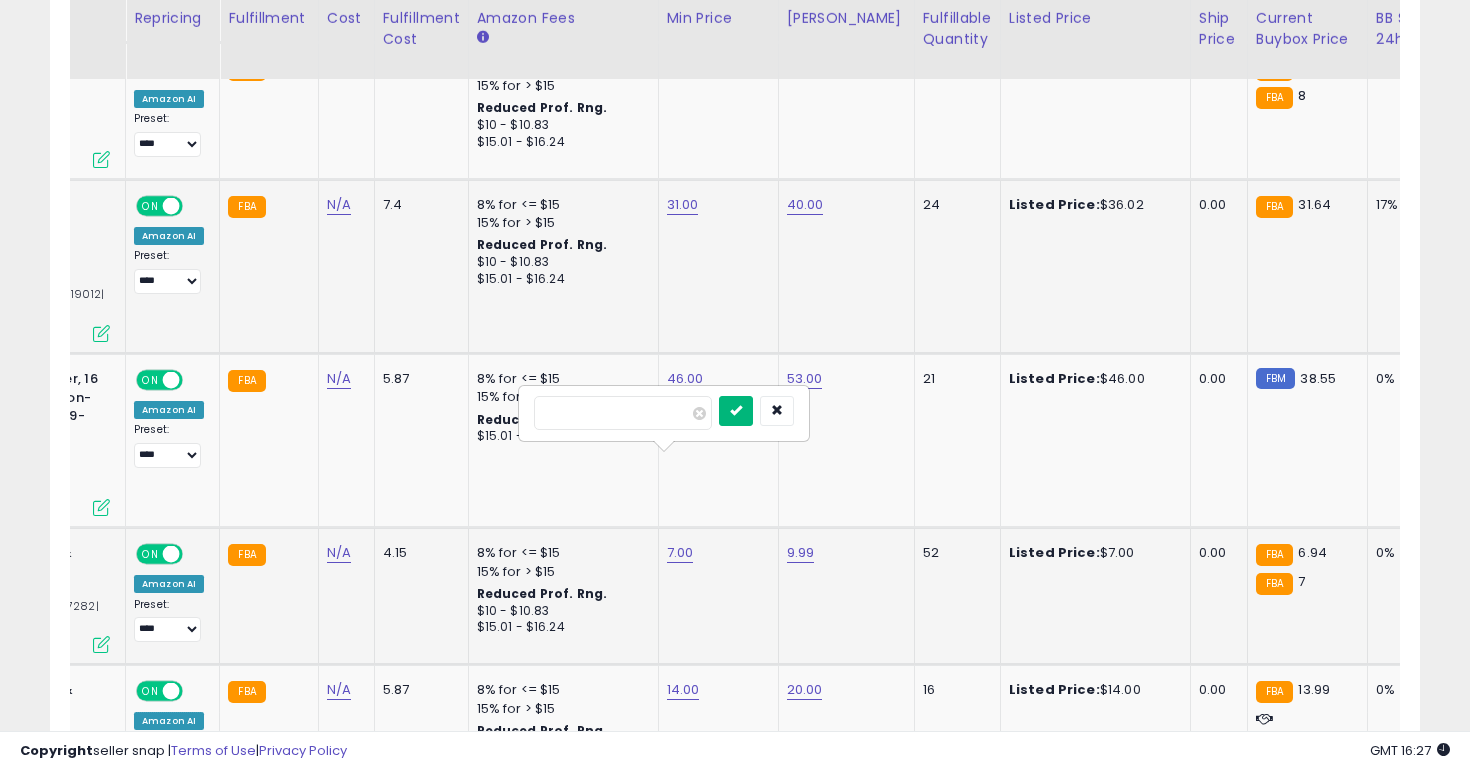 type on "*" 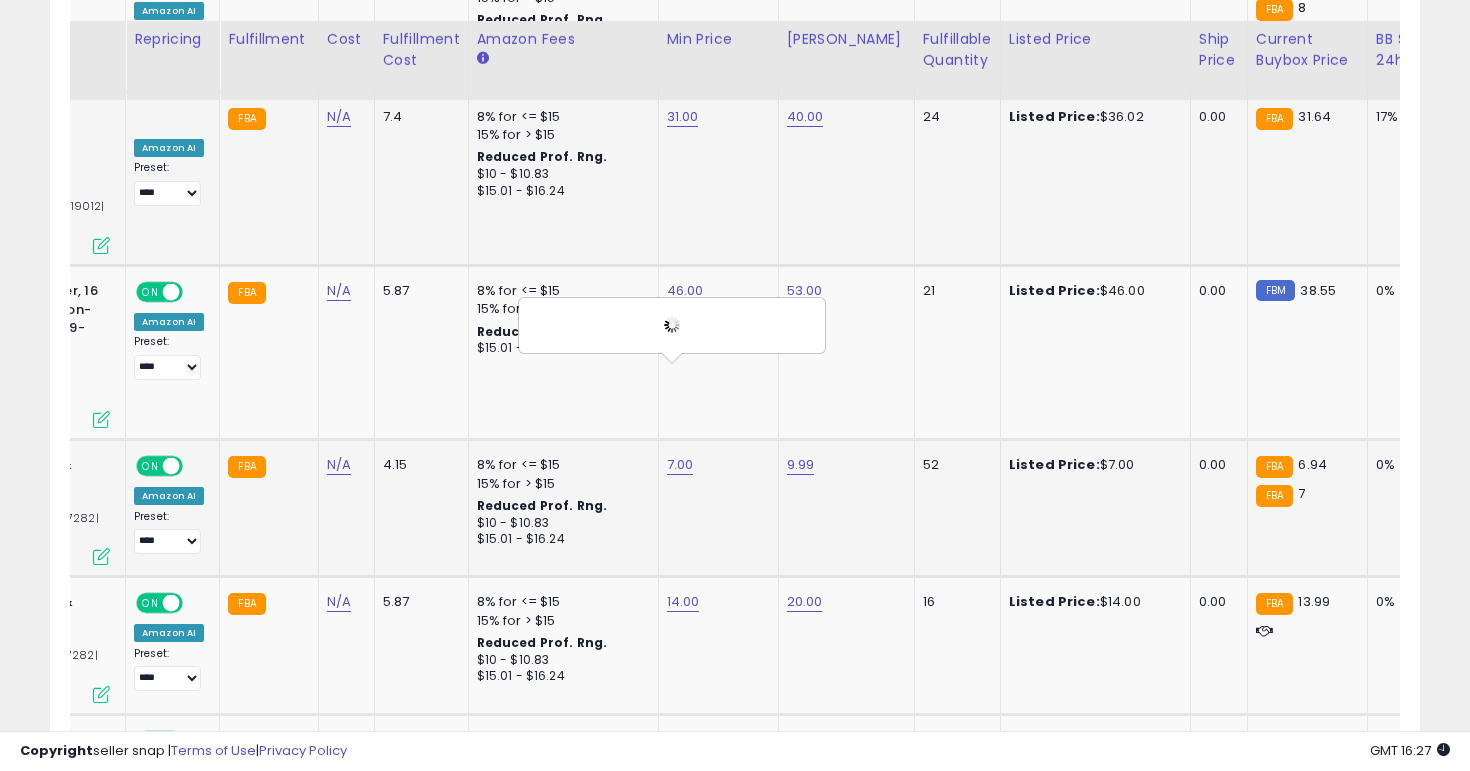scroll, scrollTop: 3359, scrollLeft: 0, axis: vertical 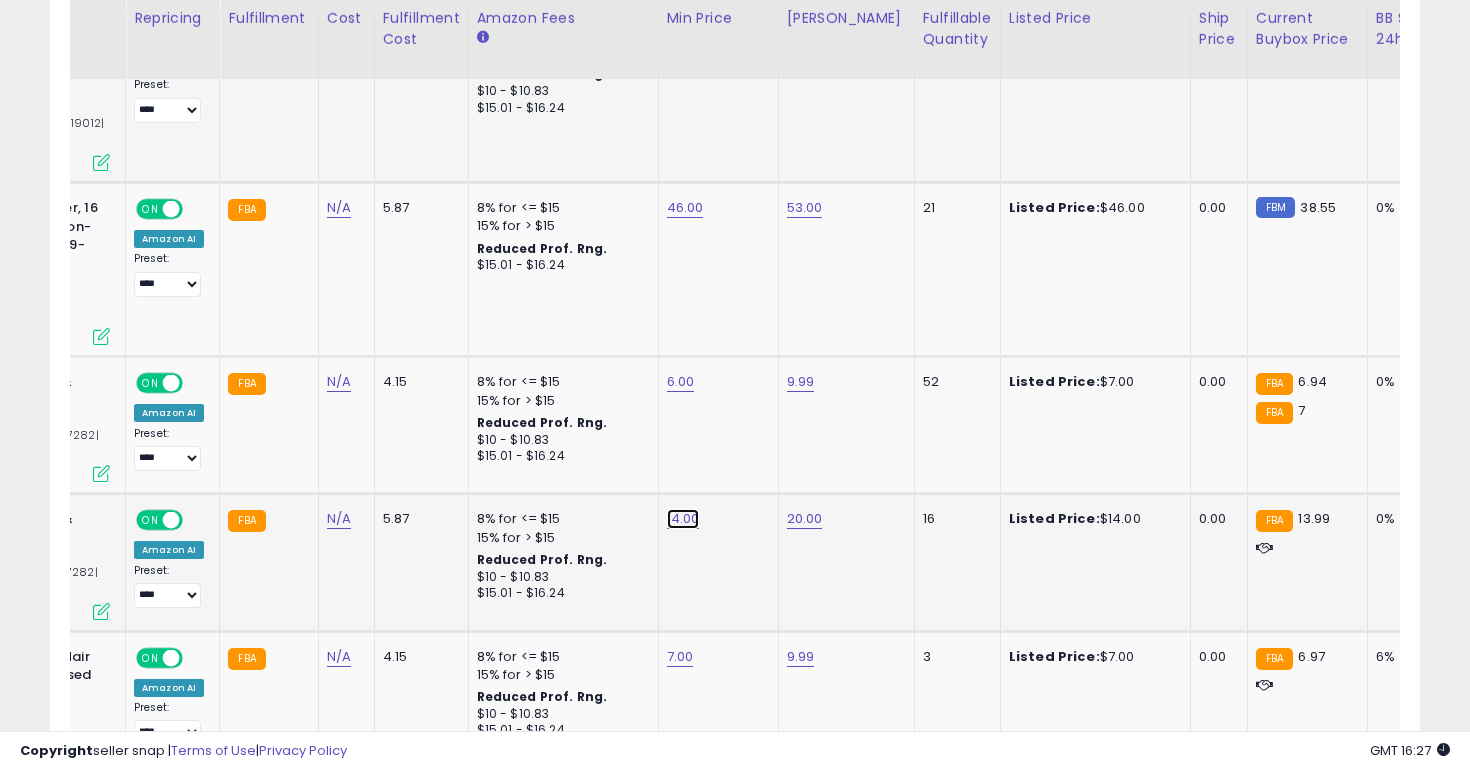 click on "14.00" at bounding box center [683, -2285] 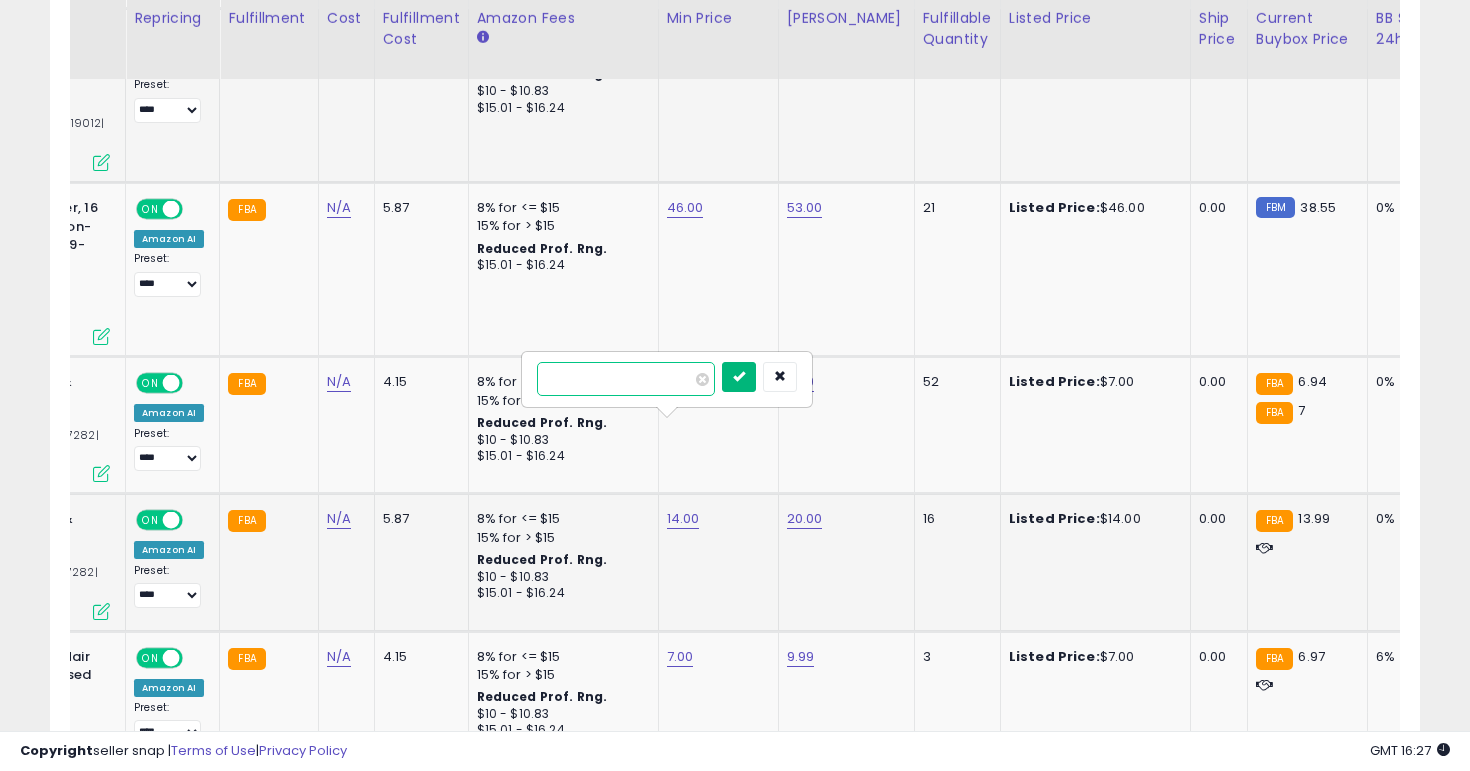 type on "**" 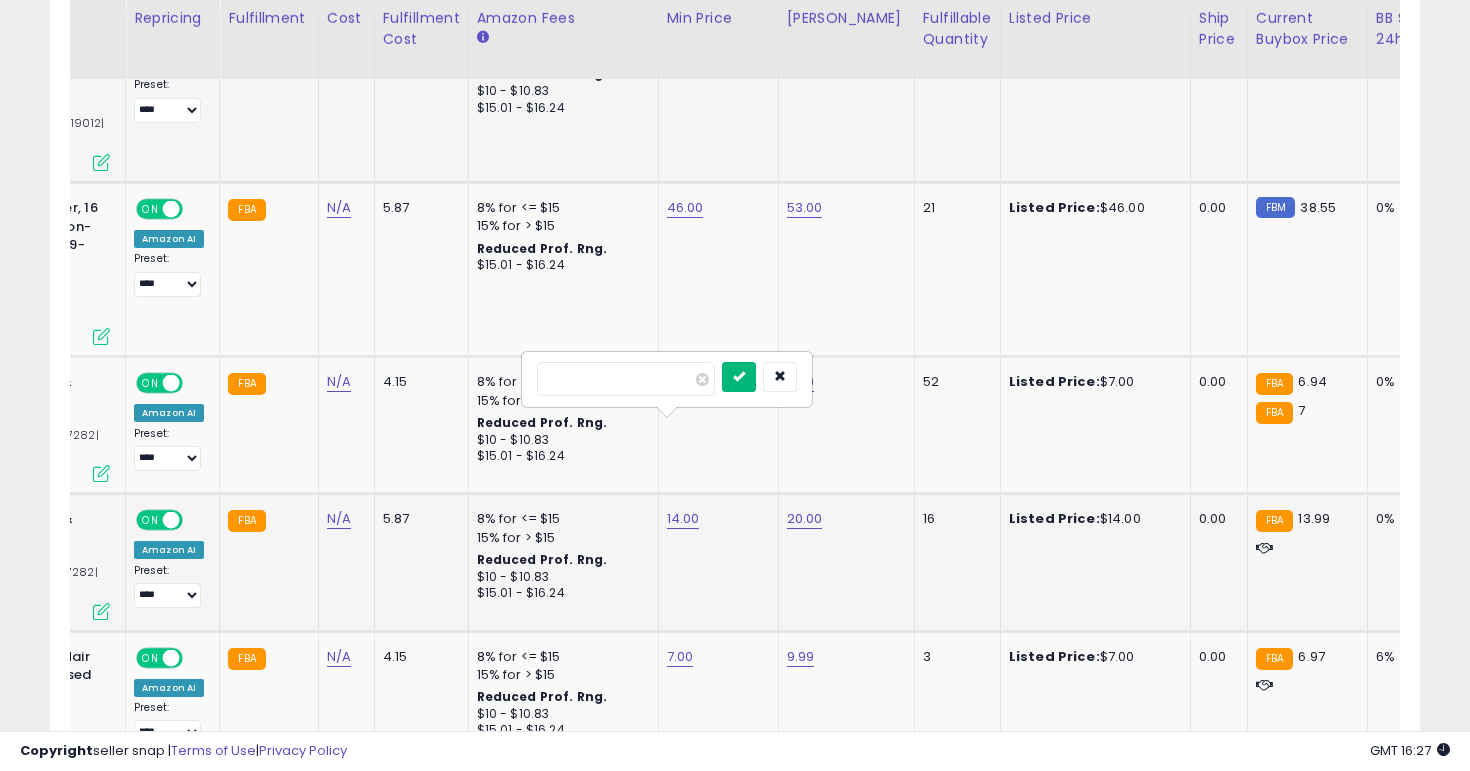 click at bounding box center [739, 377] 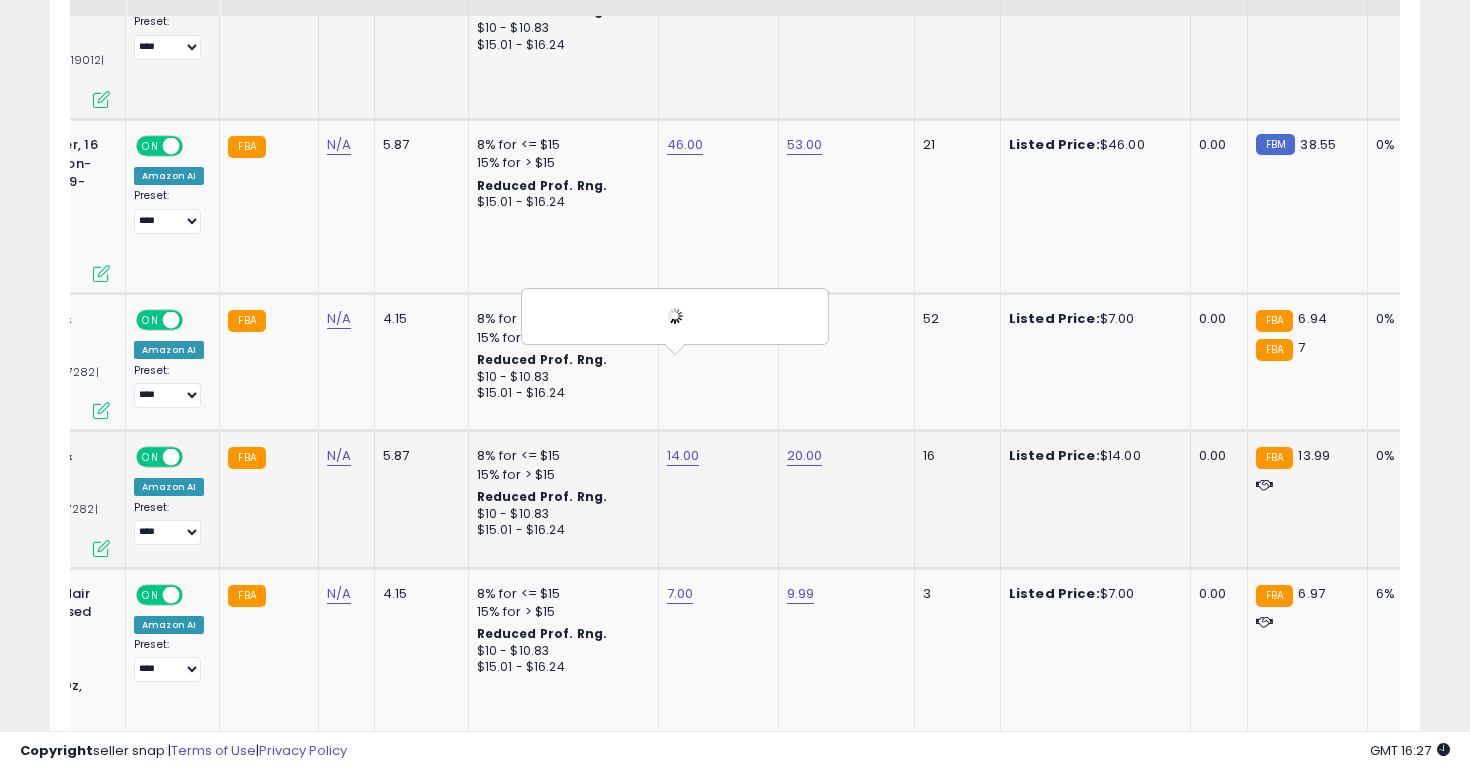 scroll, scrollTop: 3434, scrollLeft: 0, axis: vertical 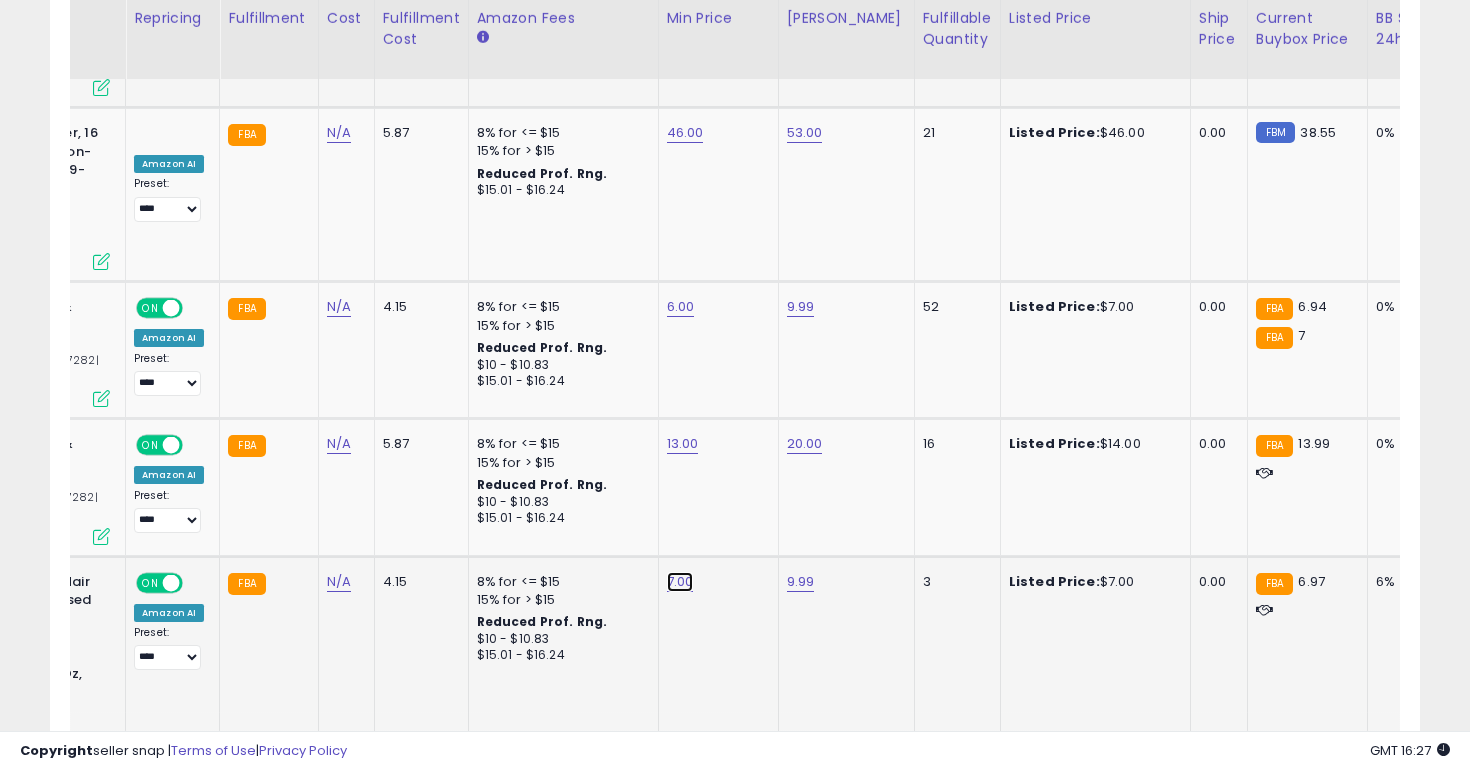 click on "7.00" at bounding box center (683, -2360) 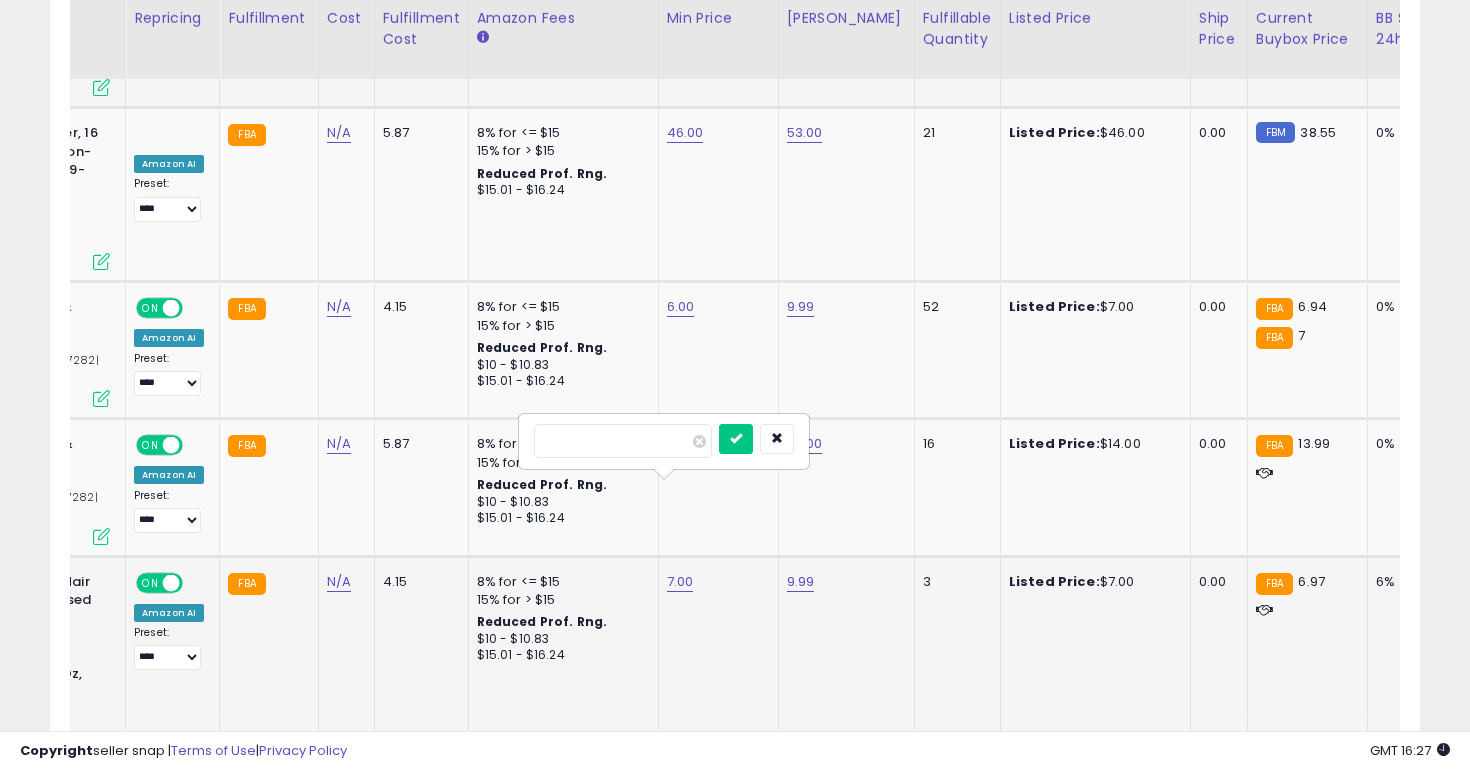 type on "*" 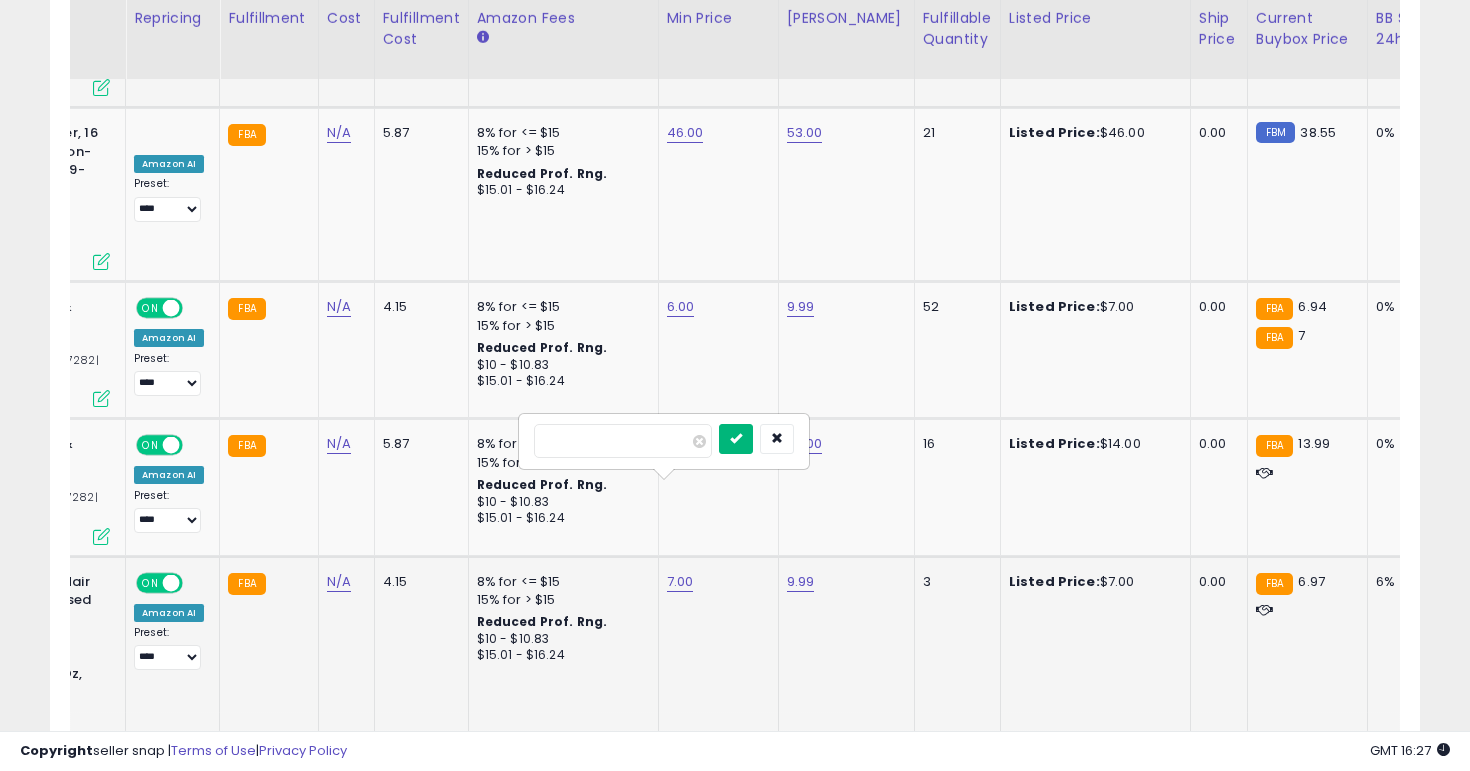 click at bounding box center (736, 439) 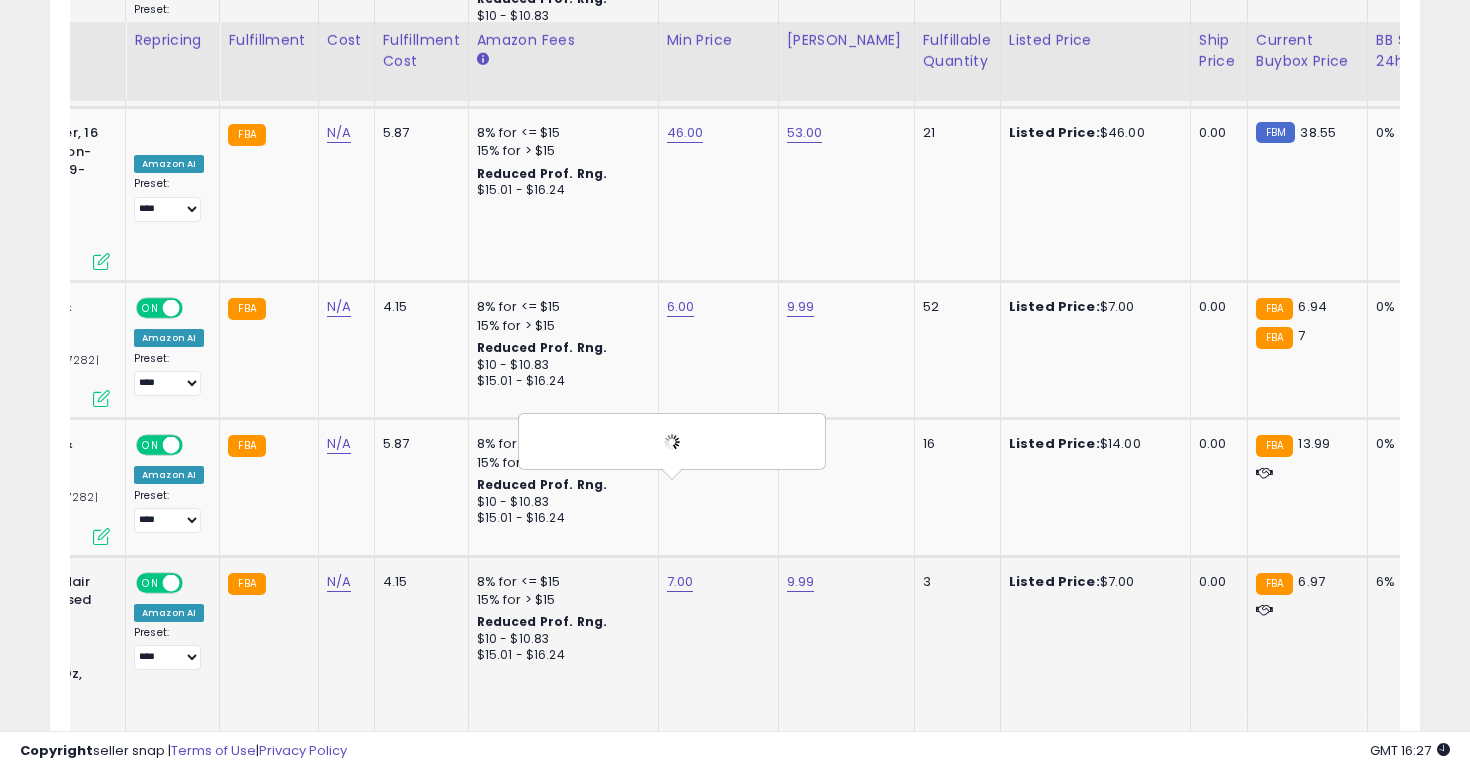 scroll, scrollTop: 3570, scrollLeft: 0, axis: vertical 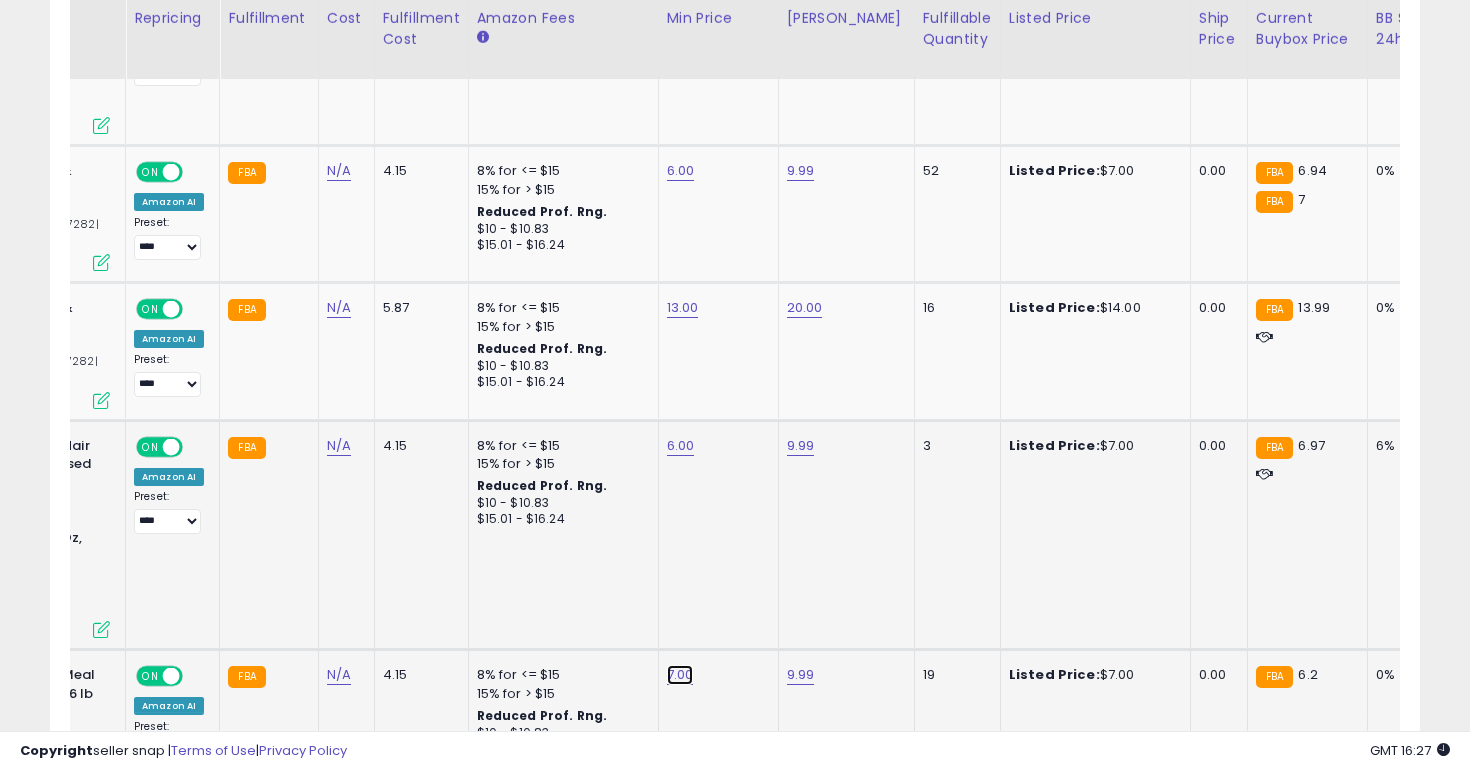 click on "7.00" at bounding box center (683, -2496) 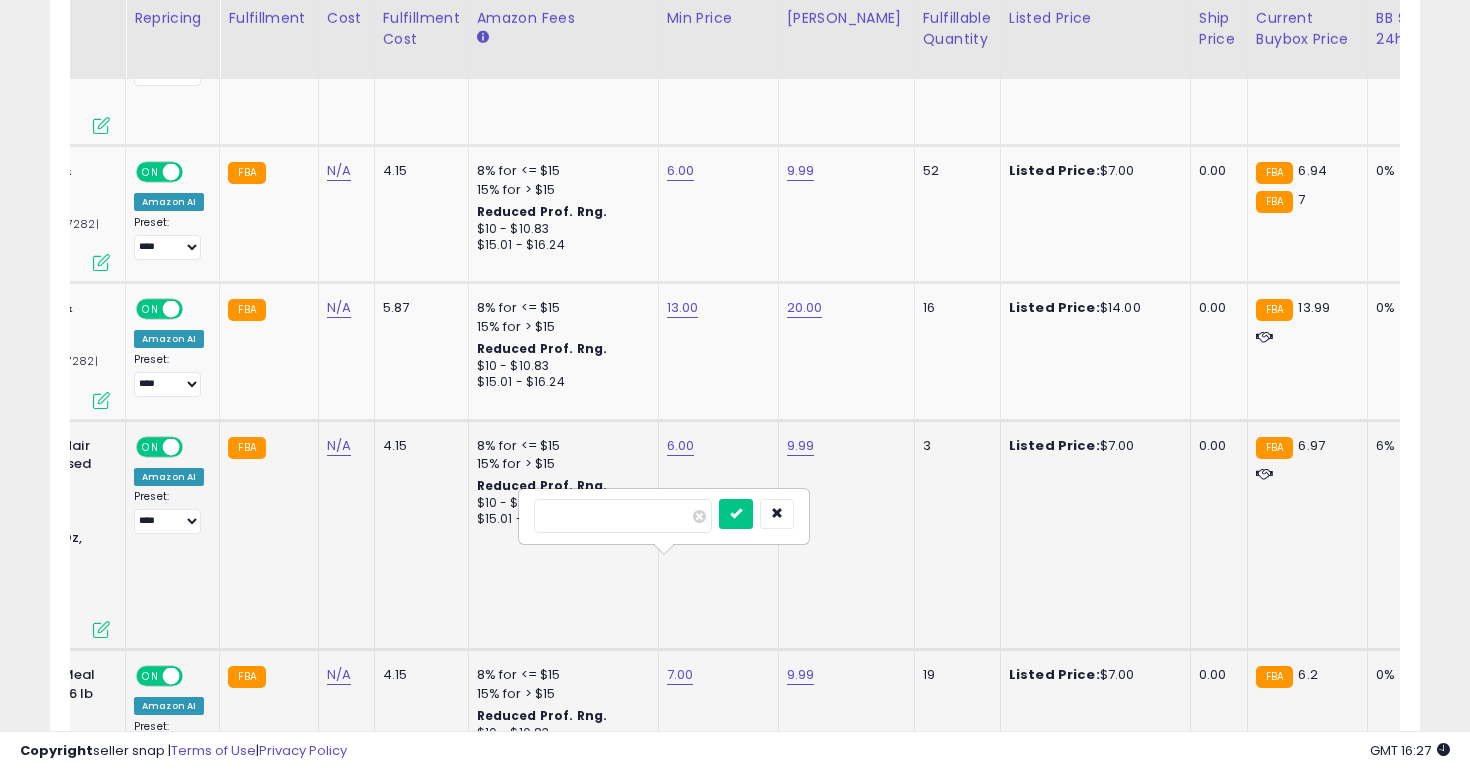 type on "*" 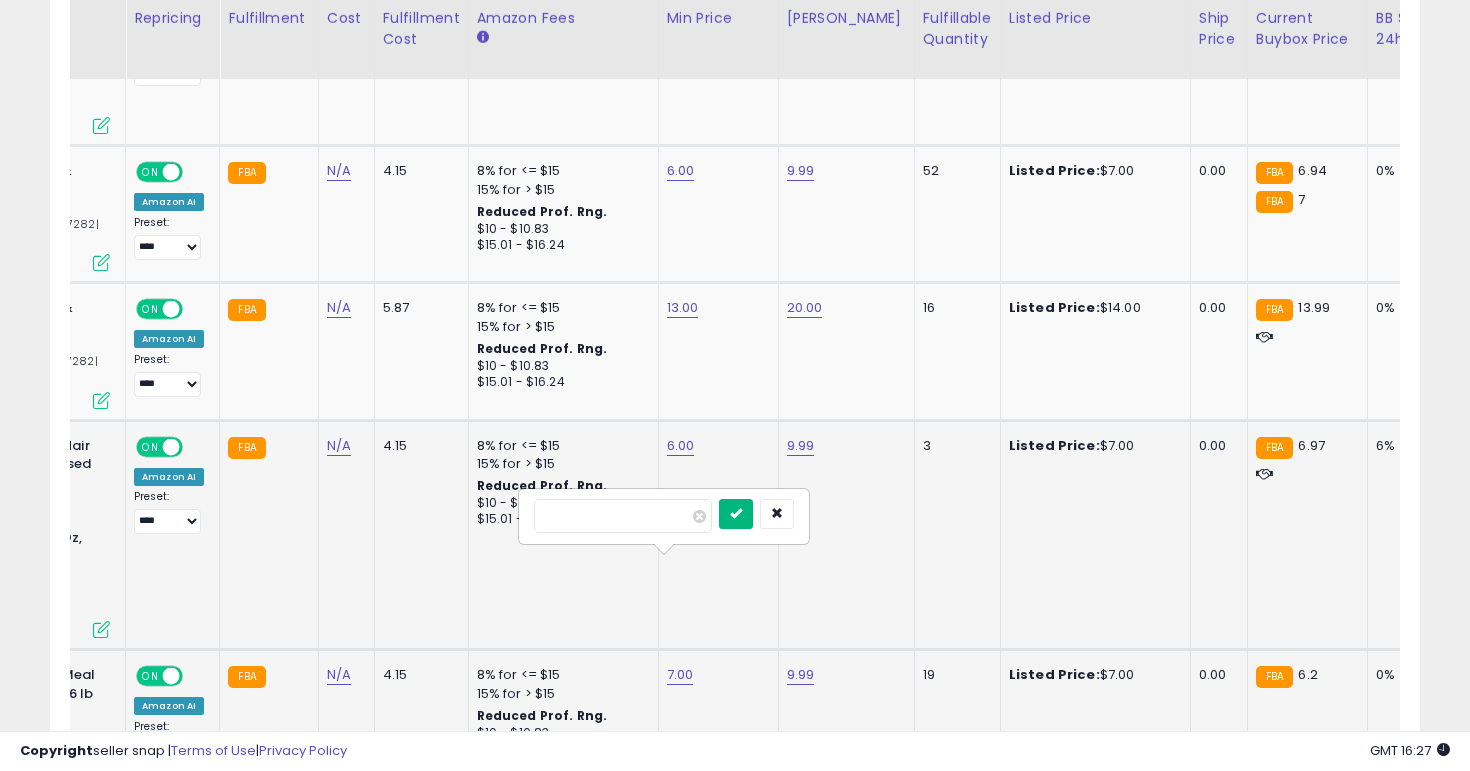 click at bounding box center [736, 513] 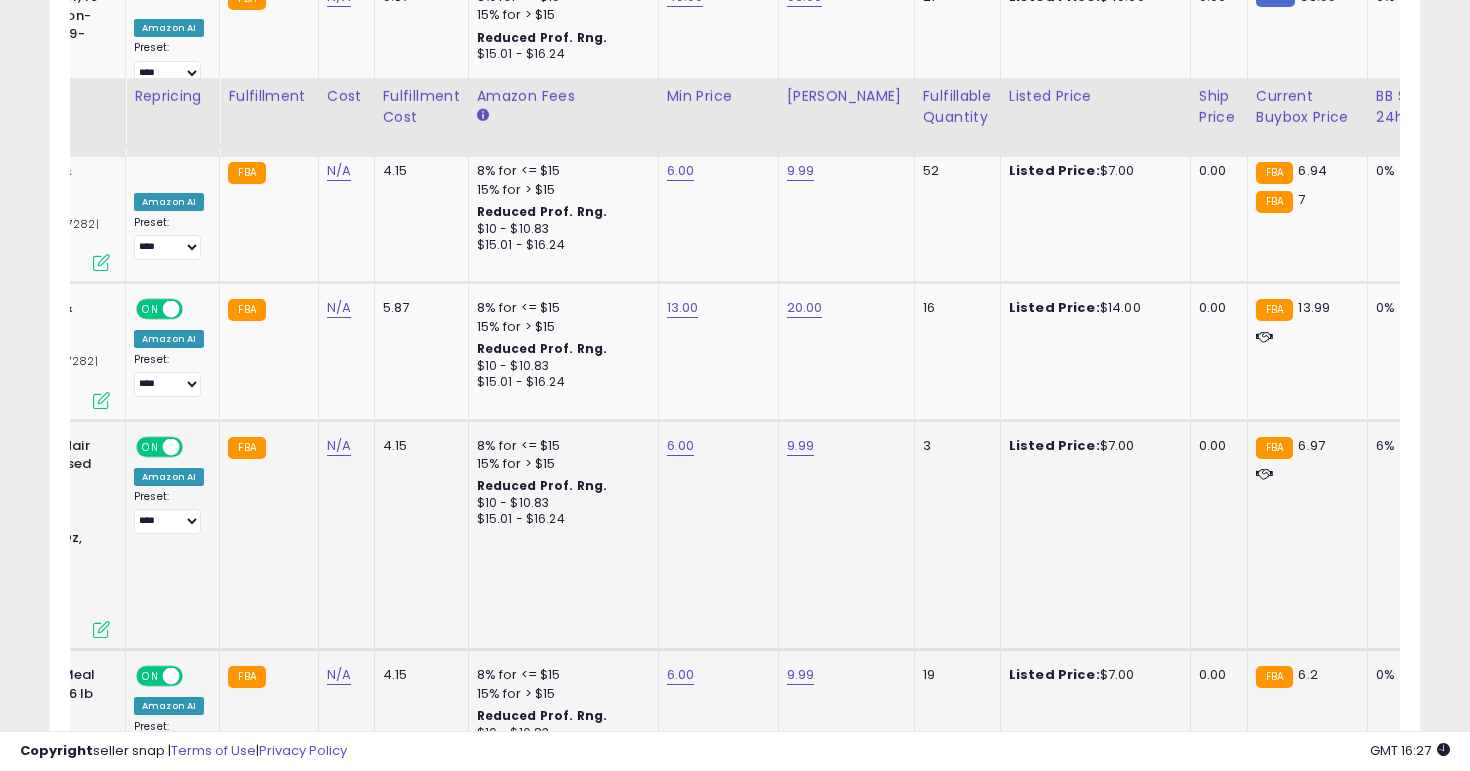 scroll, scrollTop: 3744, scrollLeft: 0, axis: vertical 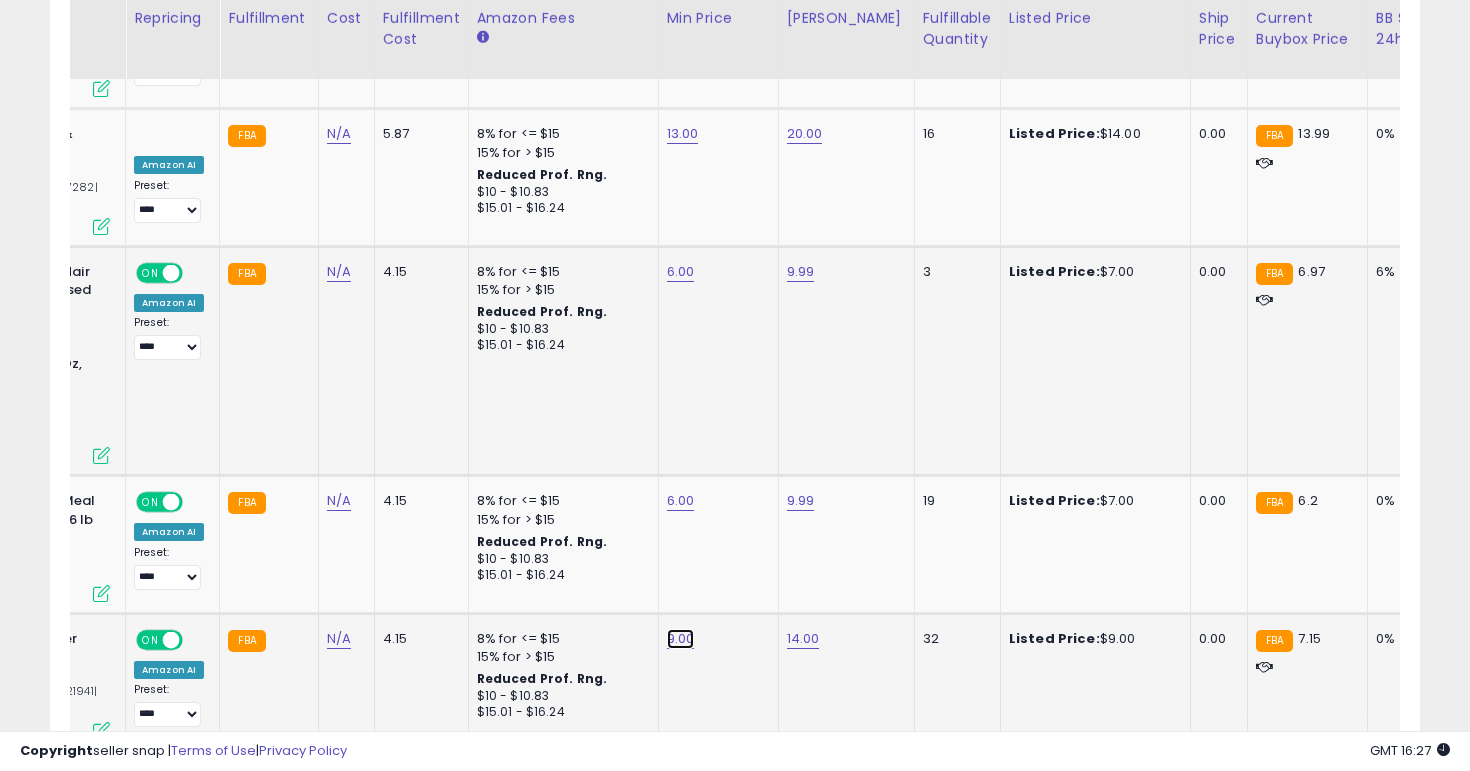 click on "9.00" at bounding box center [683, -2670] 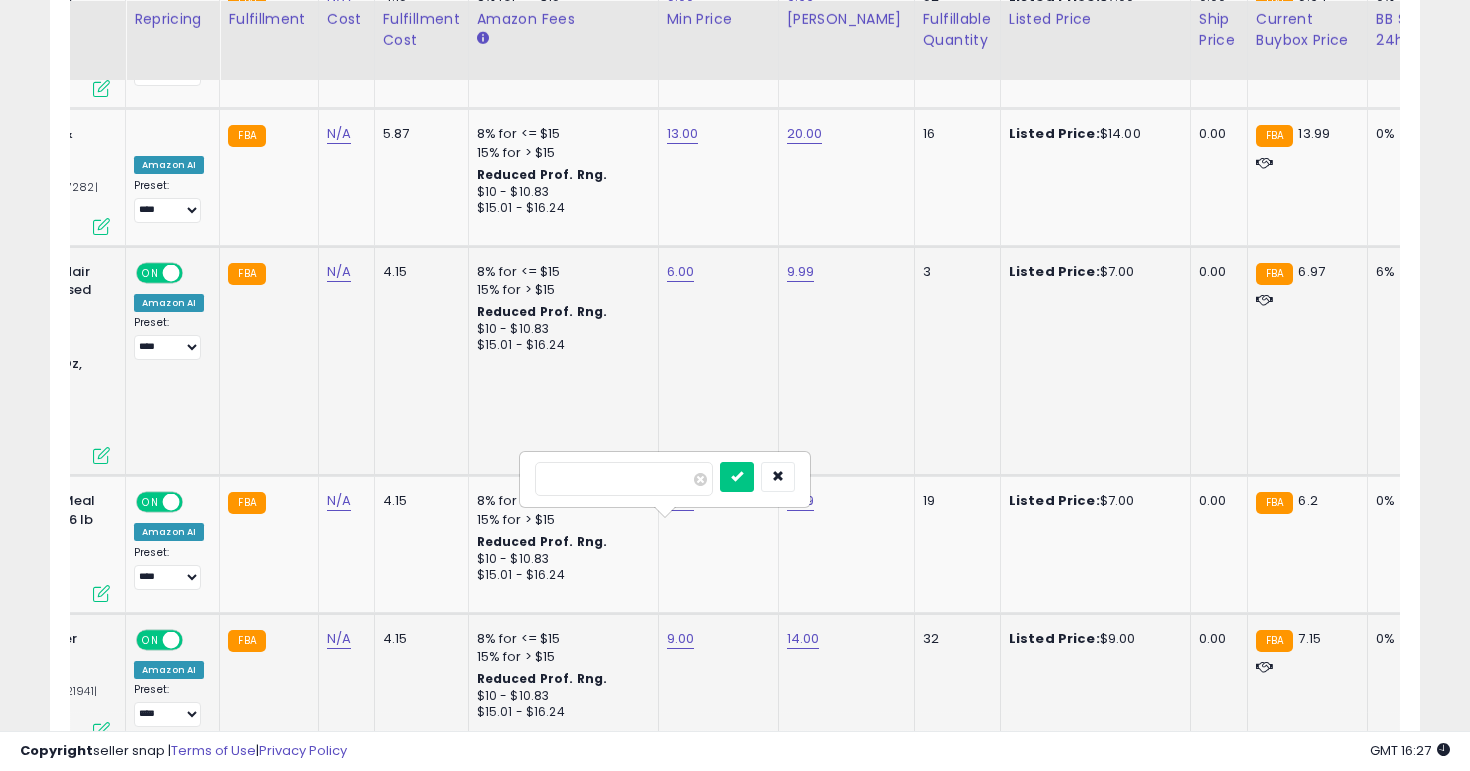 scroll, scrollTop: 3745, scrollLeft: 0, axis: vertical 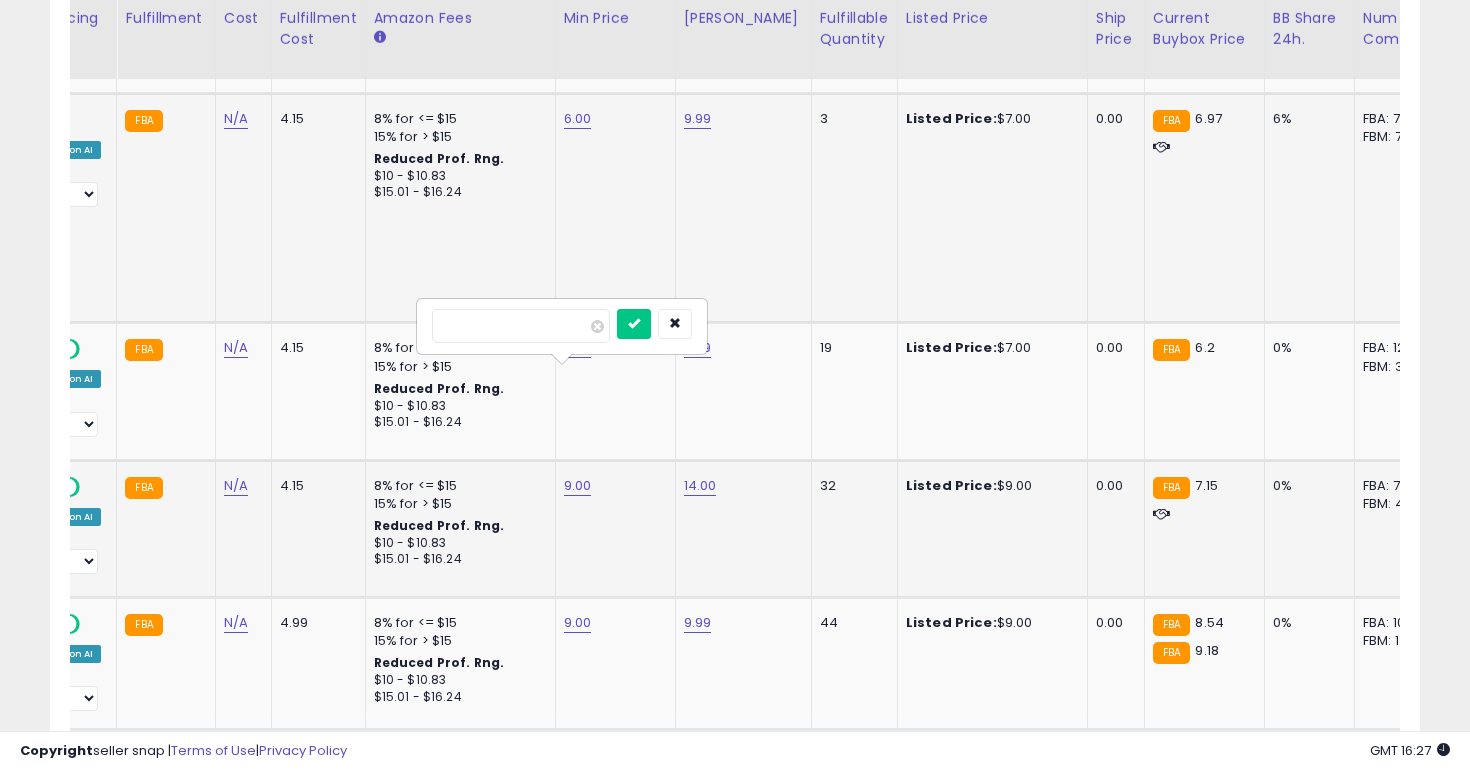 type on "*" 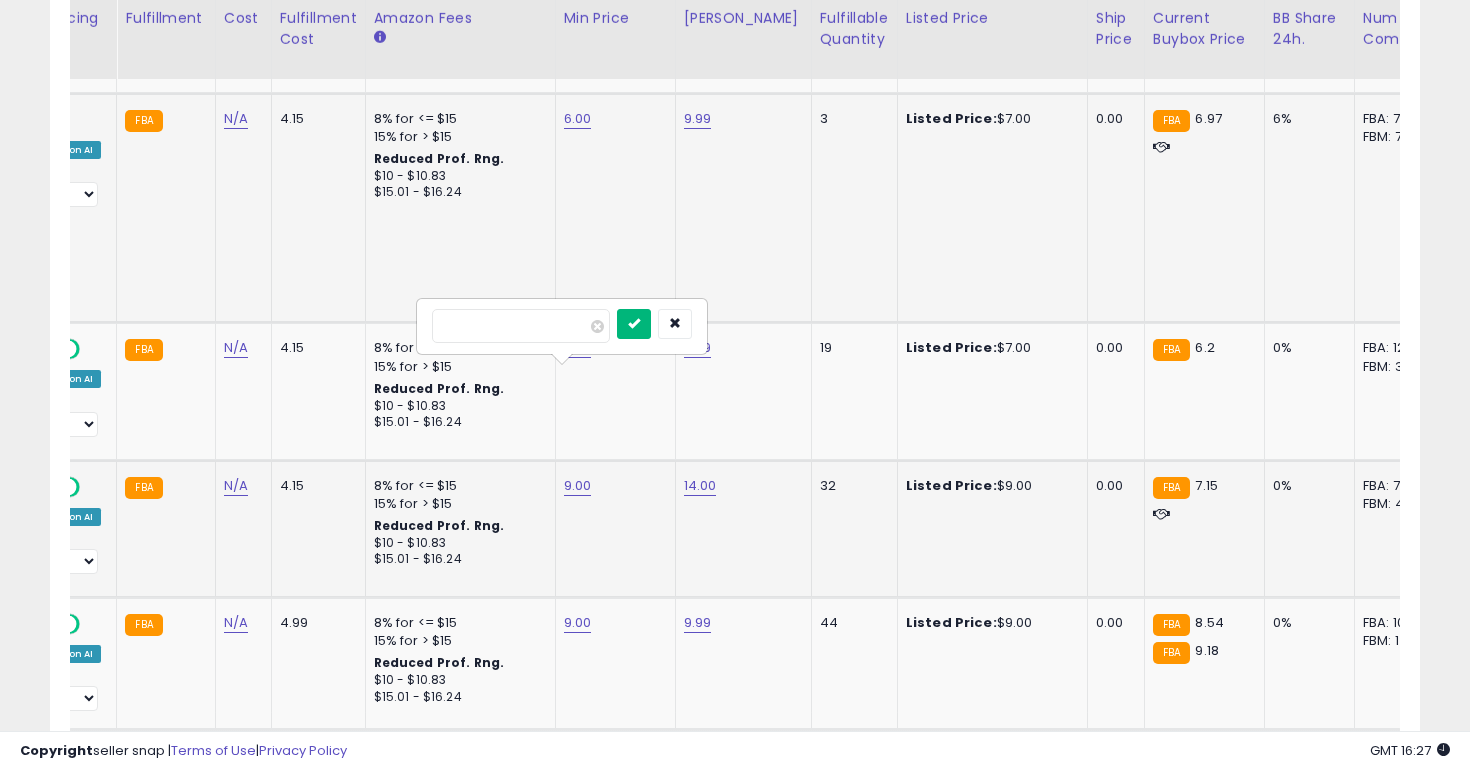 type on "*" 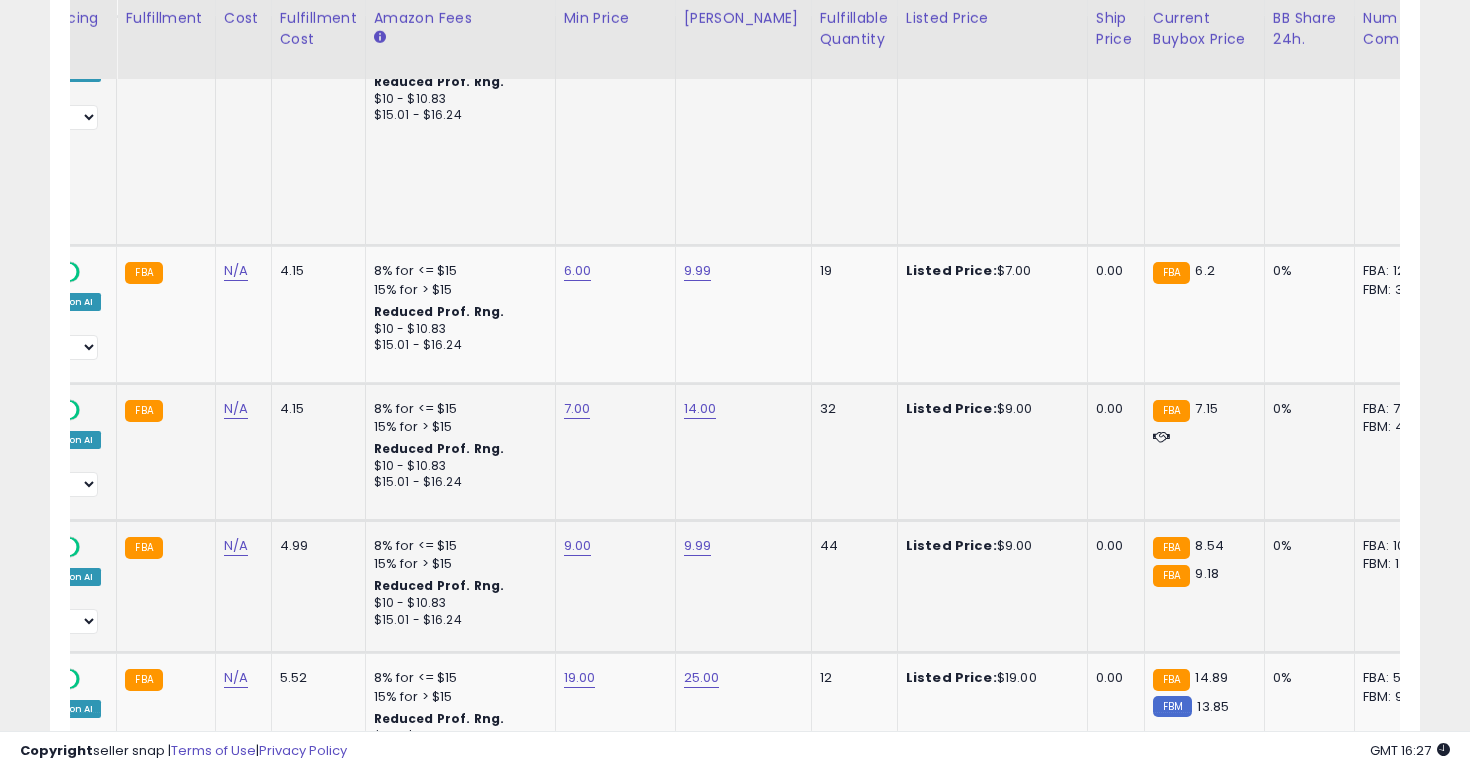 click on "9.00" 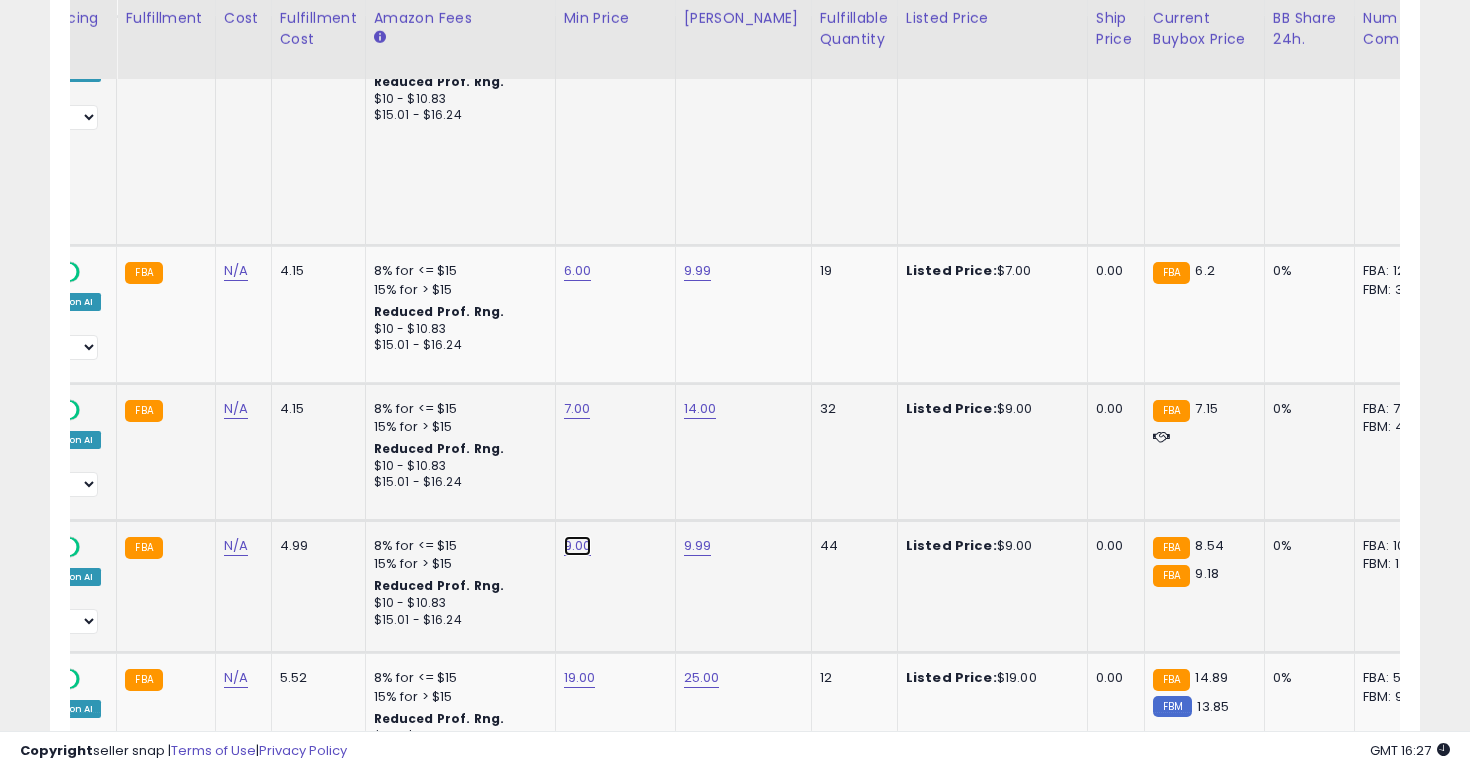 click on "9.00" at bounding box center (580, -2900) 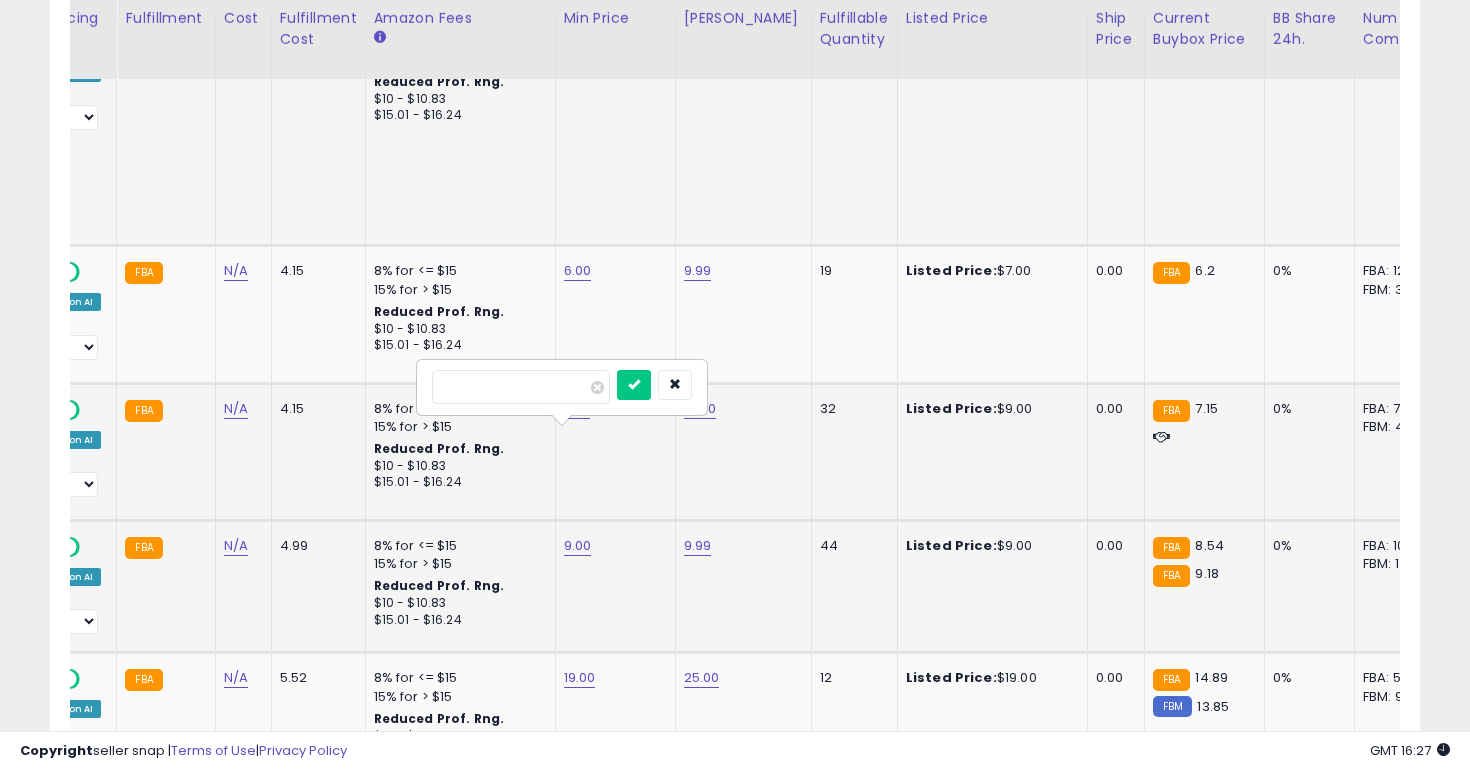 type on "*" 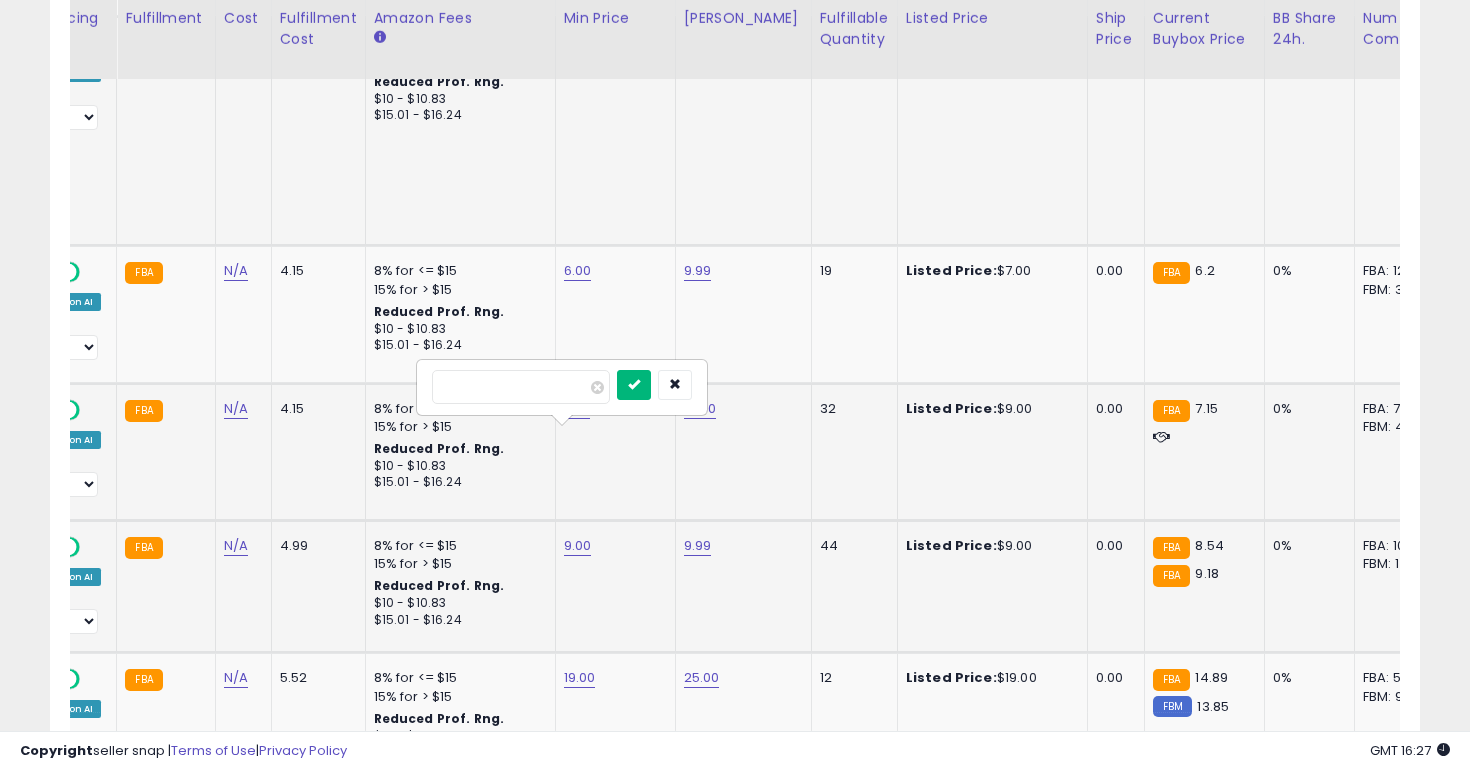 type on "*" 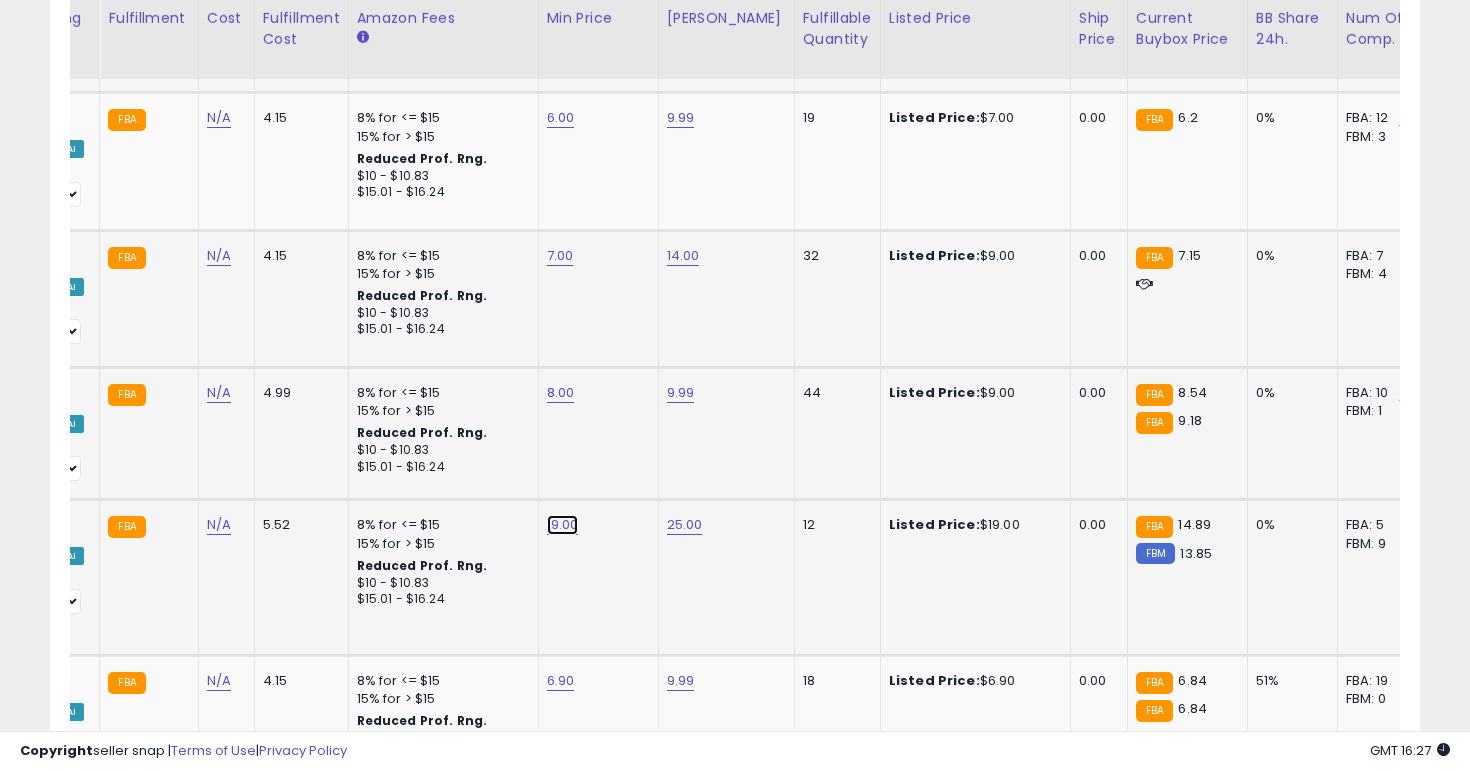 click on "19.00" at bounding box center [563, -3053] 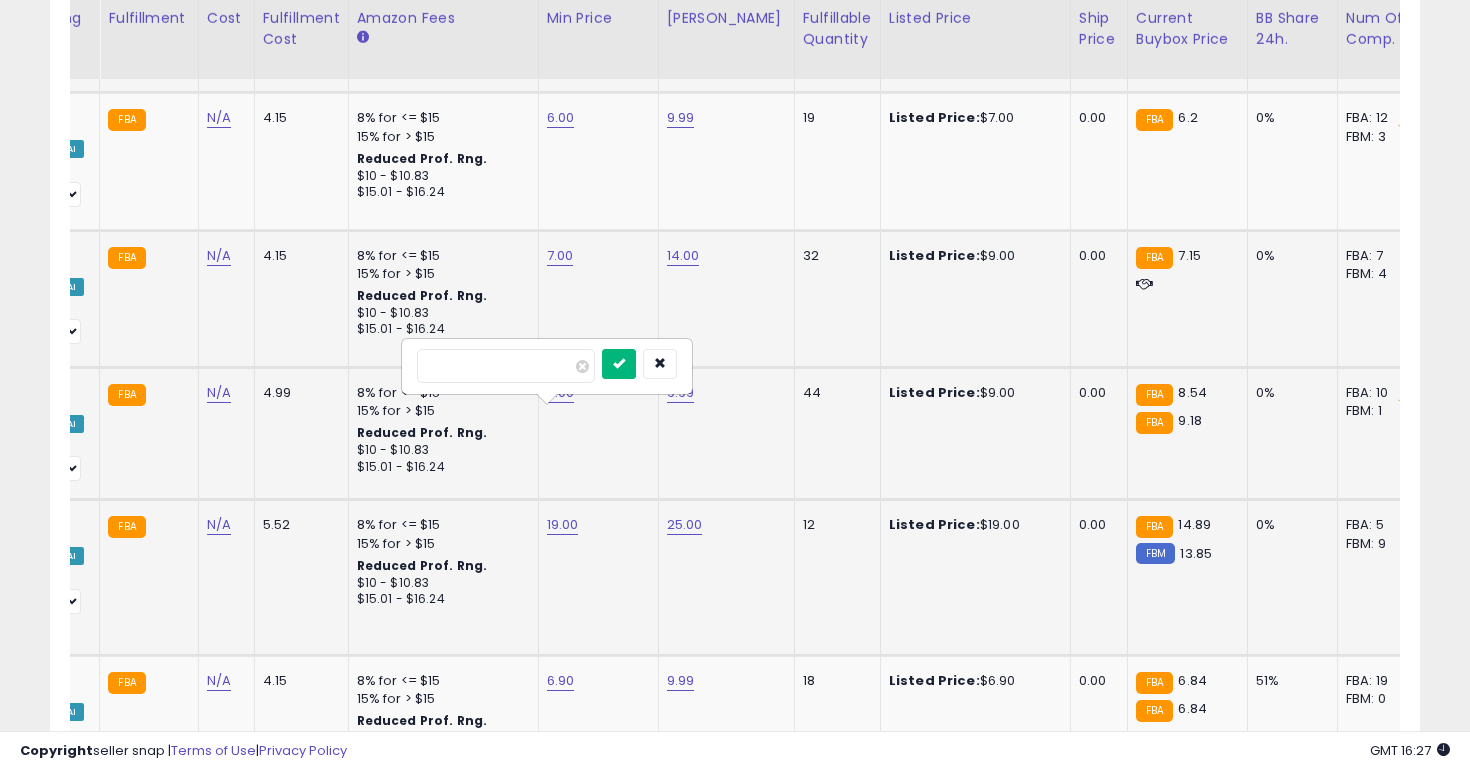 type on "**" 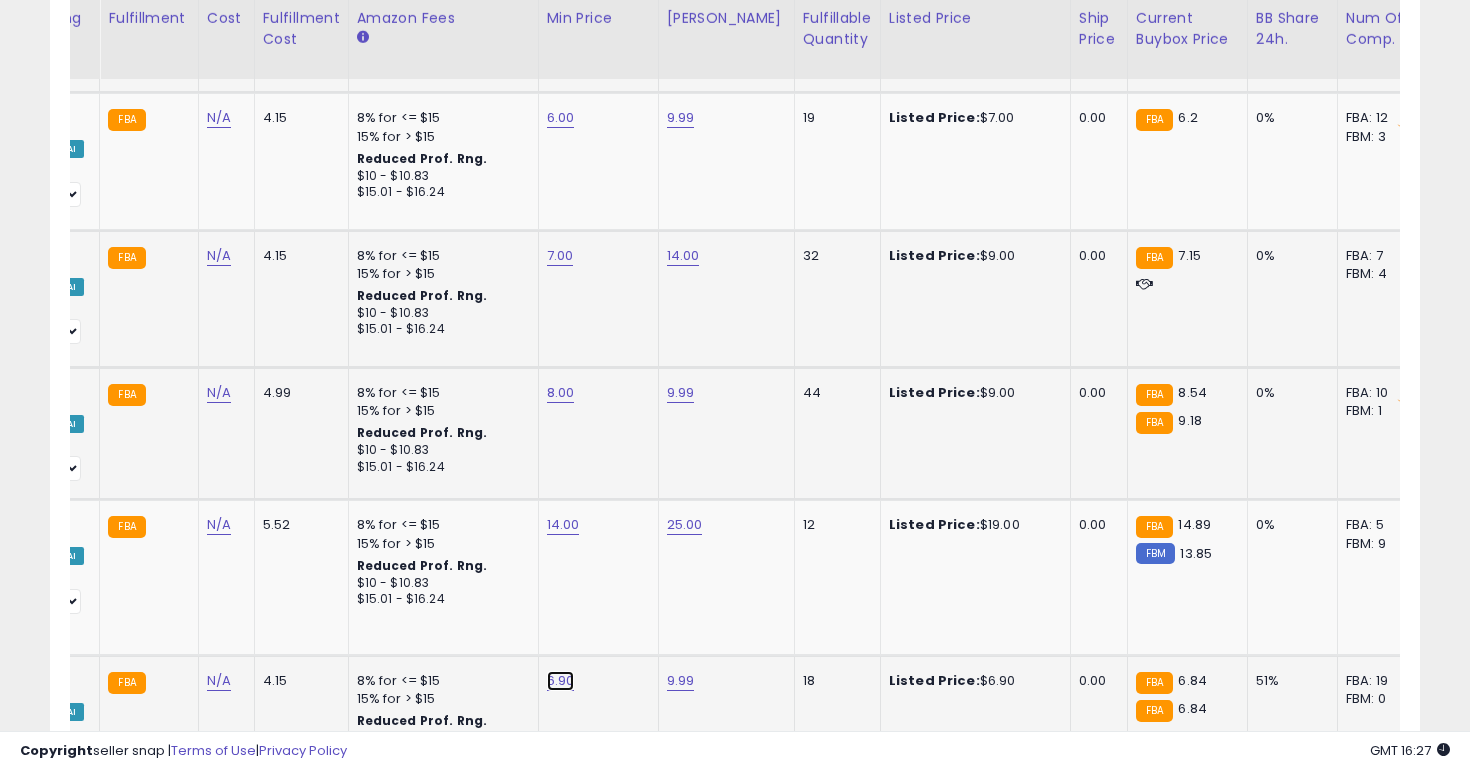 click on "6.90" at bounding box center (563, -3053) 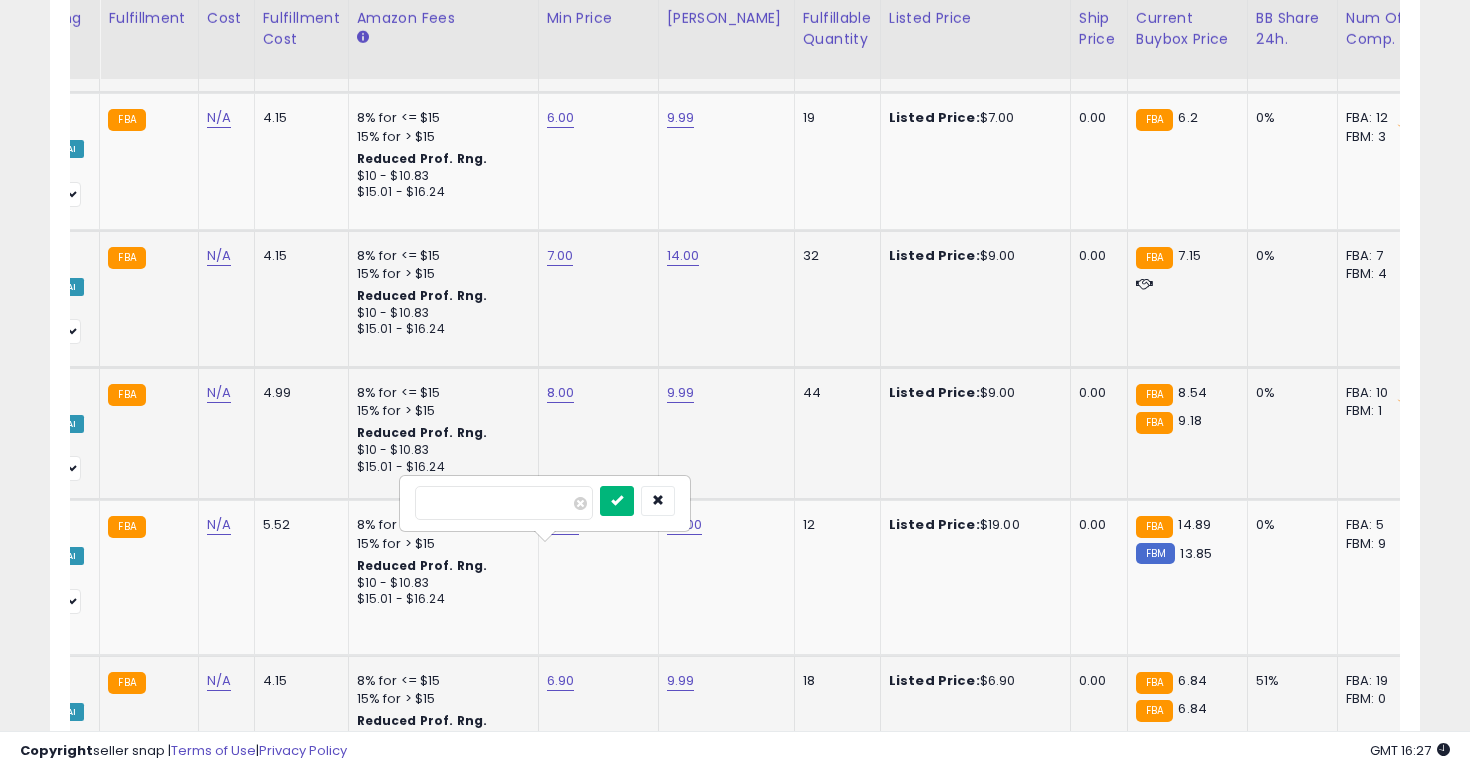 type on "*" 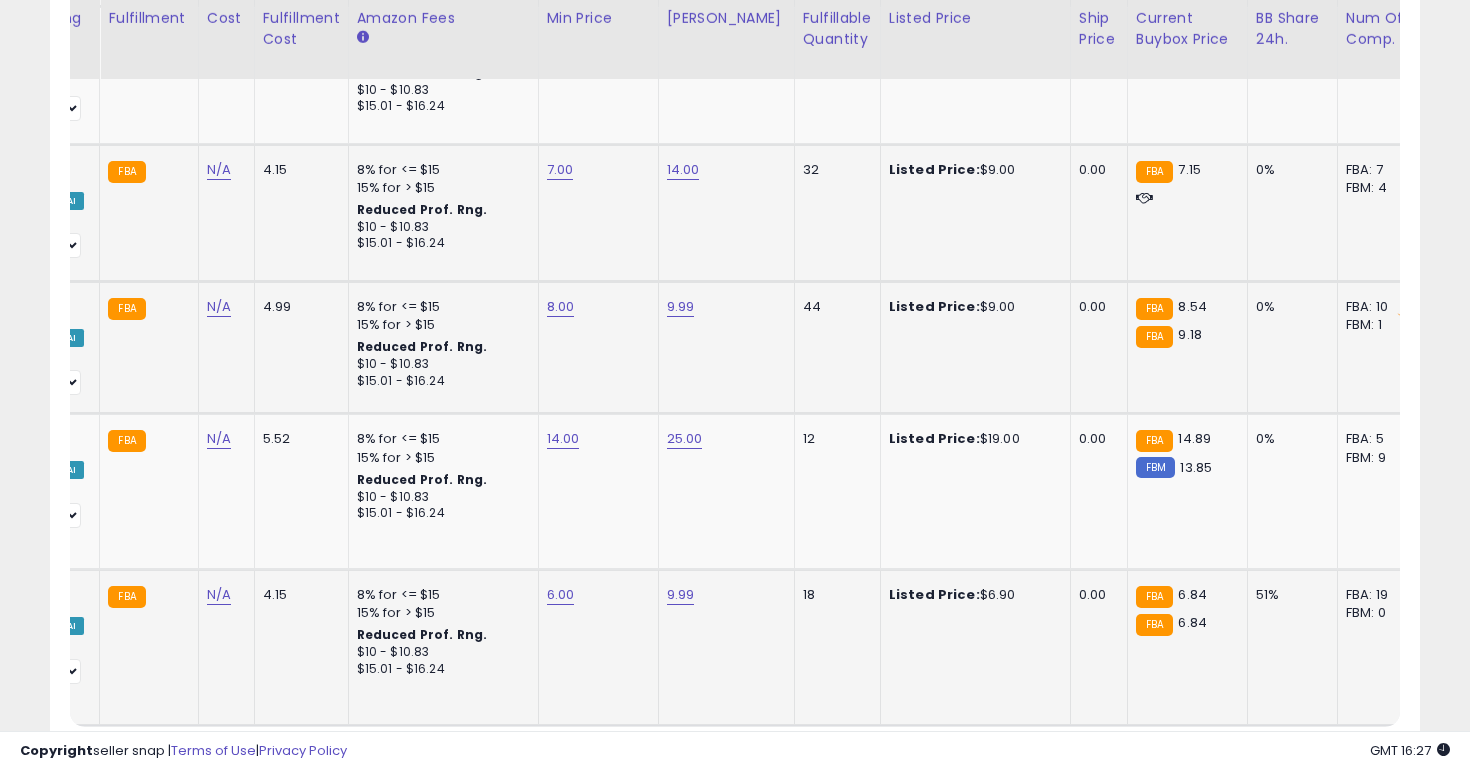 click on "3" 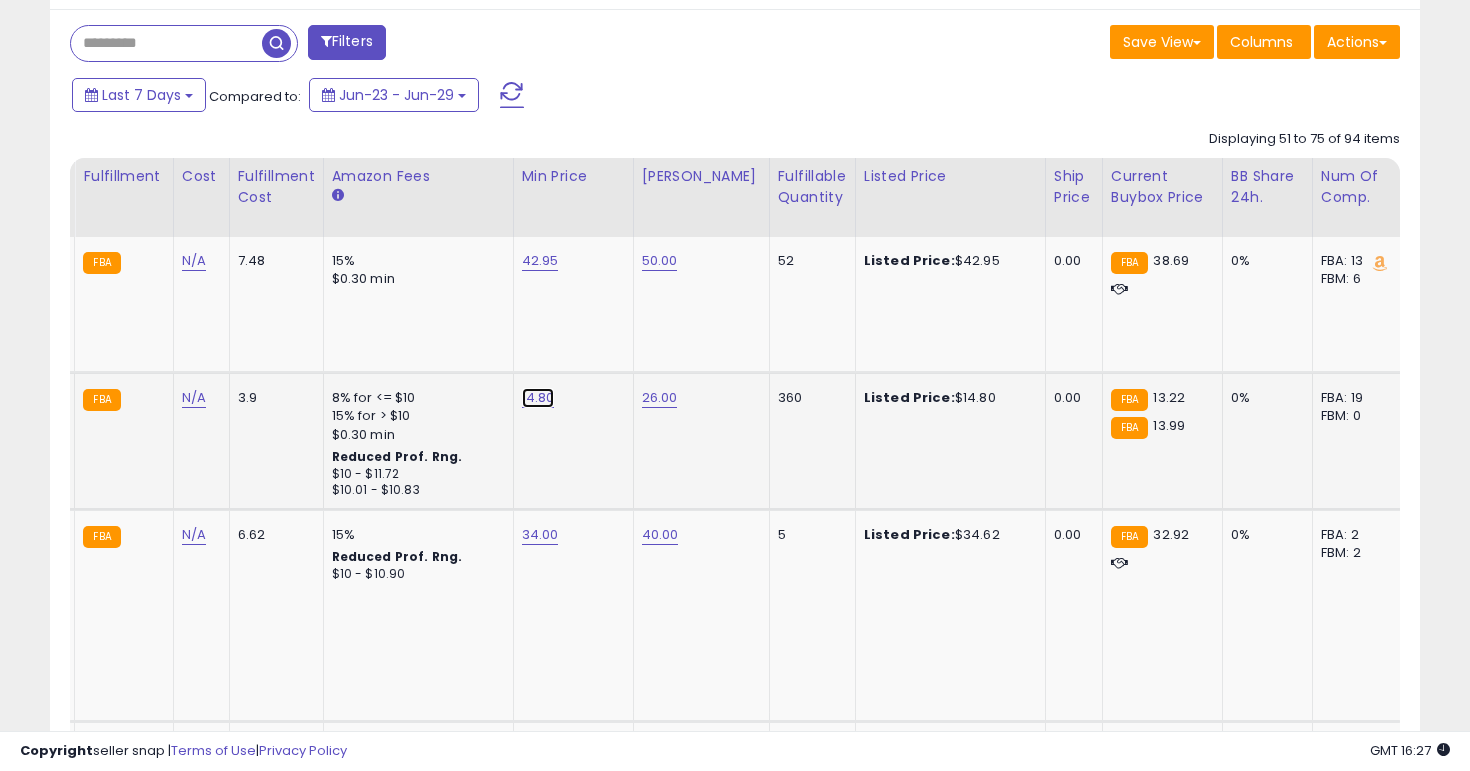 click on "14.80" at bounding box center (540, 261) 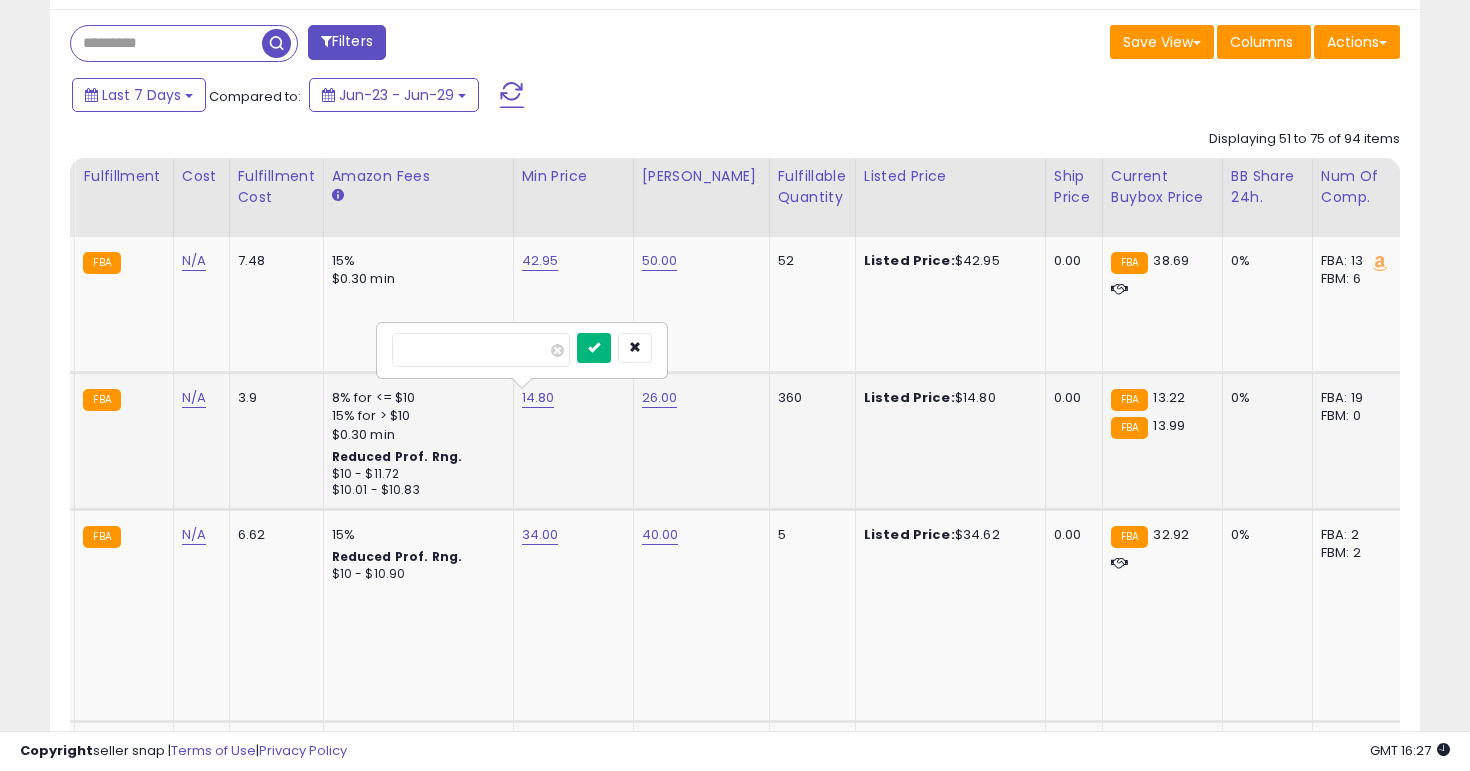type on "**" 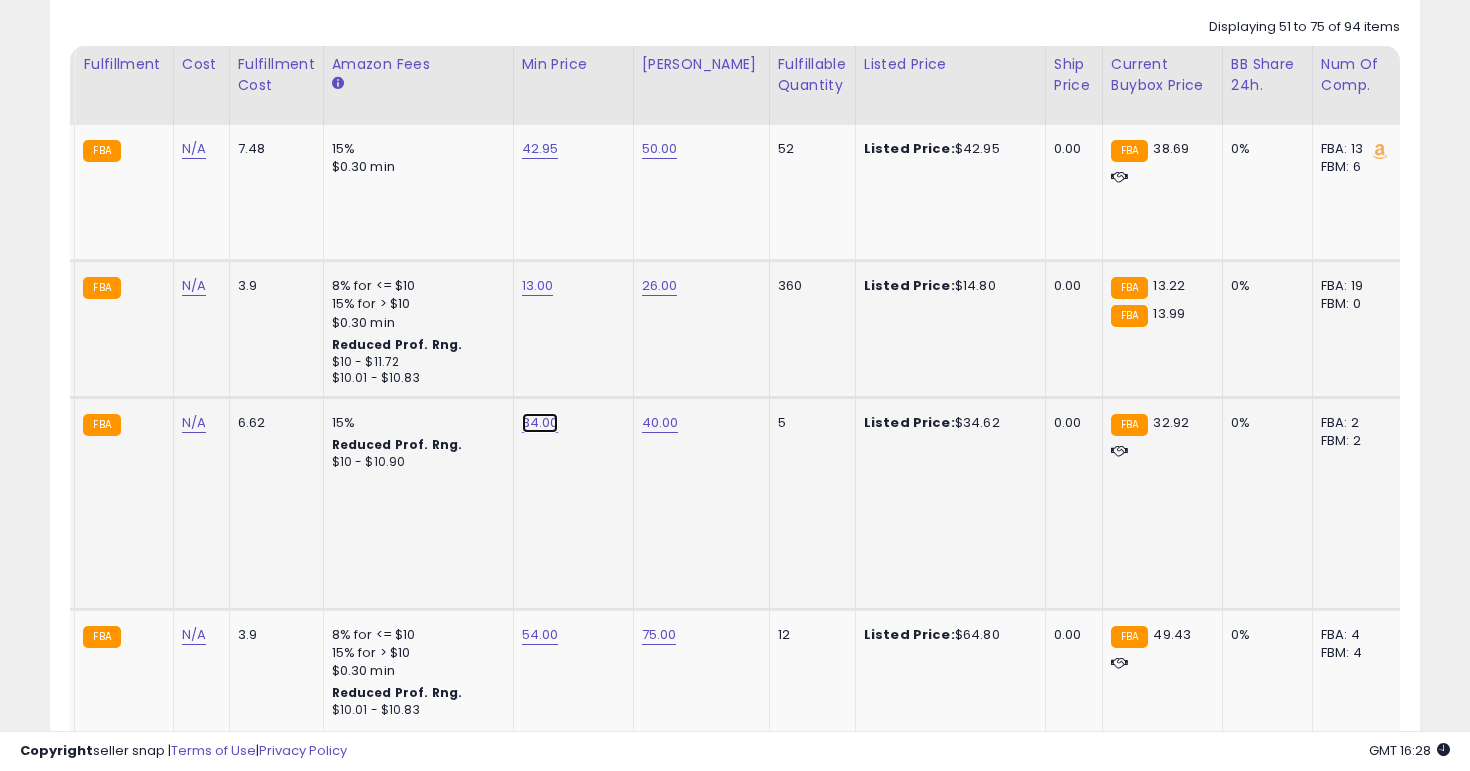 click on "34.00" at bounding box center (540, 149) 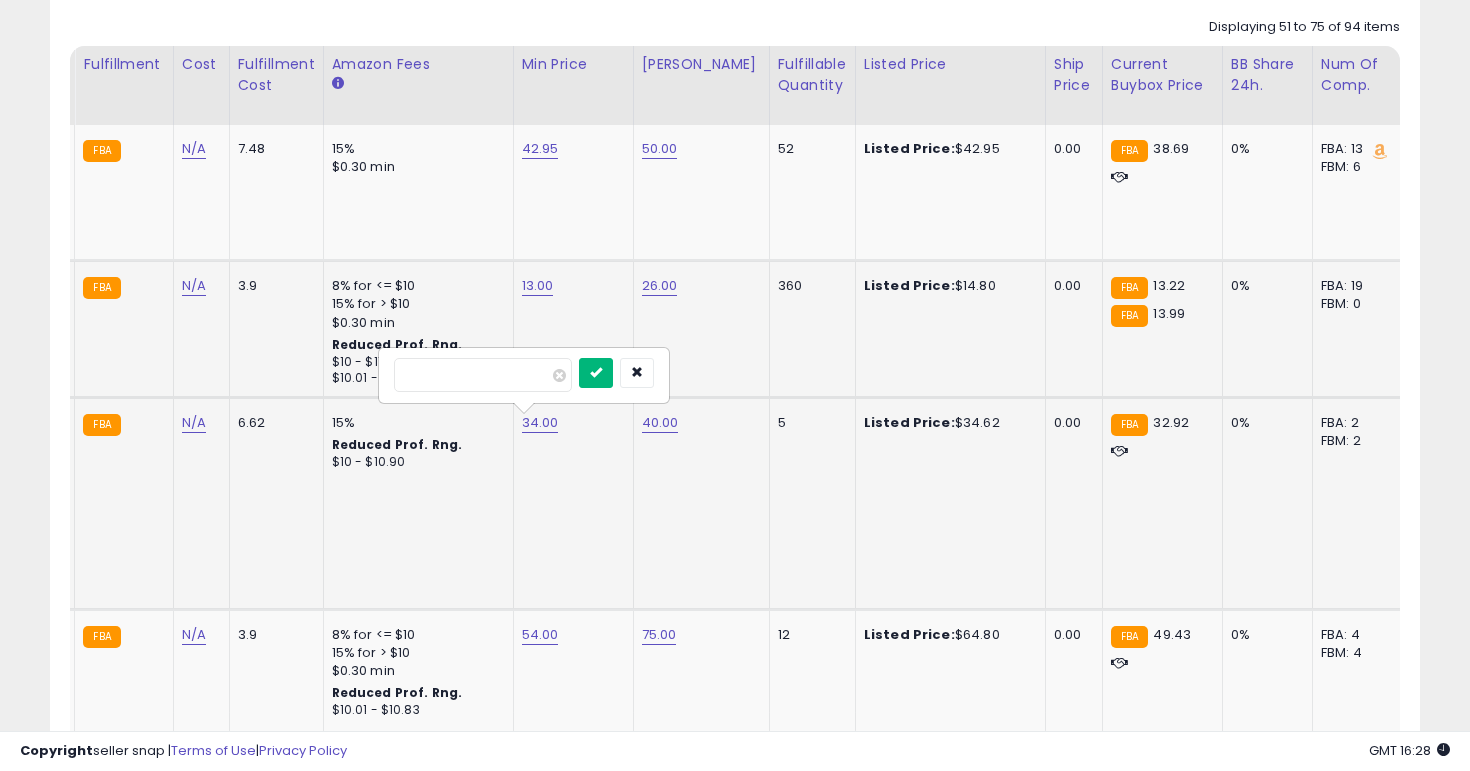 type on "**" 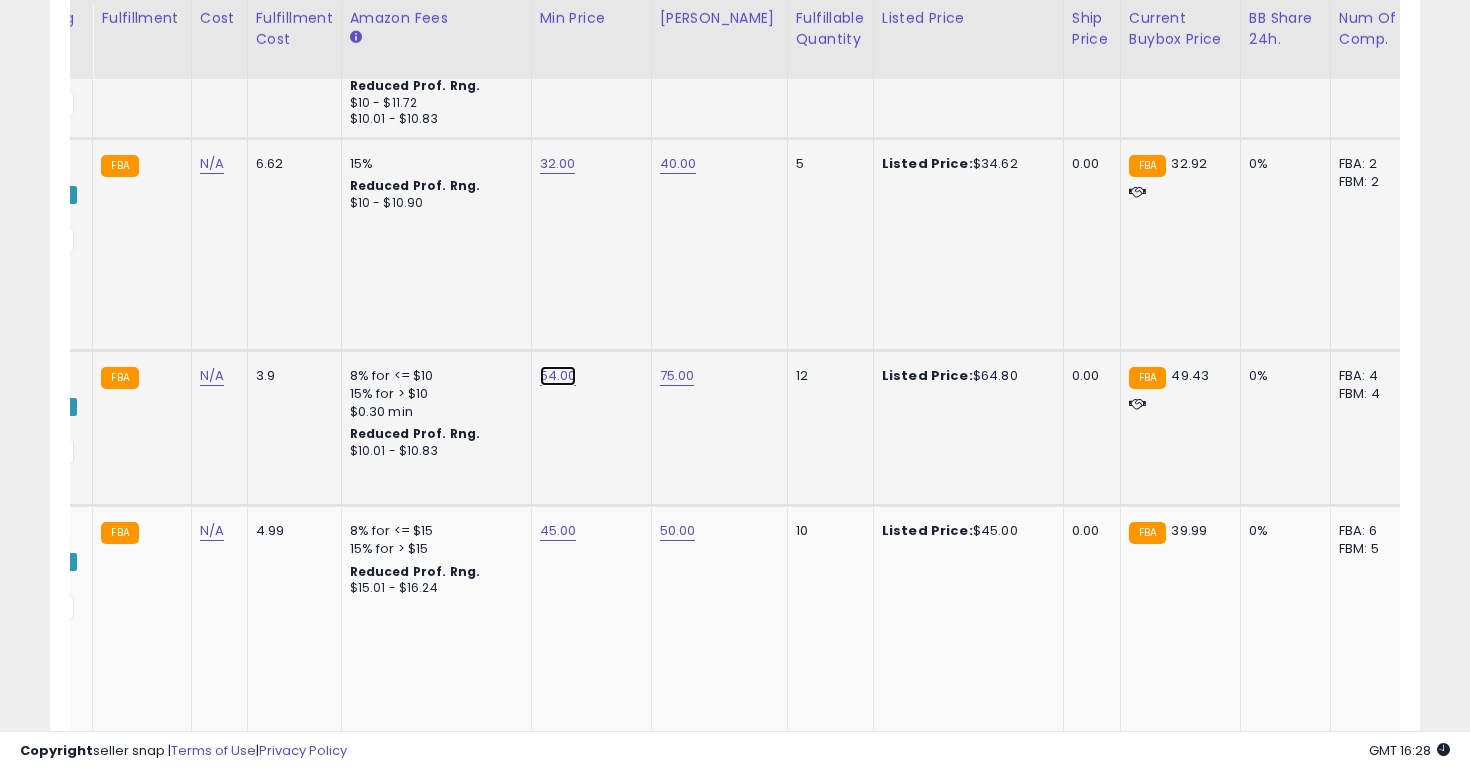 click on "54.00" at bounding box center (558, -110) 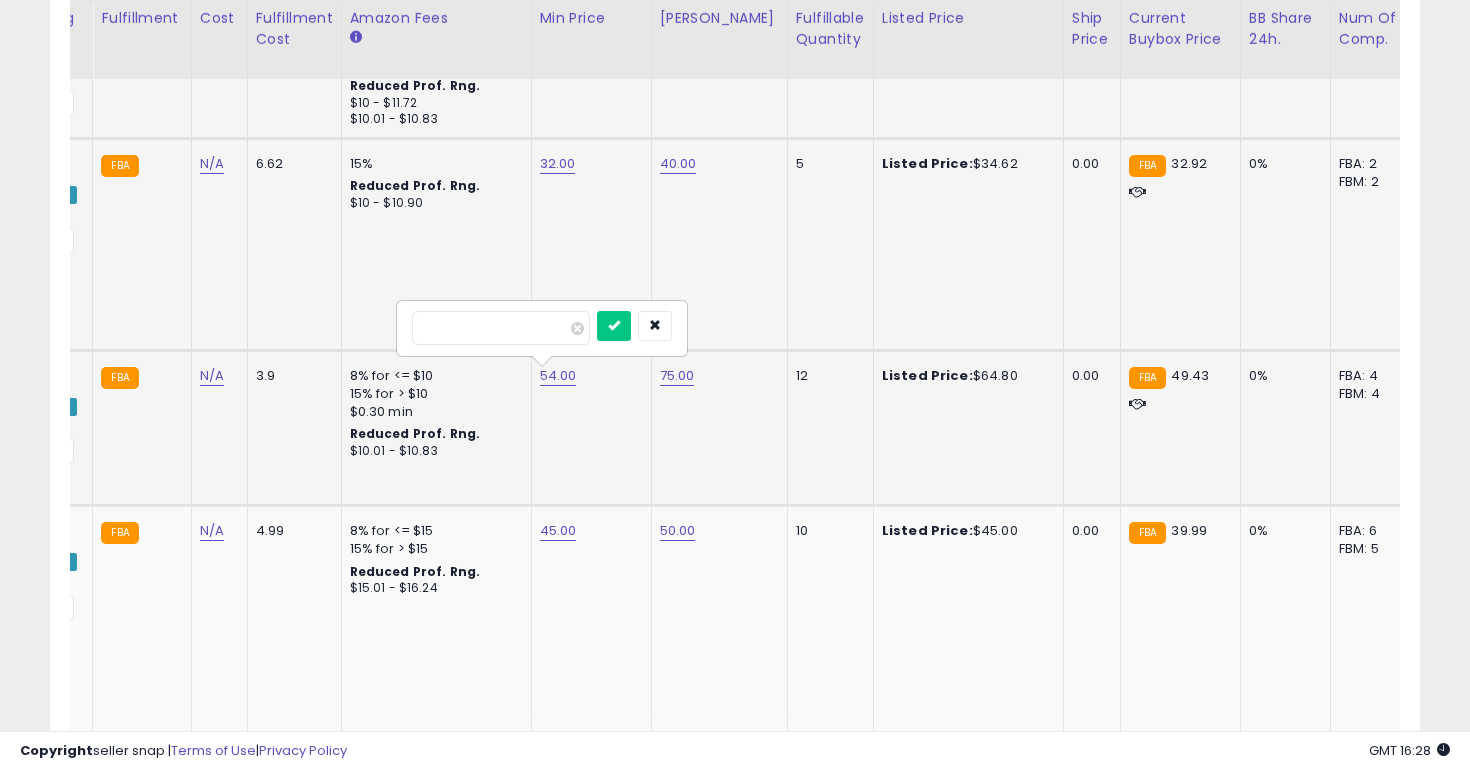 type on "*" 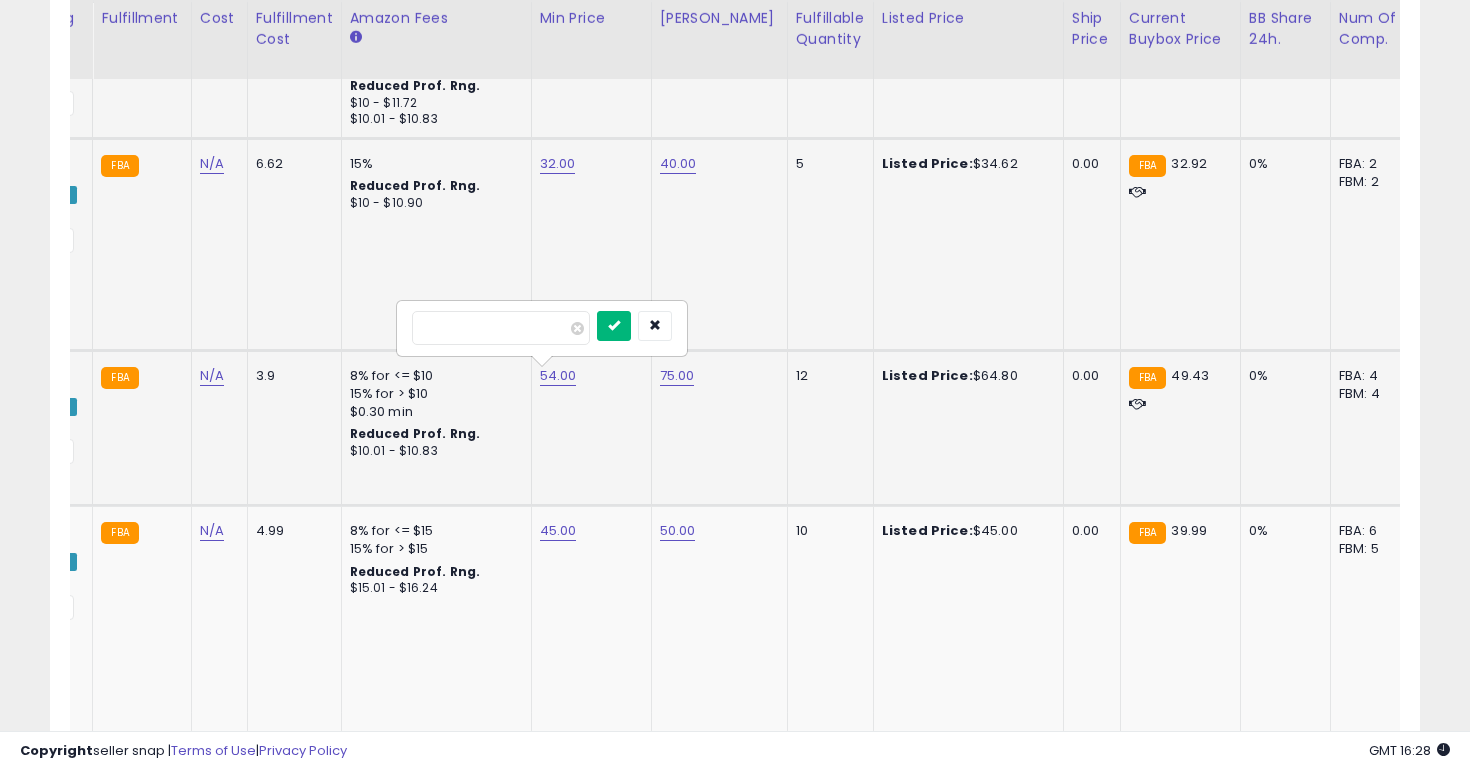 type on "**" 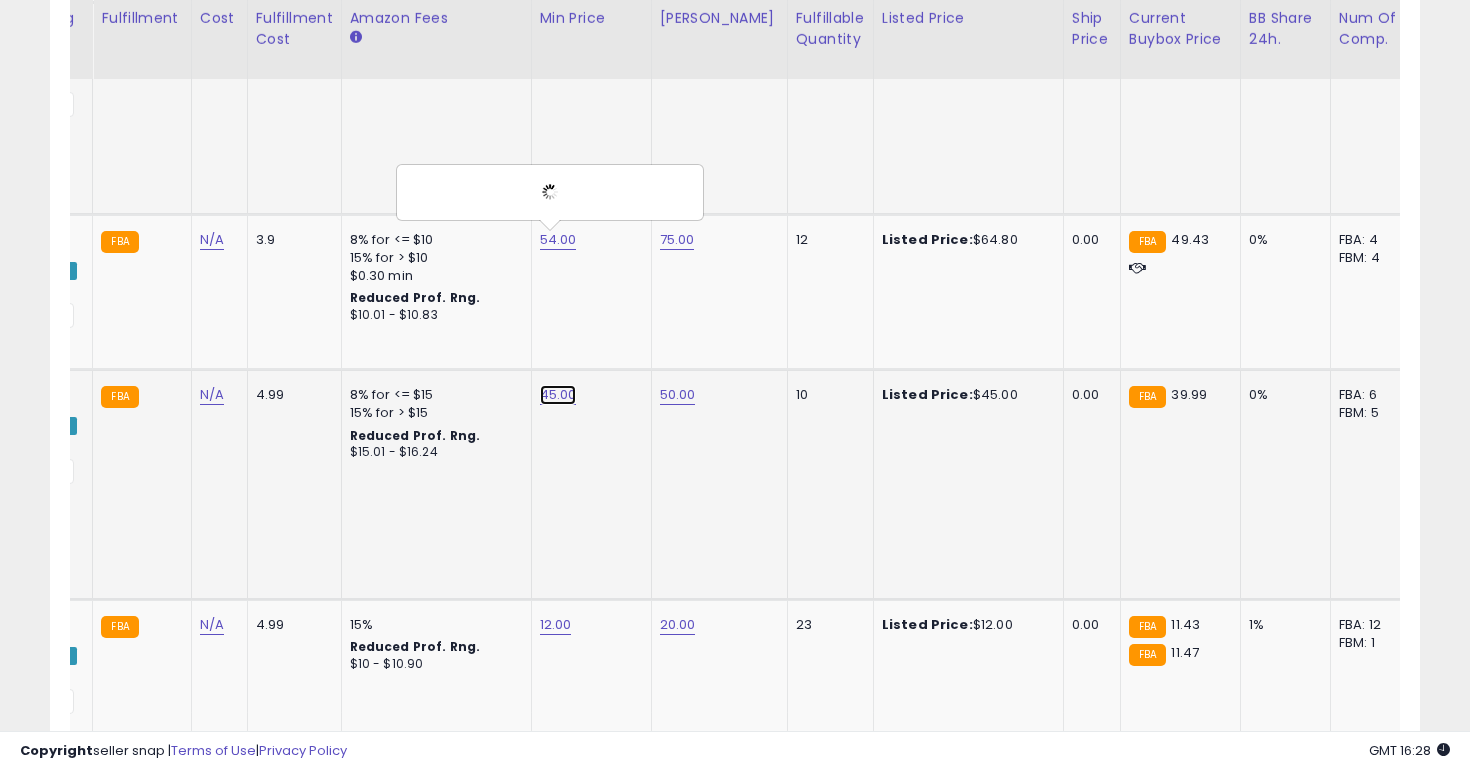 click on "45.00" at bounding box center (558, -246) 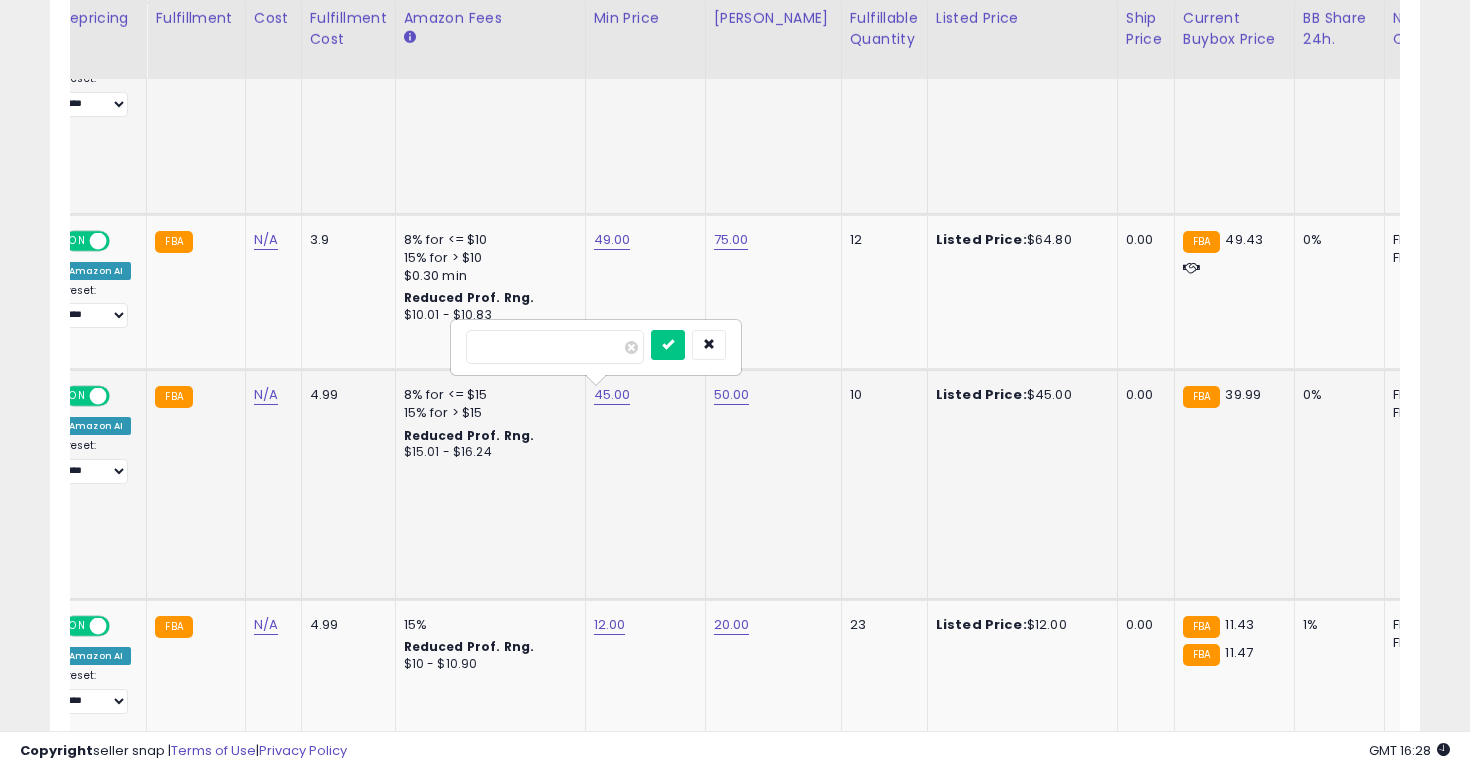 type on "*" 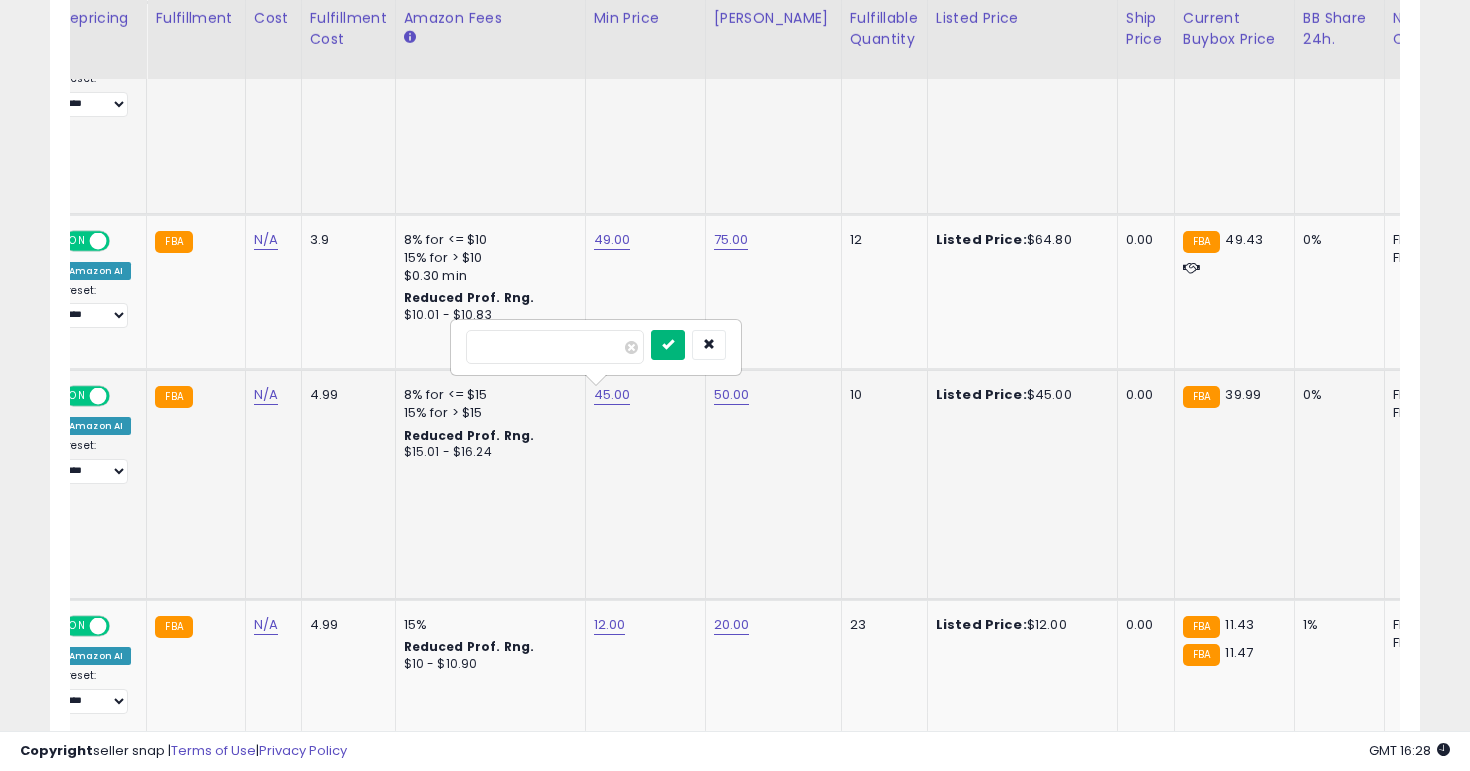 type on "**" 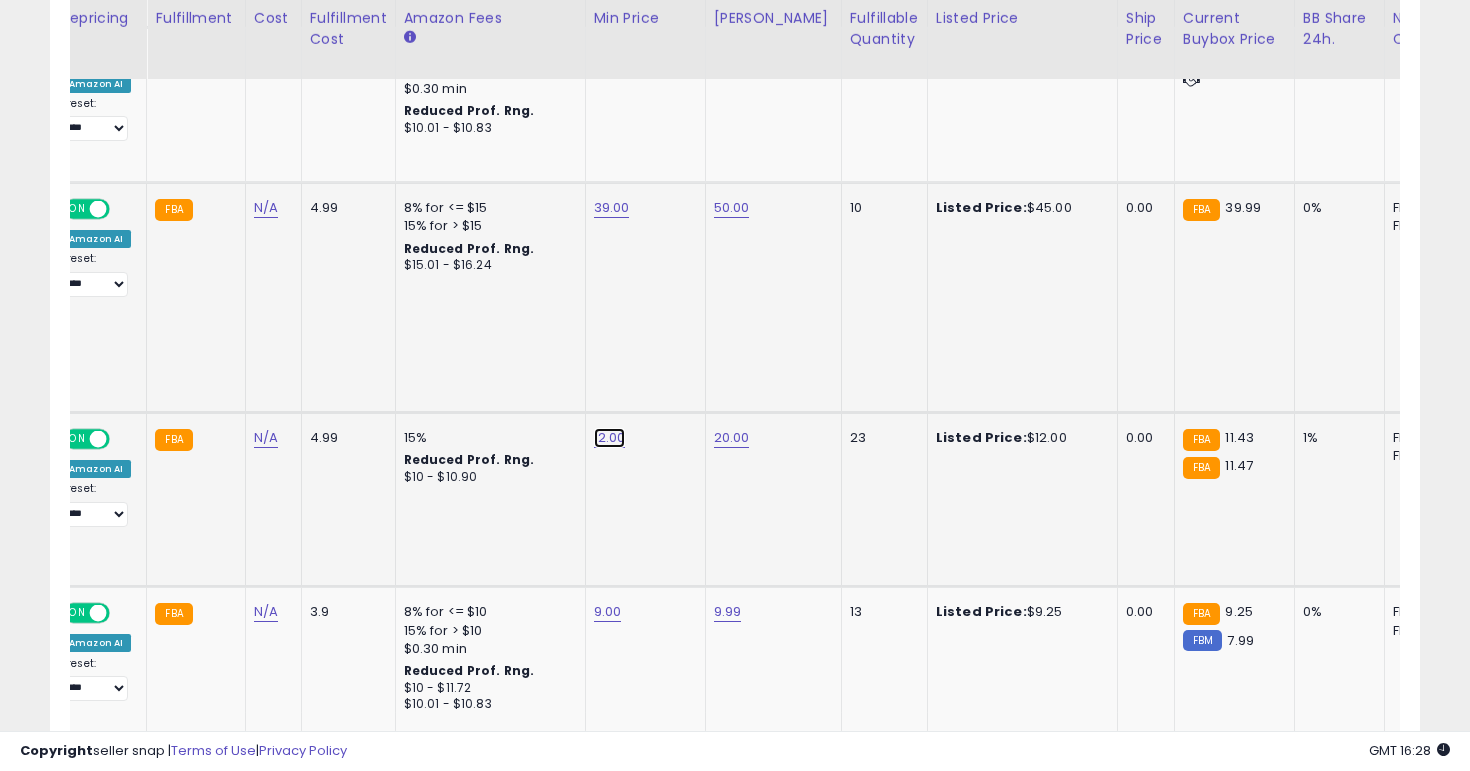 click on "12.00" at bounding box center [612, -433] 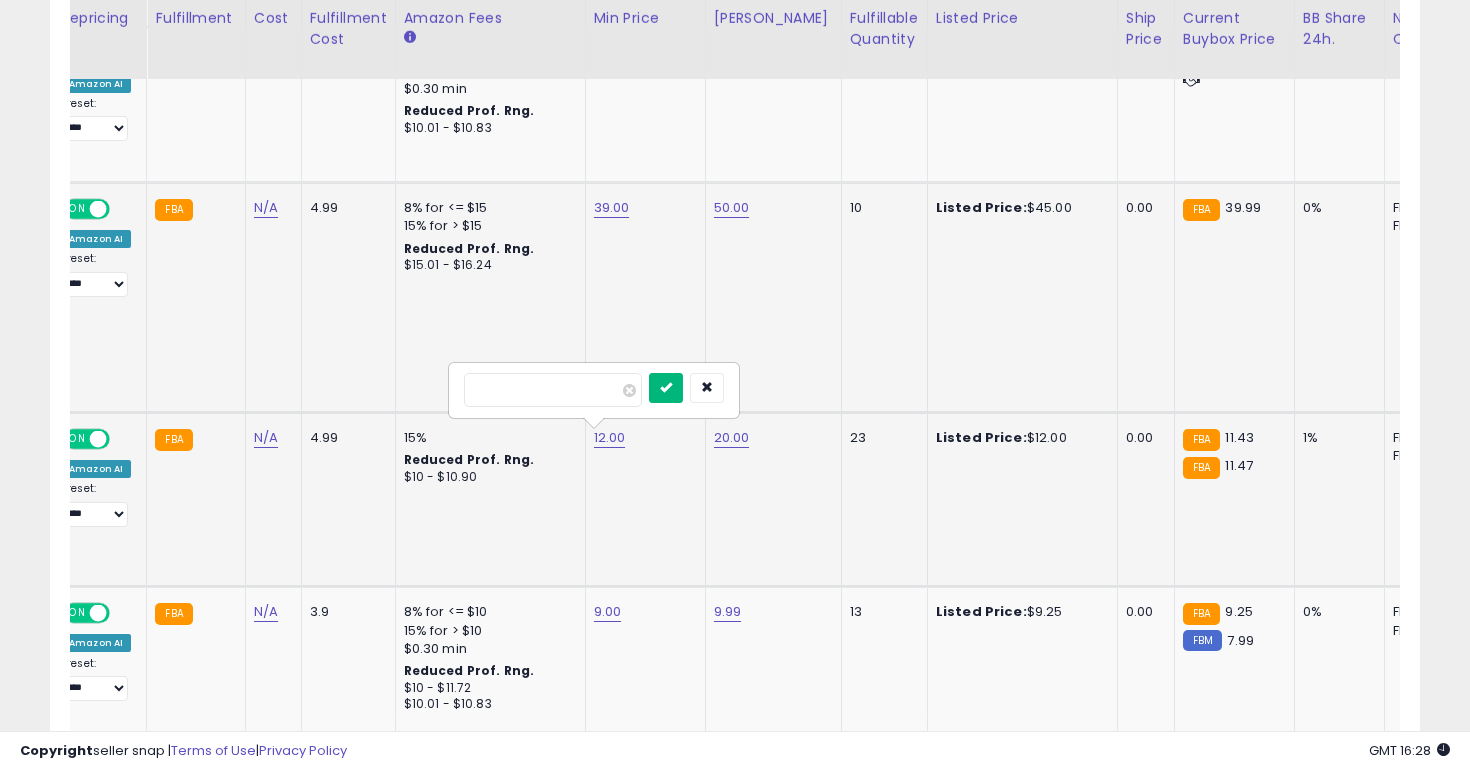 type on "****" 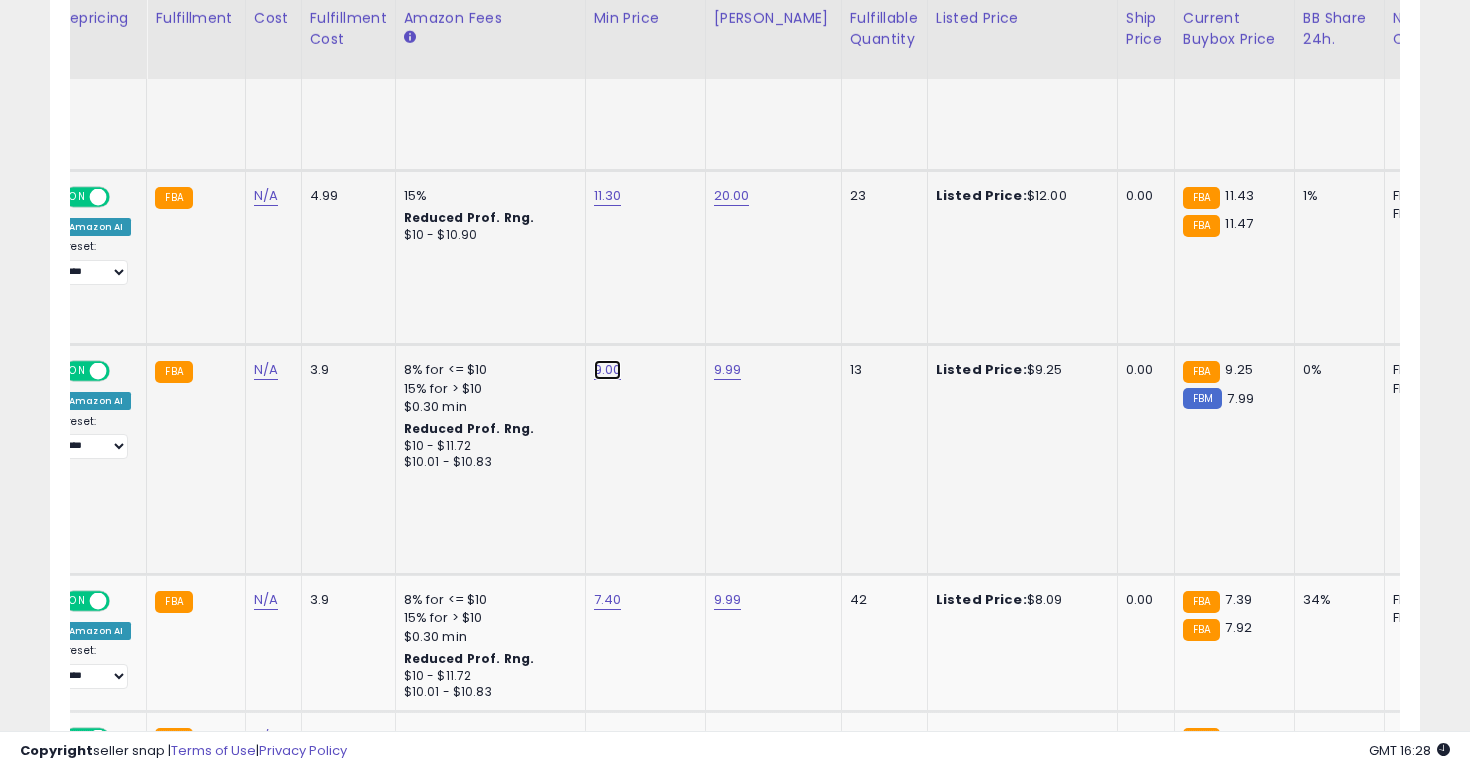 click on "9.00" at bounding box center [612, -675] 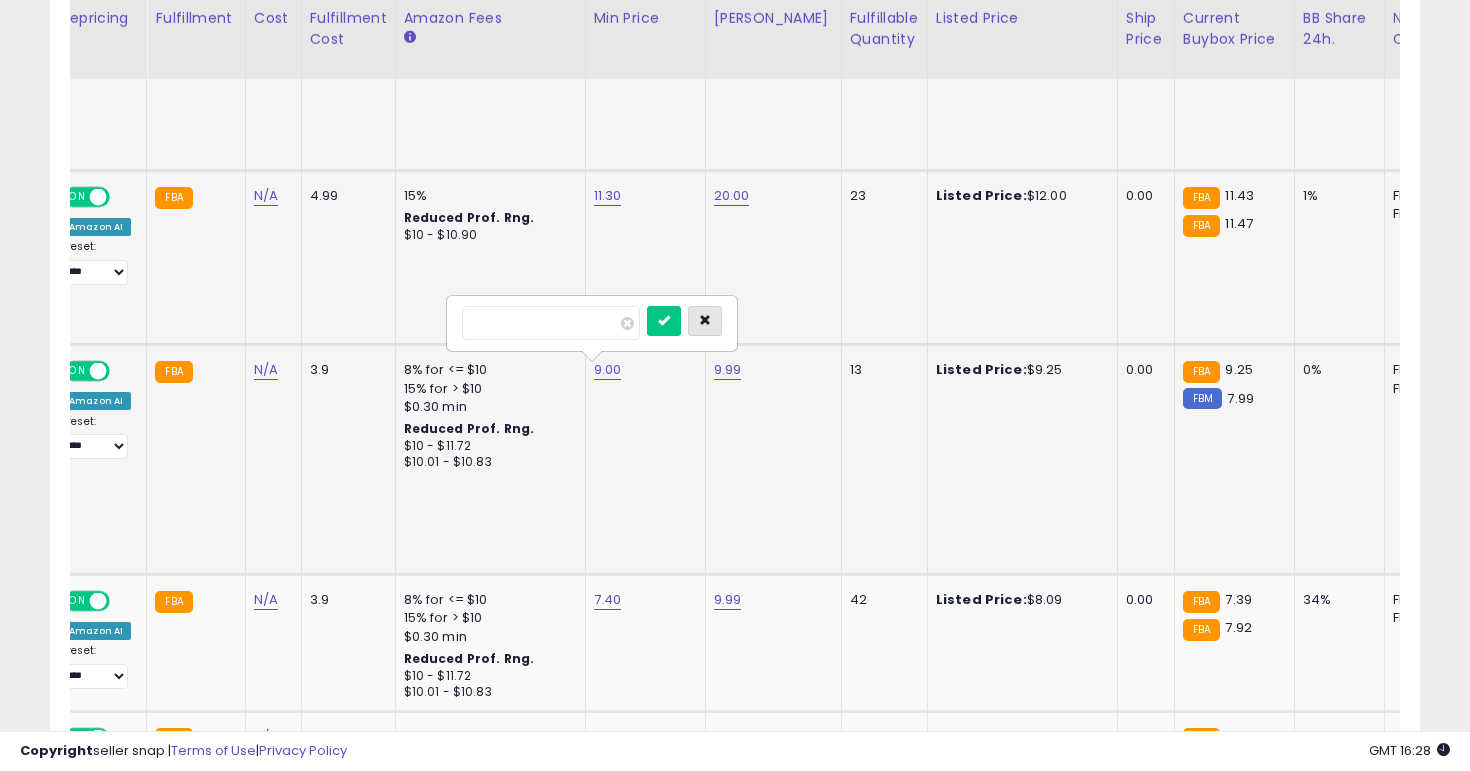 click at bounding box center (705, 321) 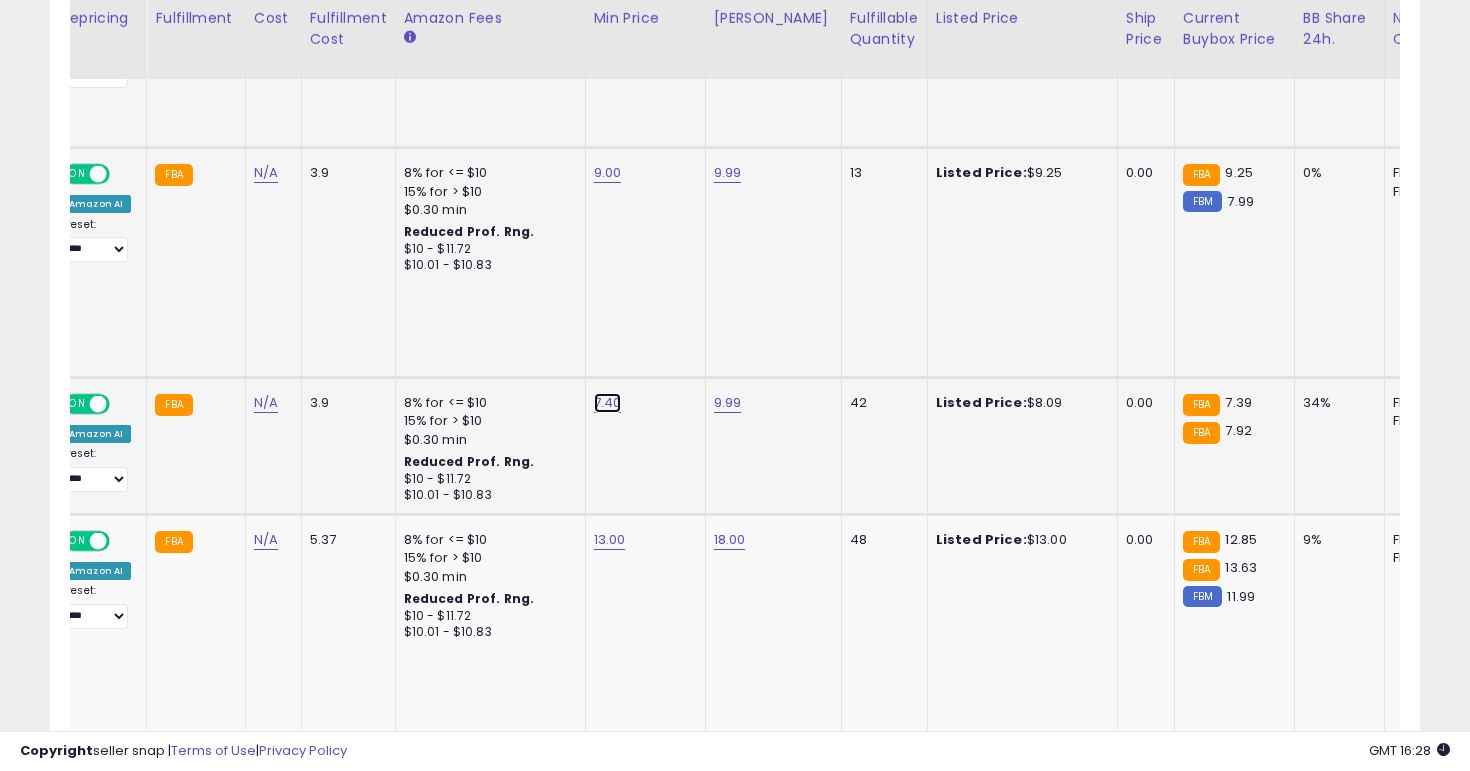 click on "7.40" at bounding box center (612, -872) 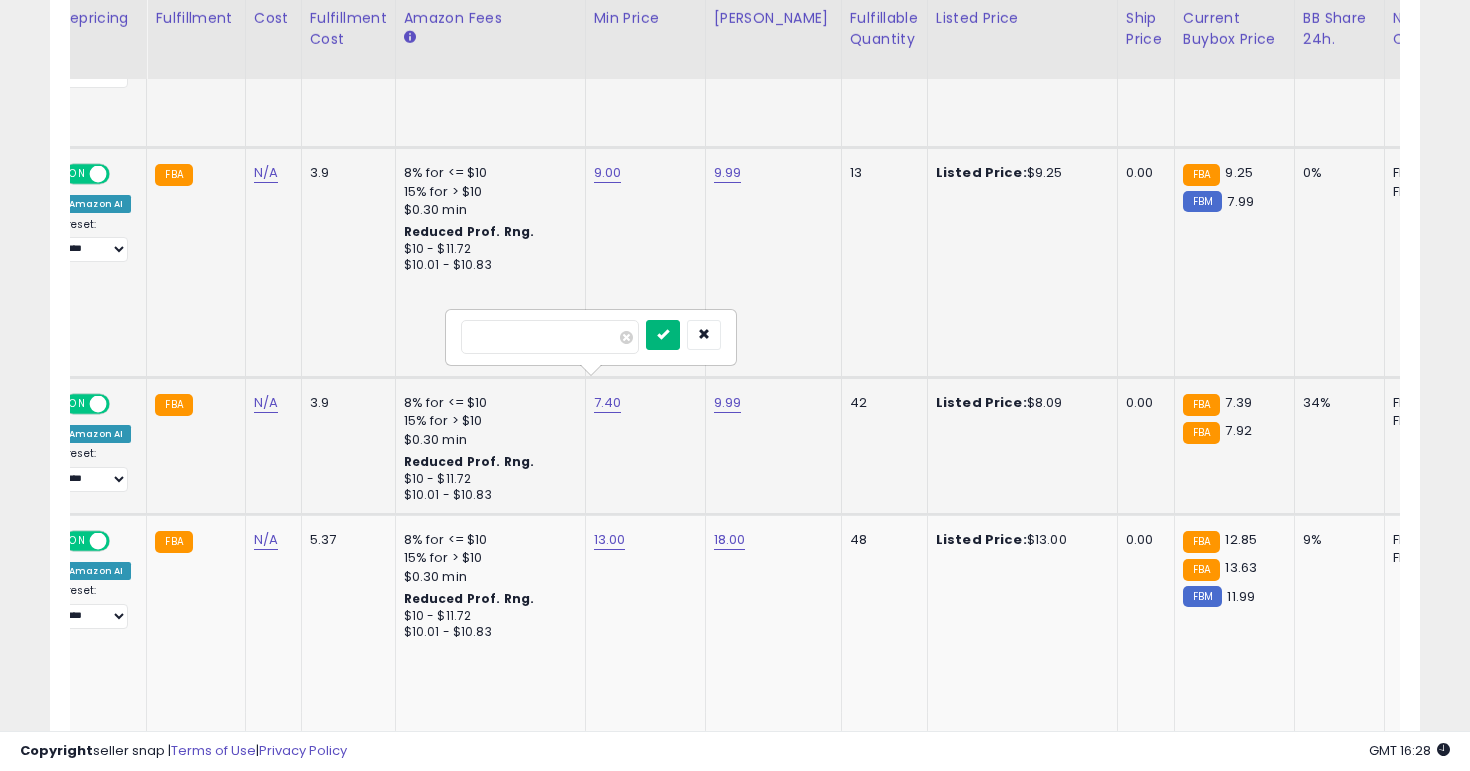 type on "*" 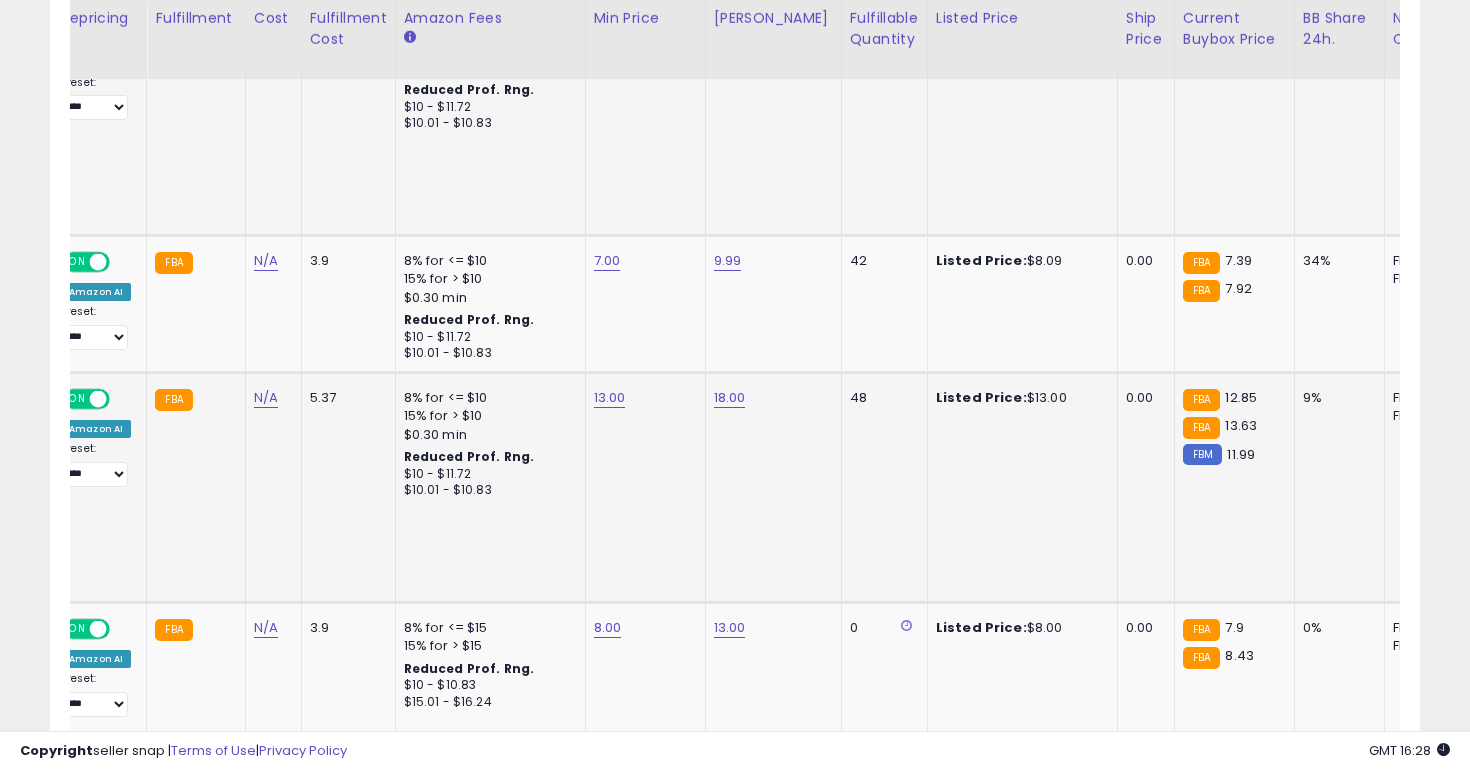 click on "13.00" 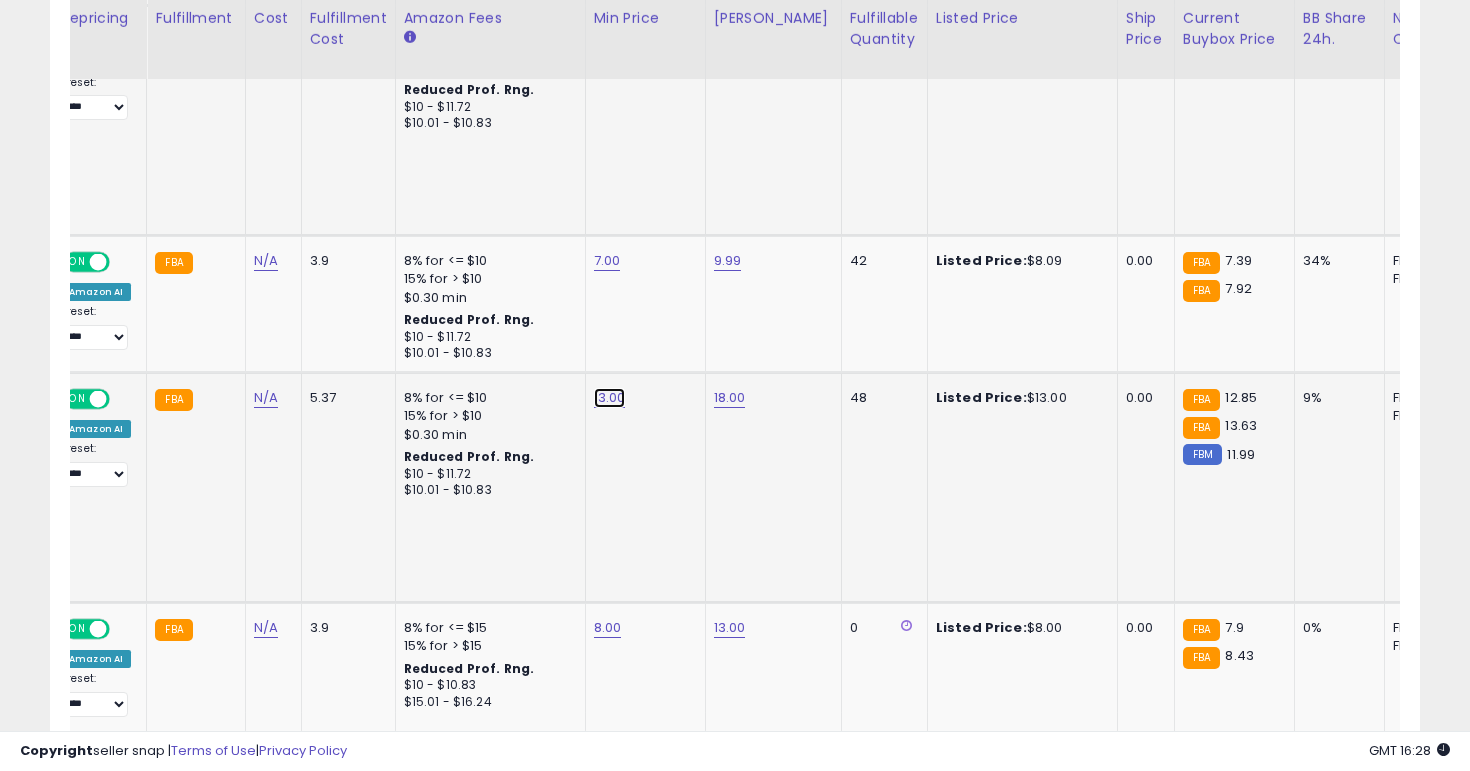 click on "13.00" at bounding box center (612, -1014) 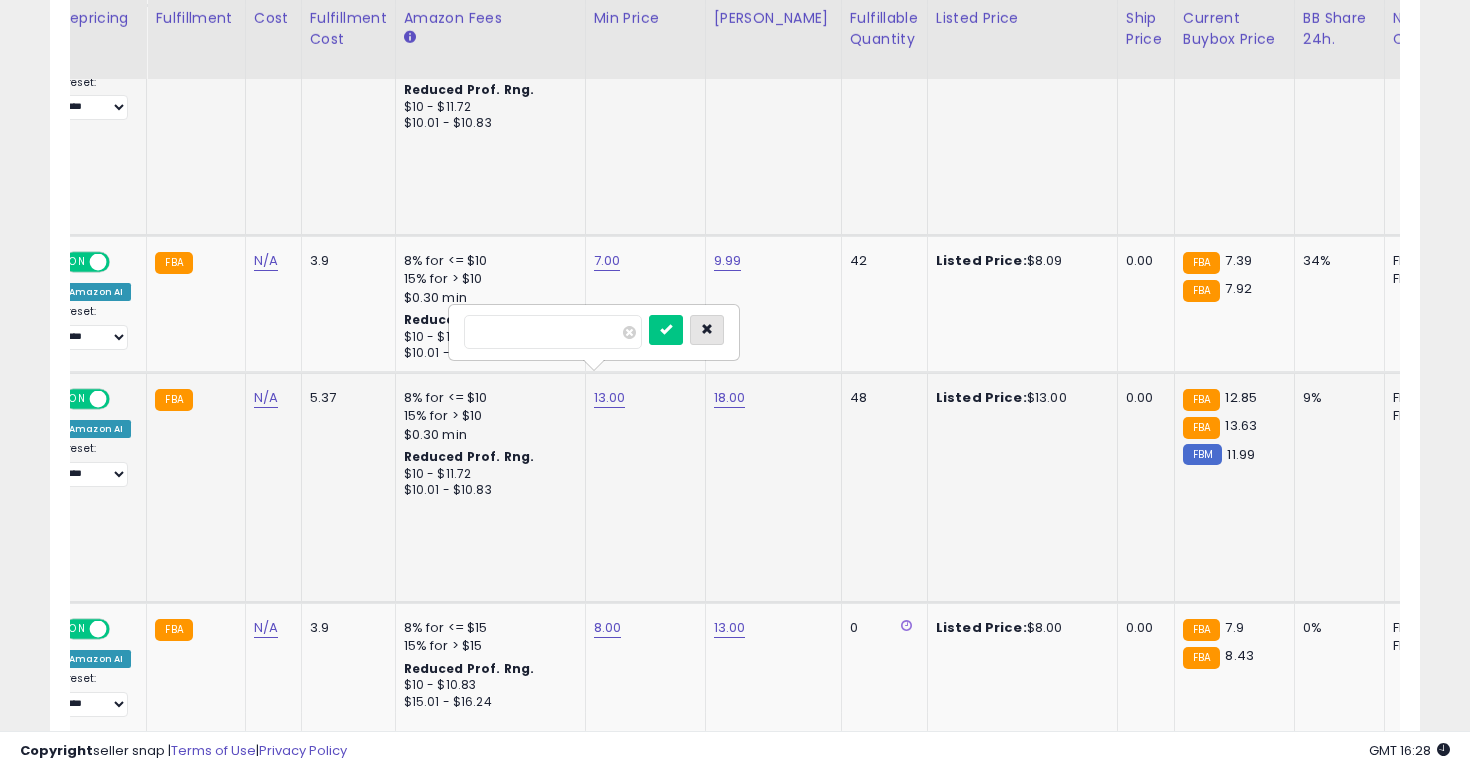 type on "**" 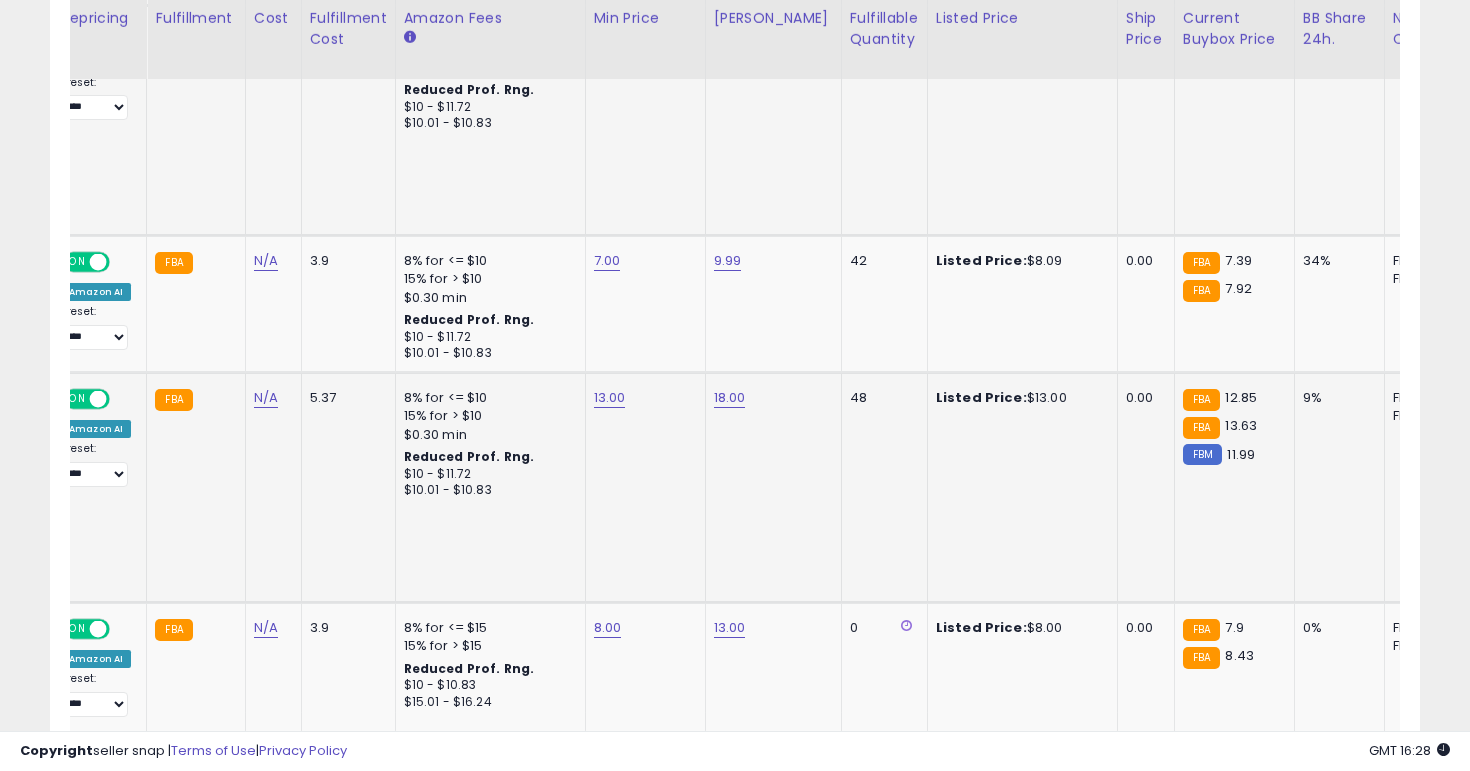 click on "13.00" 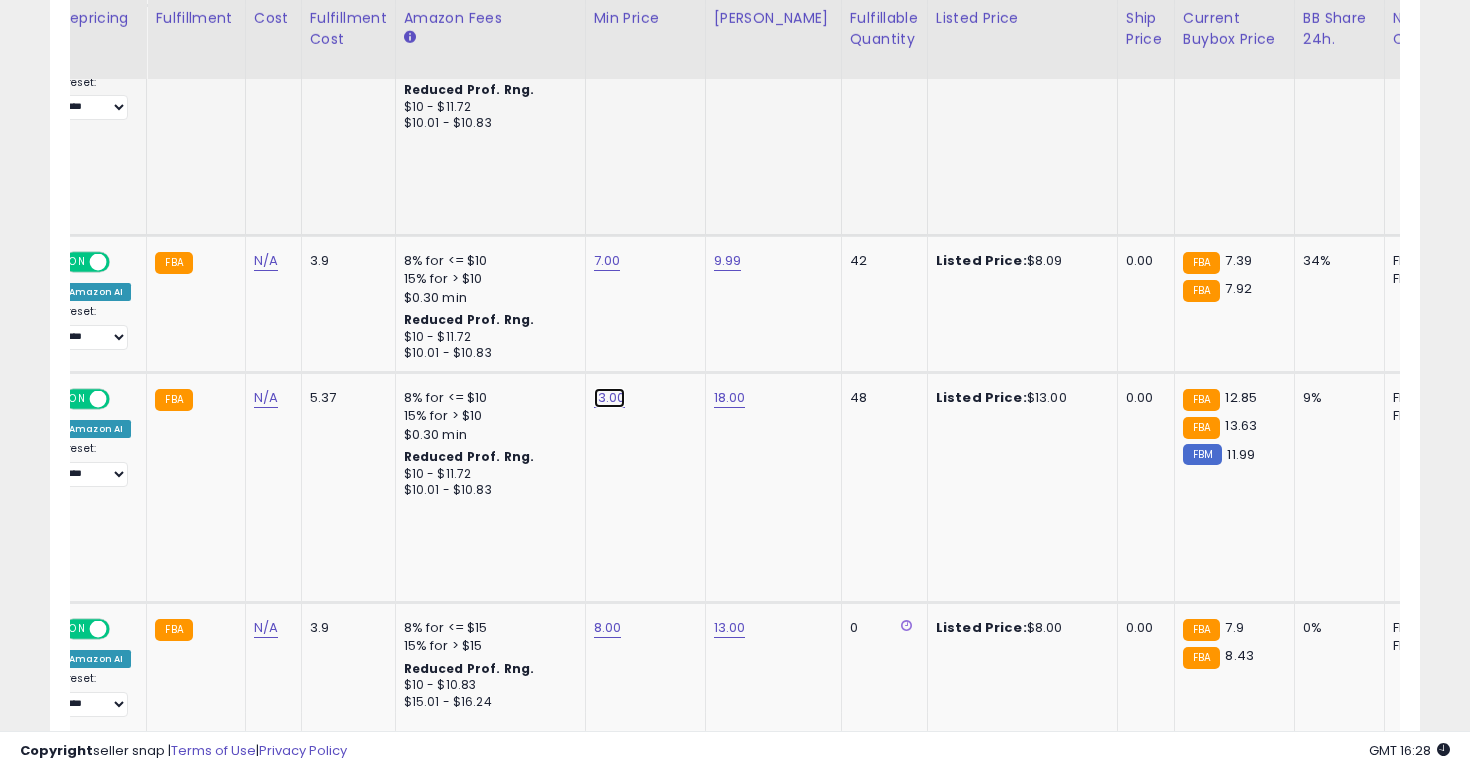 click on "13.00" at bounding box center [612, -1014] 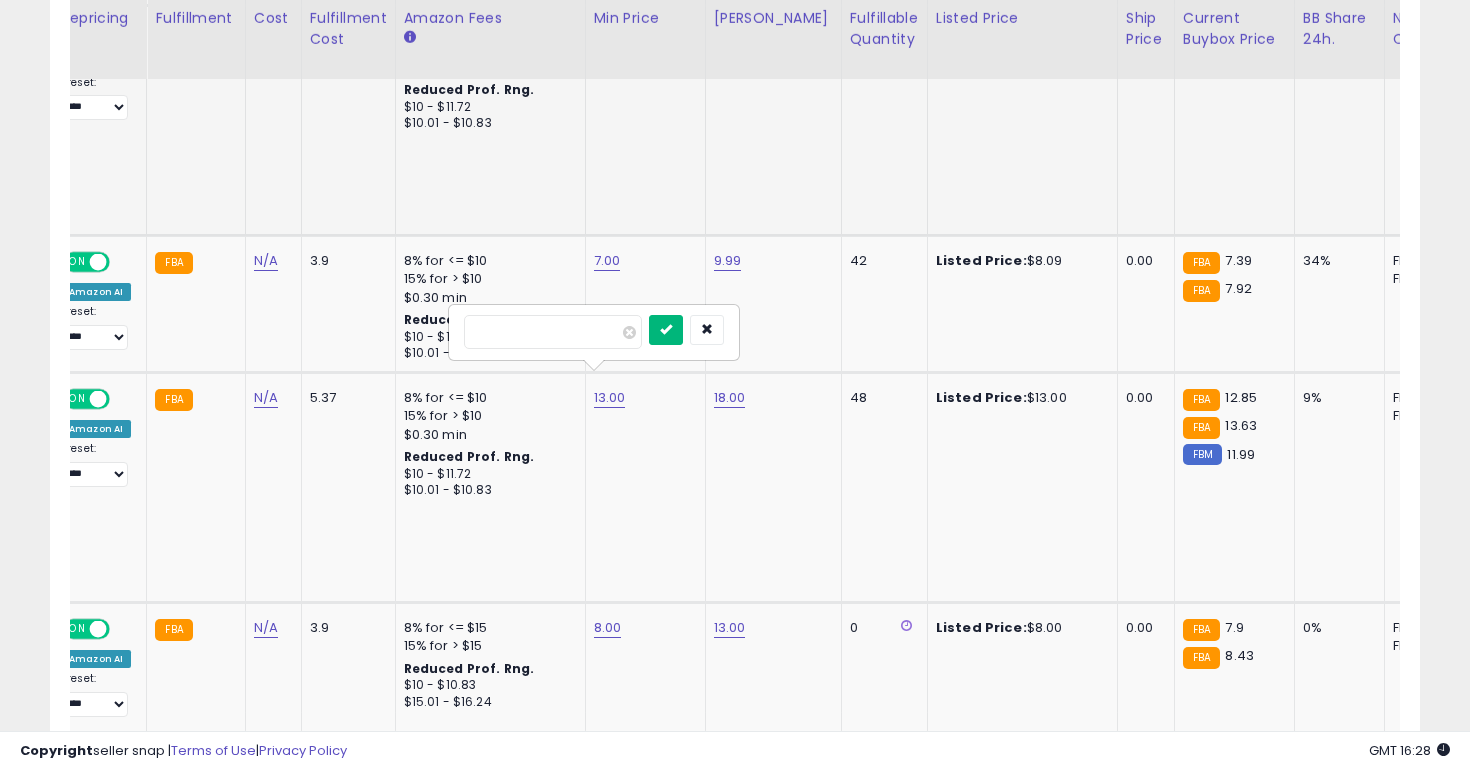 type on "**" 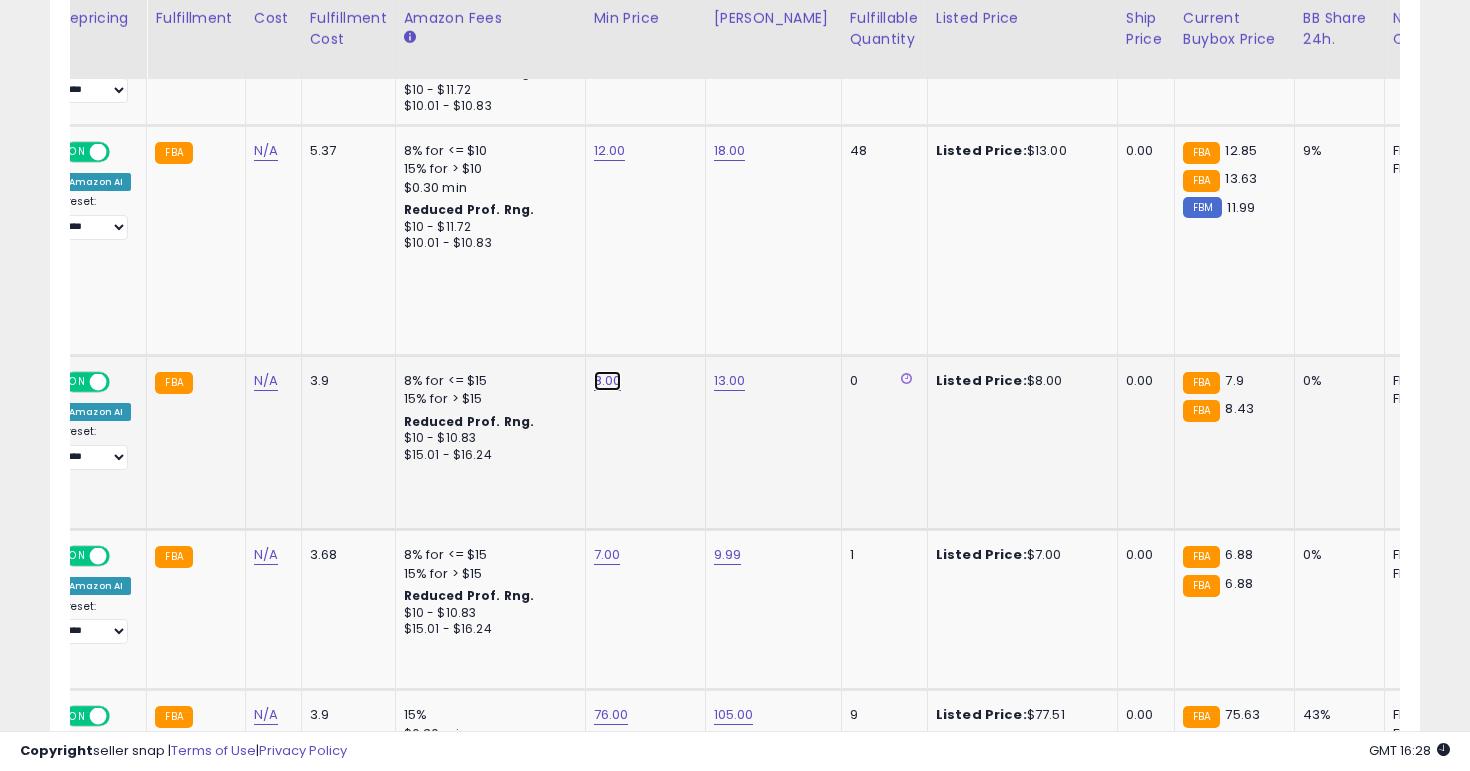 click on "8.00" at bounding box center (612, -1261) 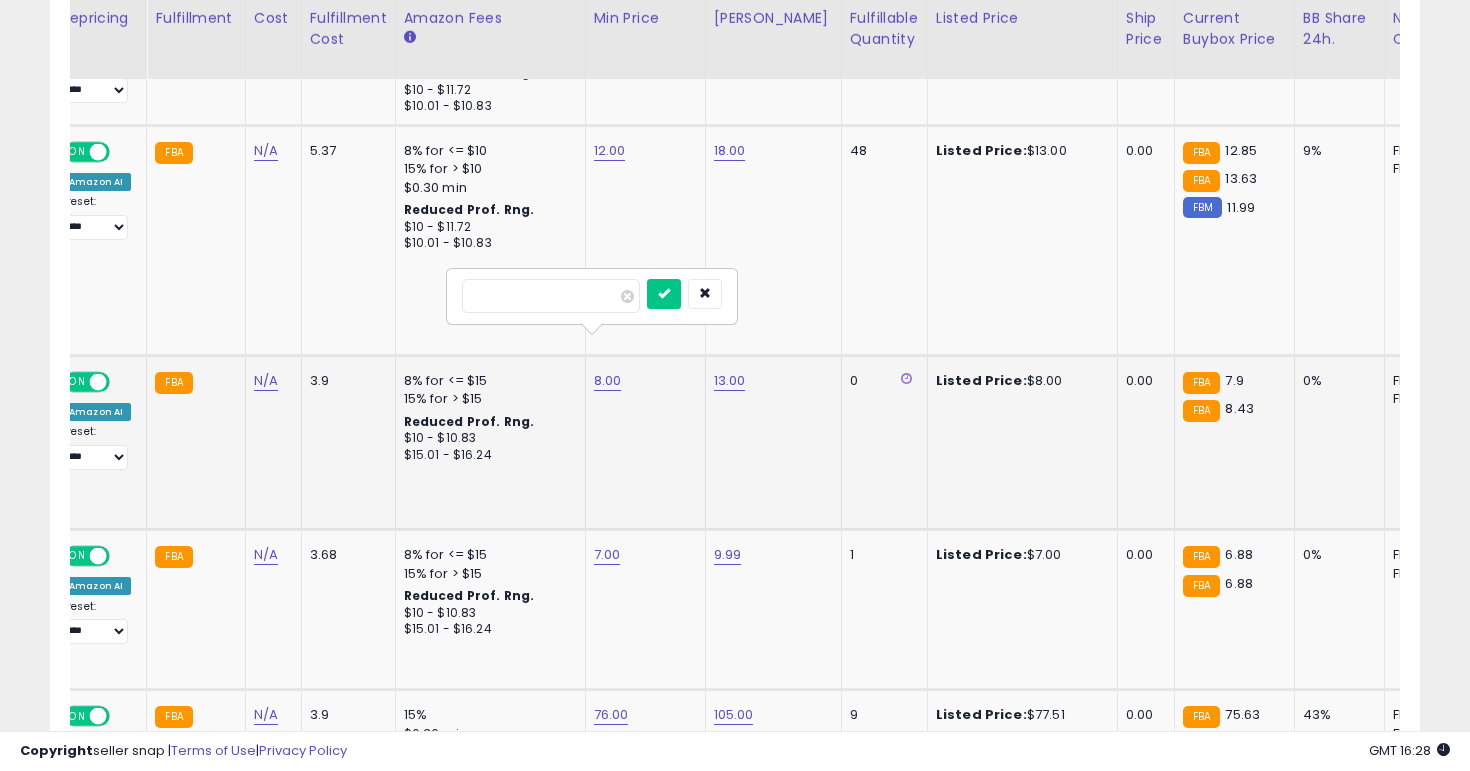 type on "*" 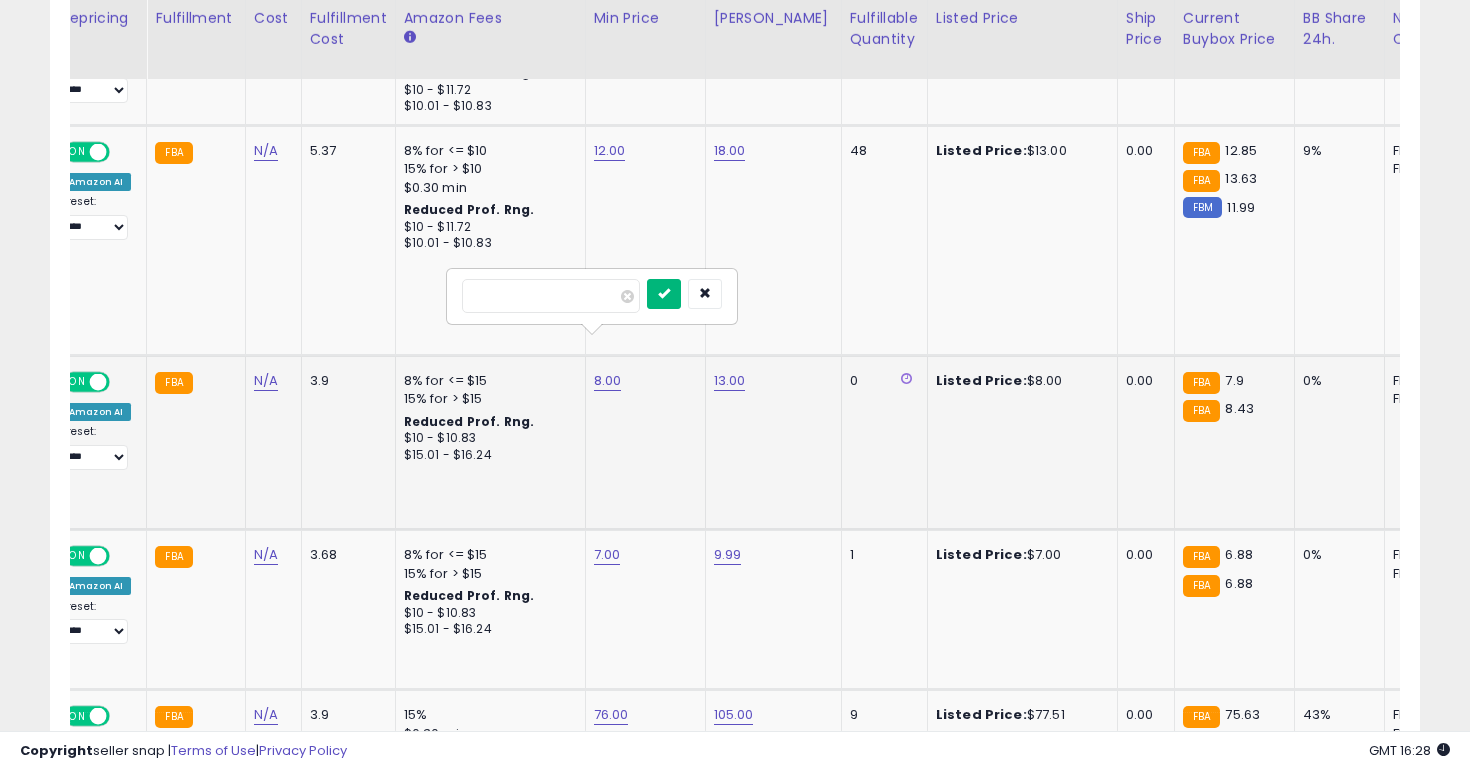 type on "*" 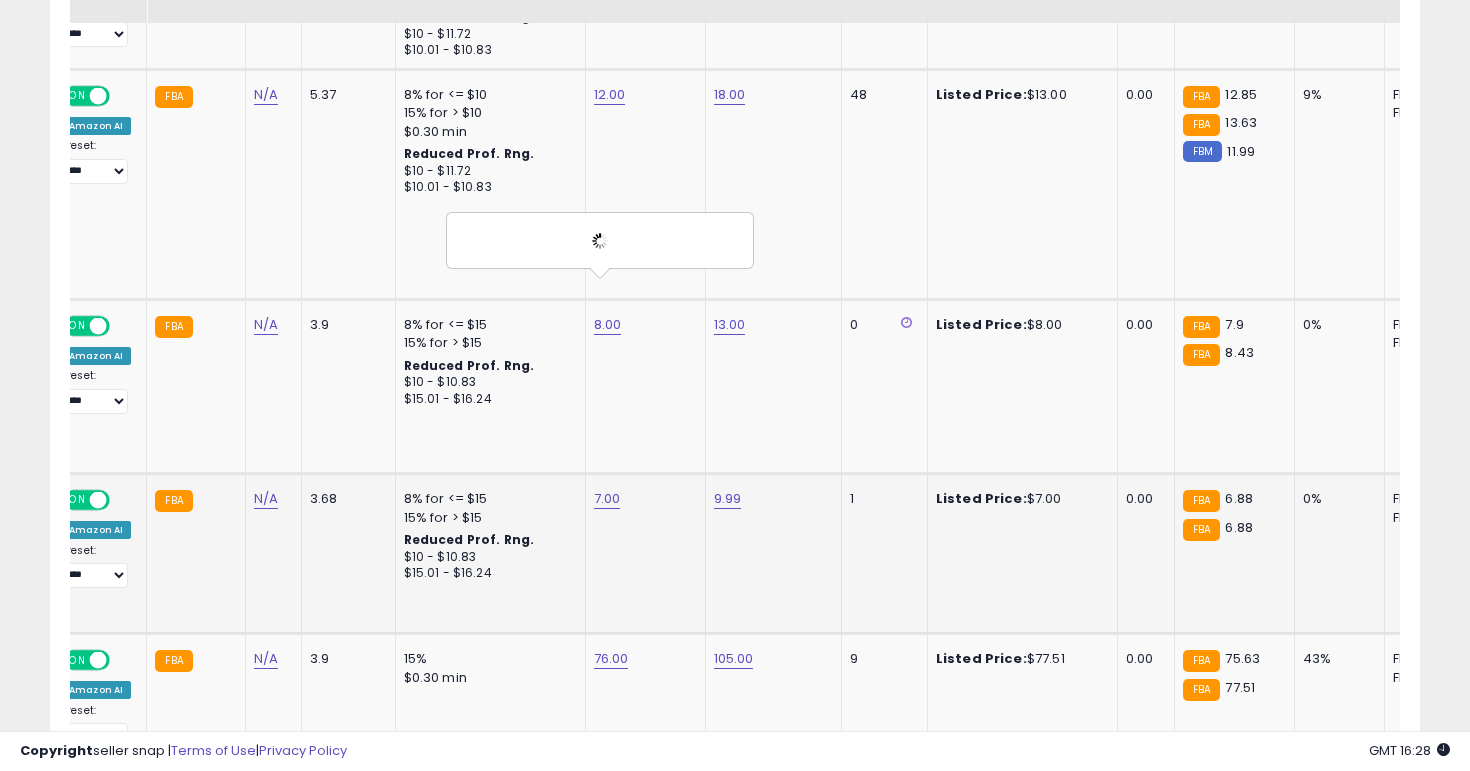 scroll, scrollTop: 2438, scrollLeft: 0, axis: vertical 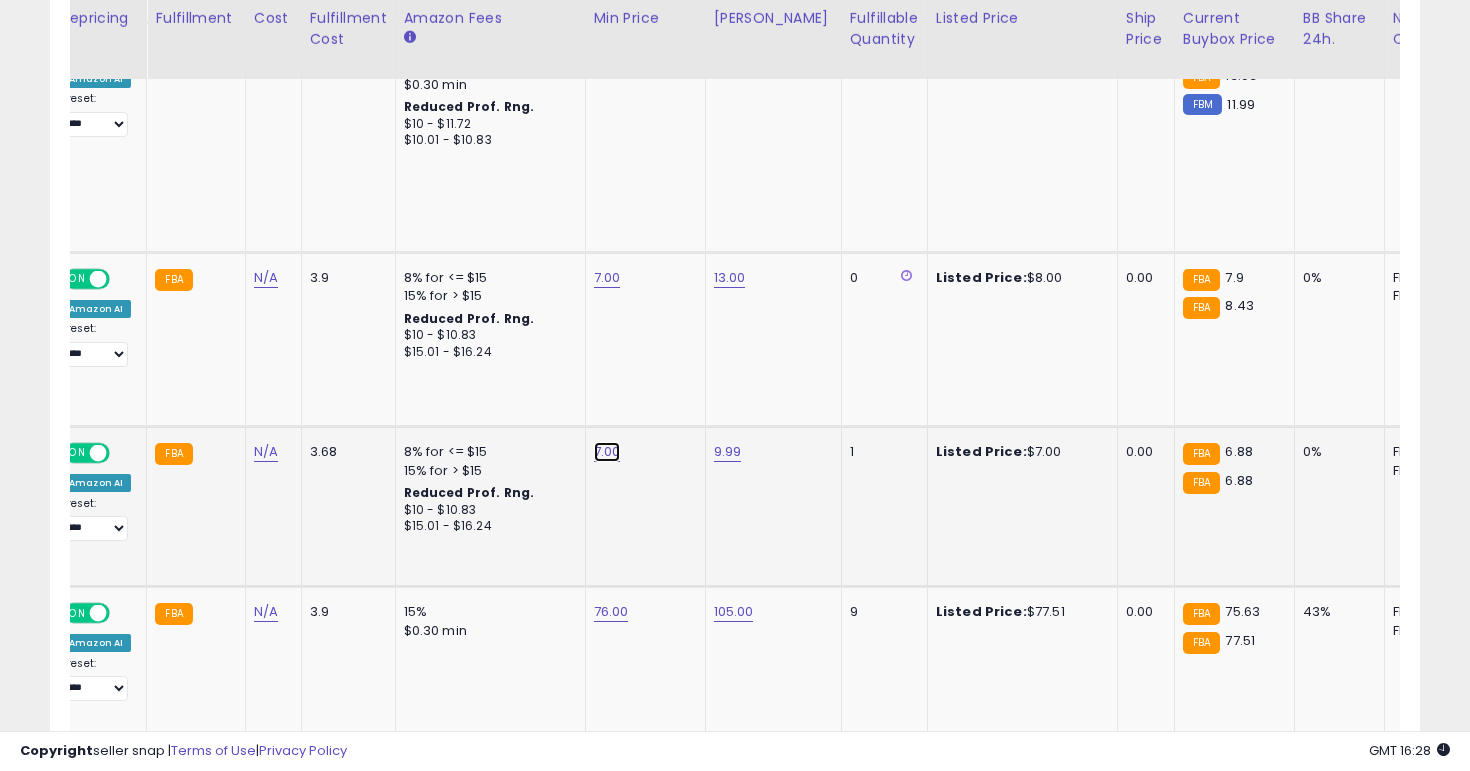 click on "7.00" at bounding box center (612, -1364) 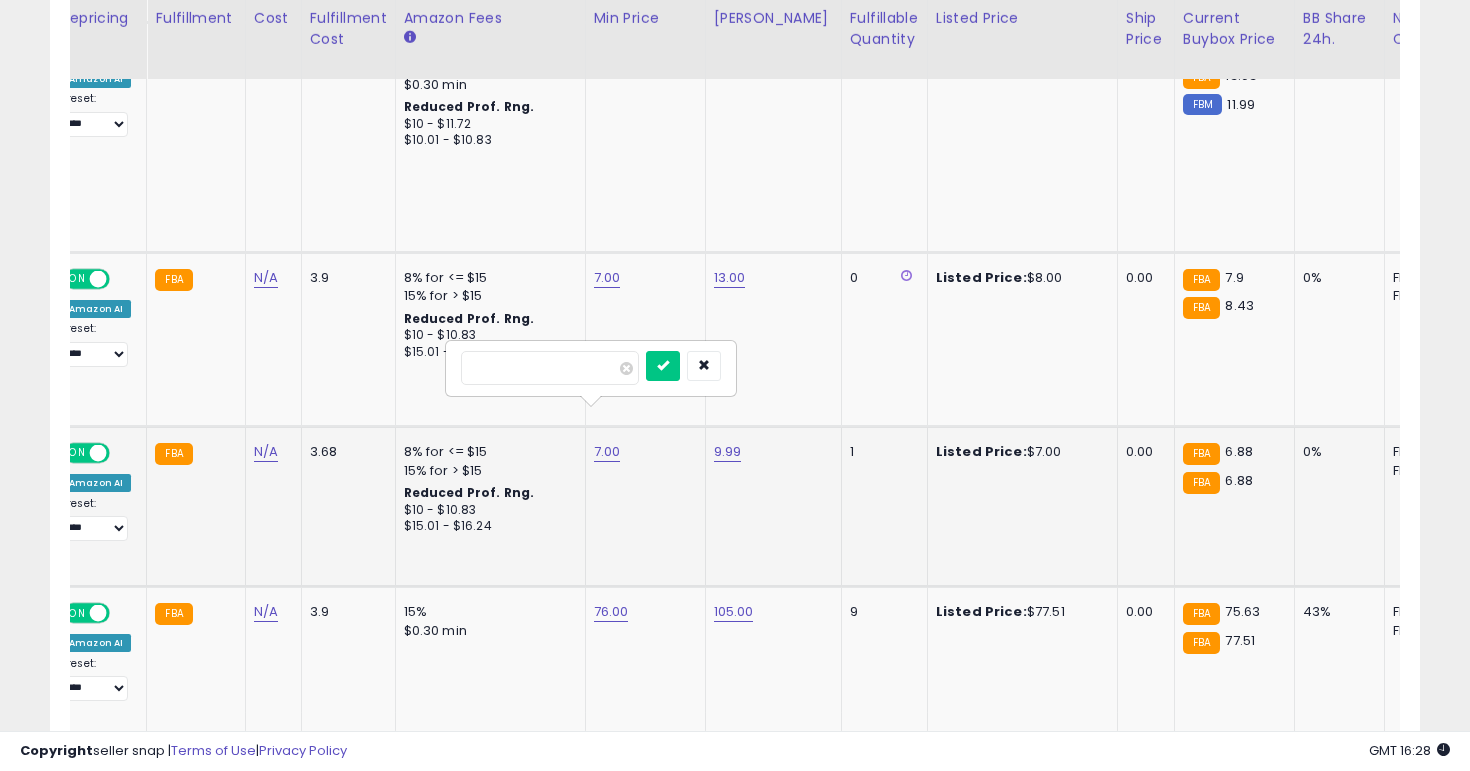 type on "*" 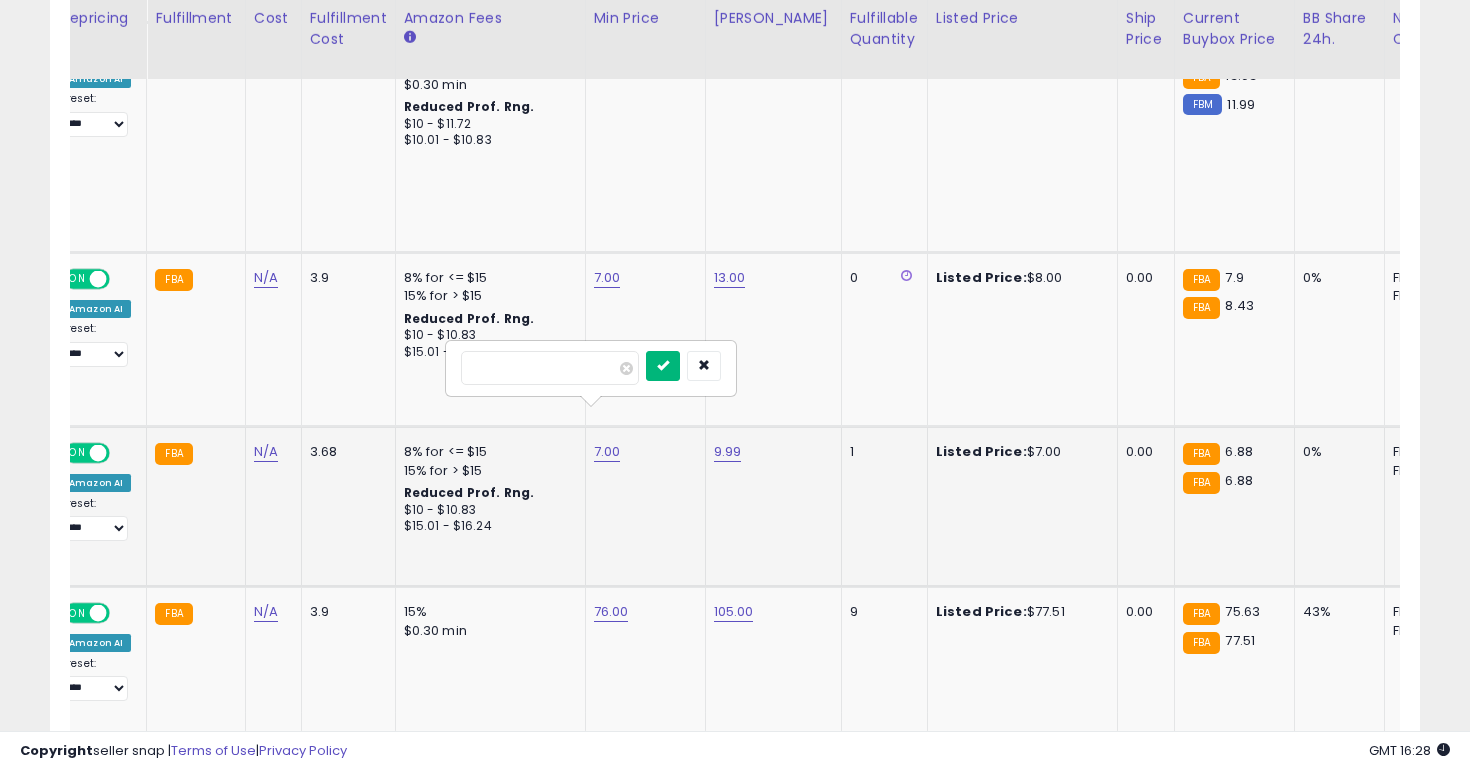 type on "*" 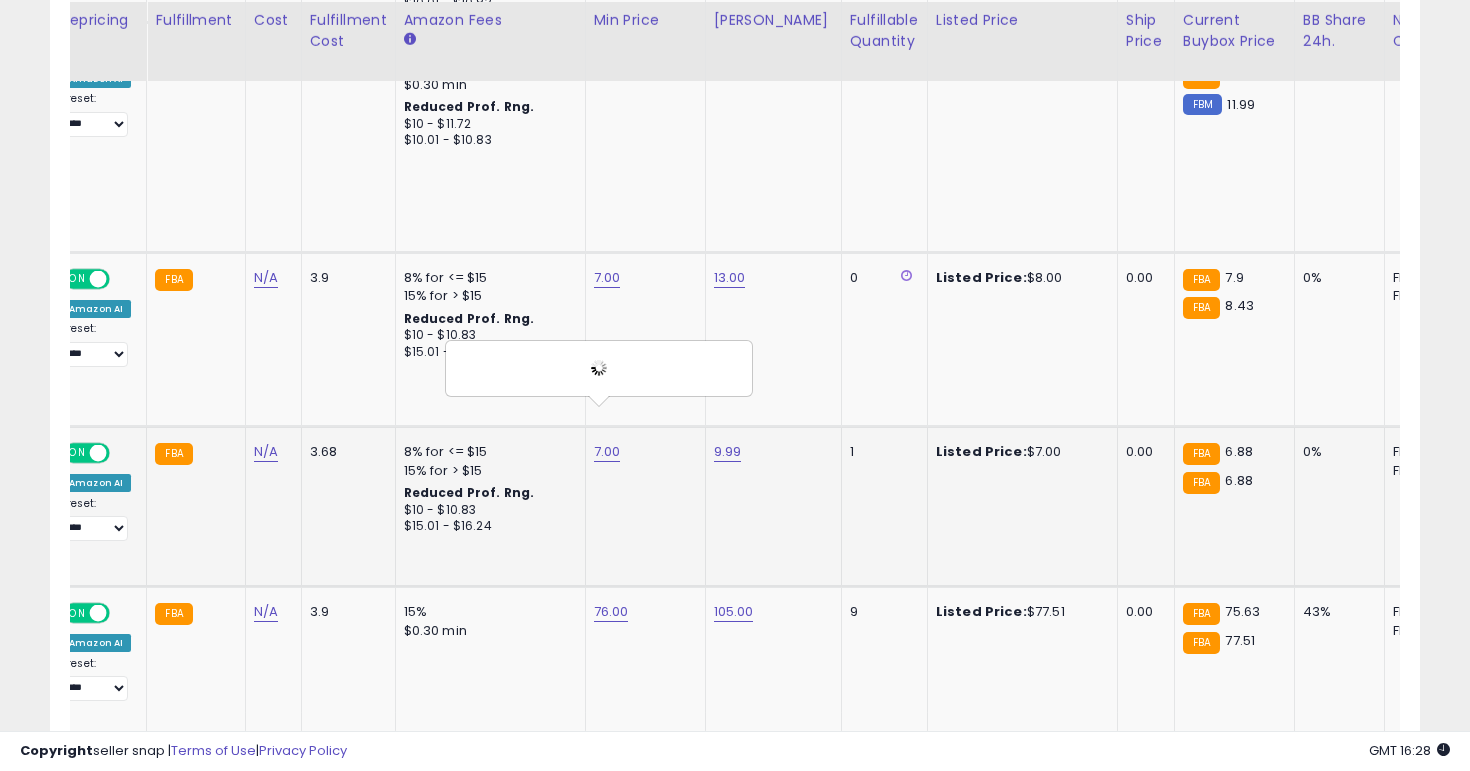 scroll, scrollTop: 2588, scrollLeft: 0, axis: vertical 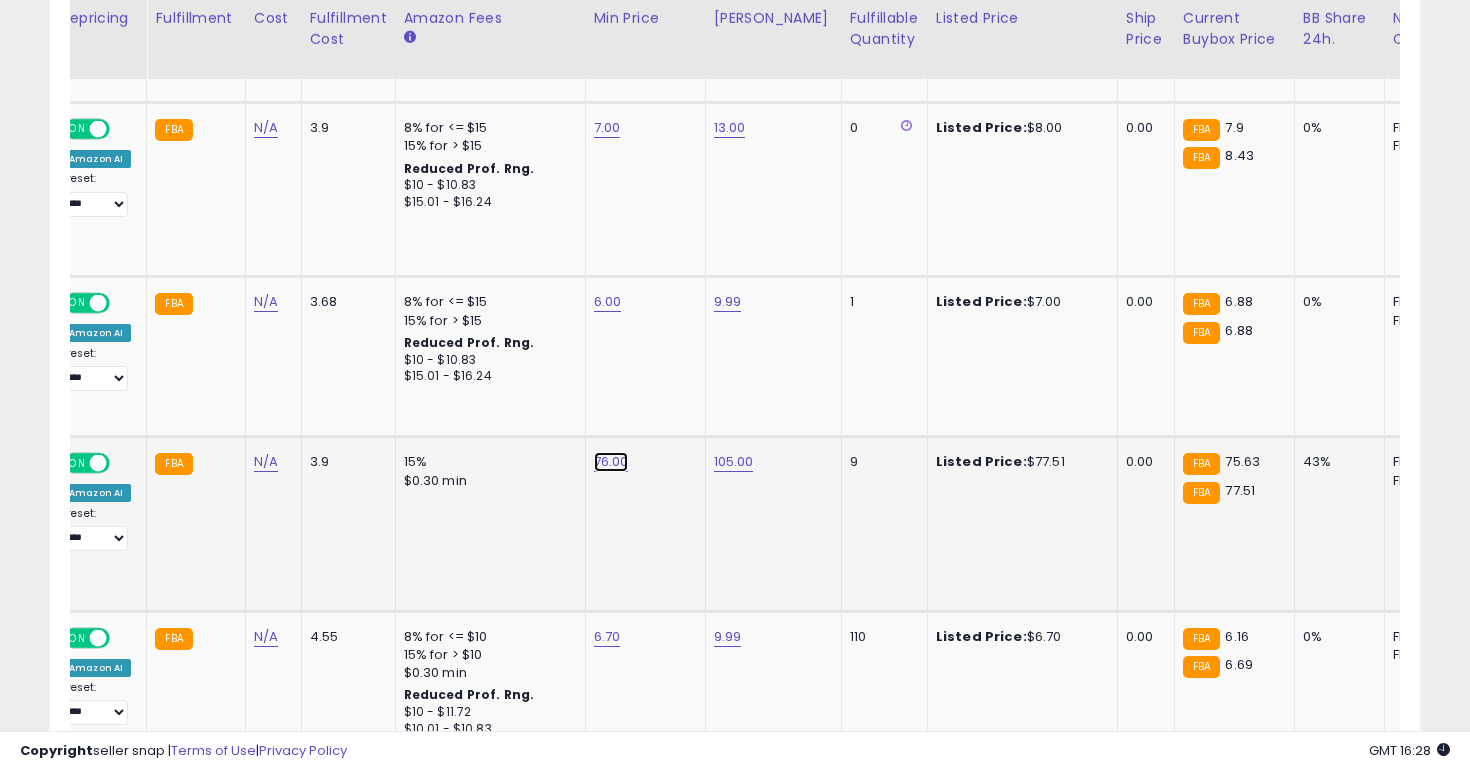 click on "76.00" at bounding box center (612, -1514) 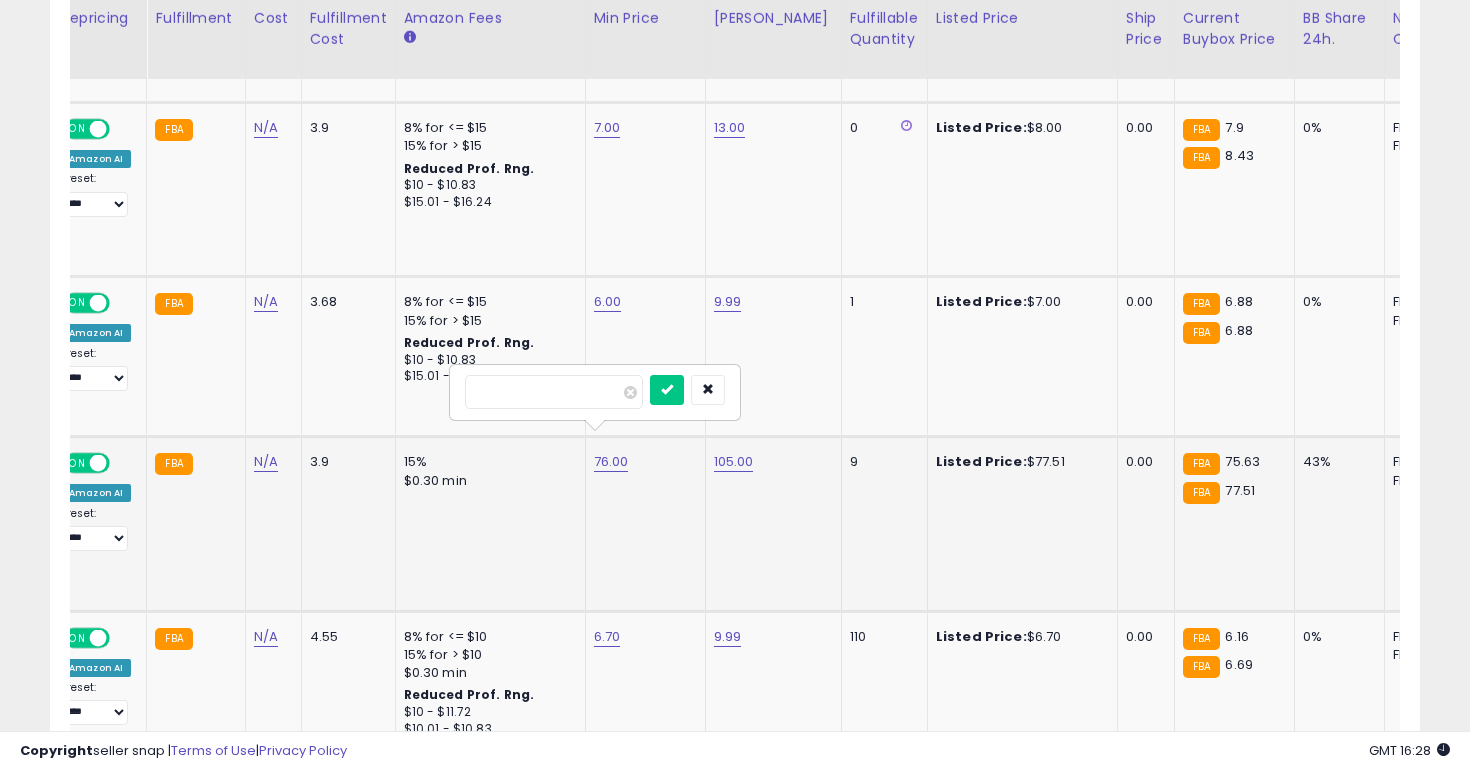 type on "**" 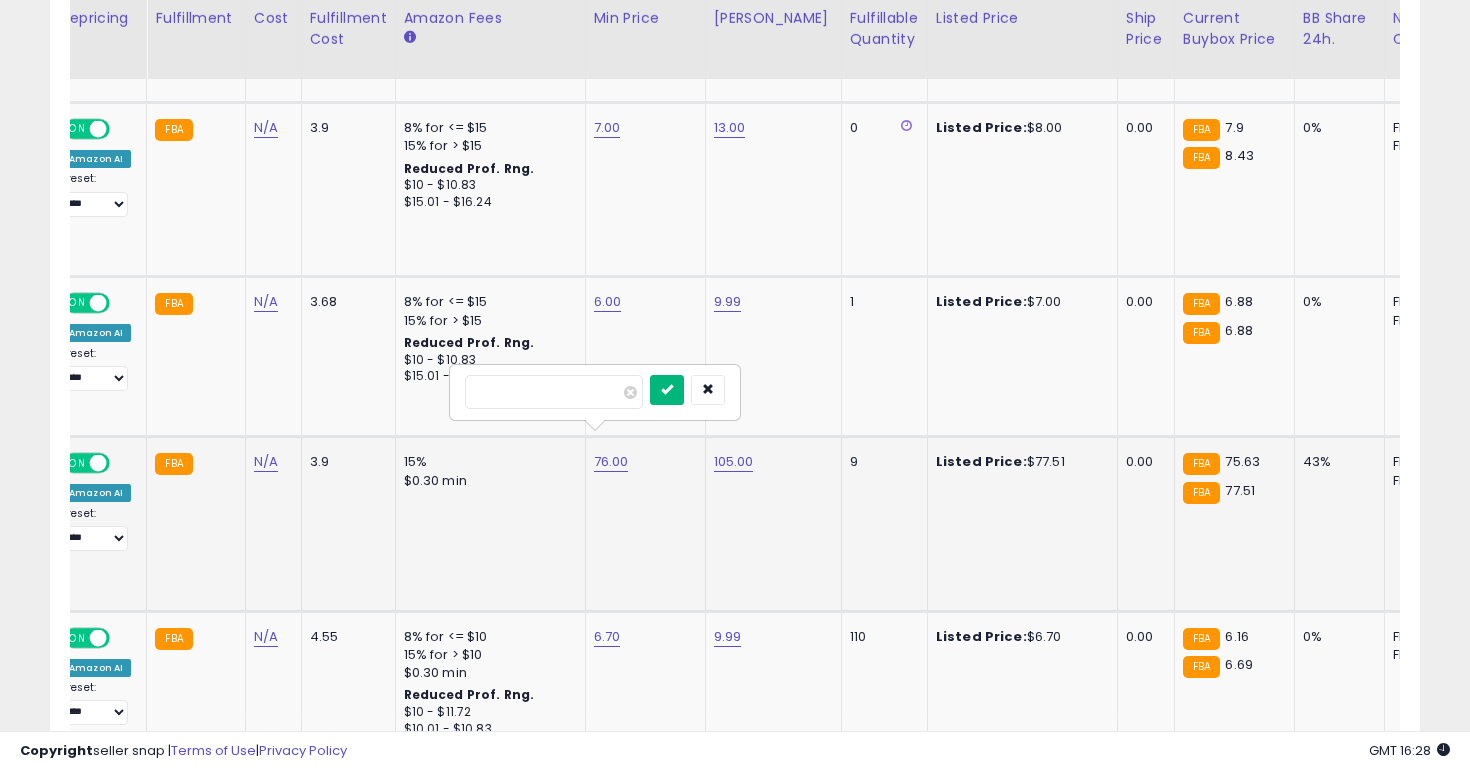 click at bounding box center (667, 390) 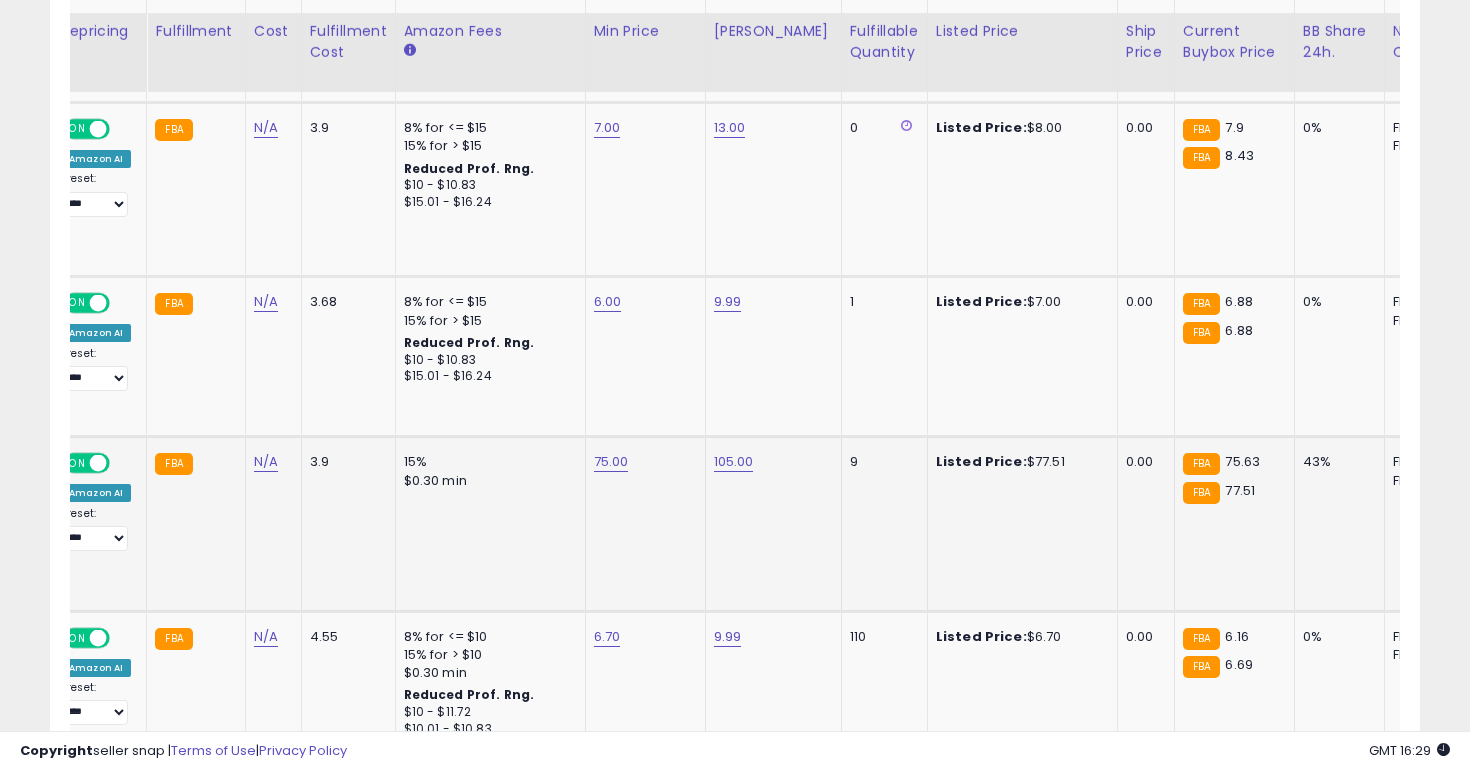 scroll, scrollTop: 2772, scrollLeft: 0, axis: vertical 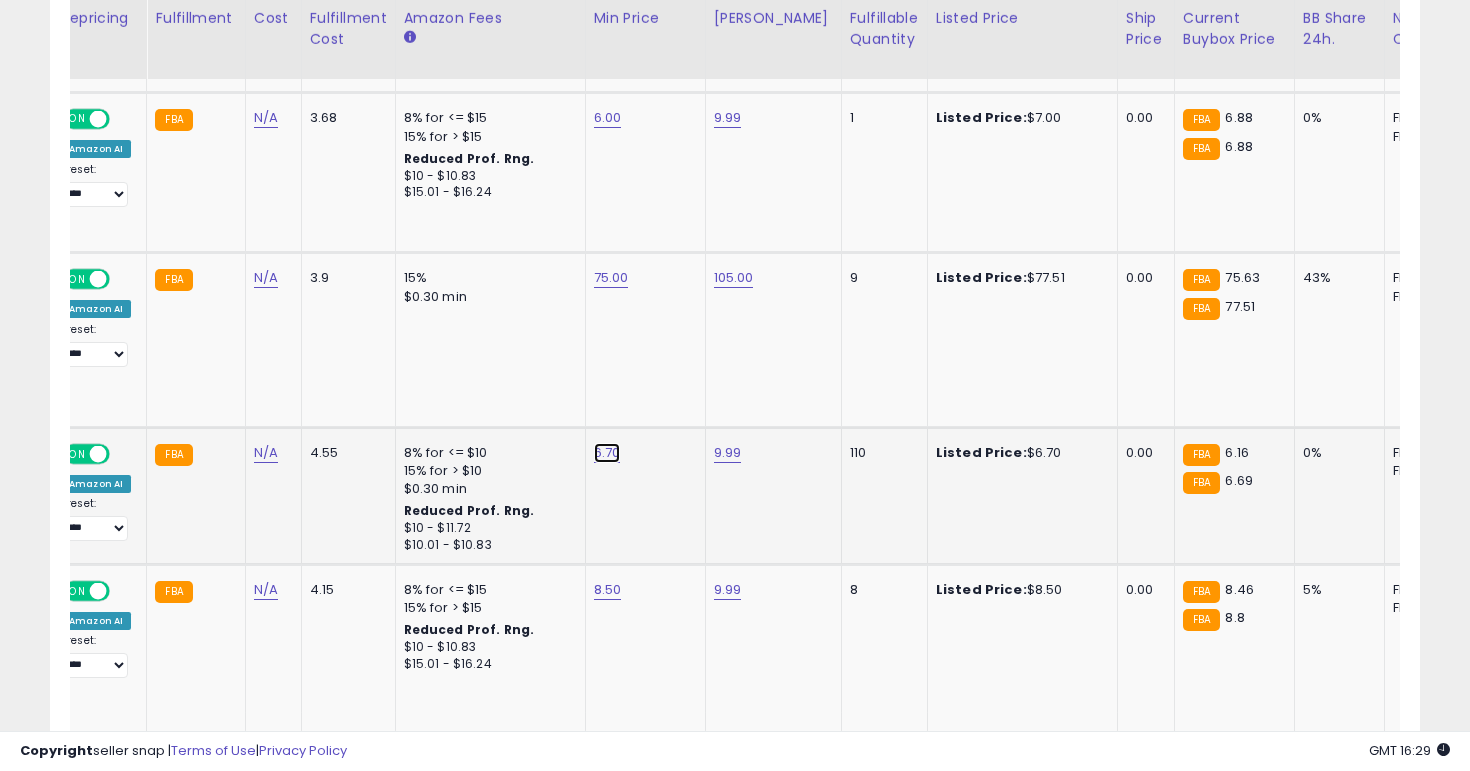 click on "6.70" at bounding box center [612, -1698] 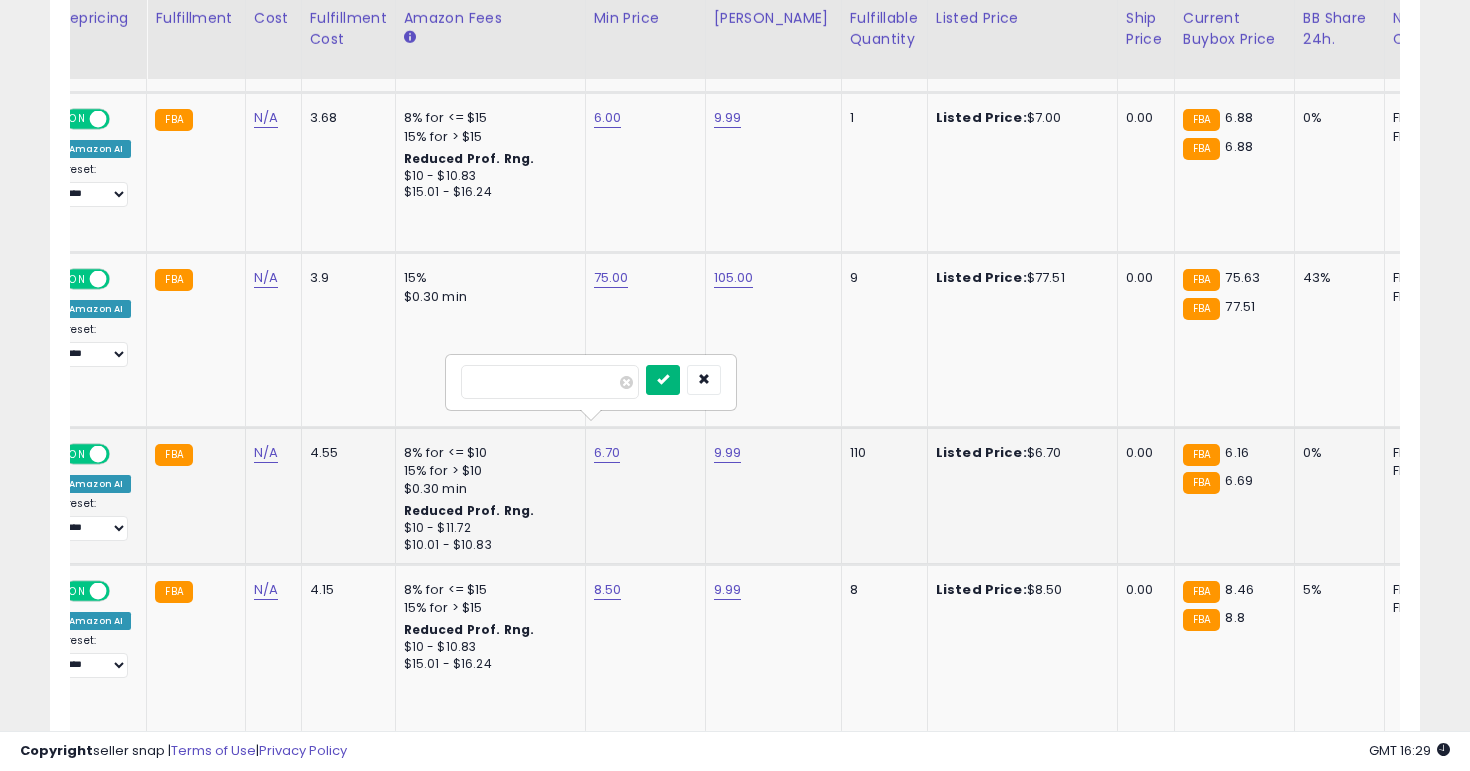 type on "*" 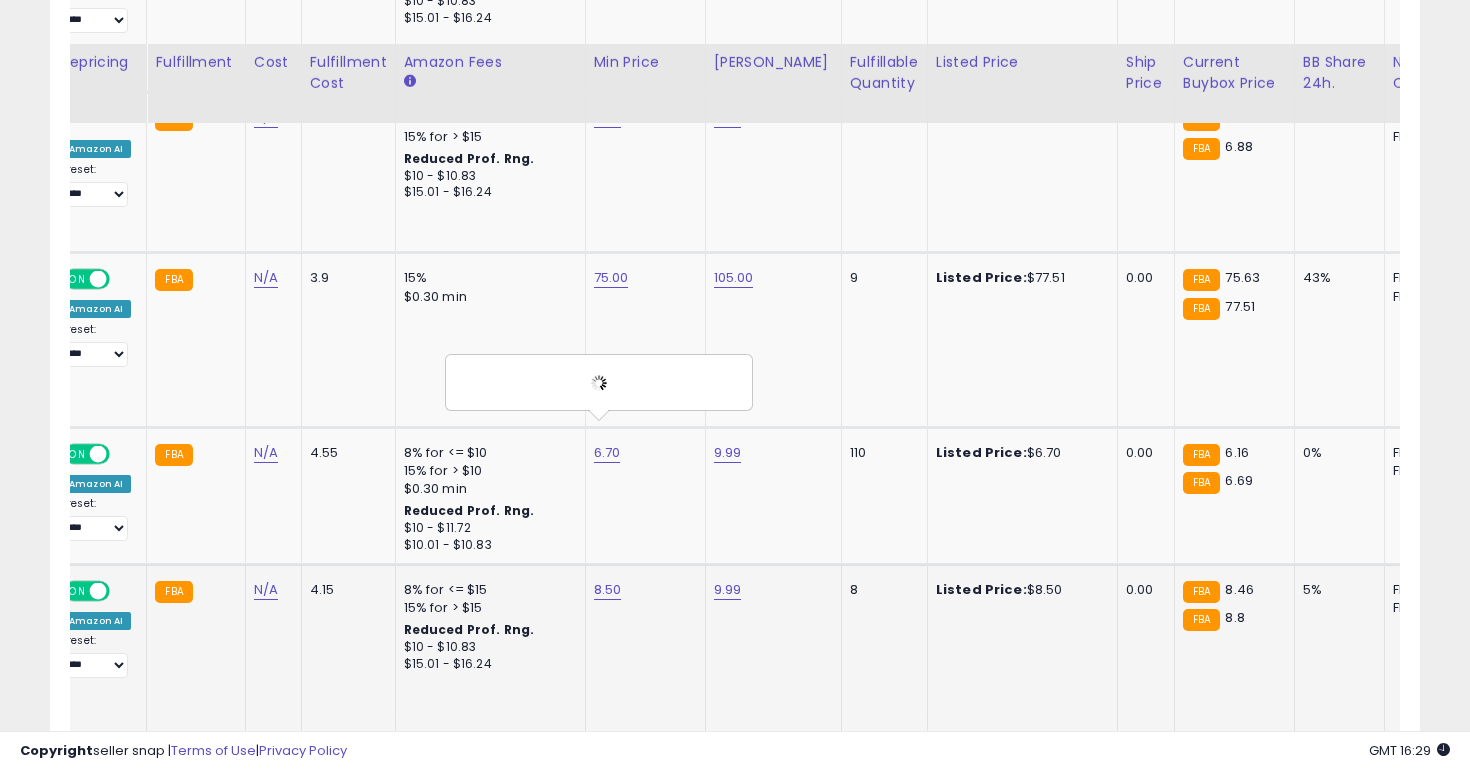 scroll, scrollTop: 2947, scrollLeft: 0, axis: vertical 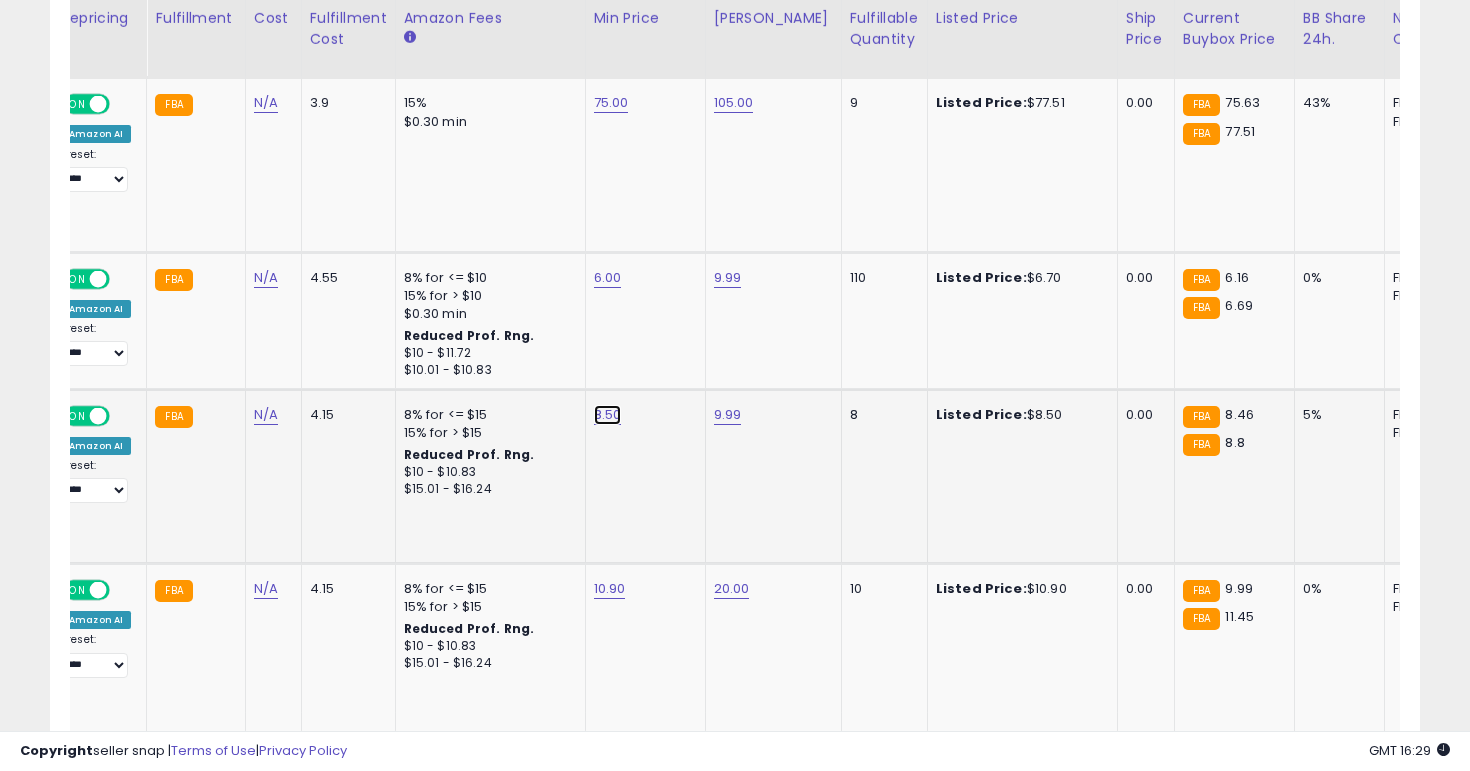 click on "8.50" at bounding box center [612, -1873] 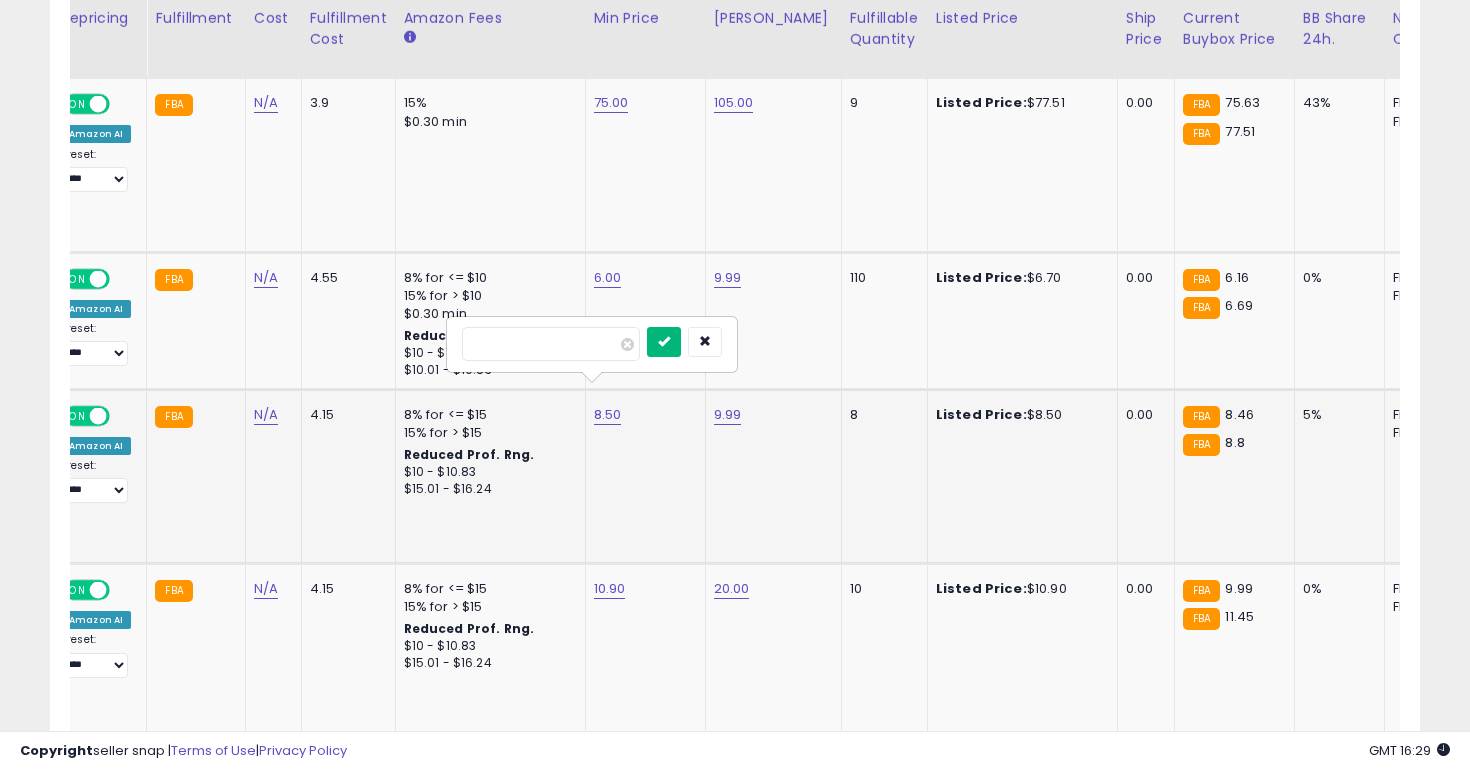 type on "*" 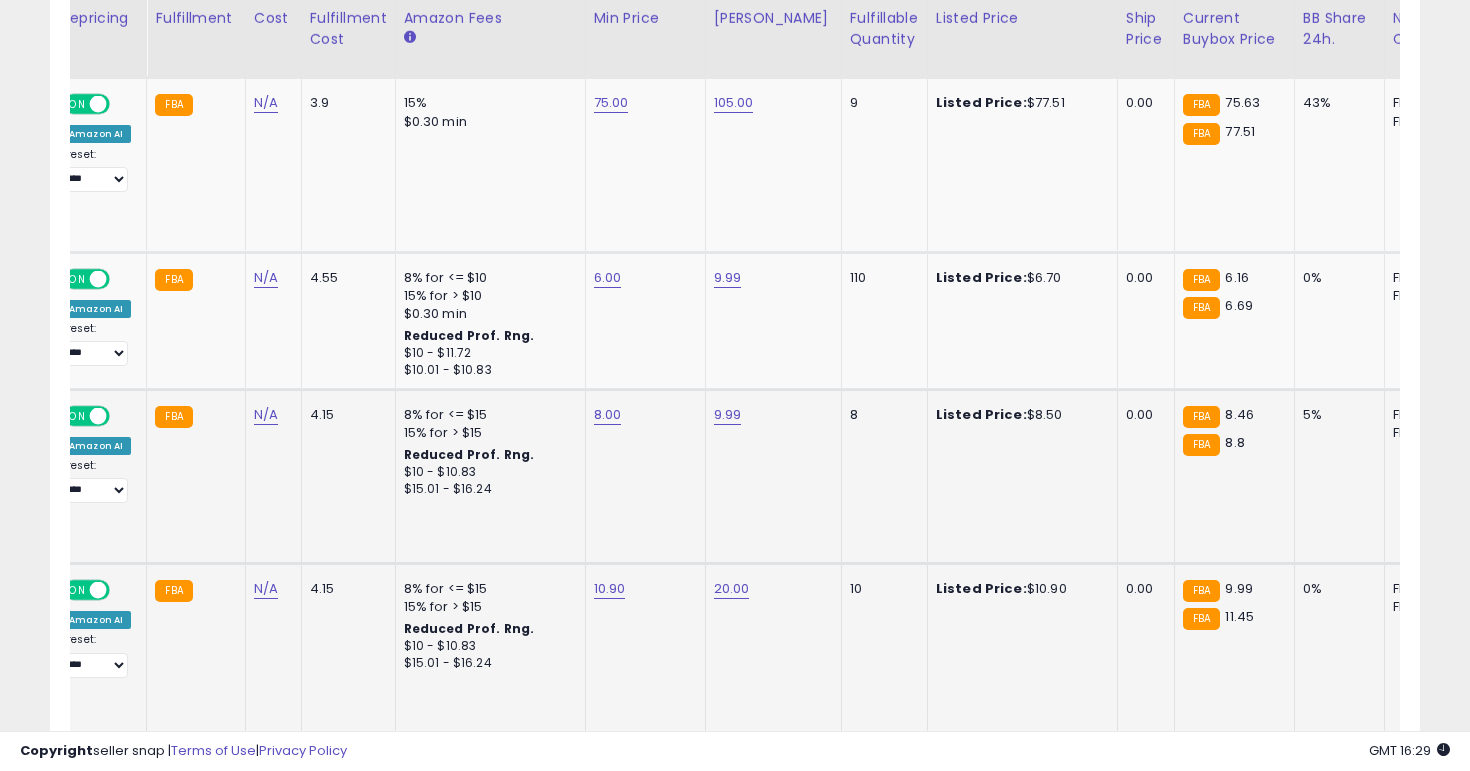 click on "10.90" 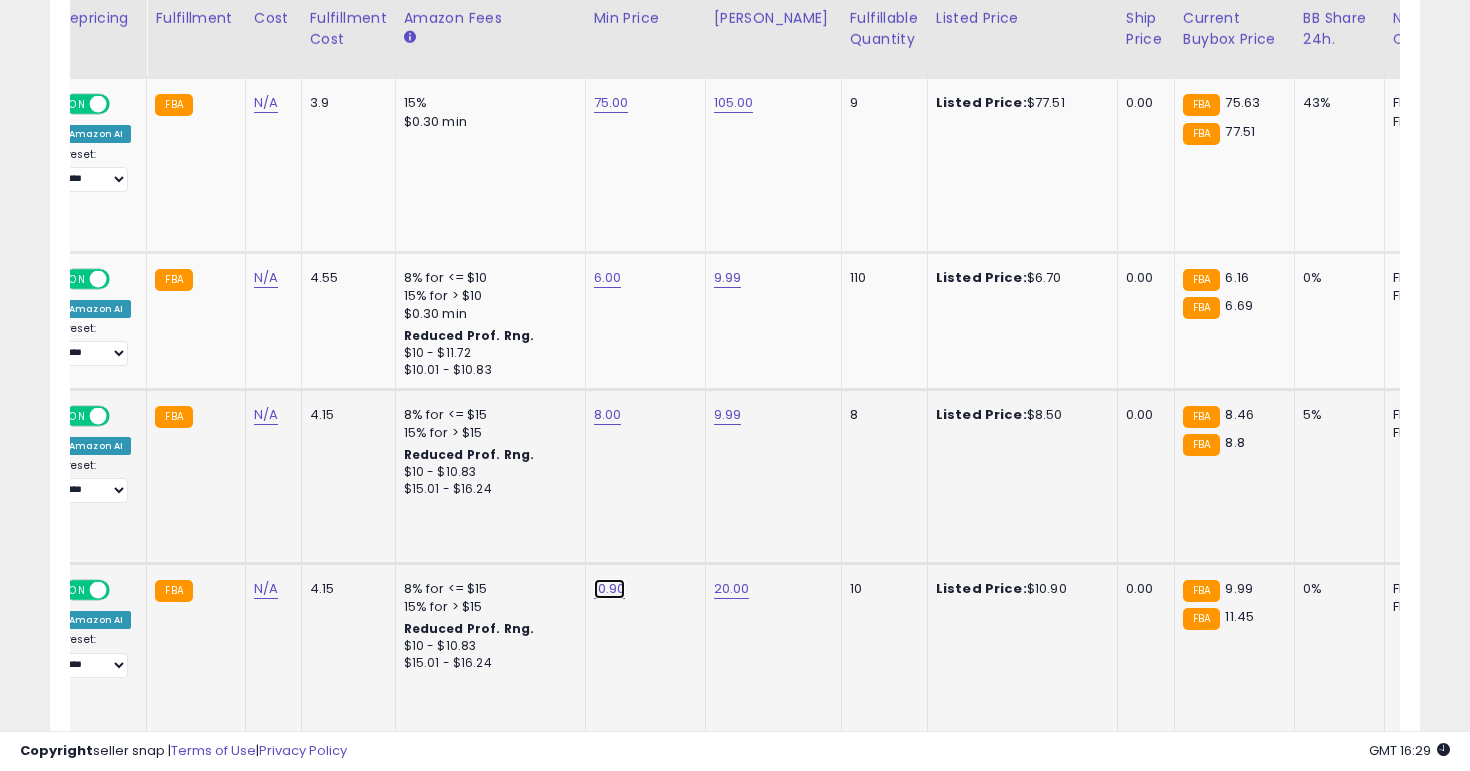 click on "10.90" at bounding box center (612, -1873) 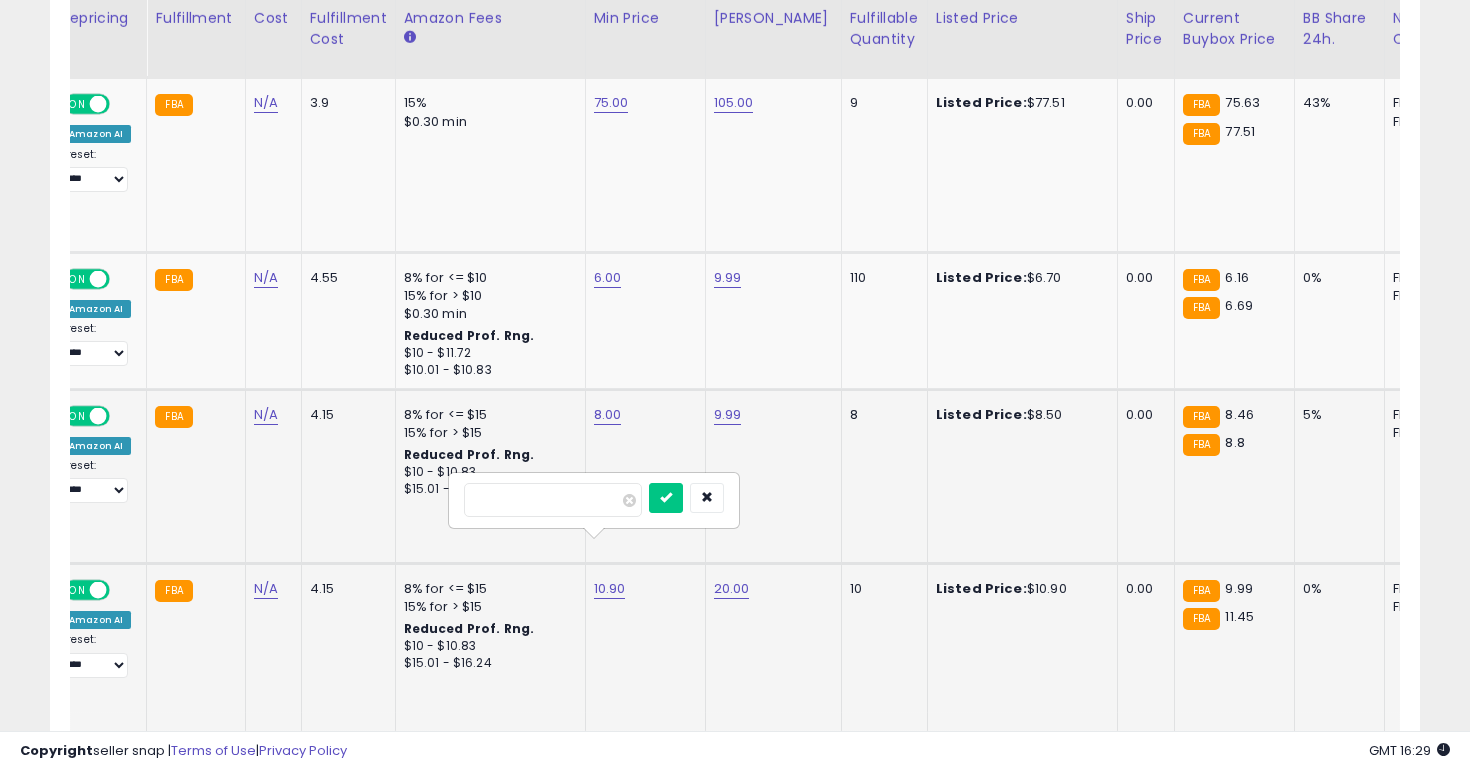 type on "*" 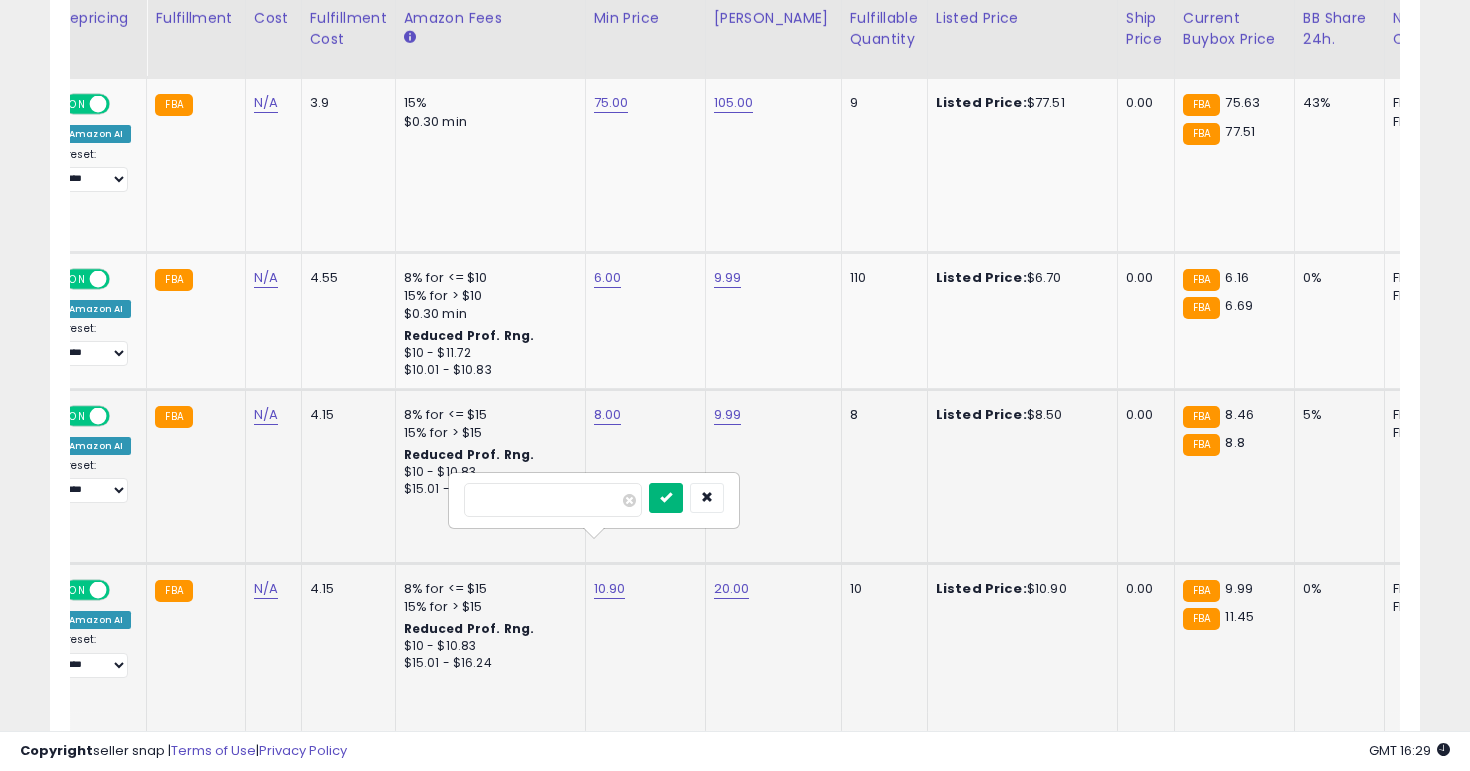 type on "*" 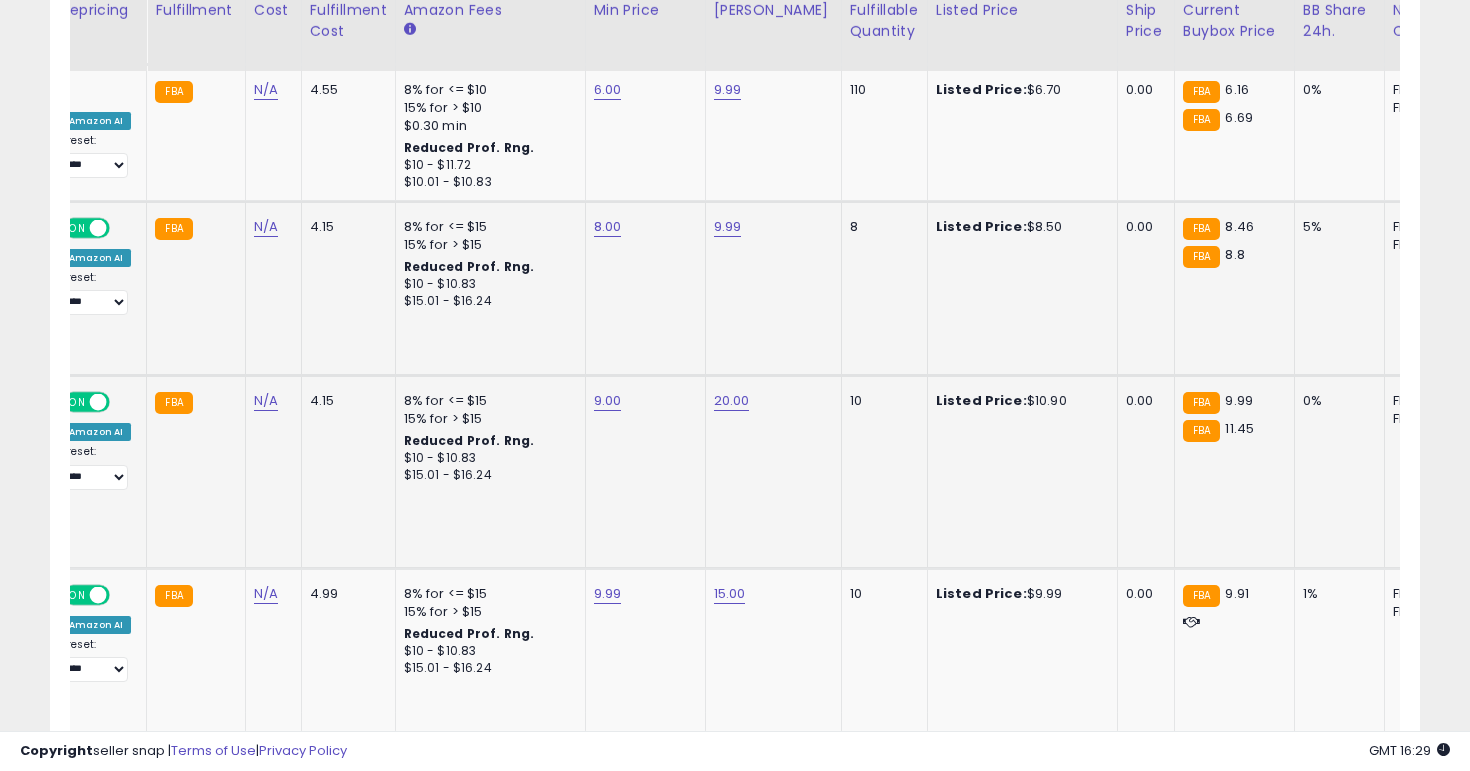 scroll, scrollTop: 3223, scrollLeft: 0, axis: vertical 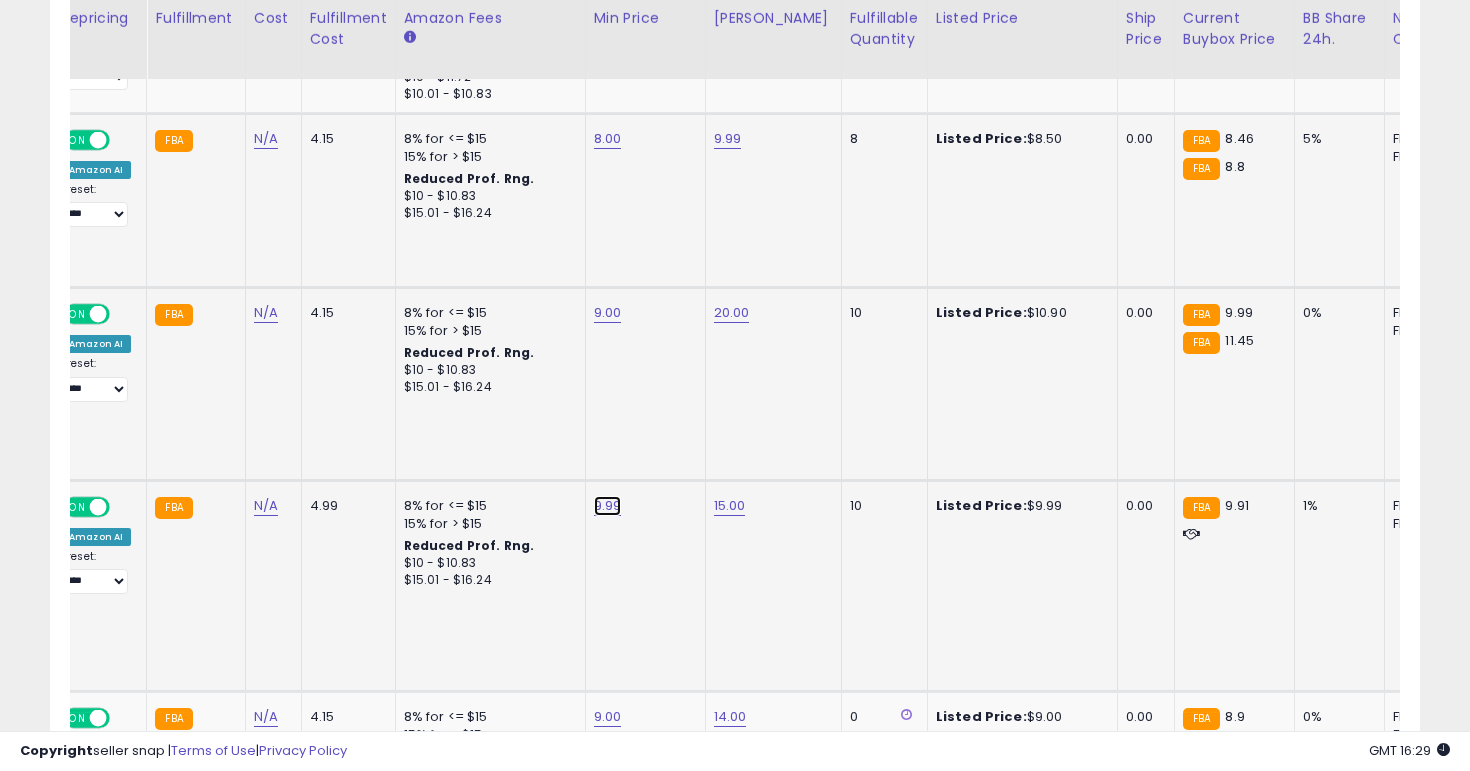 click on "9.99" at bounding box center [612, -2149] 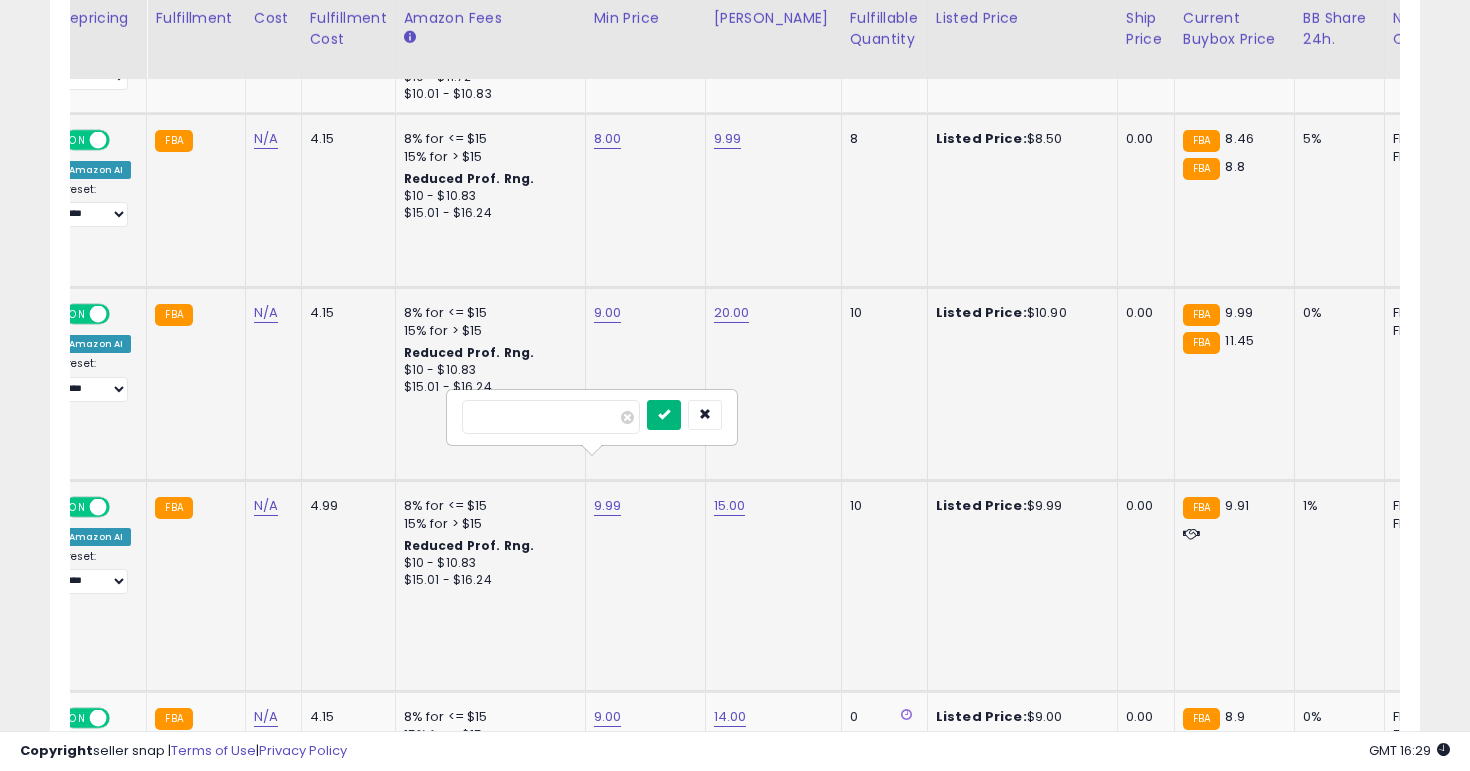 type on "*" 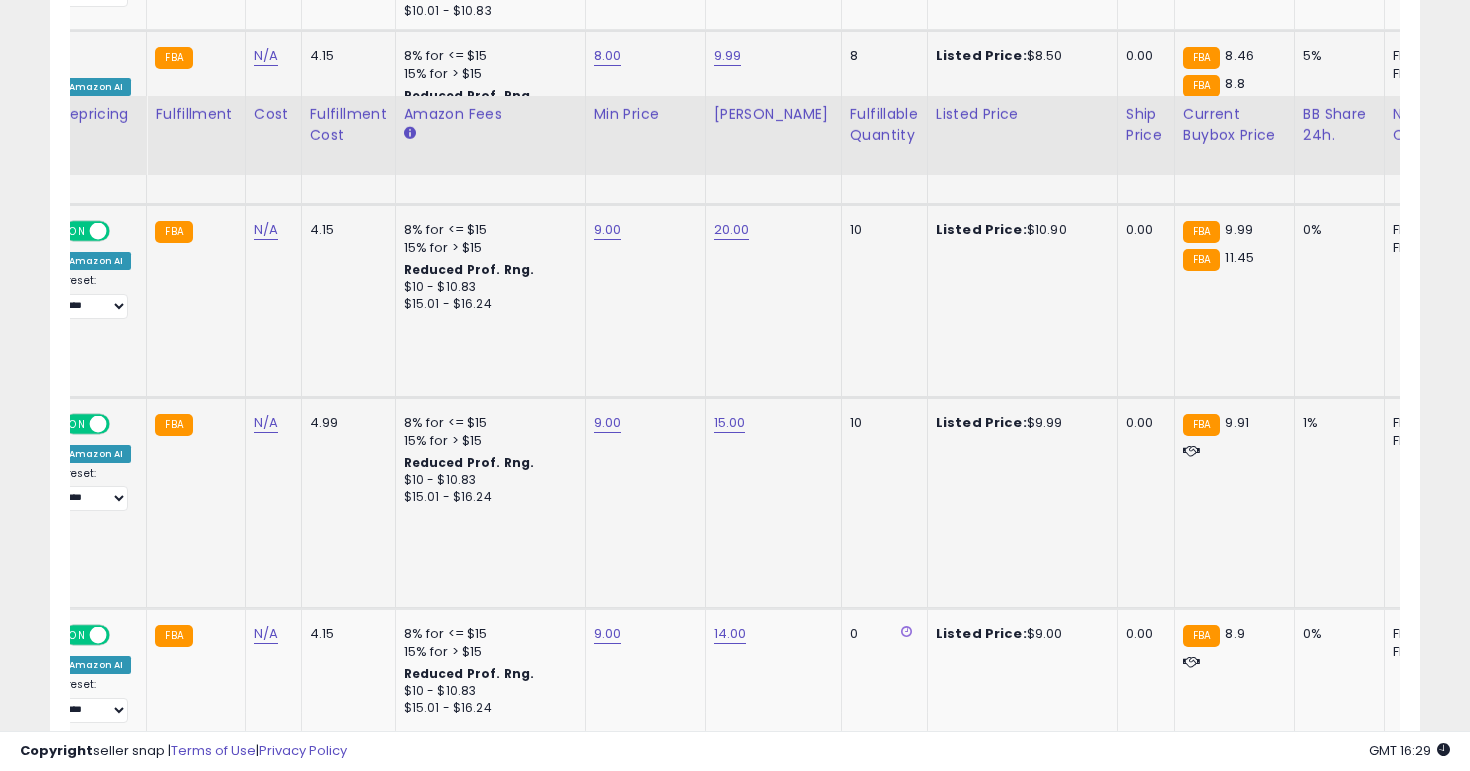 scroll, scrollTop: 3402, scrollLeft: 0, axis: vertical 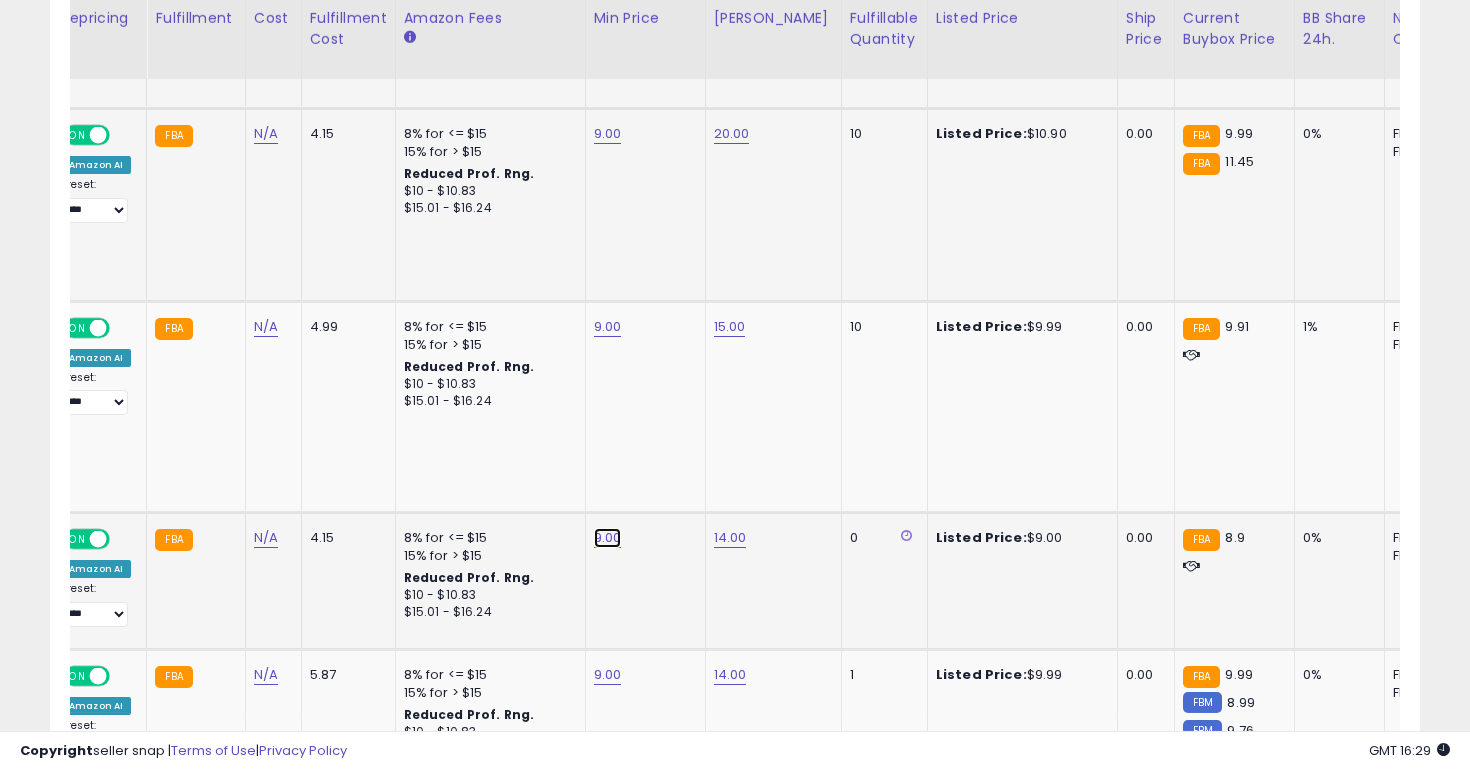 click on "9.00" at bounding box center [612, -2328] 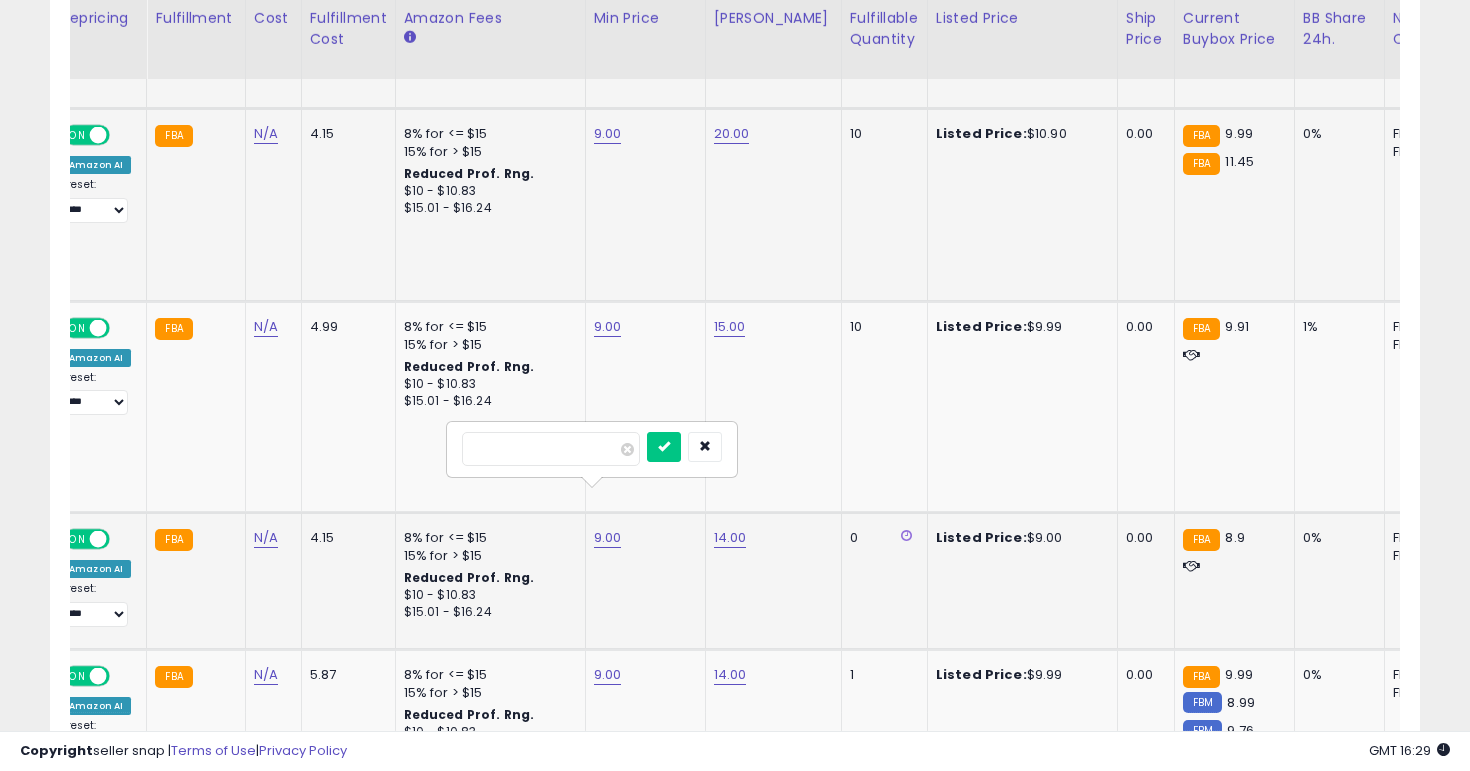 type on "*" 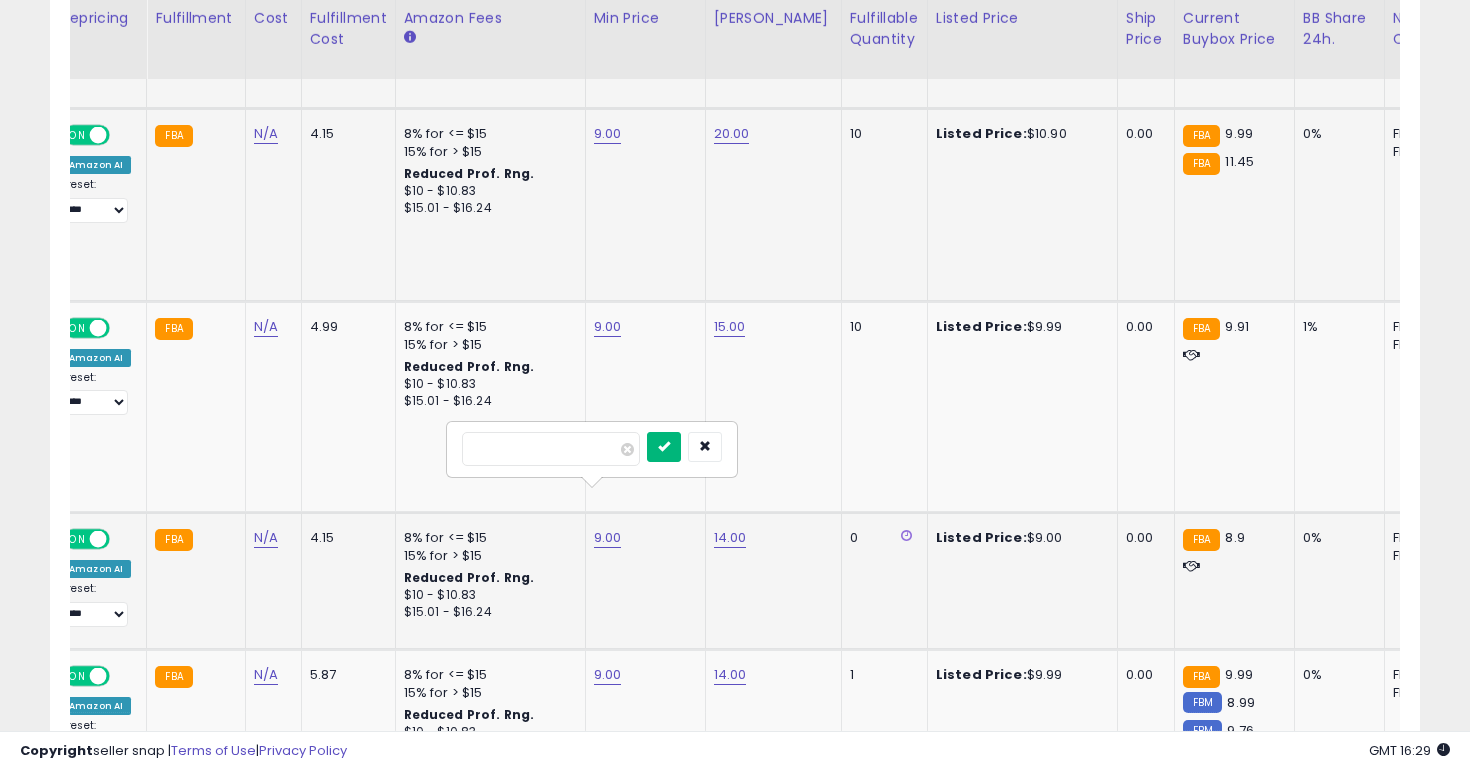 type on "*" 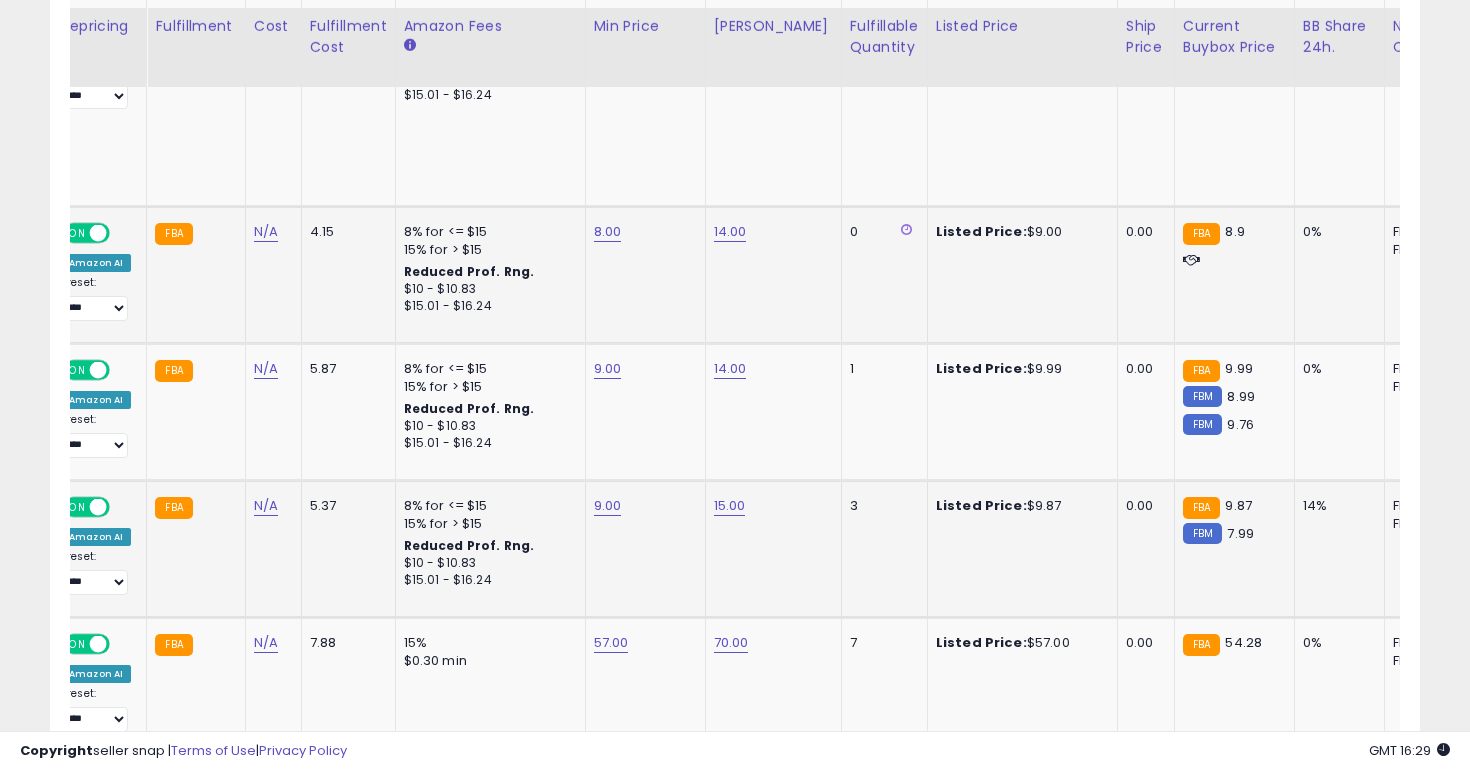 scroll, scrollTop: 3776, scrollLeft: 0, axis: vertical 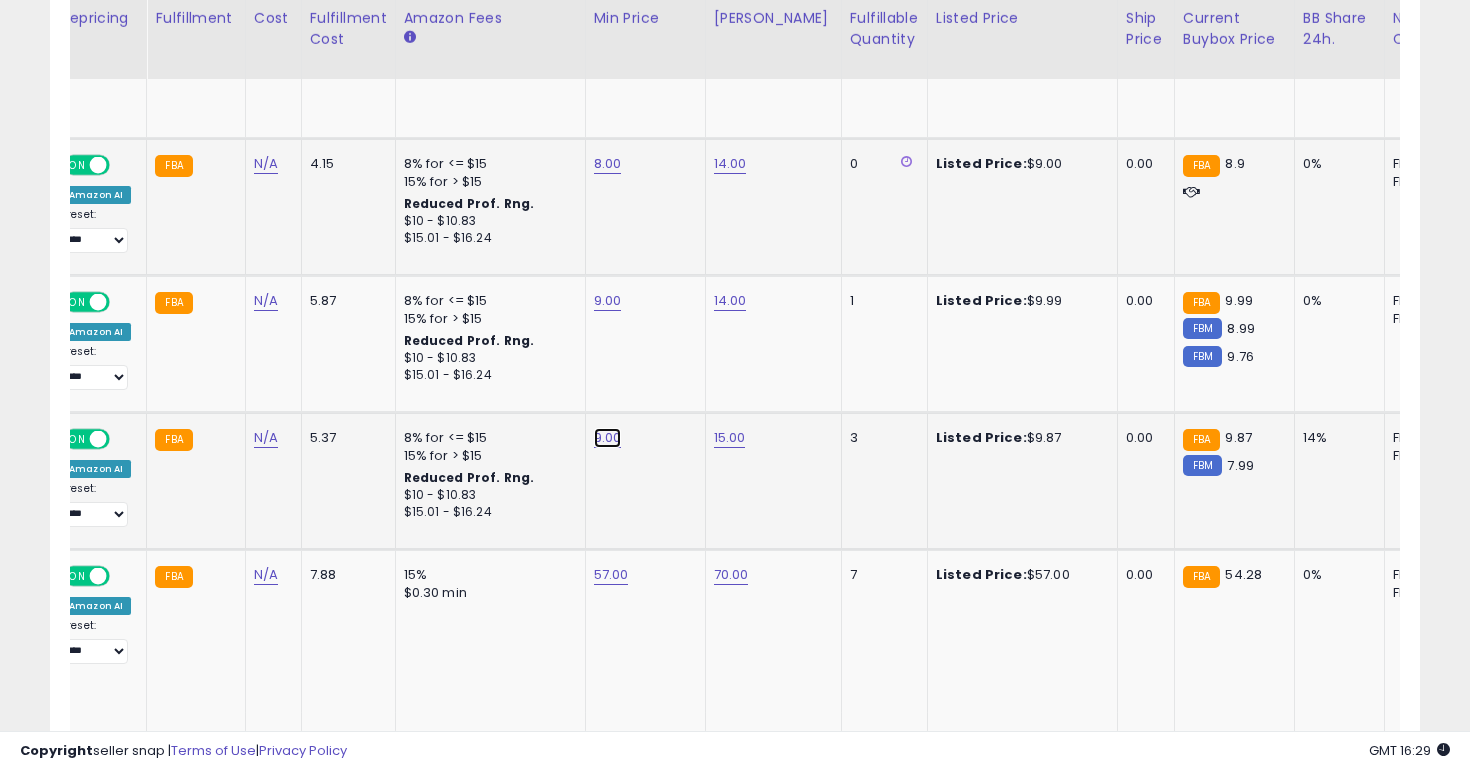 click on "9.00" at bounding box center (612, -2702) 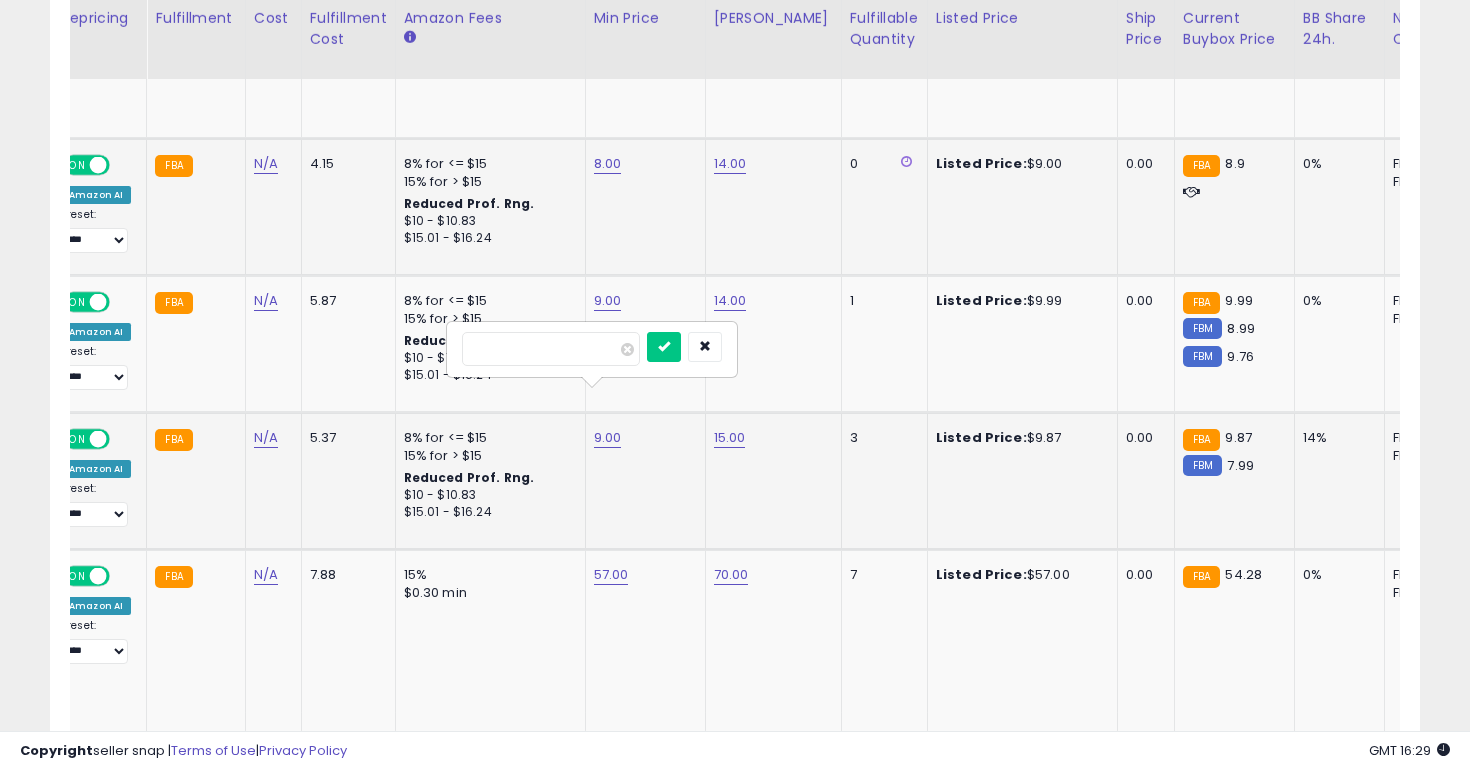 type on "*" 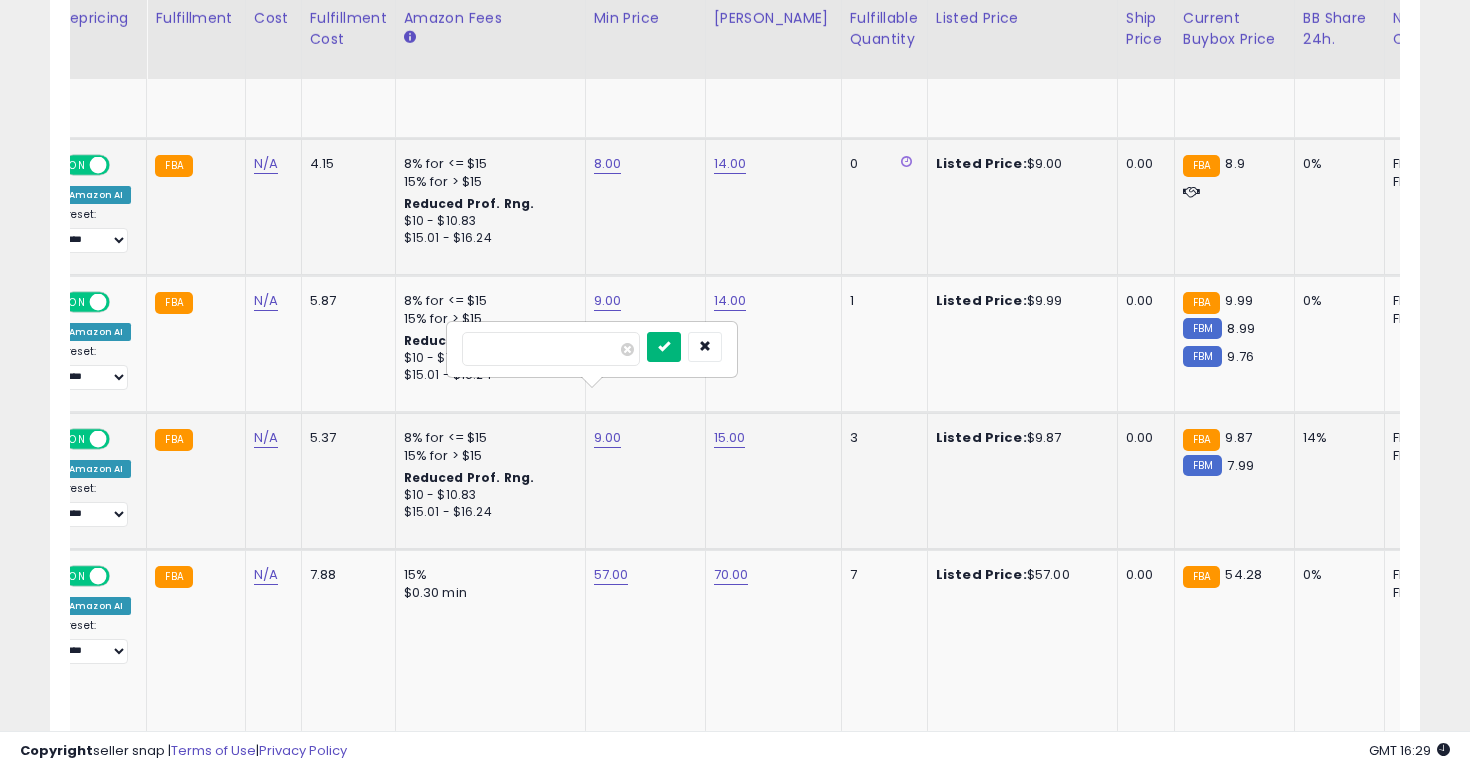 type on "*" 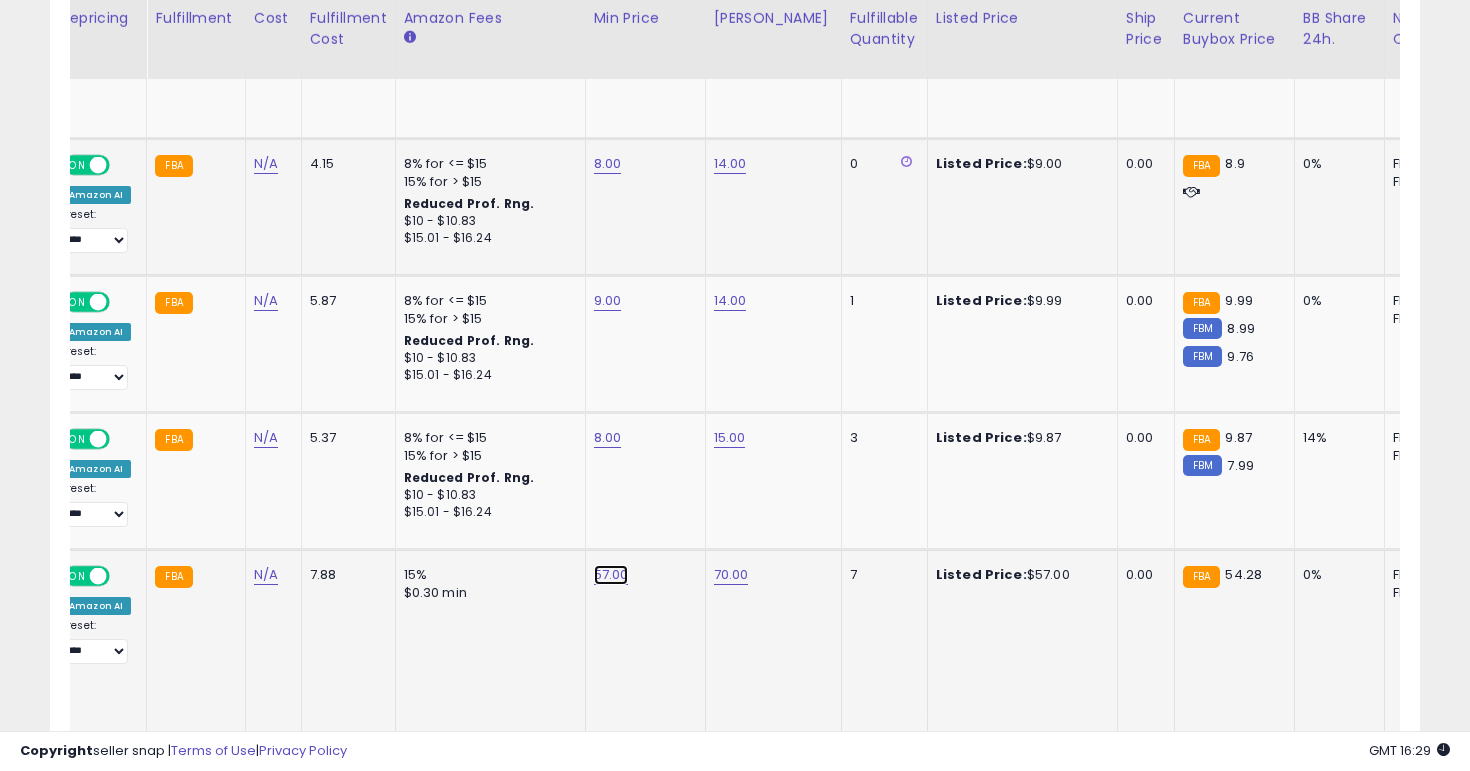 click on "57.00" at bounding box center (612, -2702) 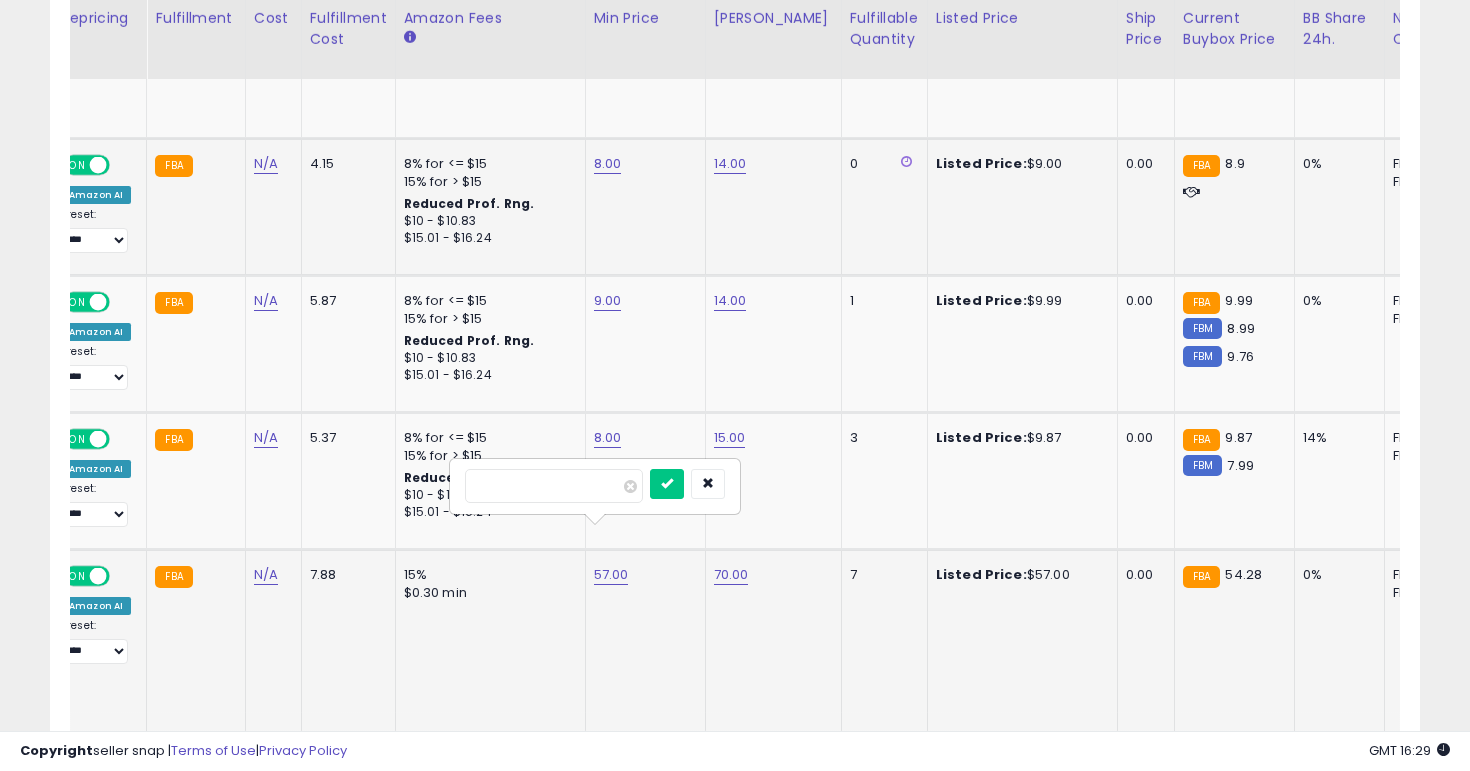 scroll, scrollTop: 0, scrollLeft: 196, axis: horizontal 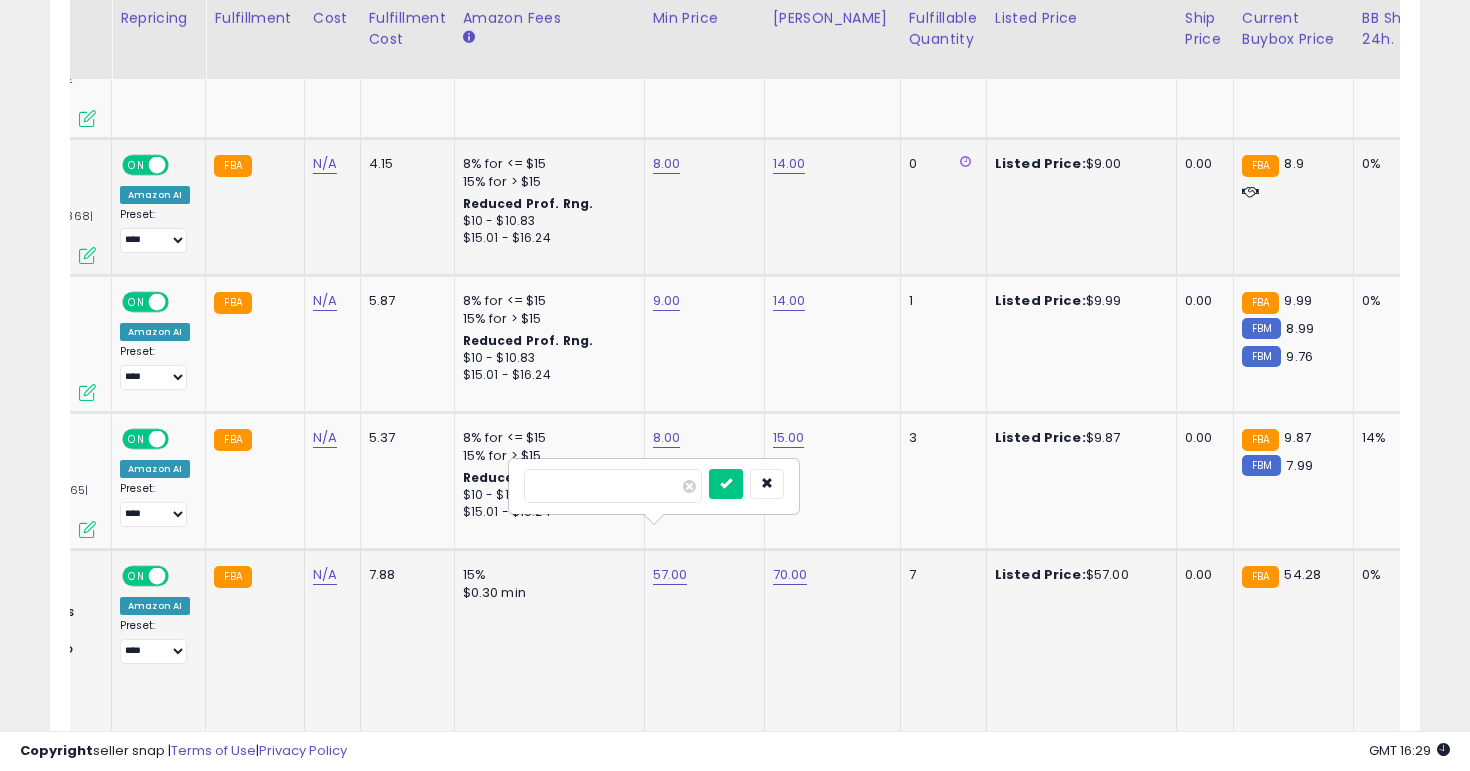 type on "**" 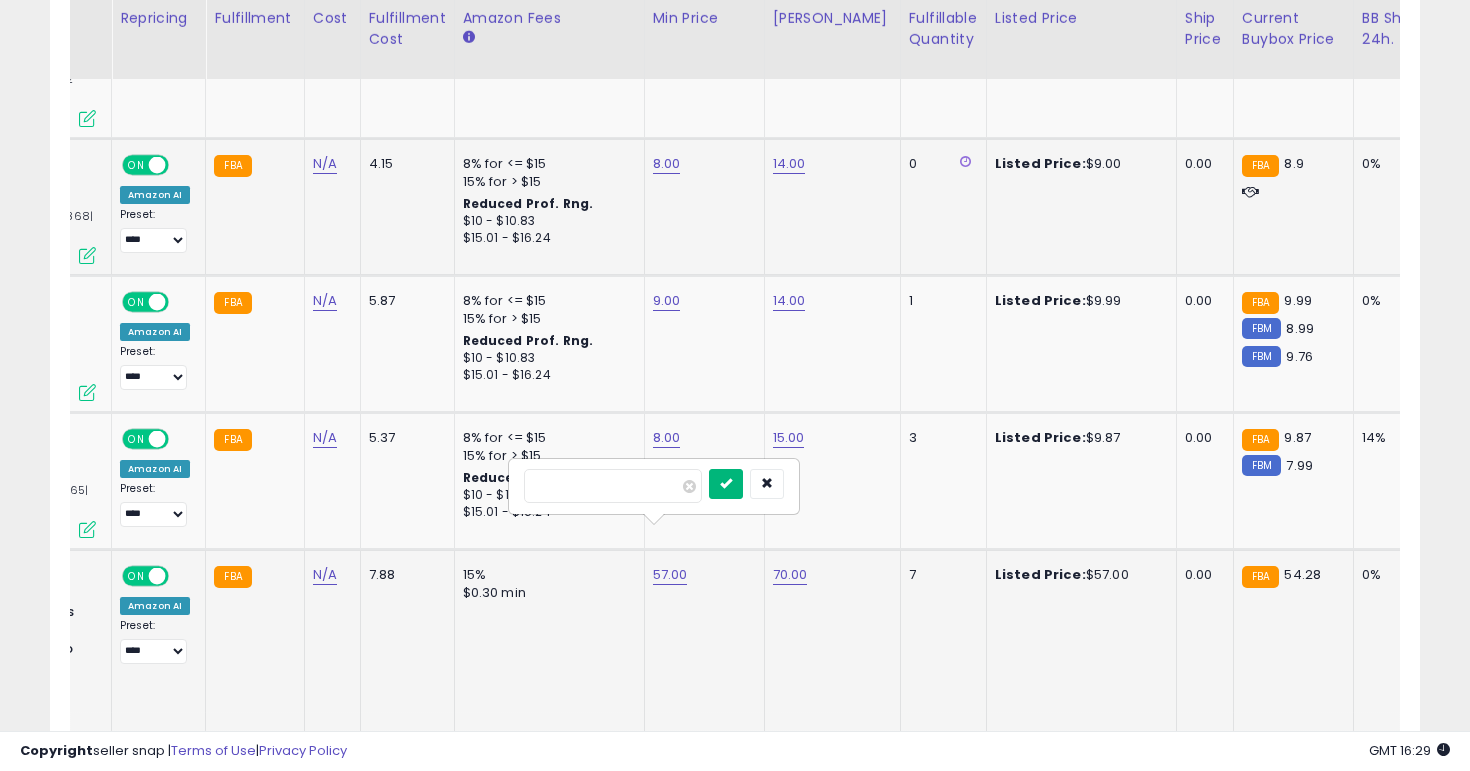 click at bounding box center (726, 484) 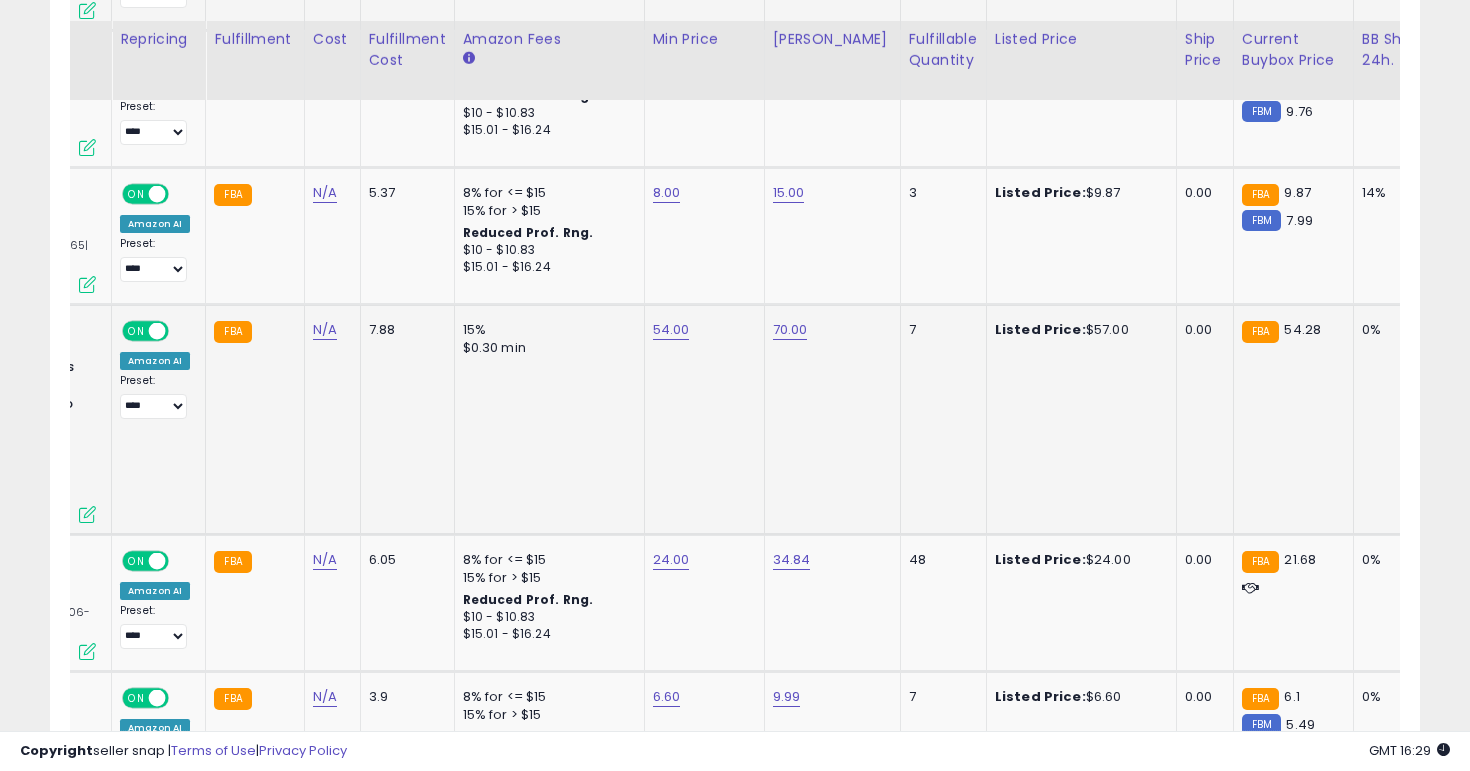 scroll, scrollTop: 4136, scrollLeft: 0, axis: vertical 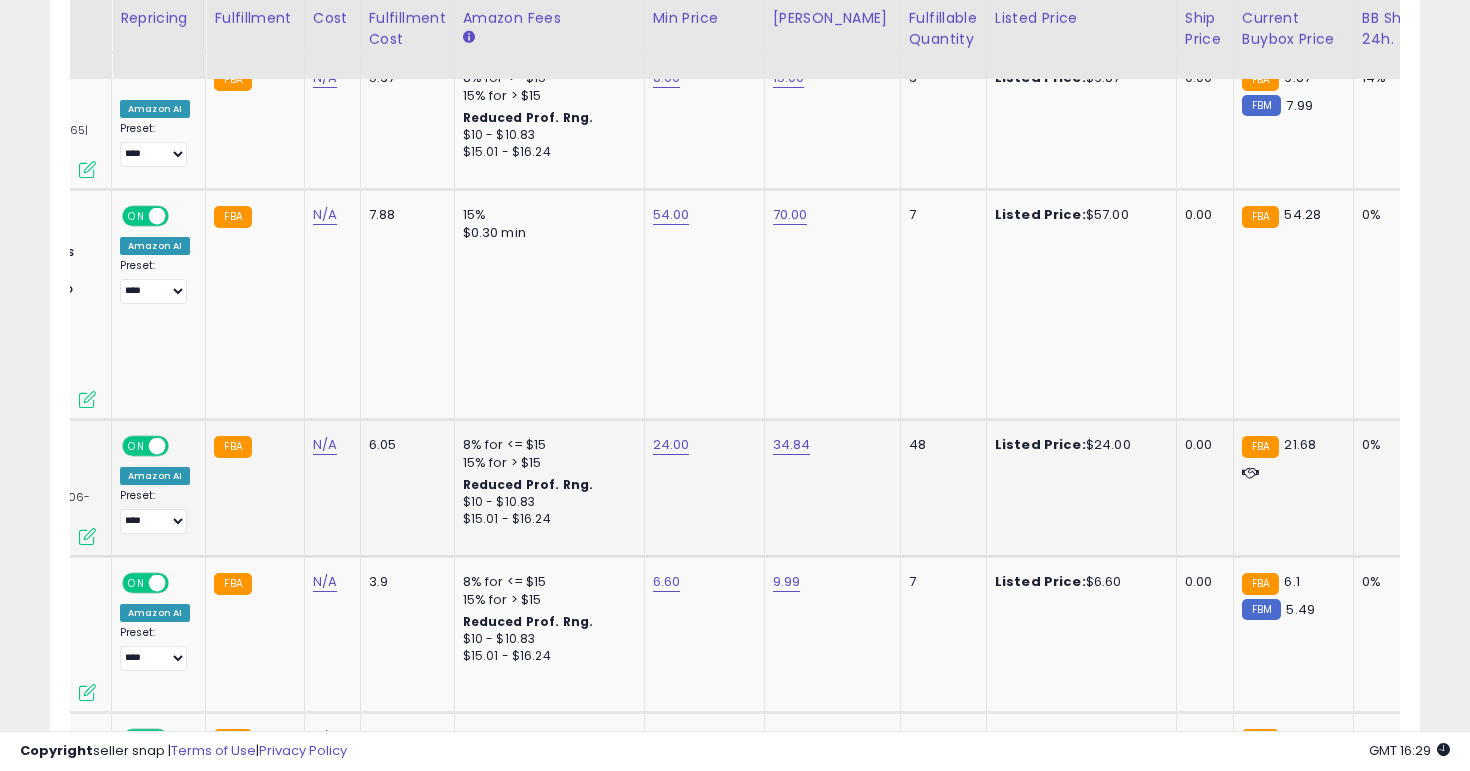 click on "24.00" 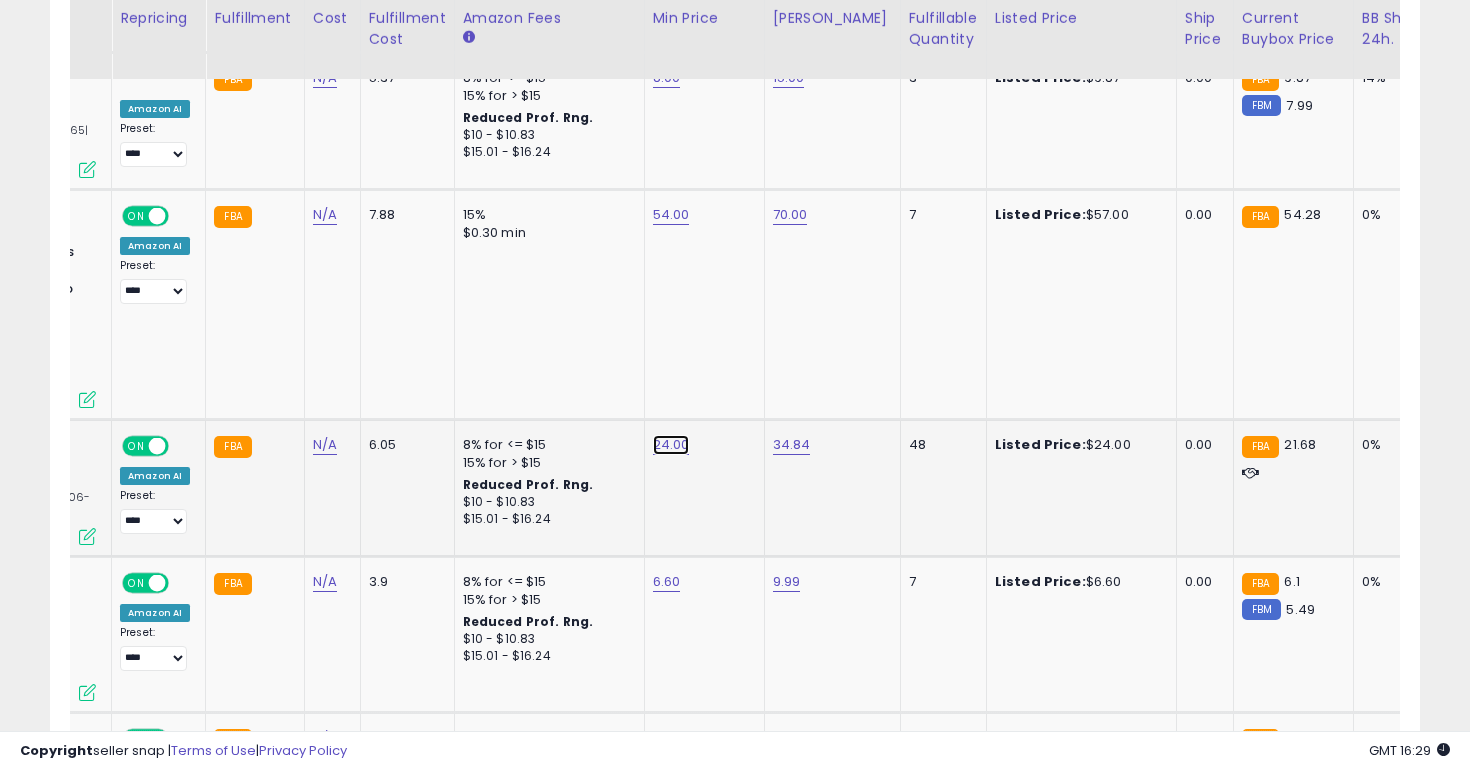 click on "24.00" at bounding box center (671, -3062) 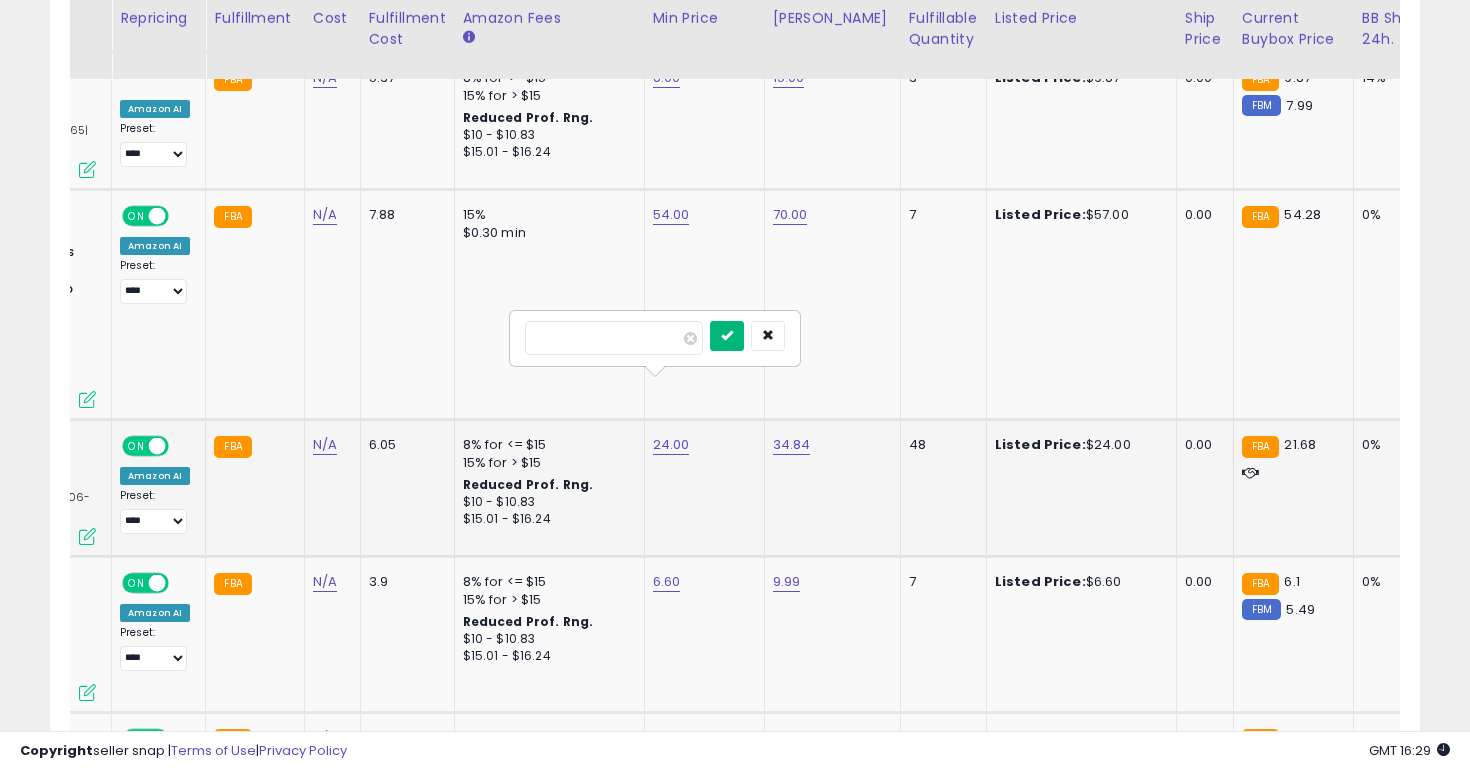 type on "**" 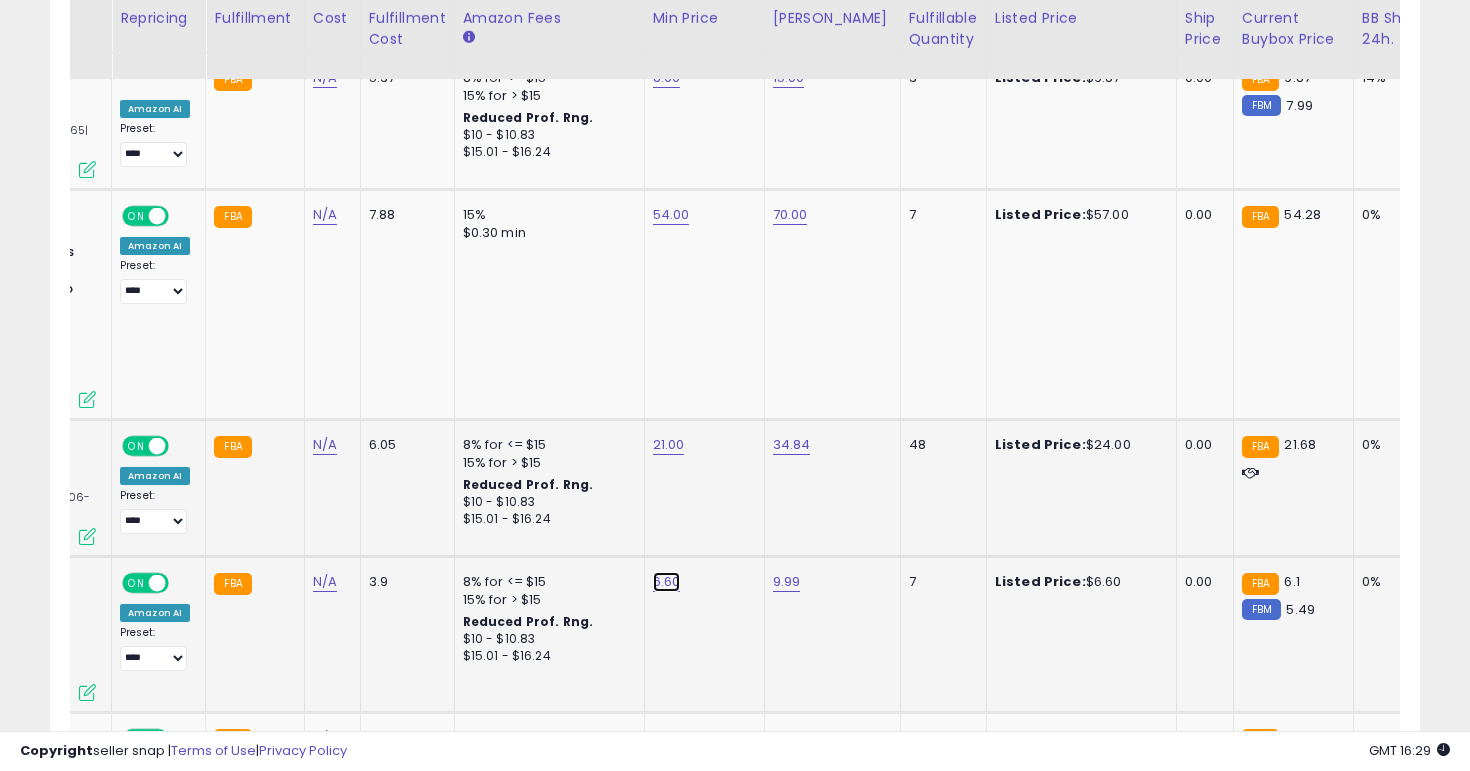 click on "6.60" at bounding box center (671, -3062) 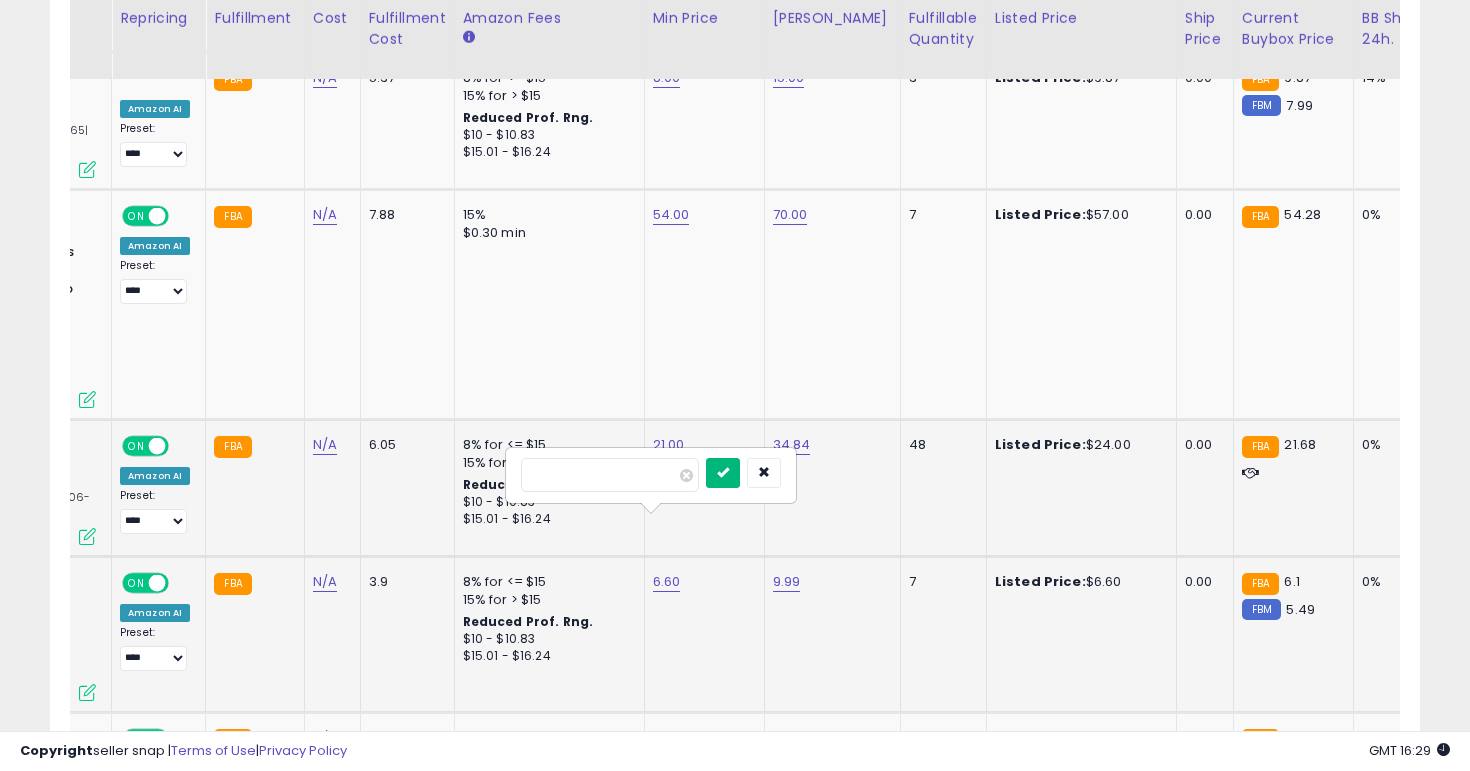 type on "*" 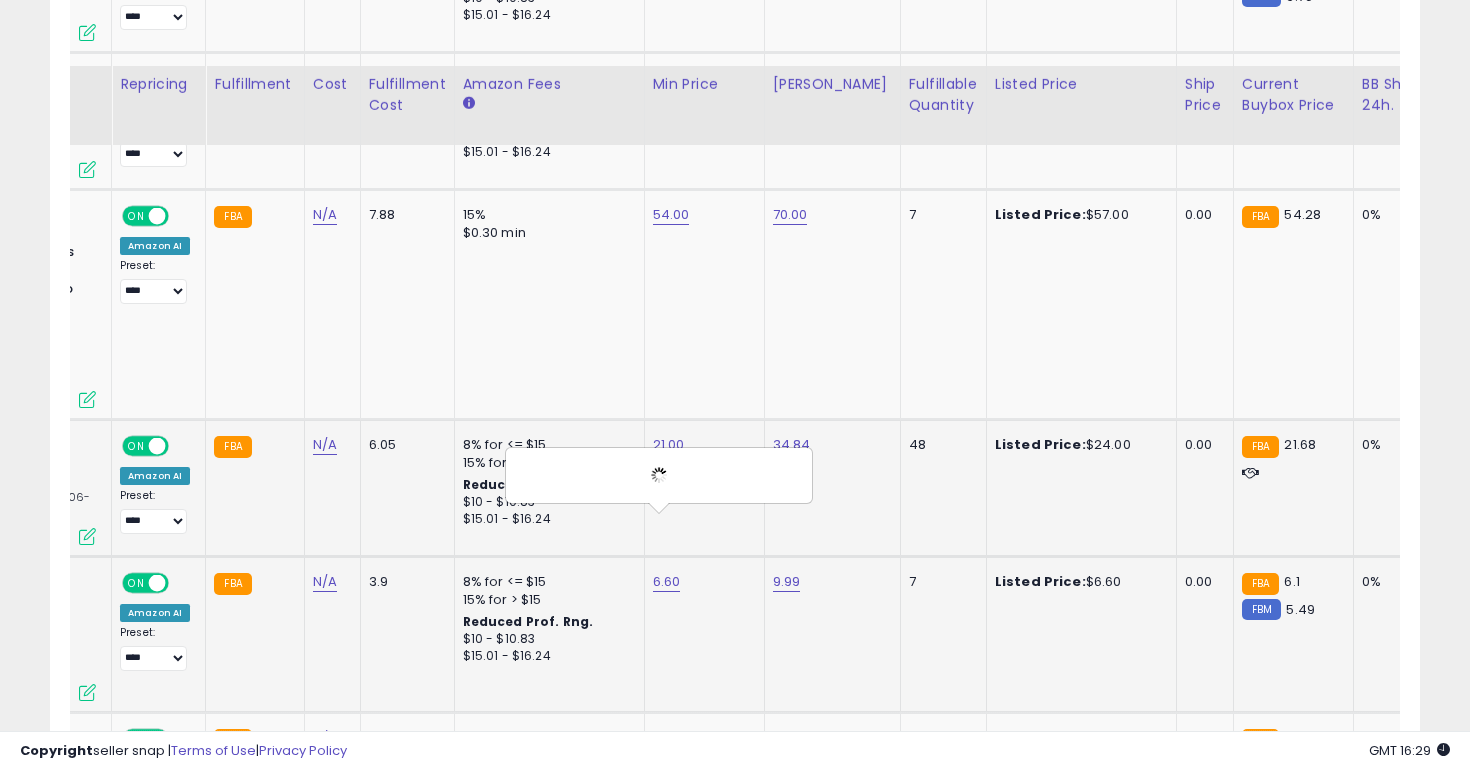 scroll, scrollTop: 4271, scrollLeft: 0, axis: vertical 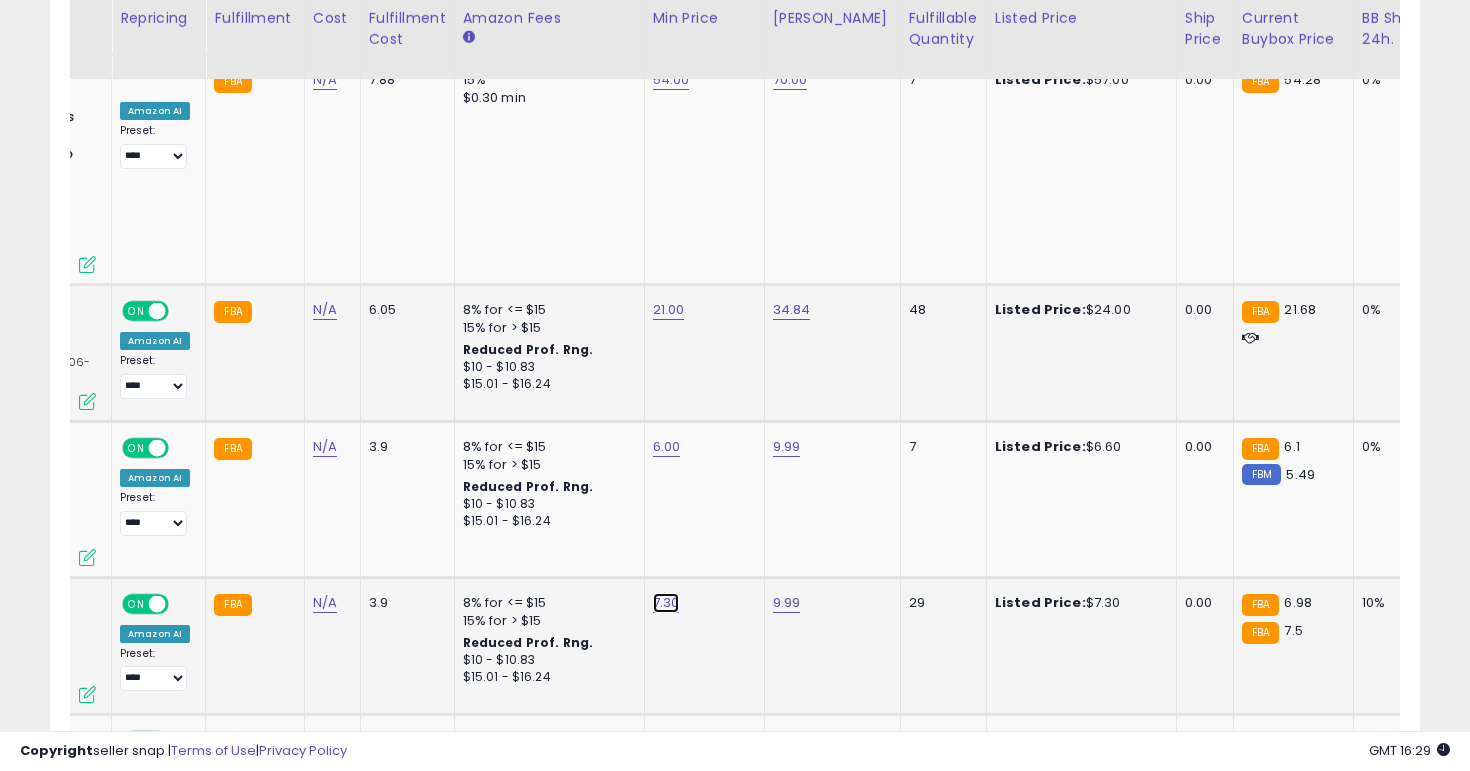 click on "7.30" at bounding box center [671, -3197] 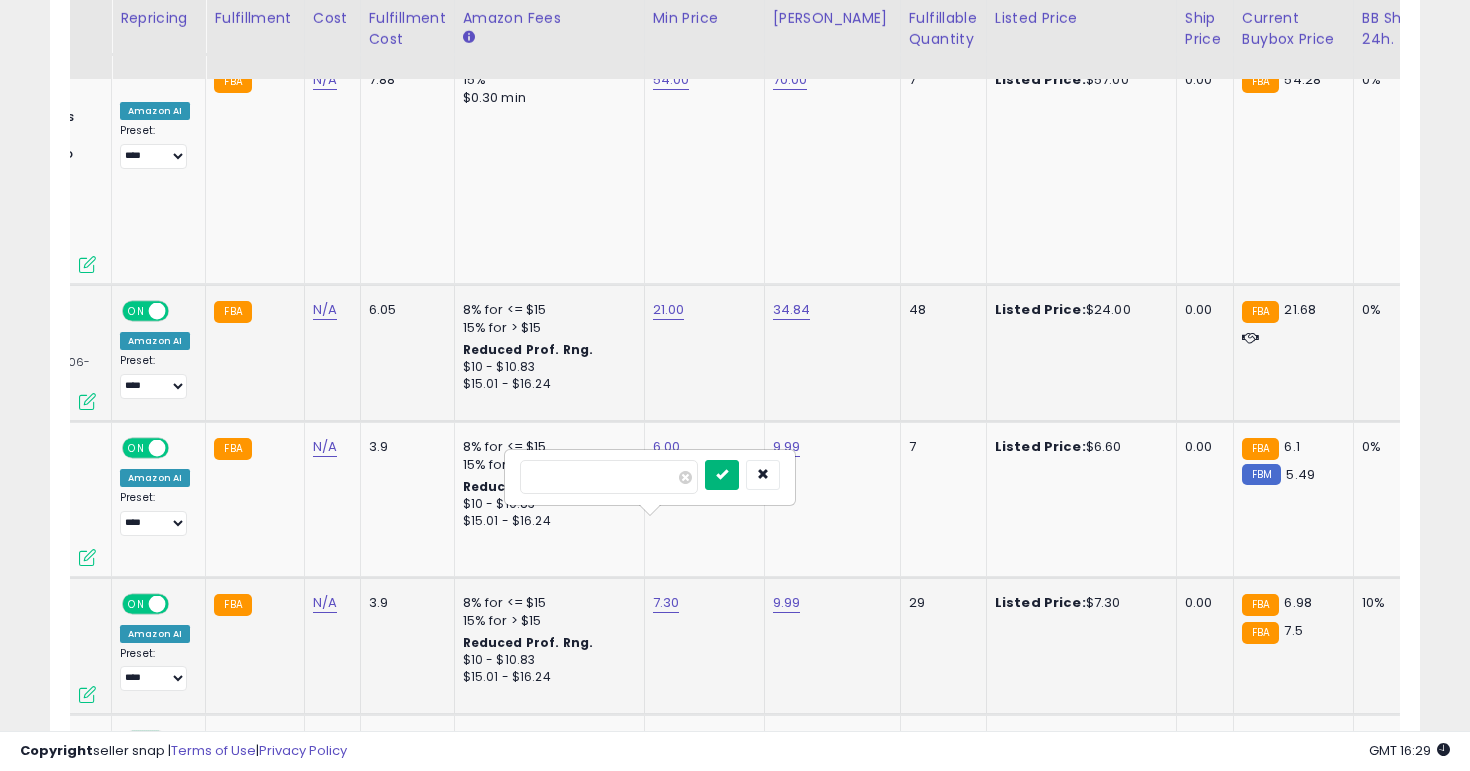 type on "*" 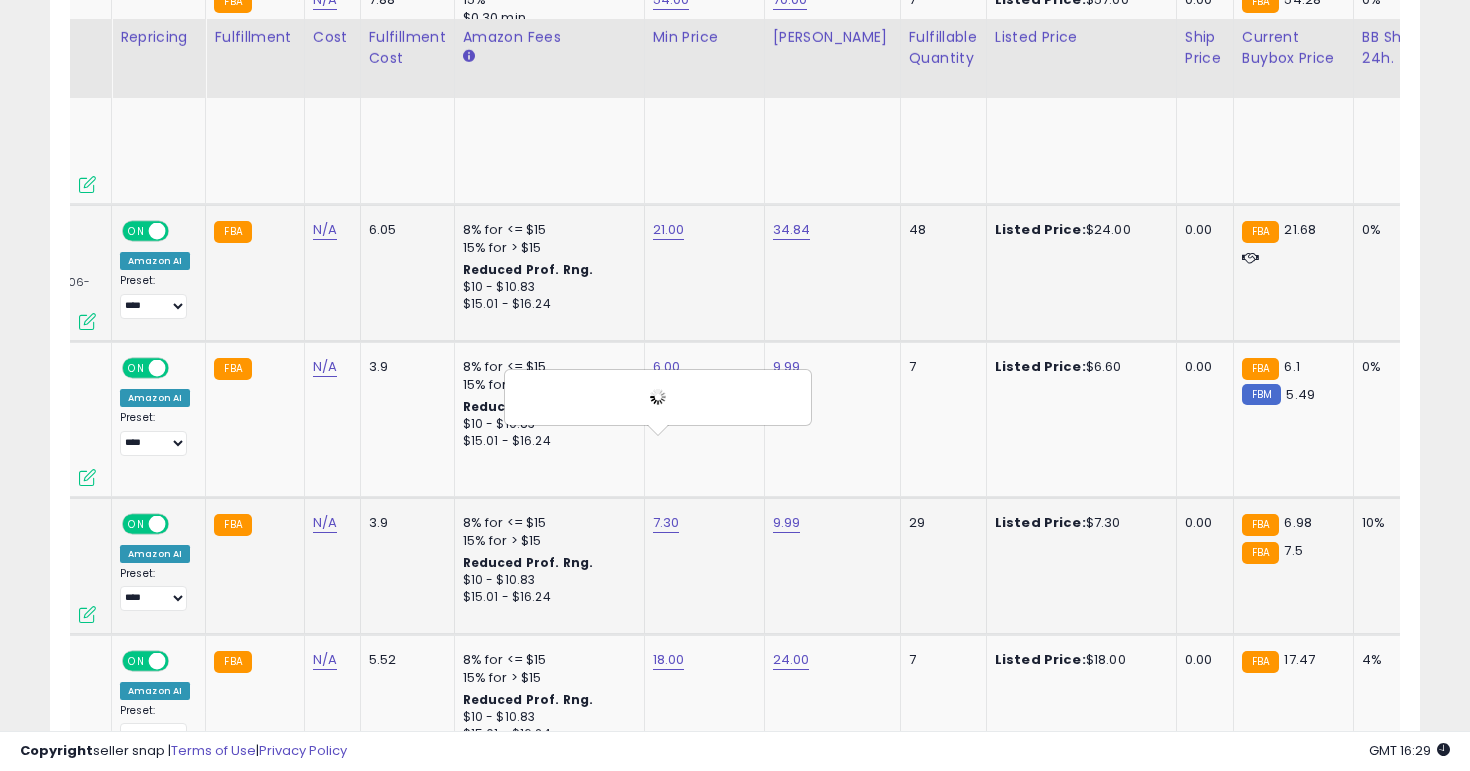 scroll, scrollTop: 4428, scrollLeft: 0, axis: vertical 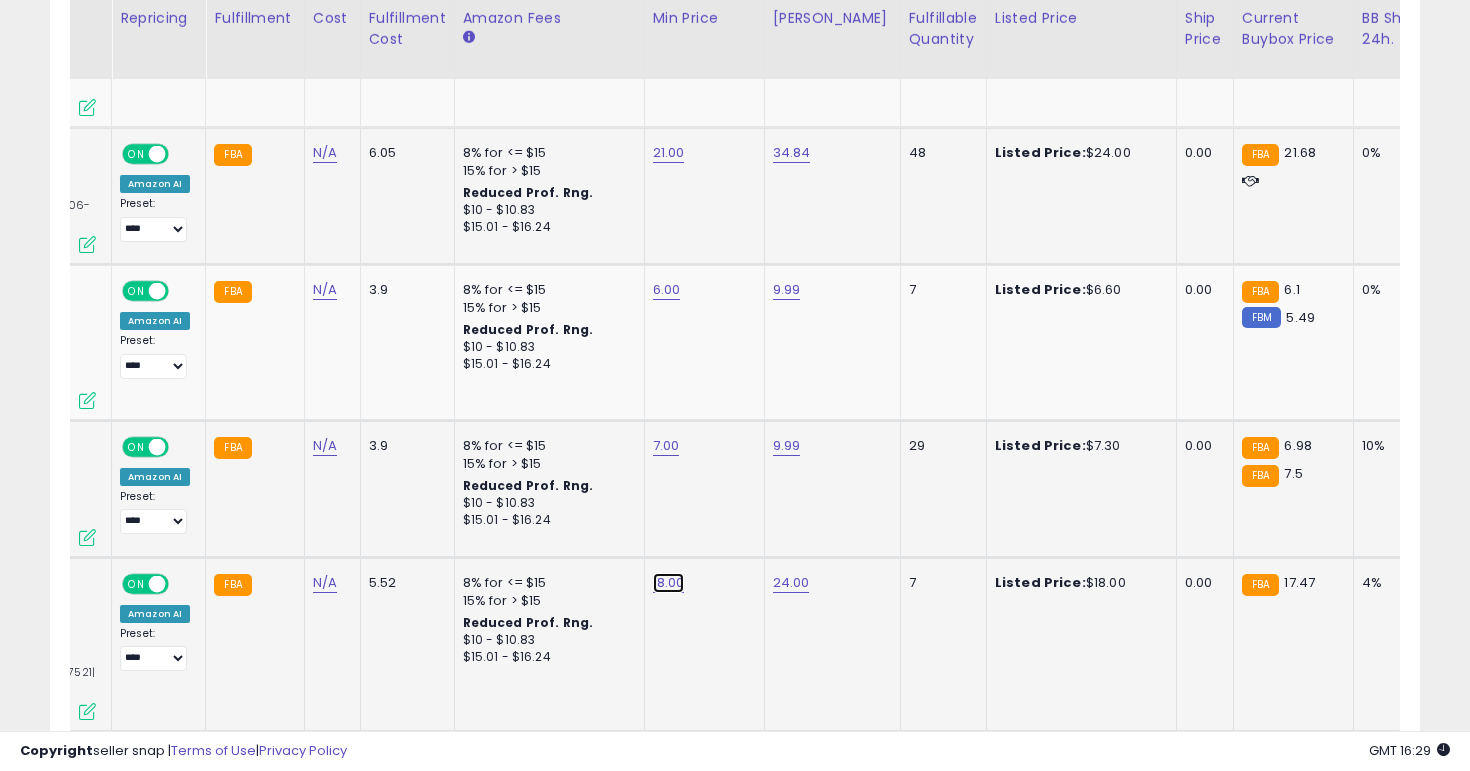 click on "18.00" at bounding box center [671, -3354] 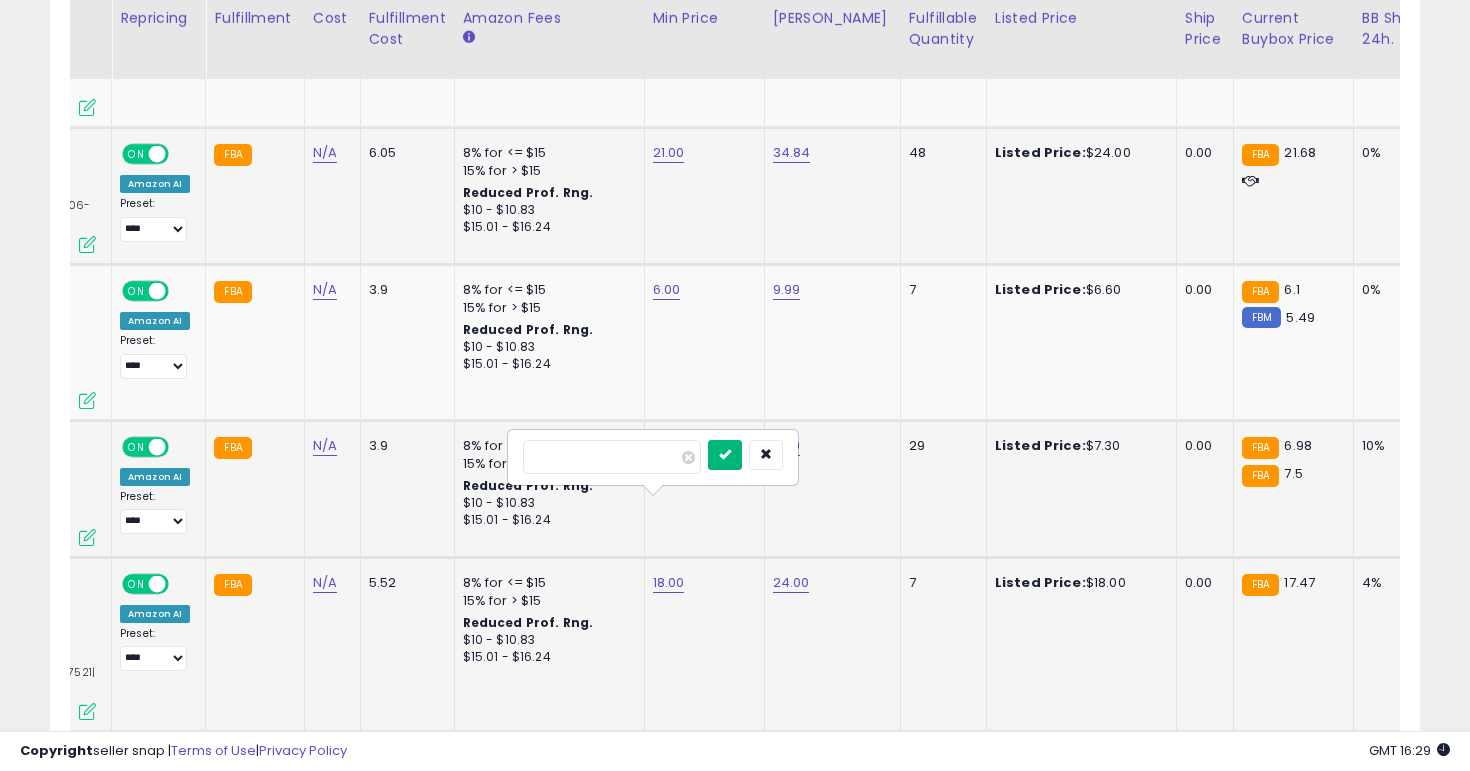 type on "**" 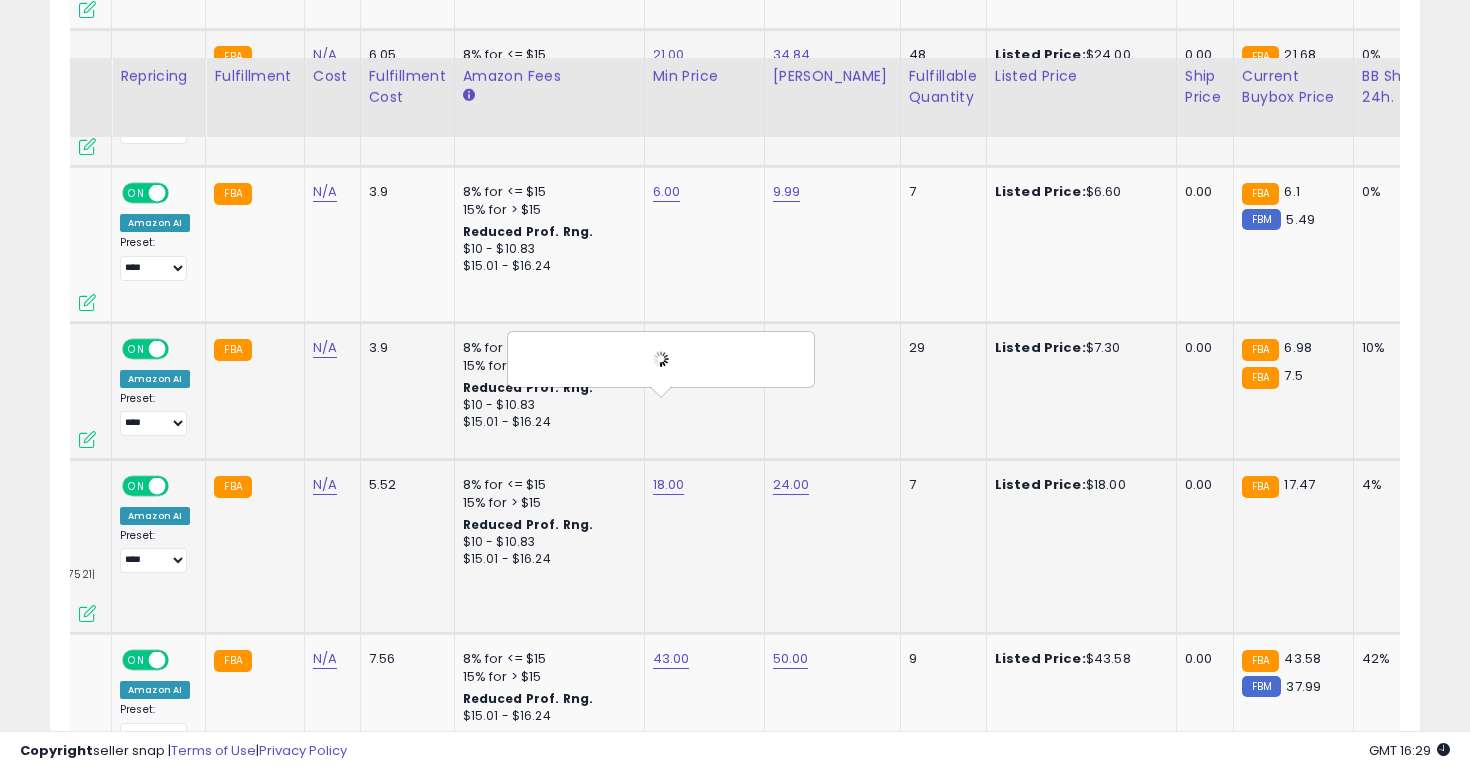 scroll, scrollTop: 4602, scrollLeft: 0, axis: vertical 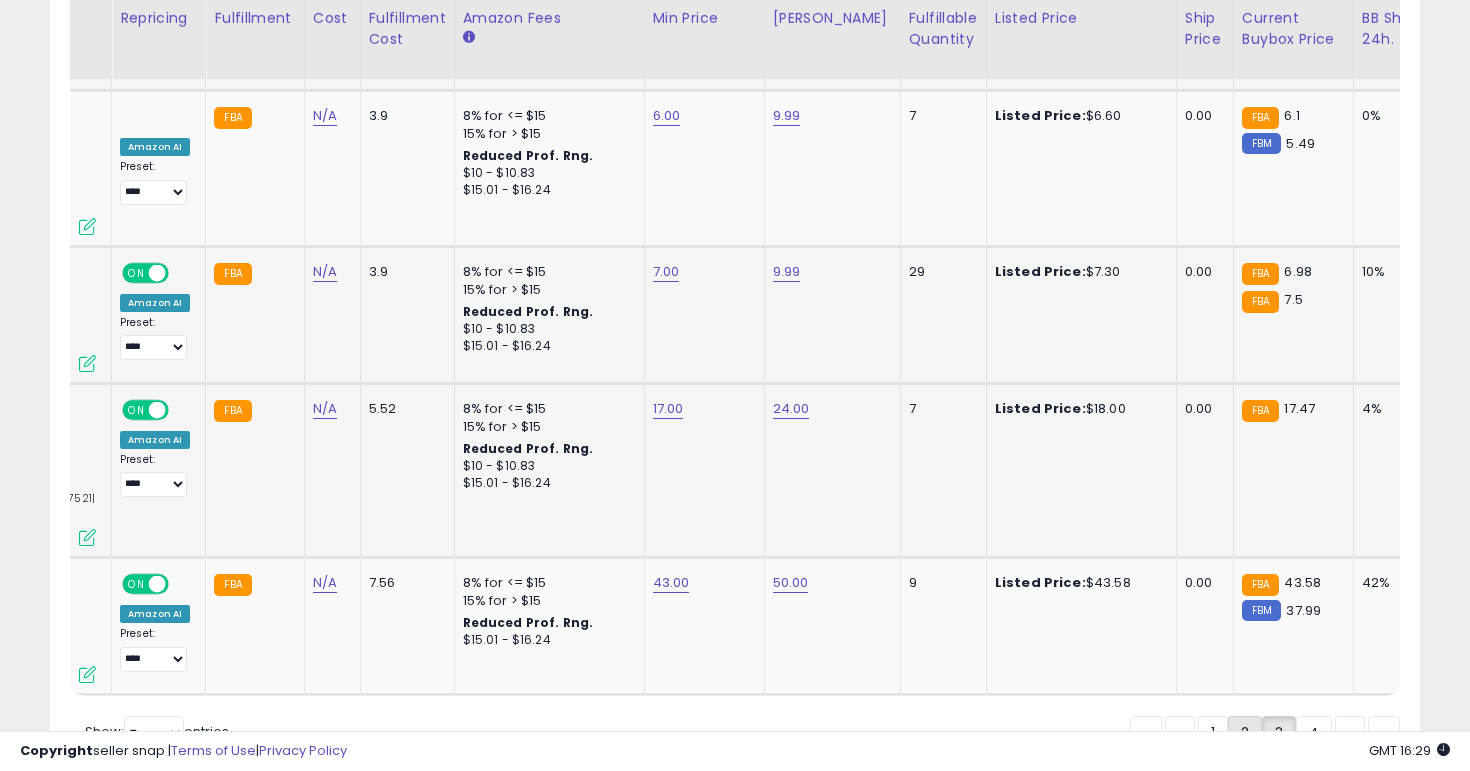 click on "2" 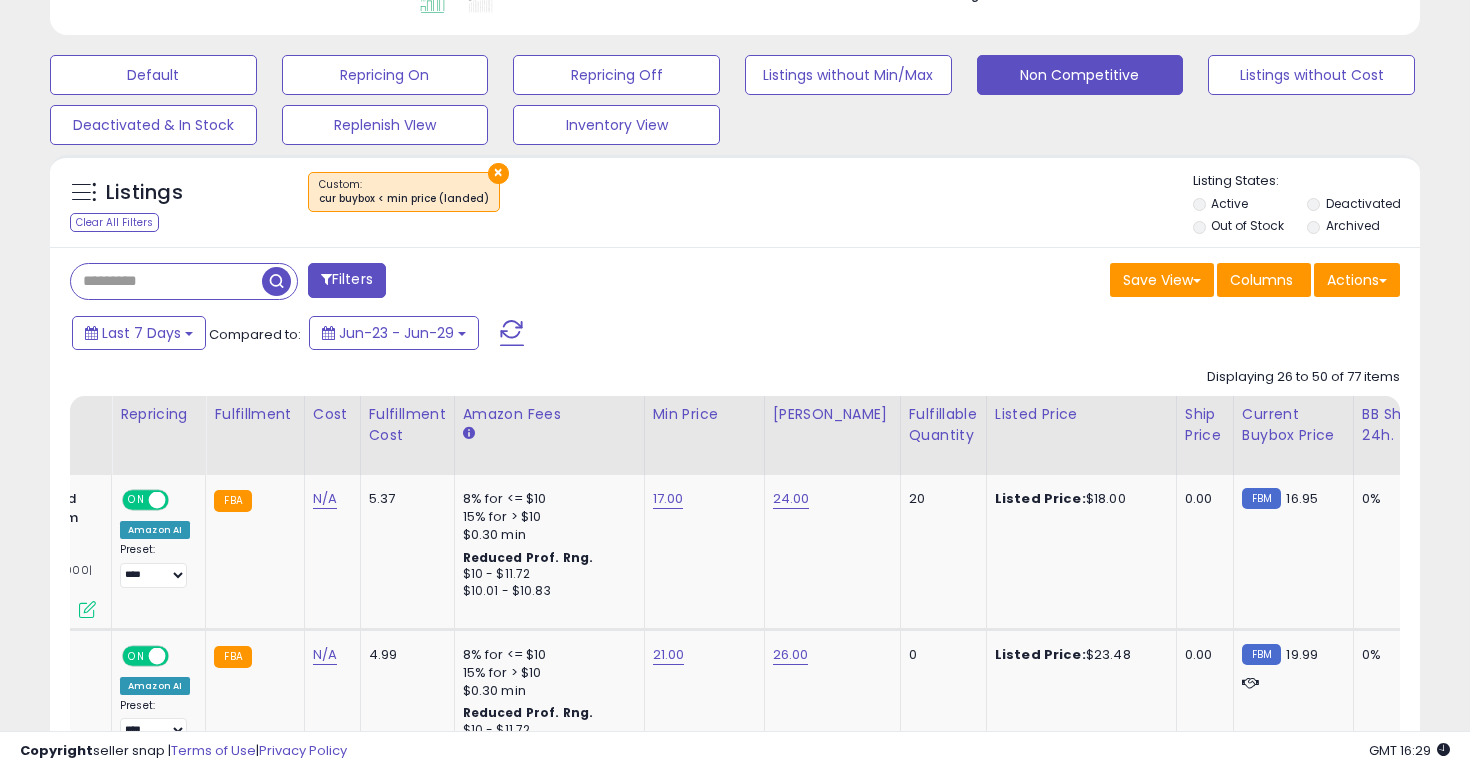 scroll, scrollTop: 733, scrollLeft: 0, axis: vertical 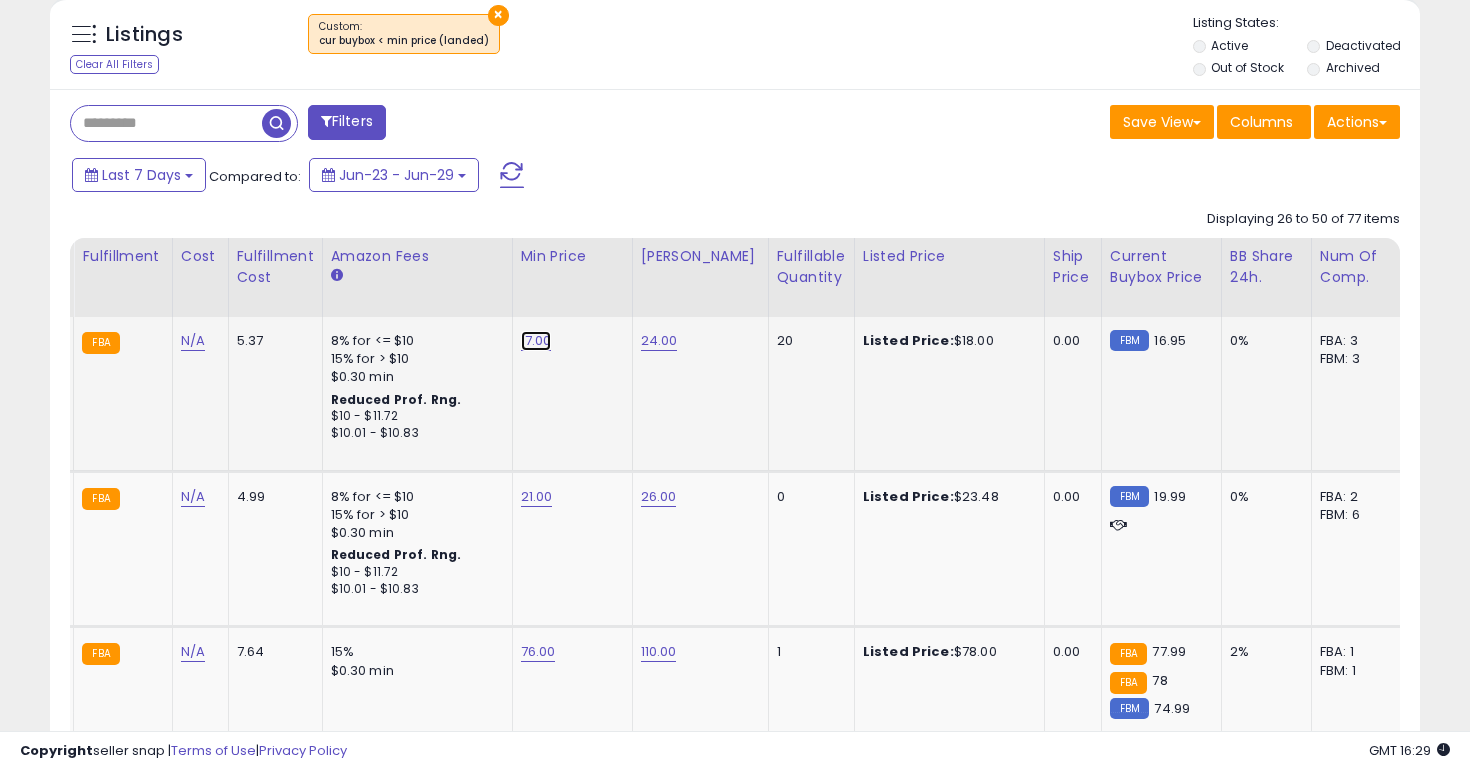 click on "17.00" at bounding box center (536, 341) 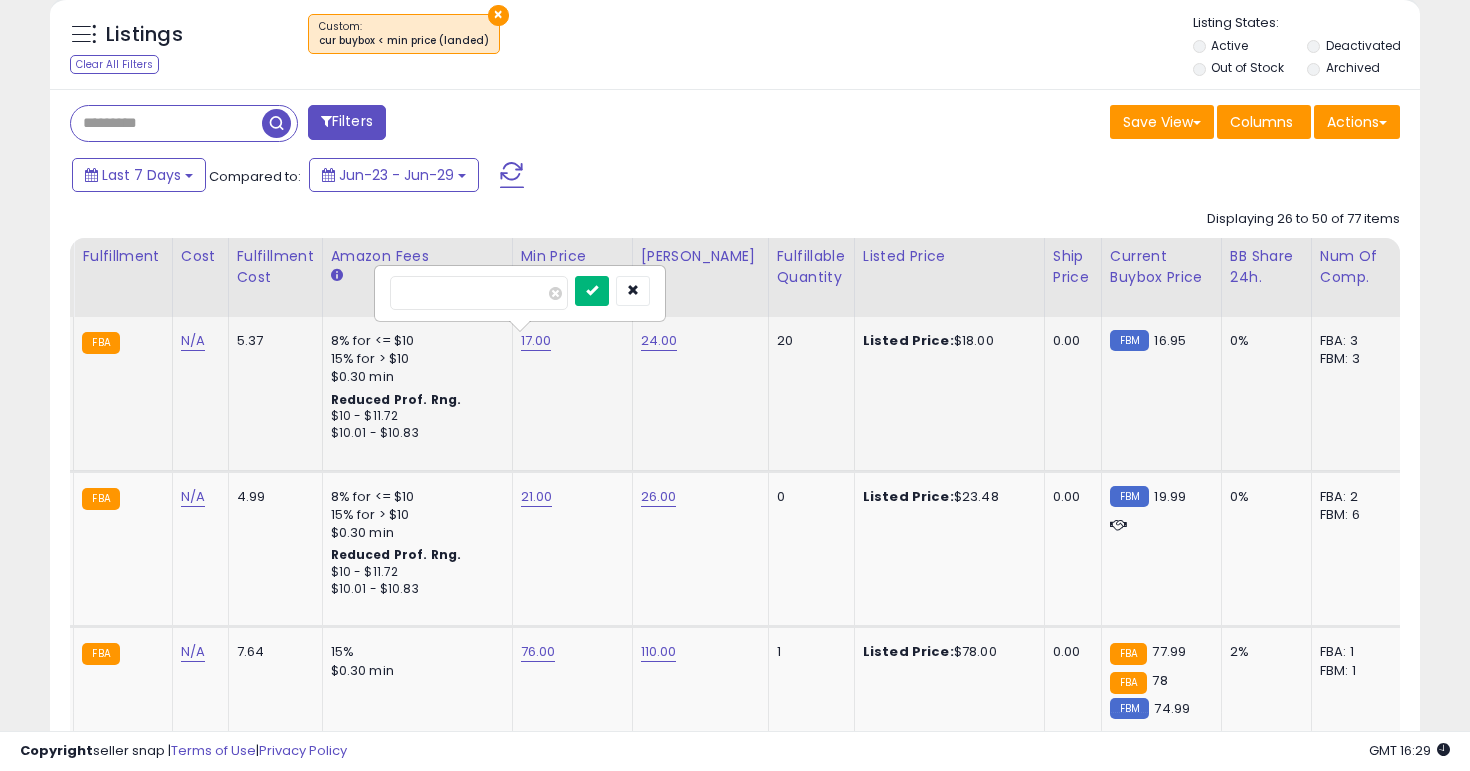 type on "**" 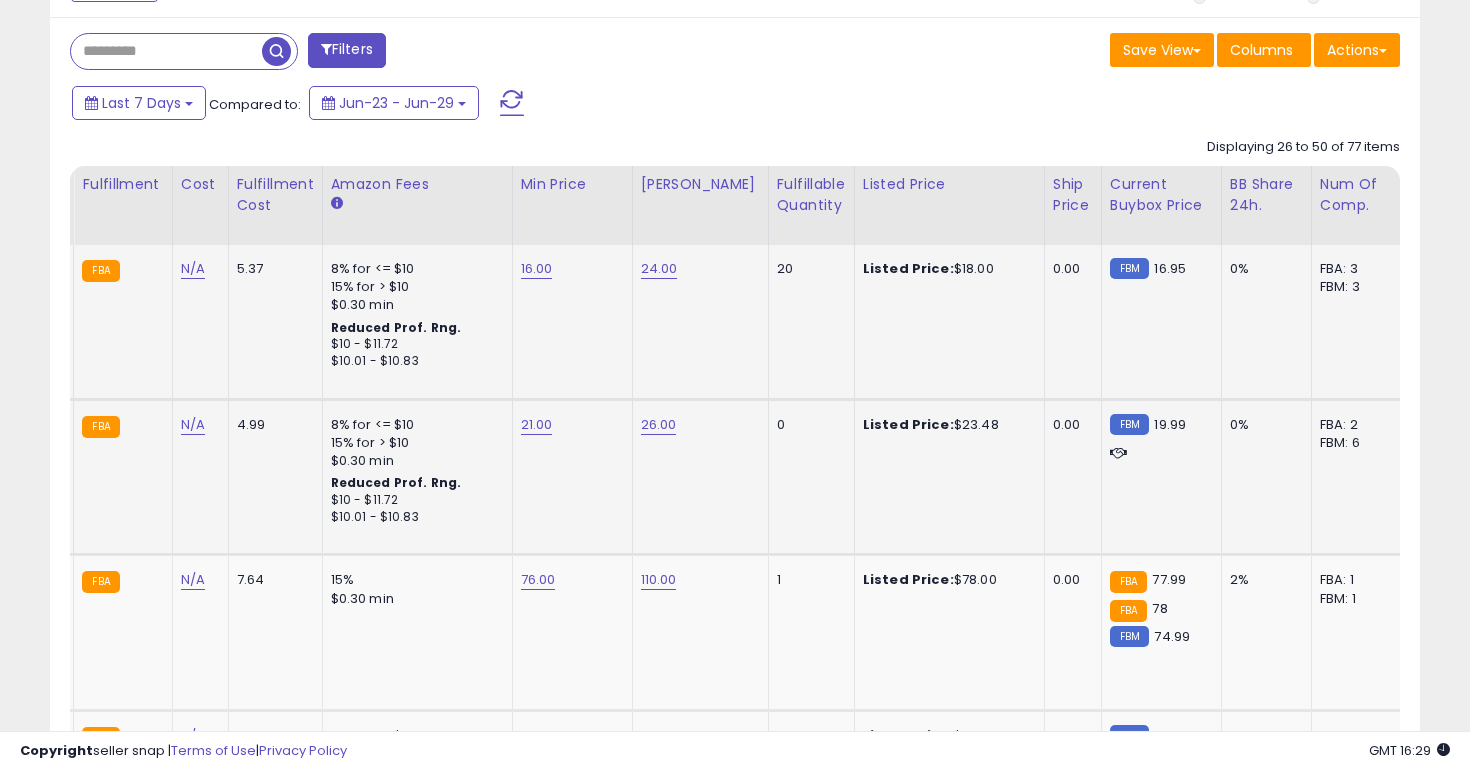 click on "21.00" at bounding box center (569, 425) 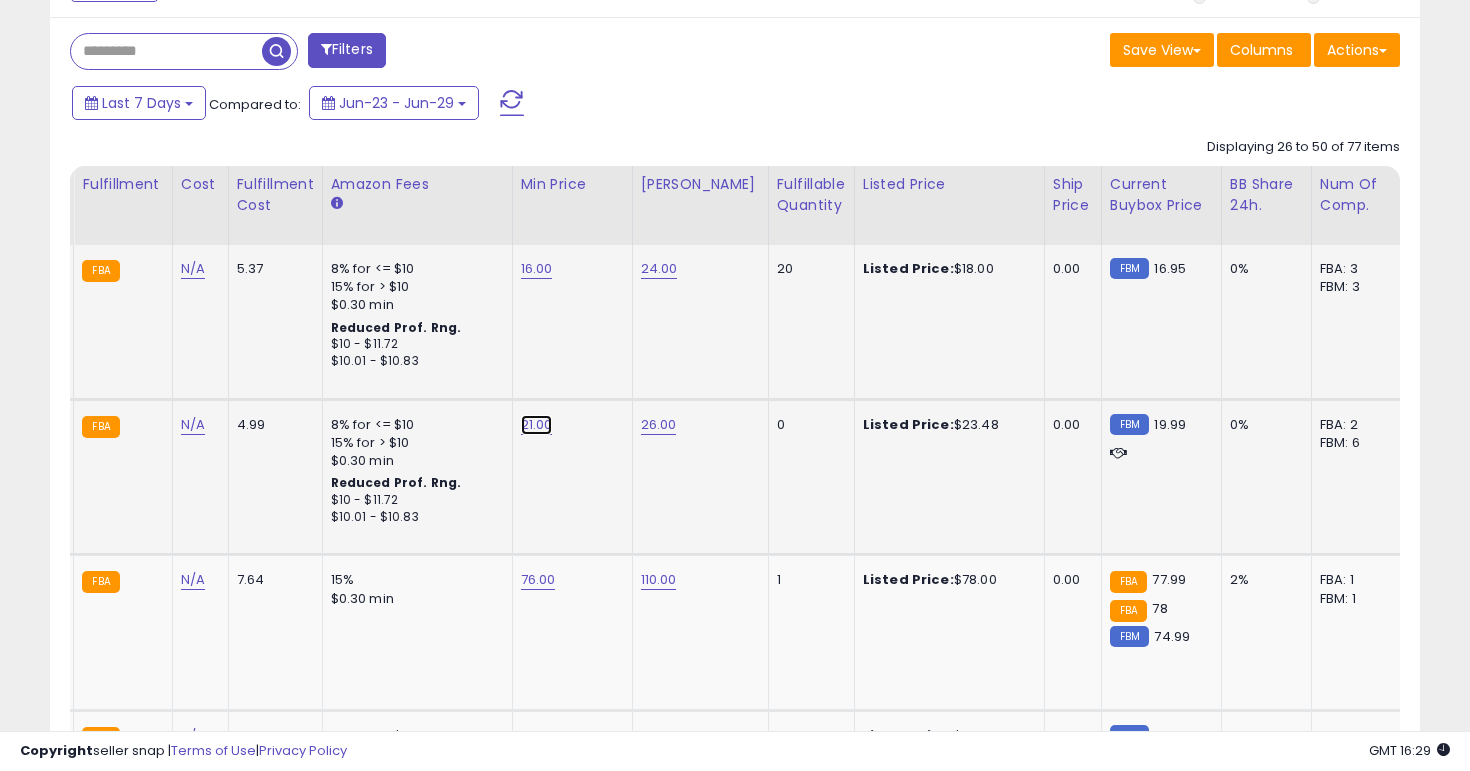 click on "21.00" at bounding box center [537, 269] 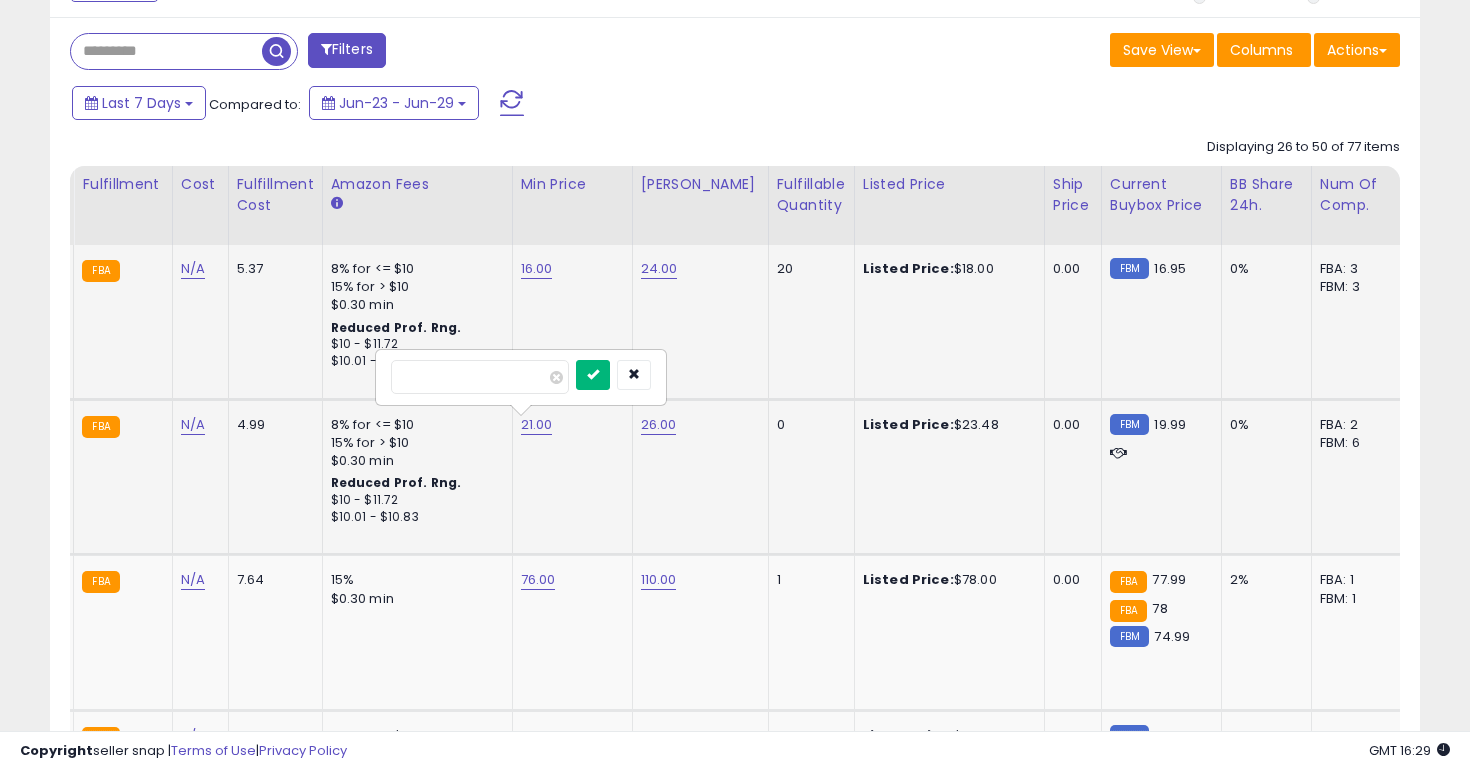 type on "**" 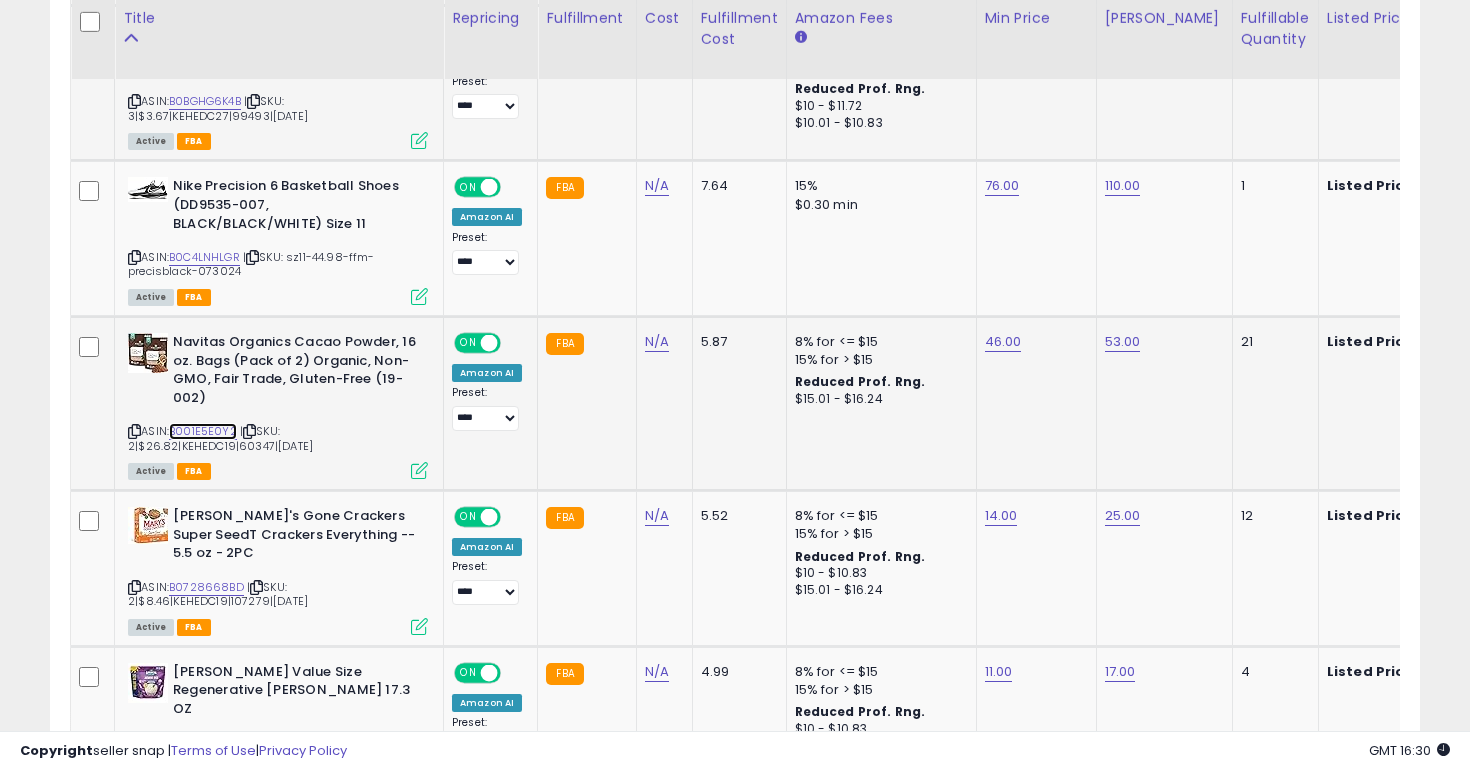 click on "B001E5E0Y2" at bounding box center (203, 431) 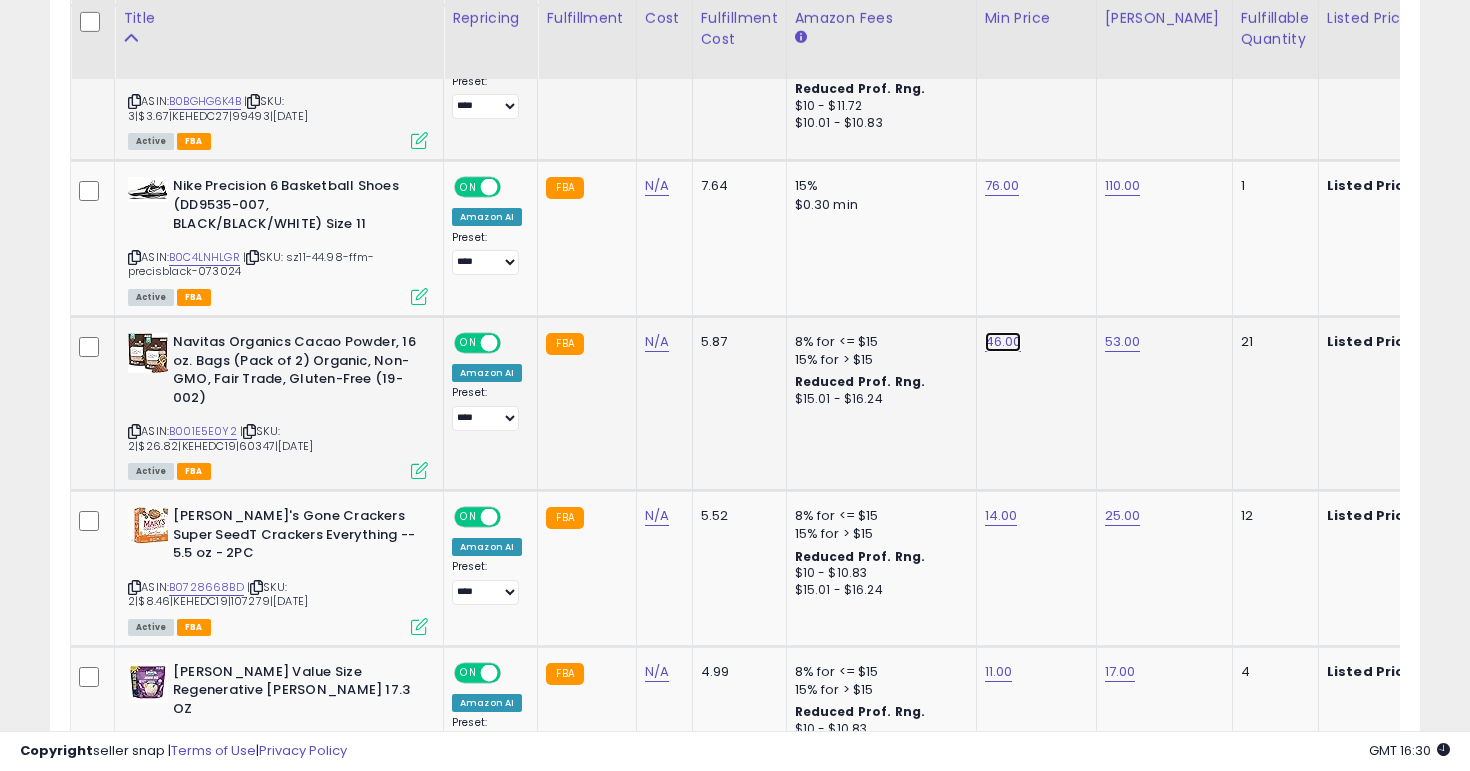 click on "46.00" at bounding box center (1001, -125) 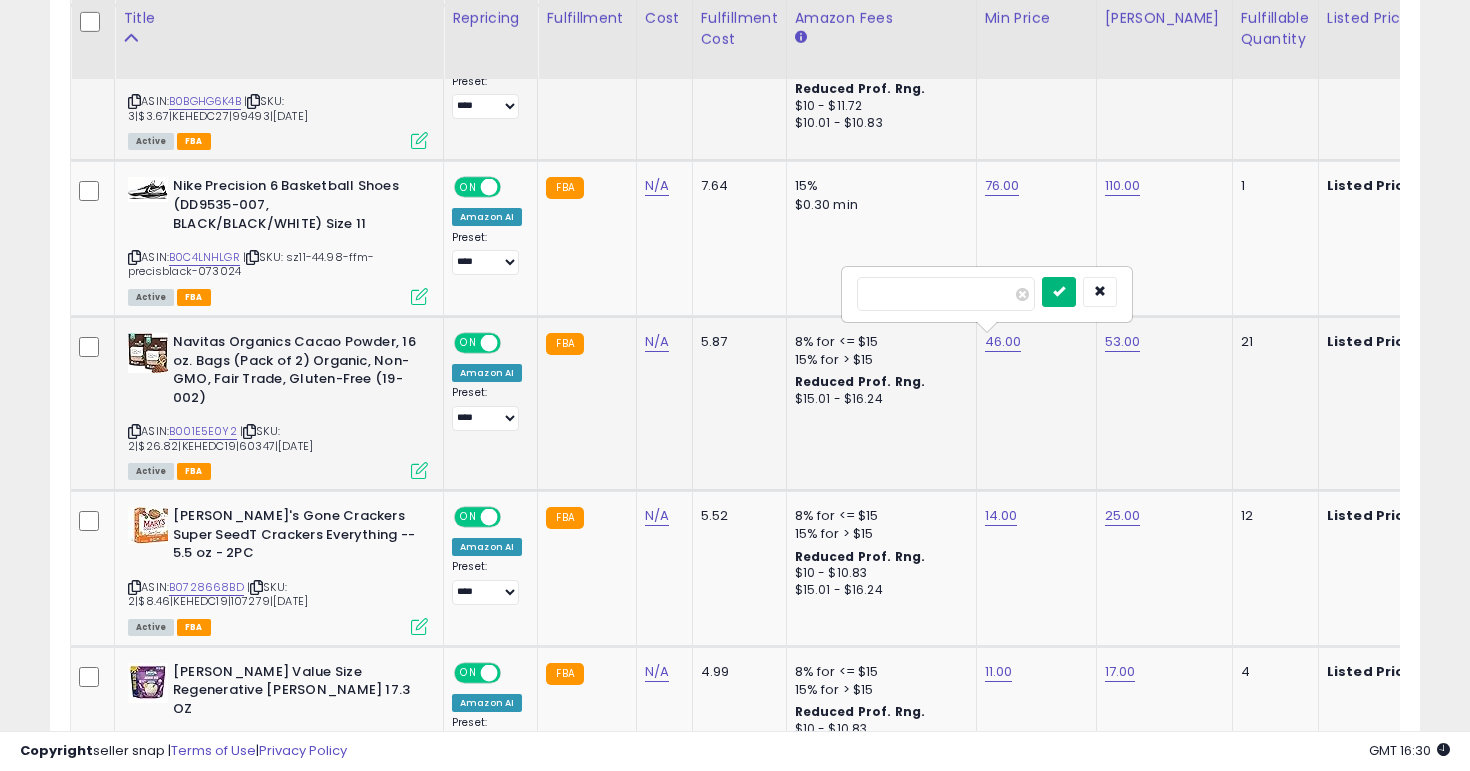 type on "**" 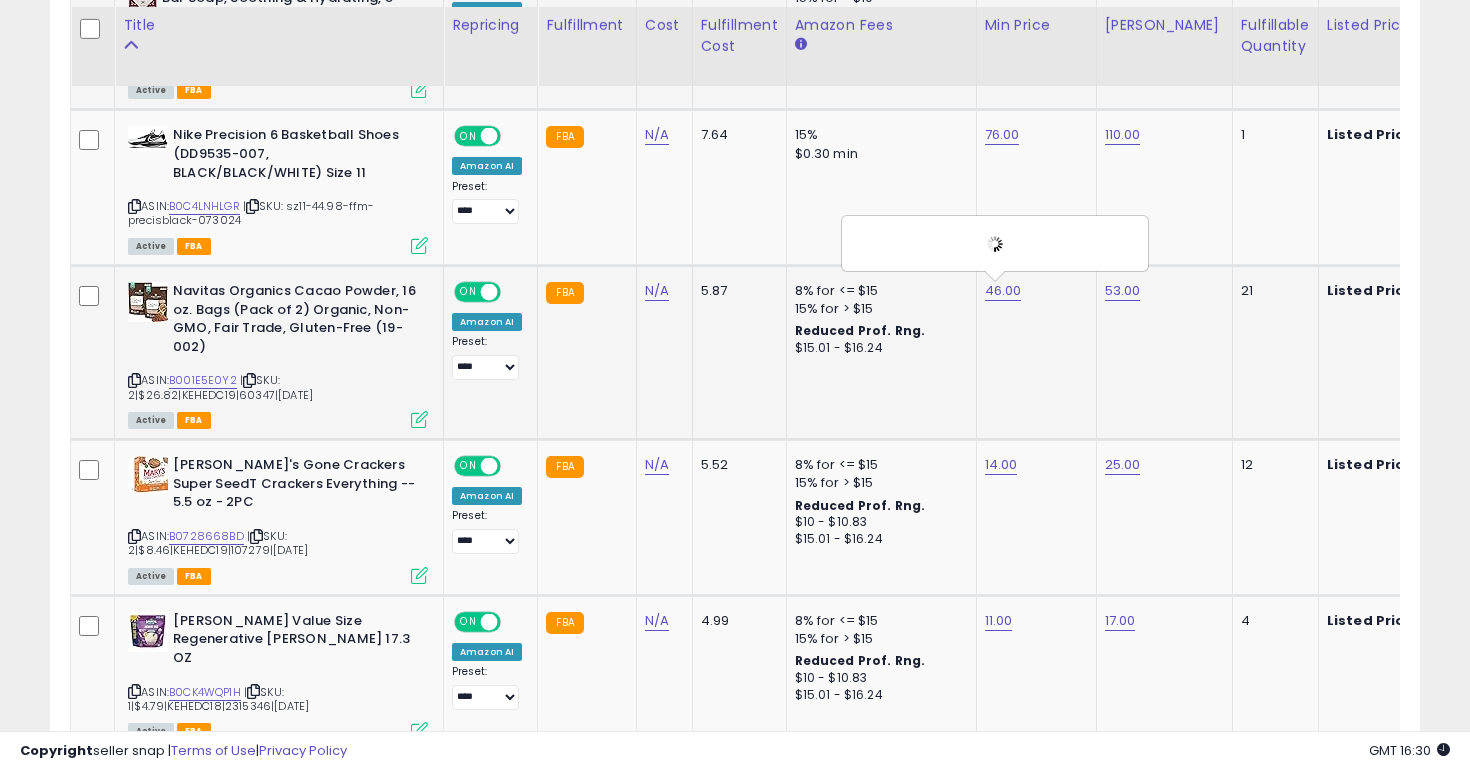 scroll, scrollTop: 1271, scrollLeft: 0, axis: vertical 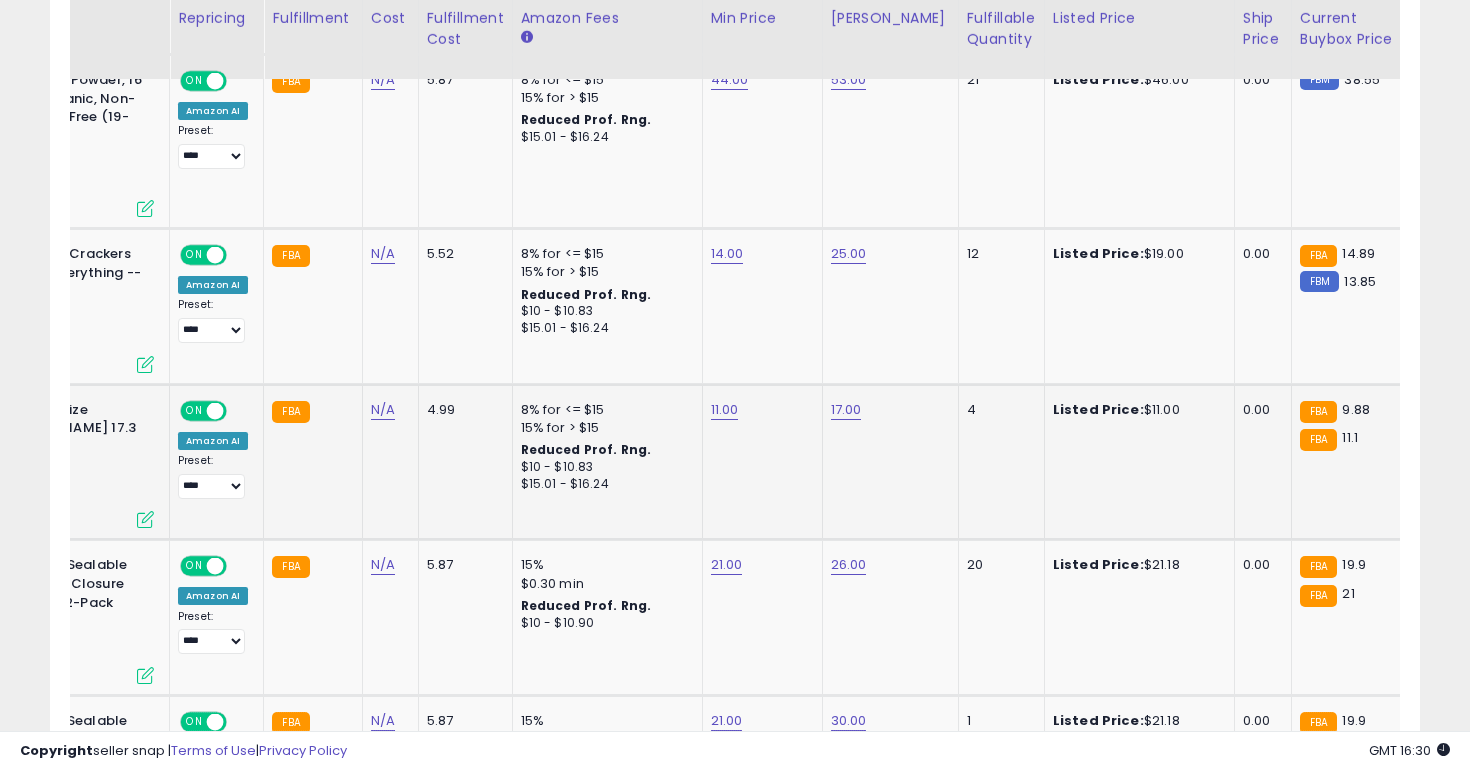 click on "11.00" 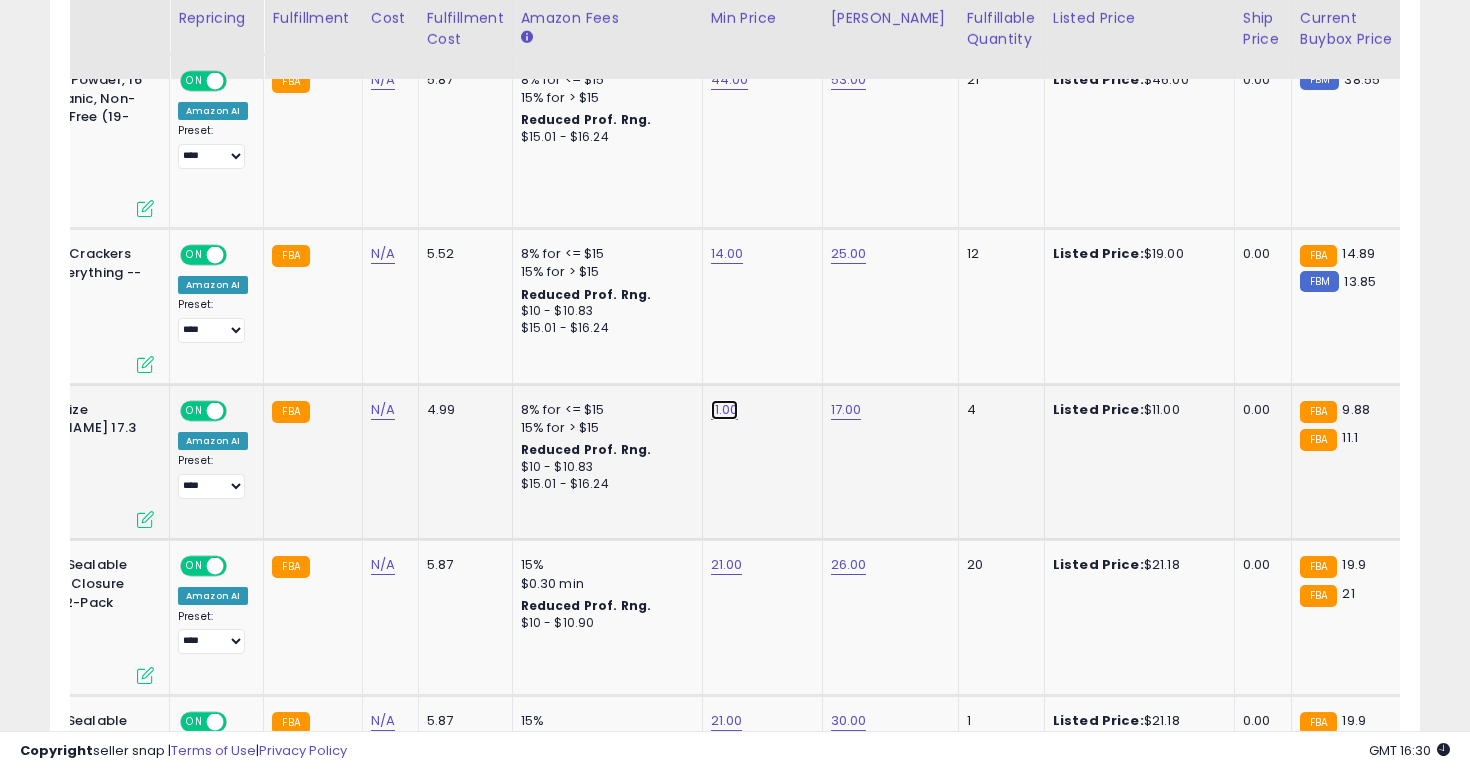 click on "11.00" at bounding box center (727, -387) 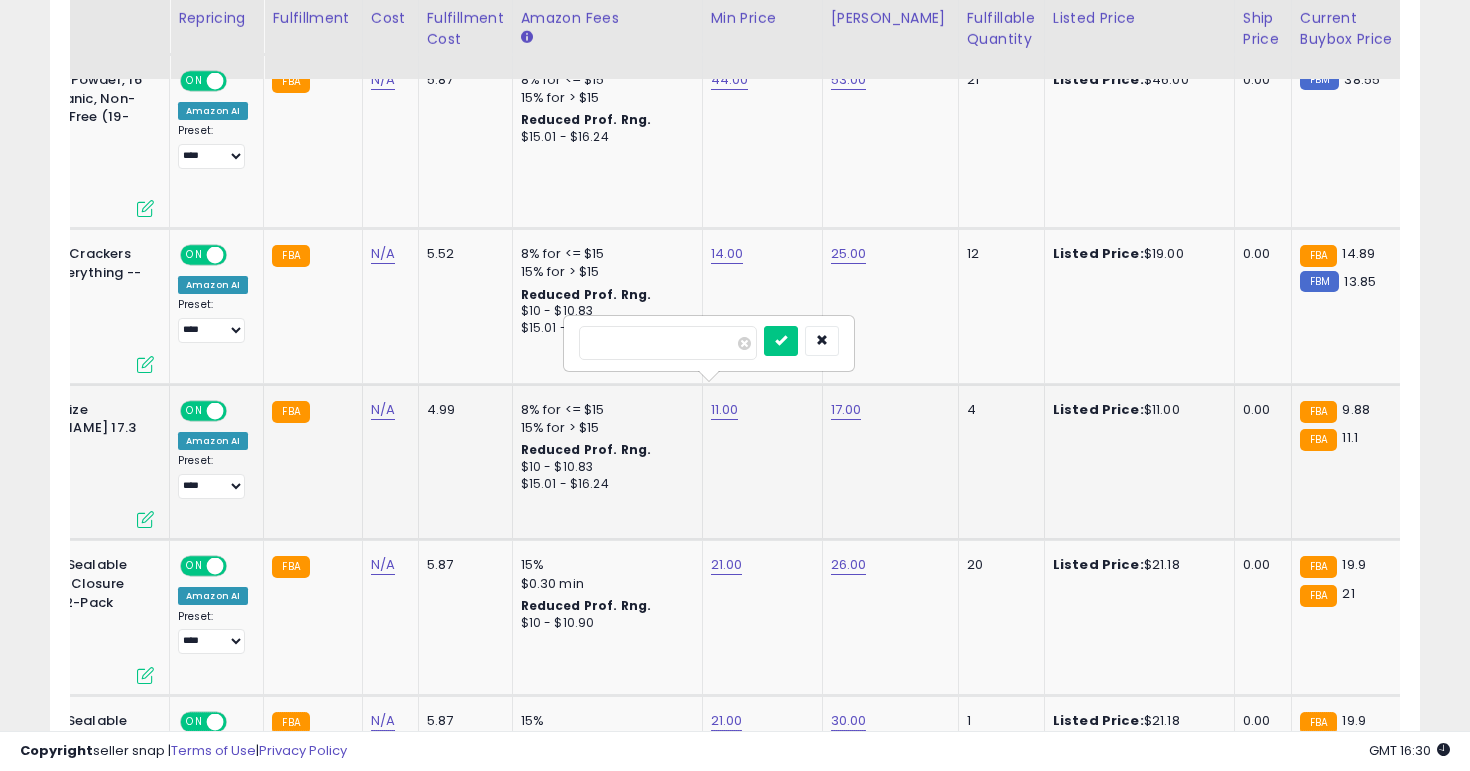 type on "*" 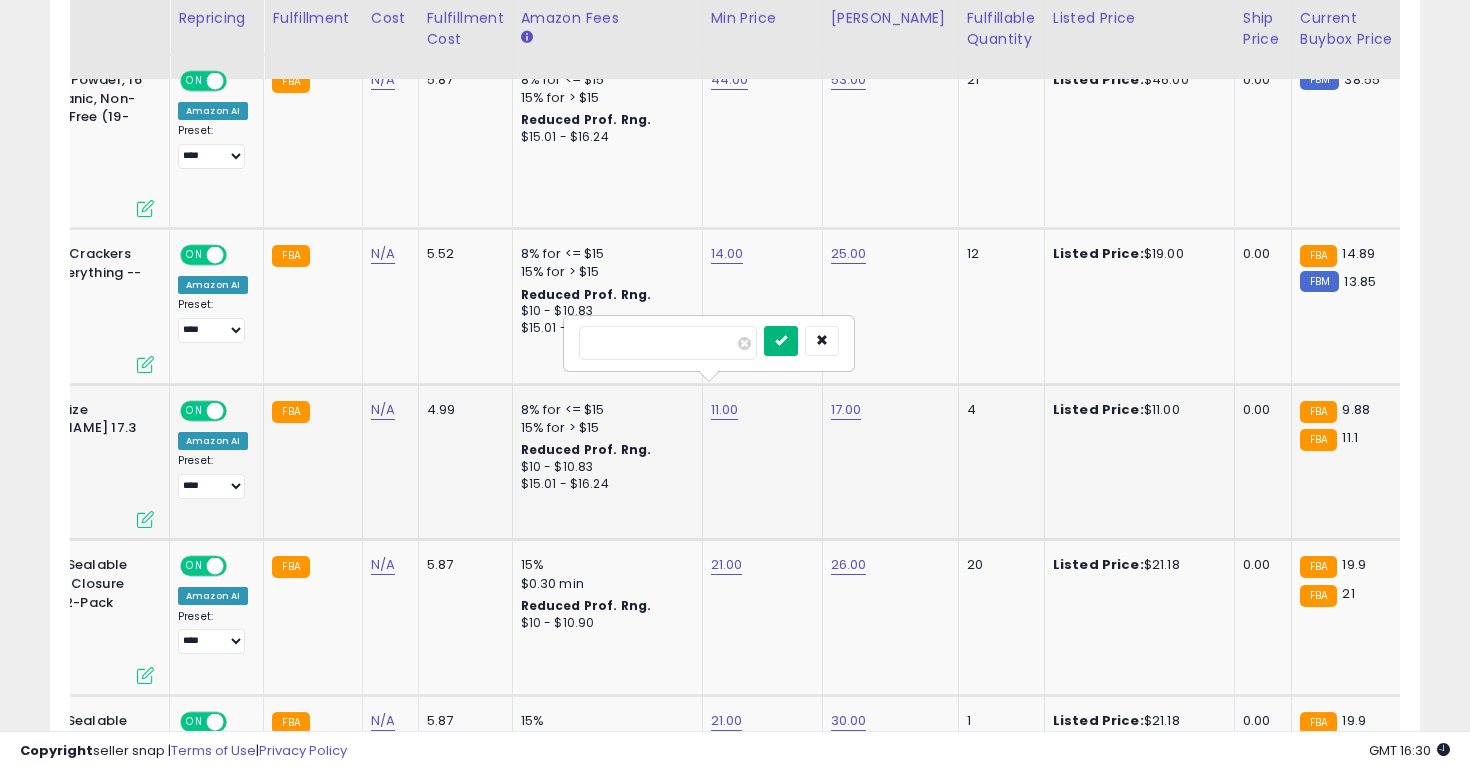 type on "*" 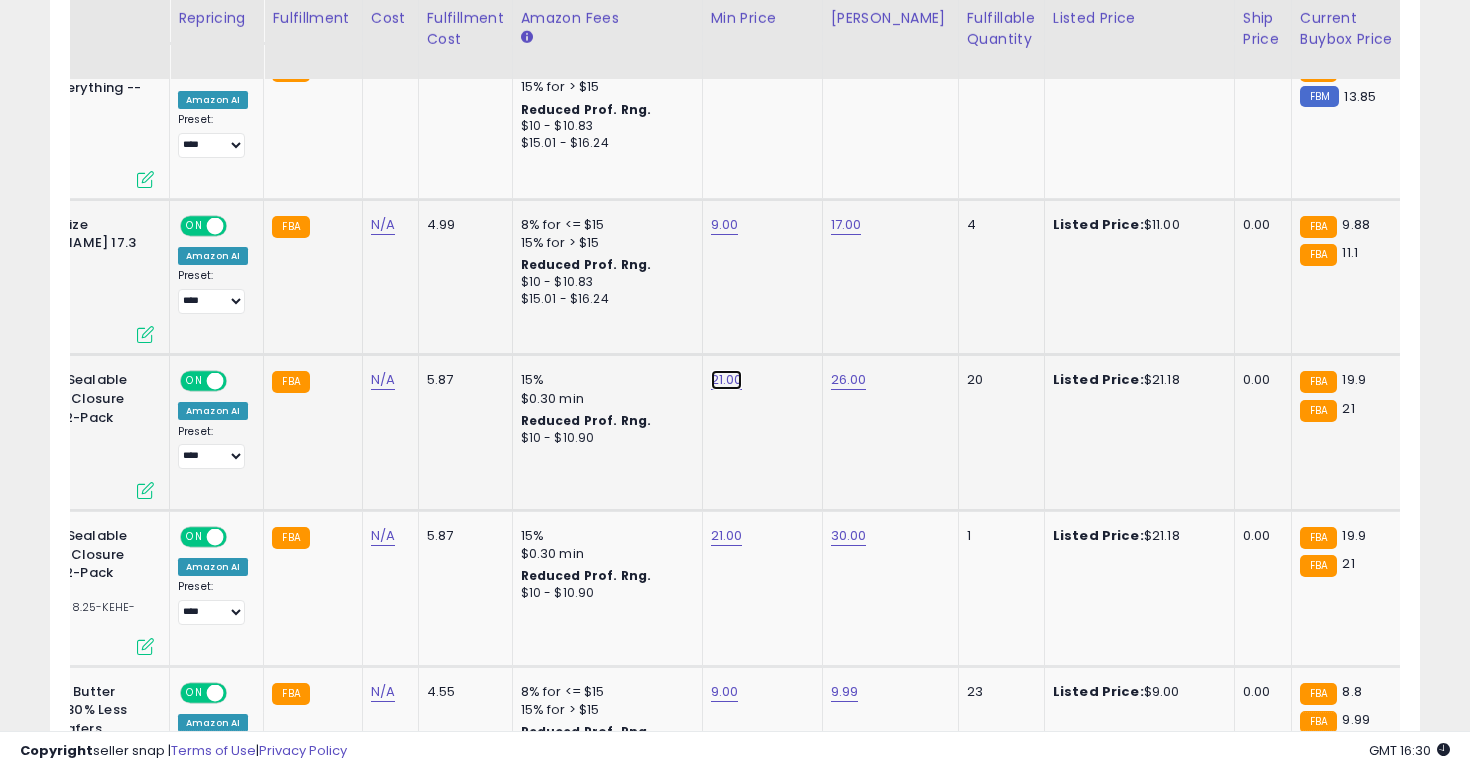 click on "21.00" at bounding box center (727, -572) 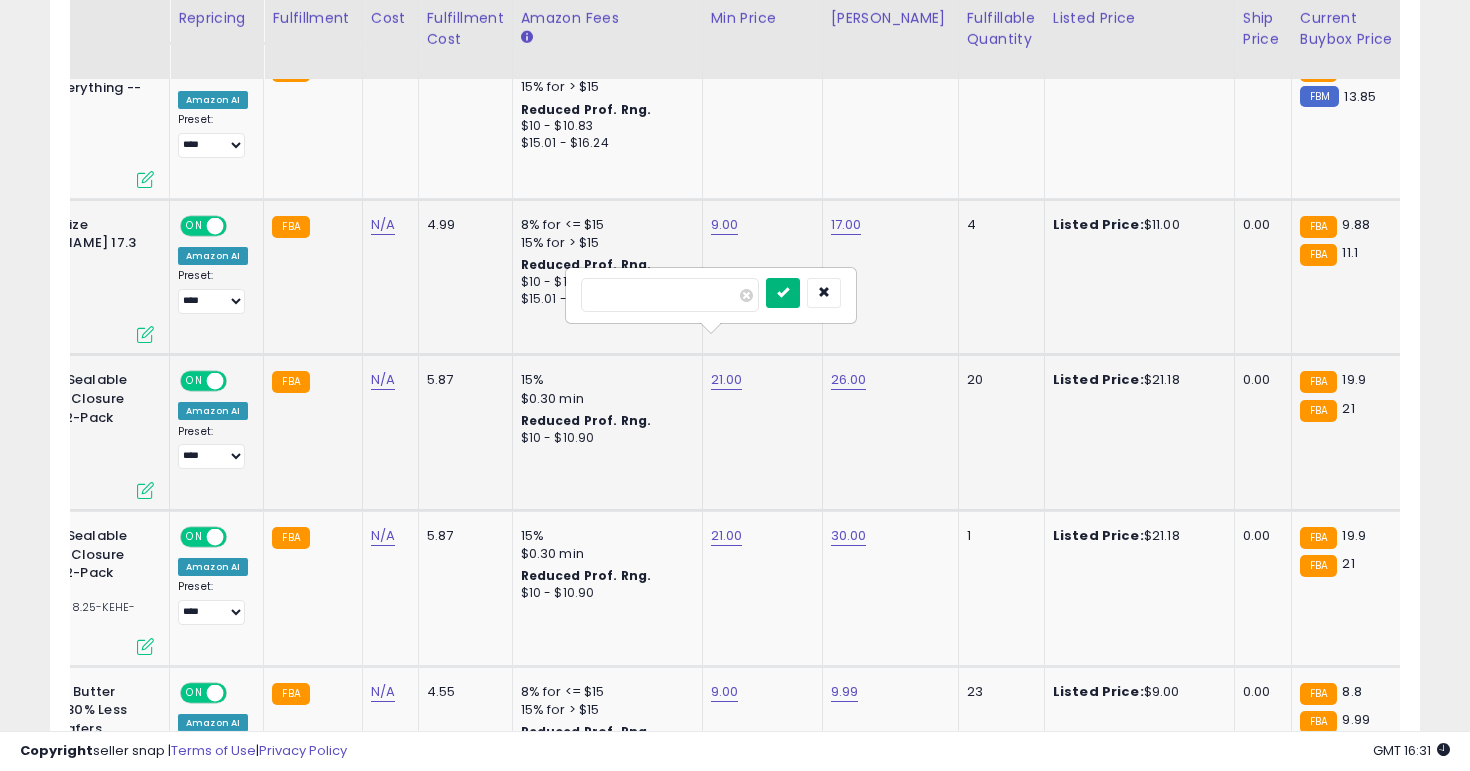 click at bounding box center [783, 293] 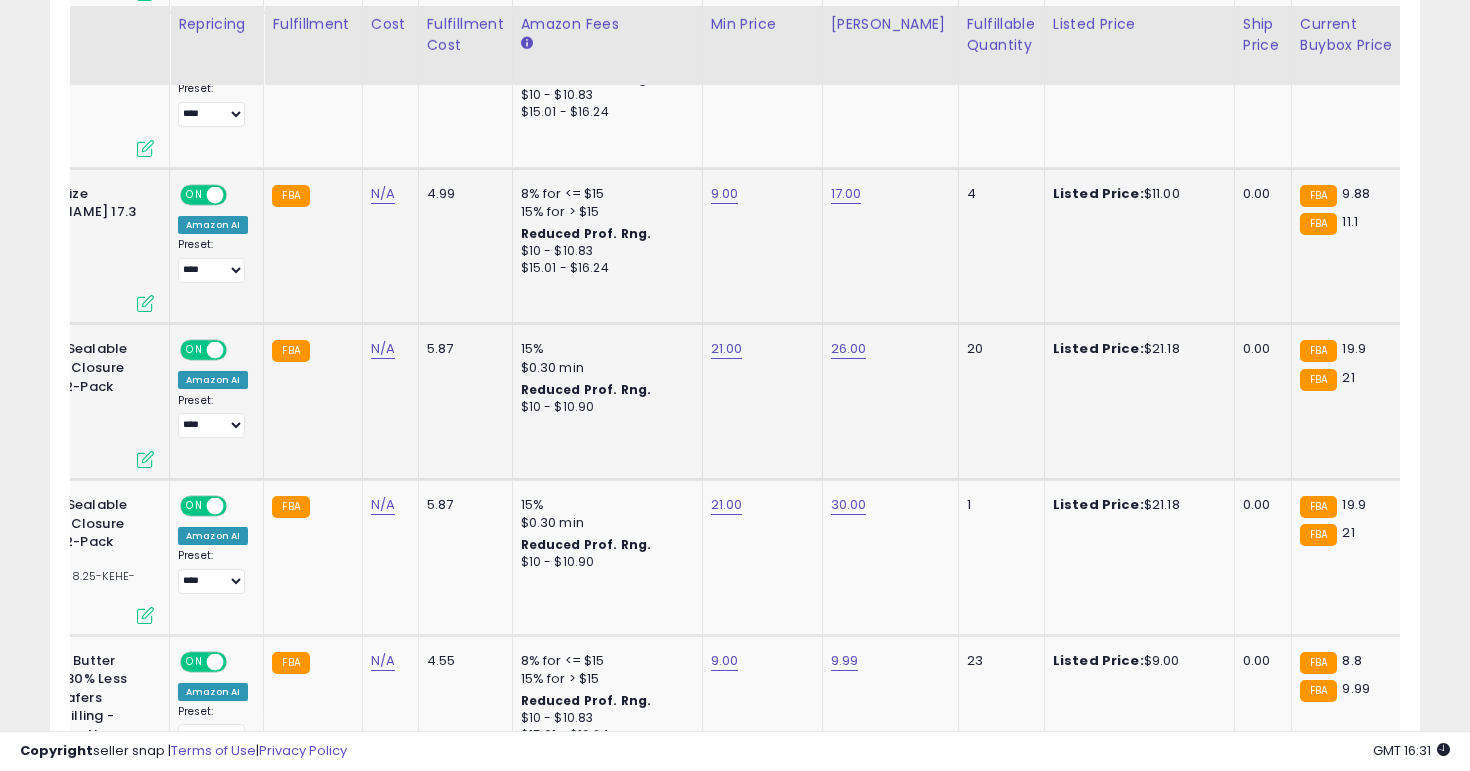 scroll, scrollTop: 1684, scrollLeft: 0, axis: vertical 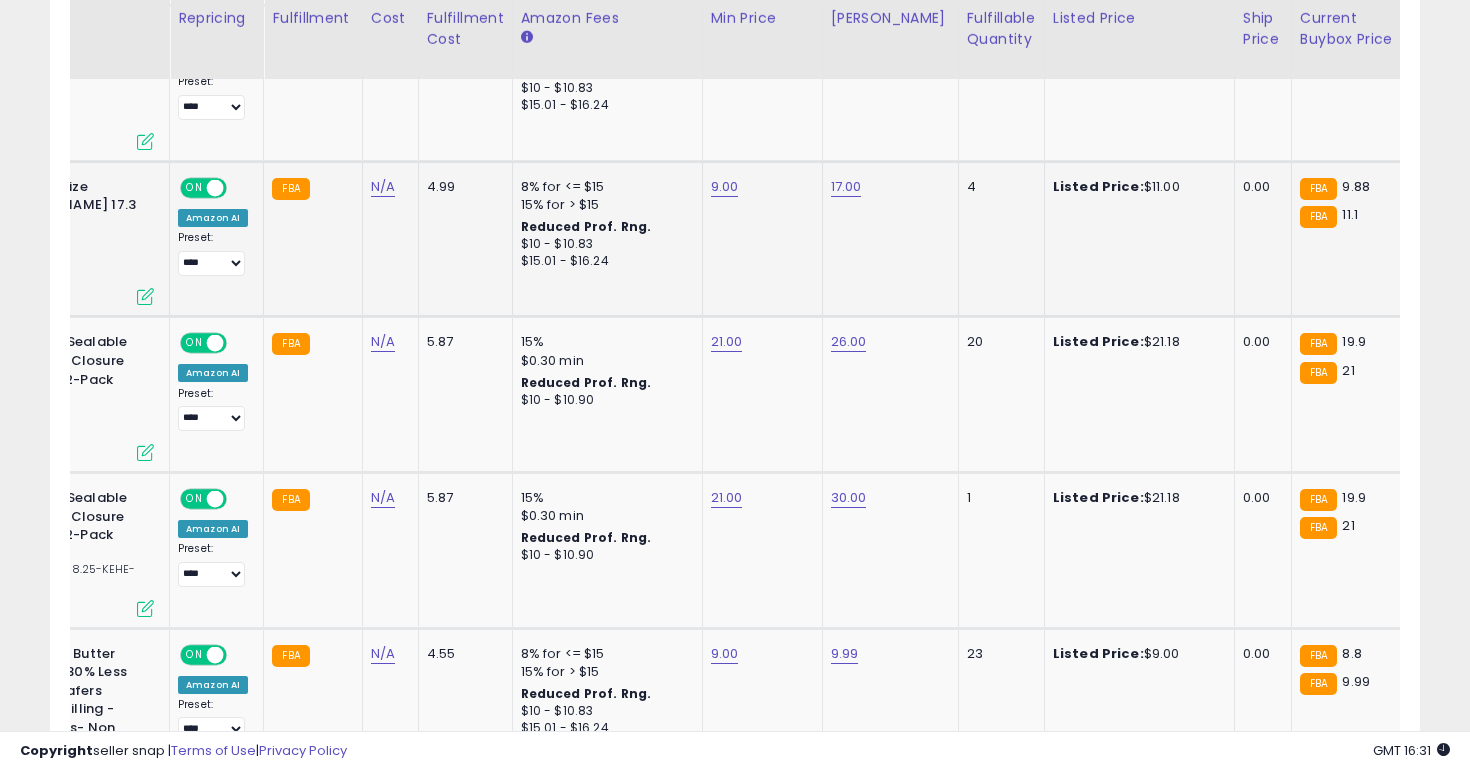 click on "21.00" 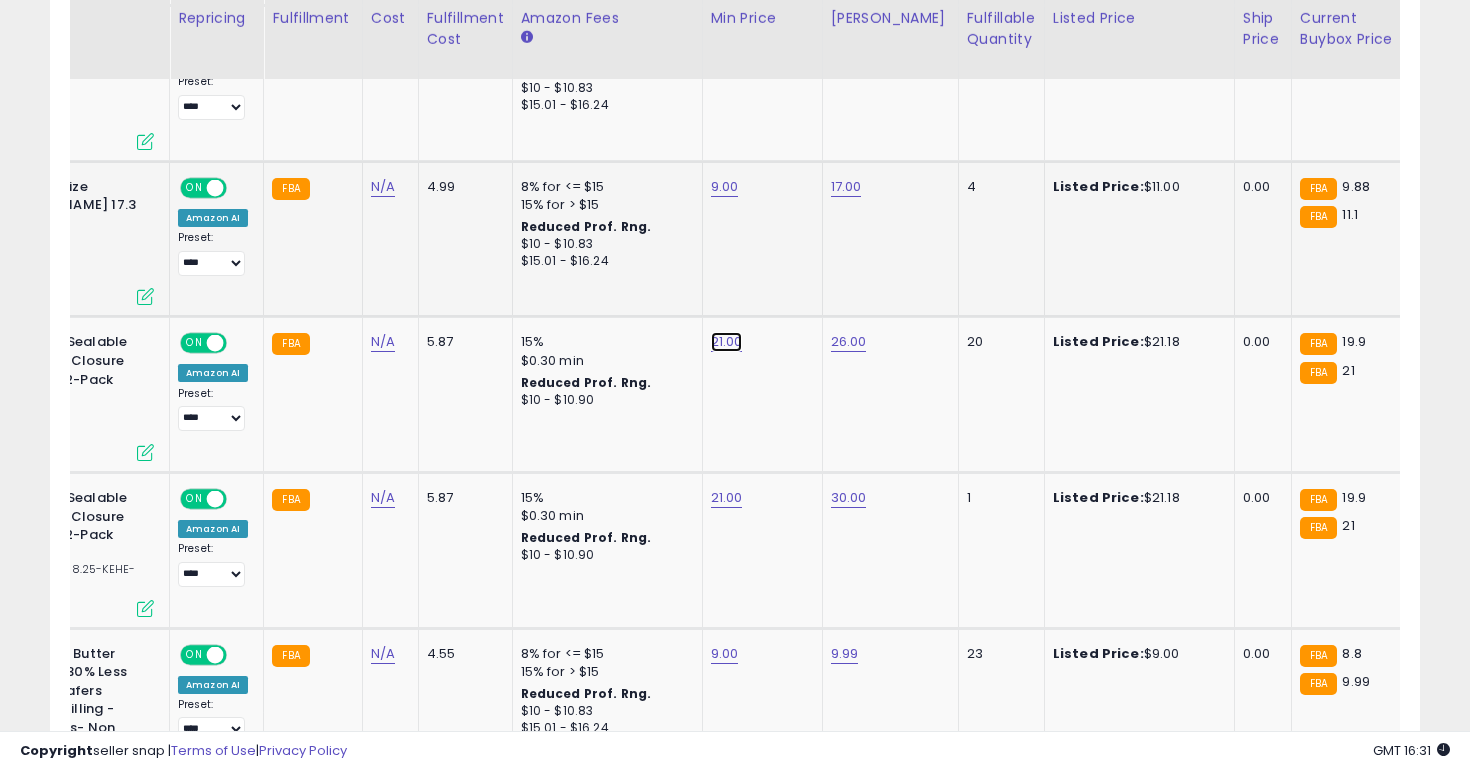 click on "21.00" at bounding box center [727, -610] 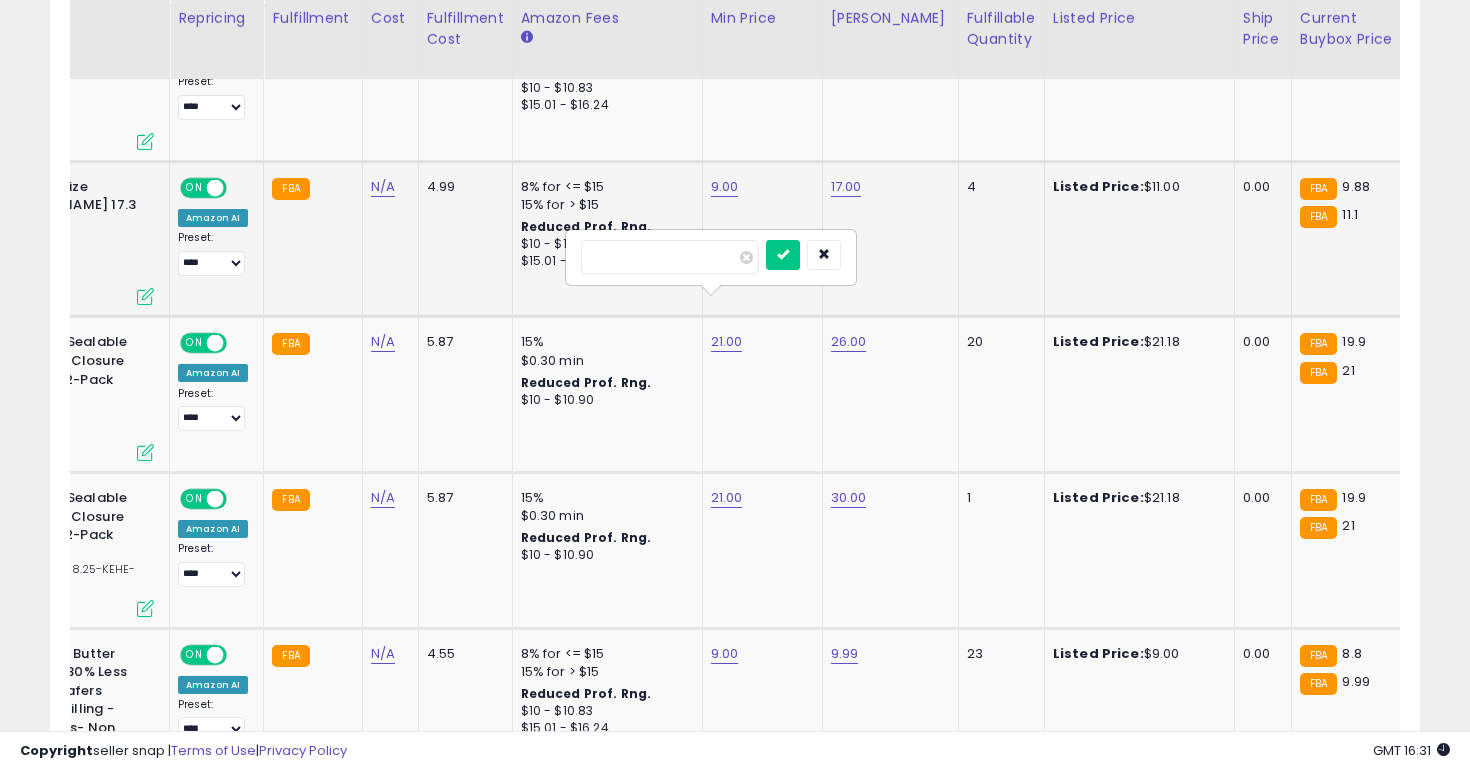 type on "*" 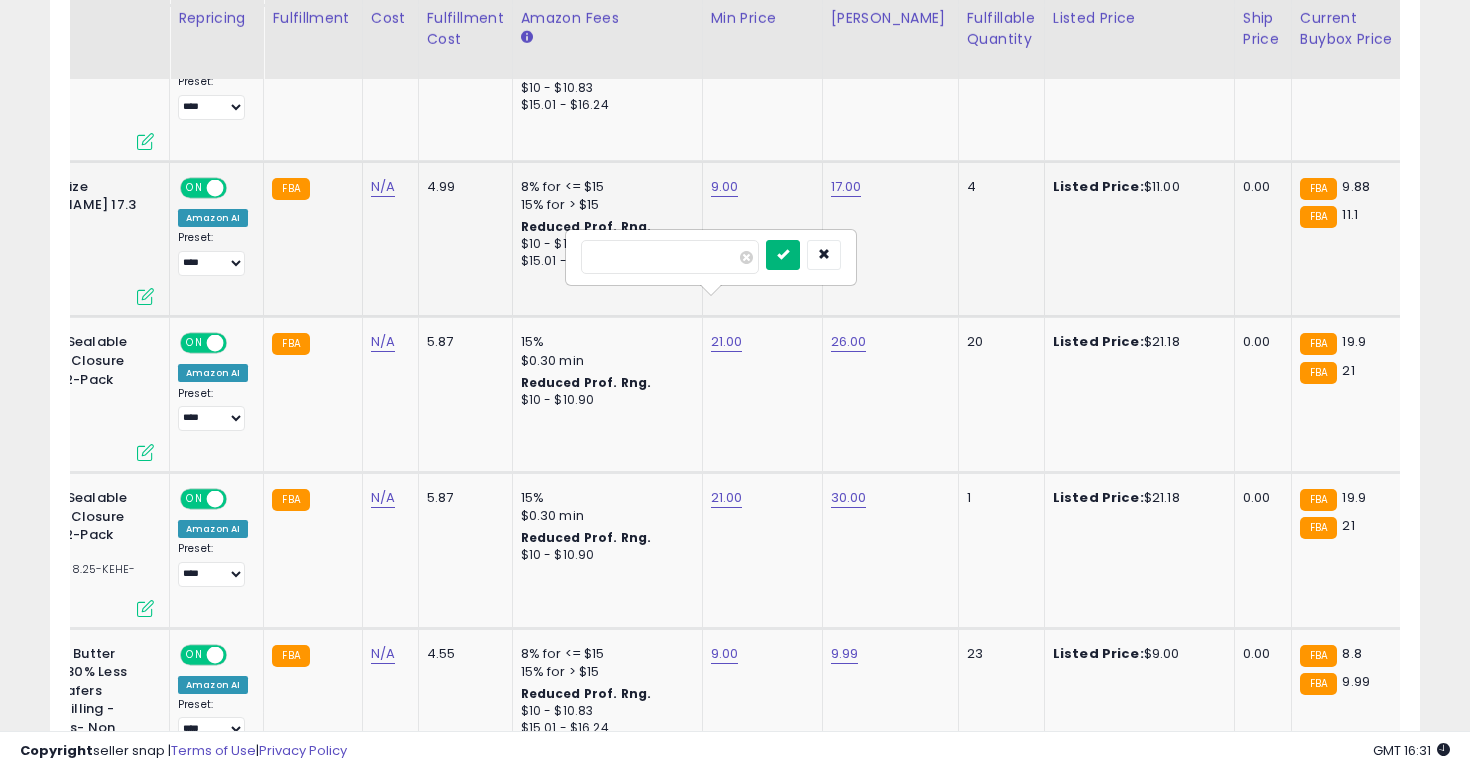 type on "**" 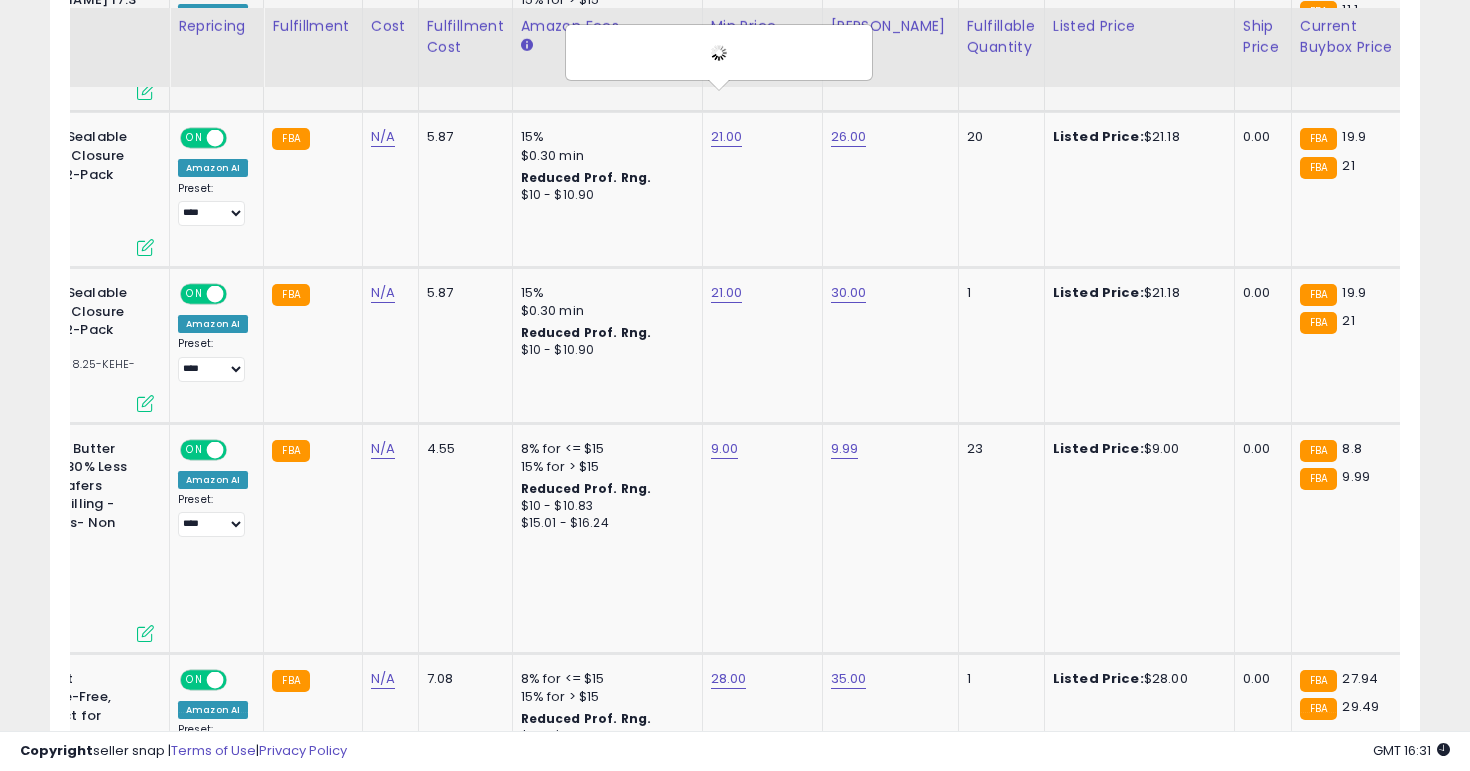scroll, scrollTop: 1909, scrollLeft: 0, axis: vertical 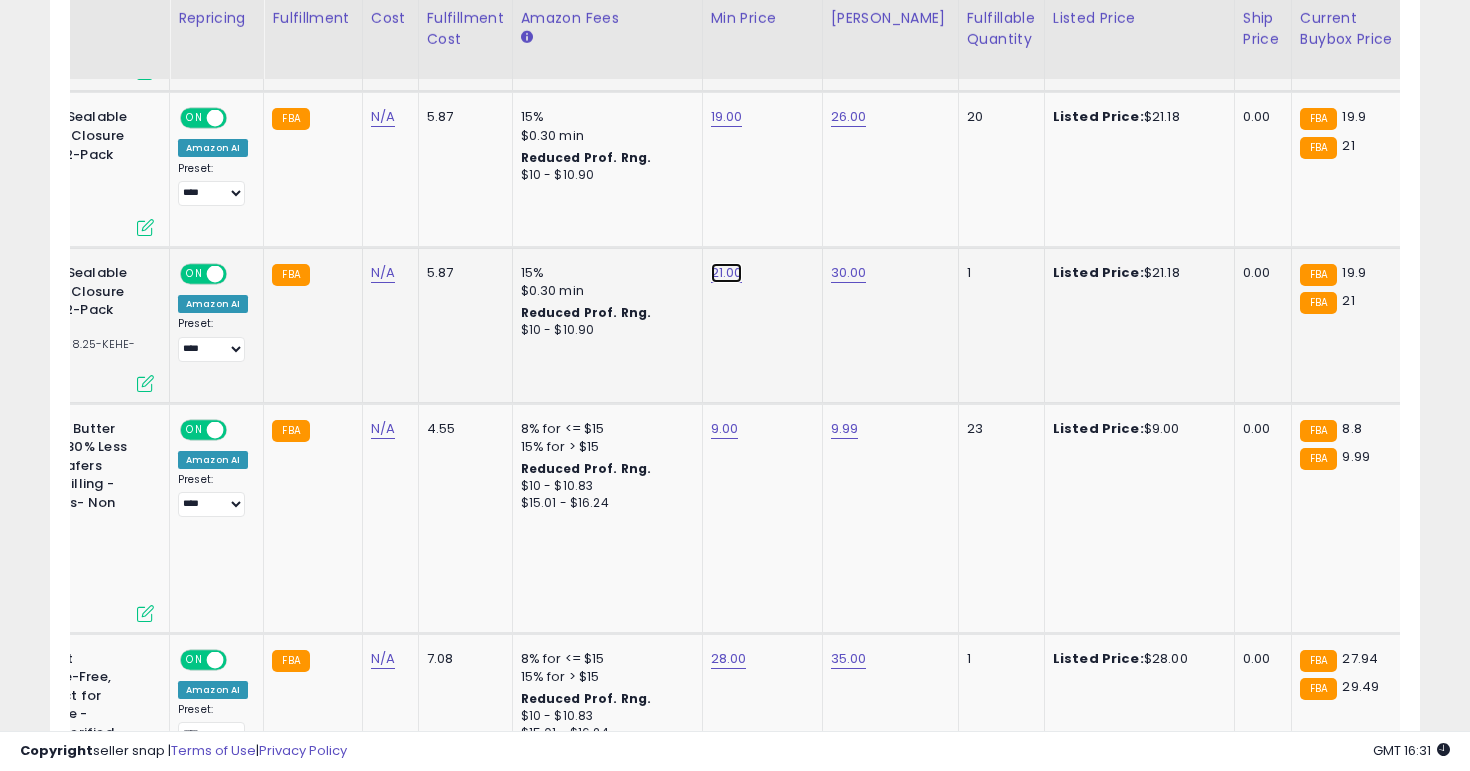 click on "21.00" at bounding box center [727, -835] 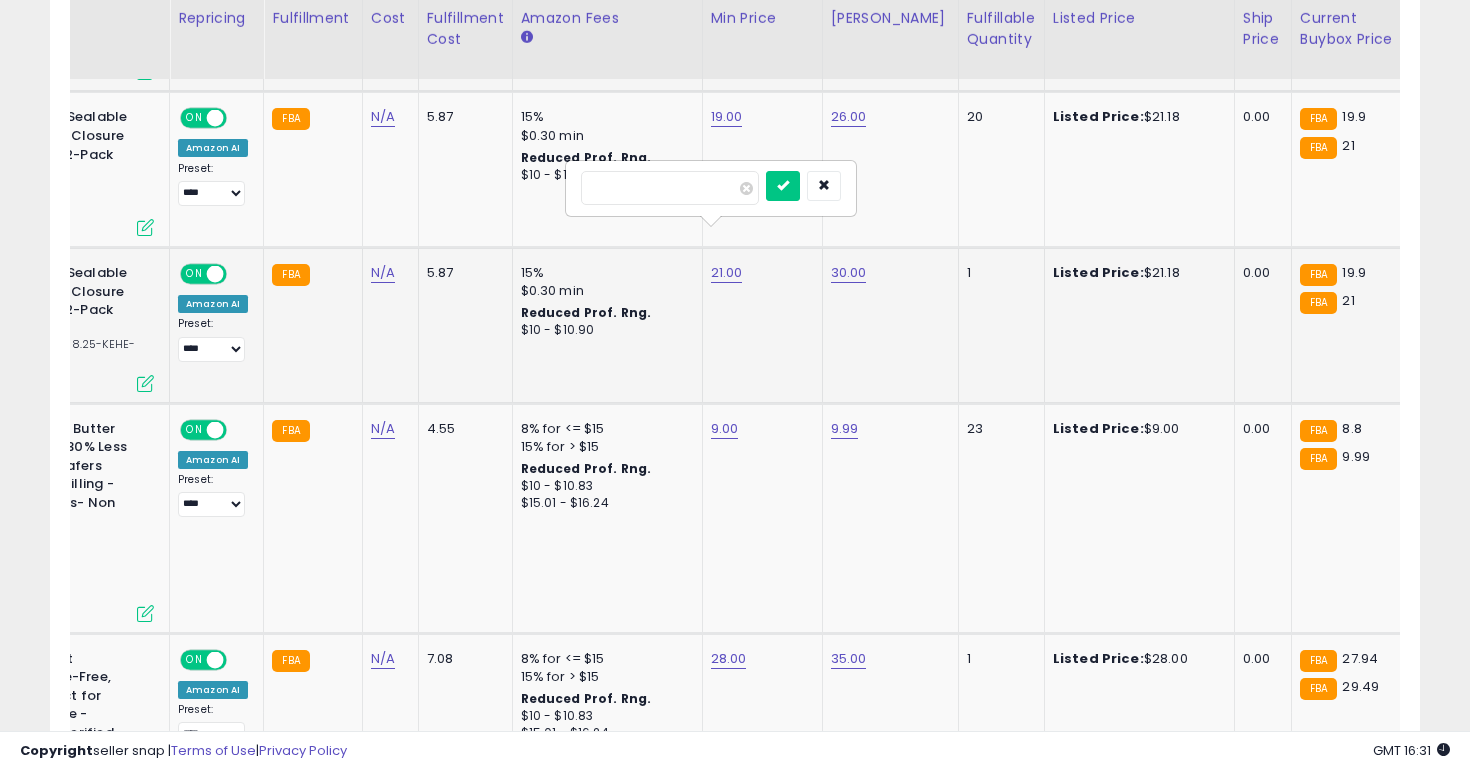 type on "*" 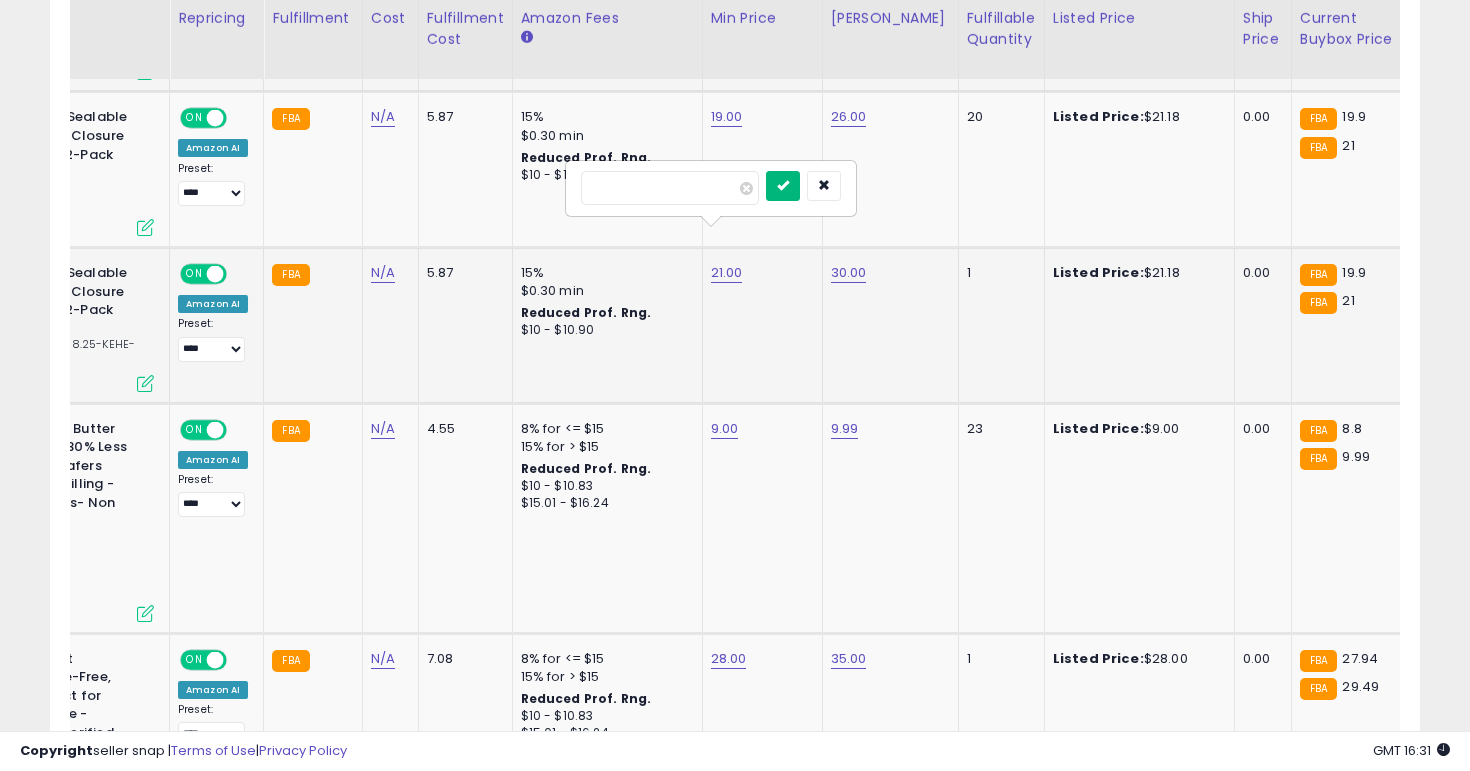 type on "**" 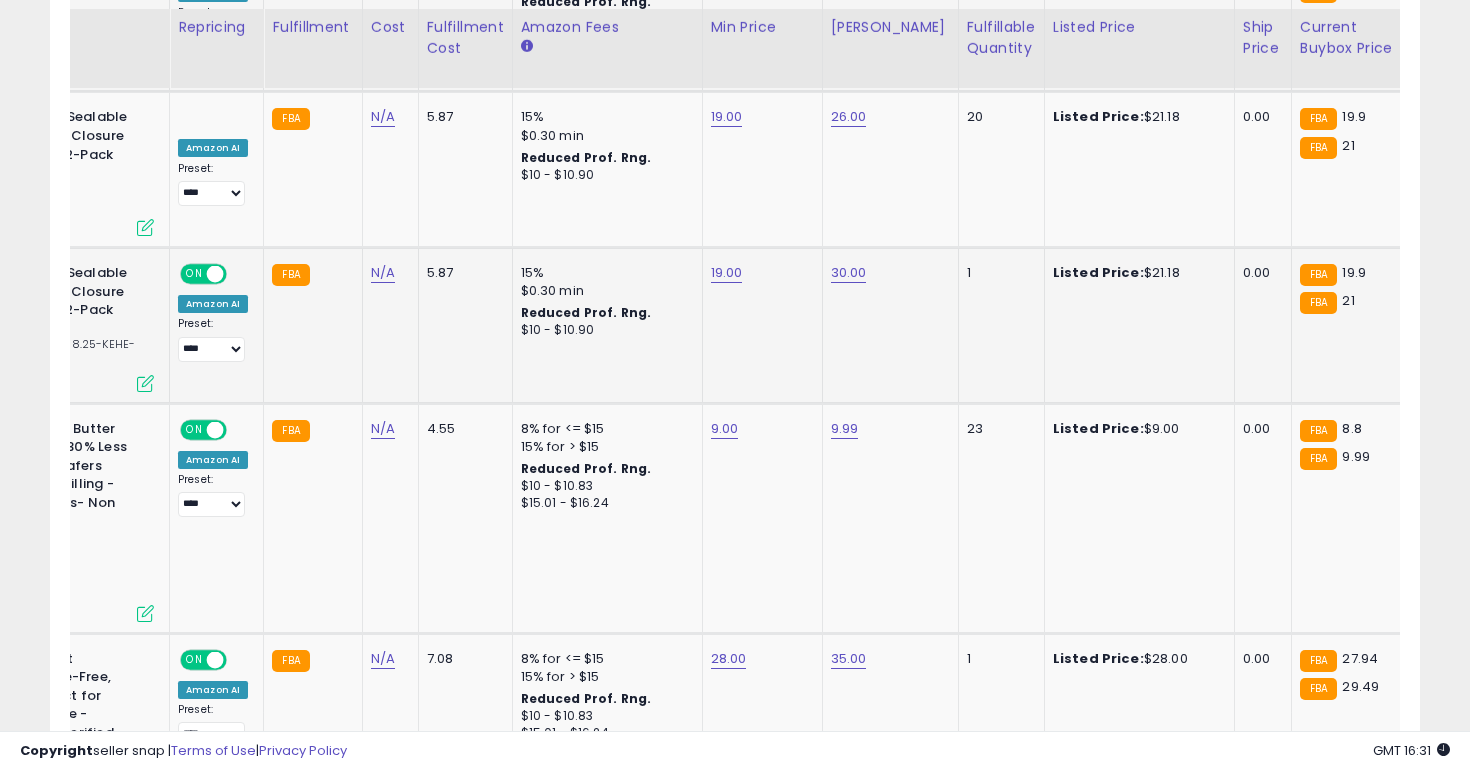 scroll, scrollTop: 1964, scrollLeft: 0, axis: vertical 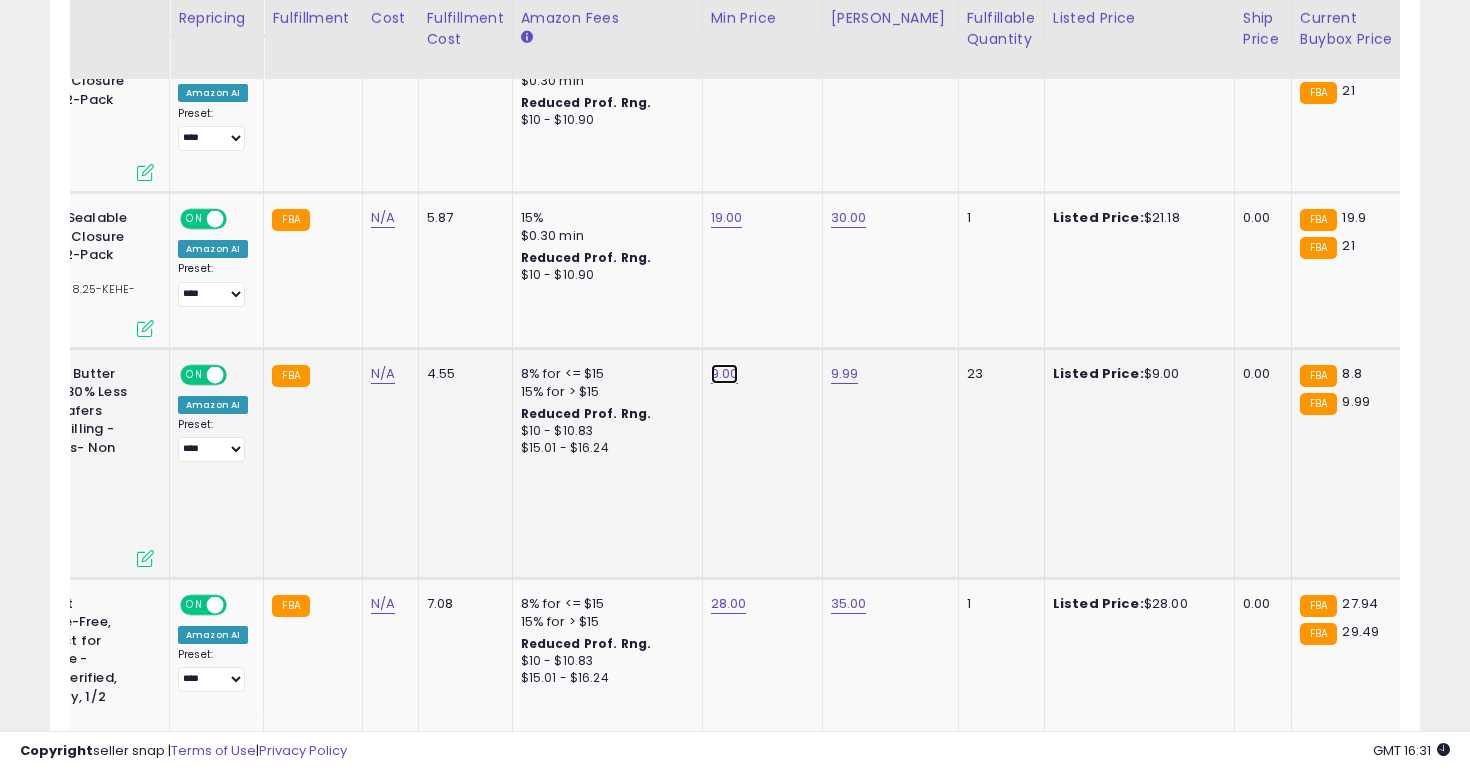 click on "9.00" at bounding box center [727, -890] 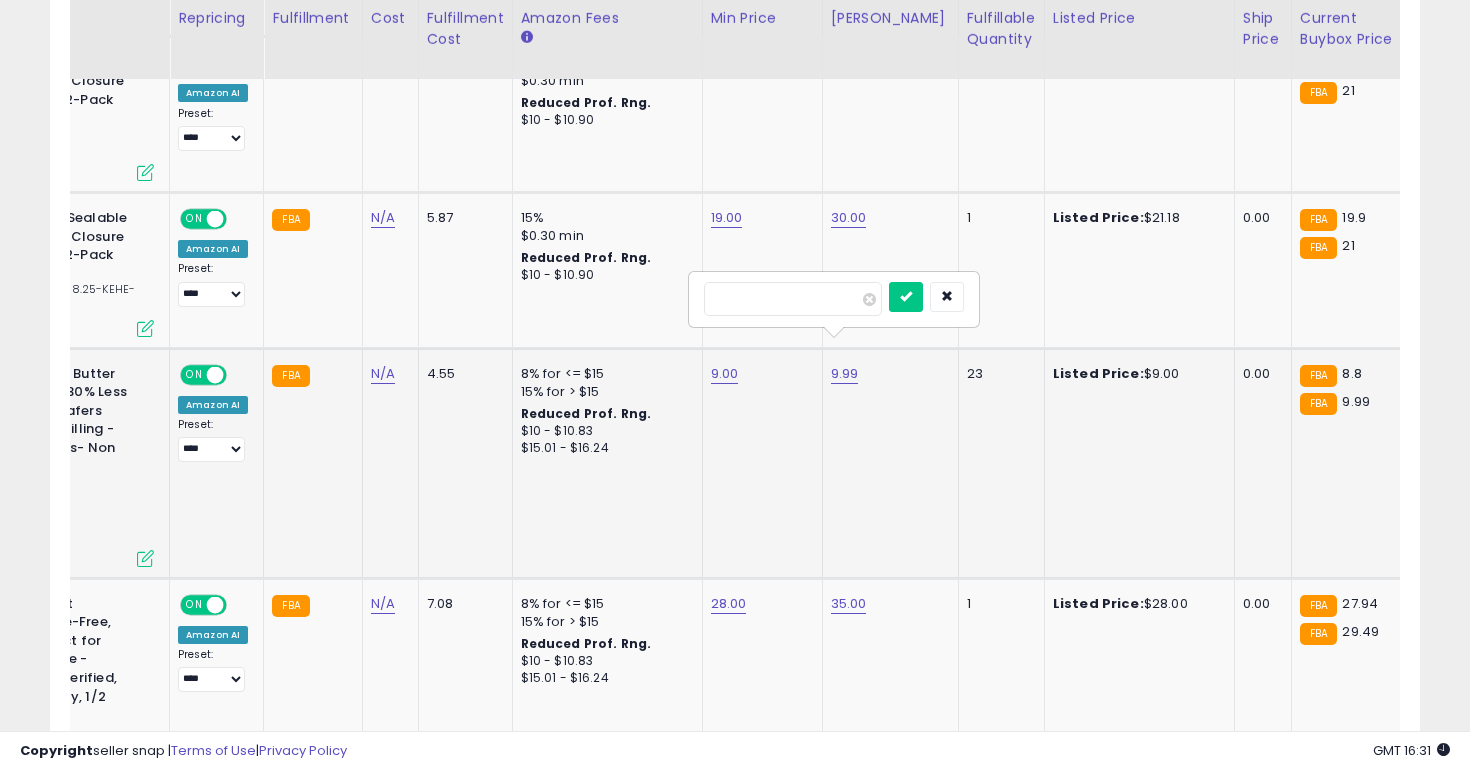 type on "*" 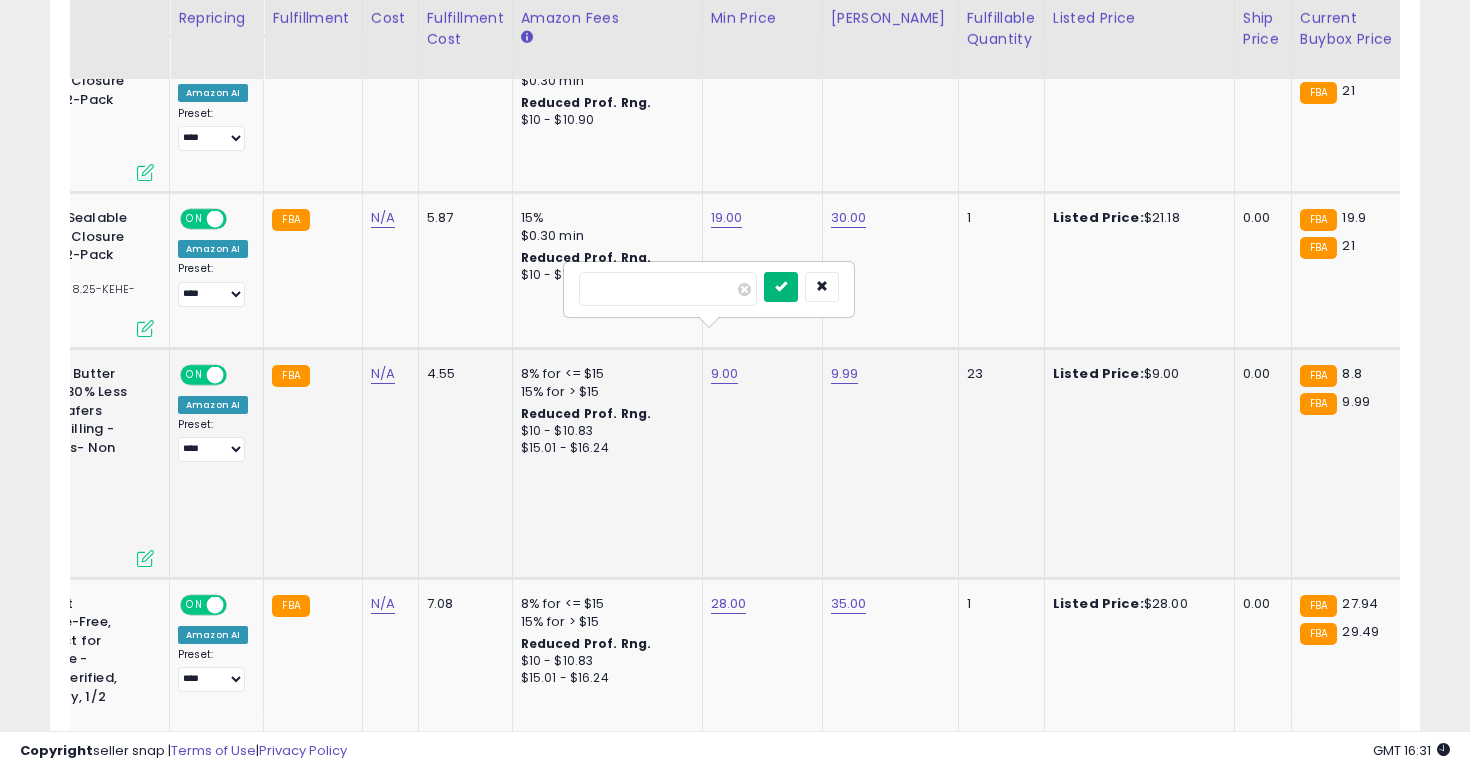 type on "*" 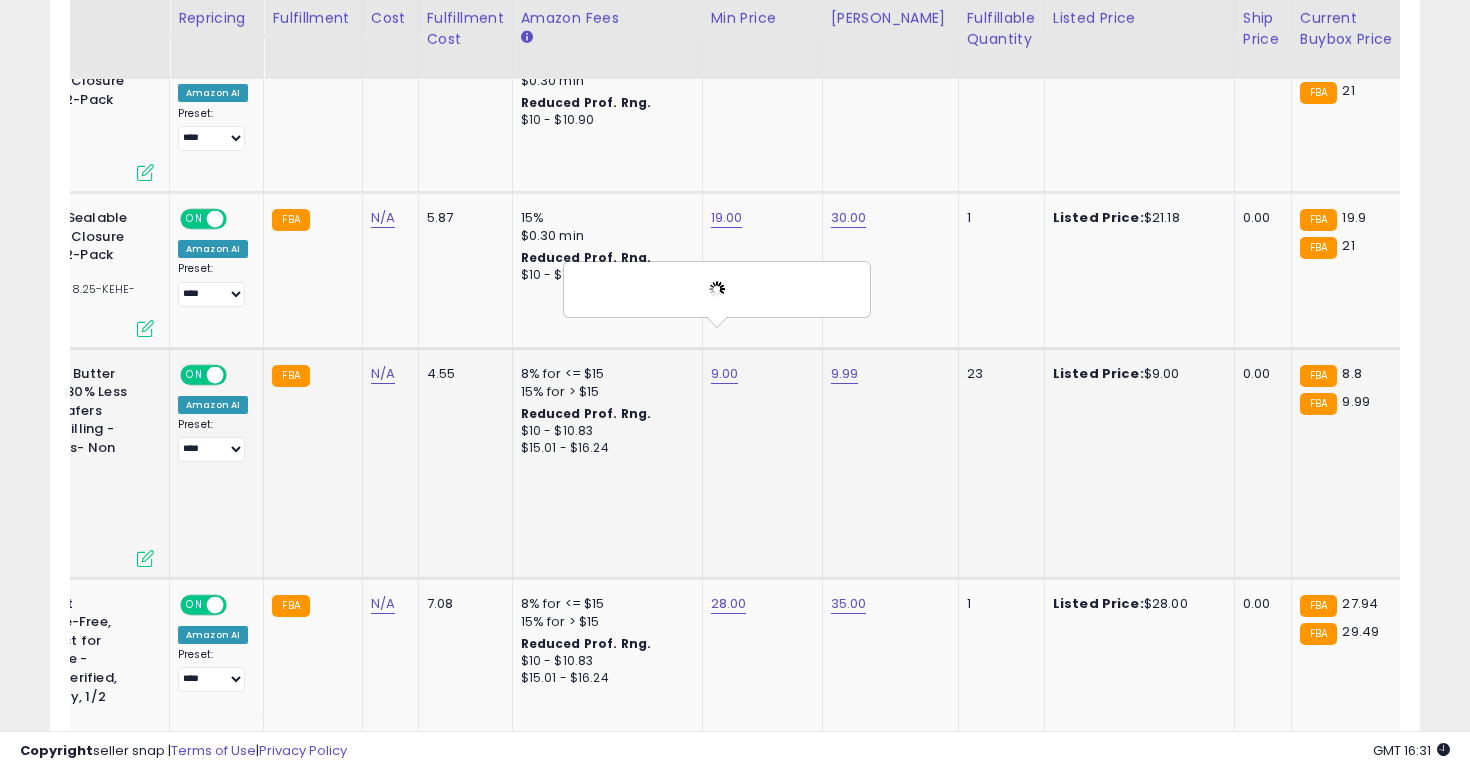 scroll, scrollTop: 2138, scrollLeft: 0, axis: vertical 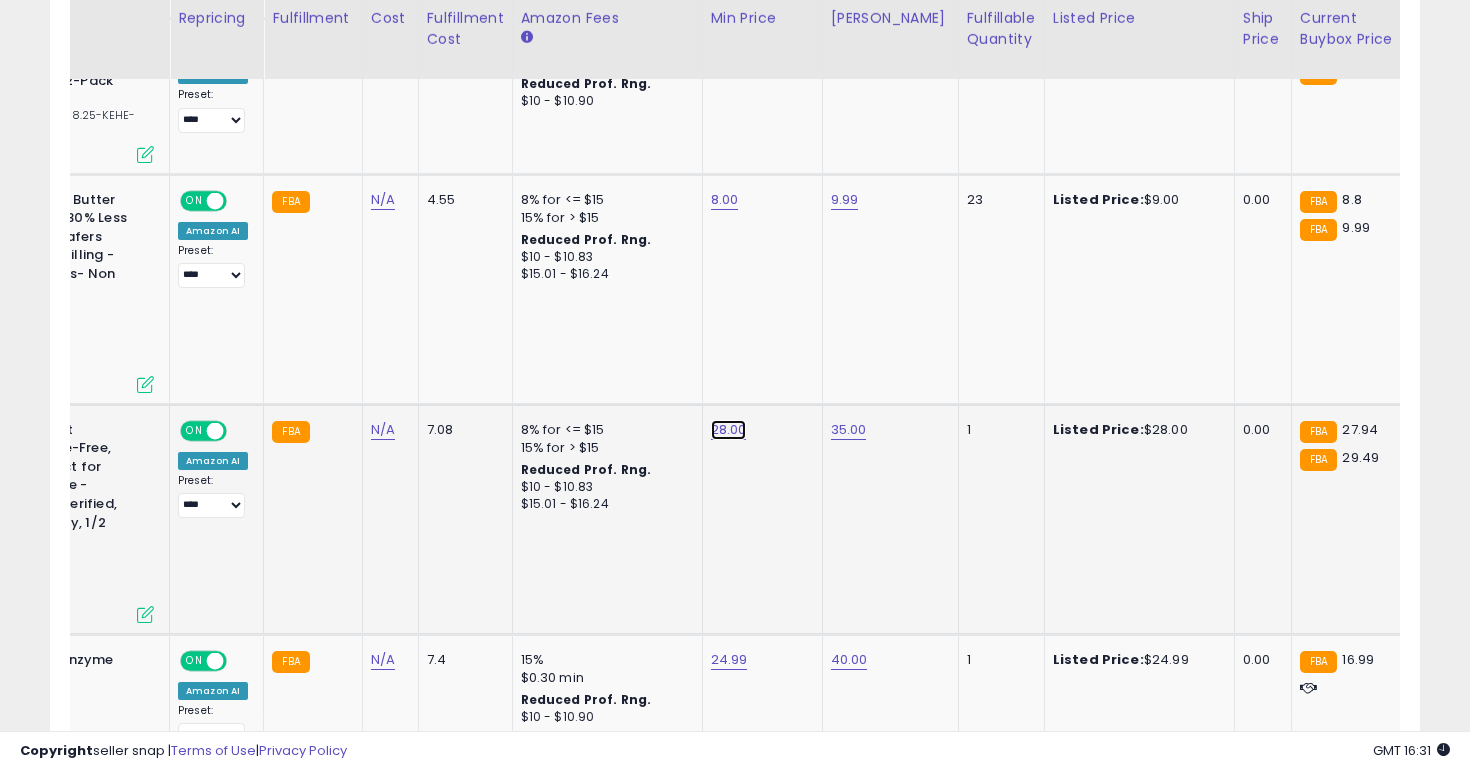 click on "28.00" at bounding box center (727, -1064) 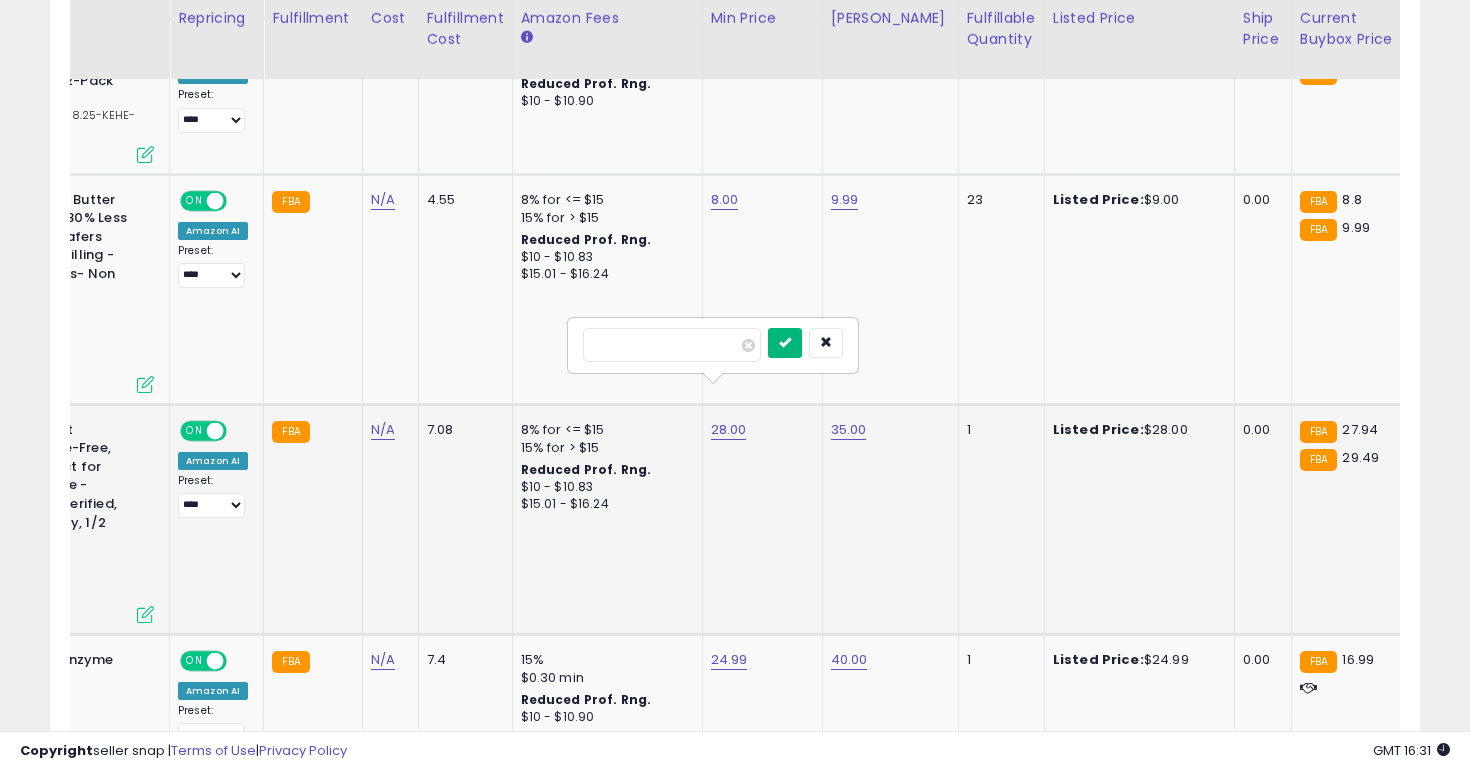 type on "**" 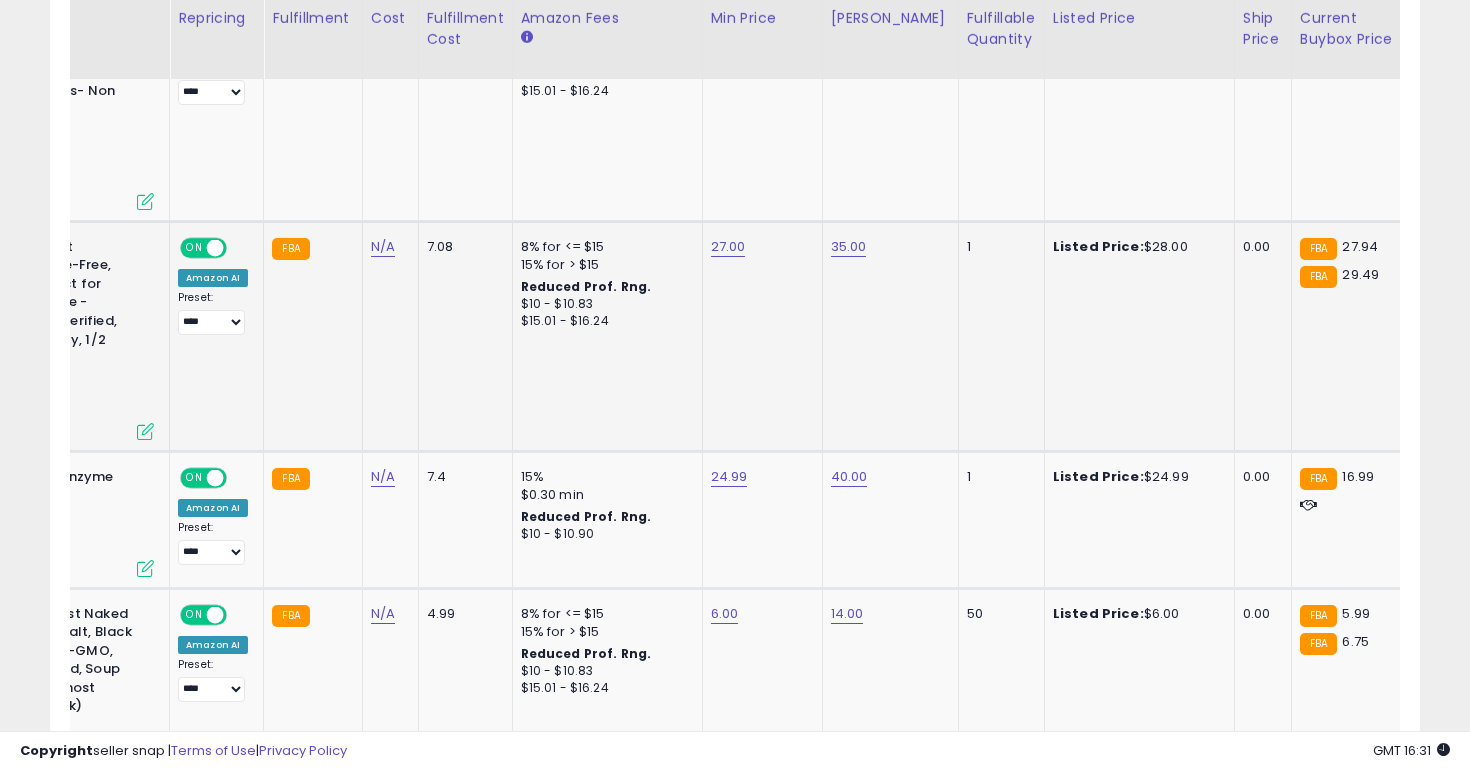 scroll, scrollTop: 2357, scrollLeft: 0, axis: vertical 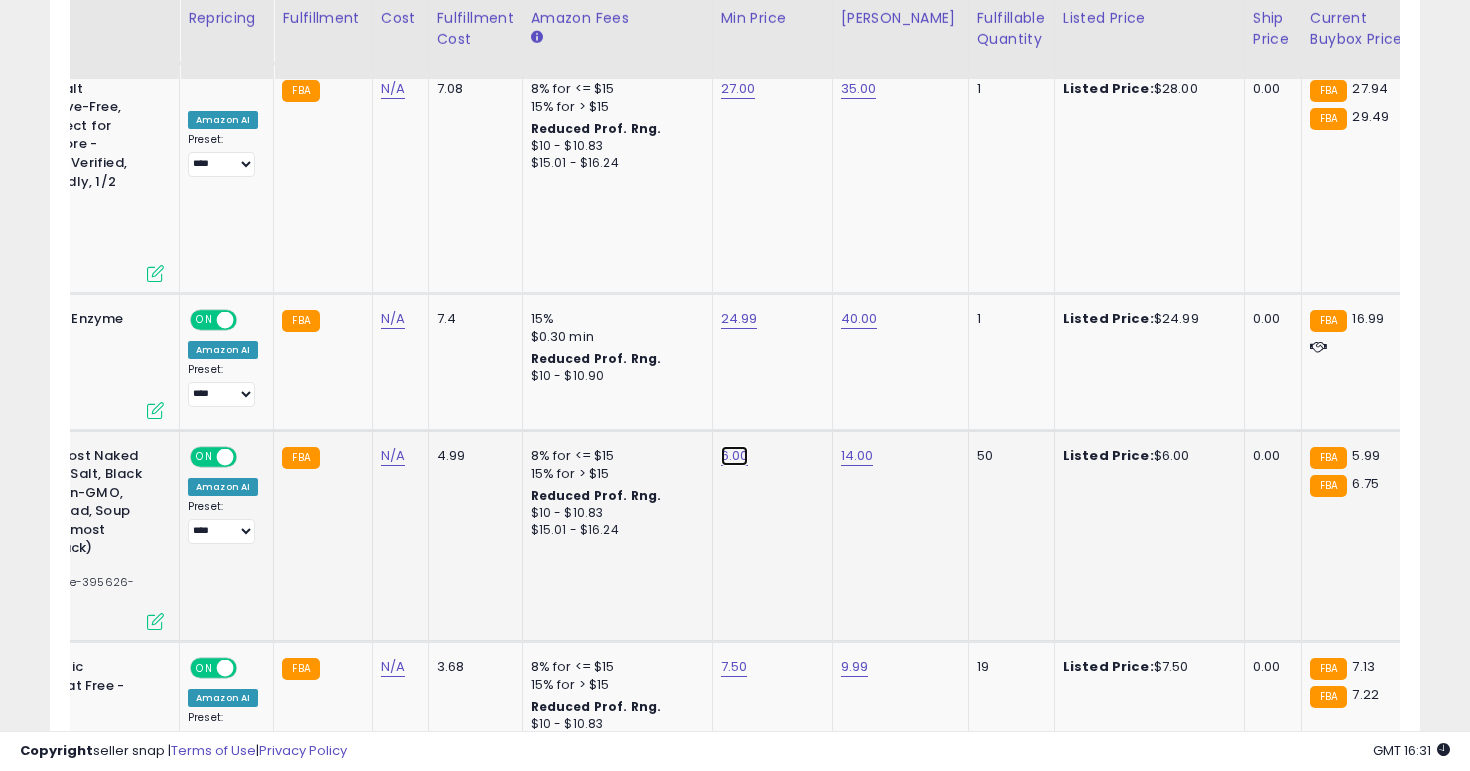 click on "6.00" at bounding box center [737, -1405] 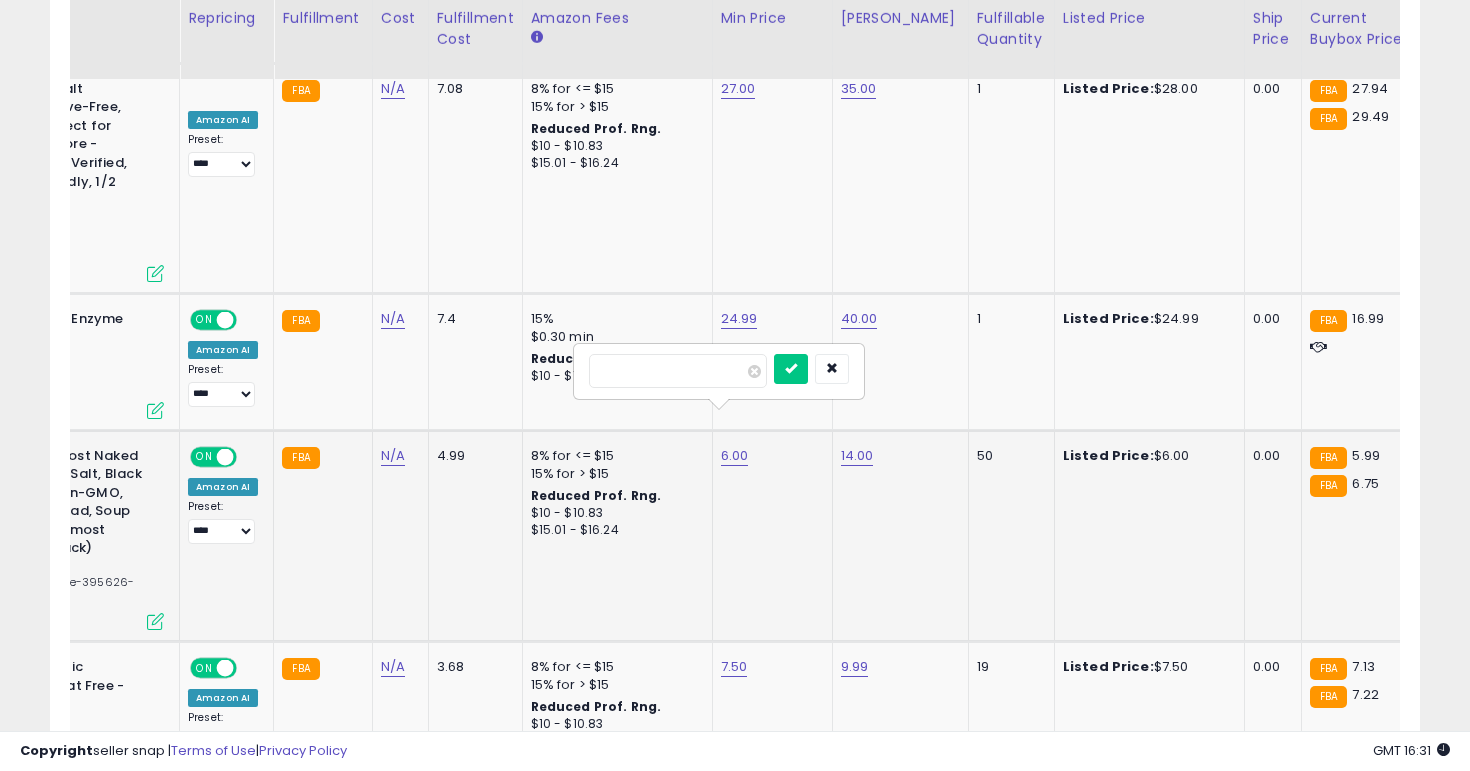 type on "*" 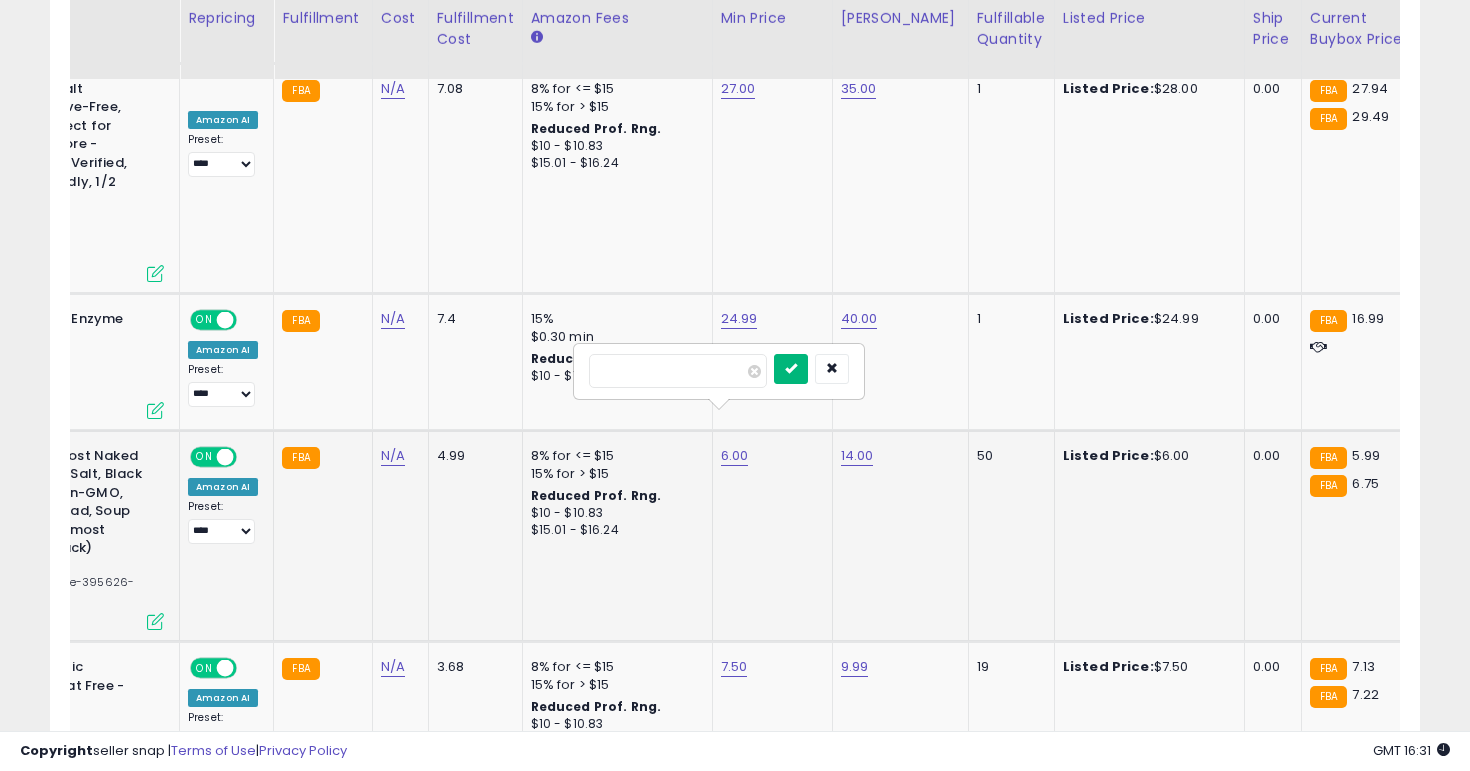 type on "*" 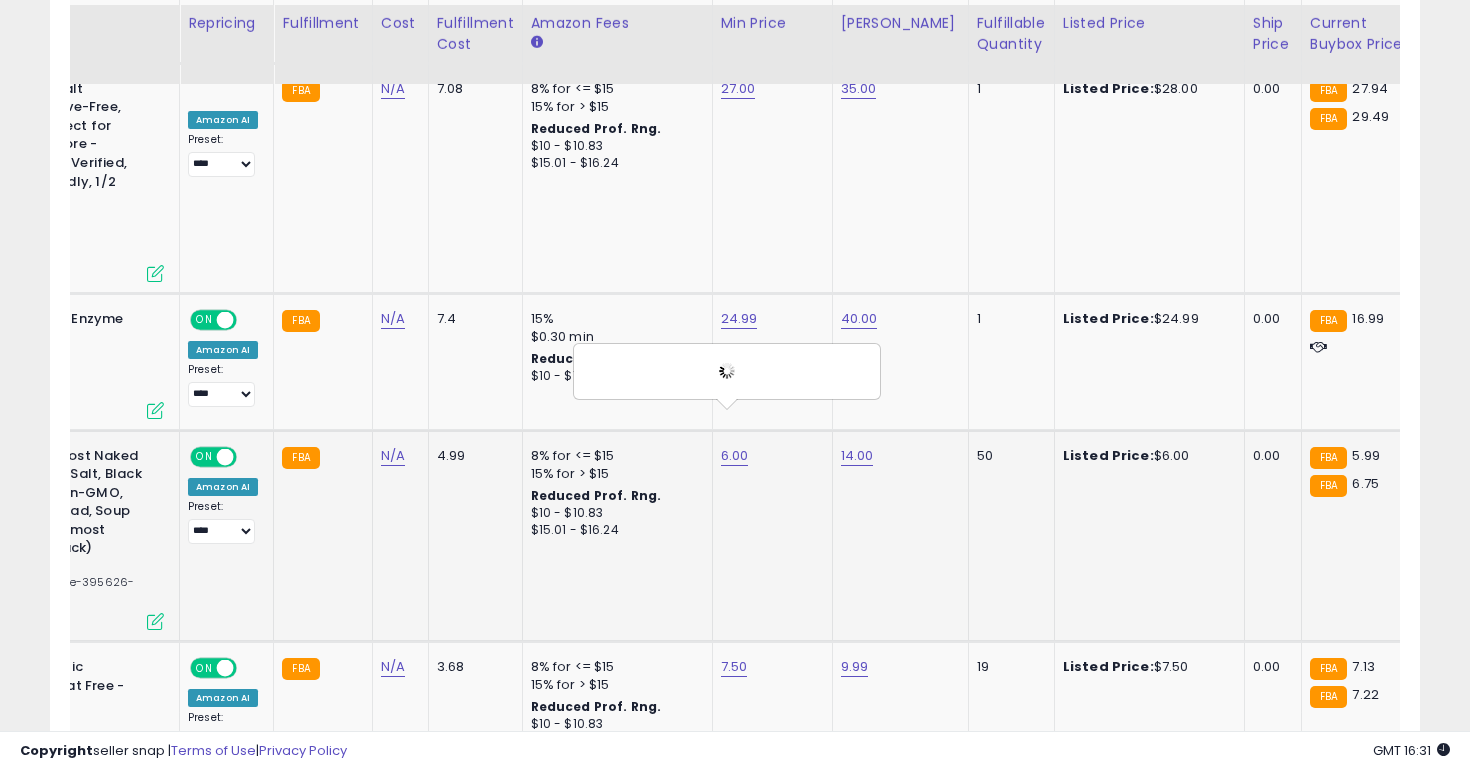 scroll, scrollTop: 2584, scrollLeft: 0, axis: vertical 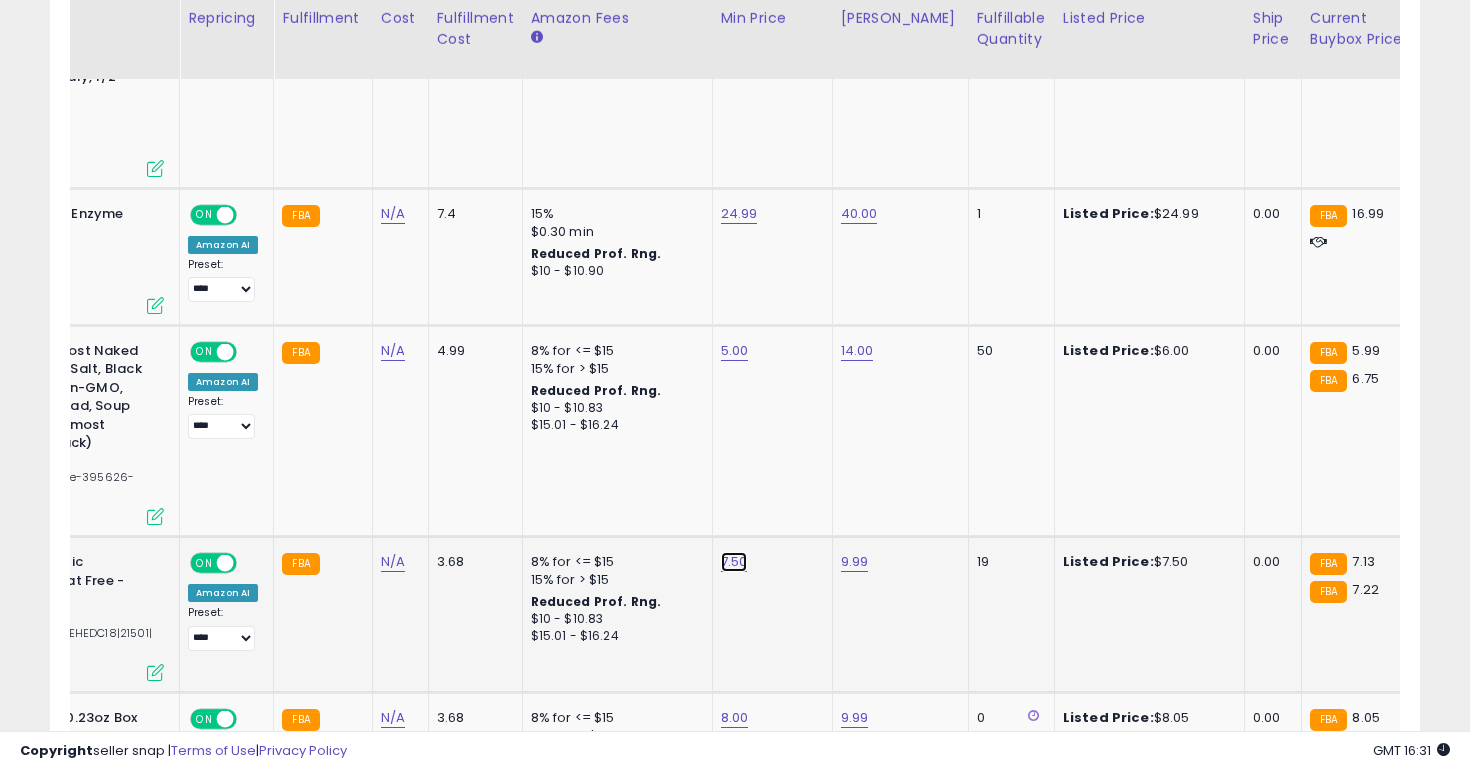 click on "7.50" at bounding box center [737, -1510] 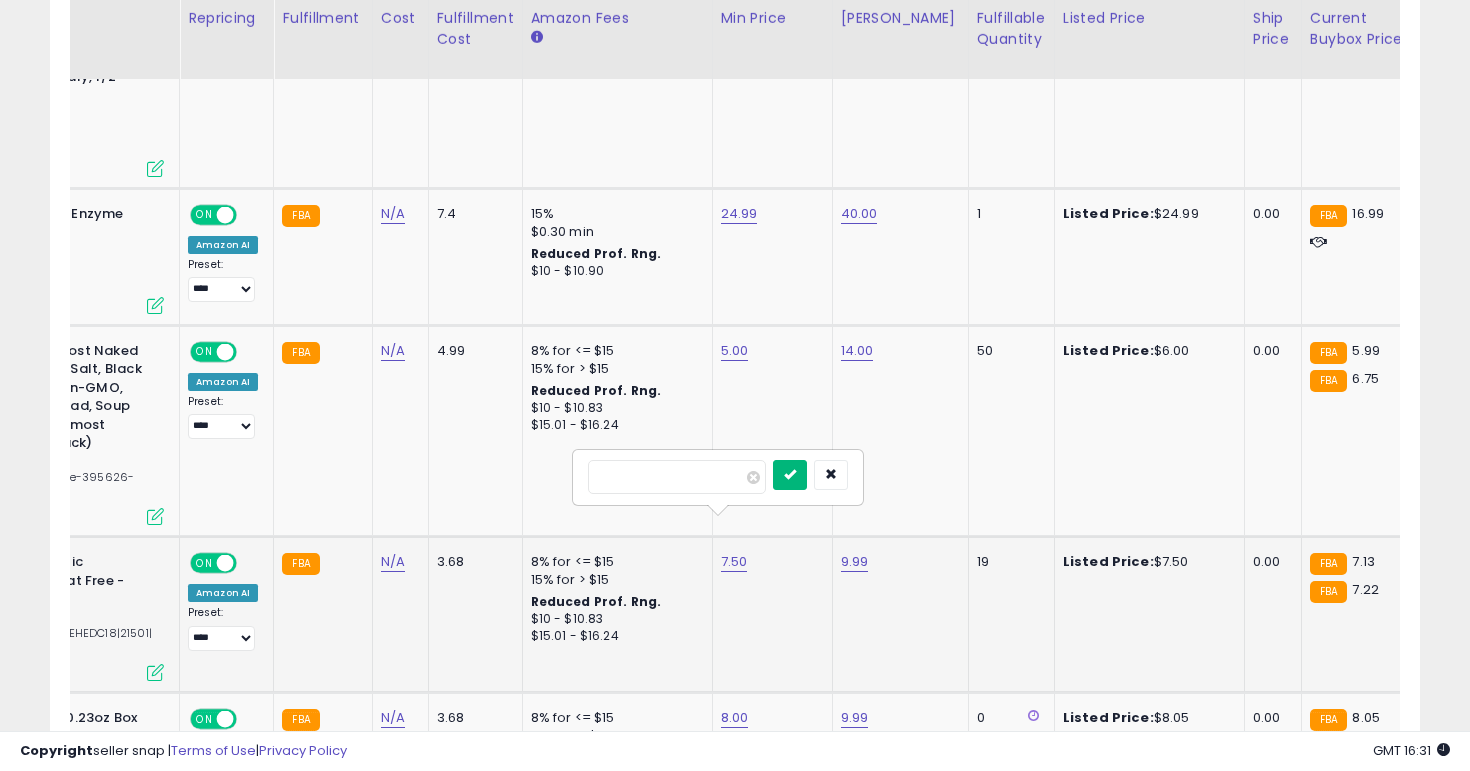 type on "*" 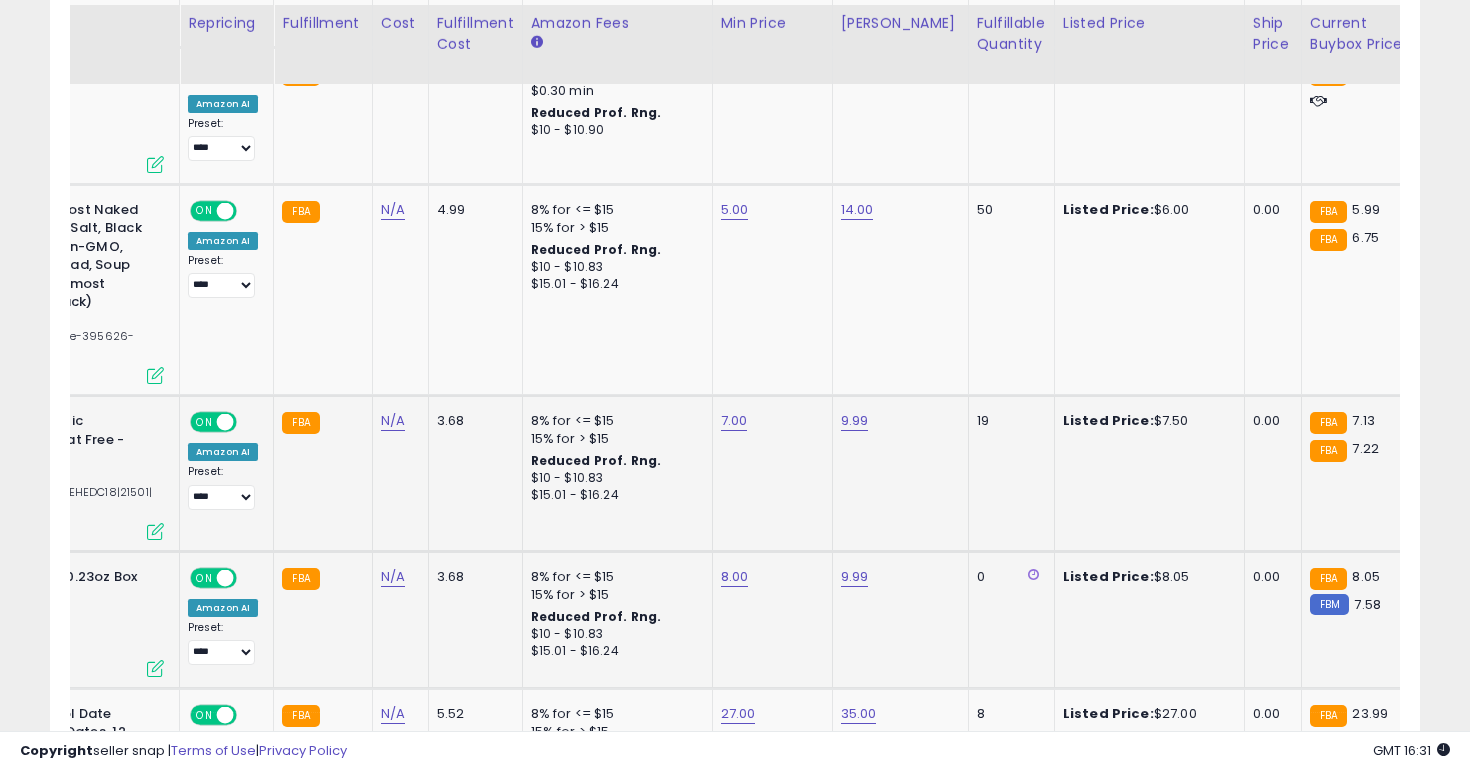 scroll, scrollTop: 2880, scrollLeft: 0, axis: vertical 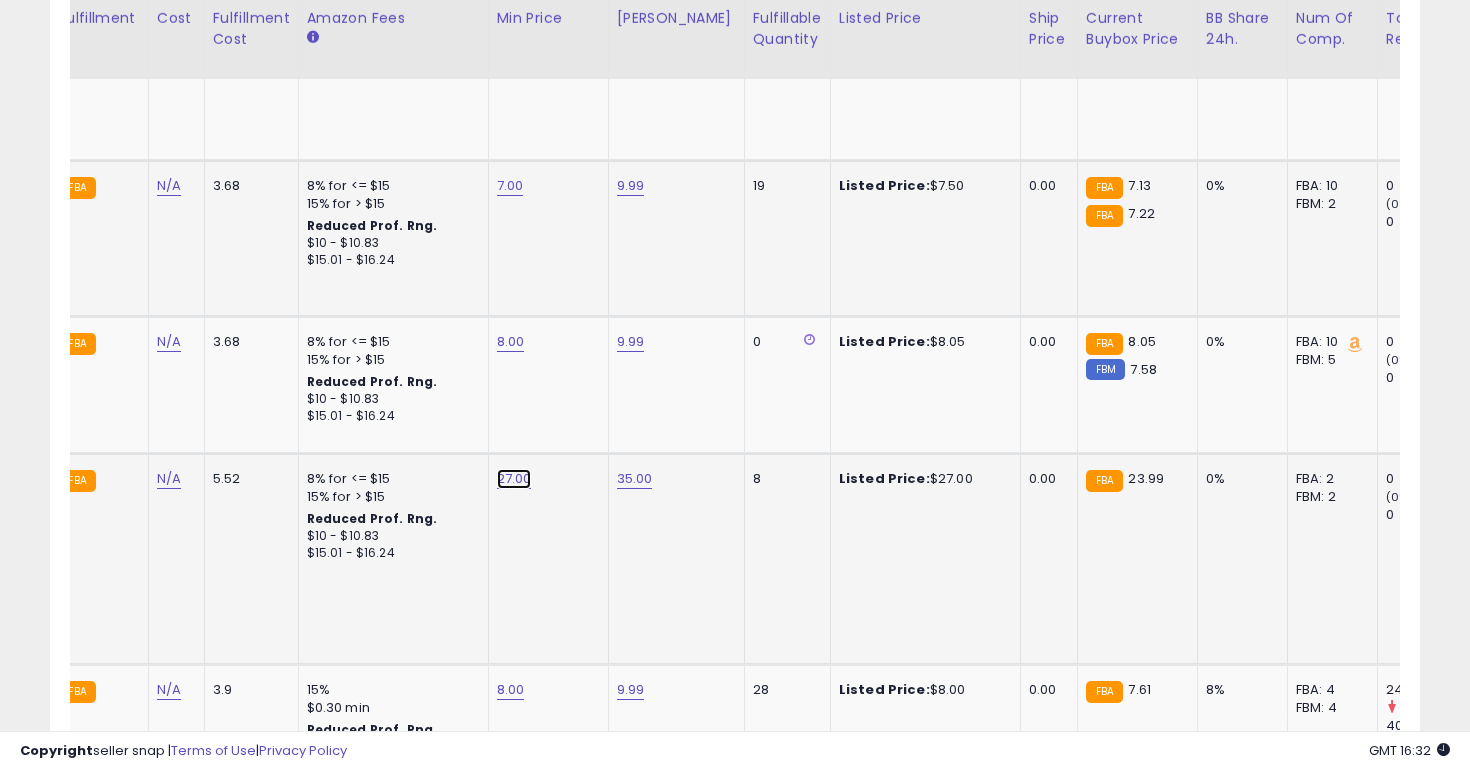 click on "27.00" at bounding box center [513, -1886] 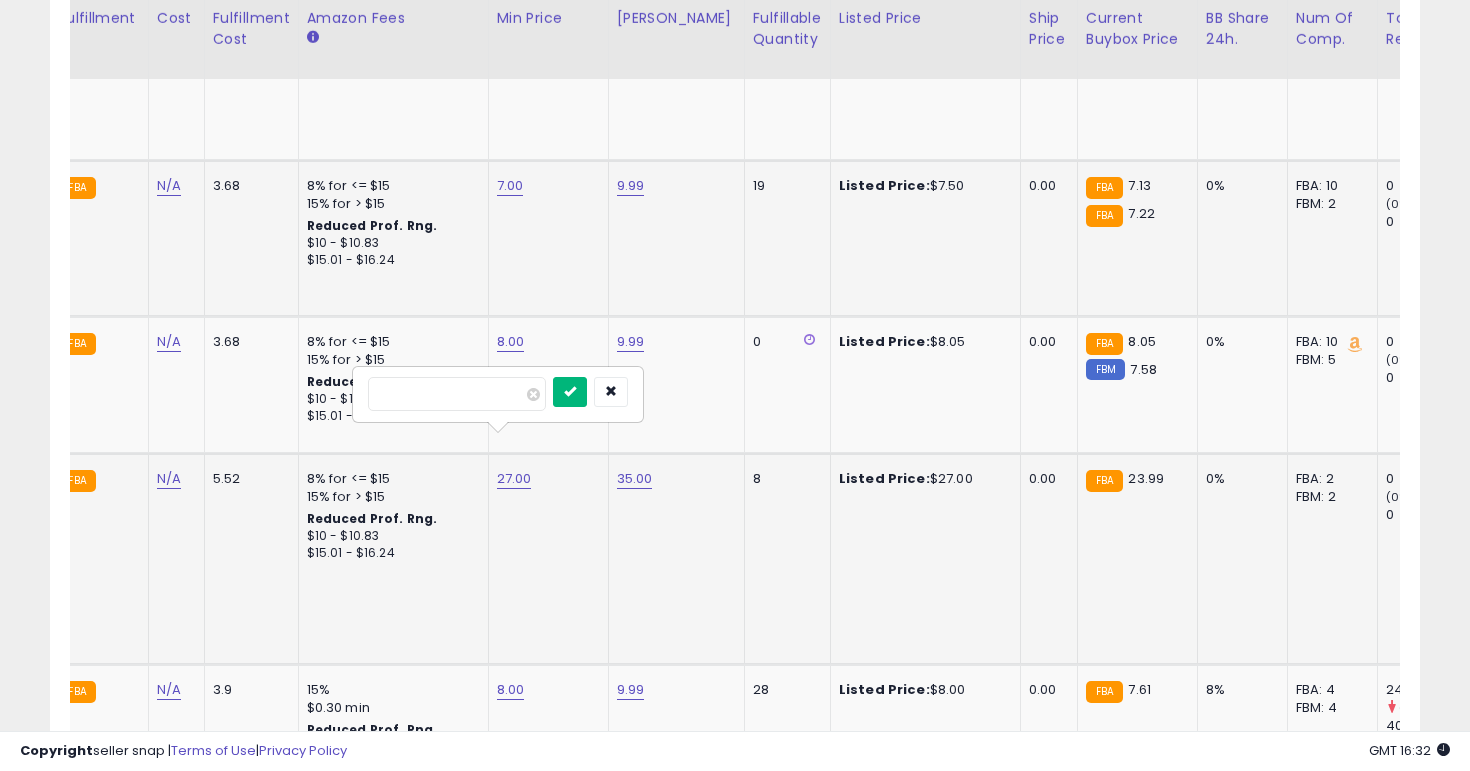 type on "**" 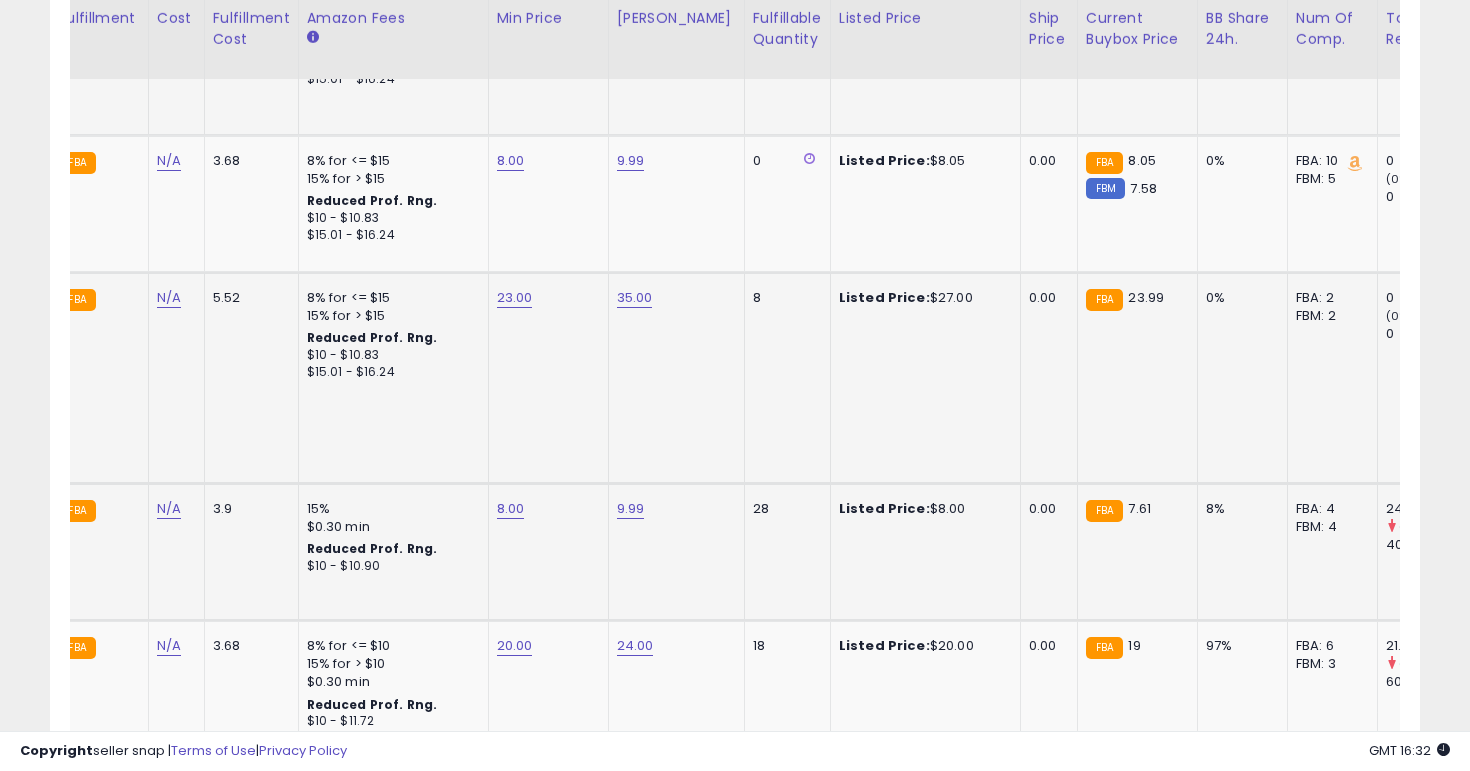 click on "8.00" 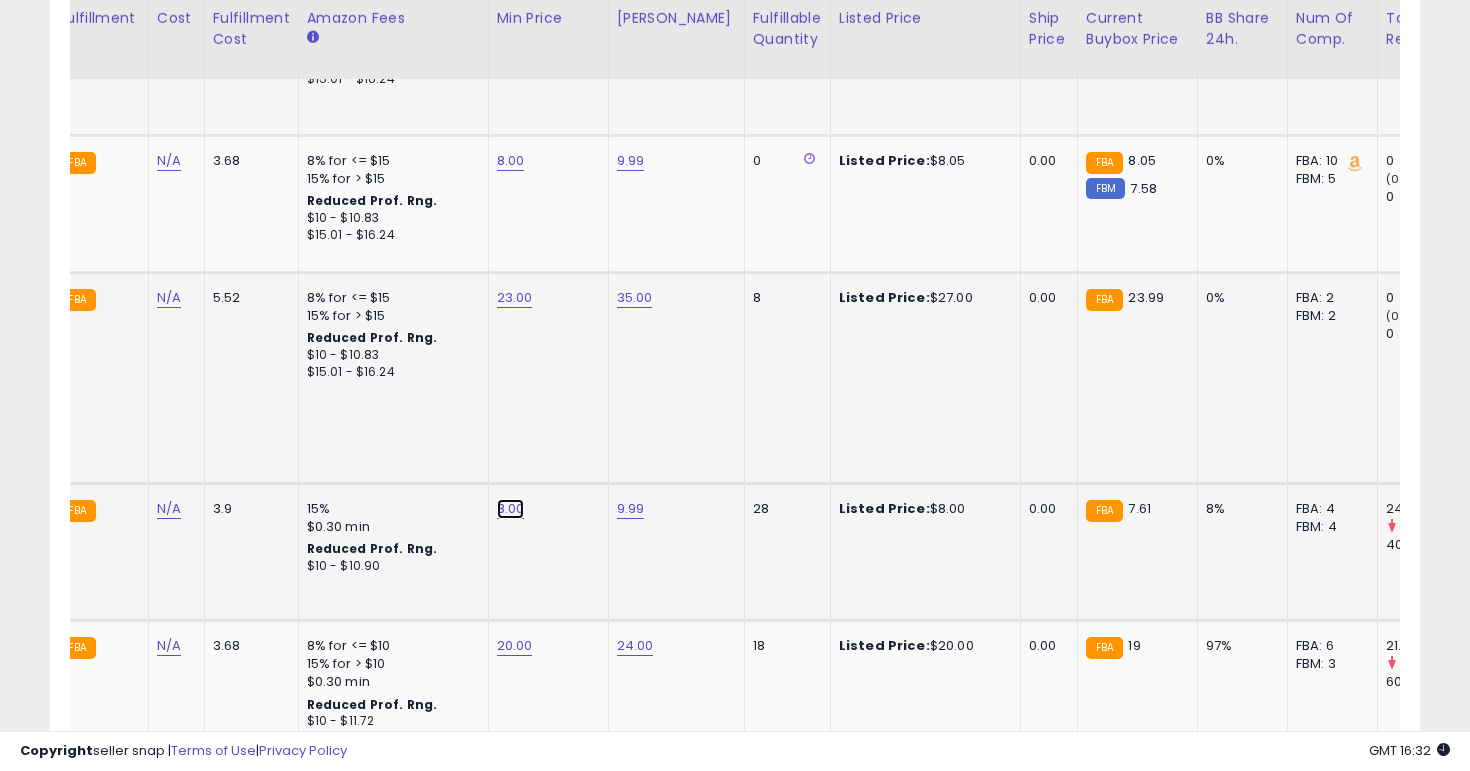 click on "8.00" at bounding box center [513, -2067] 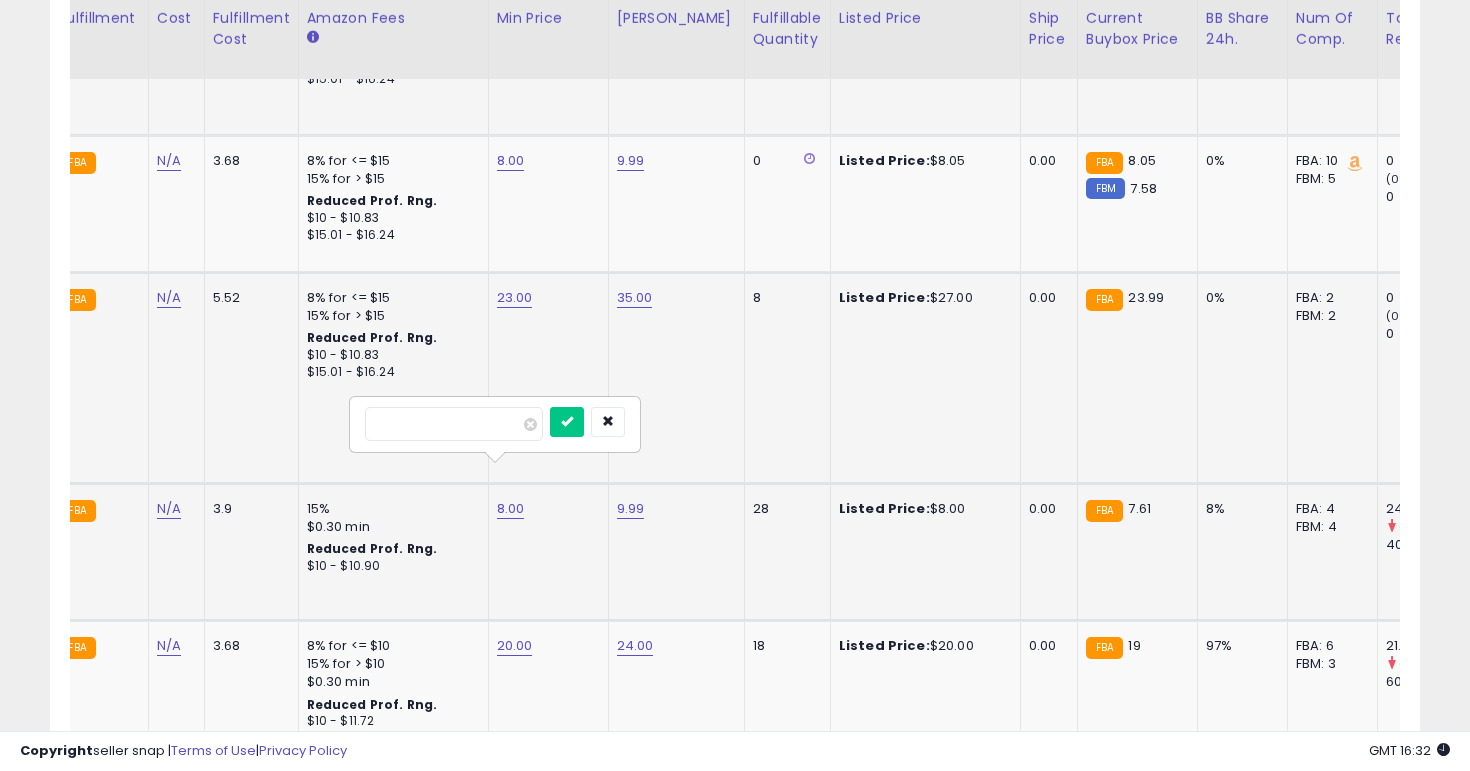 type on "*" 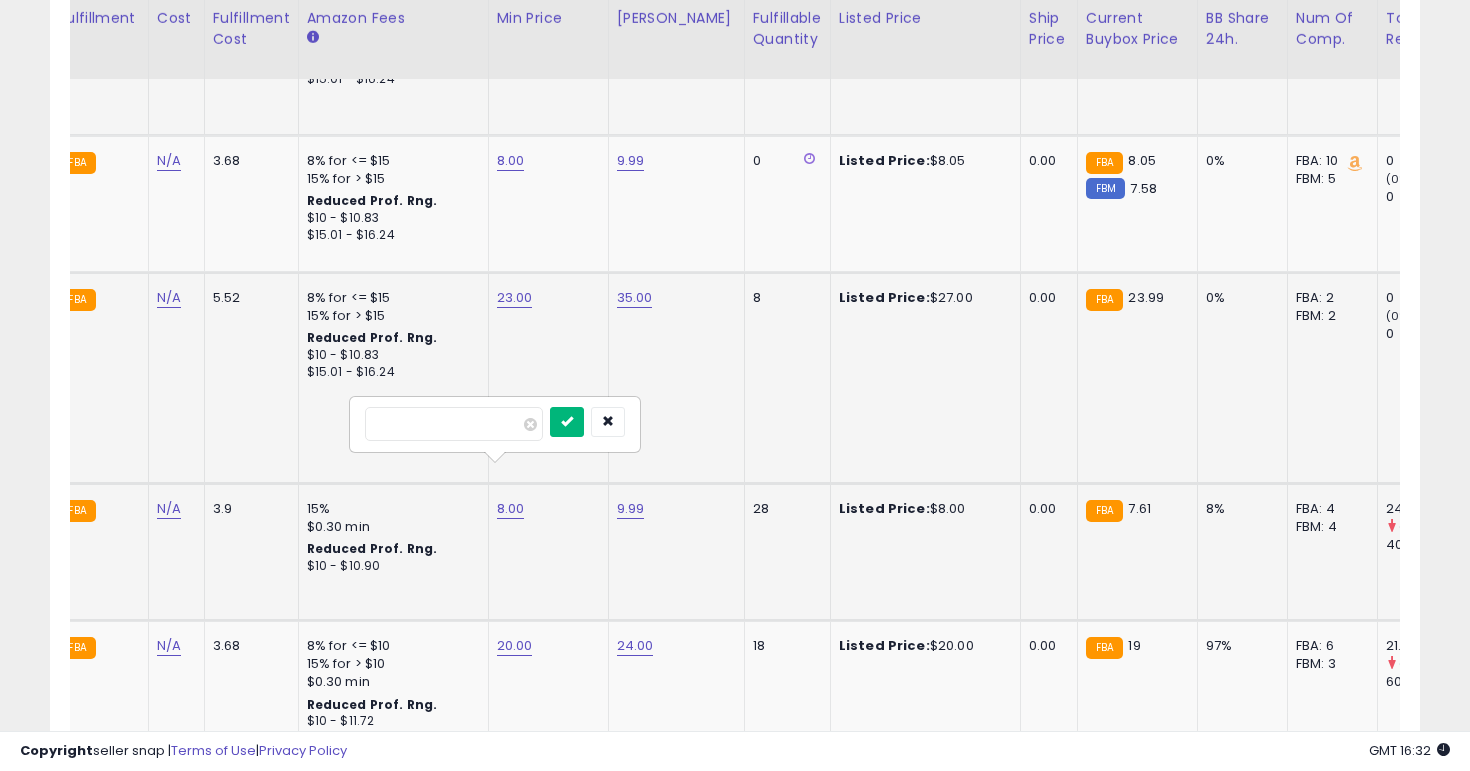 type on "*" 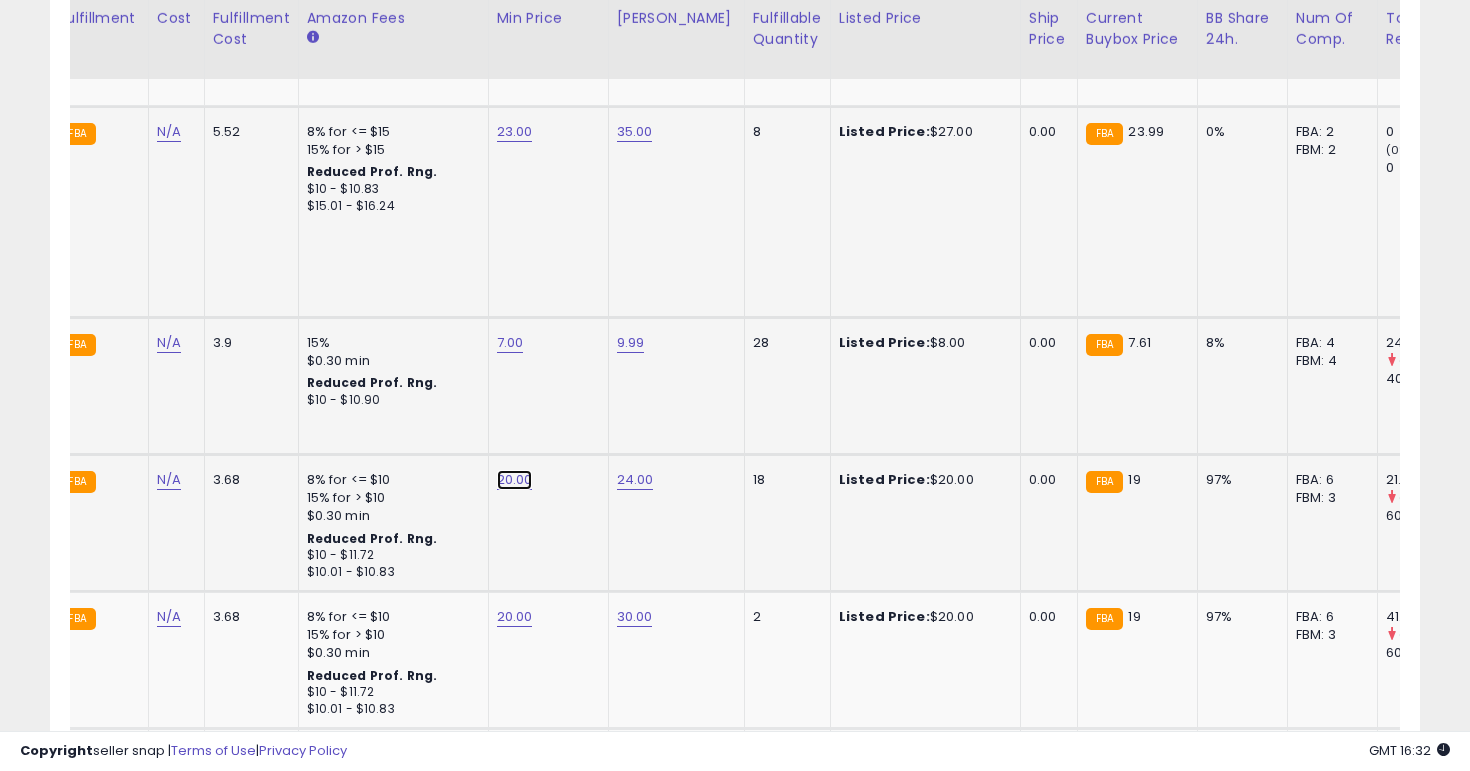 click on "20.00" at bounding box center [513, -2233] 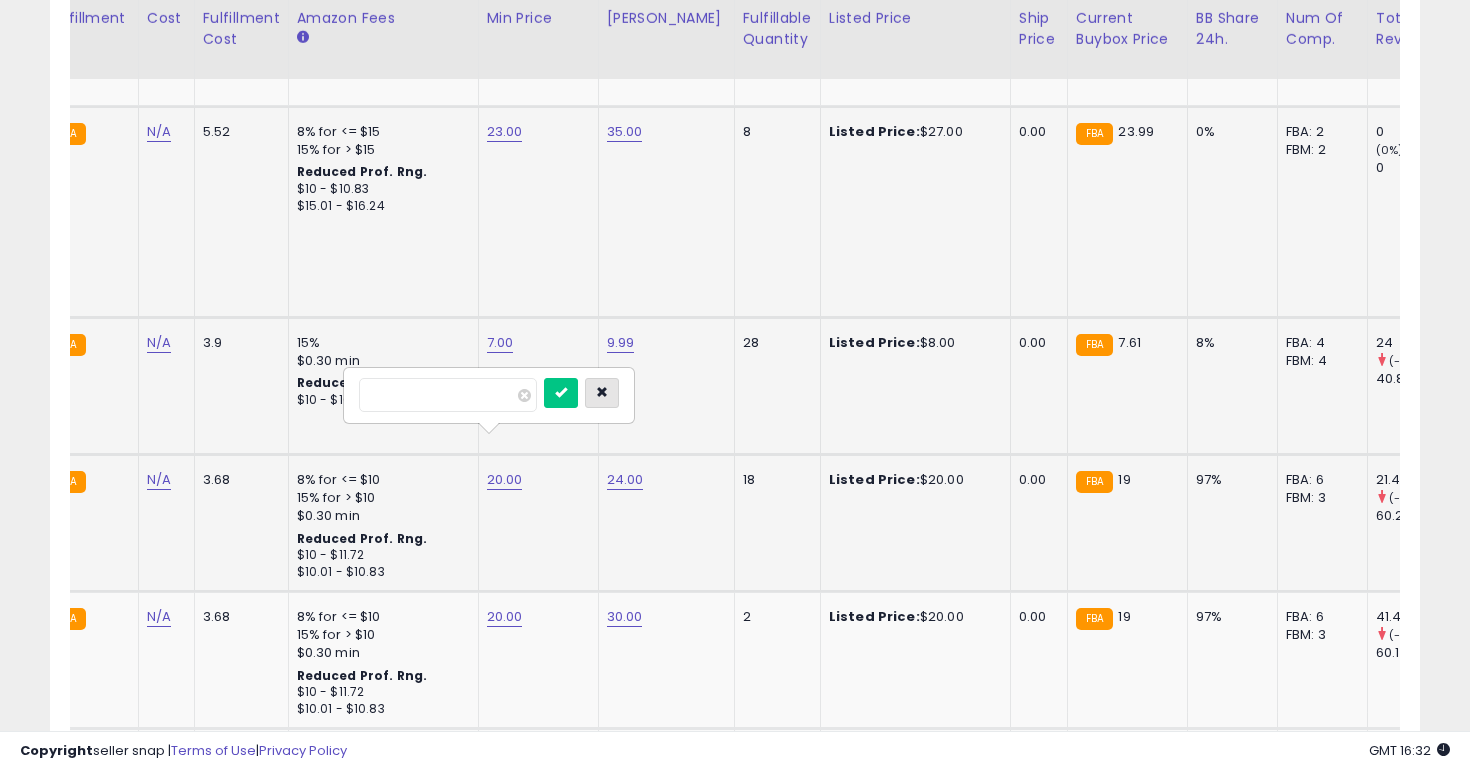 click at bounding box center [602, 393] 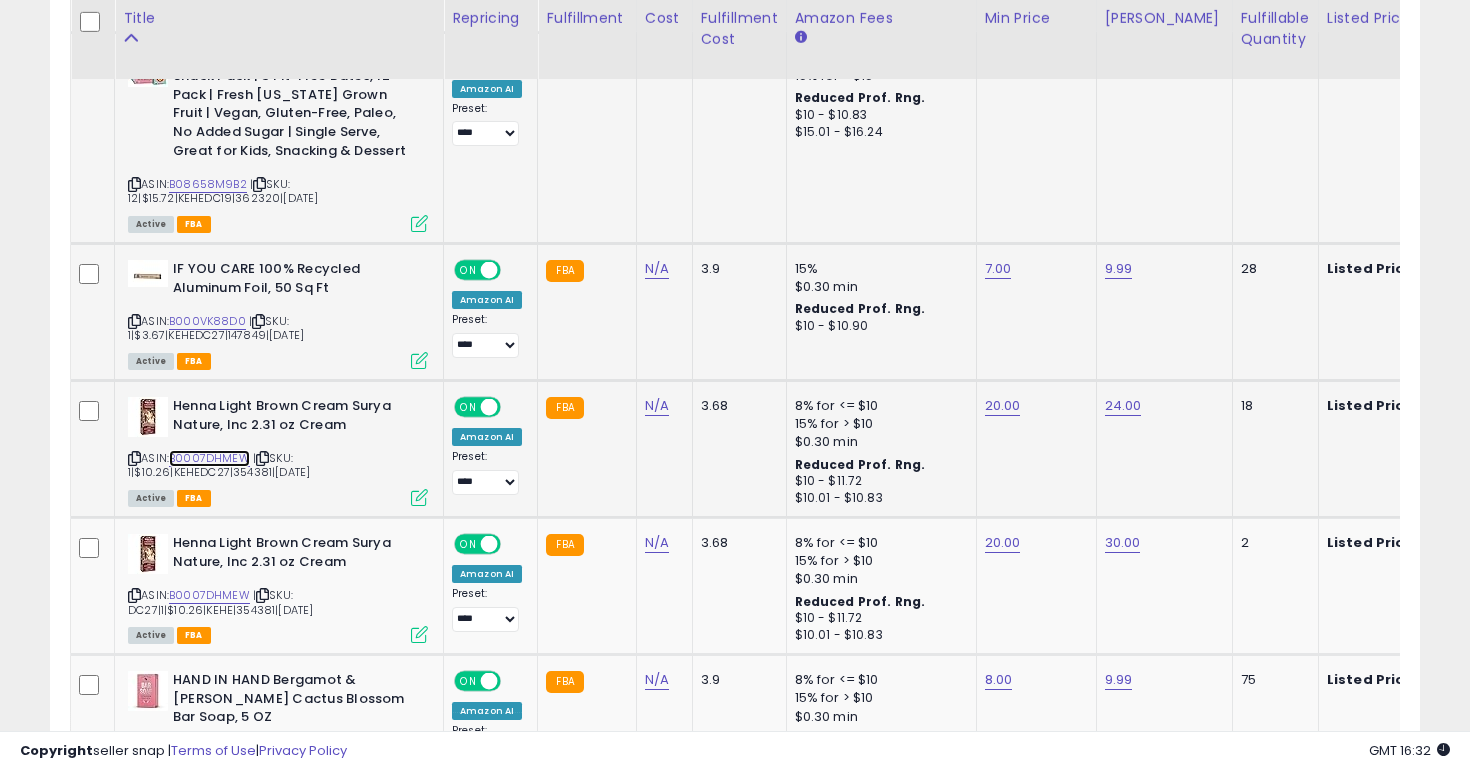 click on "B0007DHMEW" at bounding box center (209, 458) 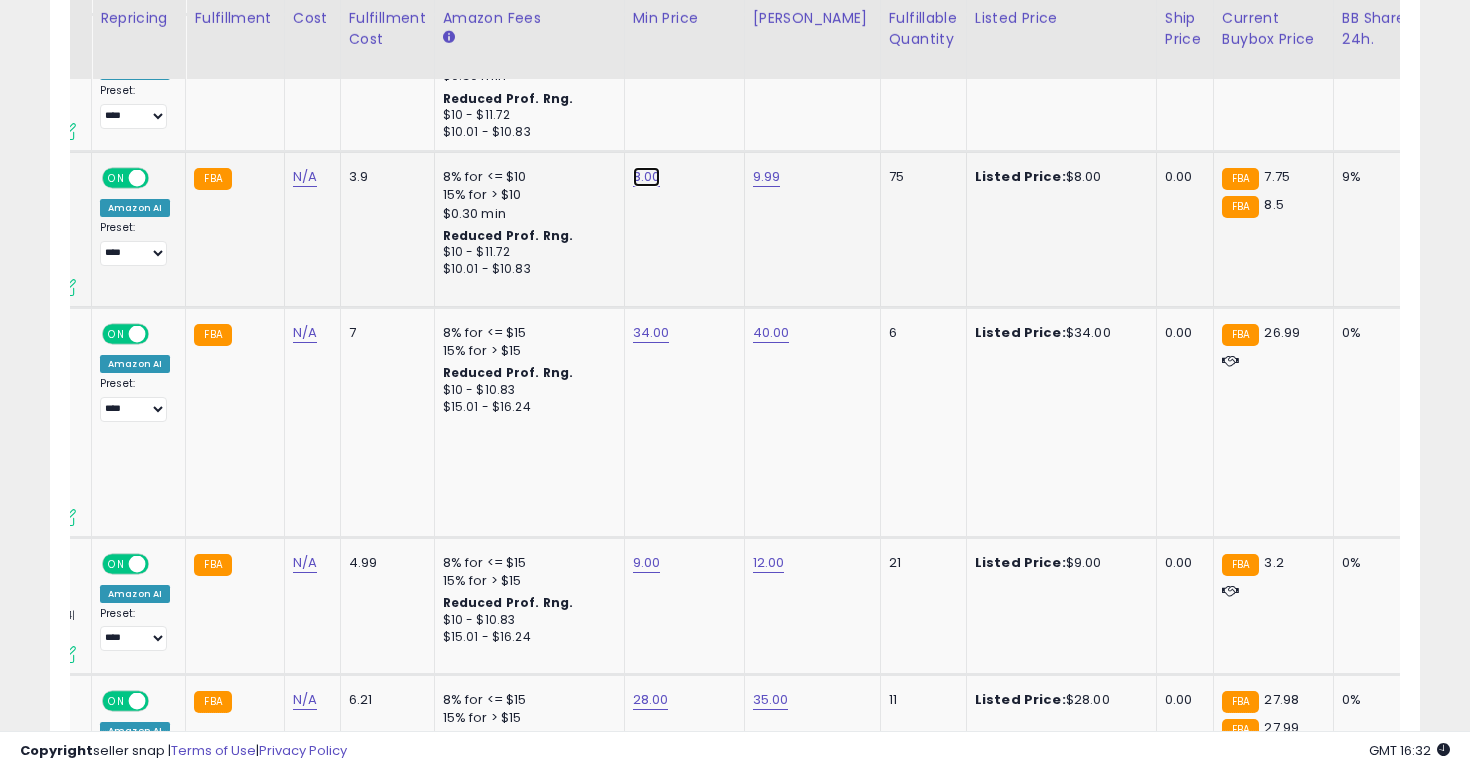click on "8.00" at bounding box center (649, -2810) 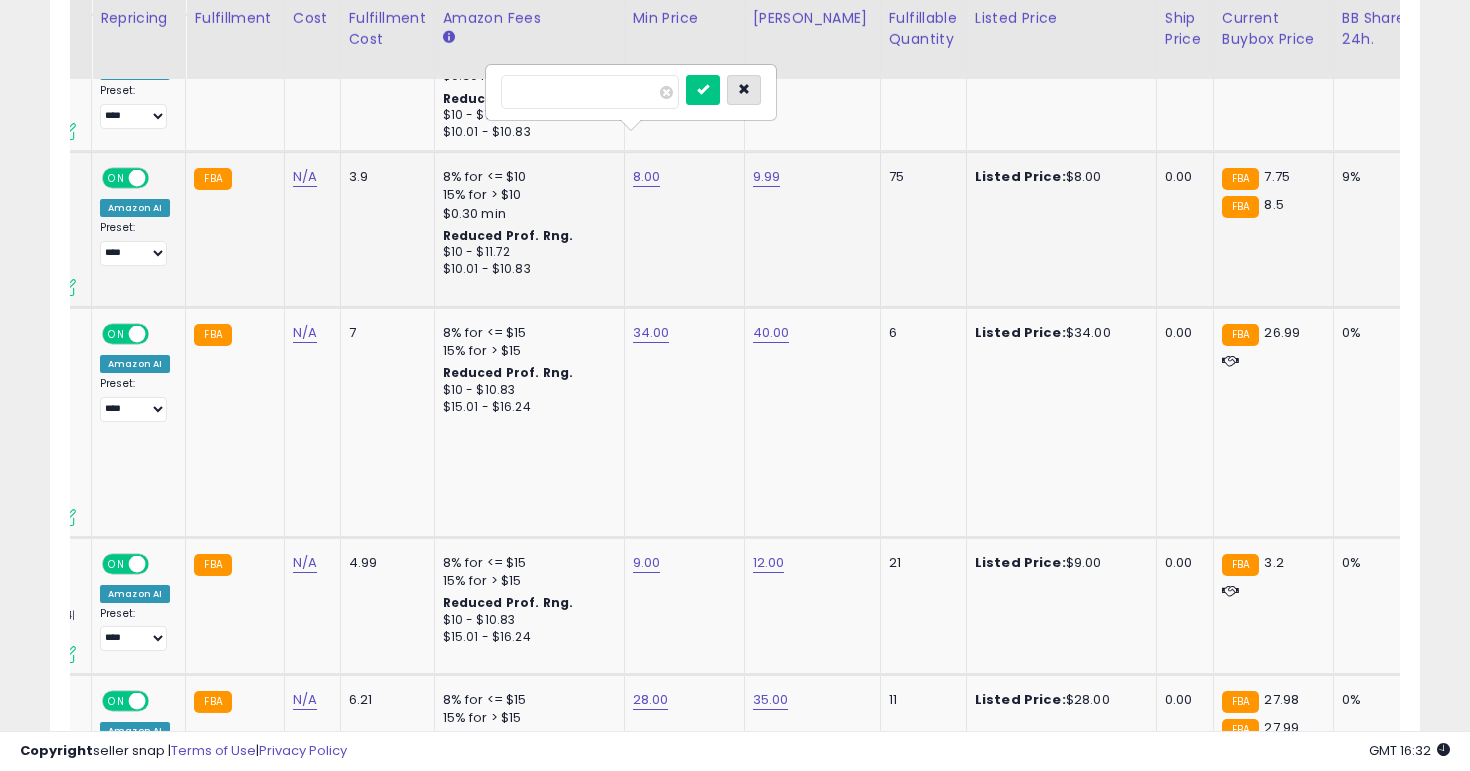 click at bounding box center [744, 90] 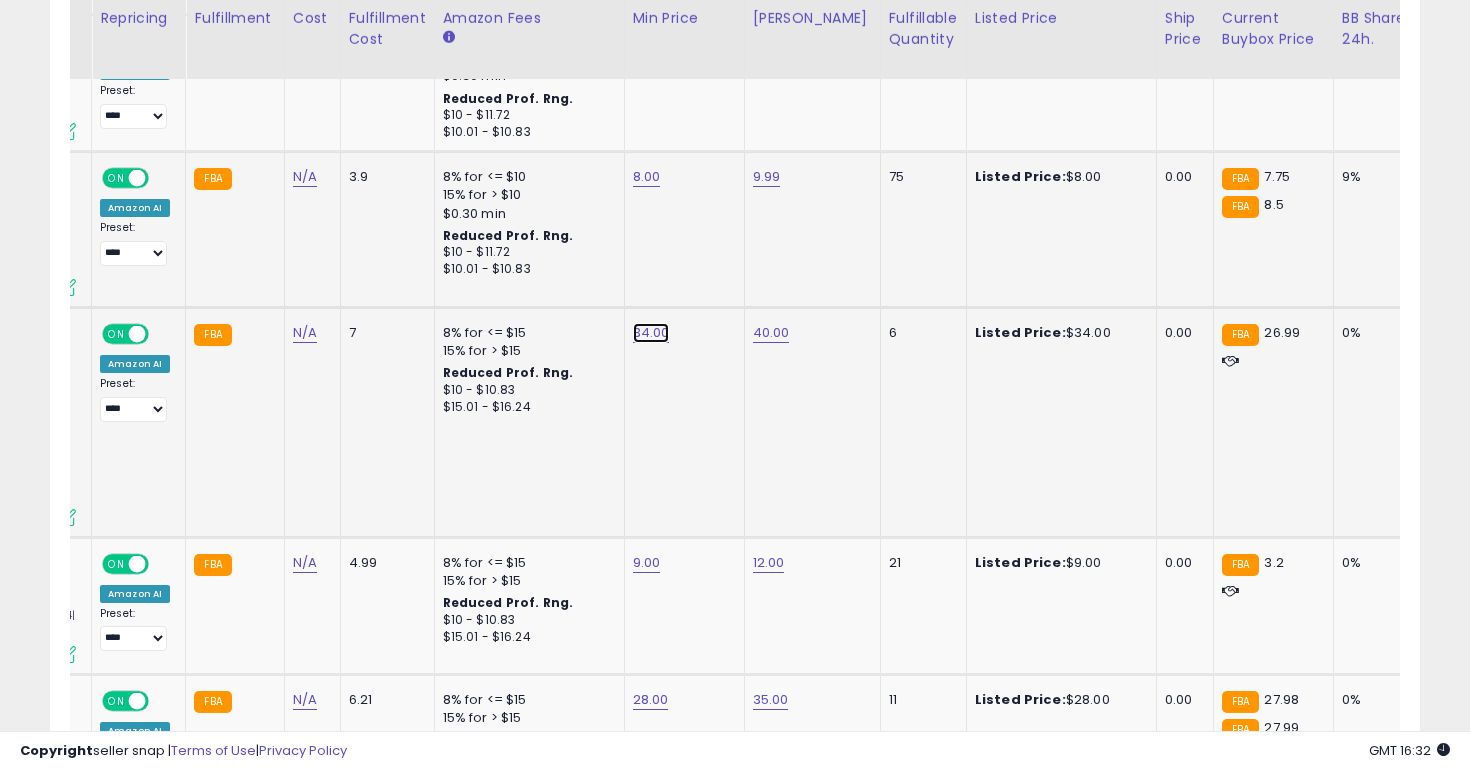 click on "34.00" at bounding box center [649, -2810] 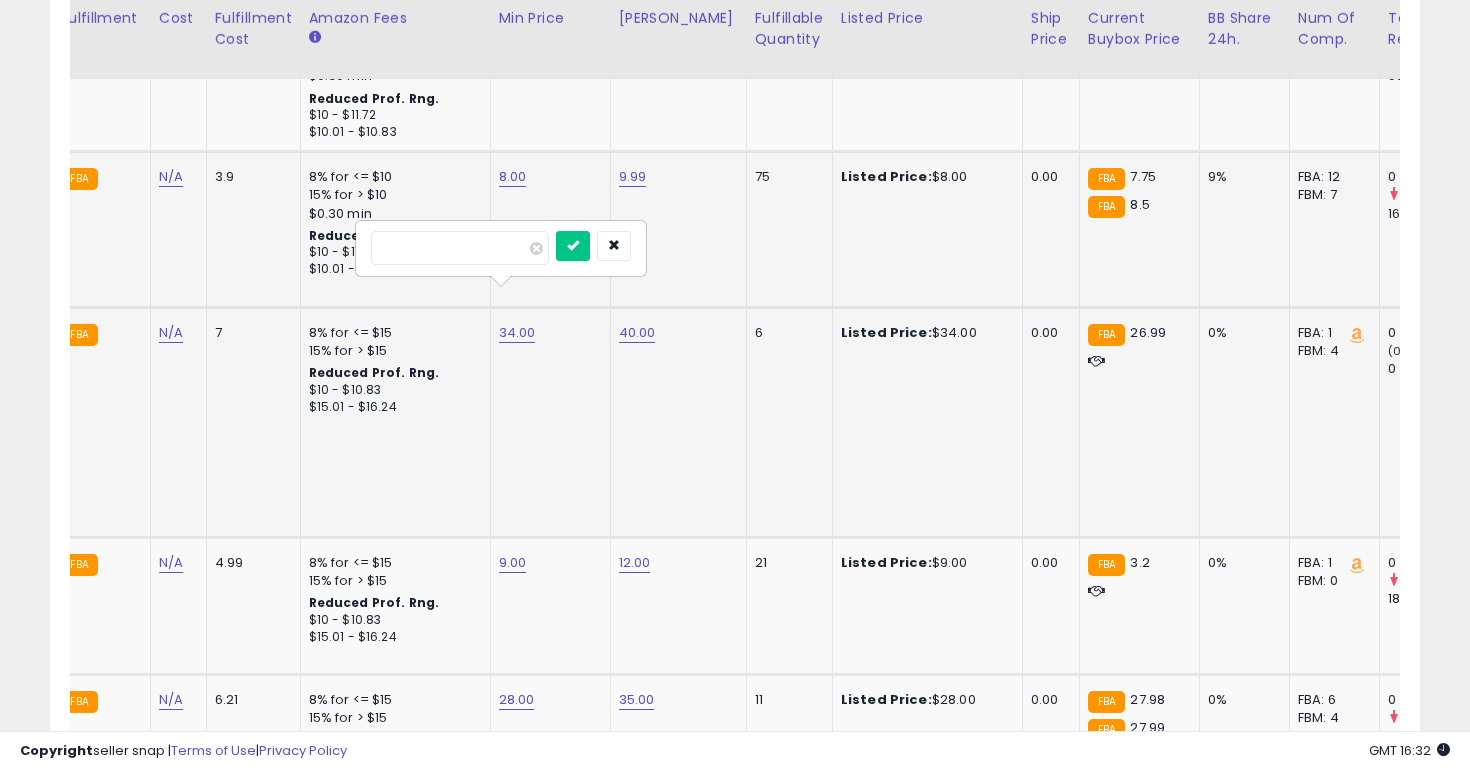 type on "*" 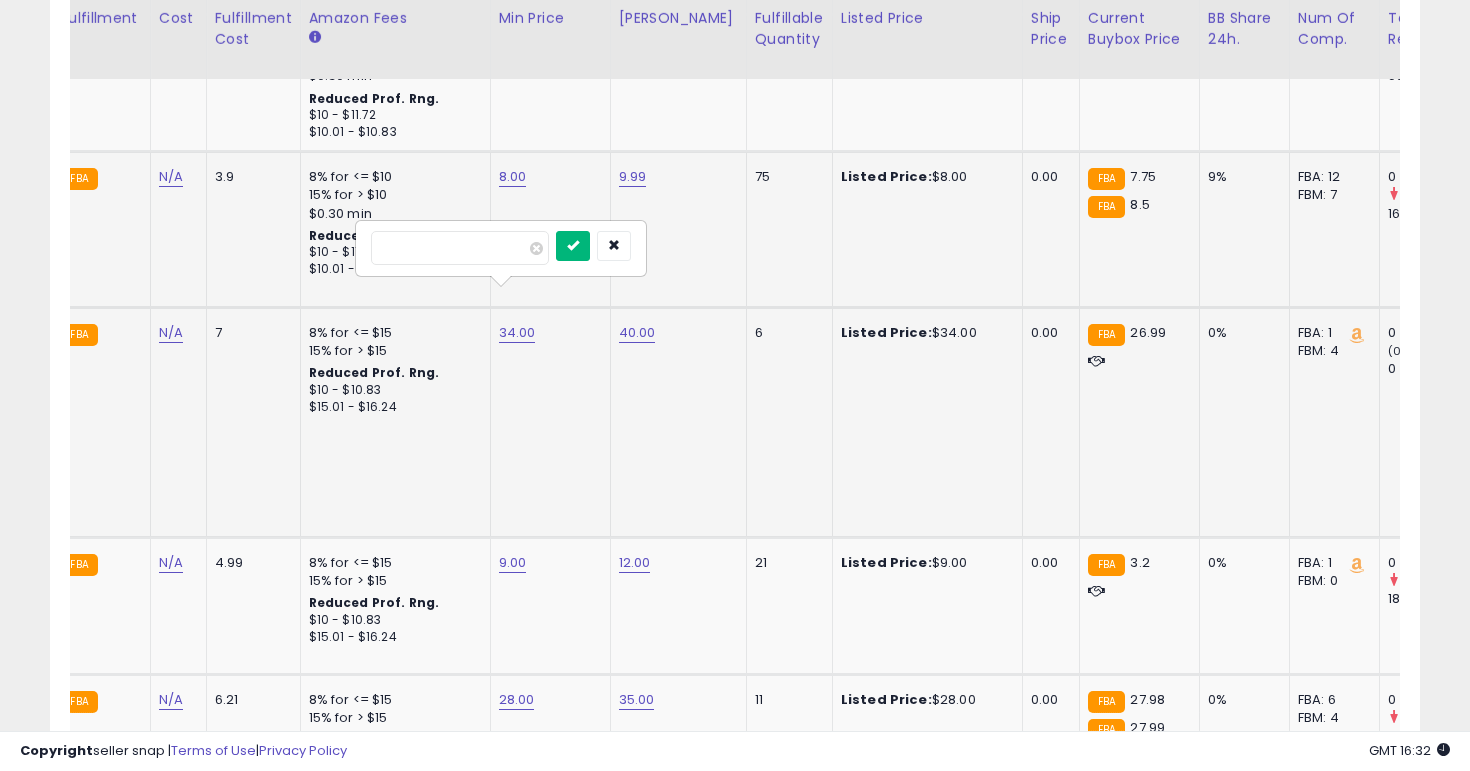 type on "**" 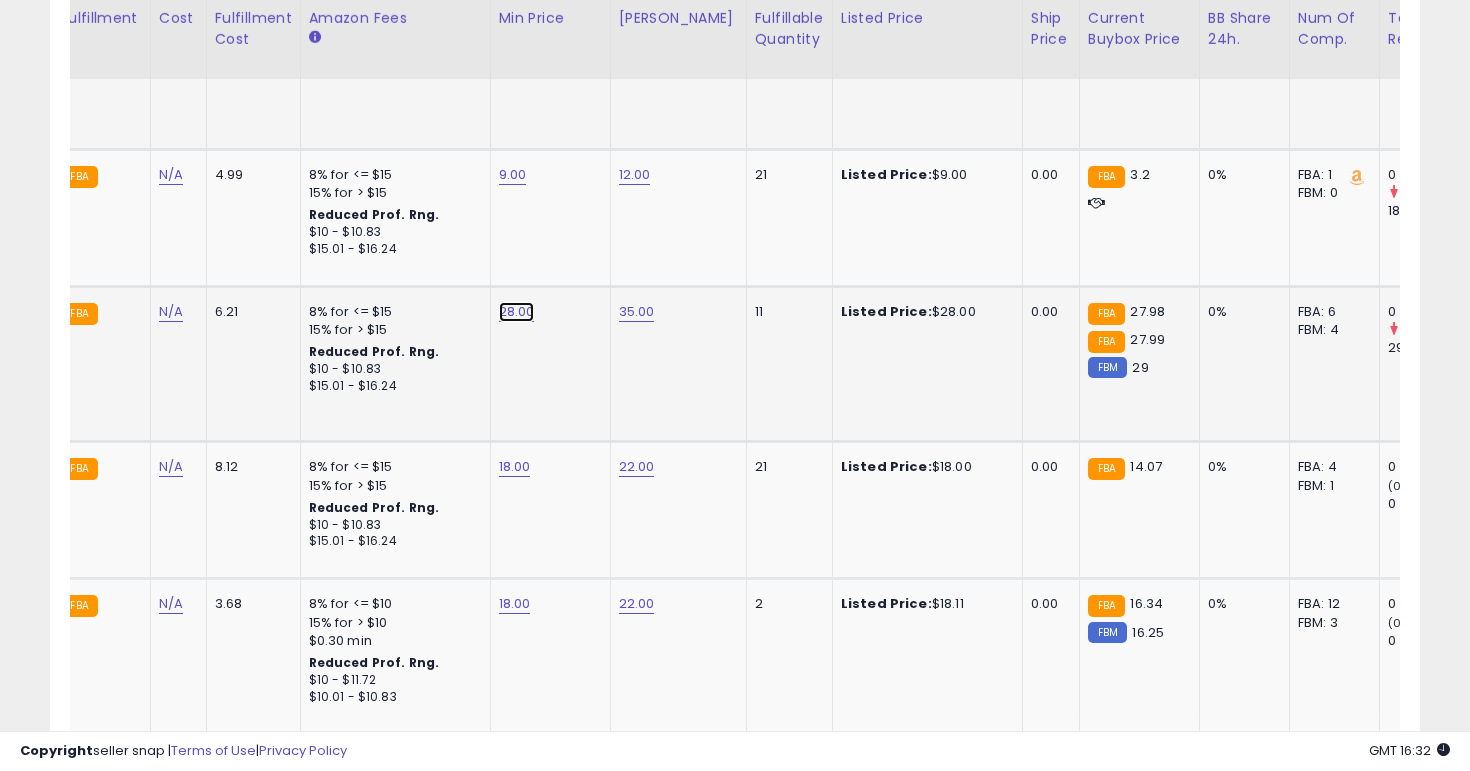 click on "28.00" at bounding box center (515, -3198) 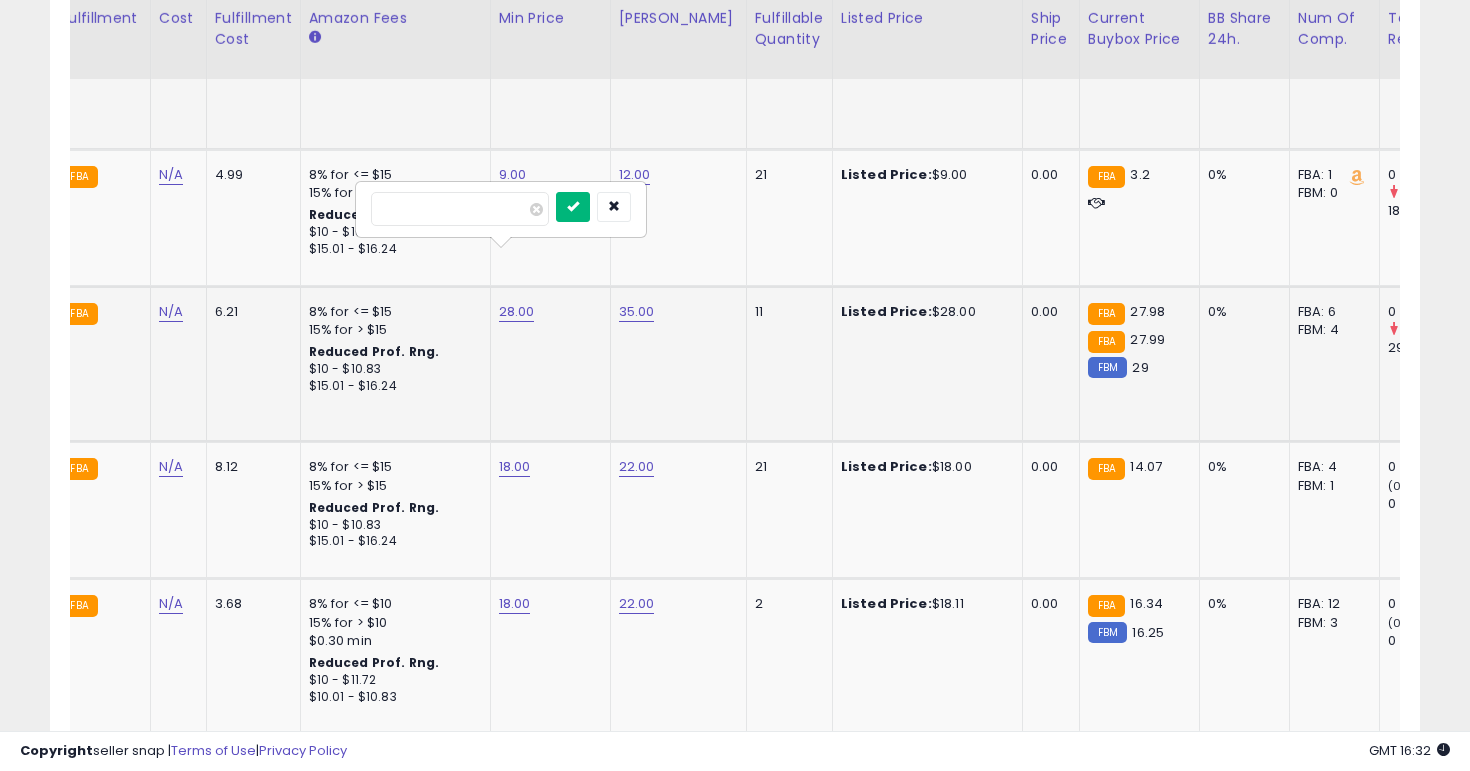 type on "**" 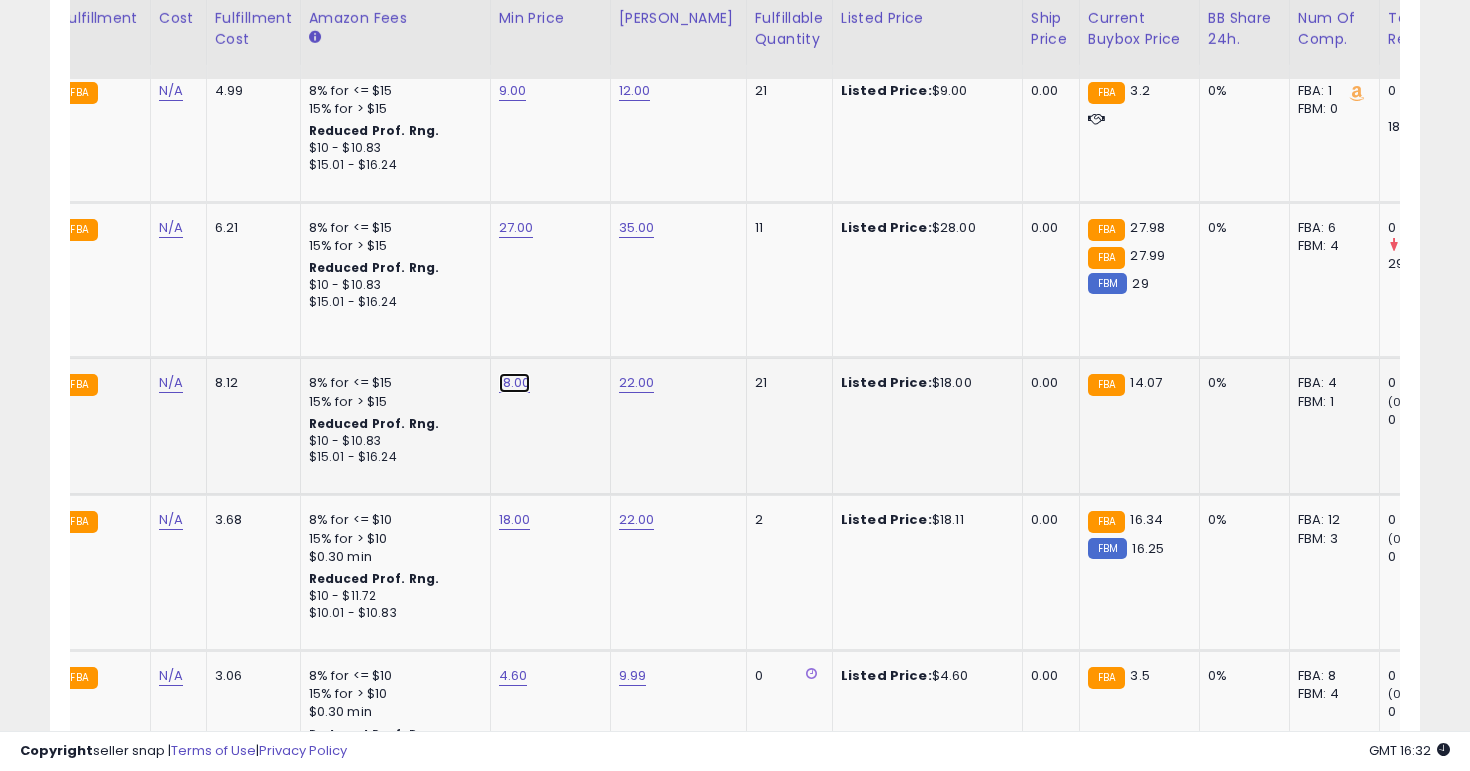 click on "18.00" at bounding box center (515, -3282) 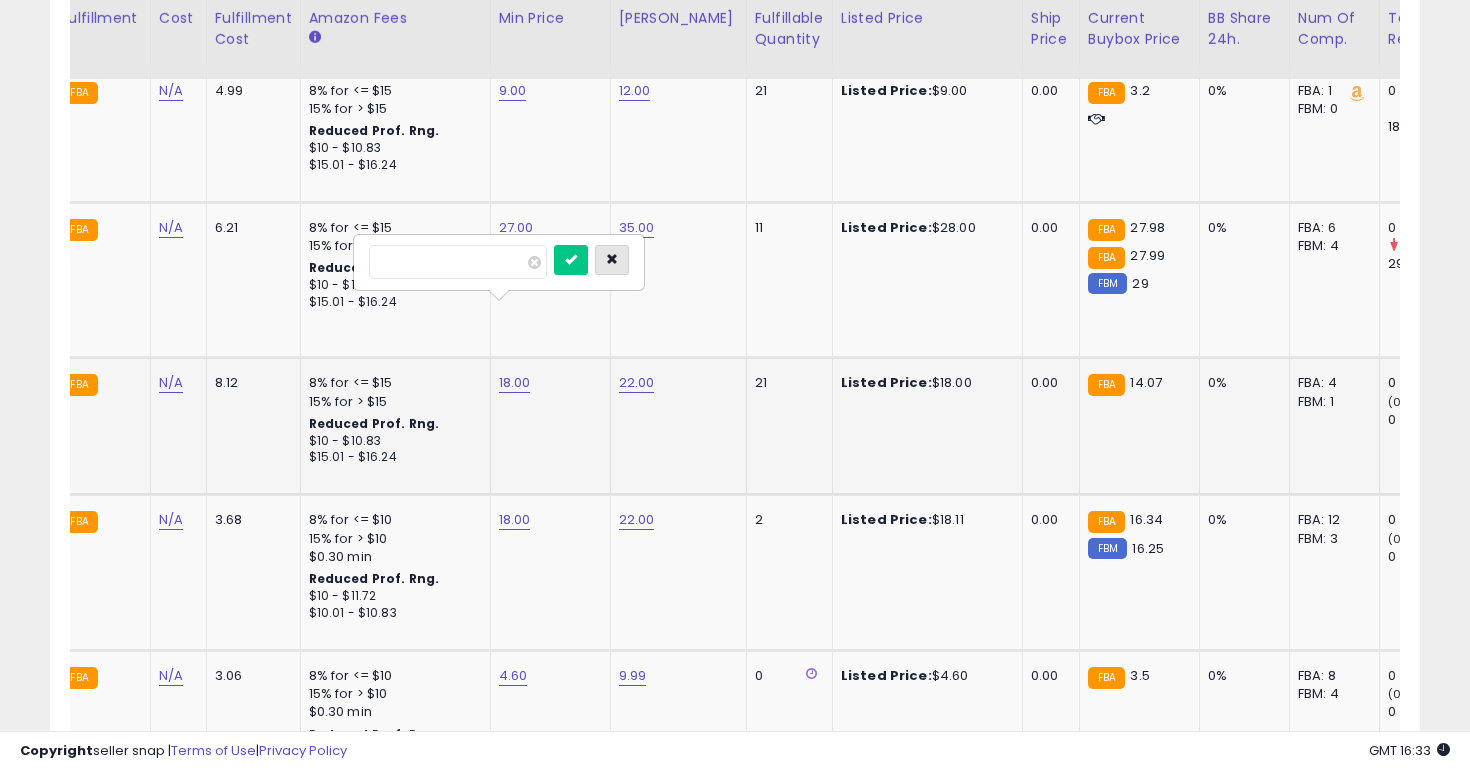 click at bounding box center [612, 260] 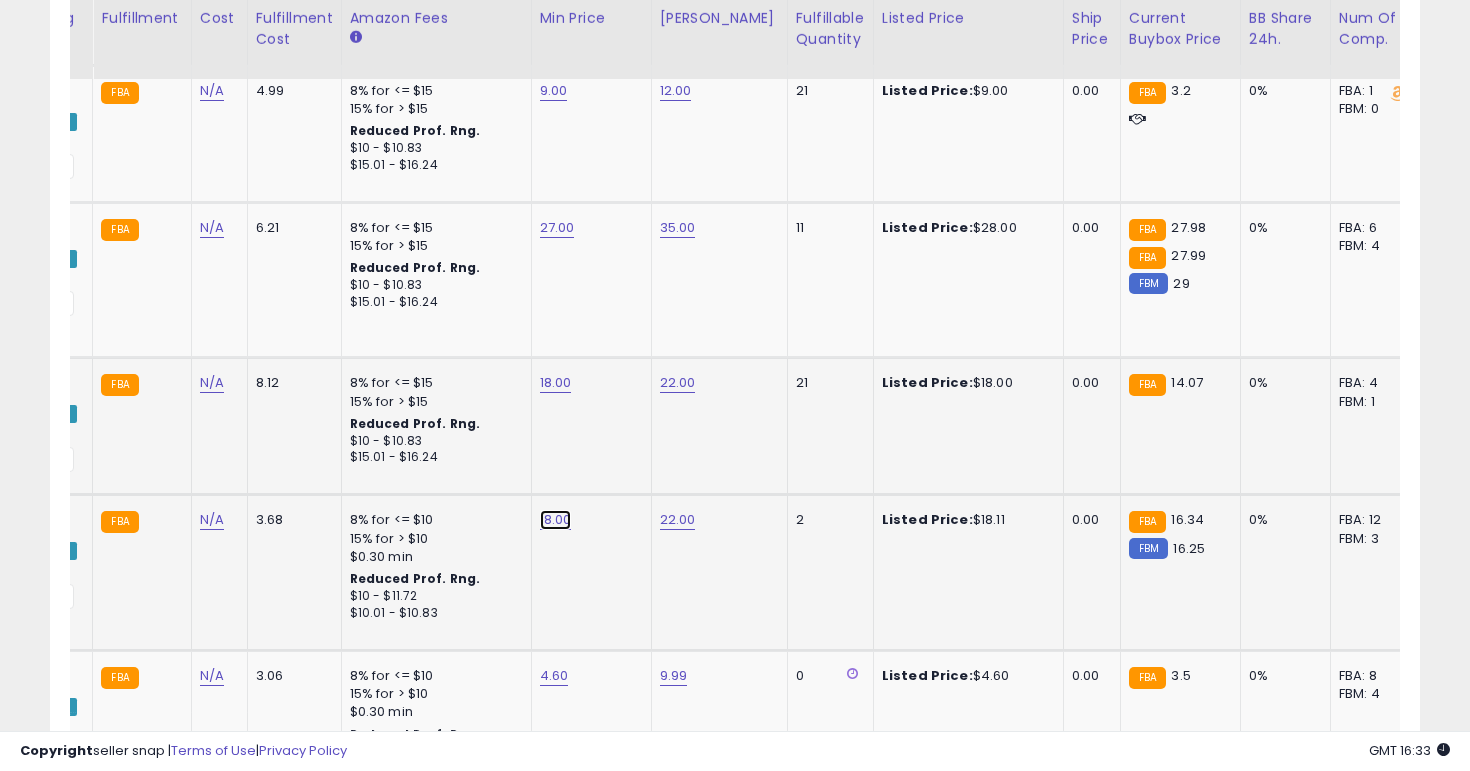 click on "18.00" at bounding box center (556, -3282) 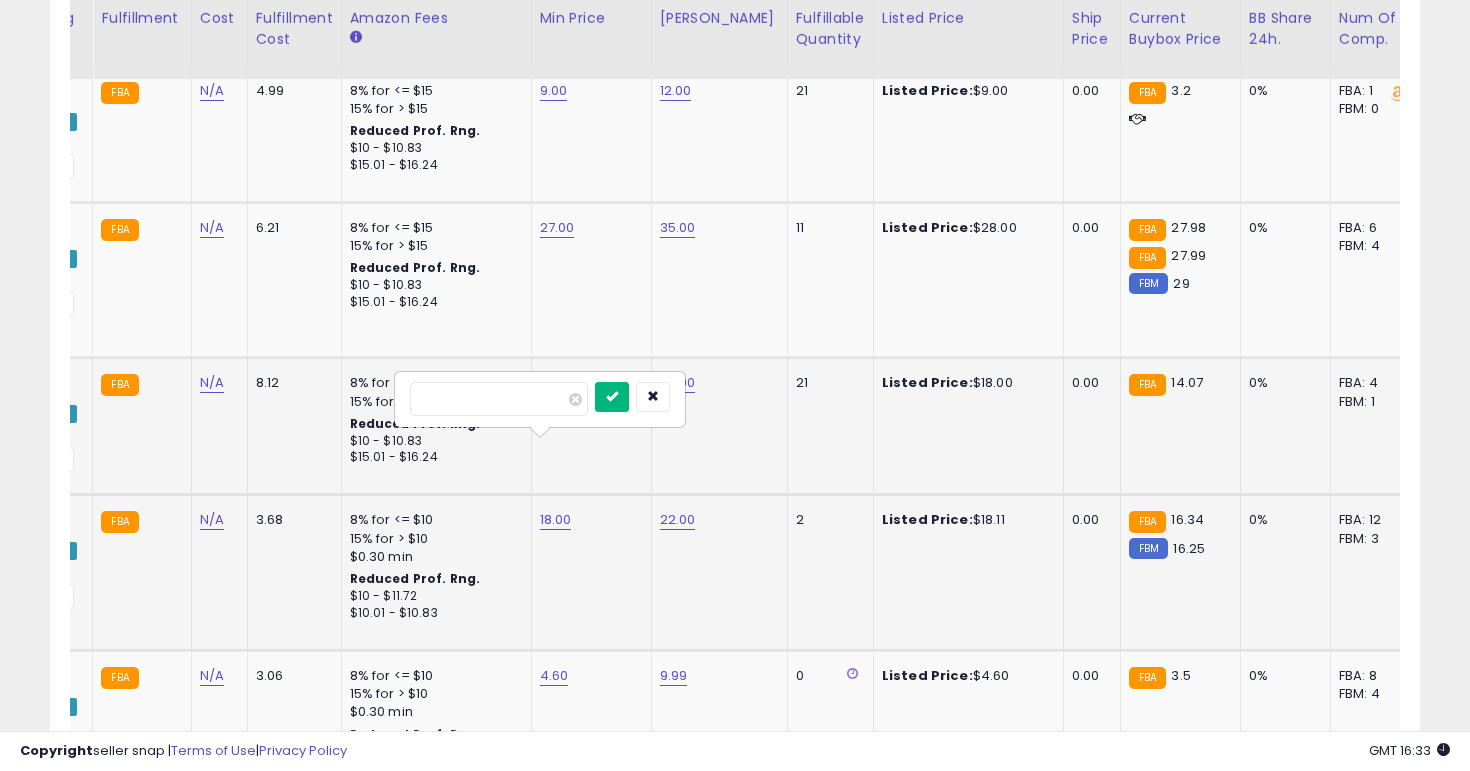 type on "**" 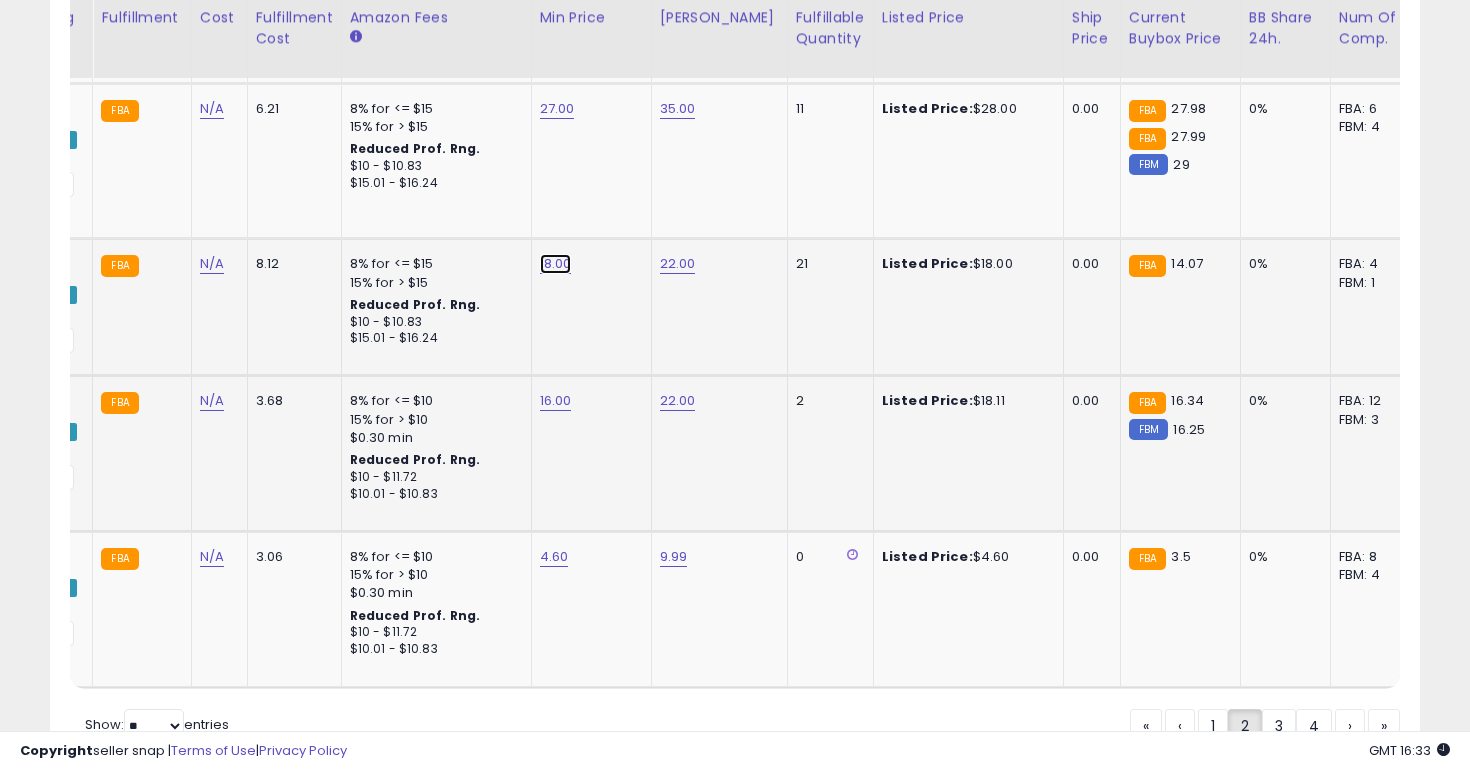 click on "18.00" at bounding box center (556, -3401) 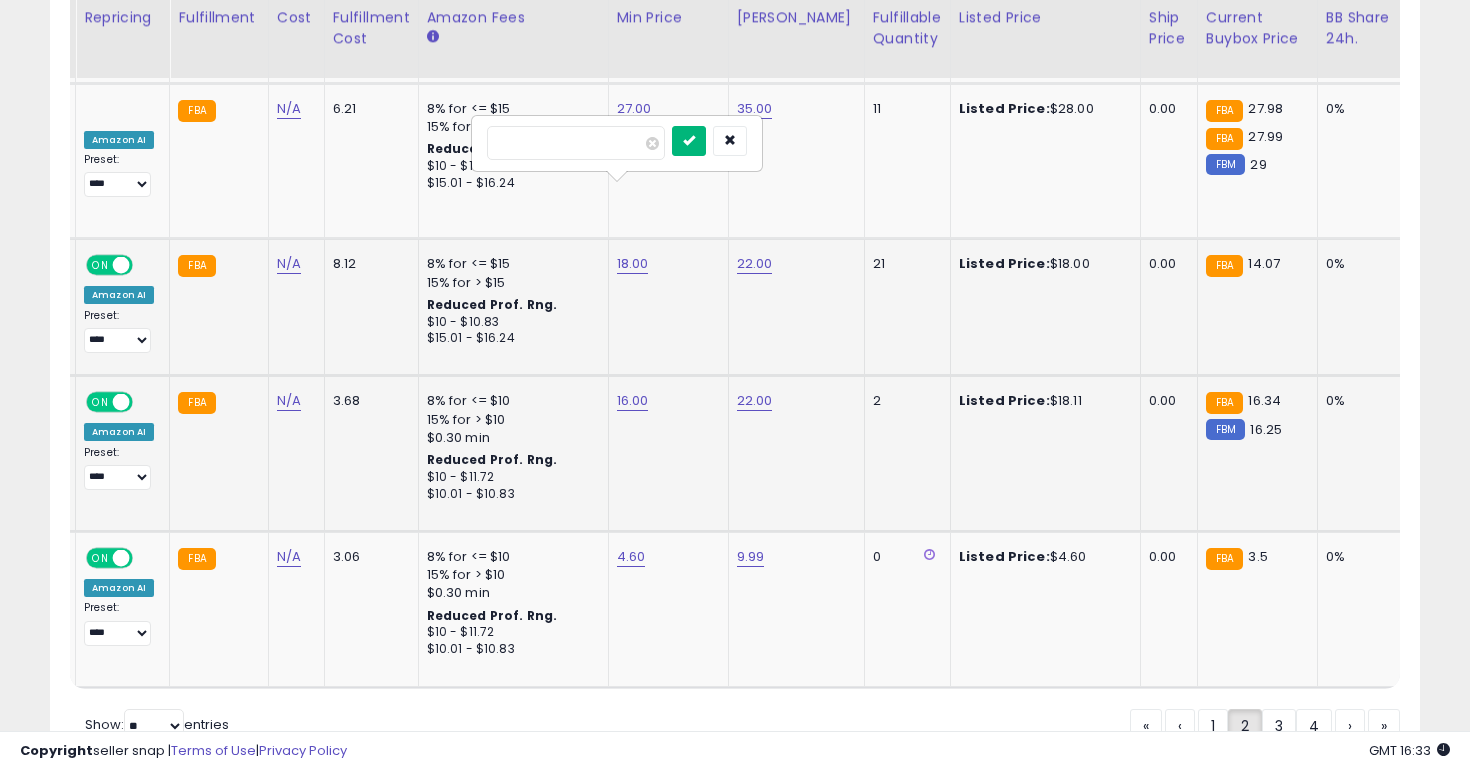 type on "**" 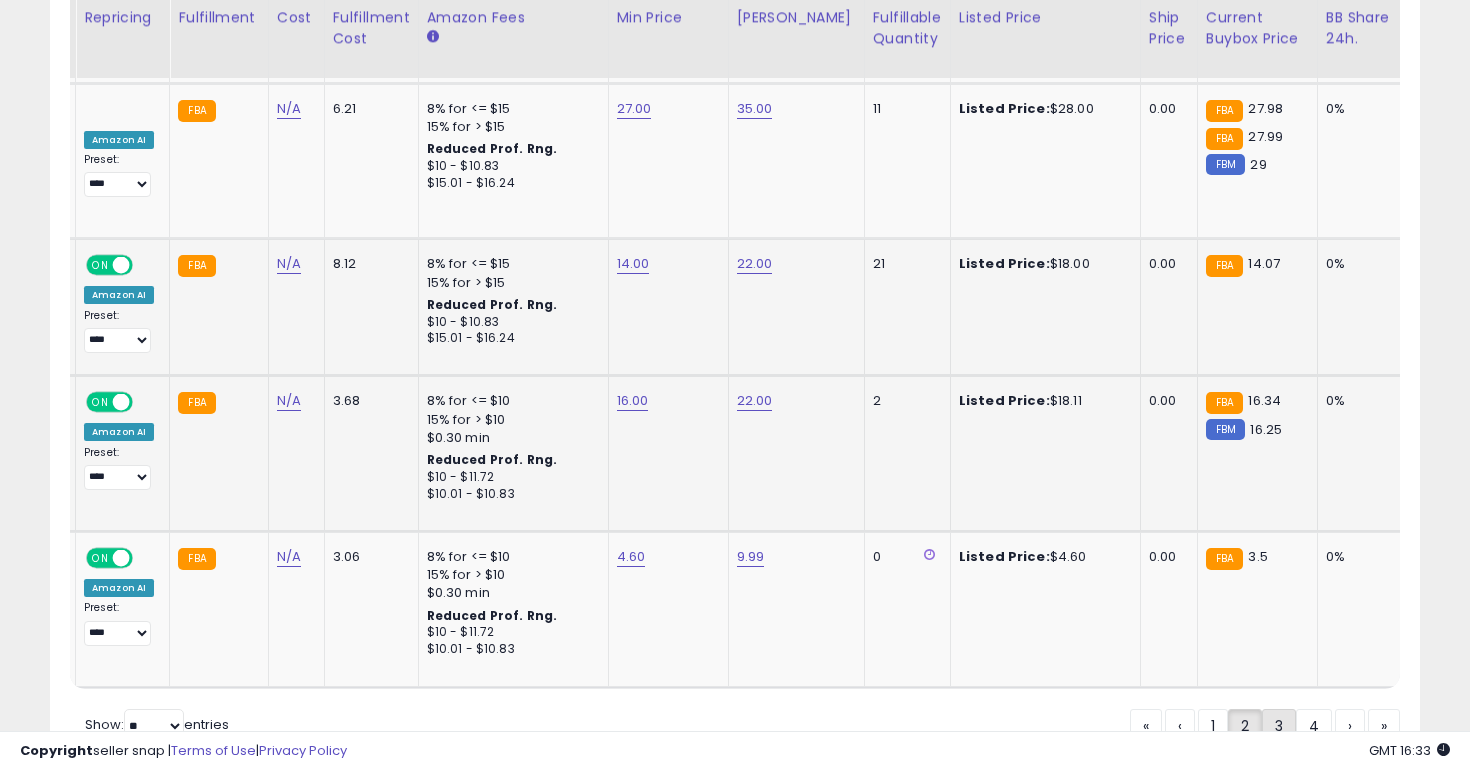 click on "3" 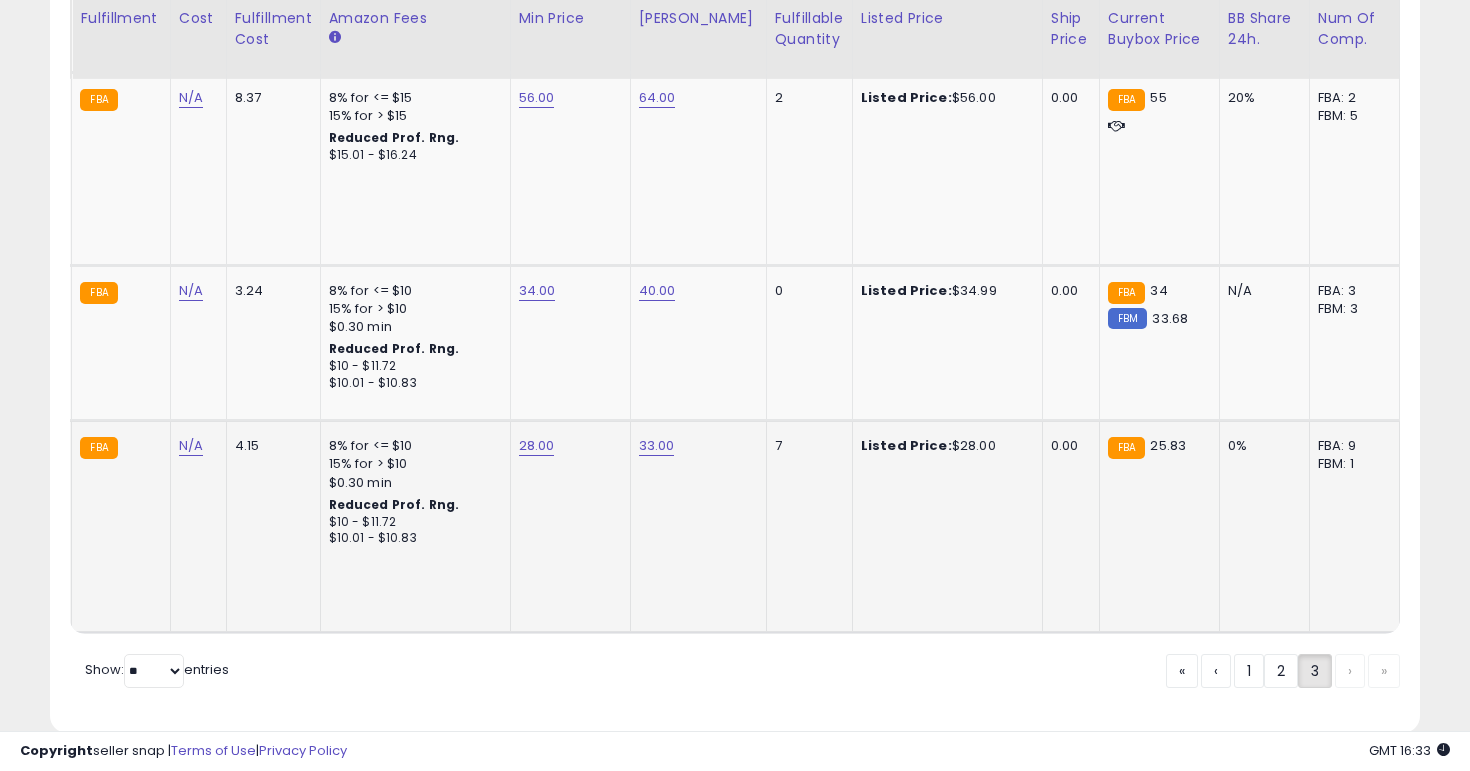 click on "28.00" at bounding box center (567, 446) 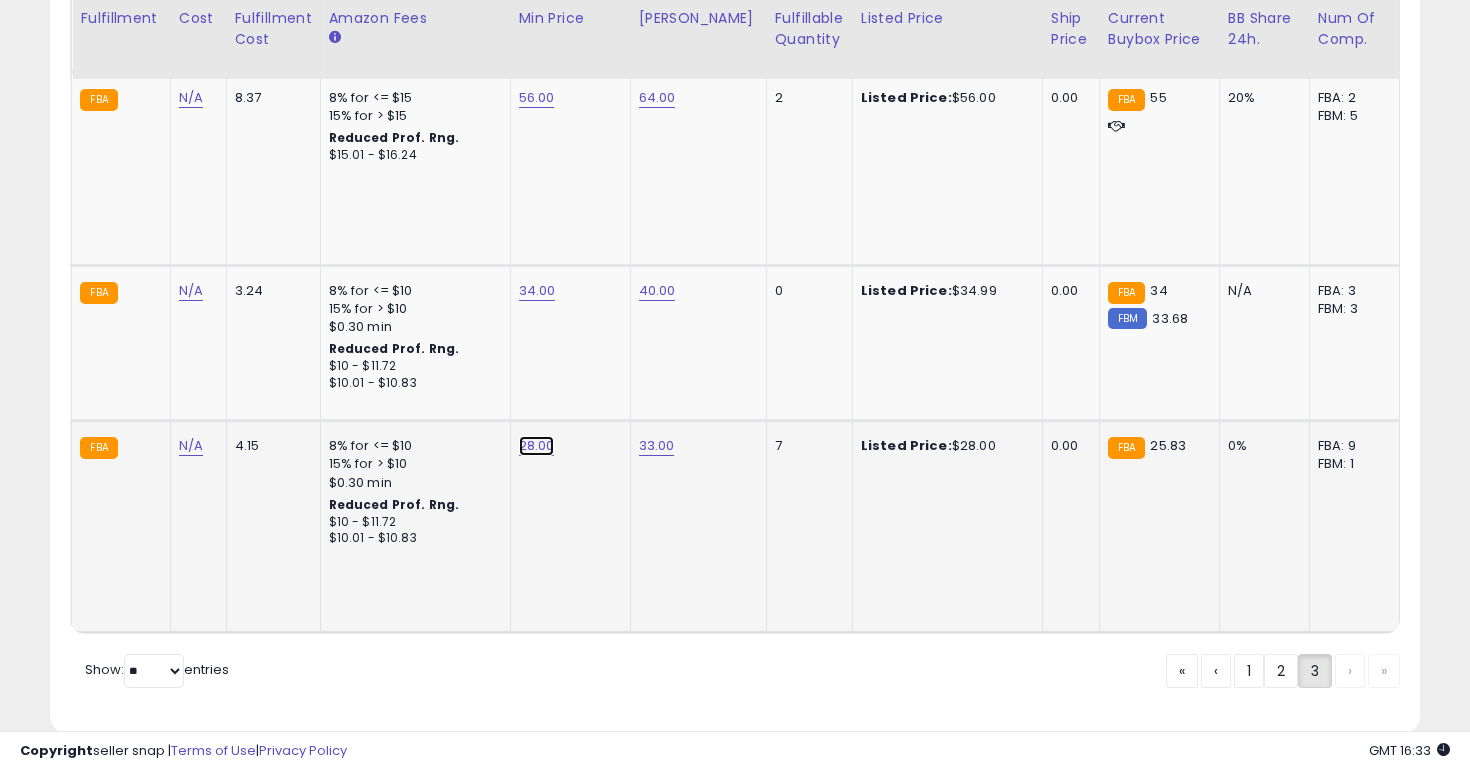 click on "28.00" at bounding box center (534, -1577) 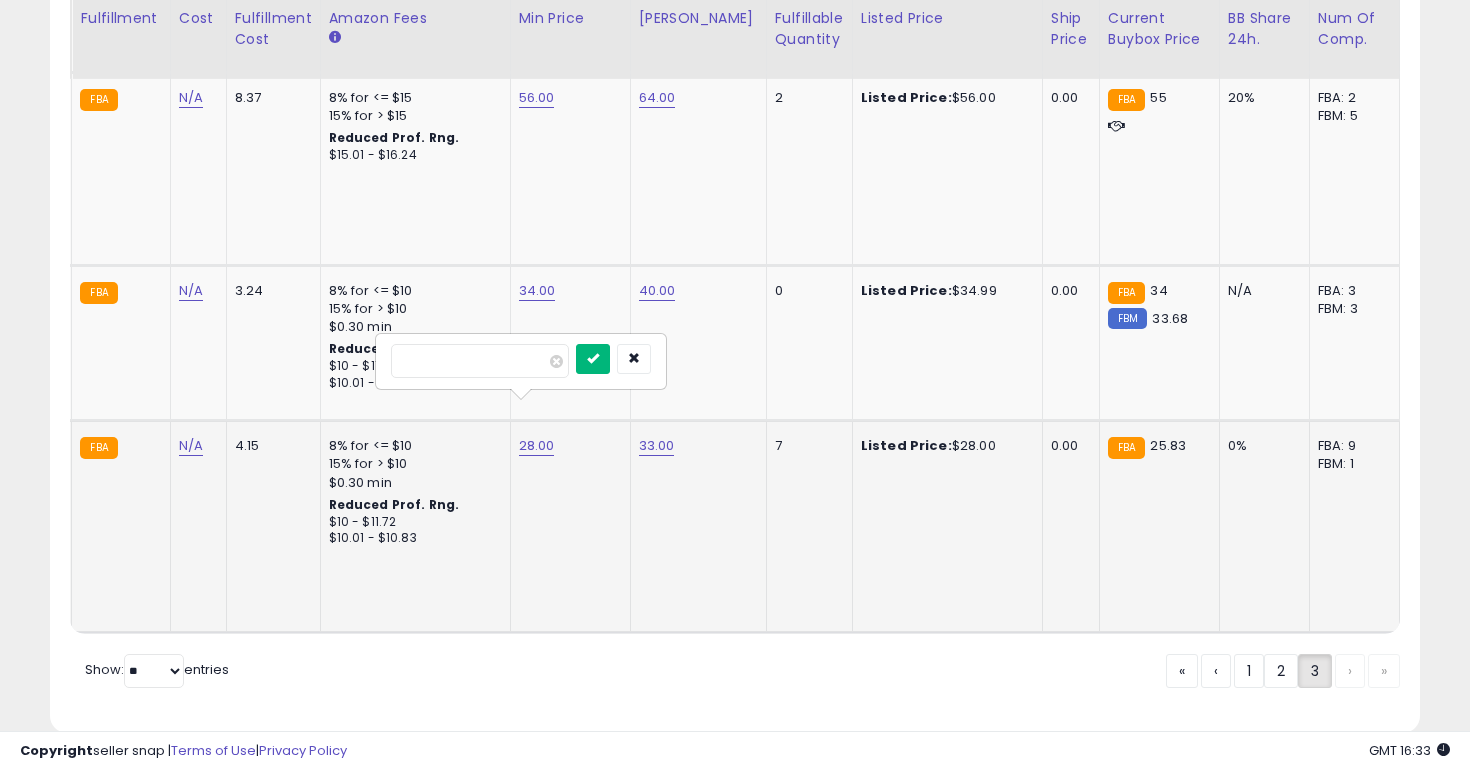 type on "**" 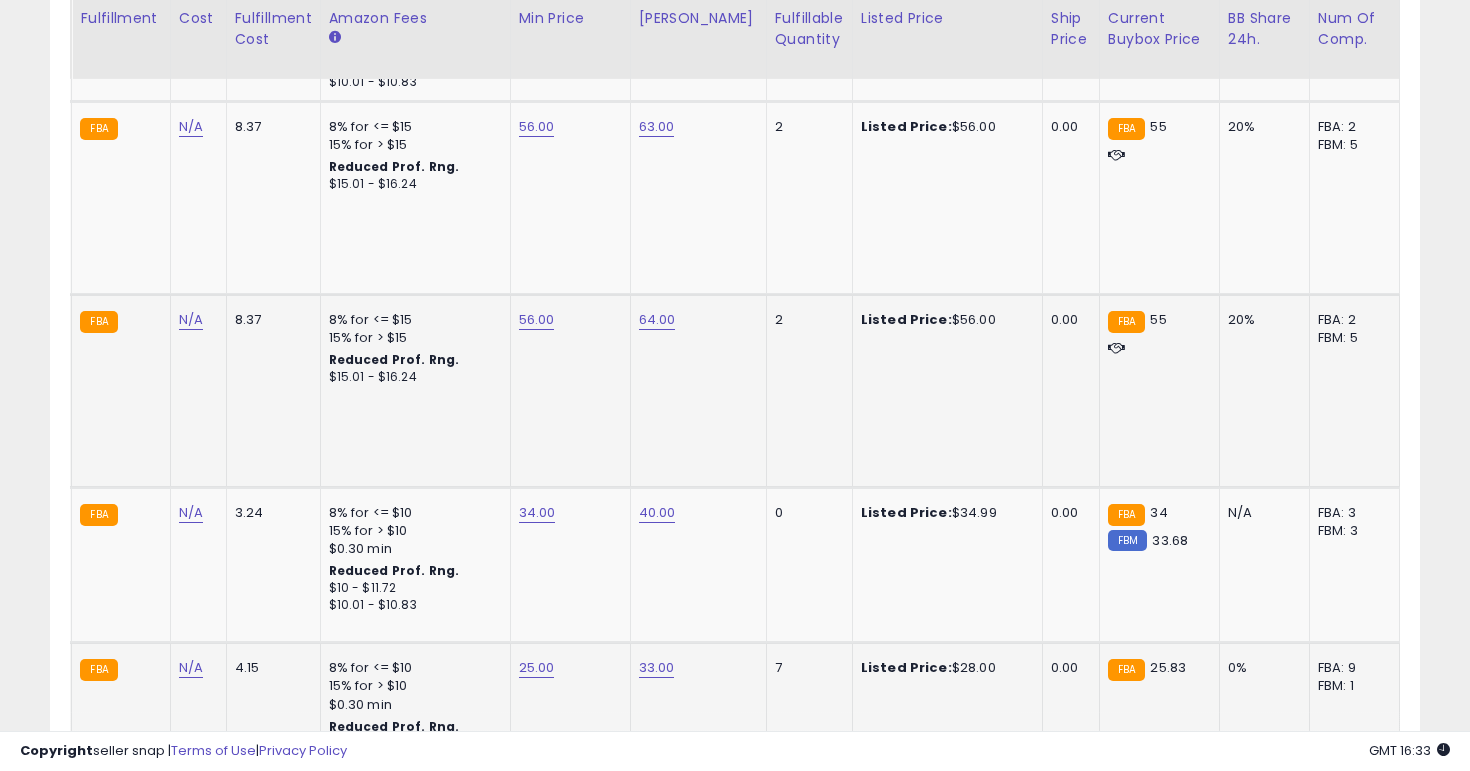click on "56.00" 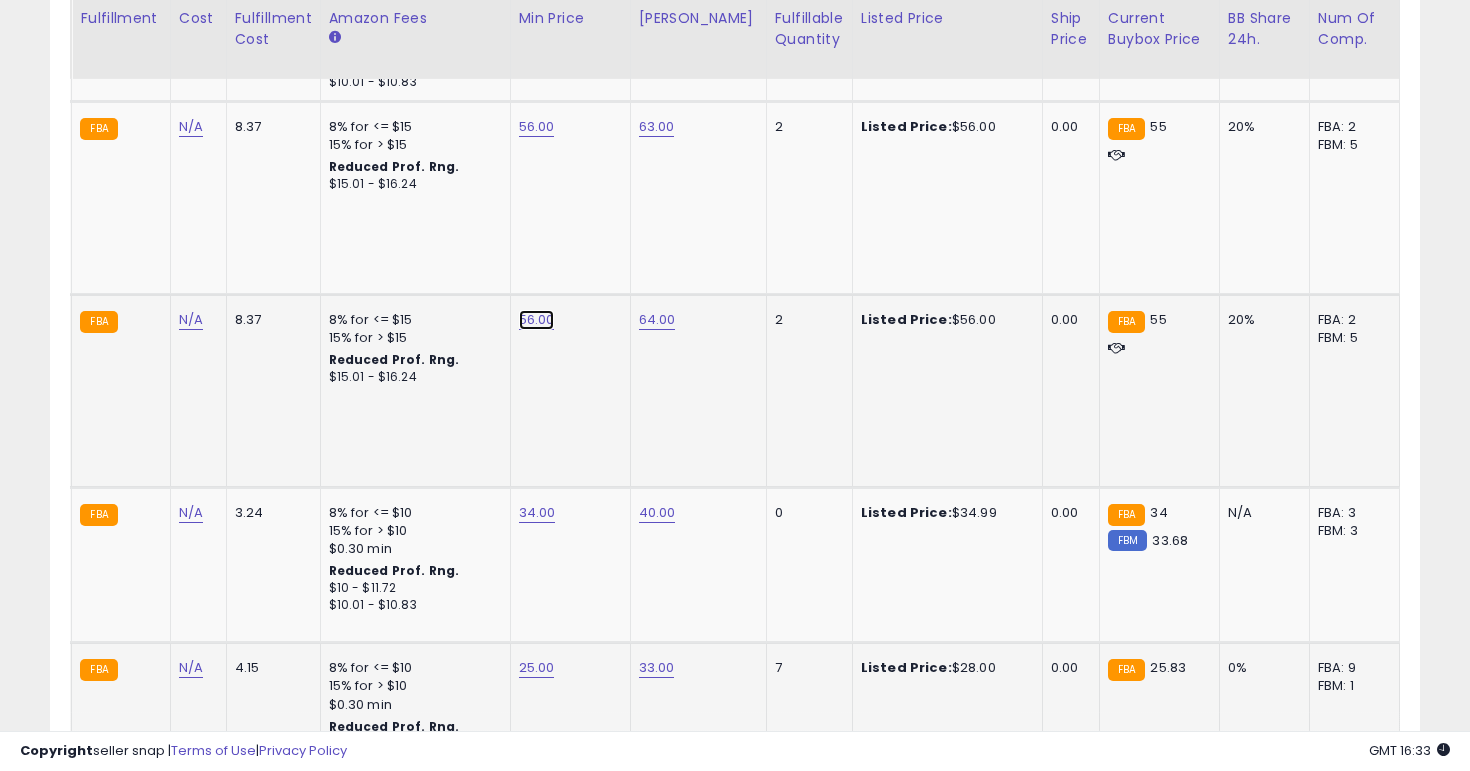 click on "56.00" at bounding box center (534, -1355) 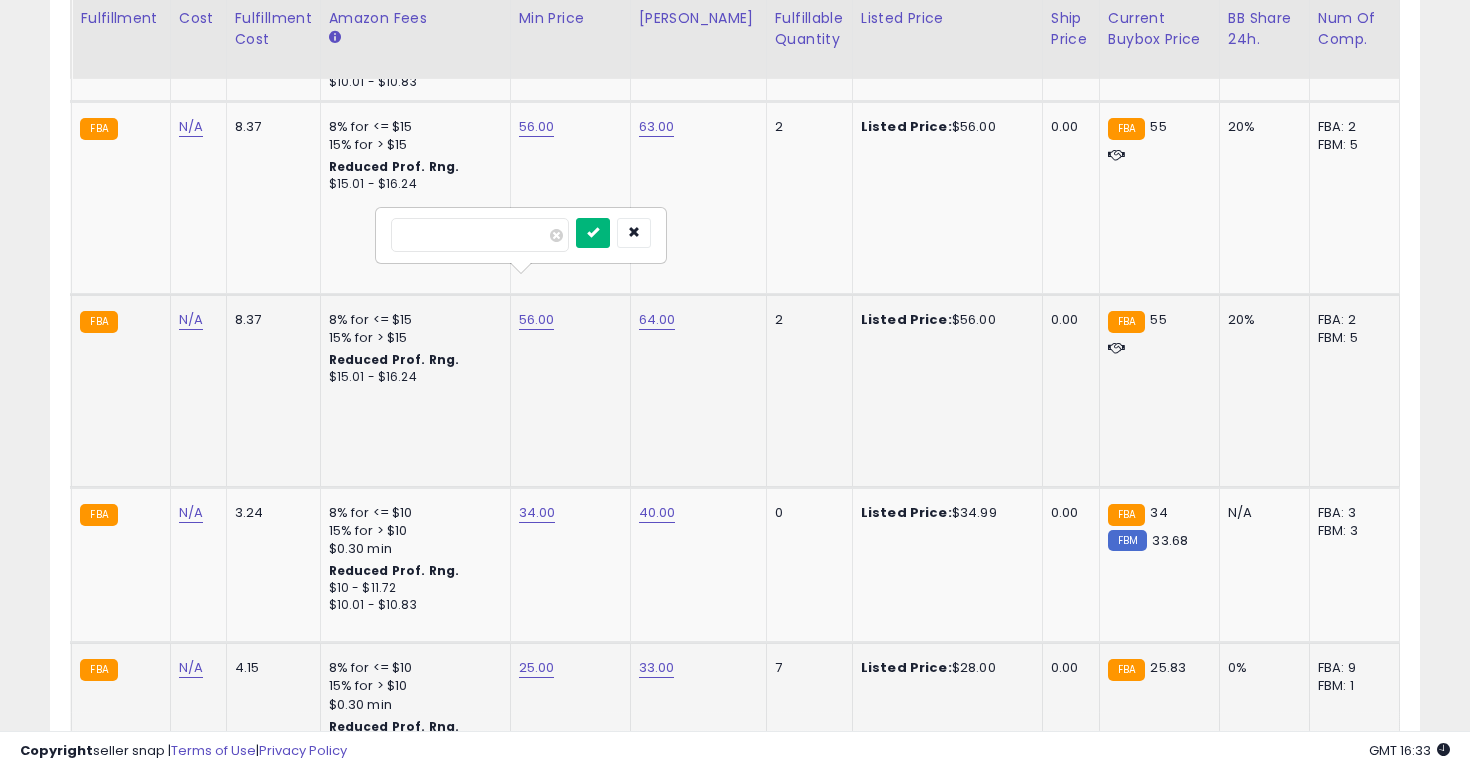 type on "**" 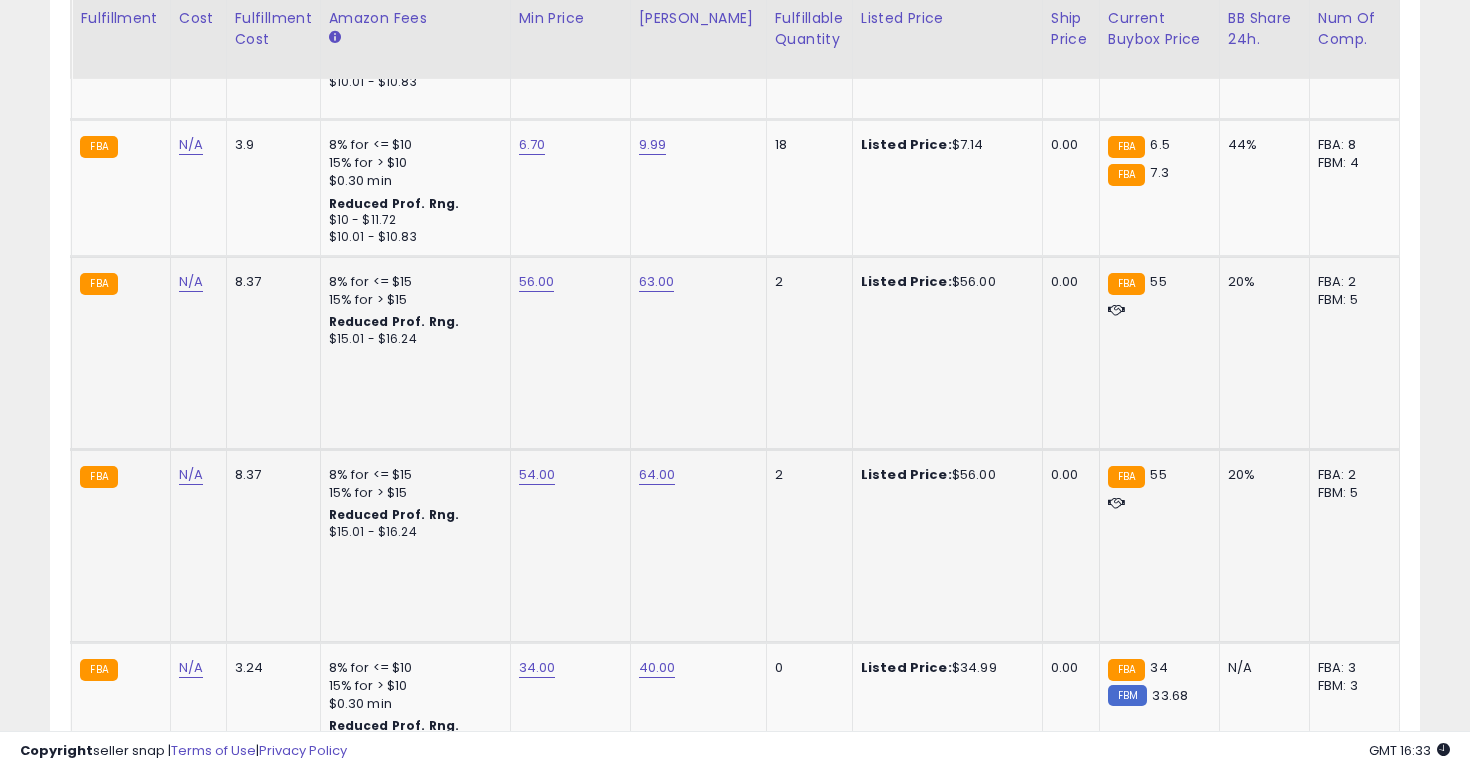 click on "56.00" 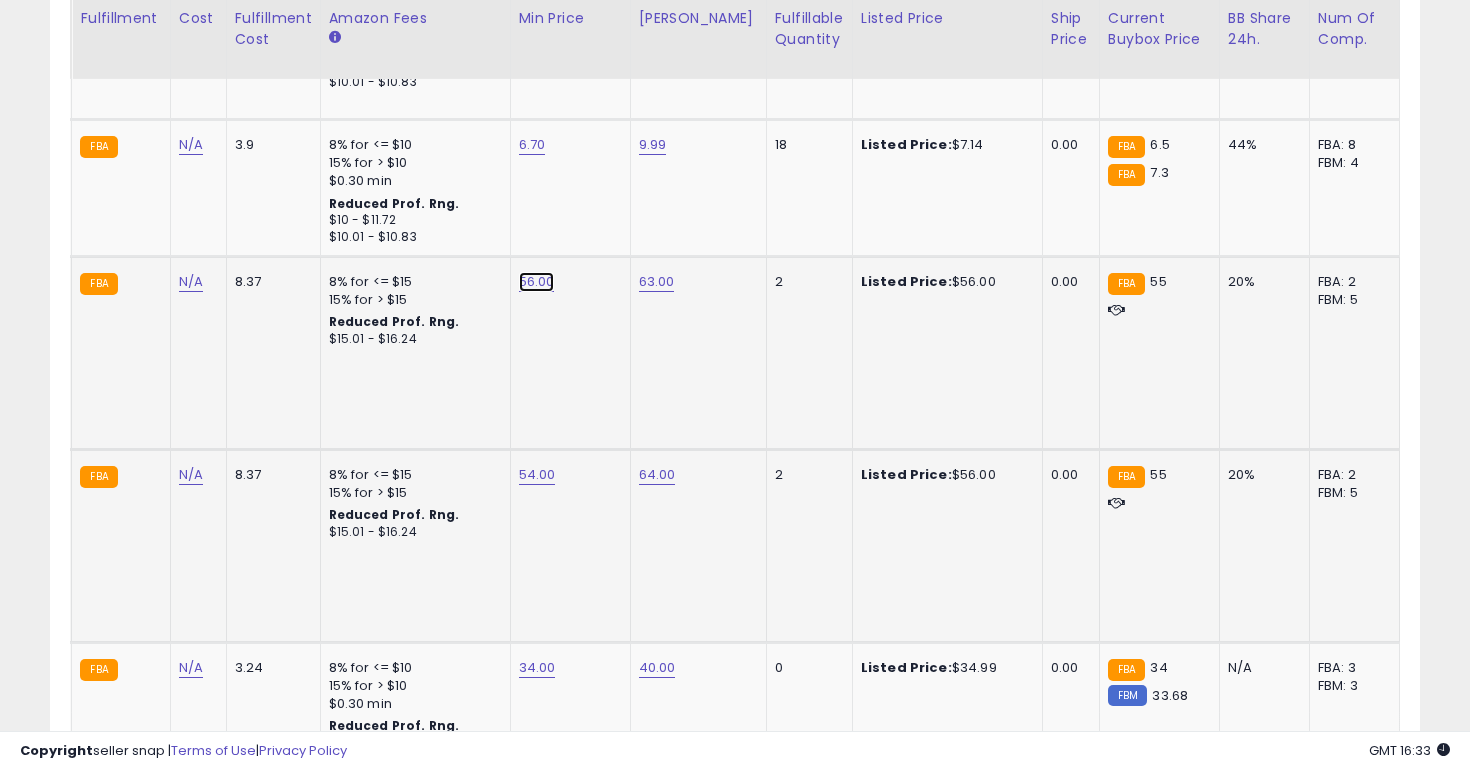 click on "56.00" at bounding box center [534, -1200] 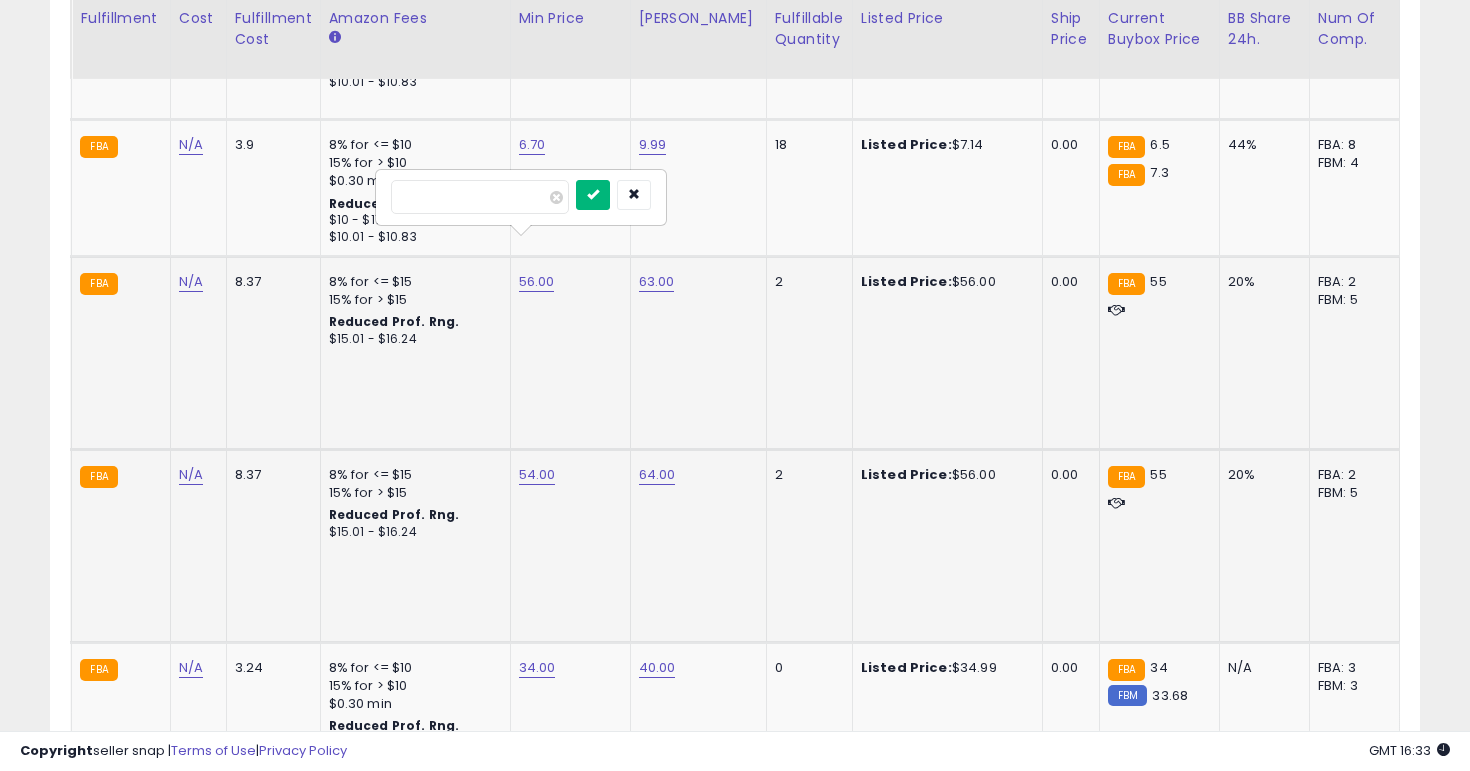 type on "**" 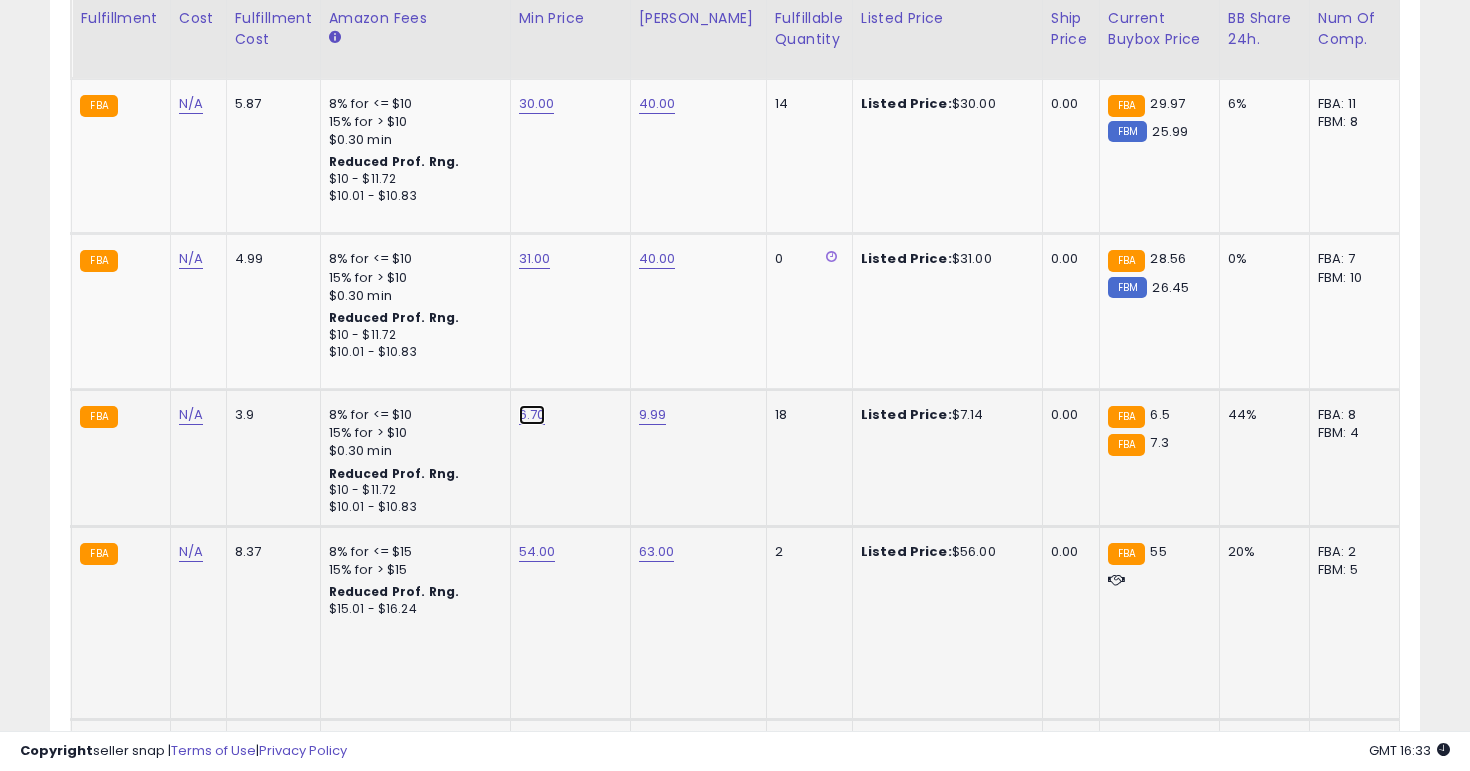 click on "6.70" at bounding box center [534, -930] 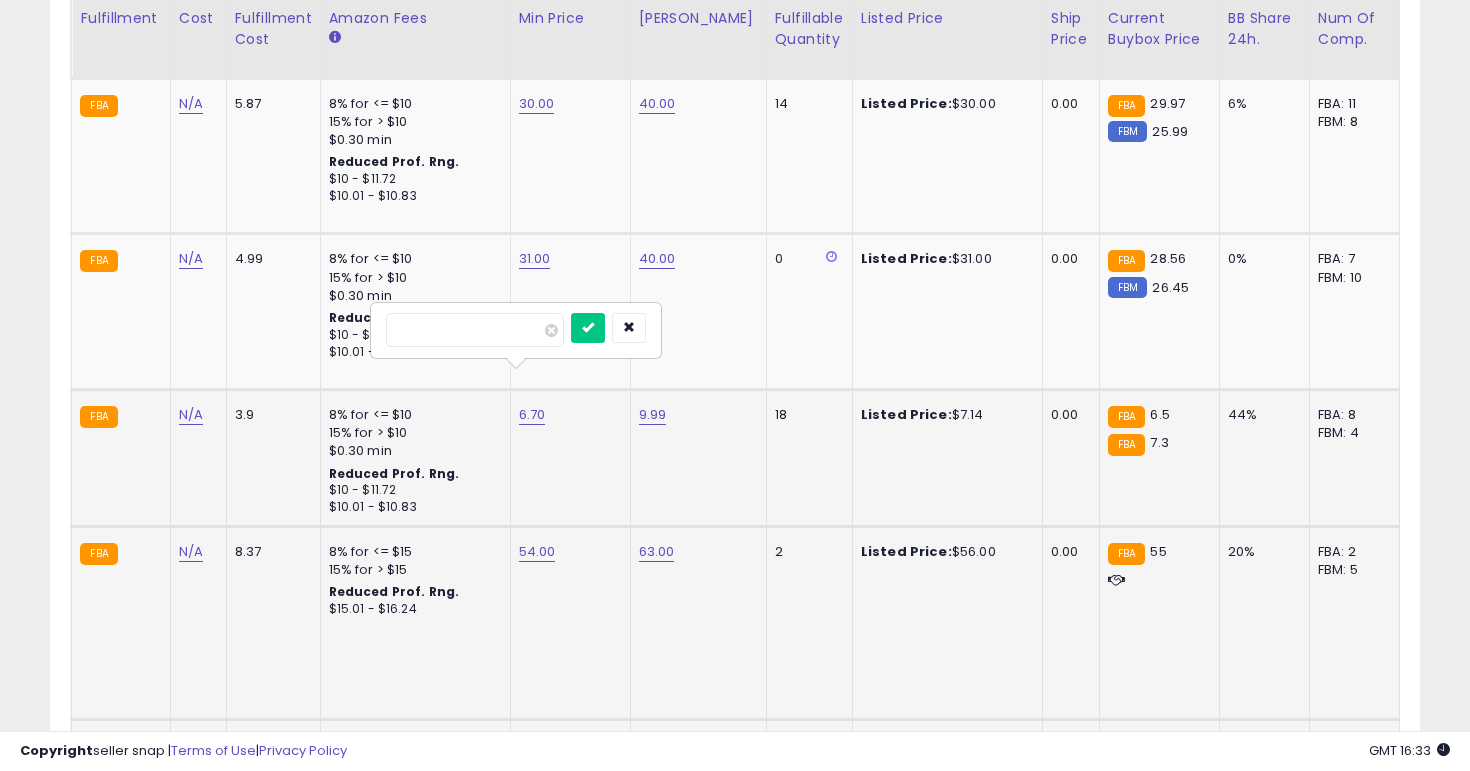 type on "*" 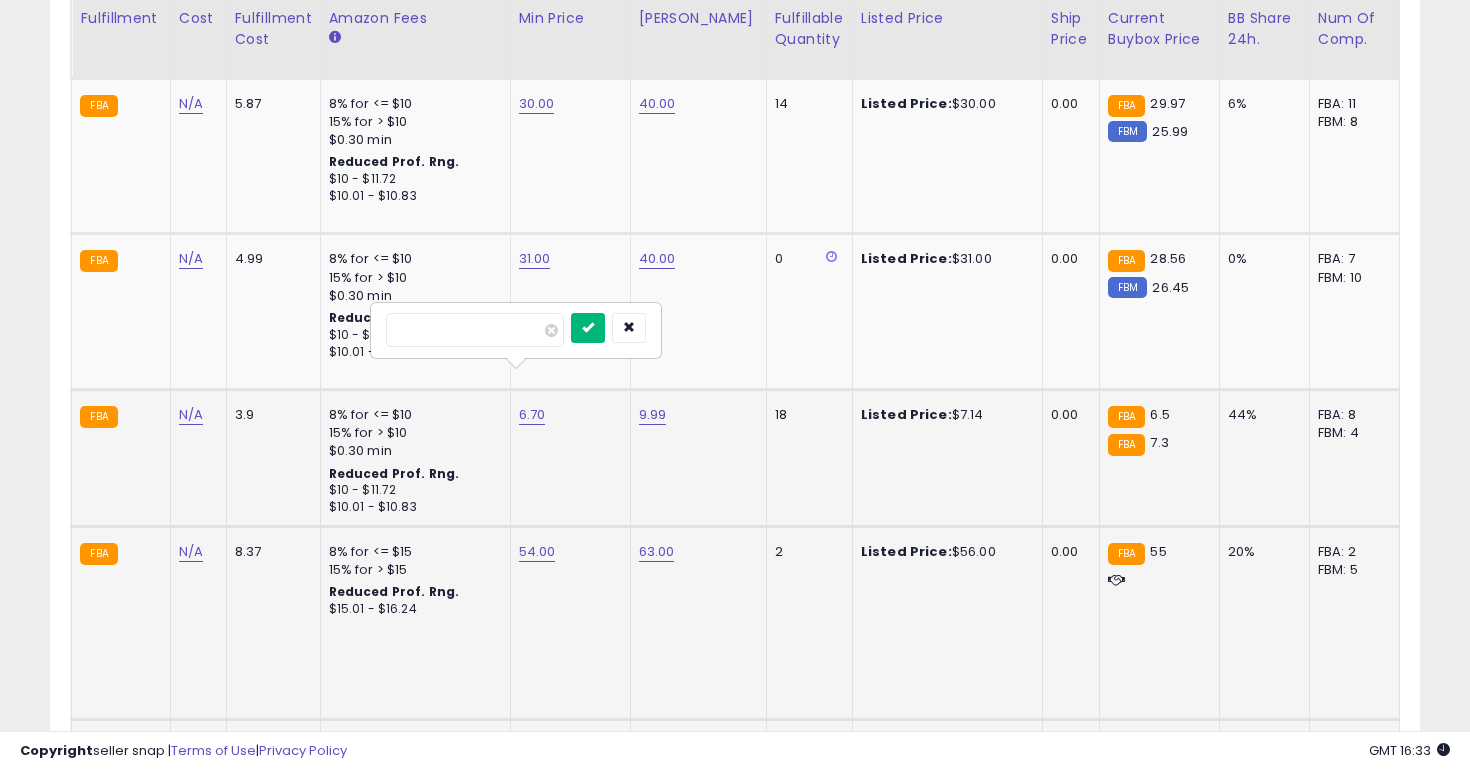 click at bounding box center [588, 328] 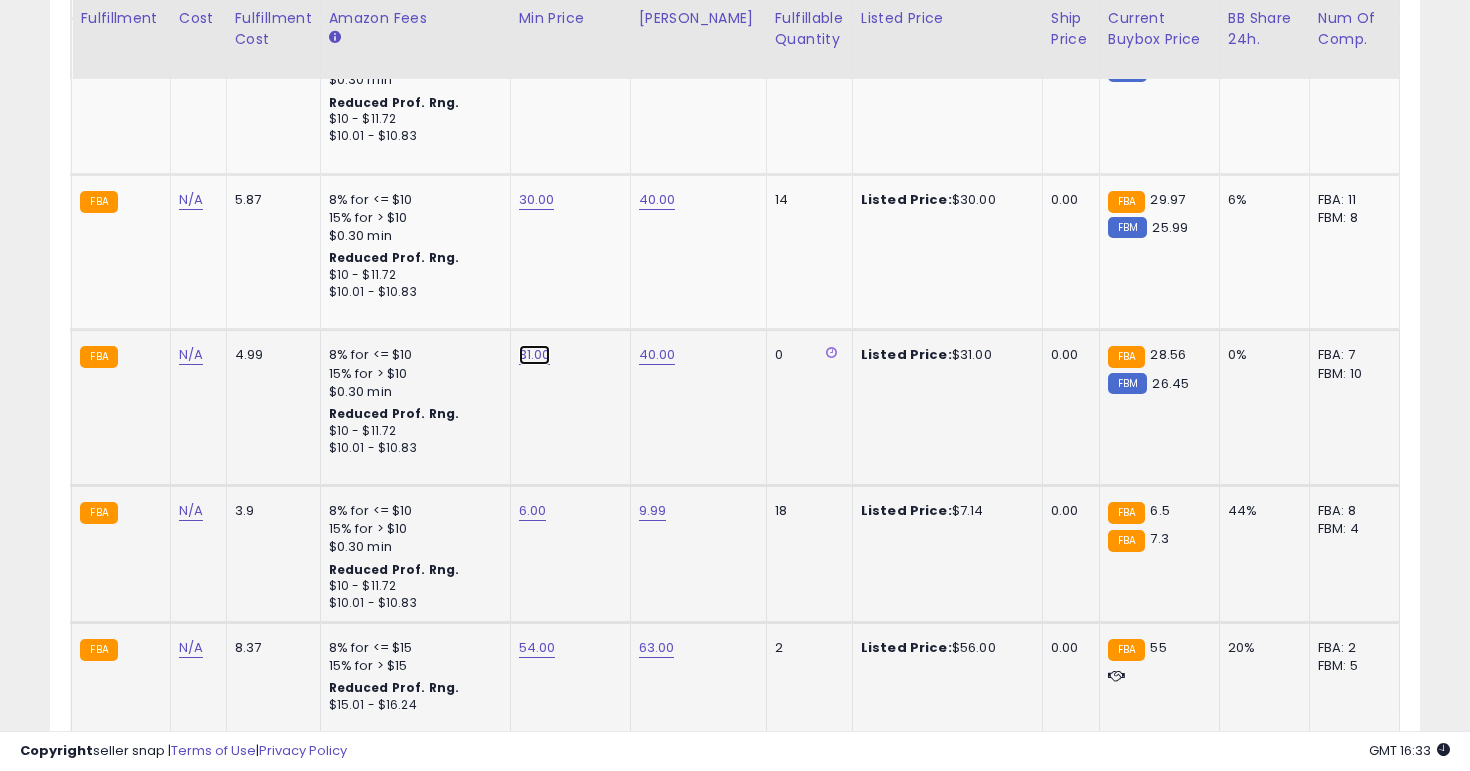 click on "31.00" at bounding box center [534, -834] 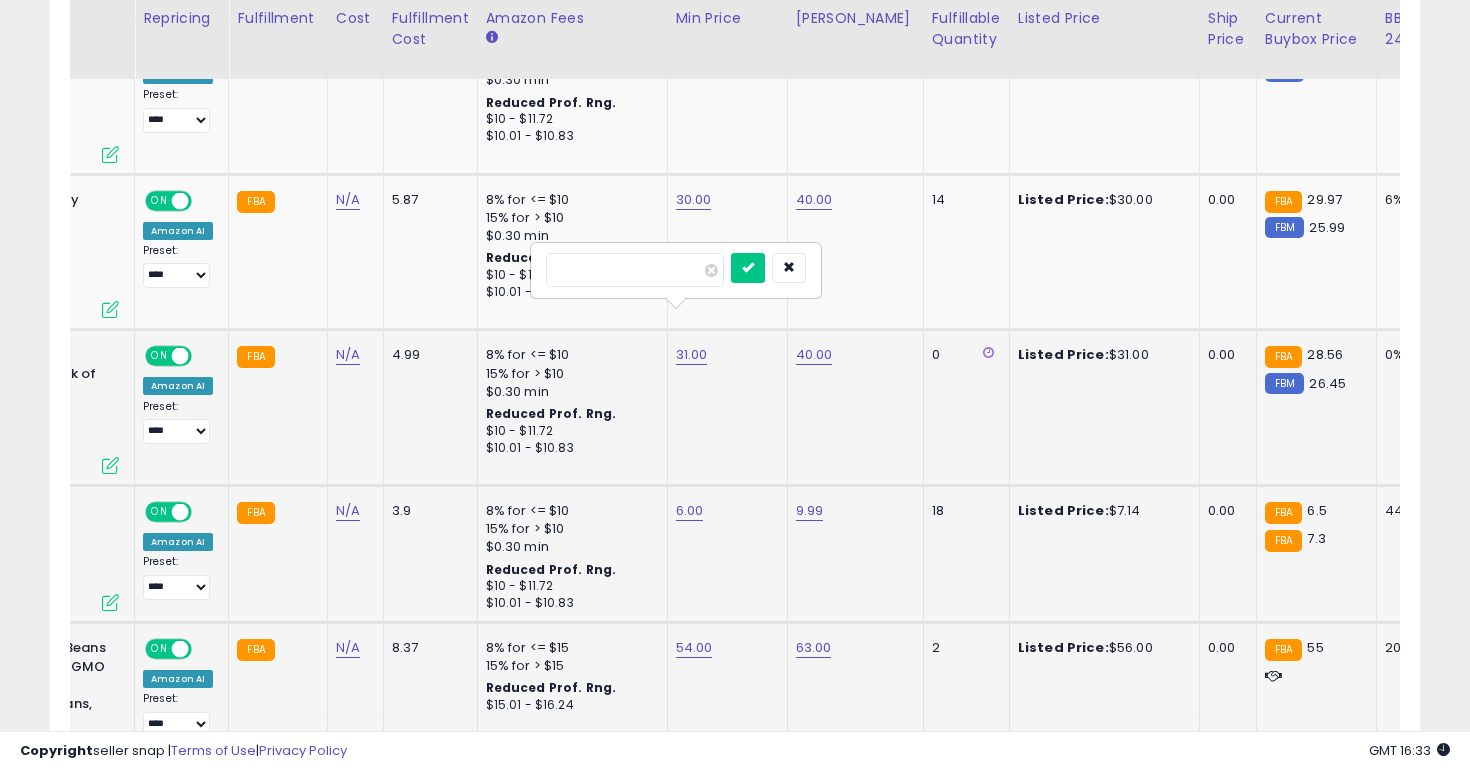 type on "*" 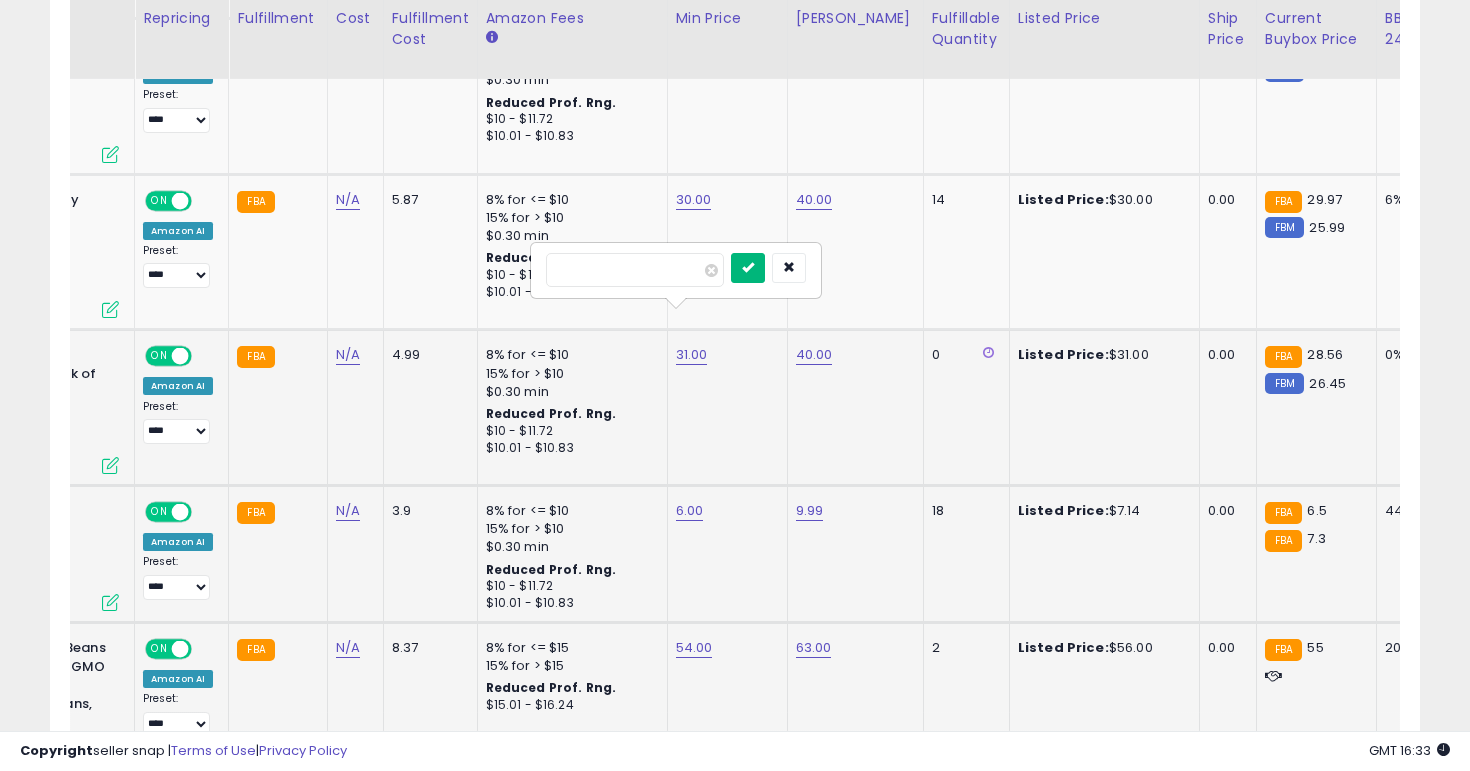 type on "**" 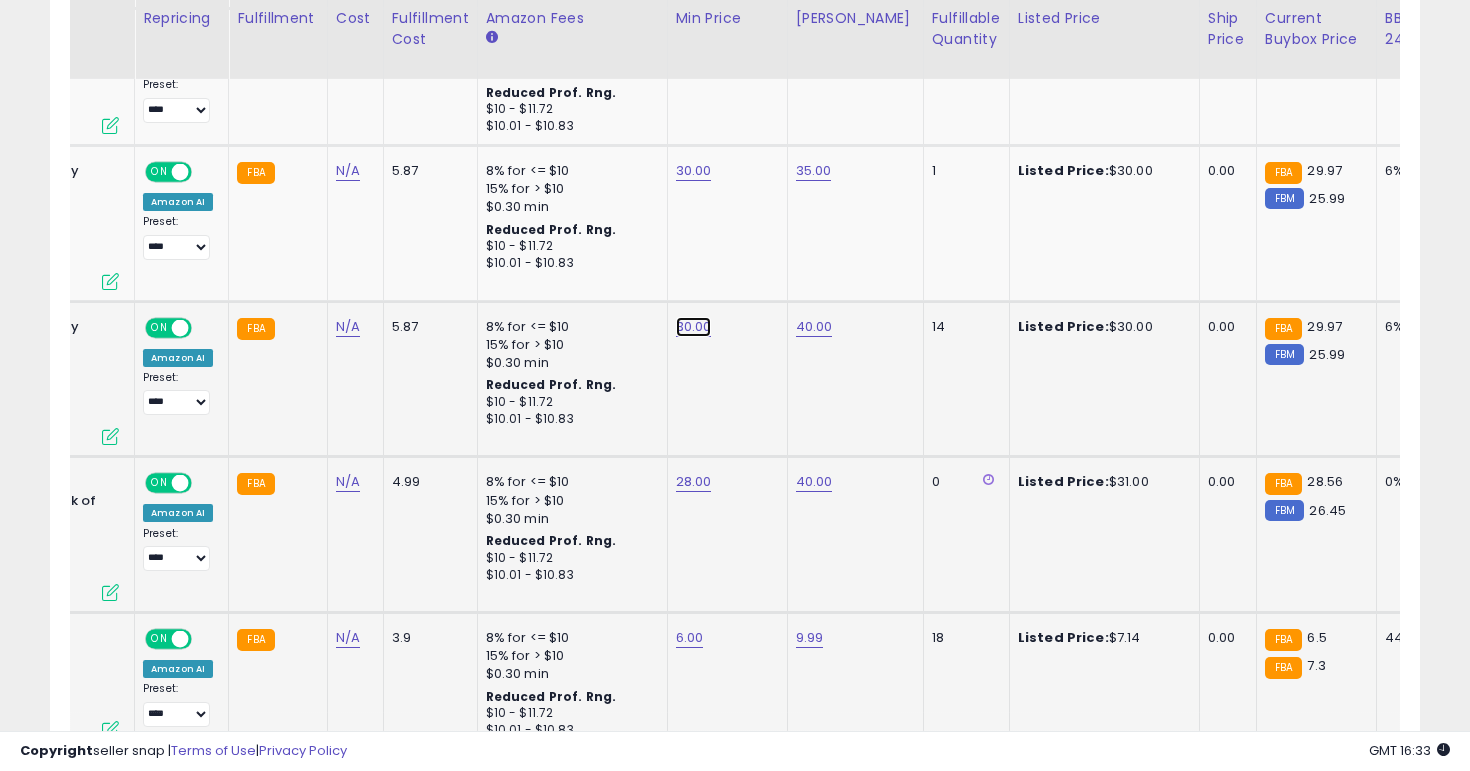 click on "30.00" at bounding box center [691, -707] 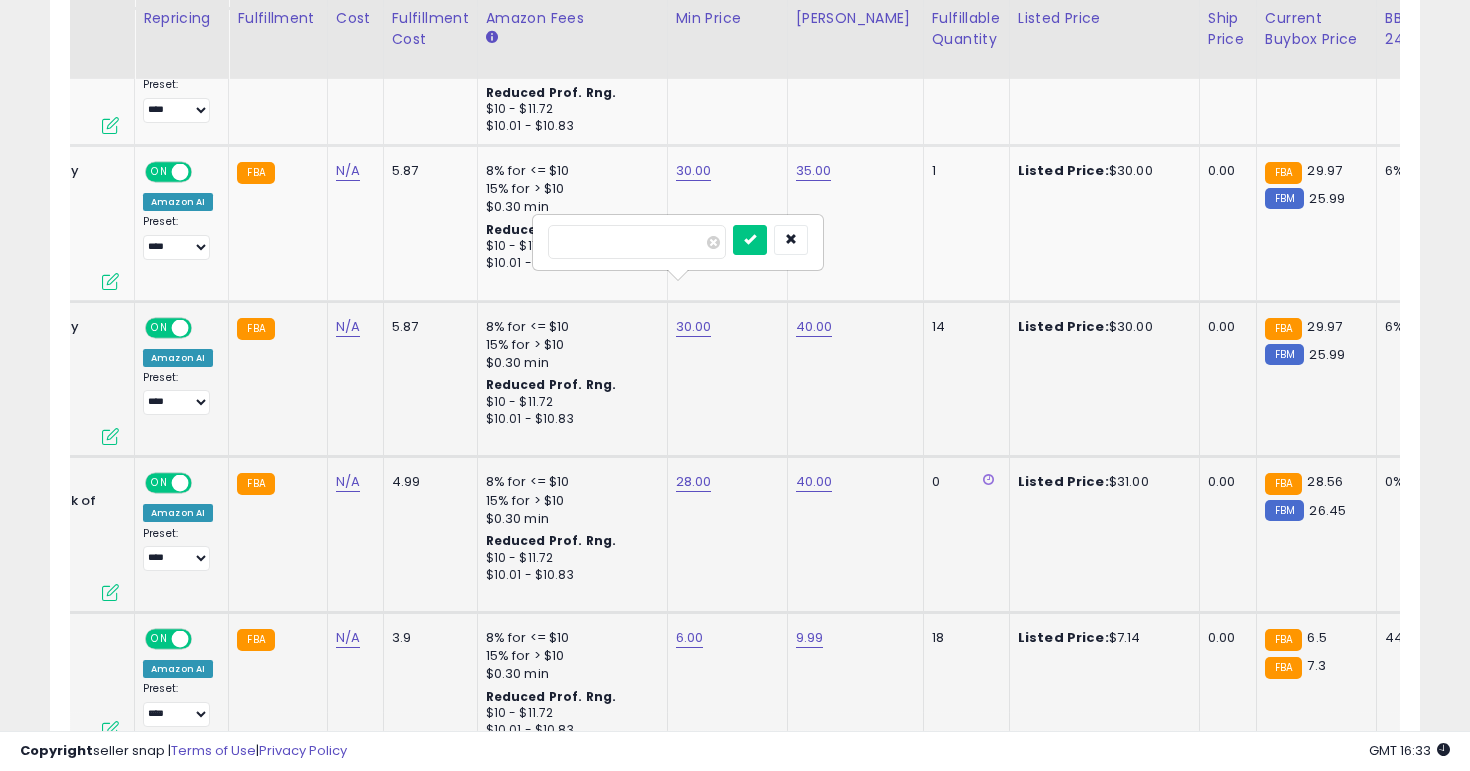 type on "*" 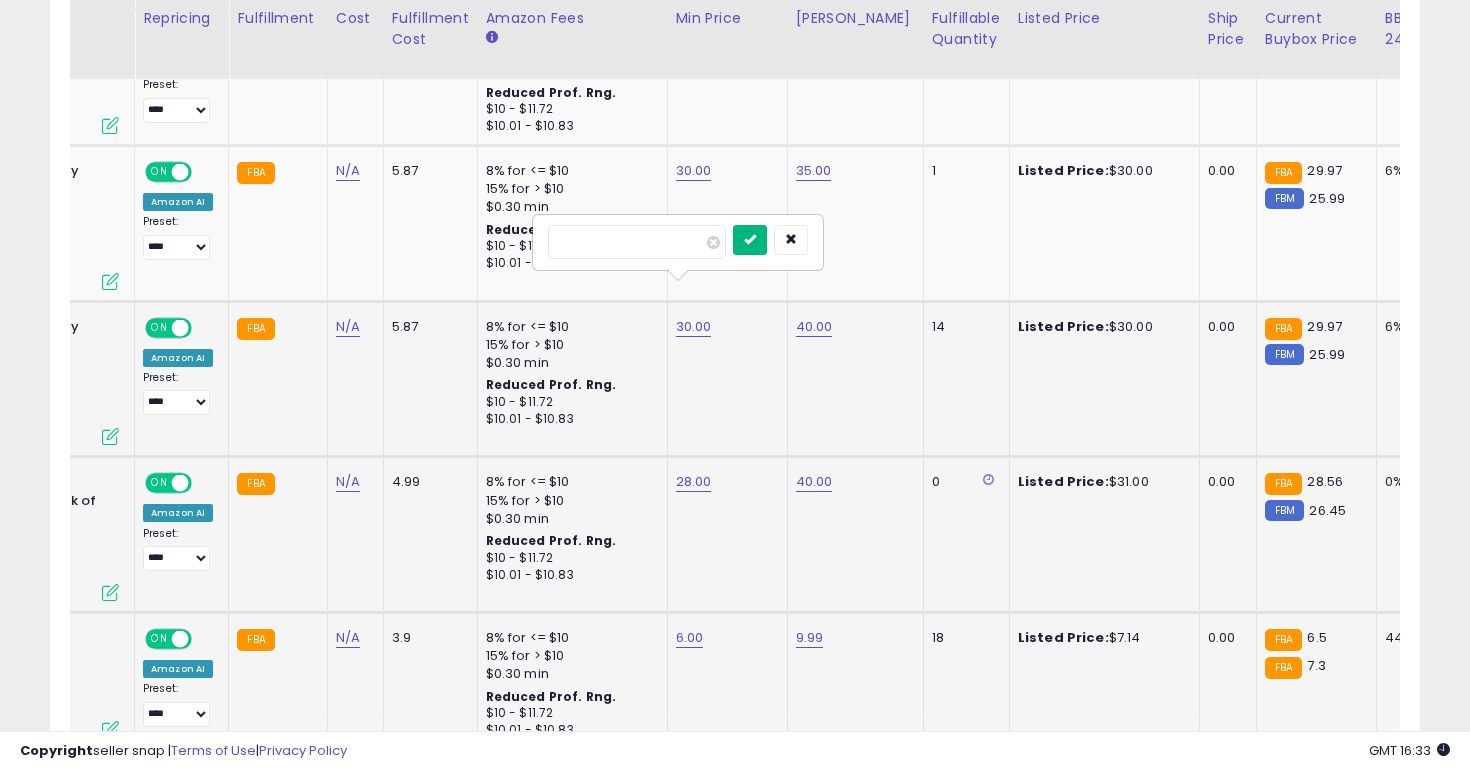 click at bounding box center [750, 239] 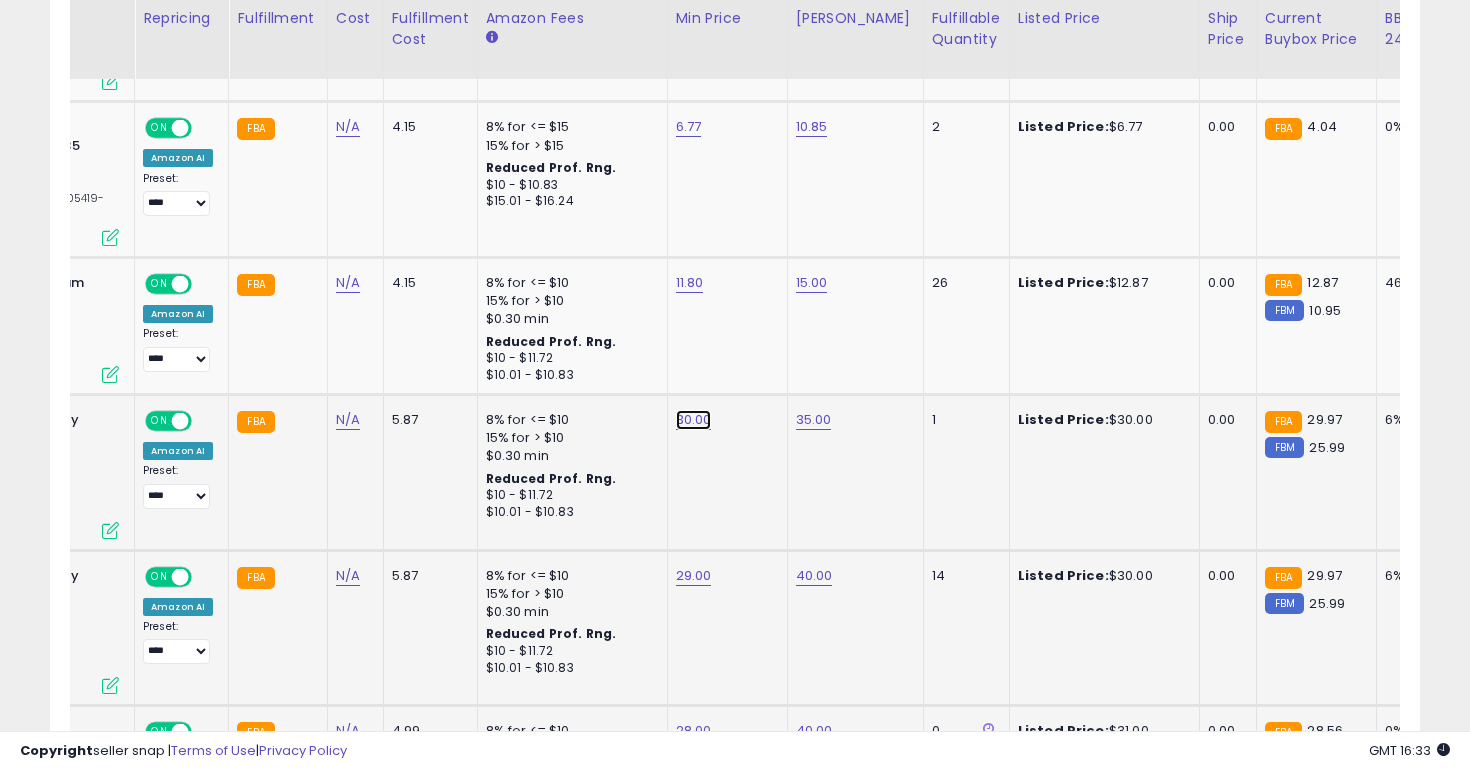 click on "30.00" at bounding box center [691, -458] 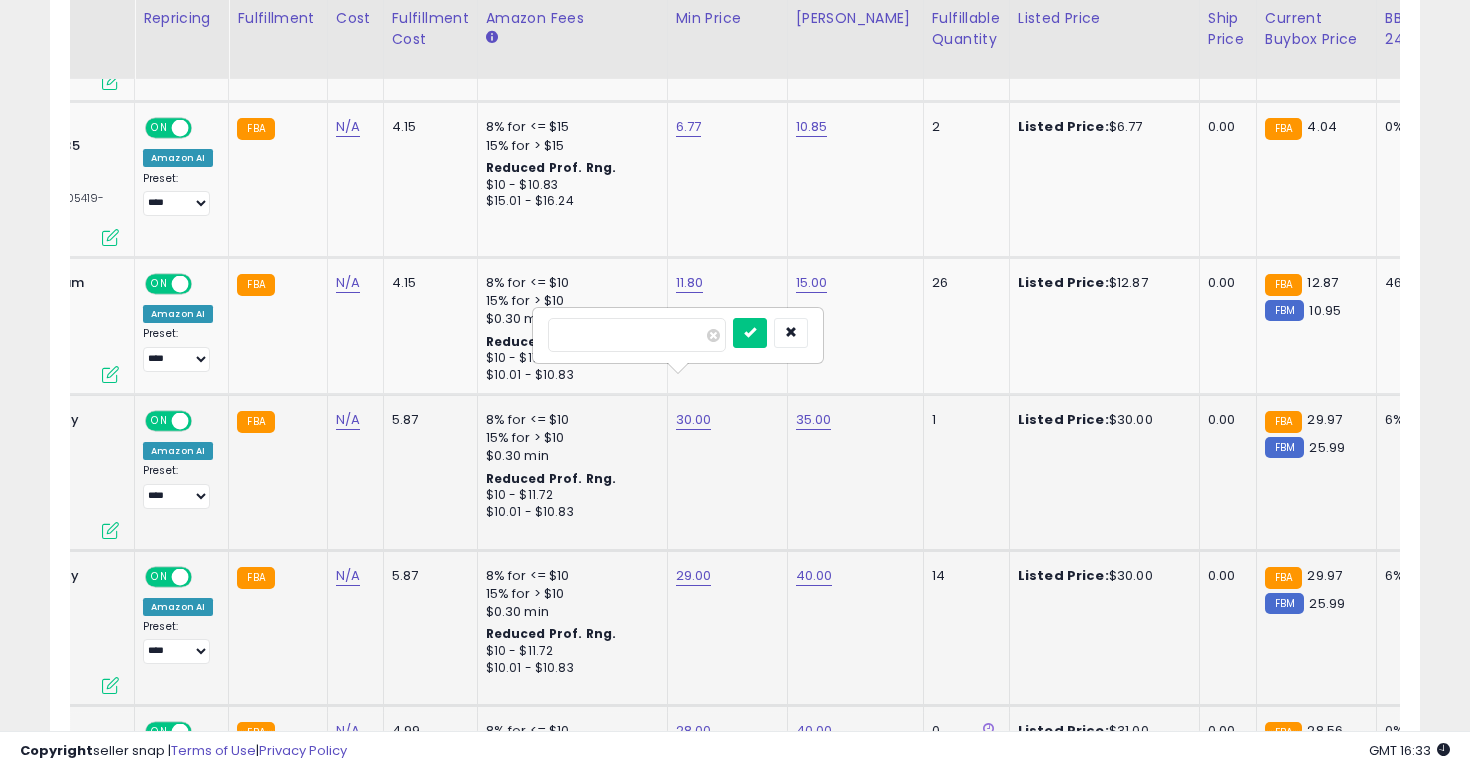 type on "*" 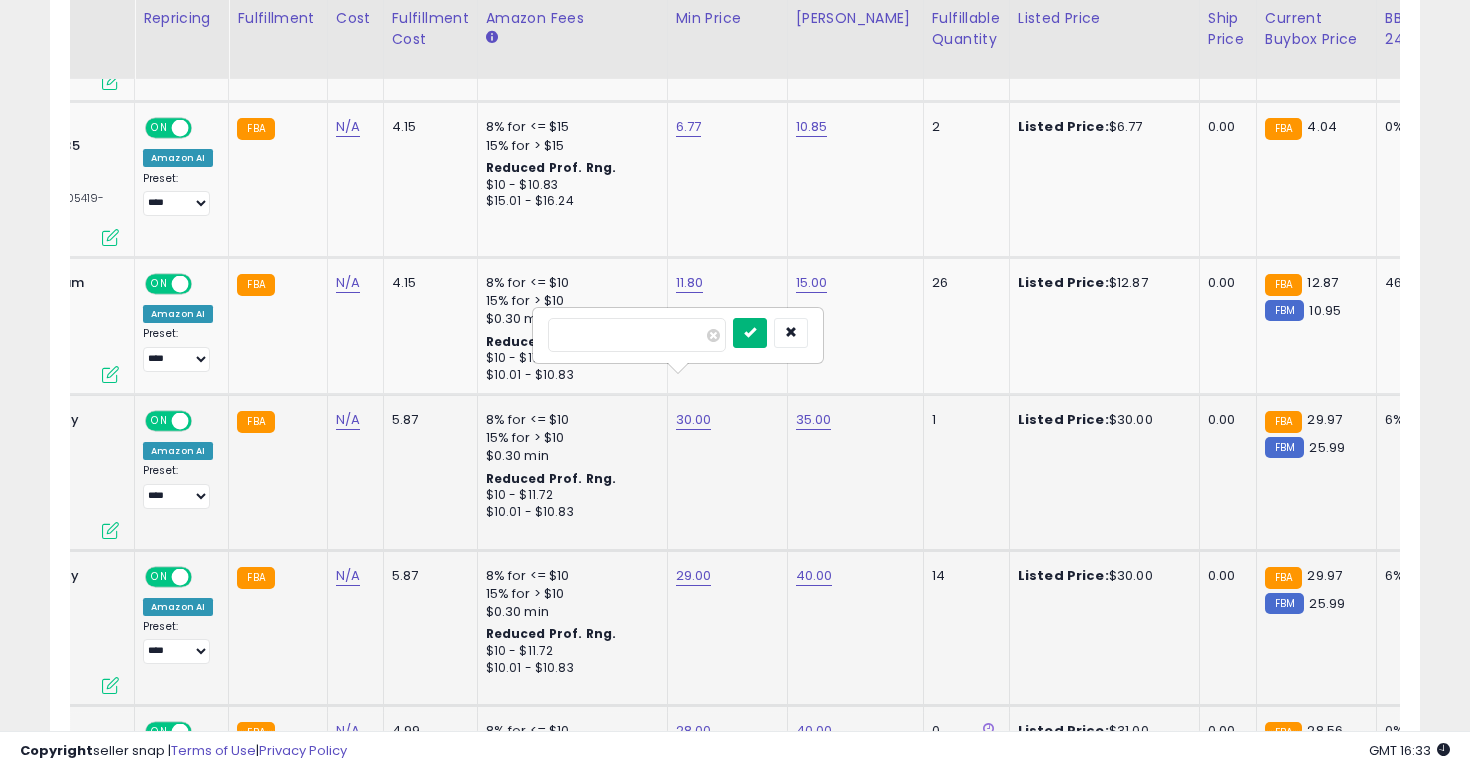 click at bounding box center (750, 333) 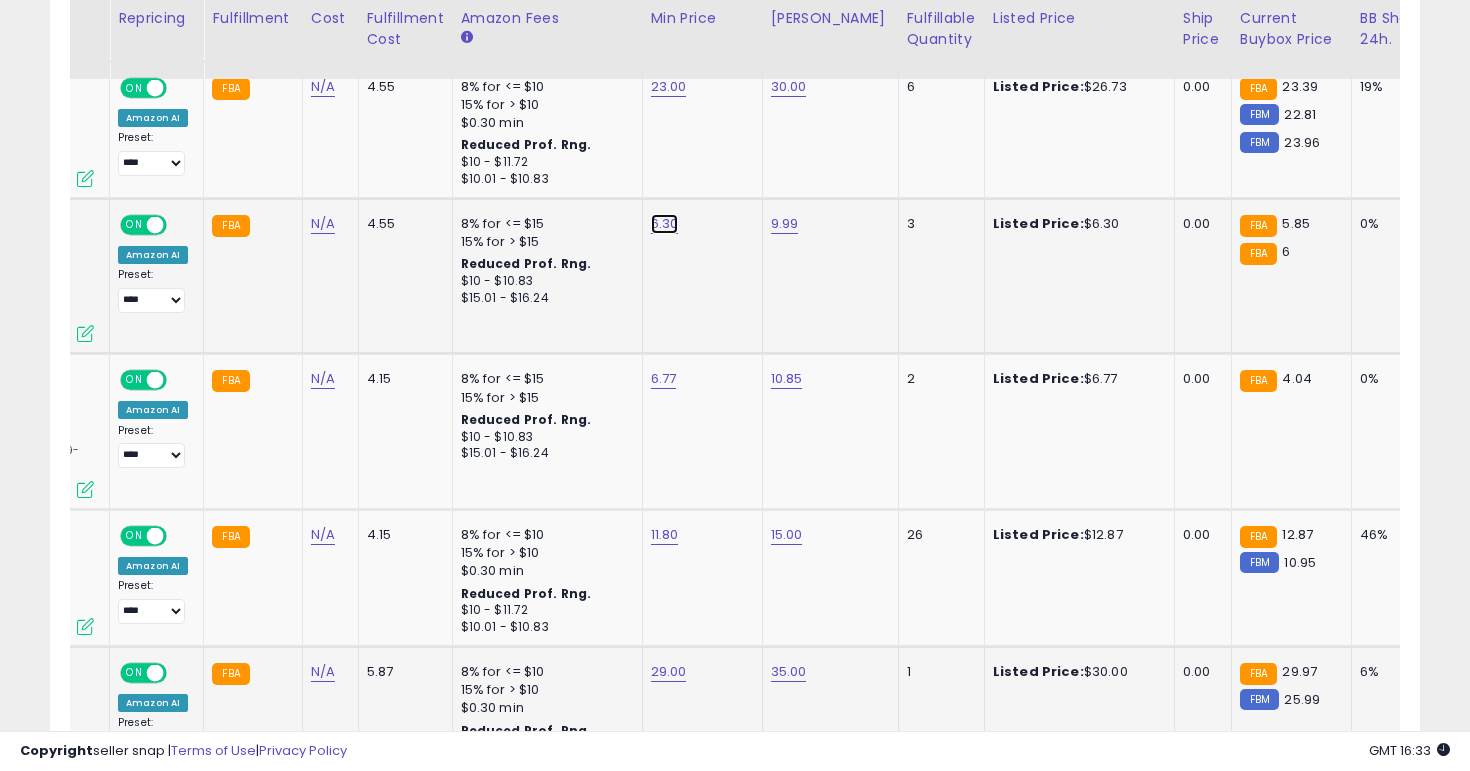 click on "6.30" at bounding box center [666, -206] 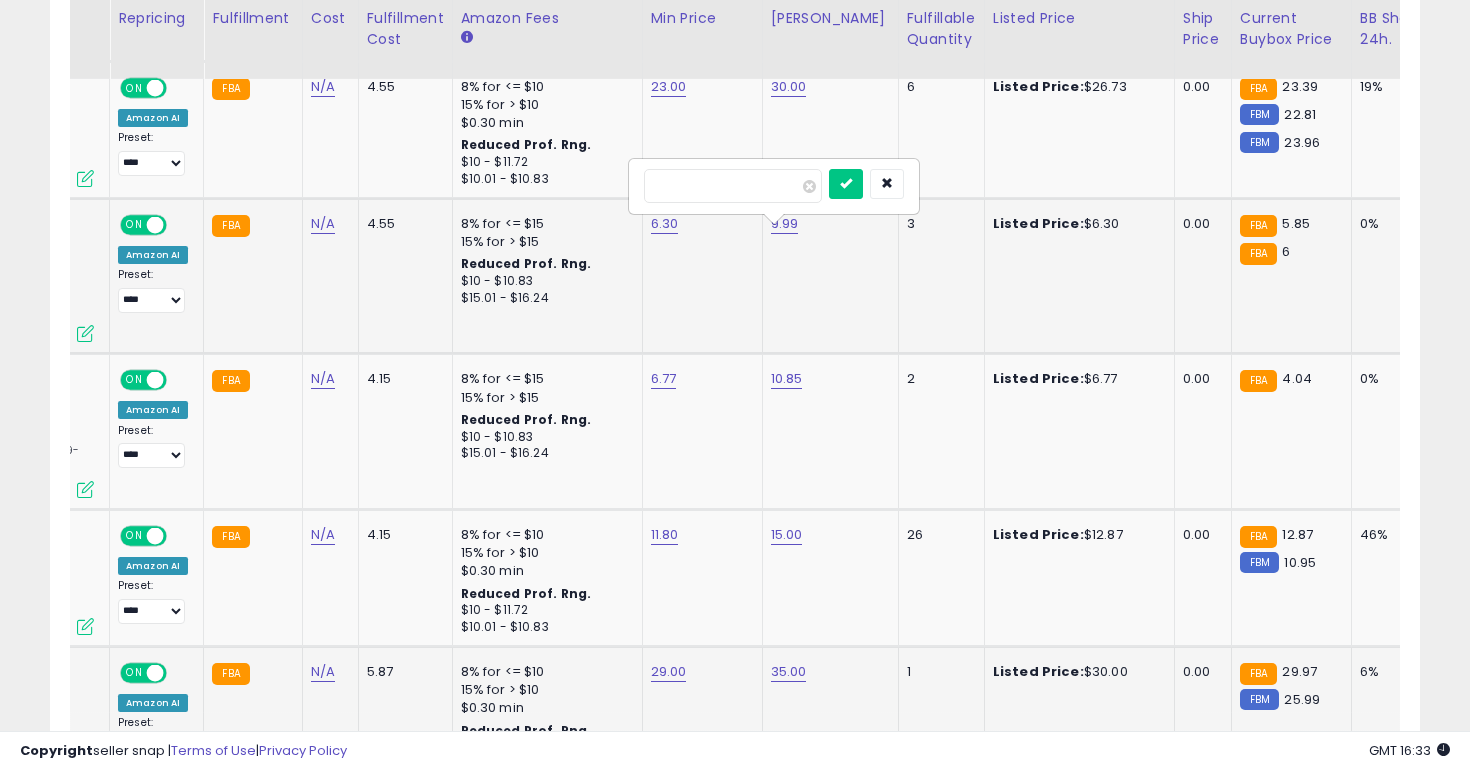type on "*" 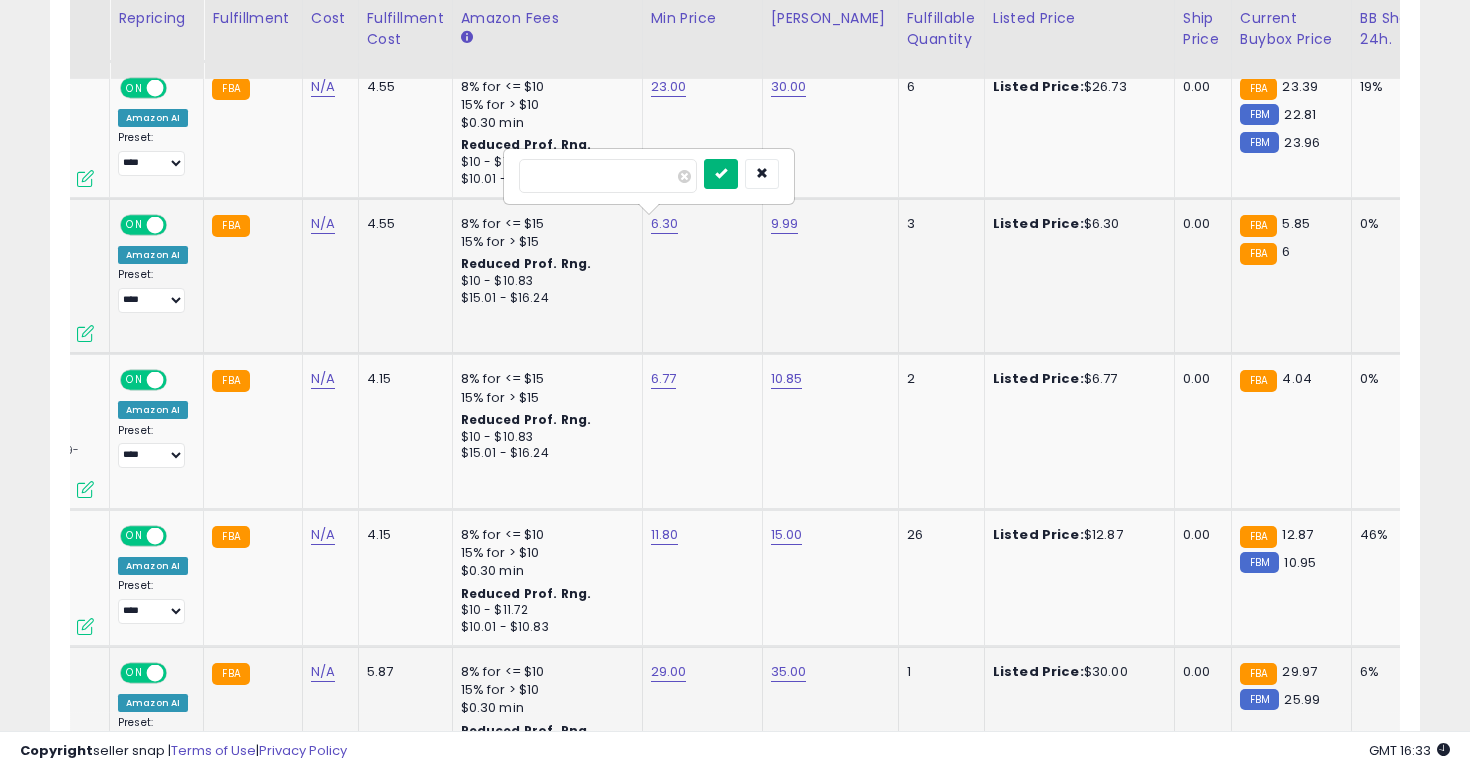 type on "***" 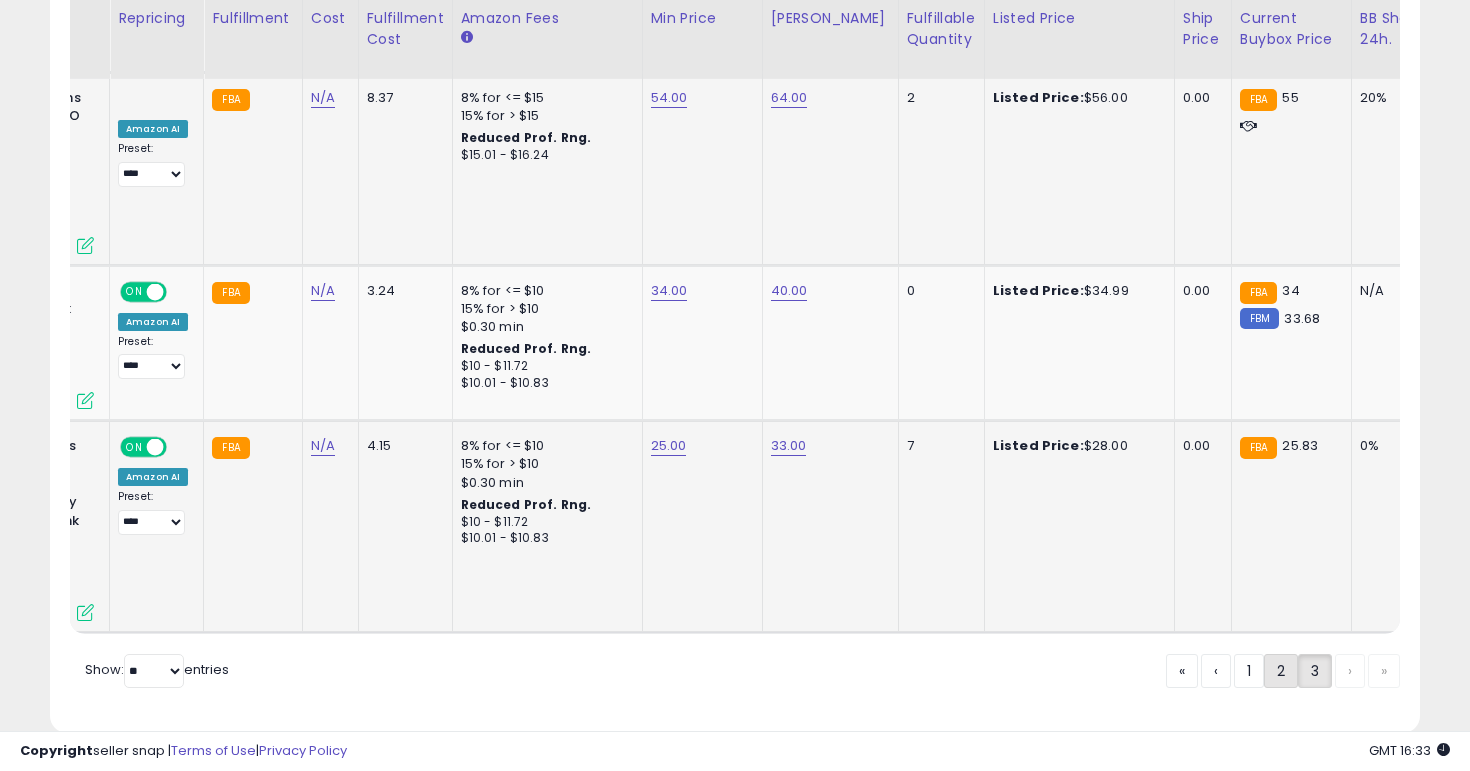 click on "2" 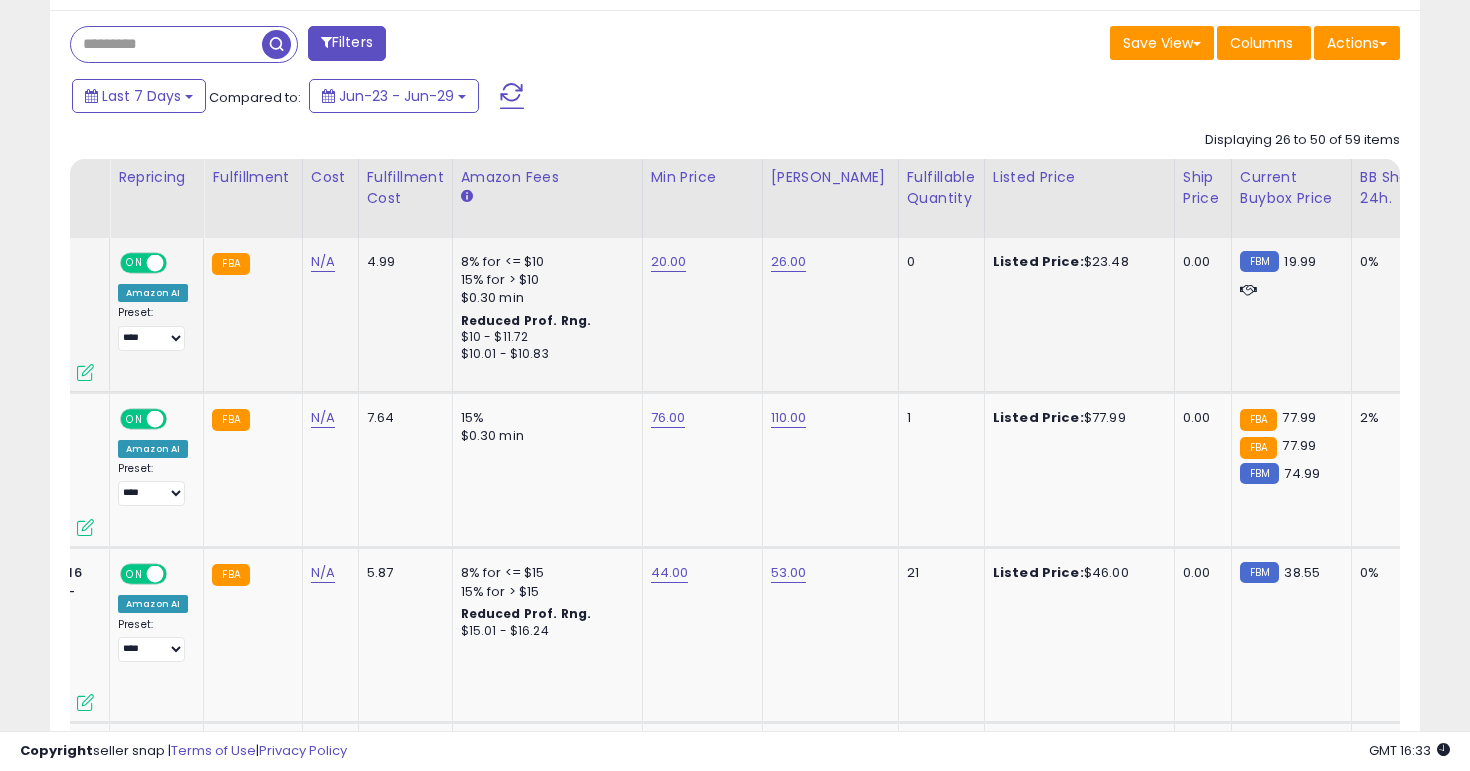 click on "20.00" 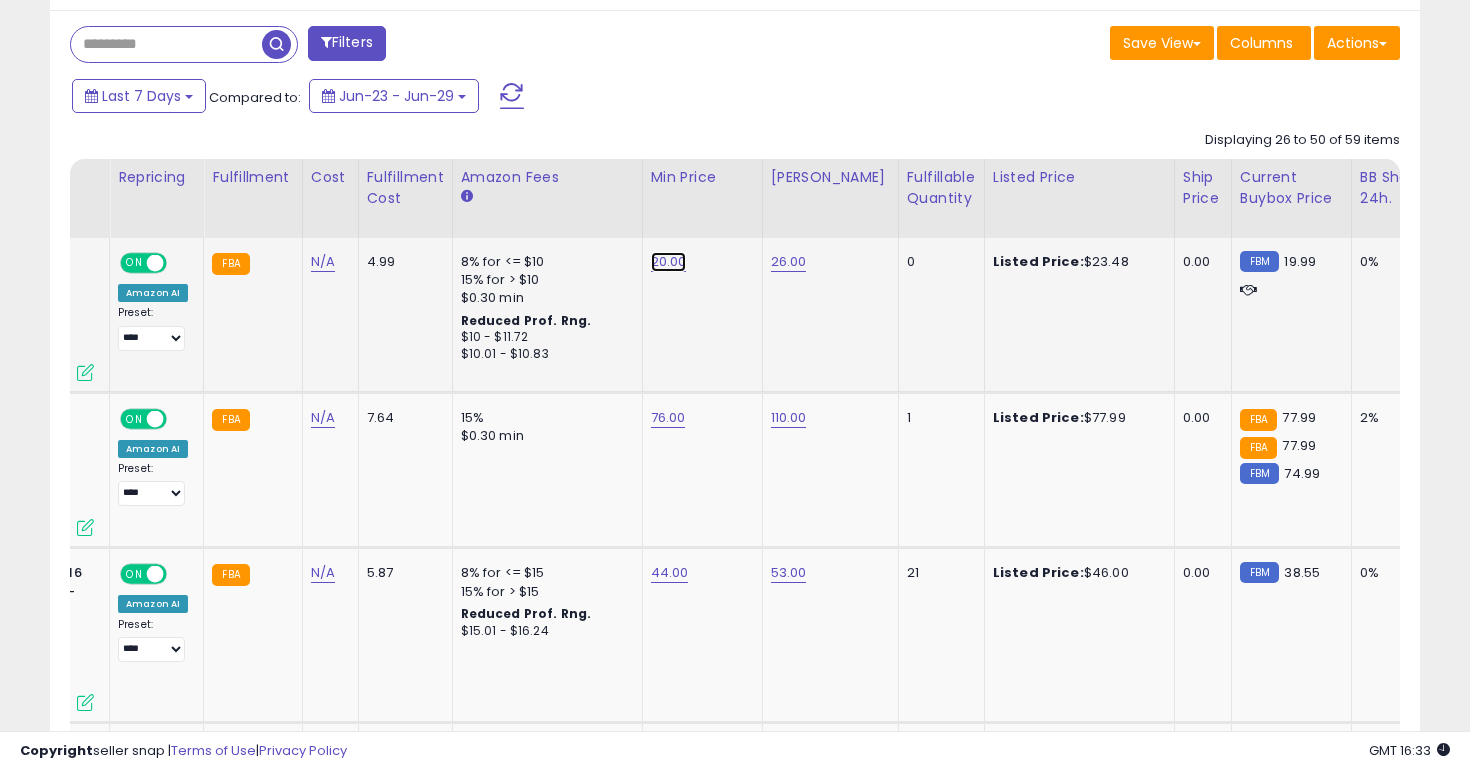 click on "20.00" at bounding box center (669, 262) 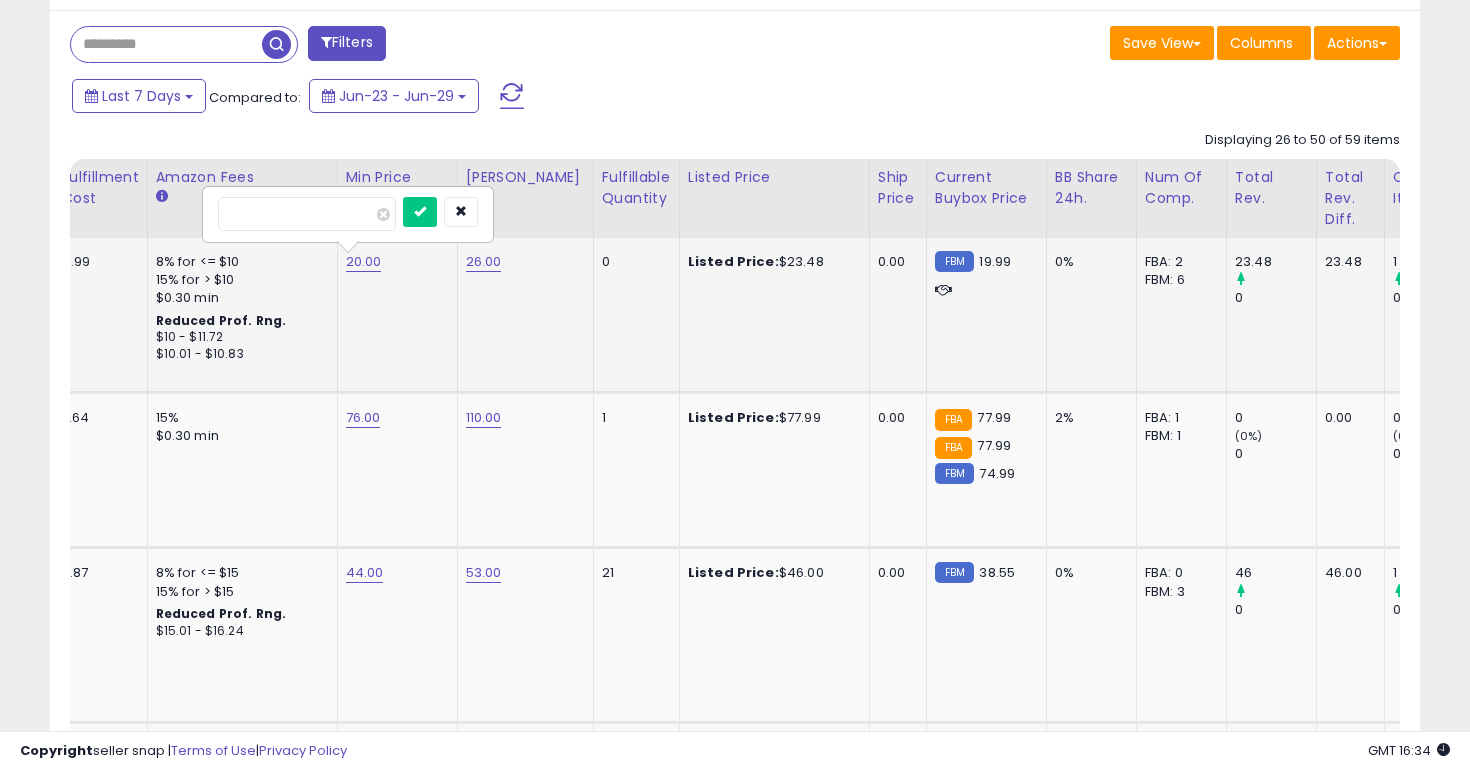type on "*" 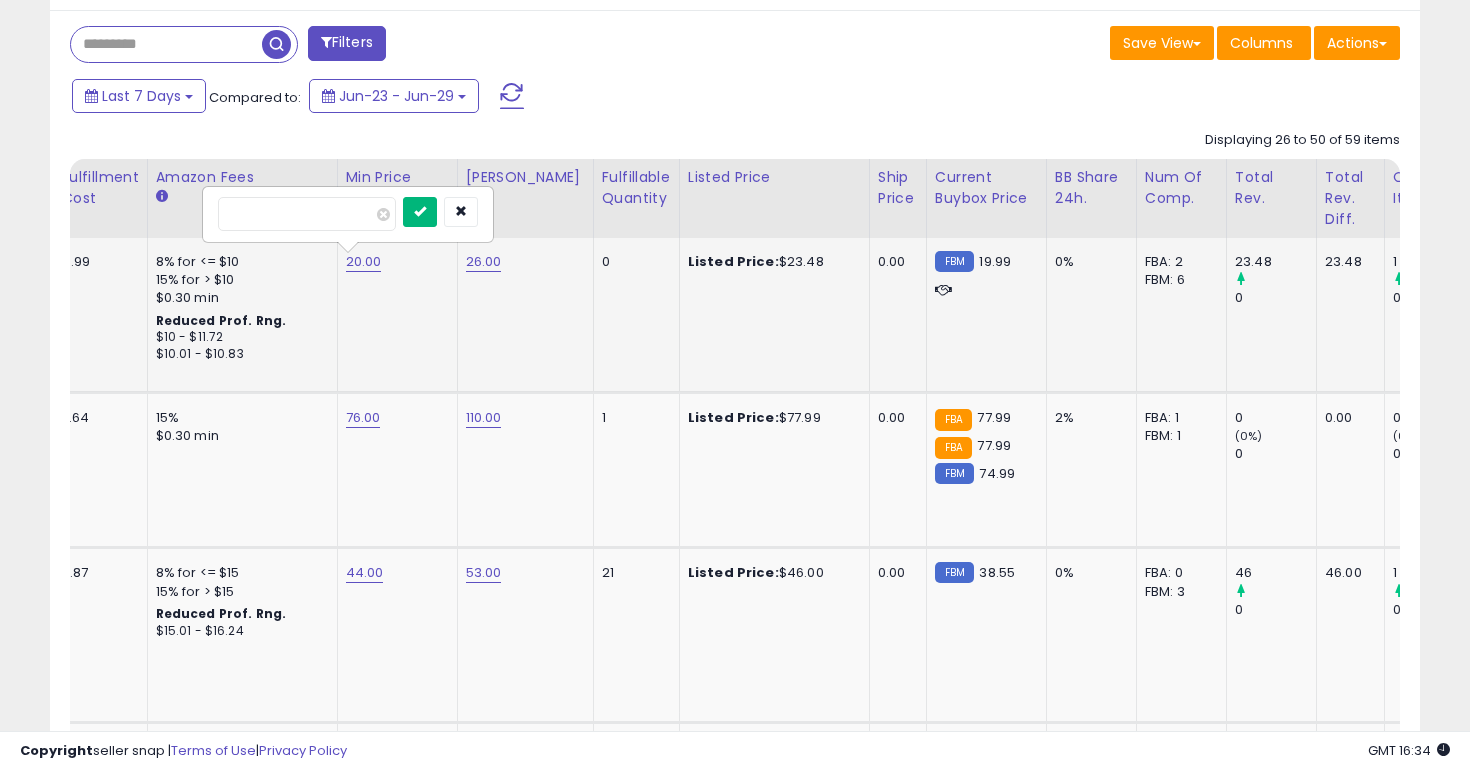 type on "**" 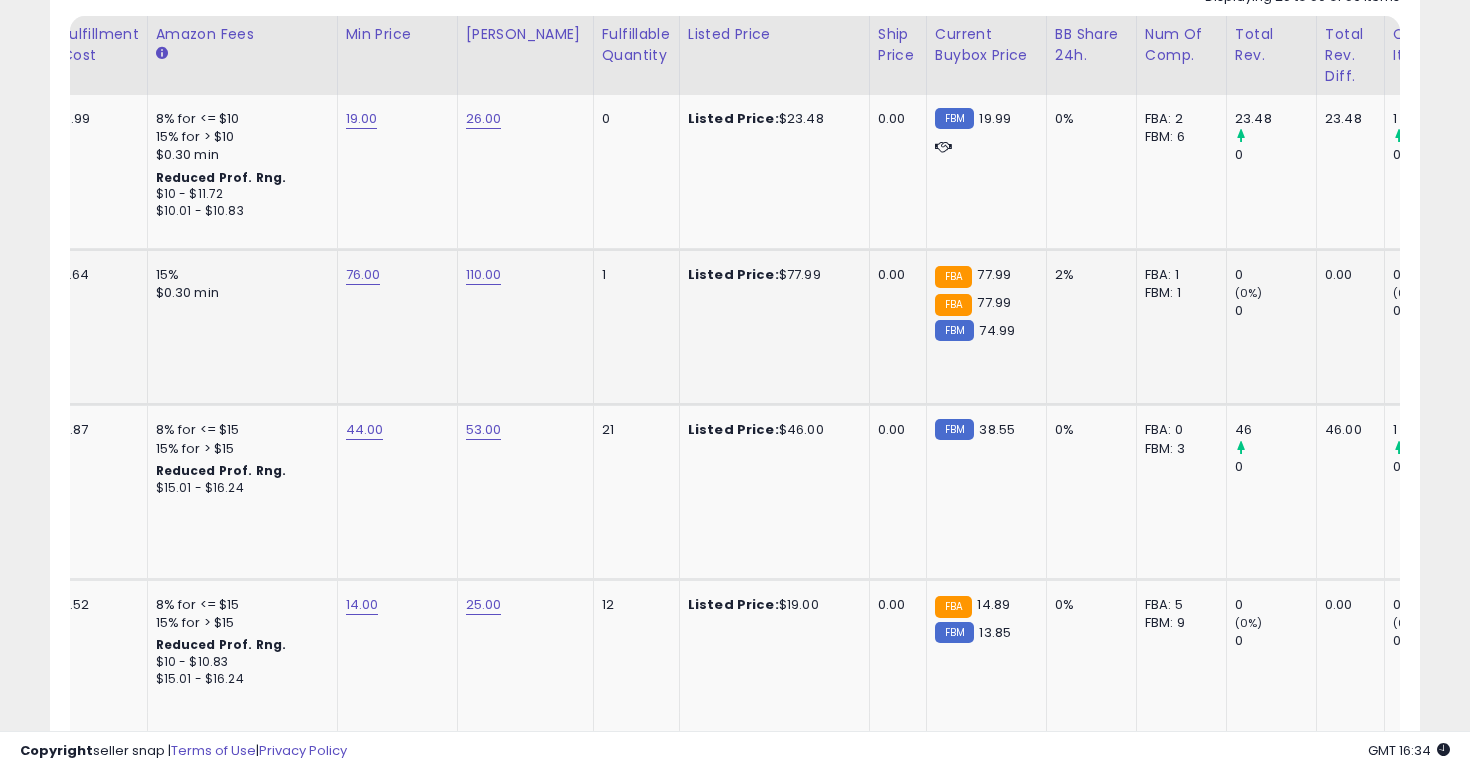 click on "76.00" 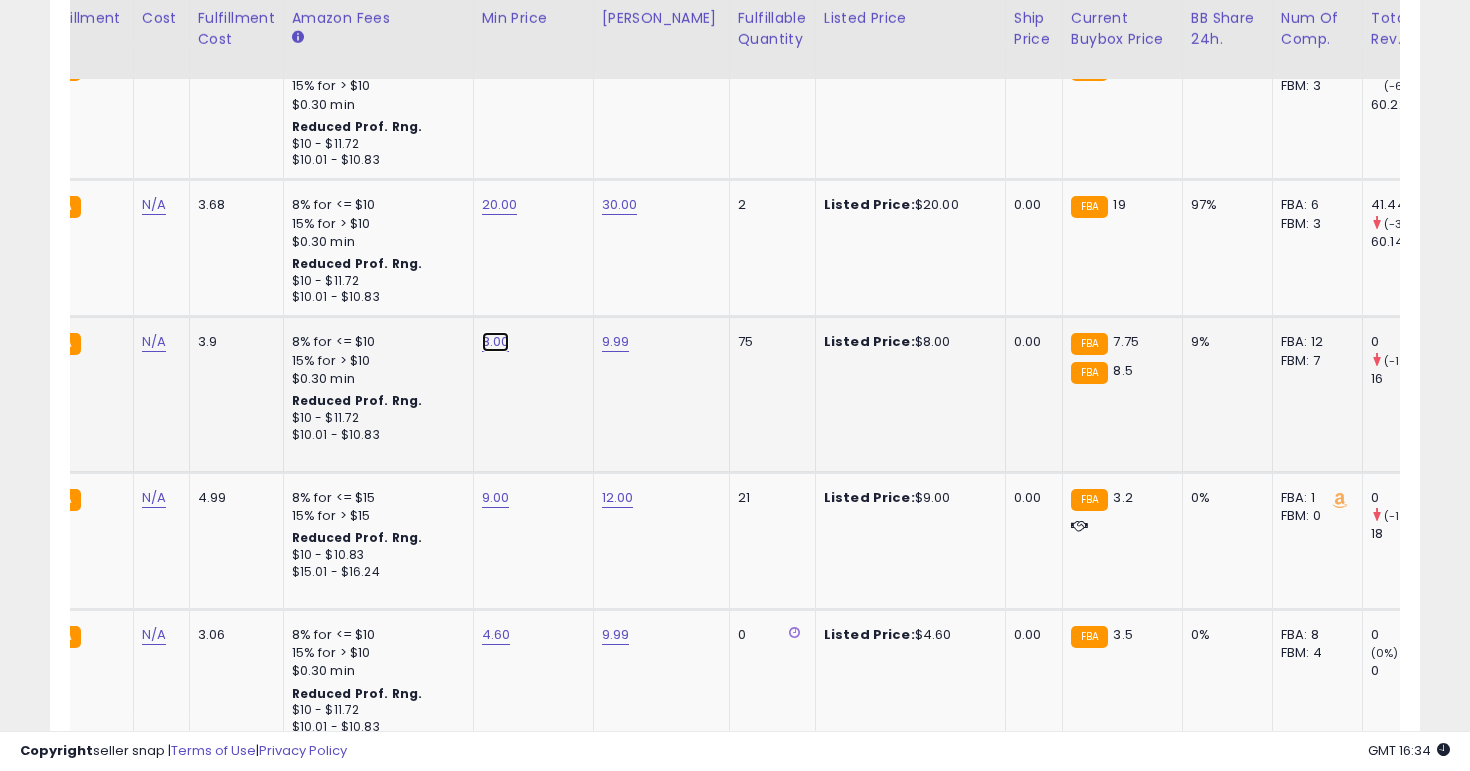click on "8.00" at bounding box center [498, -847] 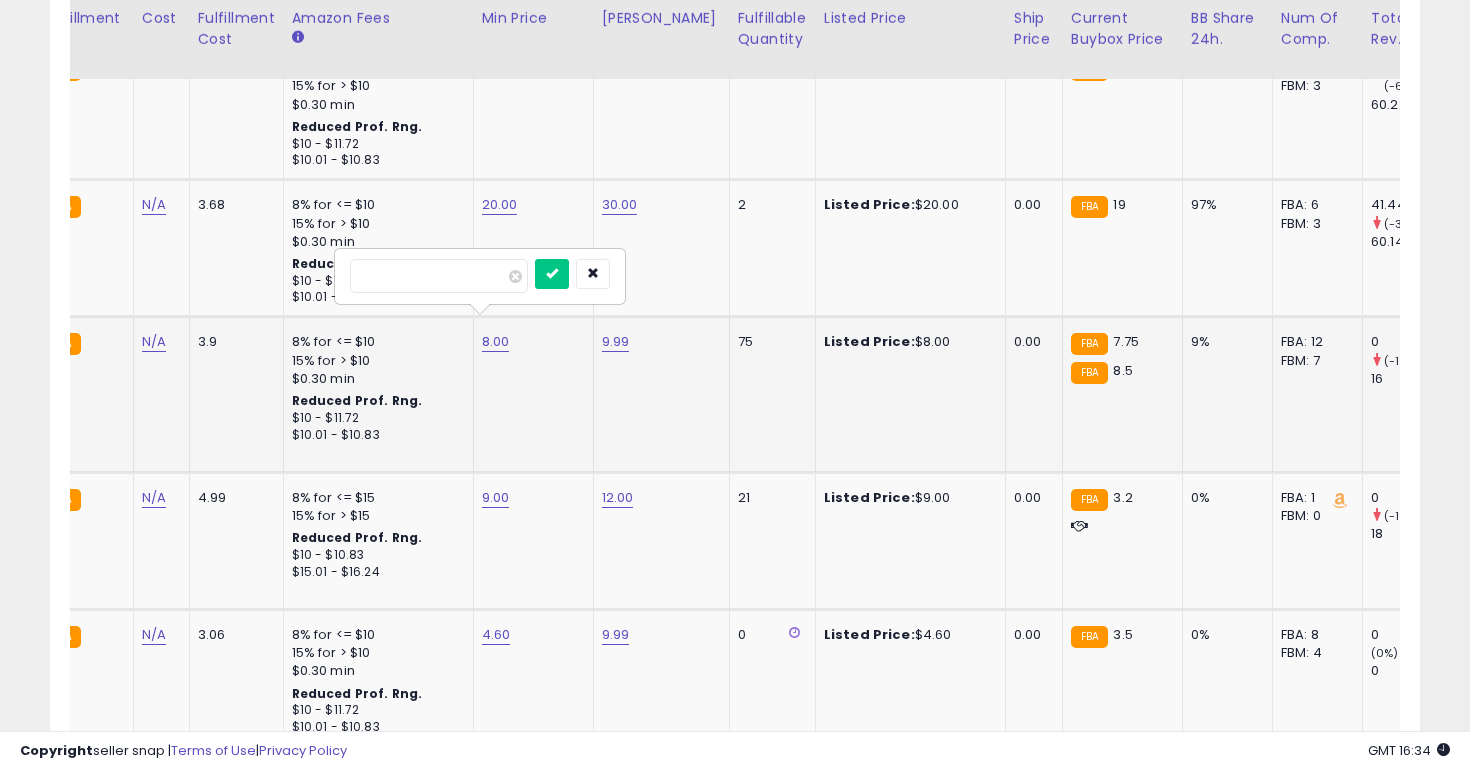 type on "*" 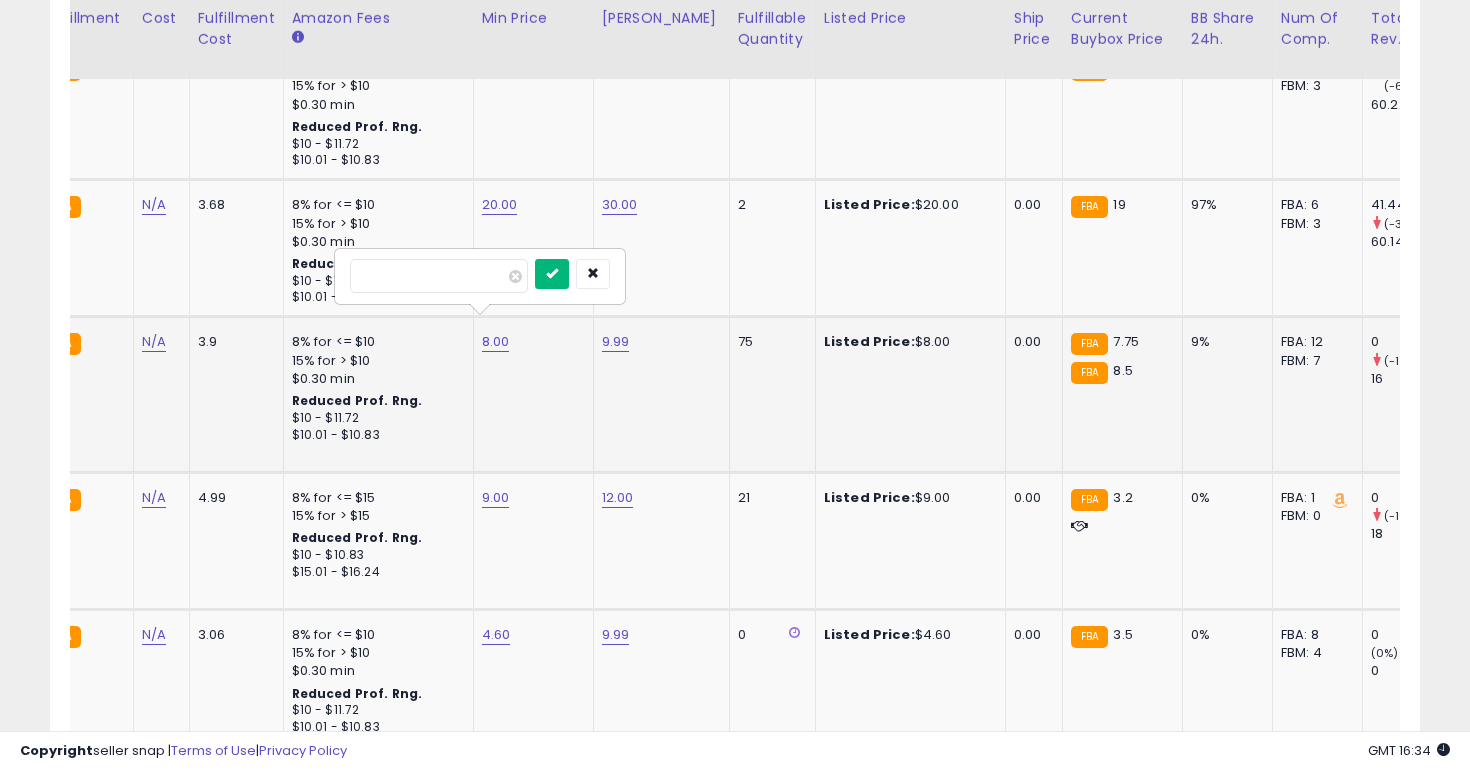 type on "***" 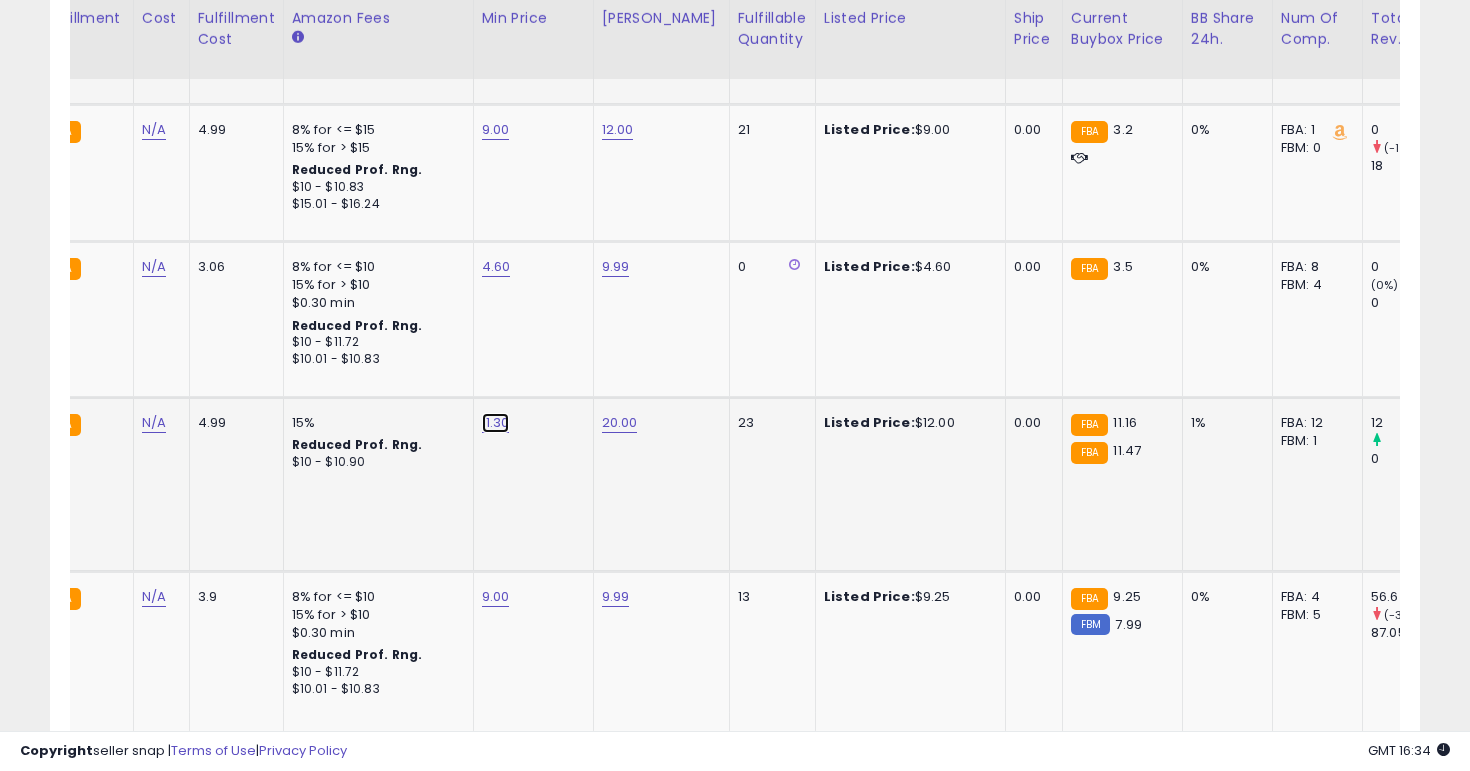 click on "11.30" at bounding box center [498, -1215] 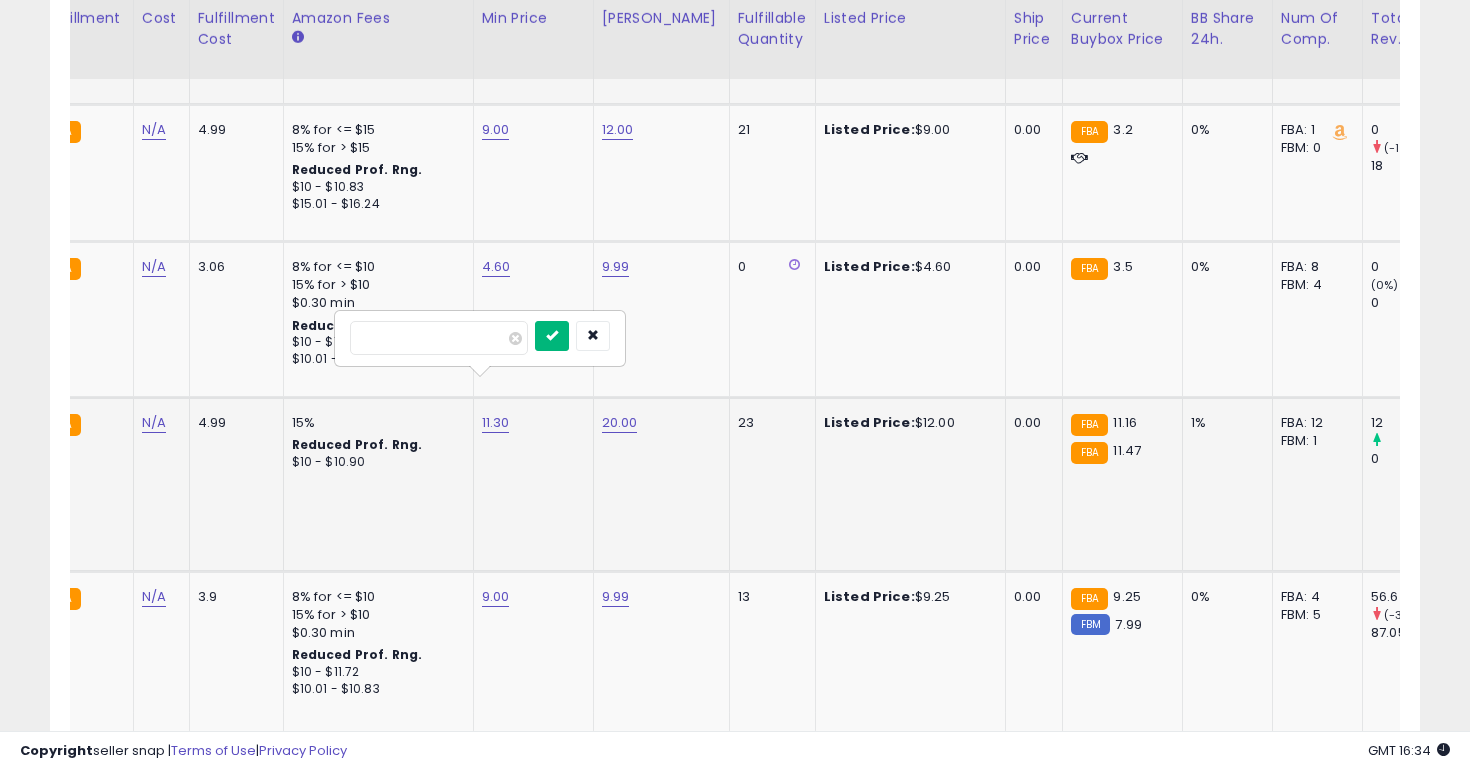 type on "**" 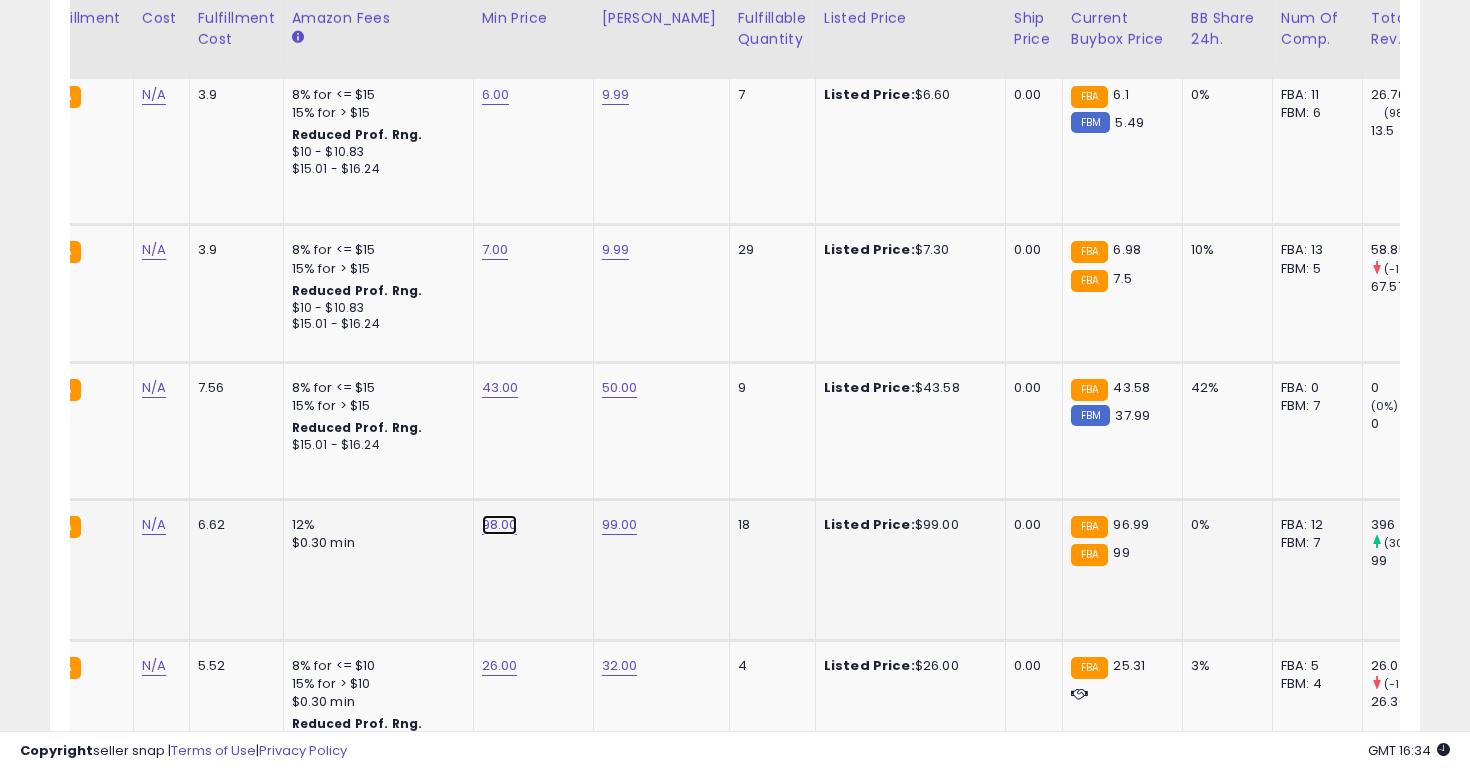 click on "98.00" at bounding box center (498, -2451) 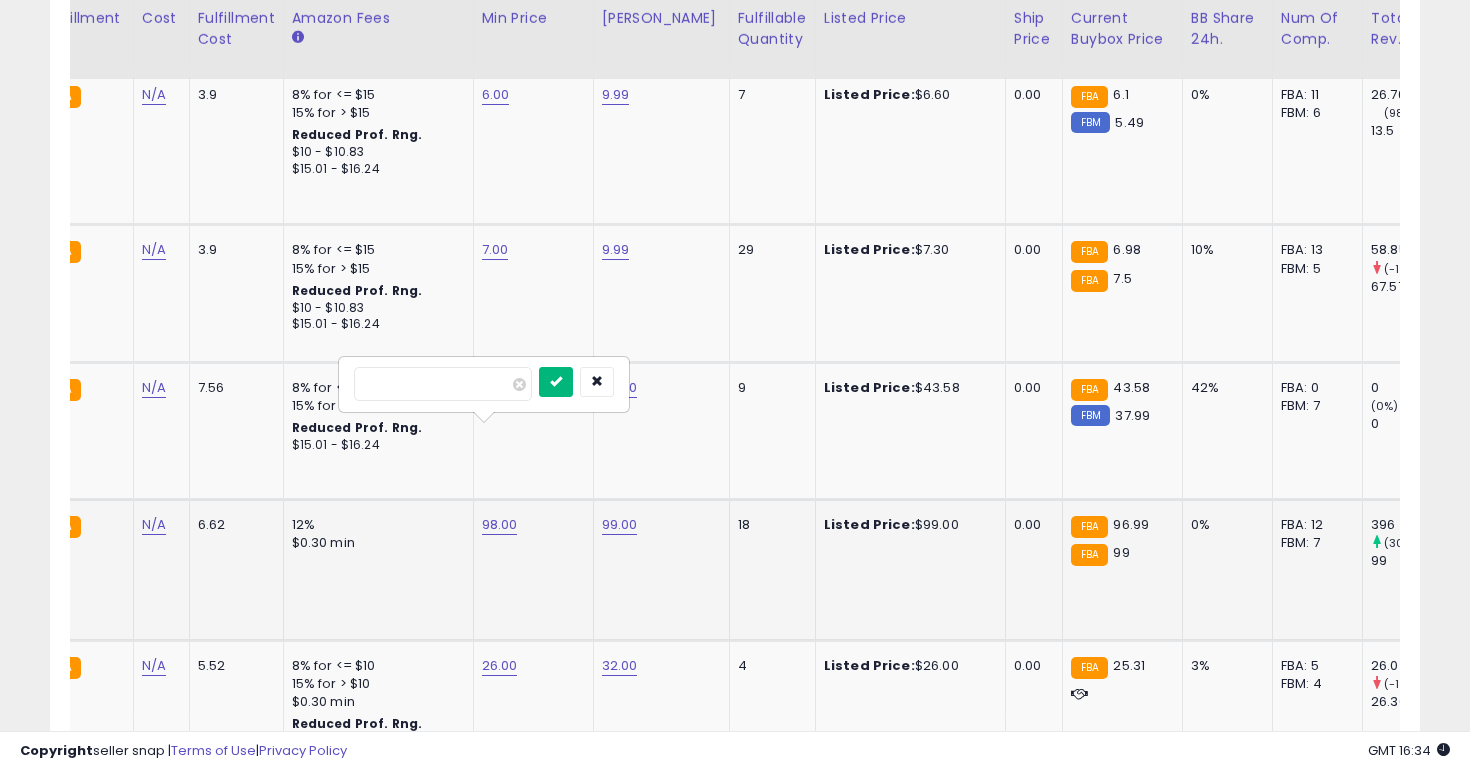 type on "**" 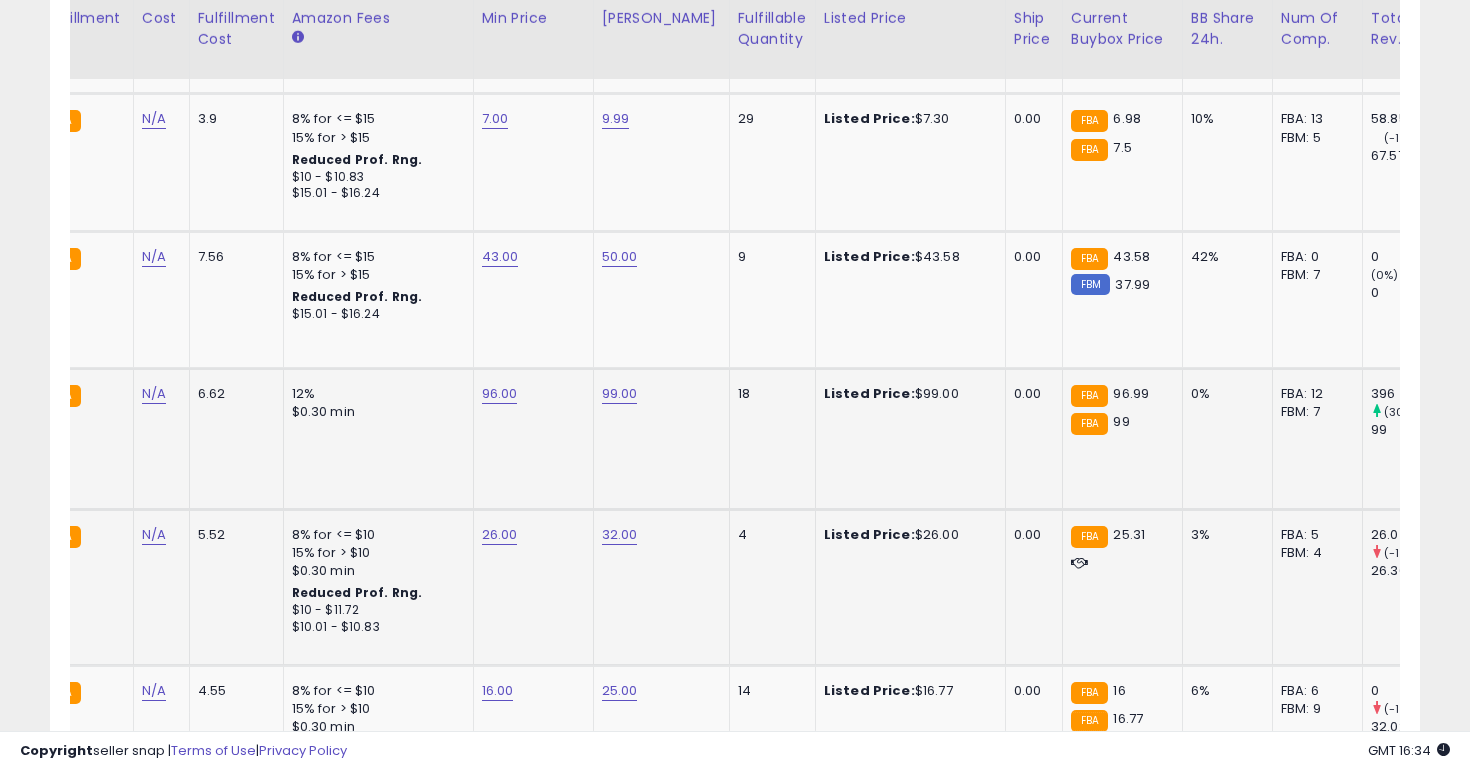 click on "26.00" 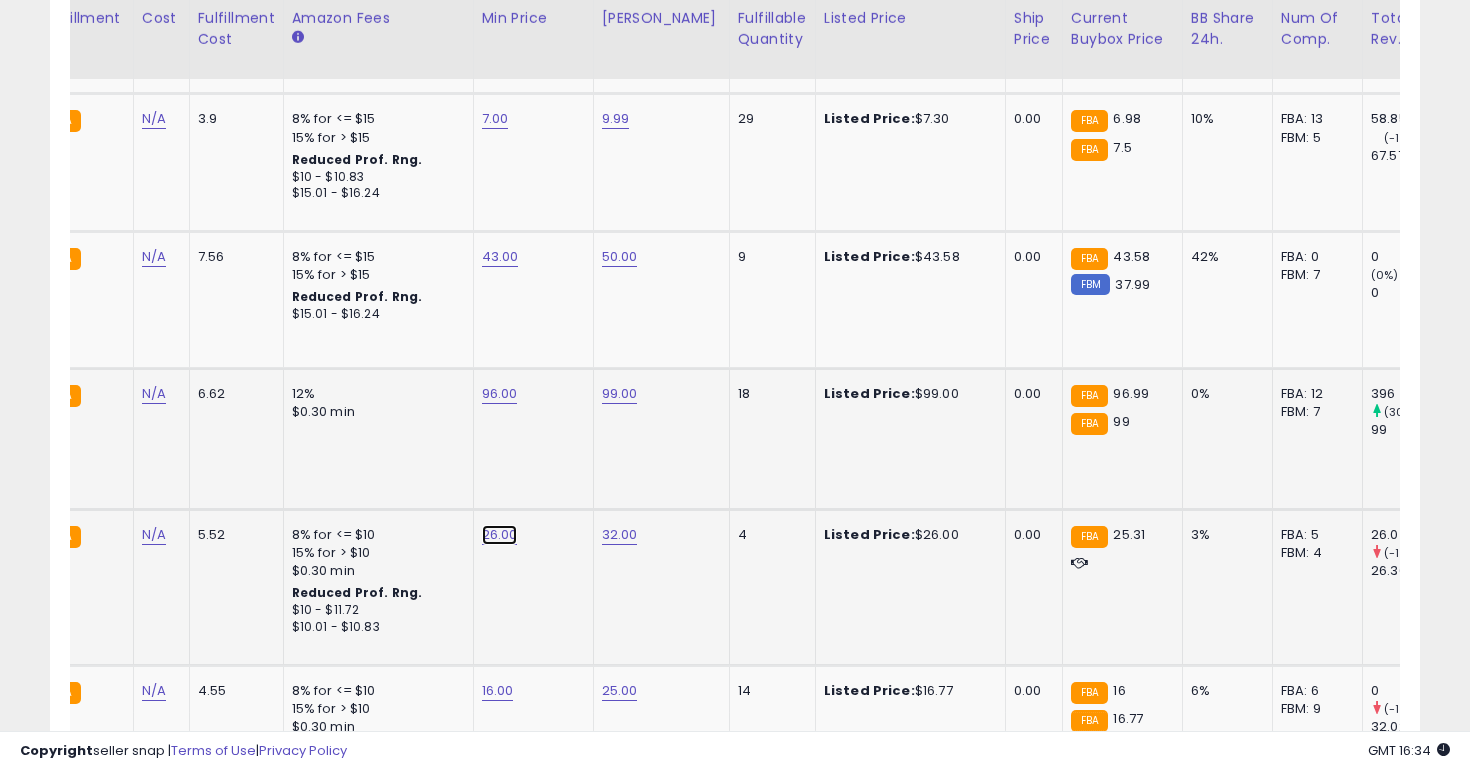 click on "26.00" at bounding box center [498, -2582] 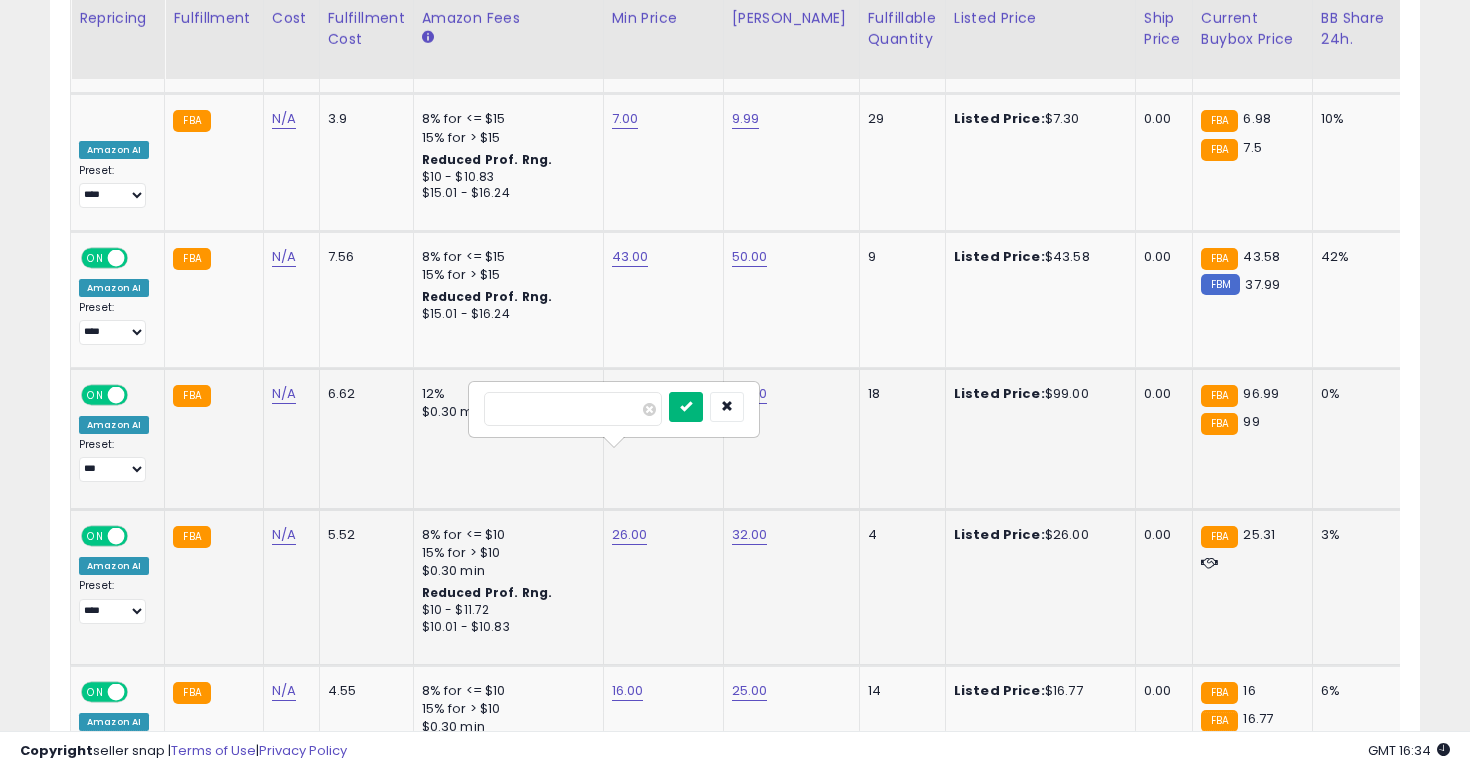 type on "**" 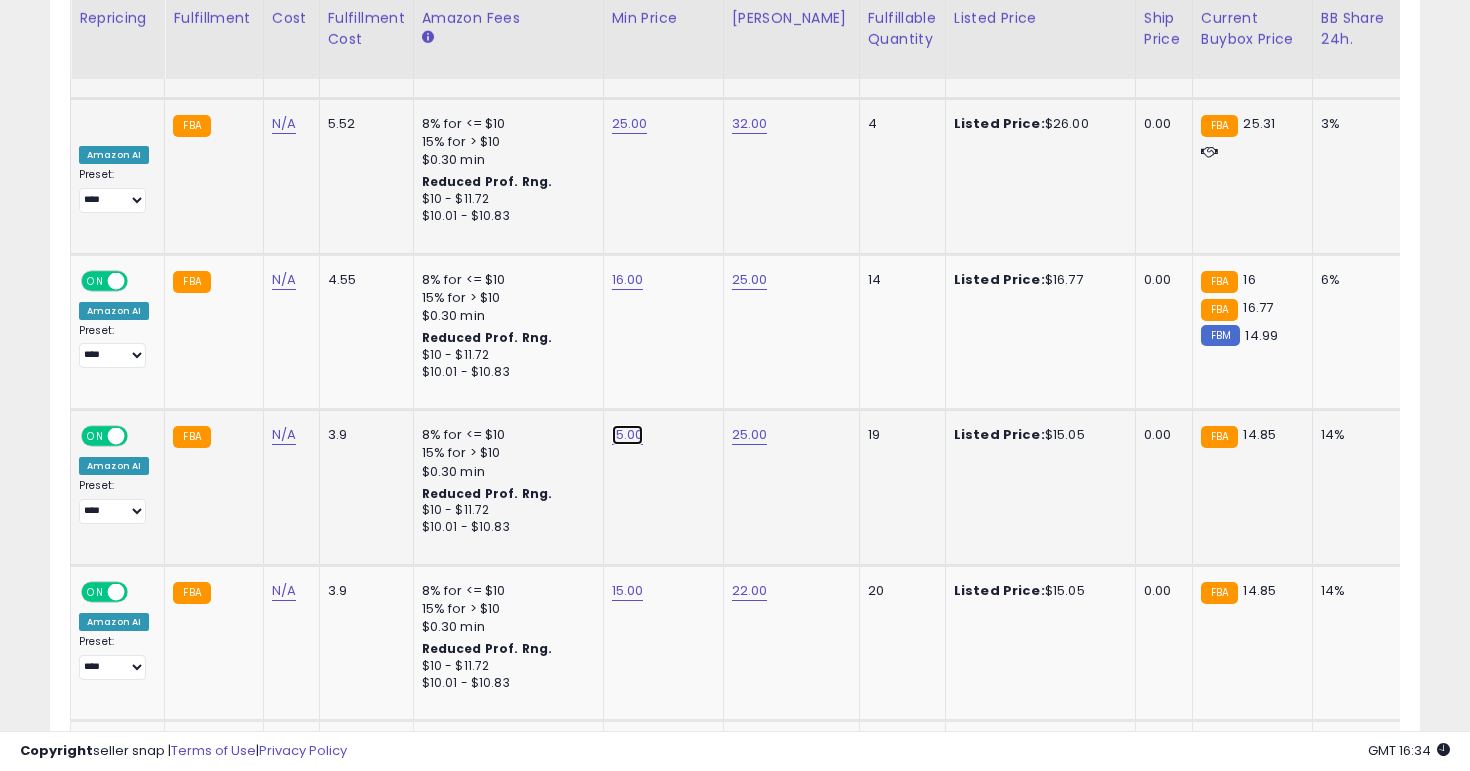 click on "15.00" at bounding box center (628, -2993) 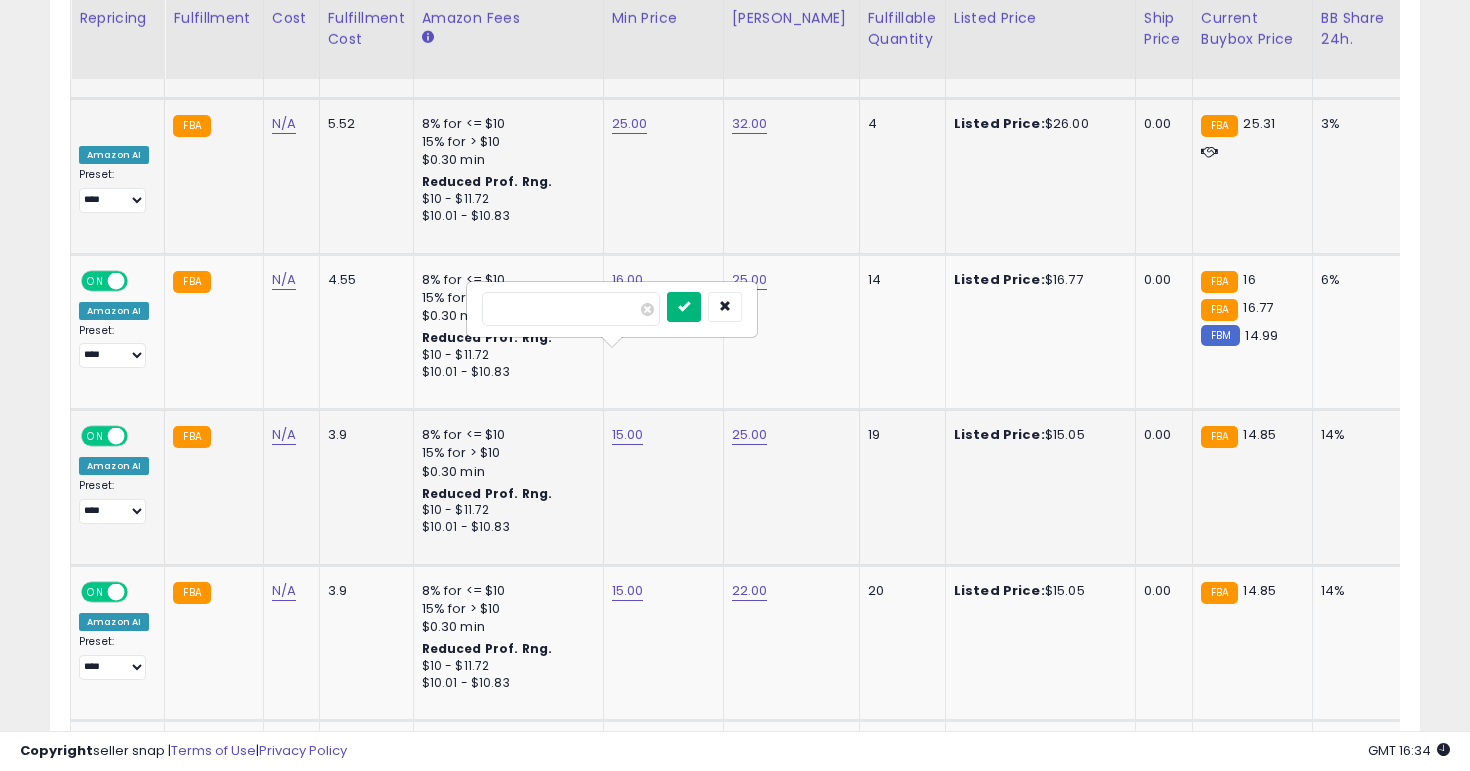 type on "**" 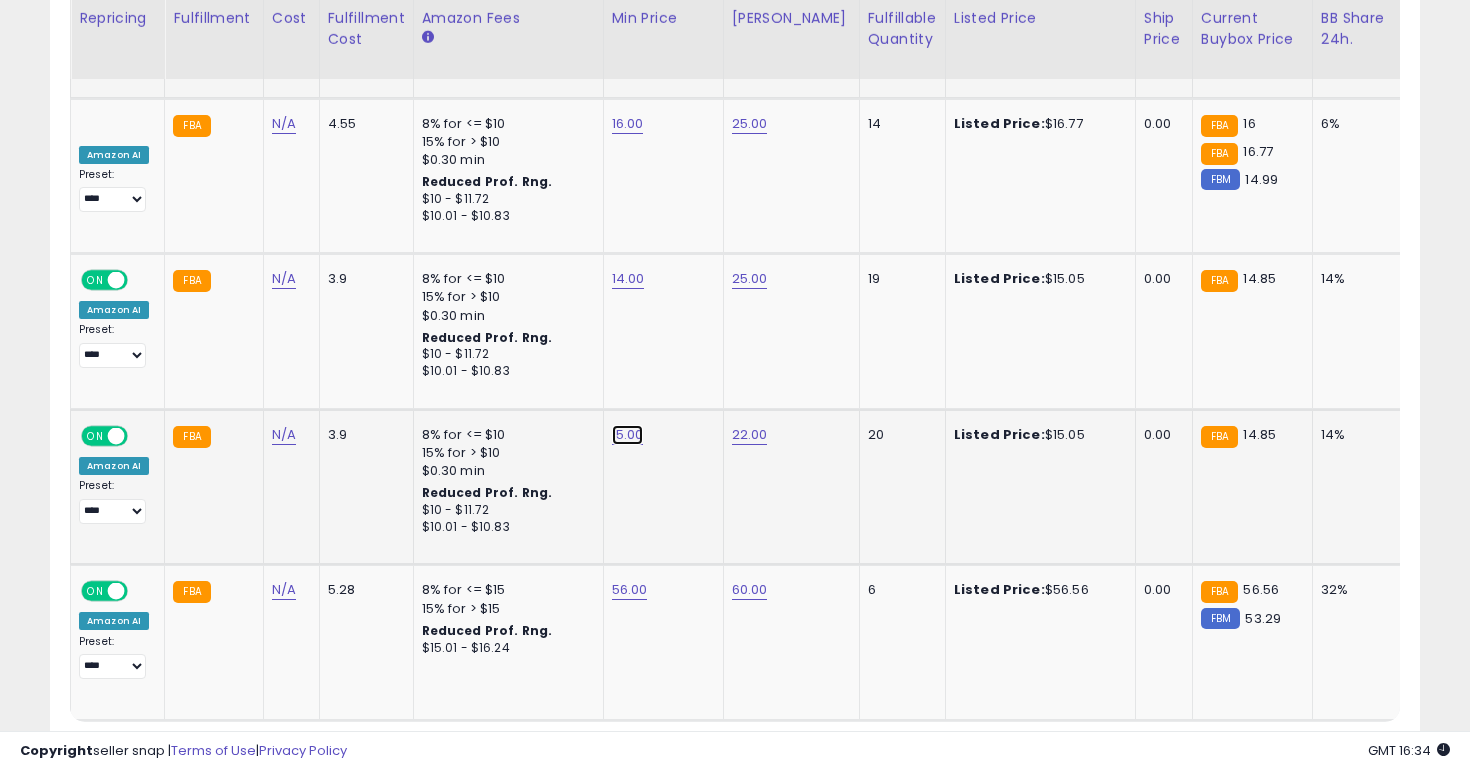 click on "15.00" at bounding box center [628, -3149] 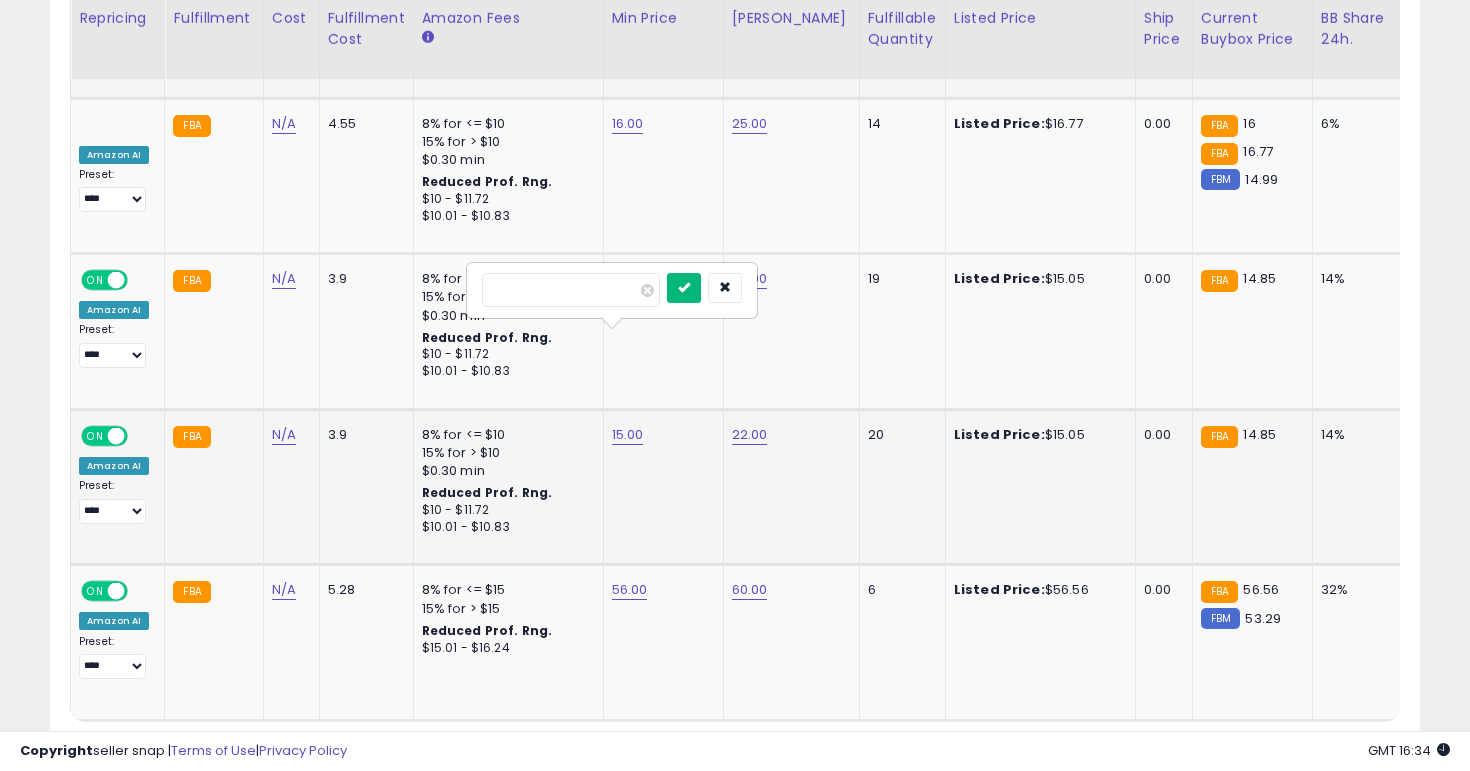type on "**" 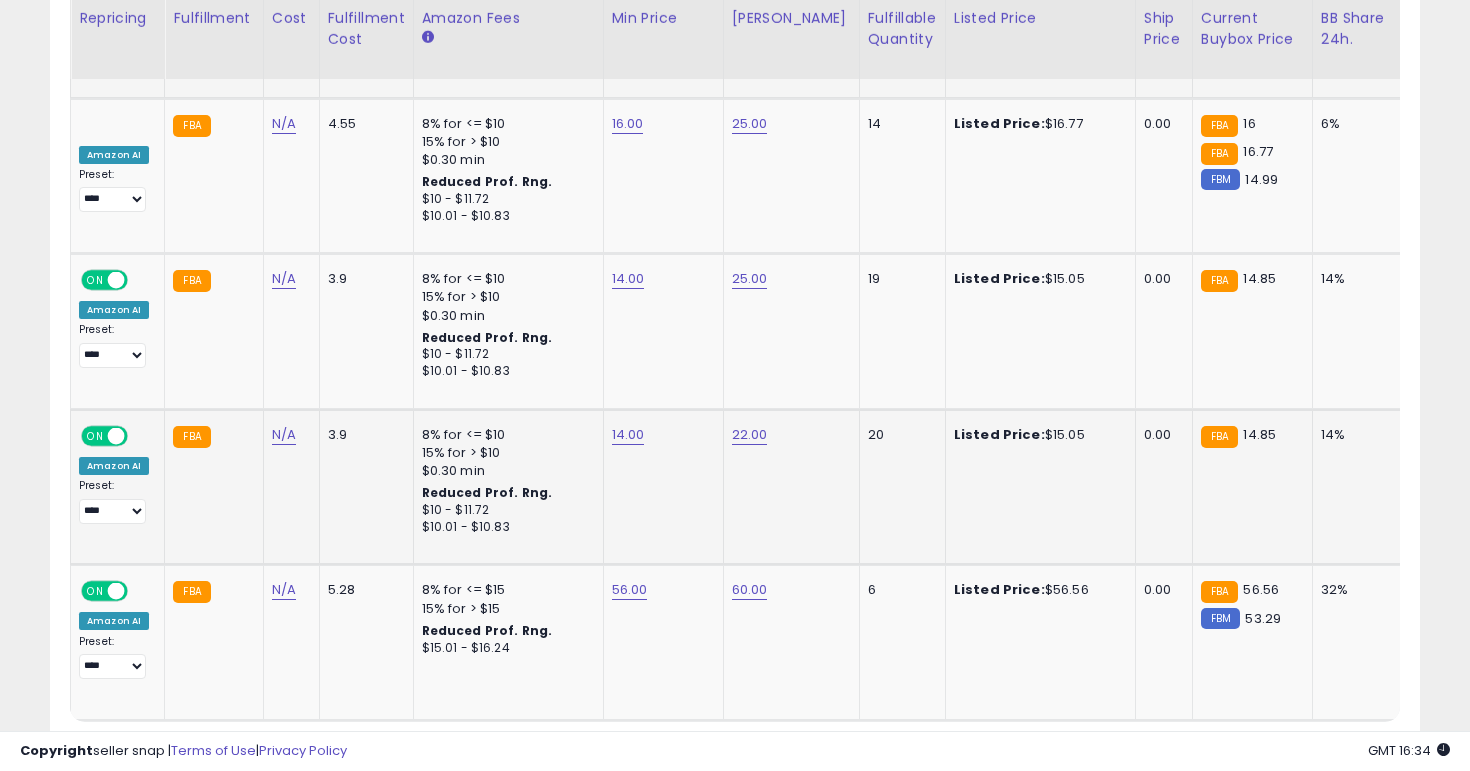 click on "1" 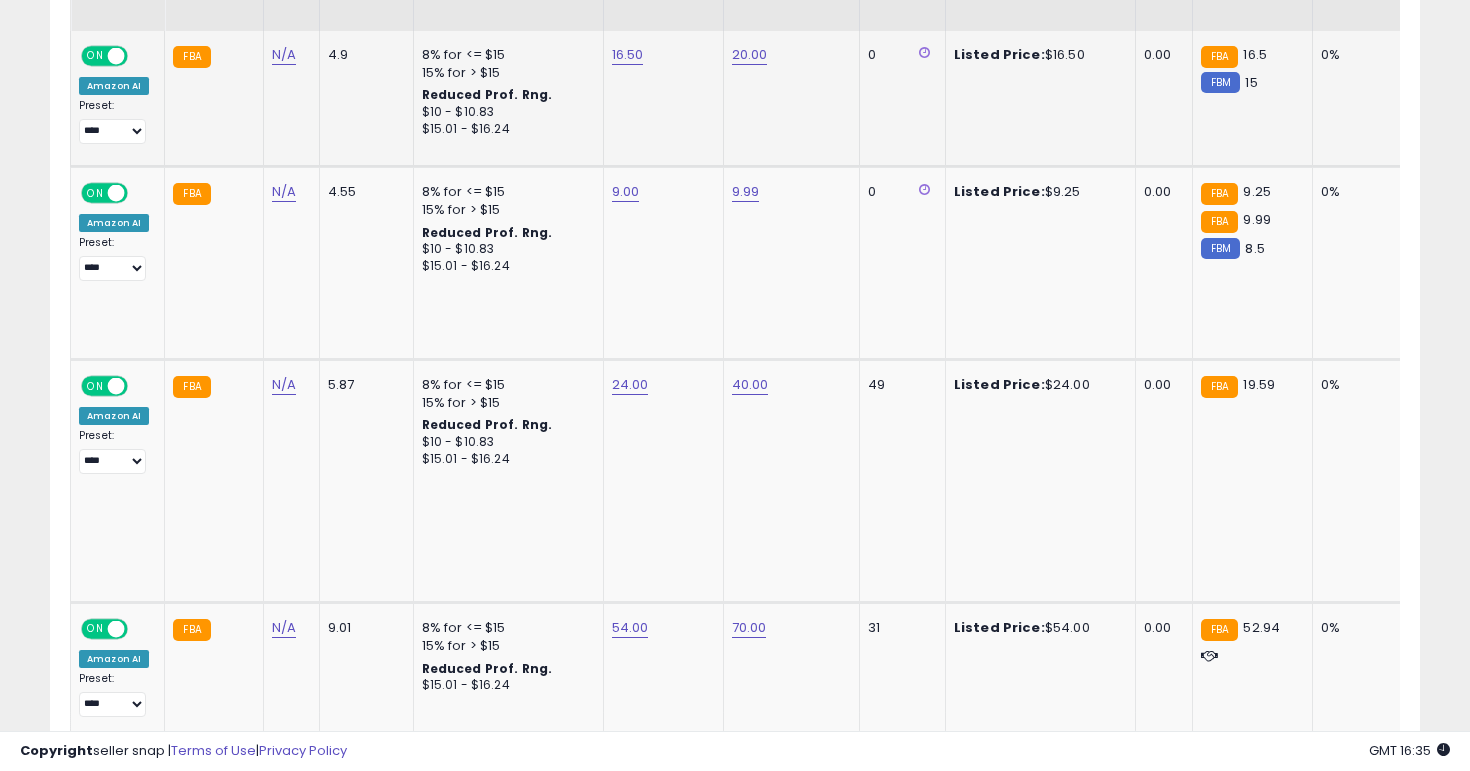scroll, scrollTop: 1045, scrollLeft: 0, axis: vertical 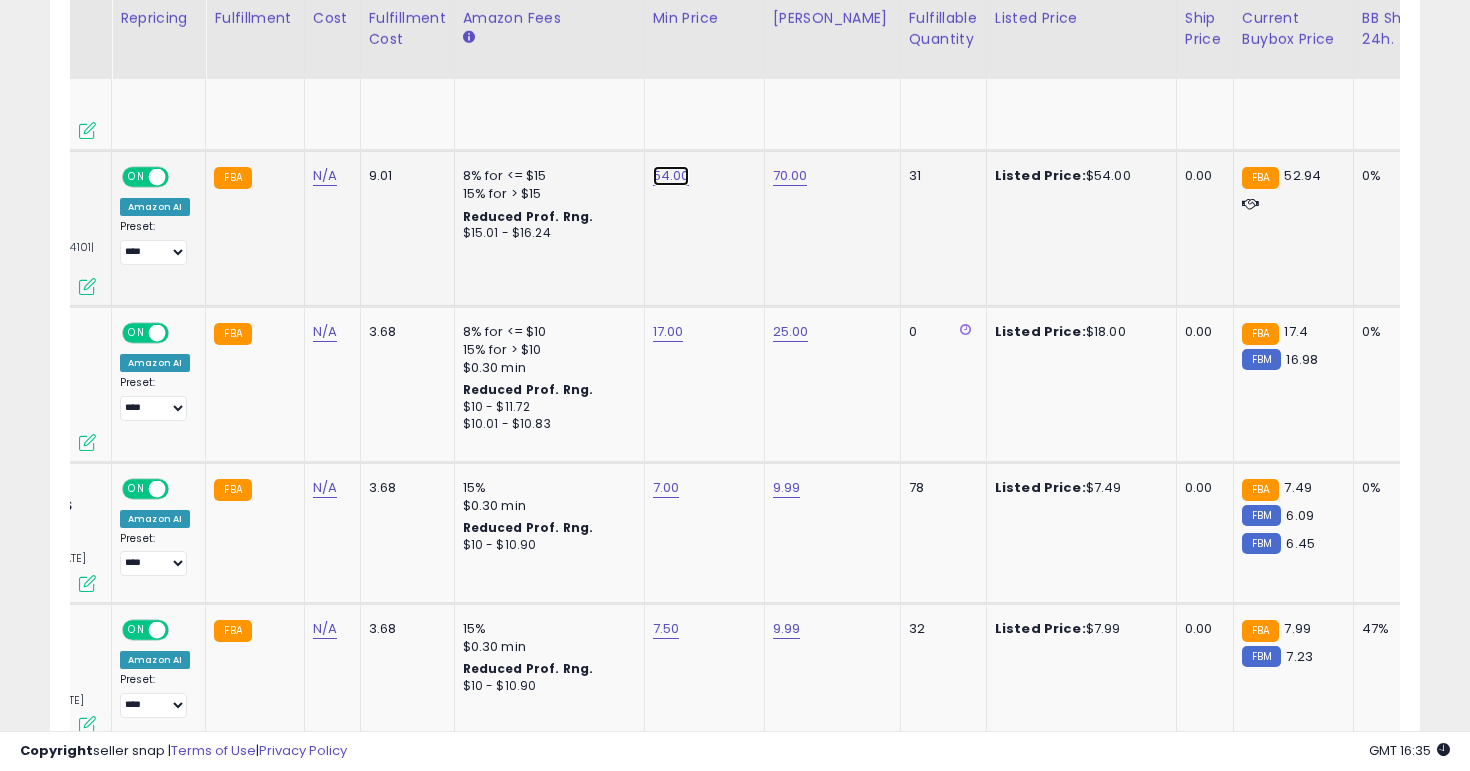 click on "54.00" at bounding box center (669, -397) 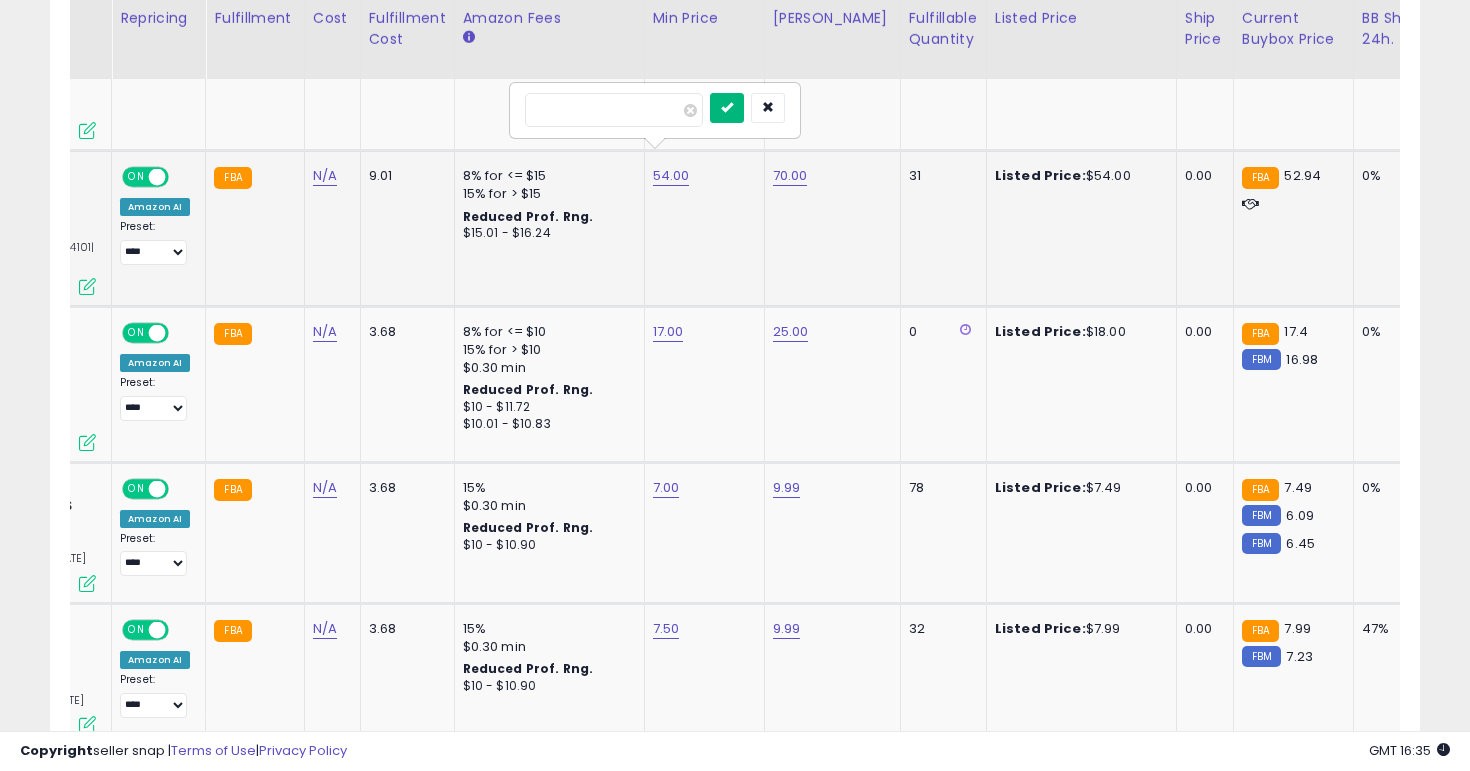 type on "**" 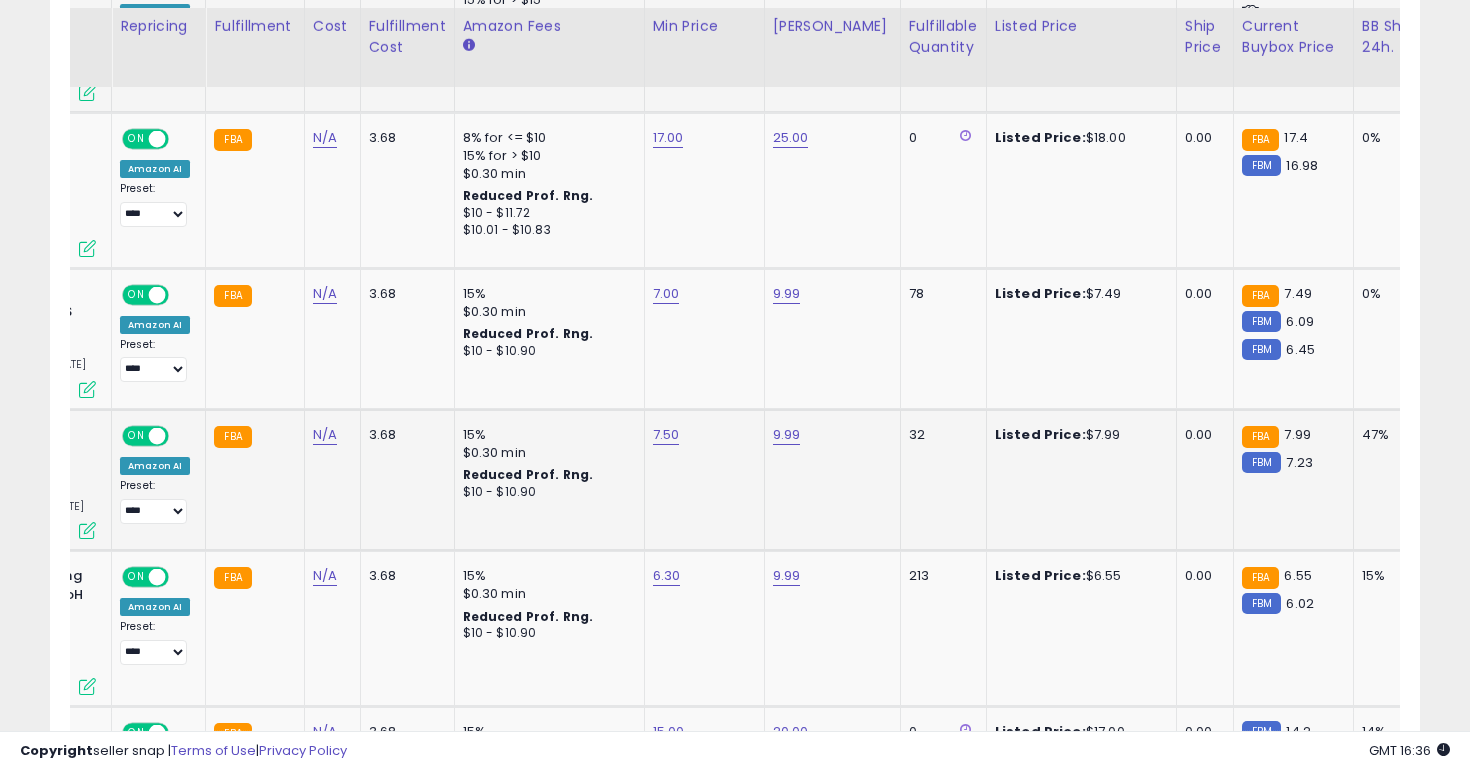 scroll, scrollTop: 1826, scrollLeft: 0, axis: vertical 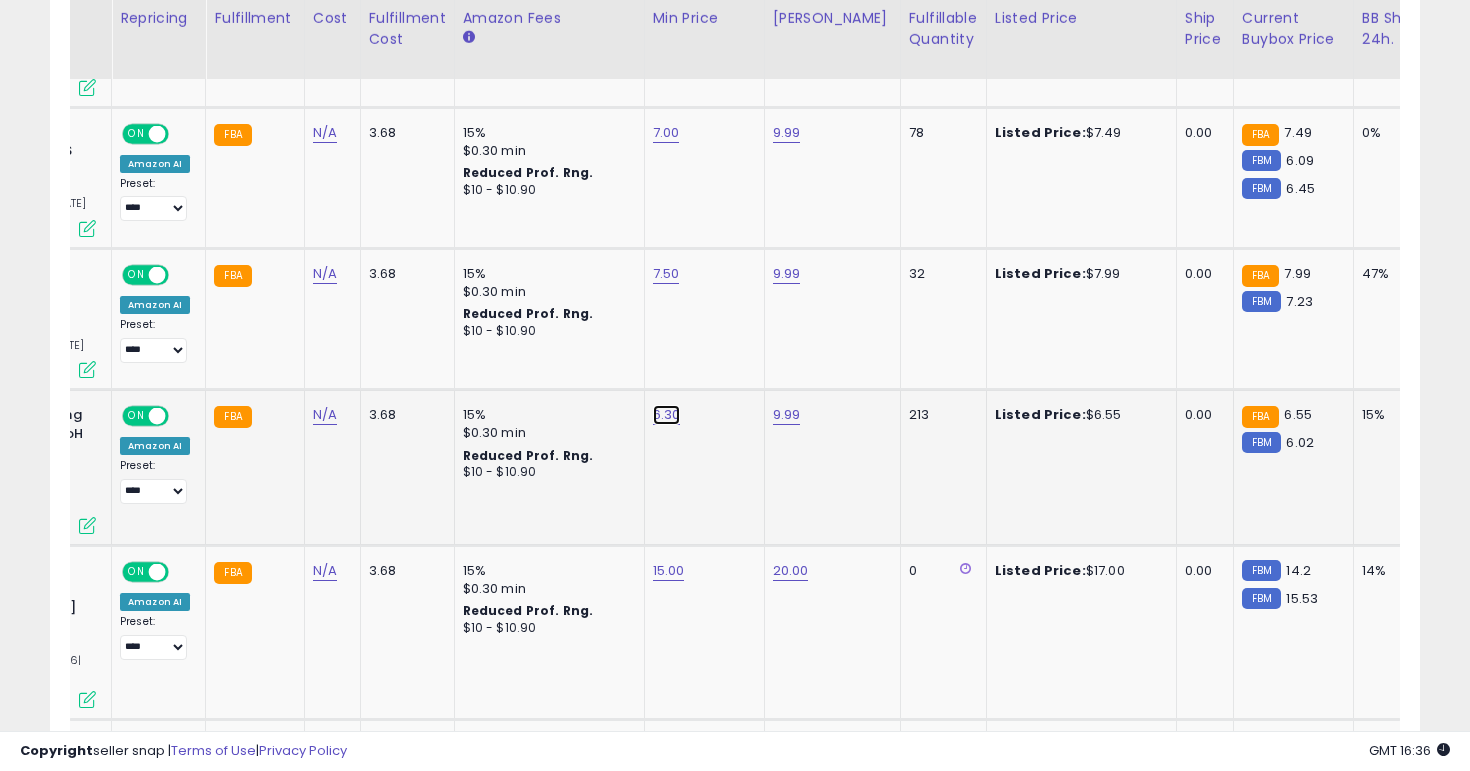 click on "6.30" at bounding box center [669, -752] 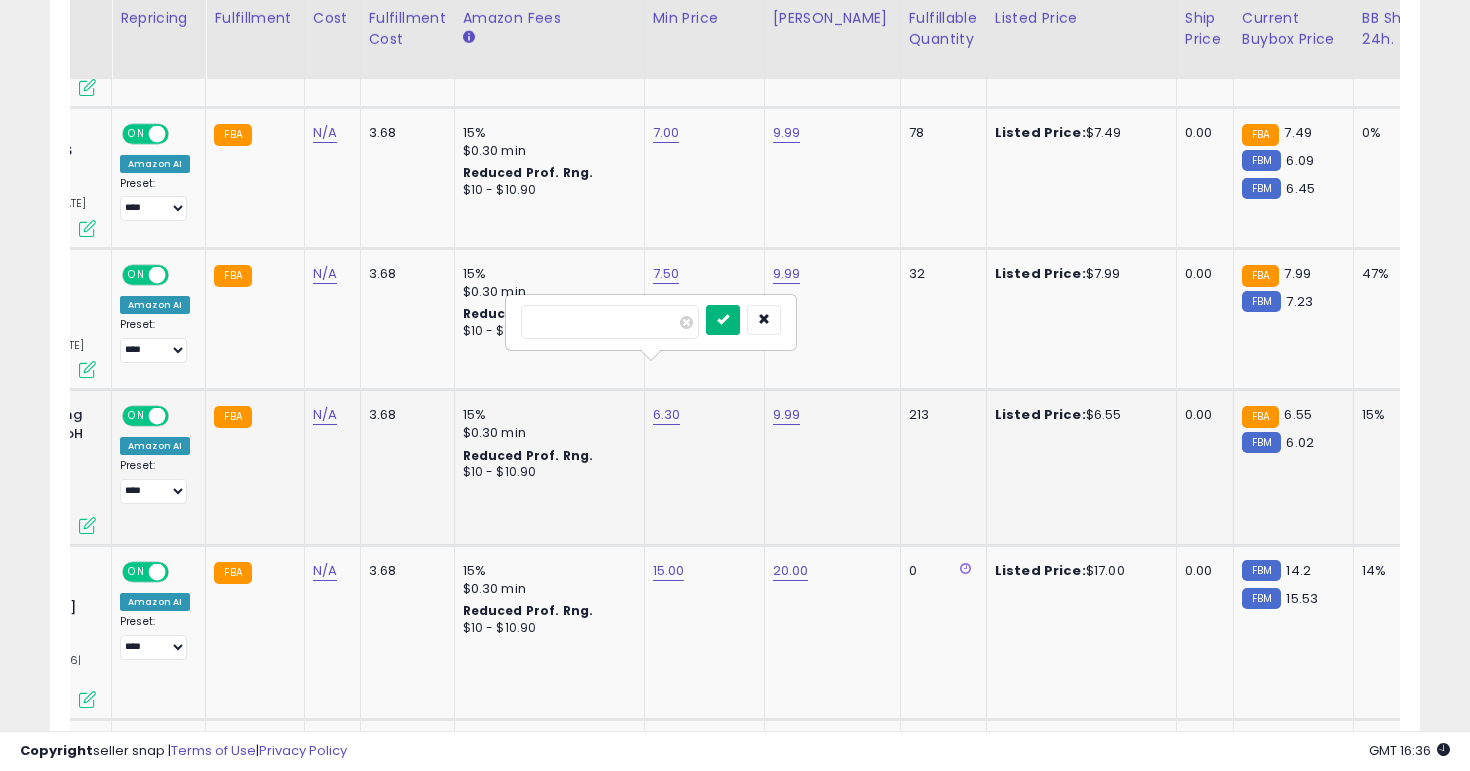 type on "*" 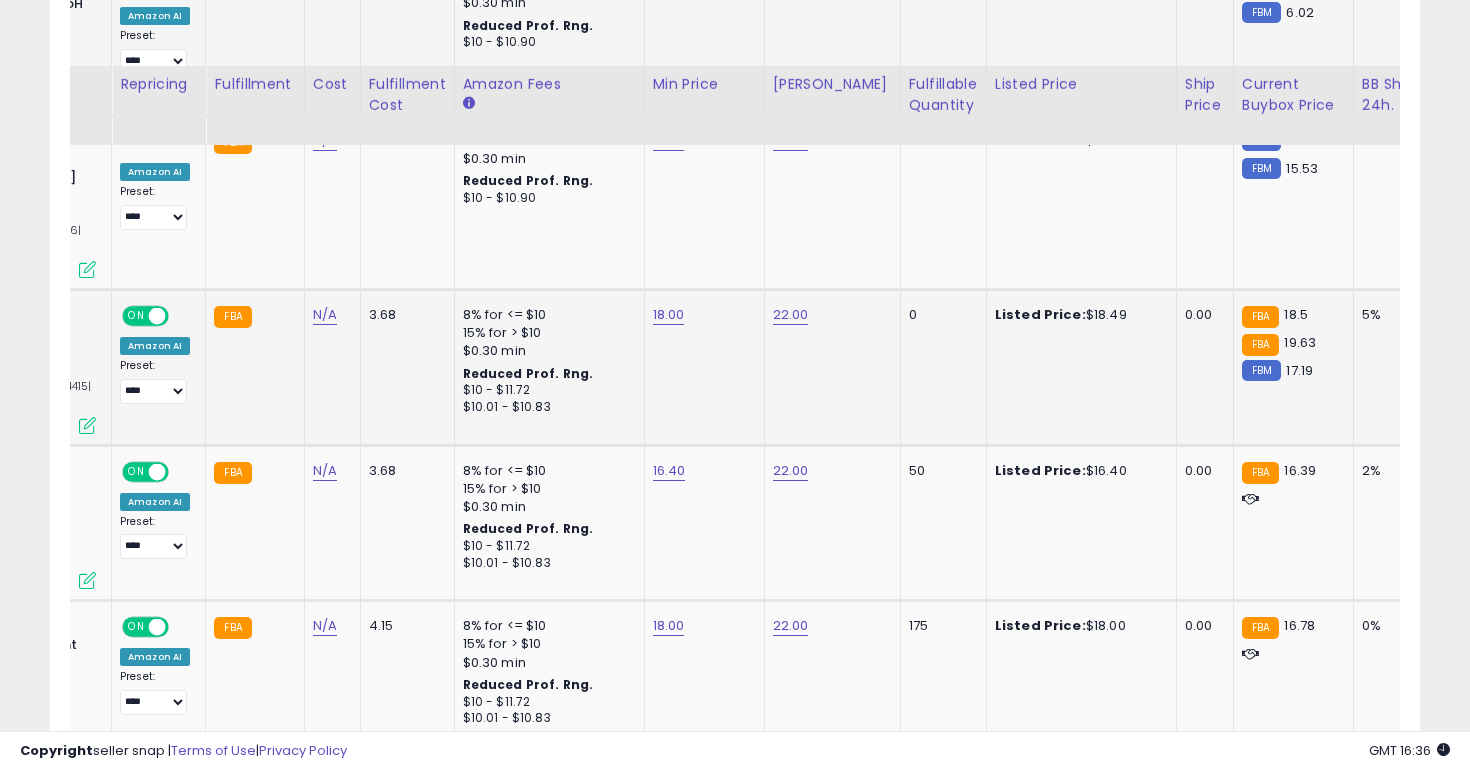 scroll, scrollTop: 2322, scrollLeft: 0, axis: vertical 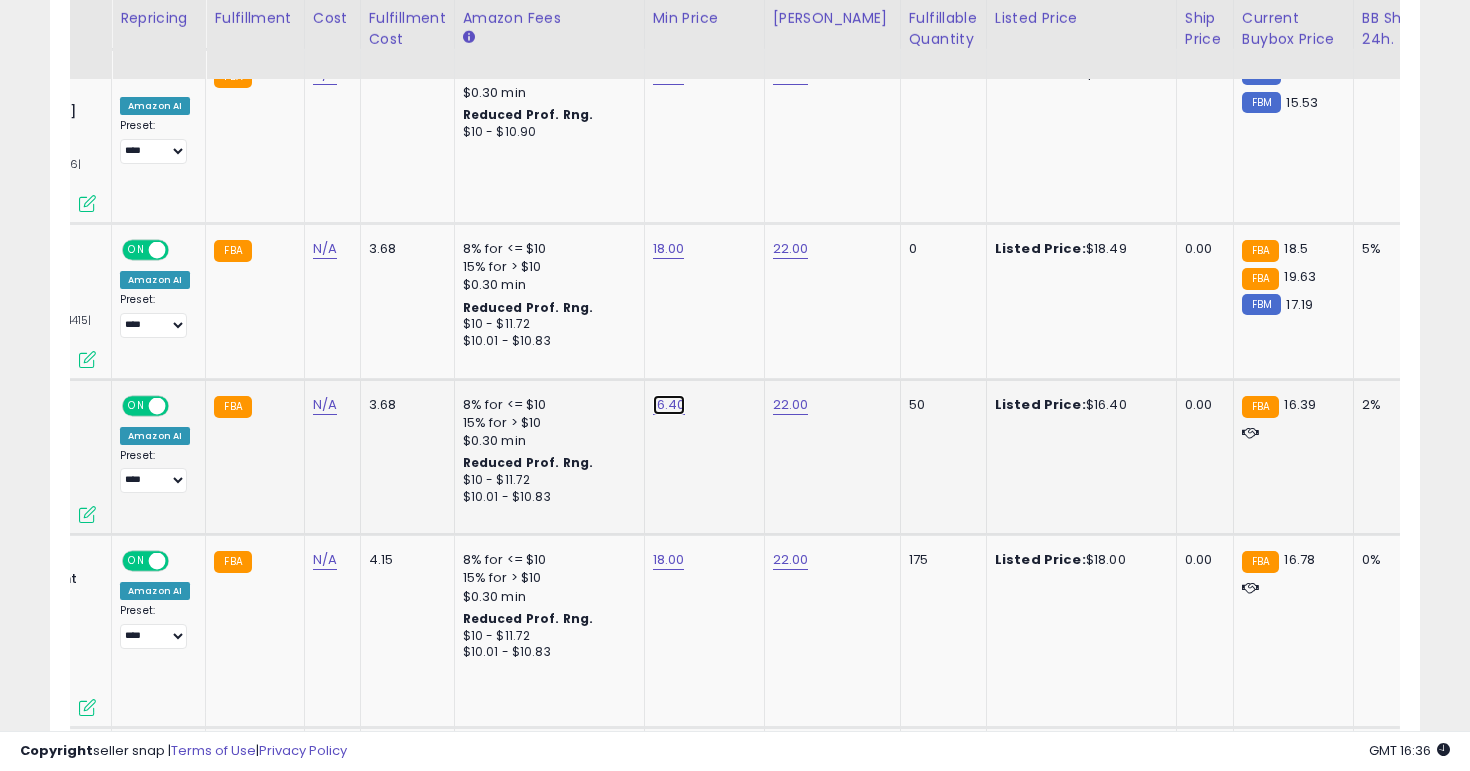 click on "16.40" at bounding box center (669, -1248) 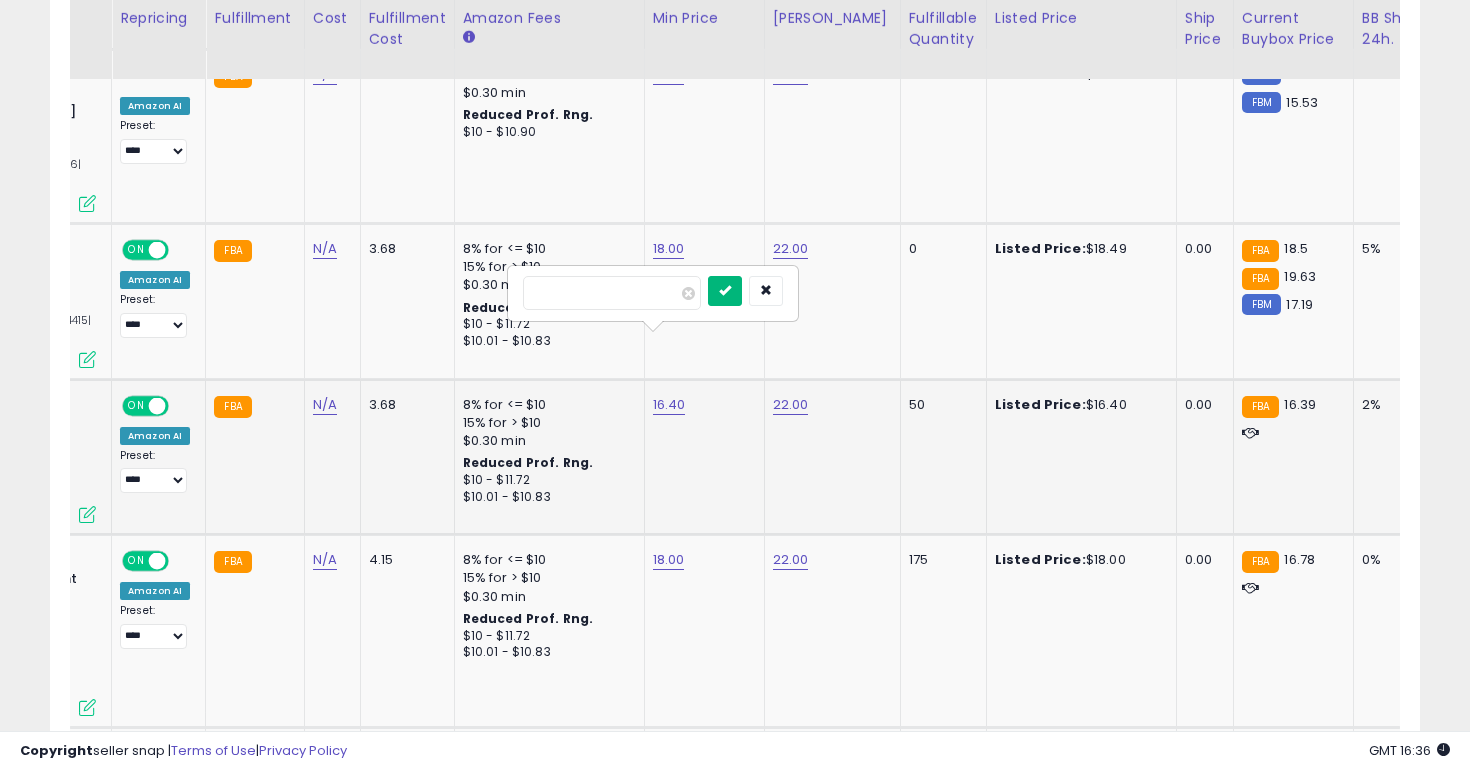 type on "**" 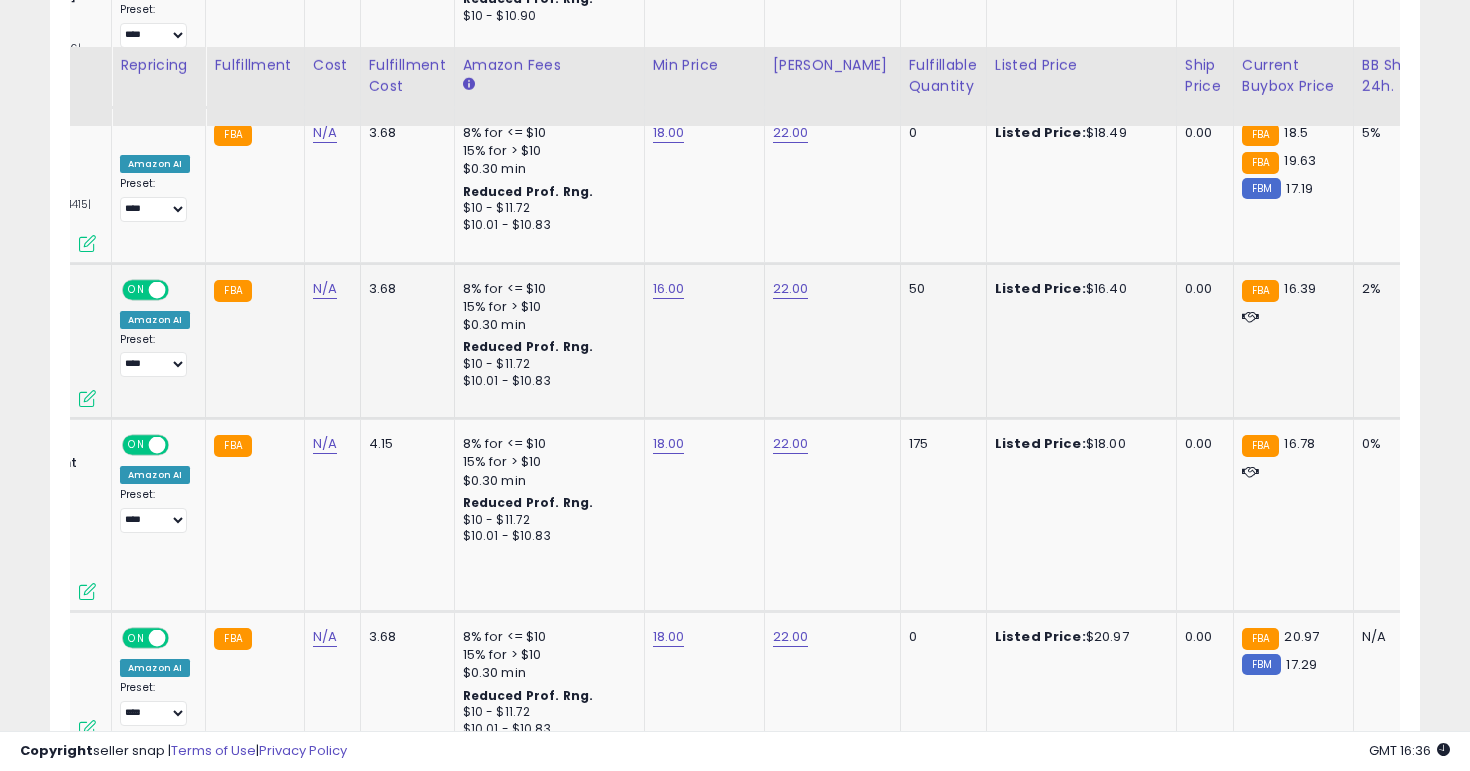 scroll, scrollTop: 2485, scrollLeft: 0, axis: vertical 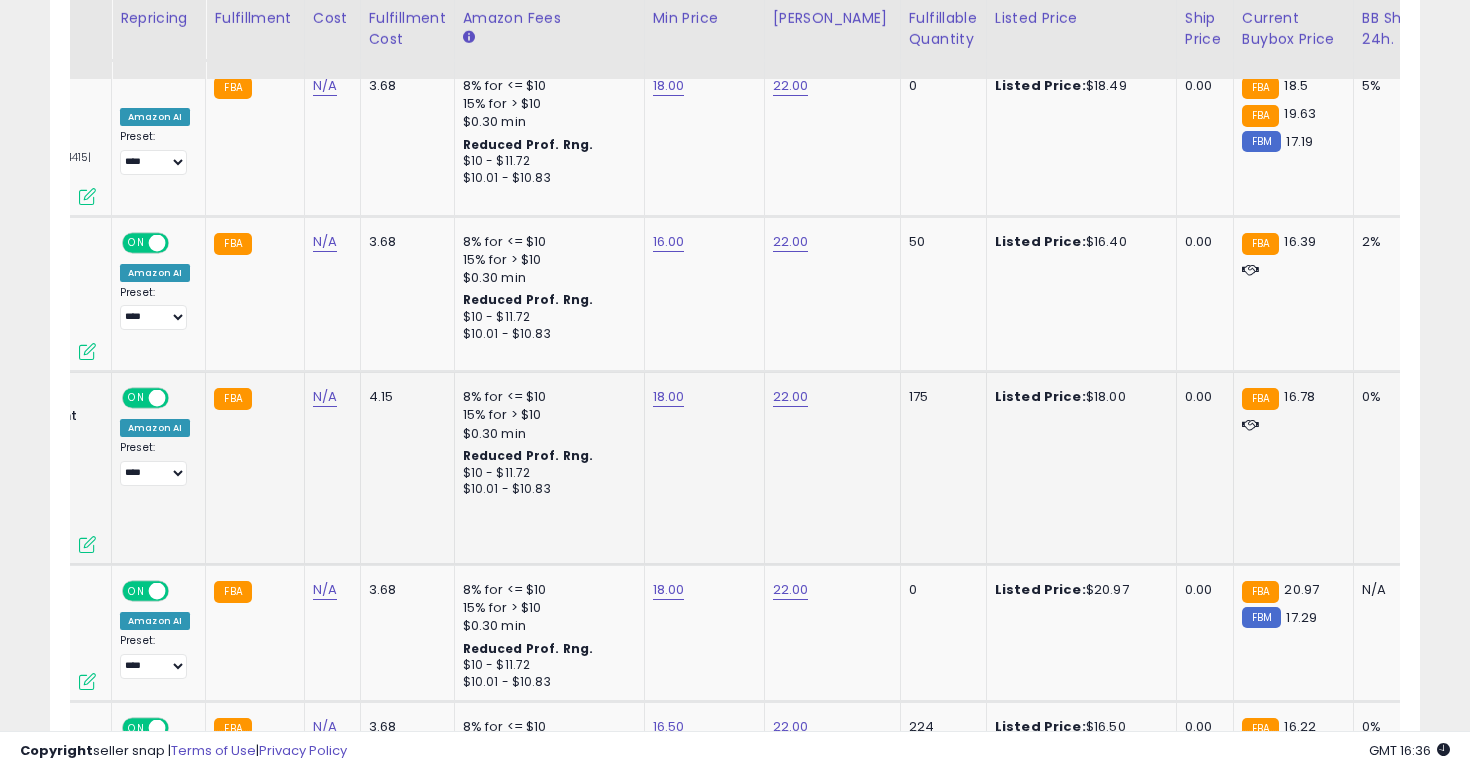 click on "18.00" 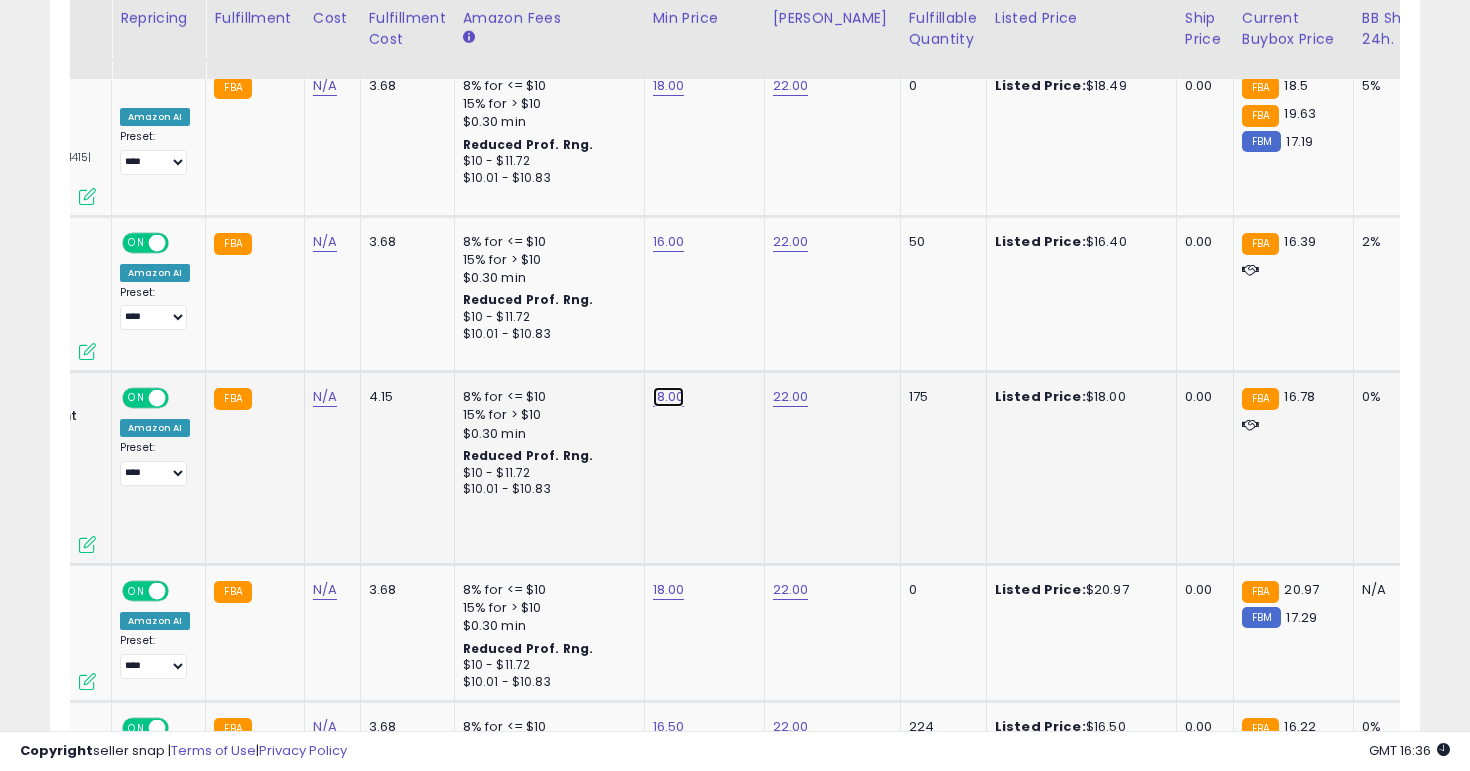 click on "18.00" at bounding box center (669, -1411) 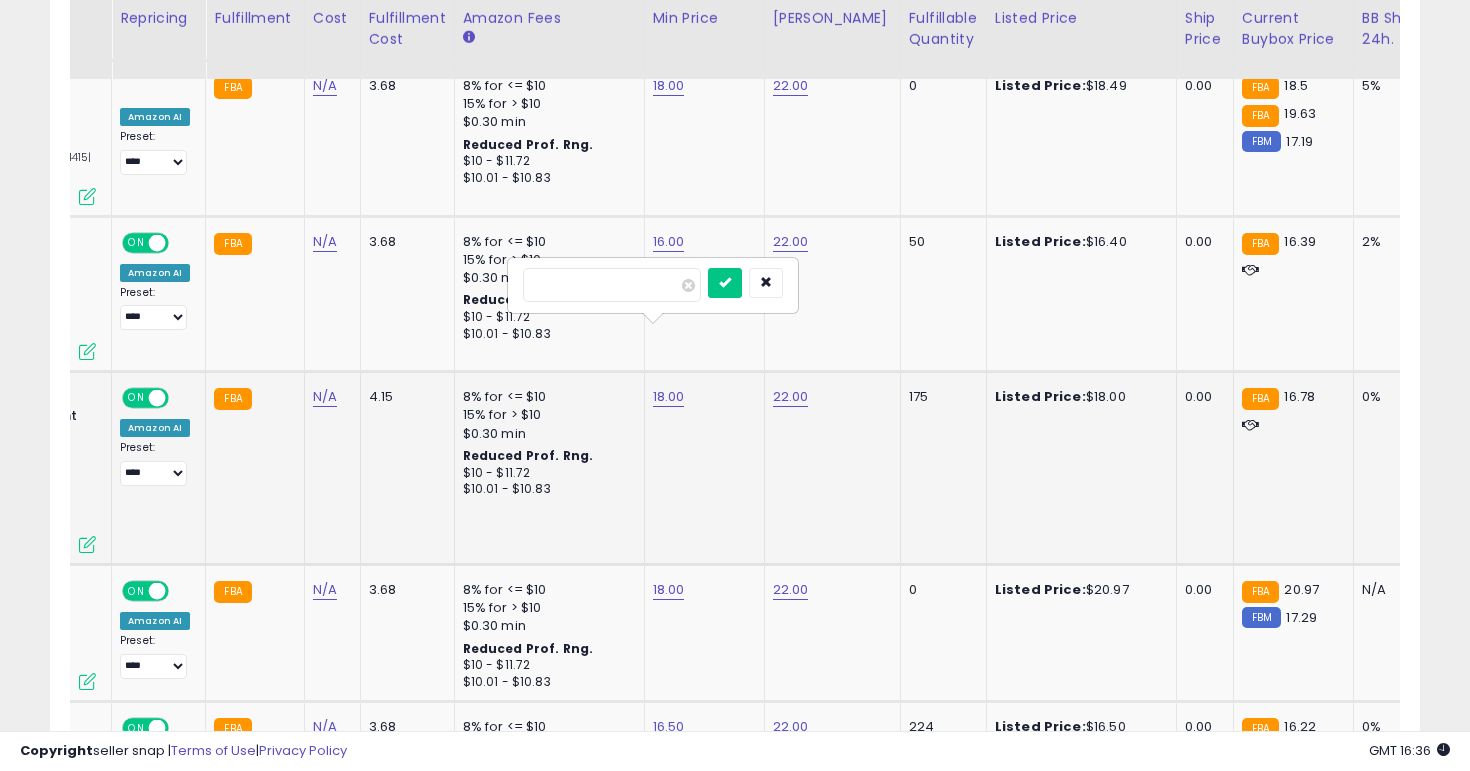 scroll, scrollTop: 0, scrollLeft: 141, axis: horizontal 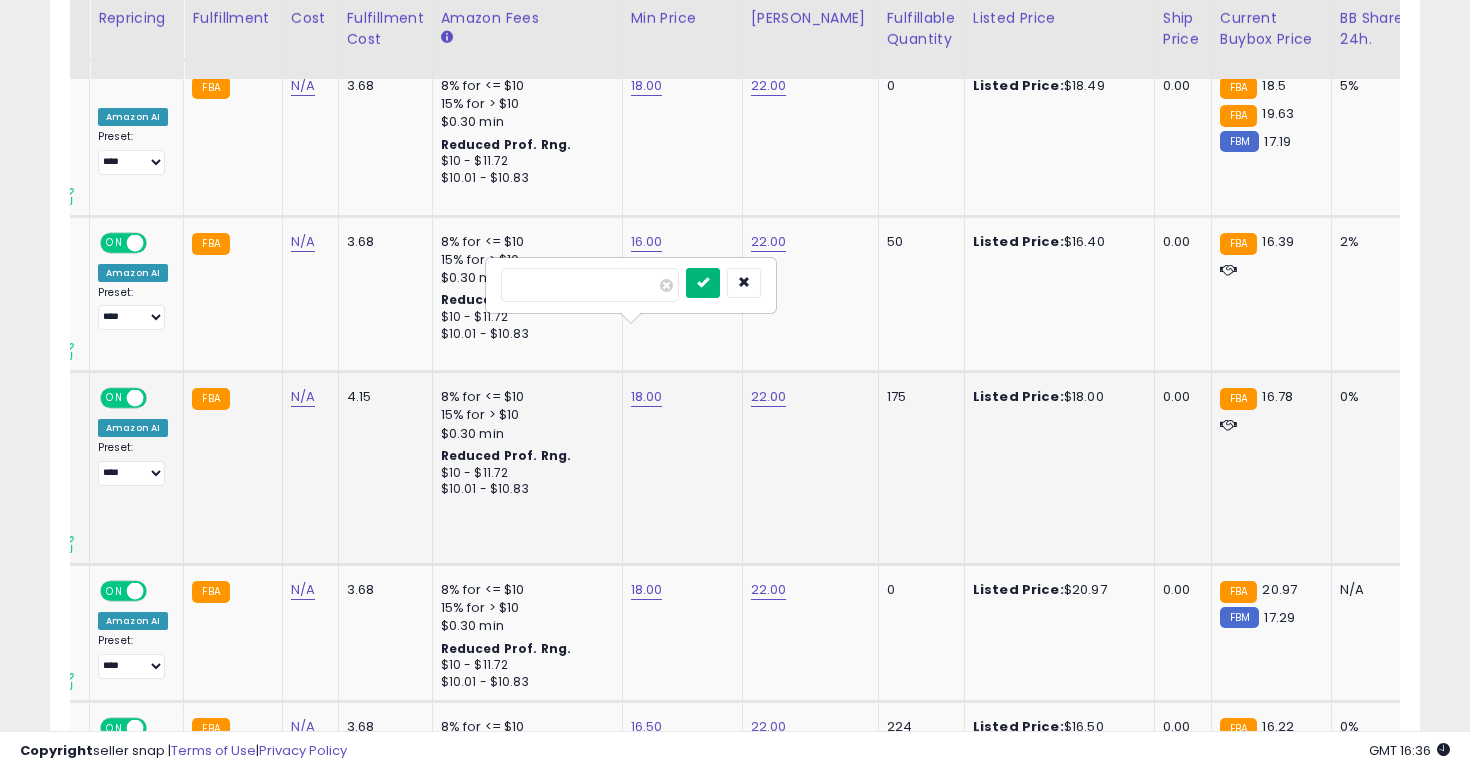type on "**" 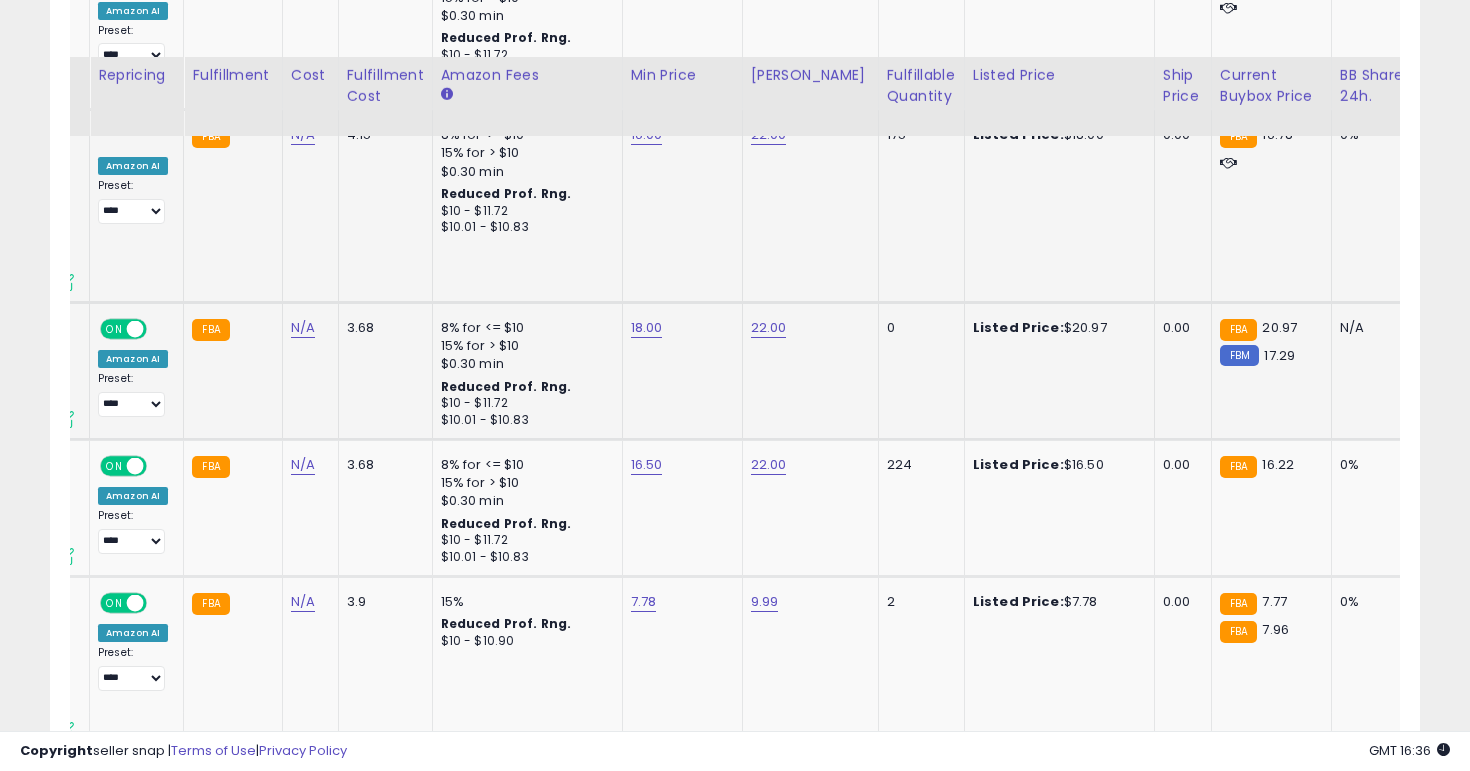 scroll, scrollTop: 2804, scrollLeft: 0, axis: vertical 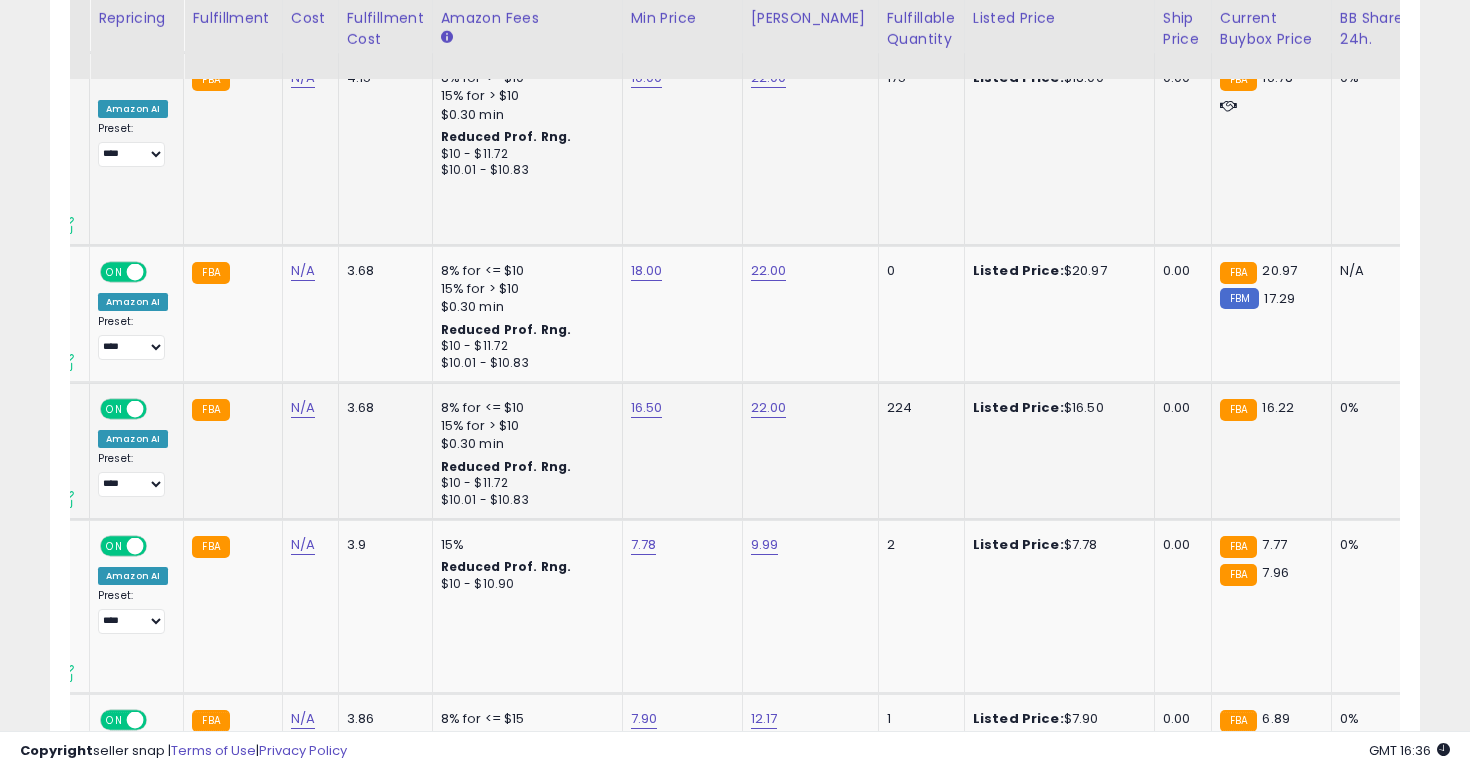 click on "16.50" 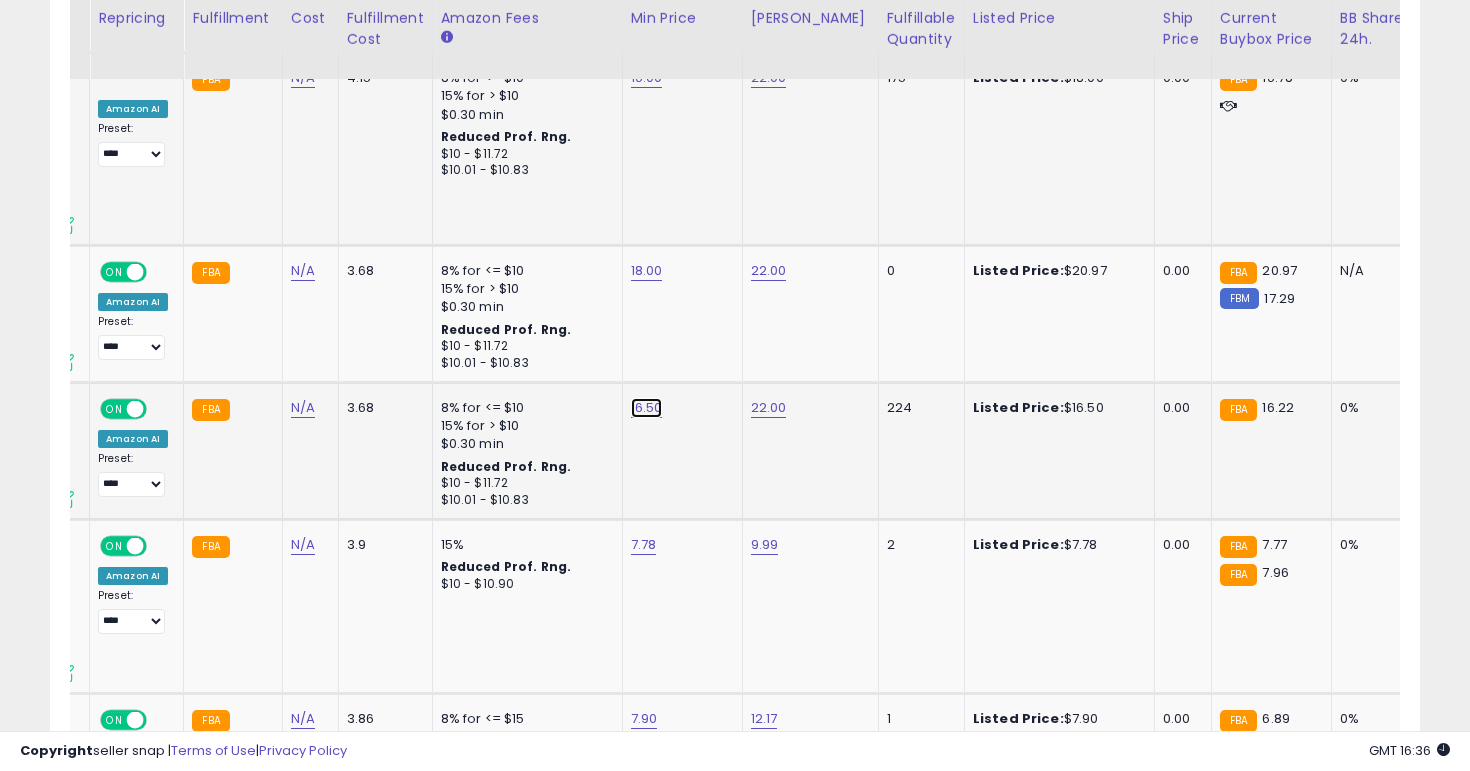 click on "16.50" at bounding box center [647, -1730] 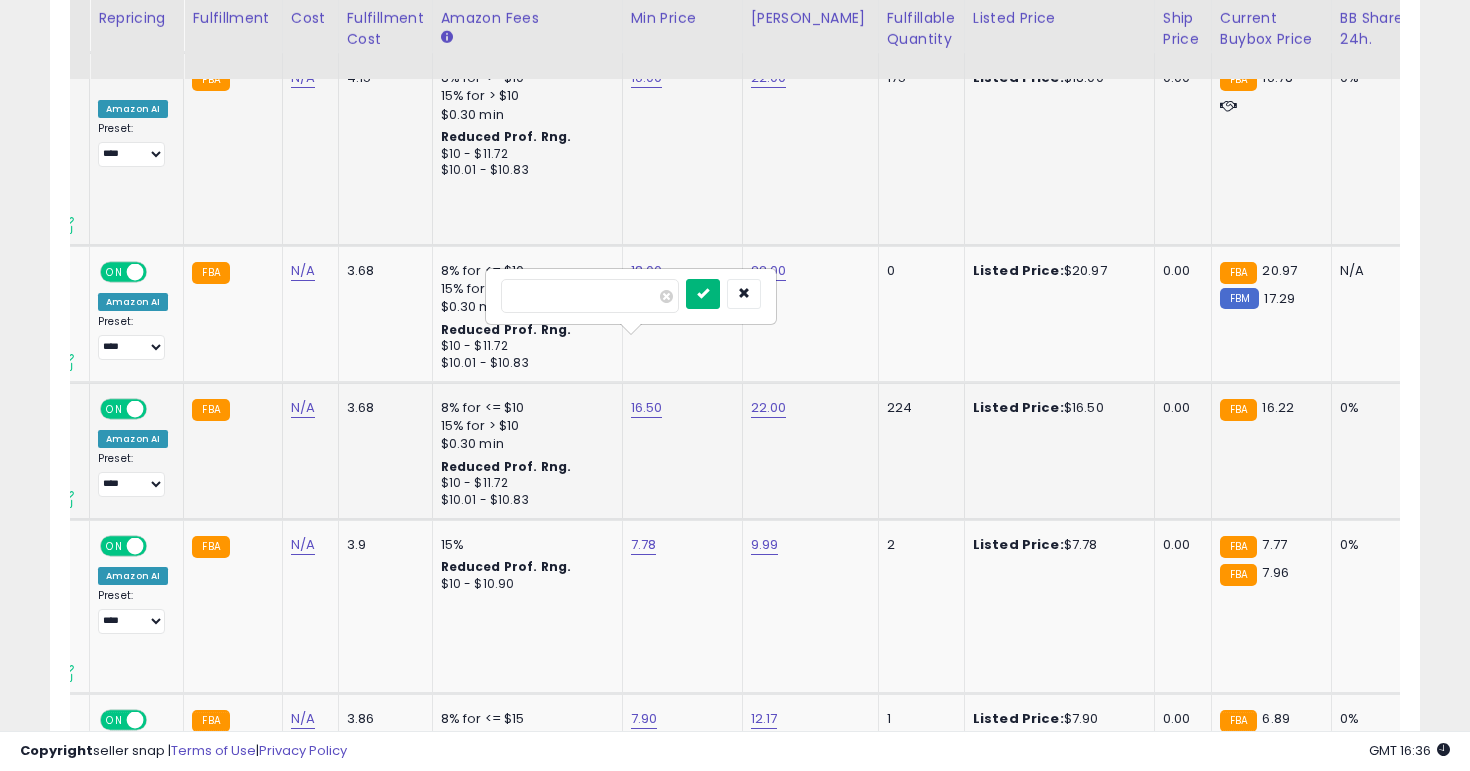 type on "**" 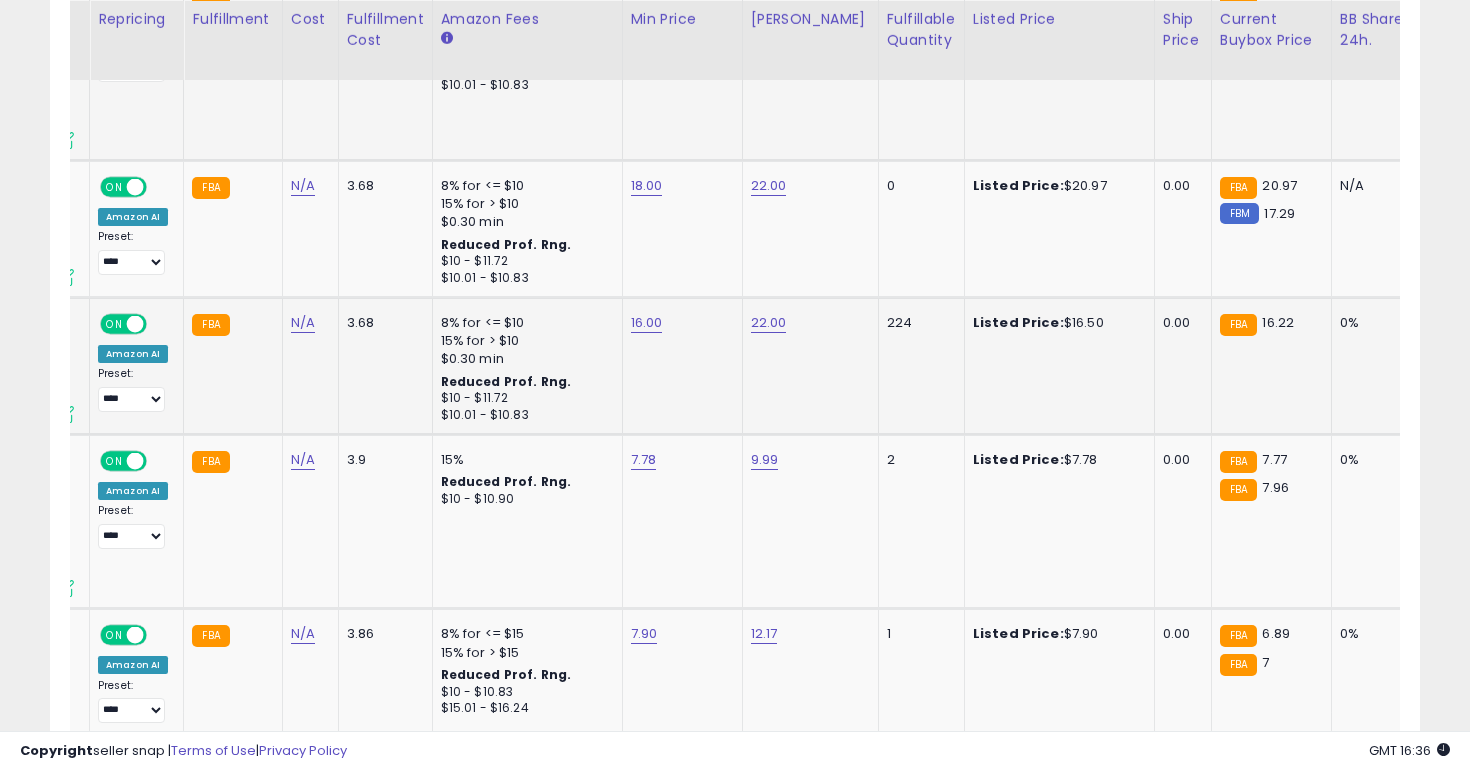 scroll, scrollTop: 2890, scrollLeft: 0, axis: vertical 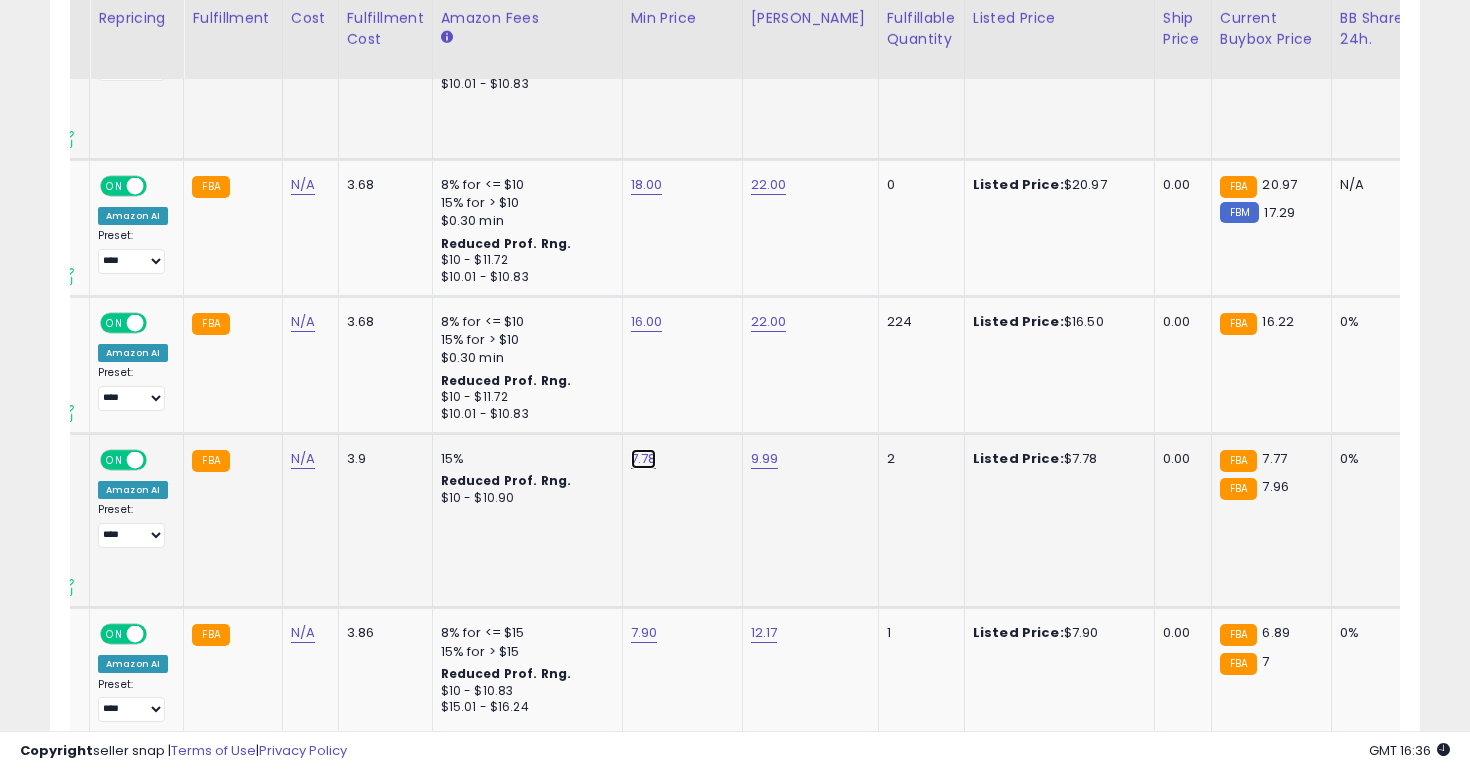 click on "7.78" at bounding box center [647, -1816] 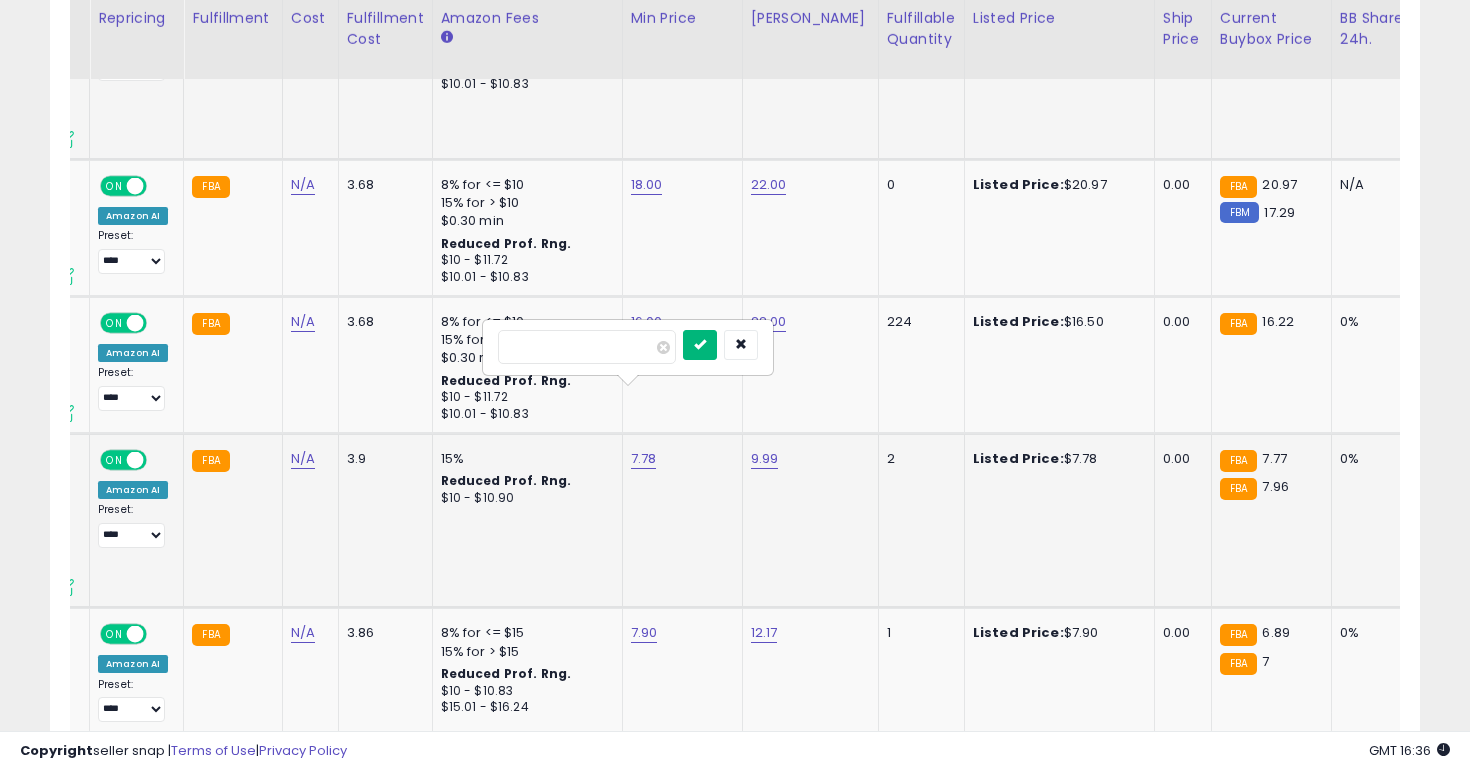 type on "*" 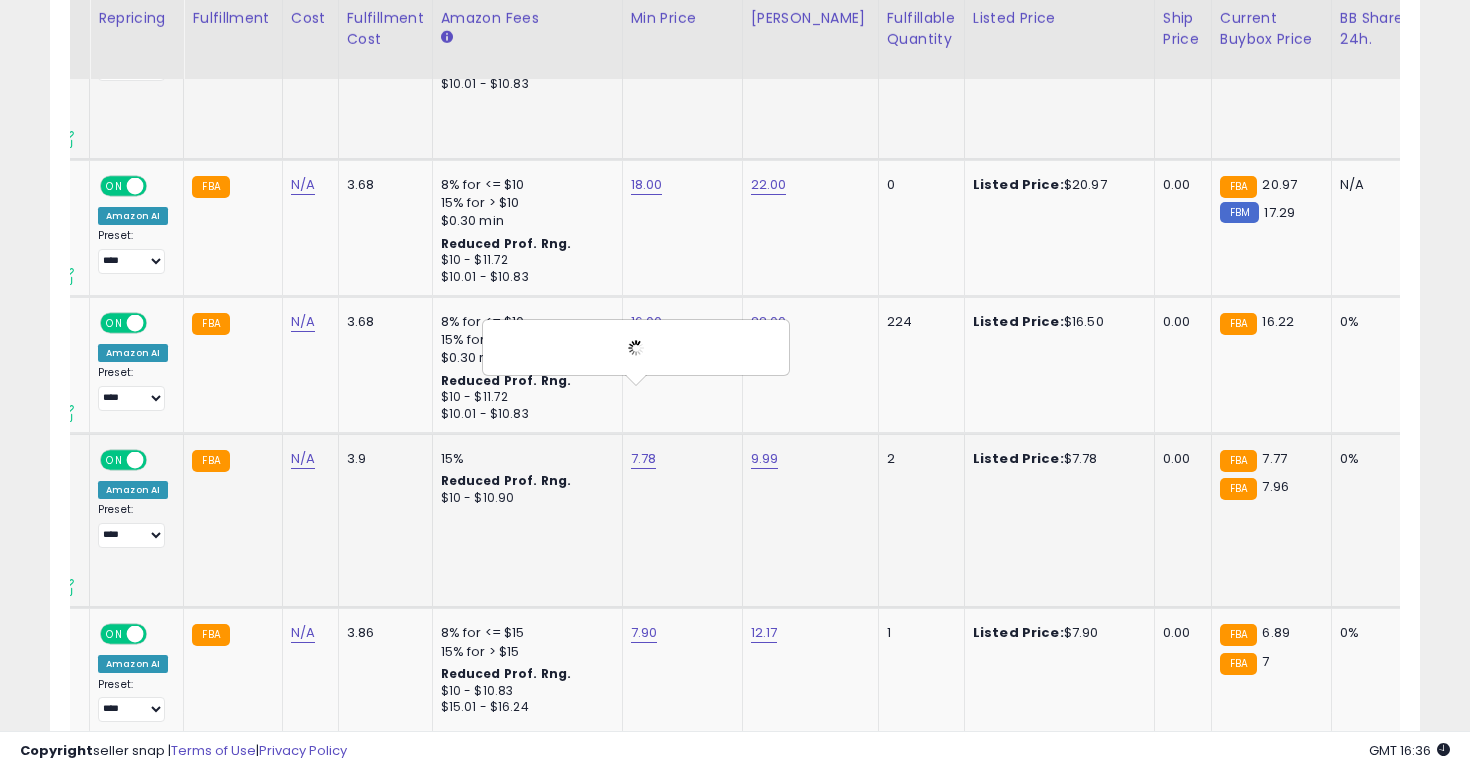 click at bounding box center [636, 347] 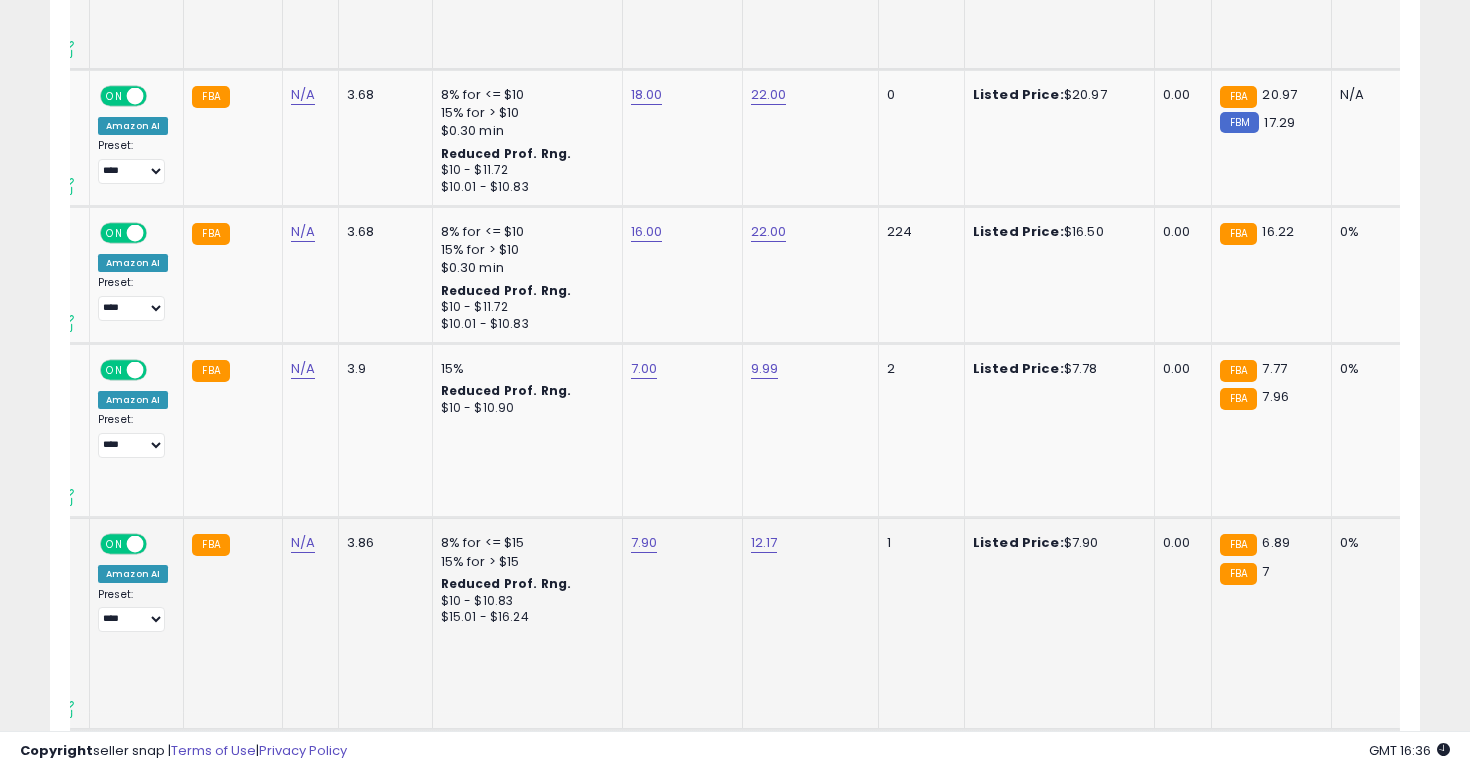 scroll, scrollTop: 2995, scrollLeft: 0, axis: vertical 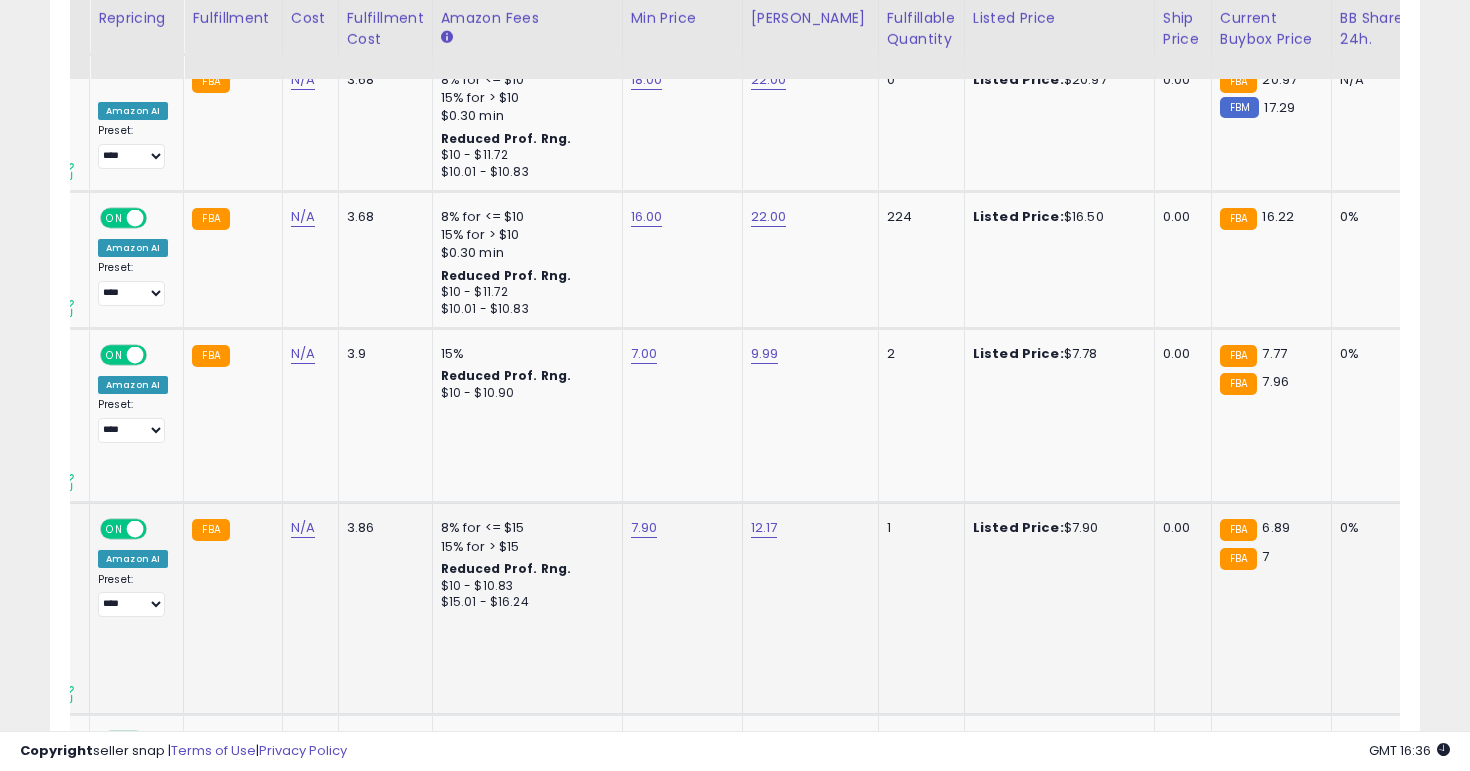 click on "7.90" 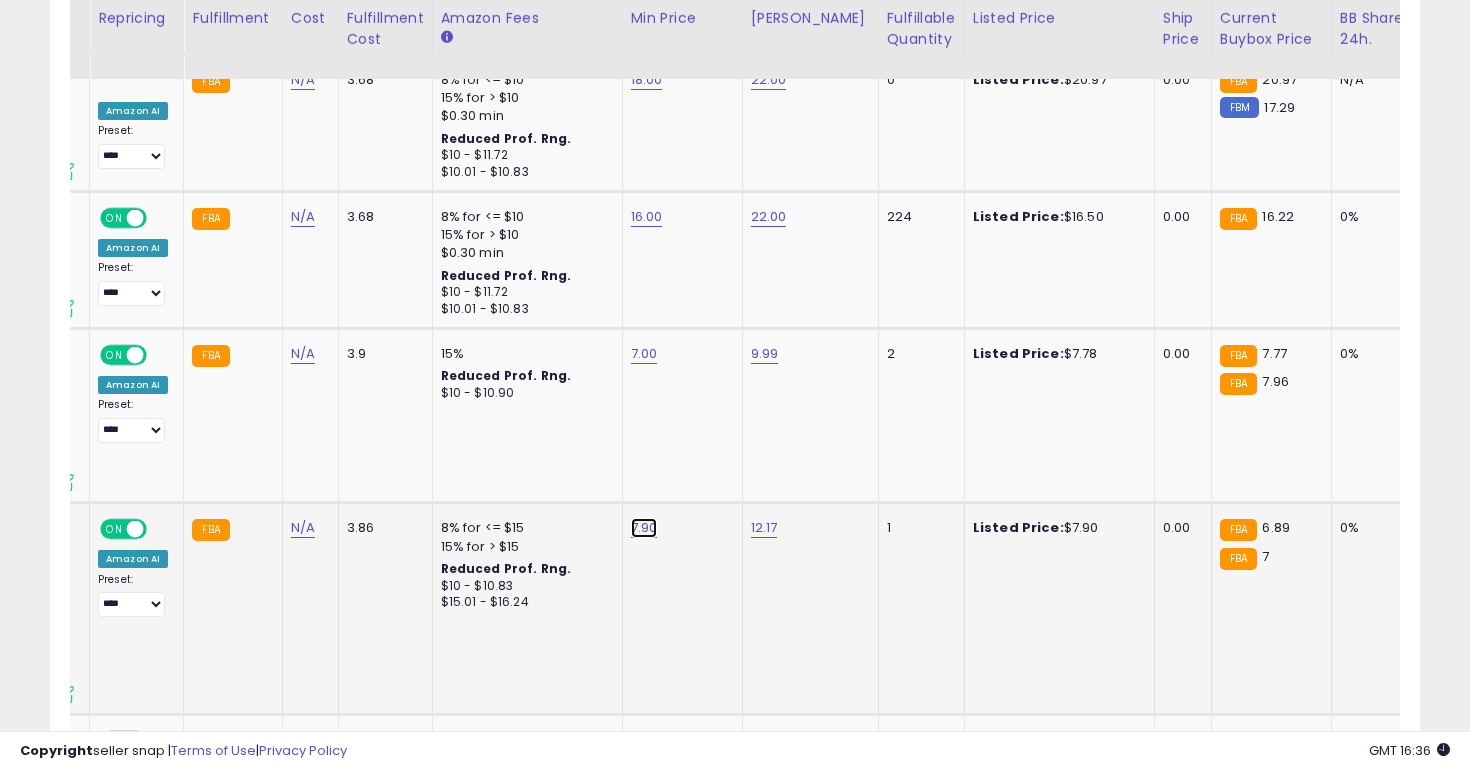 click on "7.90" at bounding box center [647, -1921] 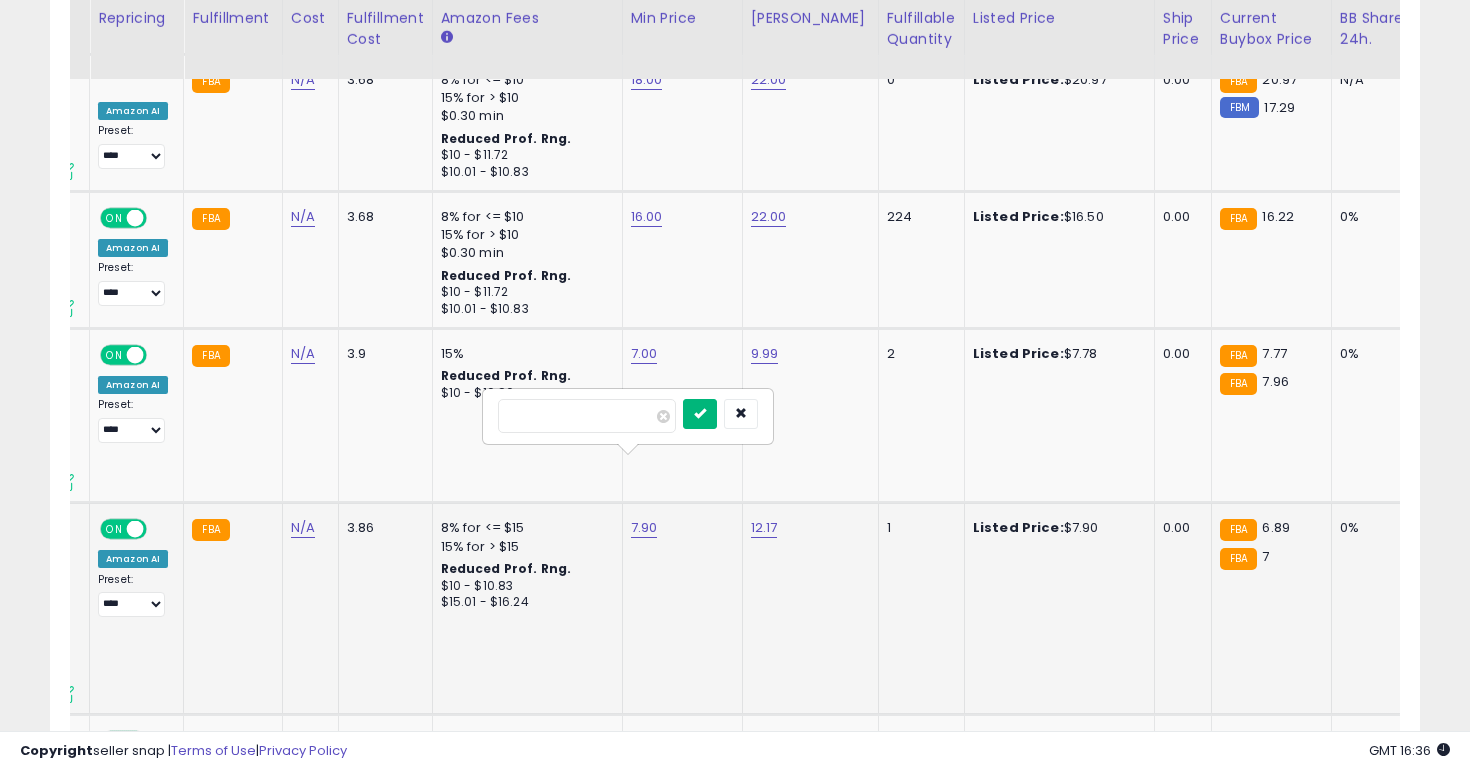 type on "*" 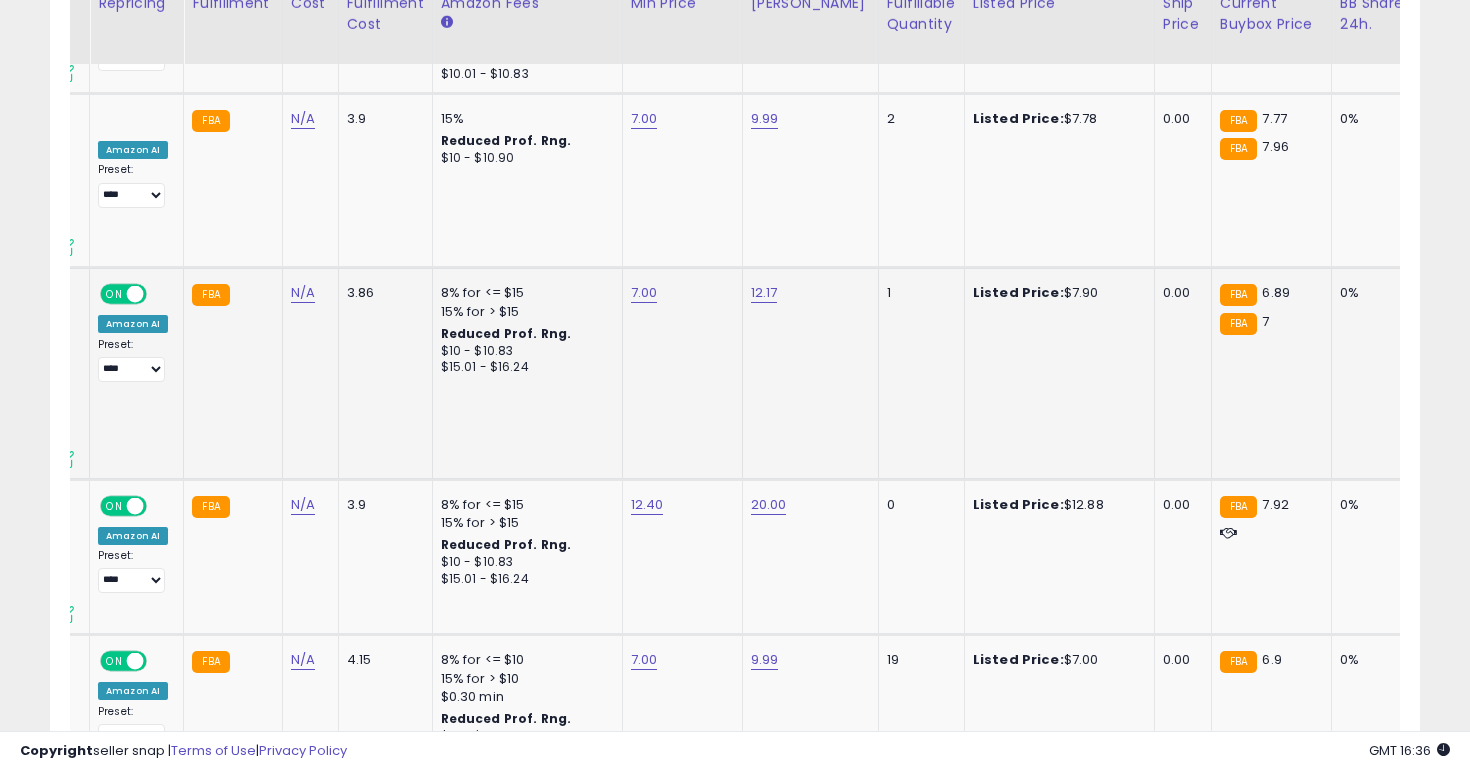 scroll, scrollTop: 3232, scrollLeft: 0, axis: vertical 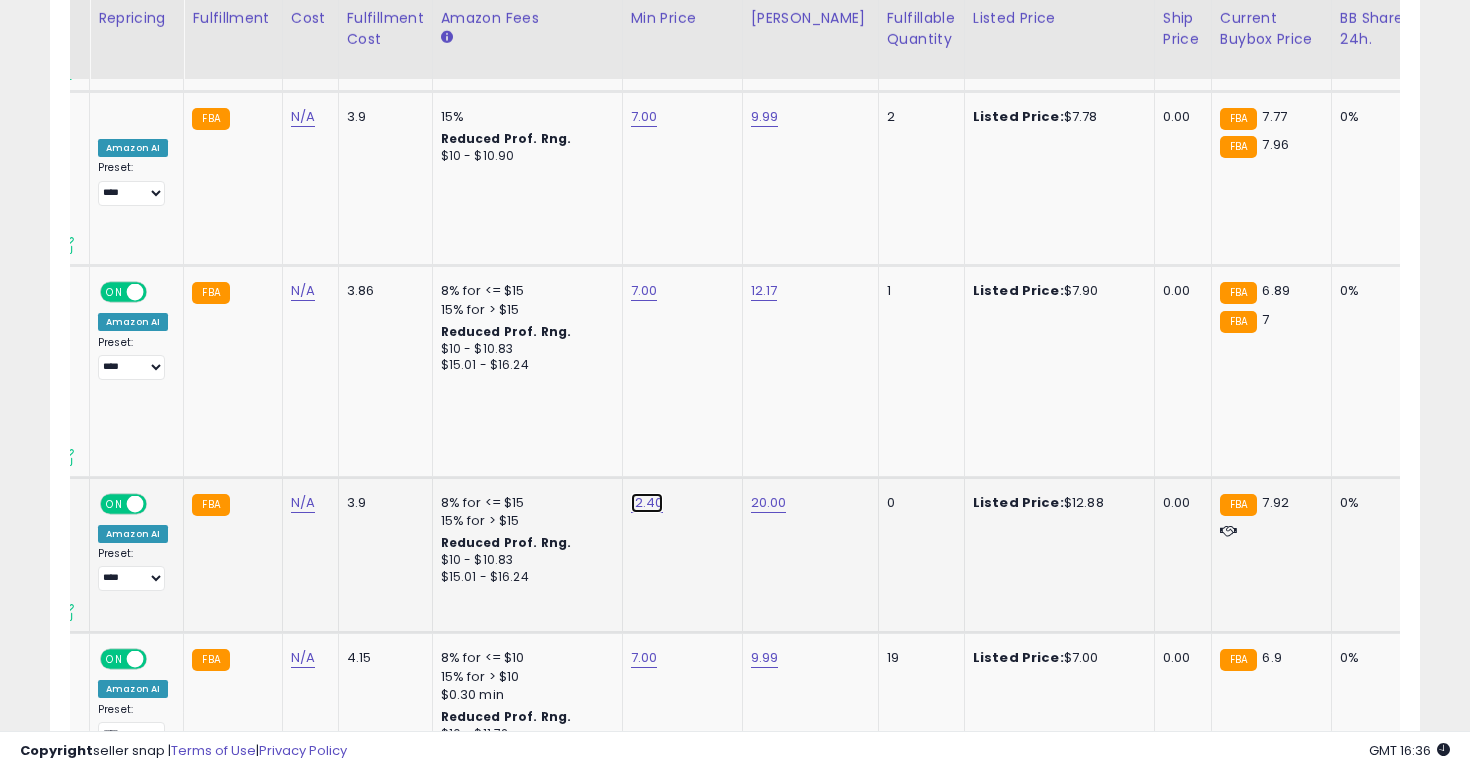 click on "12.40" at bounding box center [647, -2158] 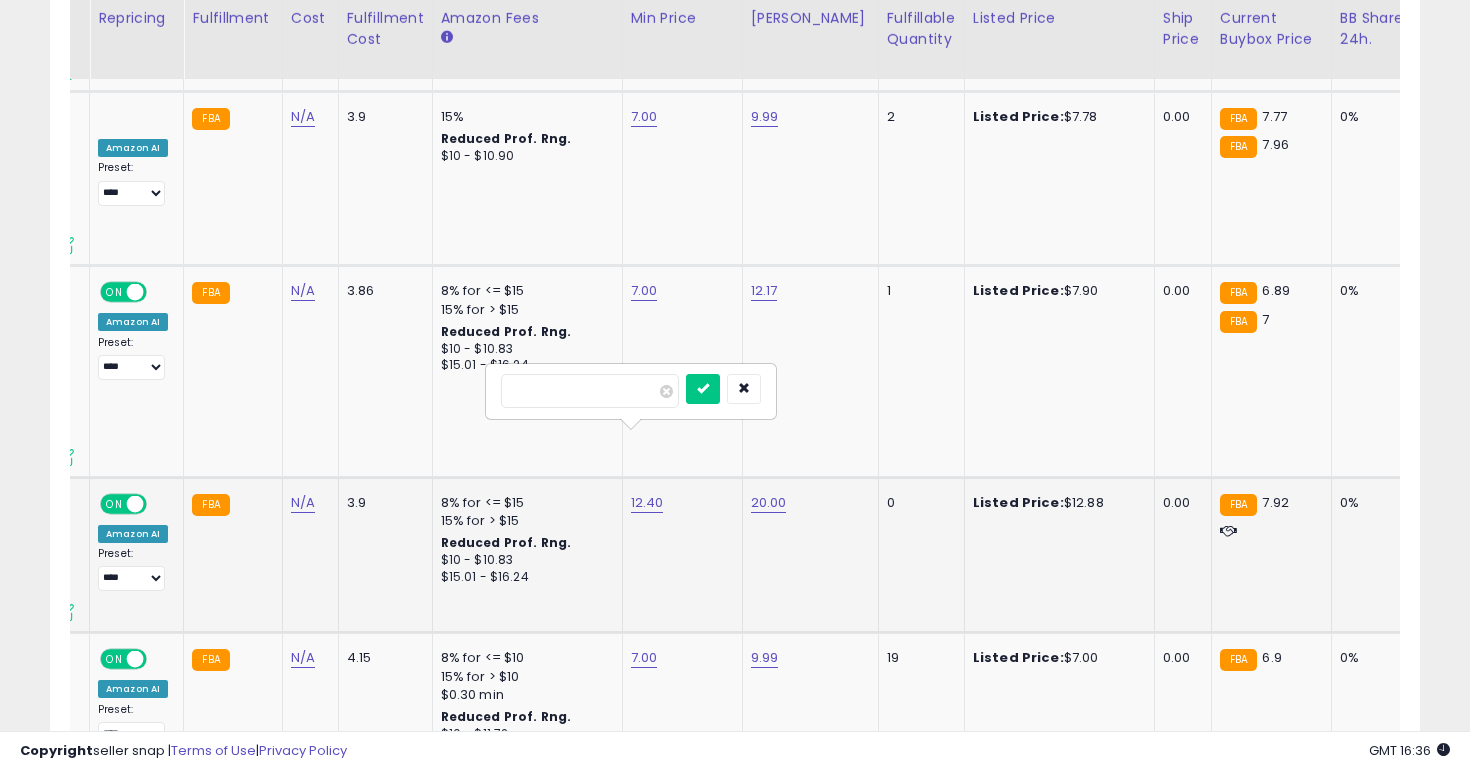 type on "*" 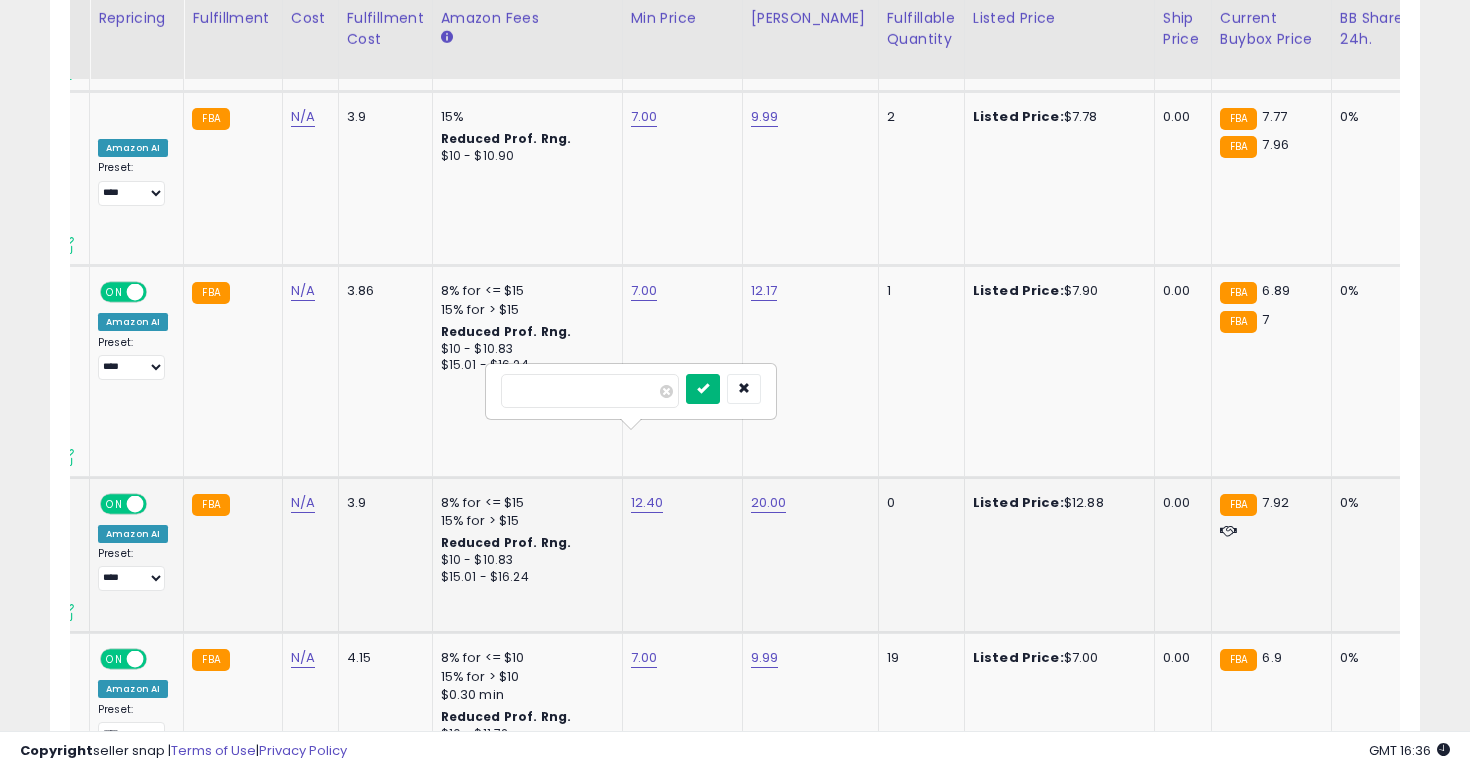 type on "*" 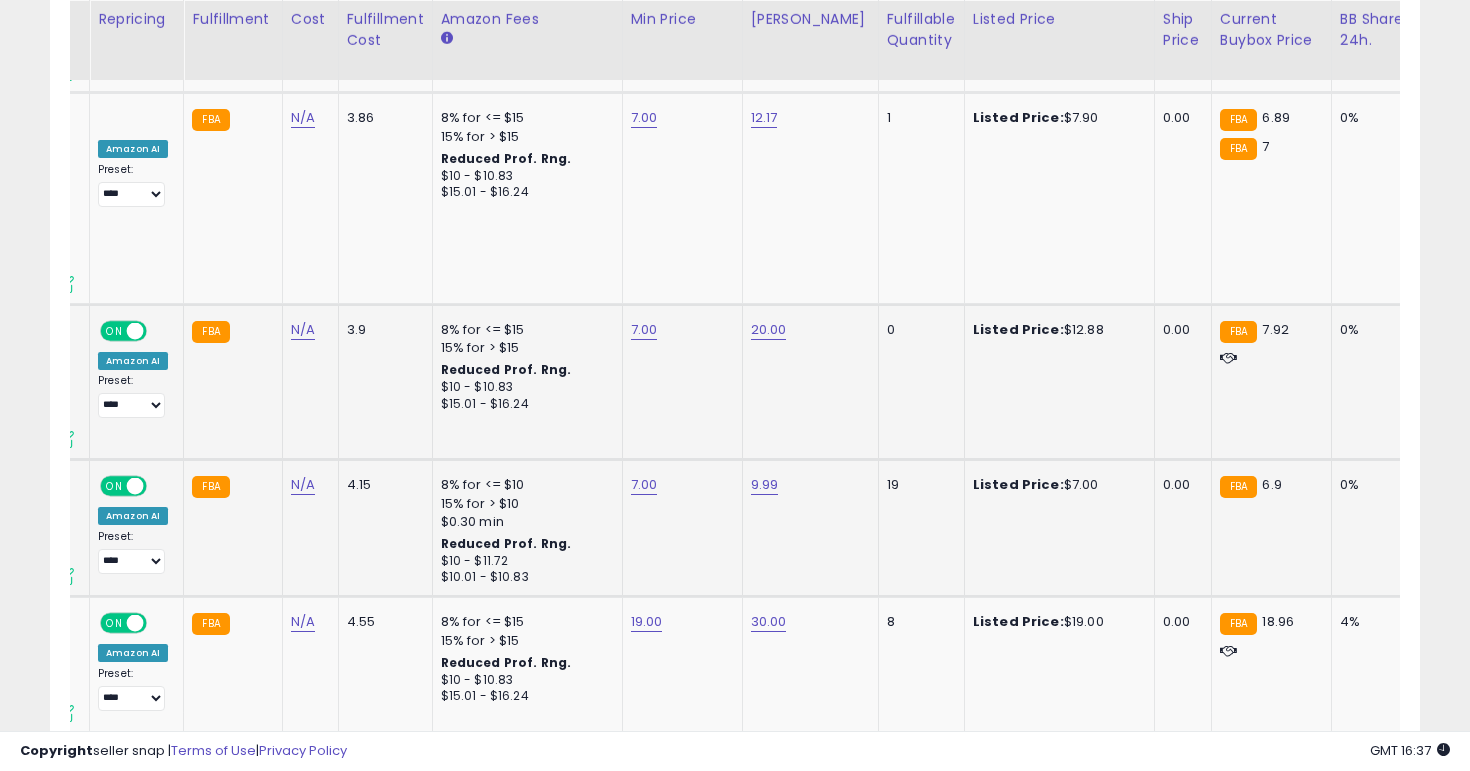 scroll, scrollTop: 3406, scrollLeft: 0, axis: vertical 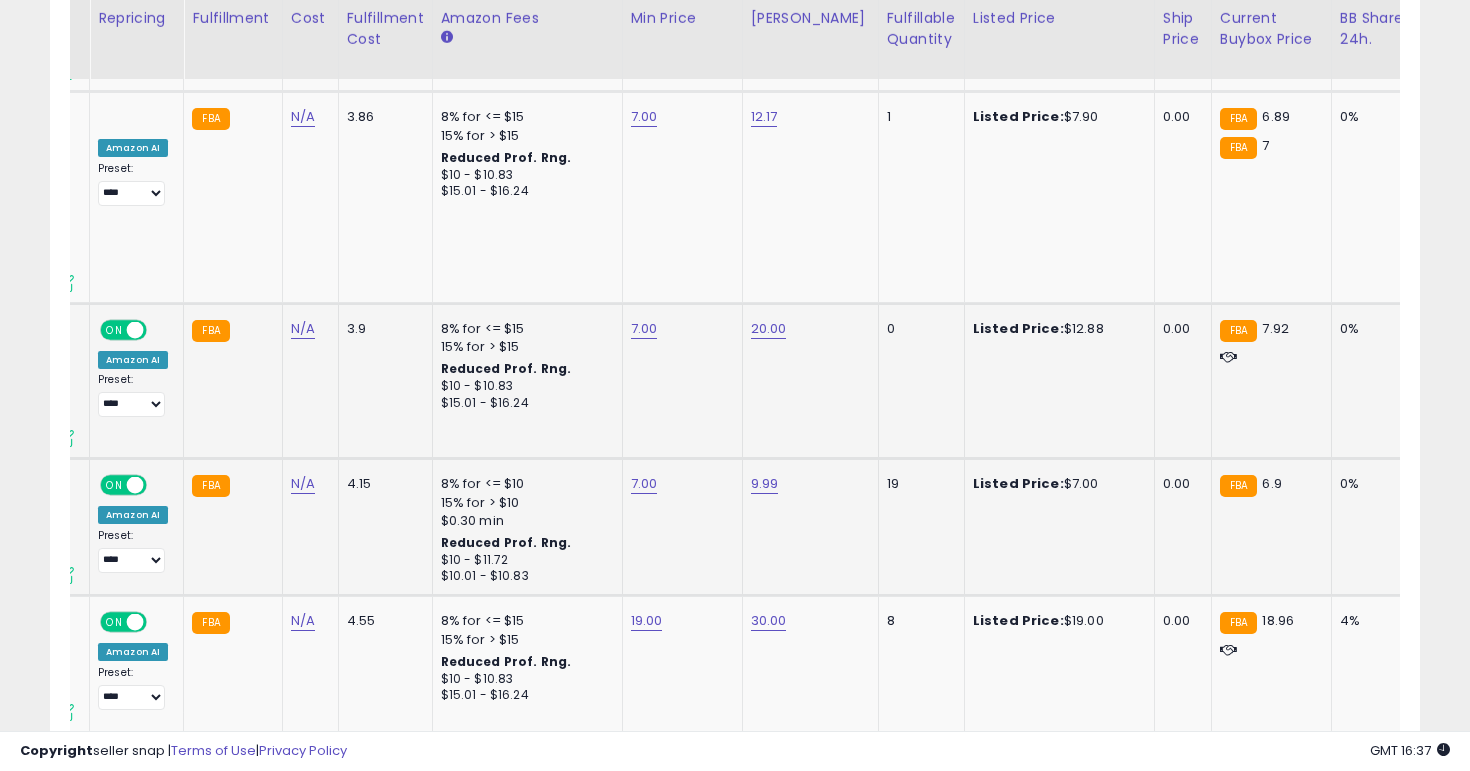 click on "7.00" at bounding box center (679, 484) 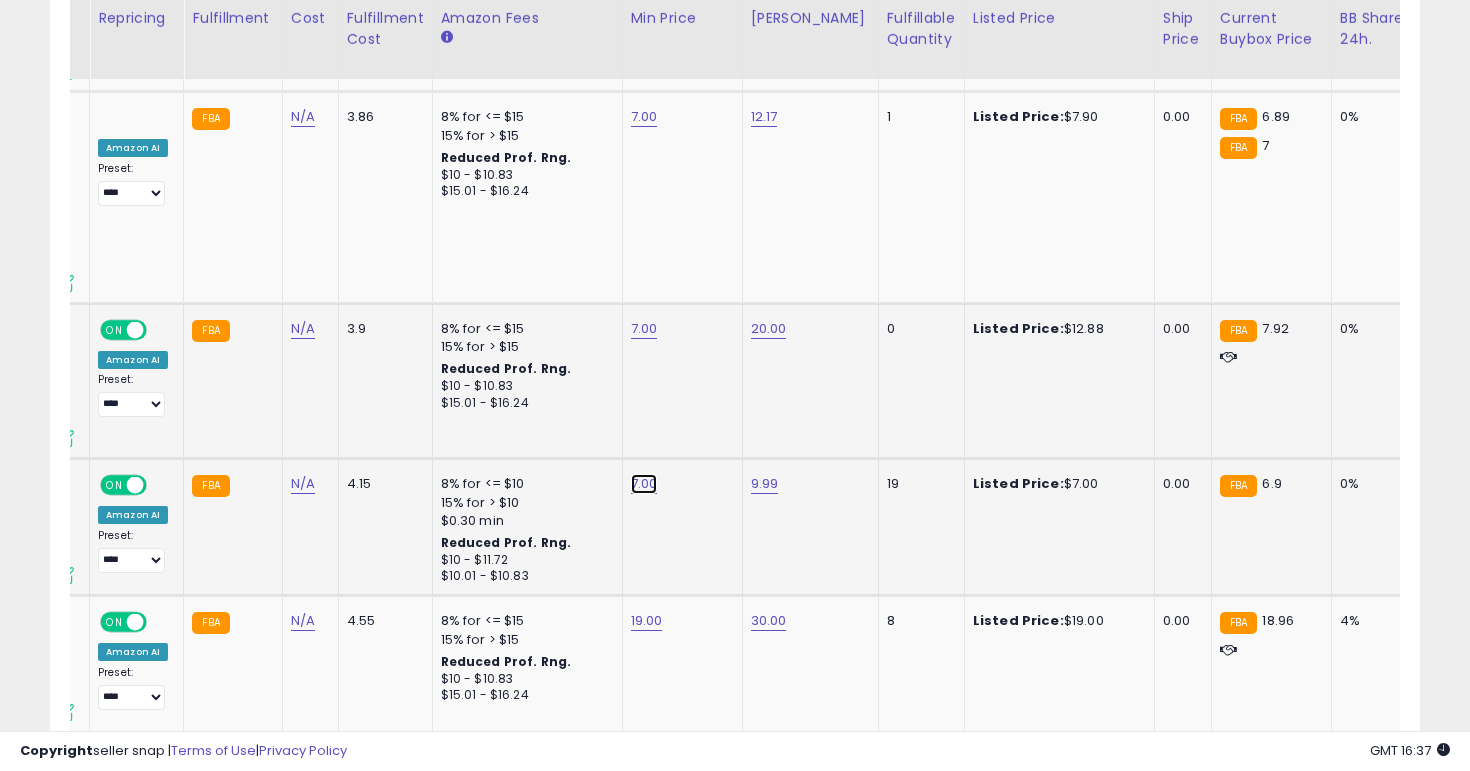 click on "7.00" at bounding box center [647, -2332] 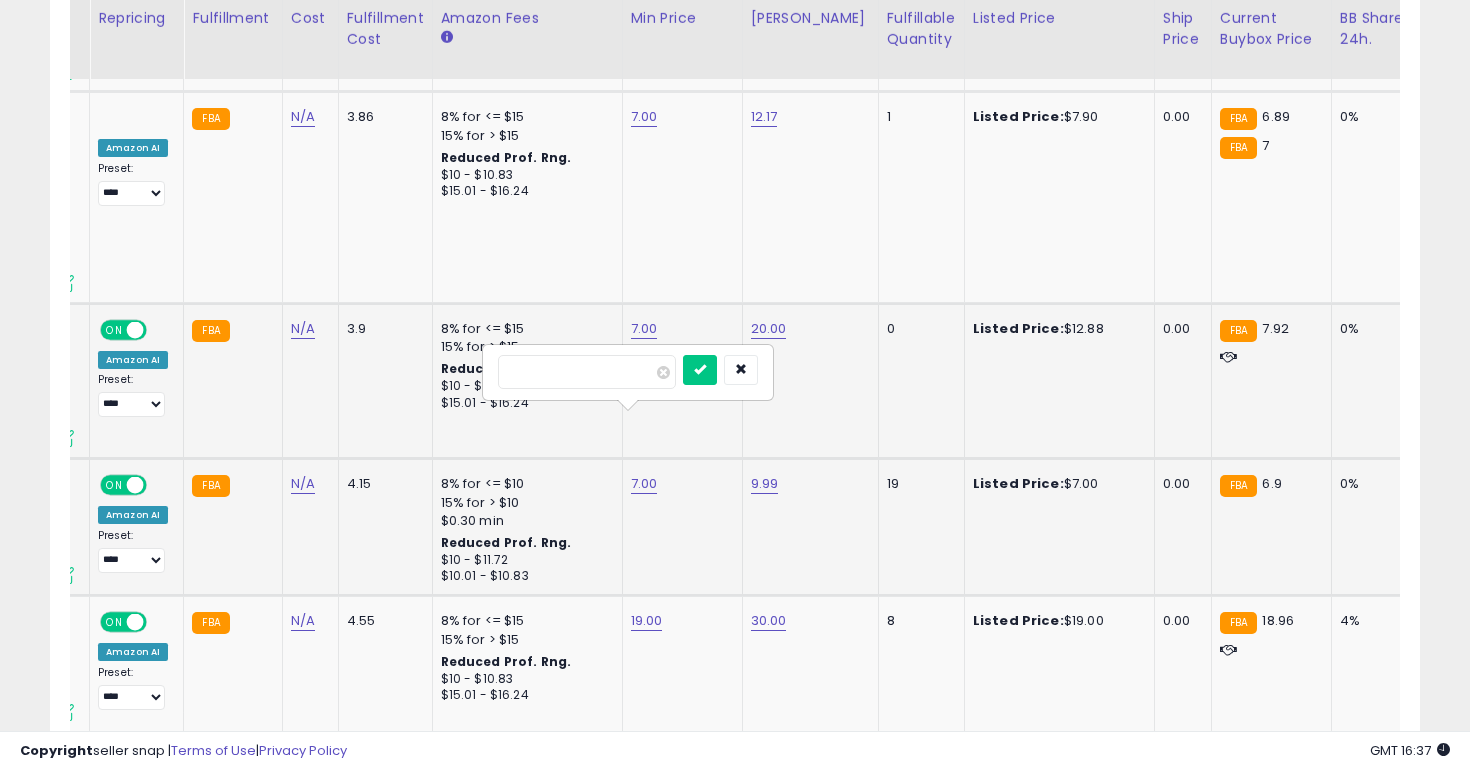 type on "*" 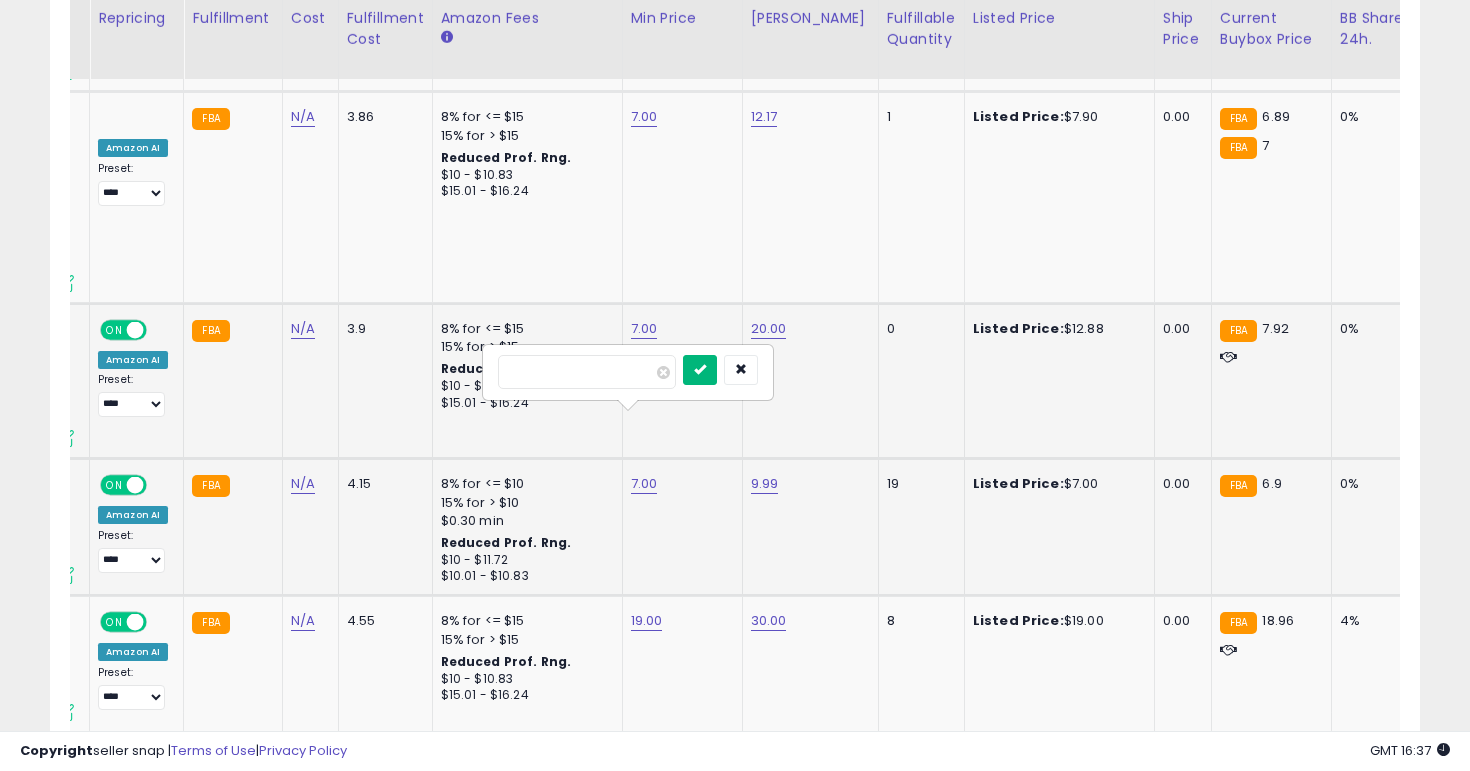 type on "***" 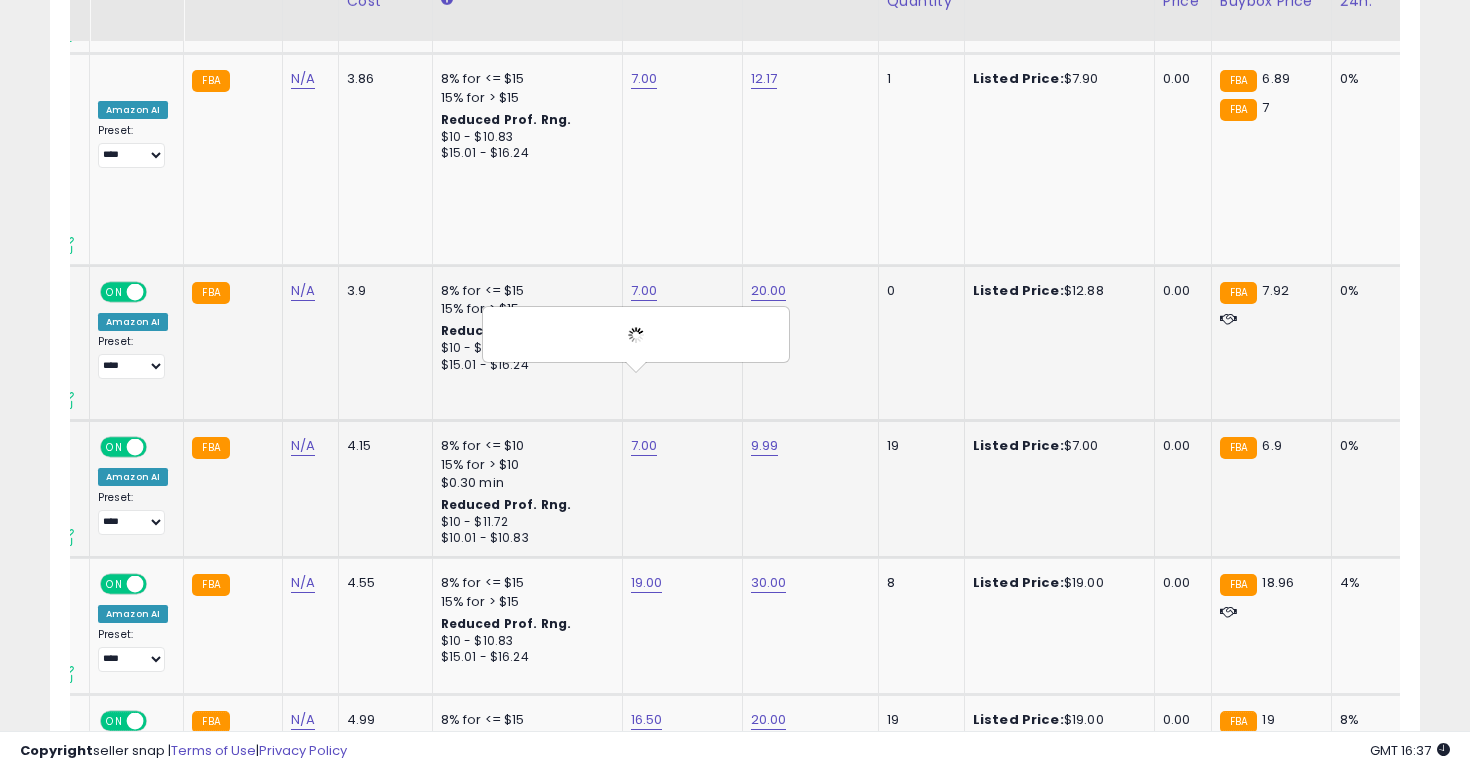 scroll, scrollTop: 3451, scrollLeft: 0, axis: vertical 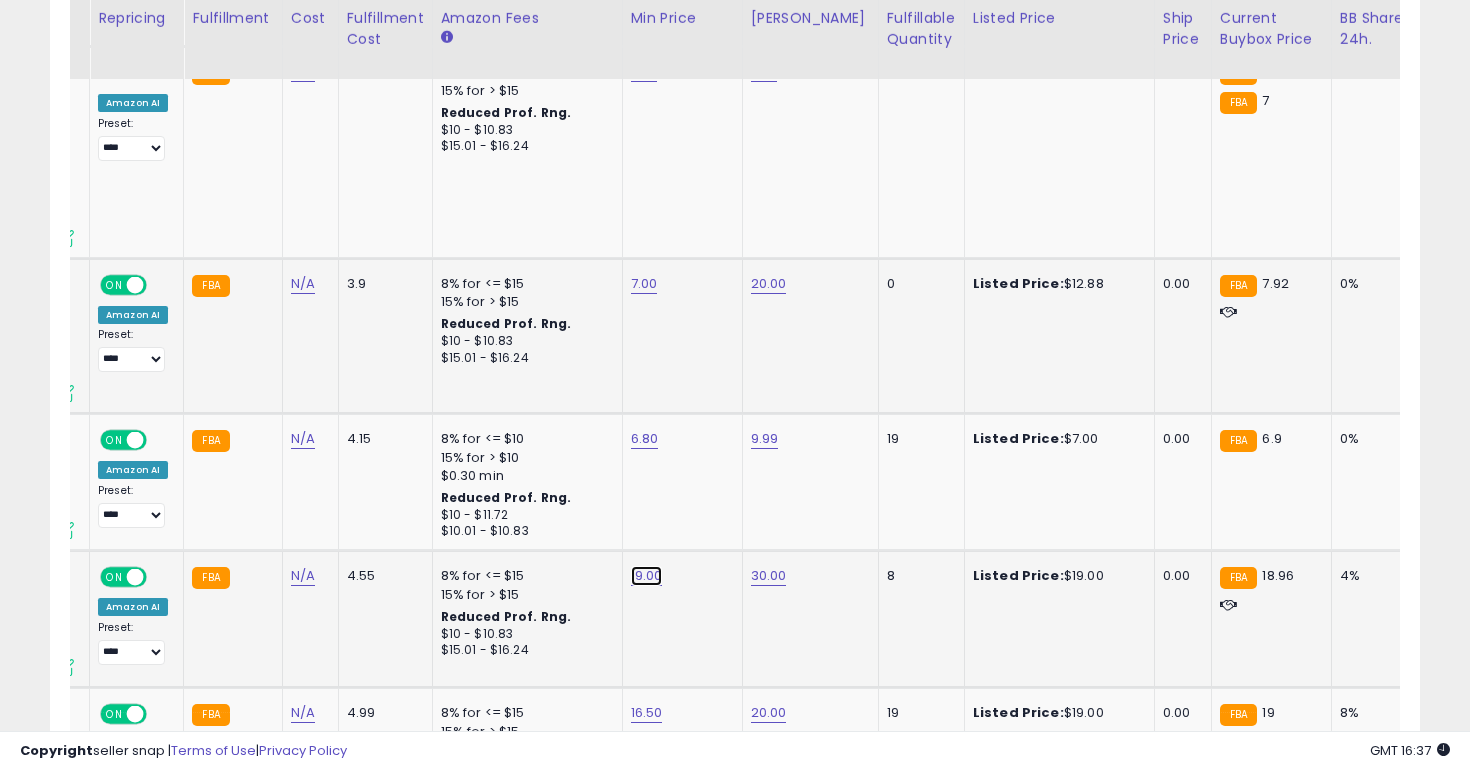 click on "19.00" at bounding box center (647, -2377) 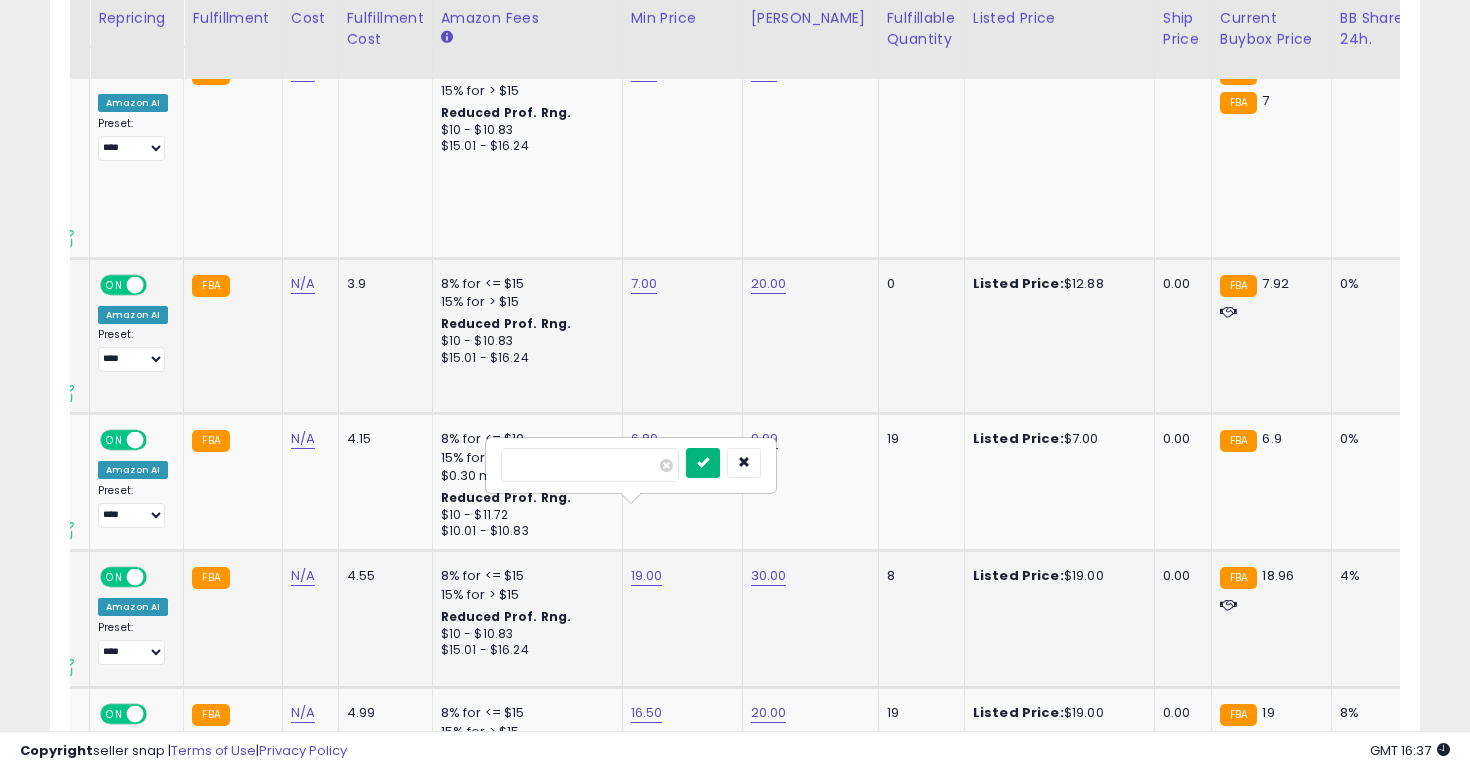 type on "**" 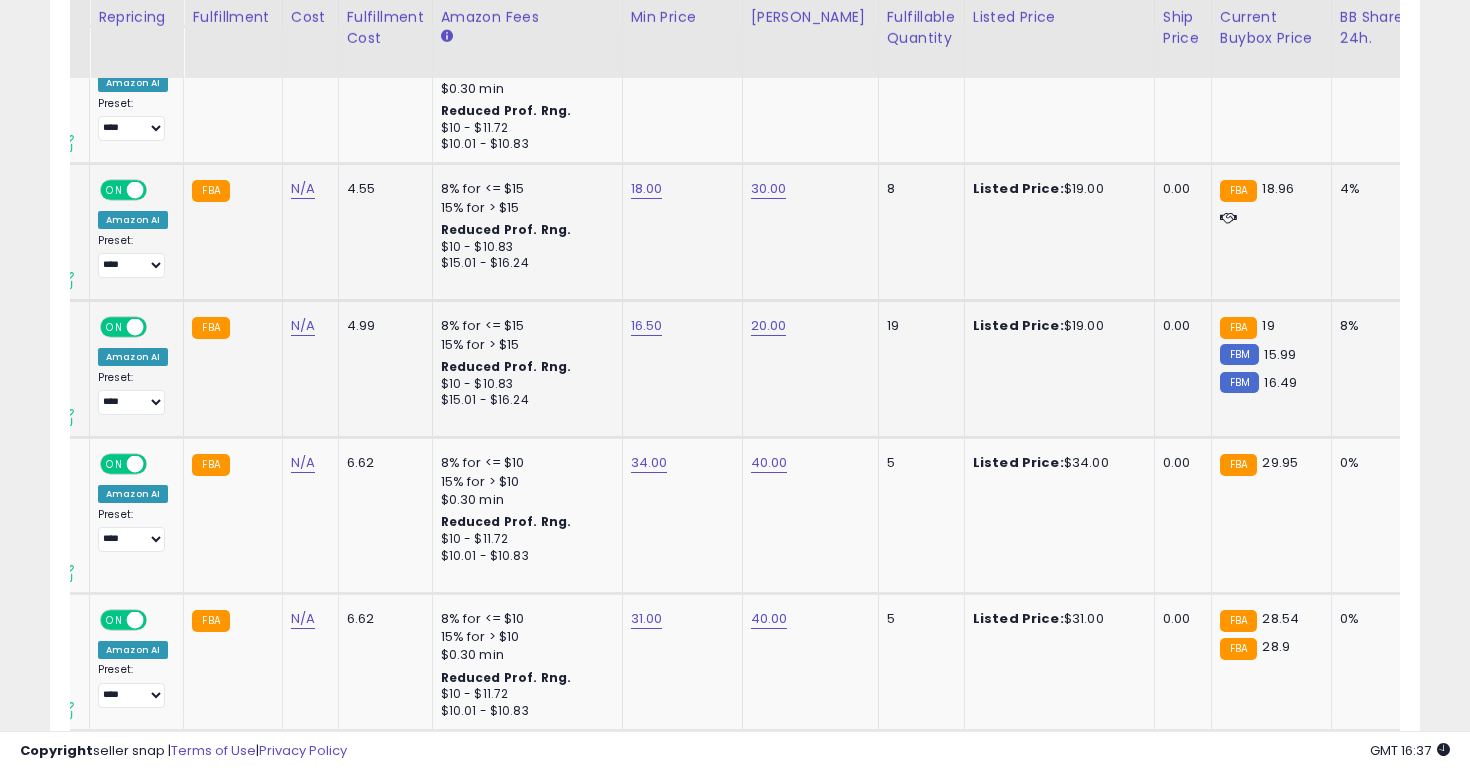 scroll, scrollTop: 3837, scrollLeft: 0, axis: vertical 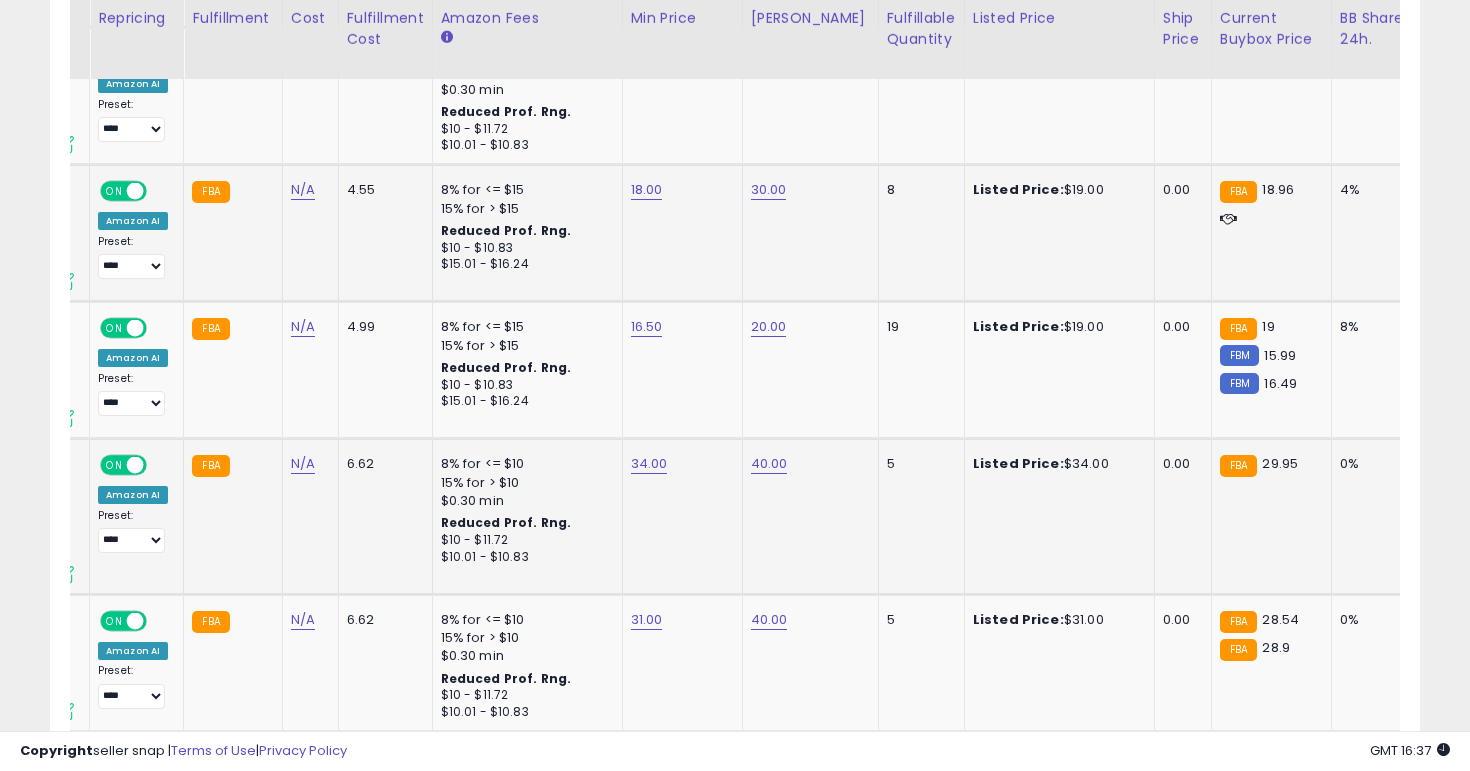 click on "34.00" 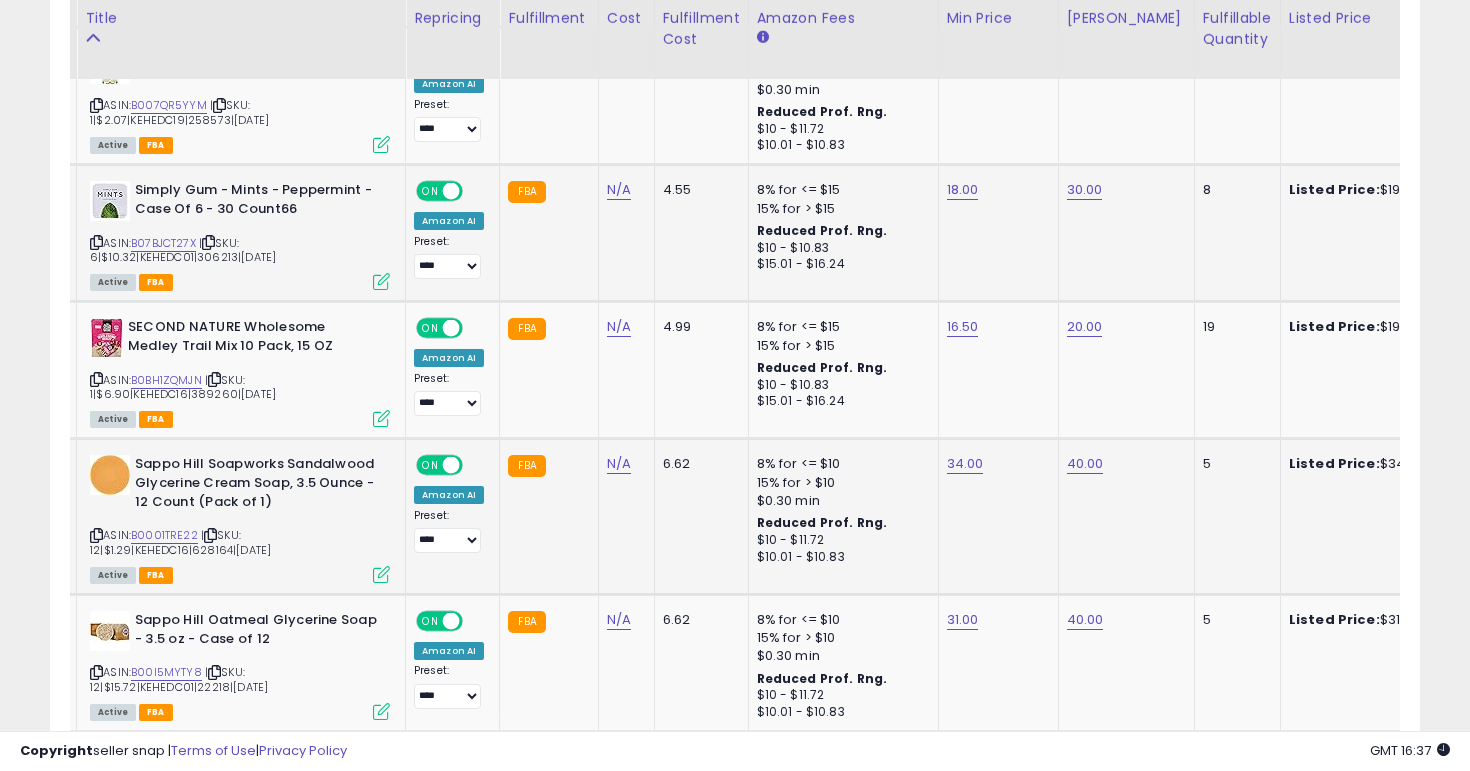 scroll, scrollTop: 0, scrollLeft: 0, axis: both 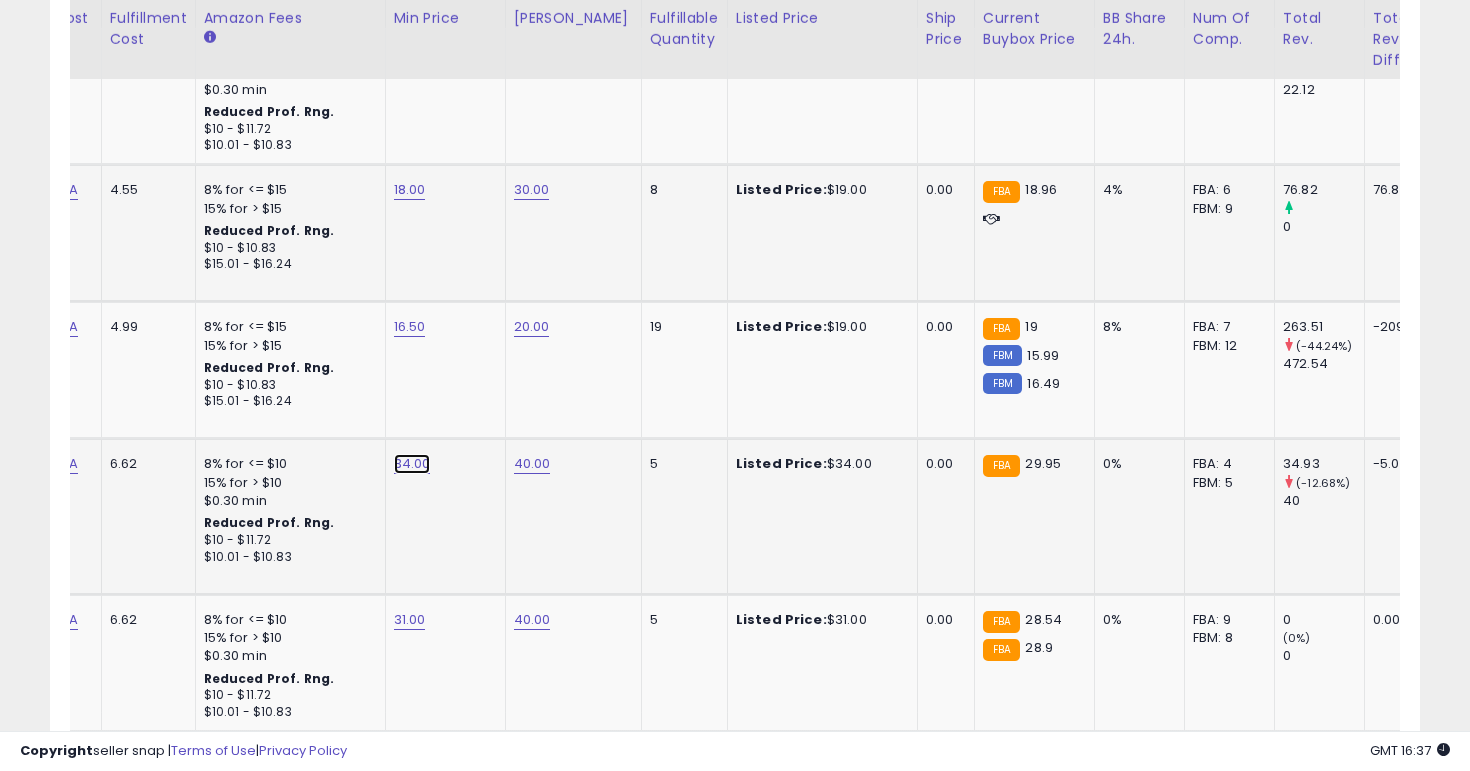 click on "34.00" at bounding box center [410, -2763] 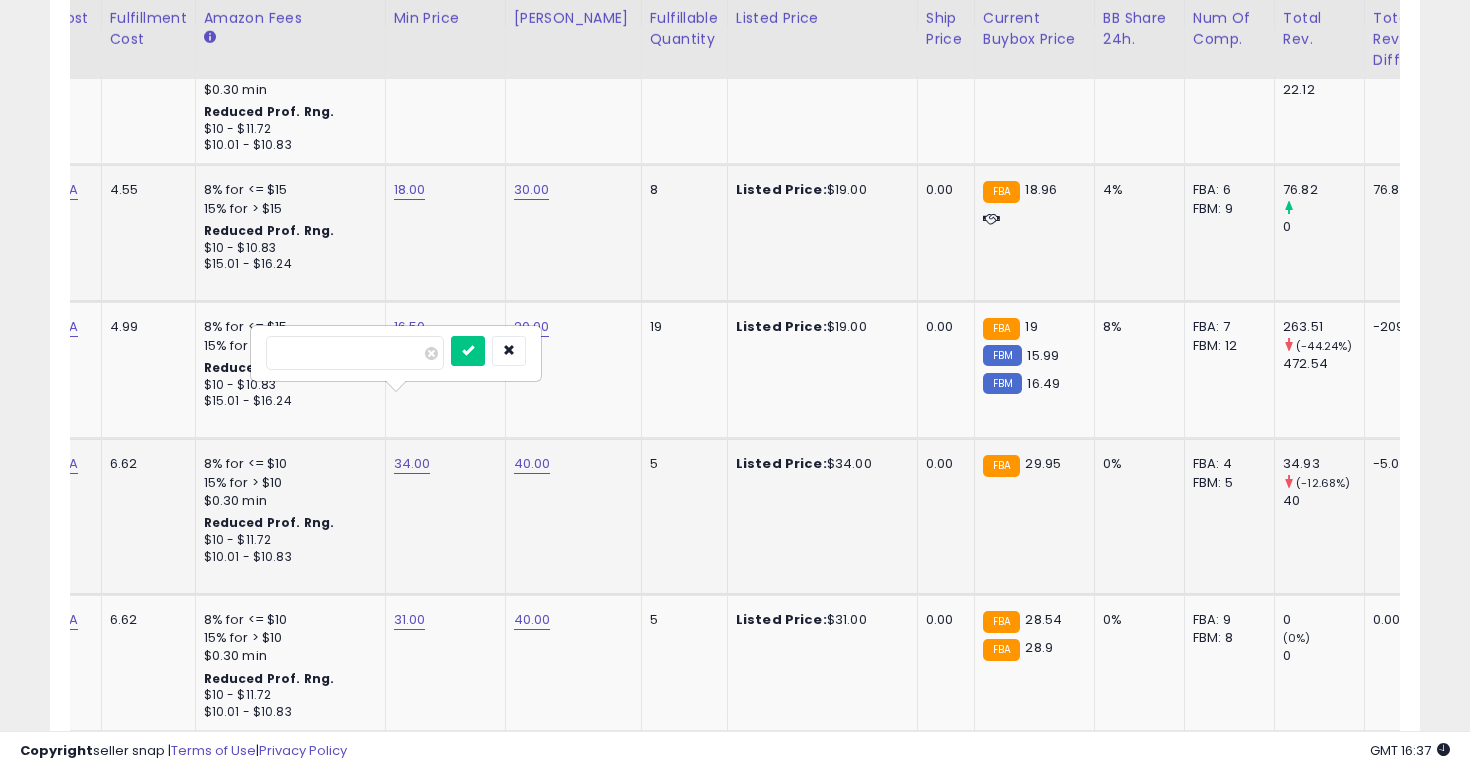 type on "*" 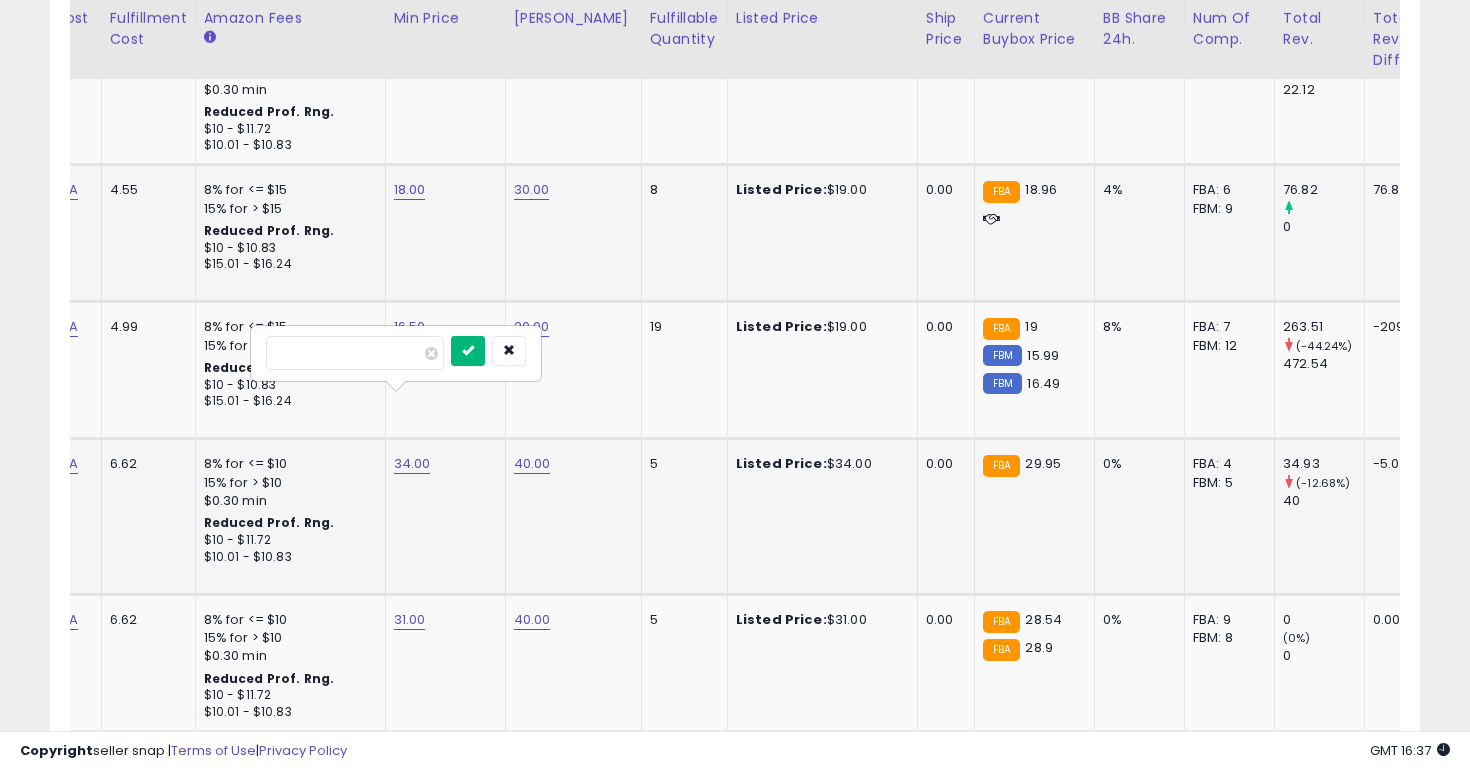 type on "**" 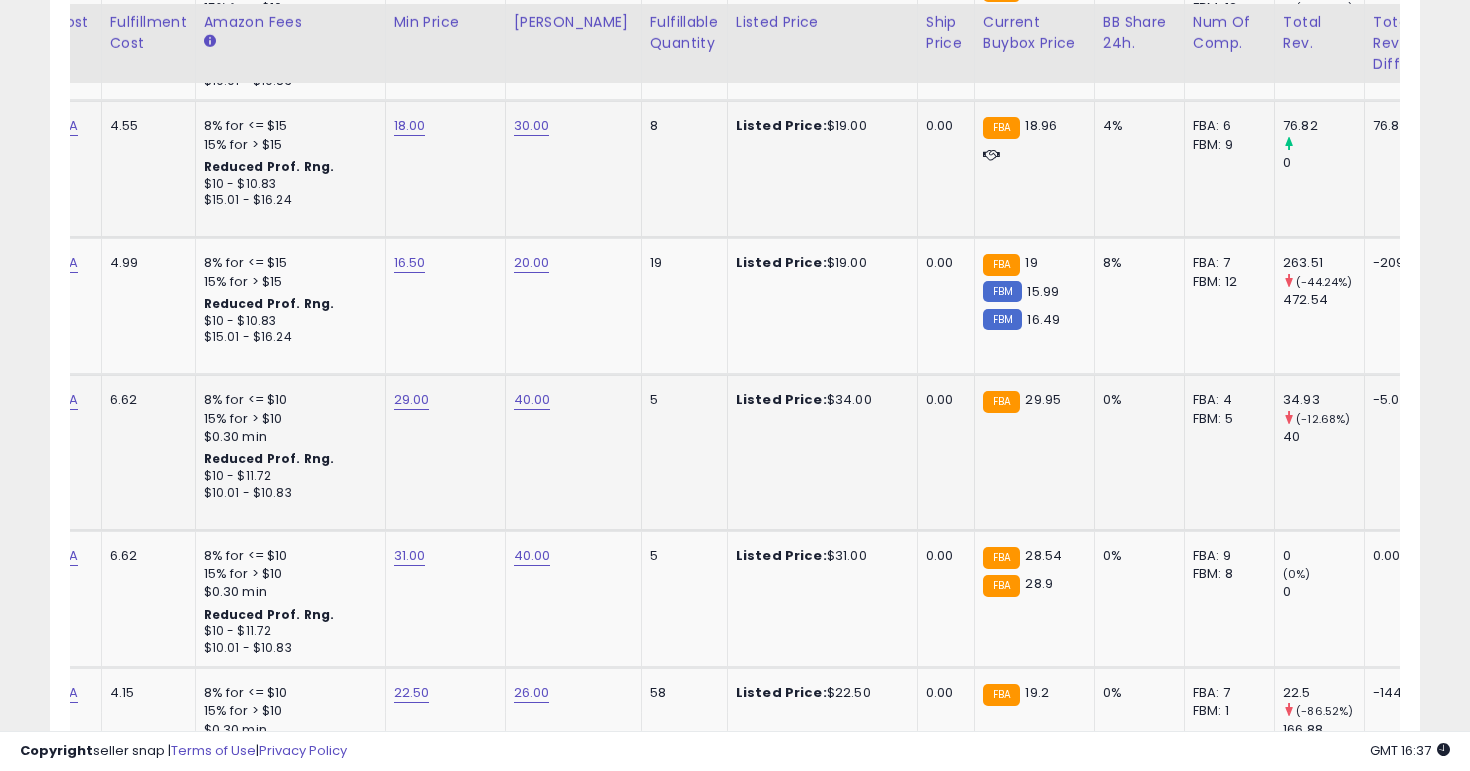 scroll, scrollTop: 3947, scrollLeft: 0, axis: vertical 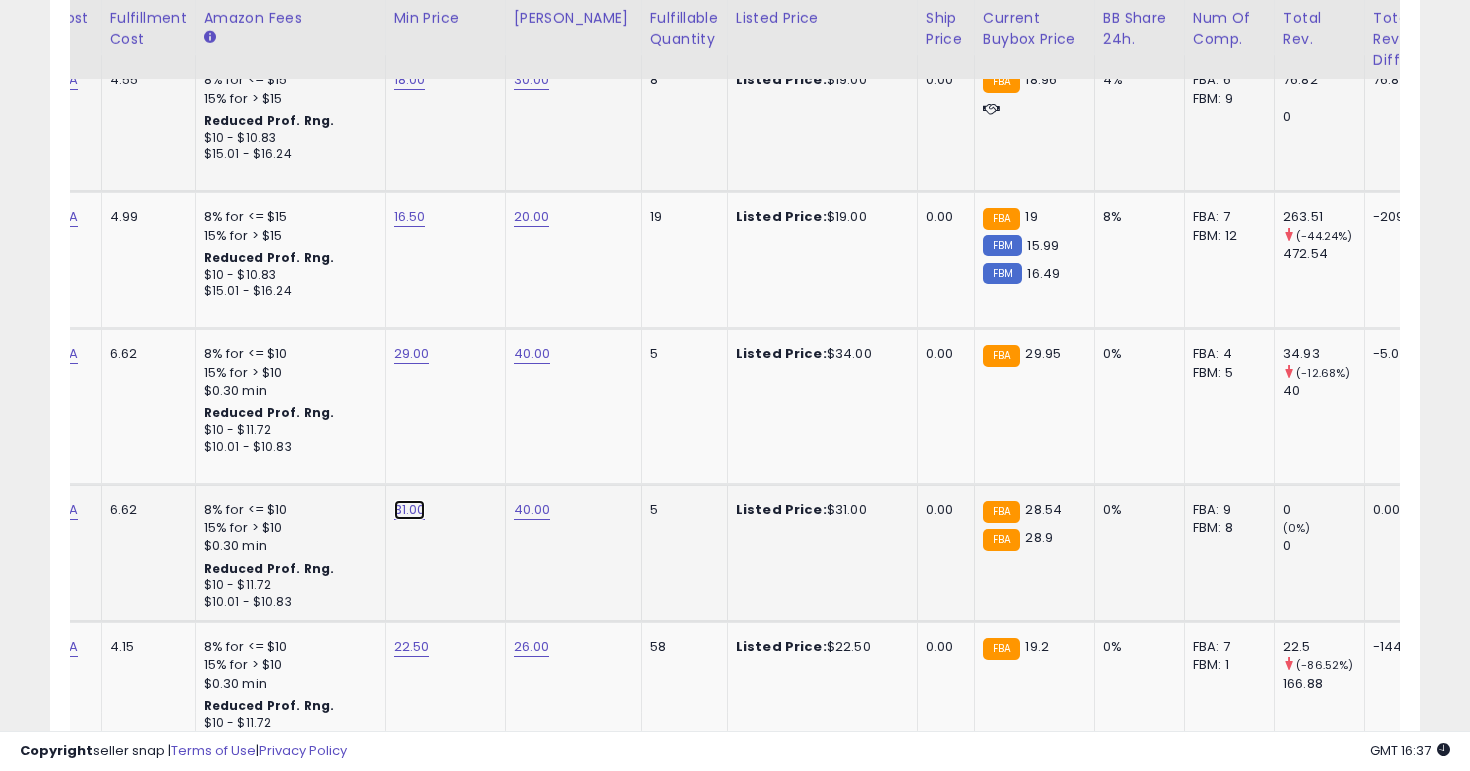 click on "31.00" at bounding box center [410, -2873] 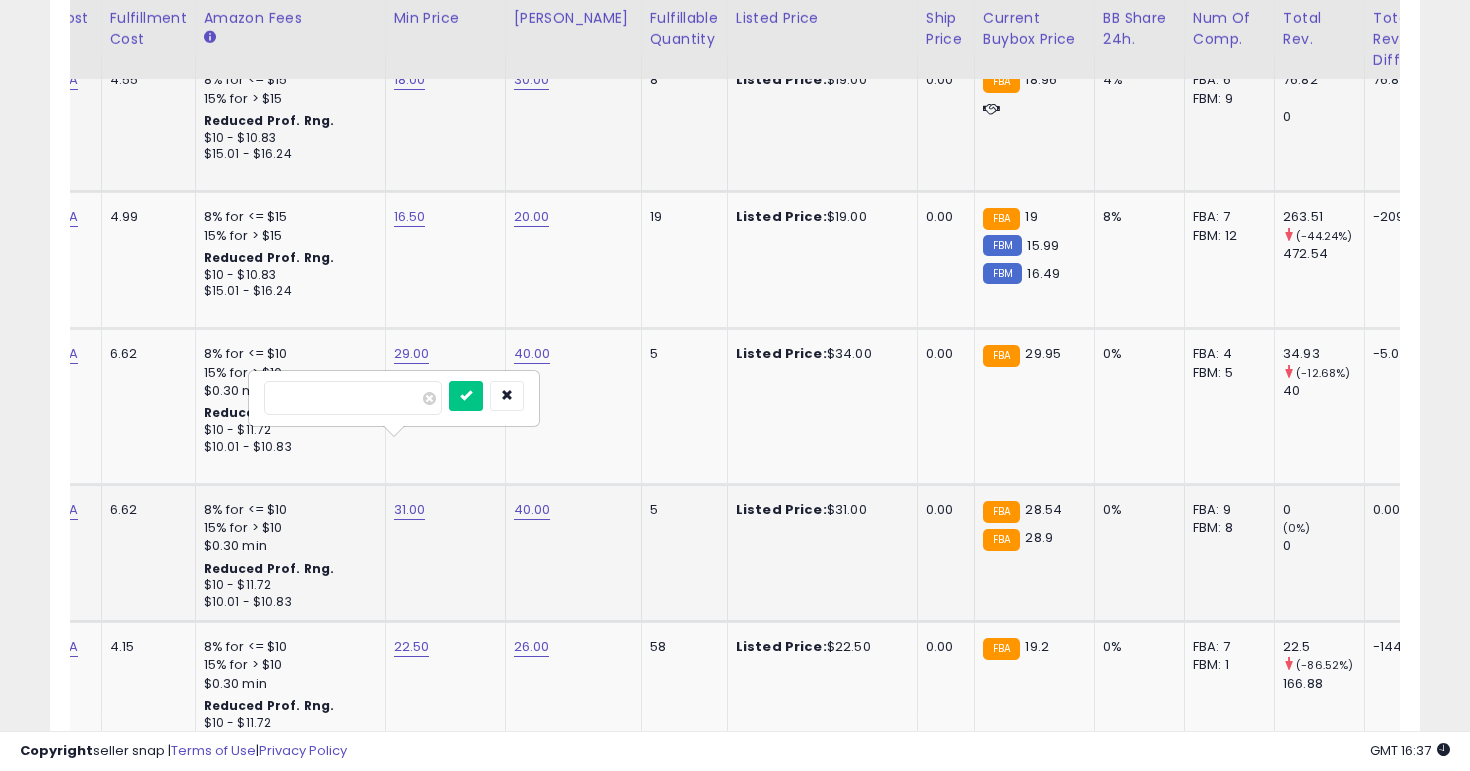 scroll, scrollTop: 0, scrollLeft: 140, axis: horizontal 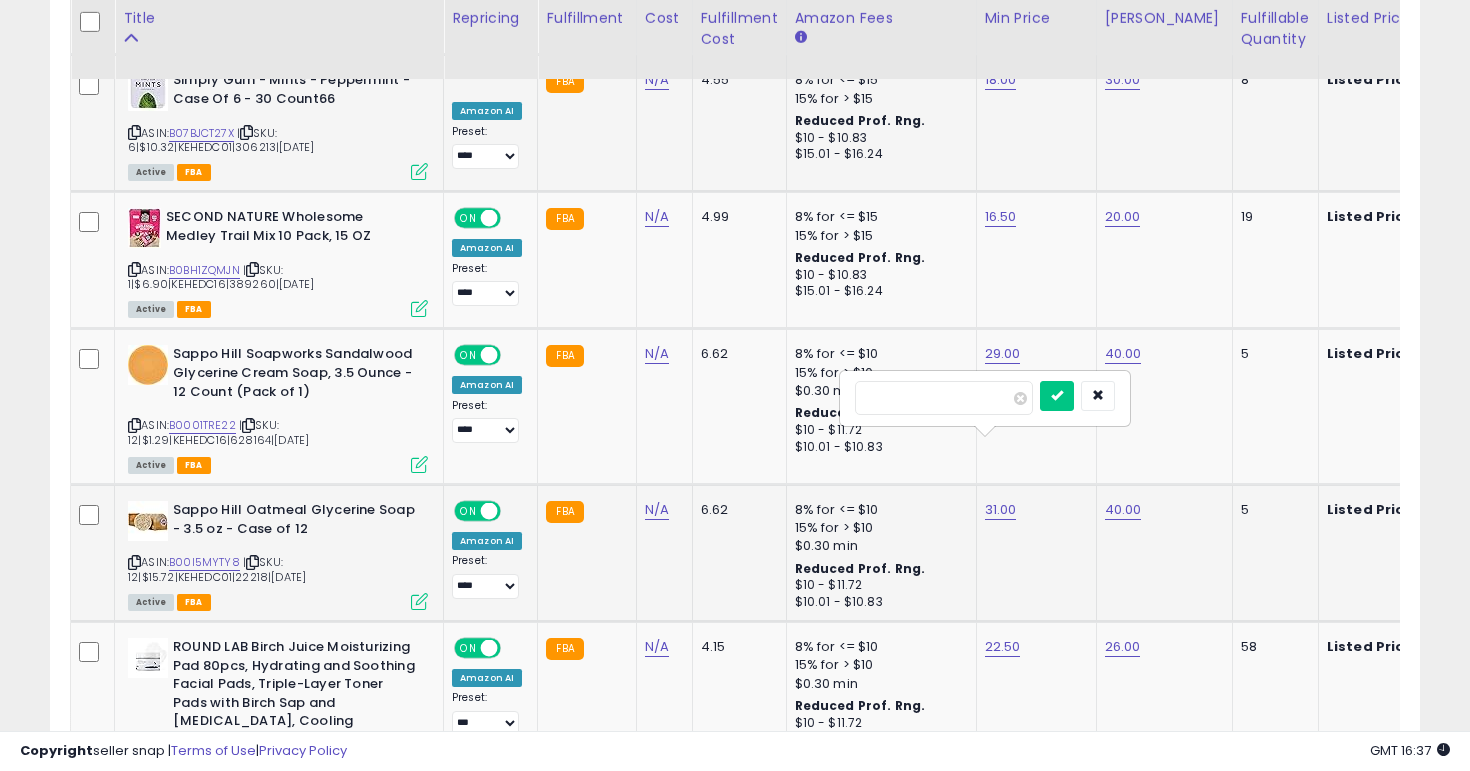 type on "*" 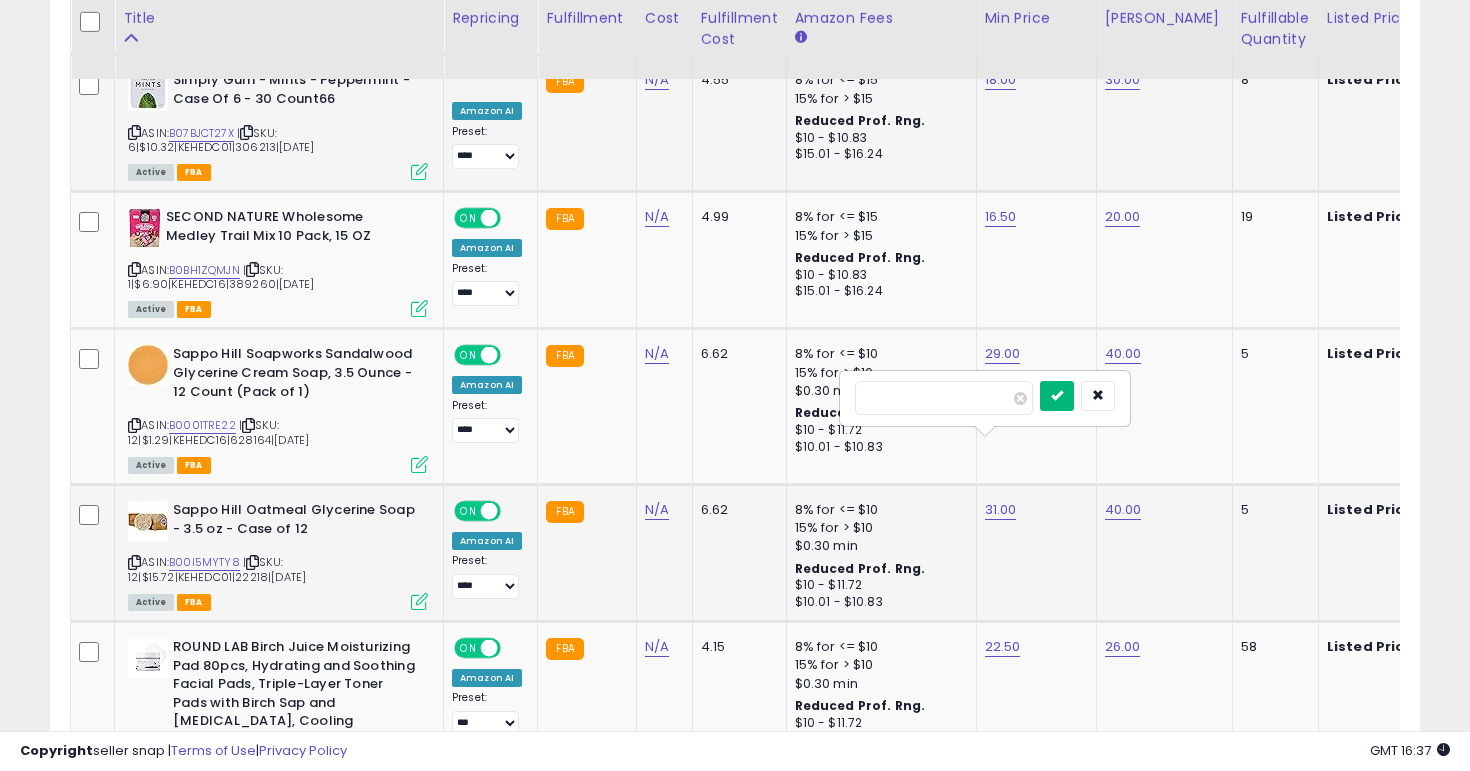 click at bounding box center [1057, 396] 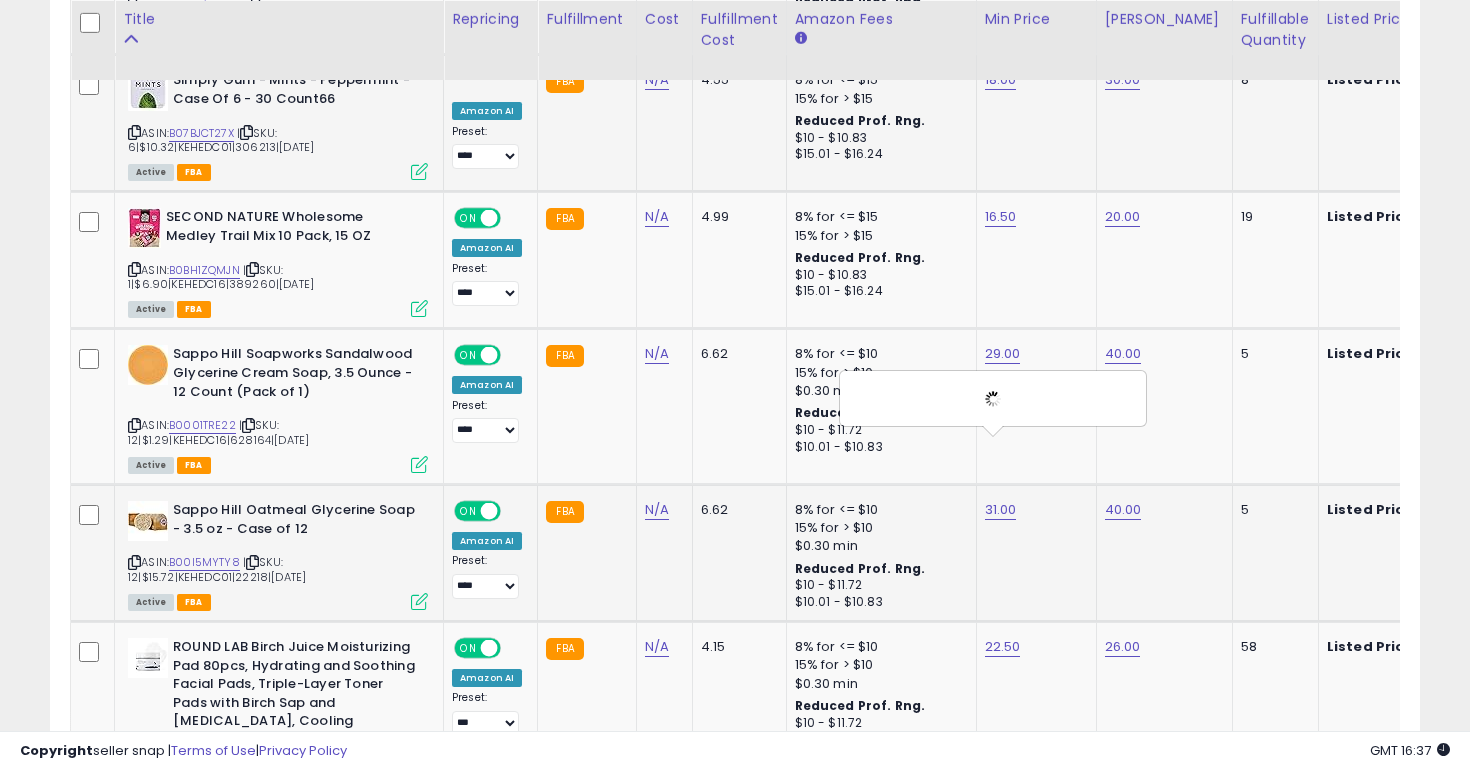 scroll, scrollTop: 4092, scrollLeft: 0, axis: vertical 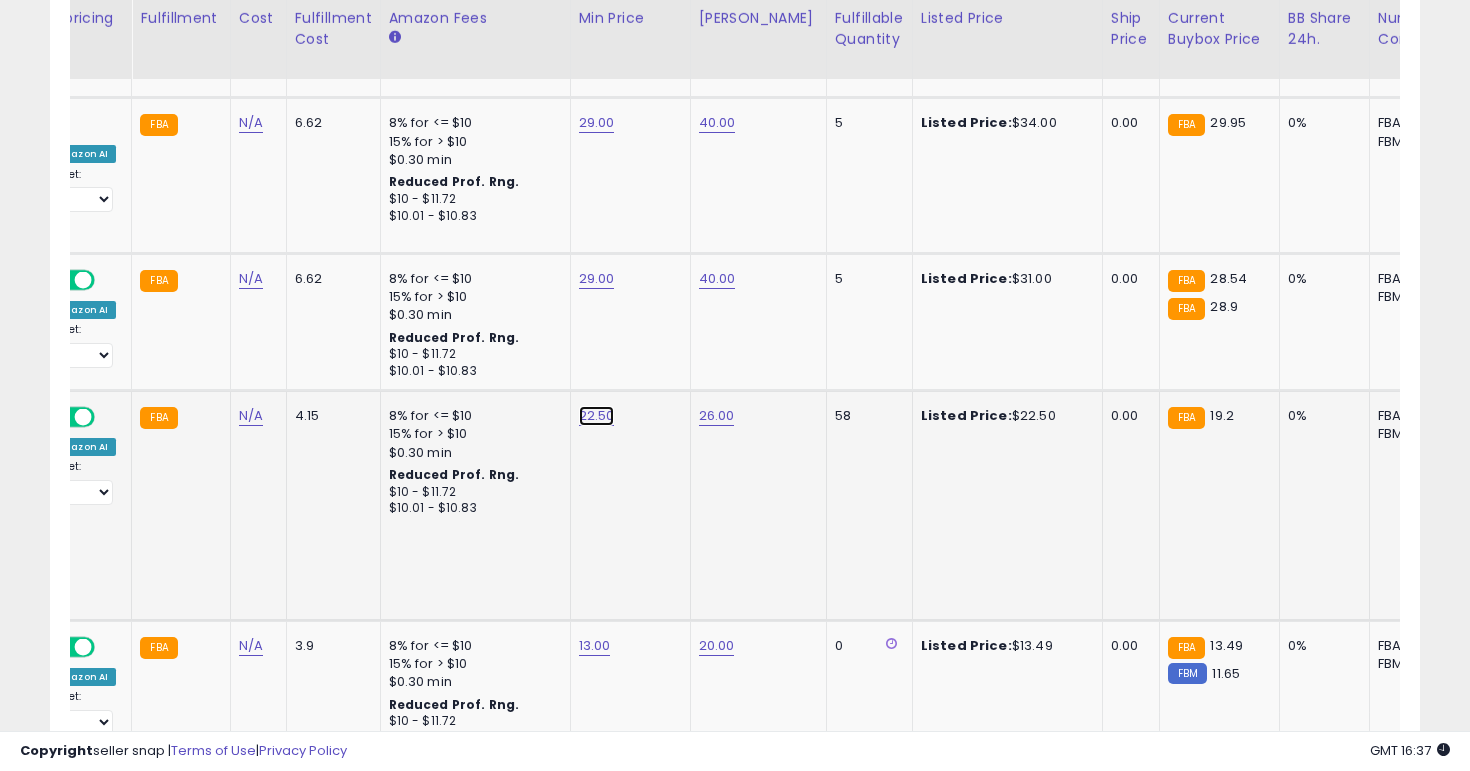 click on "22.50" at bounding box center (595, -3104) 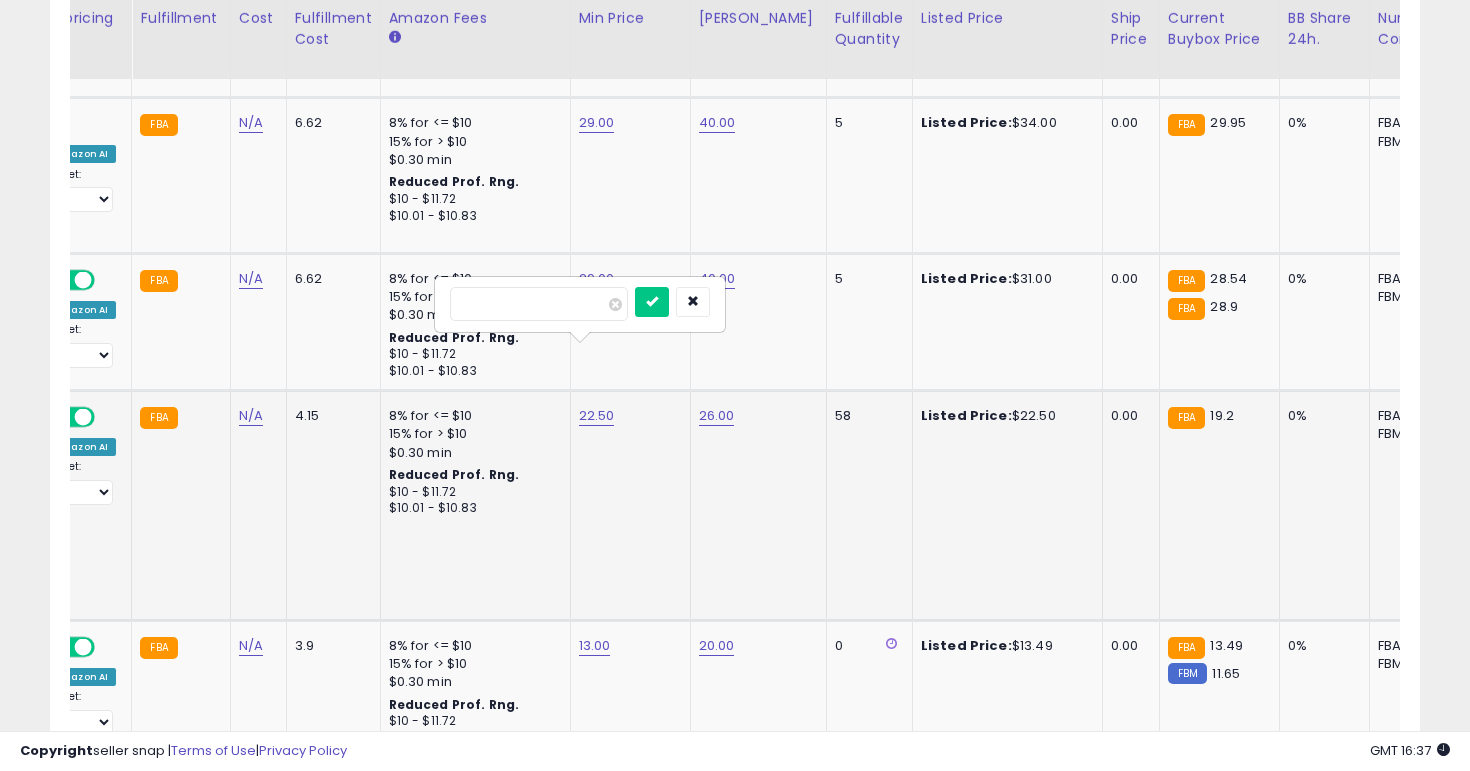 scroll, scrollTop: 4180, scrollLeft: 0, axis: vertical 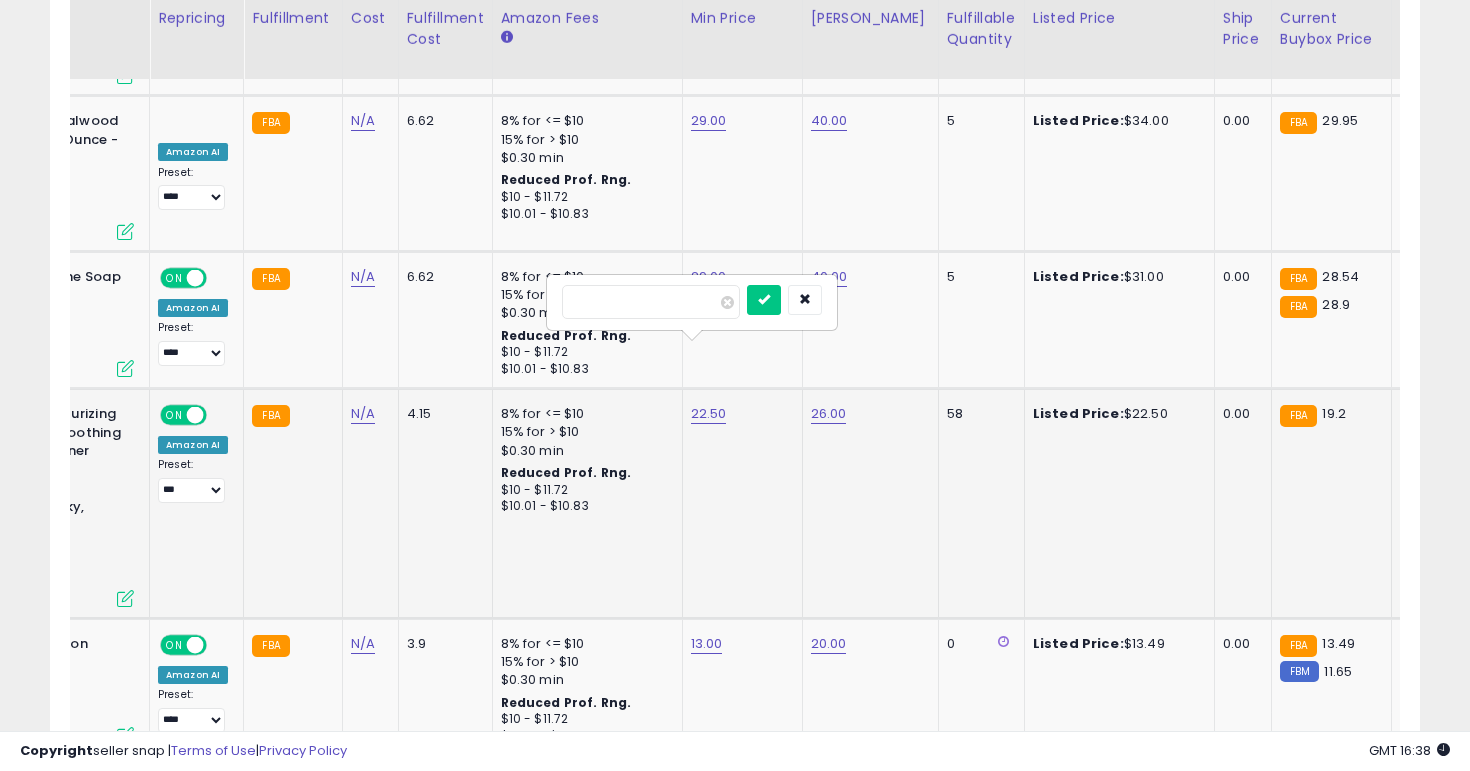click on "*****" at bounding box center (651, 302) 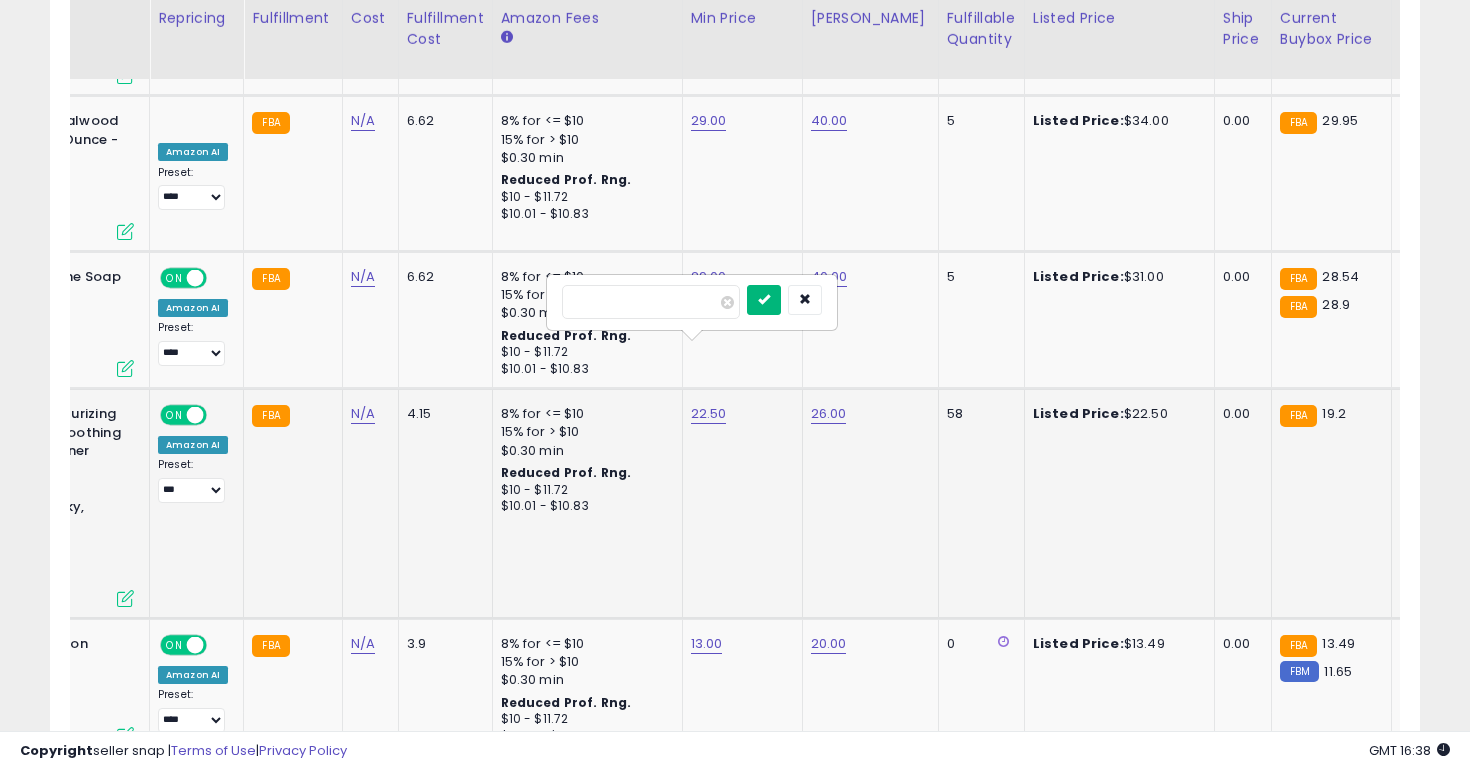 type on "**" 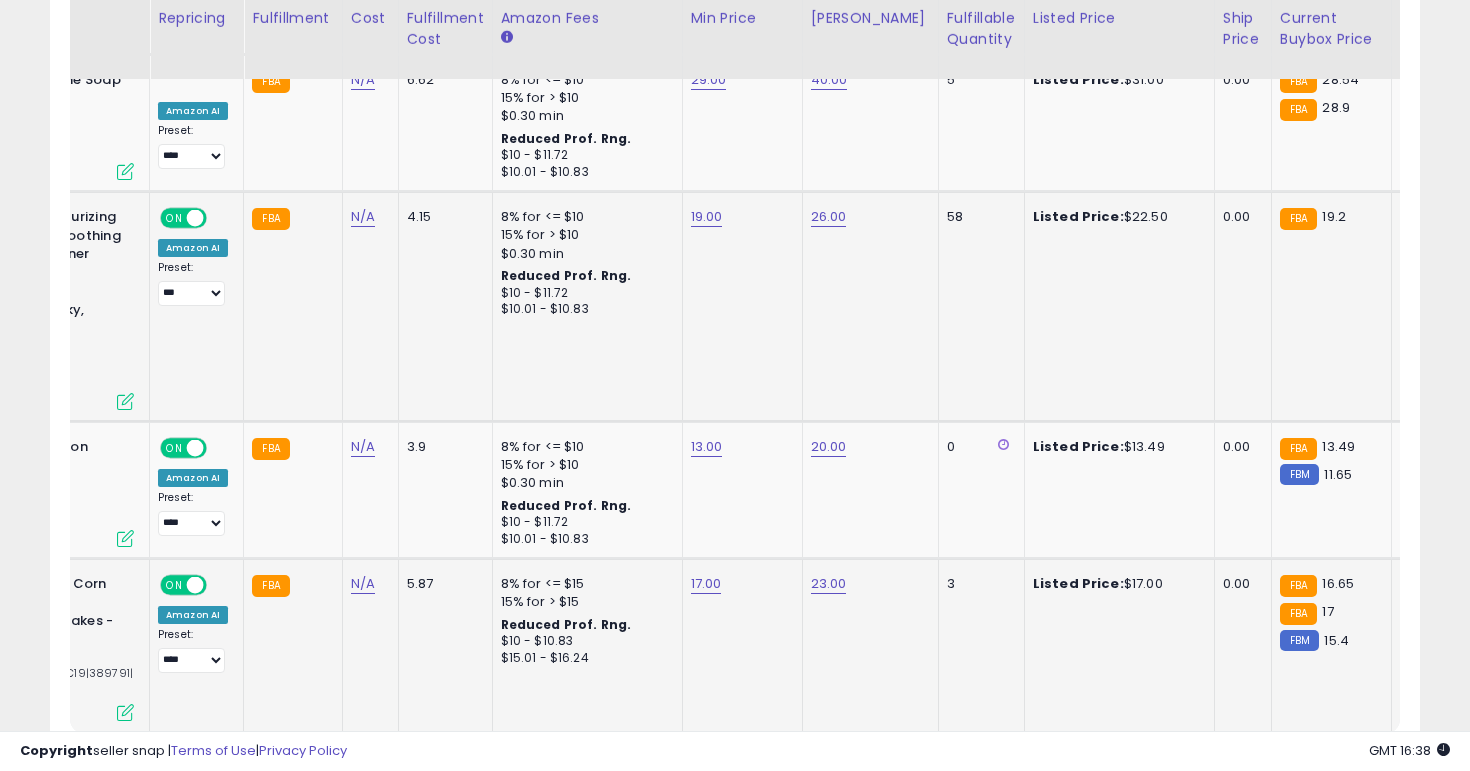 click on "17.00" 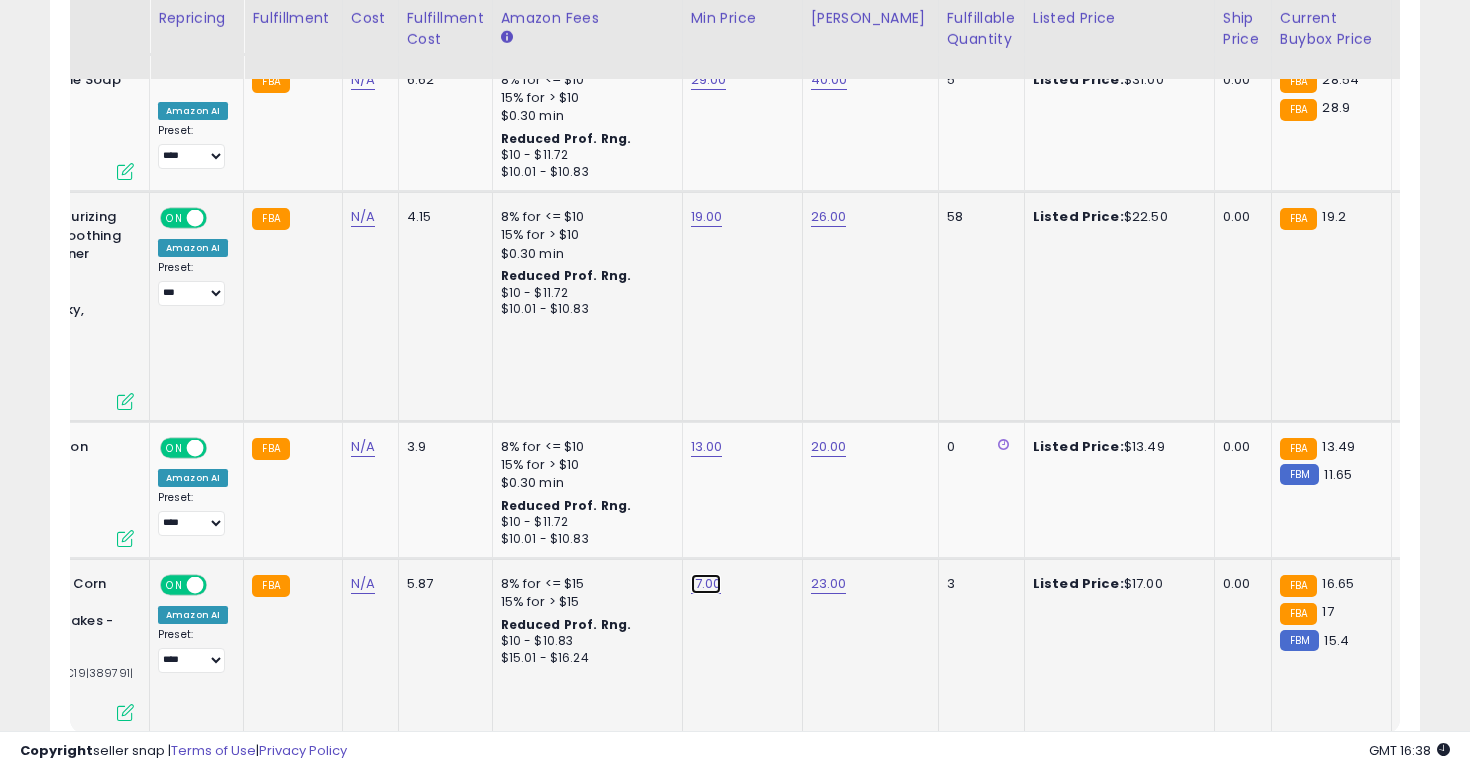 click on "17.00" at bounding box center (707, -3303) 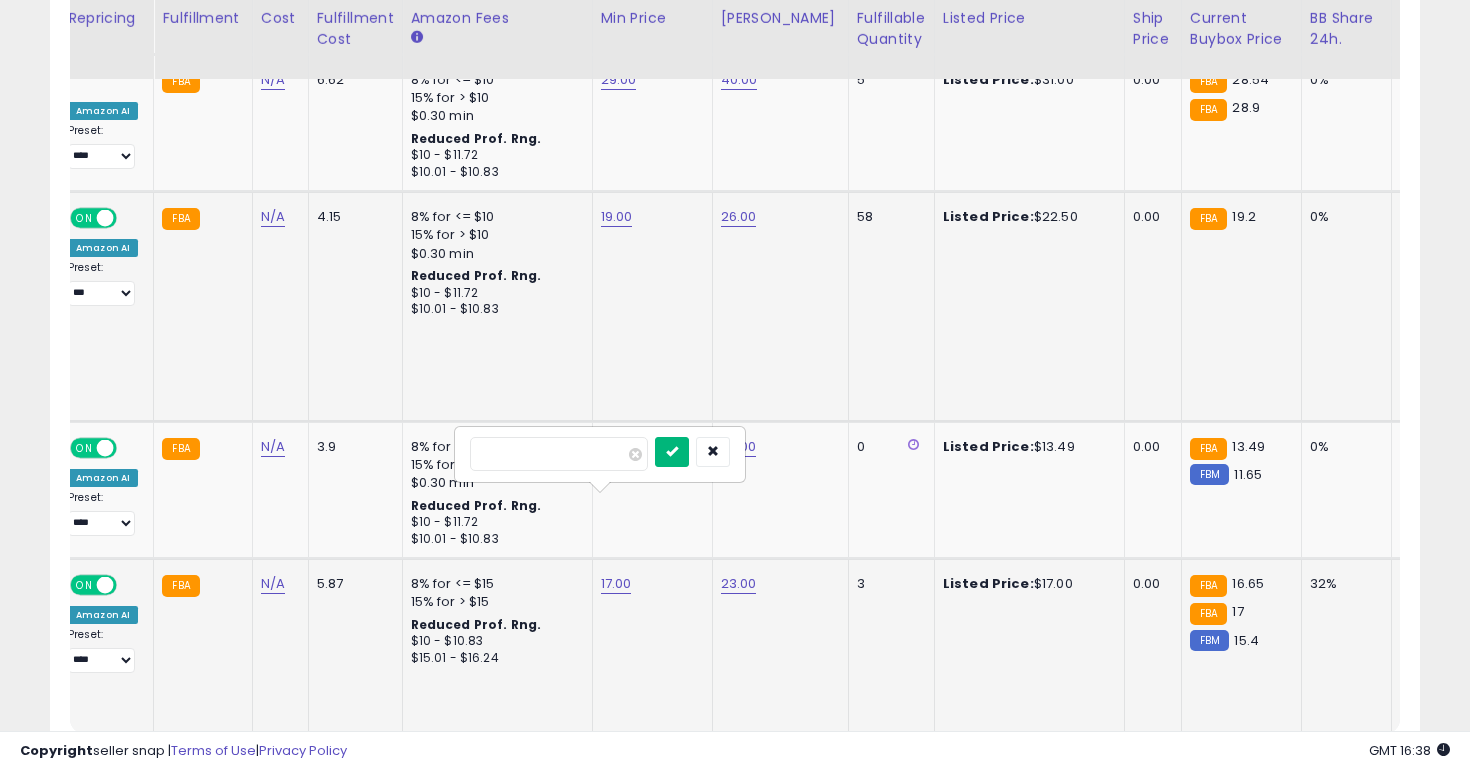 type on "**" 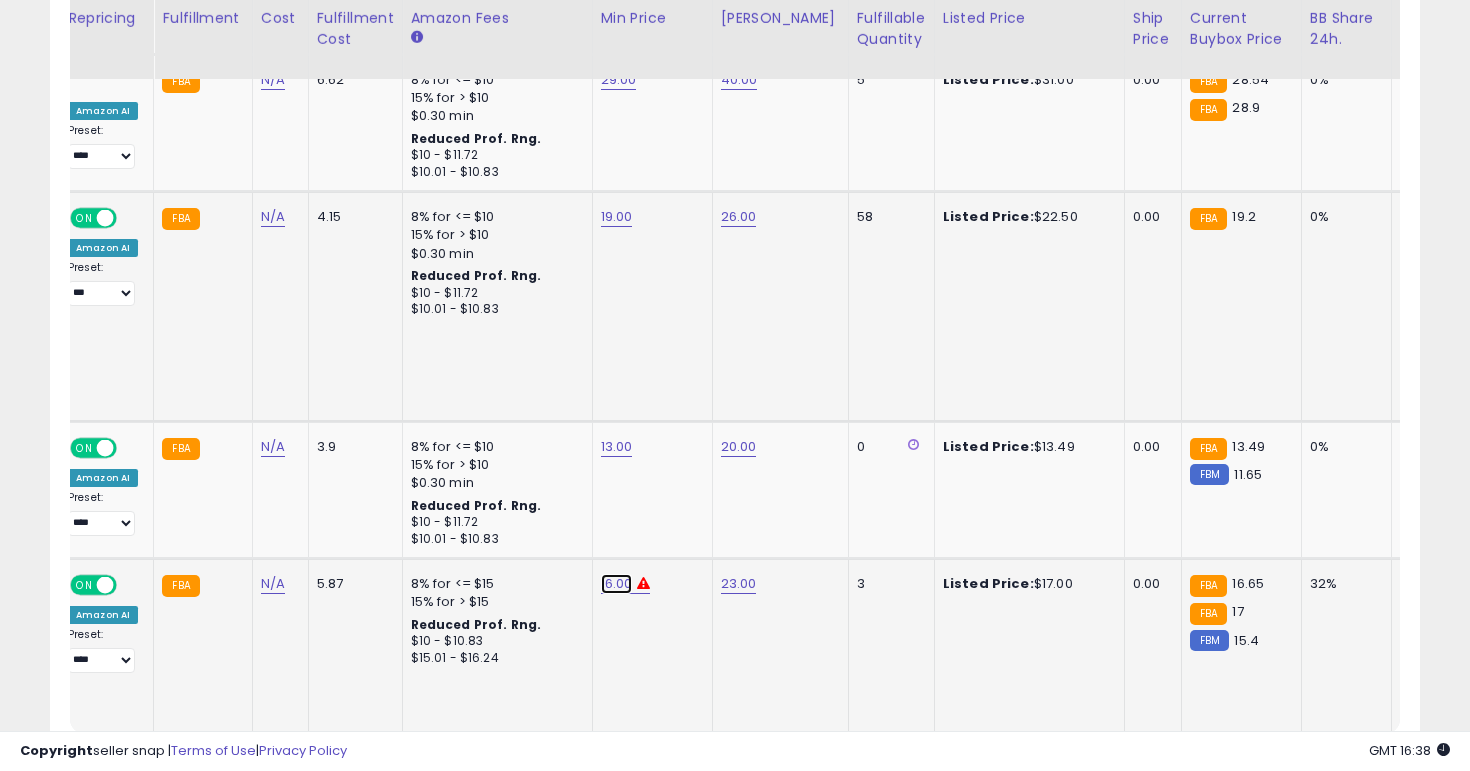click on "16.00" at bounding box center [617, -3303] 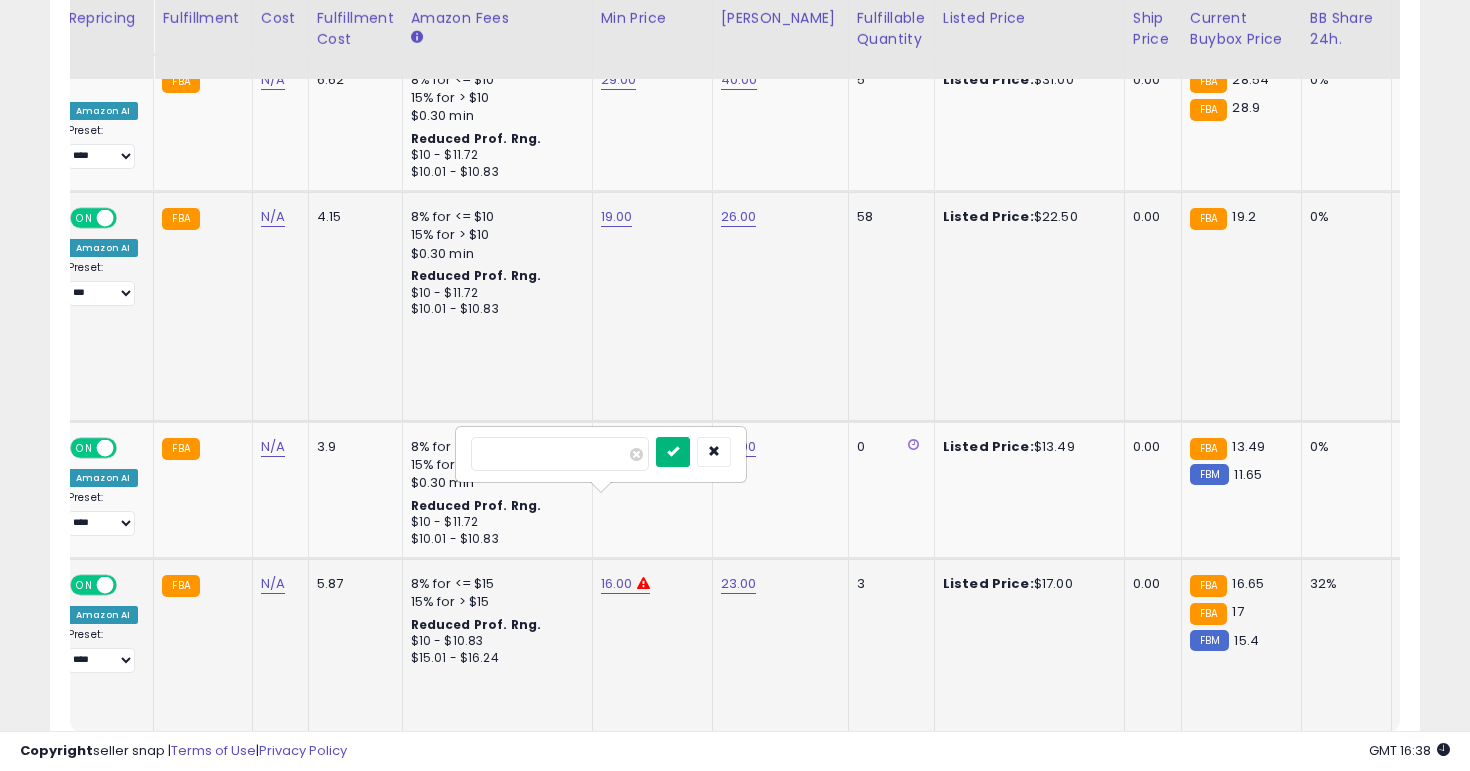 type on "****" 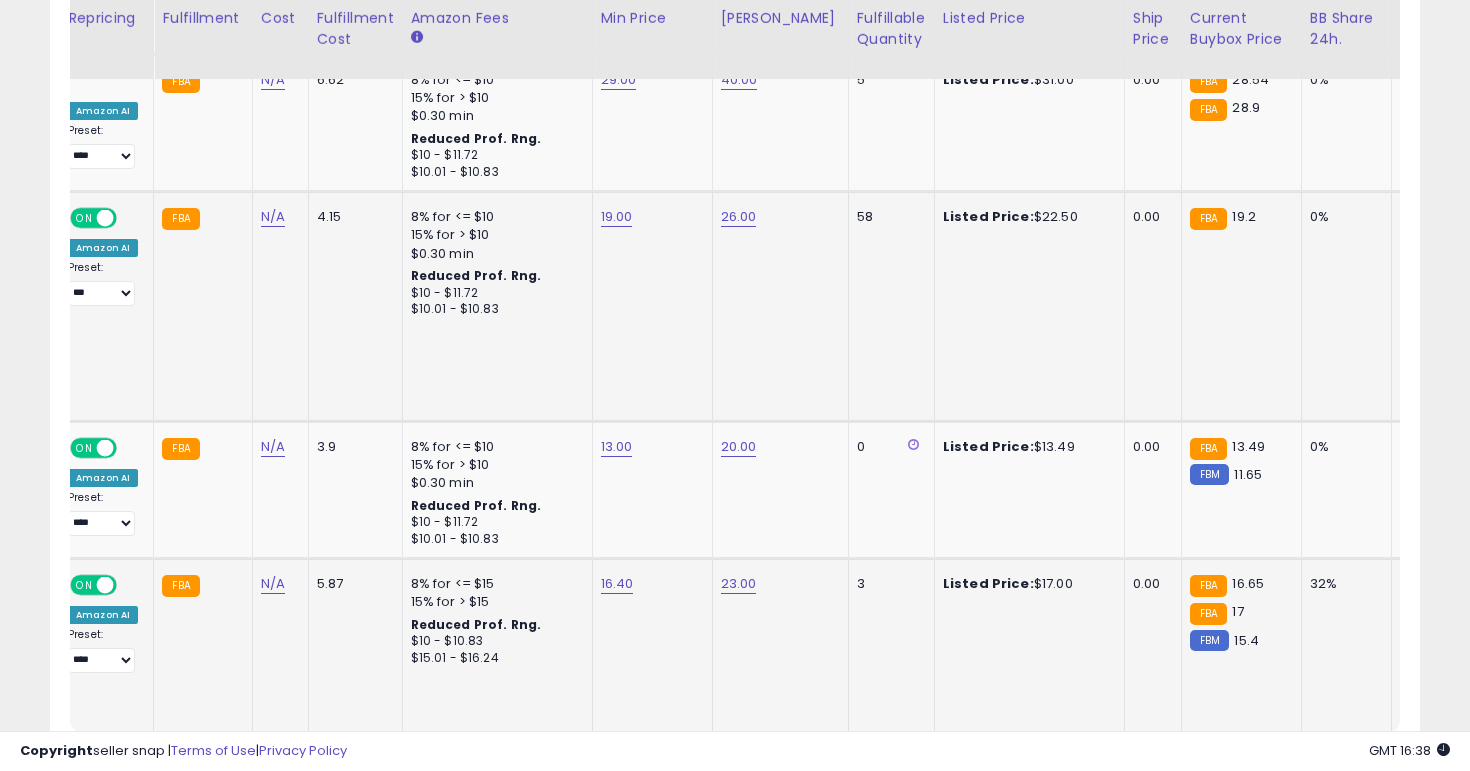 click on "2" 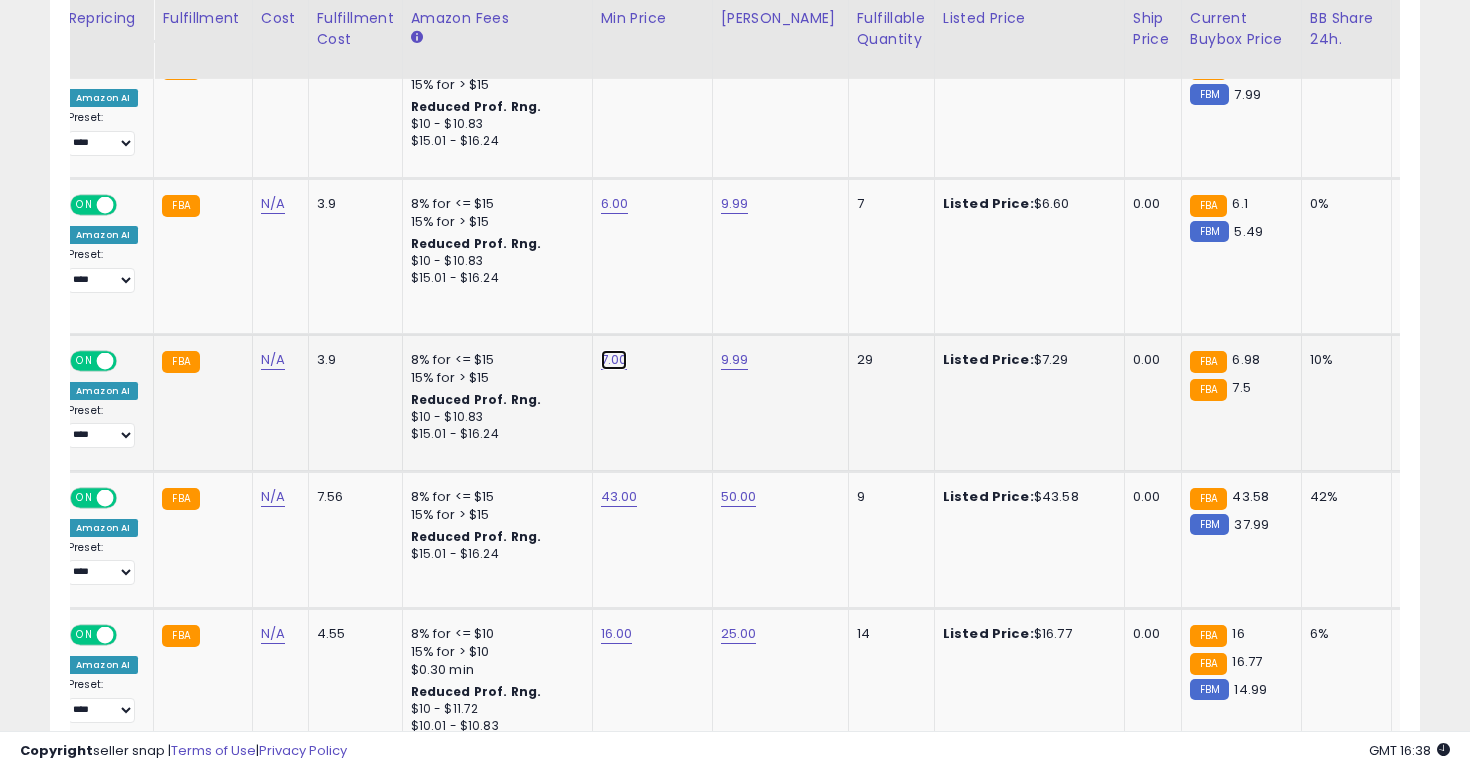 click on "7.00" at bounding box center (615, -530) 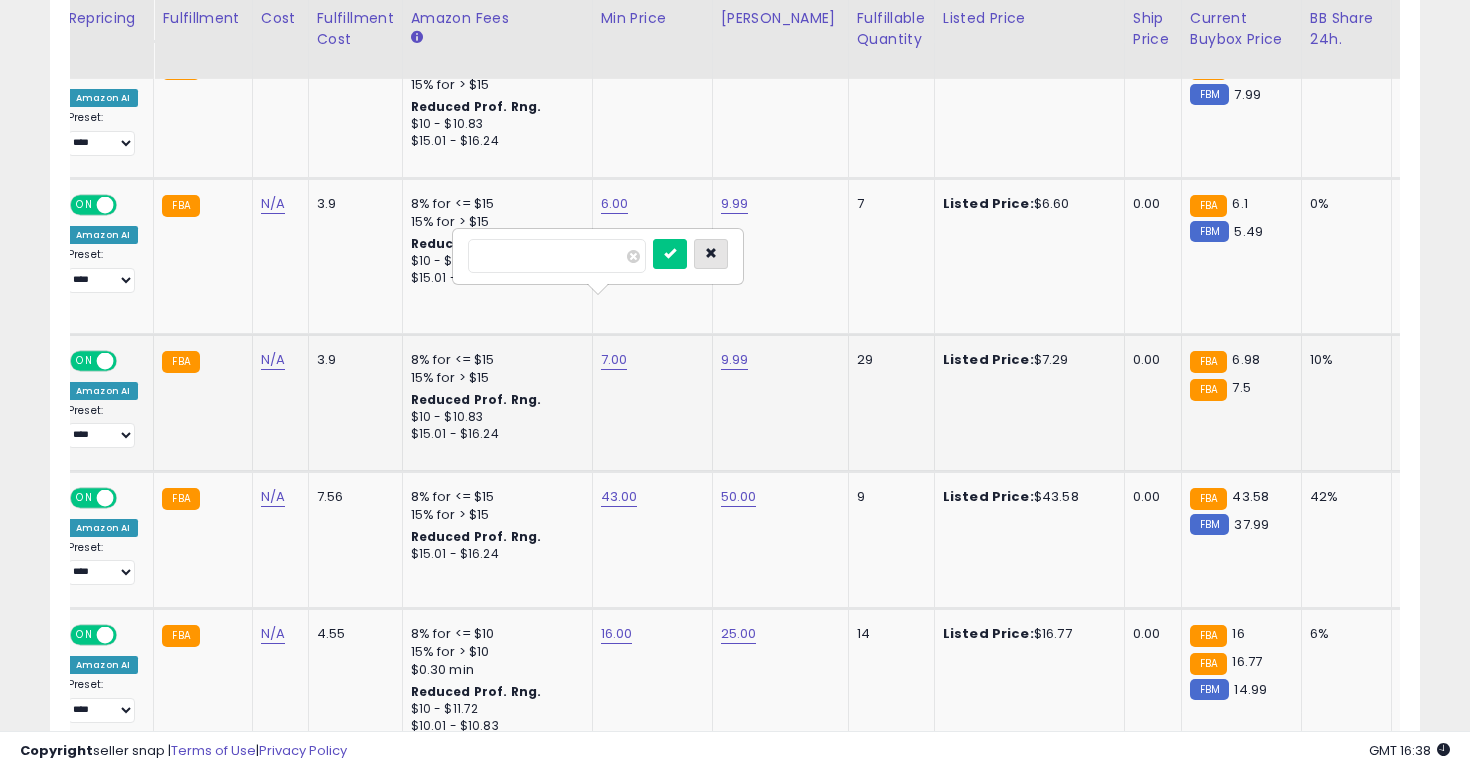 click at bounding box center [711, 254] 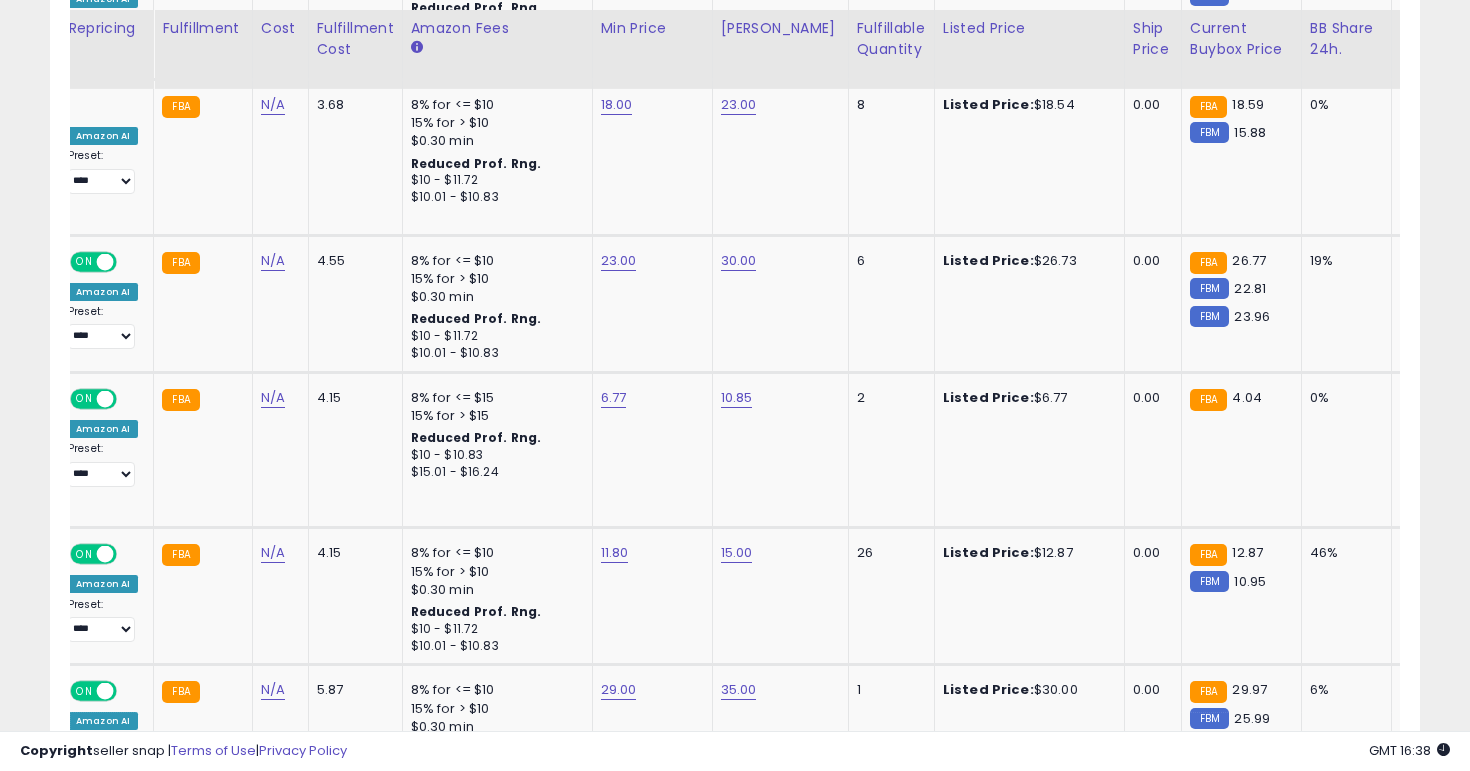scroll, scrollTop: 2612, scrollLeft: 0, axis: vertical 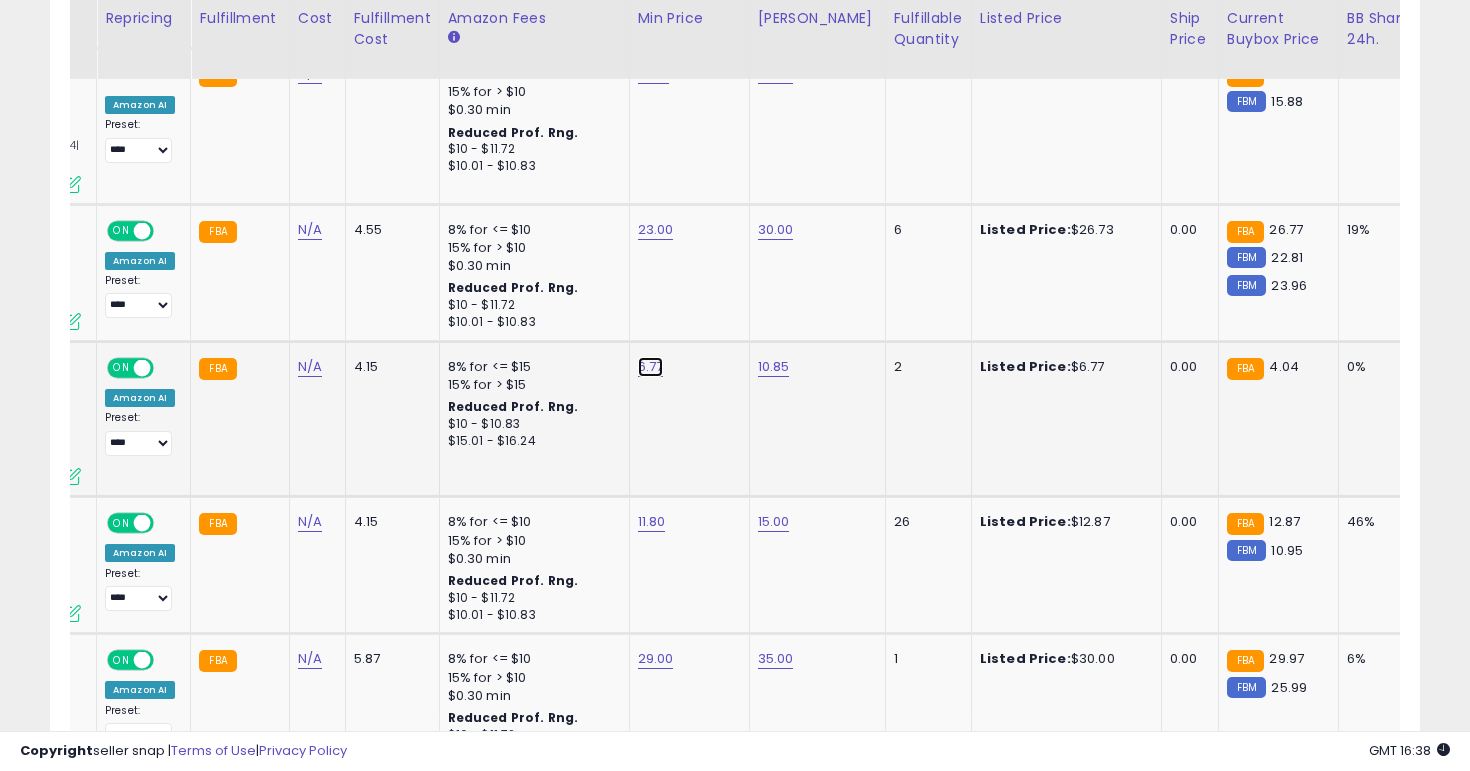 click on "6.77" at bounding box center (652, -1538) 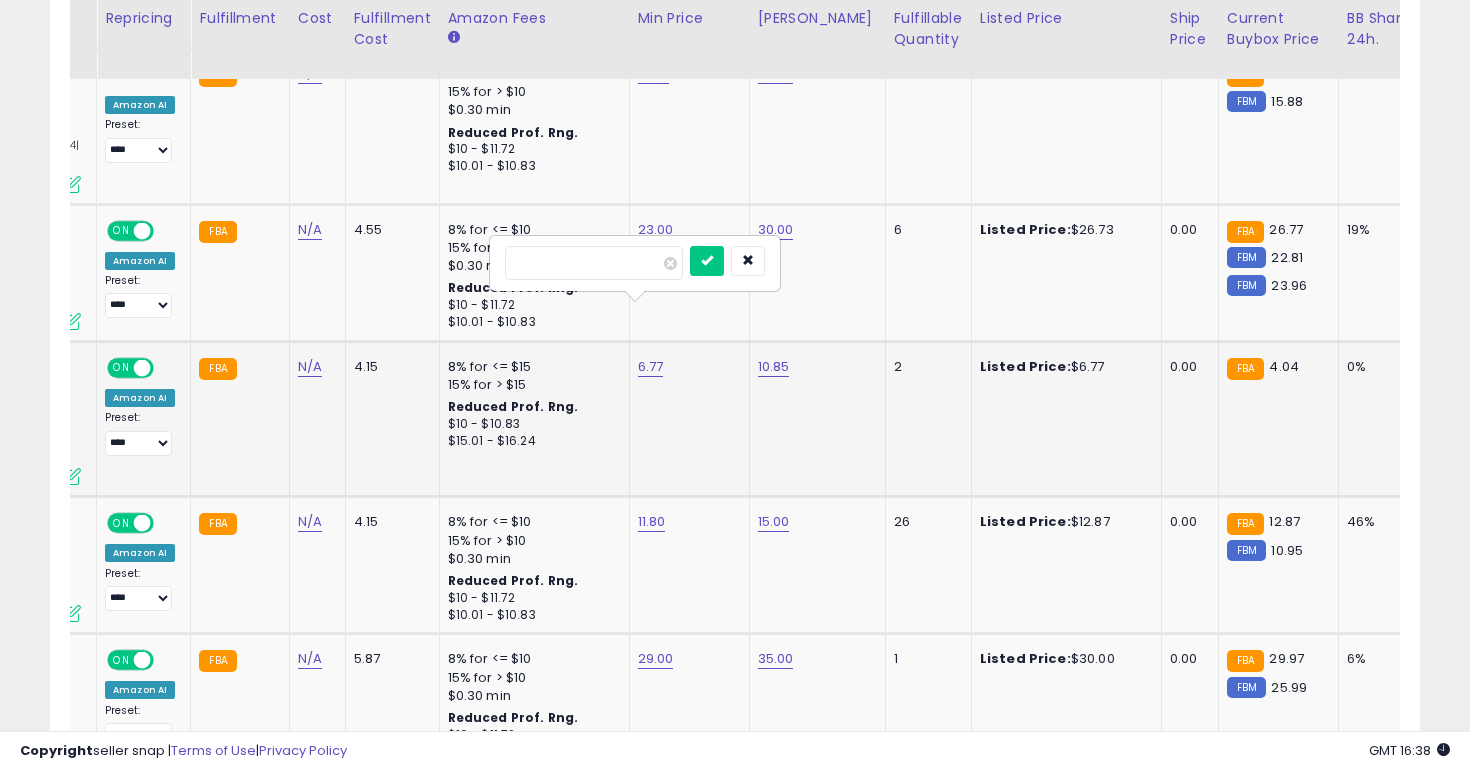 type on "*" 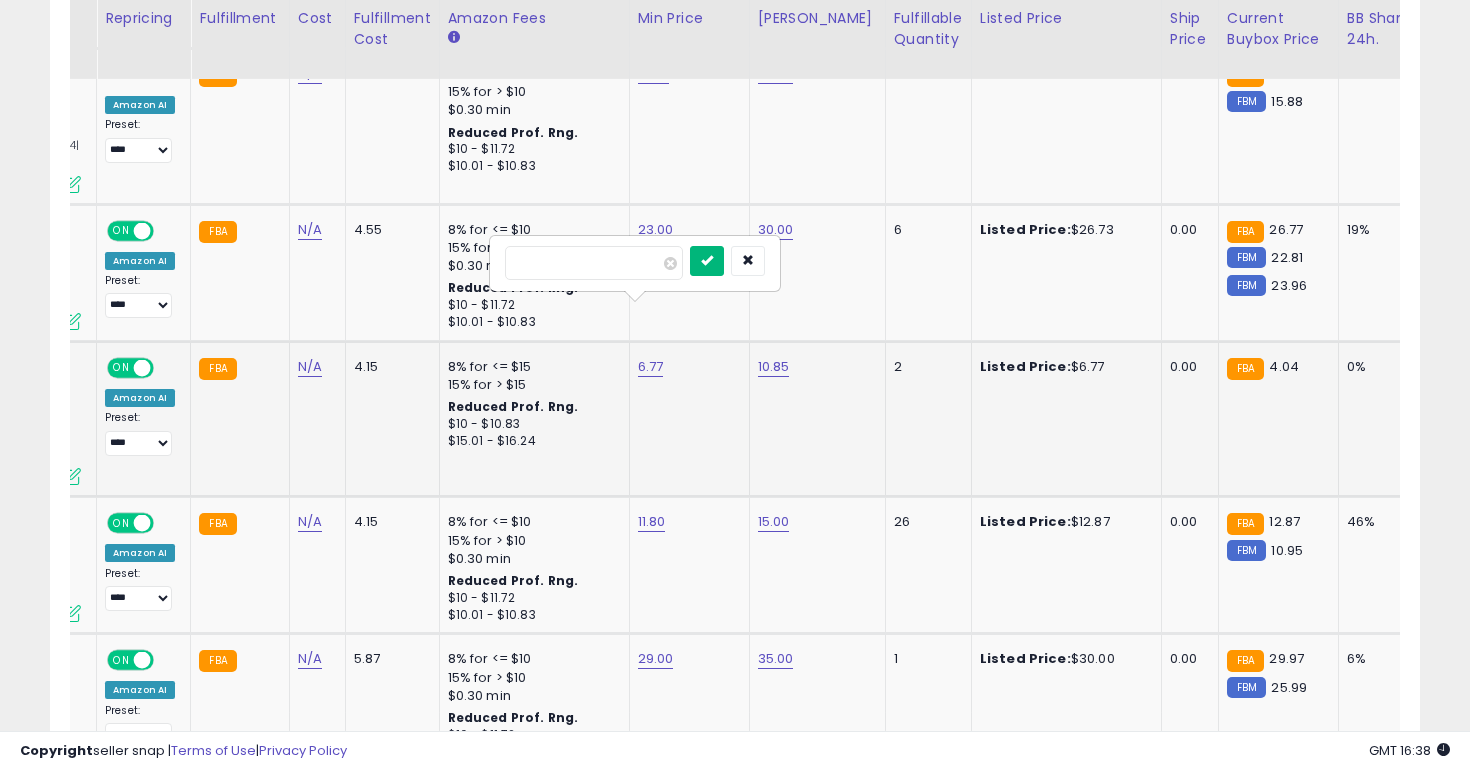 type on "*" 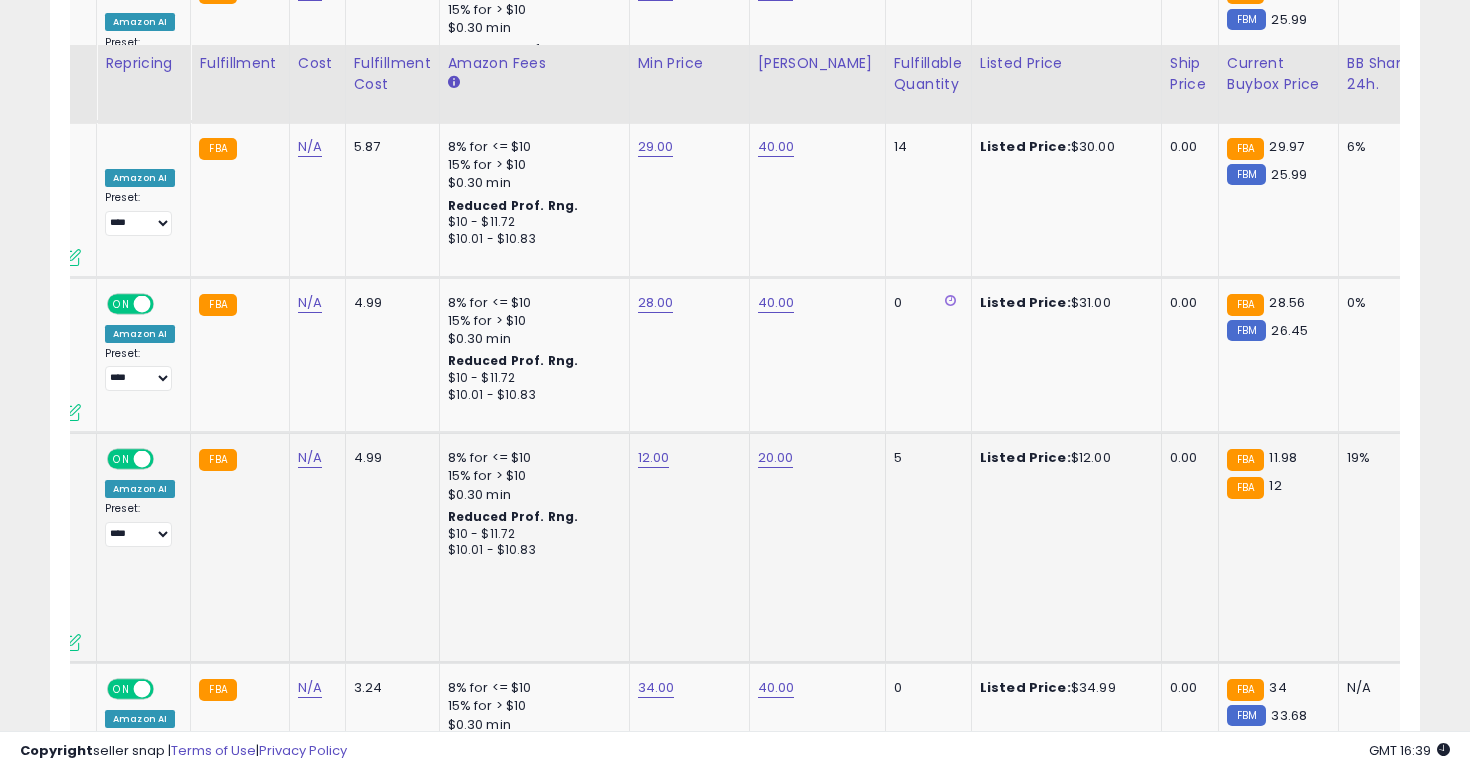 scroll, scrollTop: 3392, scrollLeft: 0, axis: vertical 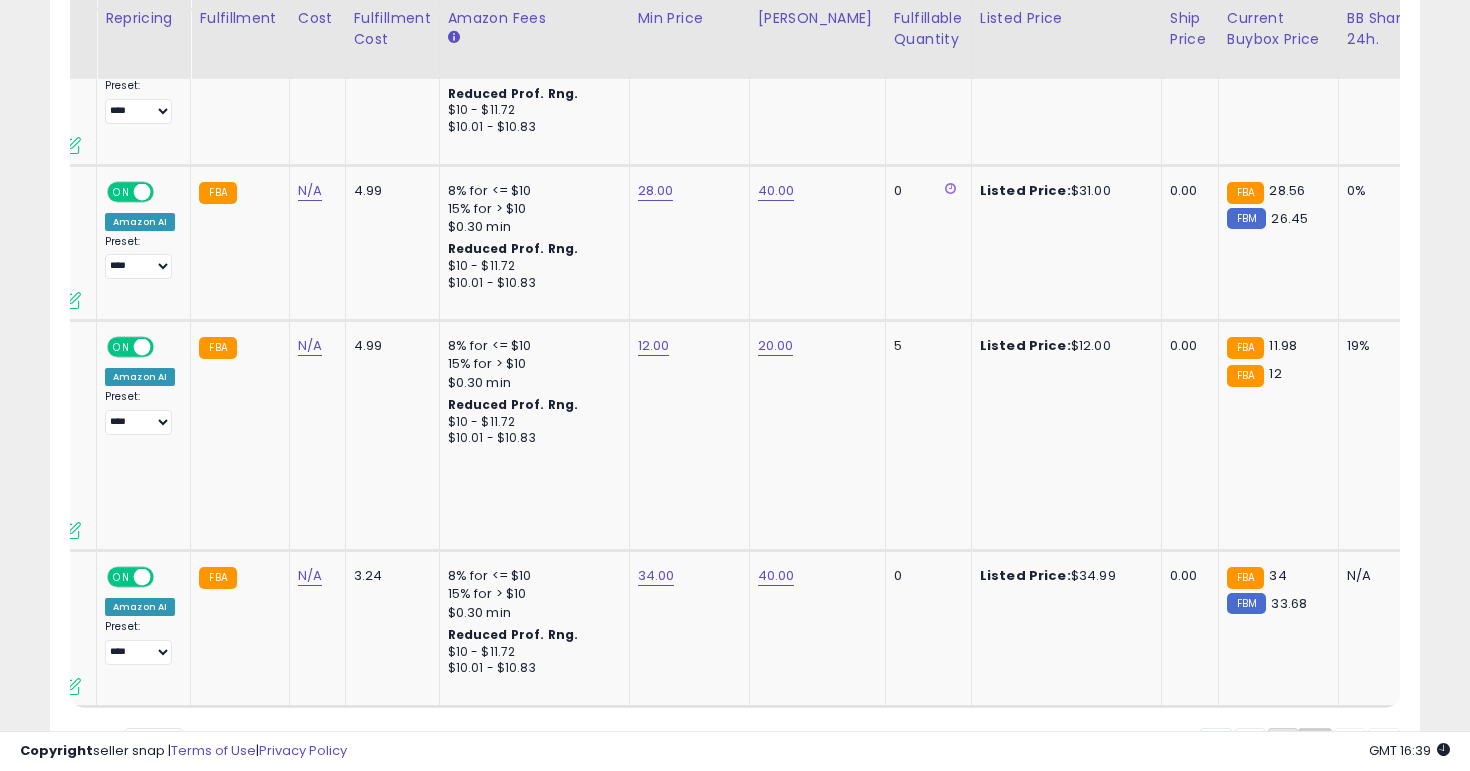 click on "1" 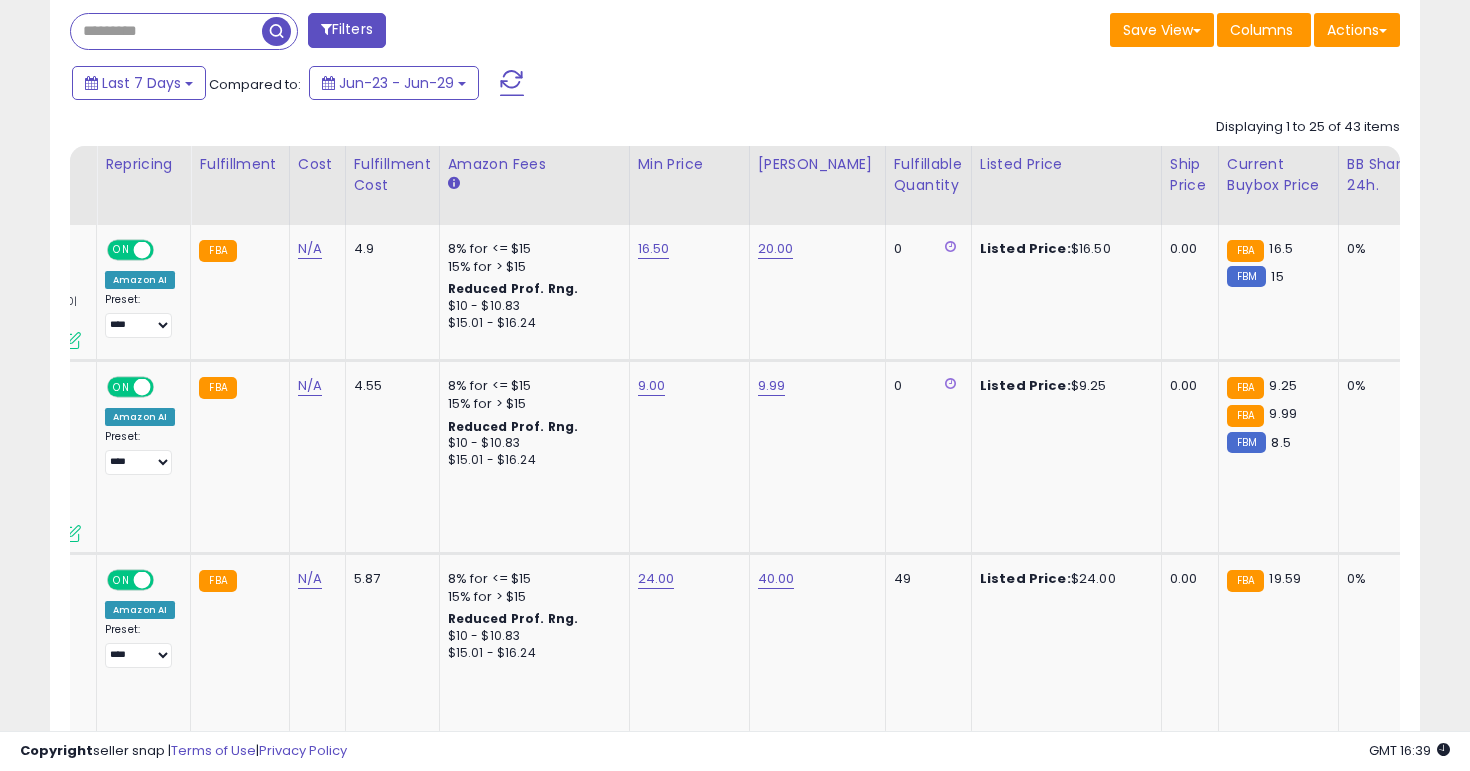 scroll, scrollTop: 867, scrollLeft: 0, axis: vertical 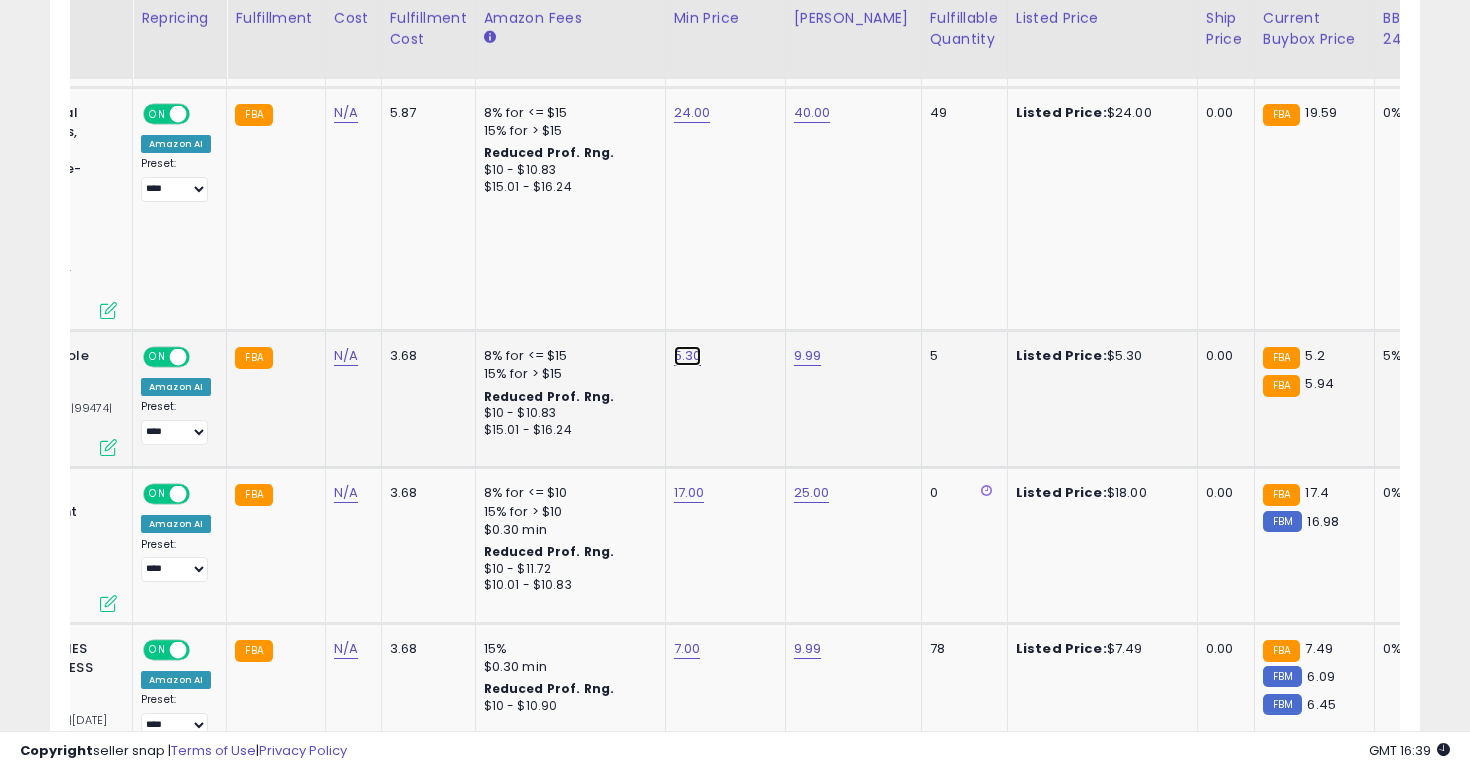 click on "5.30" at bounding box center [690, -217] 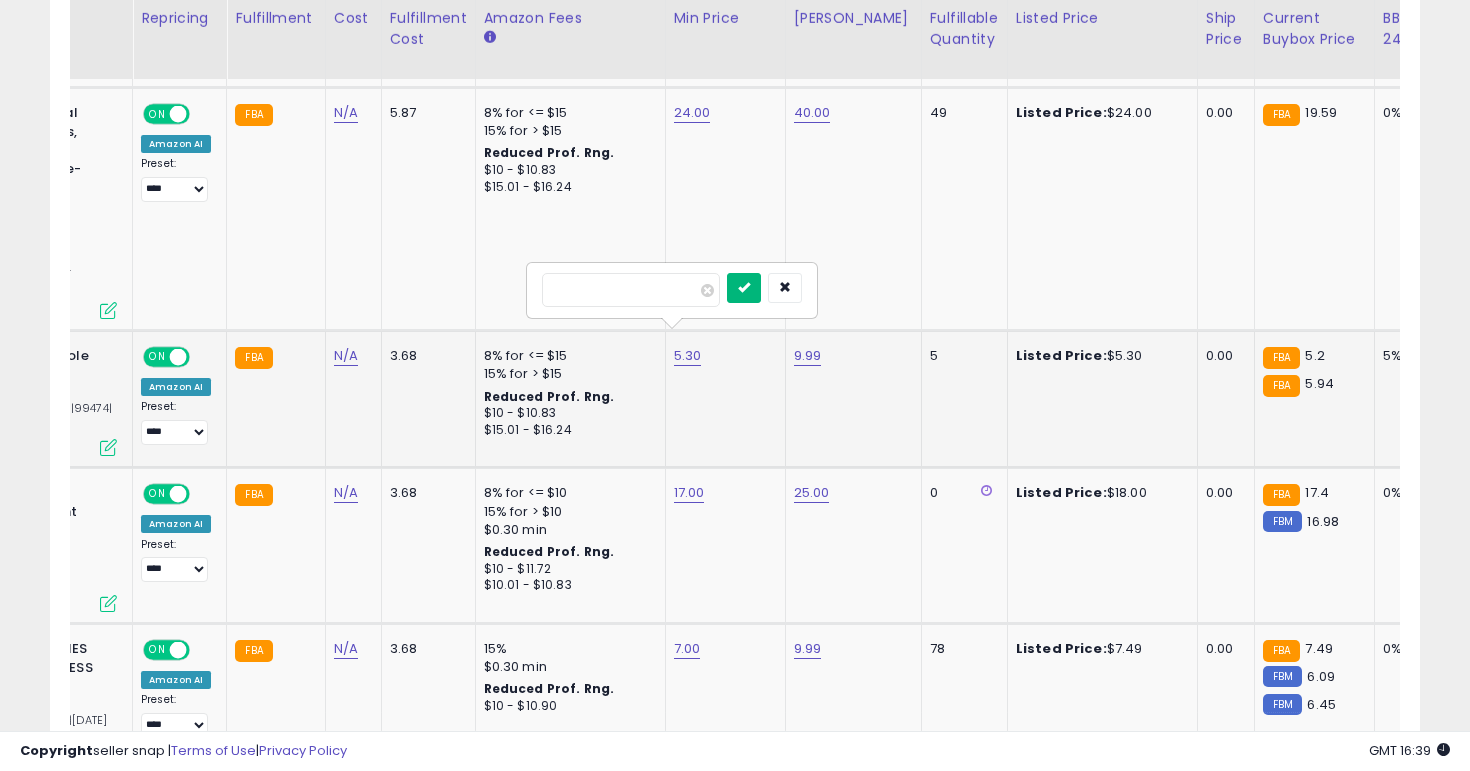 type on "*" 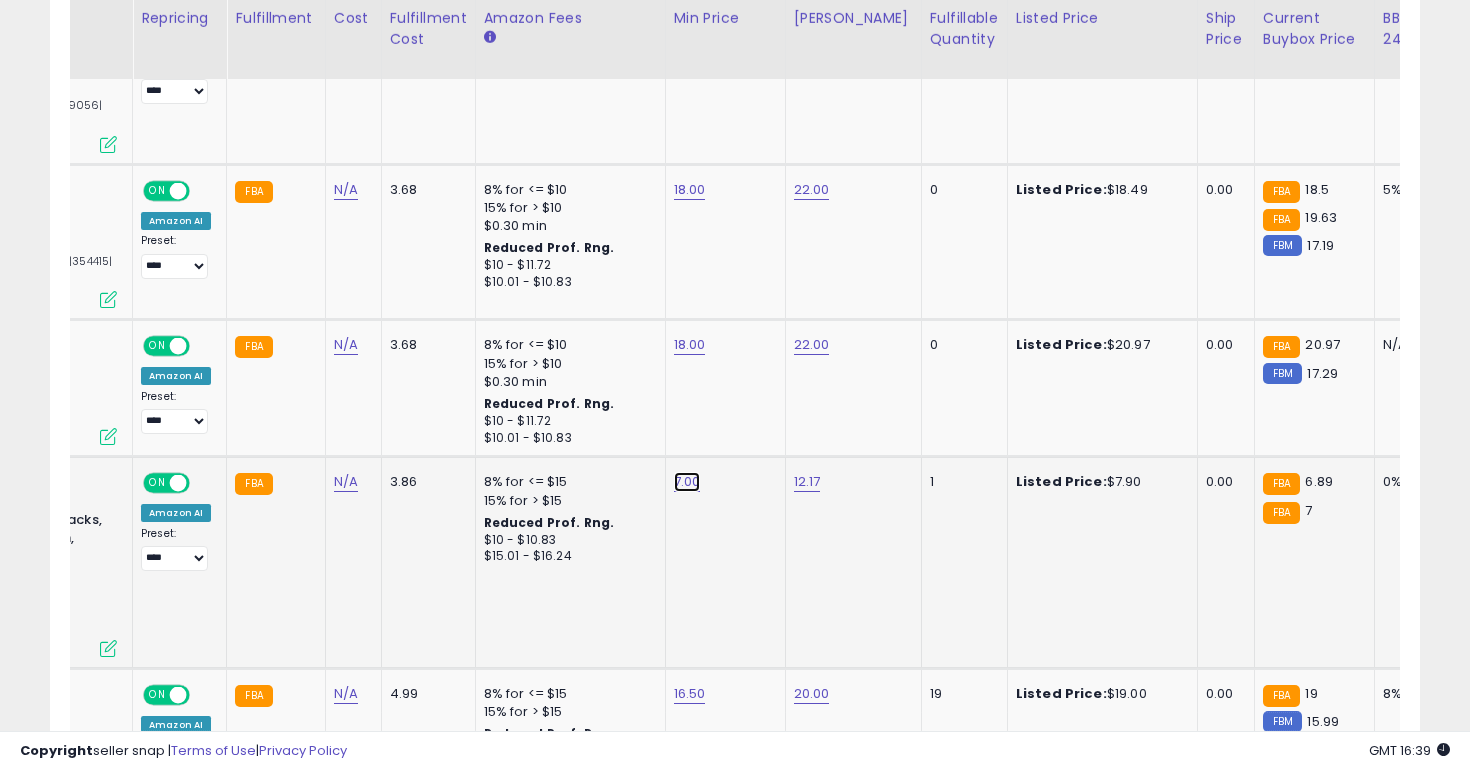 click on "7.00" at bounding box center [690, -1133] 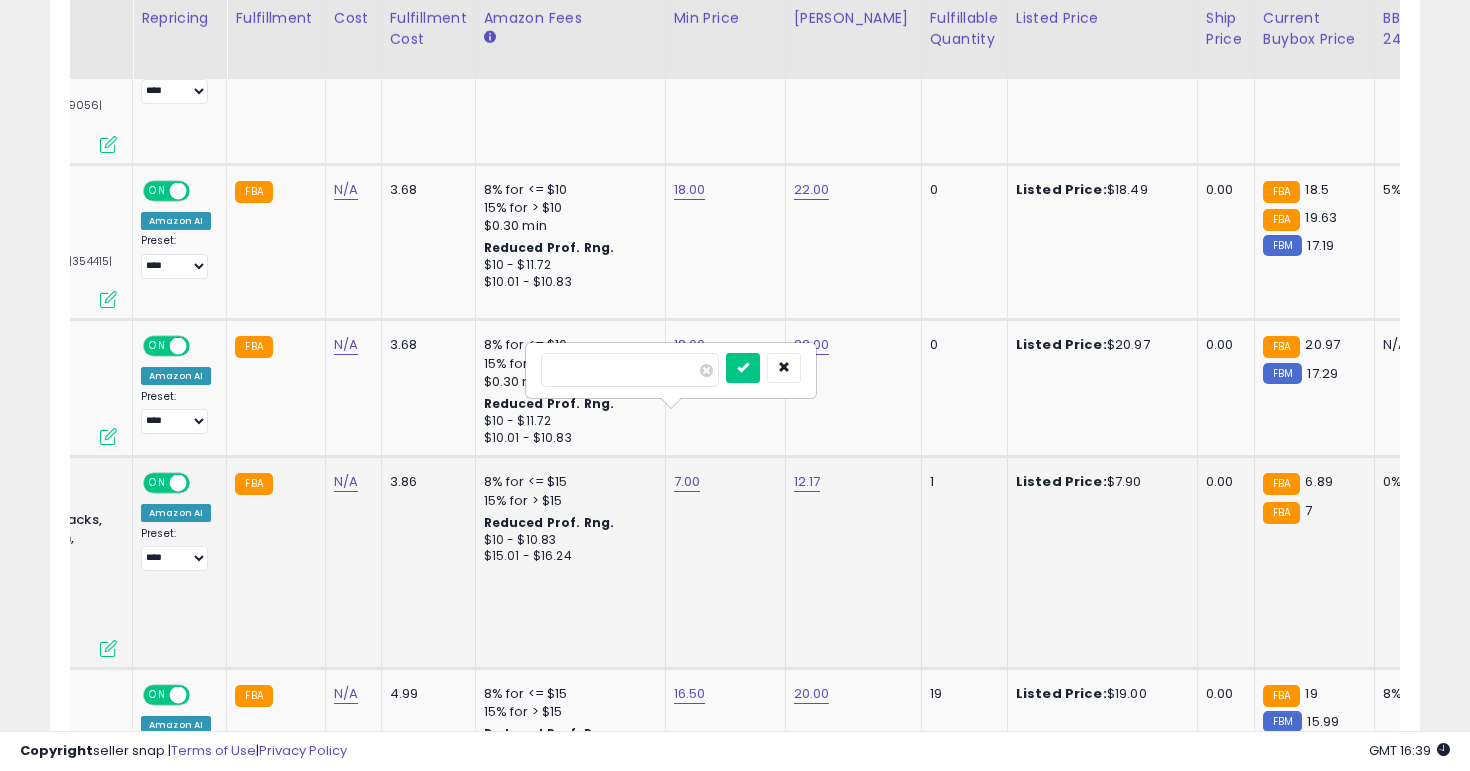 type on "*" 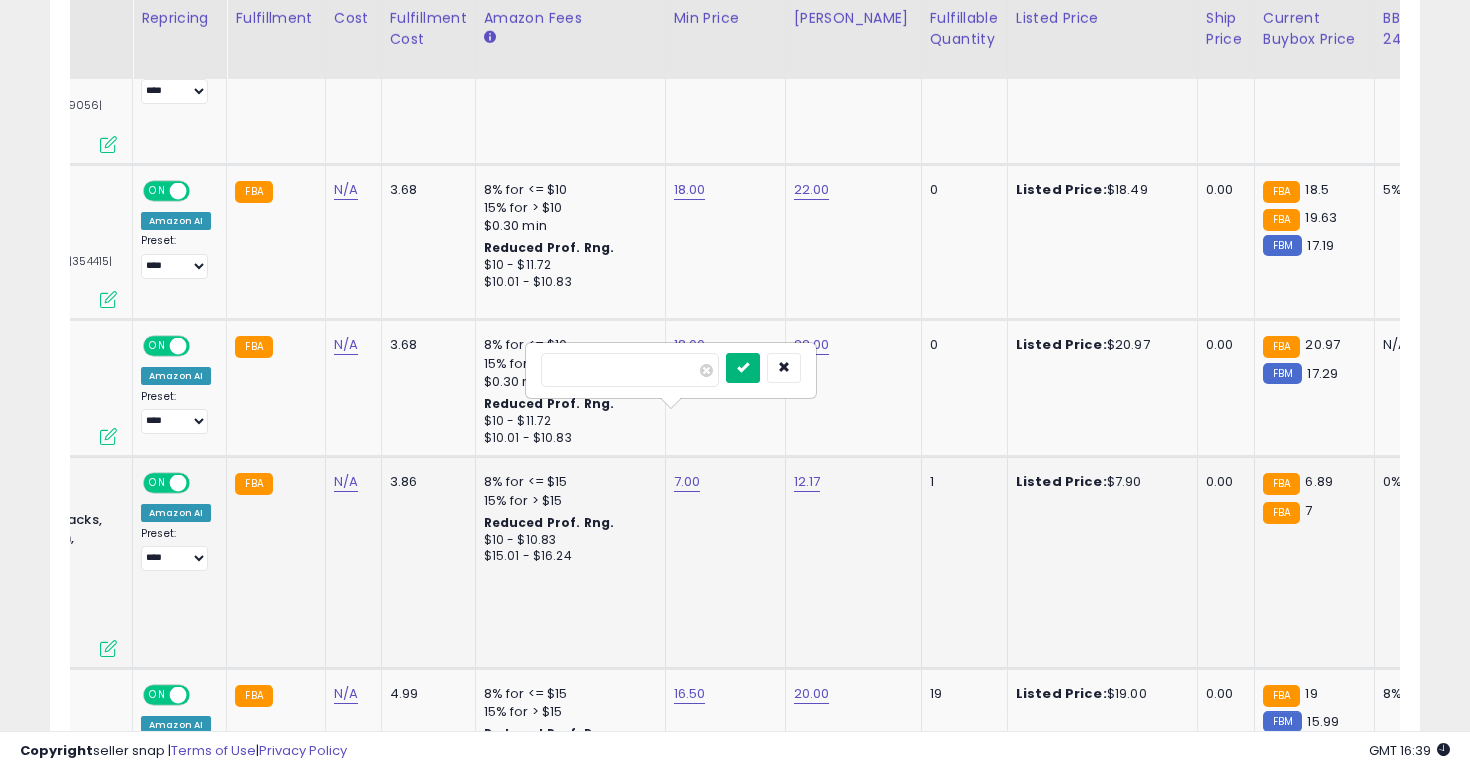 click at bounding box center [743, 367] 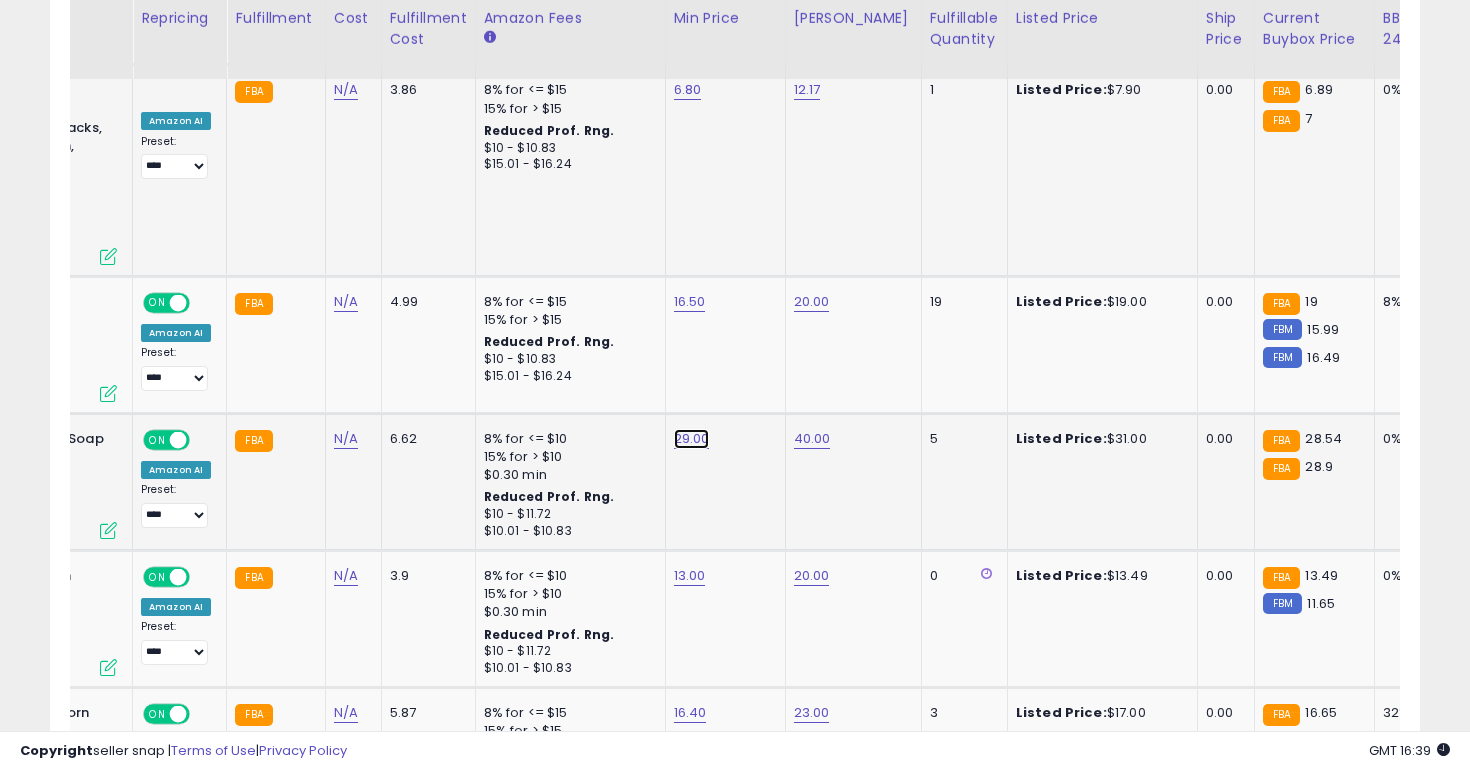 click on "29.00" at bounding box center (690, -1525) 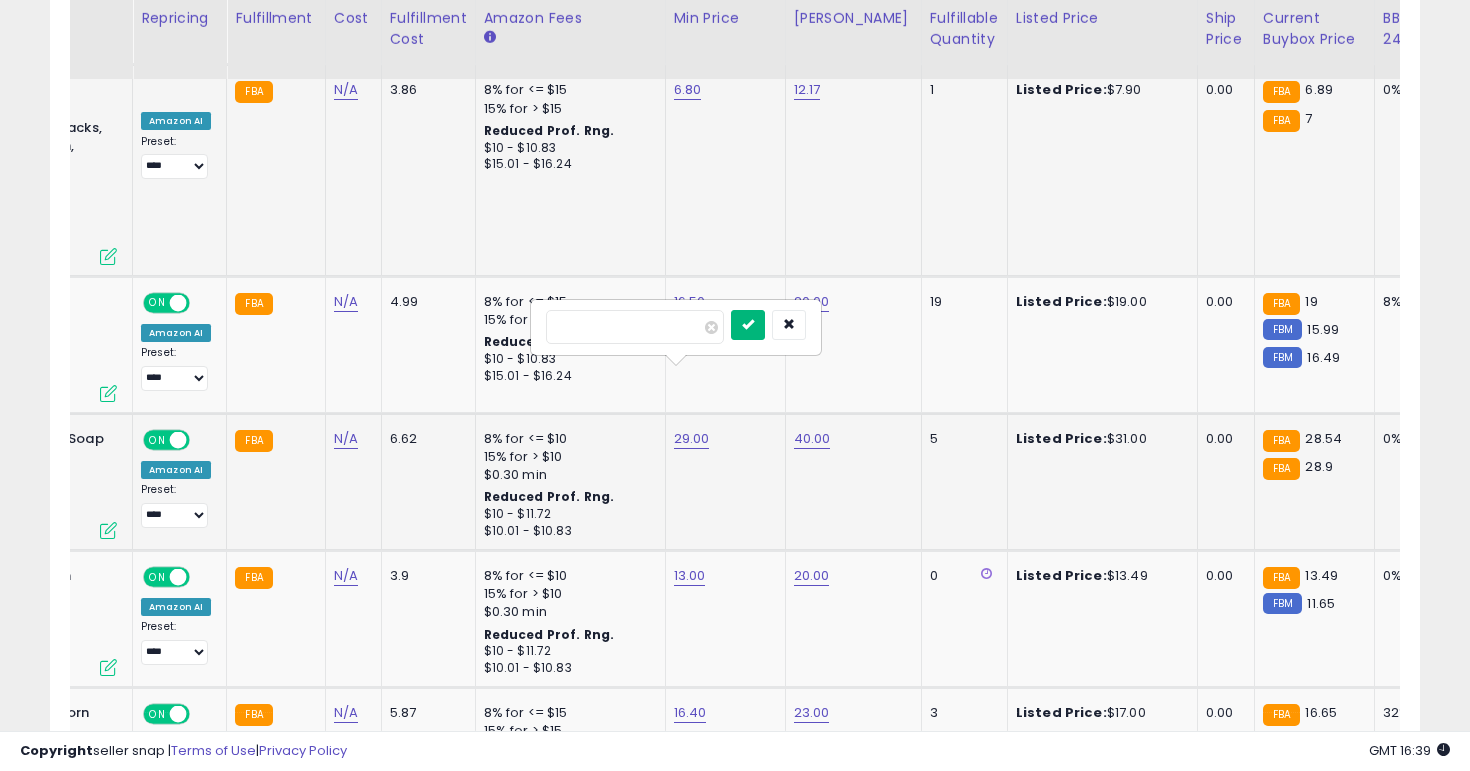type on "**" 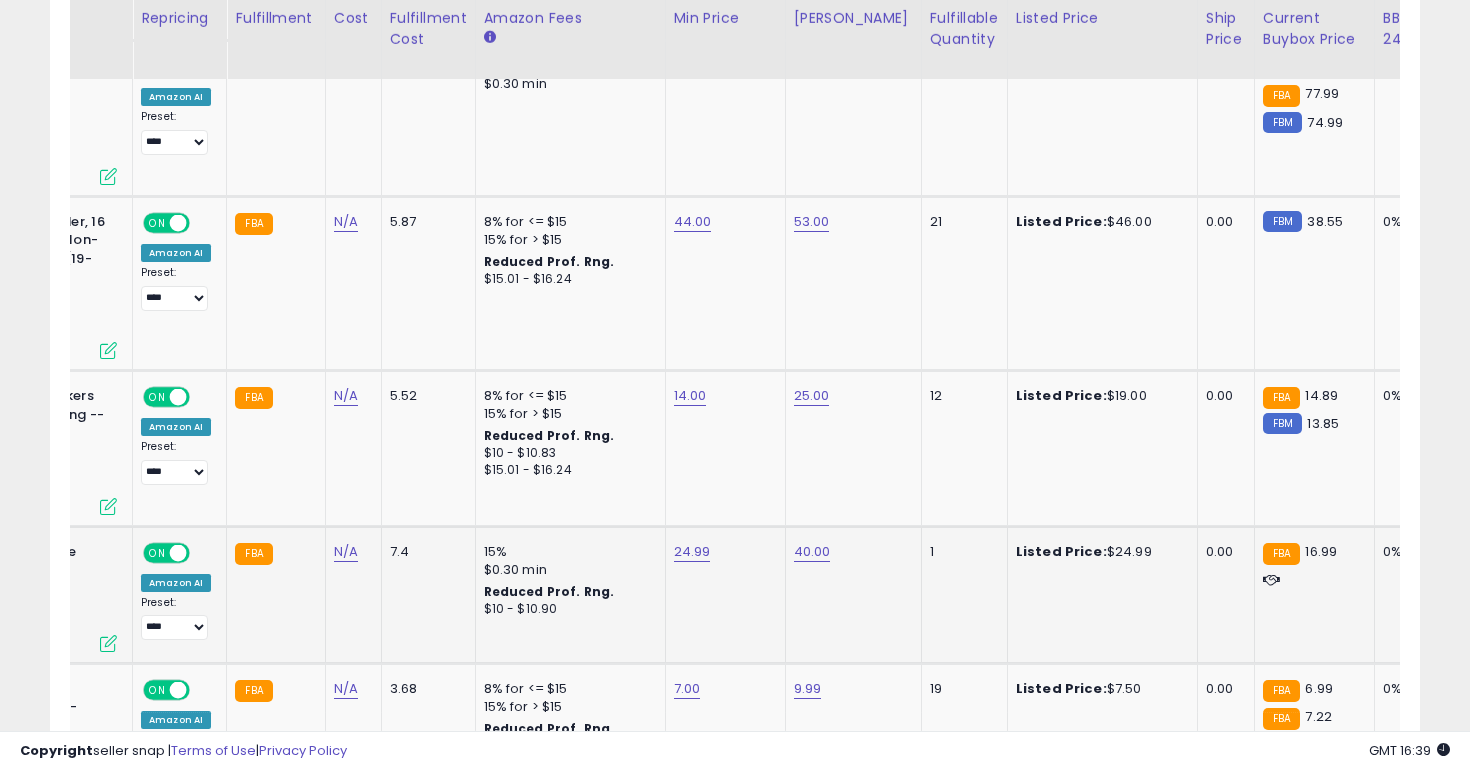 scroll, scrollTop: 3446, scrollLeft: 0, axis: vertical 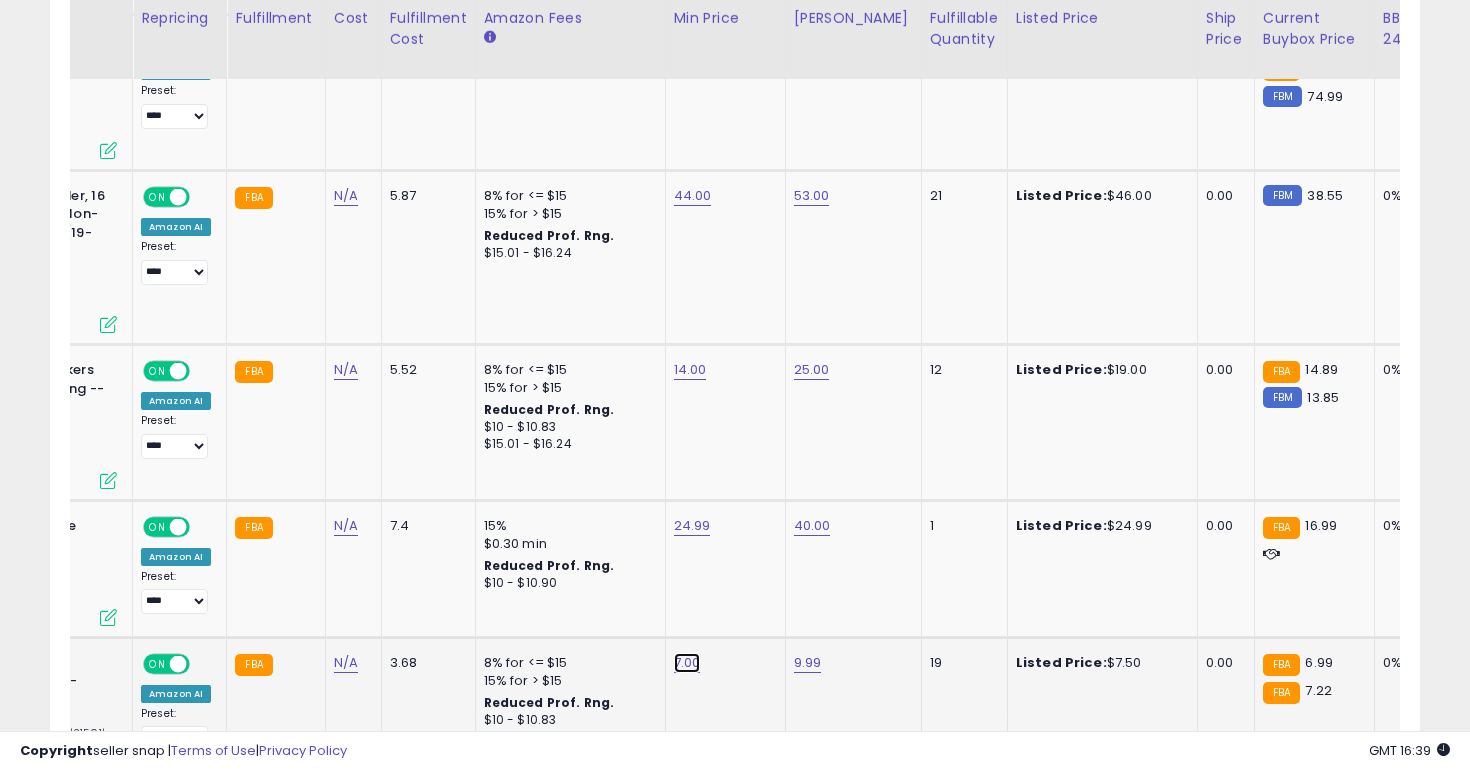 click on "7.00" at bounding box center [690, -2372] 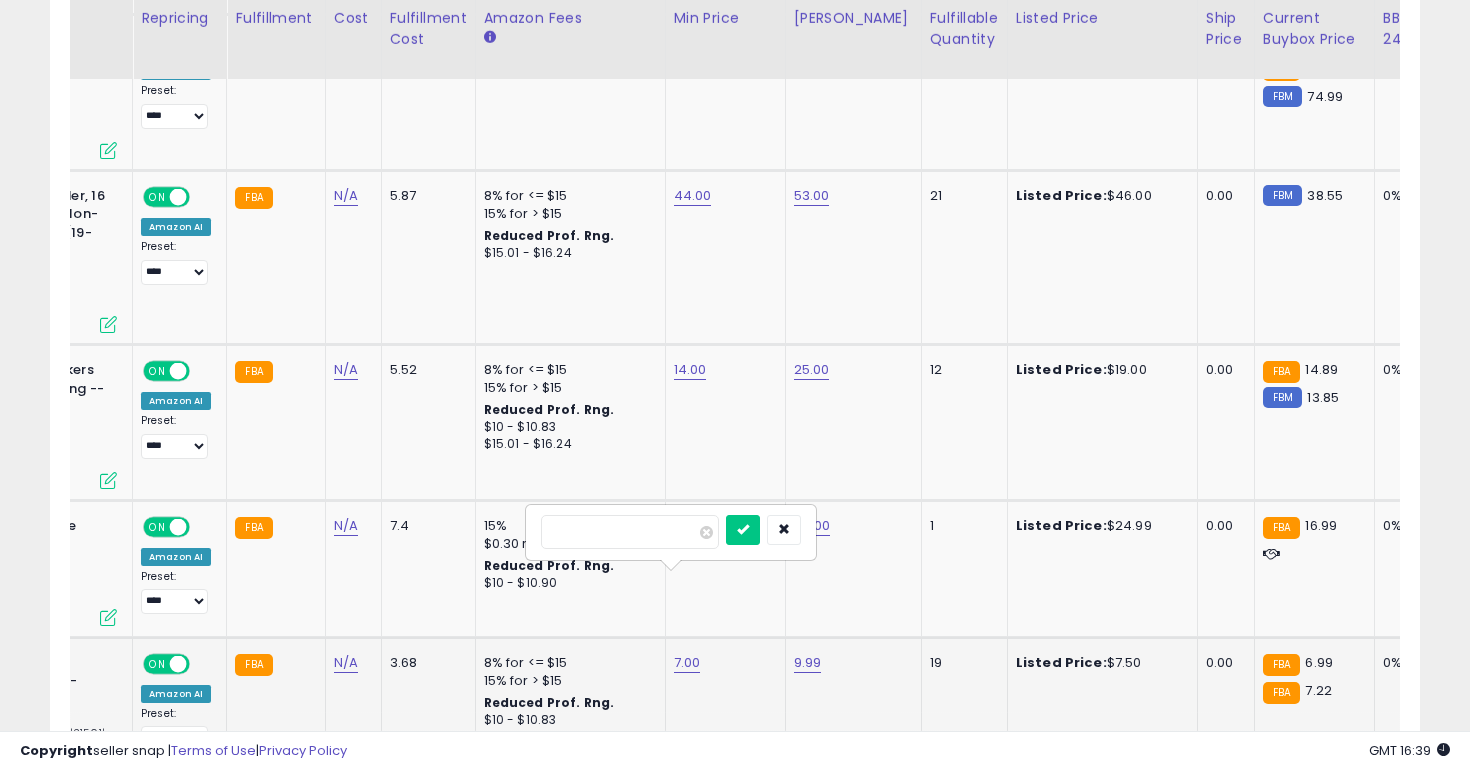 type on "*" 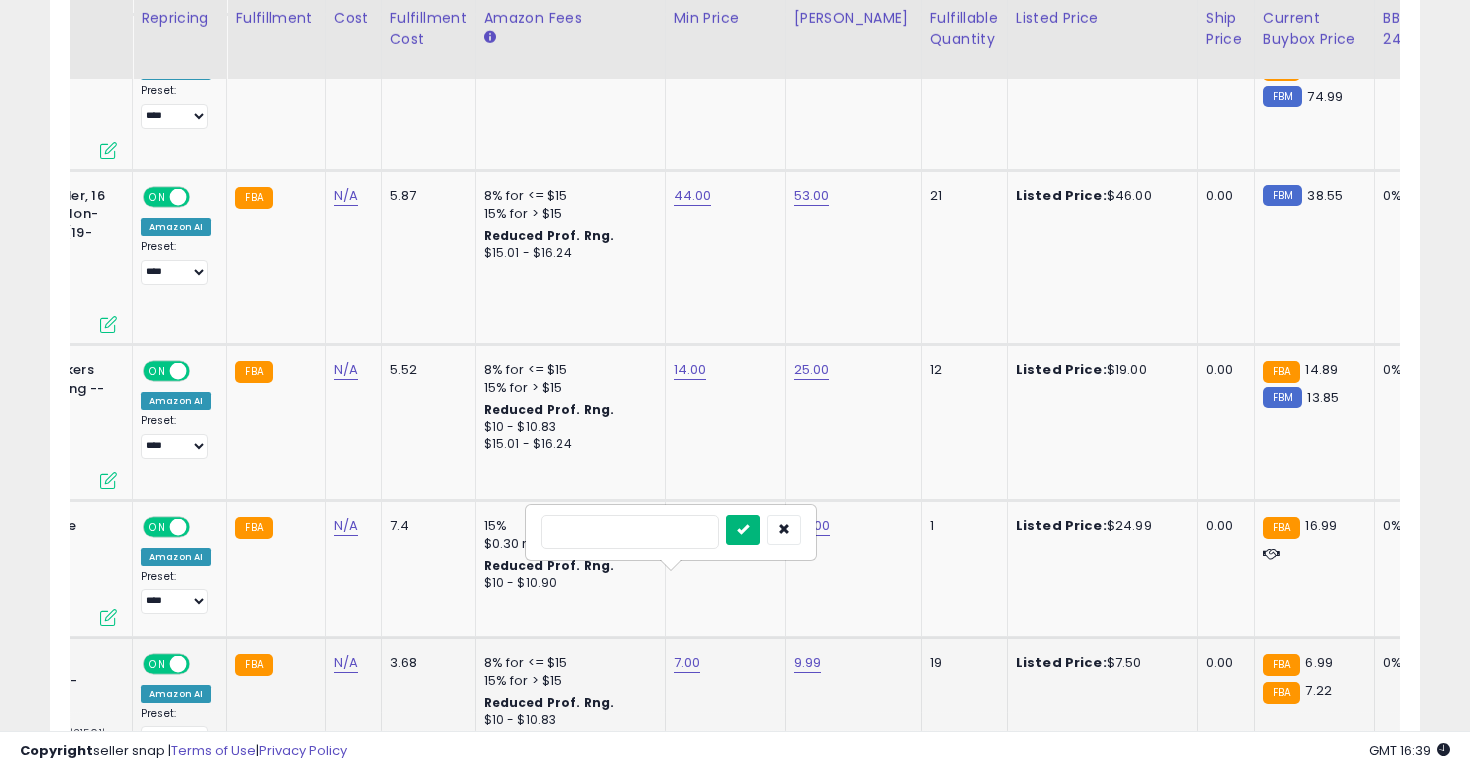 type on "*" 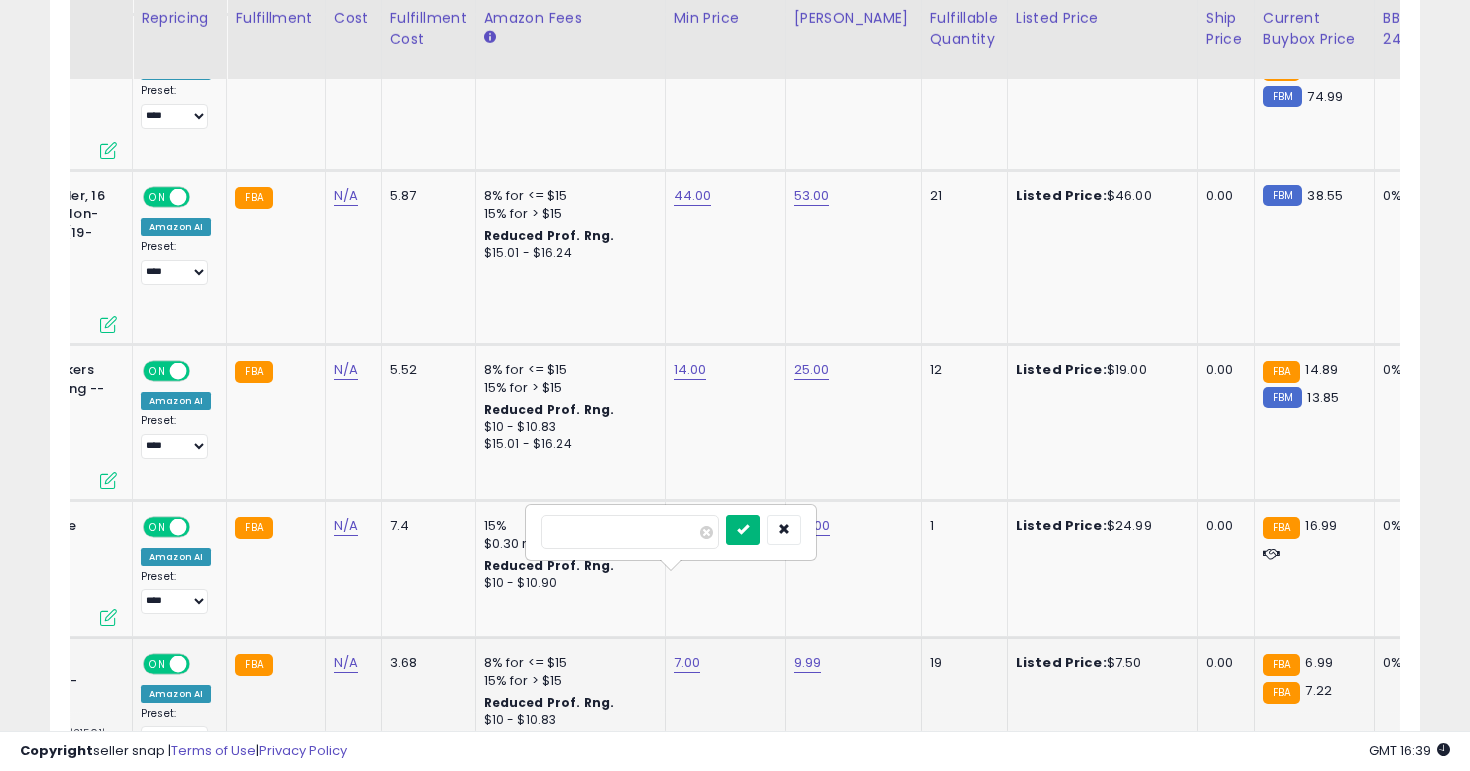 click at bounding box center [743, 529] 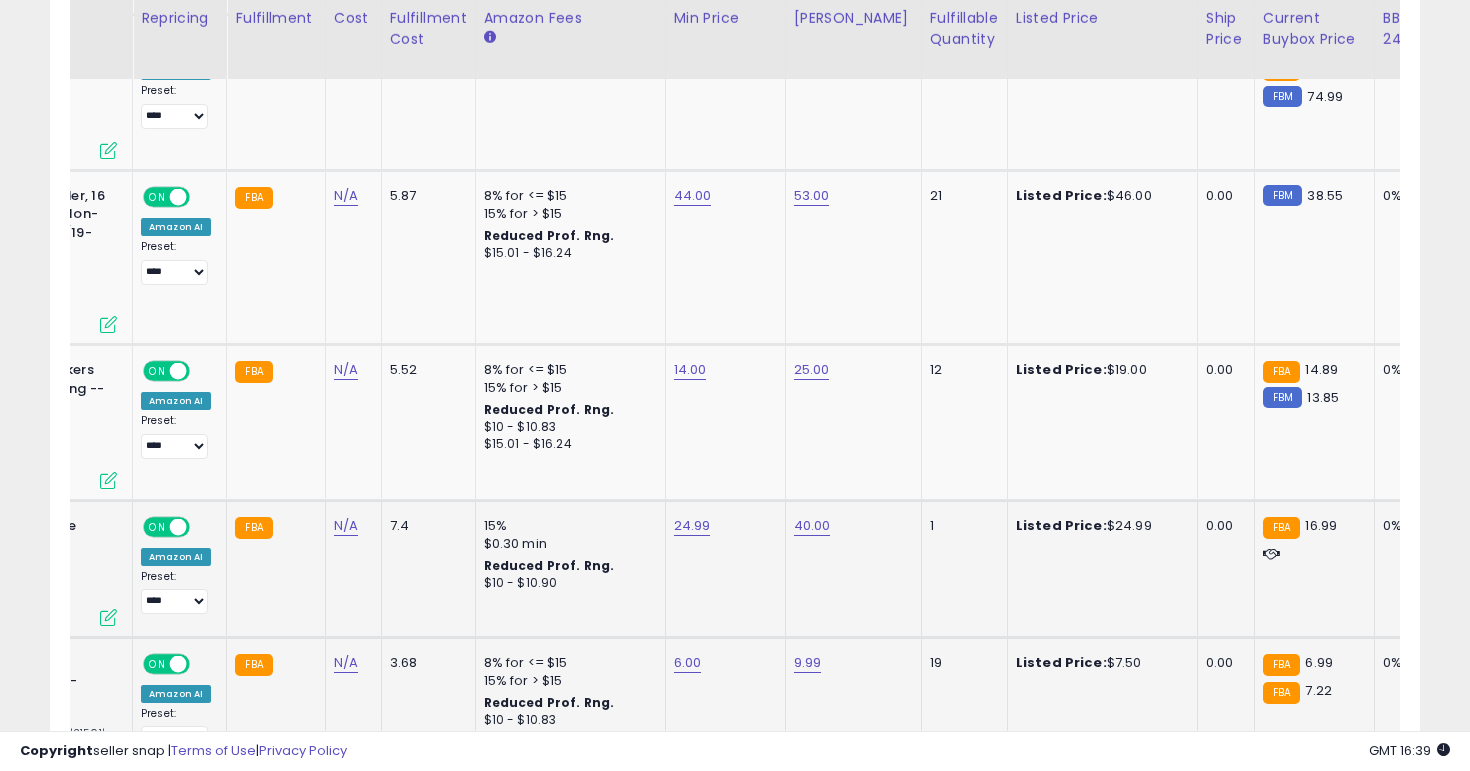 scroll, scrollTop: 0, scrollLeft: 0, axis: both 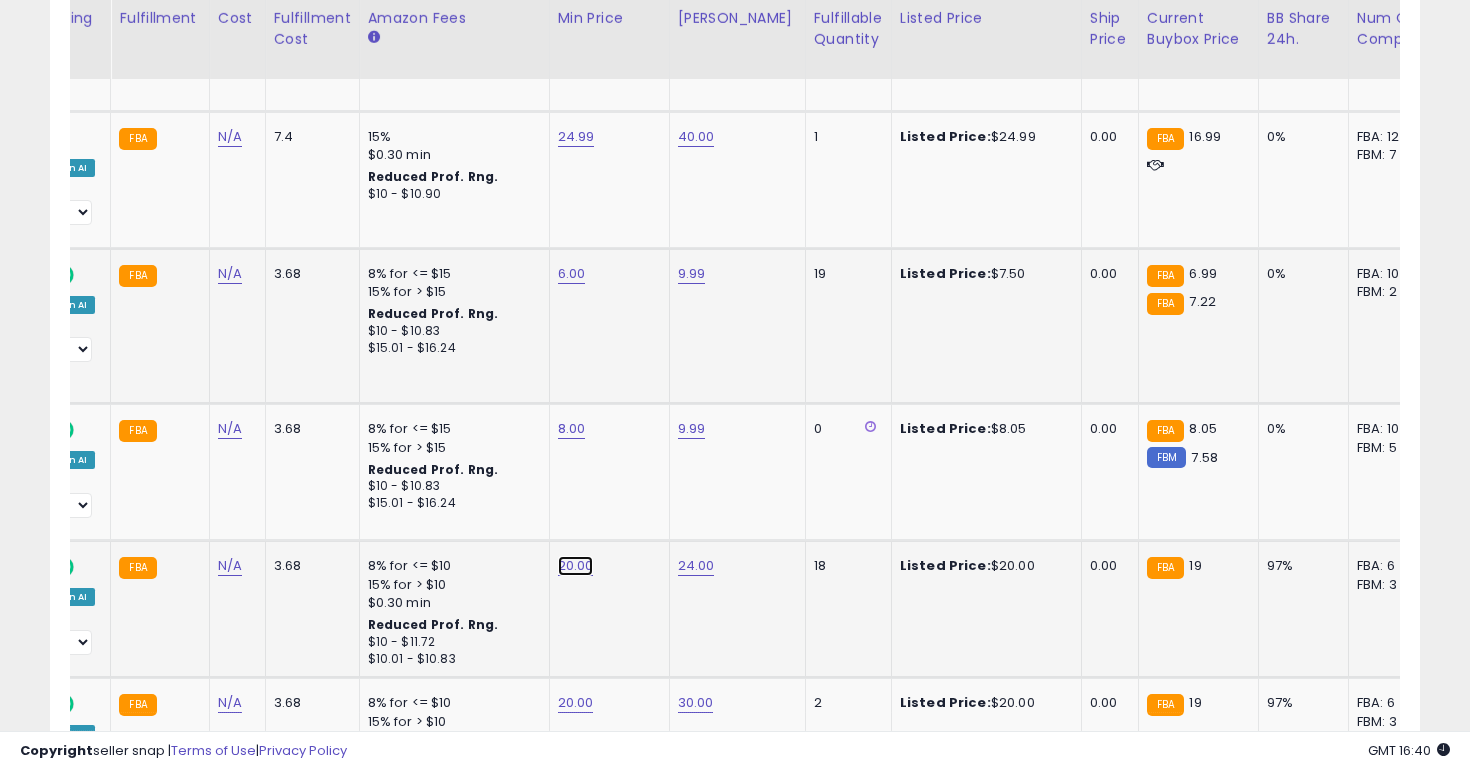 click on "20.00" at bounding box center (574, -2761) 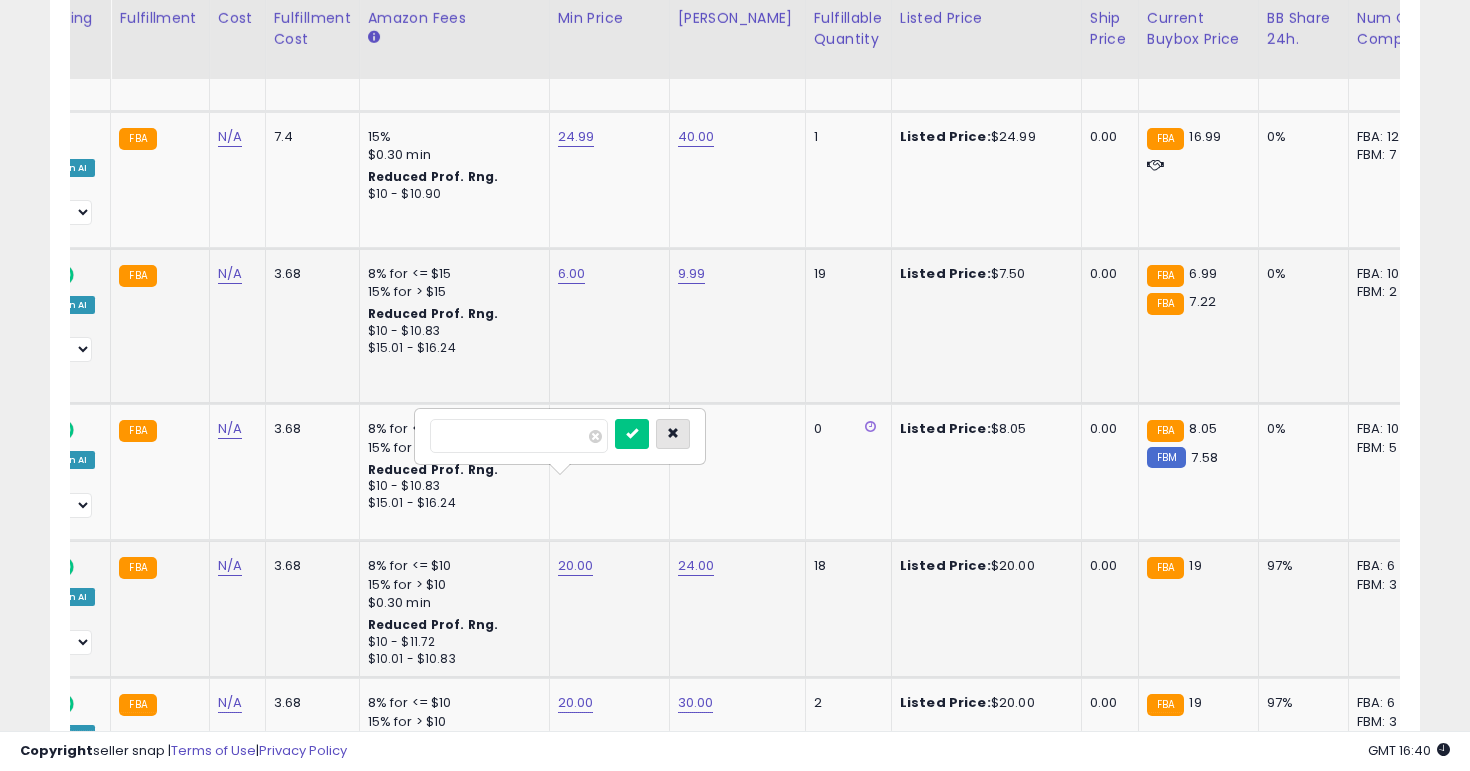 type on "**" 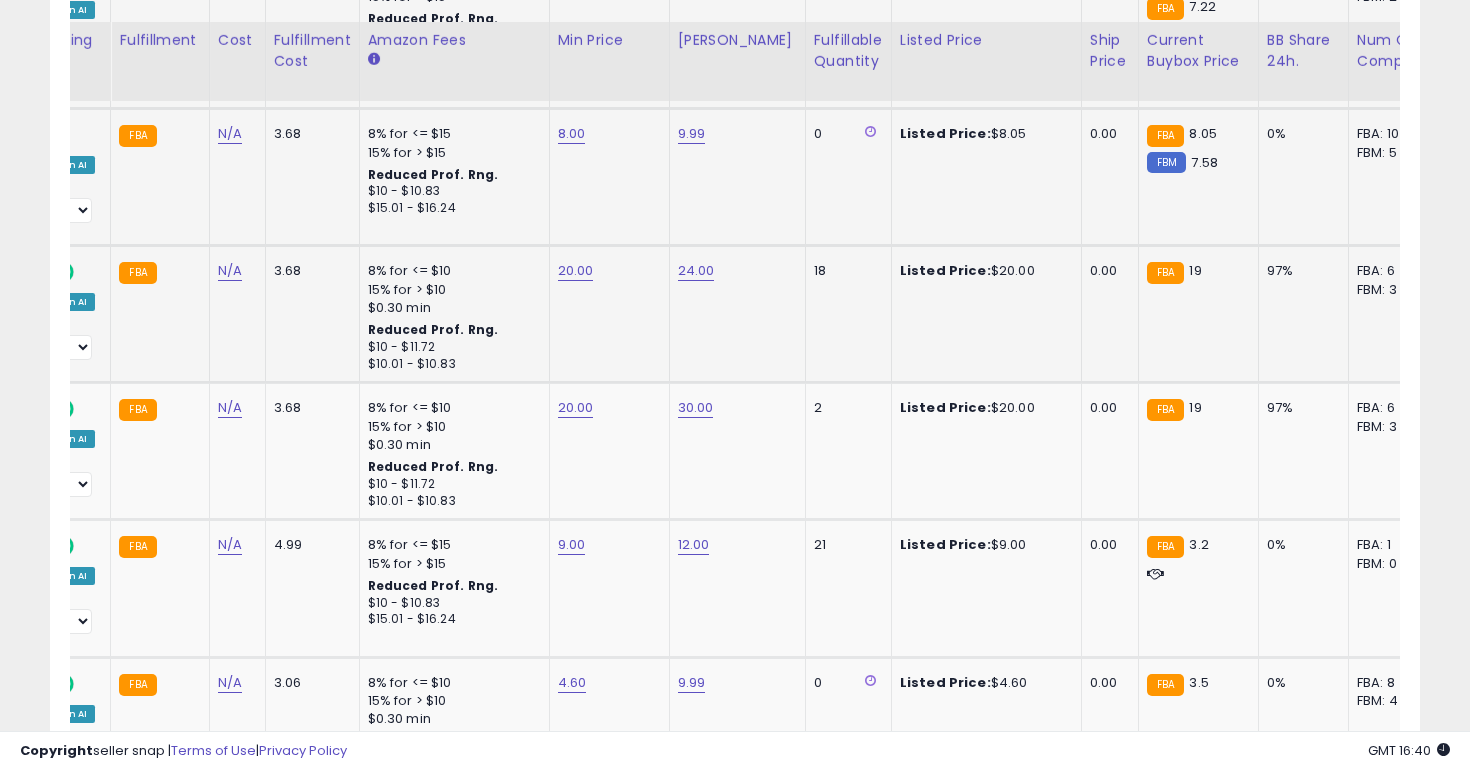 scroll, scrollTop: 4246, scrollLeft: 0, axis: vertical 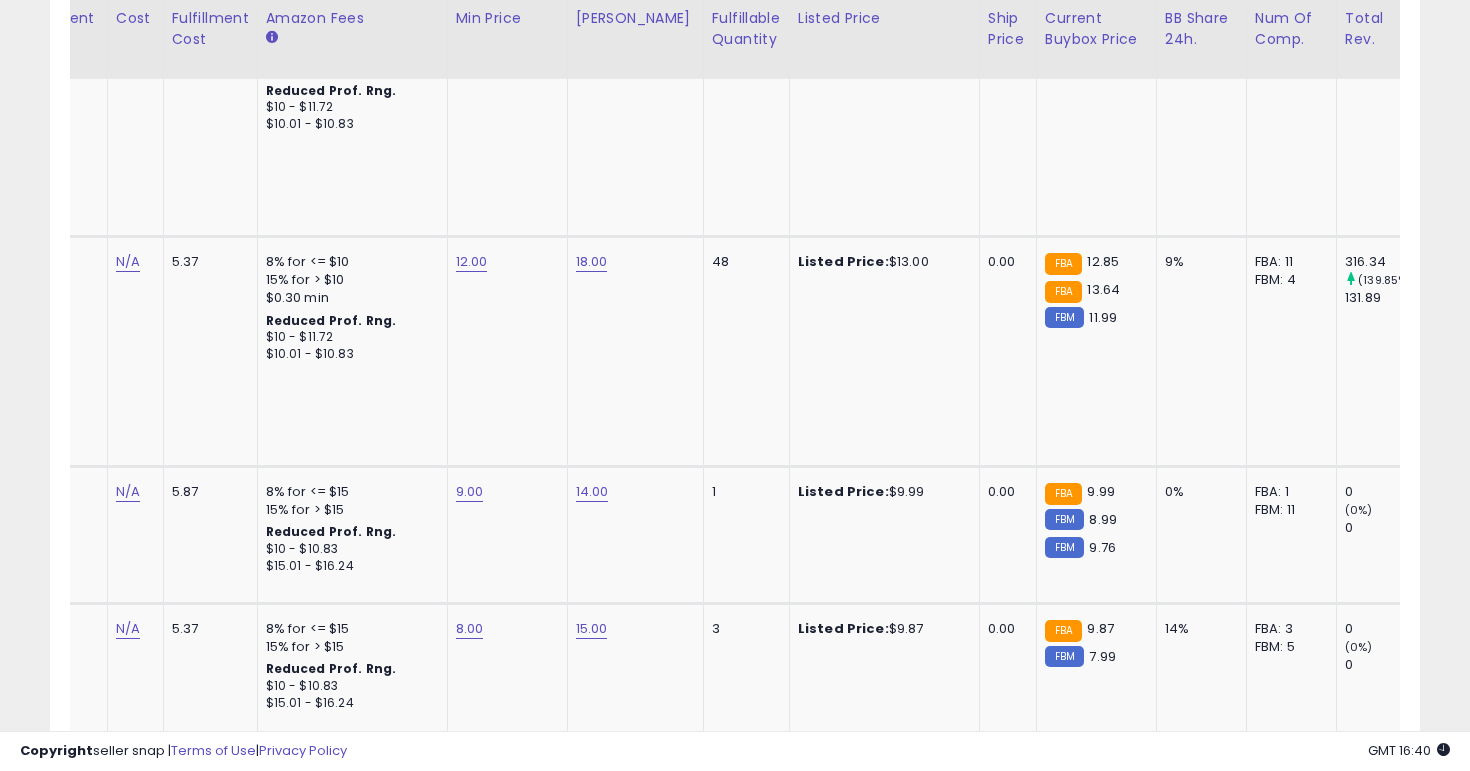 click on "2" 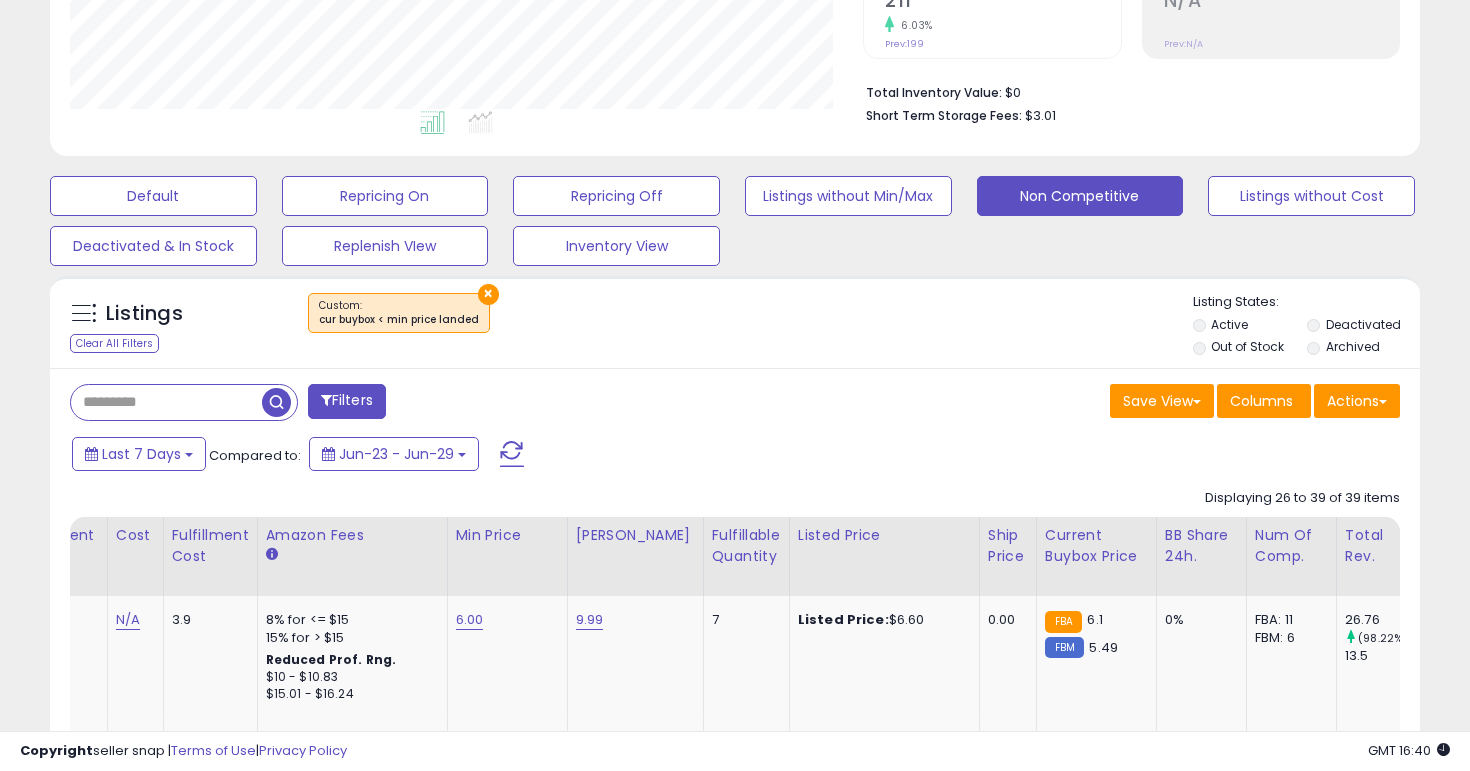 scroll, scrollTop: 951, scrollLeft: 0, axis: vertical 